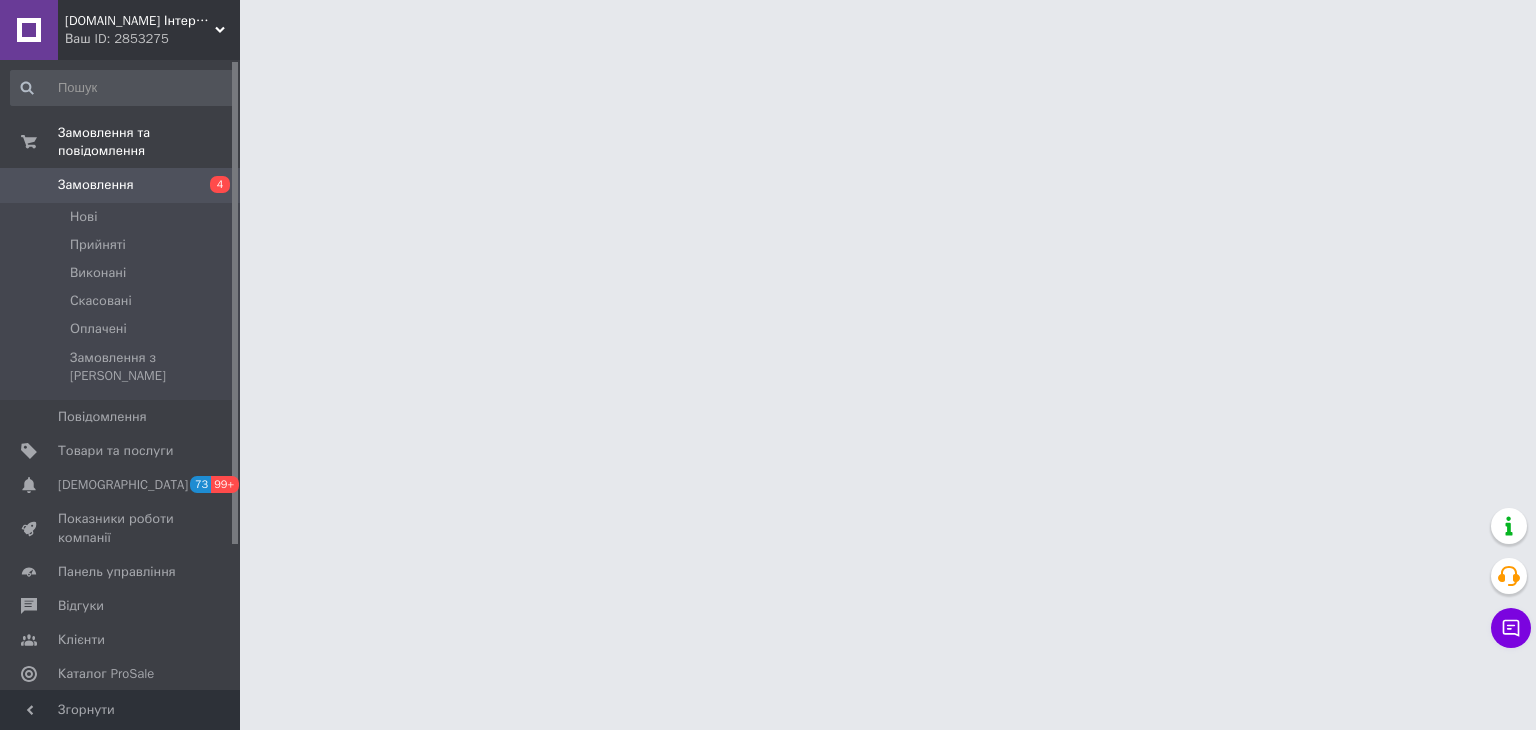scroll, scrollTop: 0, scrollLeft: 0, axis: both 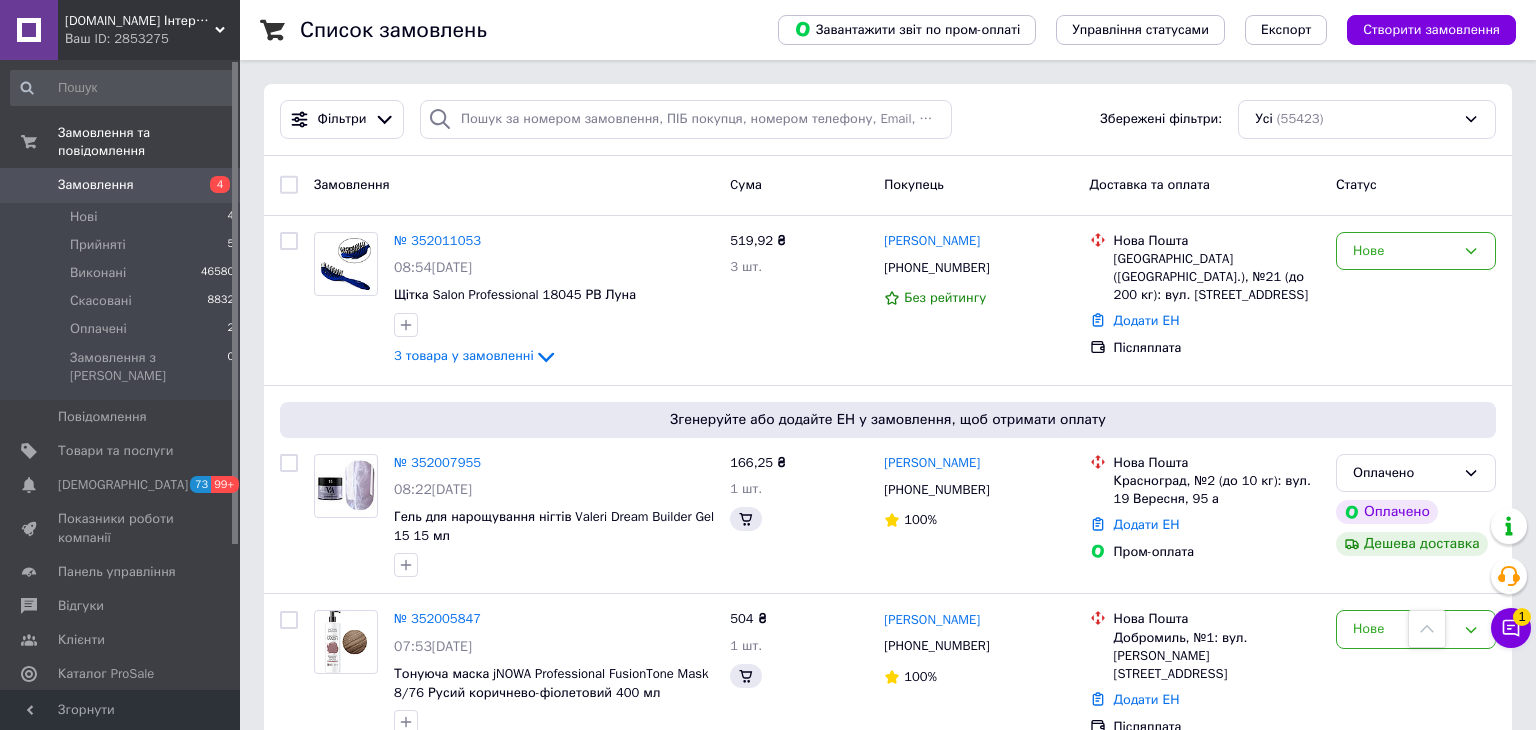 click on "Нове" at bounding box center (1404, 1185) 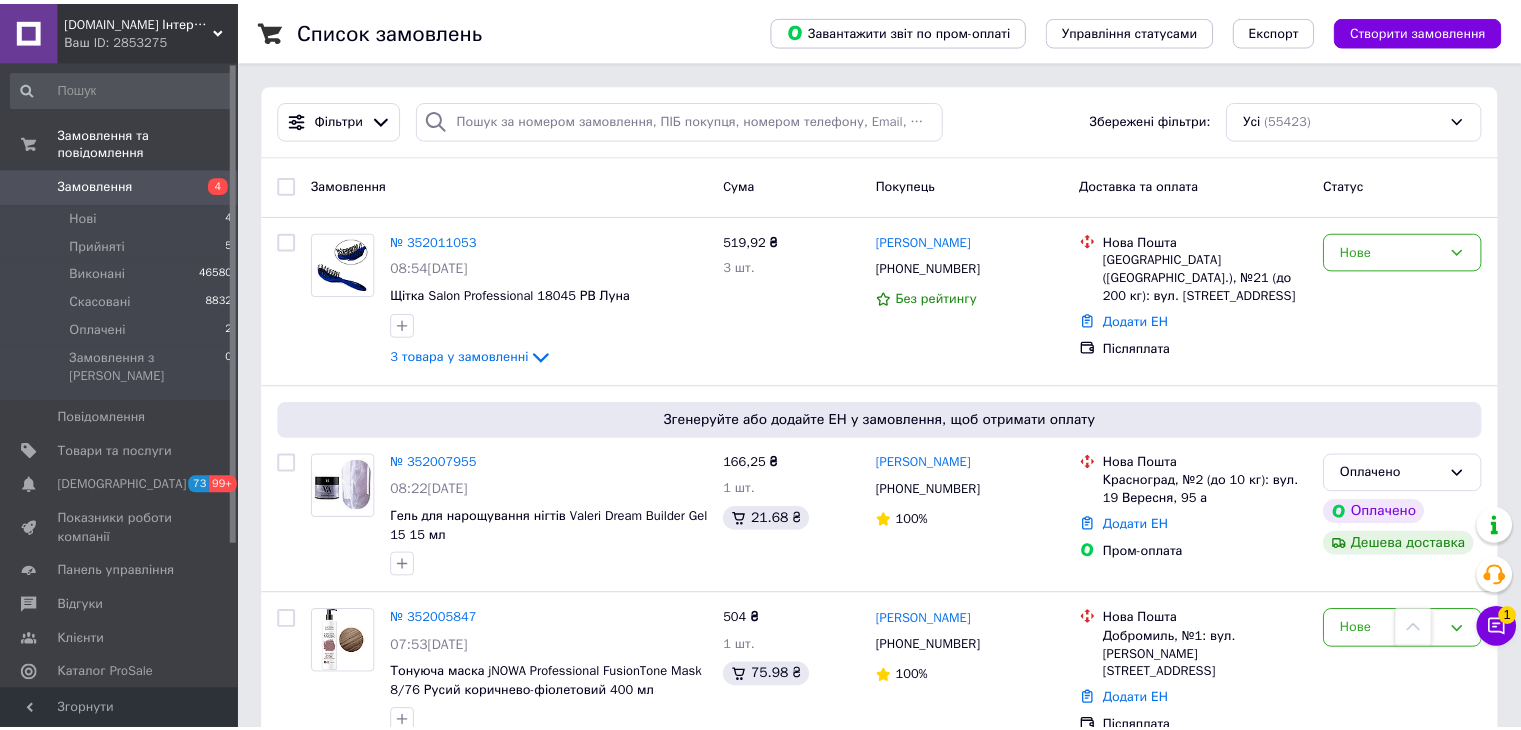 scroll, scrollTop: 600, scrollLeft: 0, axis: vertical 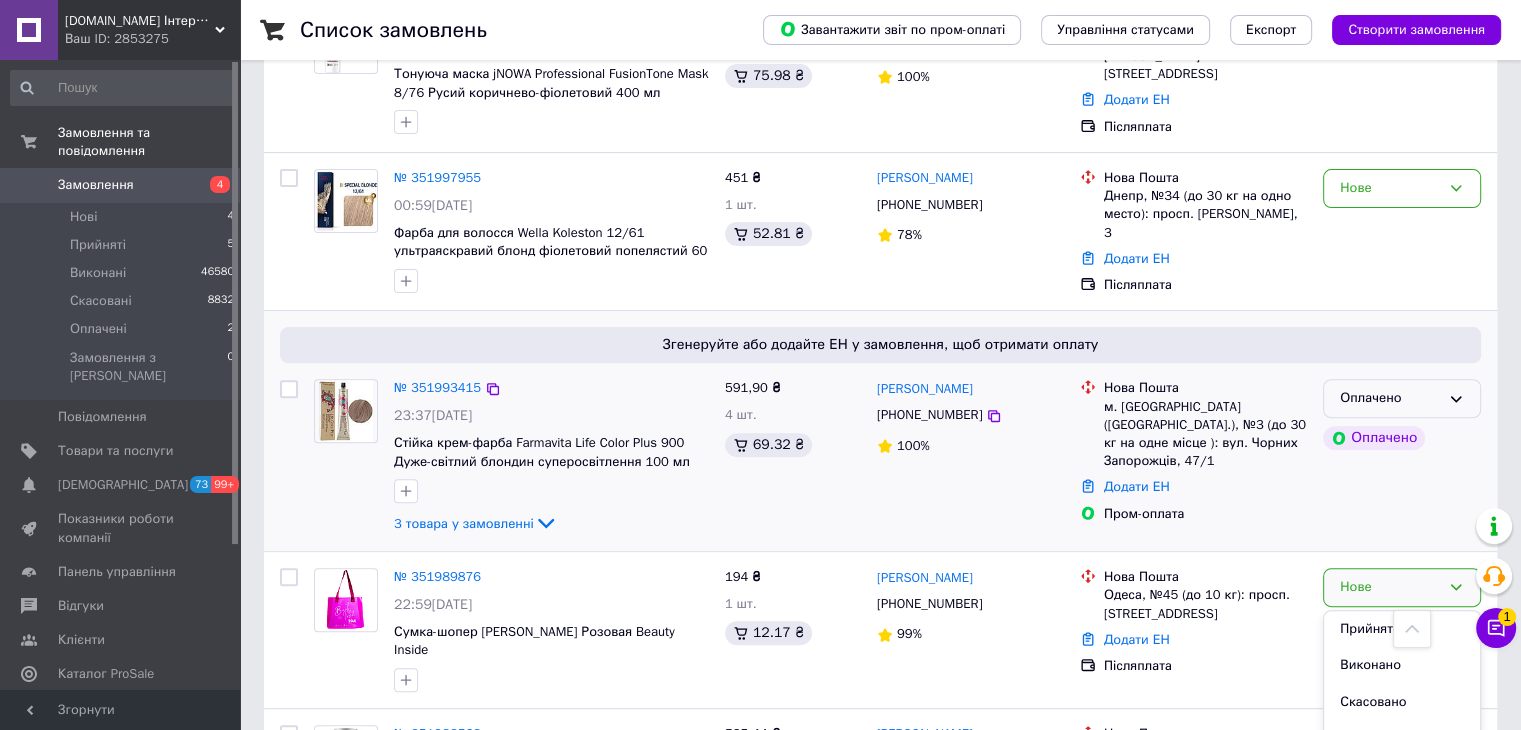 click on "Прийнято" at bounding box center [1402, 629] 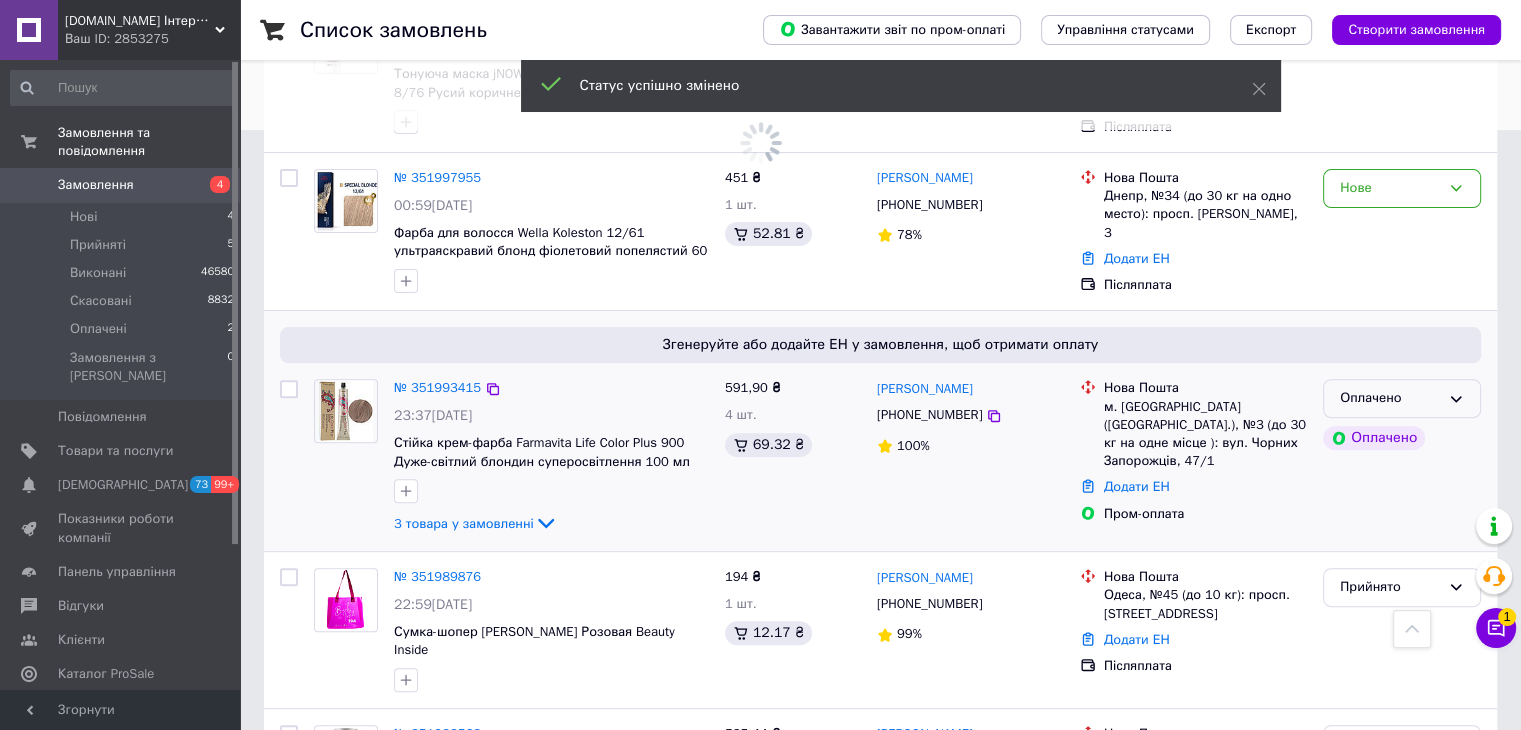click 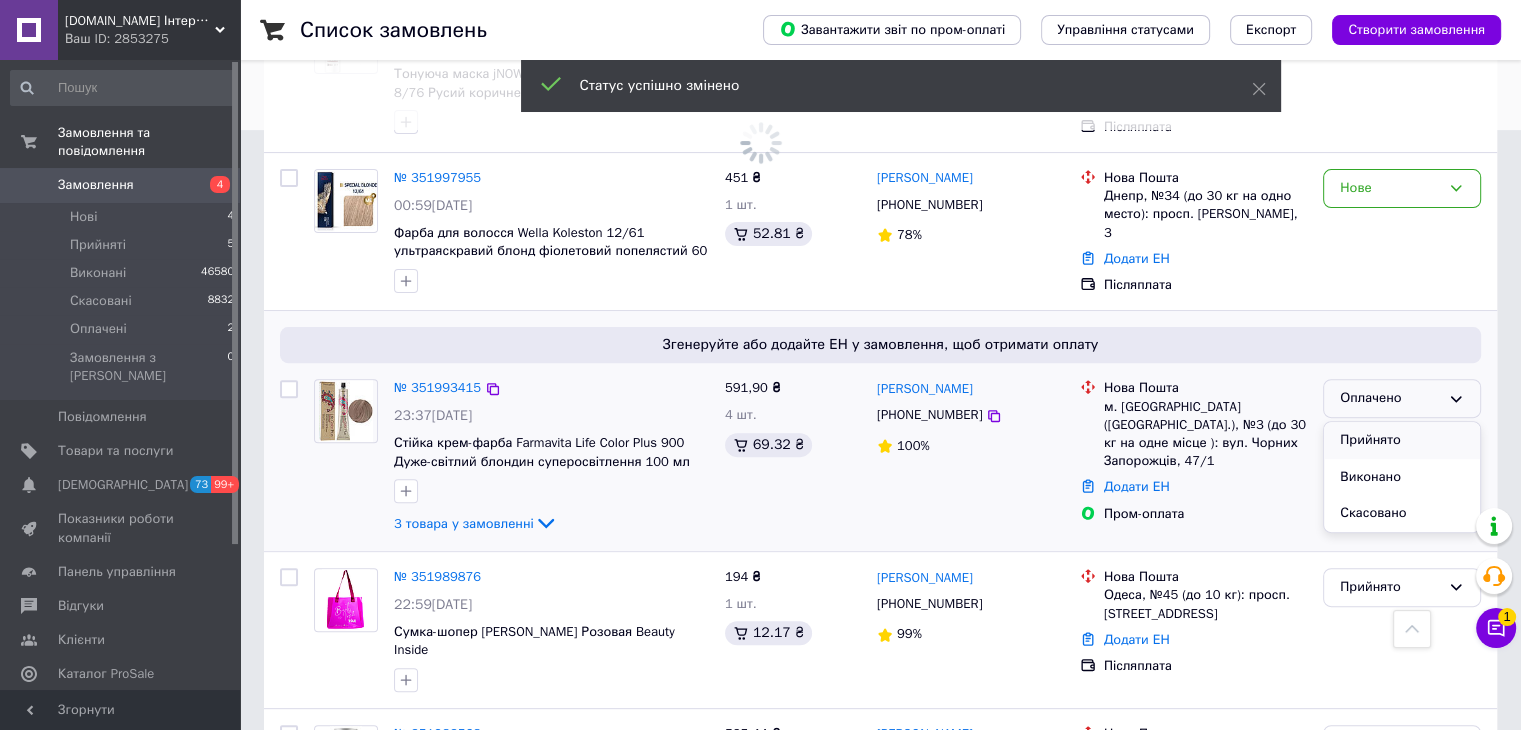 click on "Прийнято" at bounding box center [1402, 440] 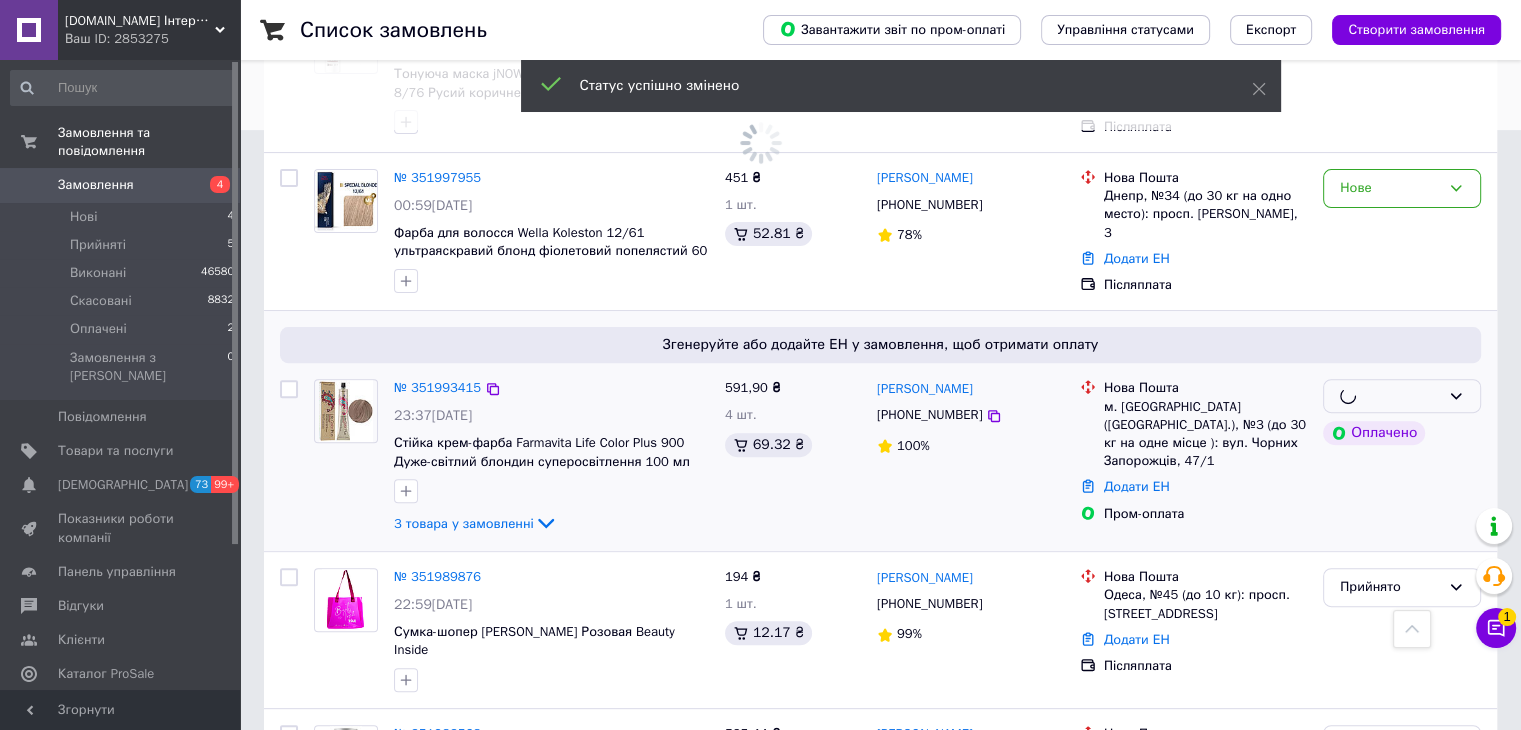 scroll, scrollTop: 400, scrollLeft: 0, axis: vertical 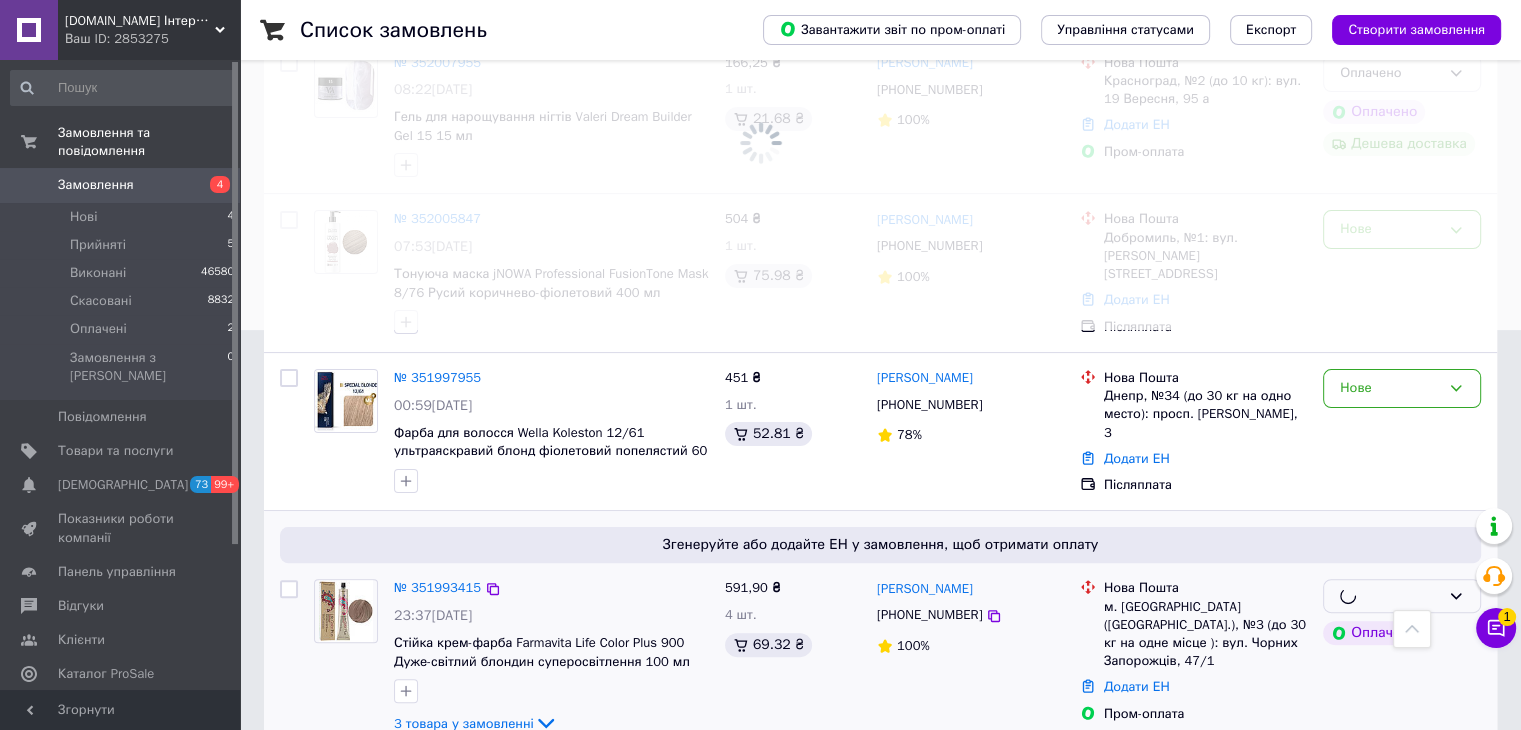 click on "Нове" at bounding box center [1390, 388] 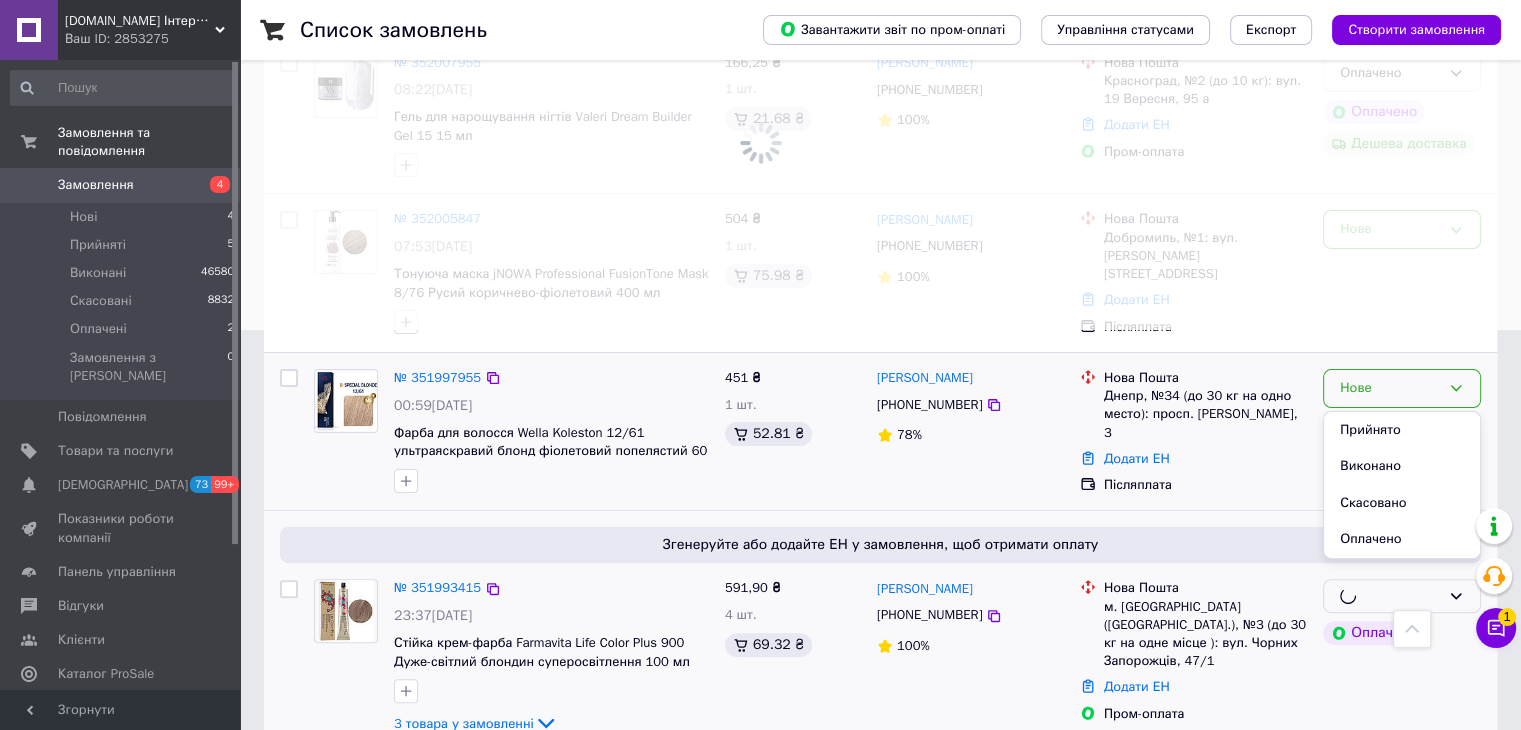 click on "Прийнято" at bounding box center (1402, 430) 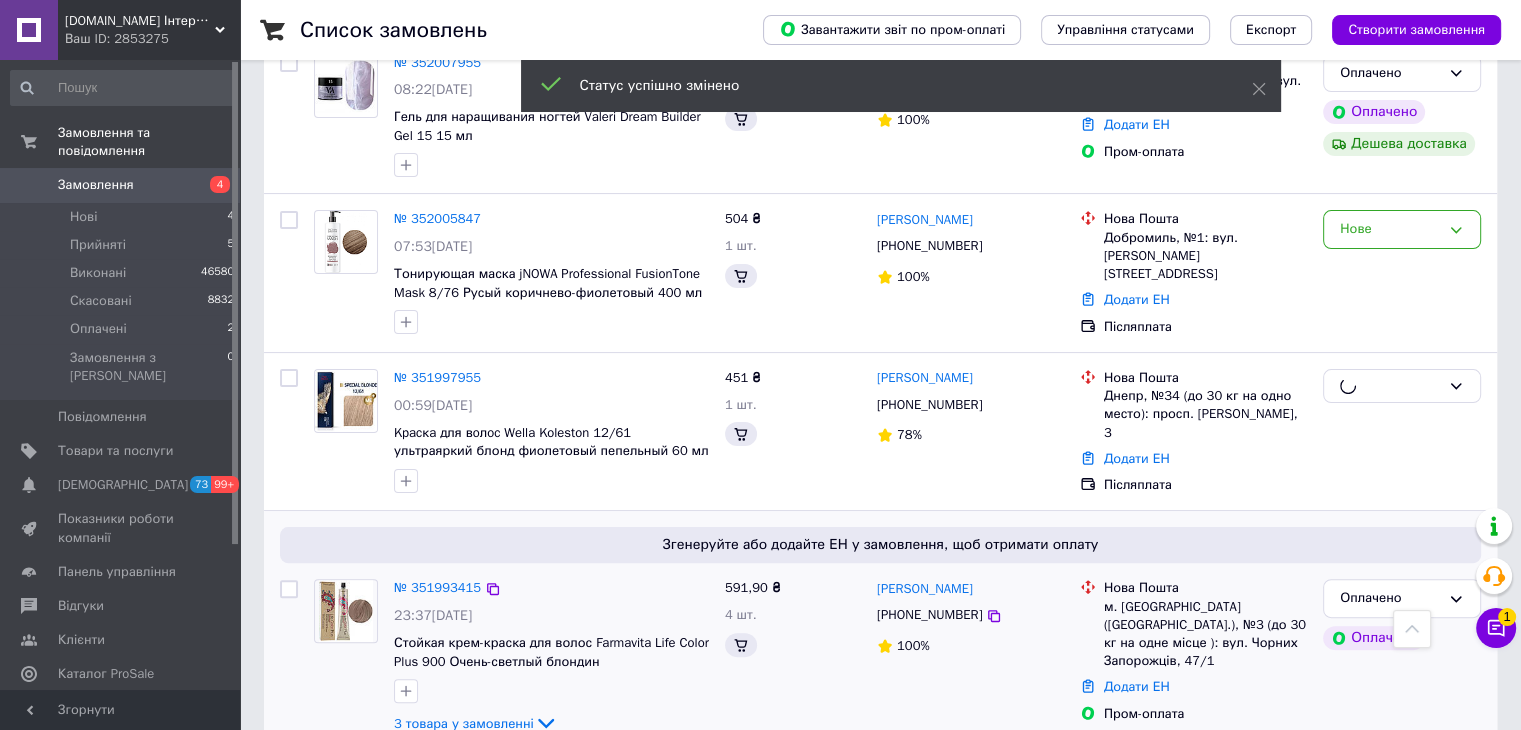 scroll, scrollTop: 100, scrollLeft: 0, axis: vertical 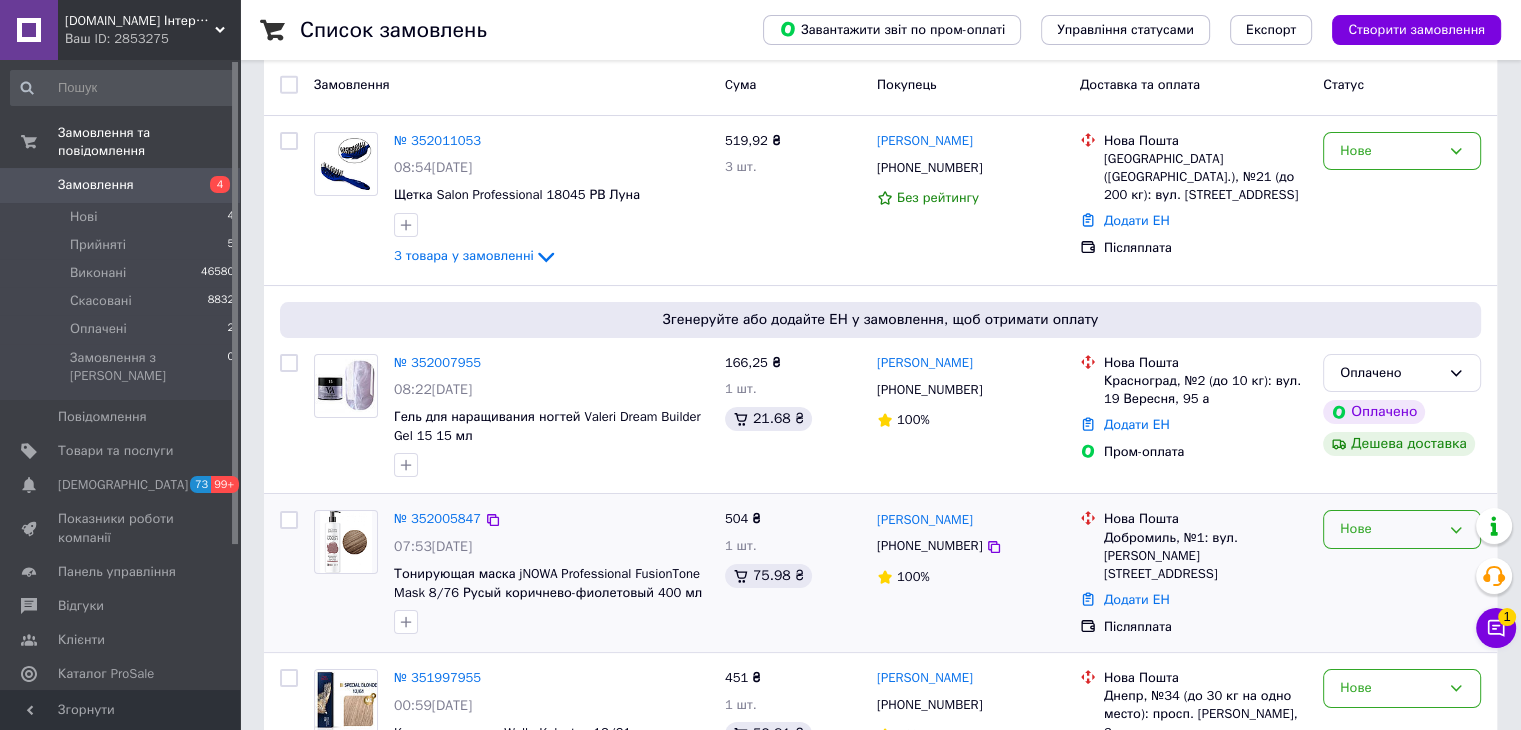 click on "Нове" at bounding box center (1390, 529) 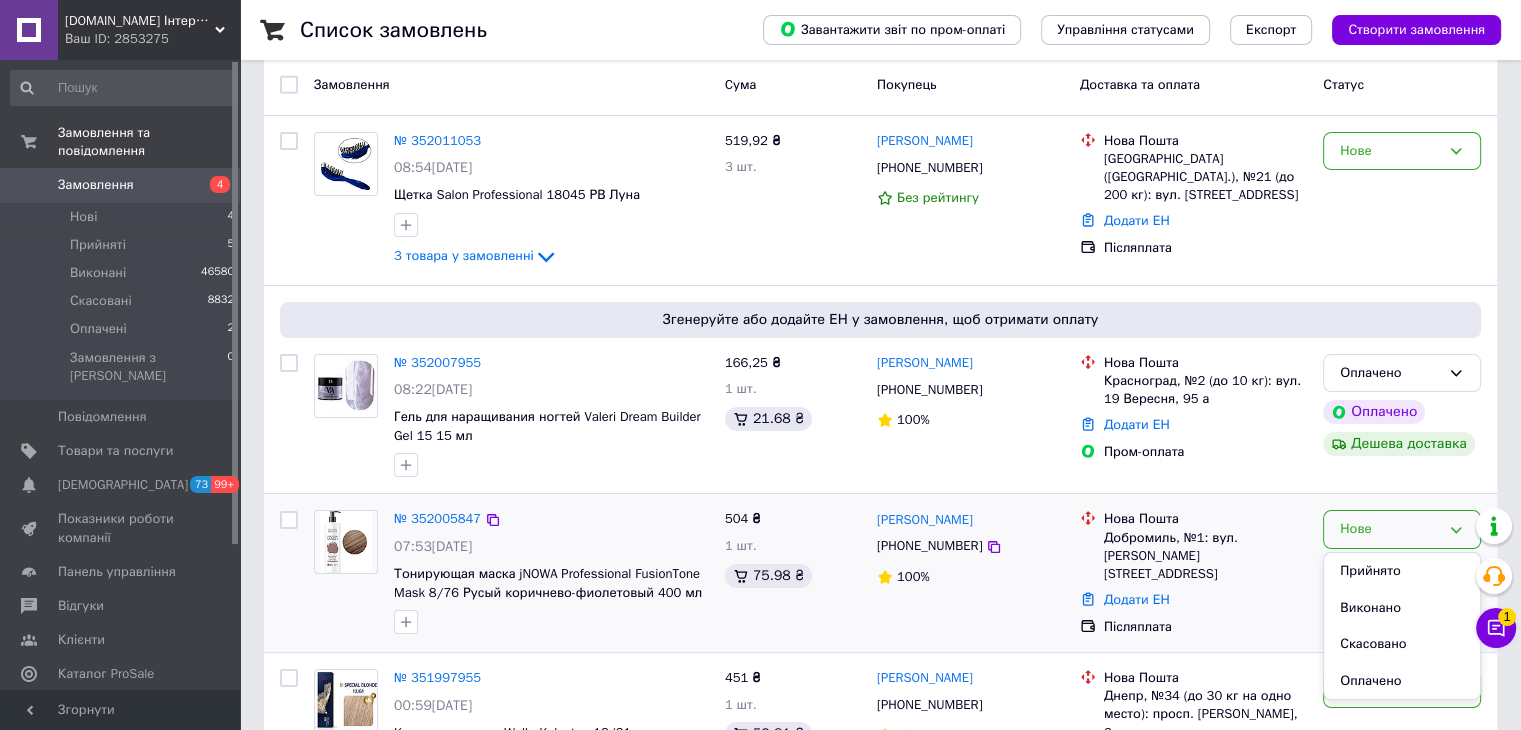 click on "Прийнято" at bounding box center (1402, 571) 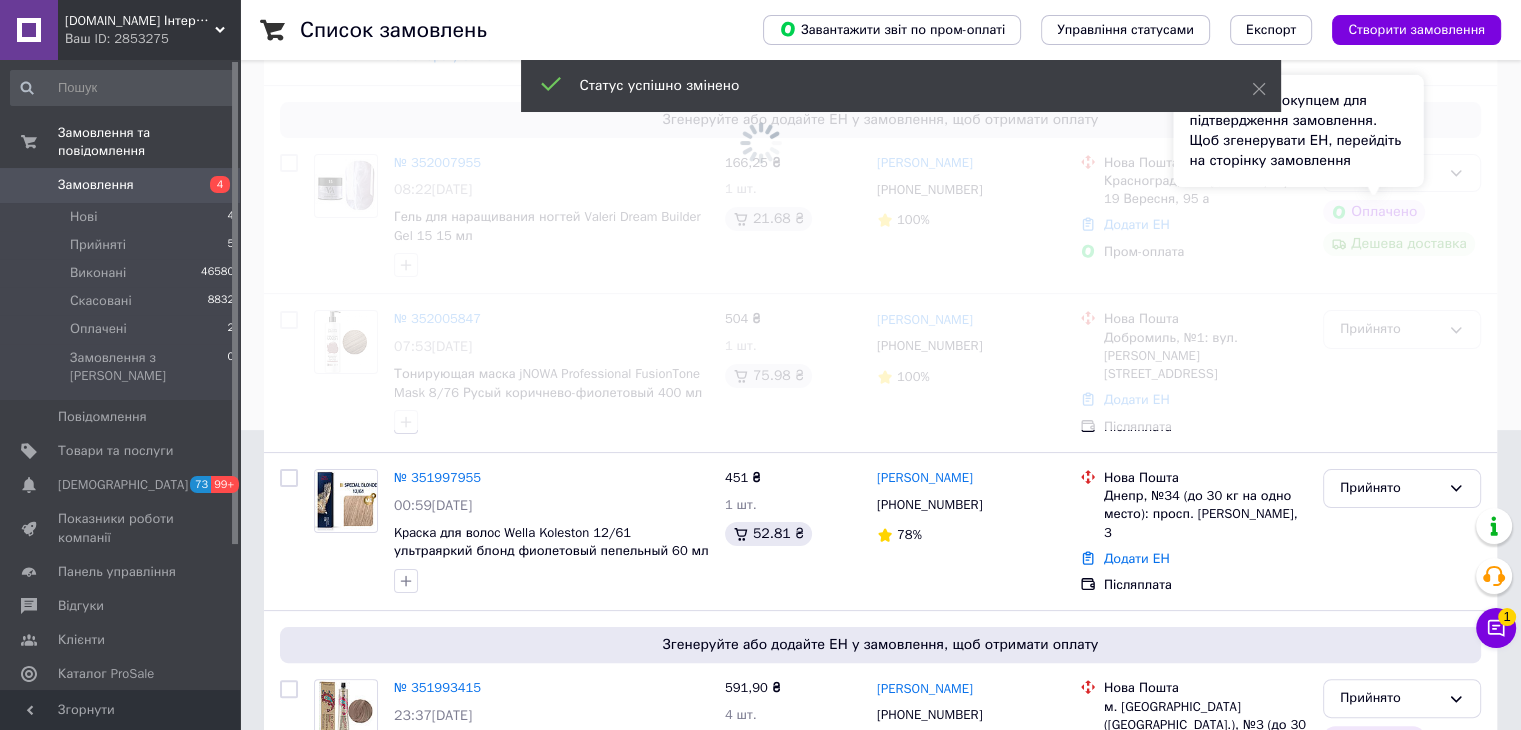 scroll, scrollTop: 100, scrollLeft: 0, axis: vertical 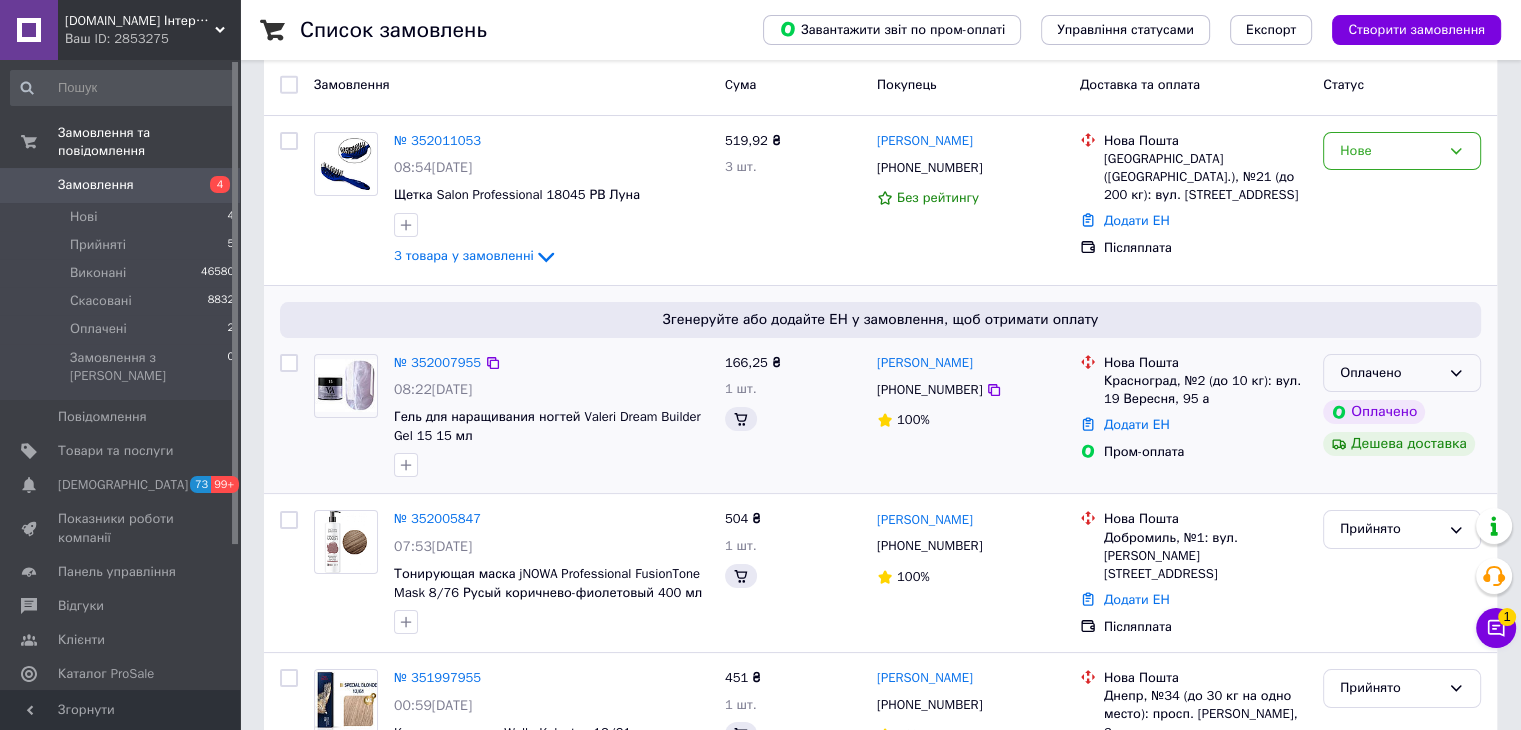 click 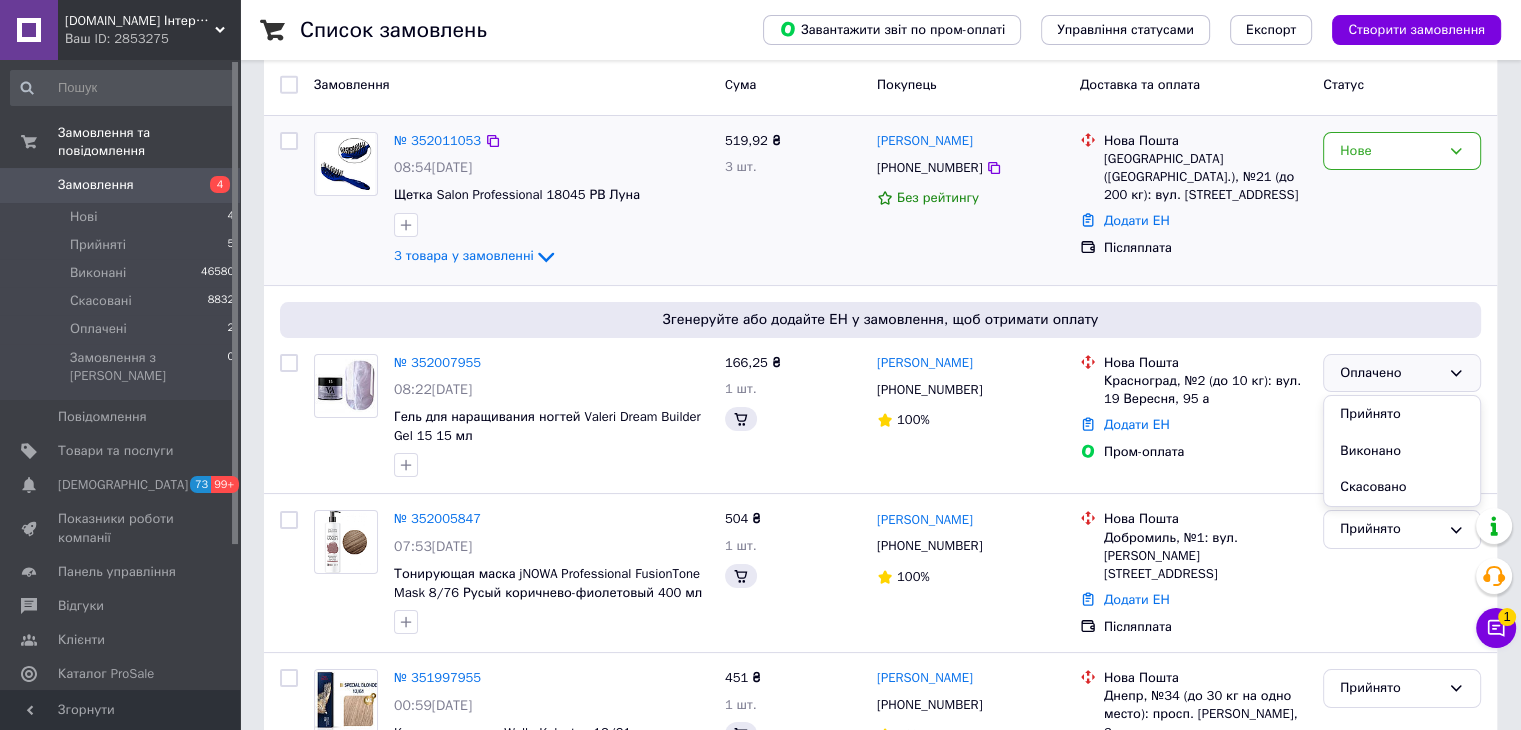 click on "Прийнято" at bounding box center [1402, 414] 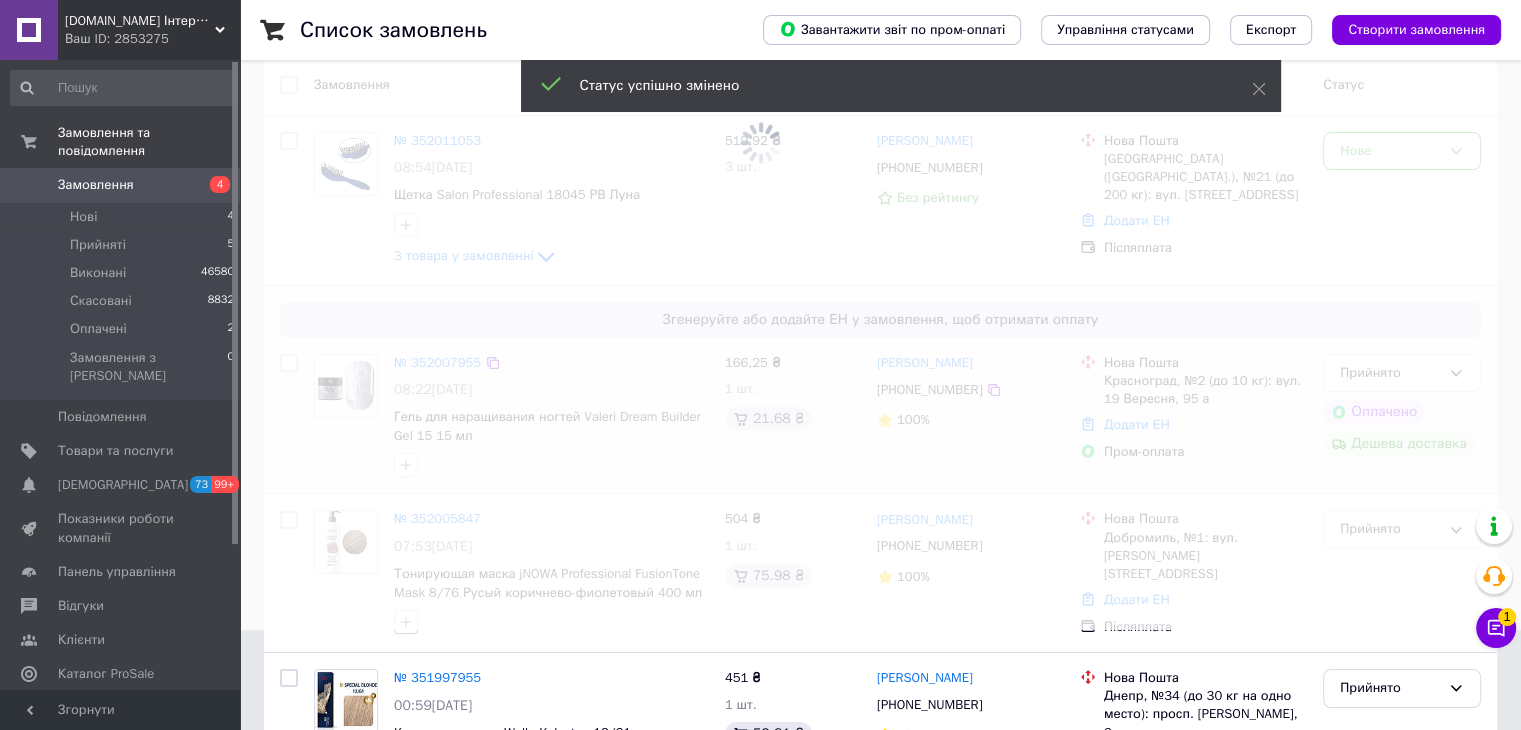 scroll, scrollTop: 0, scrollLeft: 0, axis: both 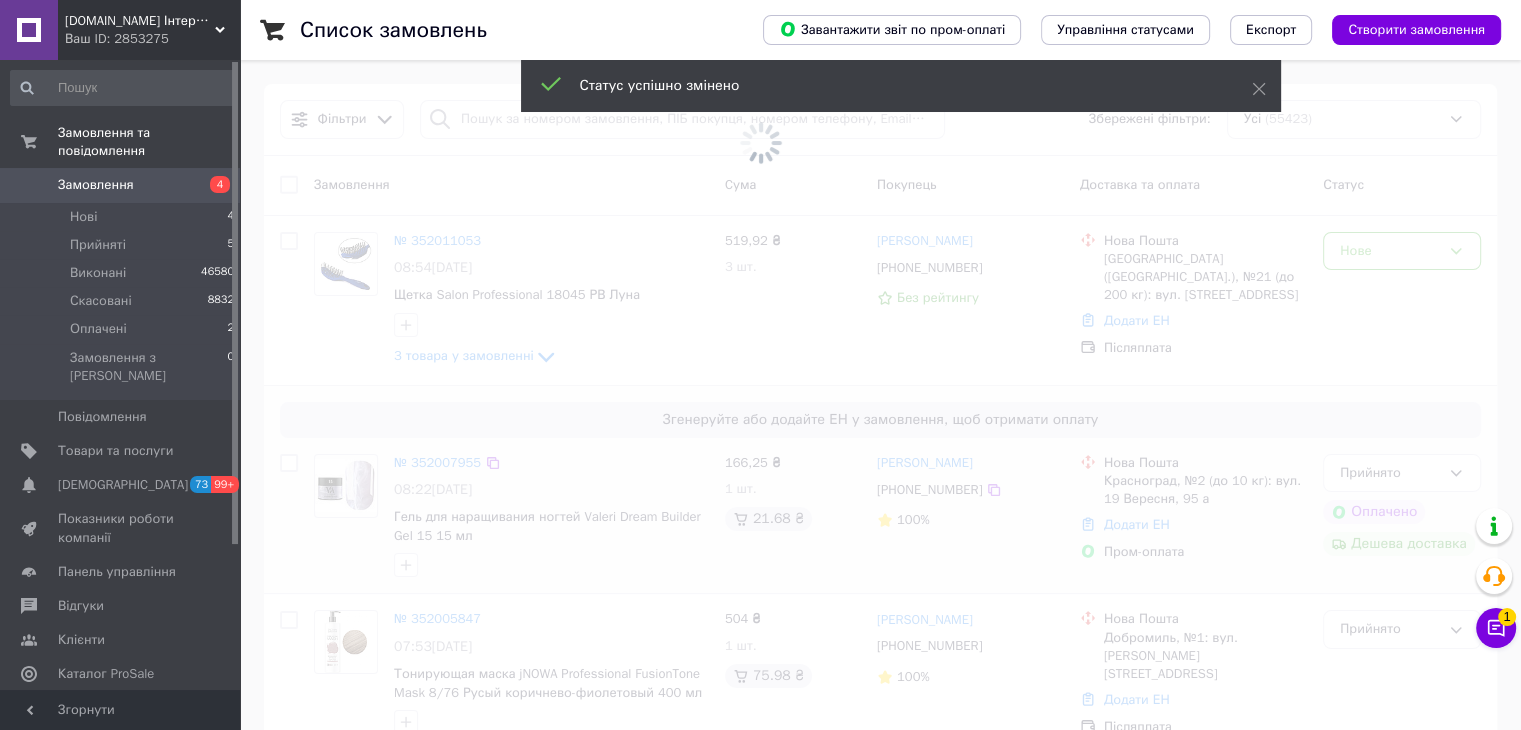 click at bounding box center [760, 142] 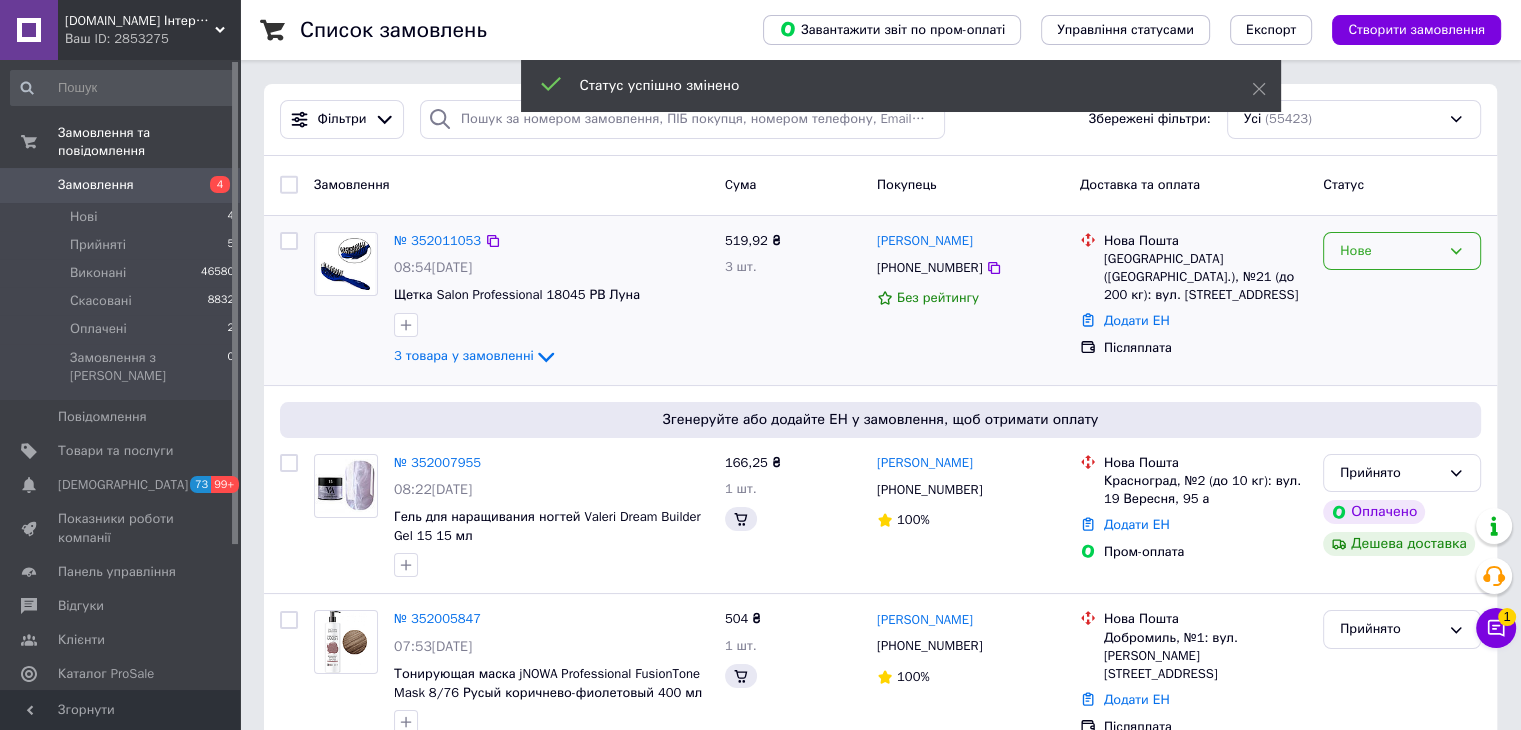 click on "Нове" at bounding box center (1390, 251) 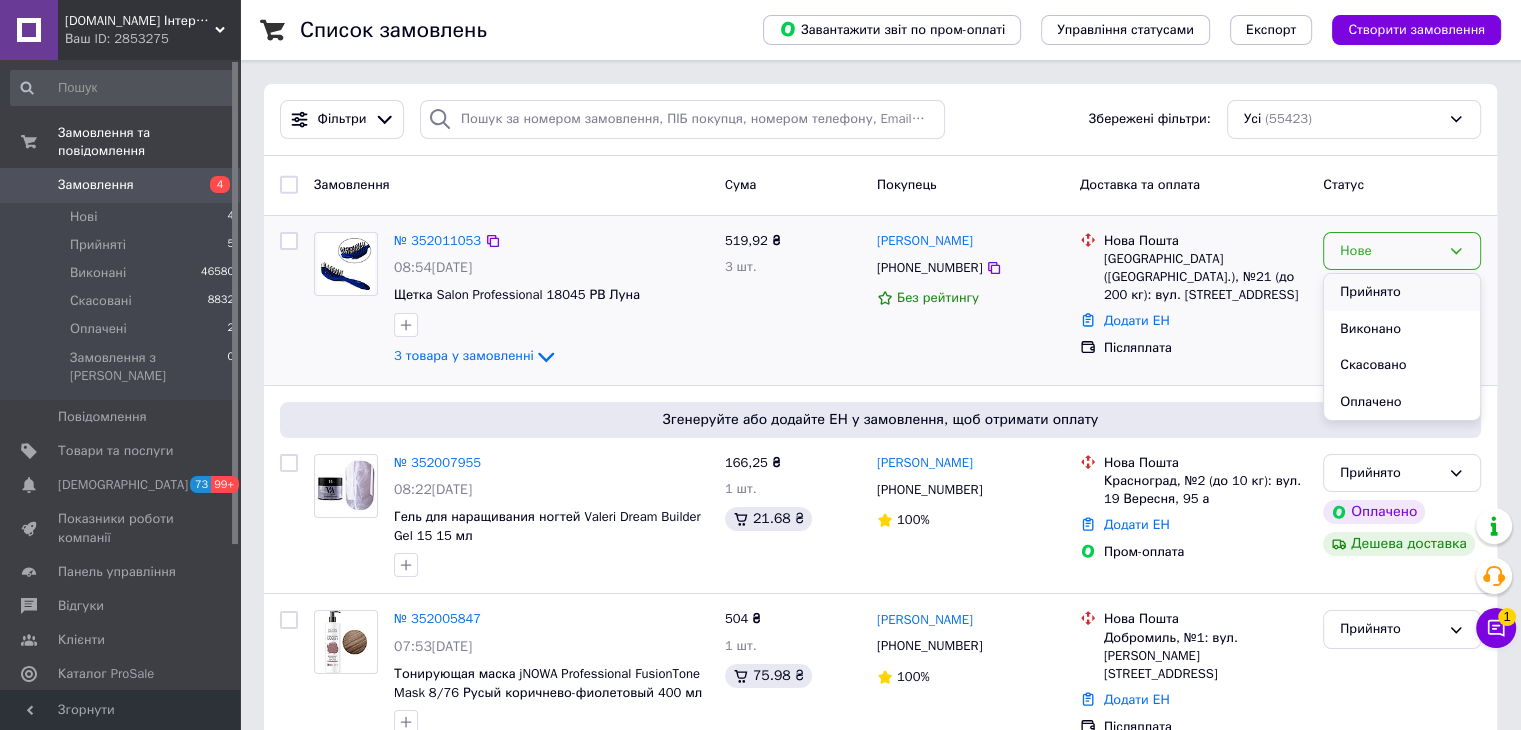 click on "Прийнято" at bounding box center [1402, 292] 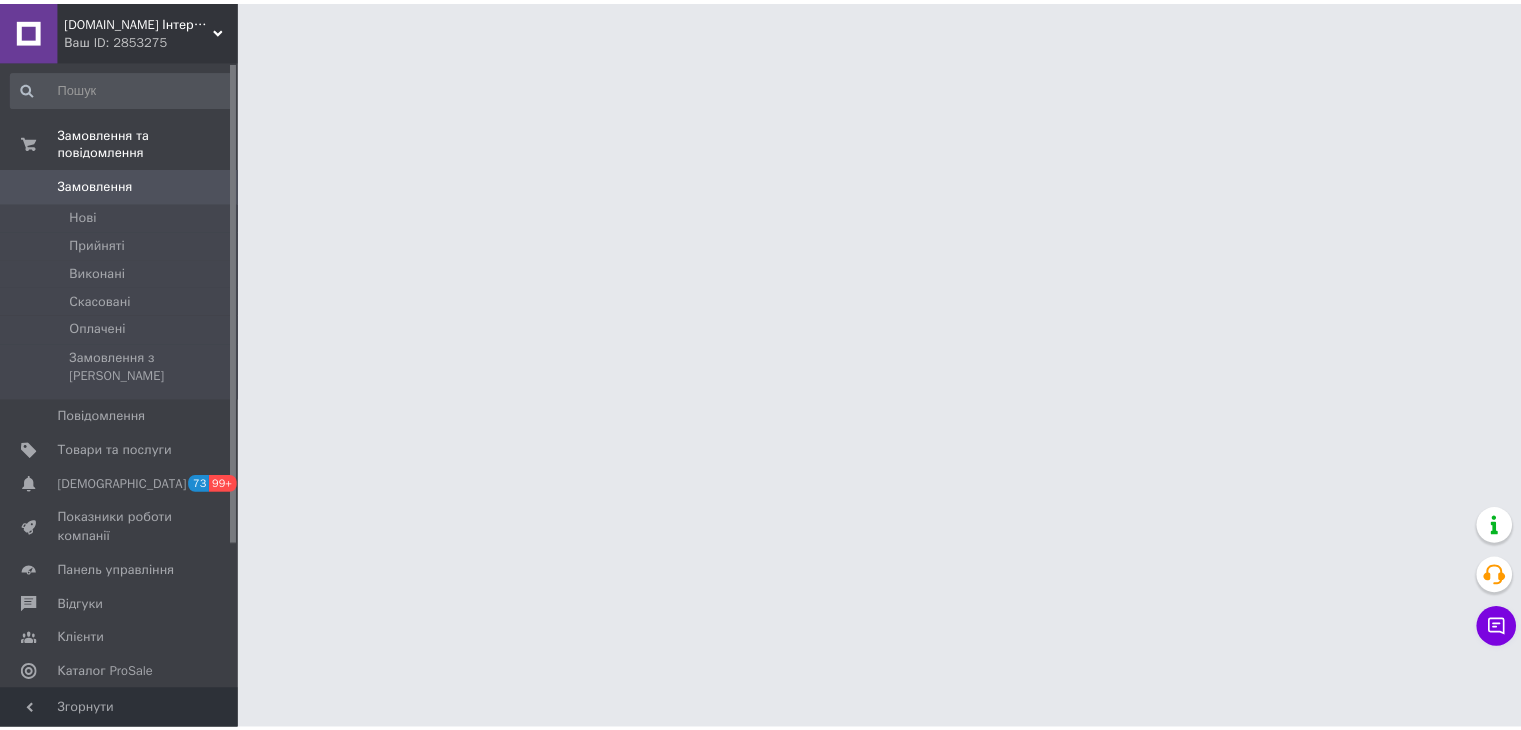 scroll, scrollTop: 0, scrollLeft: 0, axis: both 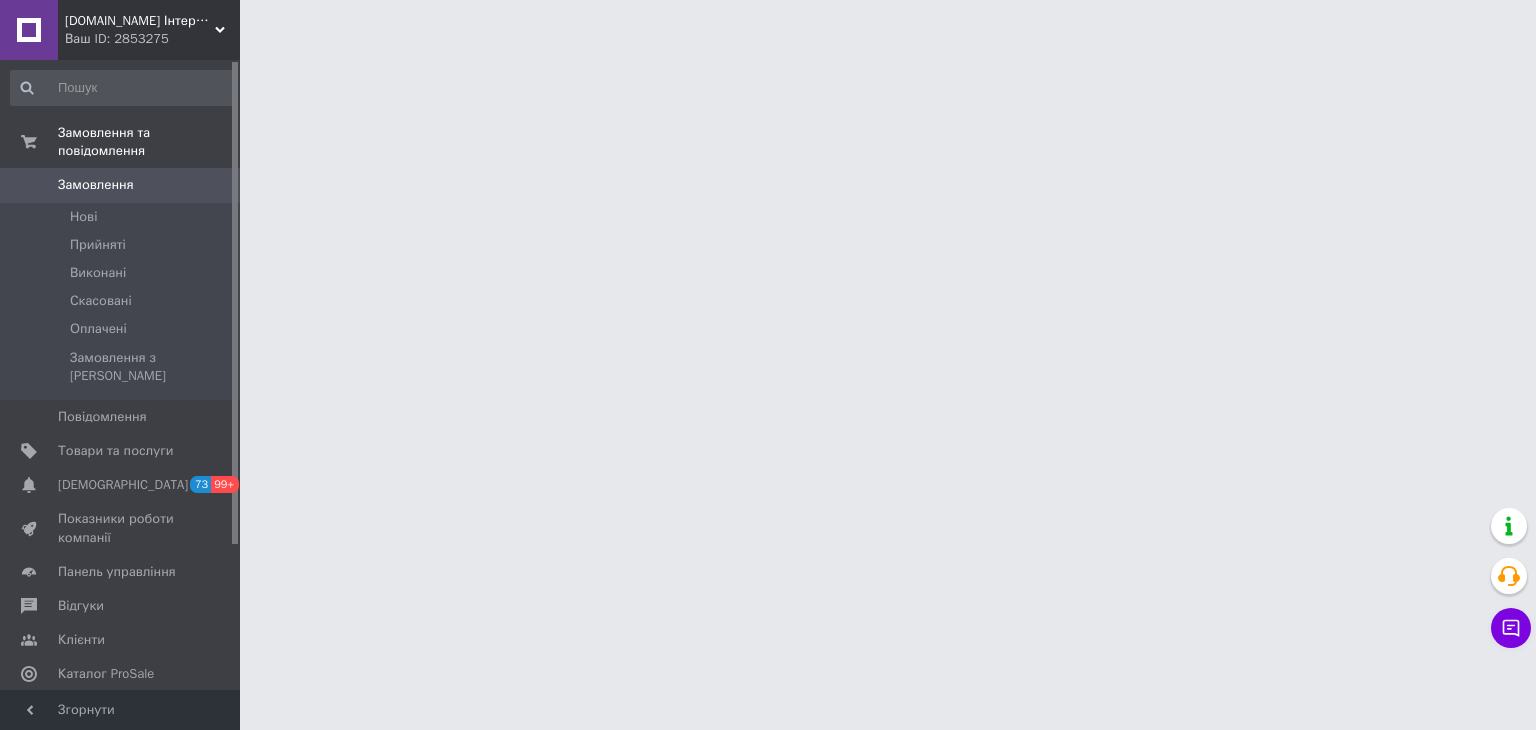 click on "[DOMAIN_NAME] Інтернет-магазин професійної косметики. "Безкоштовна доставка від 1199 грн" Ваш ID: 2853275 Сайт [DOMAIN_NAME] Інтернет-магазин п... Кабінет покупця Перевірити стан системи Сторінка на порталі Довідка Вийти Замовлення та повідомлення Замовлення 0 [GEOGRAPHIC_DATA] Виконані Скасовані Оплачені Замовлення з Розетки Повідомлення 0 Товари та послуги Сповіщення 73 99+ Показники роботи компанії Панель управління Відгуки Клієнти Каталог ProSale Аналітика Управління сайтом Гаманець компанії Маркет Налаштування Prom топ" at bounding box center [768, 25] 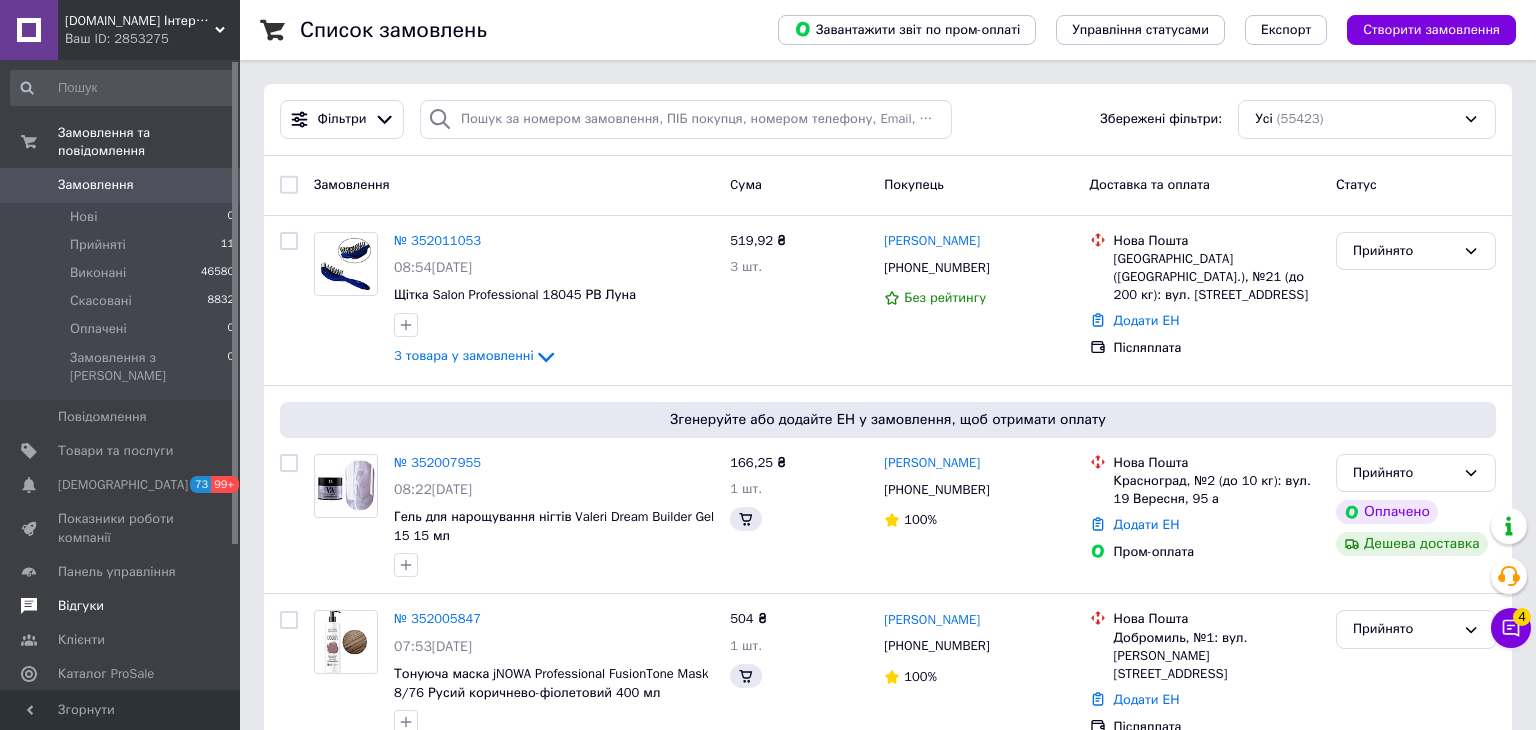 click on "Відгуки" at bounding box center (81, 606) 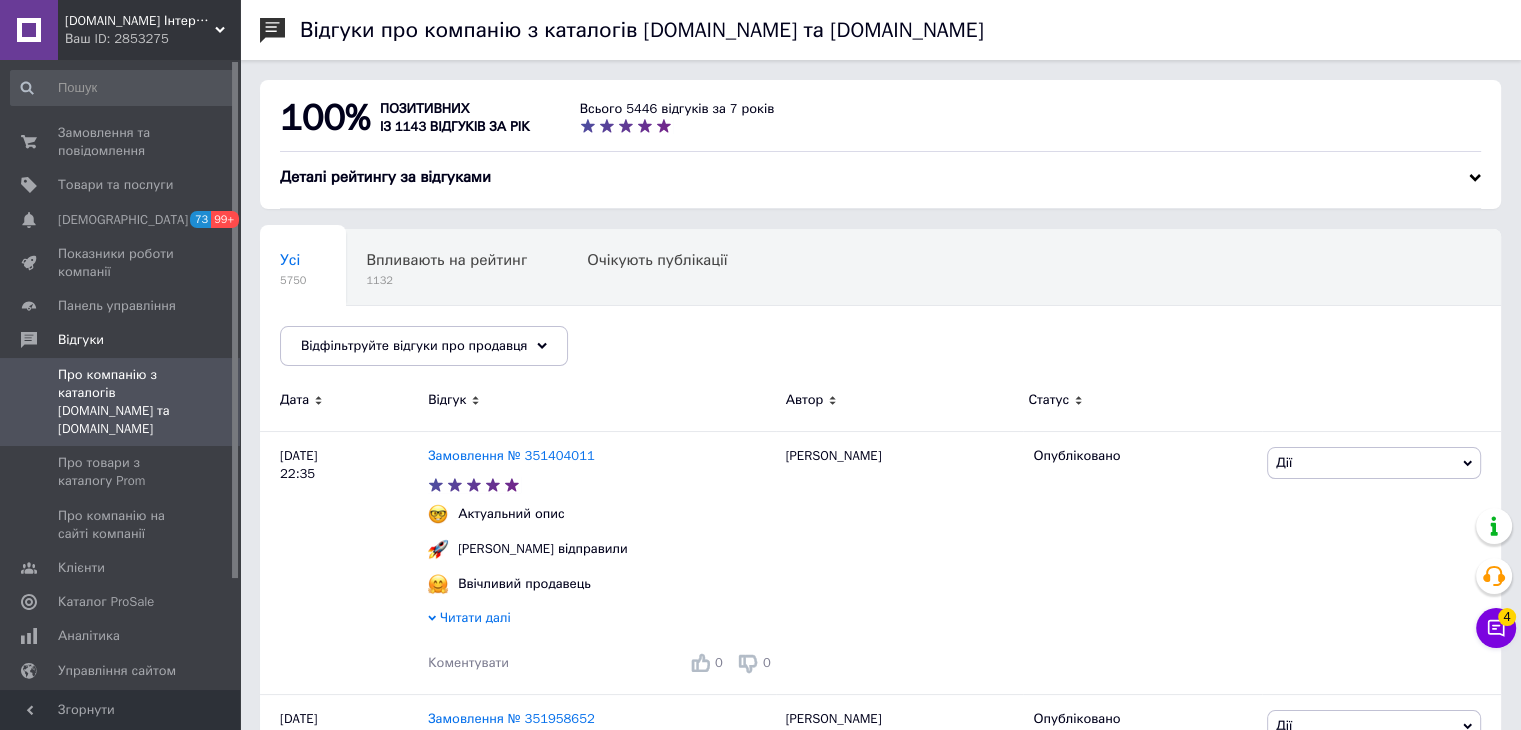 scroll, scrollTop: 0, scrollLeft: 0, axis: both 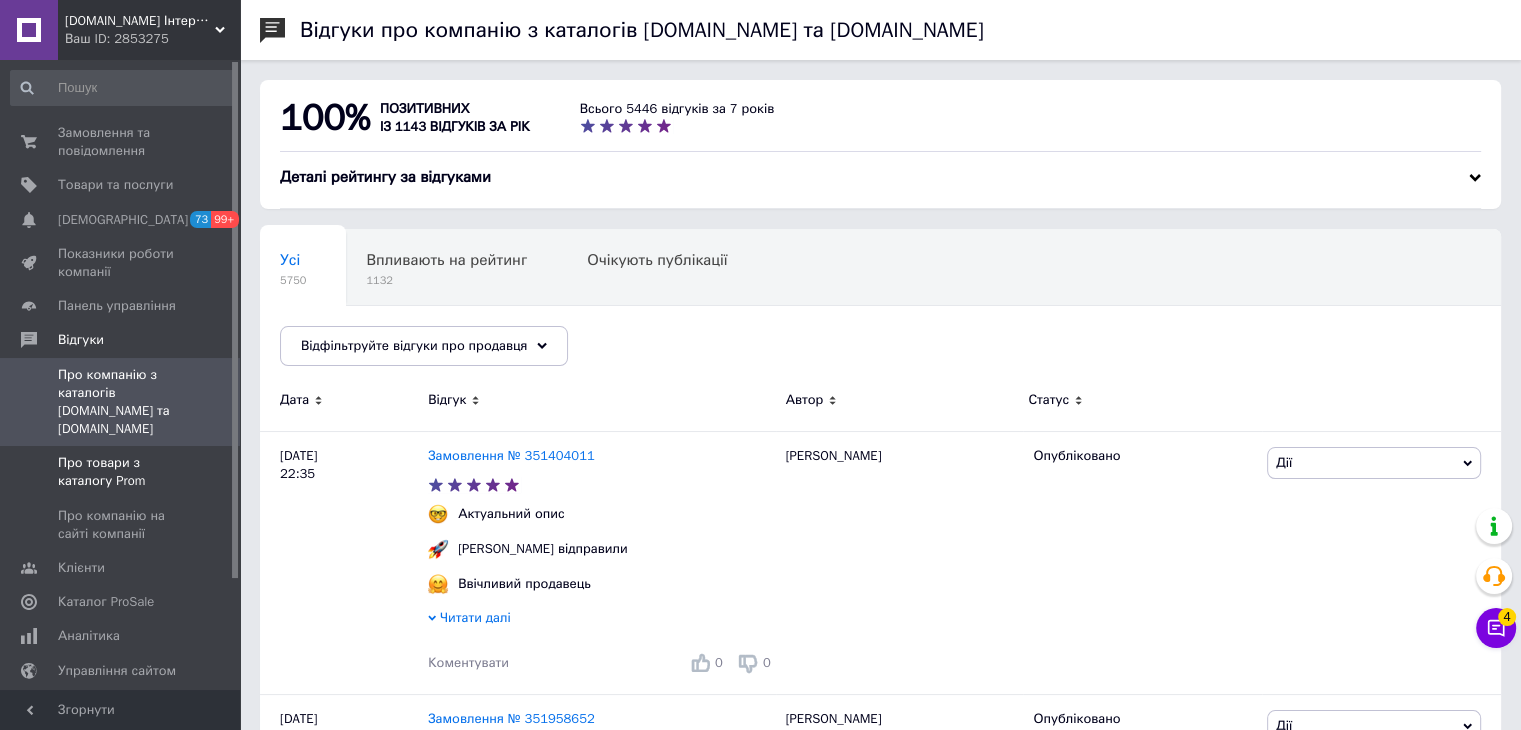 click on "Про товари з каталогу Prom" at bounding box center [121, 472] 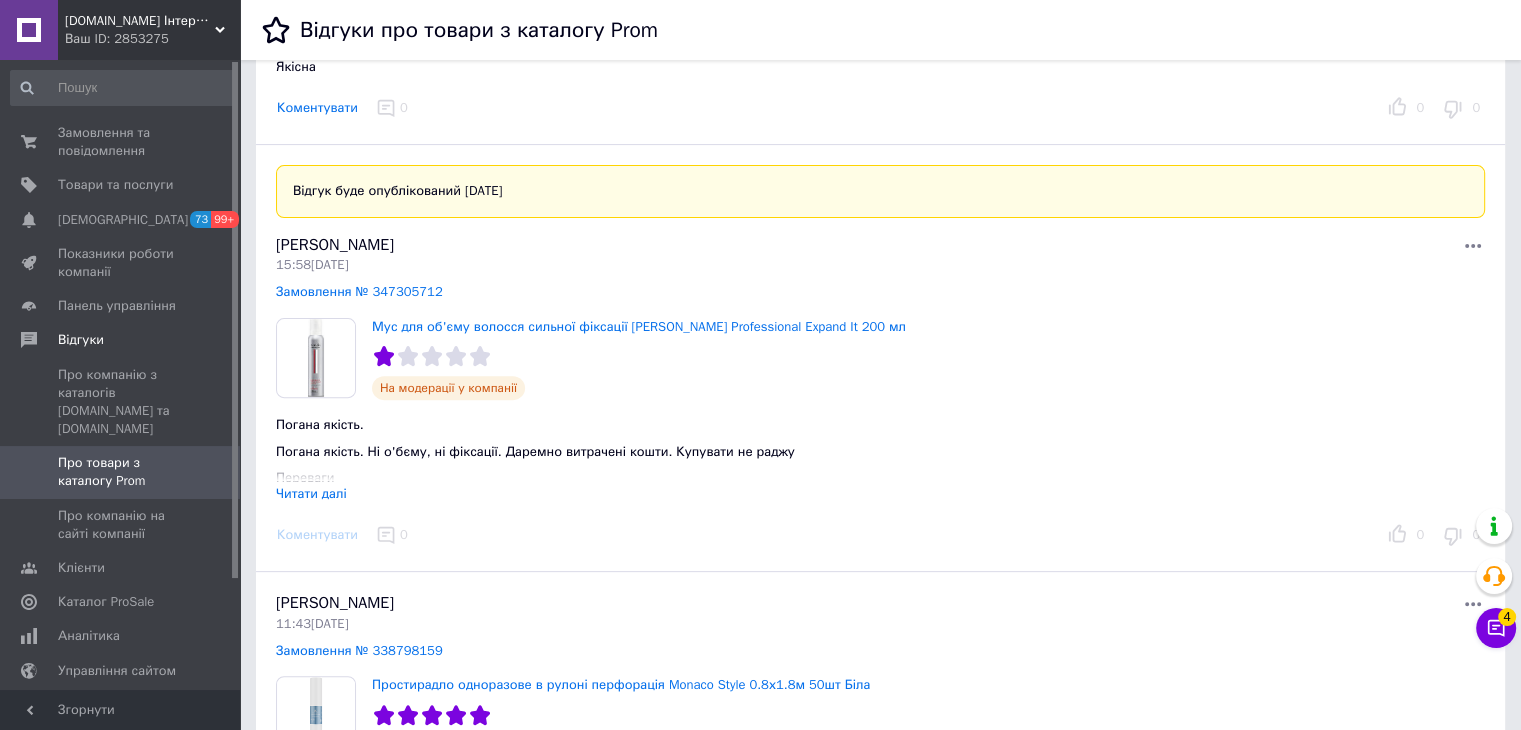 scroll, scrollTop: 0, scrollLeft: 0, axis: both 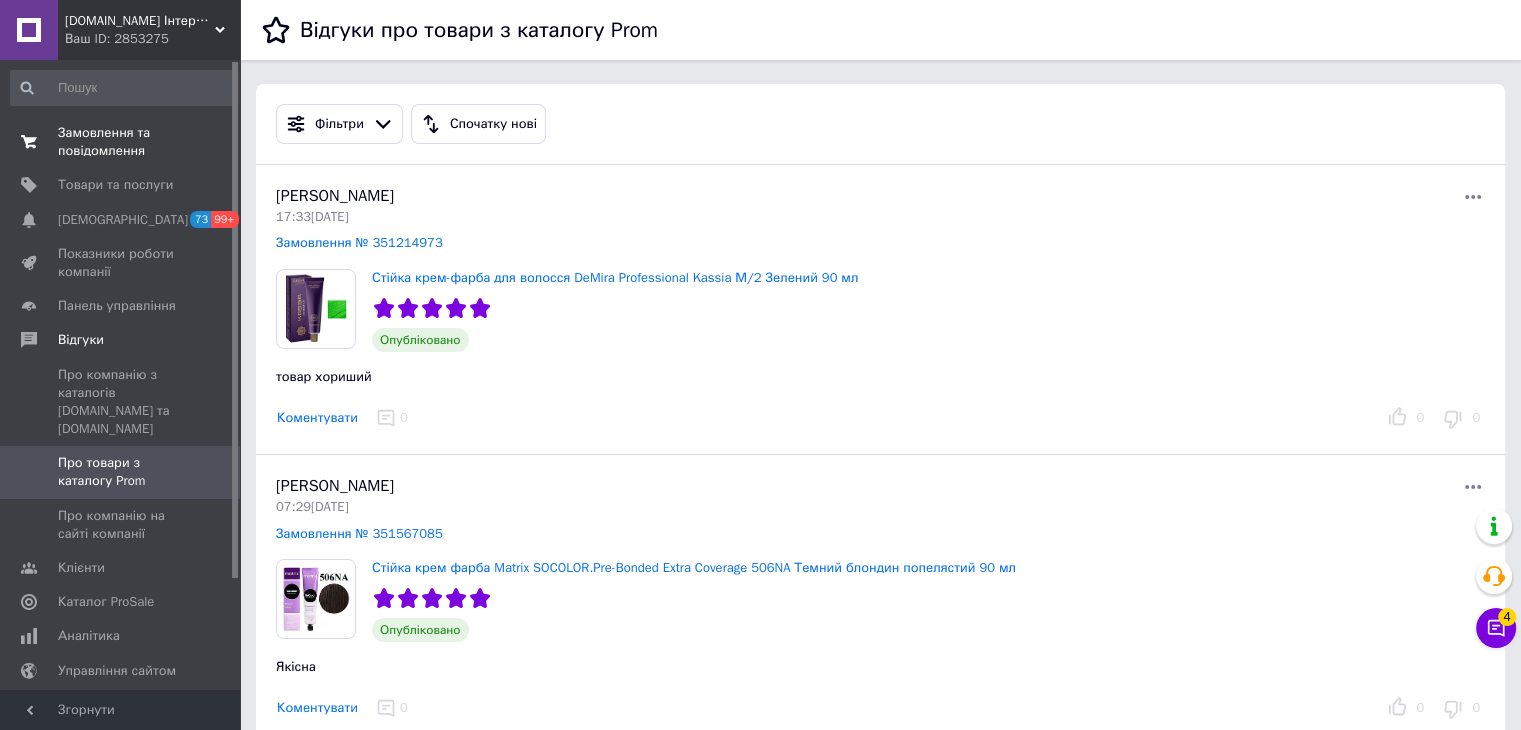 click on "Замовлення та повідомлення" at bounding box center (121, 142) 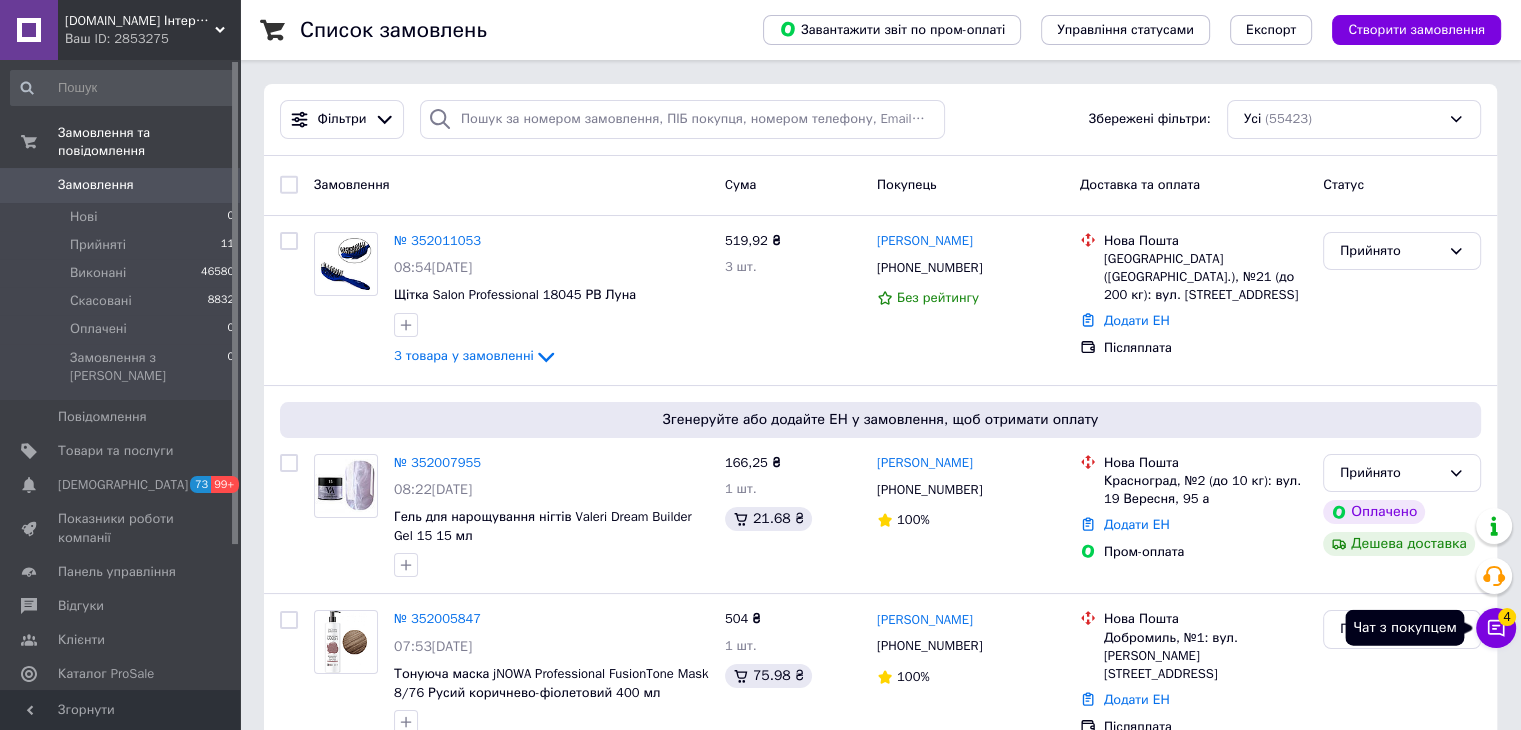 click on "Чат з покупцем 4" at bounding box center [1496, 628] 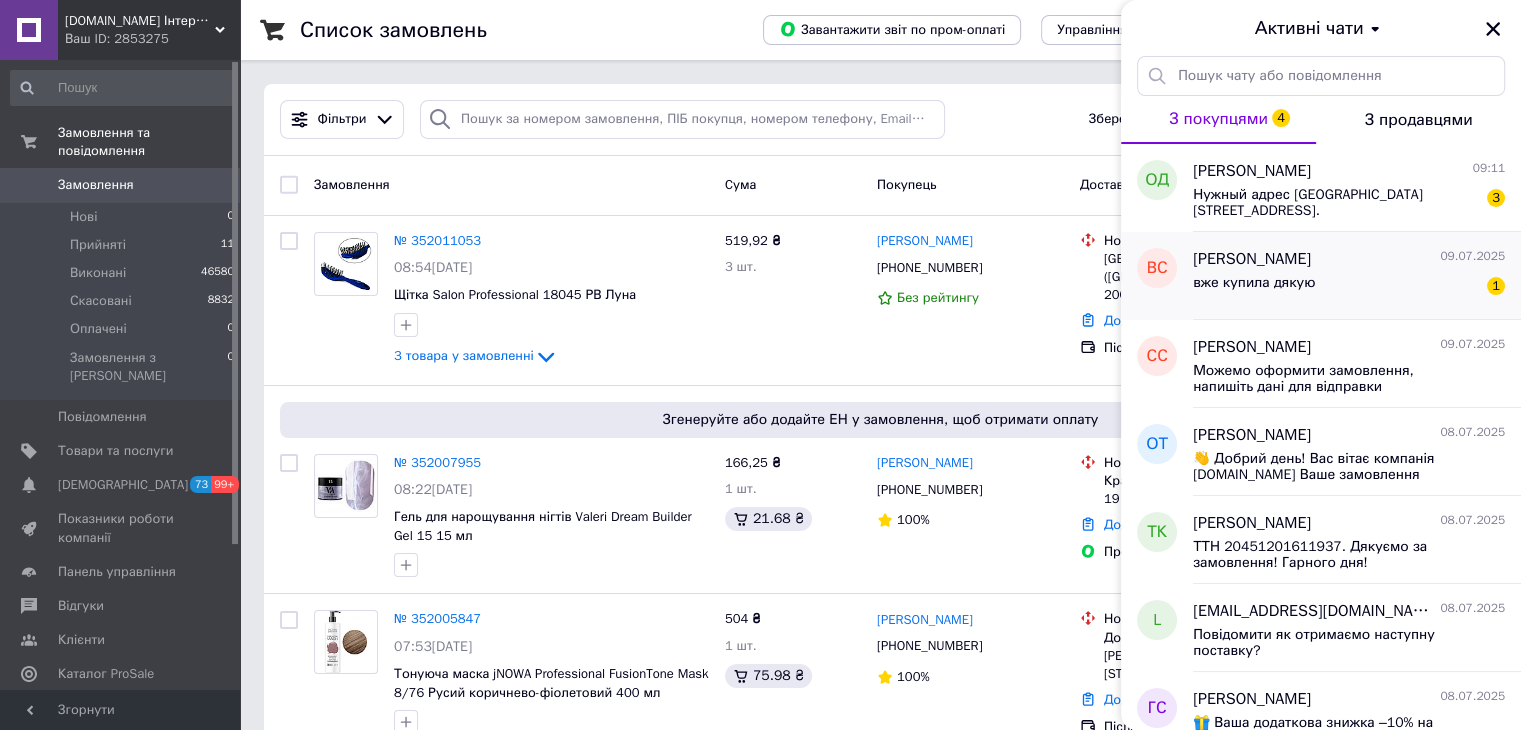 click on "вже  купила  дякую 1" at bounding box center [1349, 287] 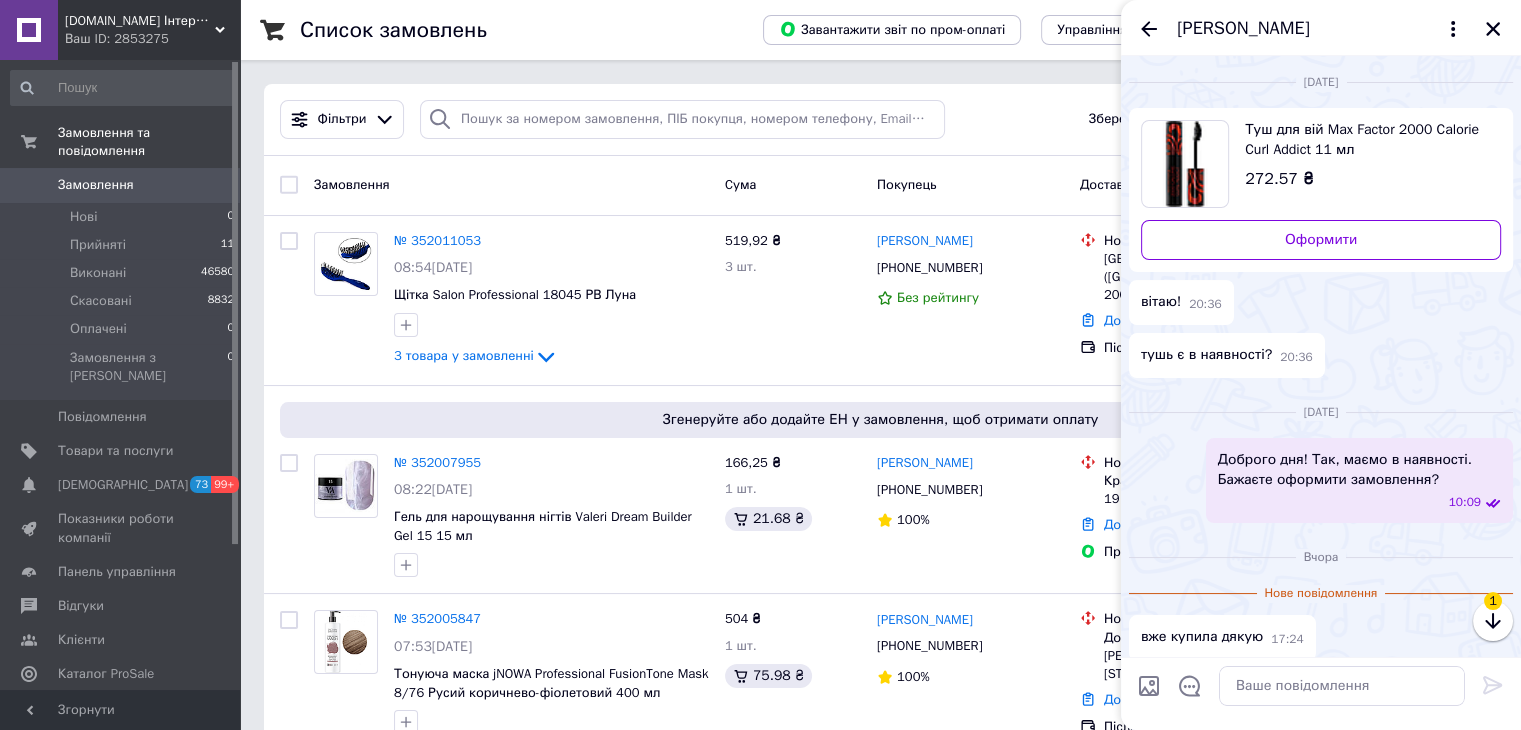 scroll, scrollTop: 12, scrollLeft: 0, axis: vertical 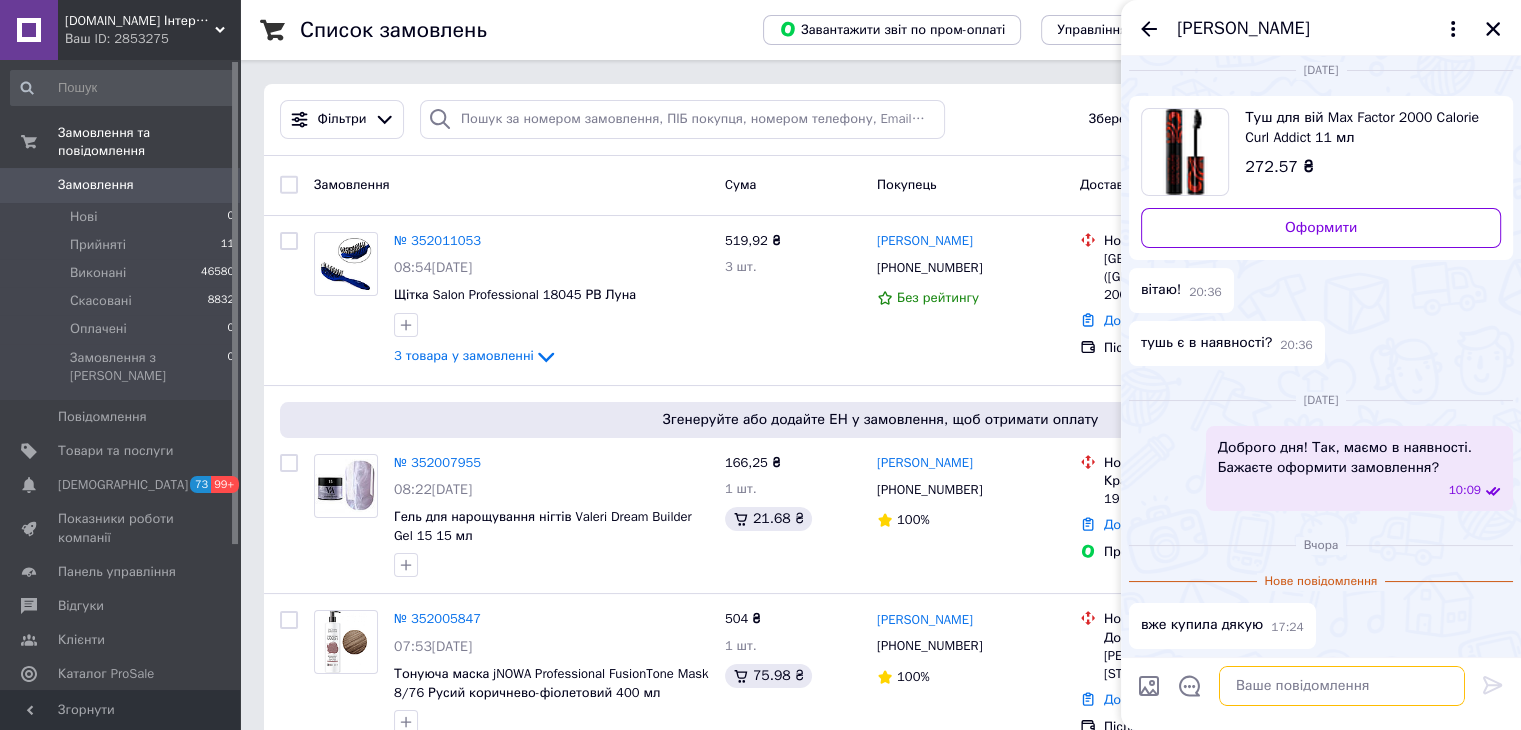 click at bounding box center (1342, 686) 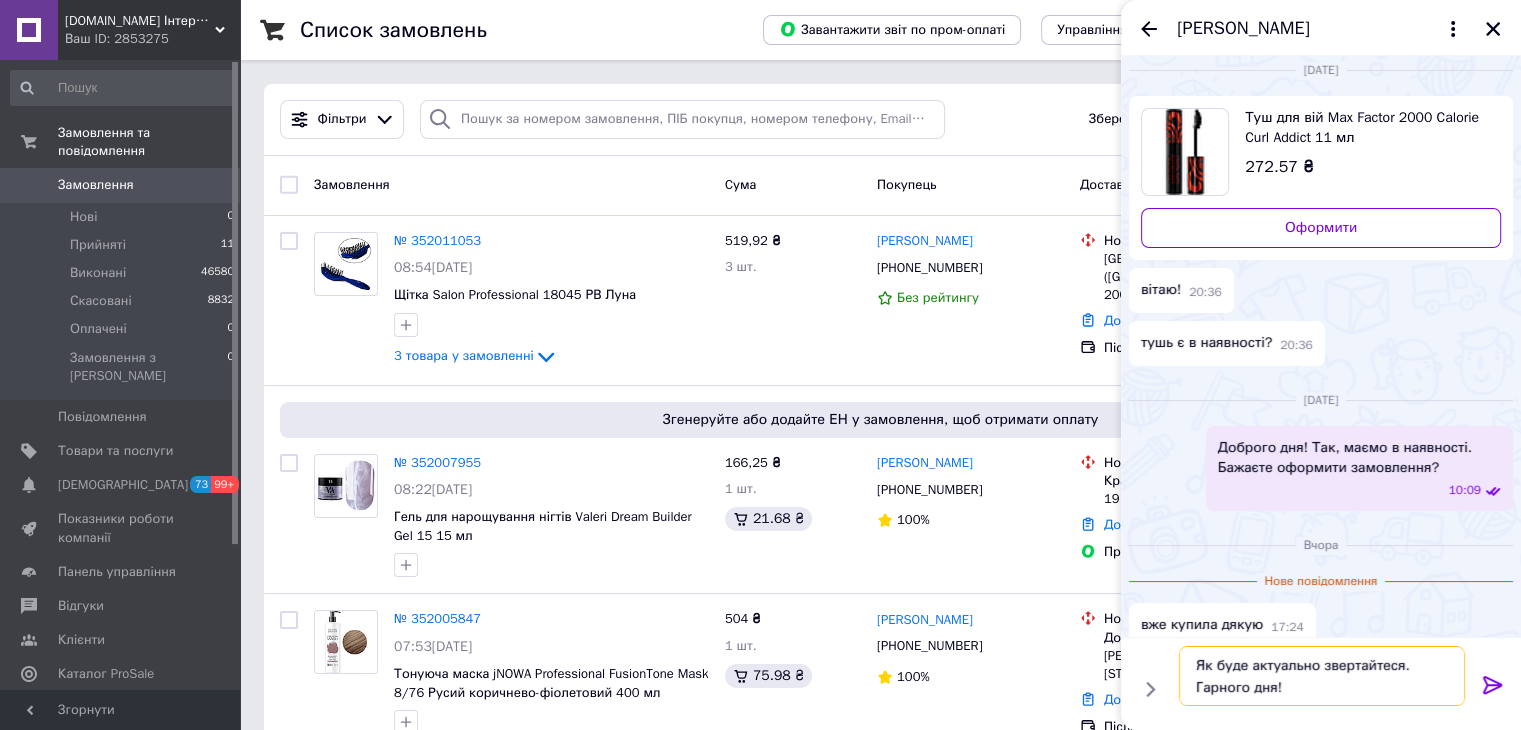 type on "Як буде актуально звертайтеся. Гарного дня!" 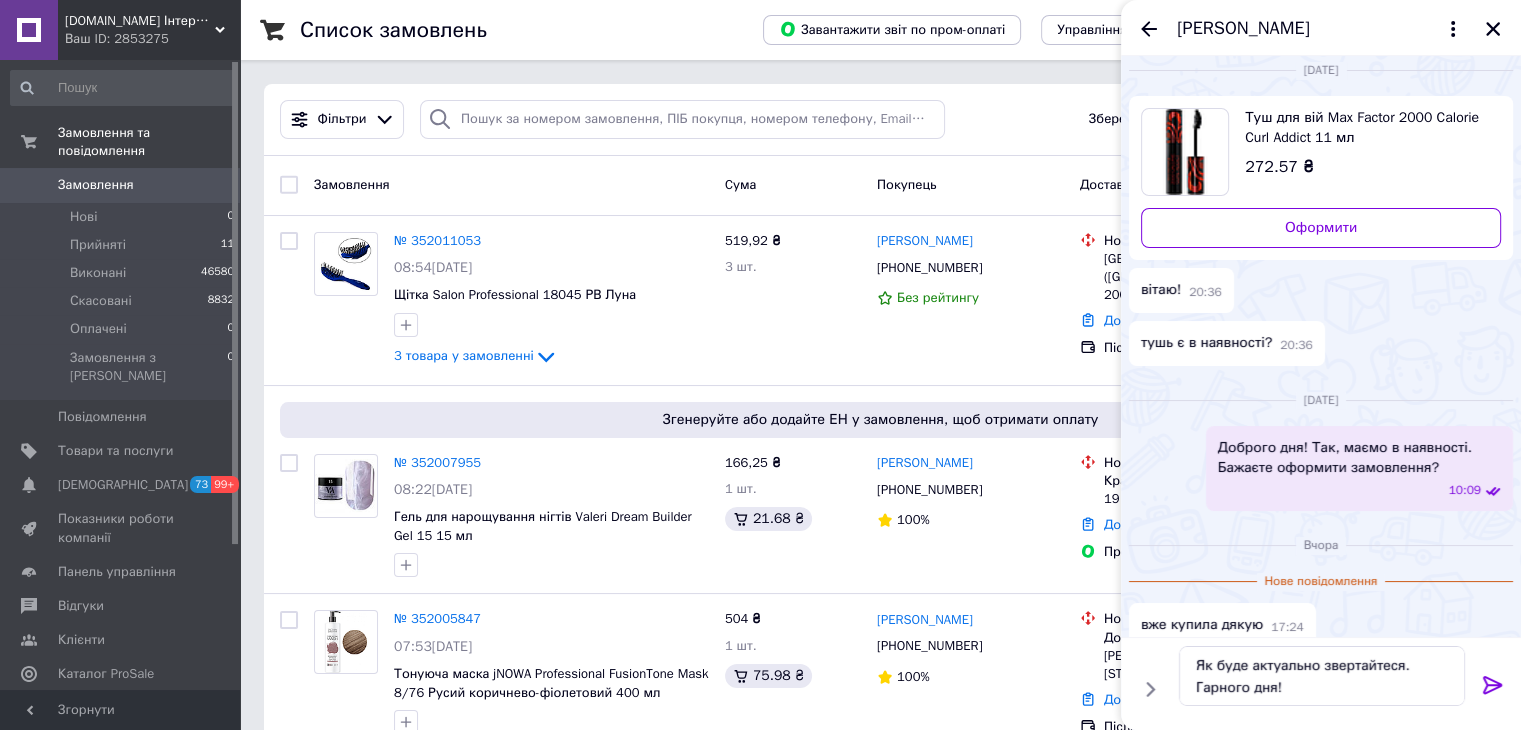 click 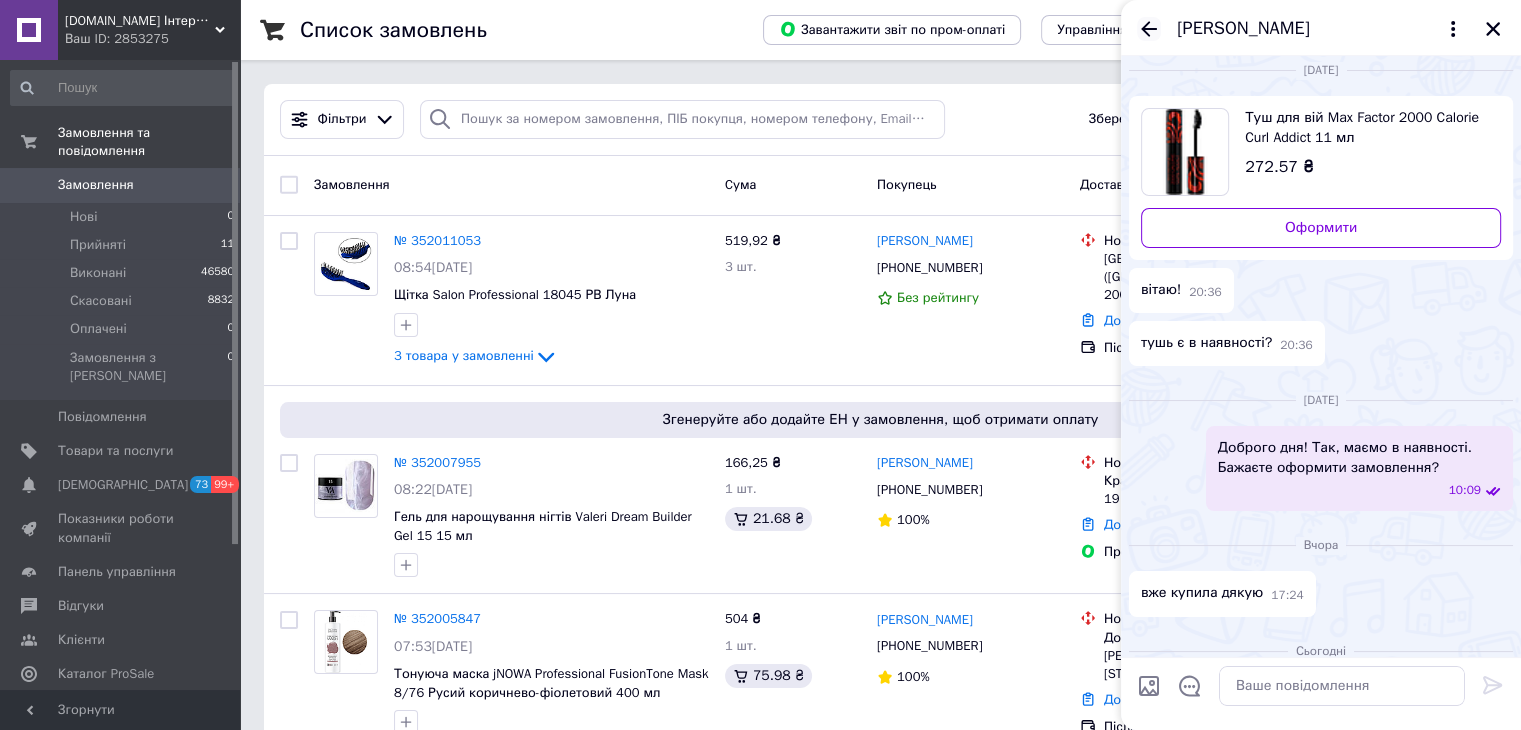 click 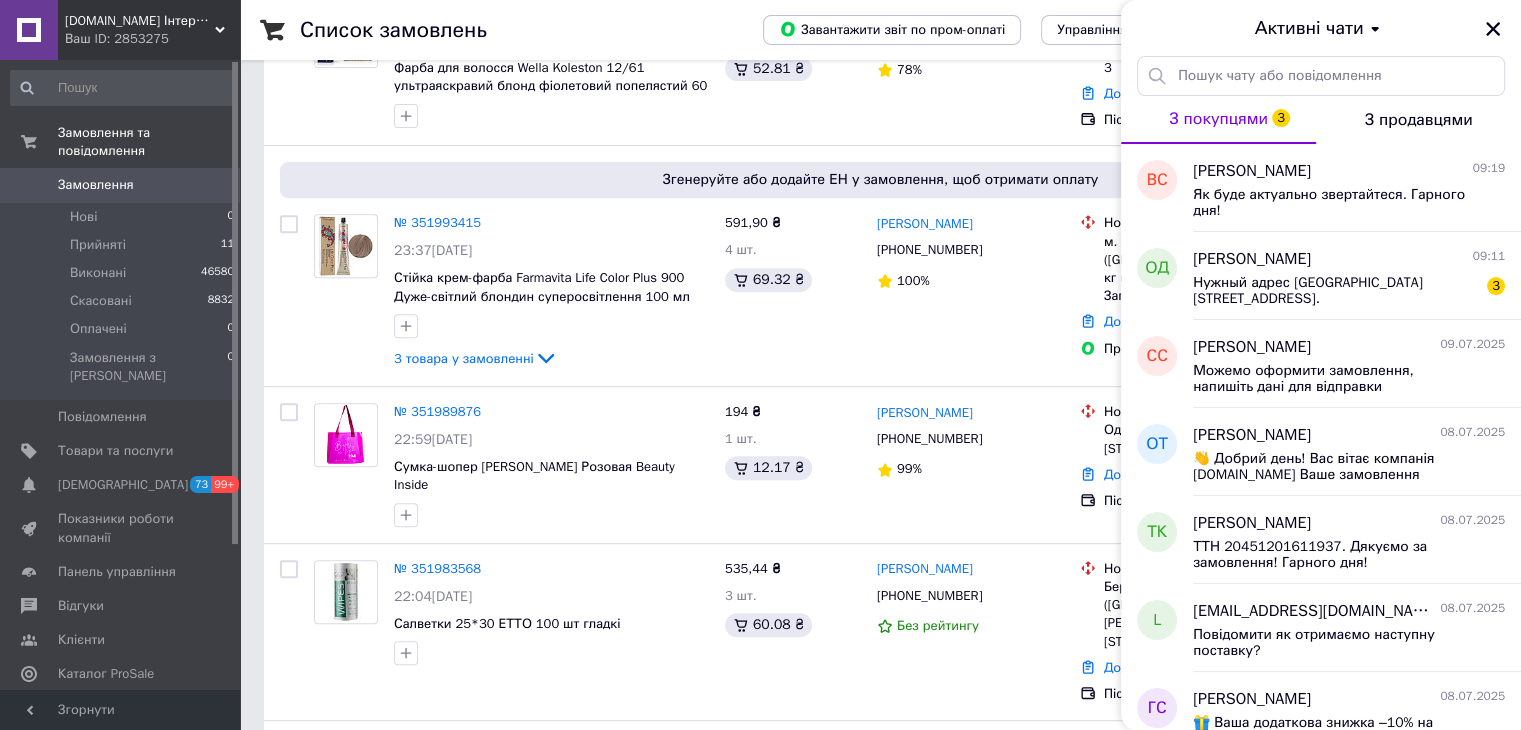scroll, scrollTop: 800, scrollLeft: 0, axis: vertical 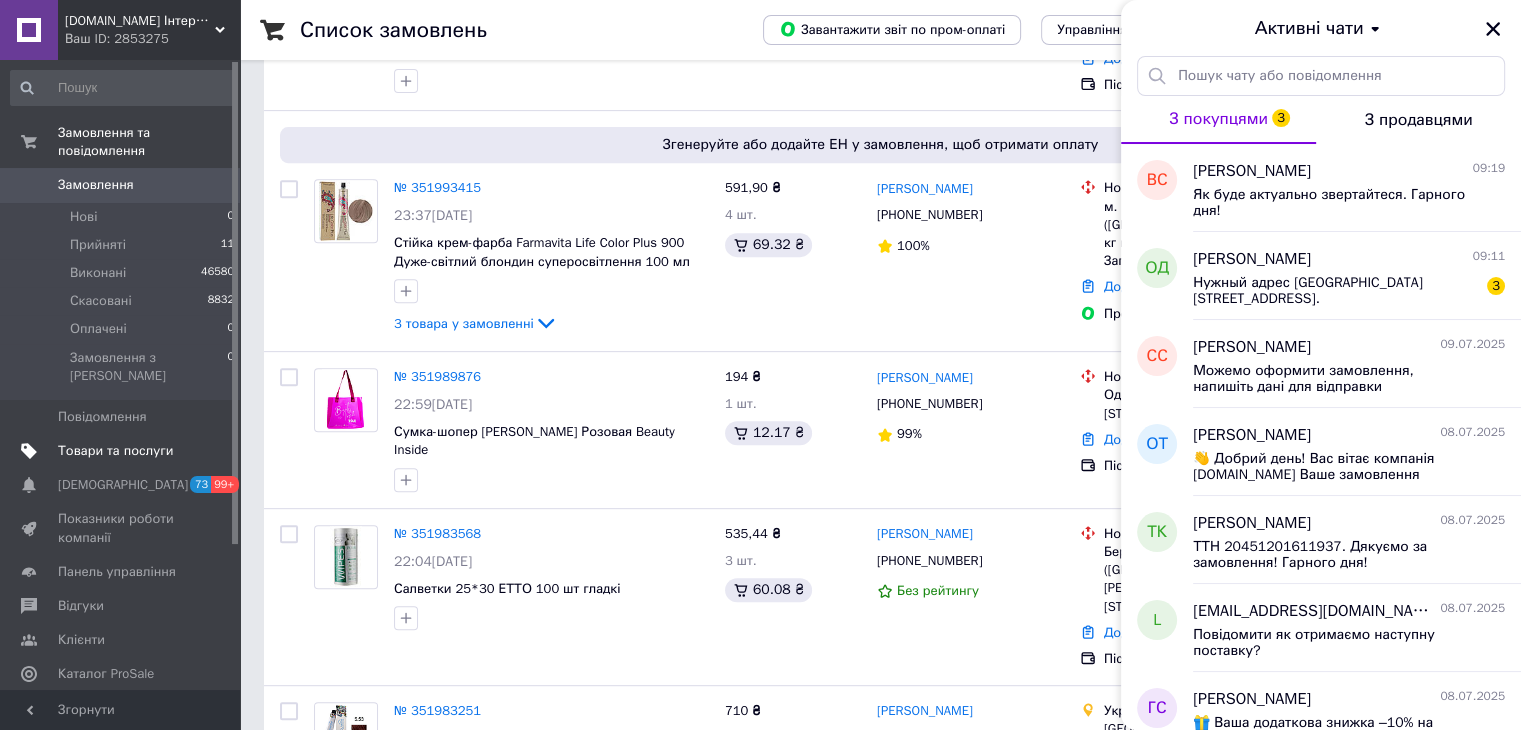 click on "Товари та послуги" at bounding box center (115, 451) 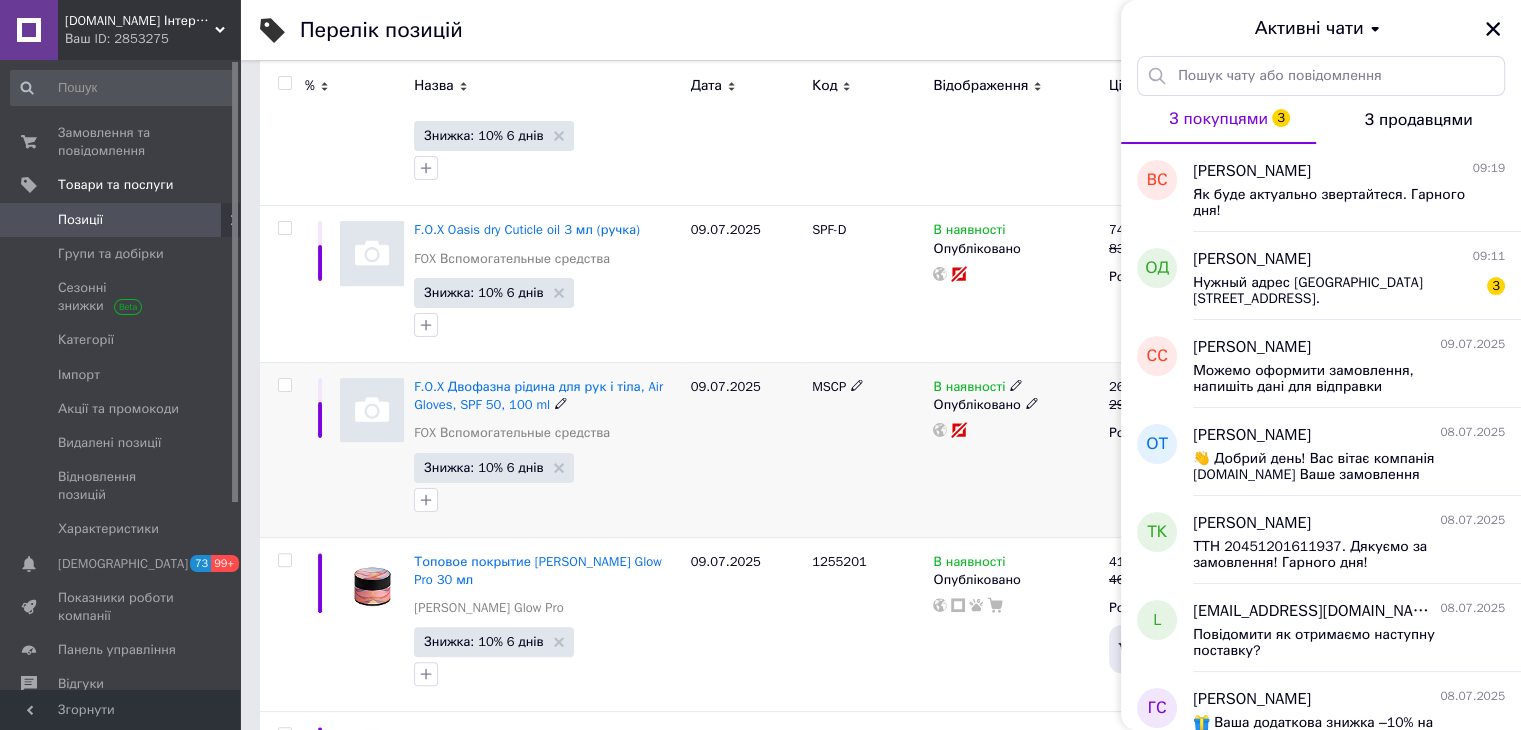 scroll, scrollTop: 0, scrollLeft: 0, axis: both 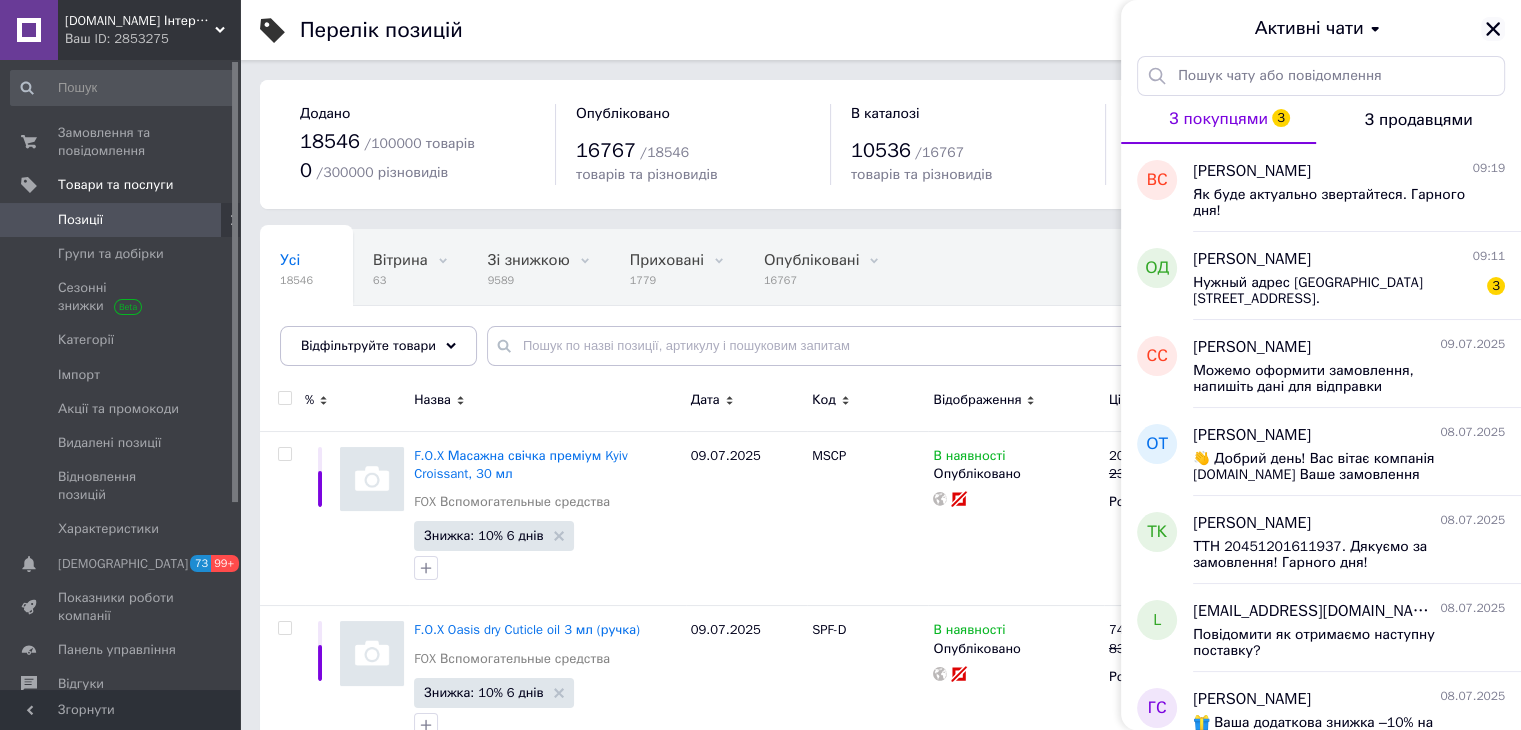 click 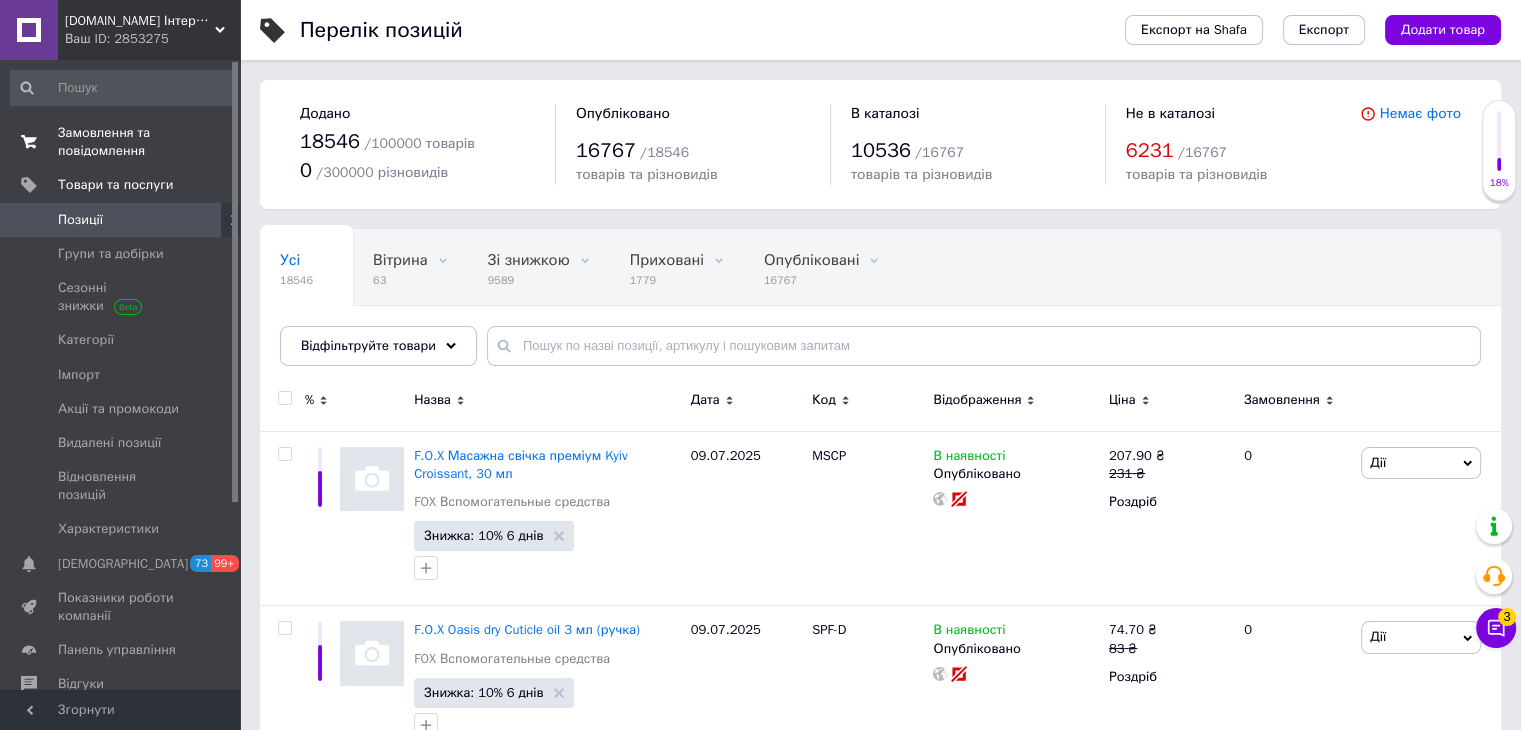 click on "Замовлення та повідомлення" at bounding box center (121, 142) 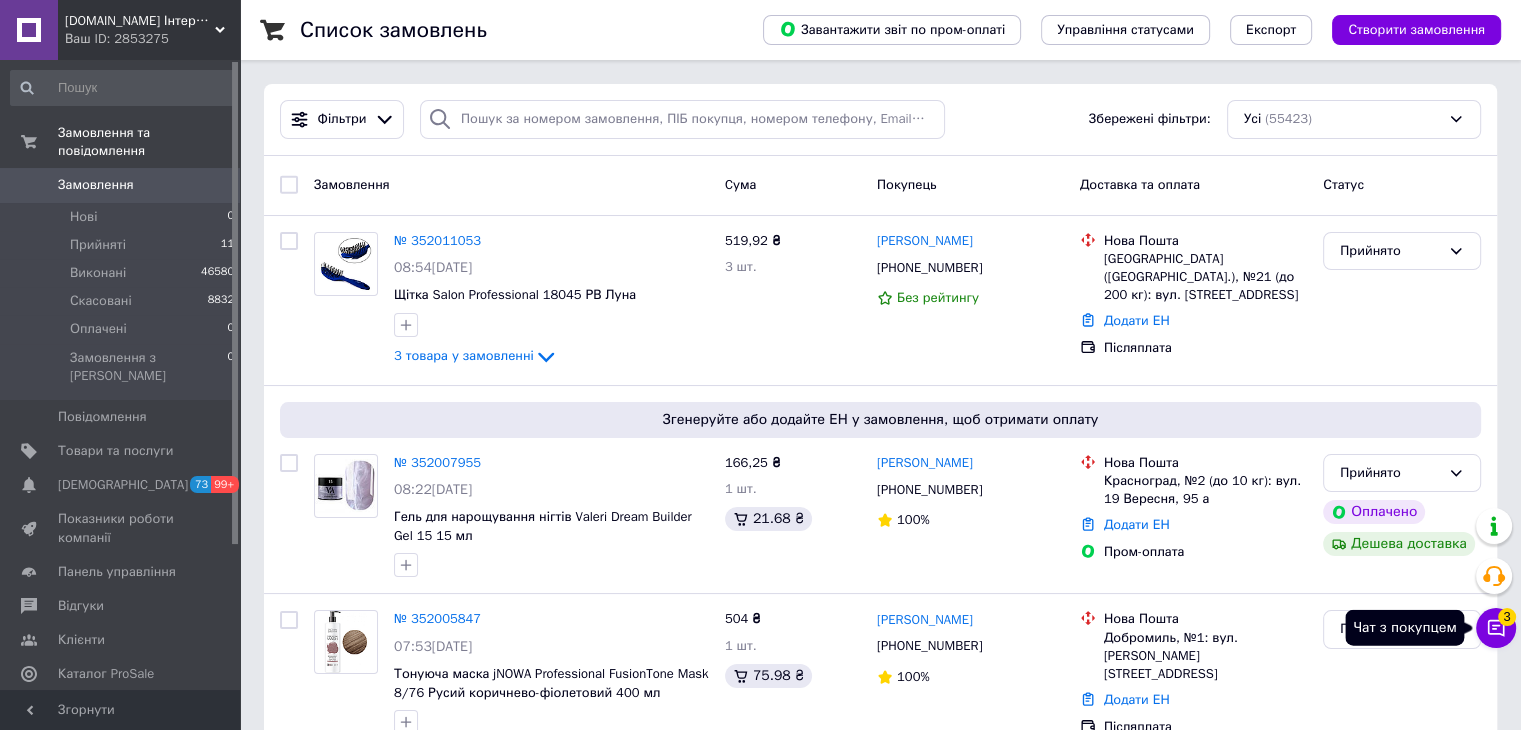 click 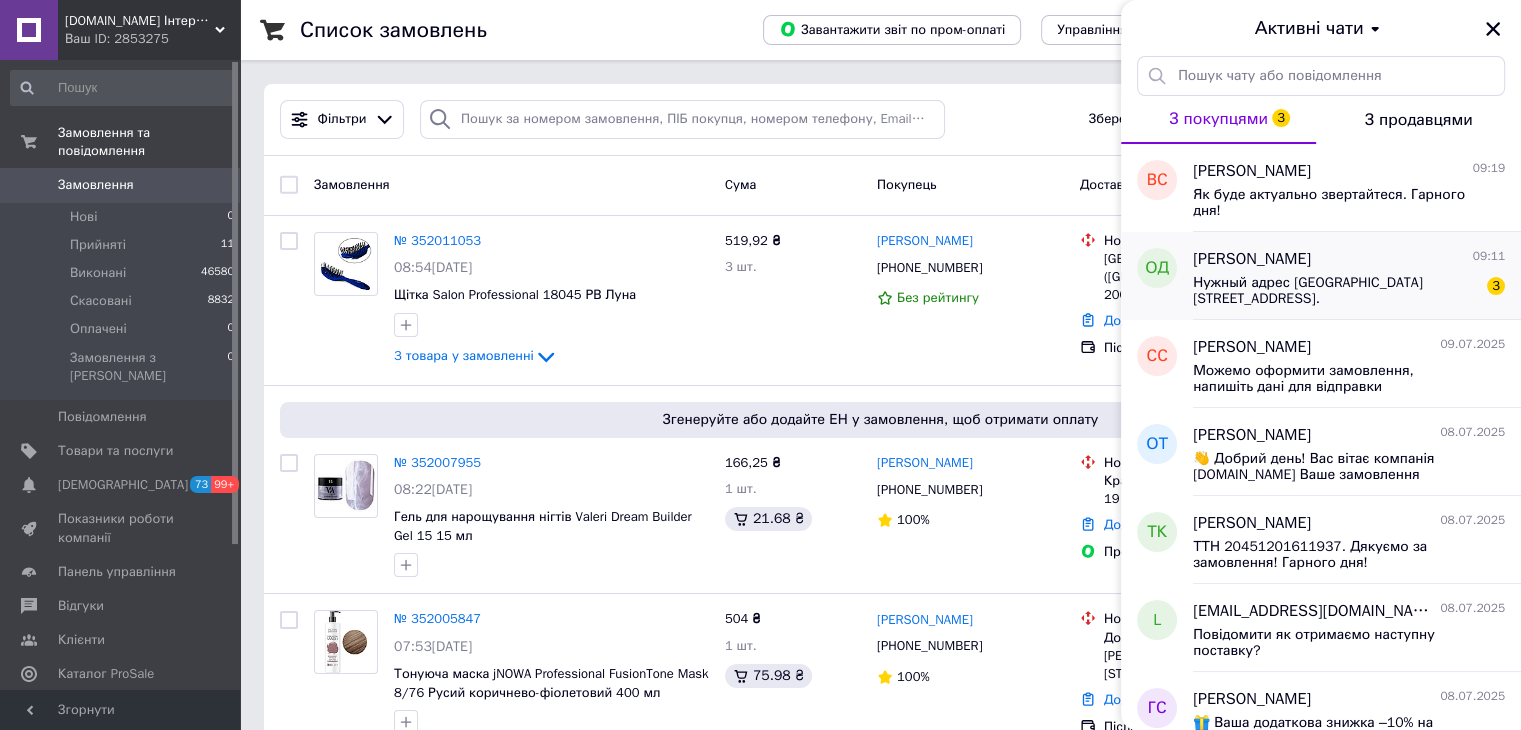 click on "Нужный адрес [GEOGRAPHIC_DATA][STREET_ADDRESS]." at bounding box center (1335, 291) 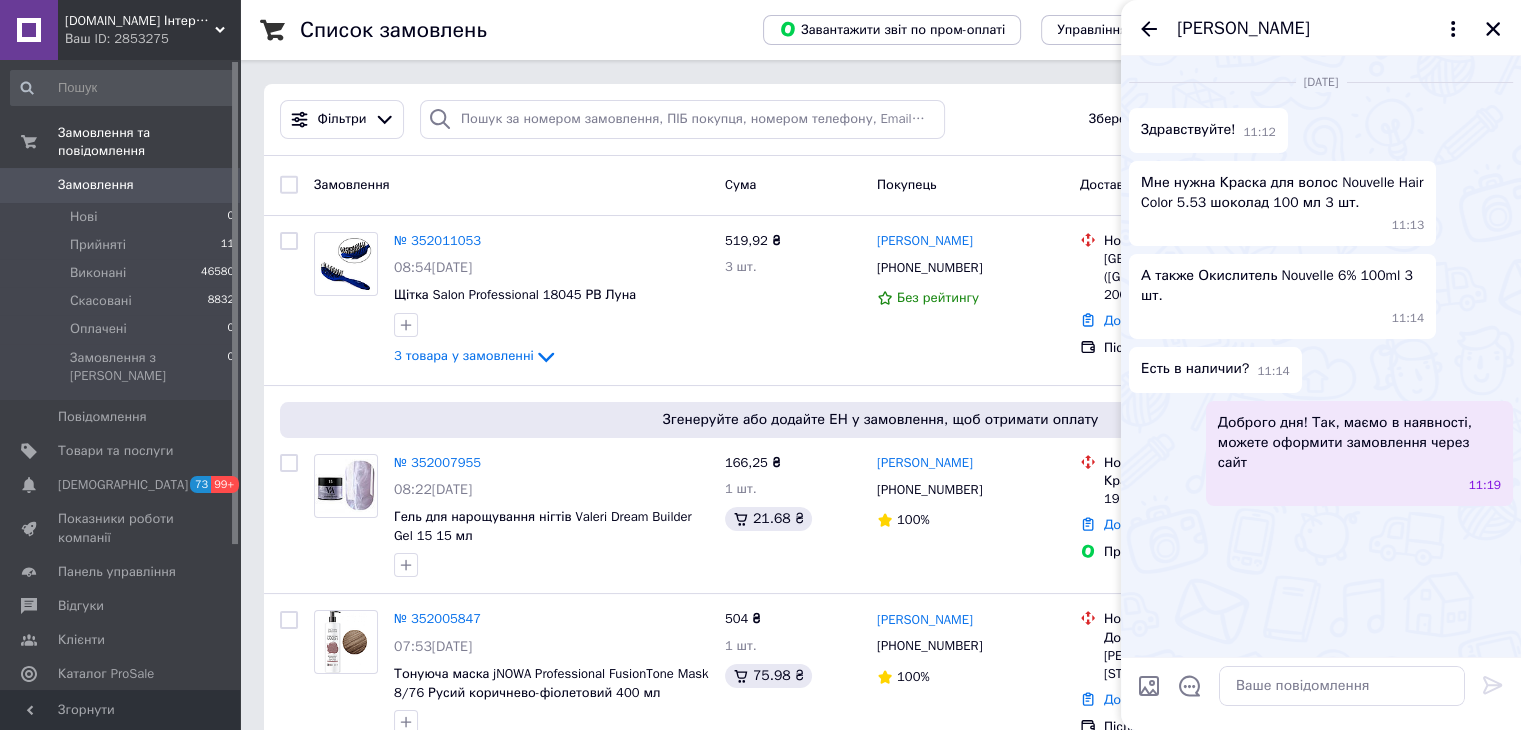 scroll, scrollTop: 1020, scrollLeft: 0, axis: vertical 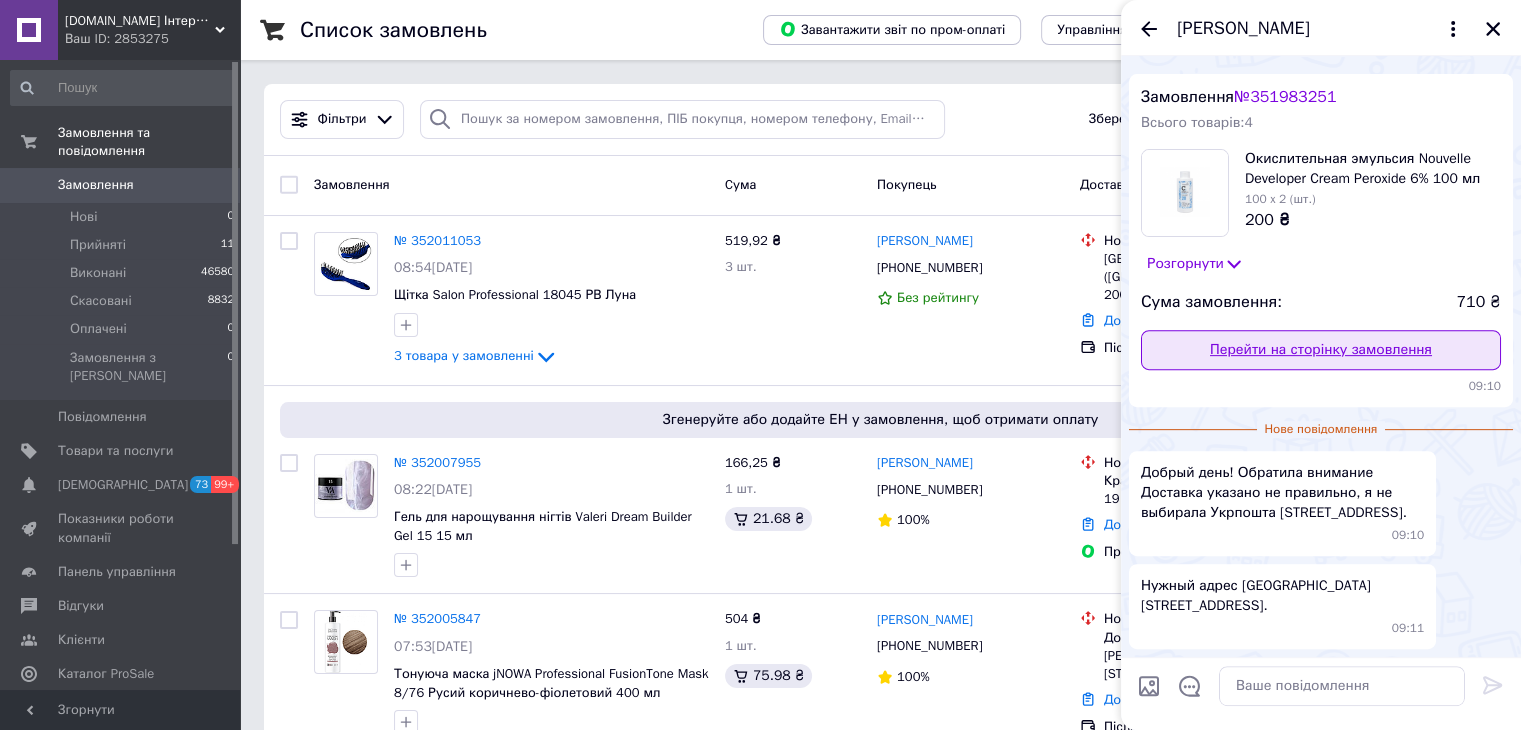 click on "Перейти на сторінку замовлення" at bounding box center [1321, 350] 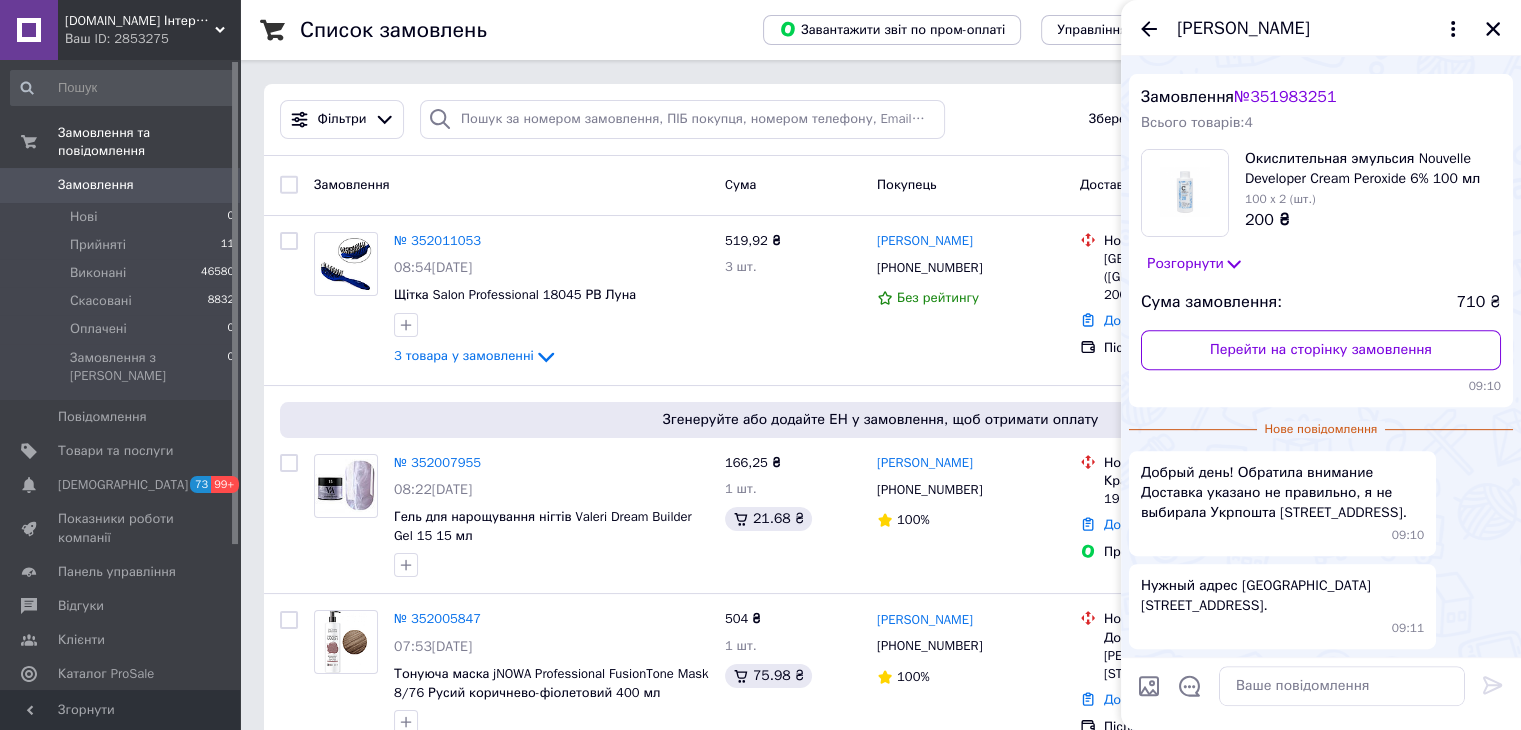 drag, startPoint x: 1259, startPoint y: 589, endPoint x: 1144, endPoint y: 587, distance: 115.01739 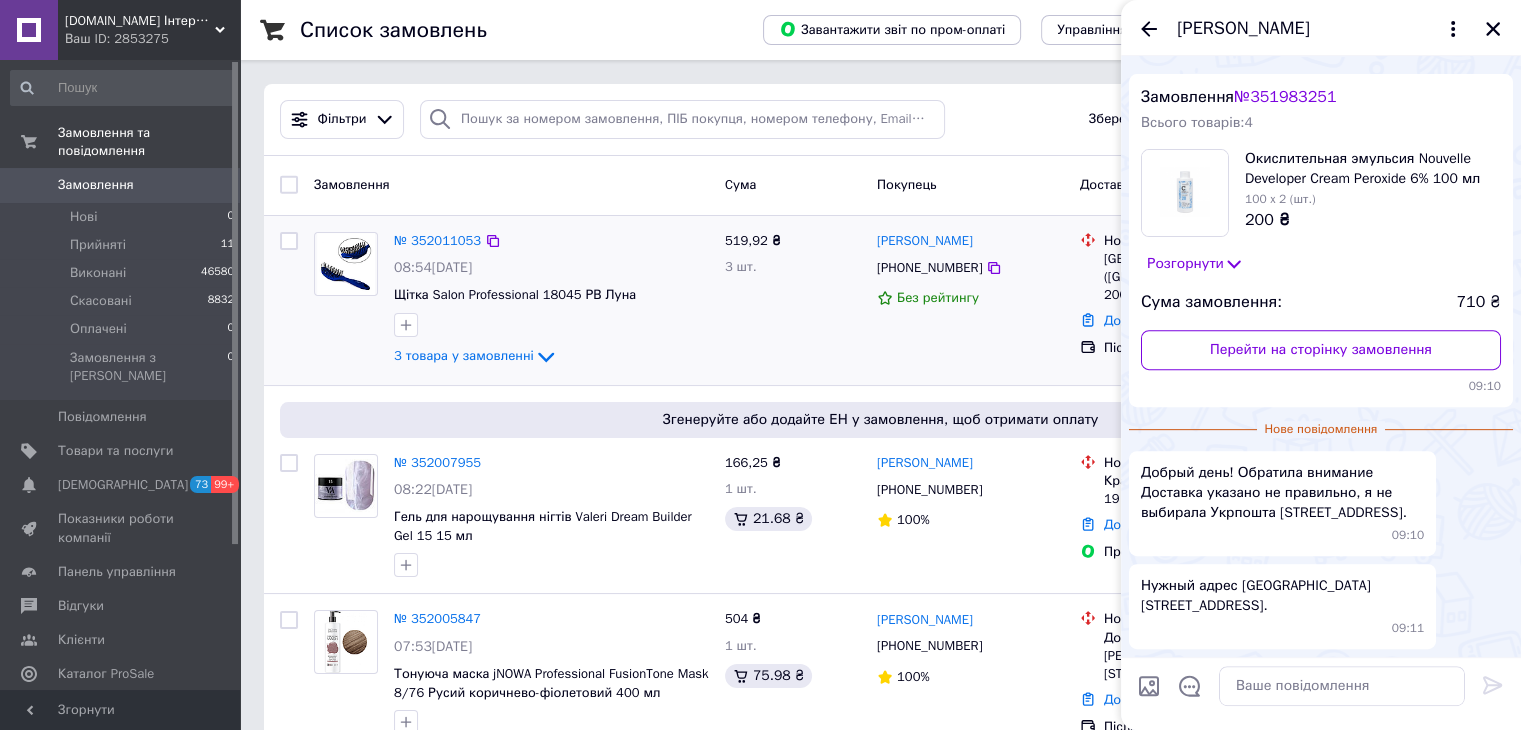copy on "Великодолинское" 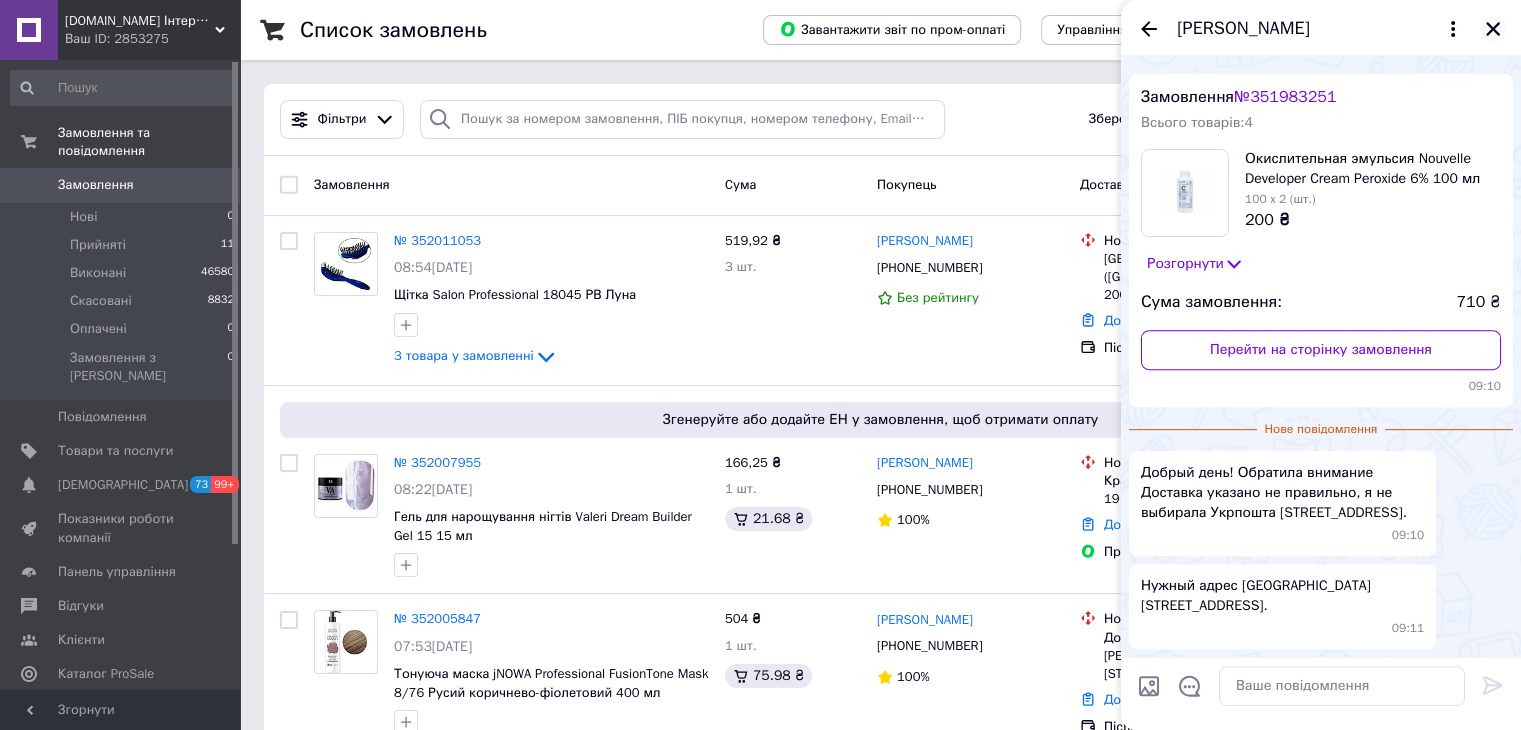 click 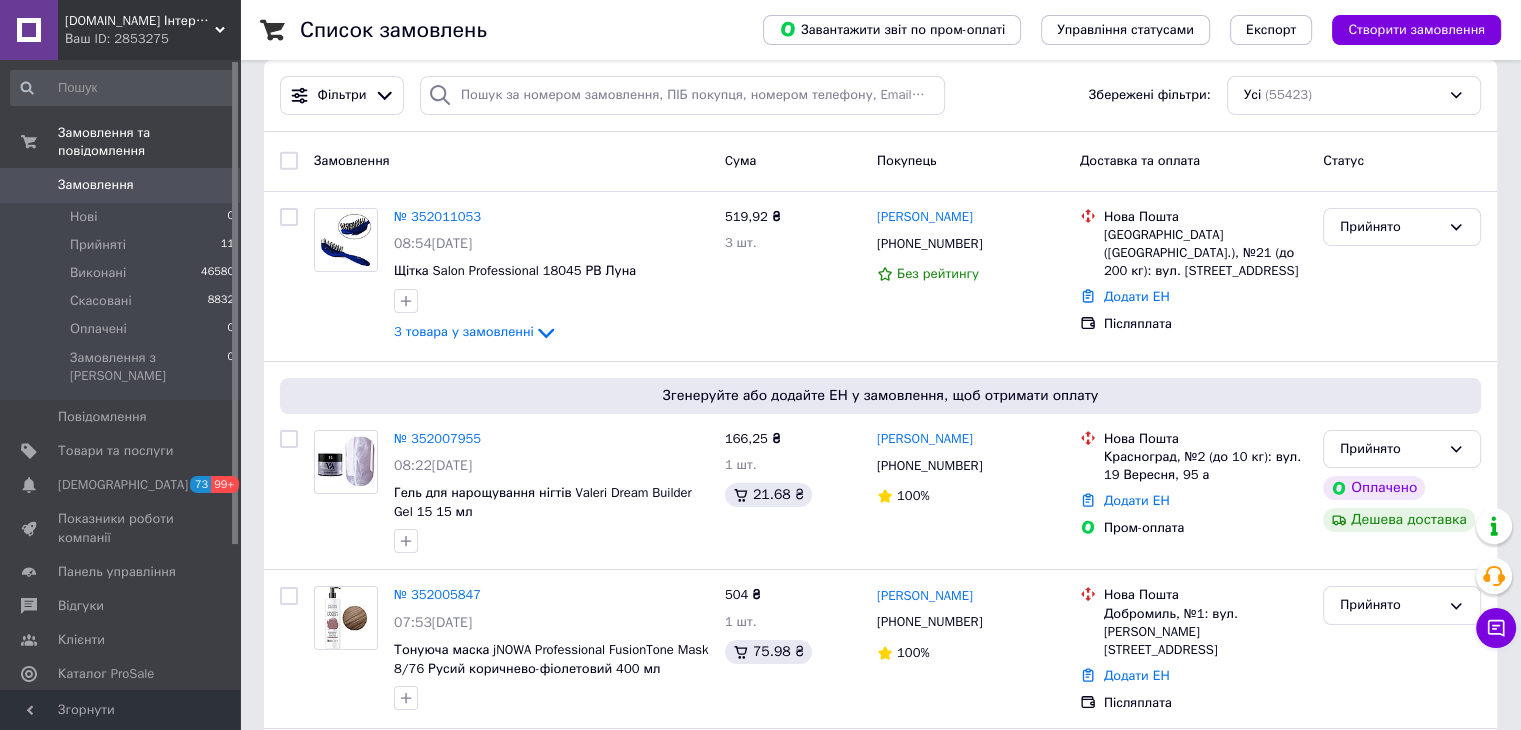 scroll, scrollTop: 0, scrollLeft: 0, axis: both 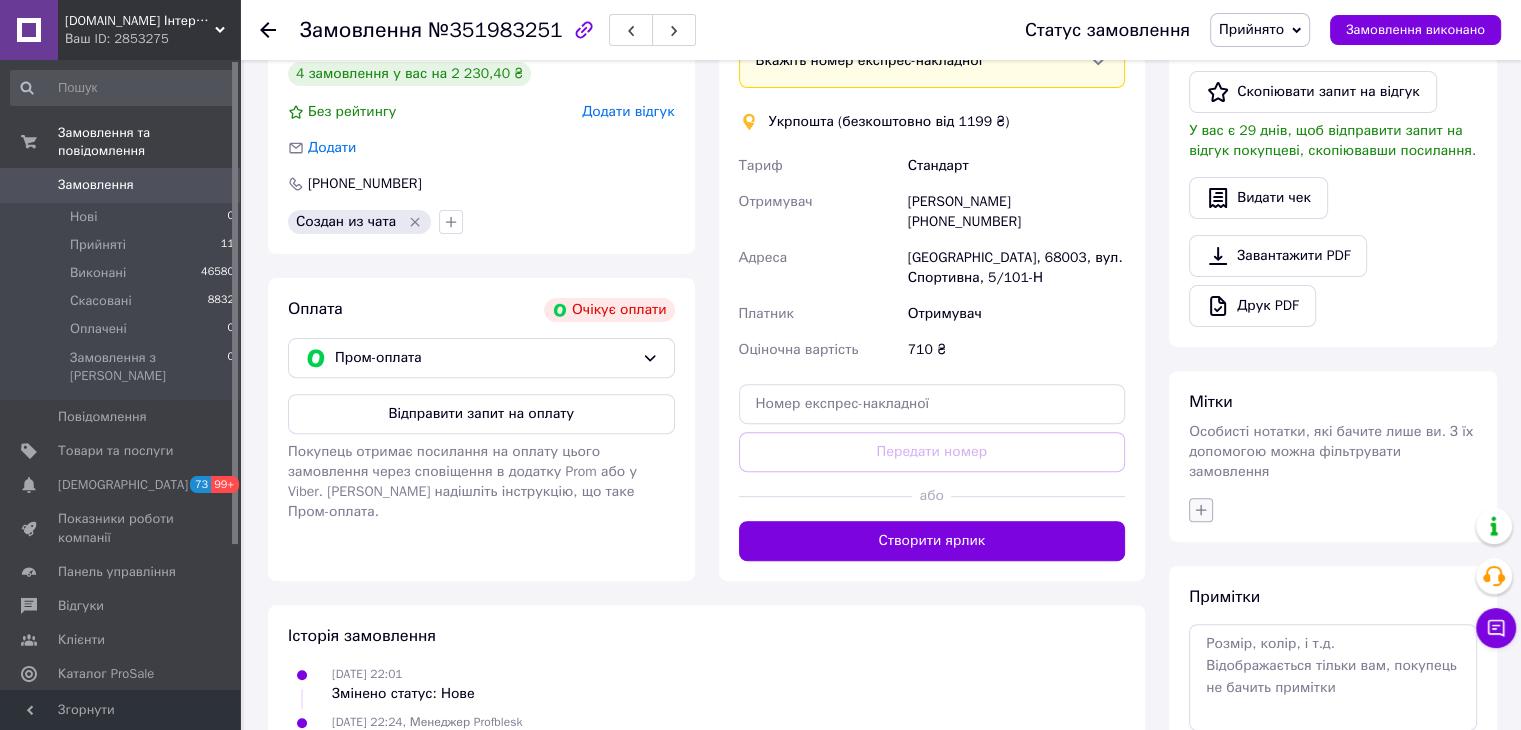 click 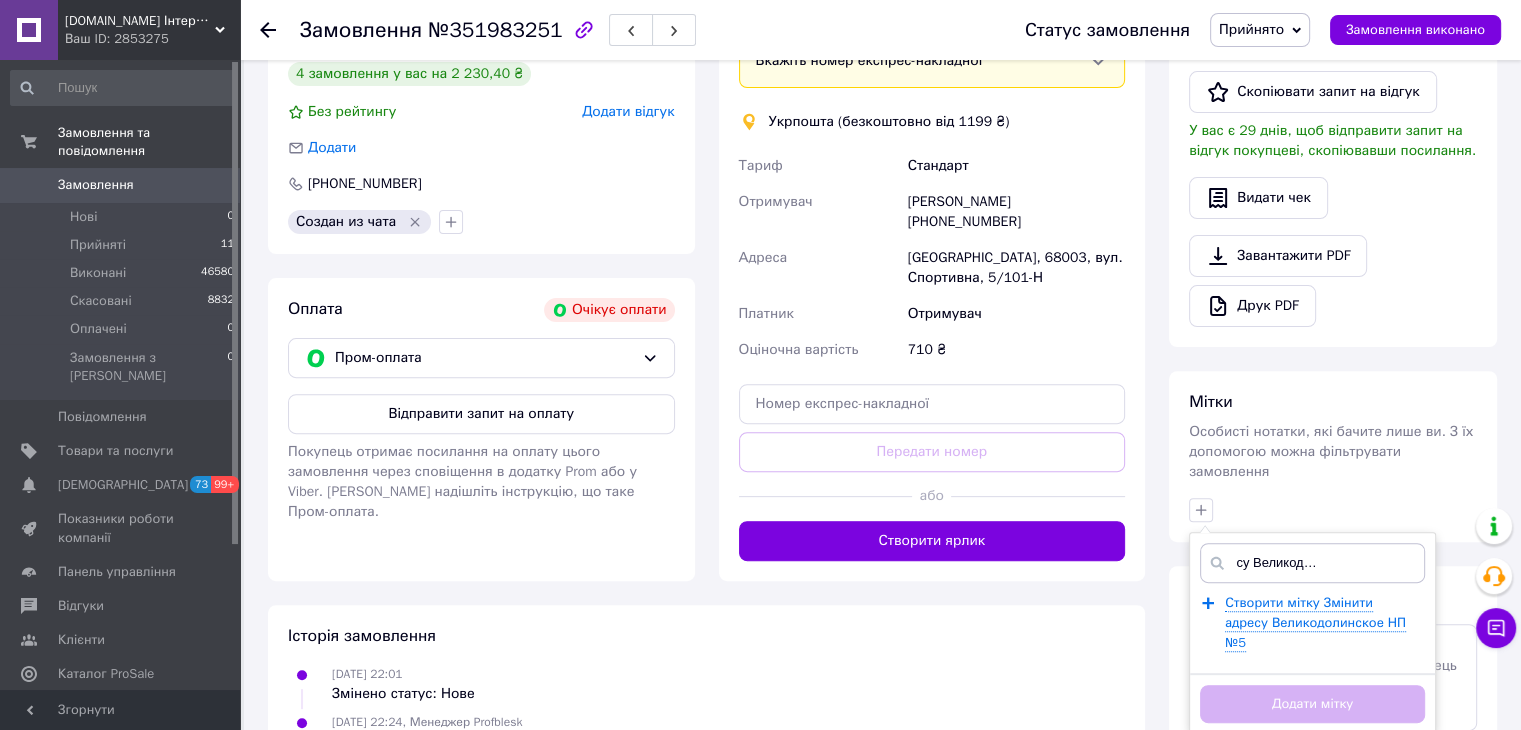 scroll, scrollTop: 0, scrollLeft: 87, axis: horizontal 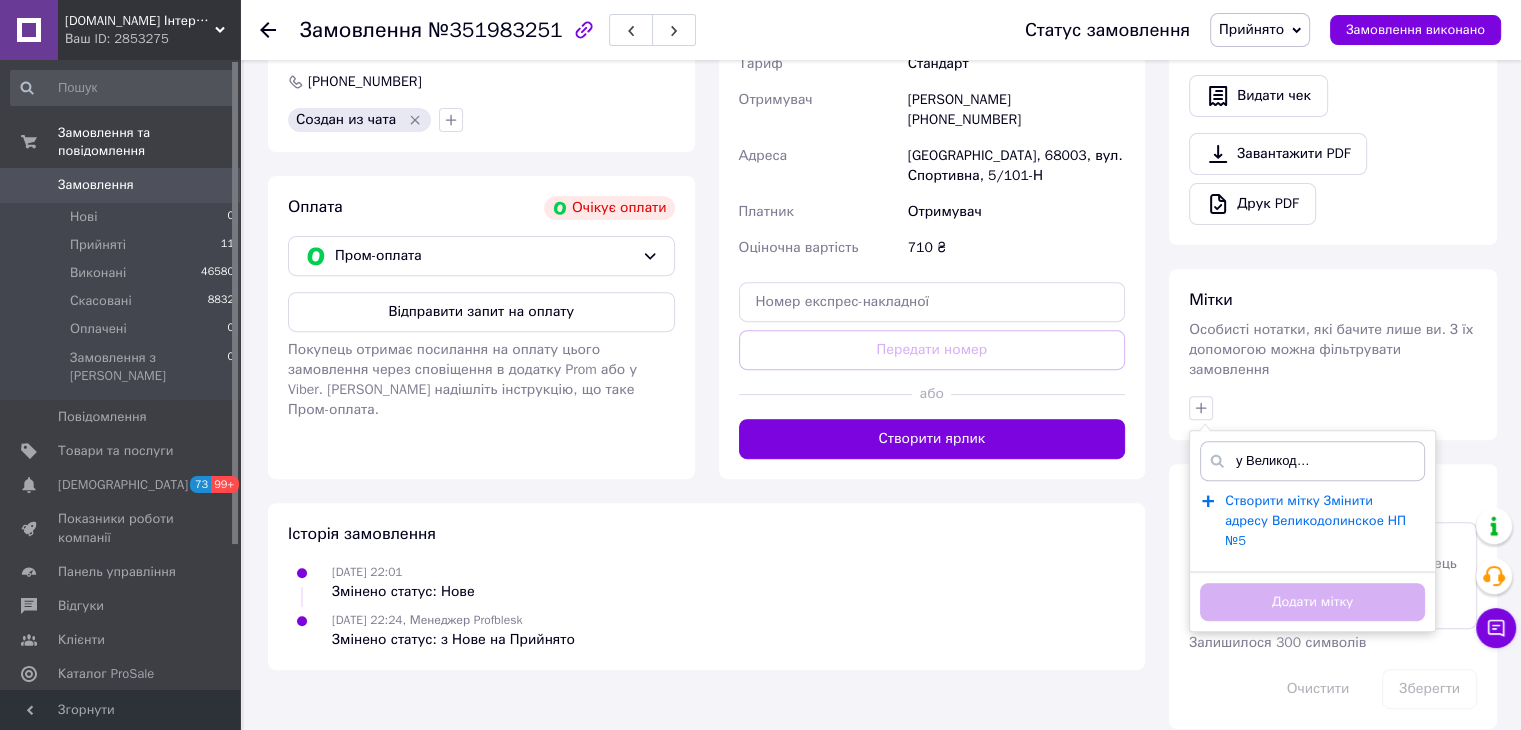 type on "Змінити адресу Великодолинское НП №5" 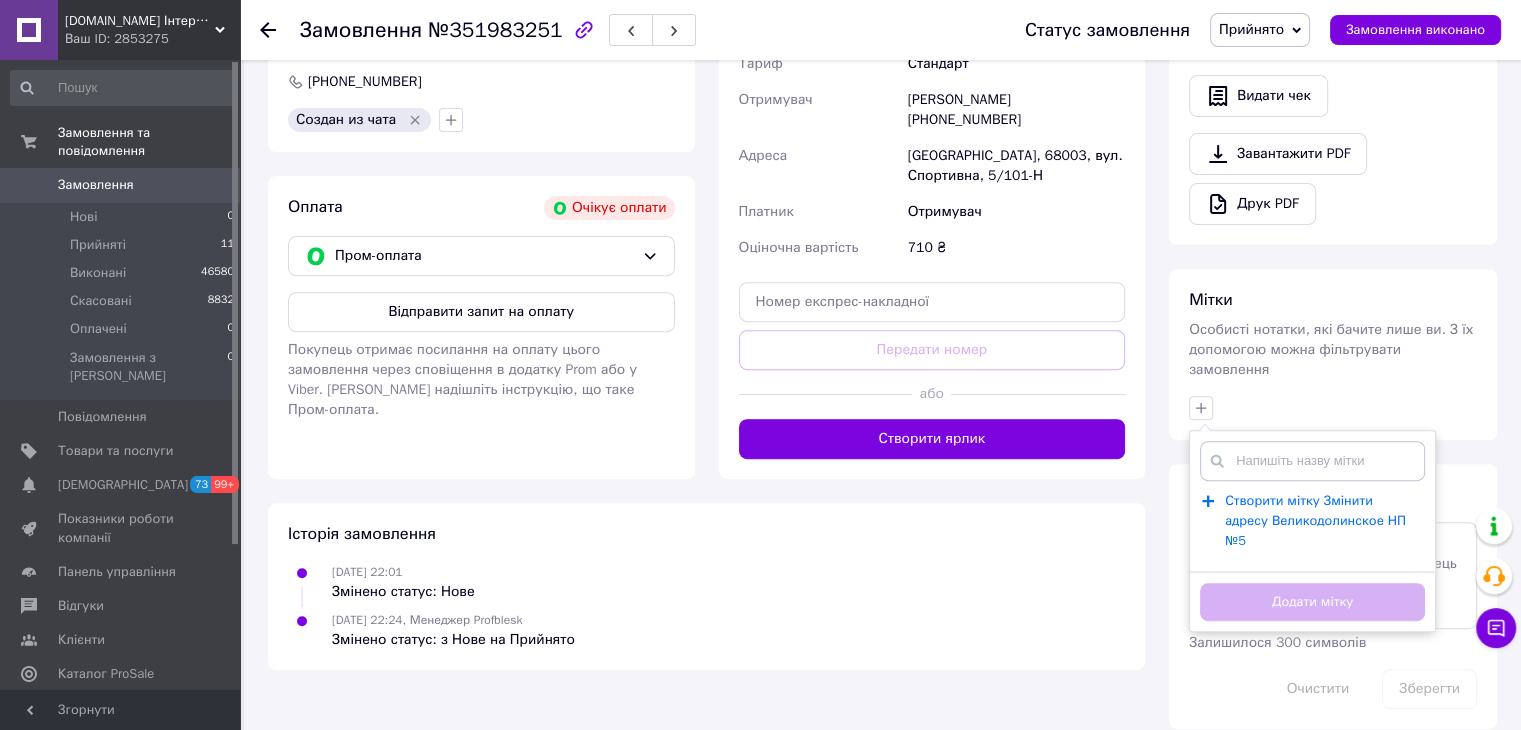 scroll, scrollTop: 0, scrollLeft: 0, axis: both 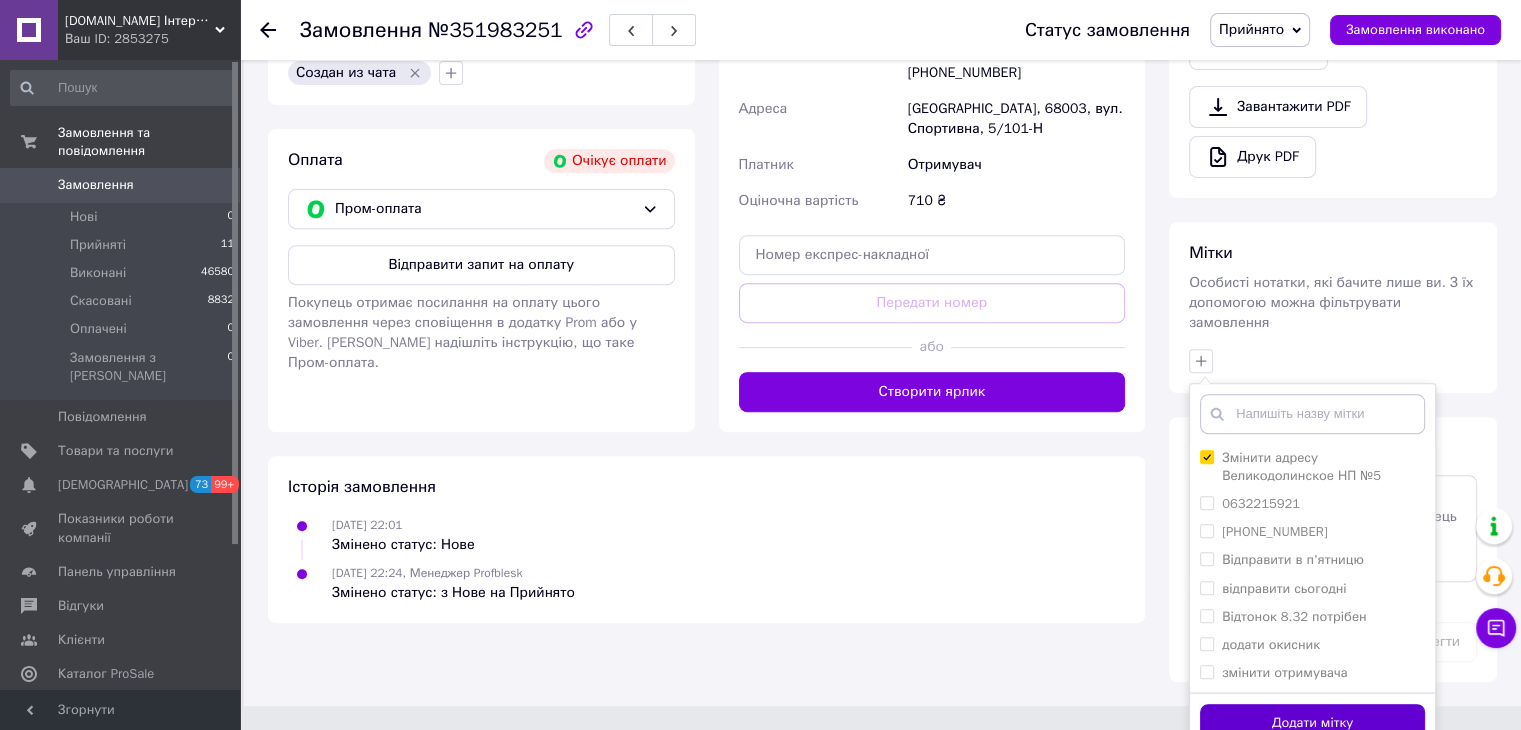 click on "Додати мітку" at bounding box center (1312, 723) 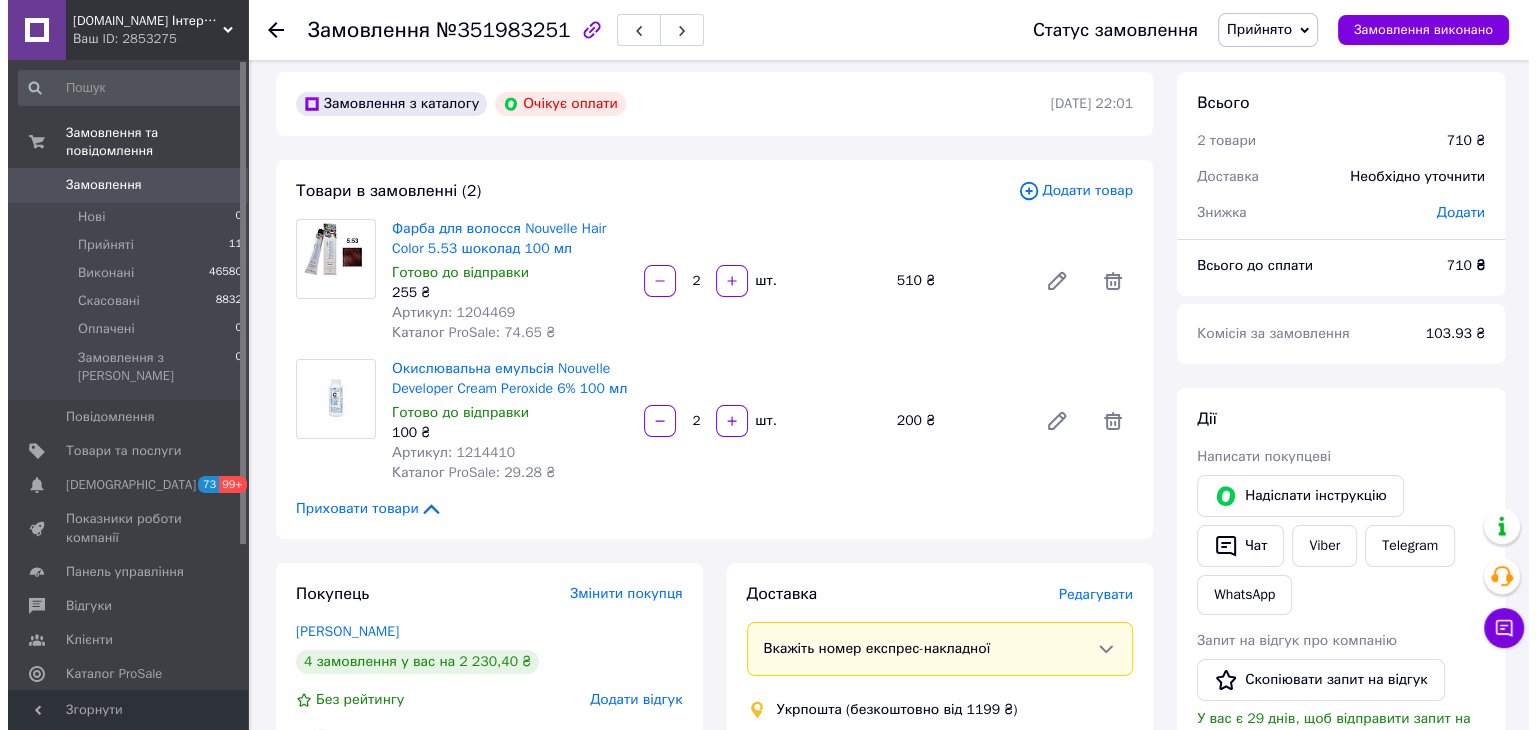 scroll, scrollTop: 0, scrollLeft: 0, axis: both 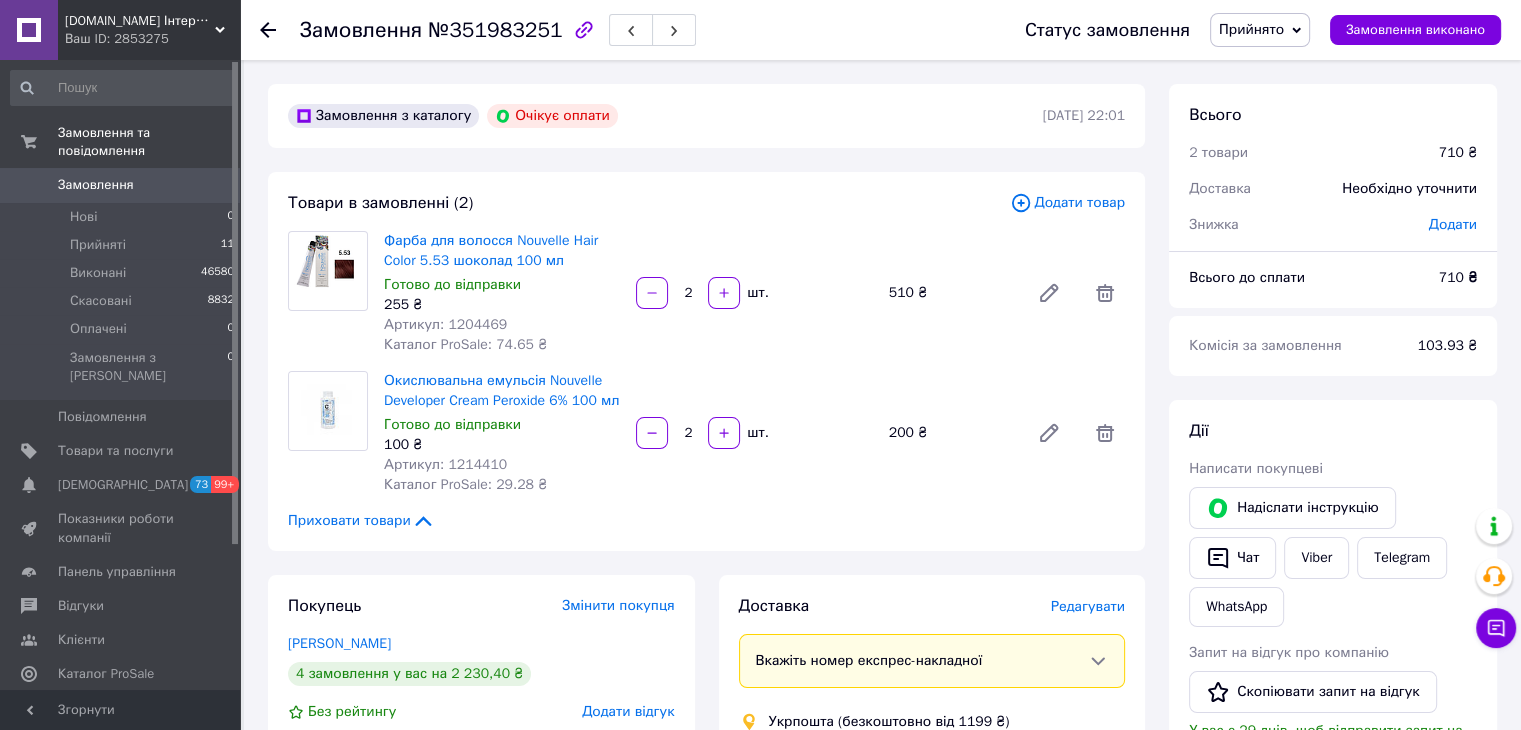 click 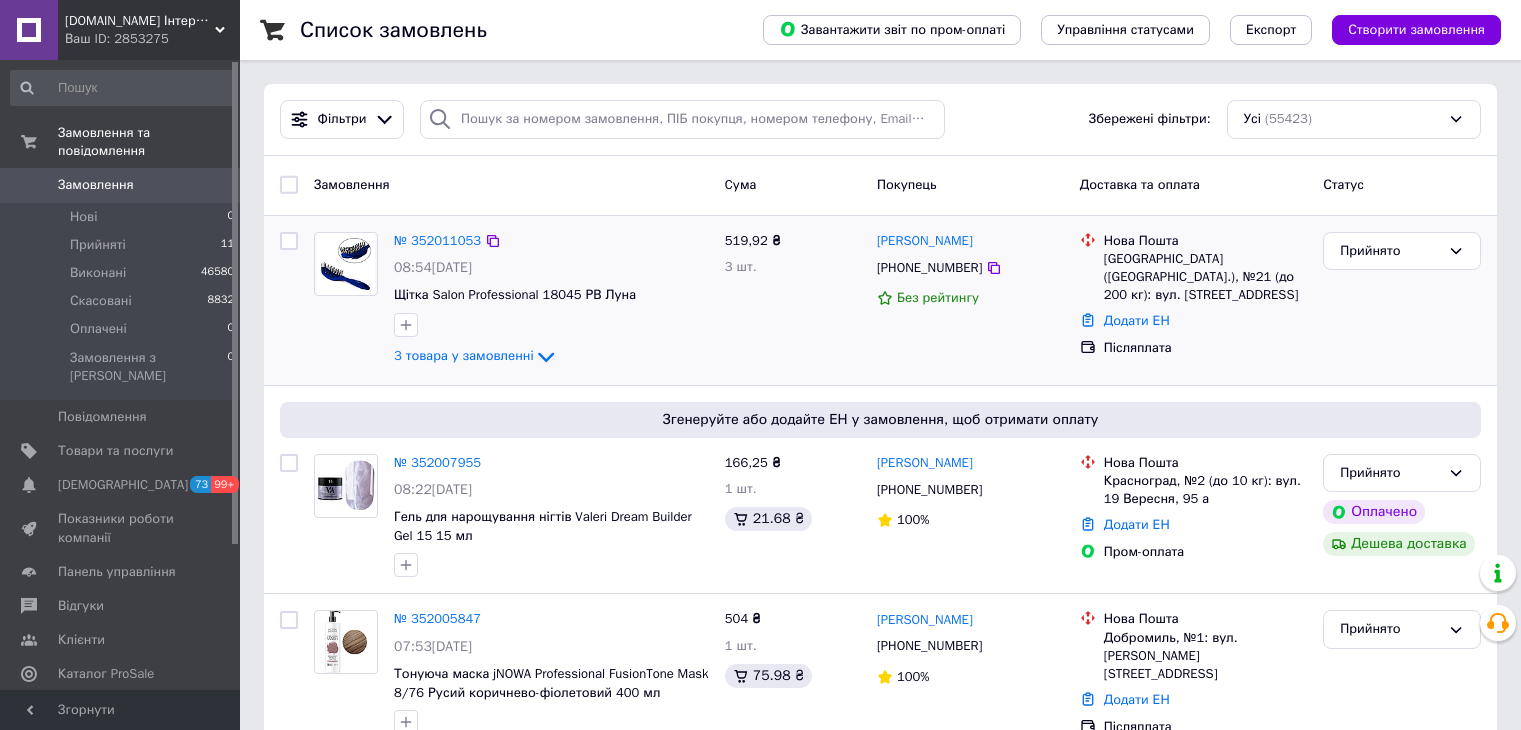 scroll, scrollTop: 0, scrollLeft: 0, axis: both 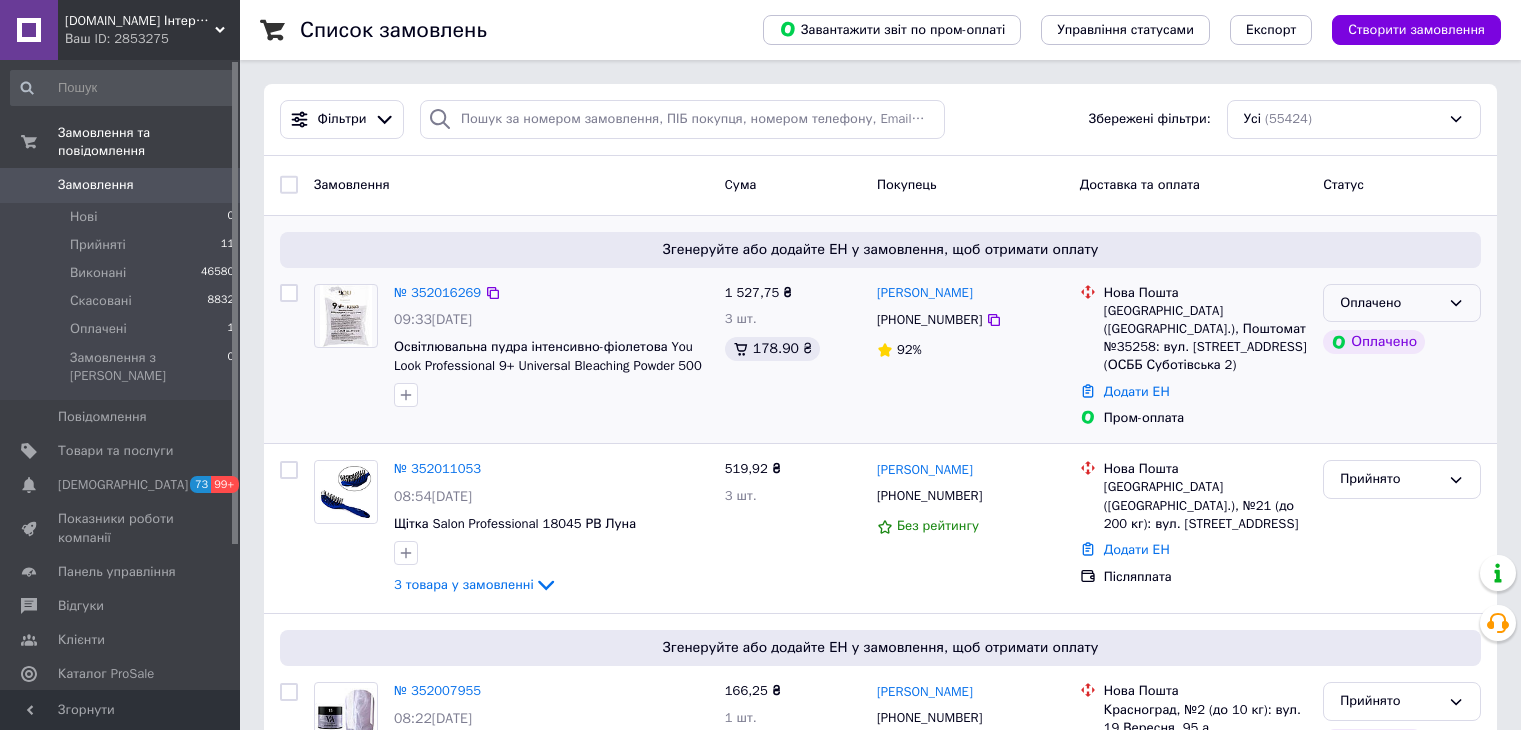 click 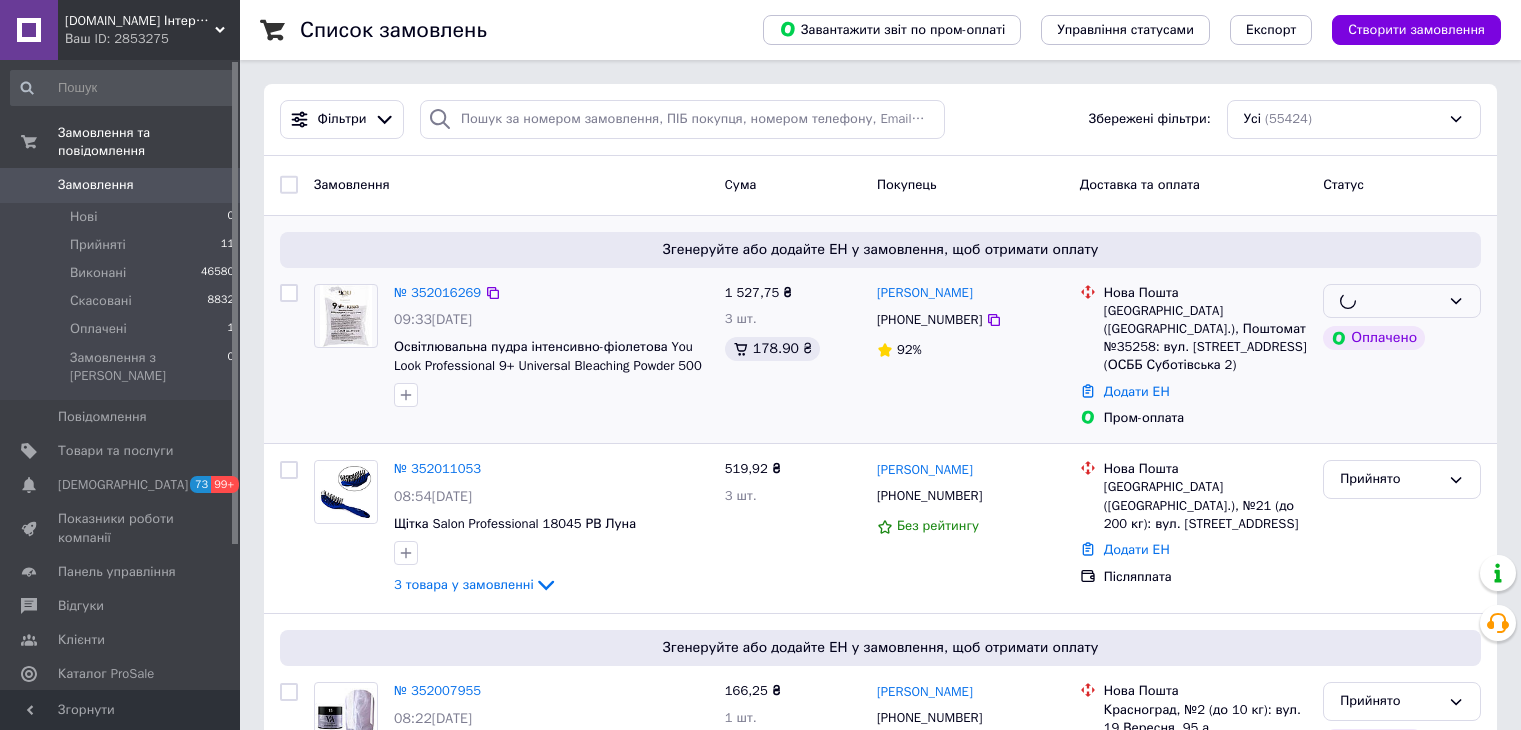 scroll, scrollTop: 0, scrollLeft: 0, axis: both 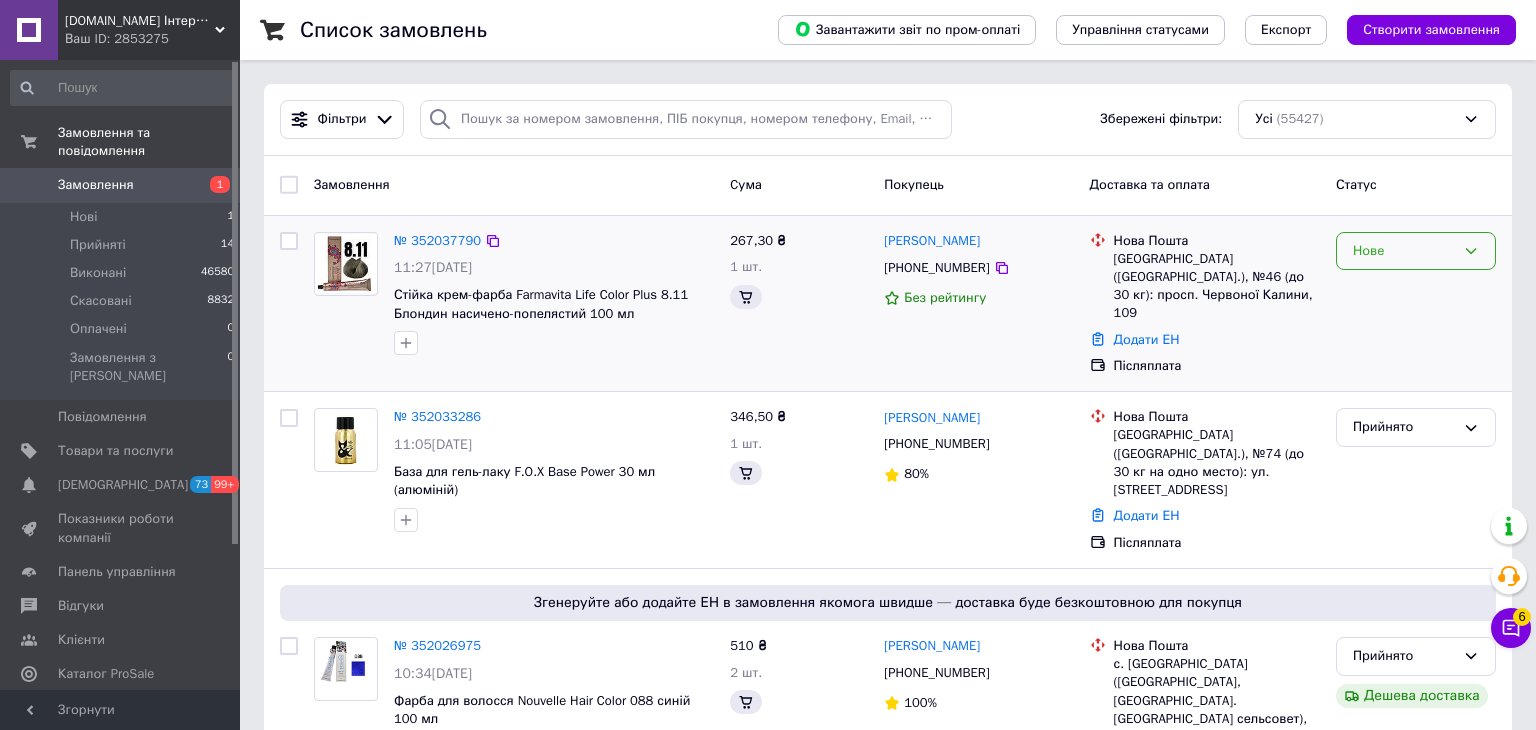 click on "Нове" at bounding box center [1404, 251] 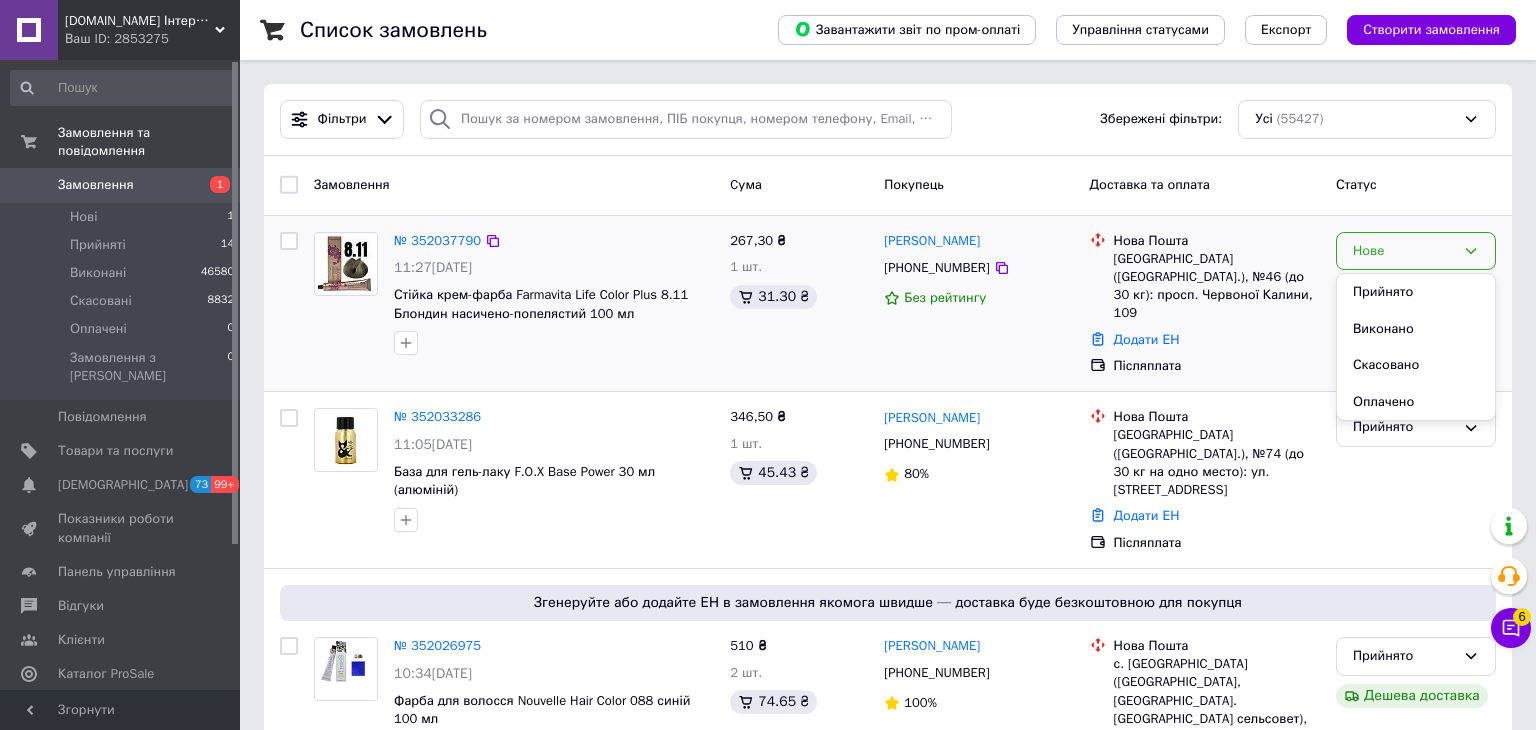 click on "Прийнято" at bounding box center [1416, 292] 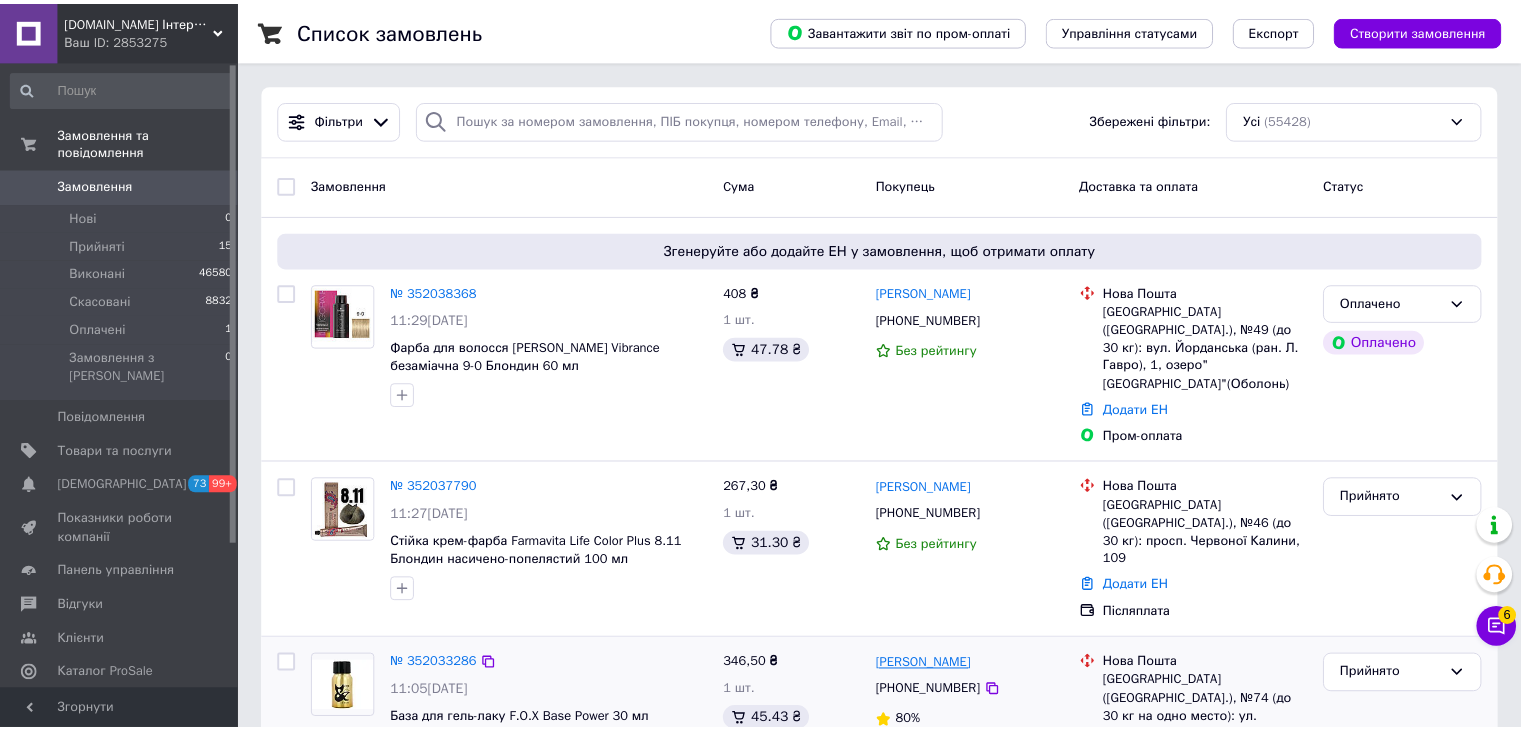 scroll, scrollTop: 0, scrollLeft: 0, axis: both 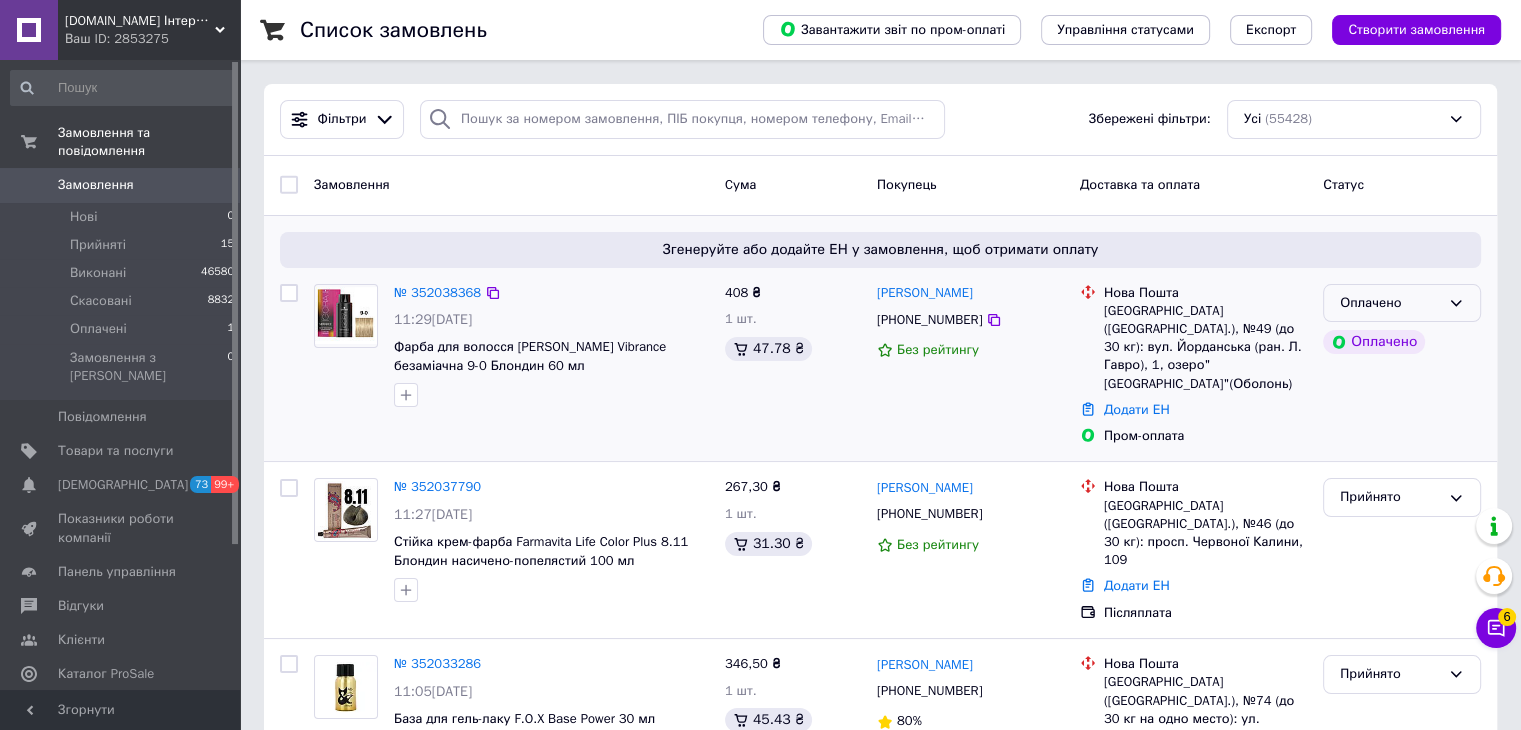 click 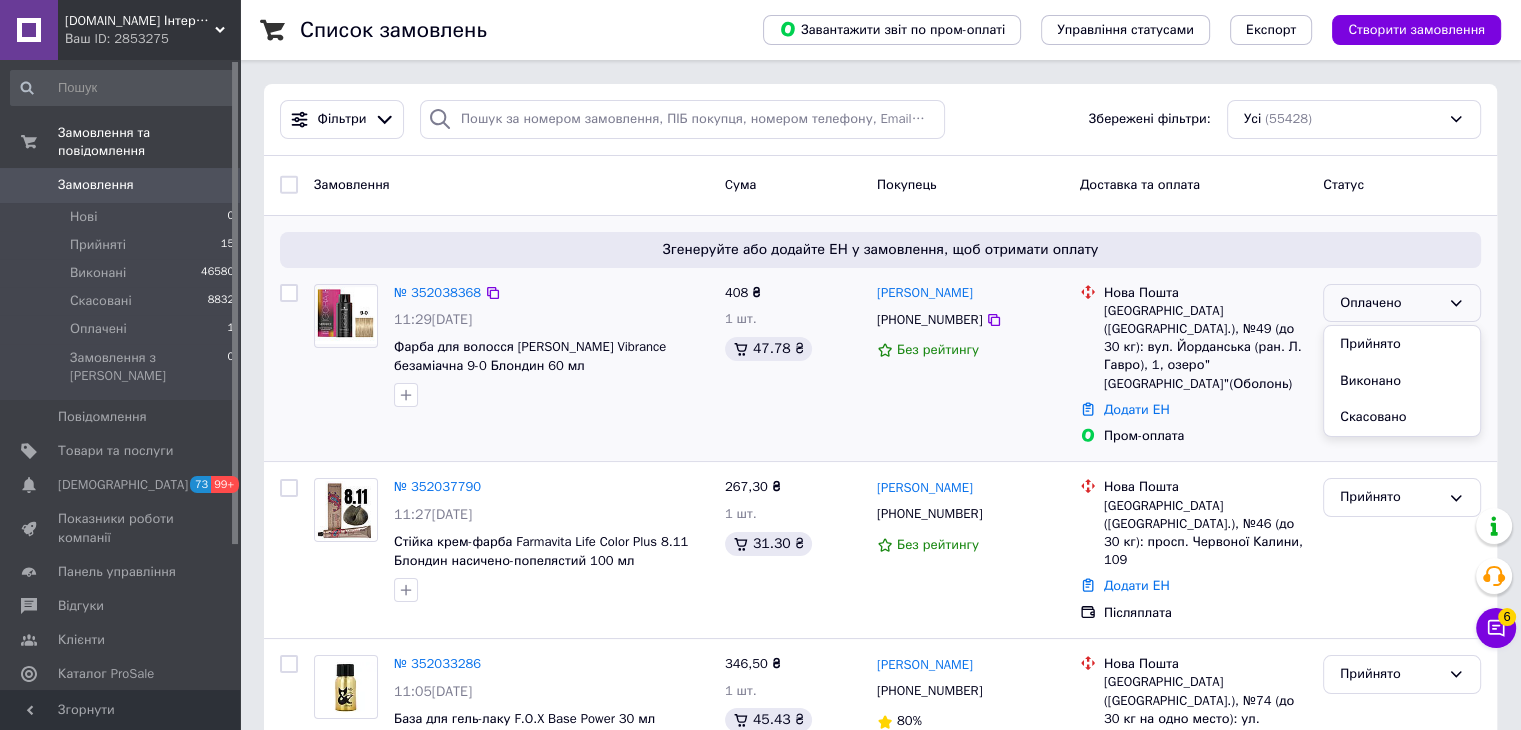 click on "Прийнято" at bounding box center (1402, 344) 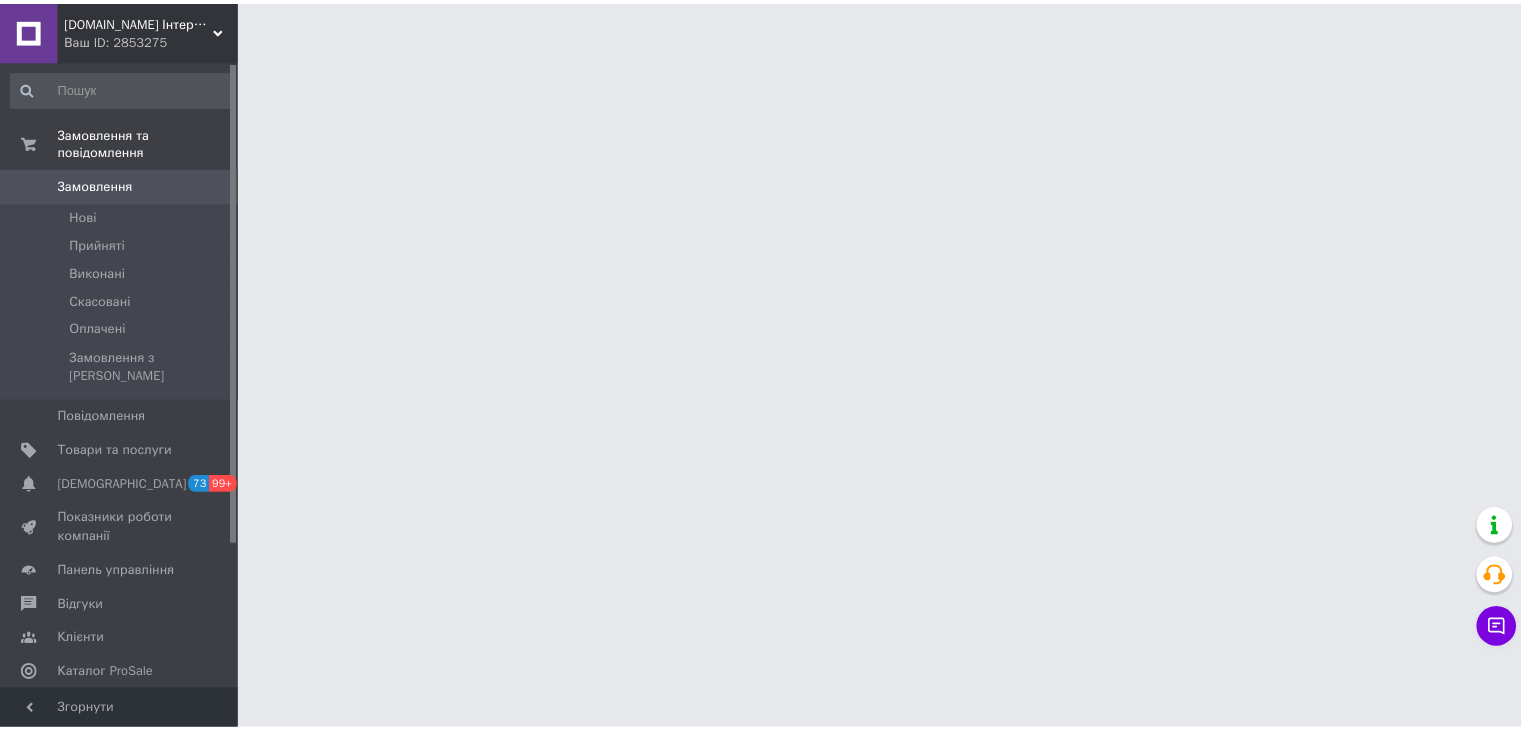 scroll, scrollTop: 0, scrollLeft: 0, axis: both 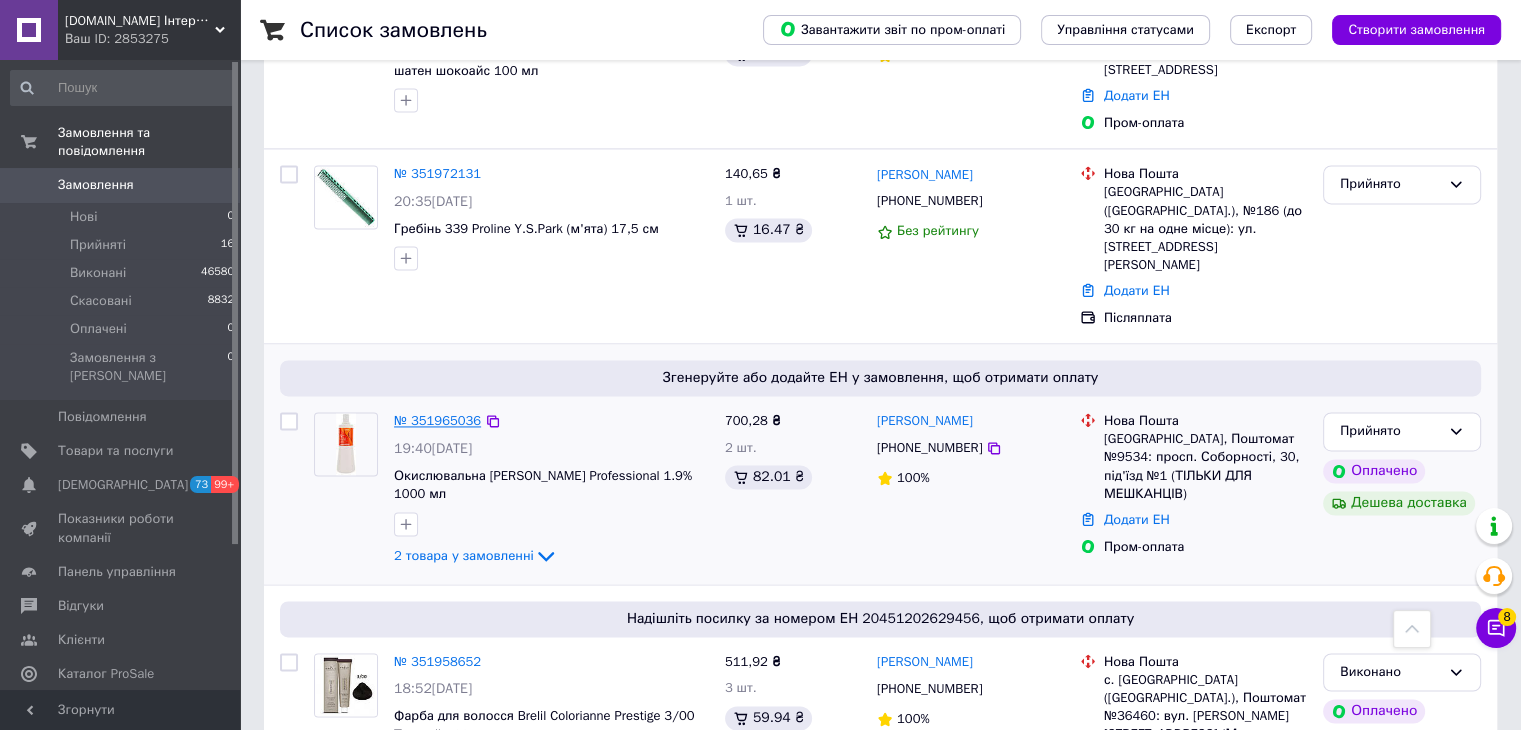 click on "№ 351965036" at bounding box center [437, 420] 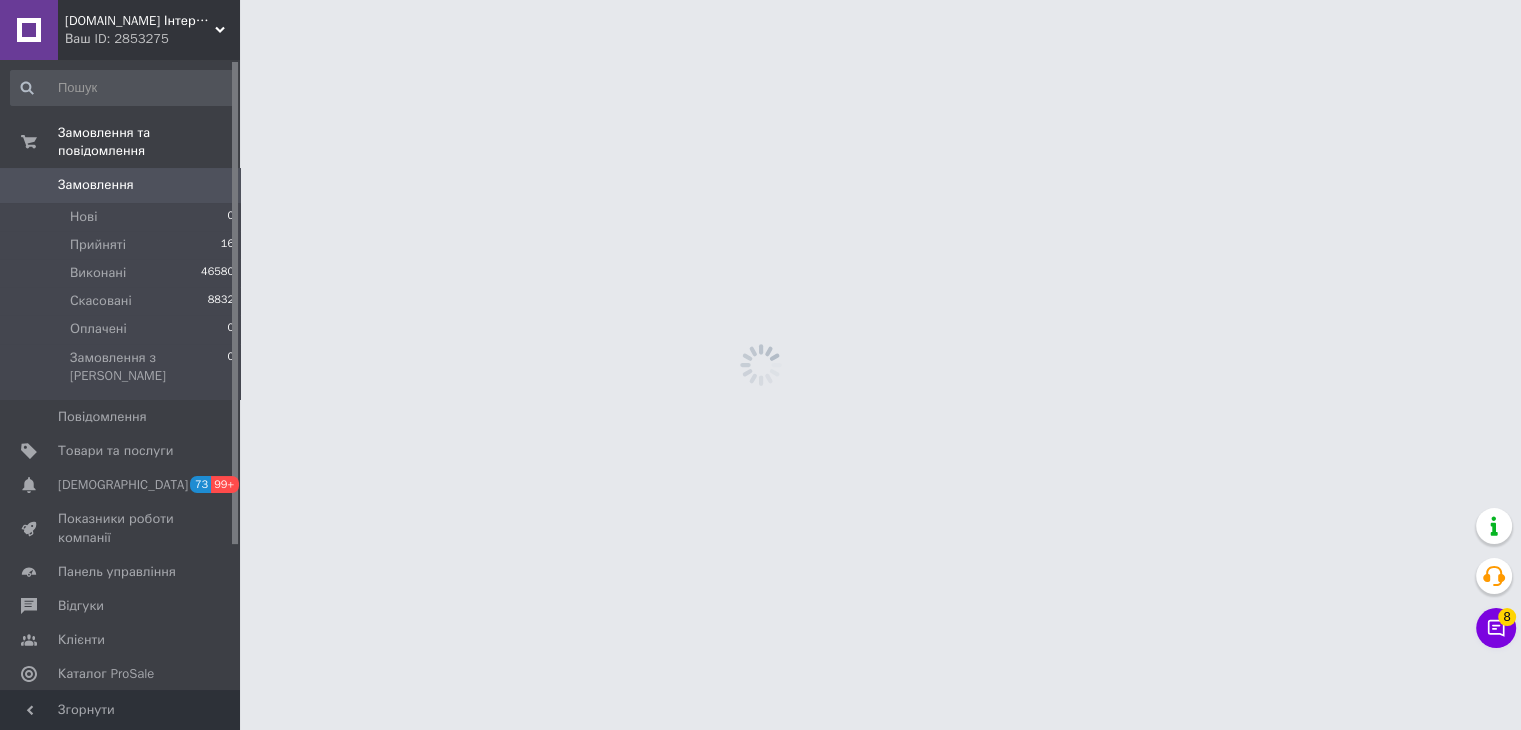 scroll, scrollTop: 0, scrollLeft: 0, axis: both 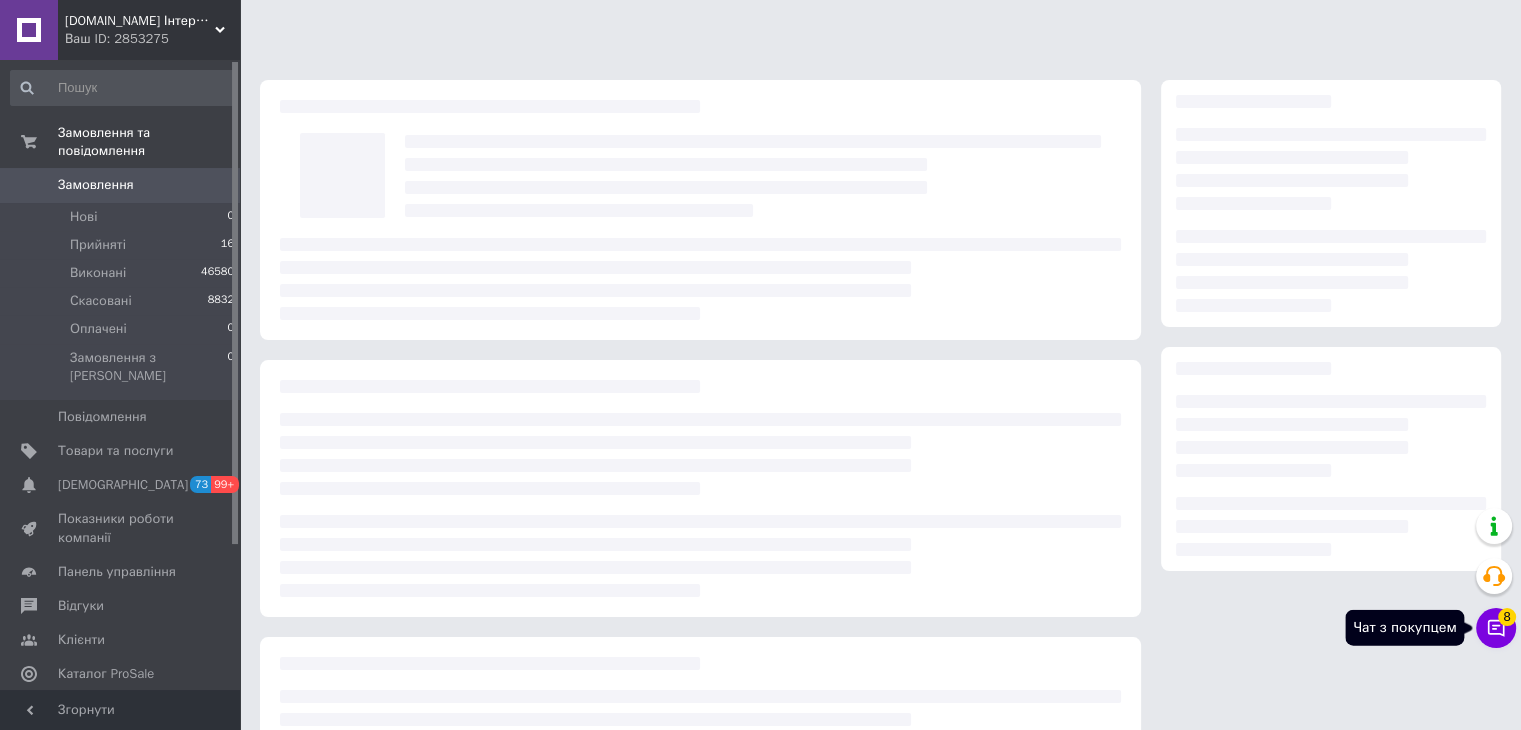click 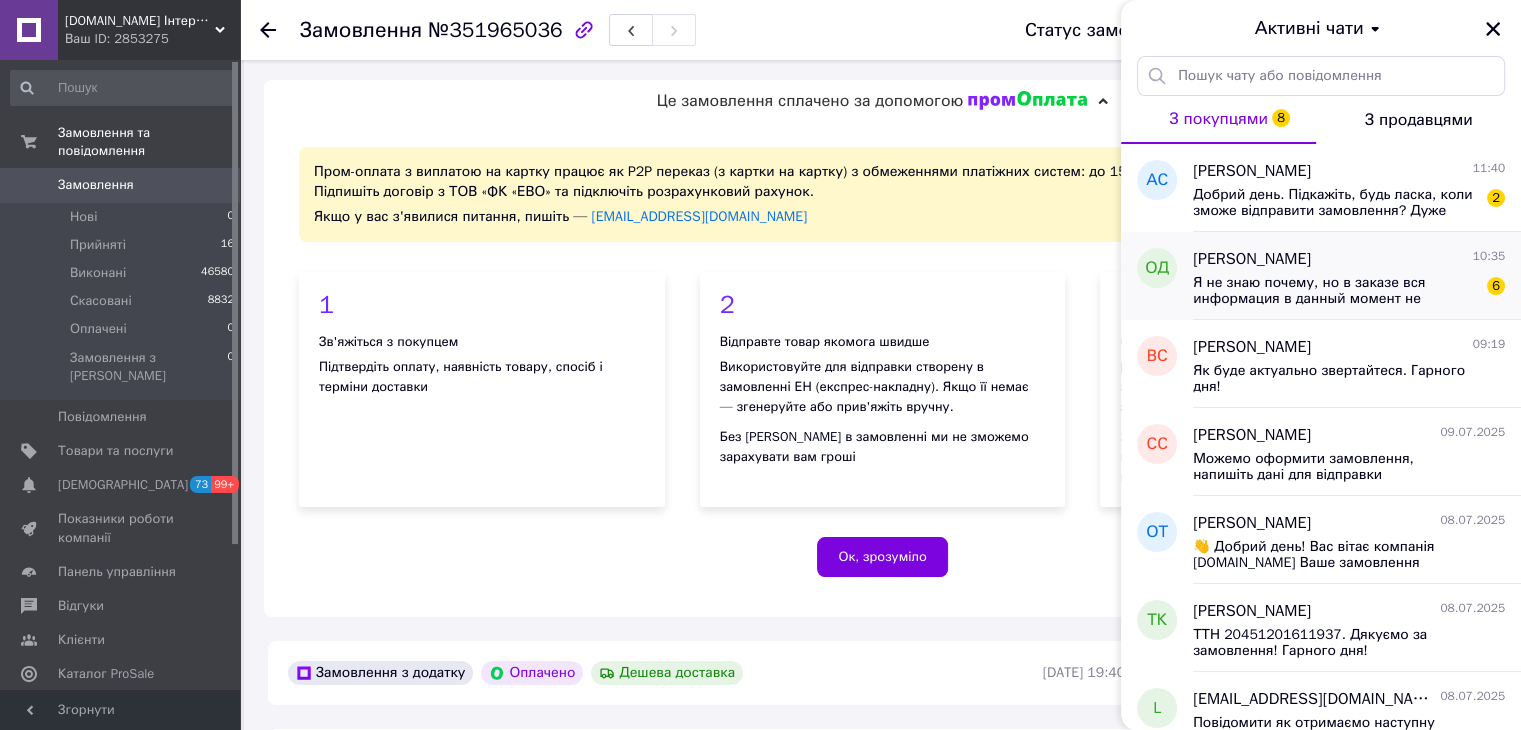 click on "Я не знаю почему, но в заказе вся информация  в данный момент  не правильная! Измените, пожалуйста!" at bounding box center (1335, 291) 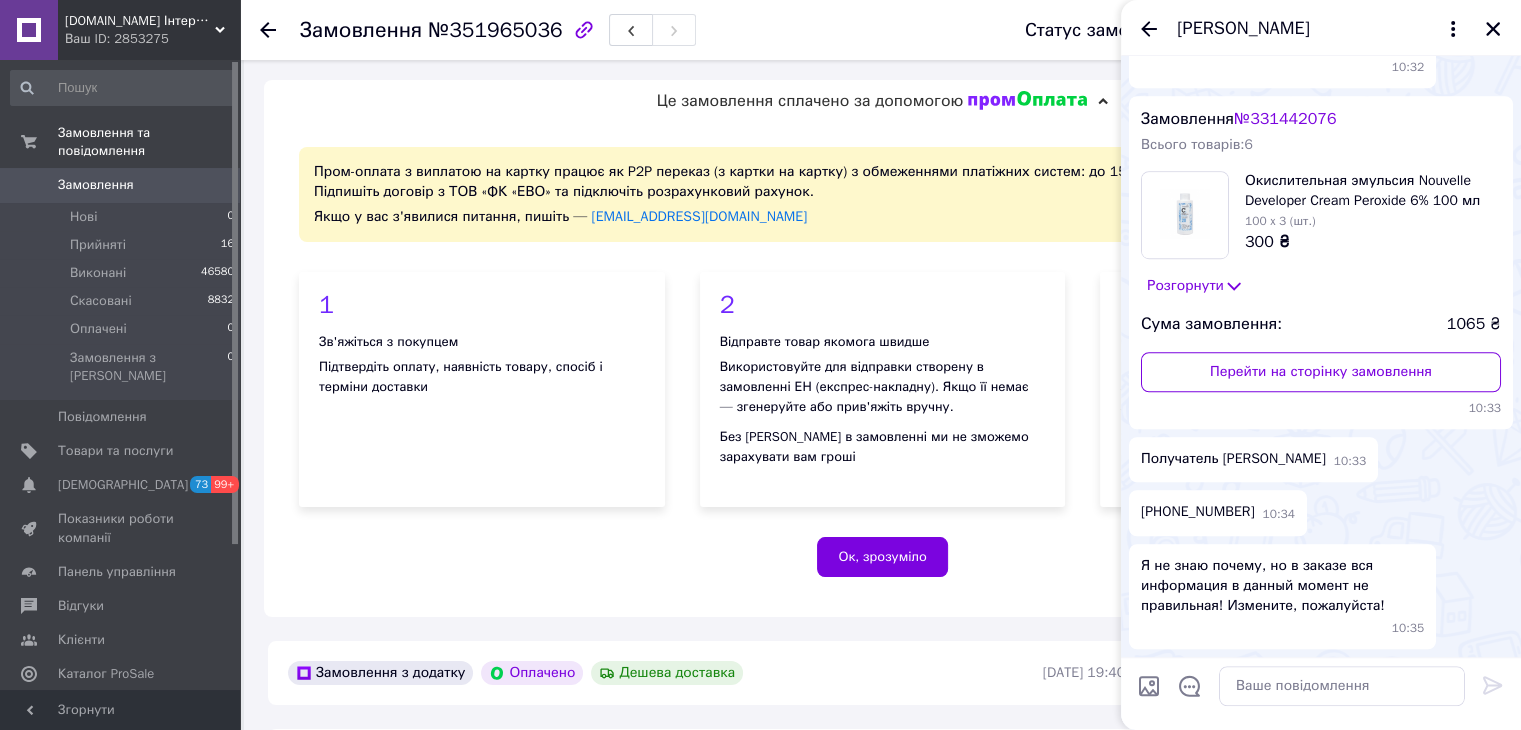 scroll, scrollTop: 1961, scrollLeft: 0, axis: vertical 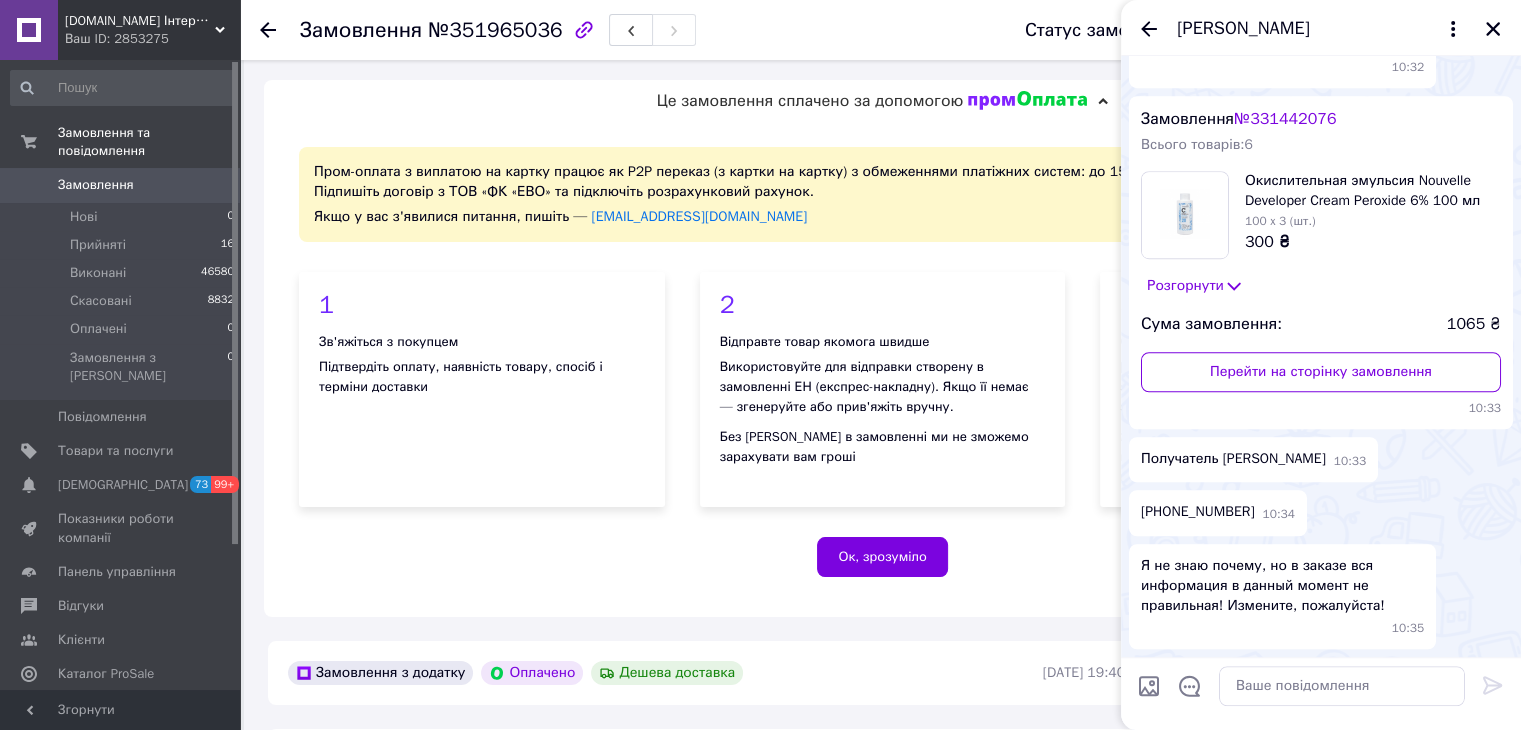 click 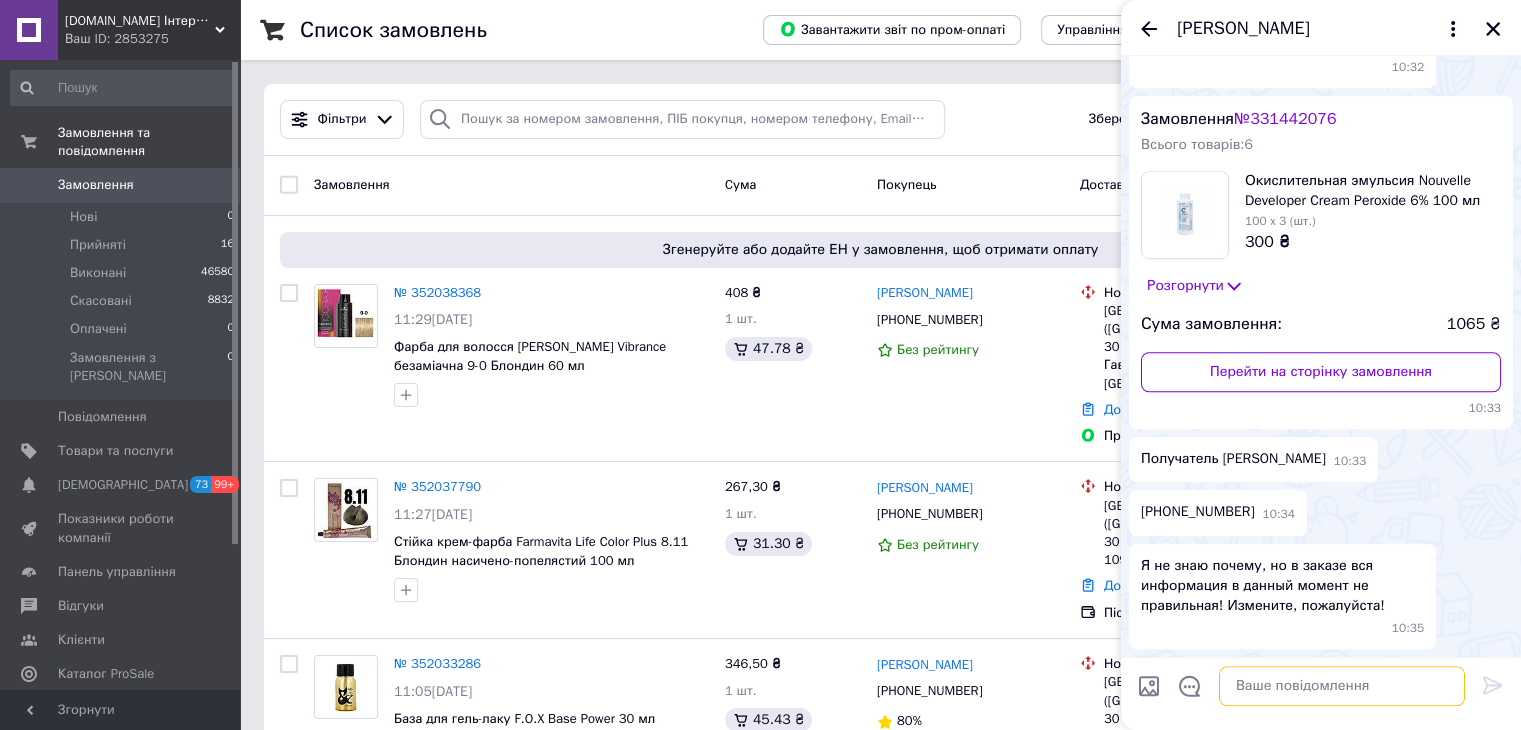 click at bounding box center [1342, 686] 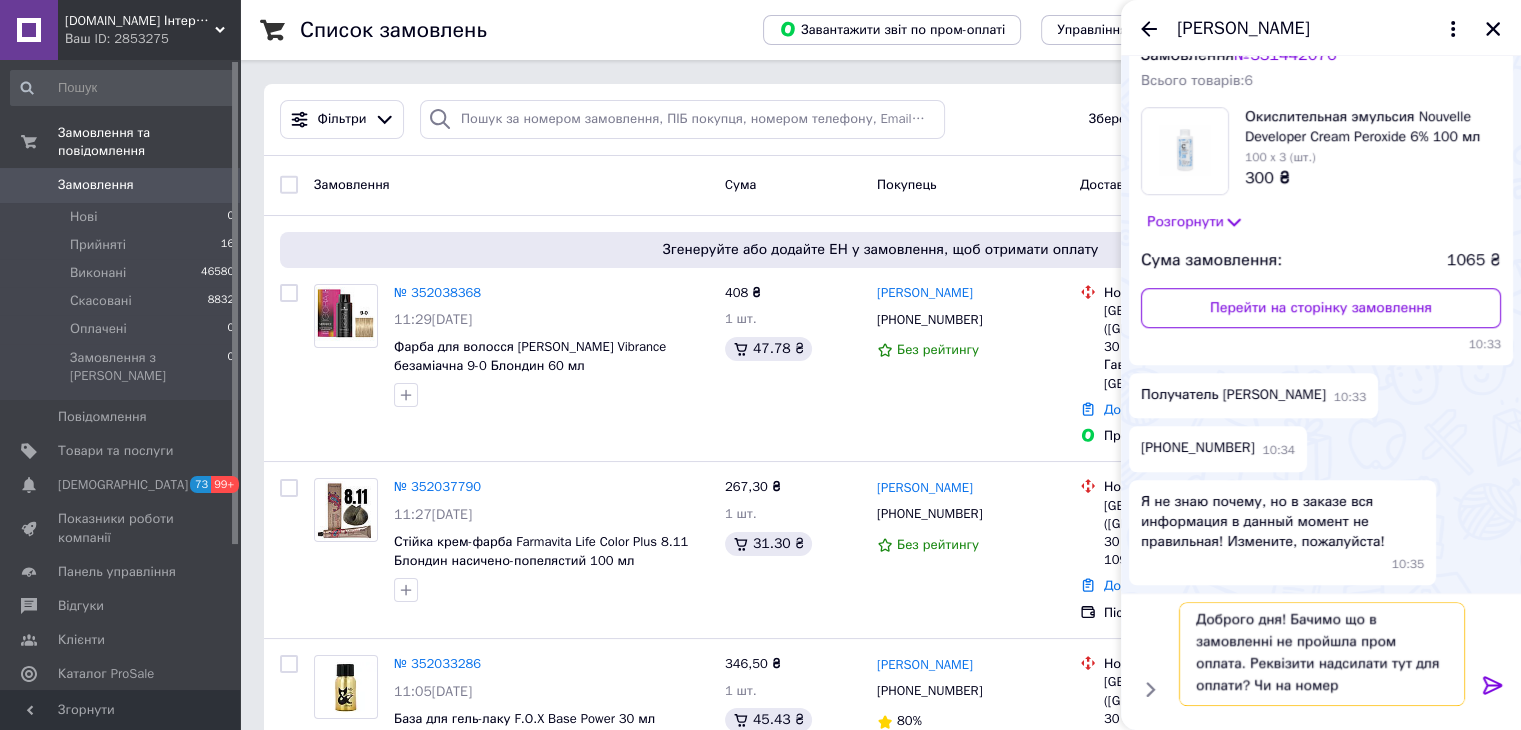 scroll, scrollTop: 1, scrollLeft: 0, axis: vertical 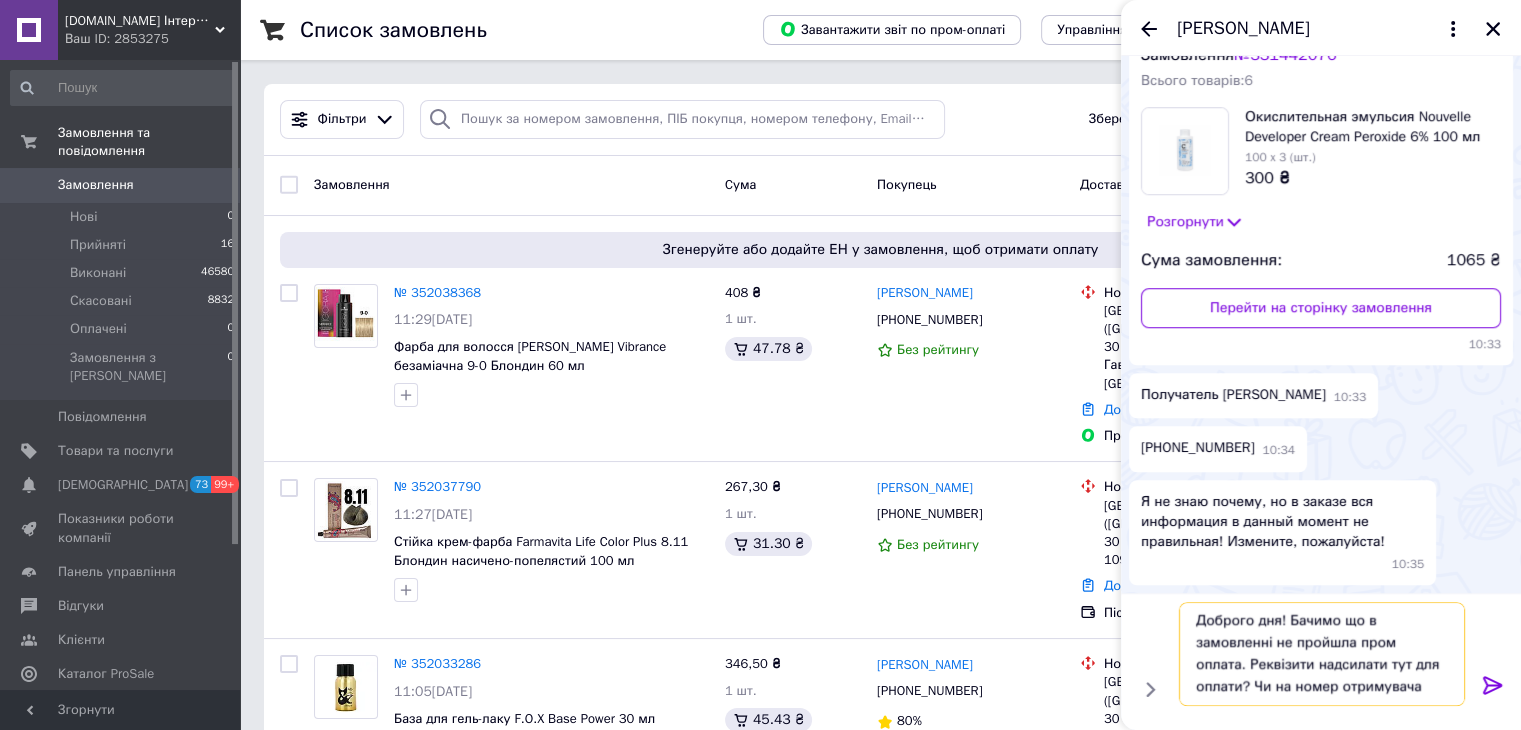 type on "Доброго дня! Бачимо що в замовленні не пройшла пром оплата. Реквізити надсилати тут для оплати? Чи на номер отримувача?" 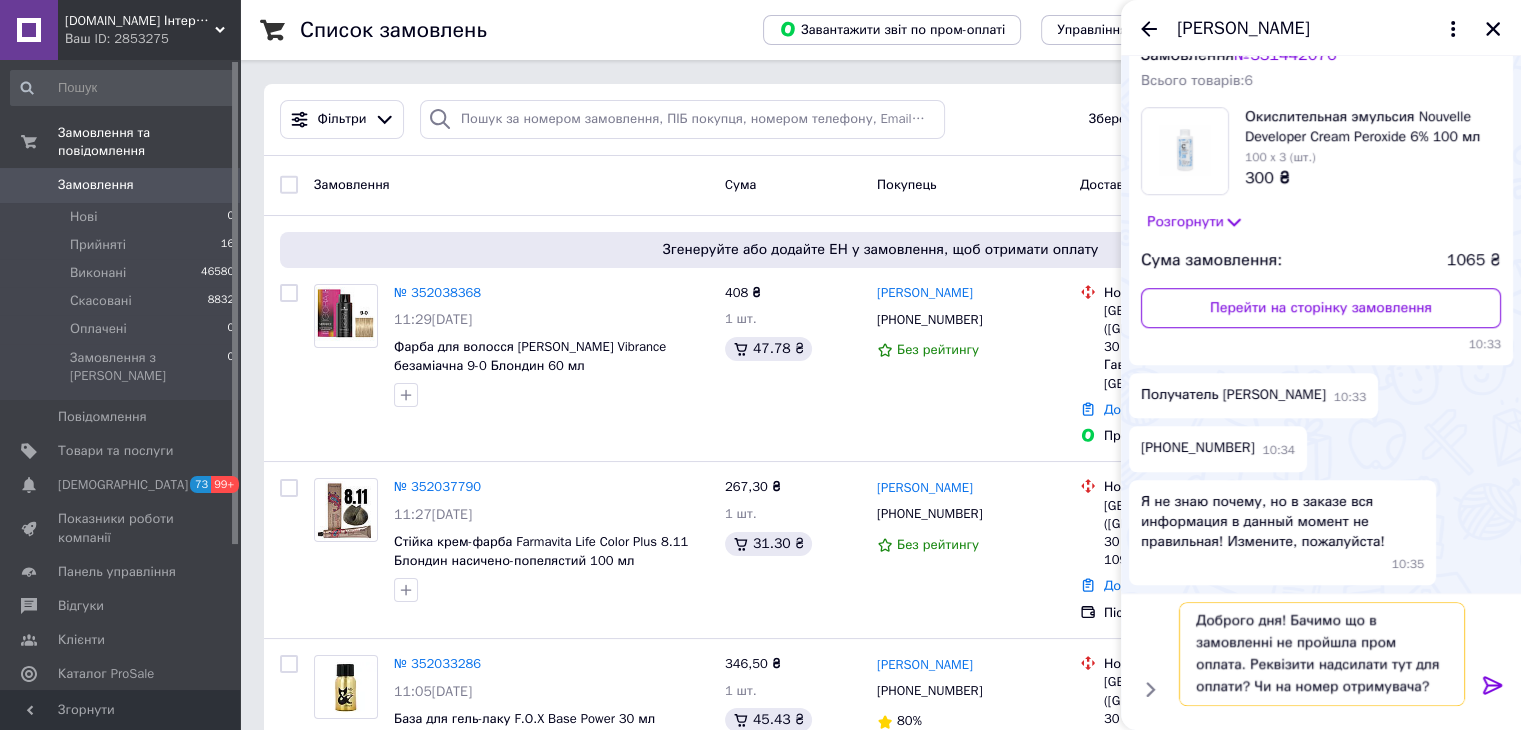 type 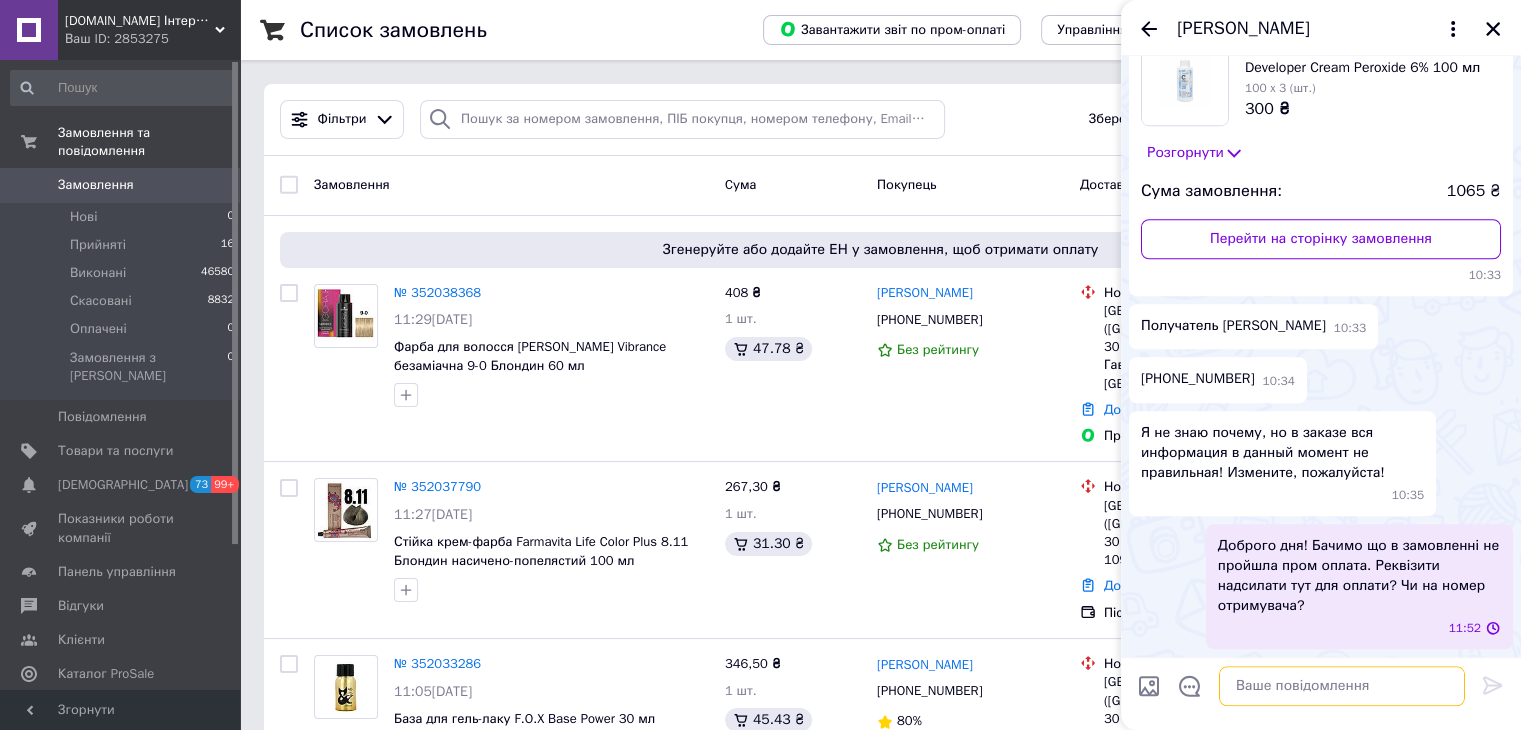 scroll, scrollTop: 0, scrollLeft: 0, axis: both 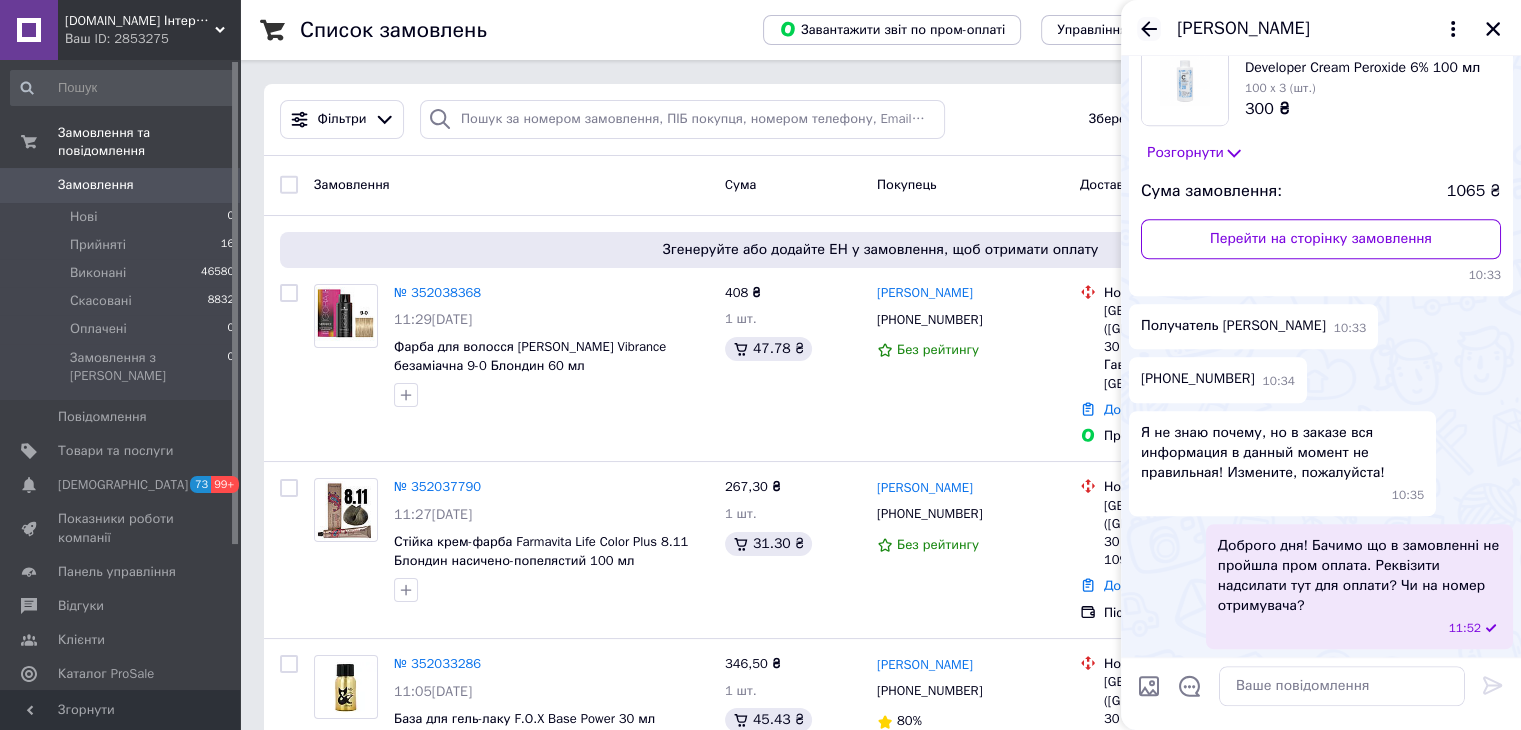click 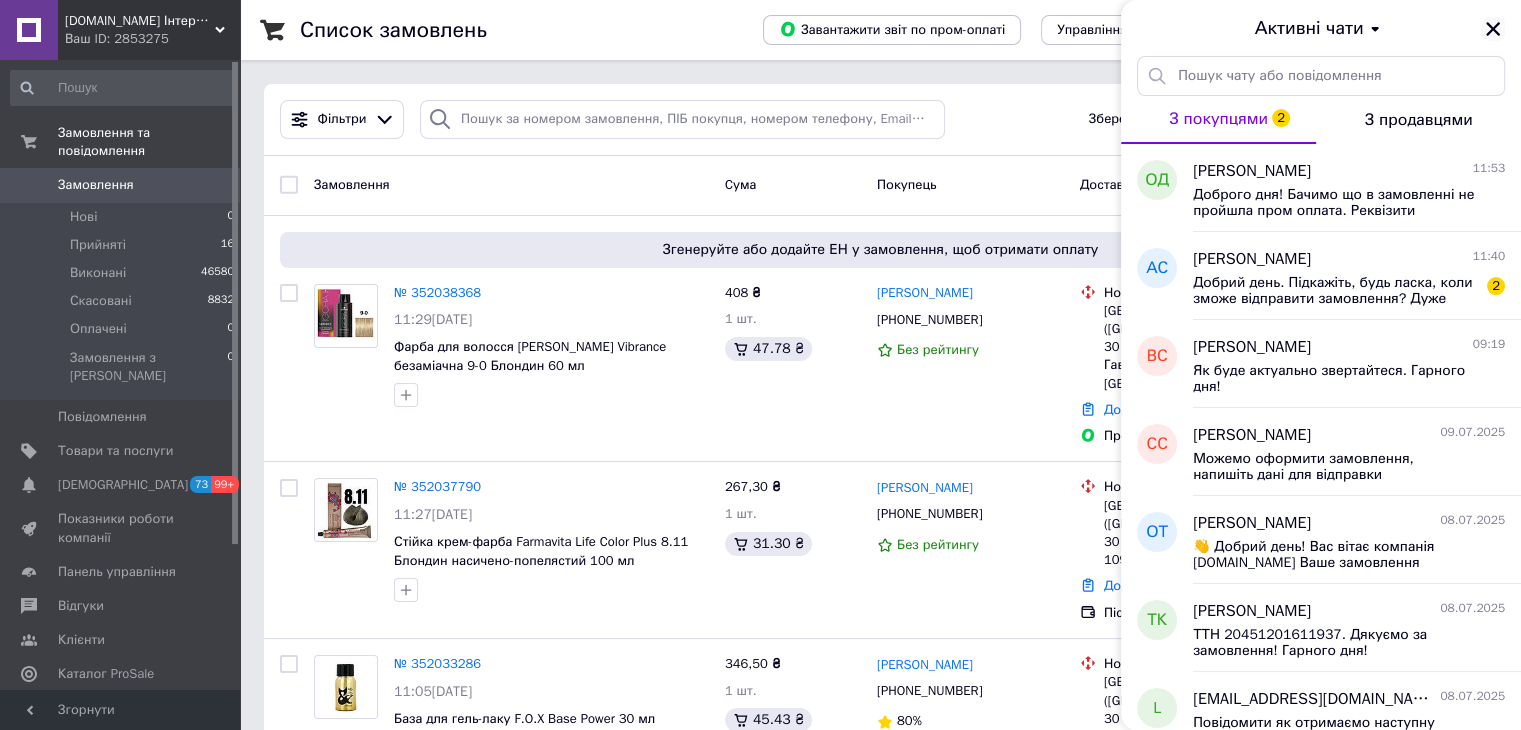 click 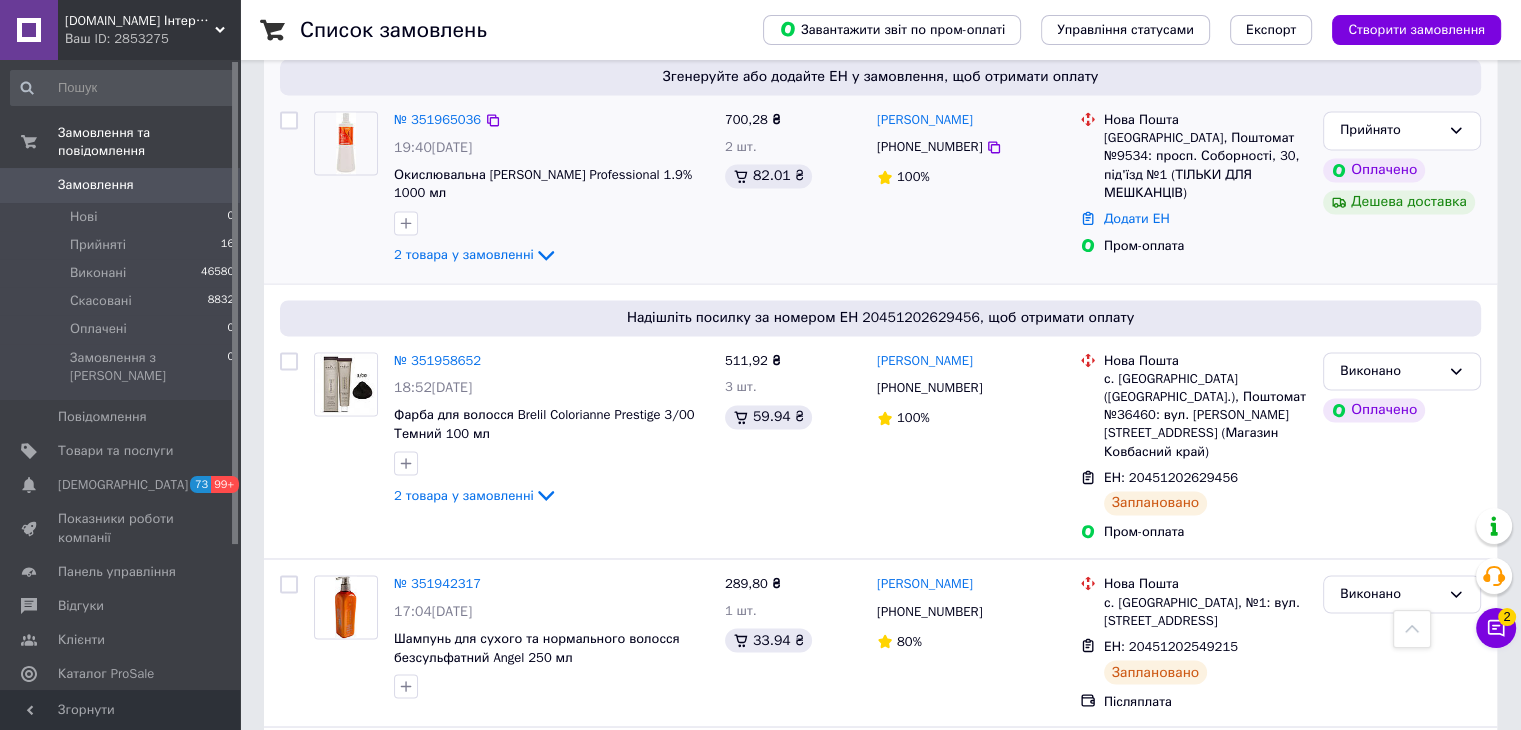 scroll, scrollTop: 3000, scrollLeft: 0, axis: vertical 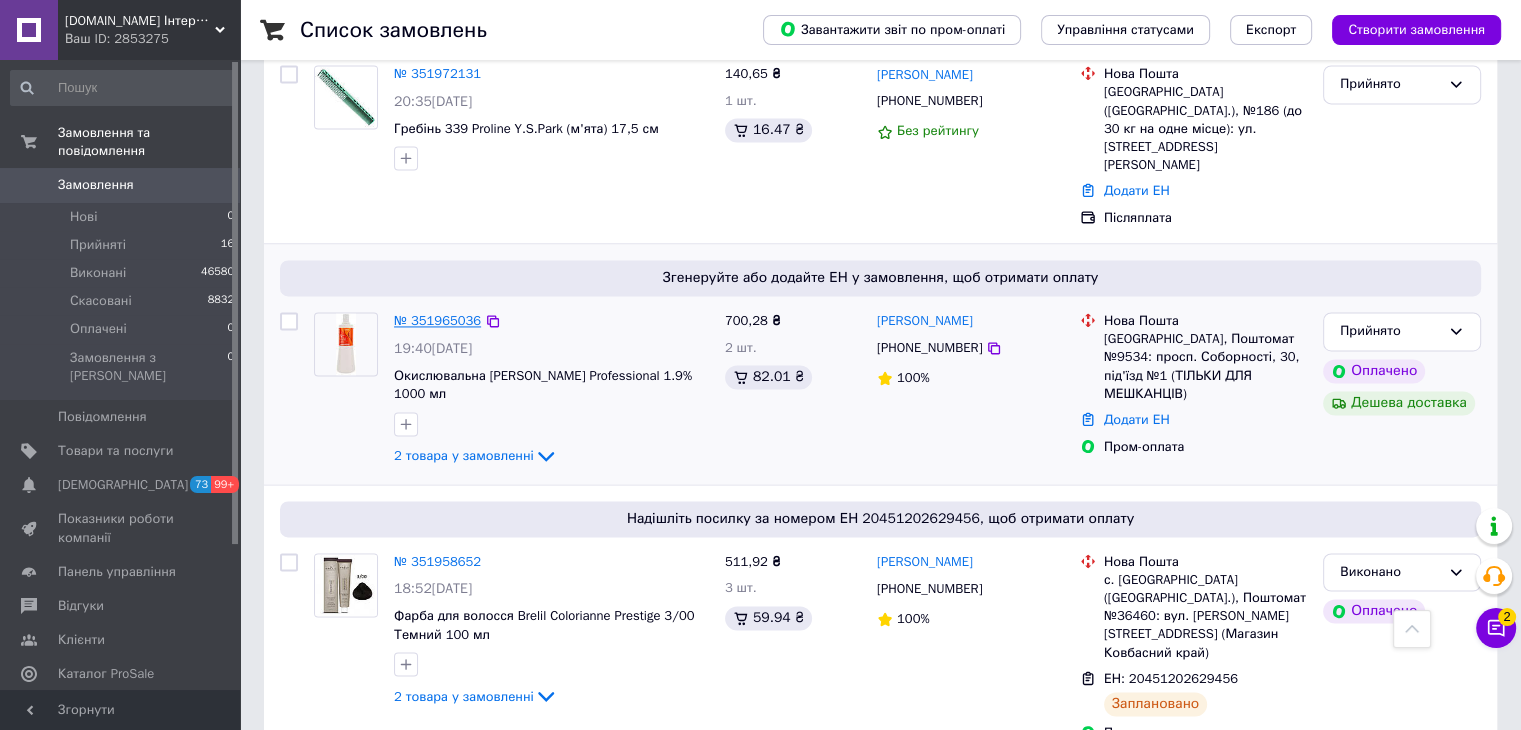 click on "№ 351965036" at bounding box center [437, 320] 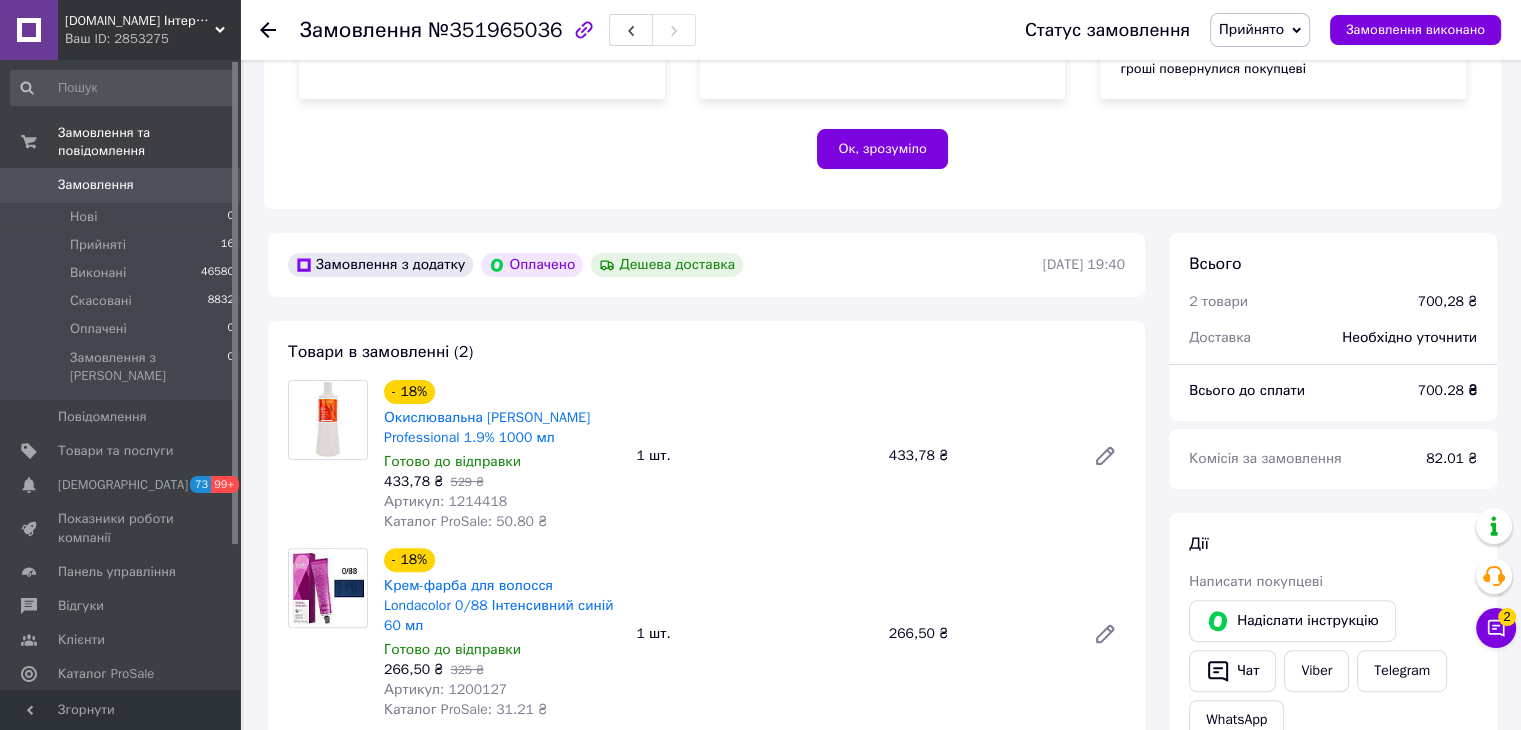scroll, scrollTop: 530, scrollLeft: 0, axis: vertical 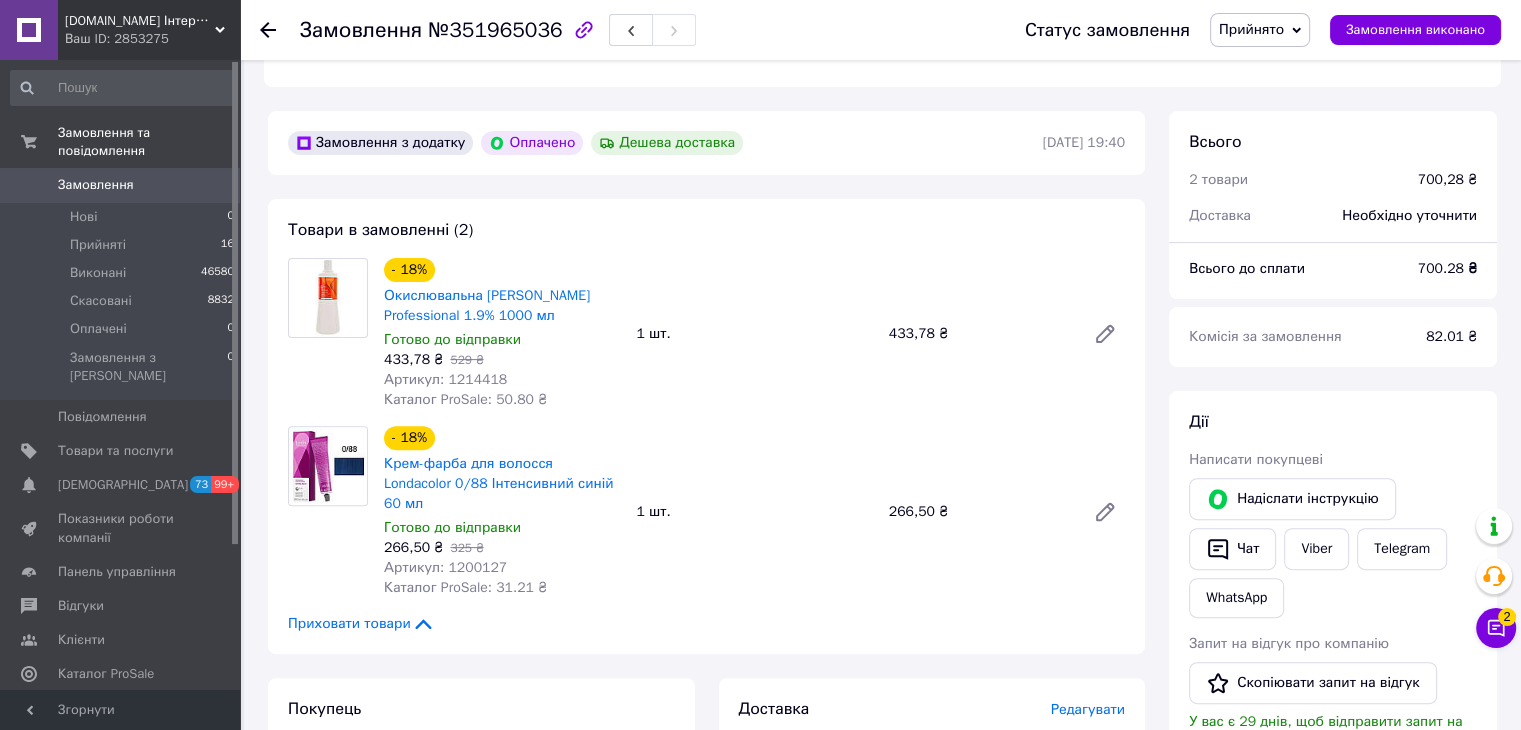 click on "Артикул: 1214418" at bounding box center (445, 379) 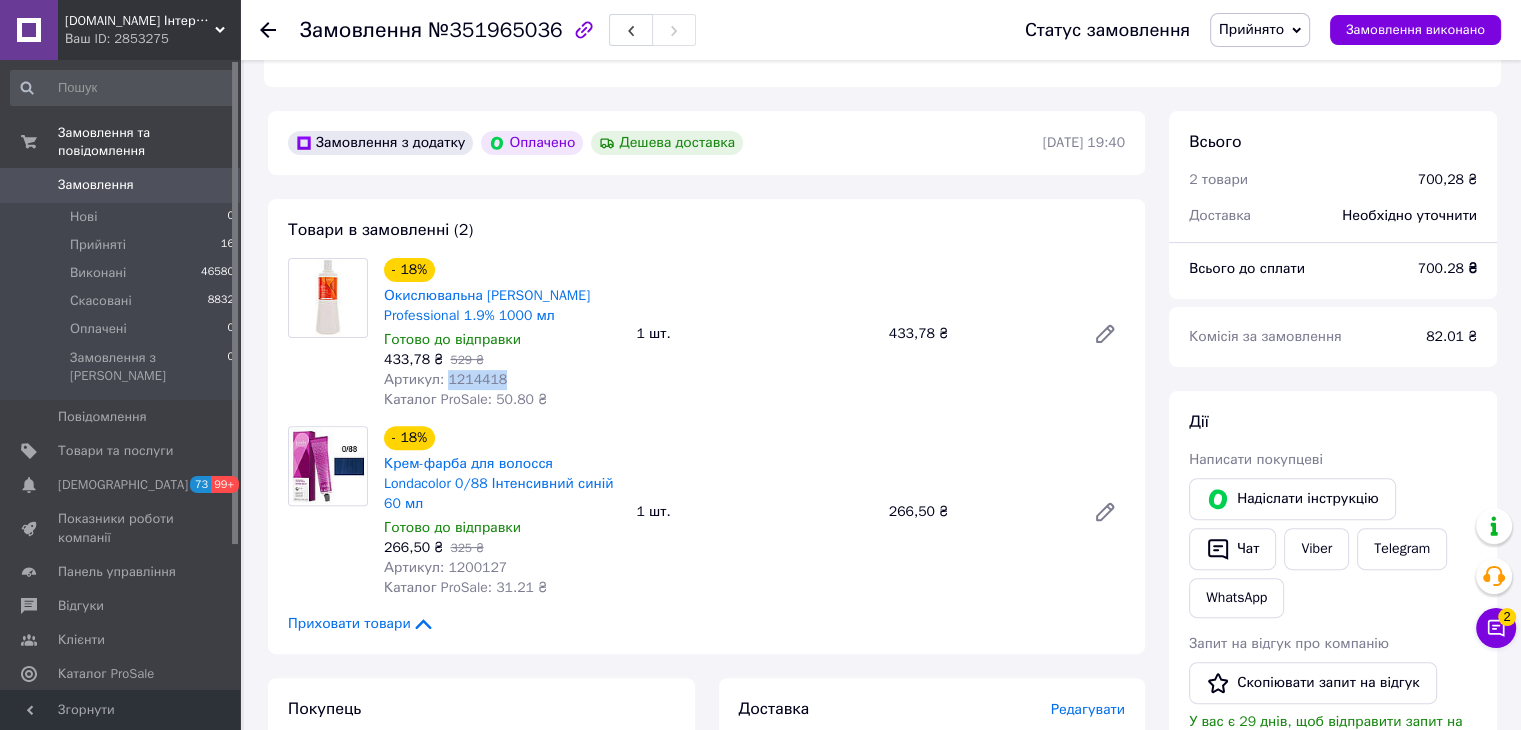 click on "Артикул: 1214418" at bounding box center (445, 379) 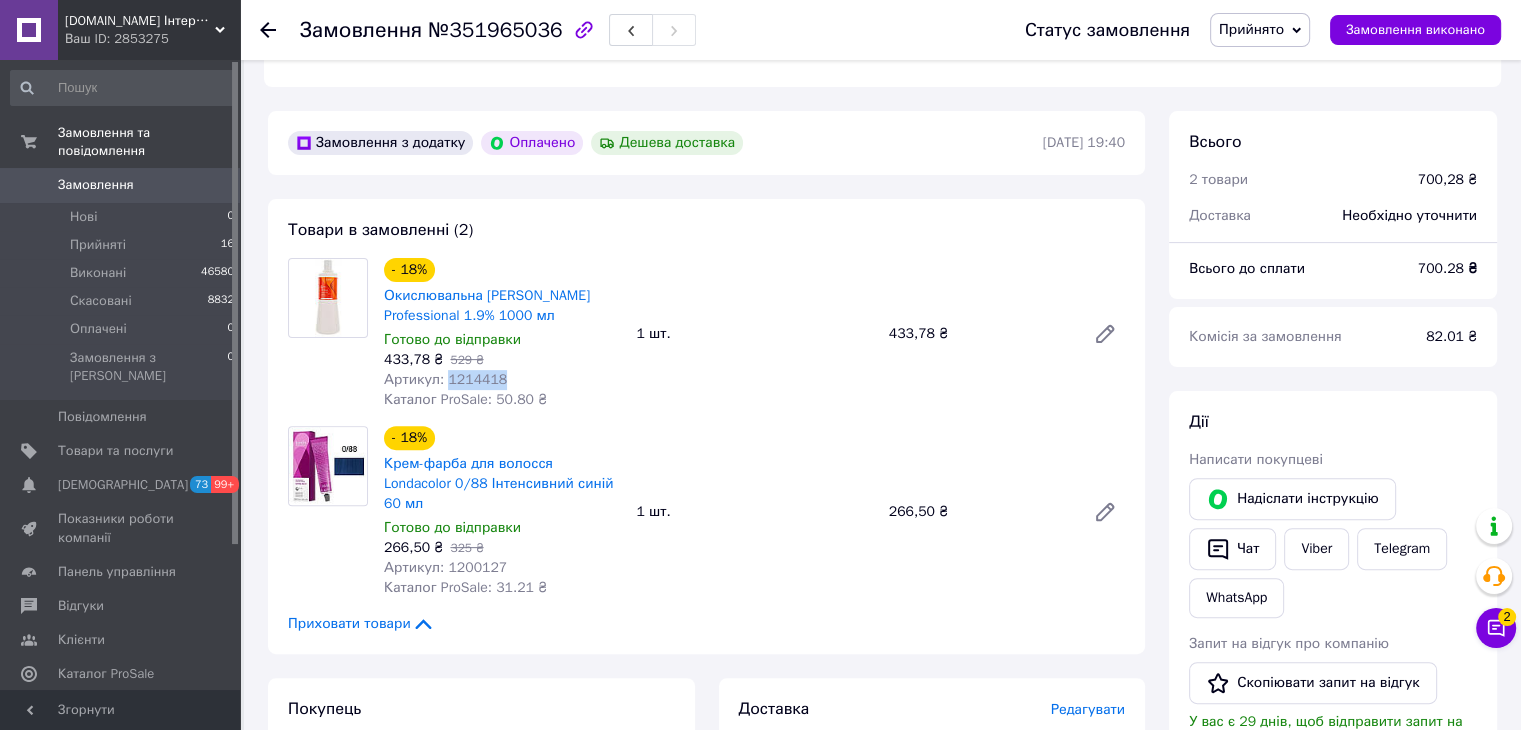 scroll, scrollTop: 730, scrollLeft: 0, axis: vertical 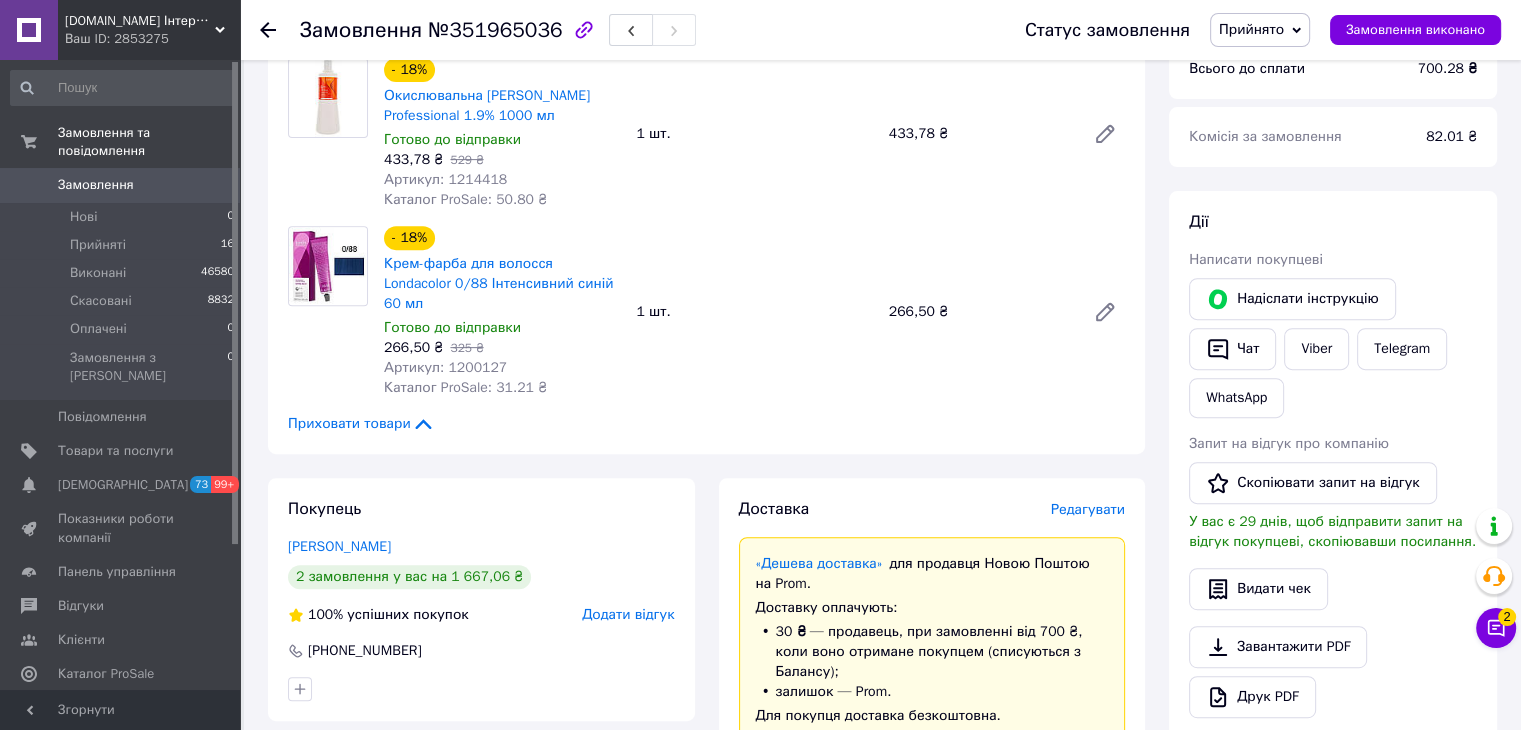 click on "Артикул: 1200127" at bounding box center (445, 367) 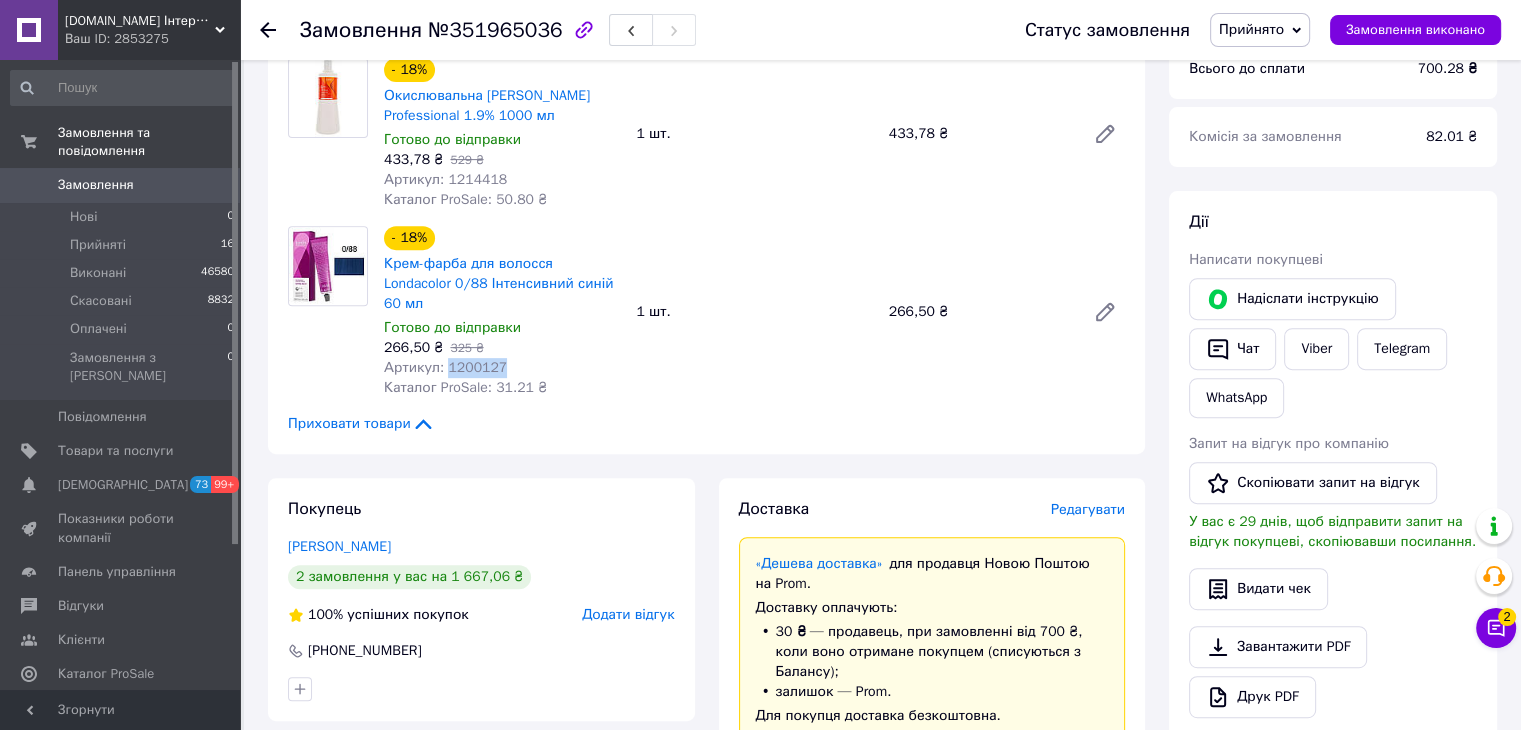 click on "Артикул: 1200127" at bounding box center (445, 367) 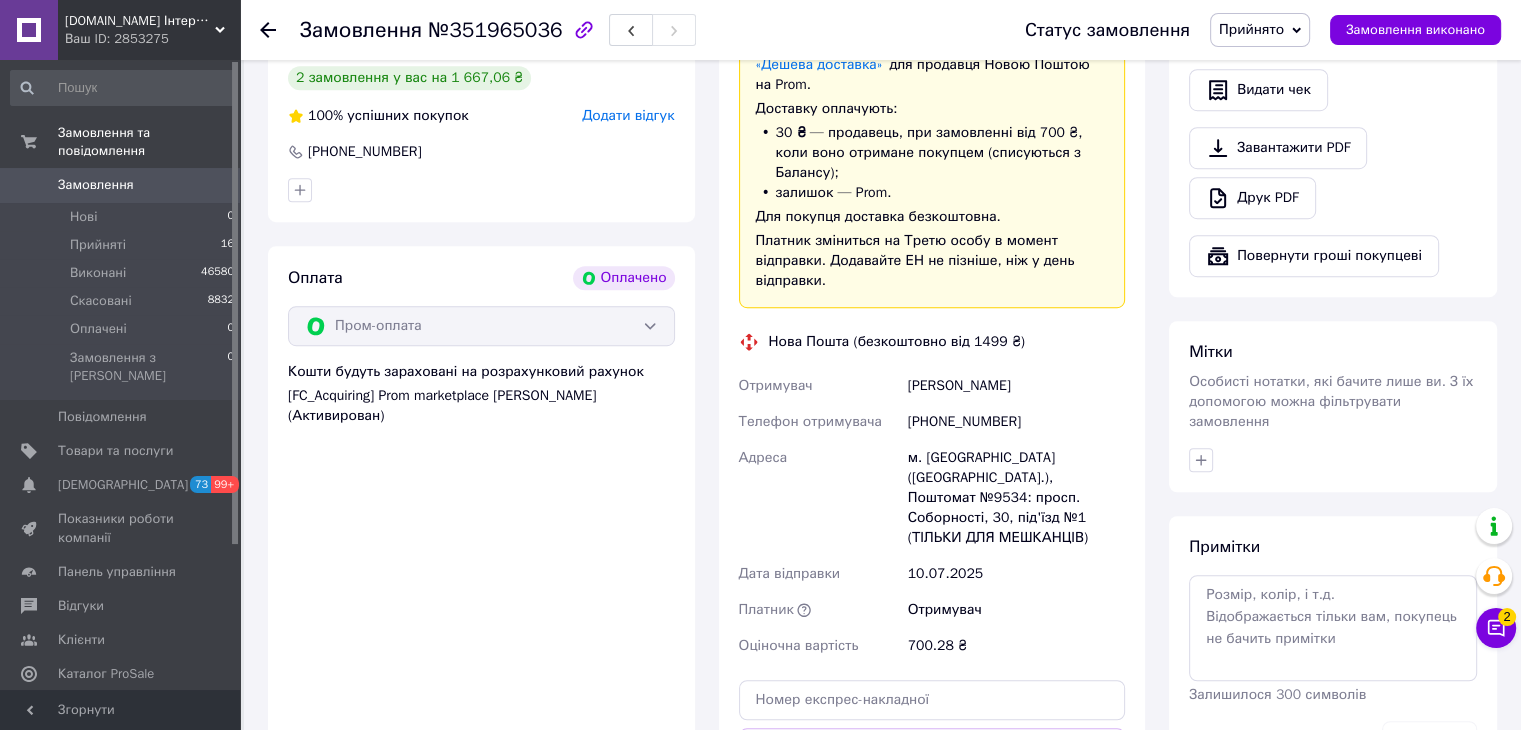 scroll, scrollTop: 1330, scrollLeft: 0, axis: vertical 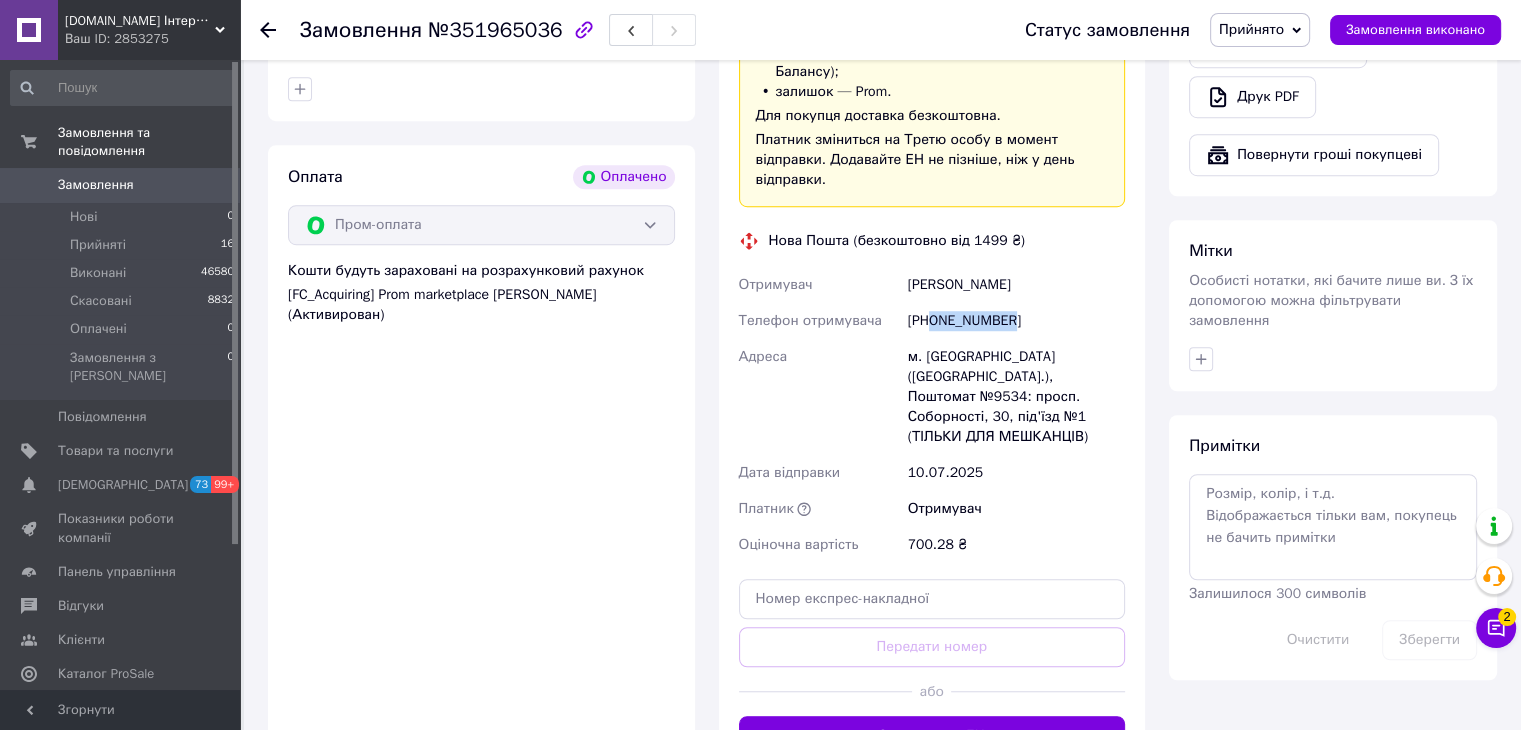 drag, startPoint x: 1012, startPoint y: 294, endPoint x: 934, endPoint y: 295, distance: 78.00641 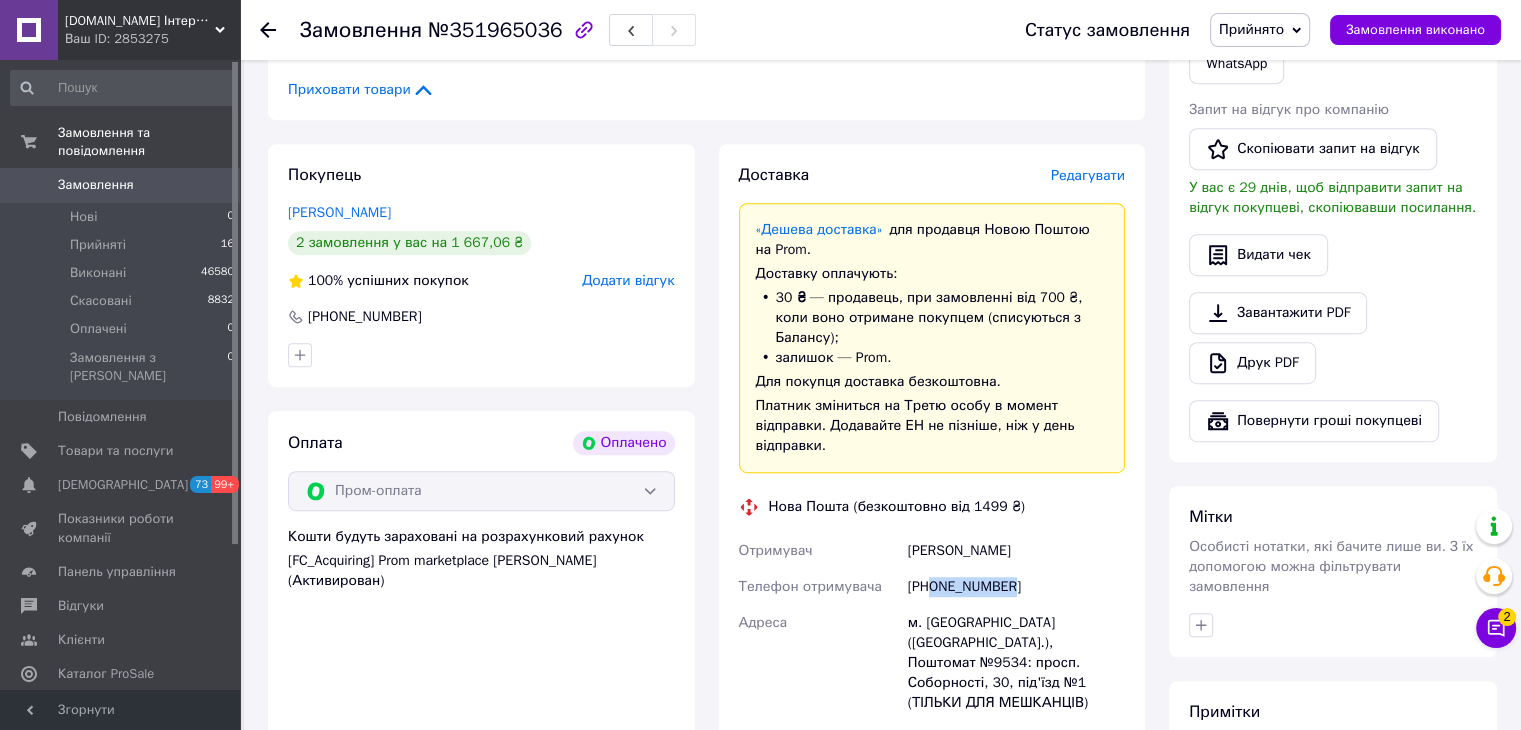 scroll, scrollTop: 1330, scrollLeft: 0, axis: vertical 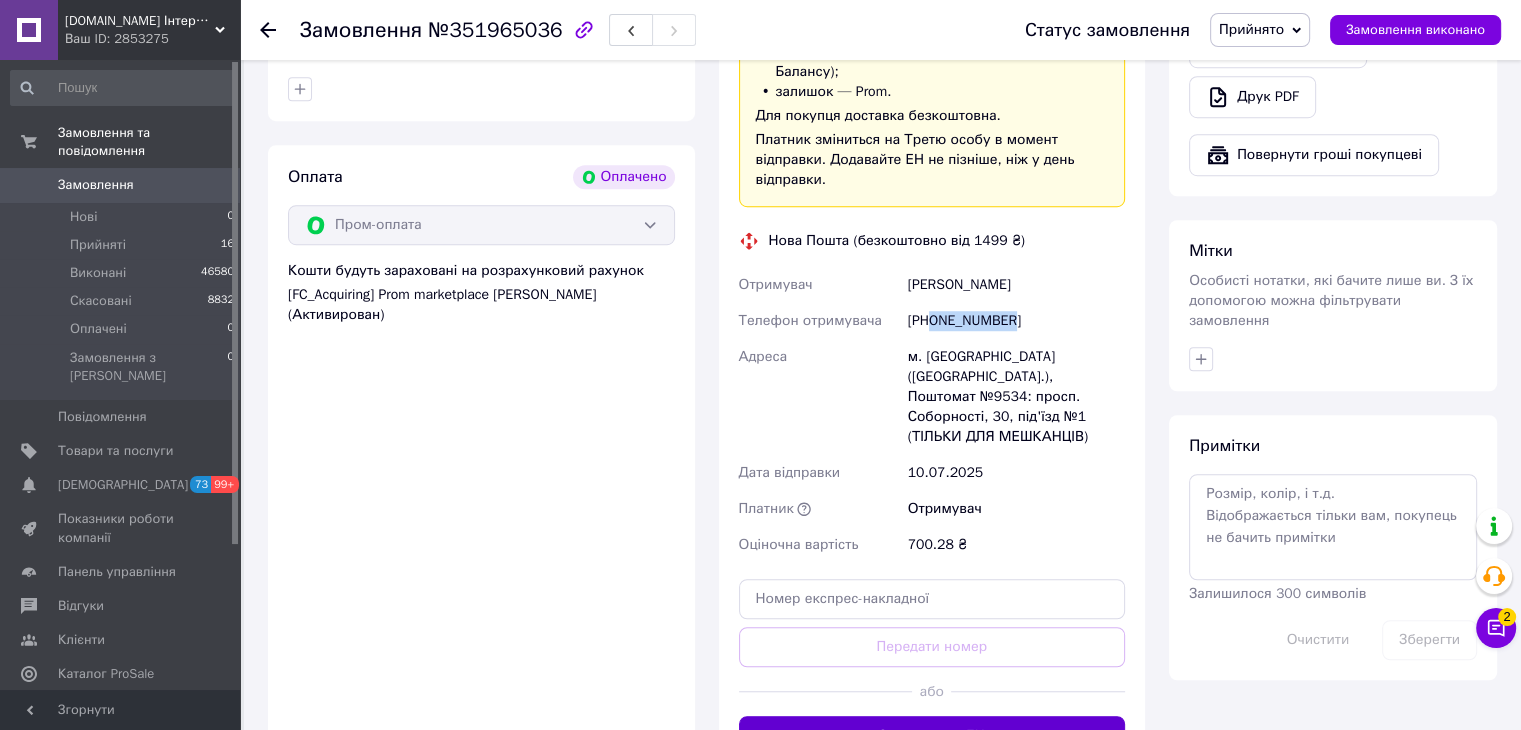 click on "Згенерувати ЕН" at bounding box center [932, 736] 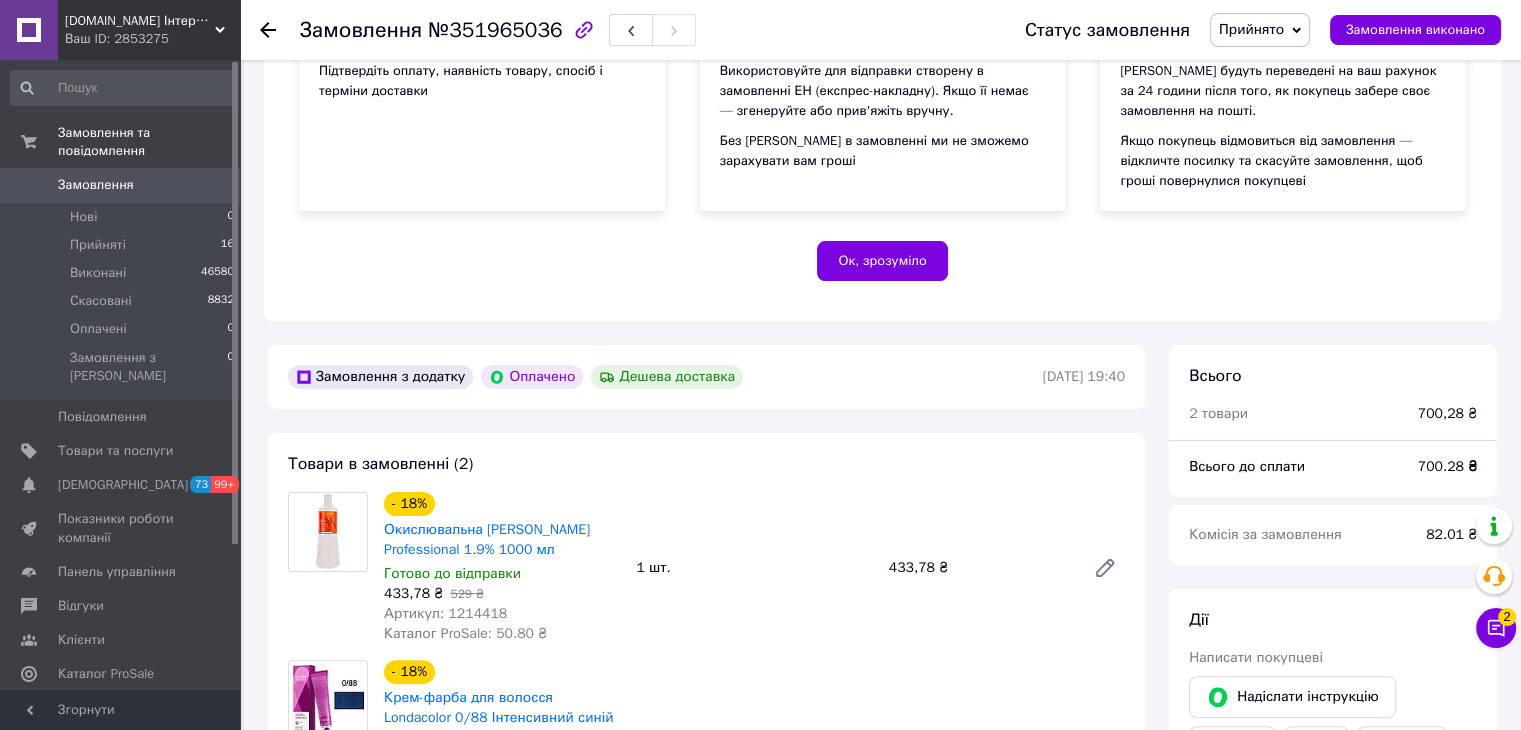 scroll, scrollTop: 430, scrollLeft: 0, axis: vertical 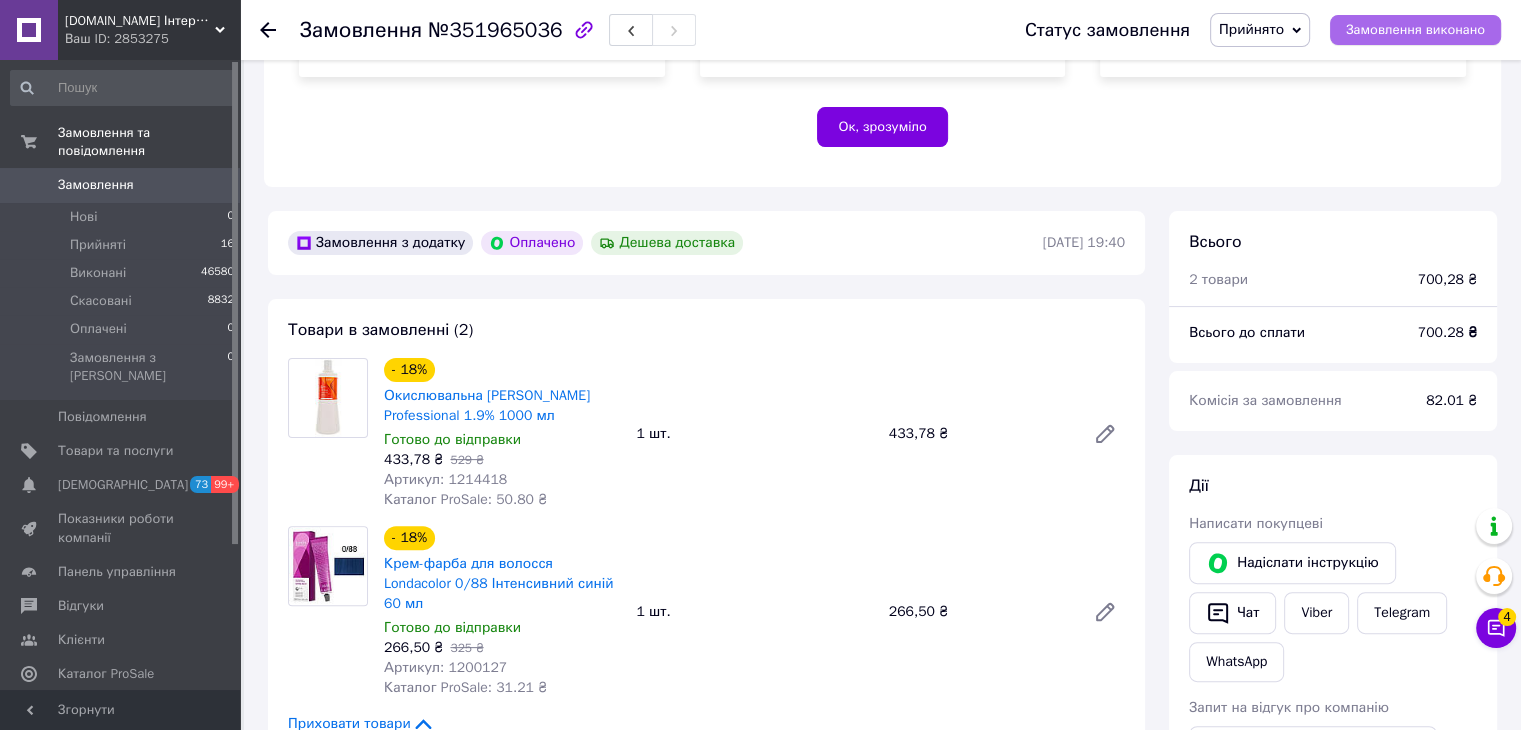 click on "Замовлення виконано" at bounding box center [1415, 30] 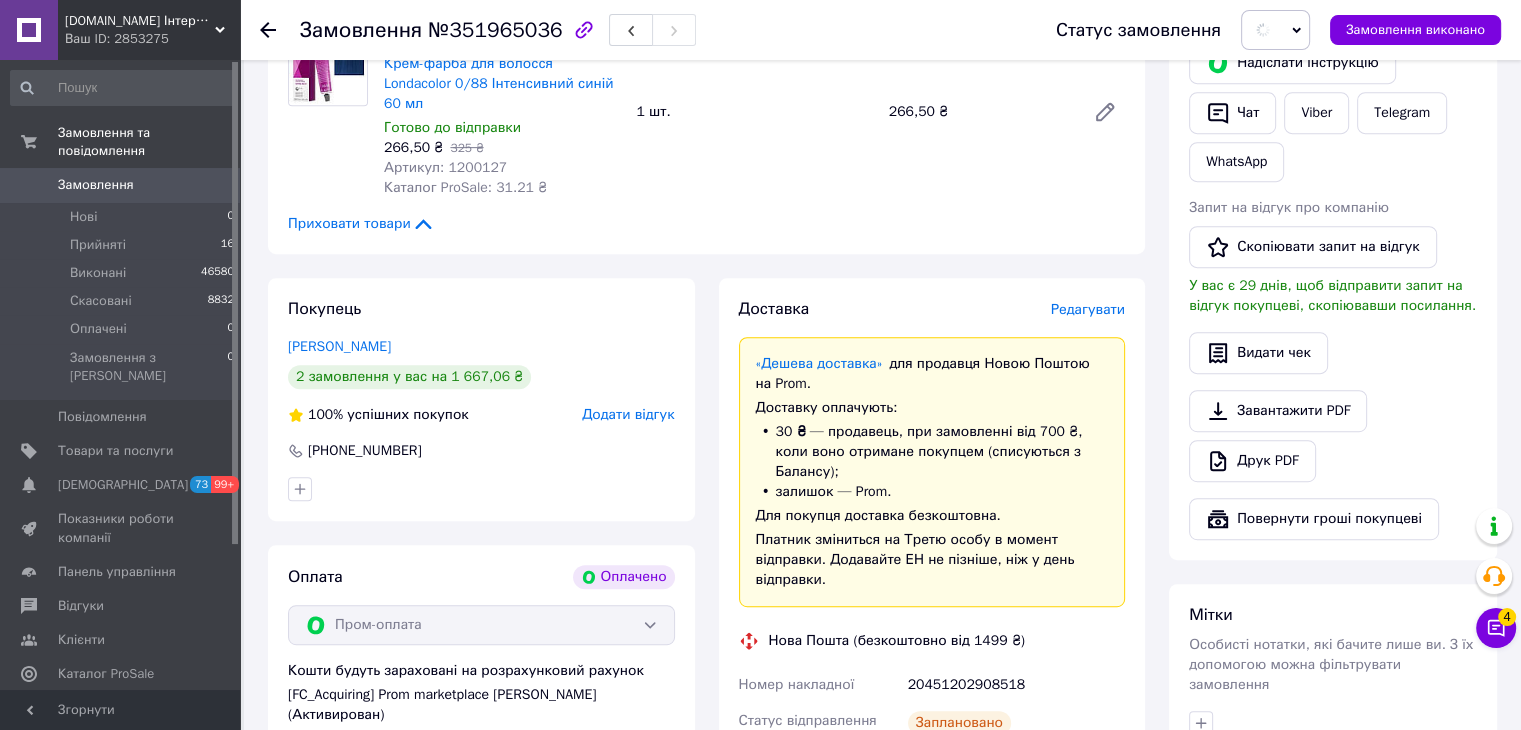scroll, scrollTop: 1330, scrollLeft: 0, axis: vertical 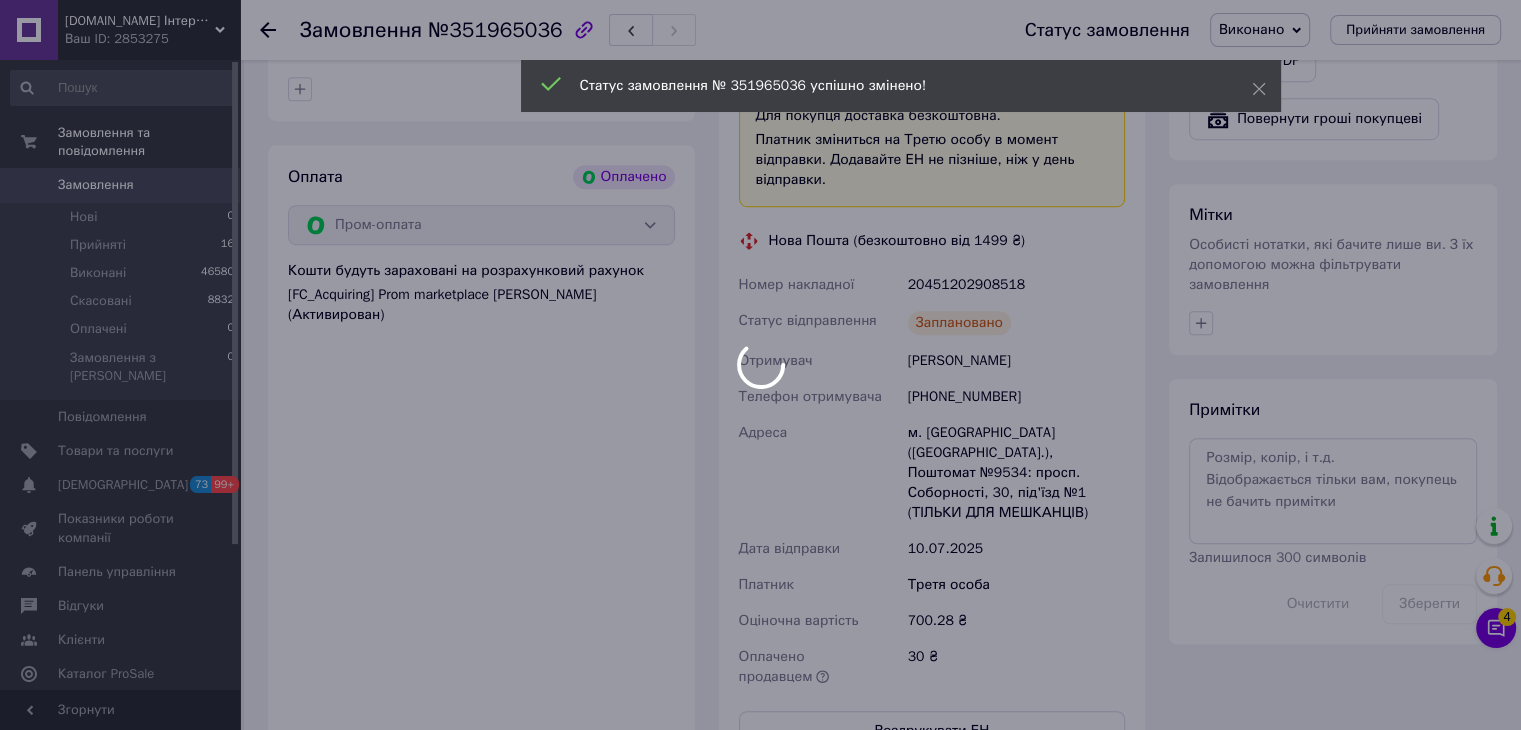 click on "Profblesk.com.ua Інтернет-магазин професійної косметики. "Безкоштовна доставка від 1199 грн" Ваш ID: 2853275 Сайт Profblesk.com.ua Інтернет-магазин п... Кабінет покупця Перевірити стан системи Сторінка на порталі Довідка Вийти Замовлення та повідомлення Замовлення 0 Нові 0 Прийняті 16 Виконані 46580 Скасовані 8832 Оплачені 0 Замовлення з Розетки 0 Повідомлення 0 Товари та послуги Сповіщення 73 99+ Показники роботи компанії Панель управління Відгуки Клієнти Каталог ProSale Аналітика Управління сайтом Гаманець компанії Маркет Налаштування" at bounding box center [760, -76] 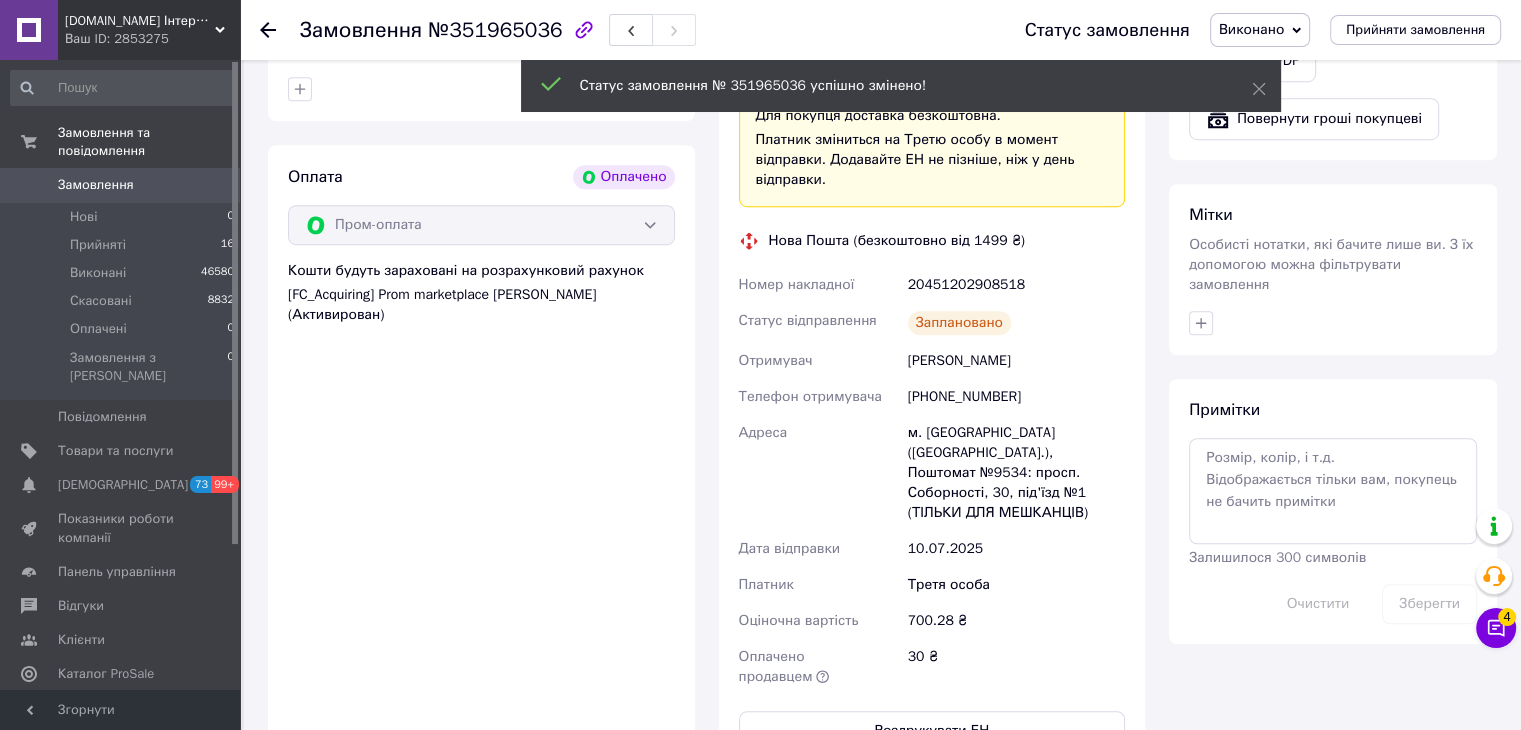 click on "[PHONE_NUMBER]" at bounding box center (1016, 397) 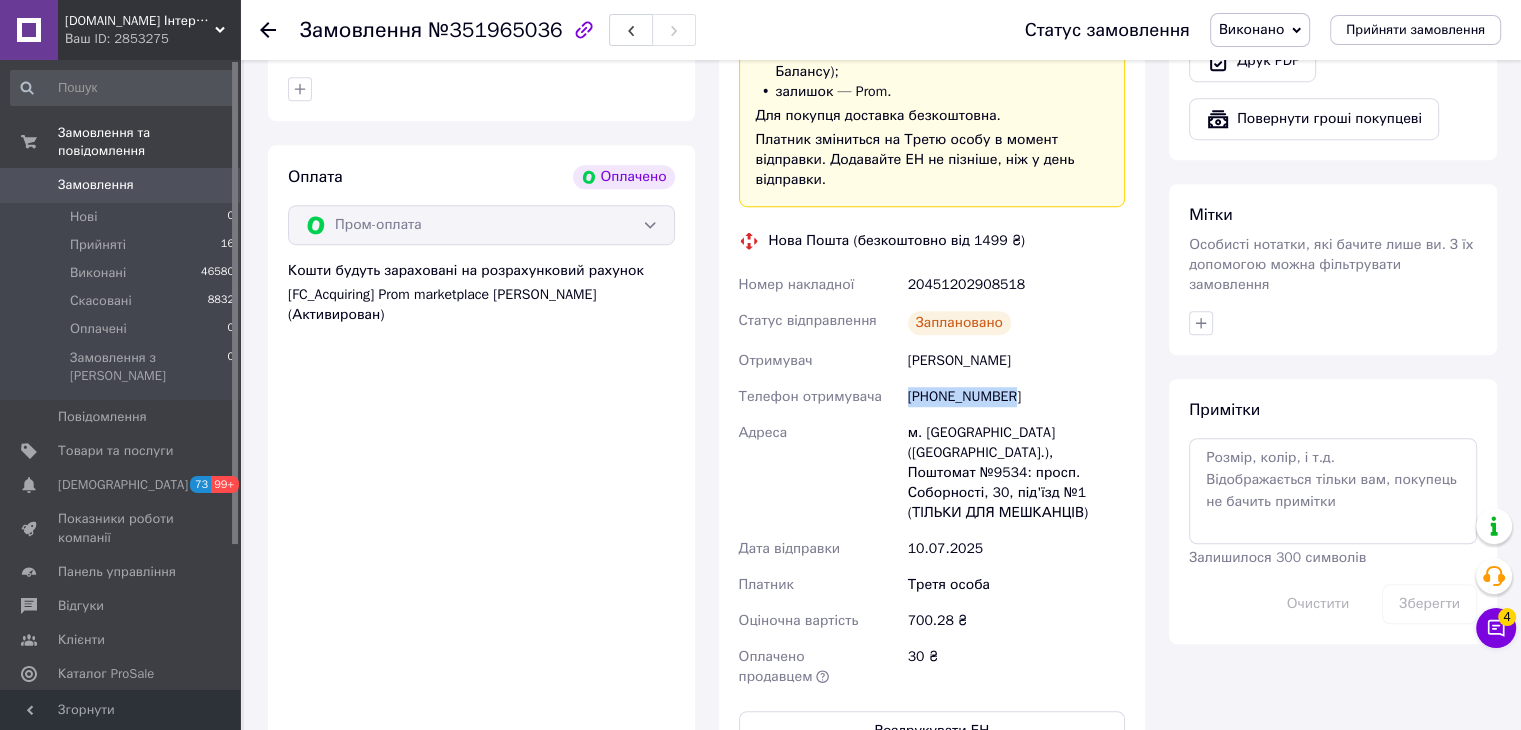 drag, startPoint x: 1014, startPoint y: 364, endPoint x: 904, endPoint y: 373, distance: 110.36757 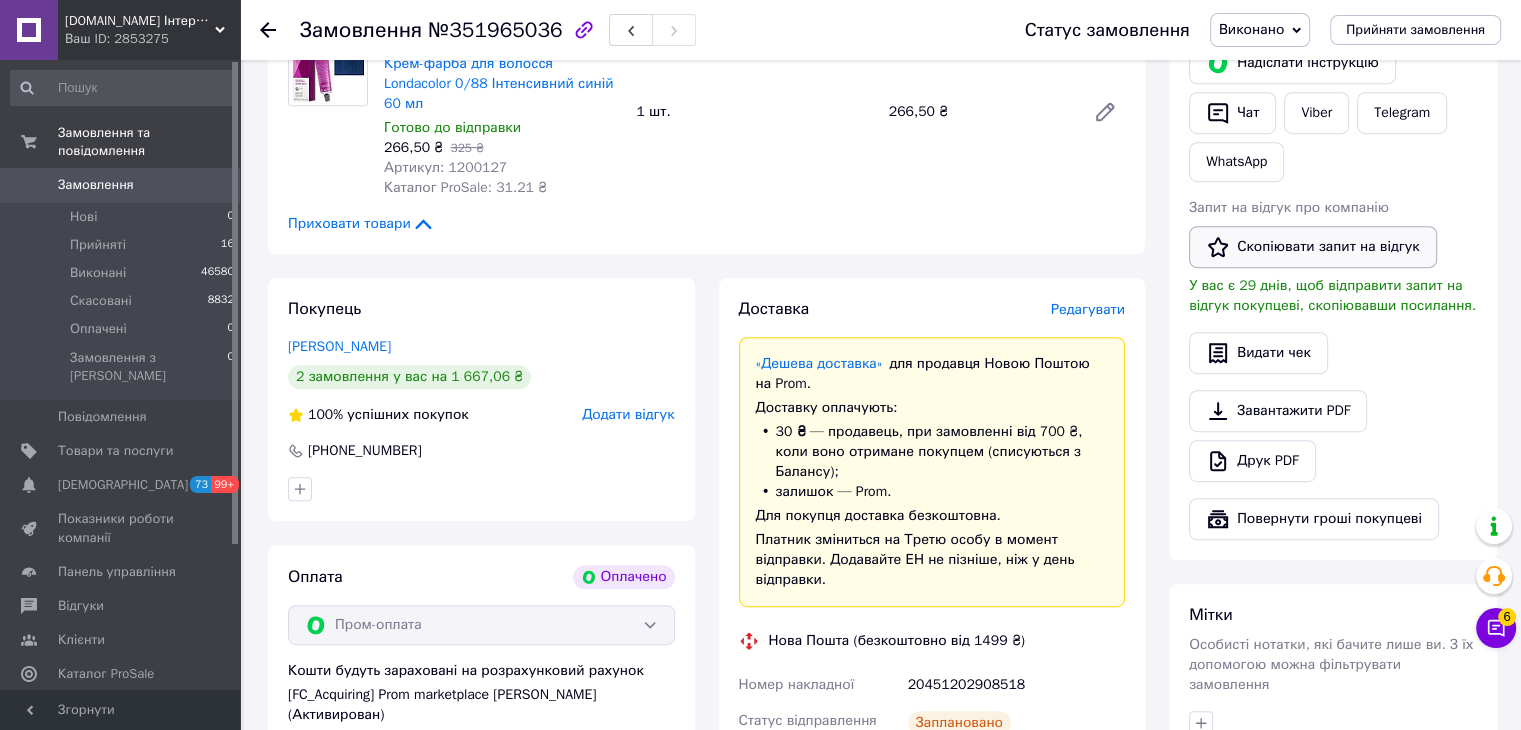 scroll, scrollTop: 430, scrollLeft: 0, axis: vertical 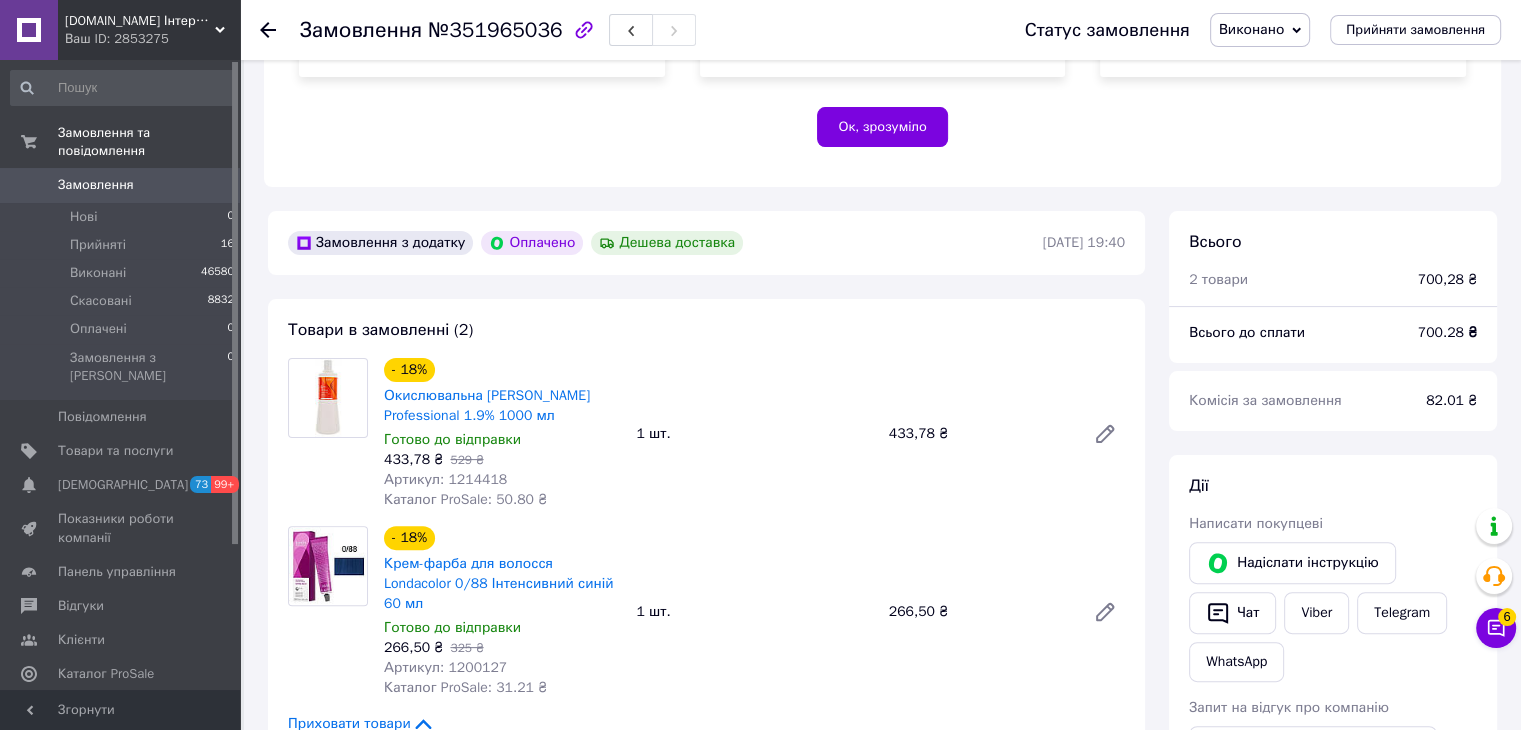 click on "700.28 ₴" at bounding box center (1447, 332) 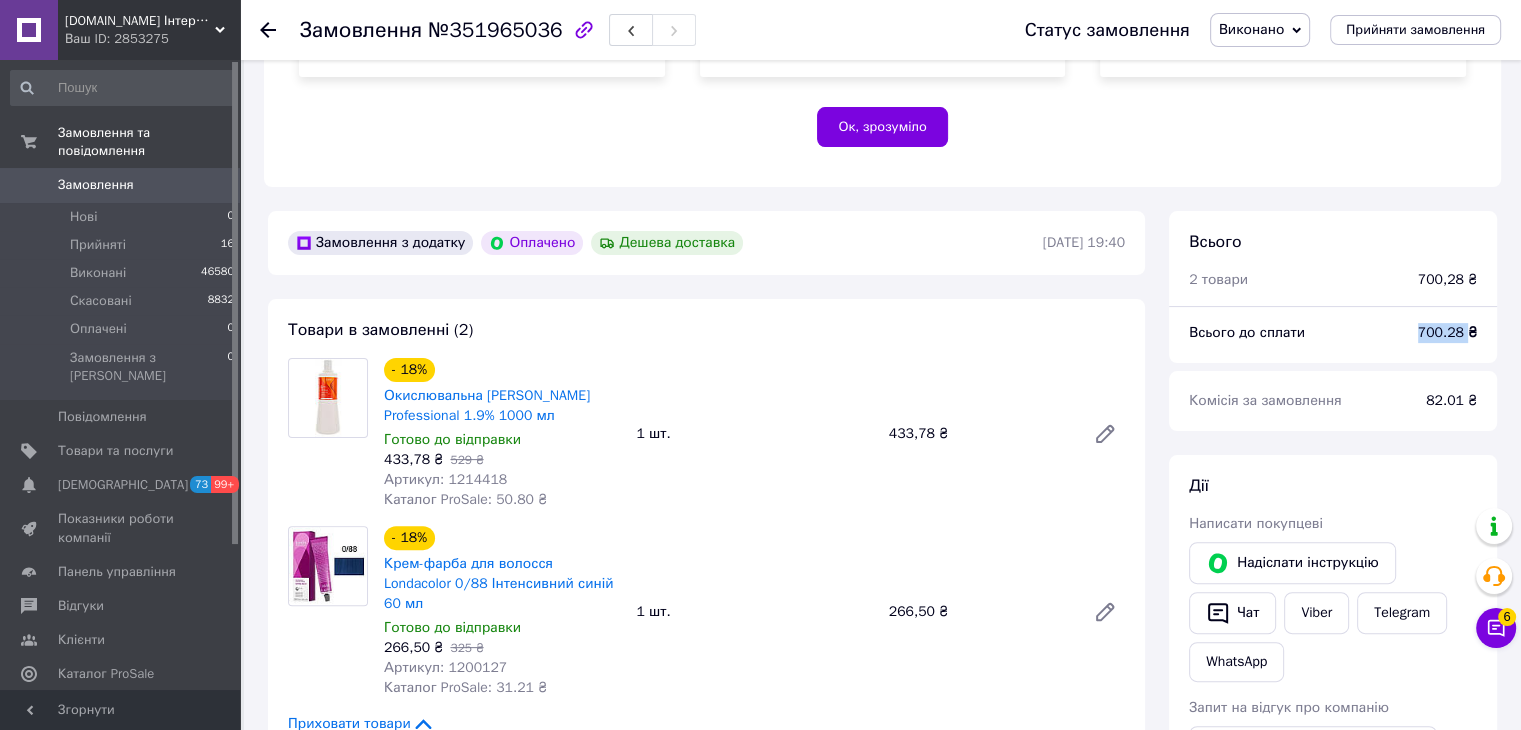 click on "700.28 ₴" at bounding box center (1447, 332) 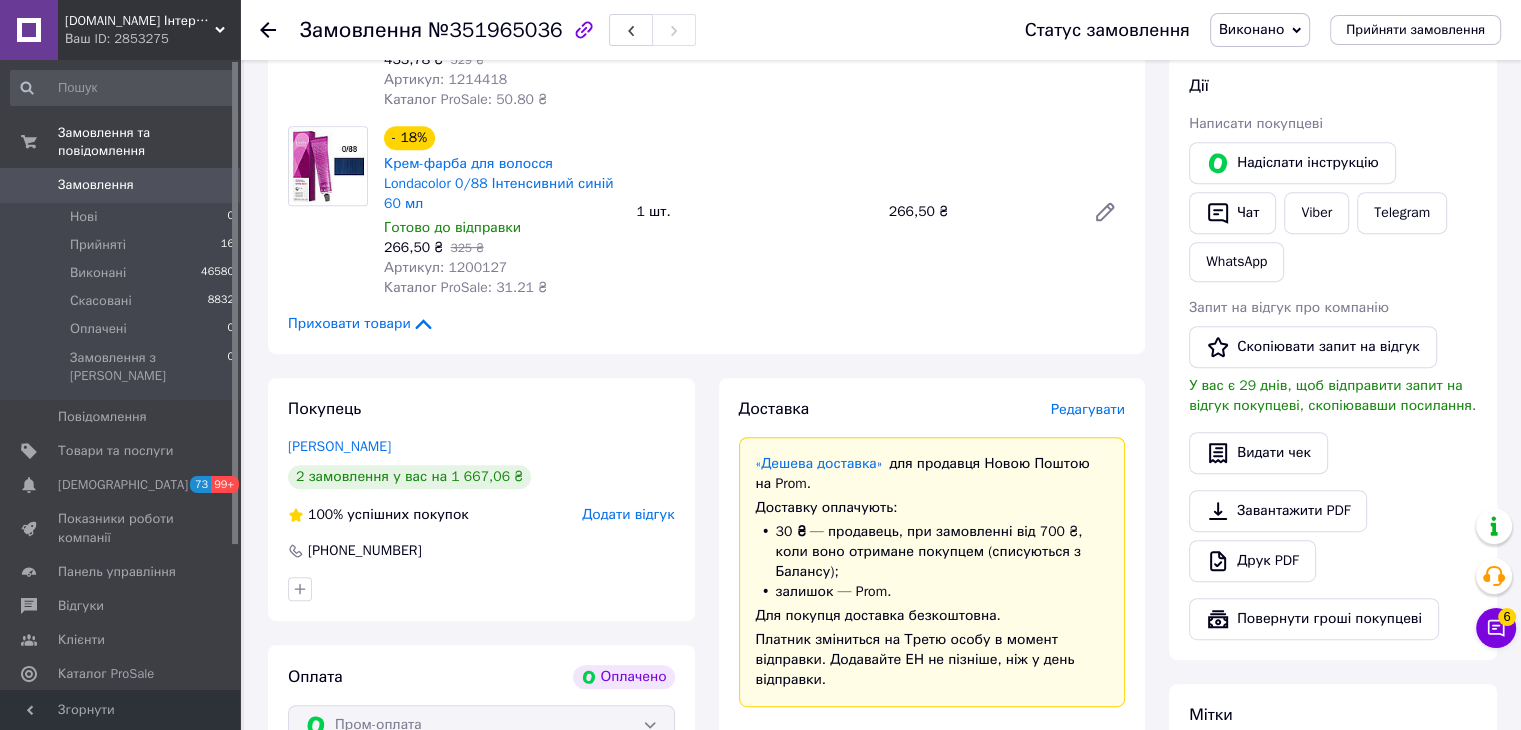 scroll, scrollTop: 1130, scrollLeft: 0, axis: vertical 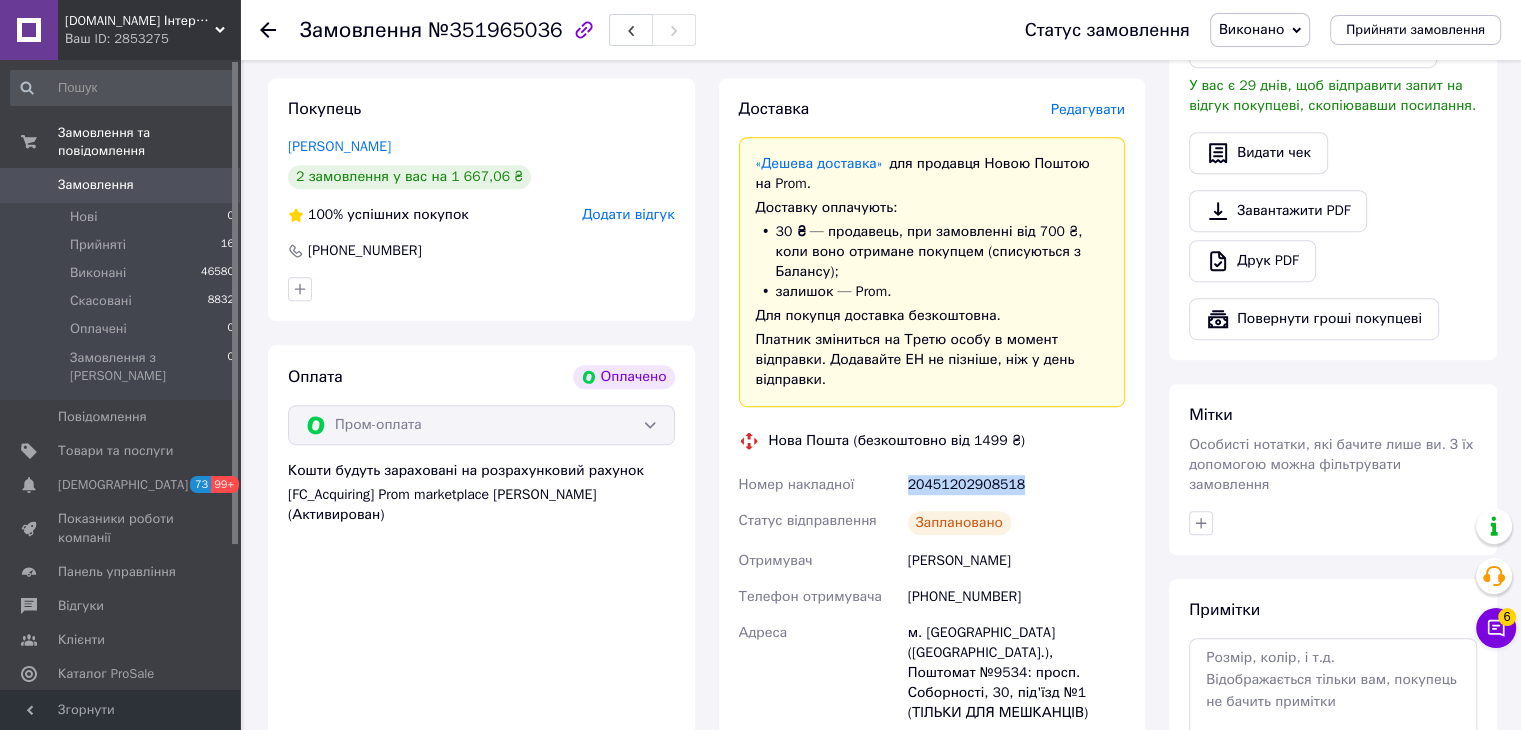 drag, startPoint x: 1019, startPoint y: 452, endPoint x: 892, endPoint y: 455, distance: 127.03543 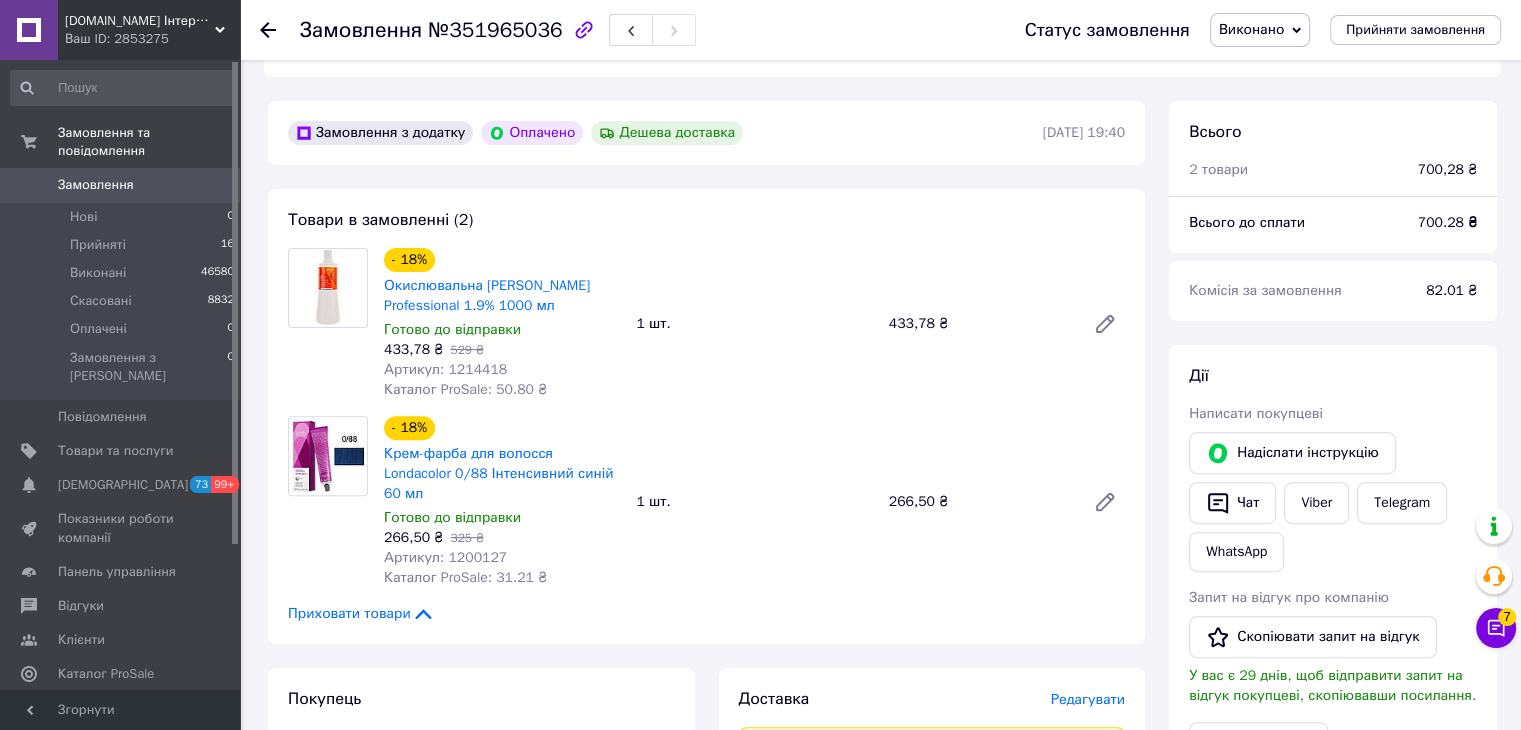 scroll, scrollTop: 530, scrollLeft: 0, axis: vertical 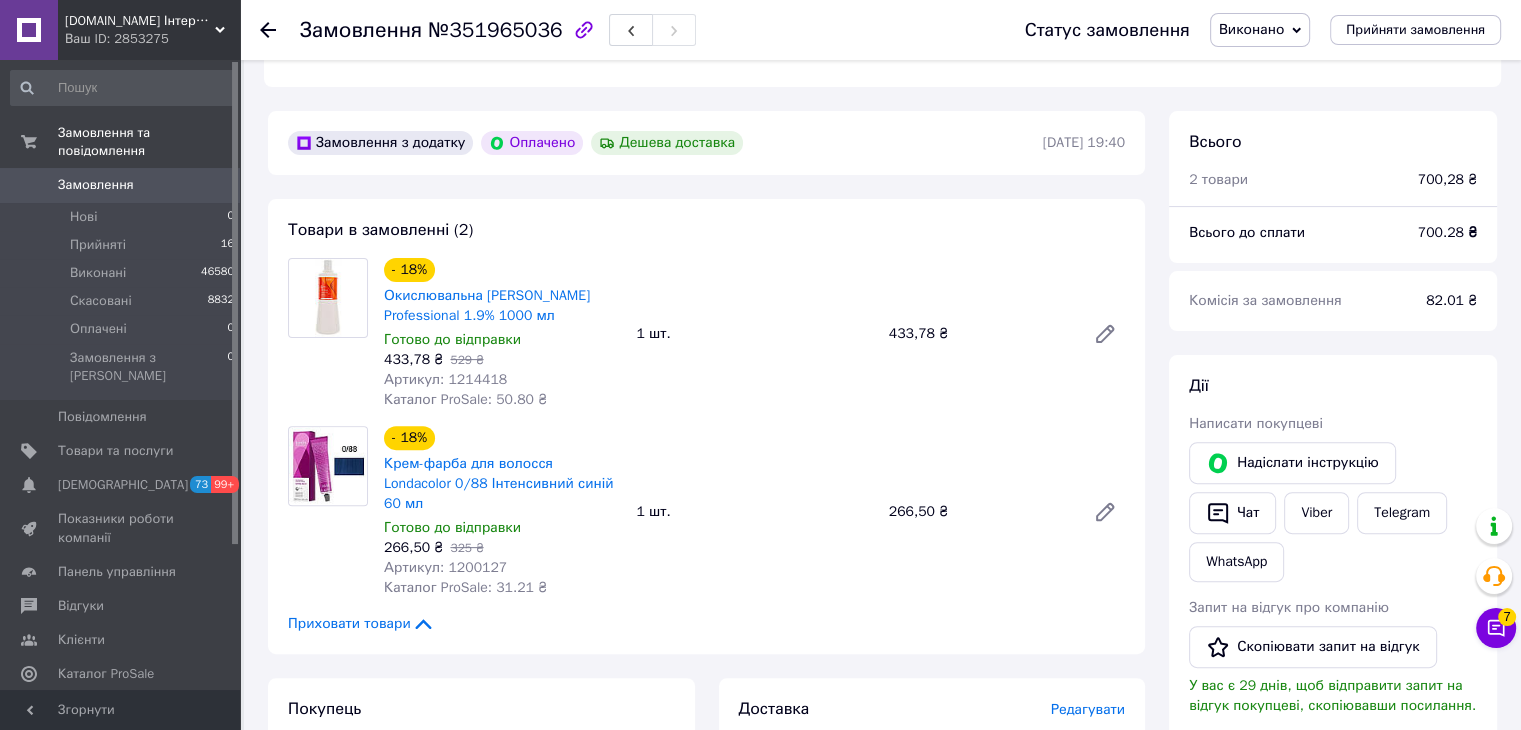 click on "Замовлення" at bounding box center (121, 185) 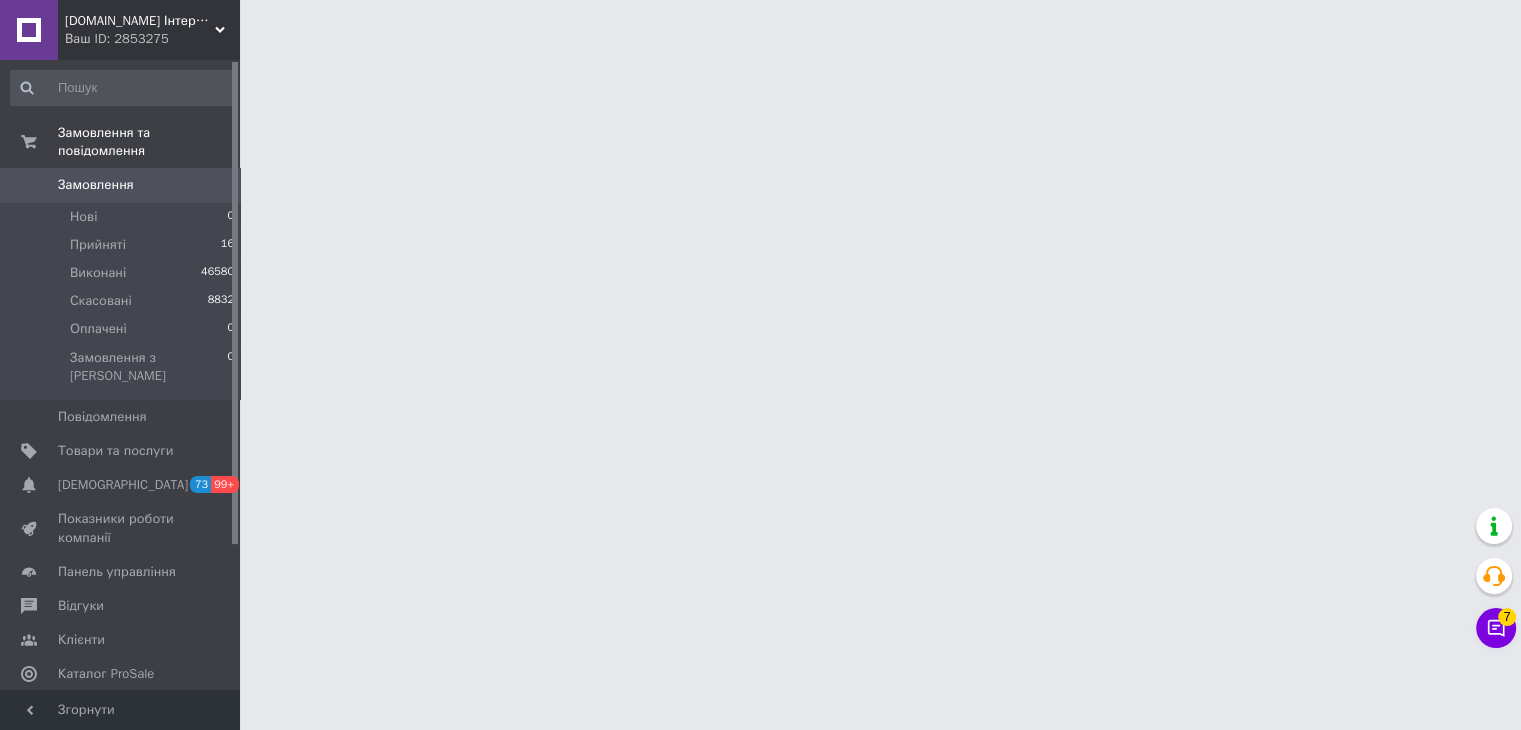 scroll, scrollTop: 0, scrollLeft: 0, axis: both 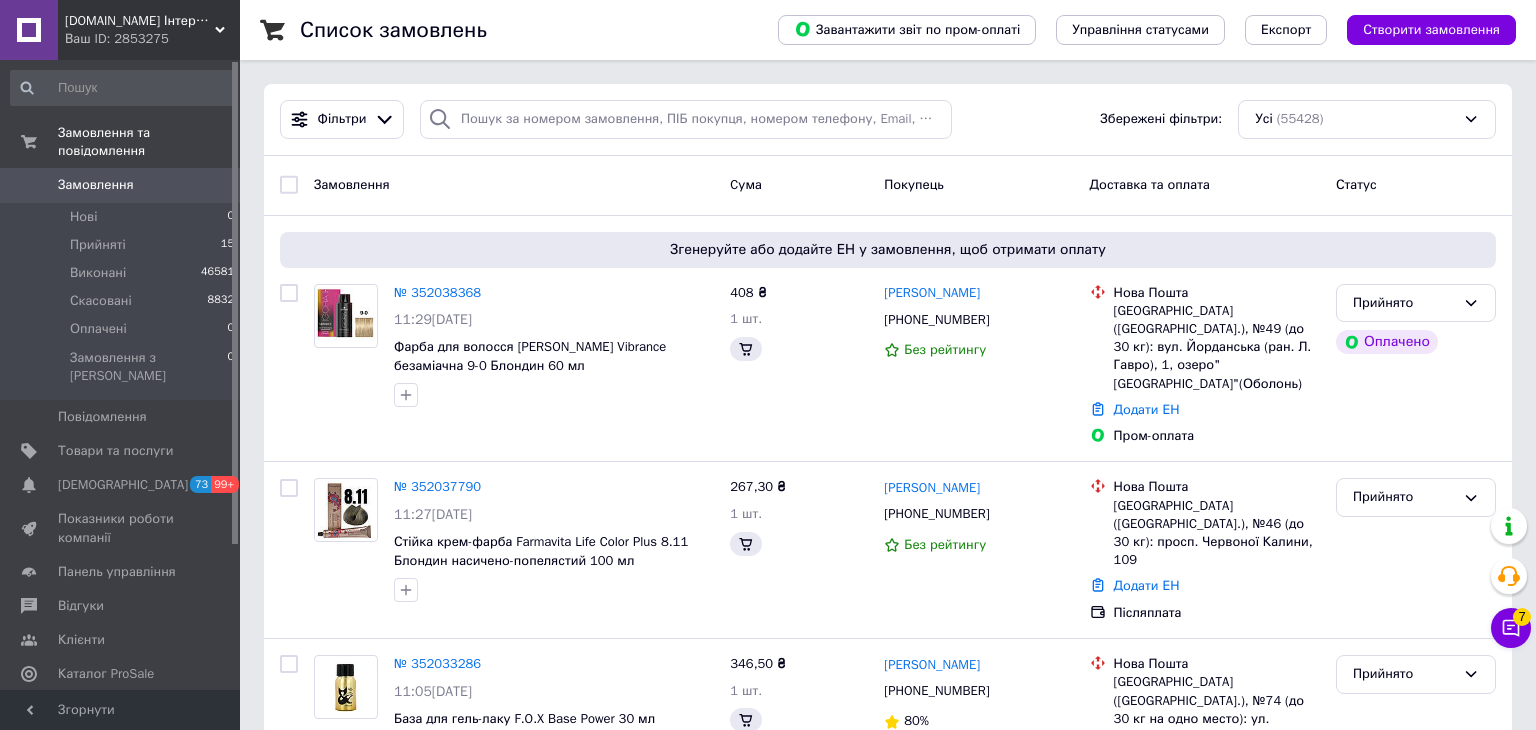 click 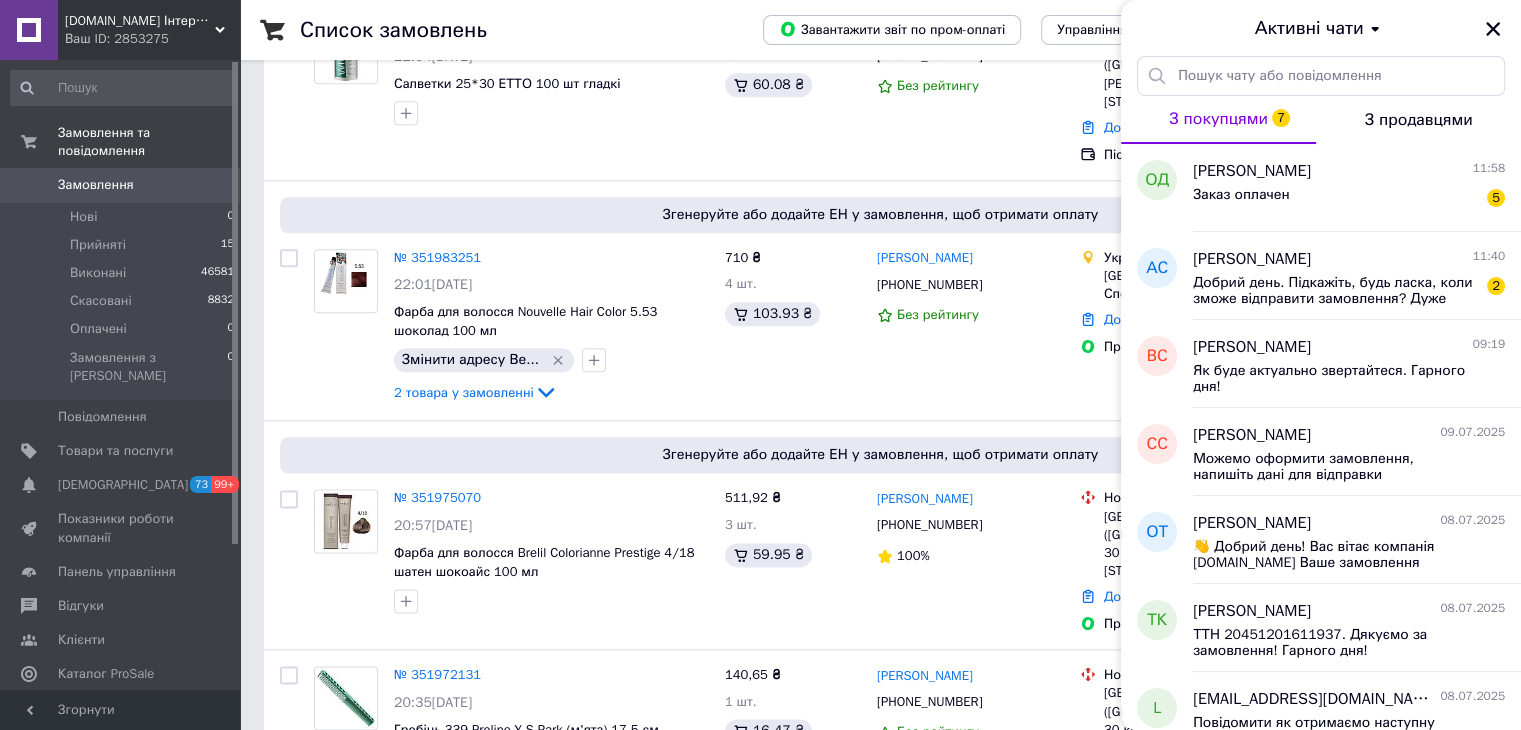 scroll, scrollTop: 2400, scrollLeft: 0, axis: vertical 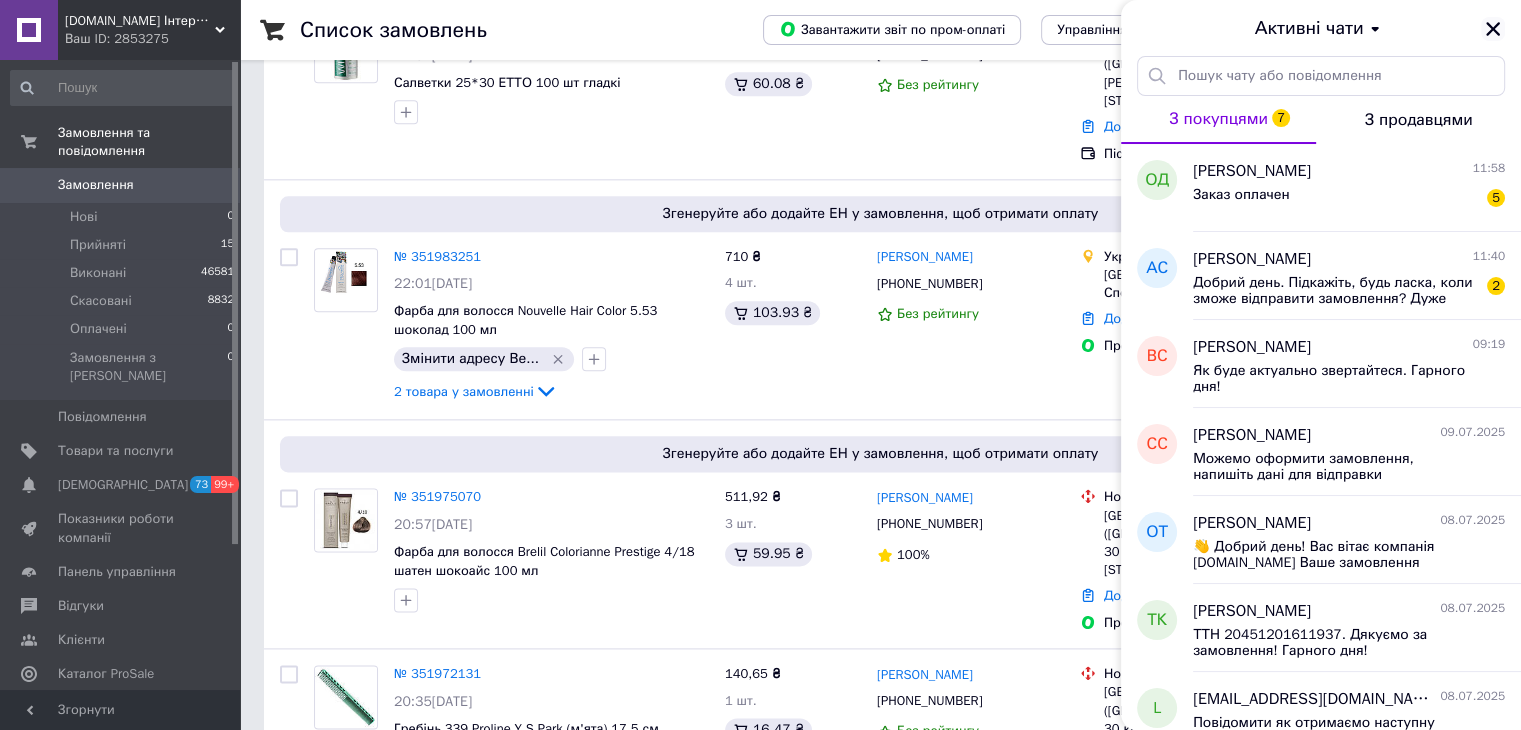 click 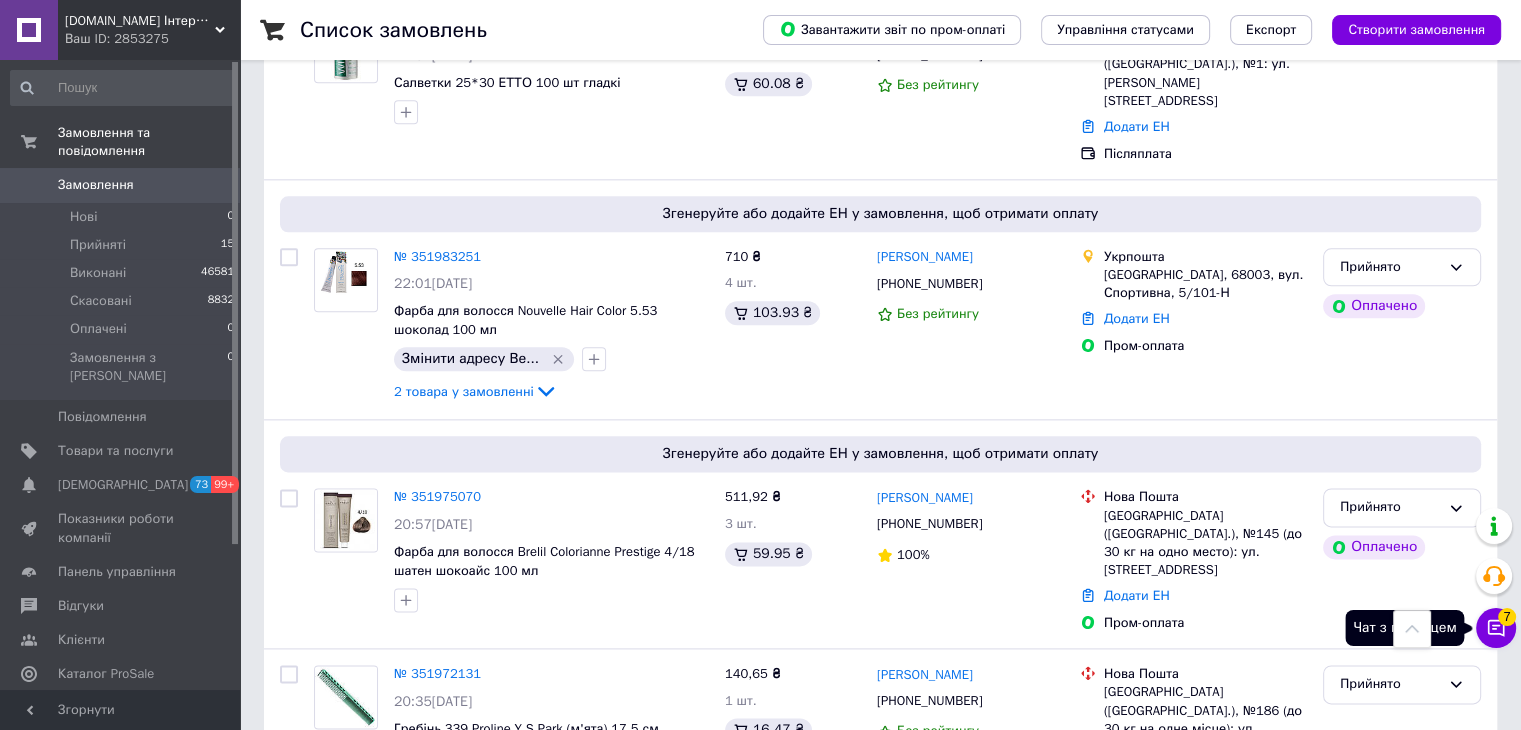 click on "Чат з покупцем 7" at bounding box center [1496, 628] 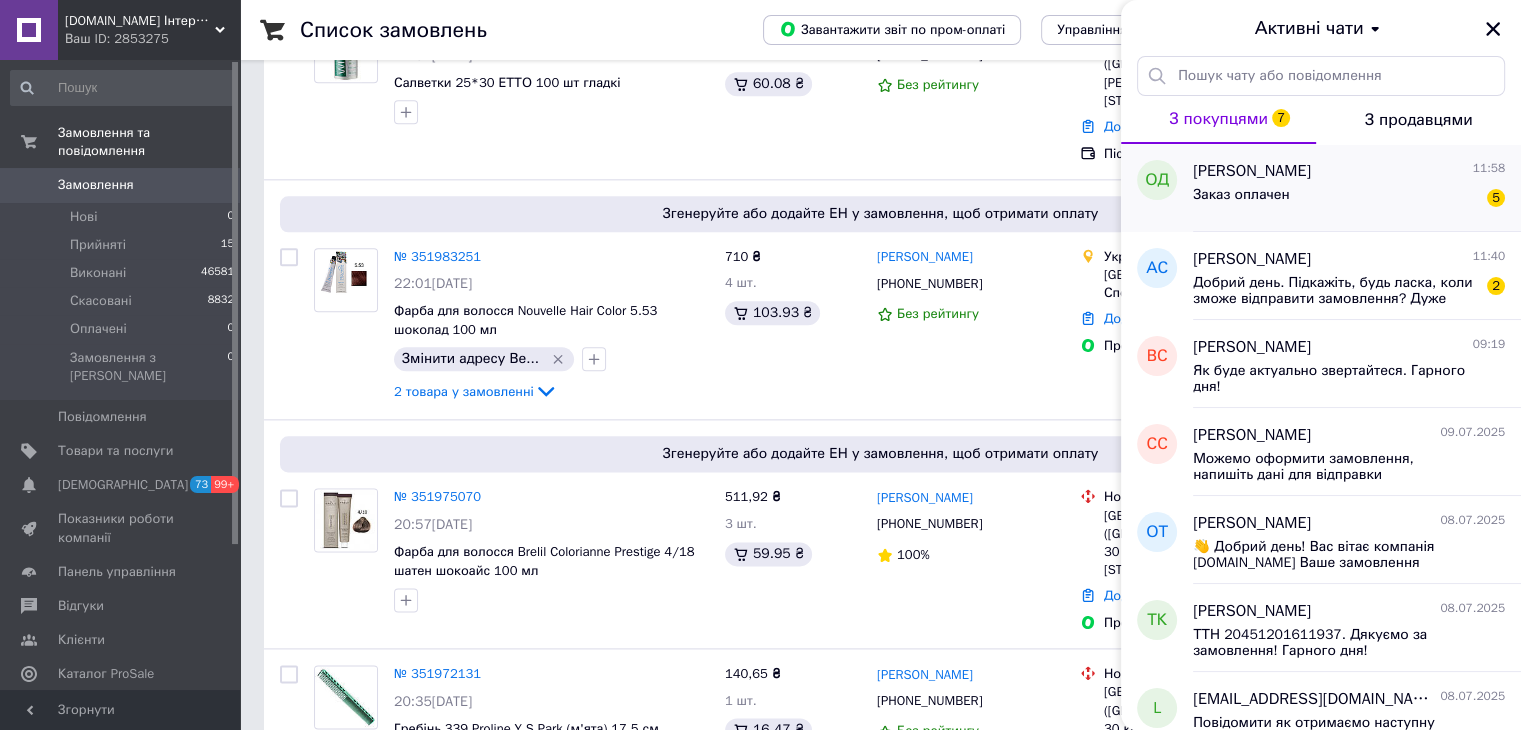 click on "Ольга Дмитренко 11:58 Заказ оплачен 5" at bounding box center (1357, 188) 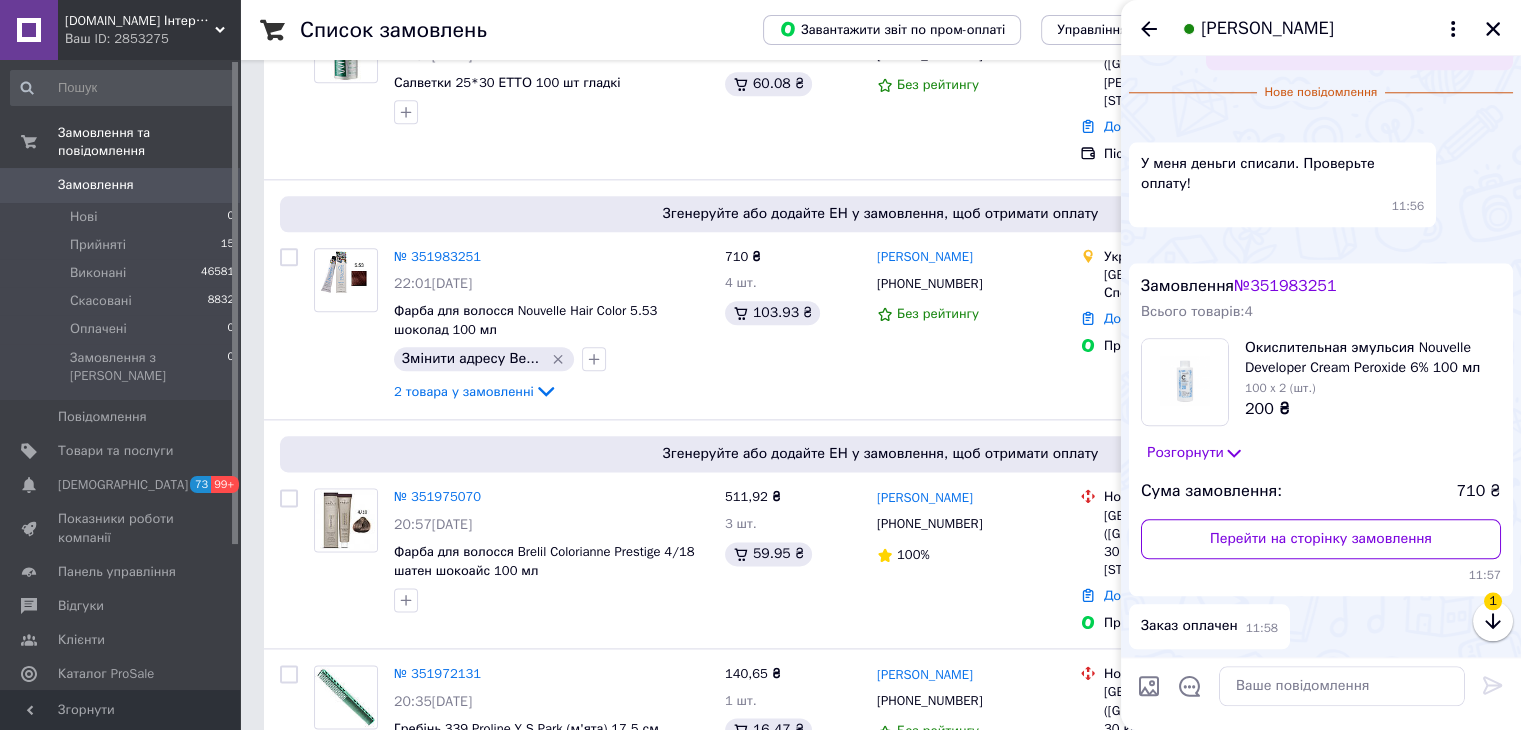 scroll, scrollTop: 3157, scrollLeft: 0, axis: vertical 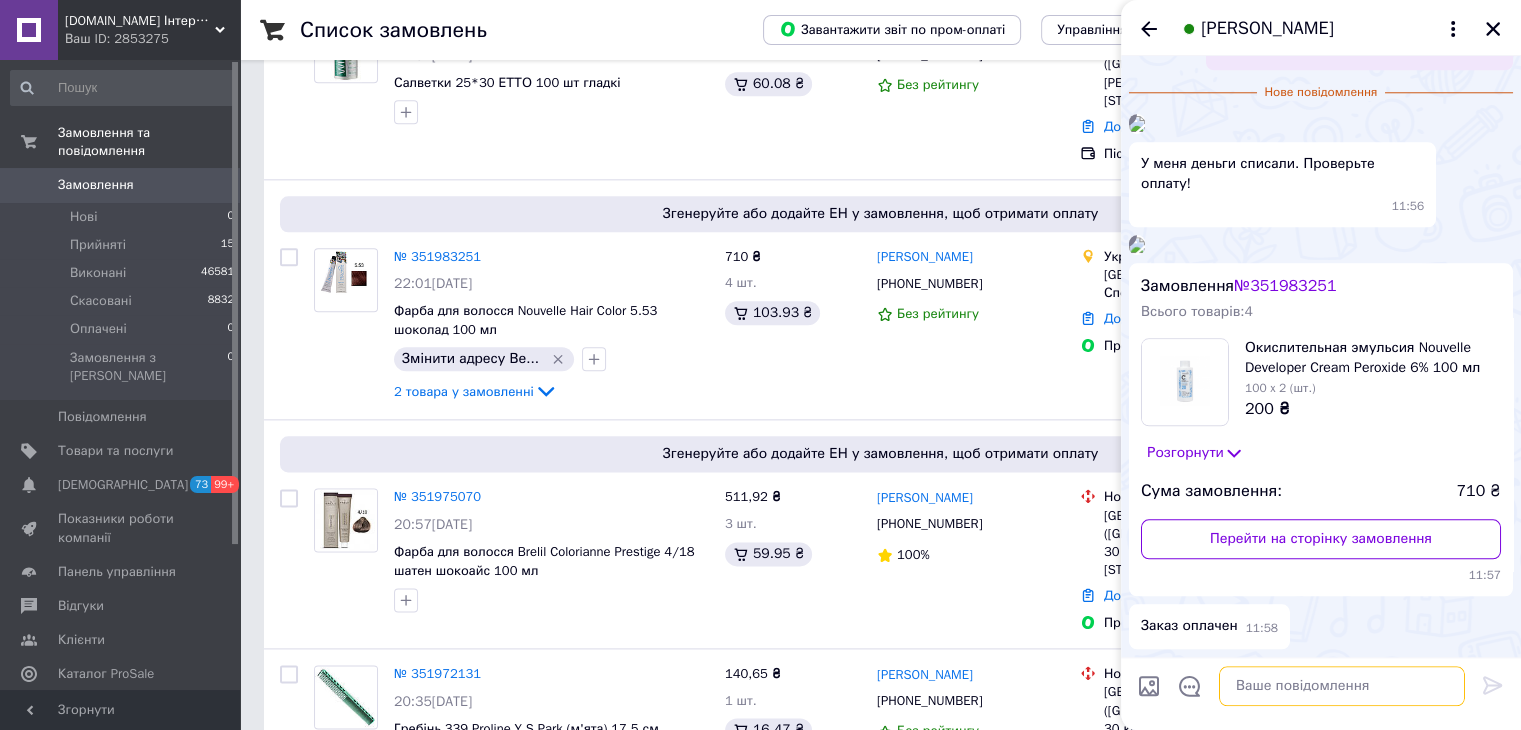 click at bounding box center (1342, 686) 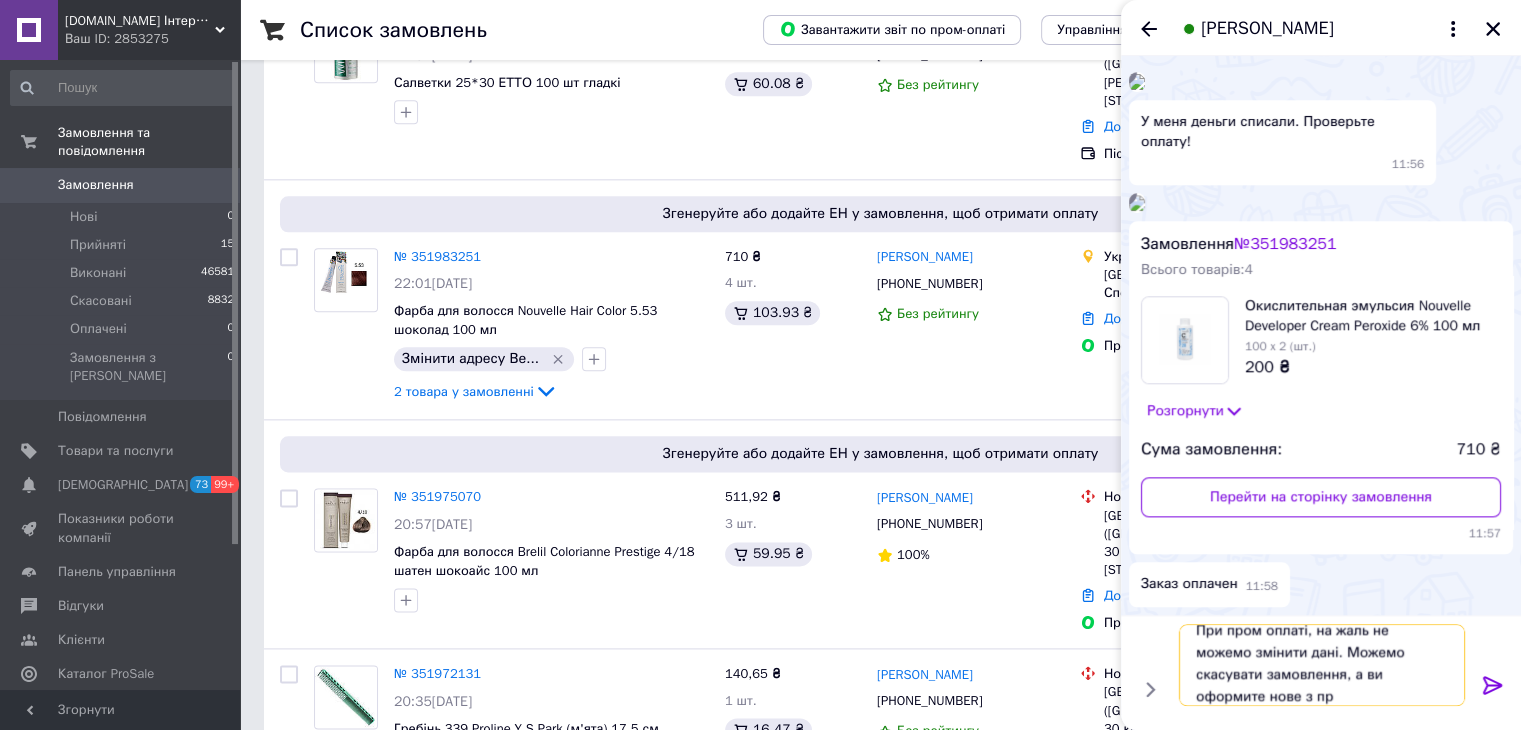 scroll, scrollTop: 1, scrollLeft: 0, axis: vertical 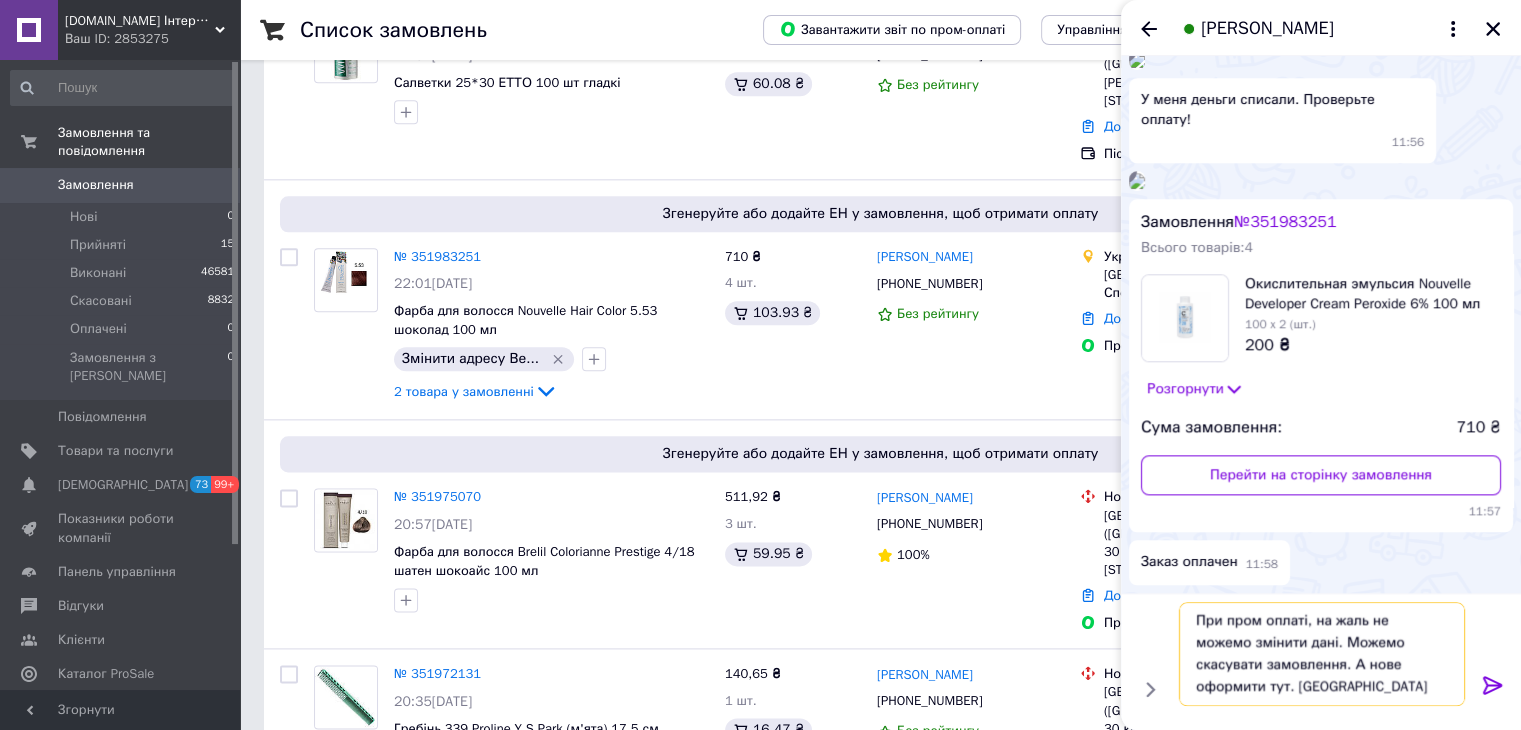 type on "При пром оплаті, на жаль не можемо змінити дані. Можемо скасувати замовлення. А нове оформити тут. Підійде?" 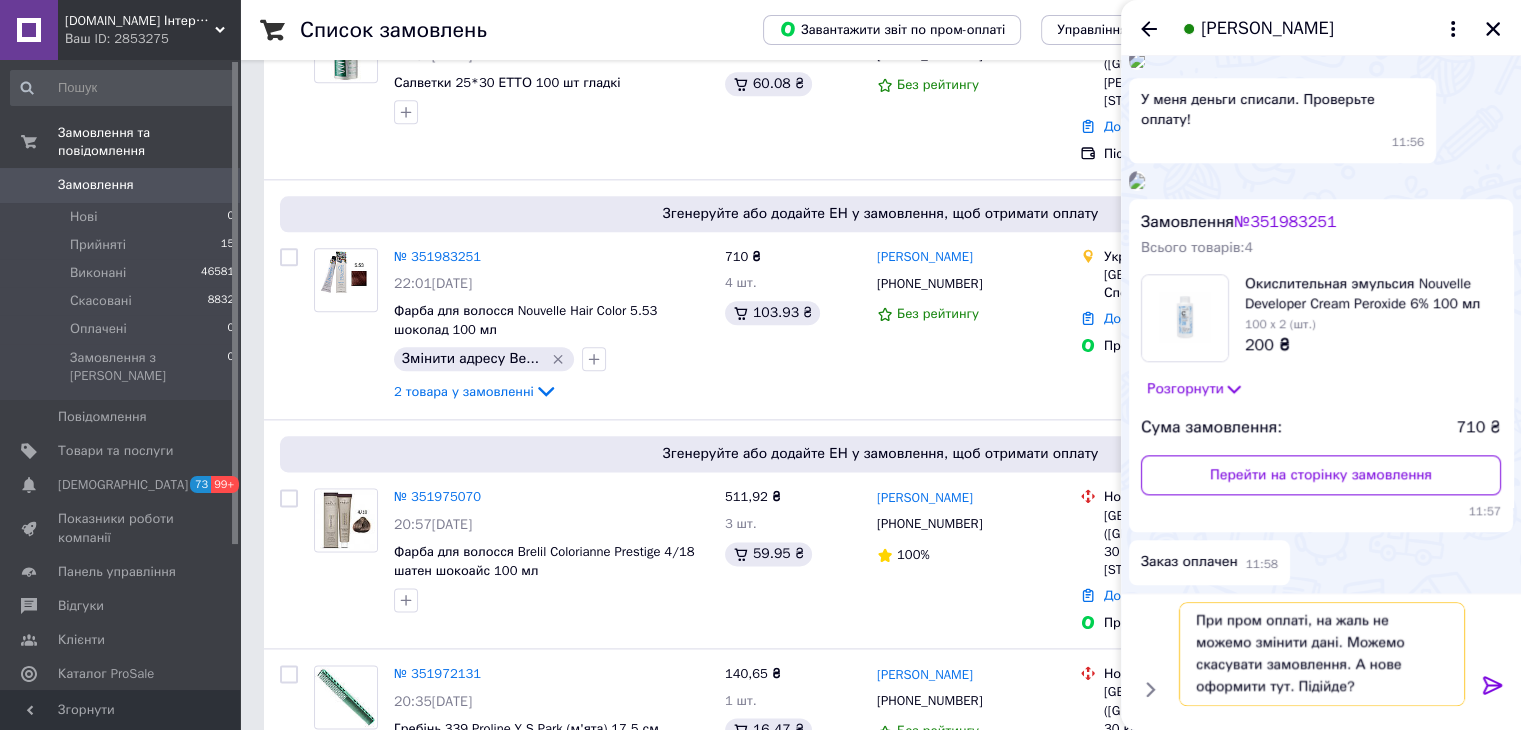 type 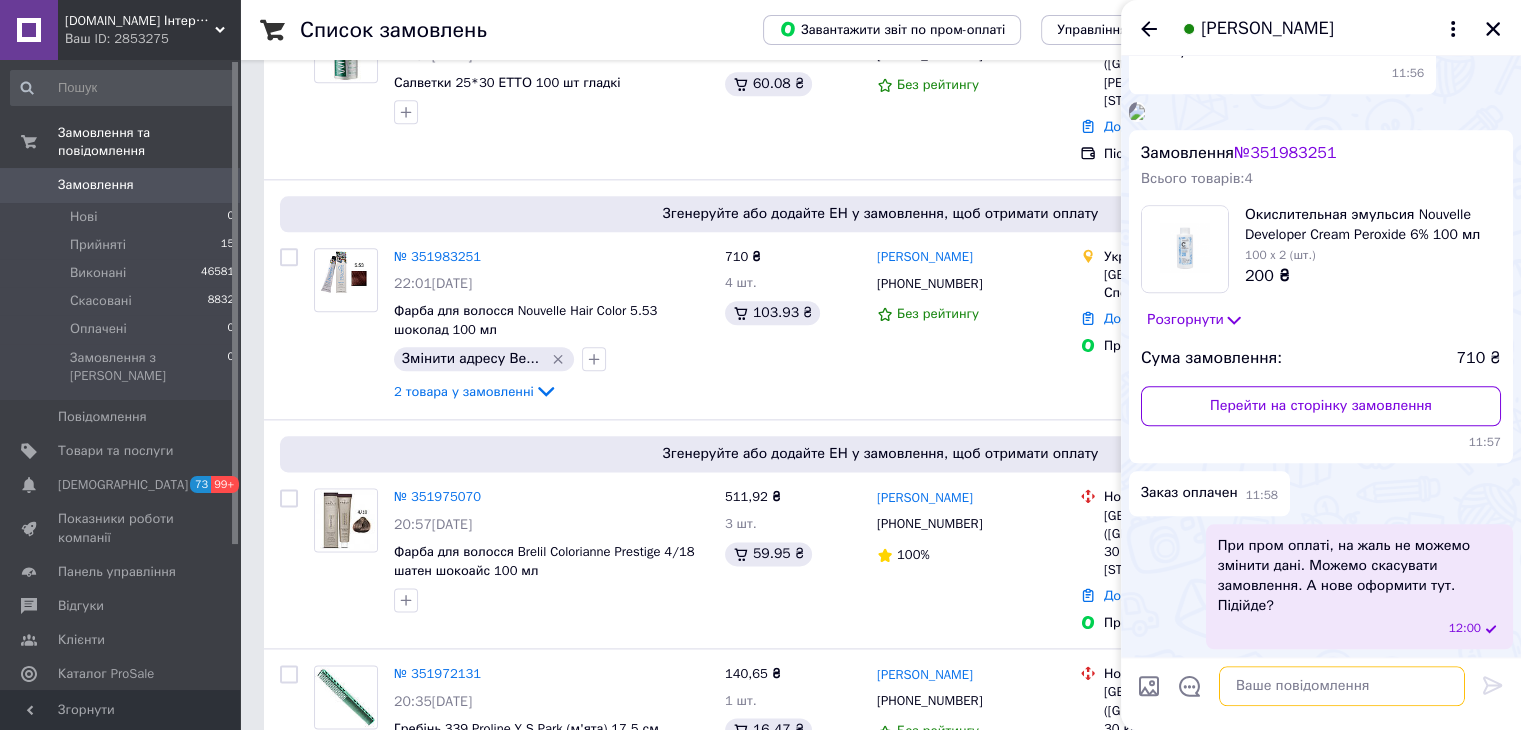 scroll, scrollTop: 0, scrollLeft: 0, axis: both 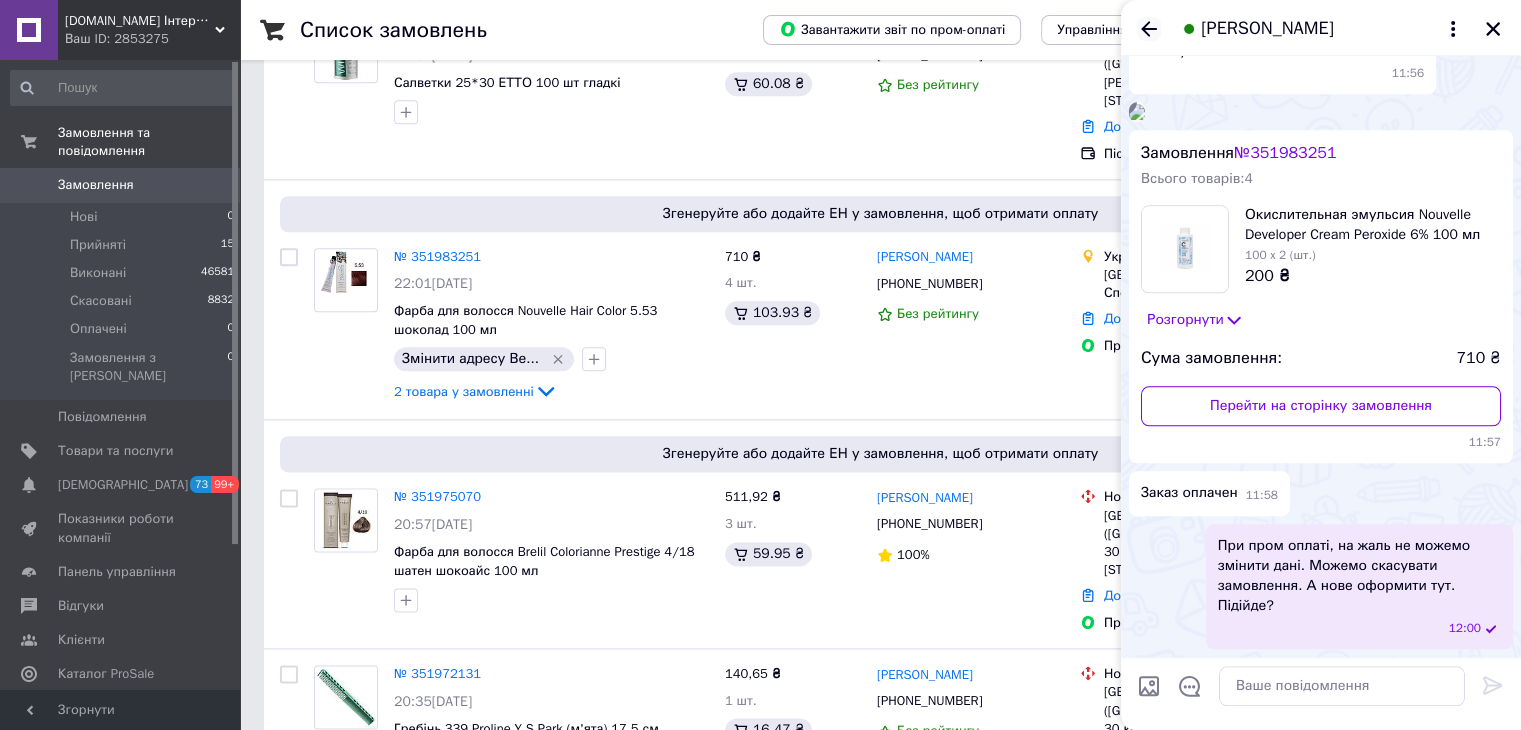 click 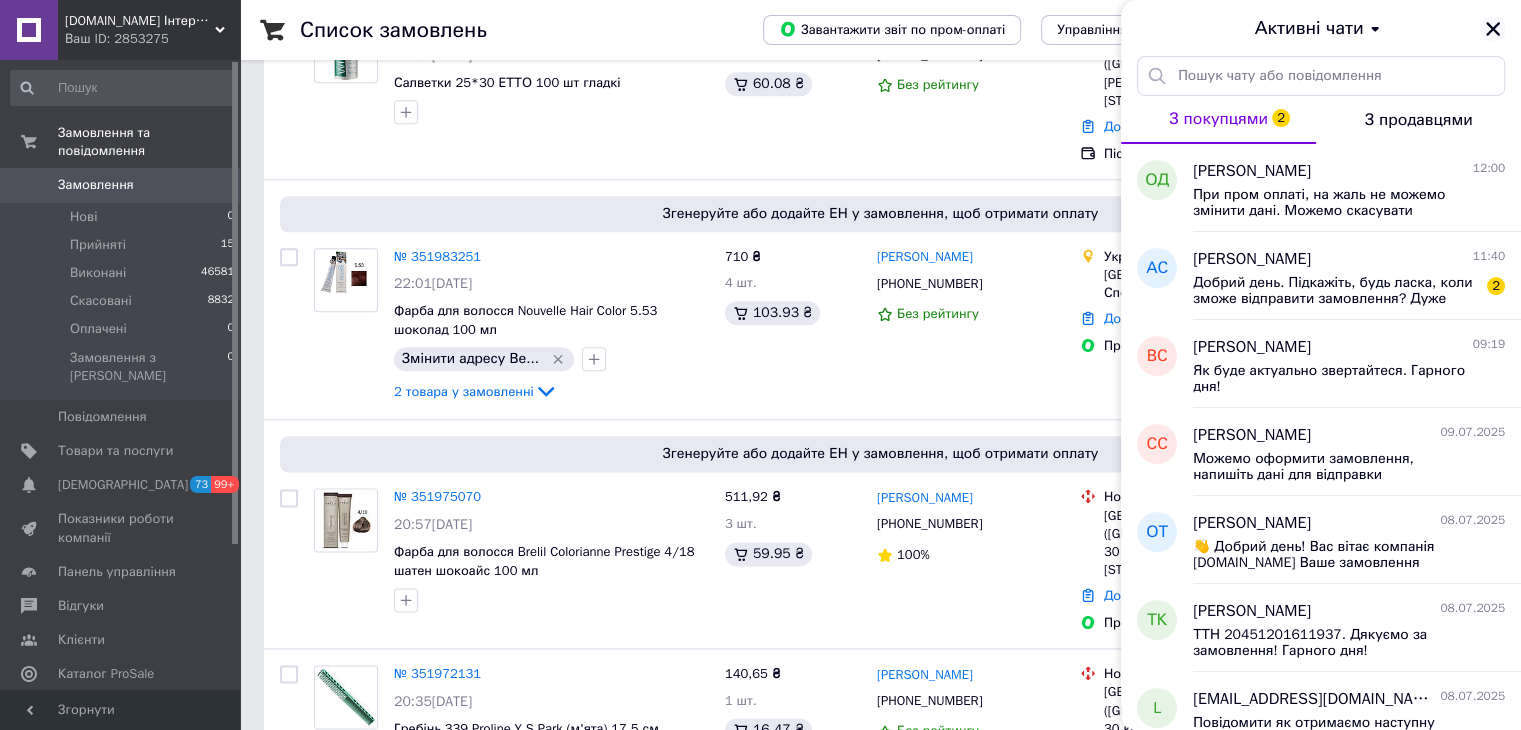 click 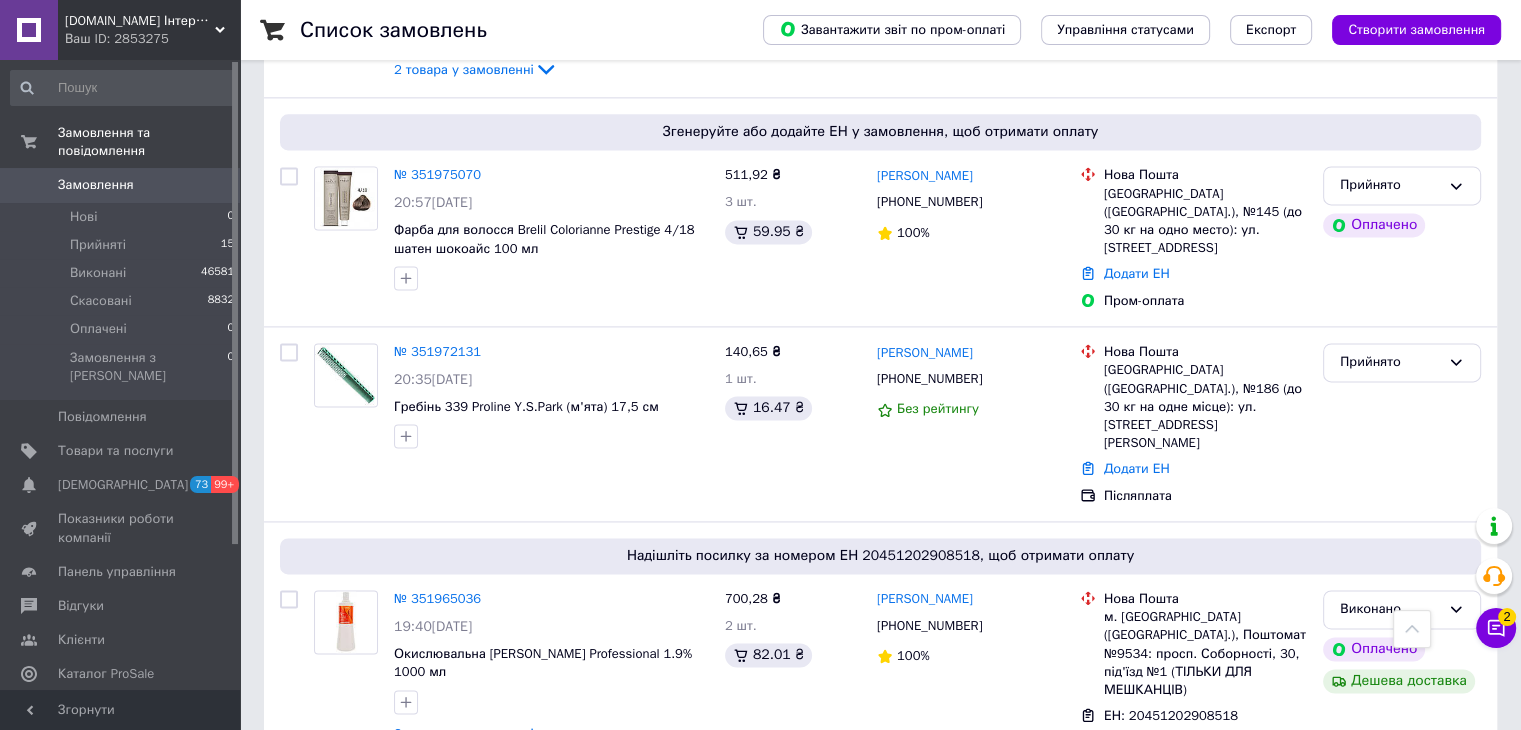 scroll, scrollTop: 2700, scrollLeft: 0, axis: vertical 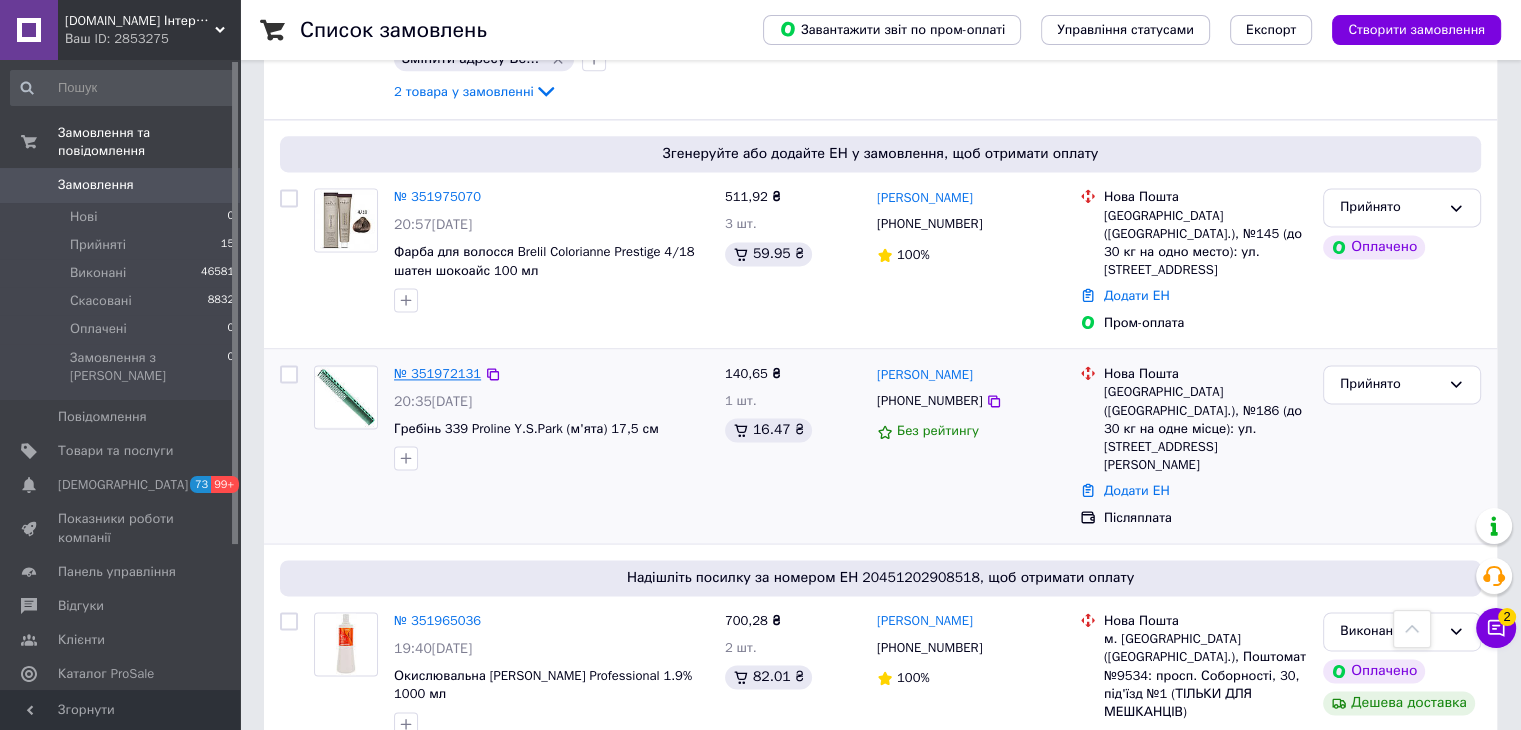 click on "№ 351972131" at bounding box center [437, 373] 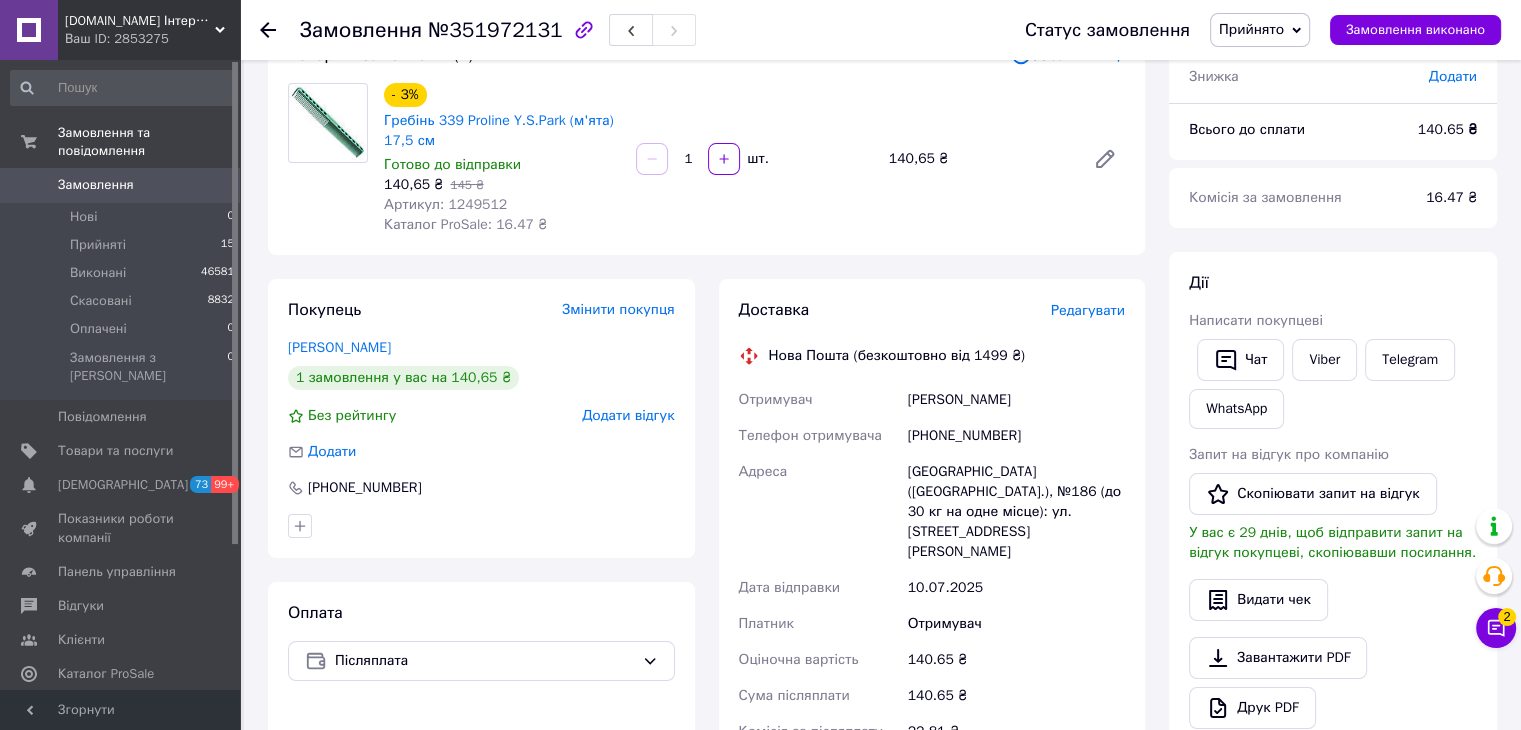 scroll, scrollTop: 0, scrollLeft: 0, axis: both 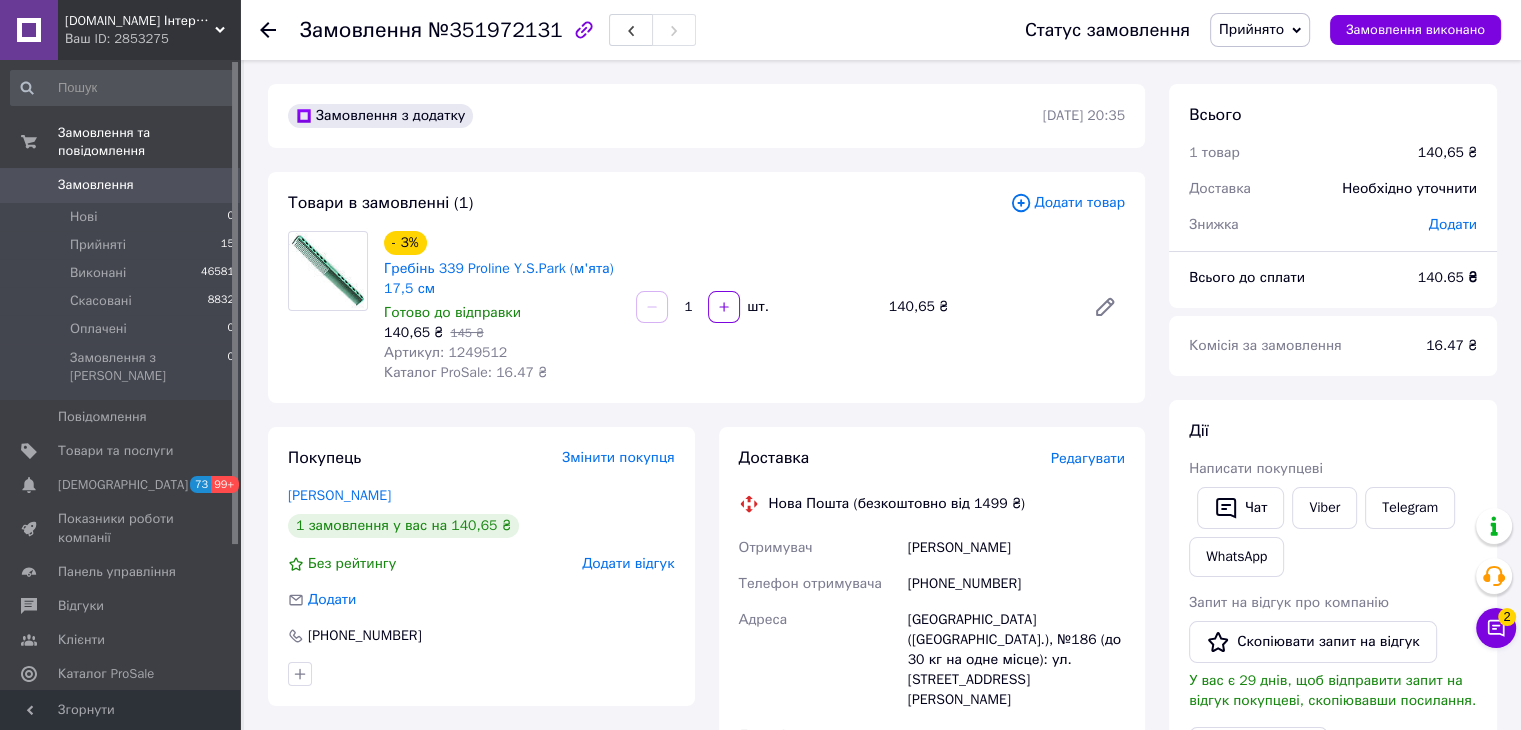 click on "Артикул: 1249512" at bounding box center (445, 352) 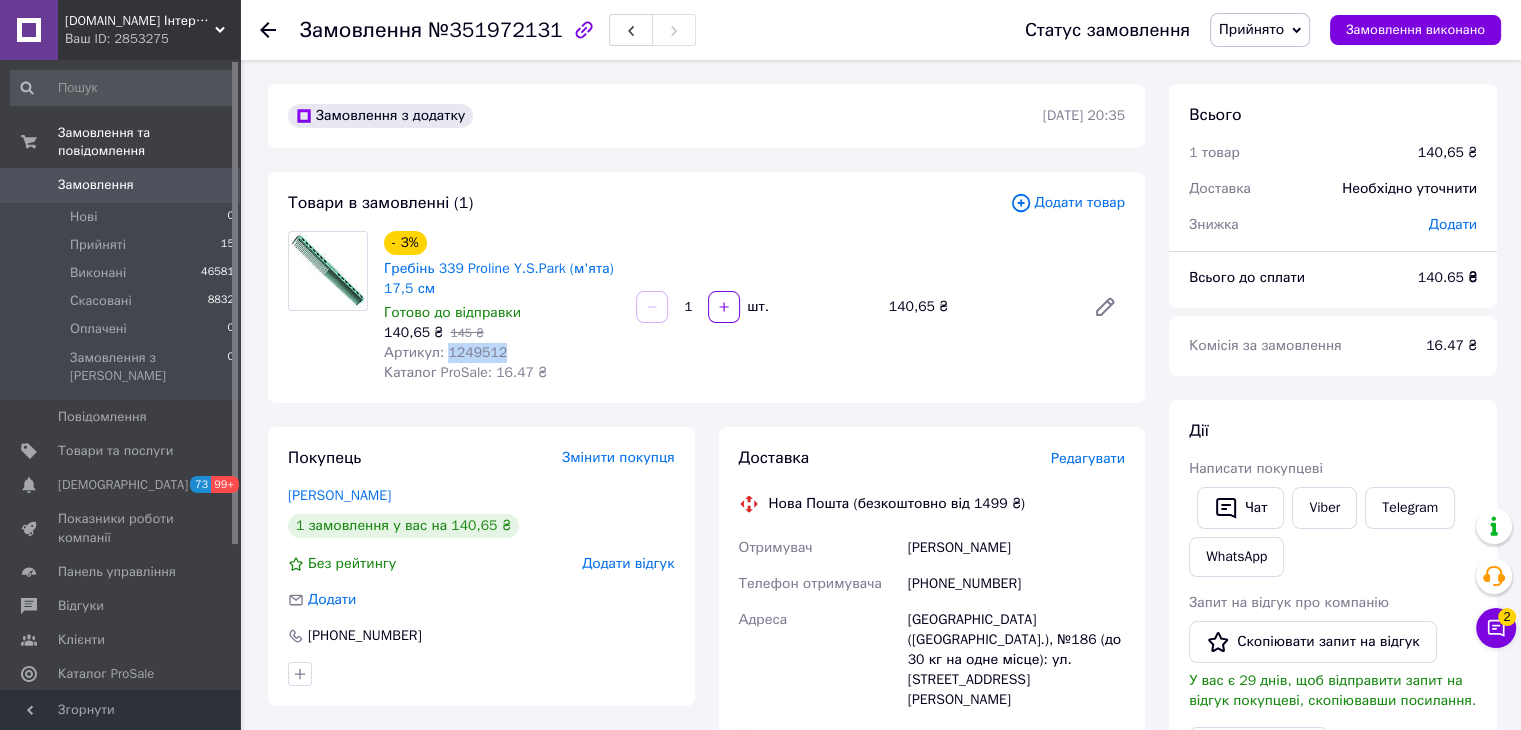 click on "Артикул: 1249512" at bounding box center (445, 352) 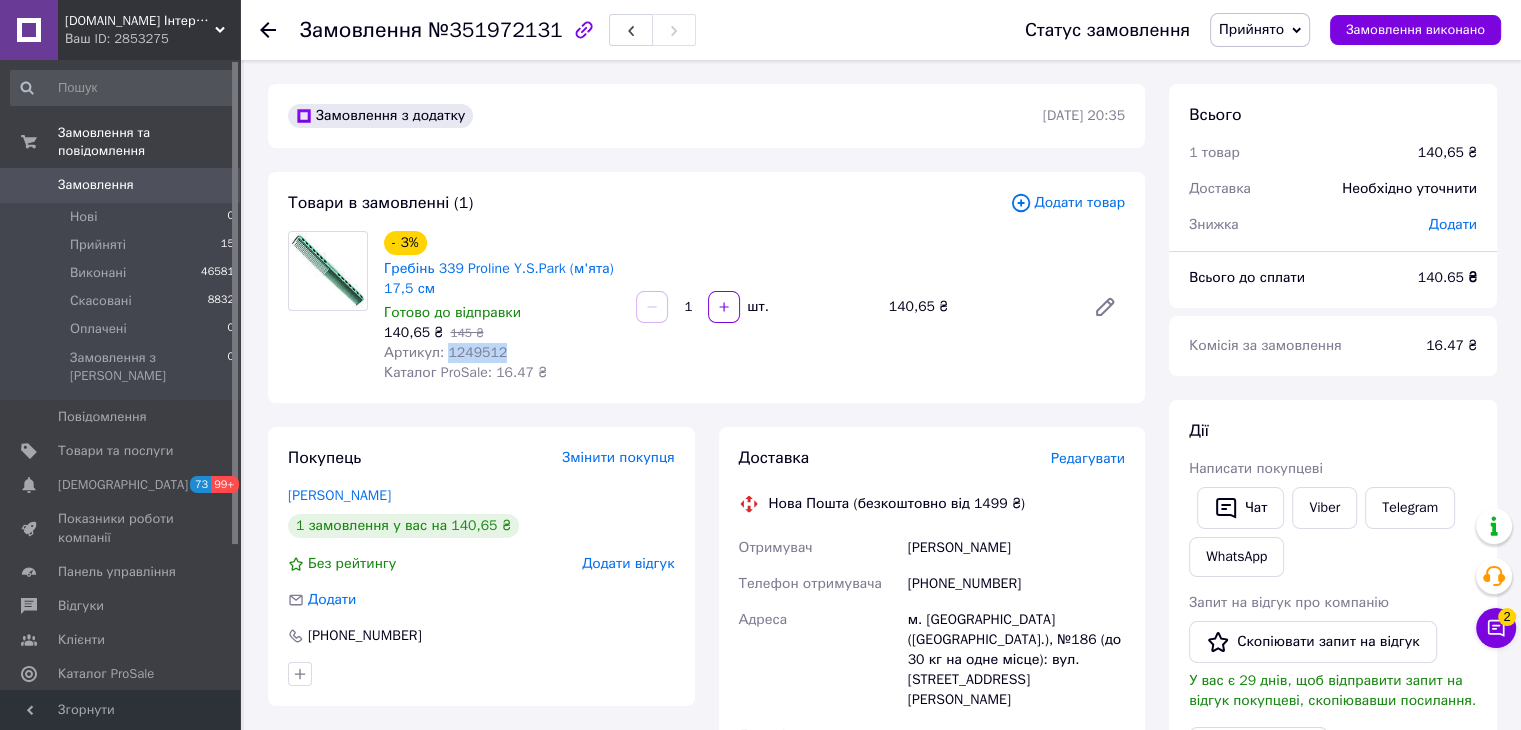 copy on "1249512" 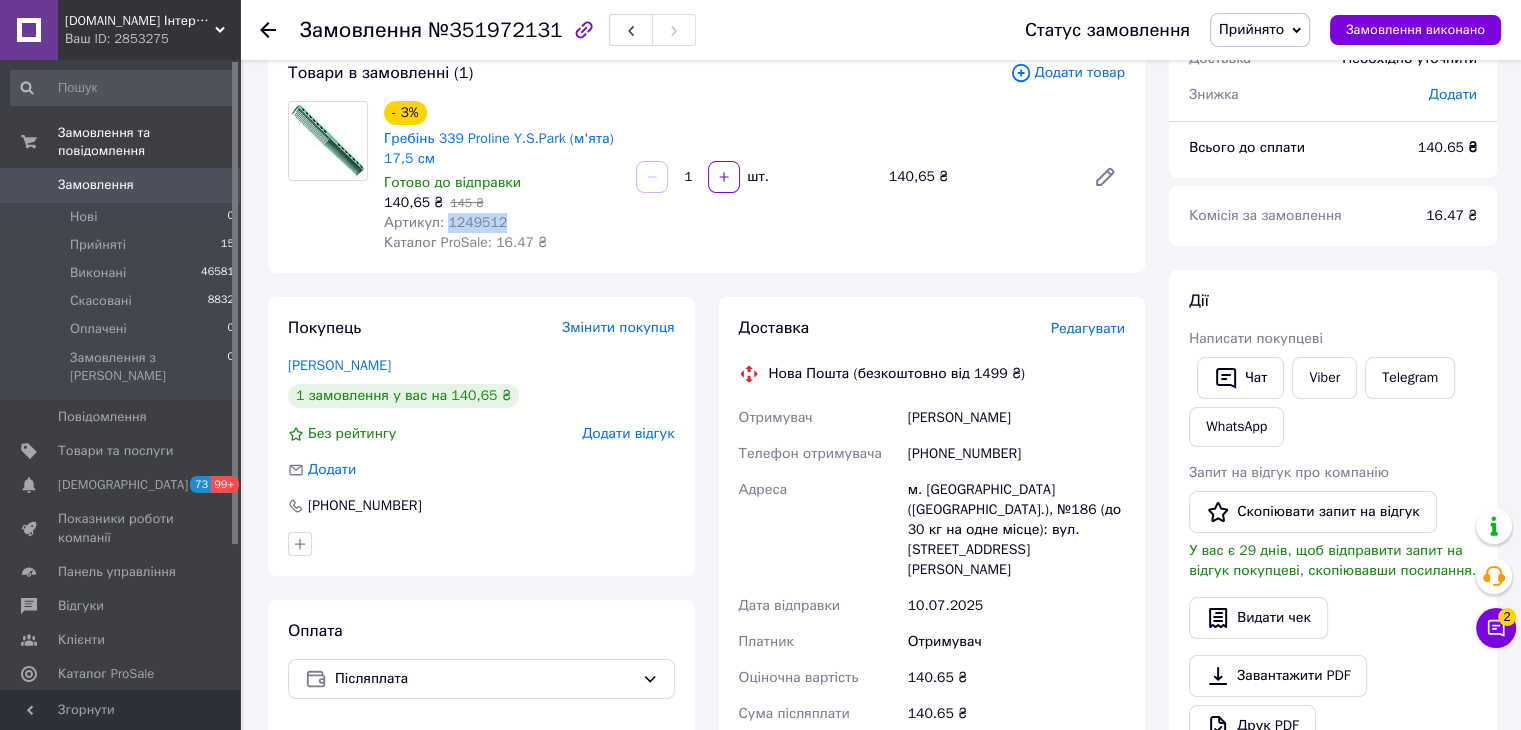 scroll, scrollTop: 200, scrollLeft: 0, axis: vertical 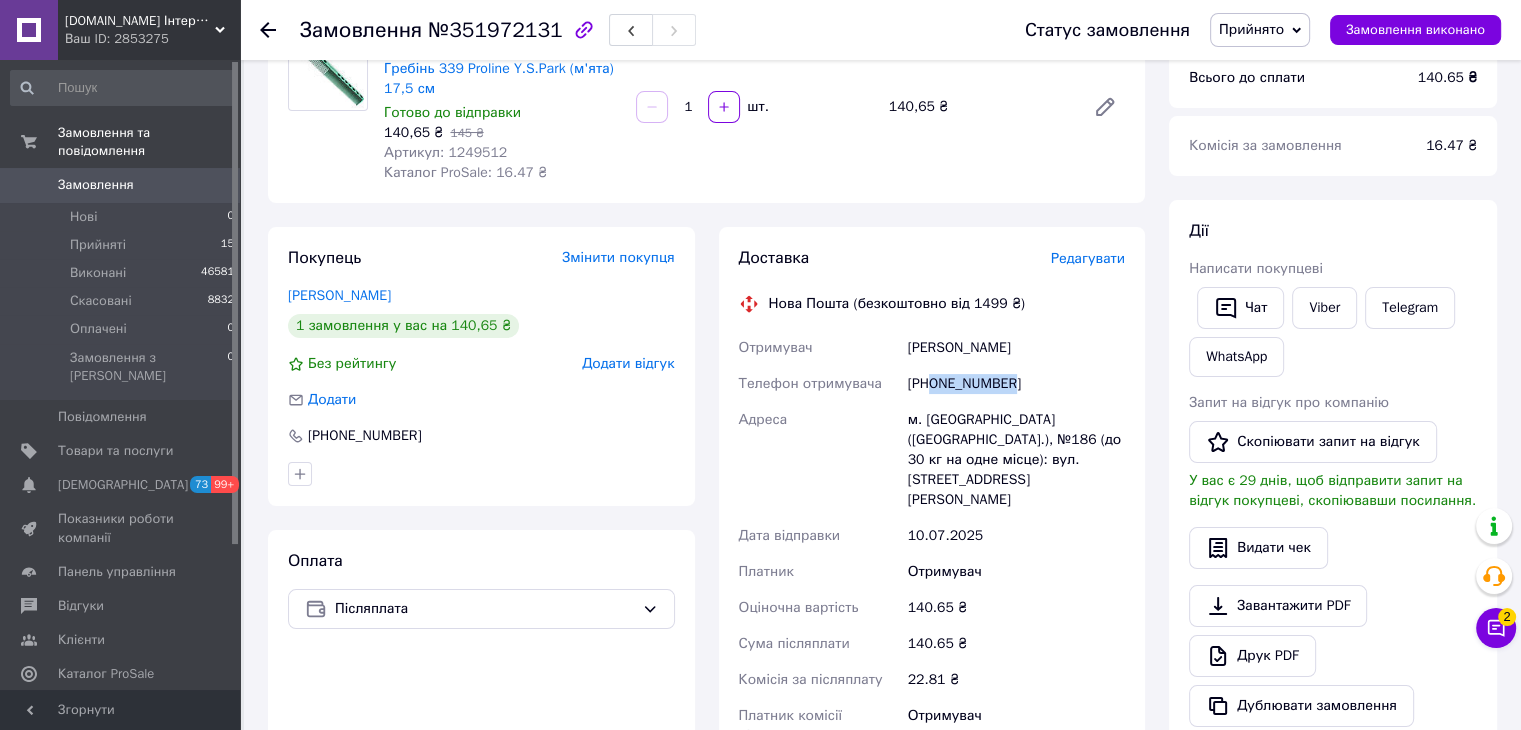 drag, startPoint x: 1008, startPoint y: 390, endPoint x: 933, endPoint y: 391, distance: 75.00667 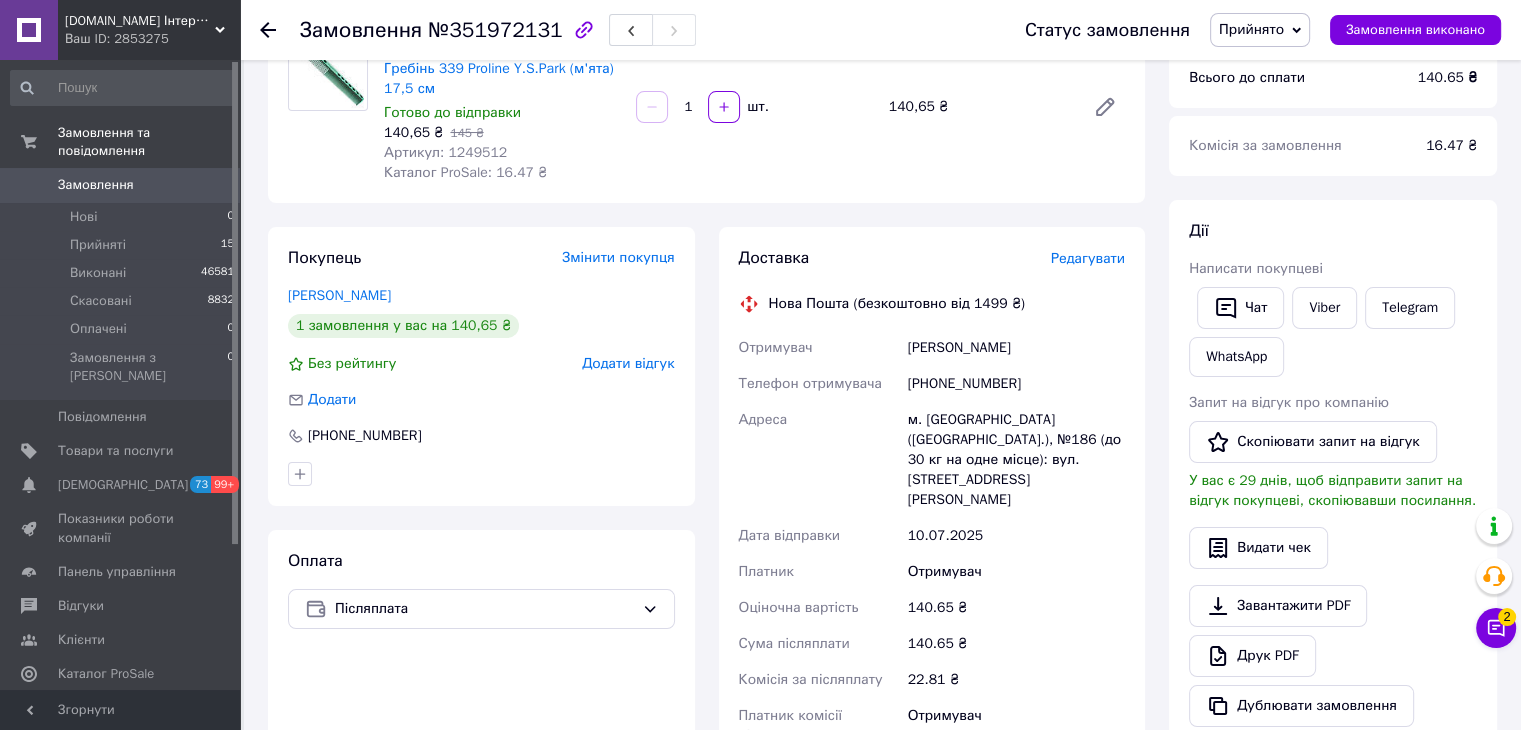 click on "м. [GEOGRAPHIC_DATA] ([GEOGRAPHIC_DATA].), №186 (до 30 кг на одне місце): вул. [STREET_ADDRESS][PERSON_NAME]" at bounding box center [1016, 460] 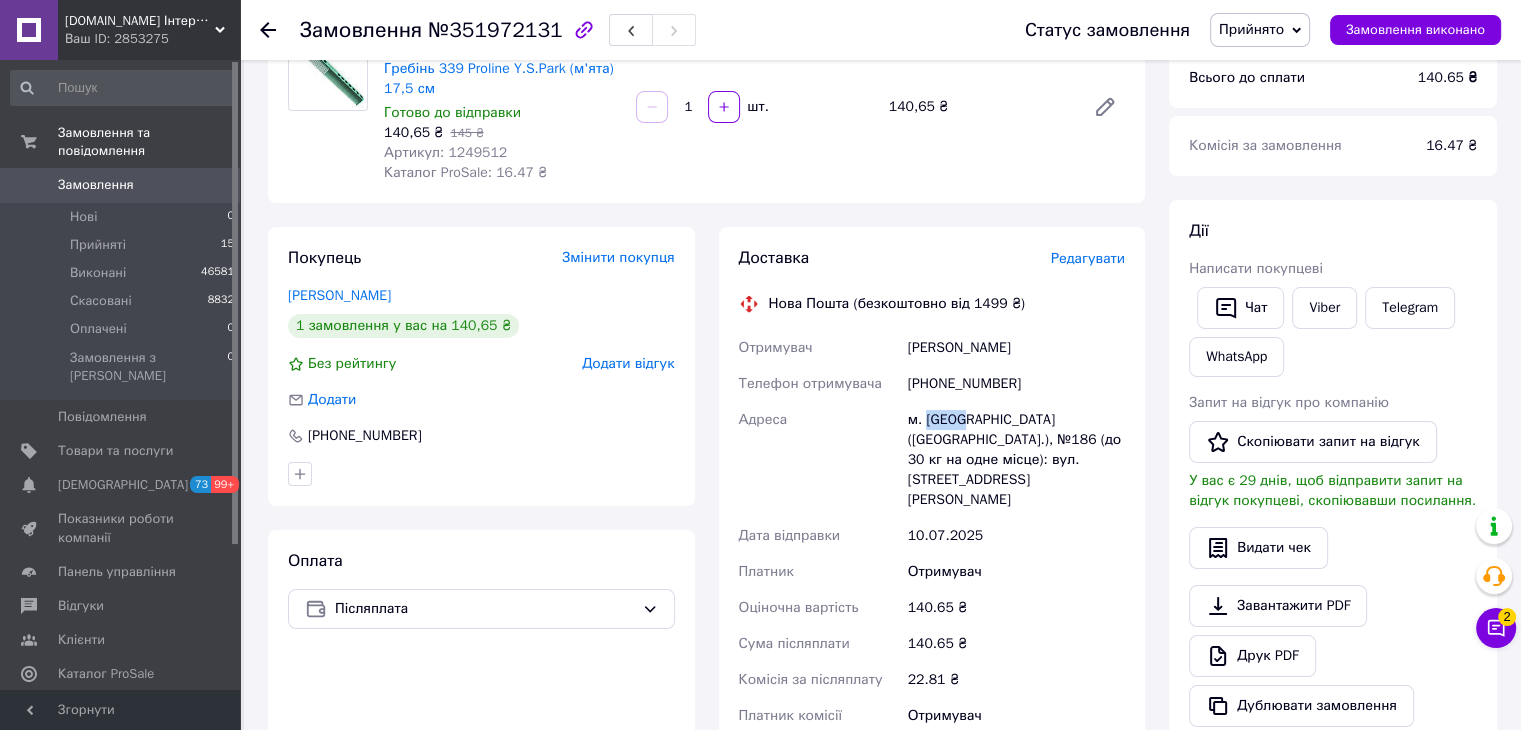 click on "м. [GEOGRAPHIC_DATA] ([GEOGRAPHIC_DATA].), №186 (до 30 кг на одне місце): вул. [STREET_ADDRESS][PERSON_NAME]" at bounding box center [1016, 460] 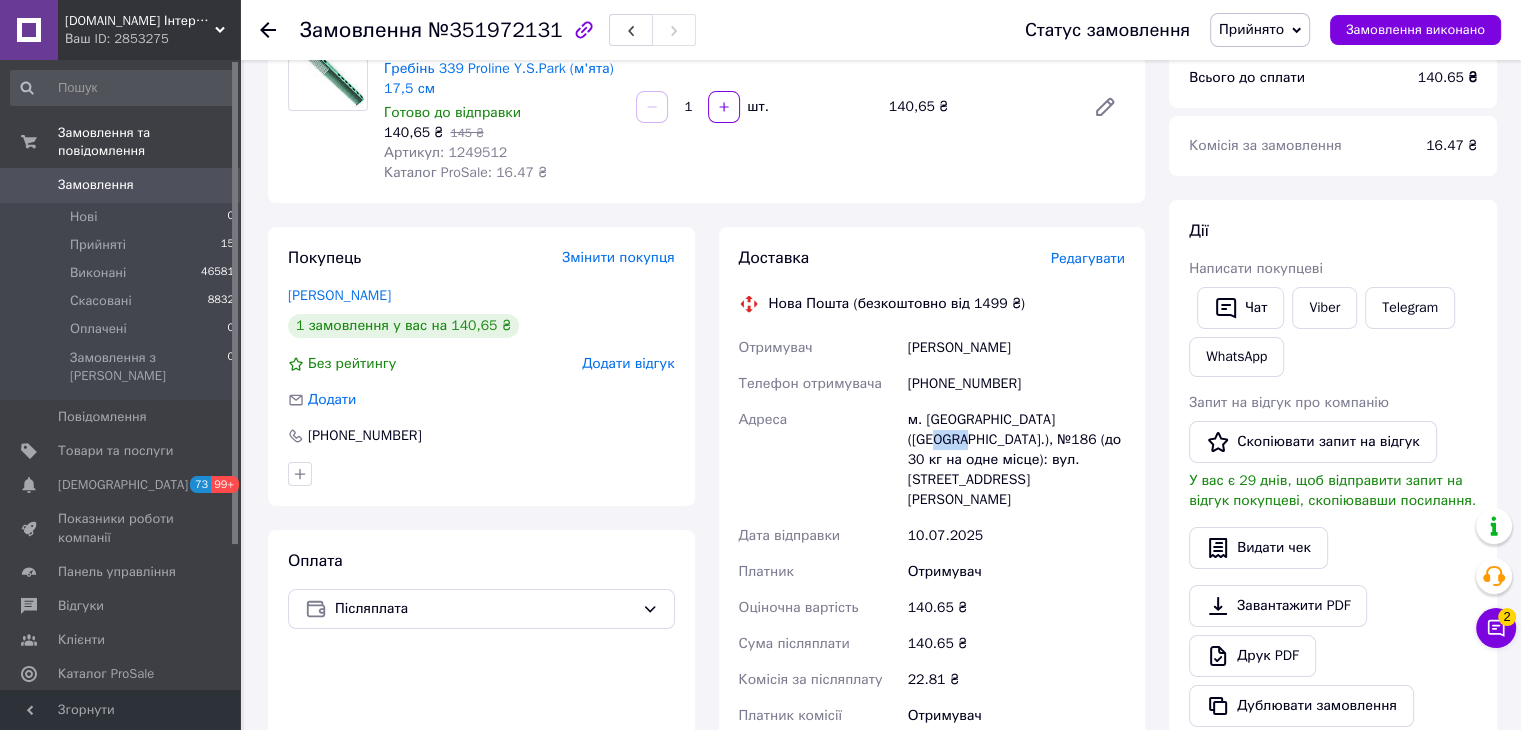 drag, startPoint x: 1094, startPoint y: 420, endPoint x: 1060, endPoint y: 424, distance: 34.234486 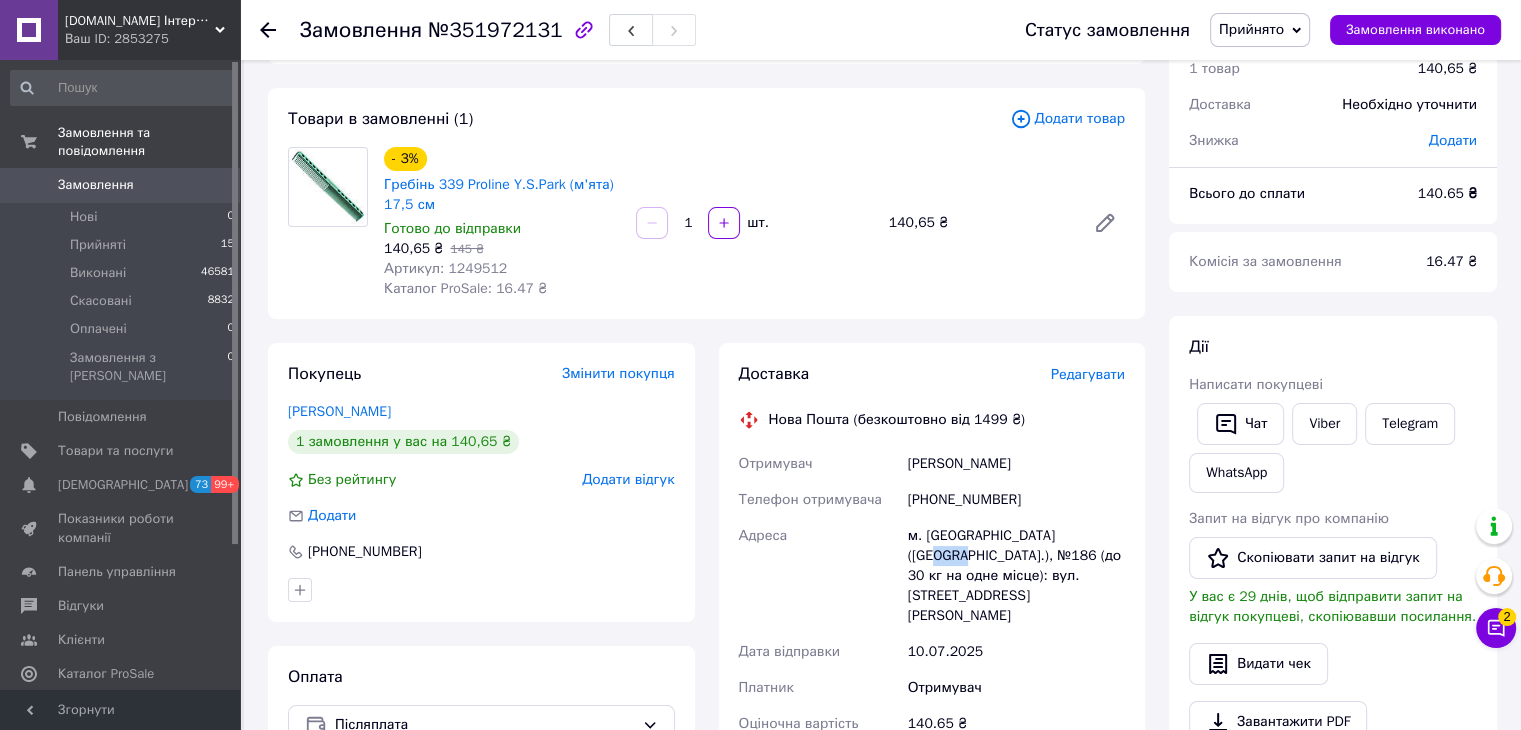 scroll, scrollTop: 200, scrollLeft: 0, axis: vertical 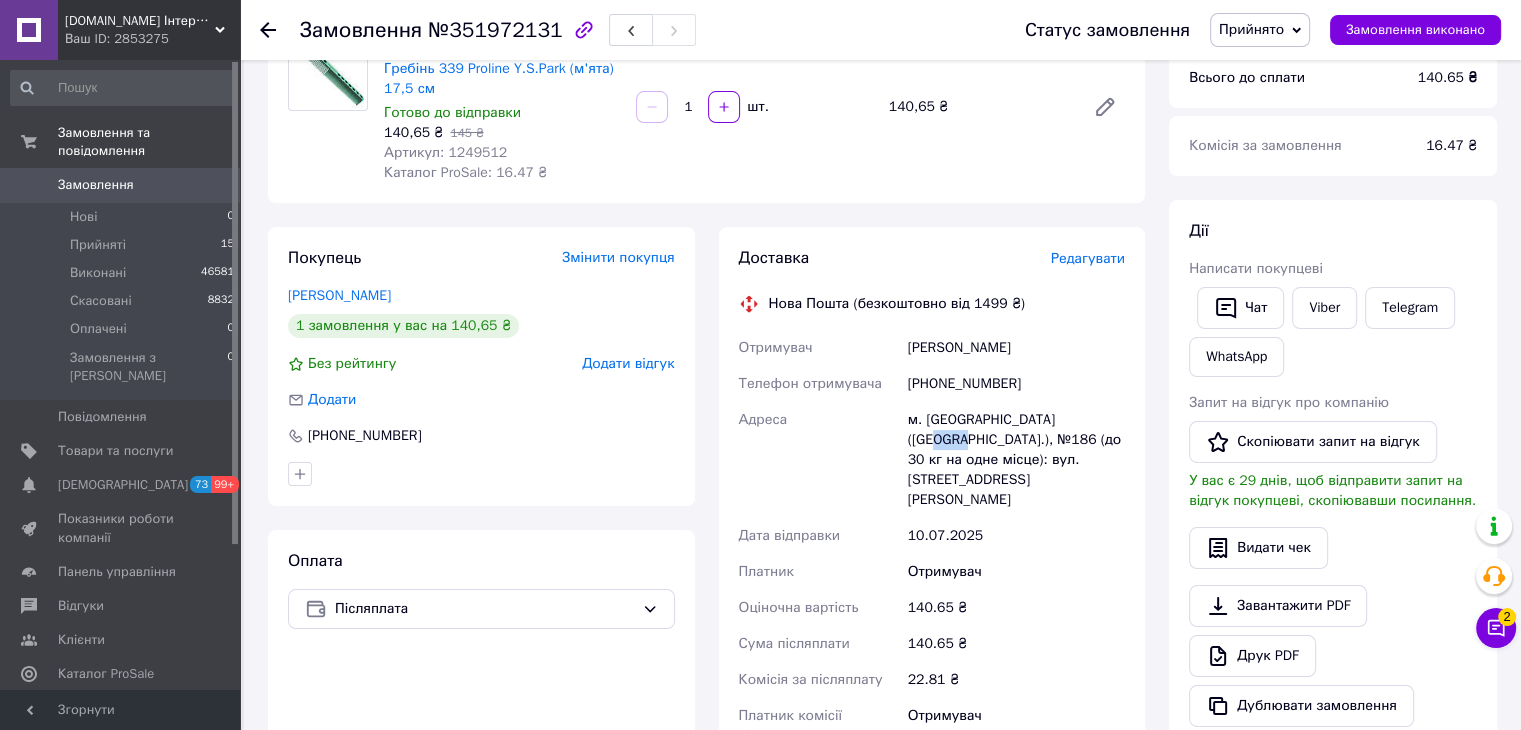click on "Терещук Валерия" at bounding box center [1016, 348] 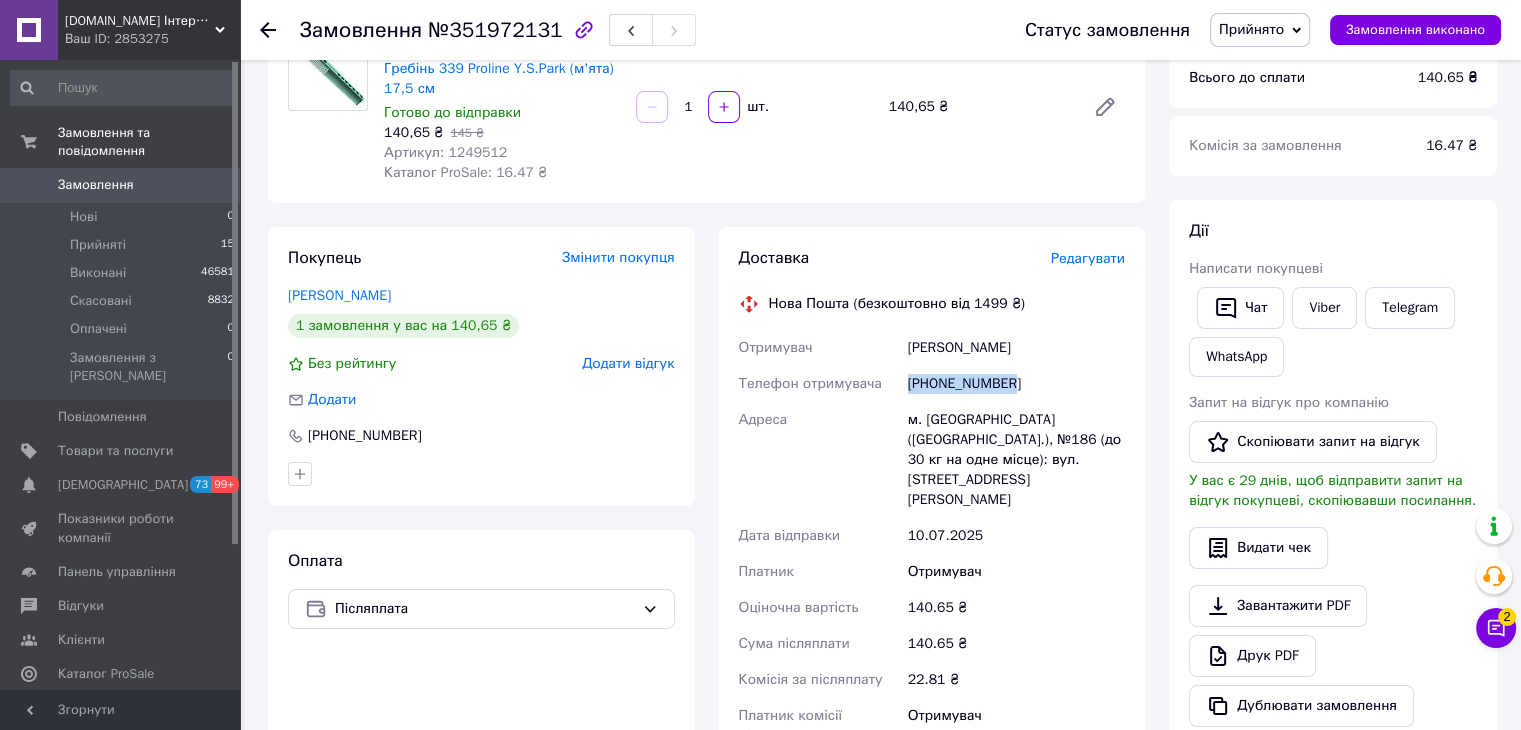 drag, startPoint x: 1036, startPoint y: 387, endPoint x: 907, endPoint y: 389, distance: 129.0155 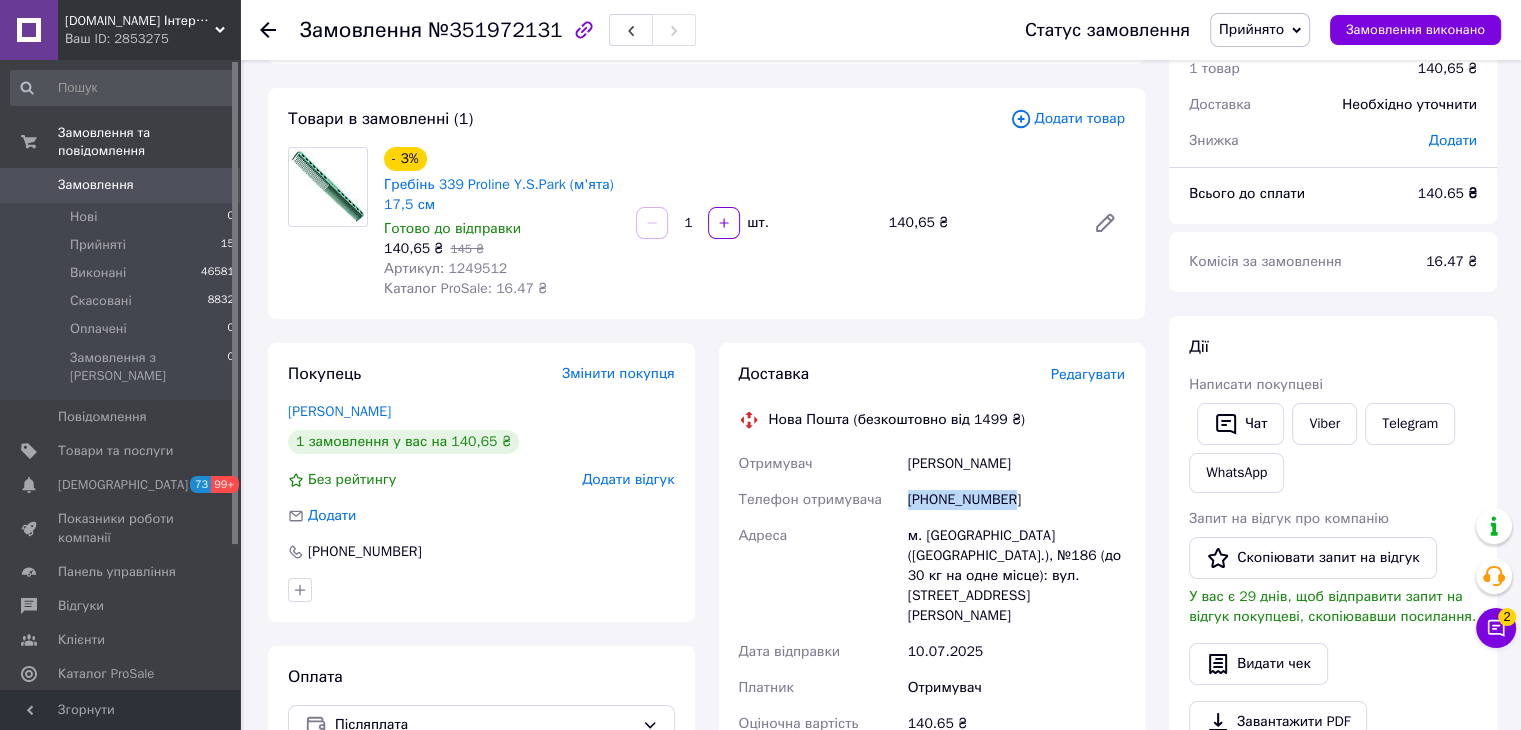 scroll, scrollTop: 0, scrollLeft: 0, axis: both 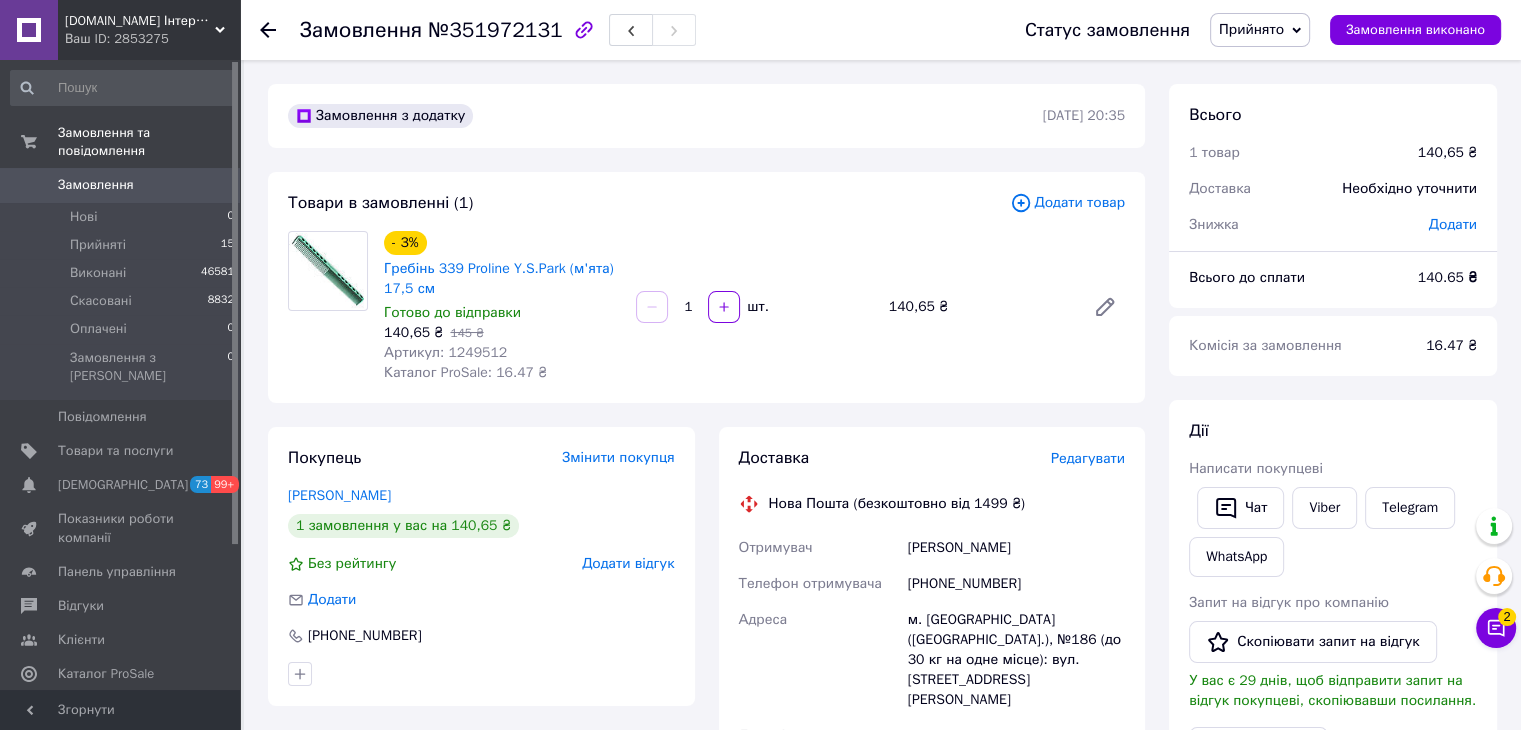 click on "140.65 ₴" at bounding box center (1447, 277) 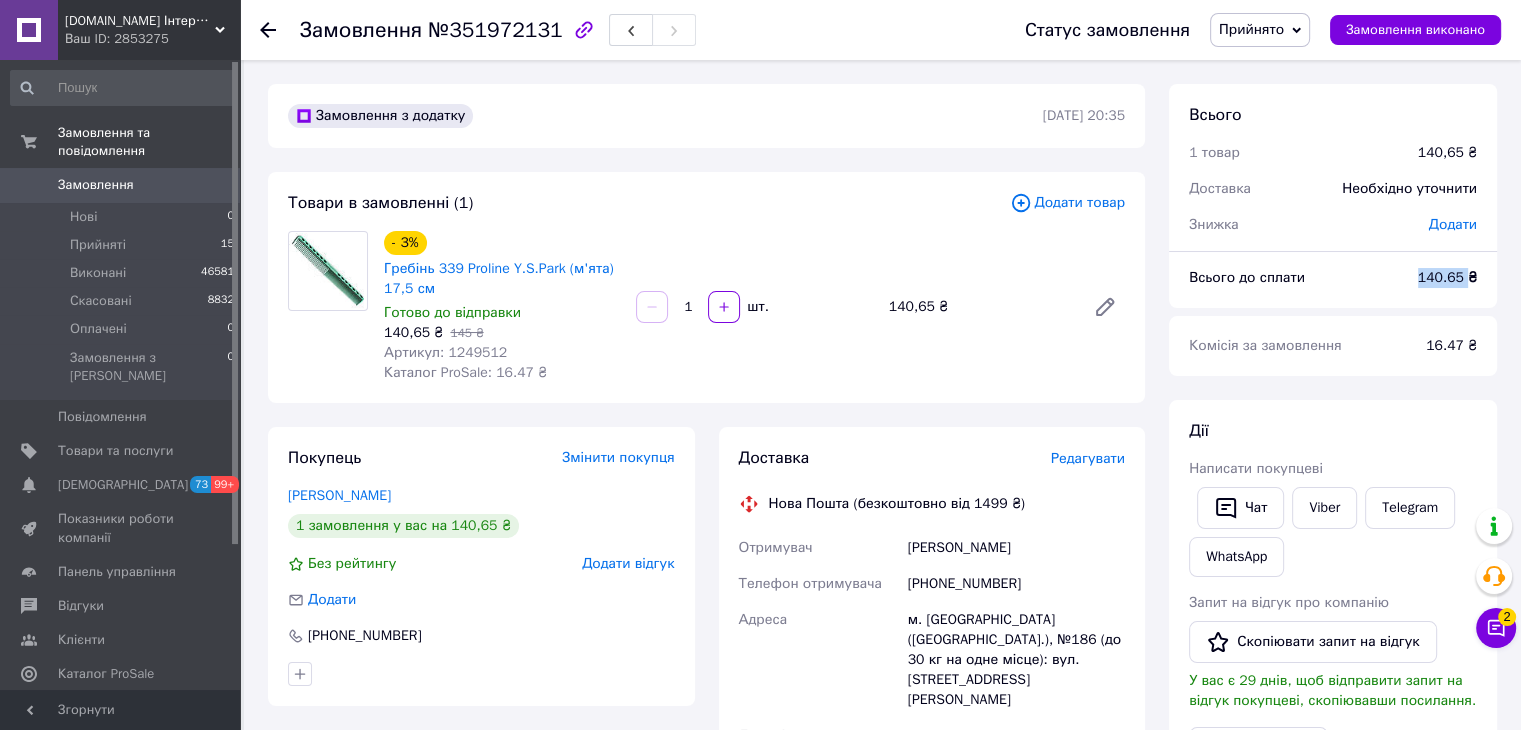 click on "140.65 ₴" at bounding box center (1447, 277) 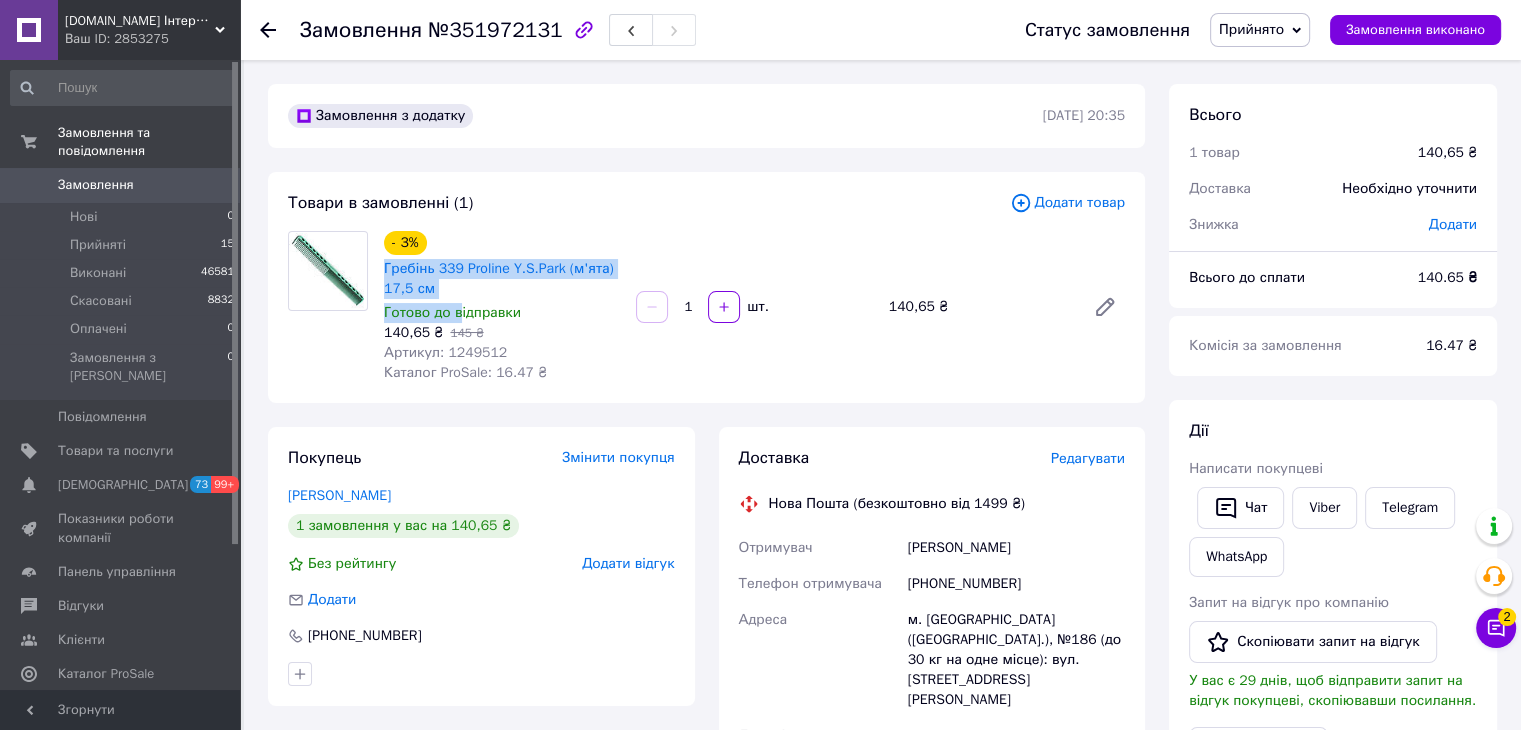 drag, startPoint x: 379, startPoint y: 285, endPoint x: 444, endPoint y: 286, distance: 65.00769 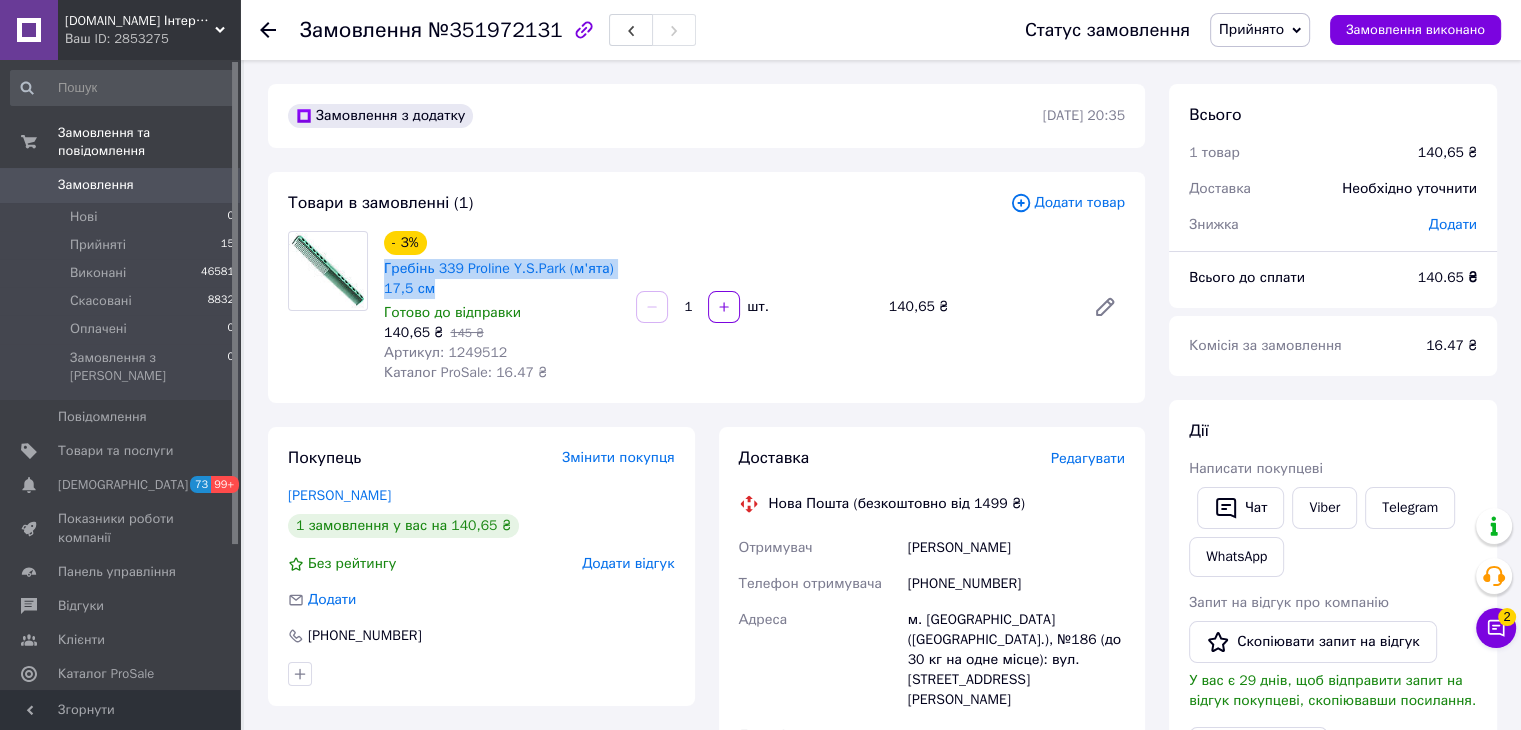 drag, startPoint x: 444, startPoint y: 297, endPoint x: 383, endPoint y: 276, distance: 64.513565 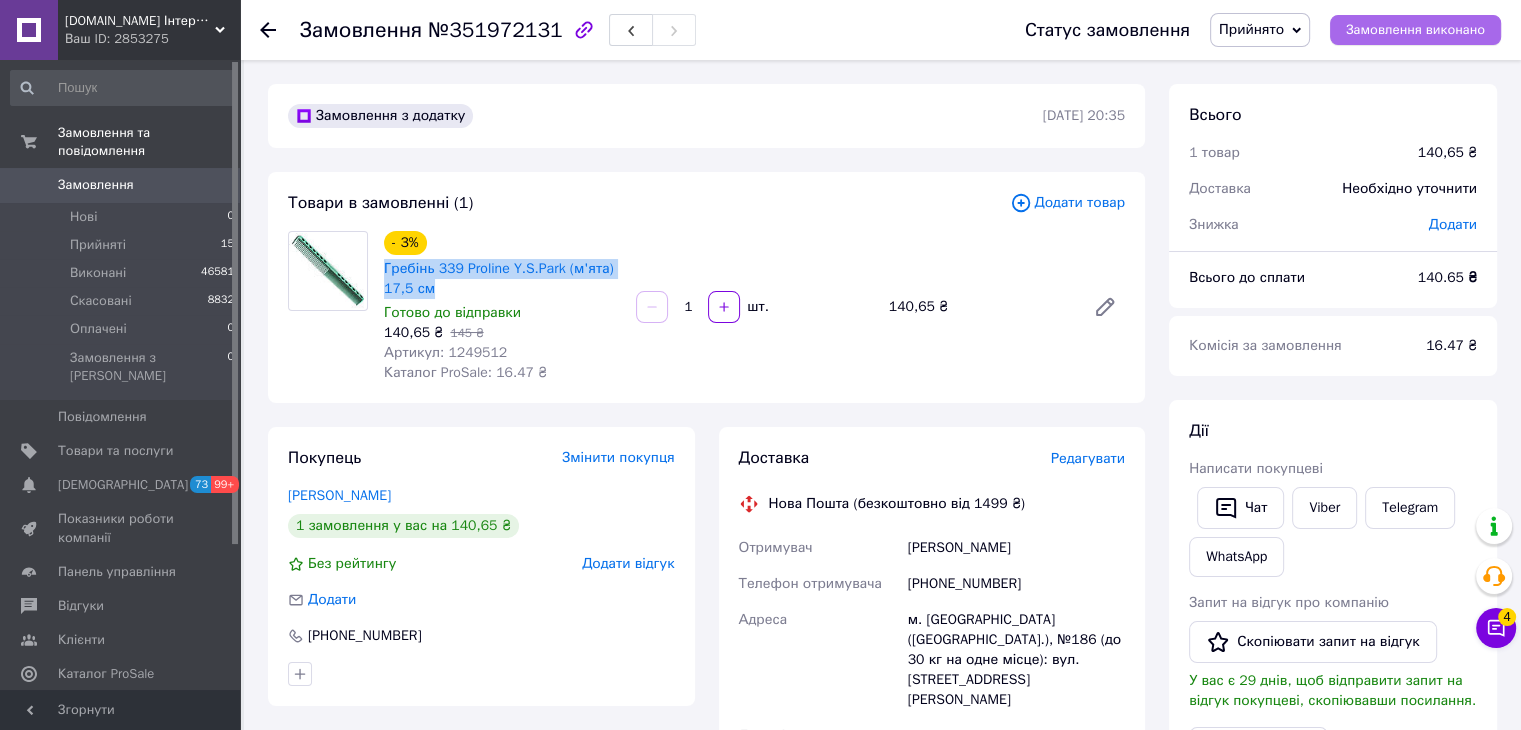 click on "Замовлення виконано" at bounding box center [1415, 30] 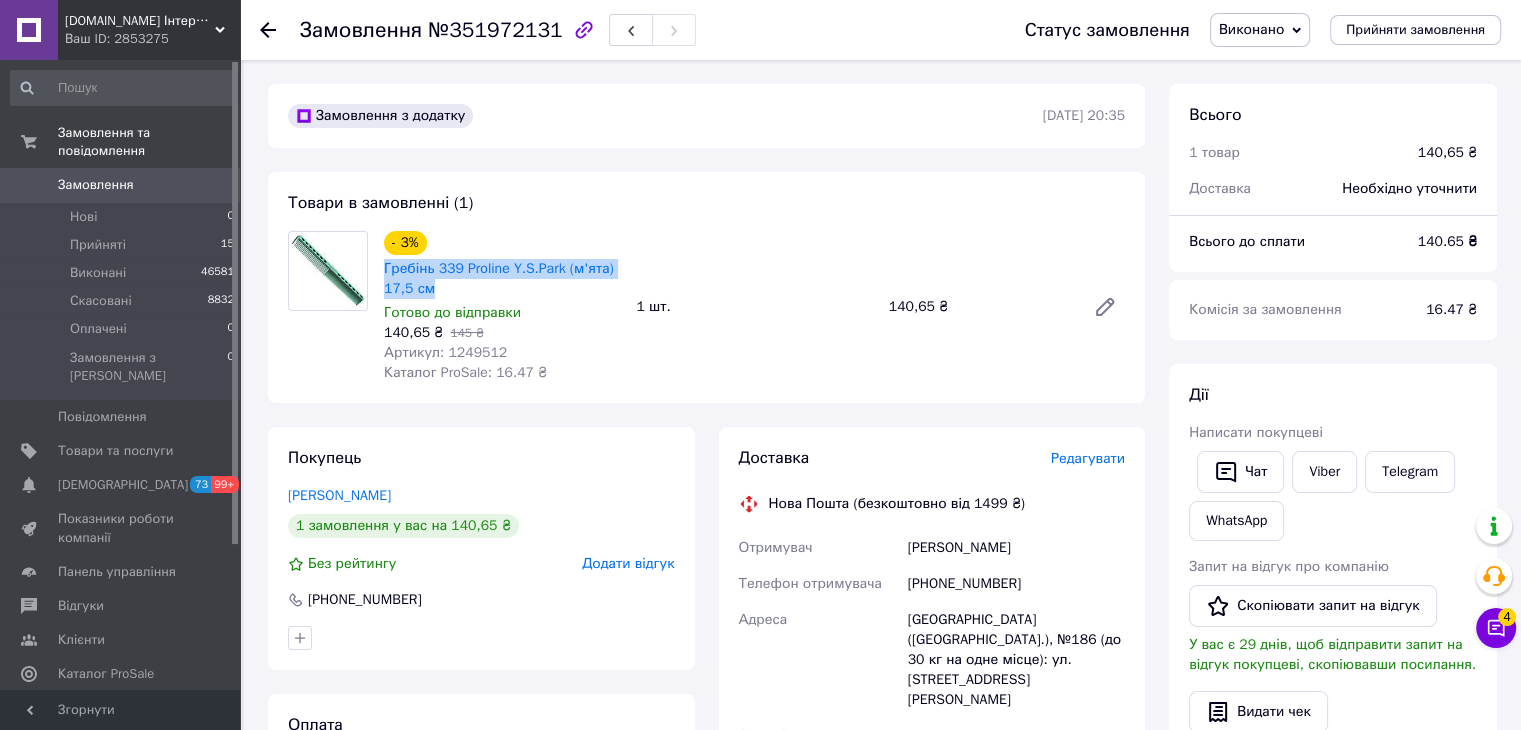 click on "Замовлення 0" at bounding box center [123, 185] 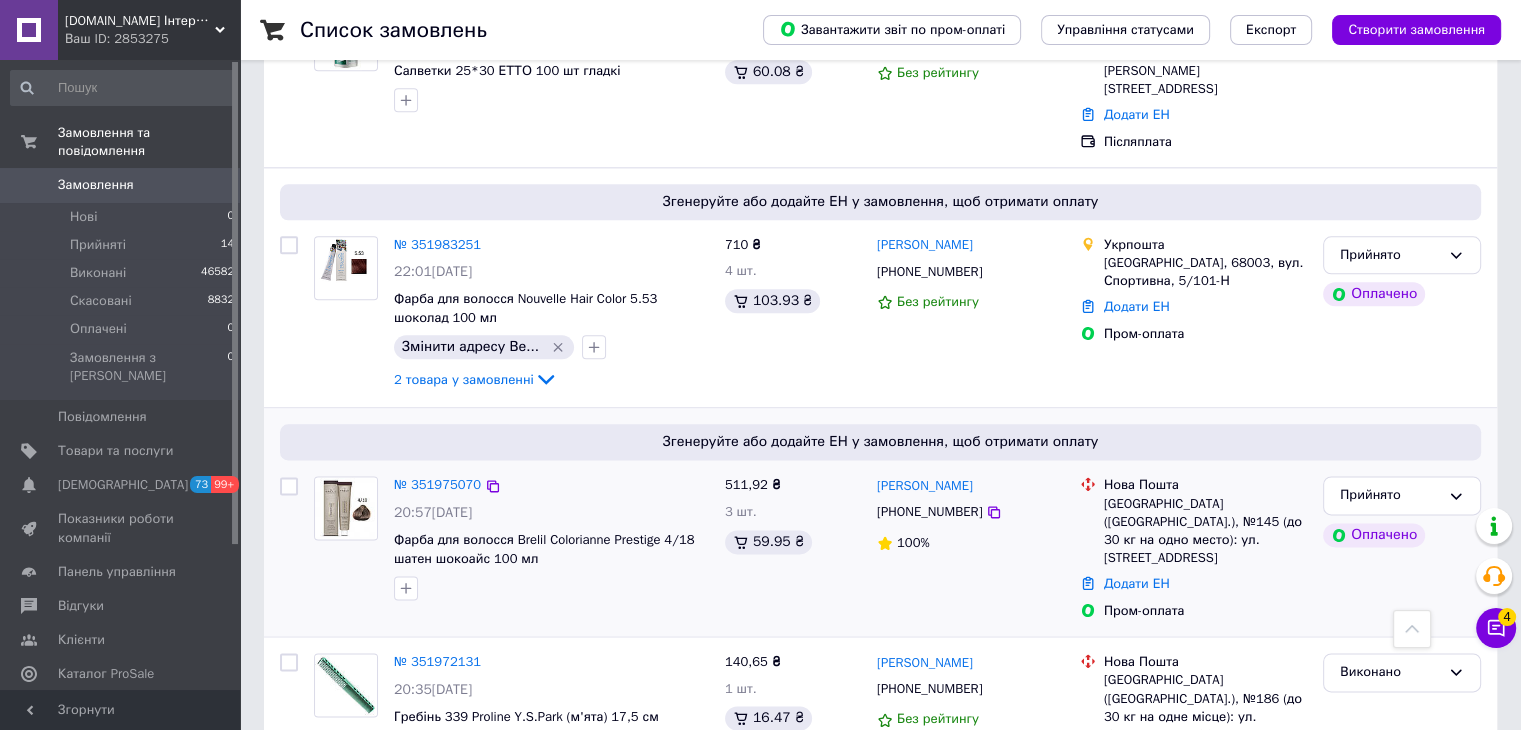 scroll, scrollTop: 2400, scrollLeft: 0, axis: vertical 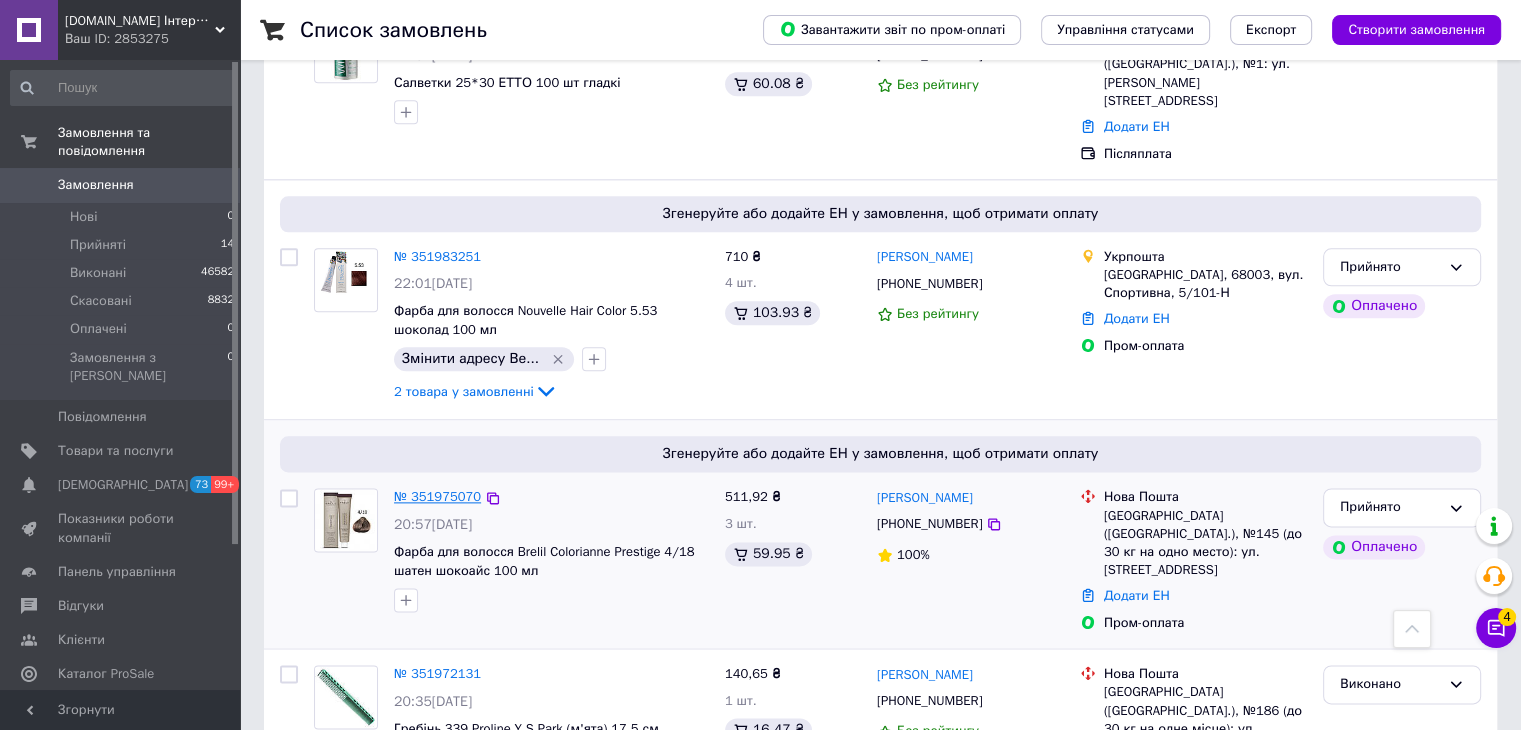 click on "№ 351975070" at bounding box center (437, 496) 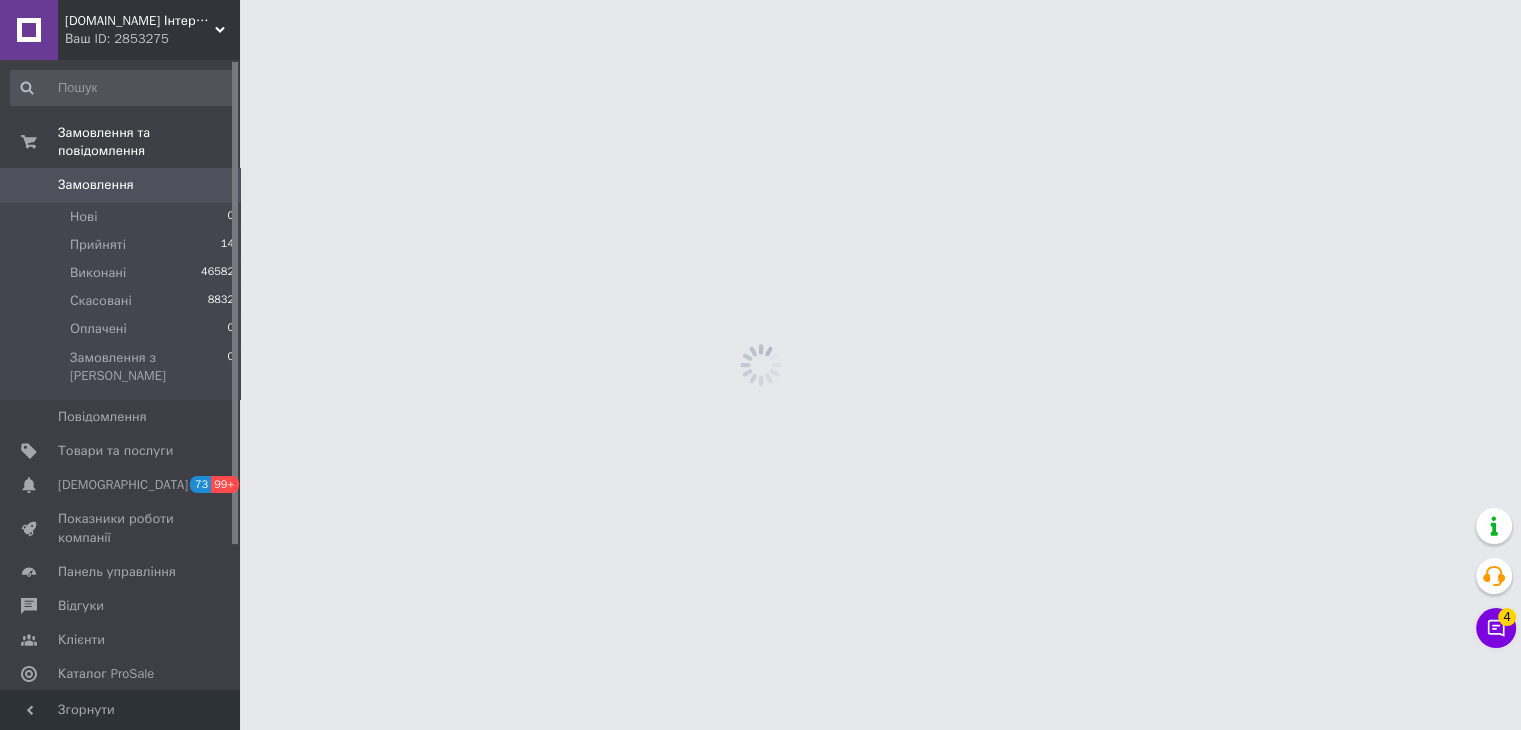 scroll, scrollTop: 0, scrollLeft: 0, axis: both 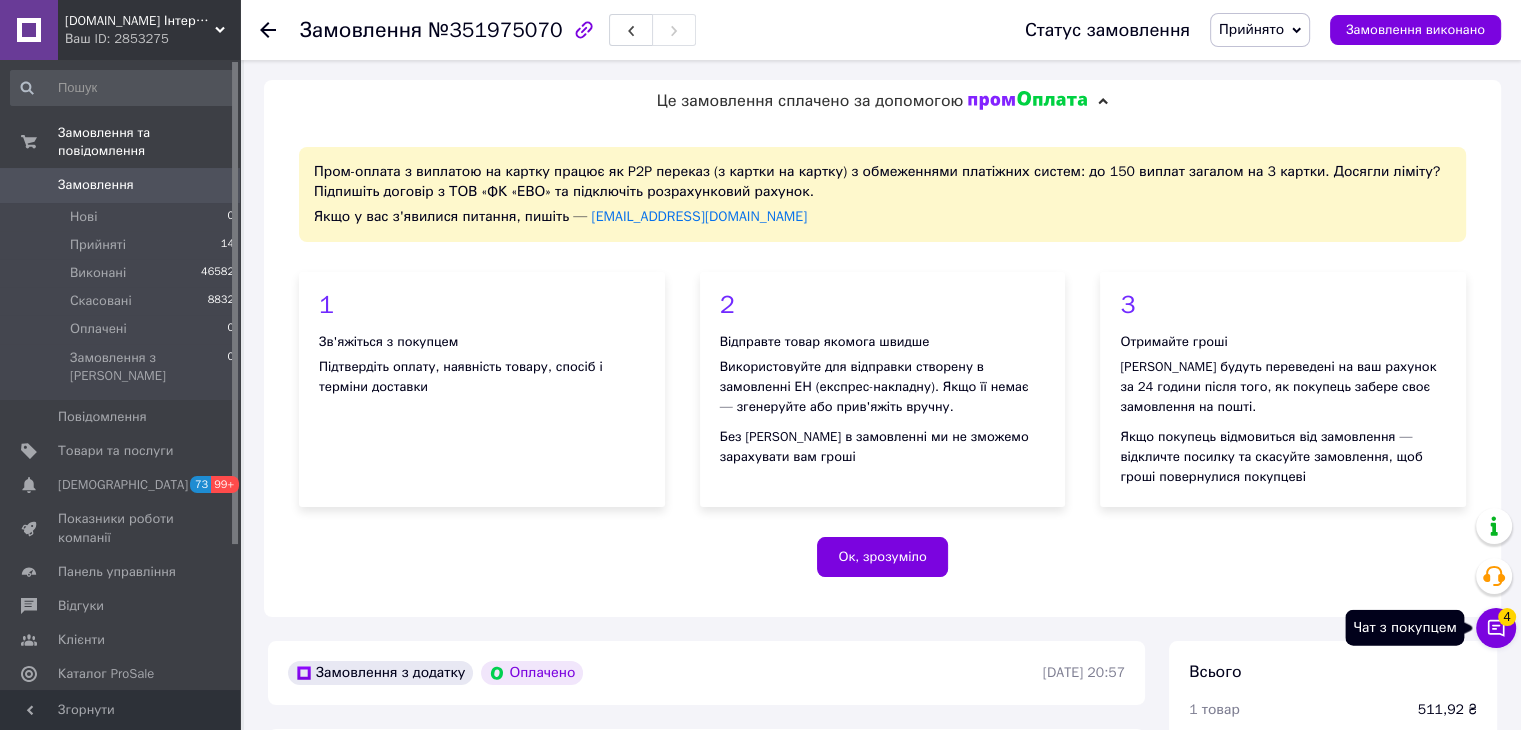 click 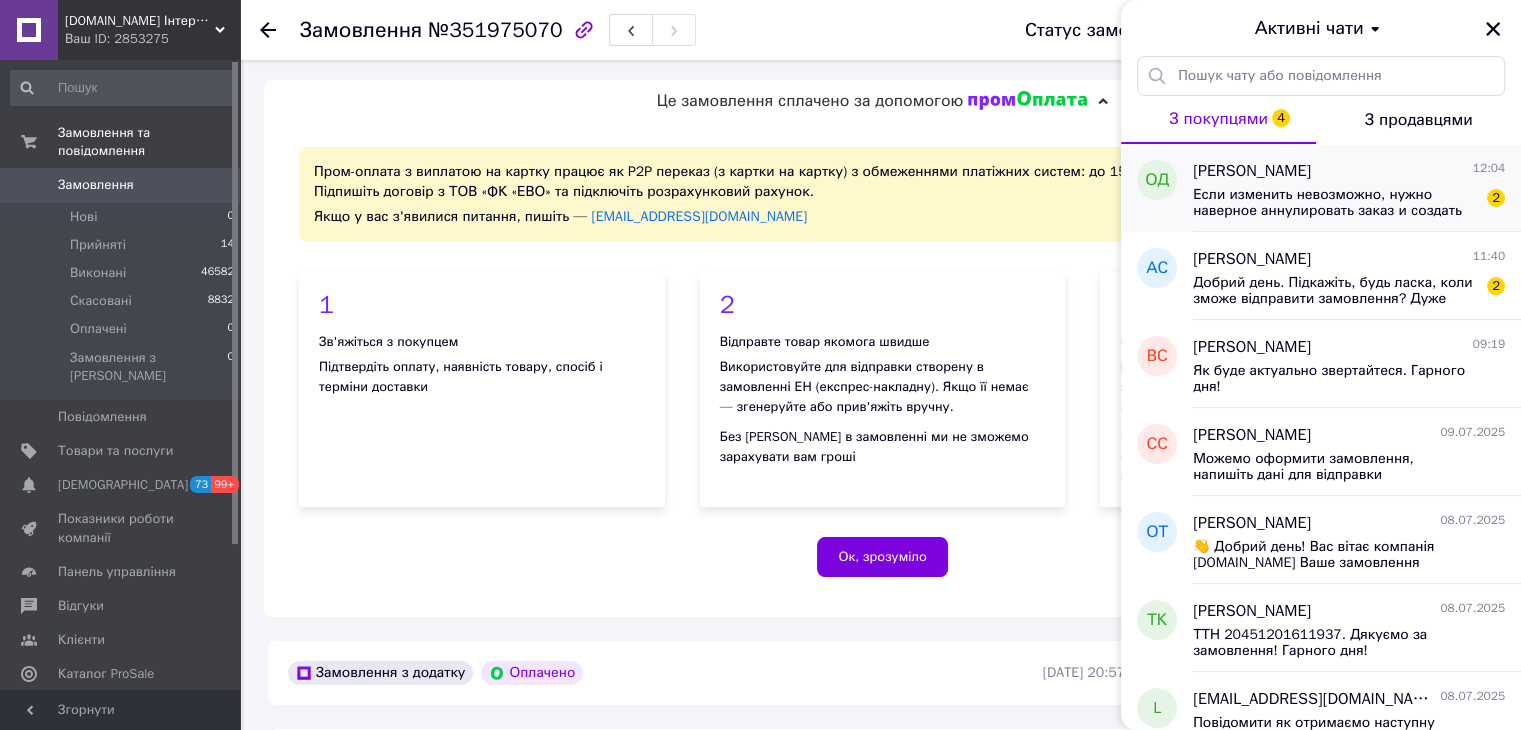 click on "Ольга Дмитренко 12:04 Если изменить  невозможно, нужно  наверное  аннулировать заказ и создать  новый, так как получатель и адрес другой. 2" at bounding box center [1357, 188] 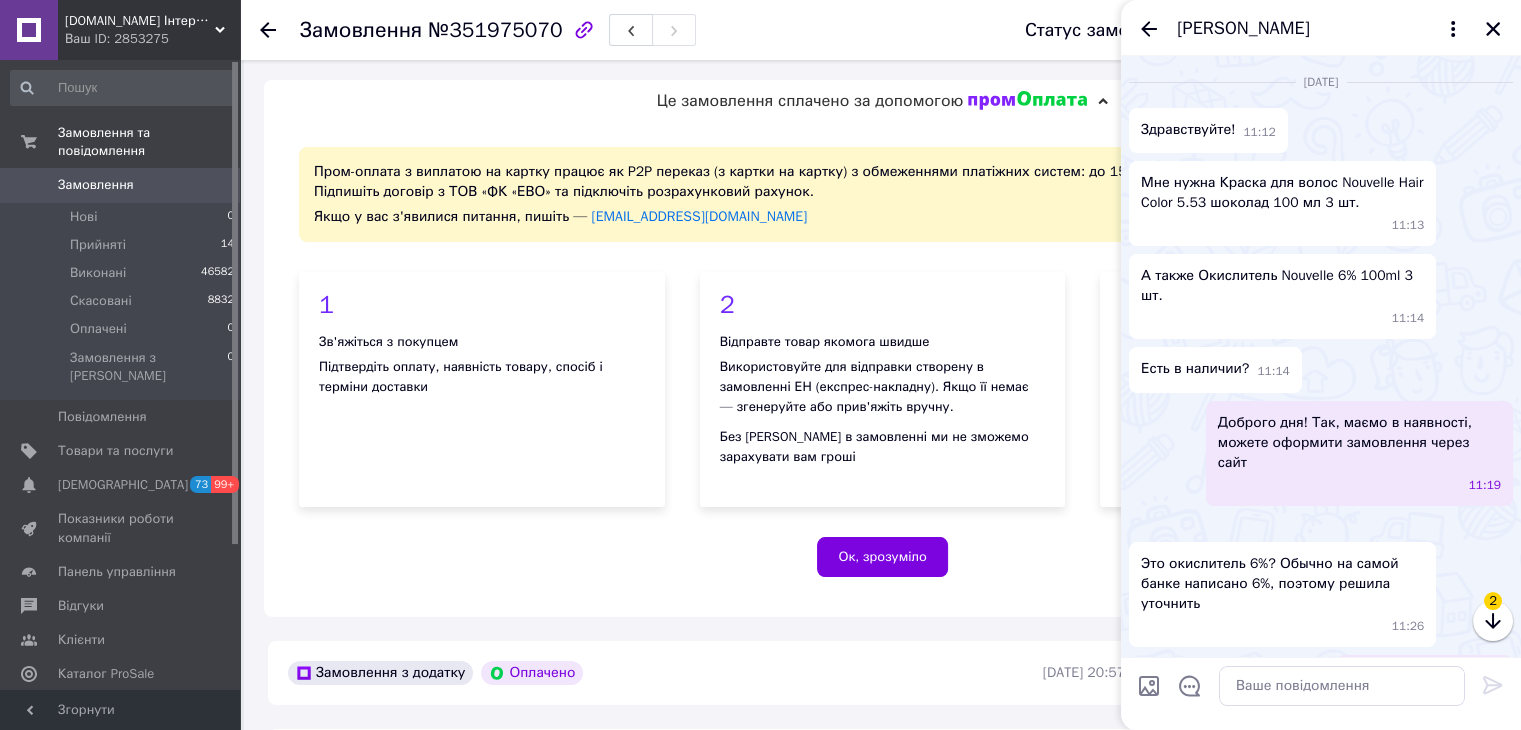 scroll, scrollTop: 3496, scrollLeft: 0, axis: vertical 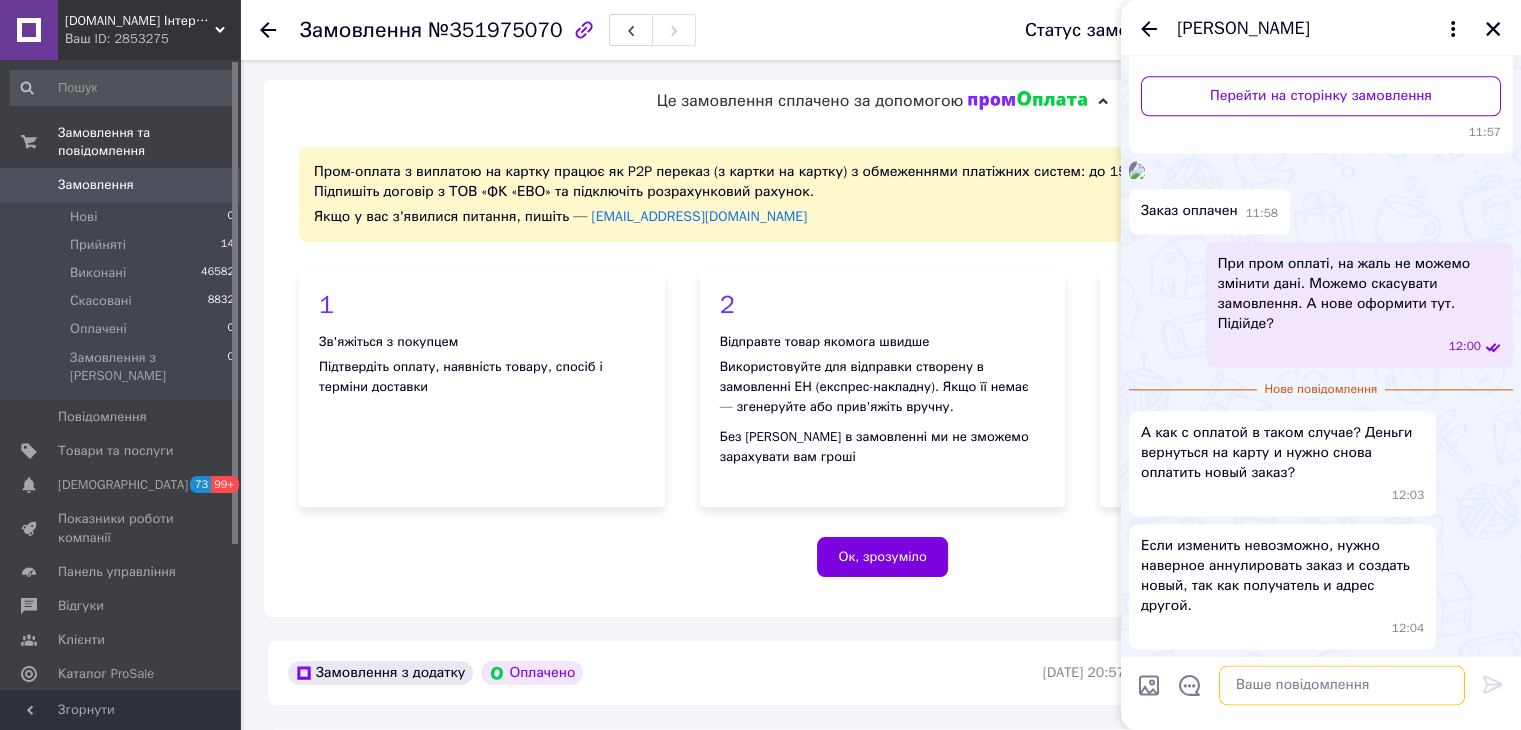click at bounding box center [1342, 686] 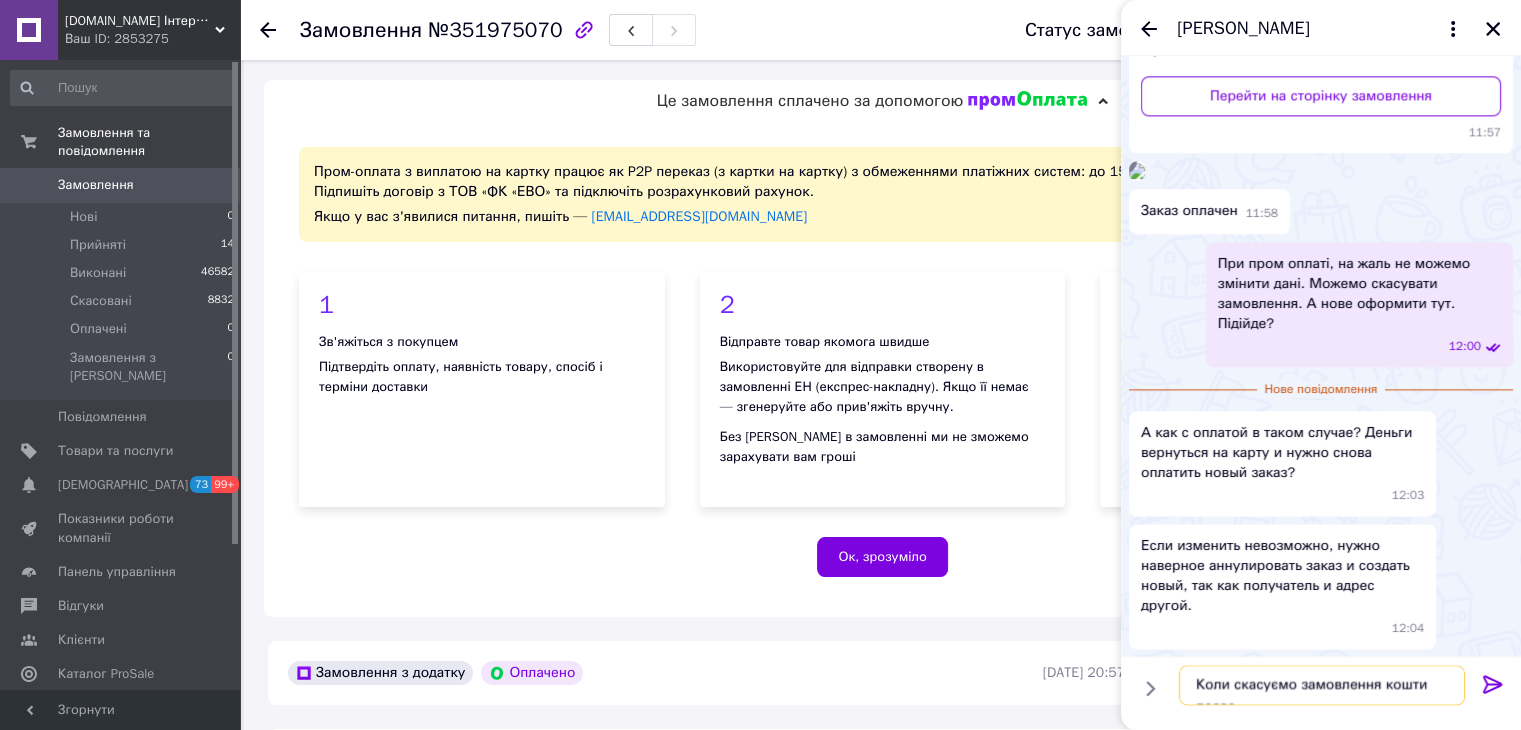 scroll, scrollTop: 1, scrollLeft: 0, axis: vertical 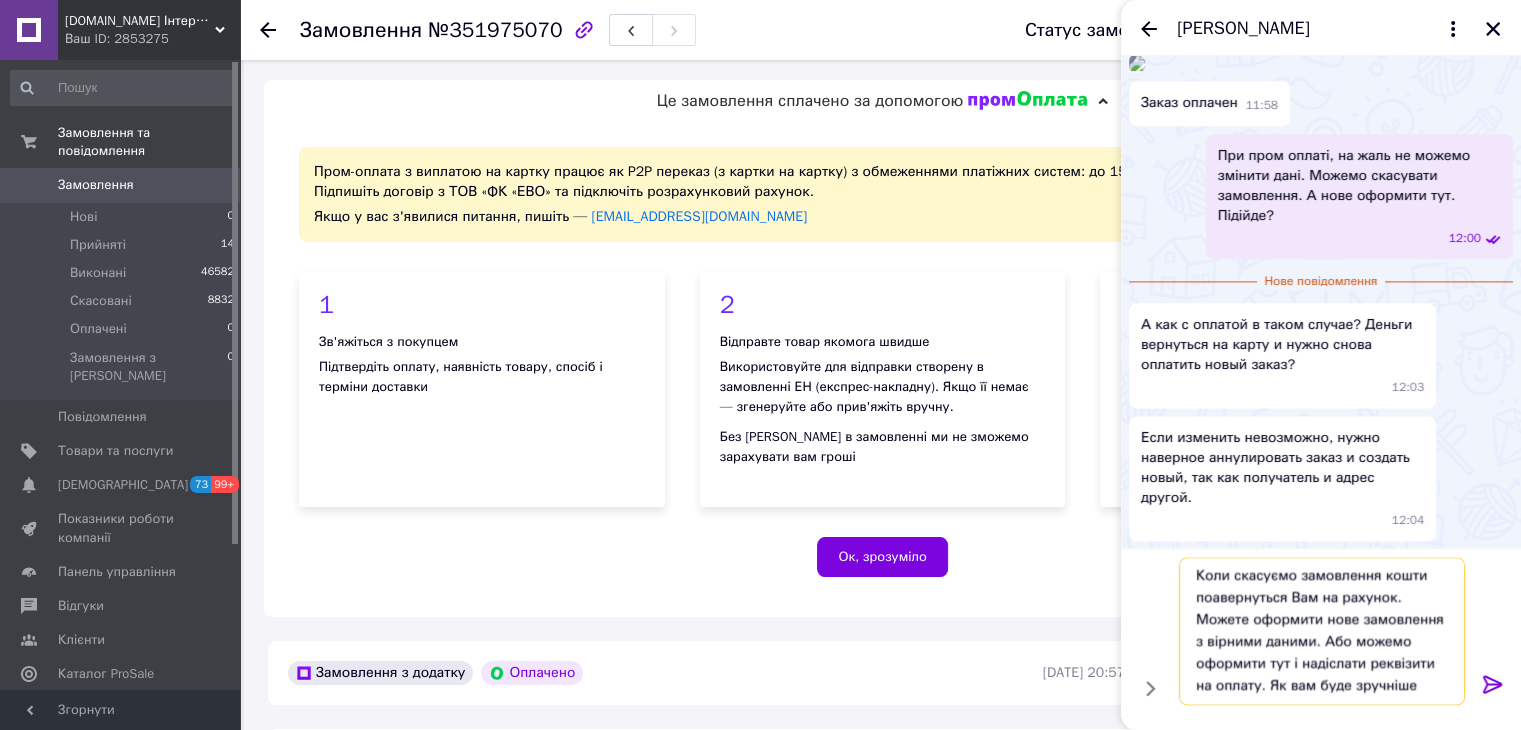 type on "Коли скасуємо замовлення кошти поавернуться Вам на рахунок. Можете оформити нове замовлення з вірними даними. Або можемо оформити тут і надіслати реквізити на оплату. Як вам буде зручніше?" 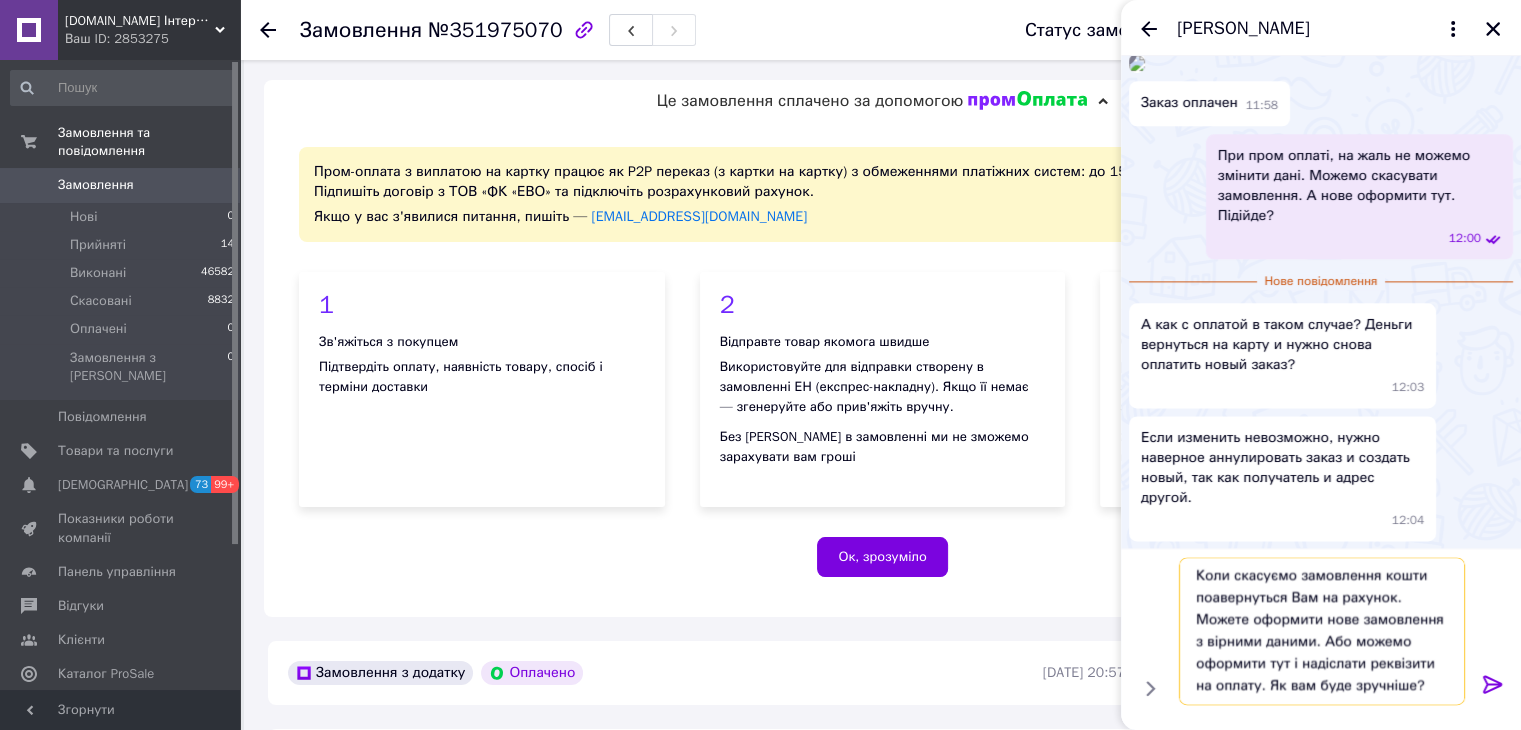 type 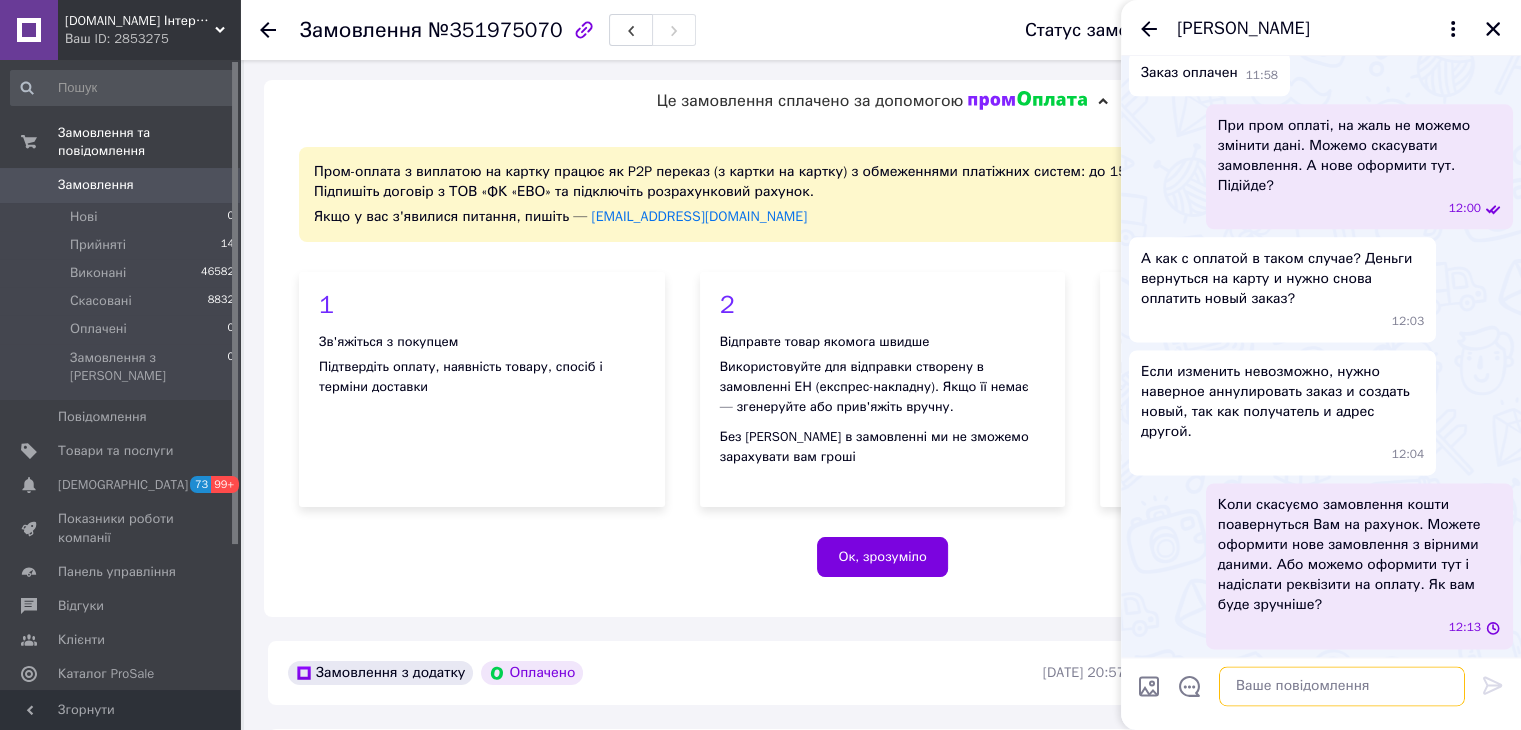 scroll, scrollTop: 0, scrollLeft: 0, axis: both 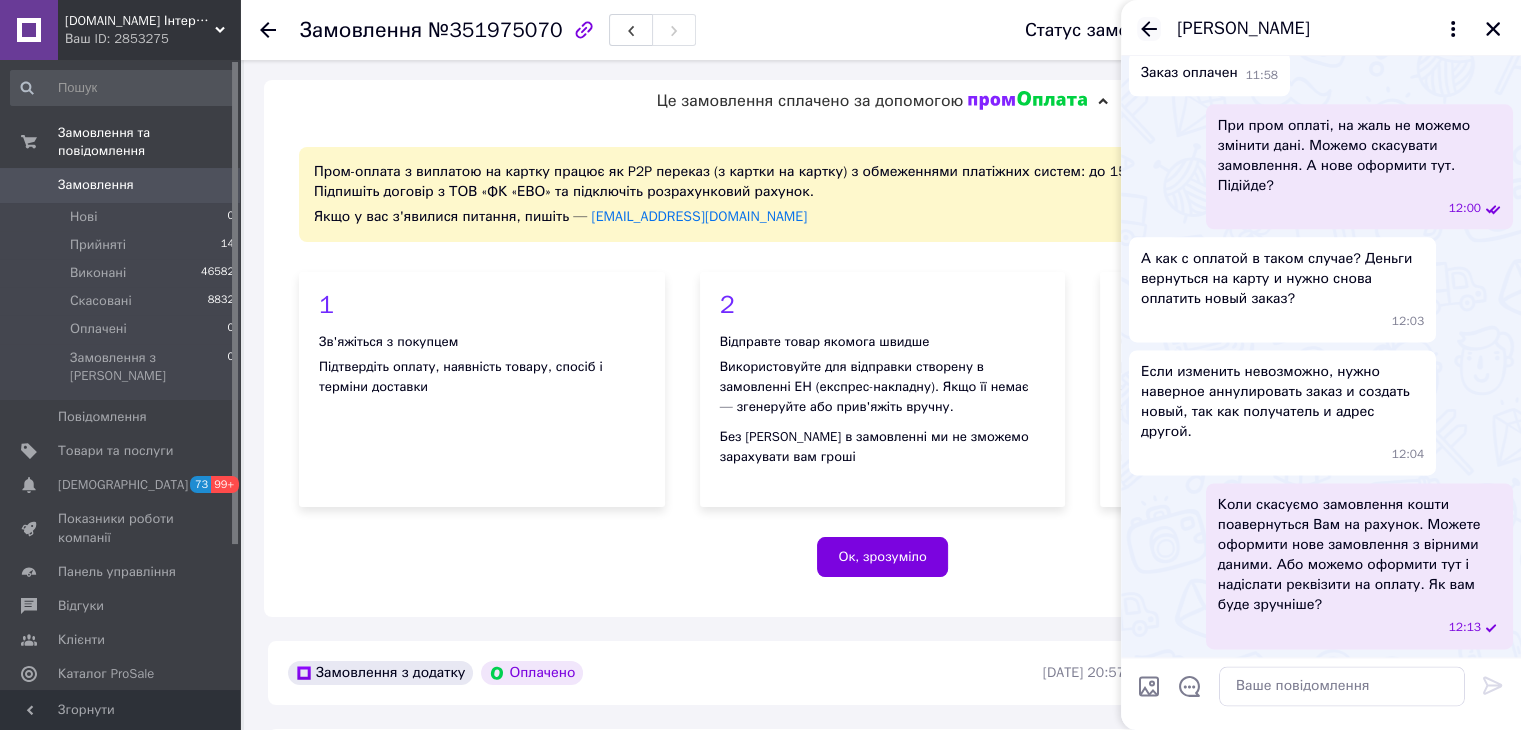 click 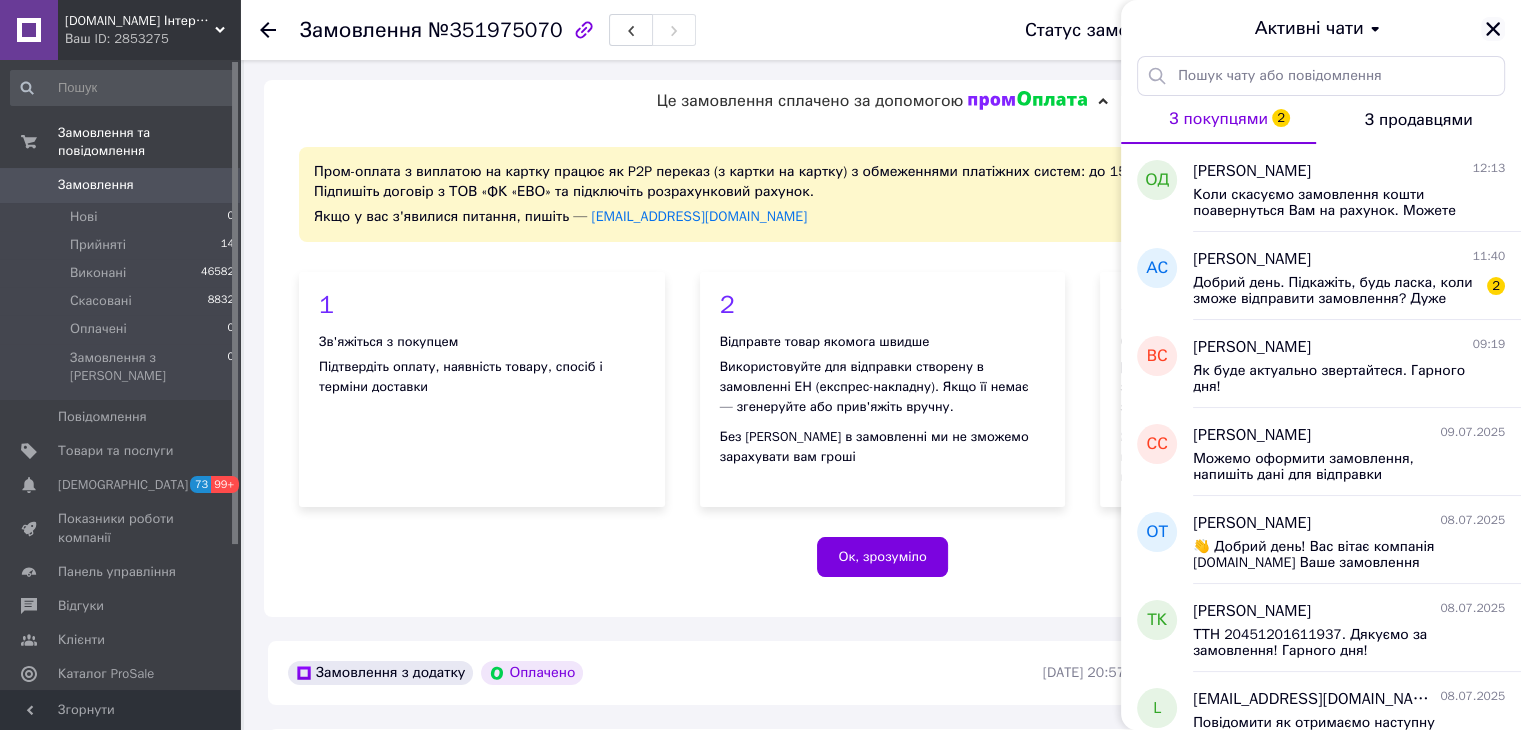 click 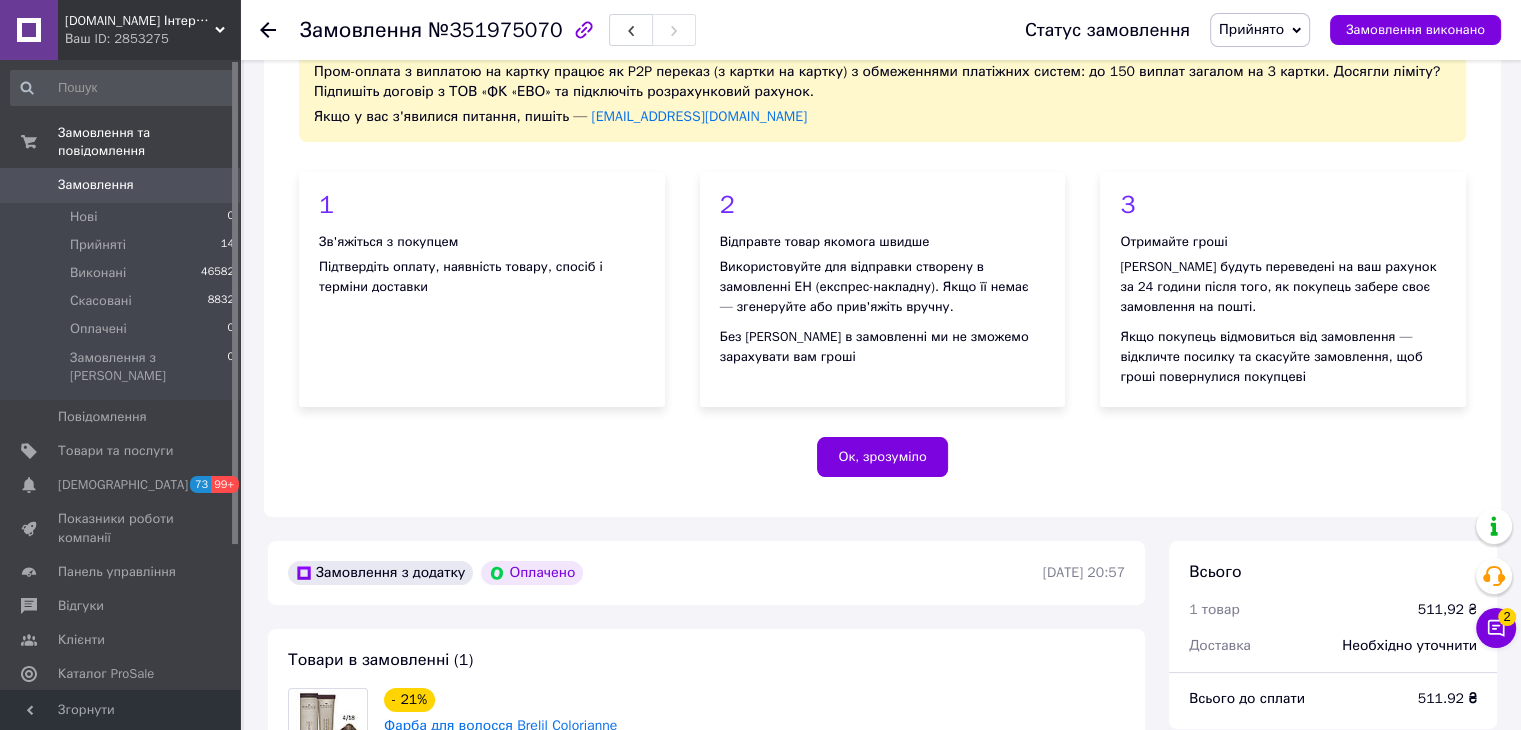 scroll, scrollTop: 300, scrollLeft: 0, axis: vertical 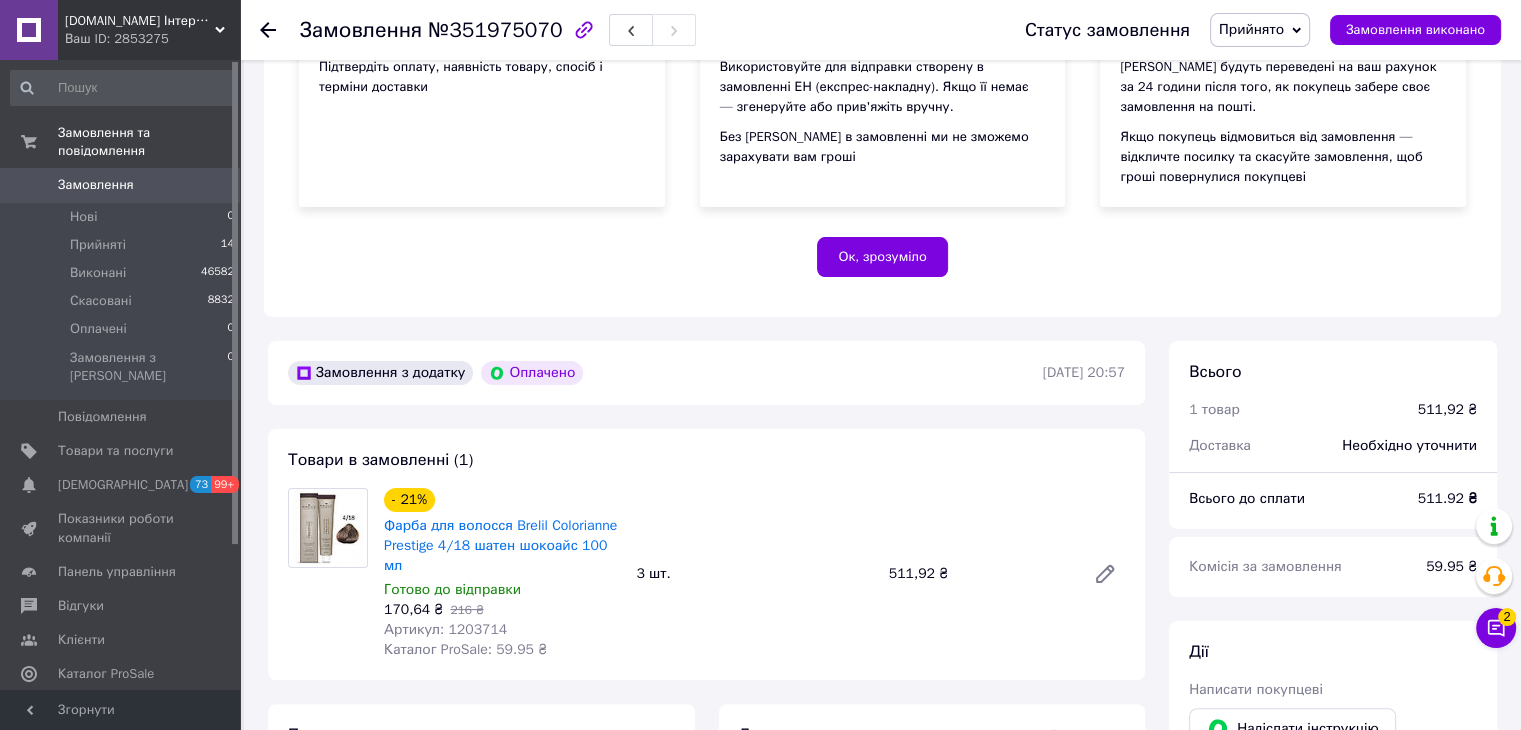 click on "Замовлення №351975070 Статус замовлення Прийнято Виконано Скасовано Оплачено Замовлення виконано Це замовлення сплачено за допомогою Пром-оплата з виплатою на картку працює як P2P переказ (з картки на картку) з обмеженнями платіжних систем: до 150 виплат загалом на 3 картки. Досягли ліміту? Підпишіть договір з ТОВ «ФК «ЕВО» та підключіть розрахунковий рахунок. Якщо у вас з'явилися питання, пишіть —   prompay@prom.ua 1 Зв'яжіться з покупцем Підтвердіть оплату, наявність товару, спосіб і терміни доставки 2 Відправте товар якомога швидше 3 Отримайте гроші Ок, зрозуміло - 21%" at bounding box center [882, 747] 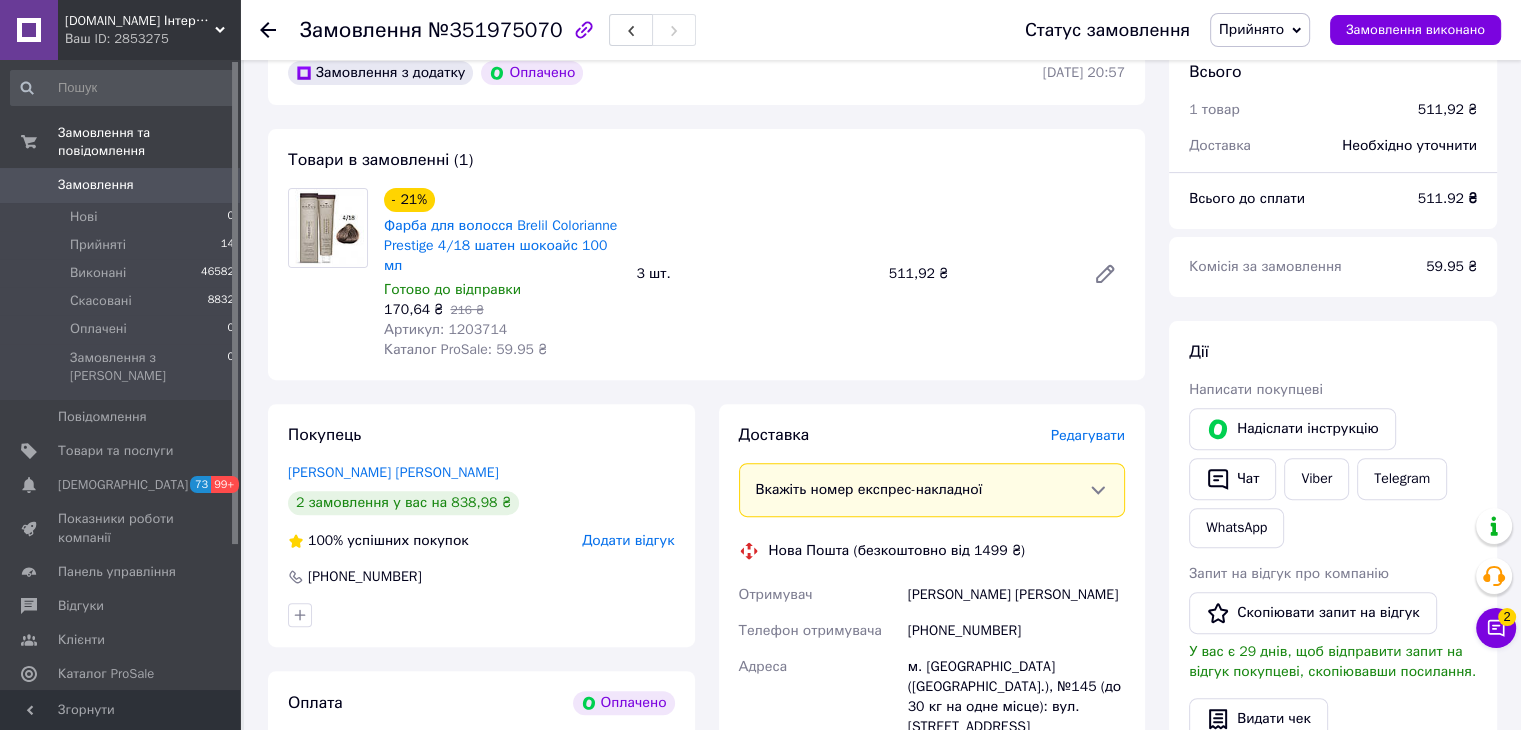 click on "Артикул: 1203714" at bounding box center [445, 329] 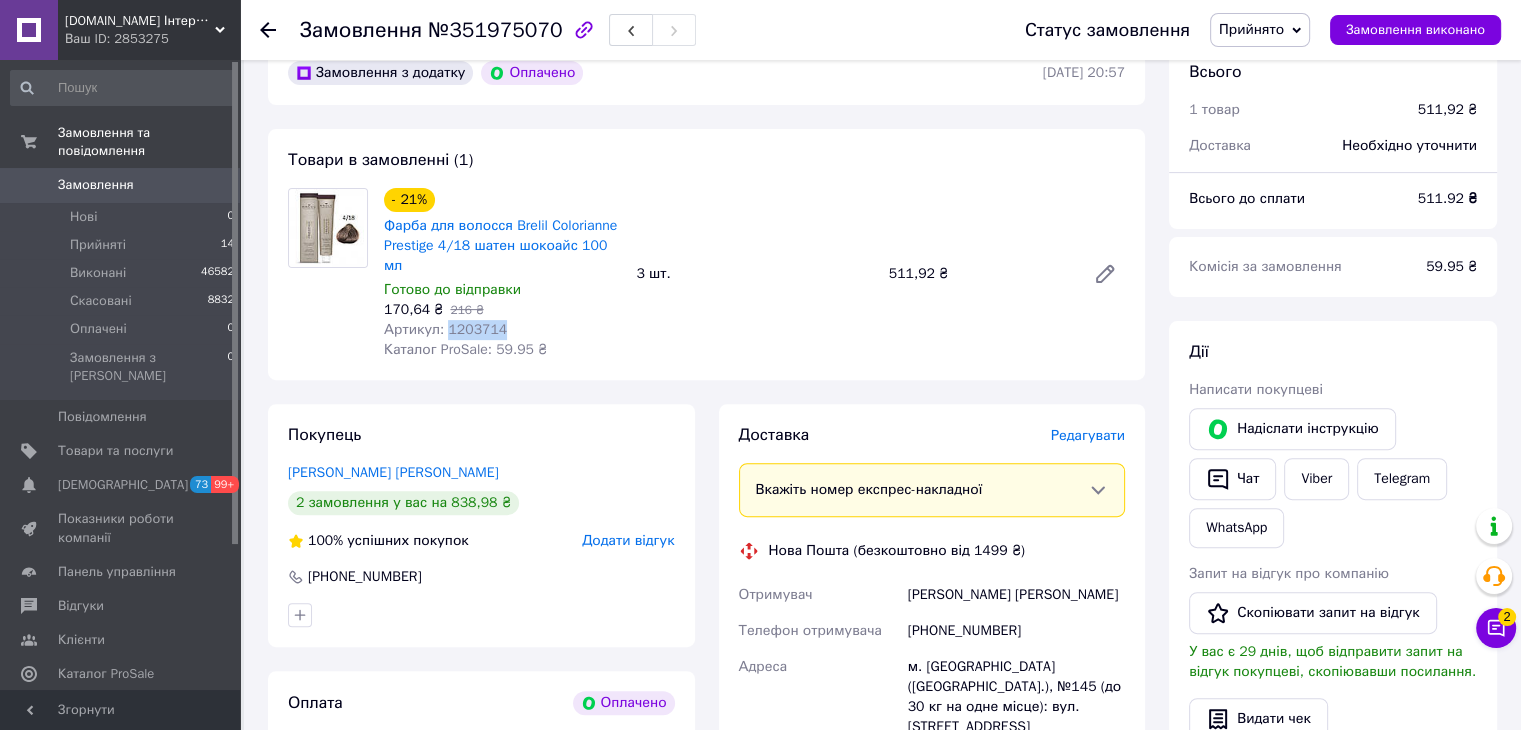 click on "Артикул: 1203714" at bounding box center [445, 329] 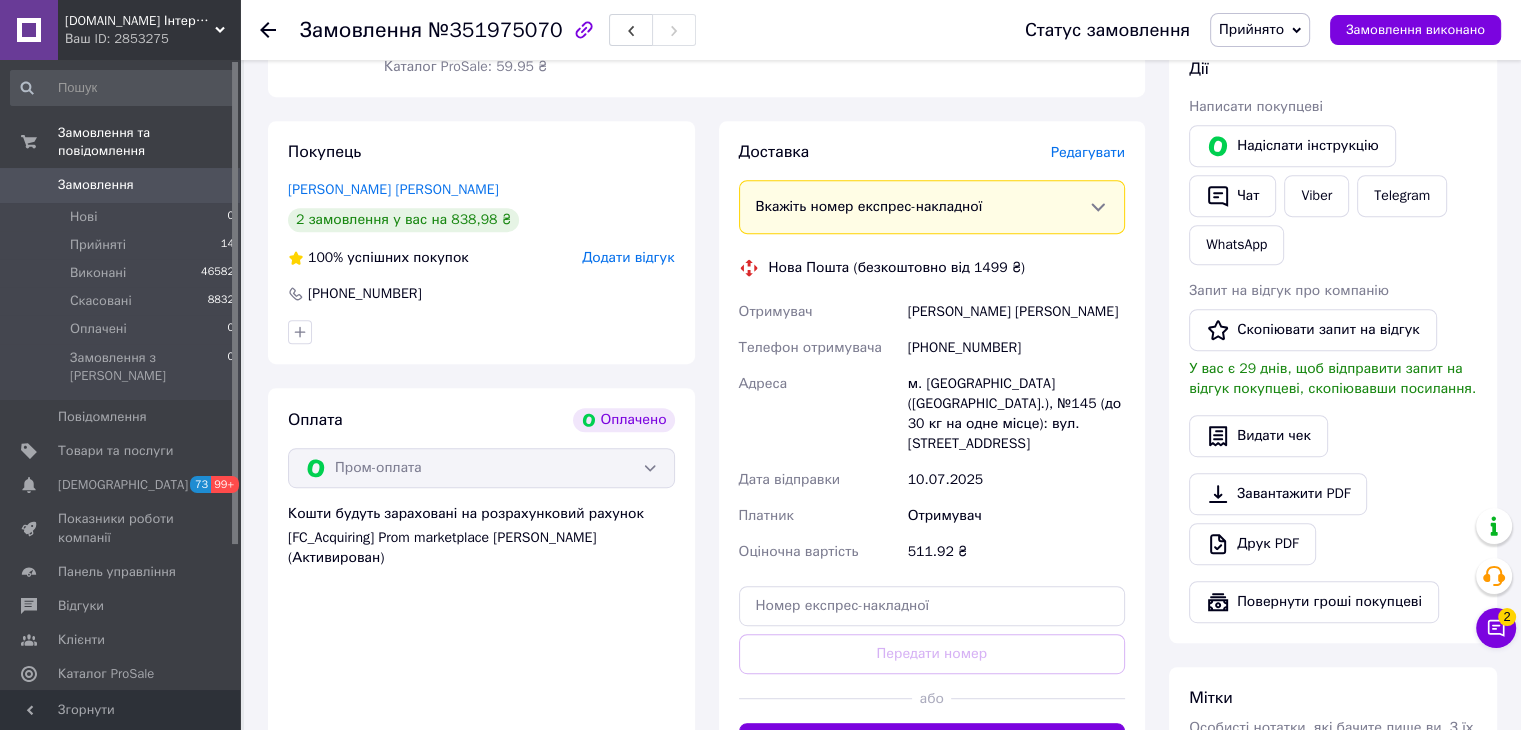 scroll, scrollTop: 1000, scrollLeft: 0, axis: vertical 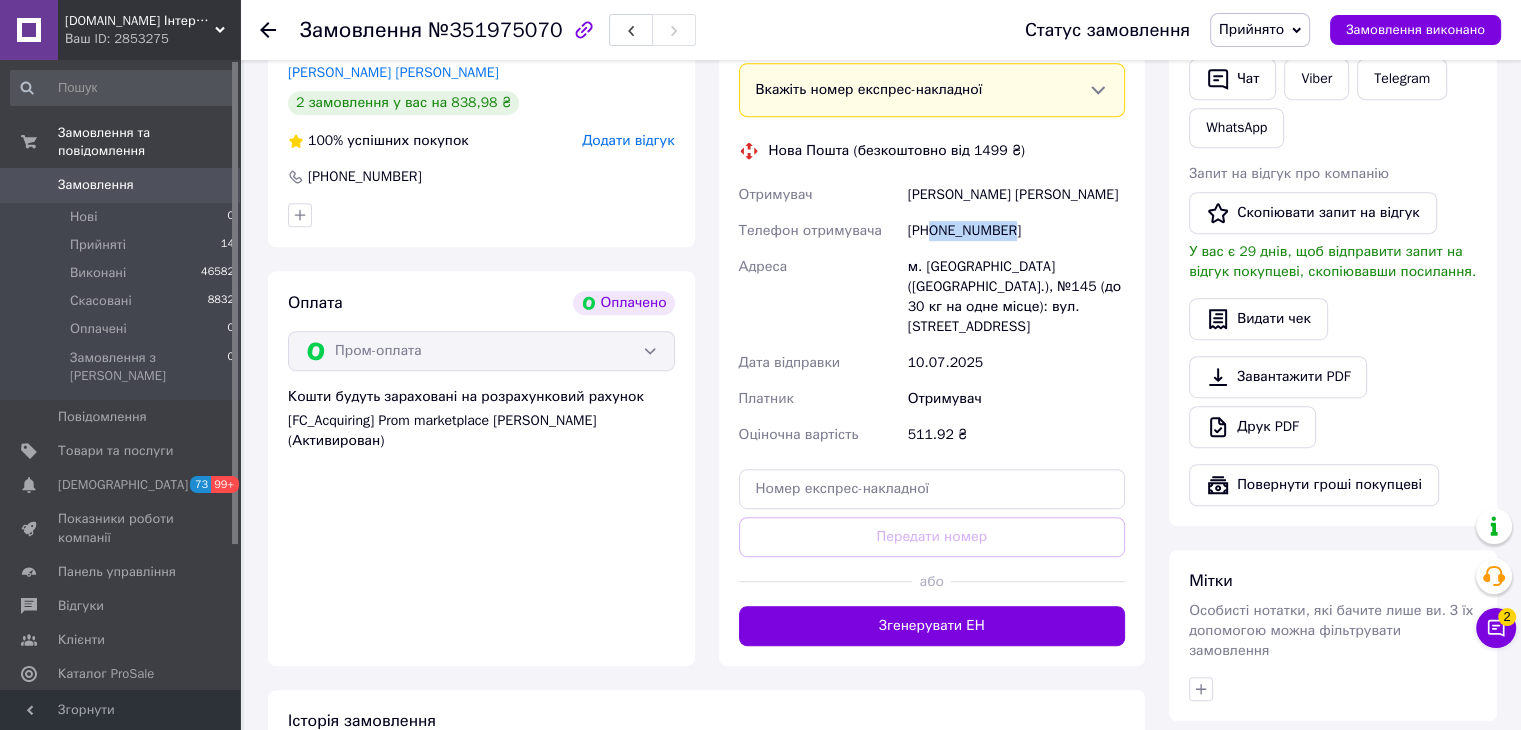 drag, startPoint x: 1022, startPoint y: 222, endPoint x: 930, endPoint y: 221, distance: 92.00543 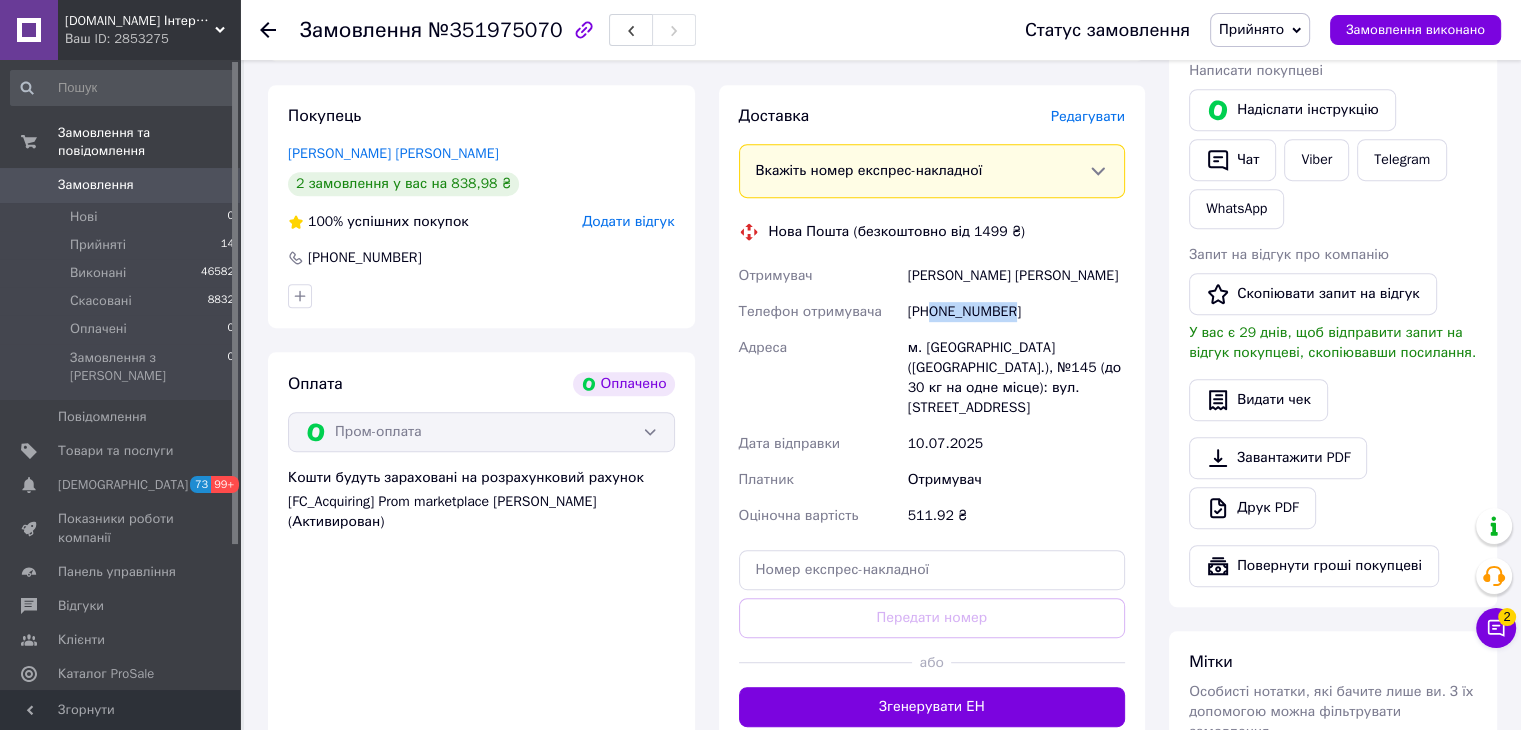 scroll, scrollTop: 1000, scrollLeft: 0, axis: vertical 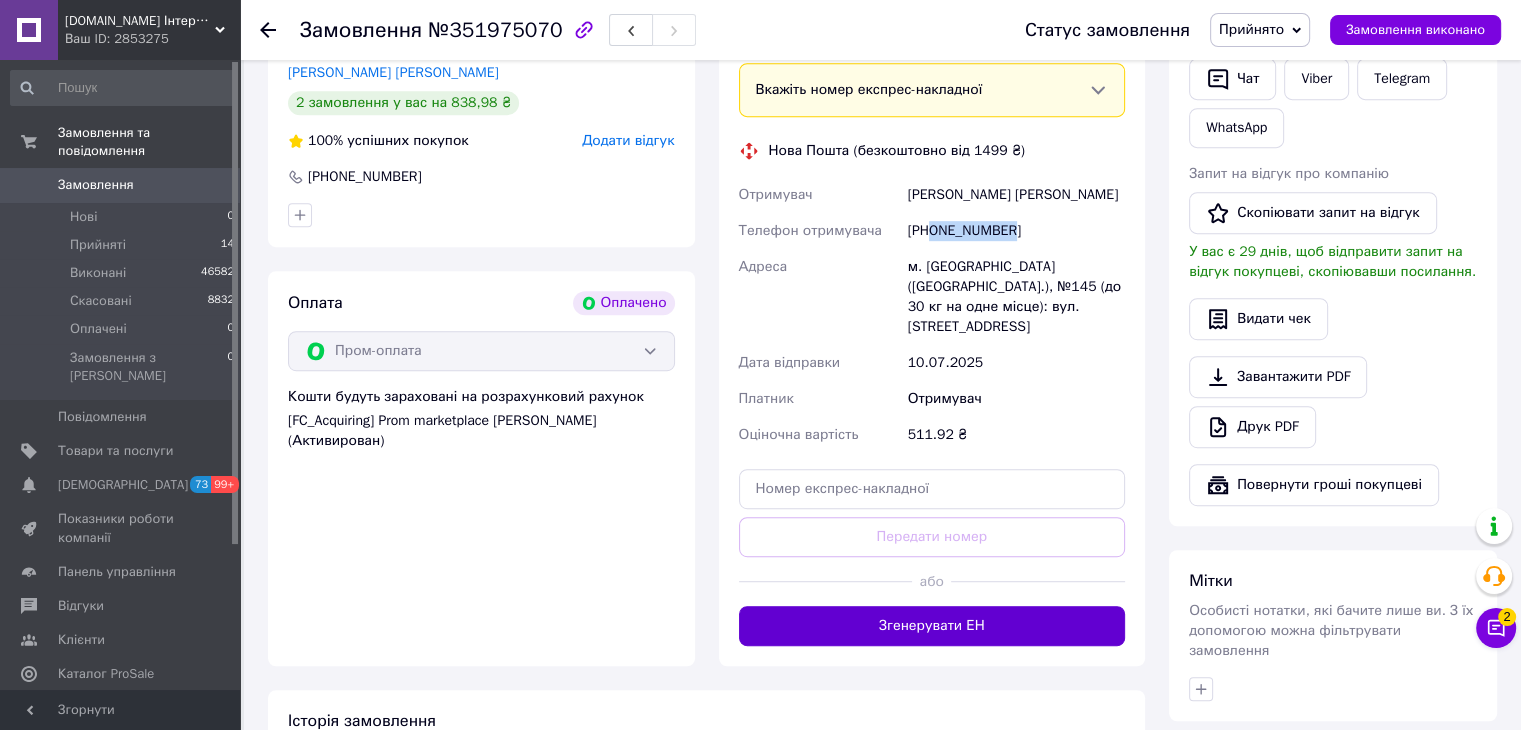 click on "Згенерувати ЕН" at bounding box center [932, 626] 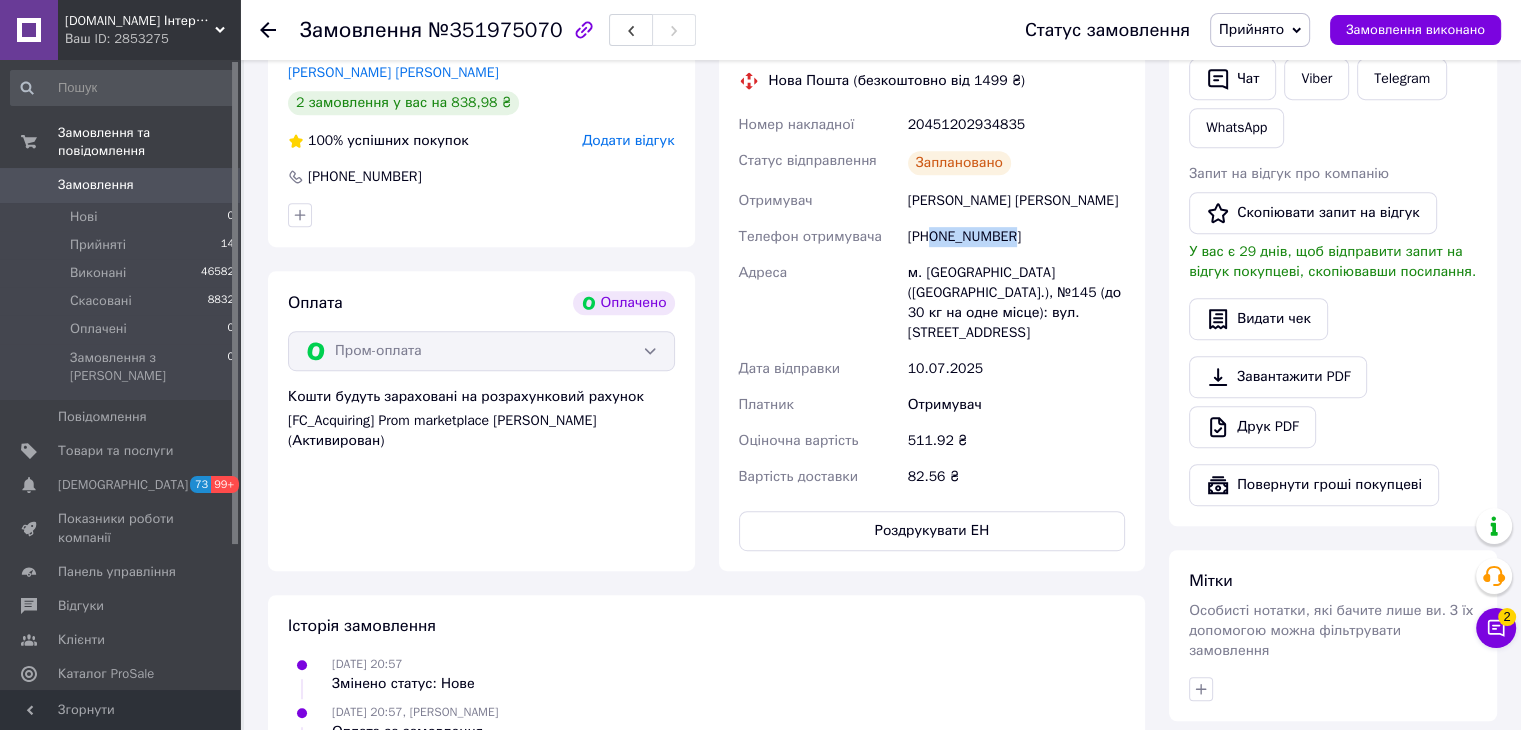 scroll, scrollTop: 700, scrollLeft: 0, axis: vertical 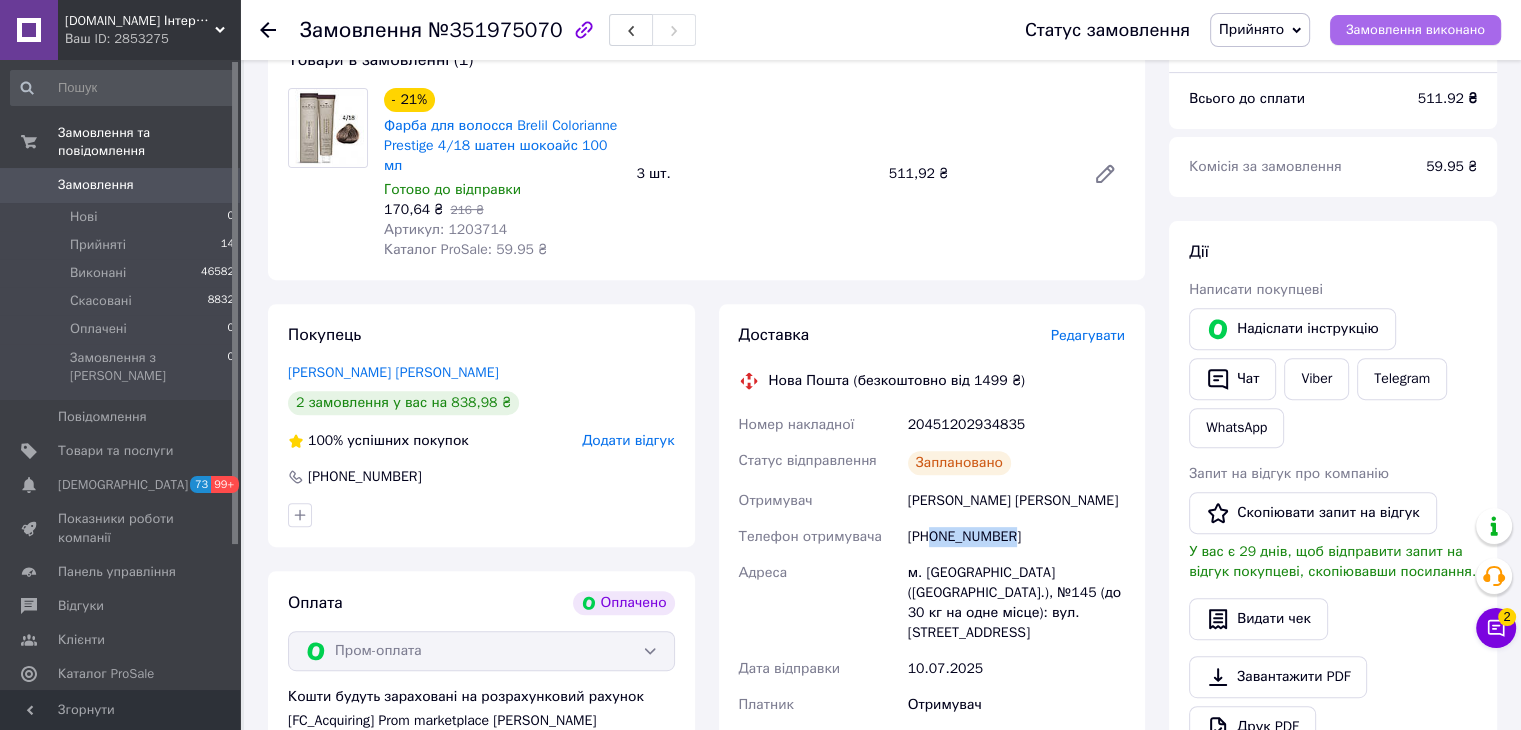 click on "Замовлення виконано" at bounding box center (1415, 30) 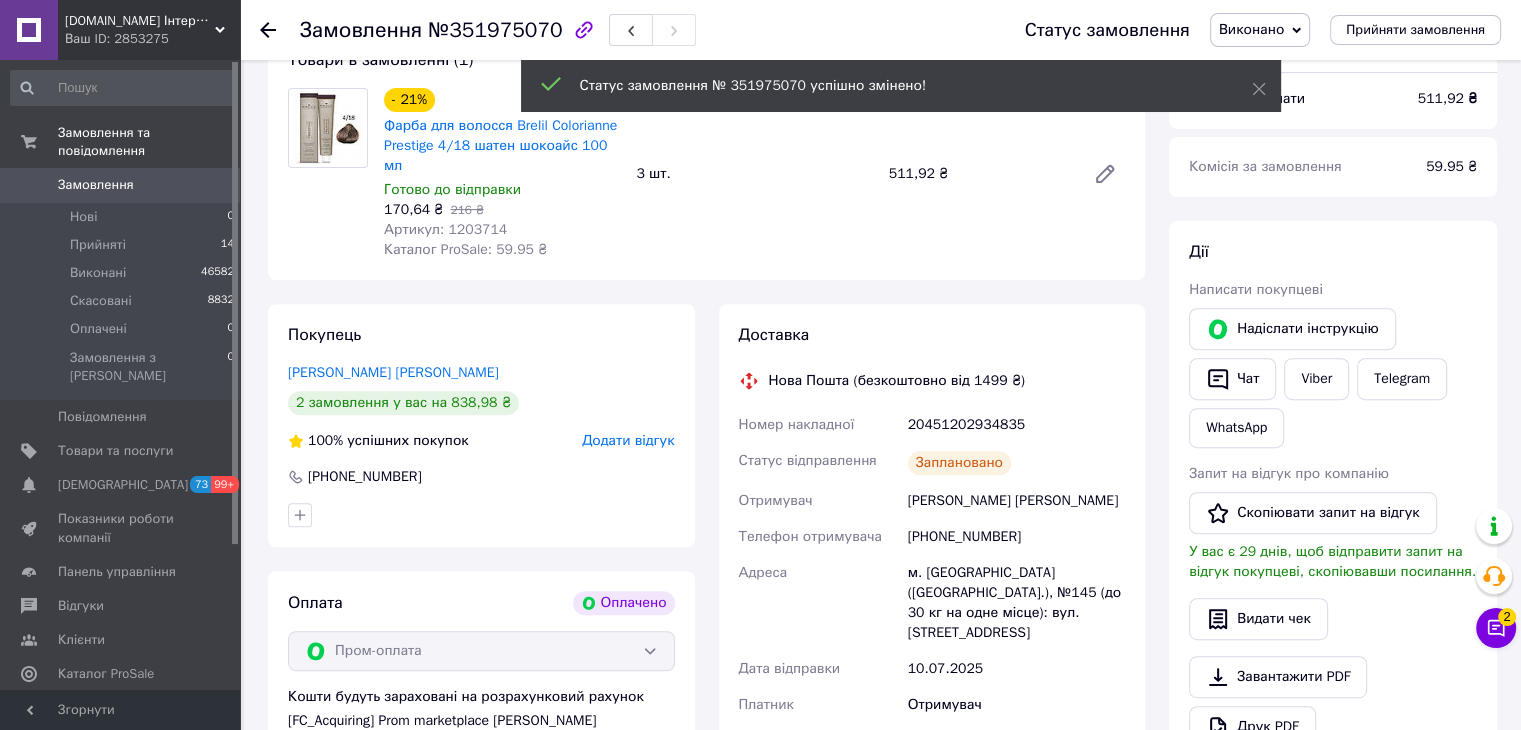 click on "Доставка Нова Пошта (безкоштовно від 1499 ₴) Номер накладної 20451202934835 Статус відправлення Заплановано Отримувач Шелюховская Елена Телефон отримувача +380639919200 Адреса м. Київ (Київська обл.), №145 (до 30 кг на одне місце): вул. Героїв Дніпра, 53 Дата відправки 10.07.2025 Платник Отримувач Оціночна вартість 511.92 ₴ Вартість доставки 82.56 ₴ Роздрукувати ЕН Платник Отримувач Відправник Прізвище отримувача Шелюховская Ім'я отримувача Елена По батькові отримувача Телефон отримувача +380639919200 Тип доставки У відділенні Кур'єром В поштоматі Місто -- Не обрано -- Відділення Вантаж" at bounding box center (932, 587) 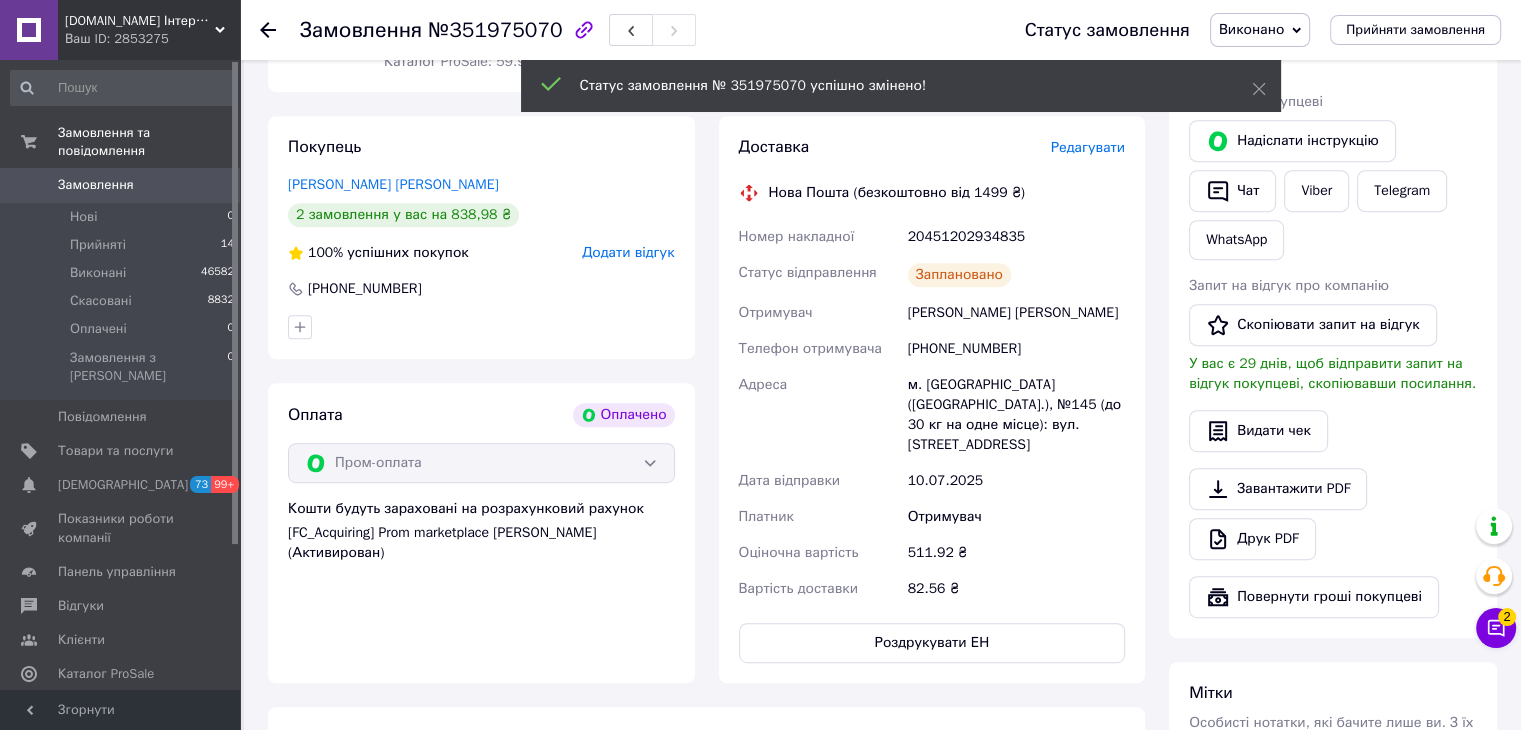 scroll, scrollTop: 900, scrollLeft: 0, axis: vertical 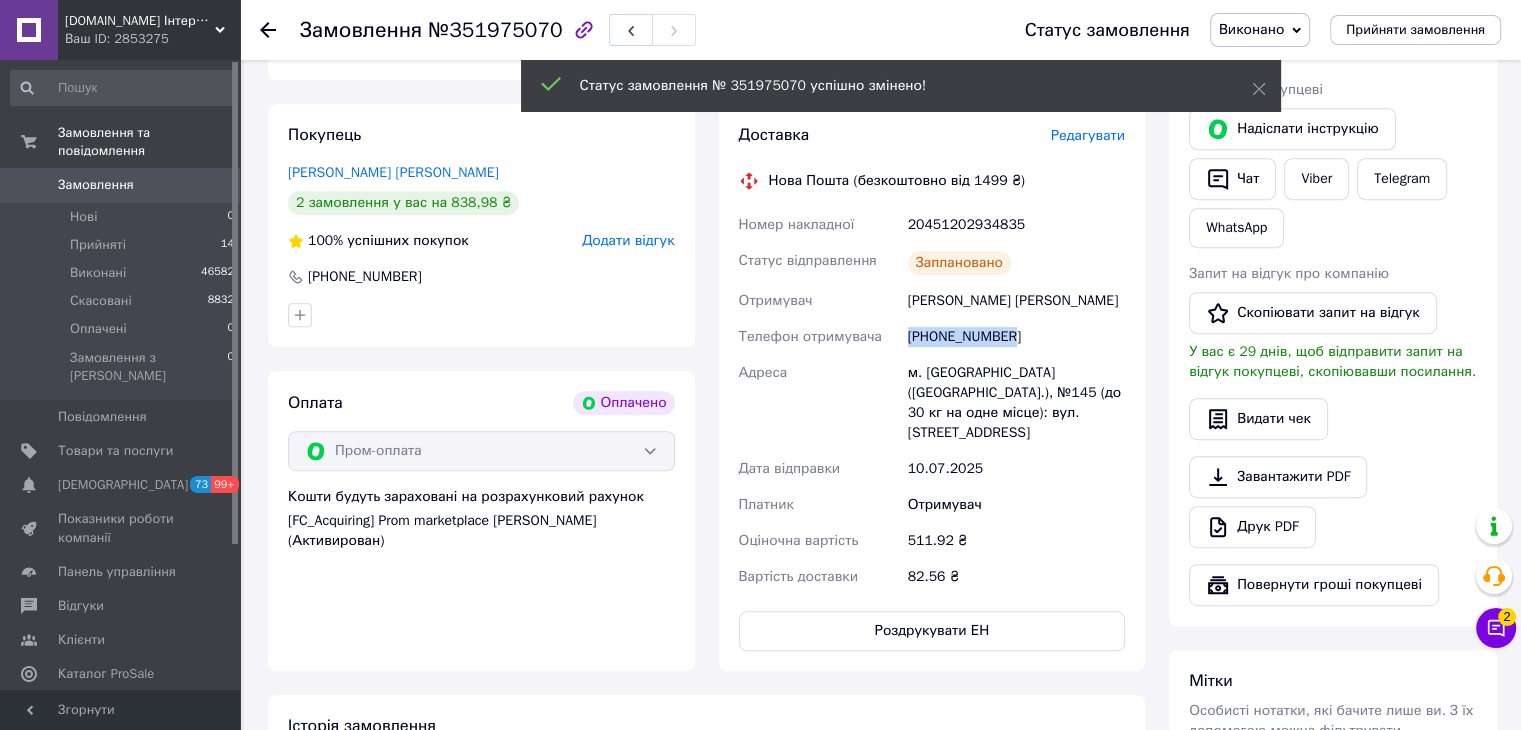 drag, startPoint x: 1024, startPoint y: 324, endPoint x: 905, endPoint y: 326, distance: 119.01681 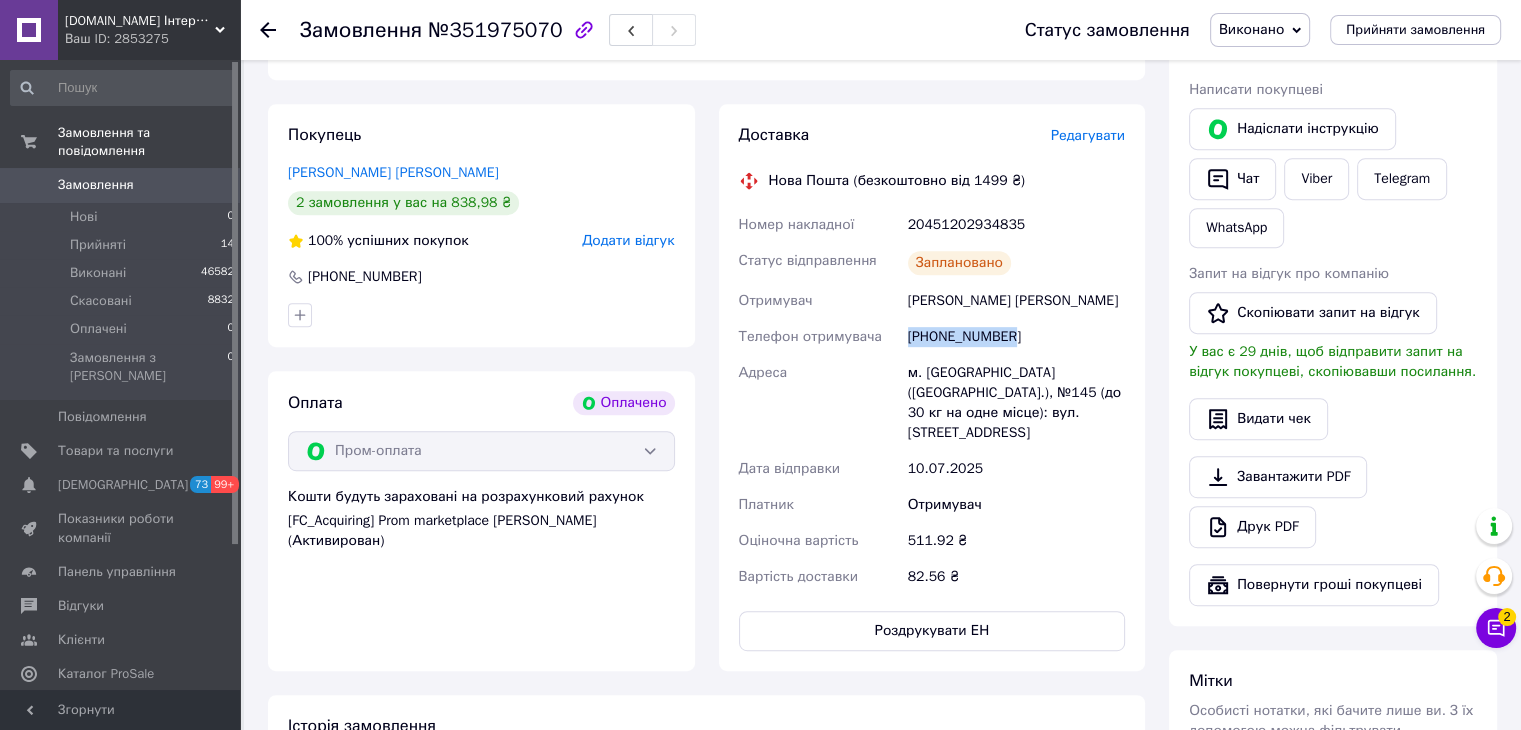 copy on "[PHONE_NUMBER]" 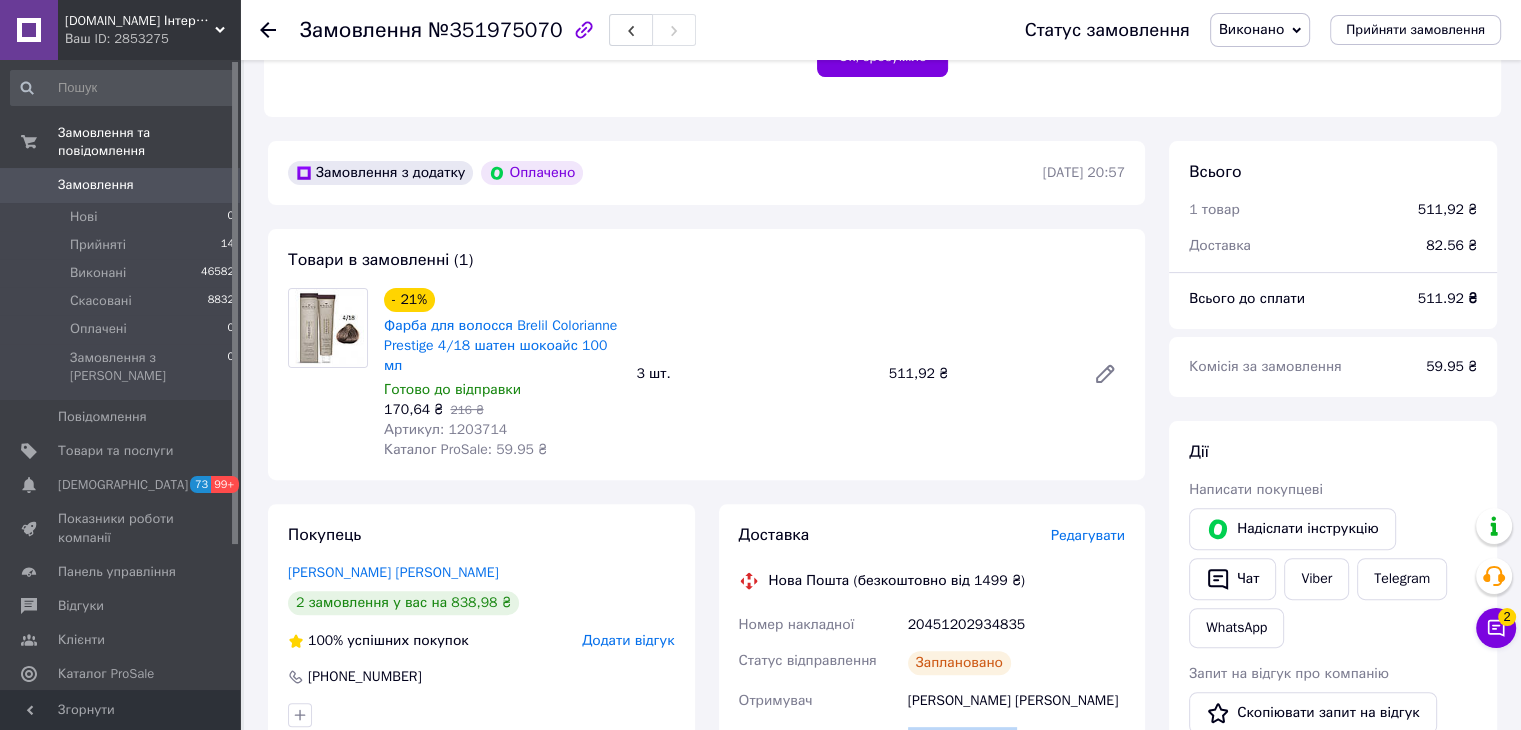 scroll, scrollTop: 400, scrollLeft: 0, axis: vertical 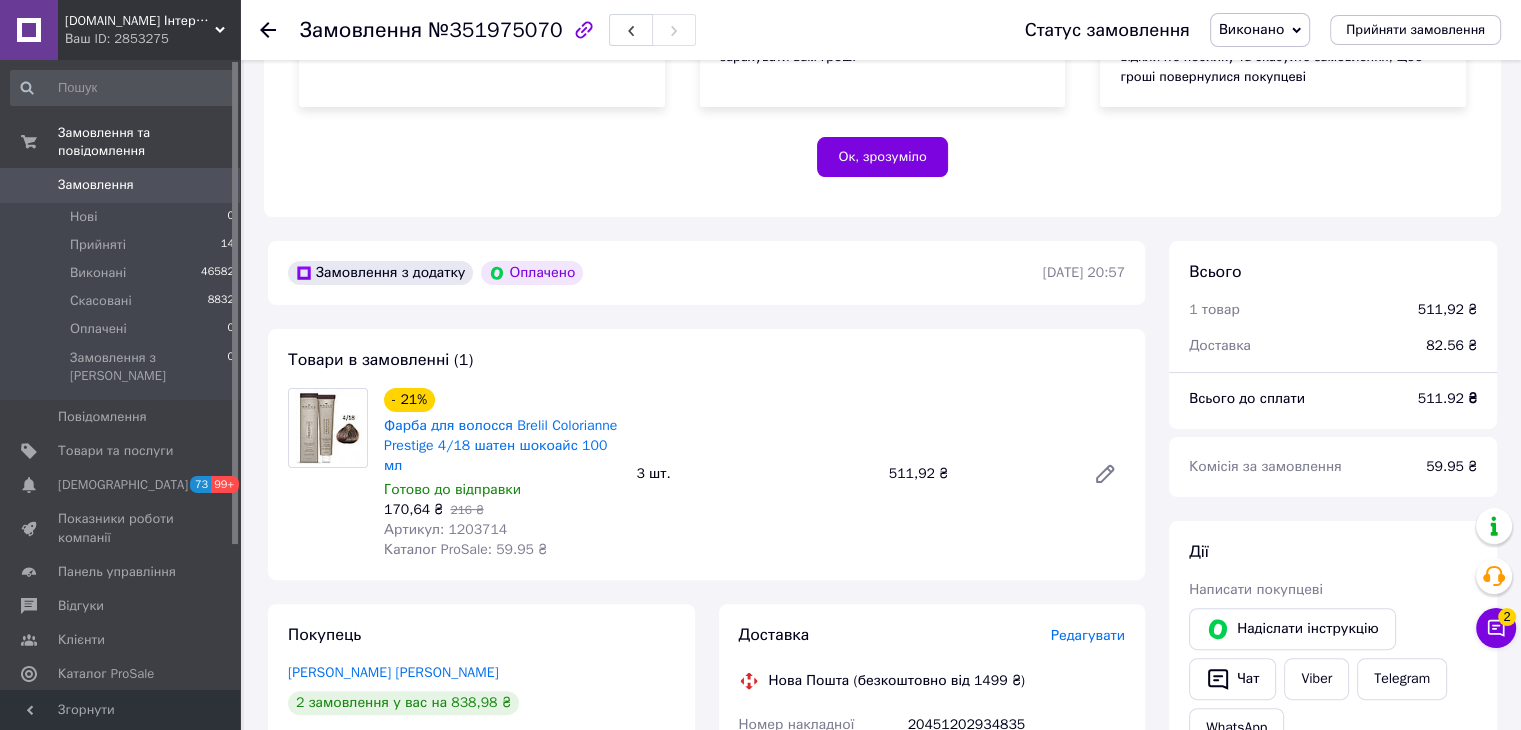 click on "511.92 ₴" at bounding box center (1447, 398) 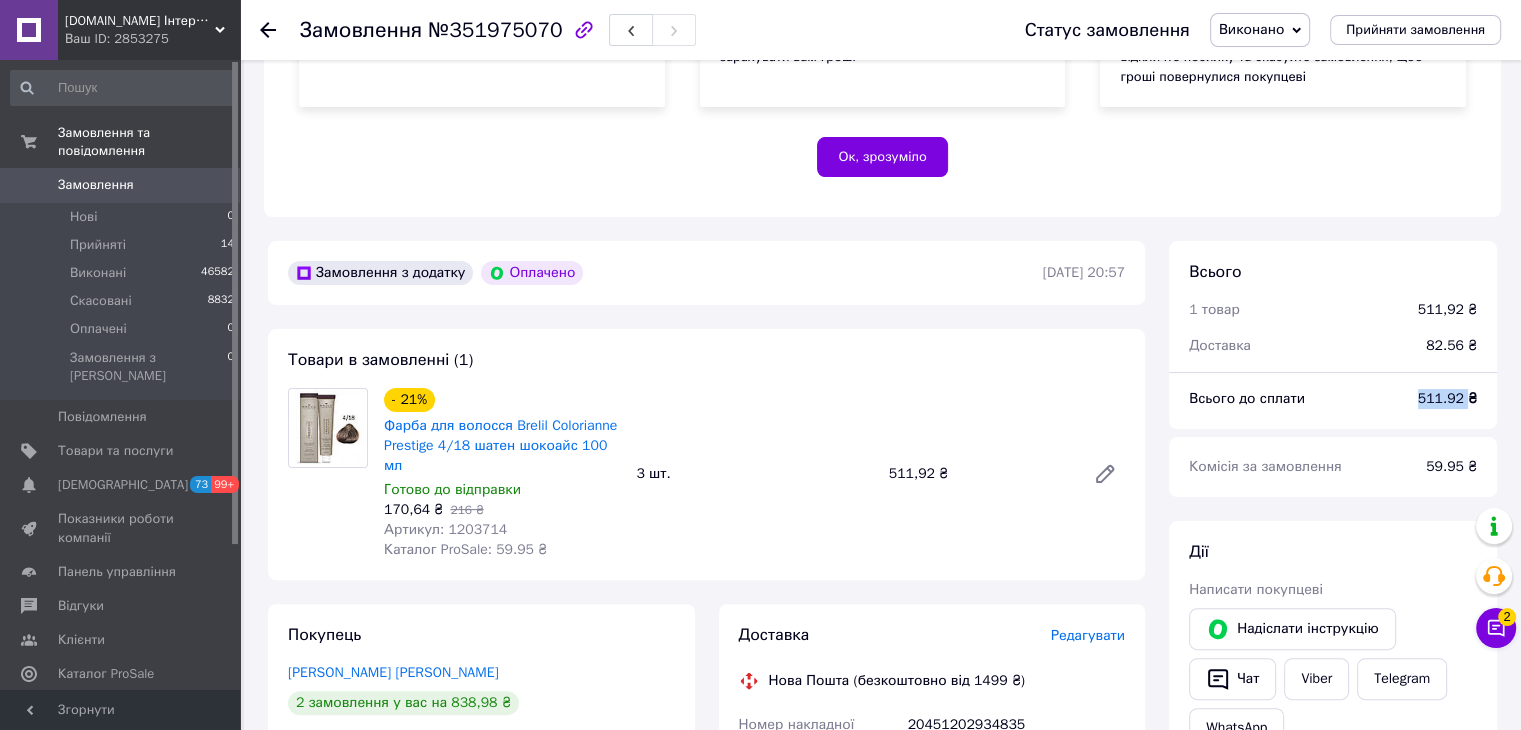 click on "511.92 ₴" at bounding box center [1447, 398] 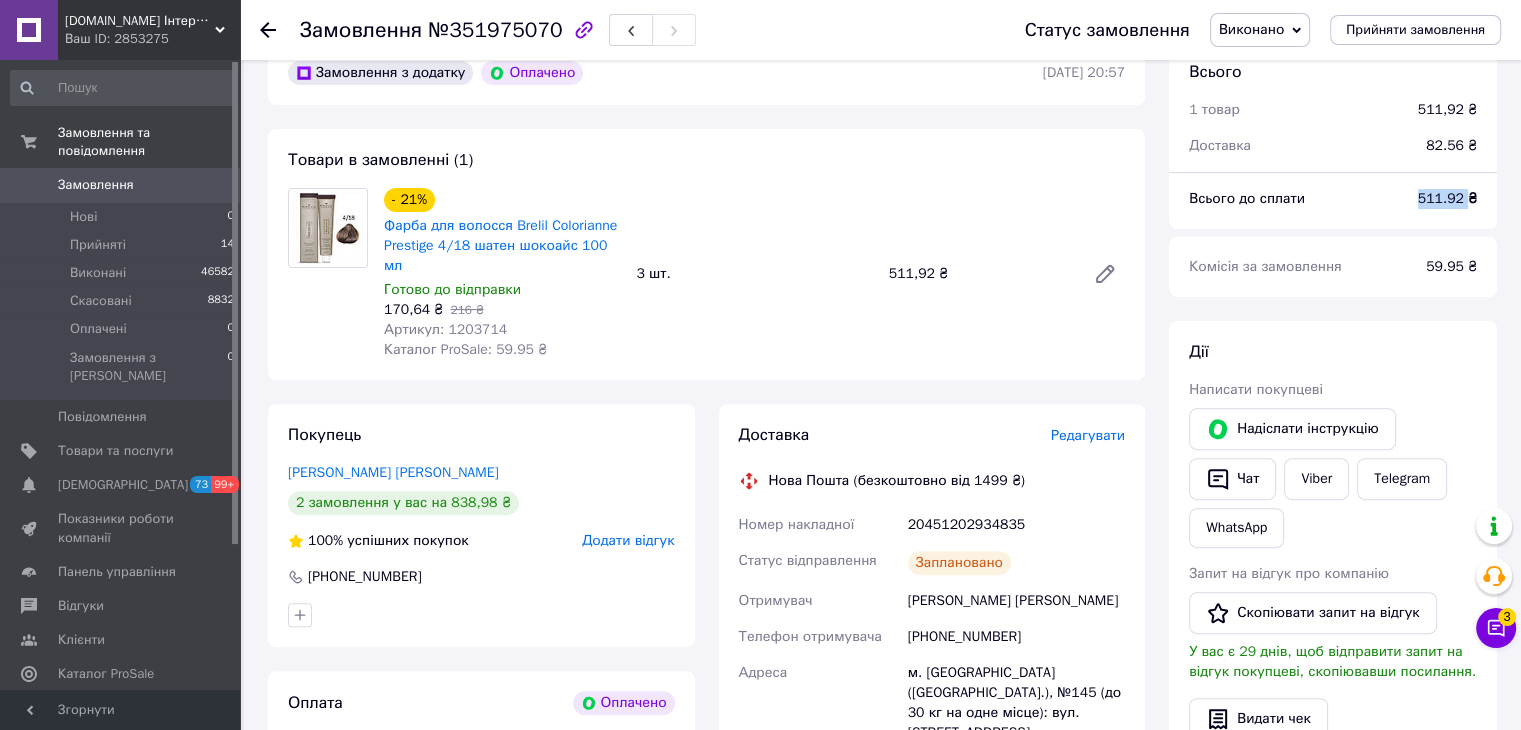 scroll, scrollTop: 700, scrollLeft: 0, axis: vertical 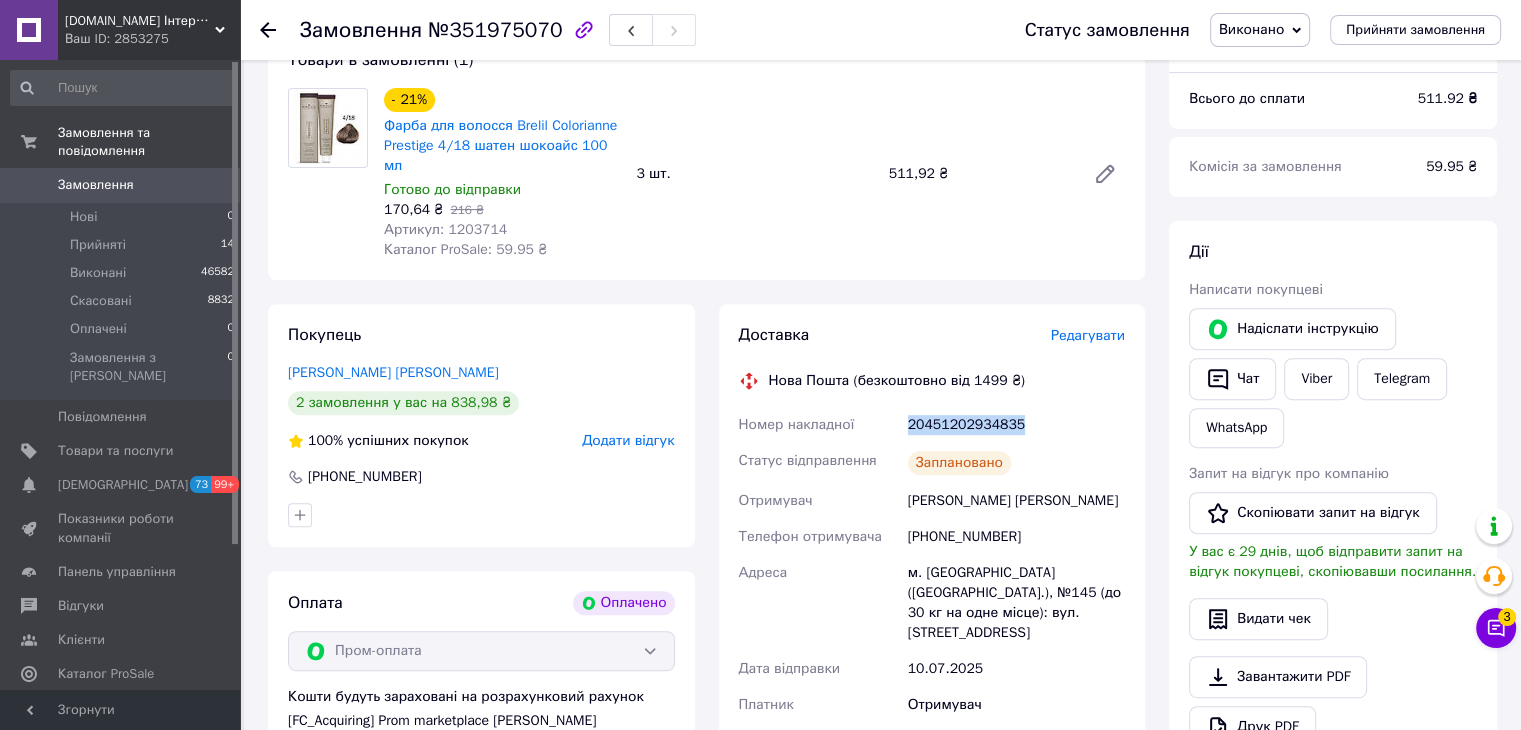drag, startPoint x: 1012, startPoint y: 411, endPoint x: 889, endPoint y: 414, distance: 123.03658 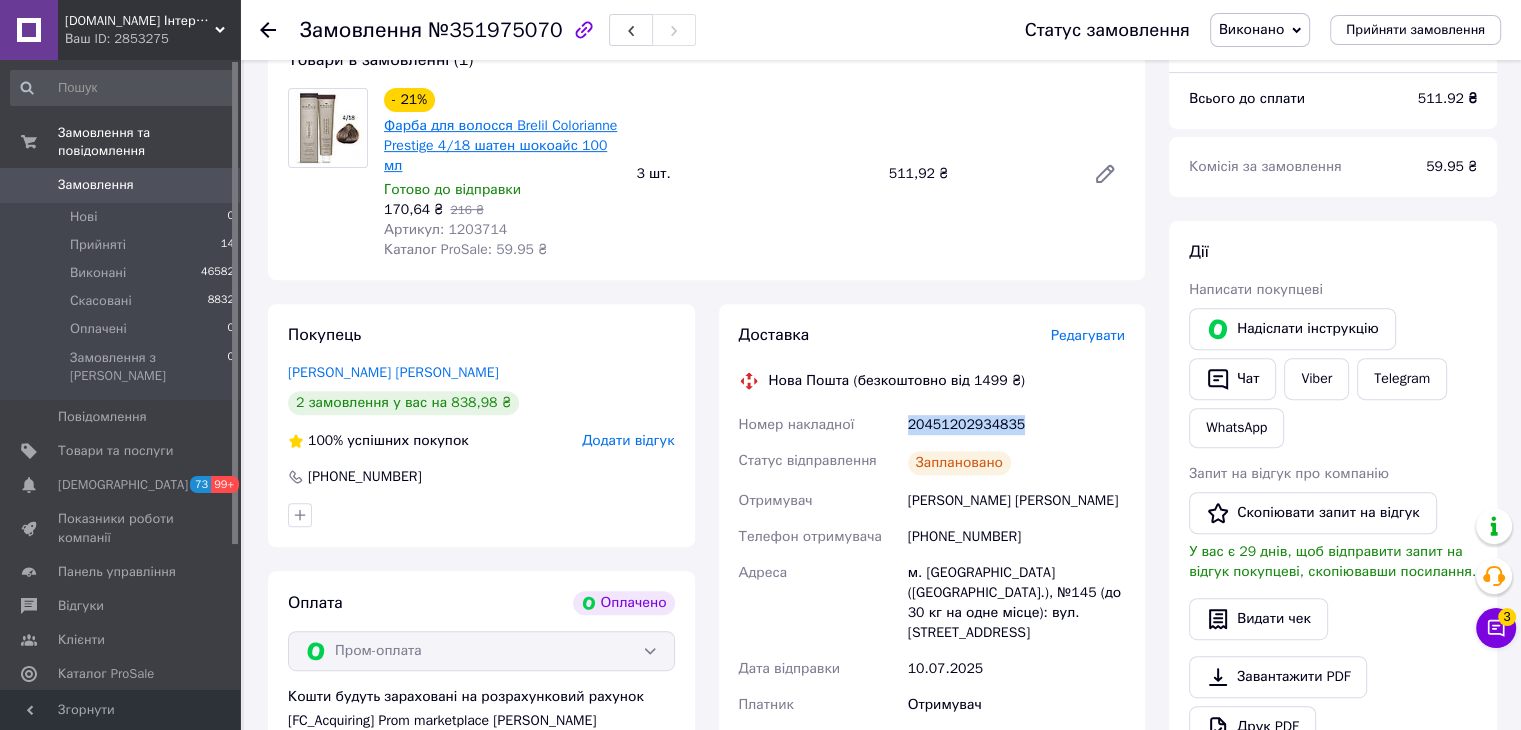 copy on "Номер накладної 20451202934835" 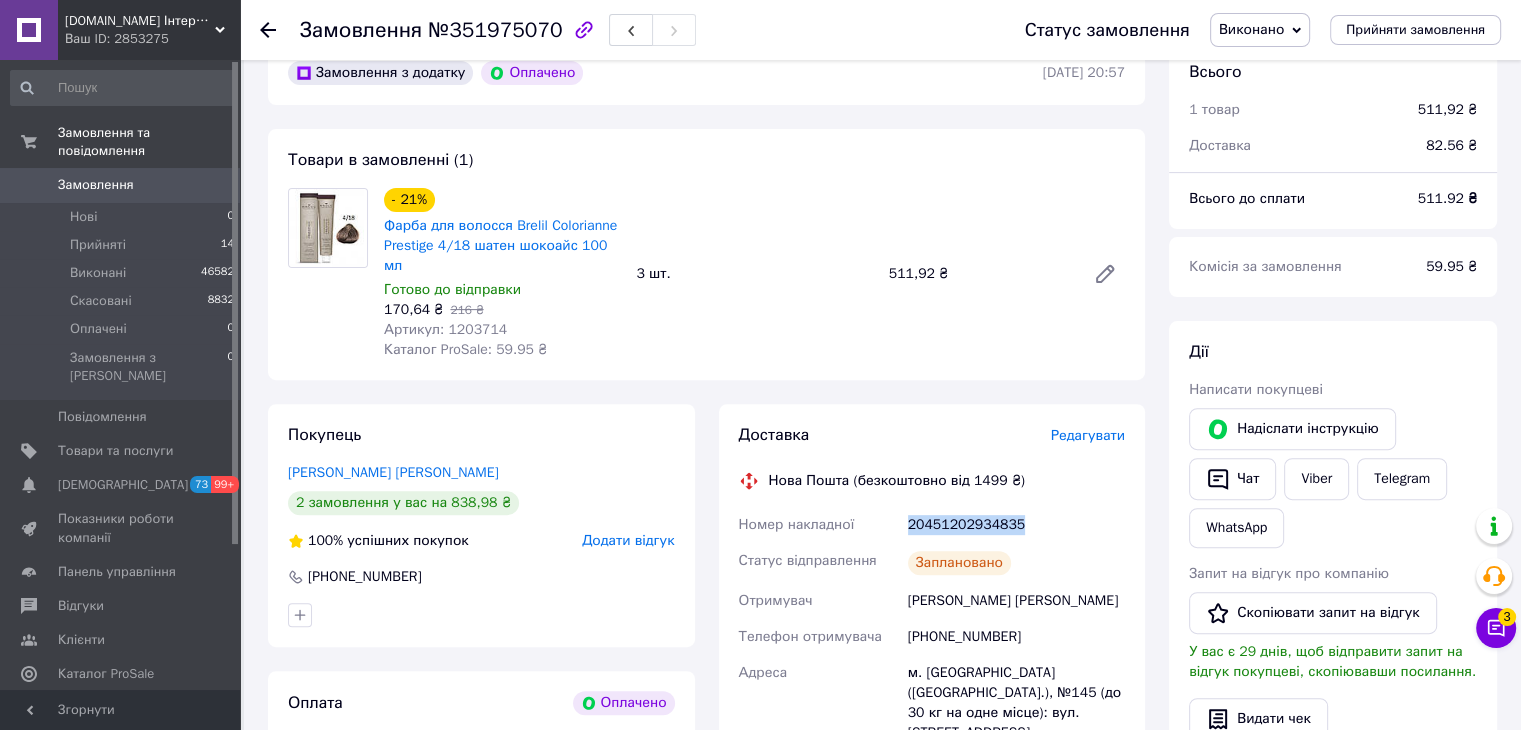 scroll, scrollTop: 400, scrollLeft: 0, axis: vertical 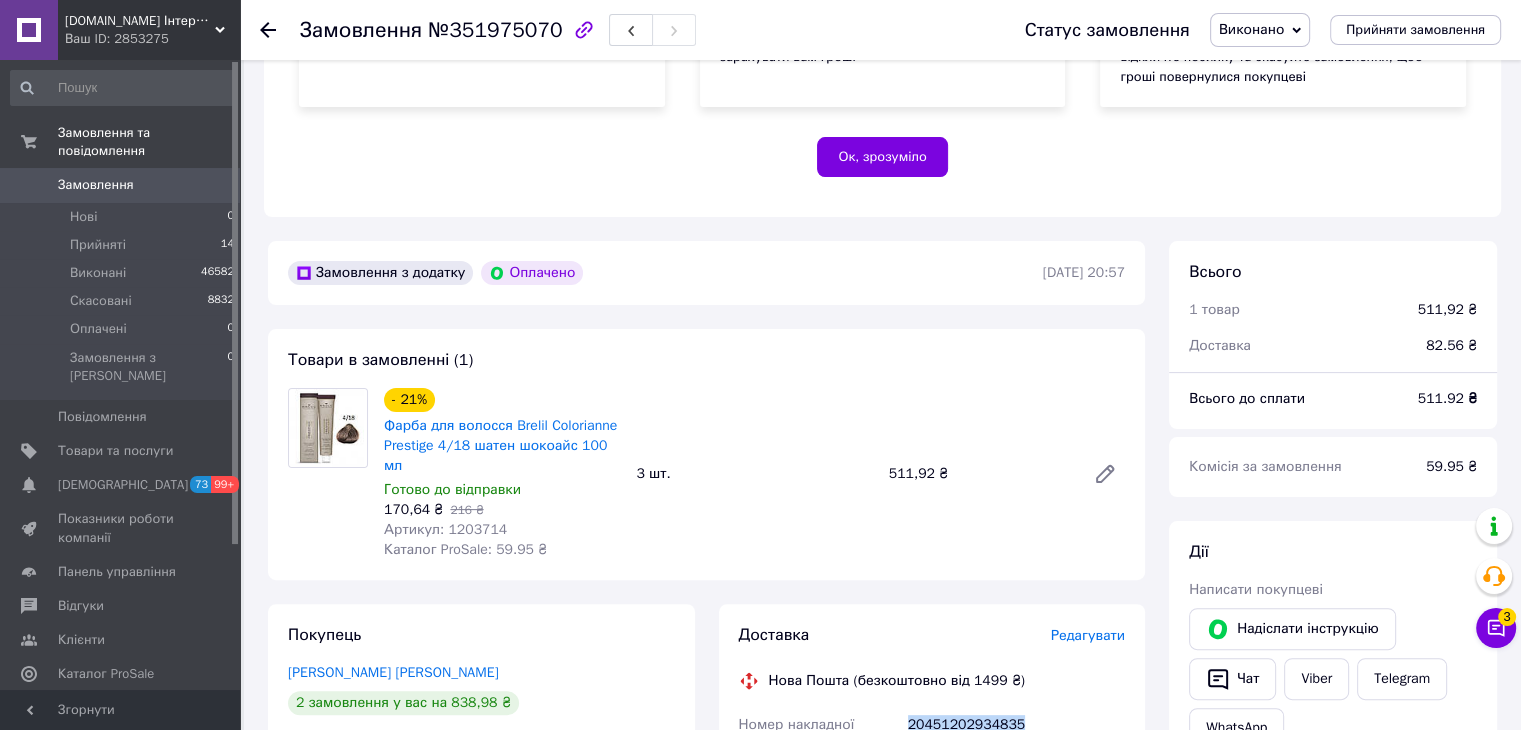 click on "Замовлення" at bounding box center [121, 185] 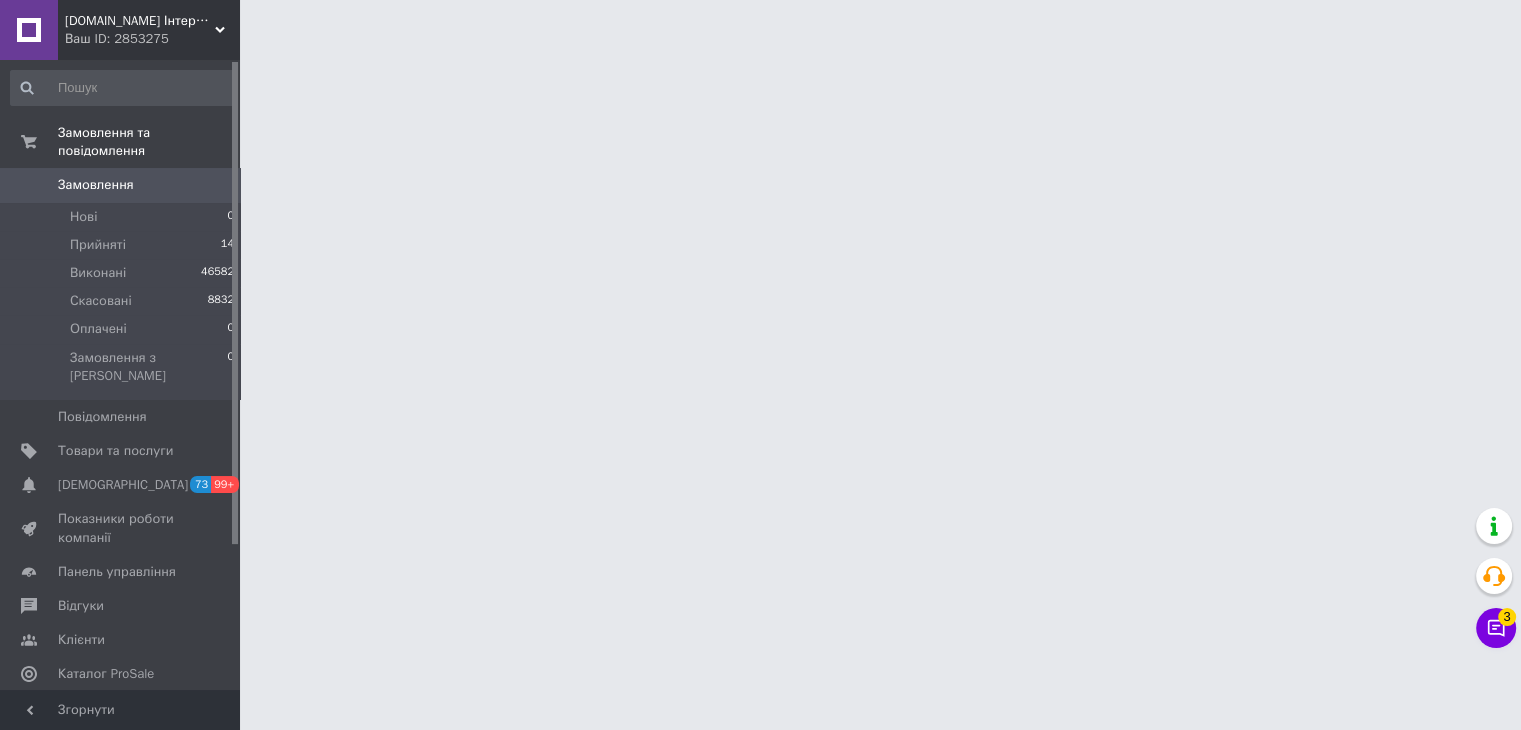 scroll, scrollTop: 0, scrollLeft: 0, axis: both 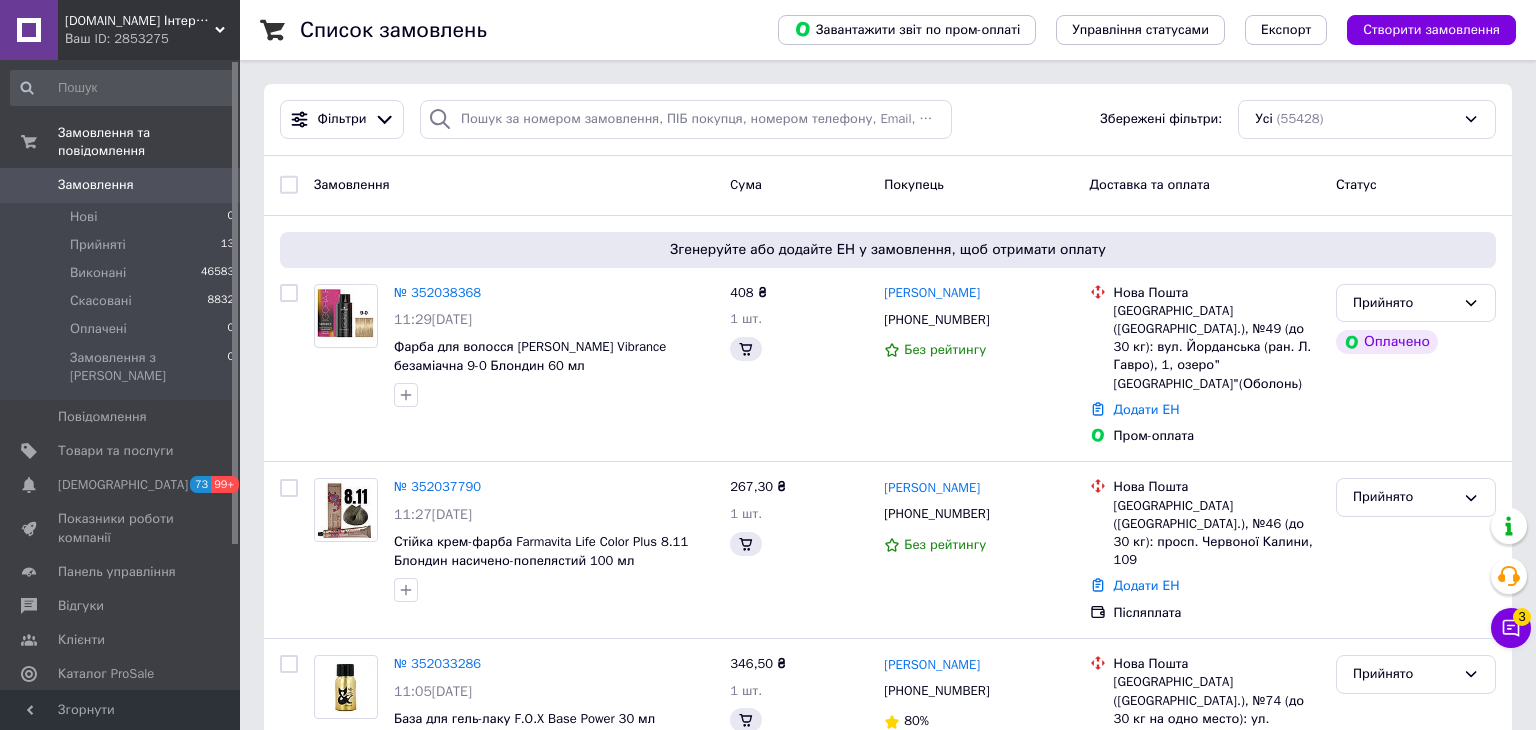 click 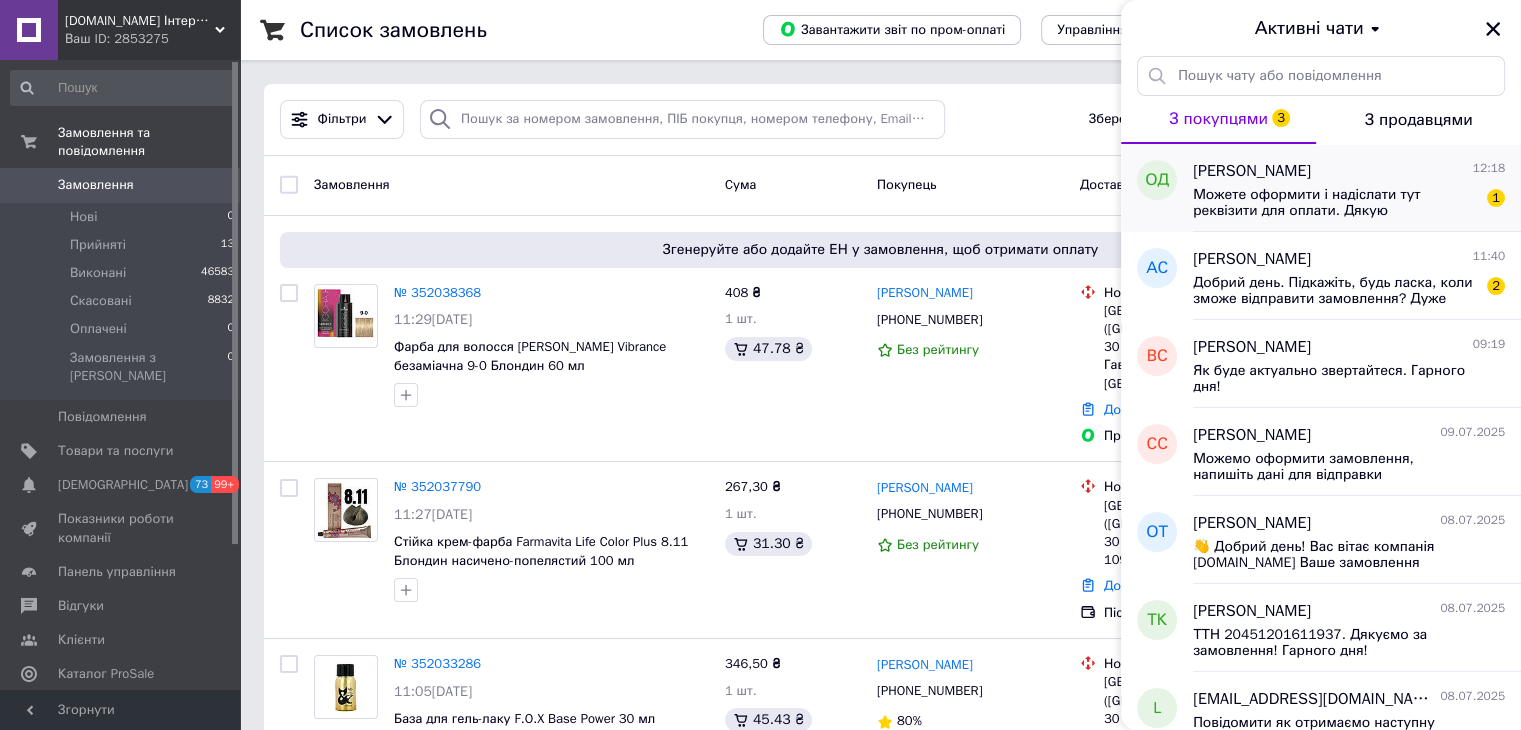 click on "Можете оформити і надіслати тут реквізити для оплати. Дякую" at bounding box center (1335, 203) 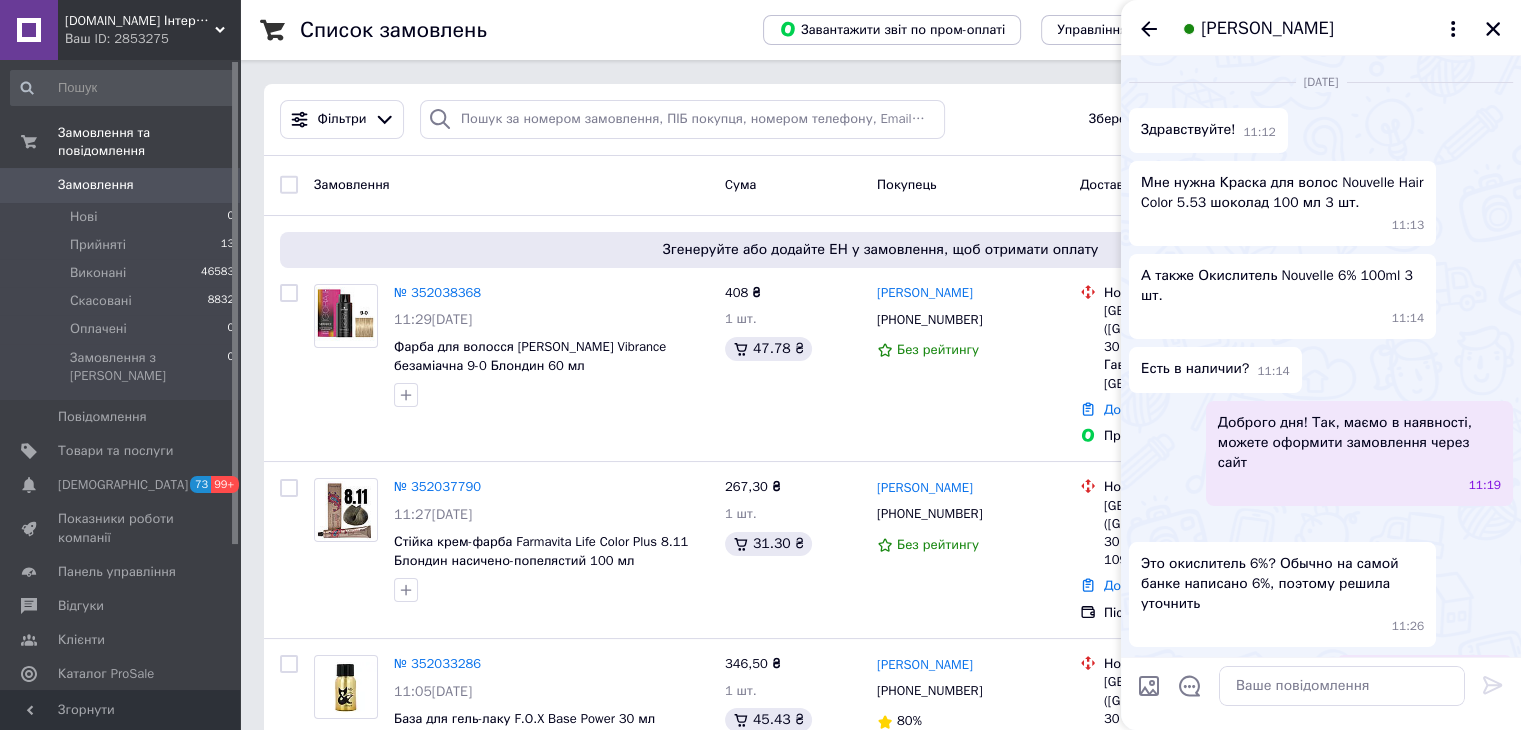 scroll, scrollTop: 3763, scrollLeft: 0, axis: vertical 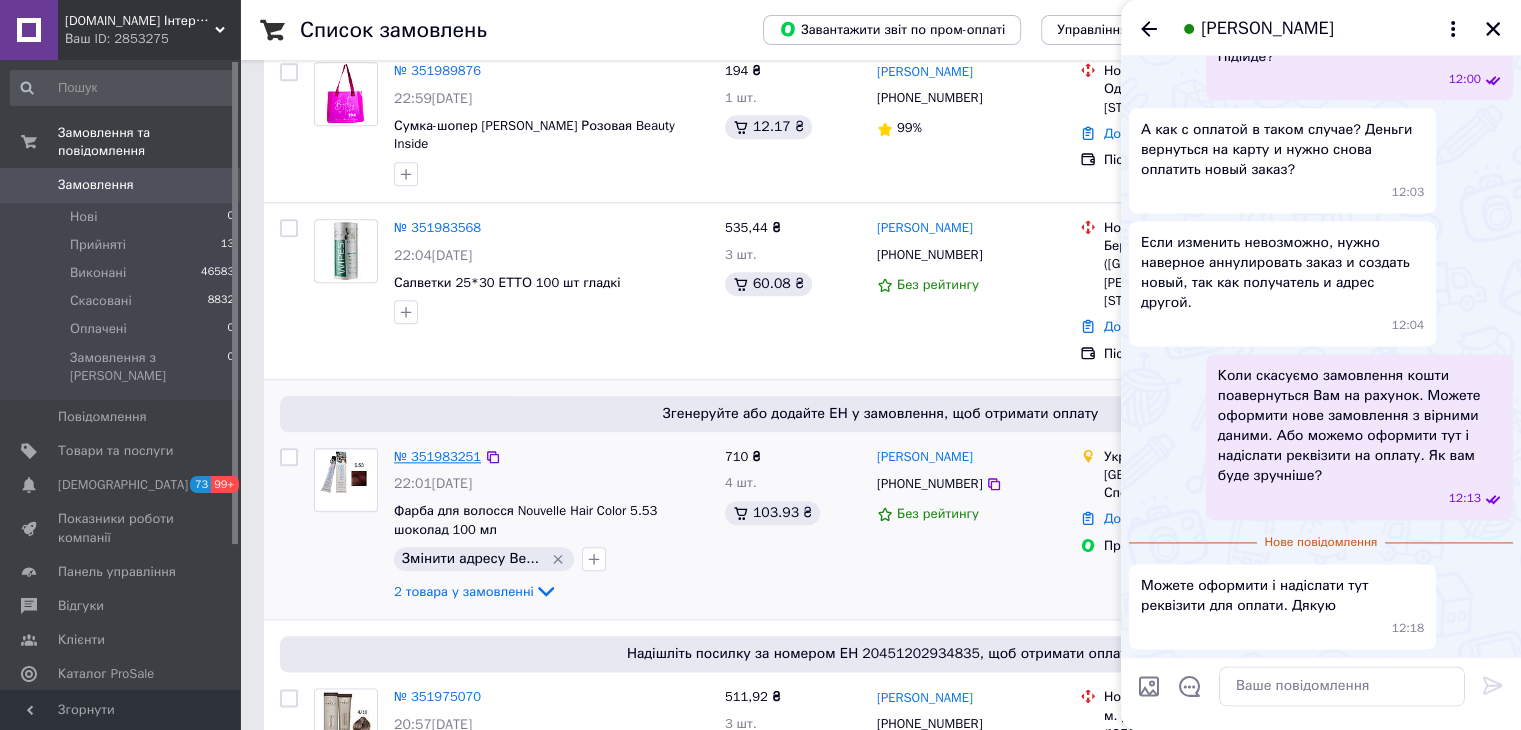 click on "№ 351983251" at bounding box center (437, 456) 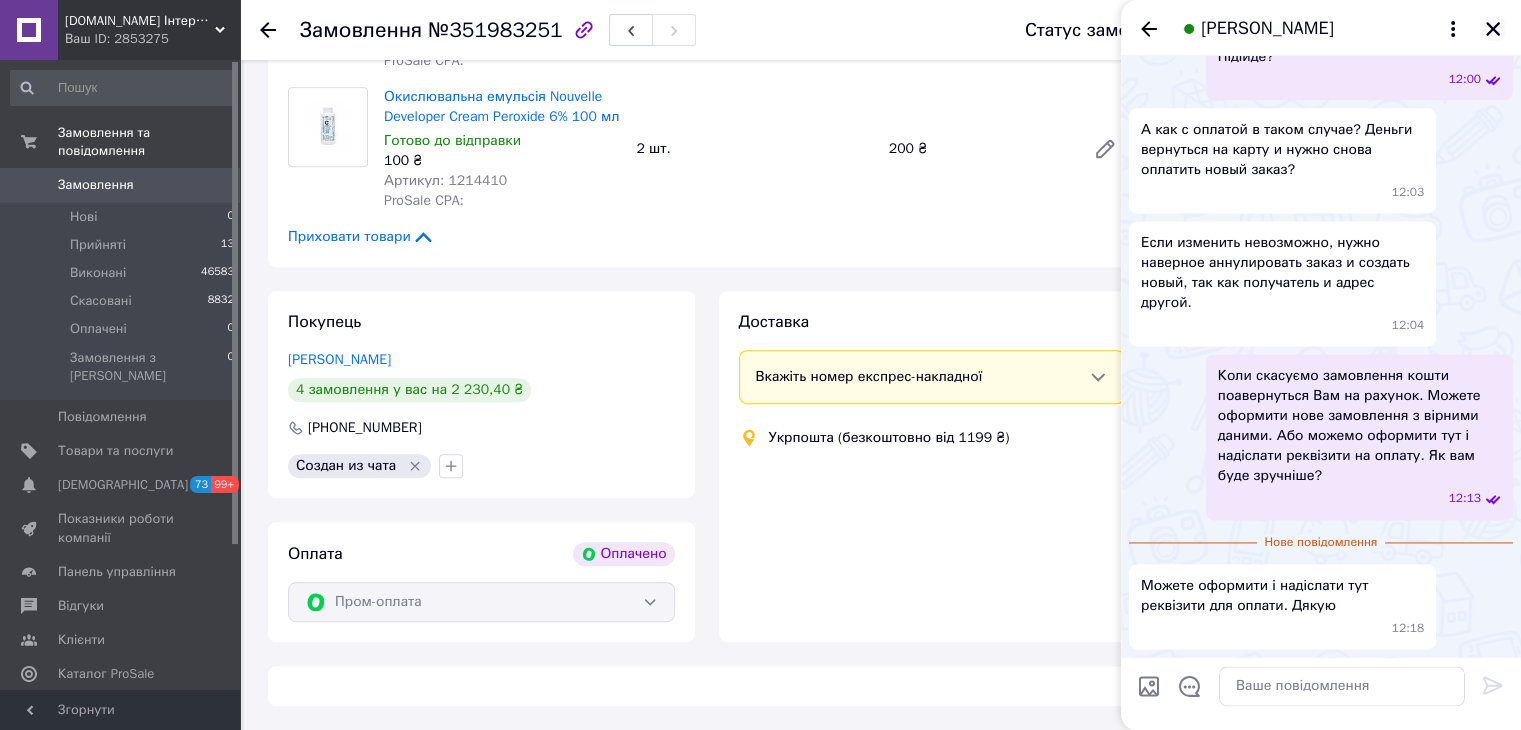 click 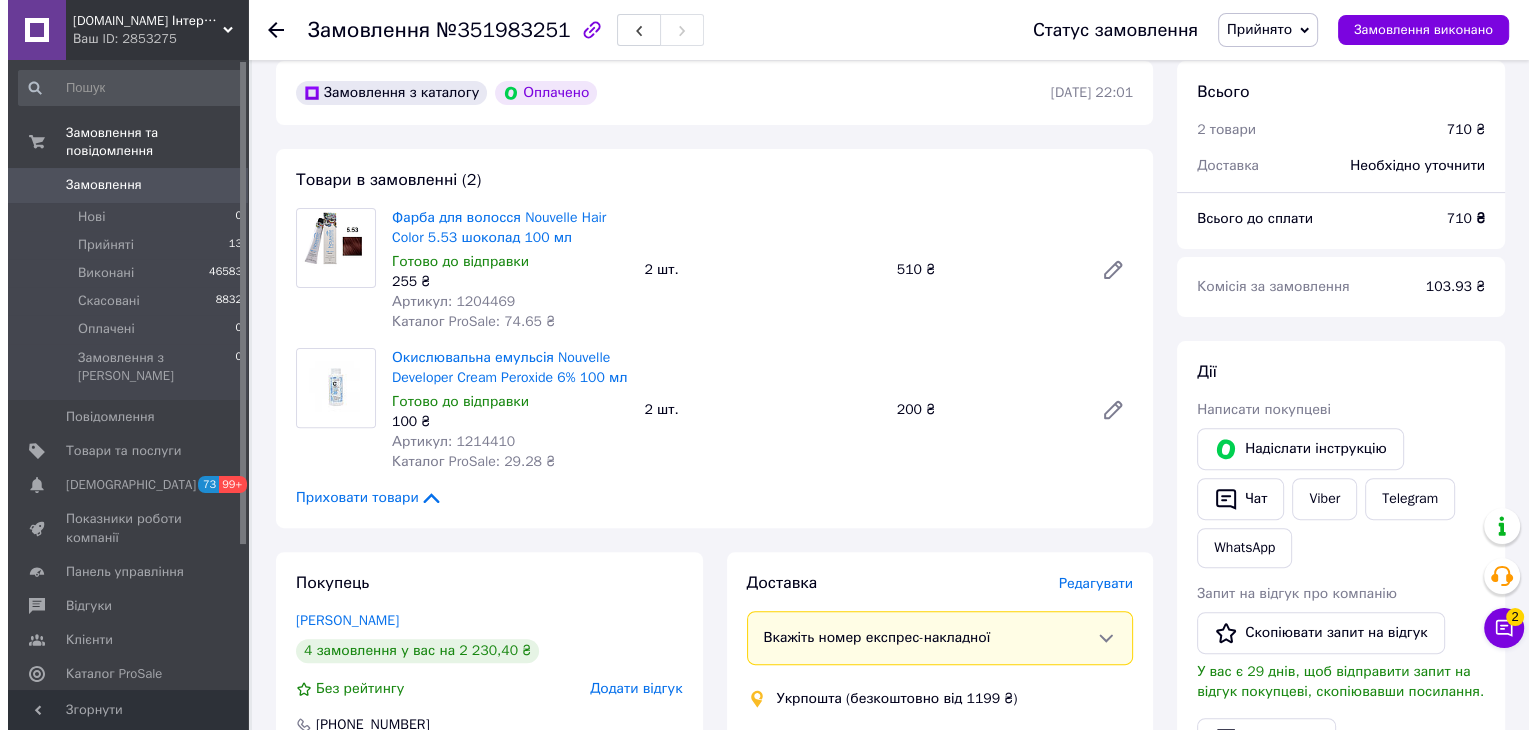 scroll, scrollTop: 444, scrollLeft: 0, axis: vertical 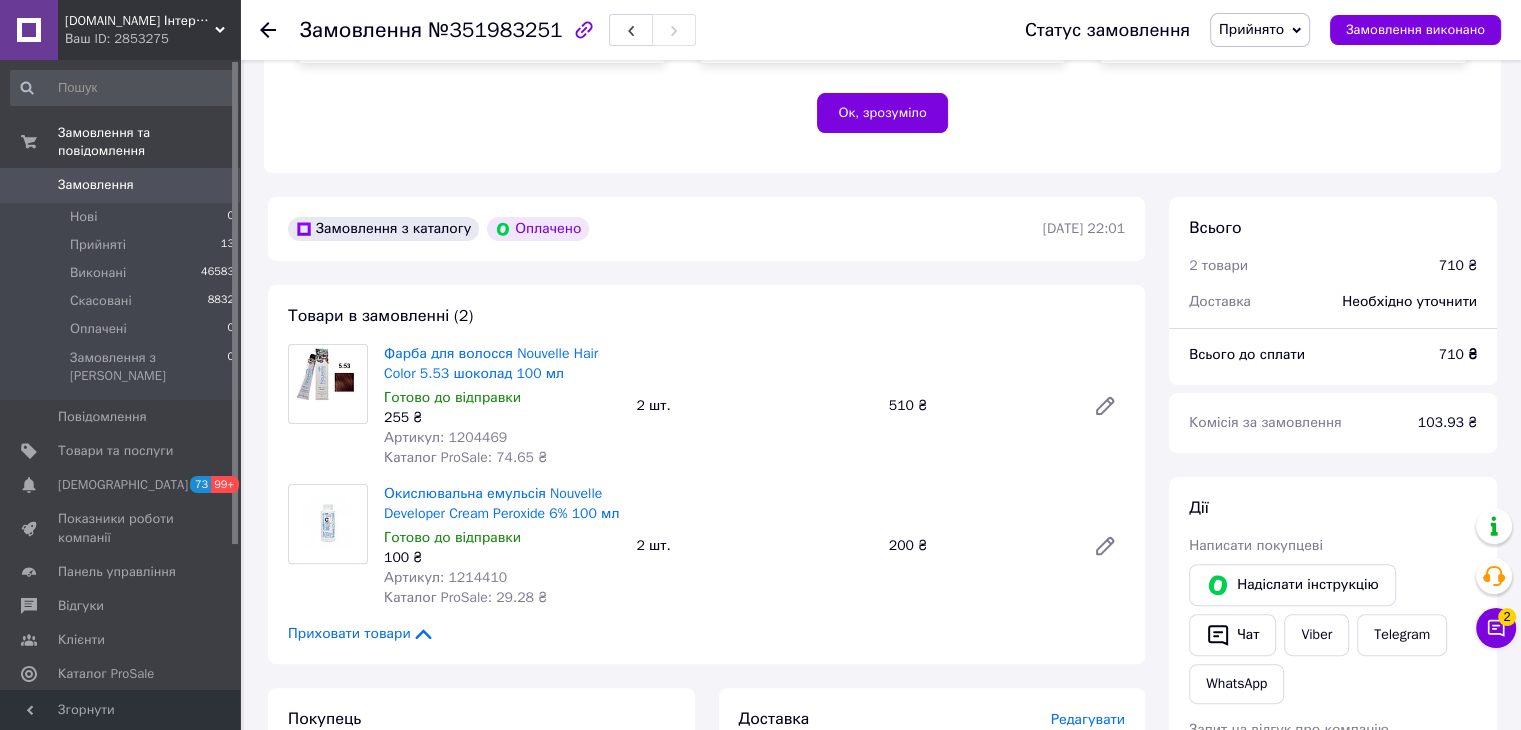 click on "Прийнято" at bounding box center [1251, 29] 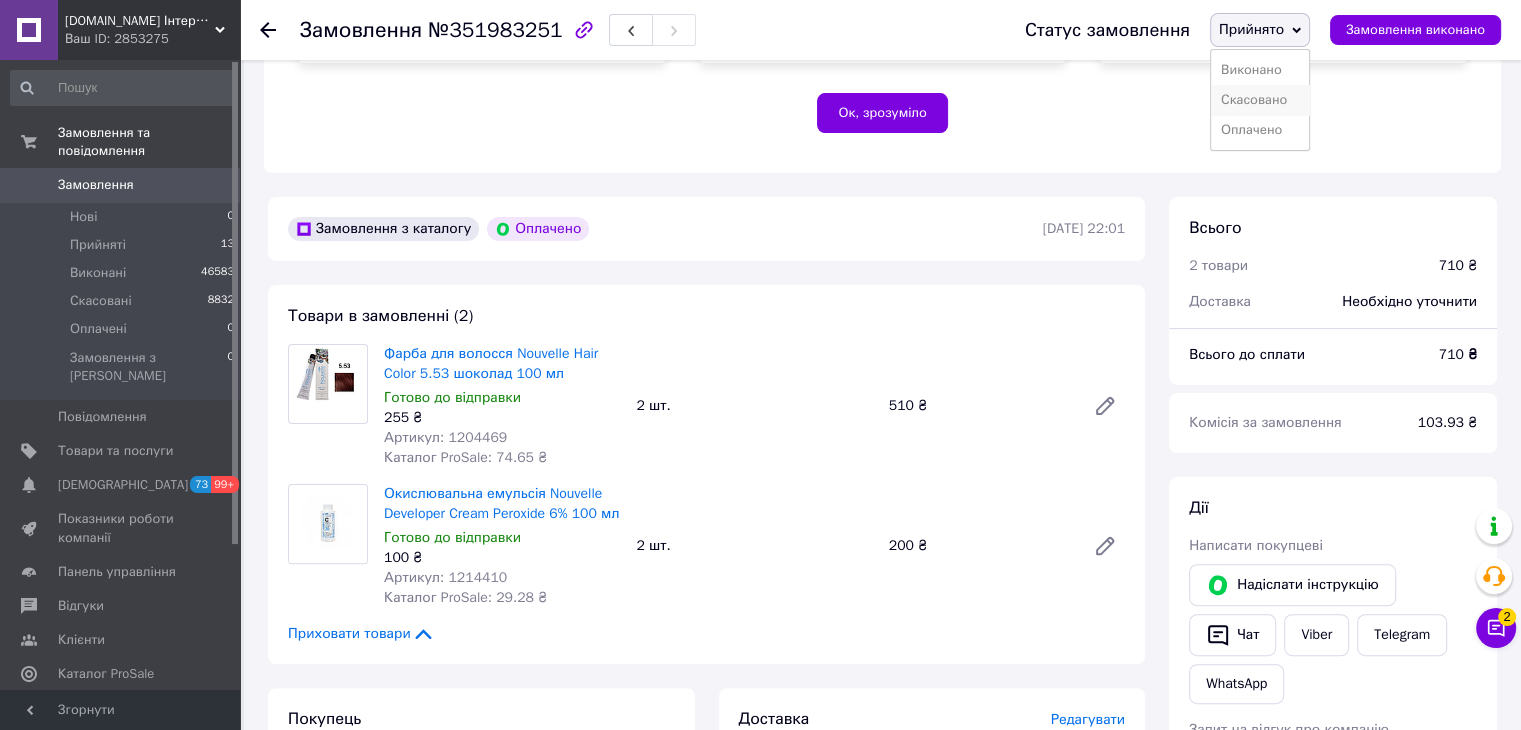 click on "Скасовано" at bounding box center (1260, 100) 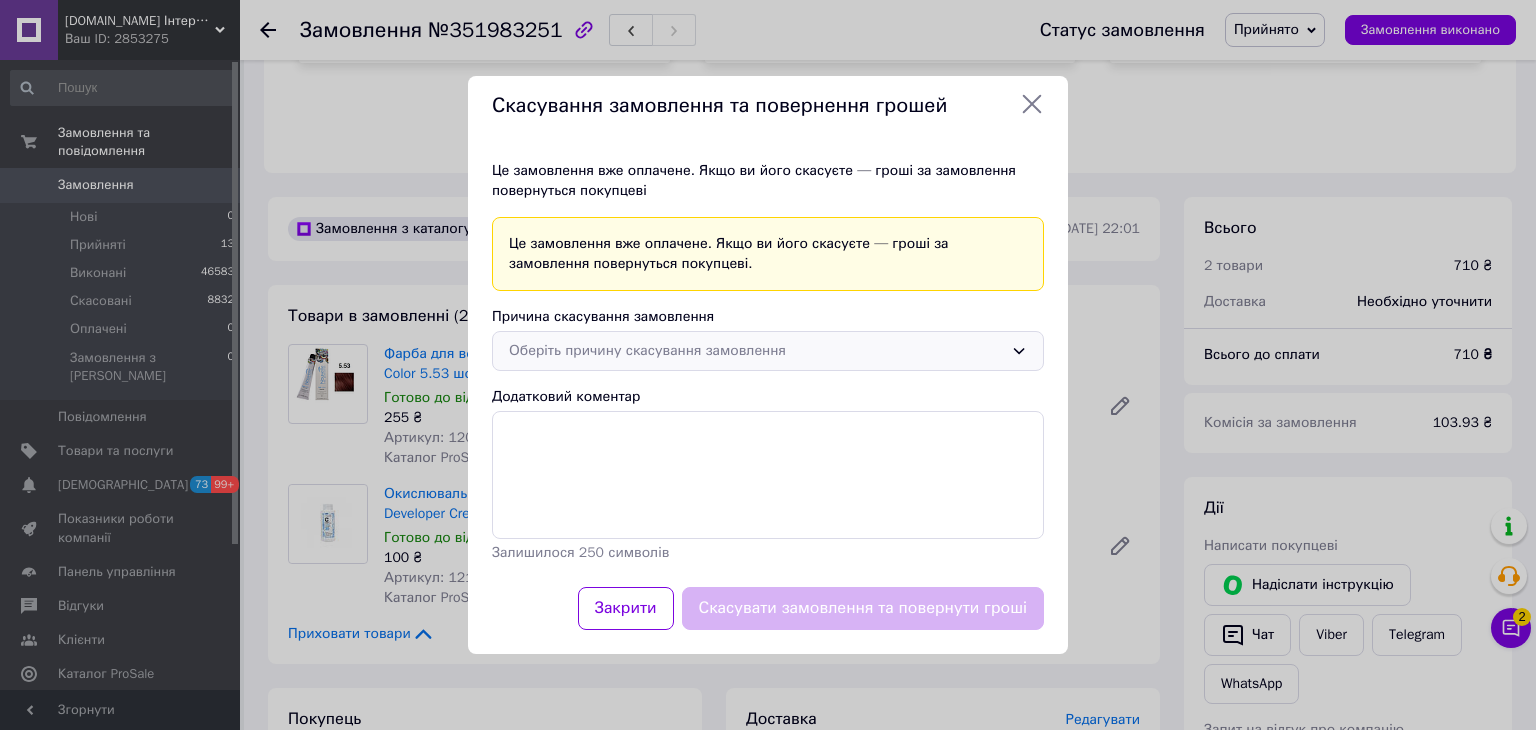 click on "Оберіть причину скасування замовлення" at bounding box center (756, 351) 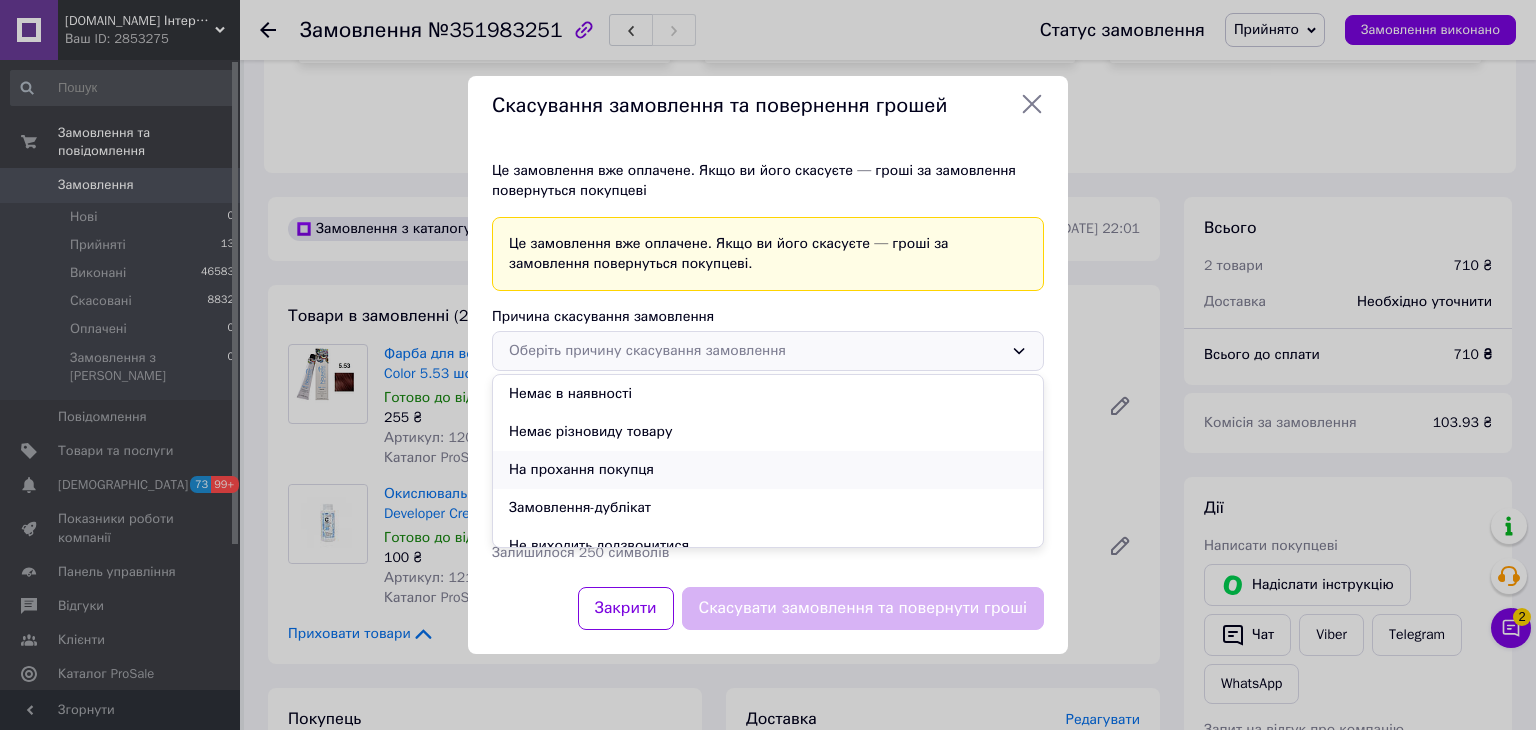 click on "На прохання покупця" at bounding box center (768, 470) 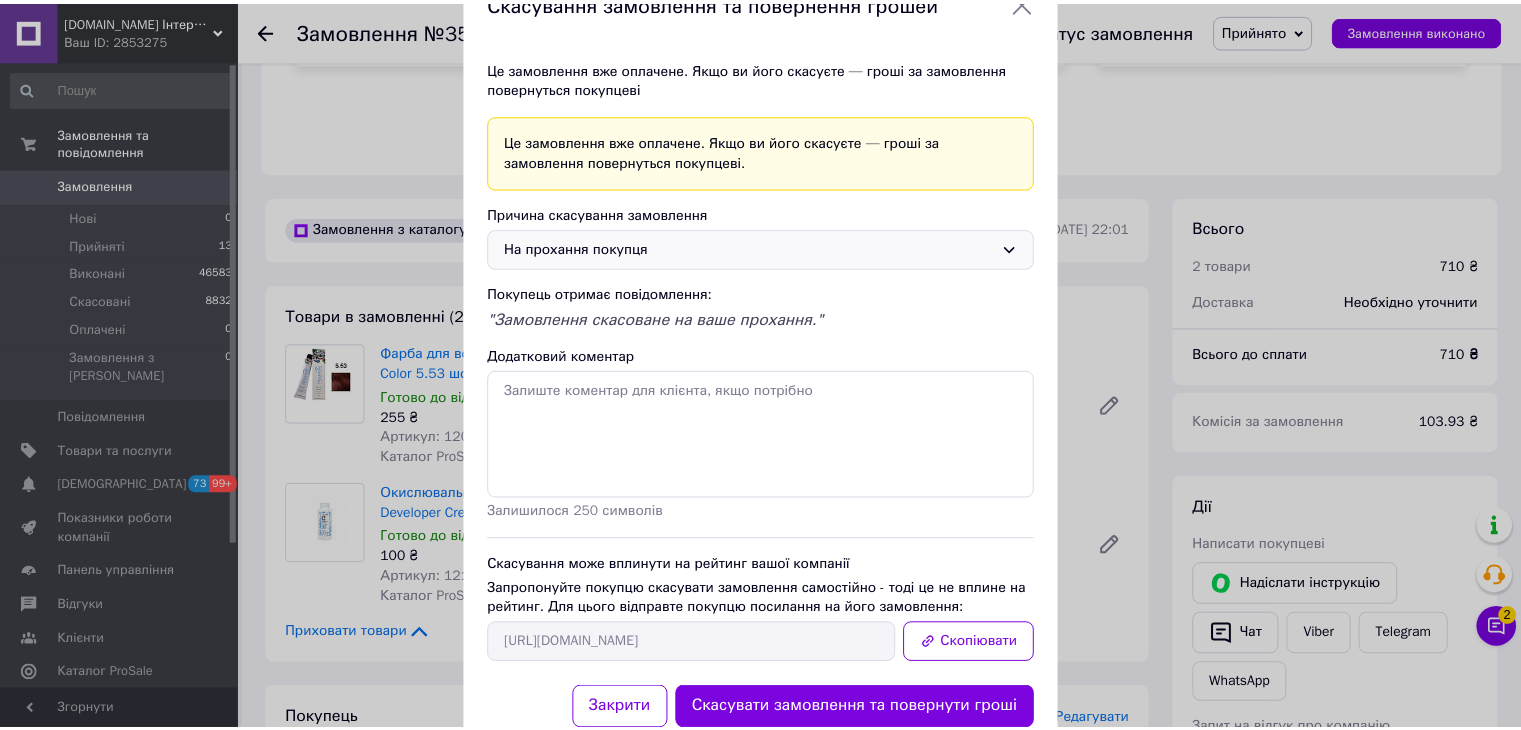 scroll, scrollTop: 121, scrollLeft: 0, axis: vertical 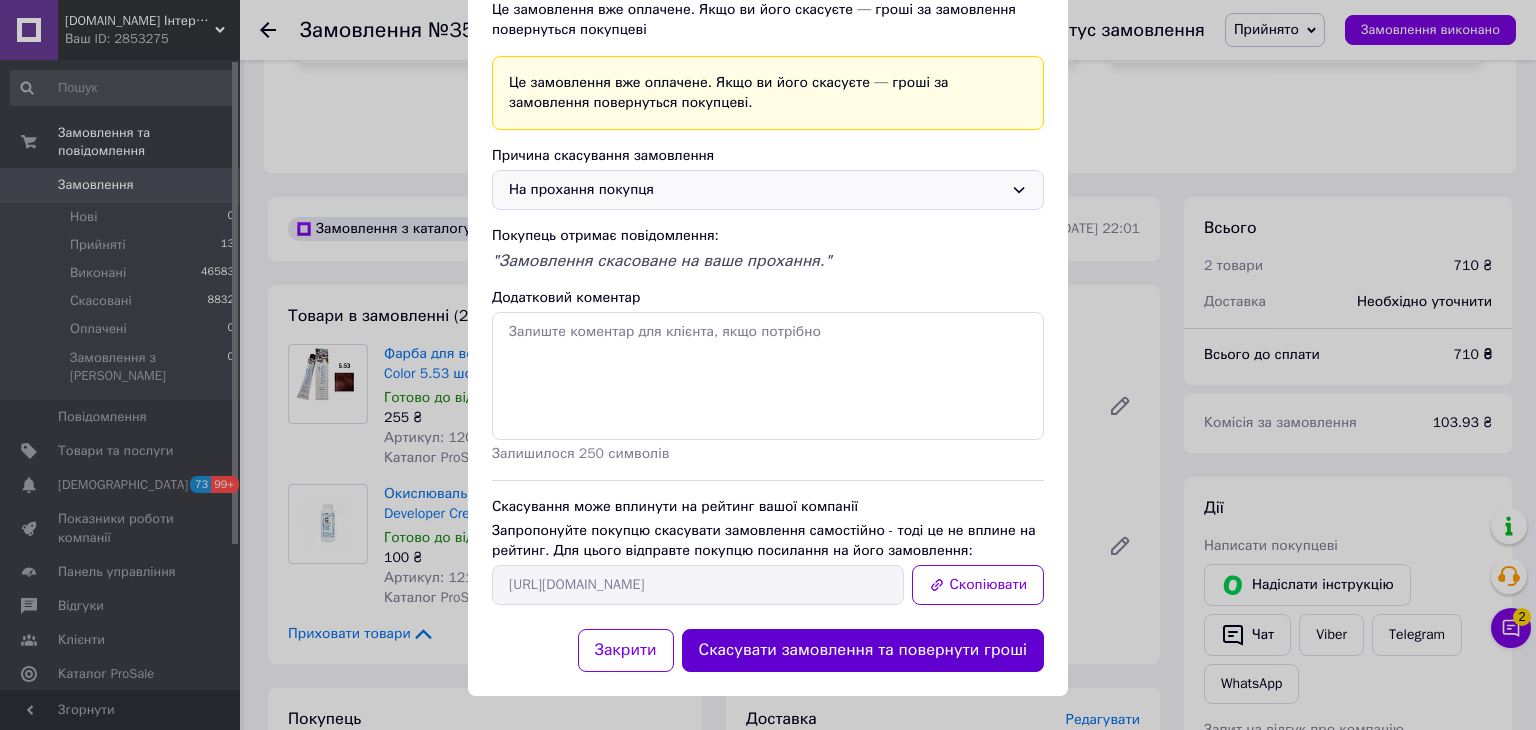 click on "Скасувати замовлення та повернути гроші" at bounding box center [863, 650] 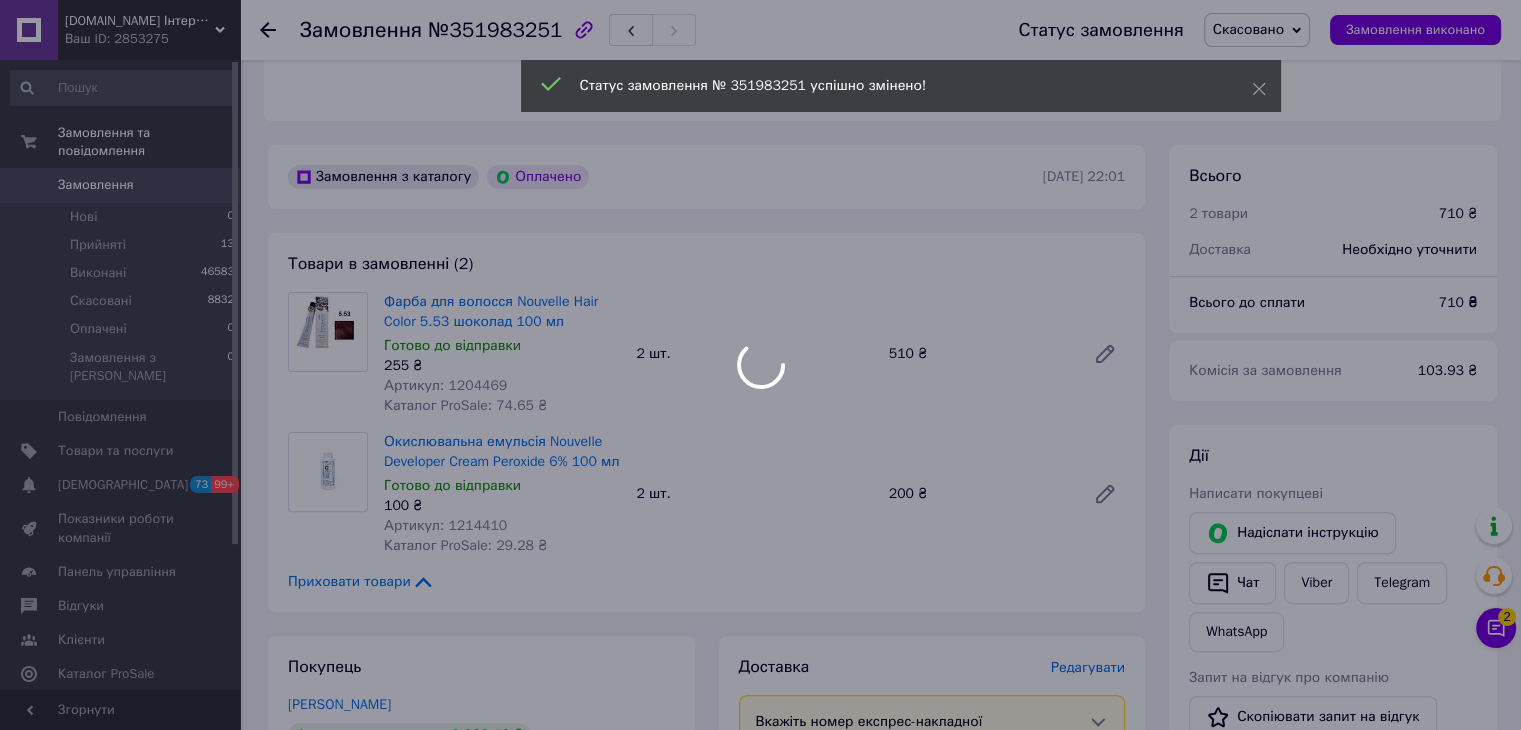 scroll, scrollTop: 48, scrollLeft: 0, axis: vertical 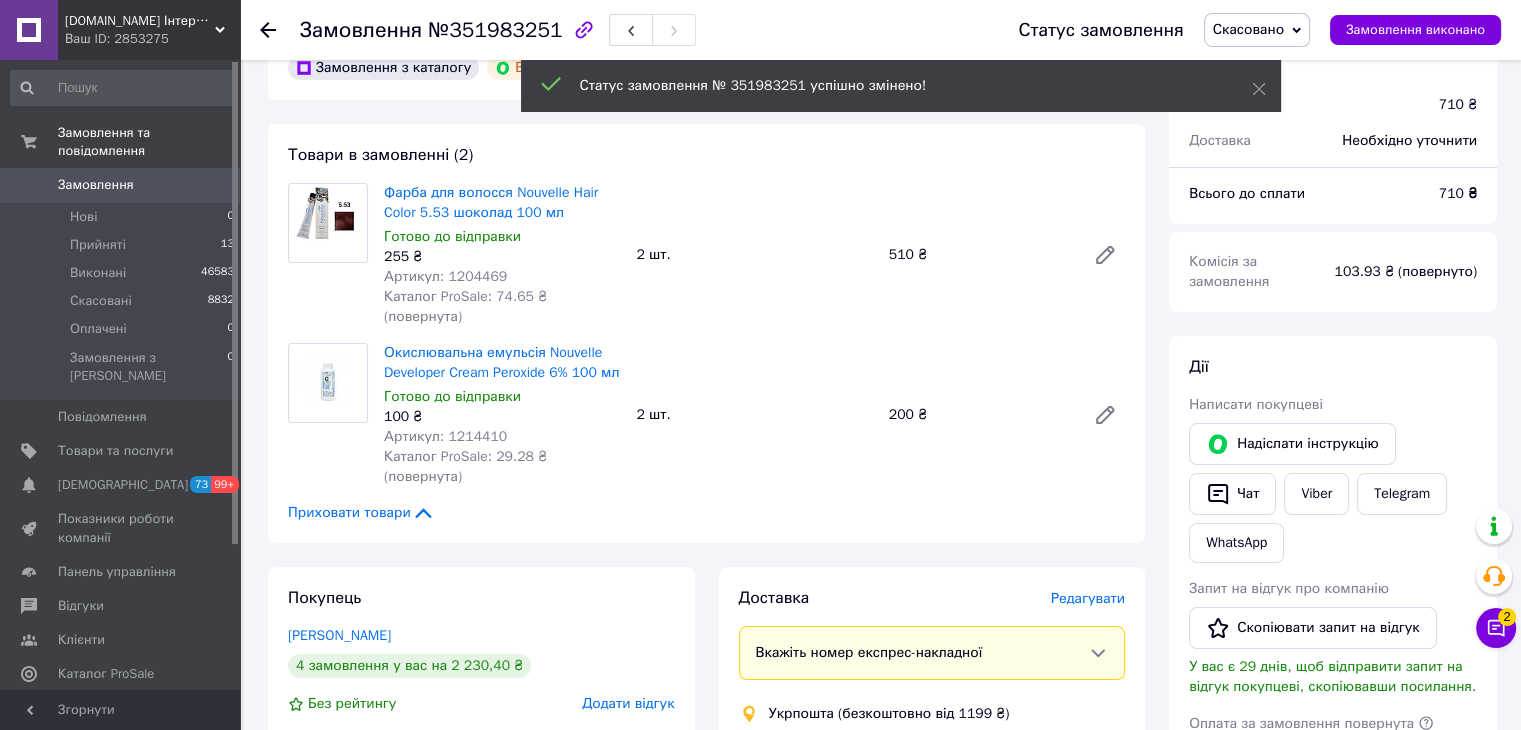 click on "Артикул: 1204469" at bounding box center [445, 276] 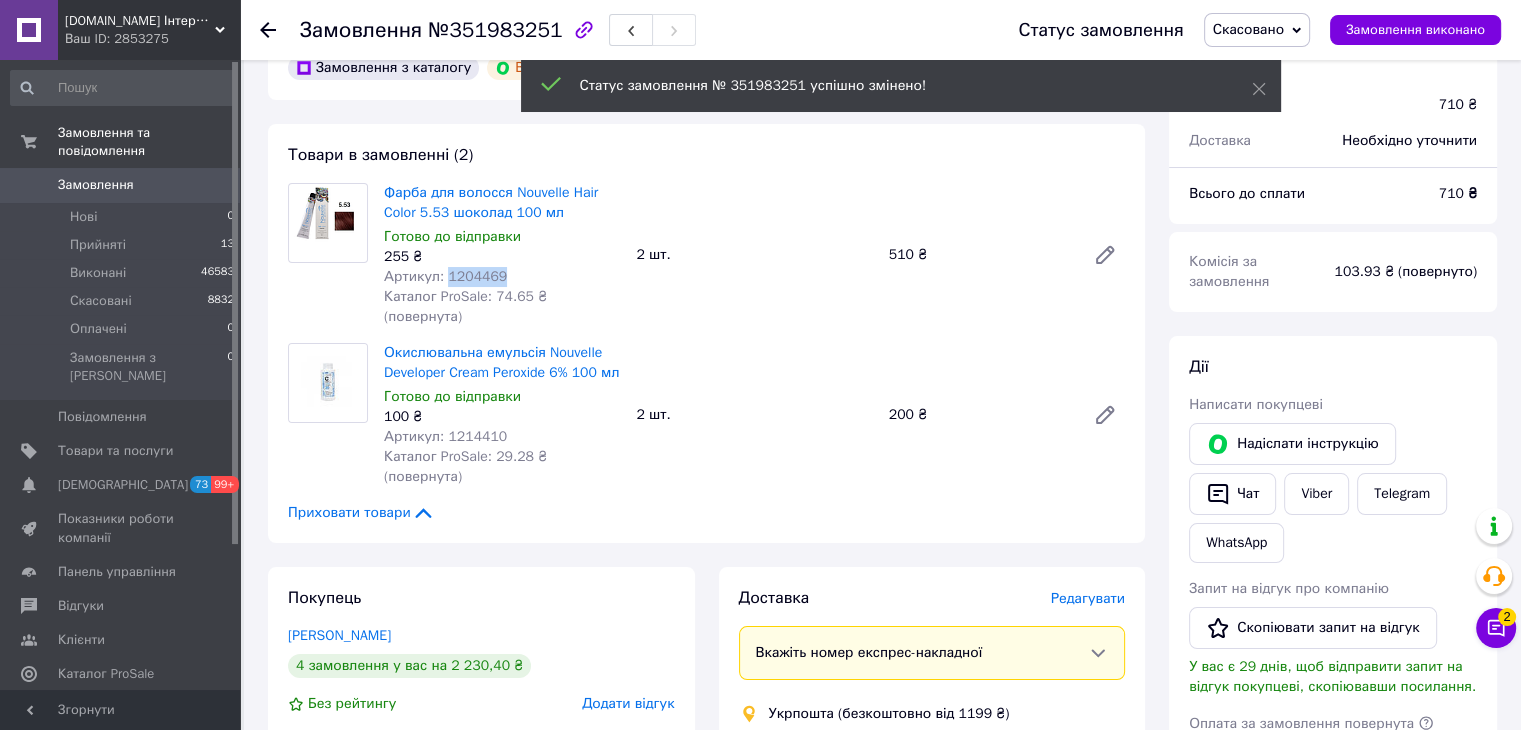 click on "Артикул: 1204469" at bounding box center [445, 276] 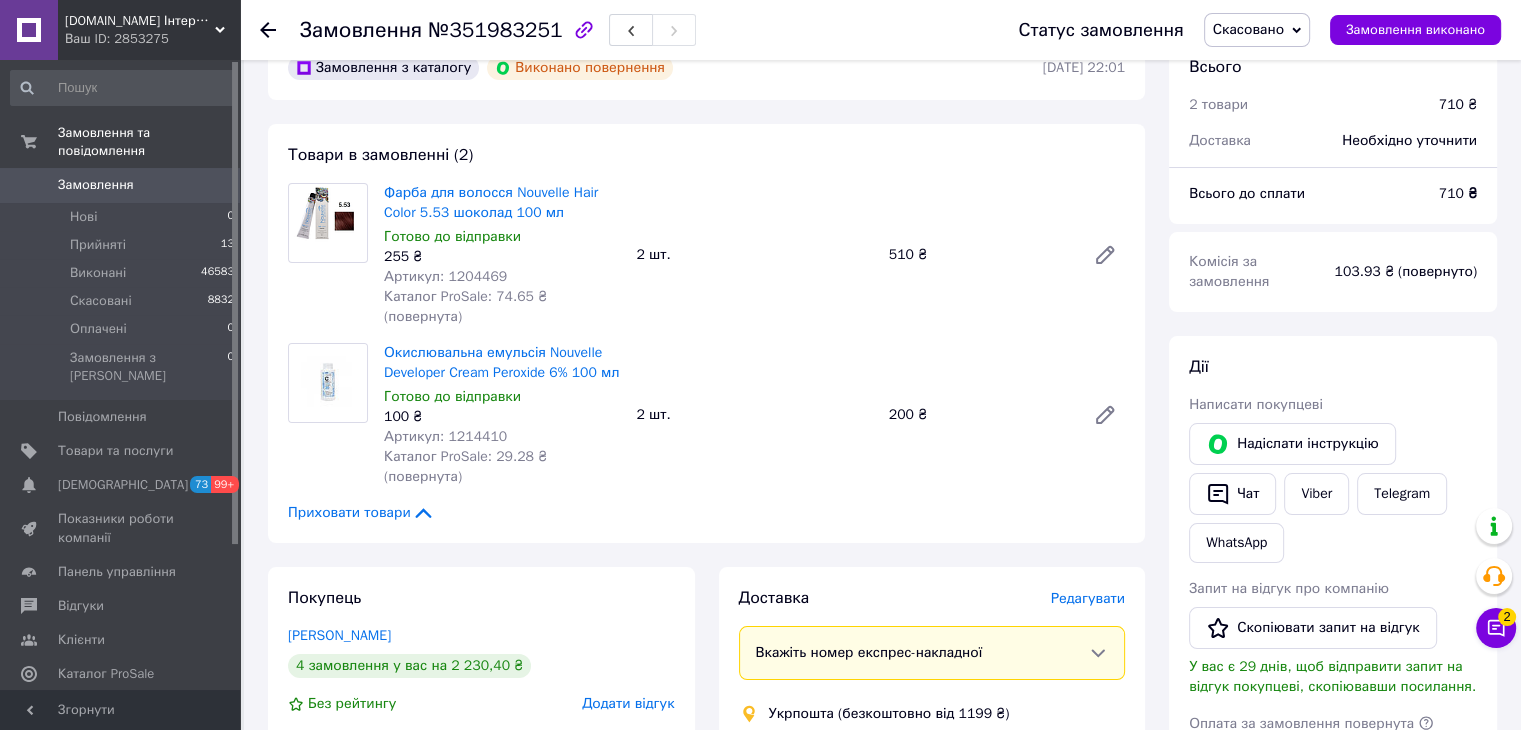 click on "Артикул: 1214410" at bounding box center [445, 436] 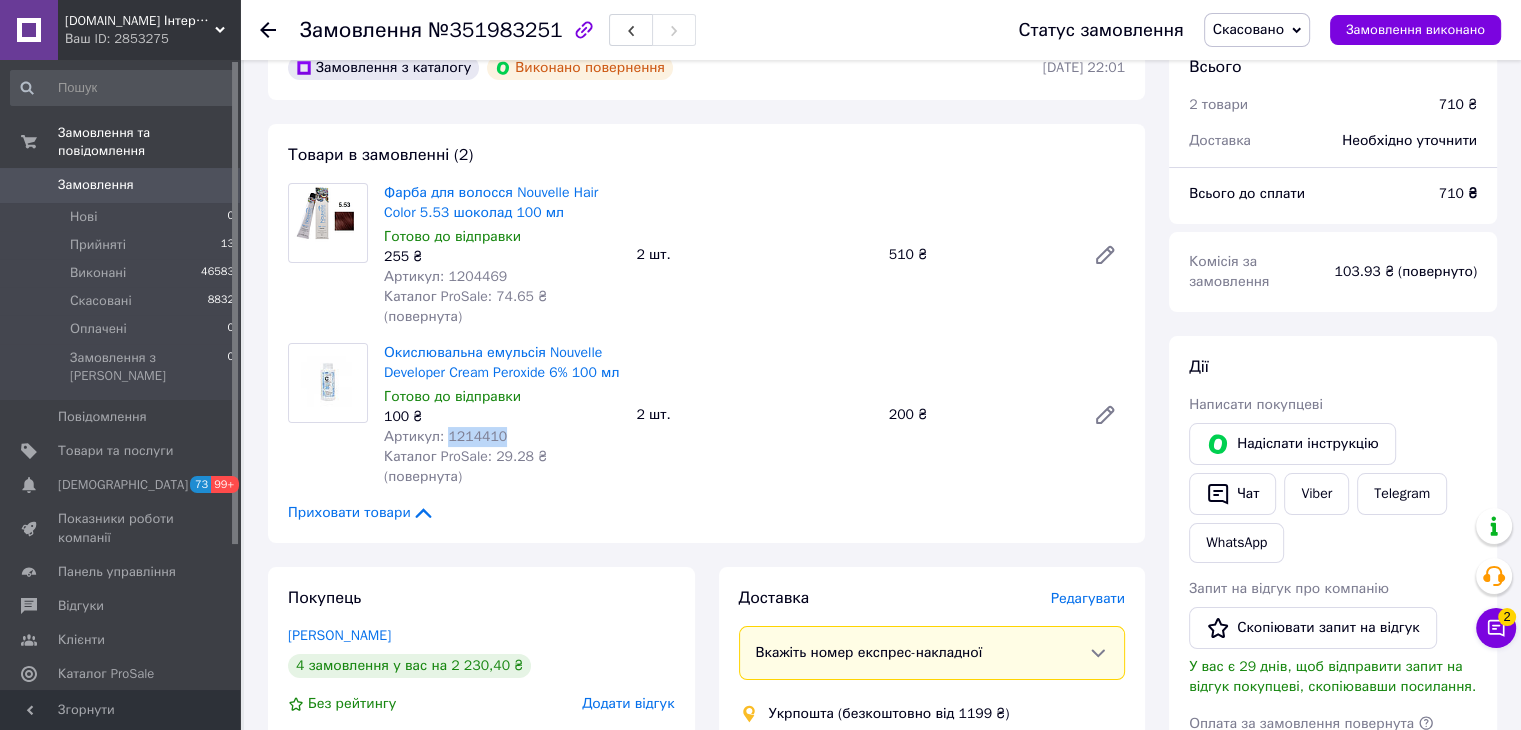 click on "Артикул: 1214410" at bounding box center (445, 436) 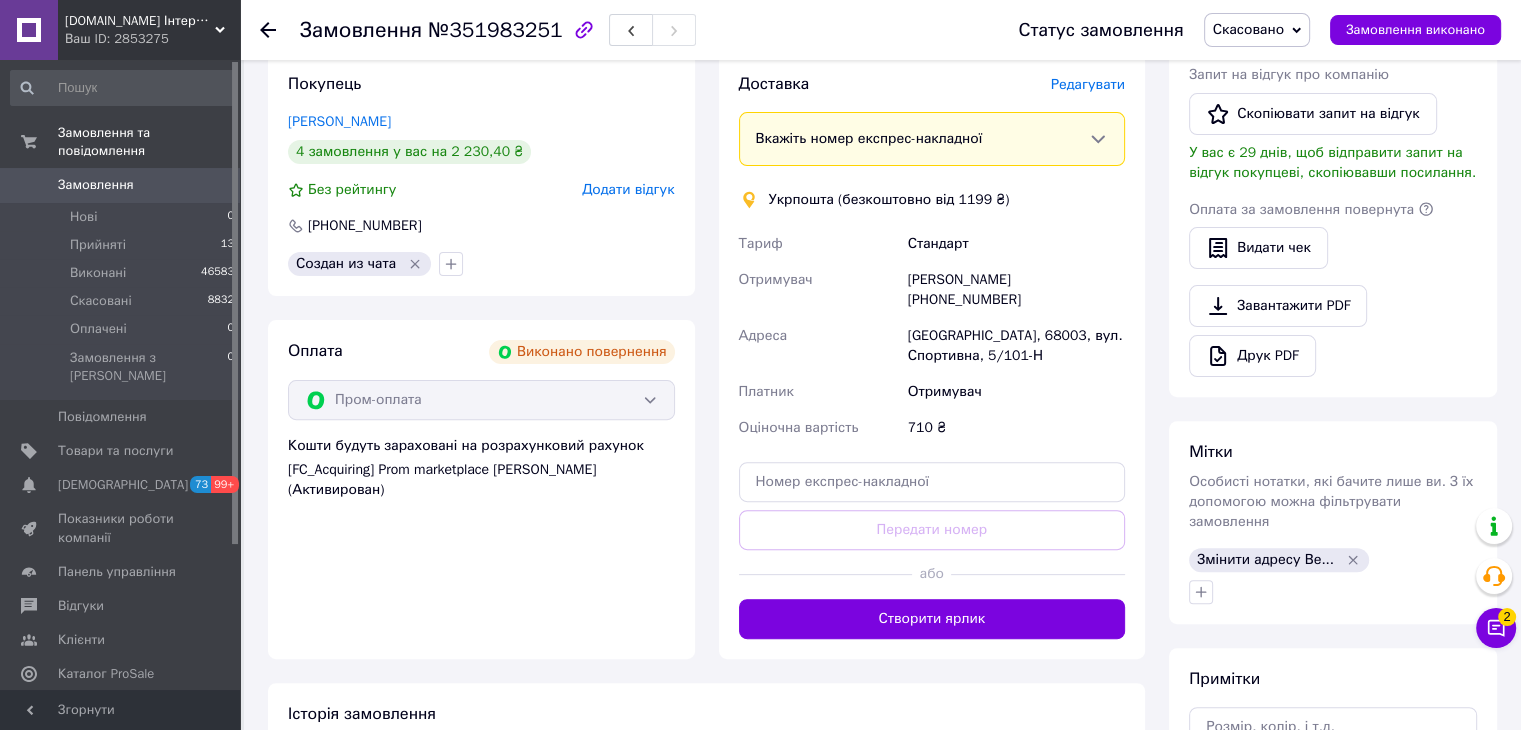 scroll, scrollTop: 648, scrollLeft: 0, axis: vertical 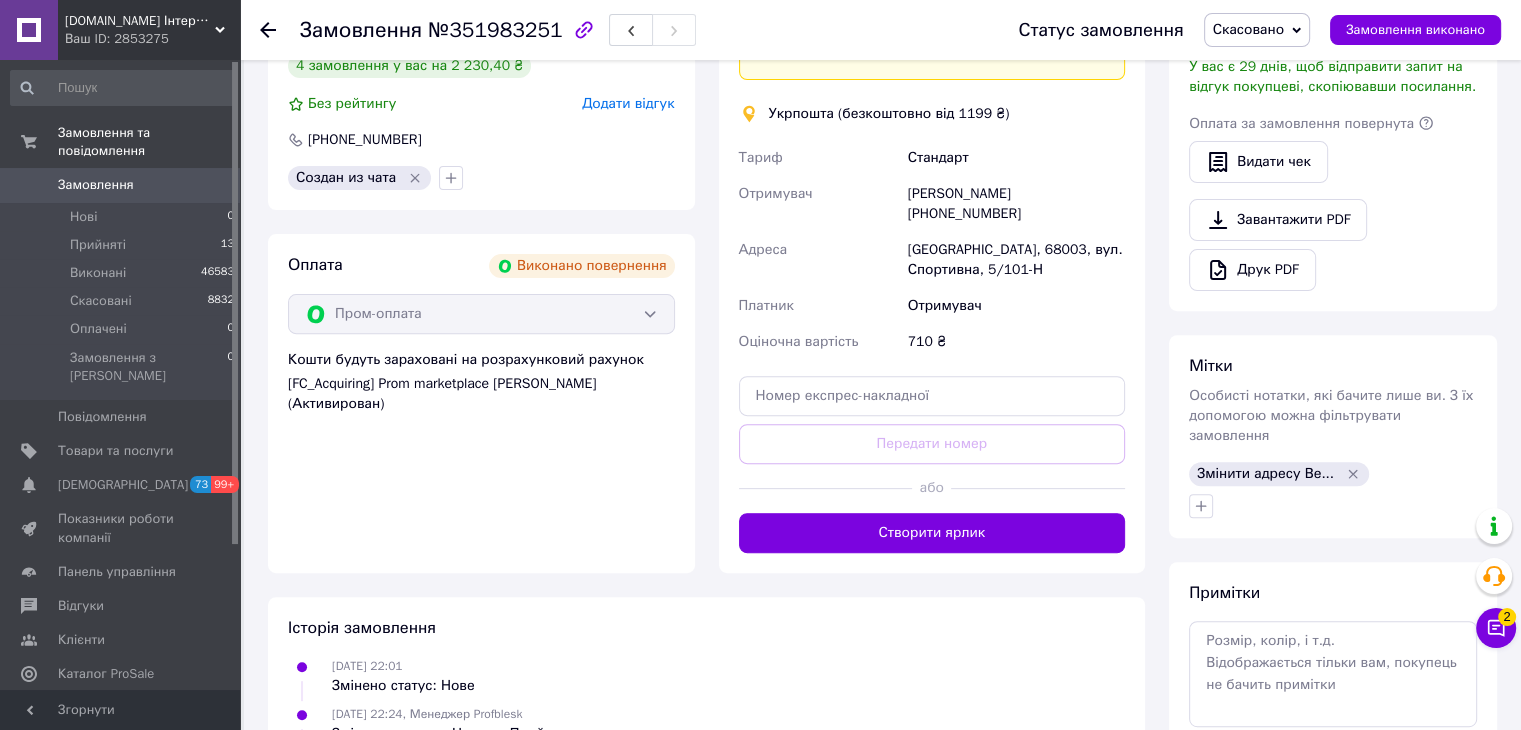drag, startPoint x: 1013, startPoint y: 171, endPoint x: 932, endPoint y: 178, distance: 81.3019 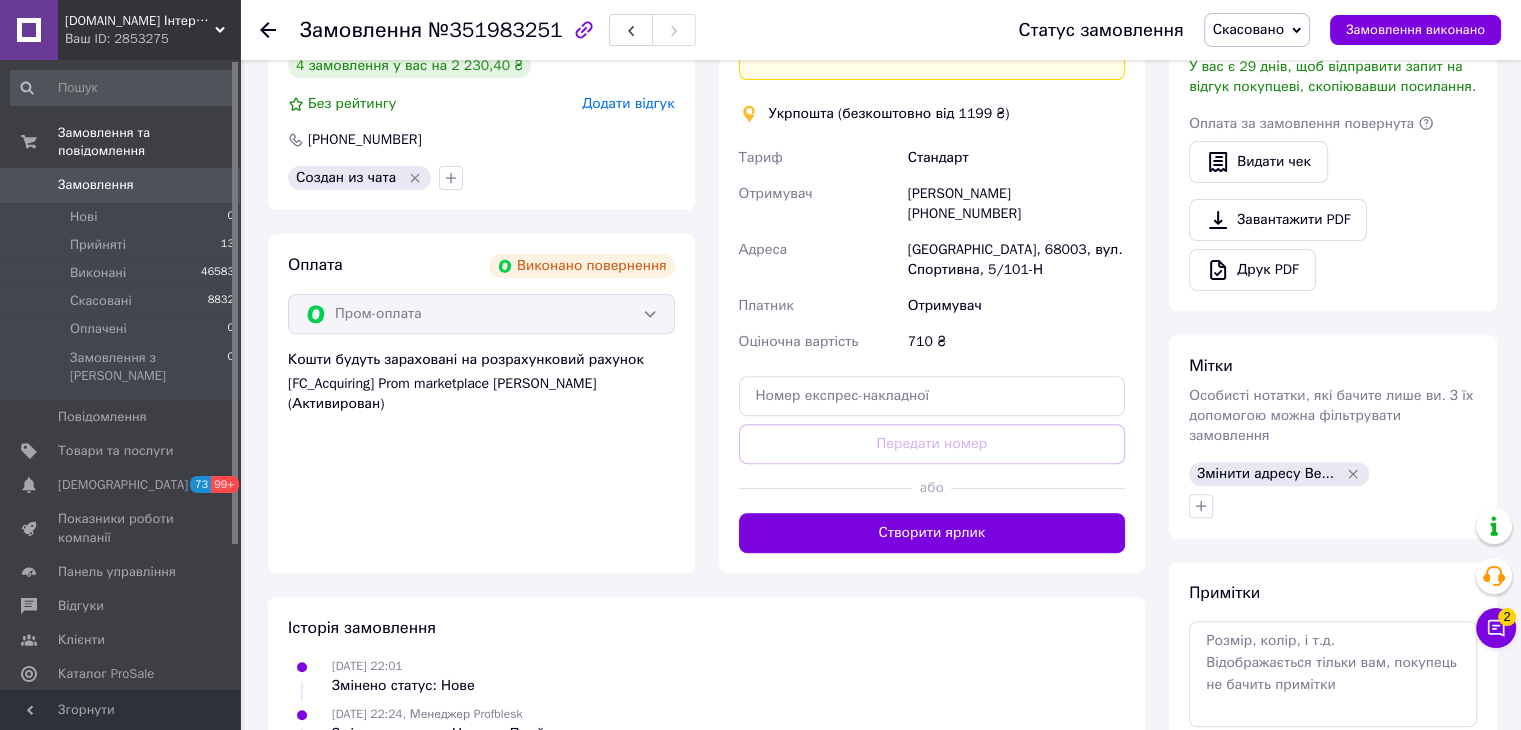 click on "Ольга Дмитренко +380932991370" at bounding box center (1016, 204) 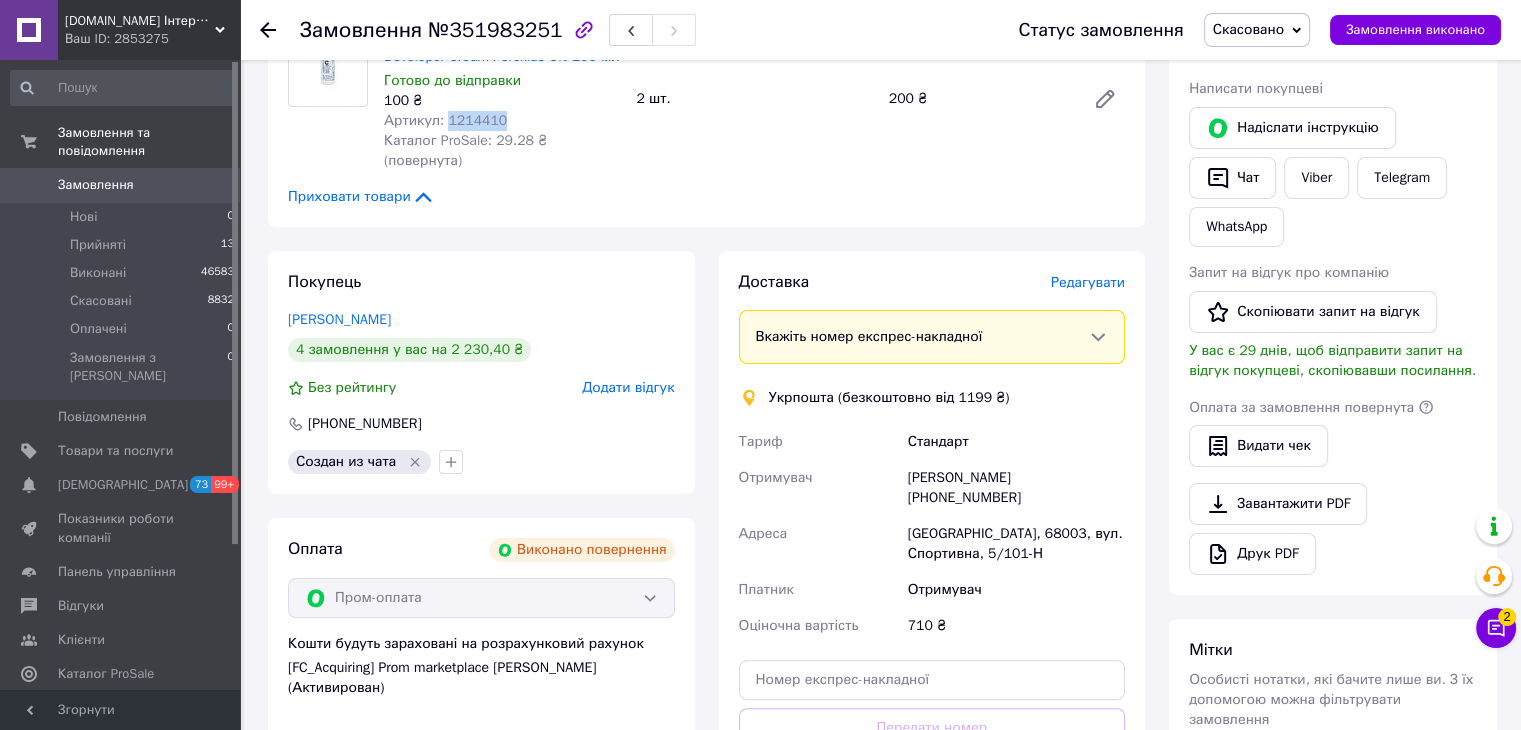 scroll, scrollTop: 348, scrollLeft: 0, axis: vertical 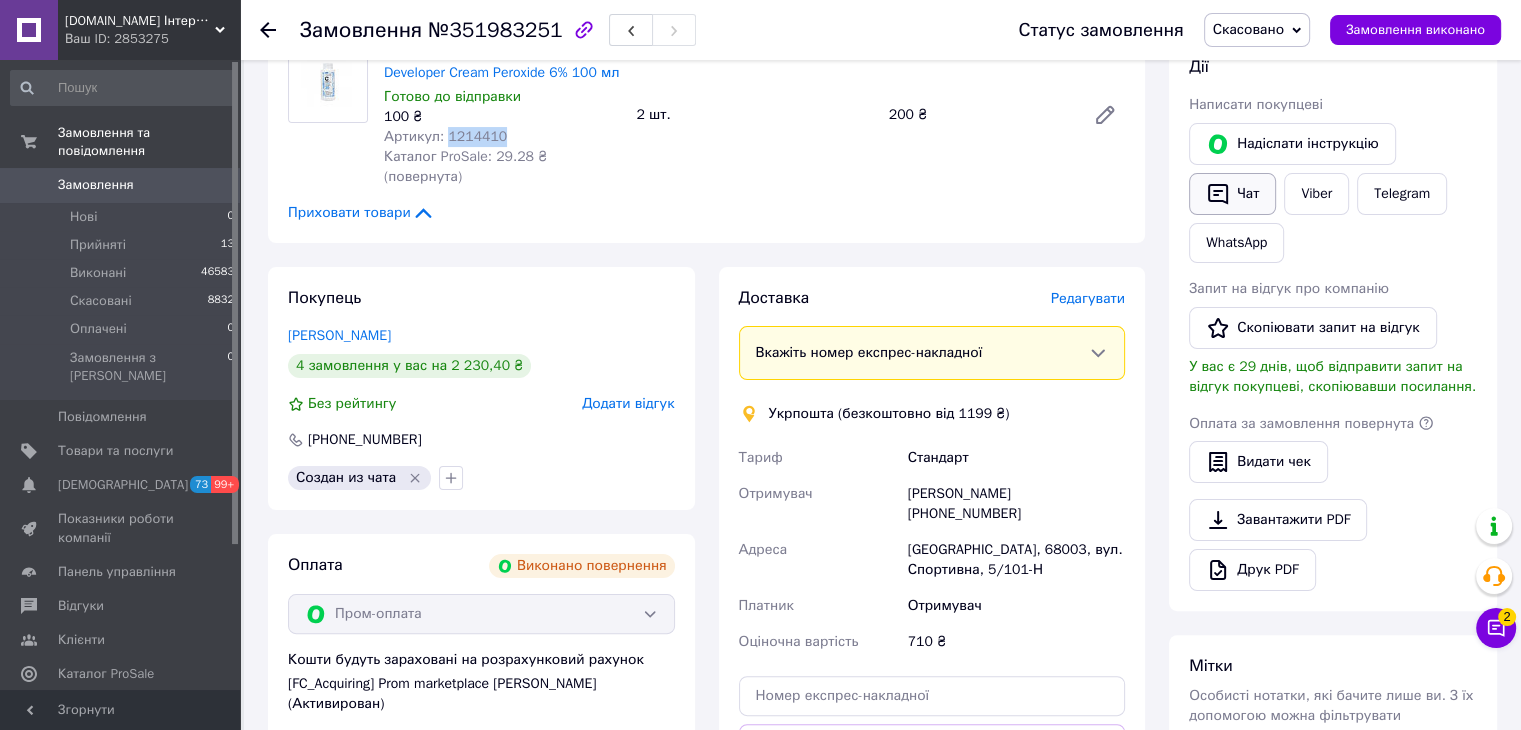 click on "Чат" at bounding box center [1232, 194] 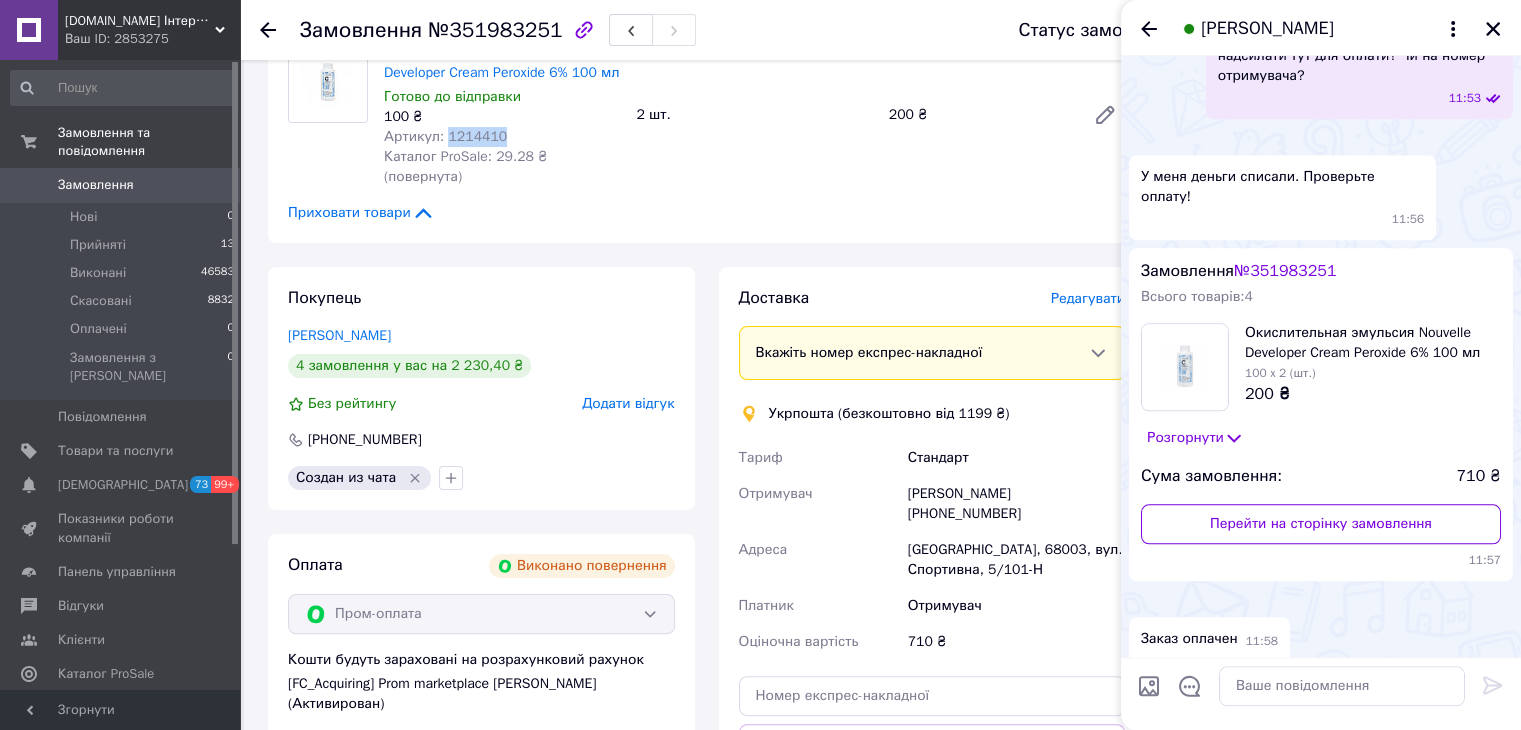 scroll, scrollTop: 2026, scrollLeft: 0, axis: vertical 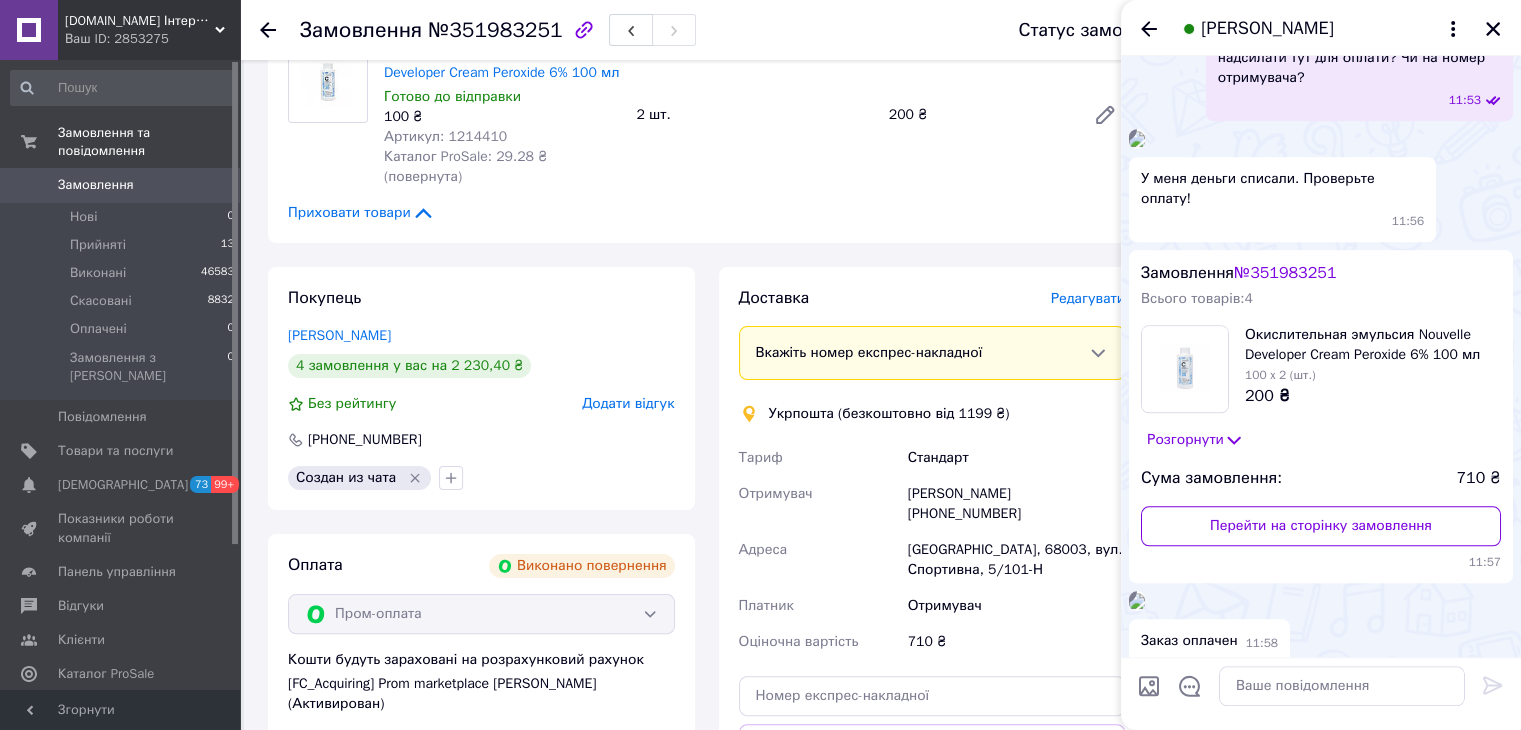 drag, startPoint x: 1243, startPoint y: 414, endPoint x: 1165, endPoint y: 418, distance: 78.10249 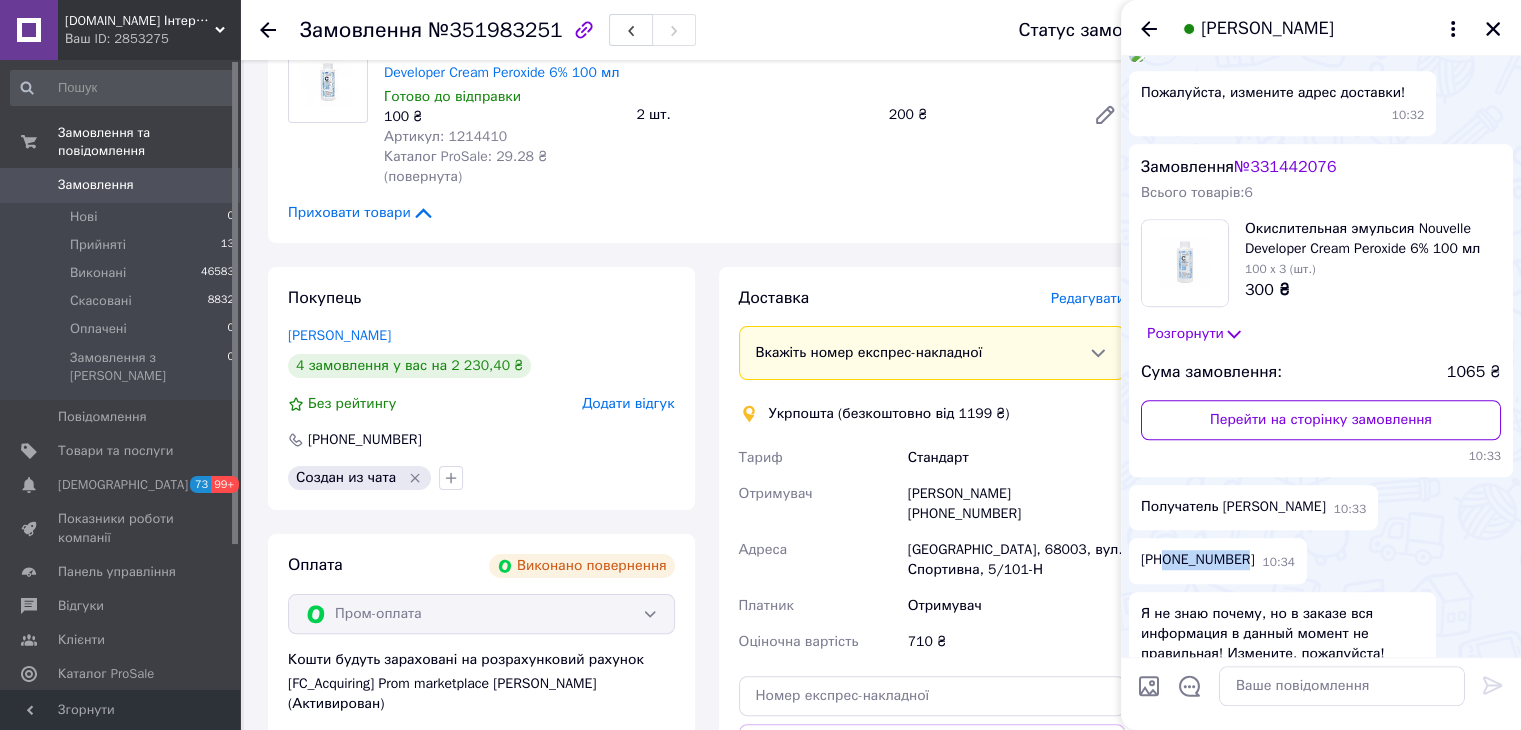 scroll, scrollTop: 1226, scrollLeft: 0, axis: vertical 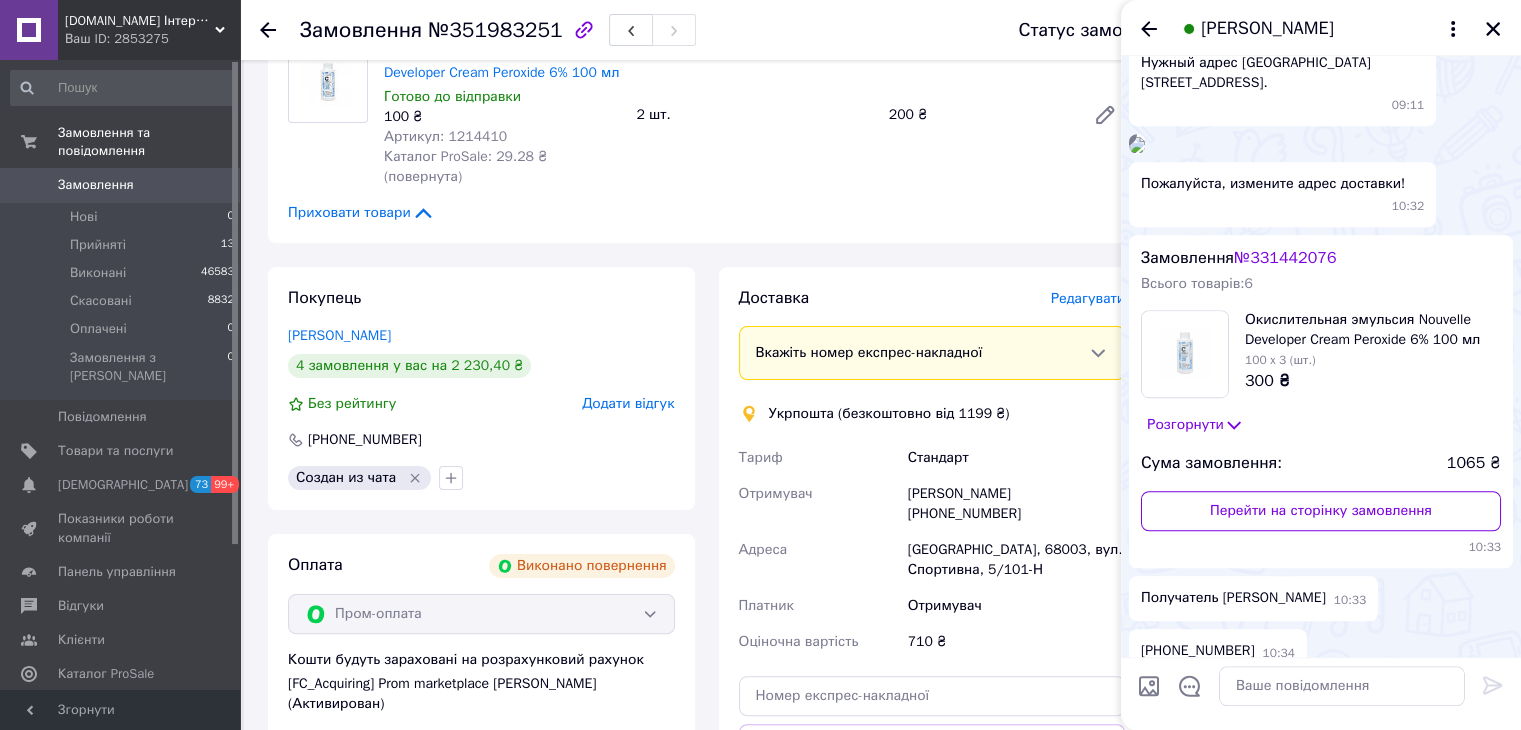 click on "Нужный адрес [GEOGRAPHIC_DATA][STREET_ADDRESS]." at bounding box center [1282, 73] 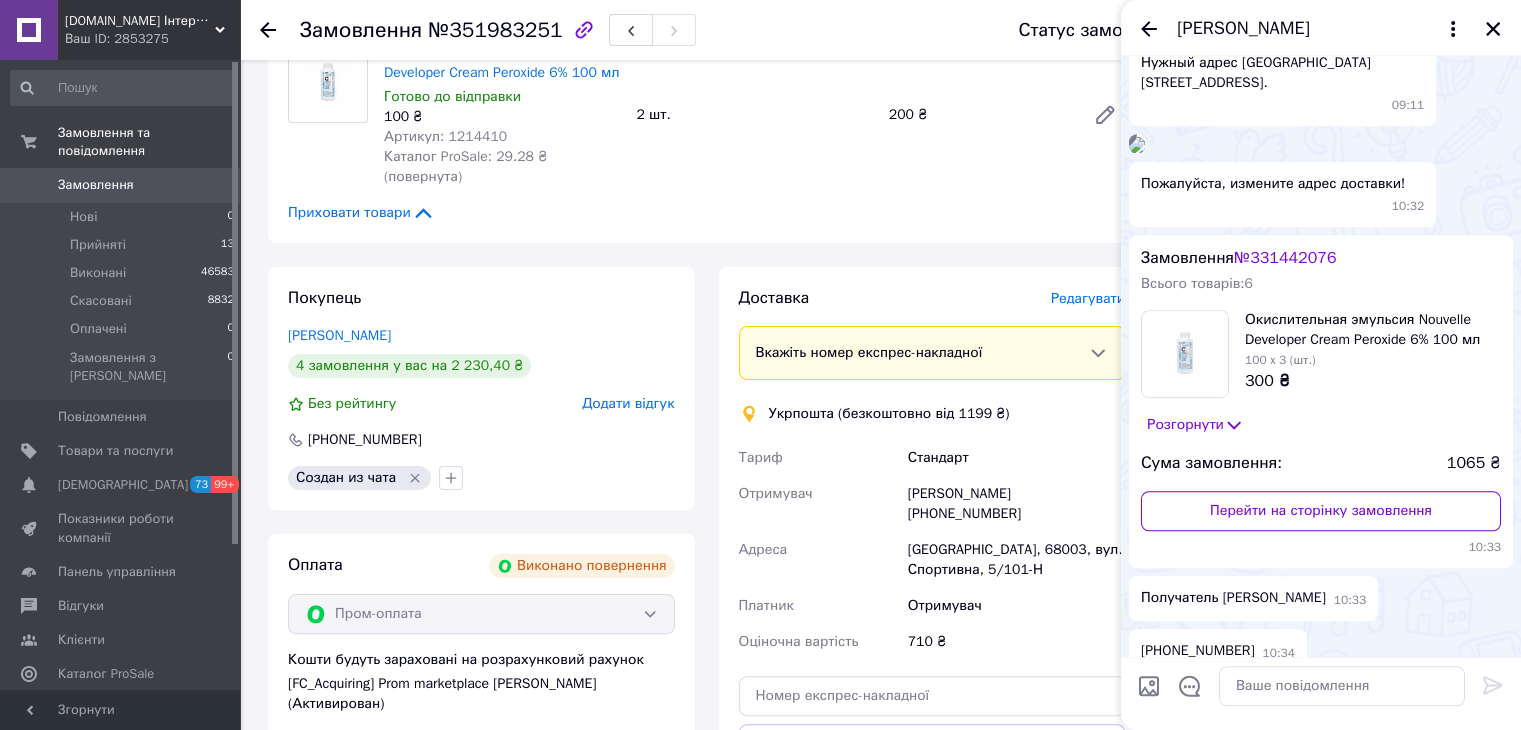 click on "Нужный адрес [GEOGRAPHIC_DATA][STREET_ADDRESS]." at bounding box center [1282, 73] 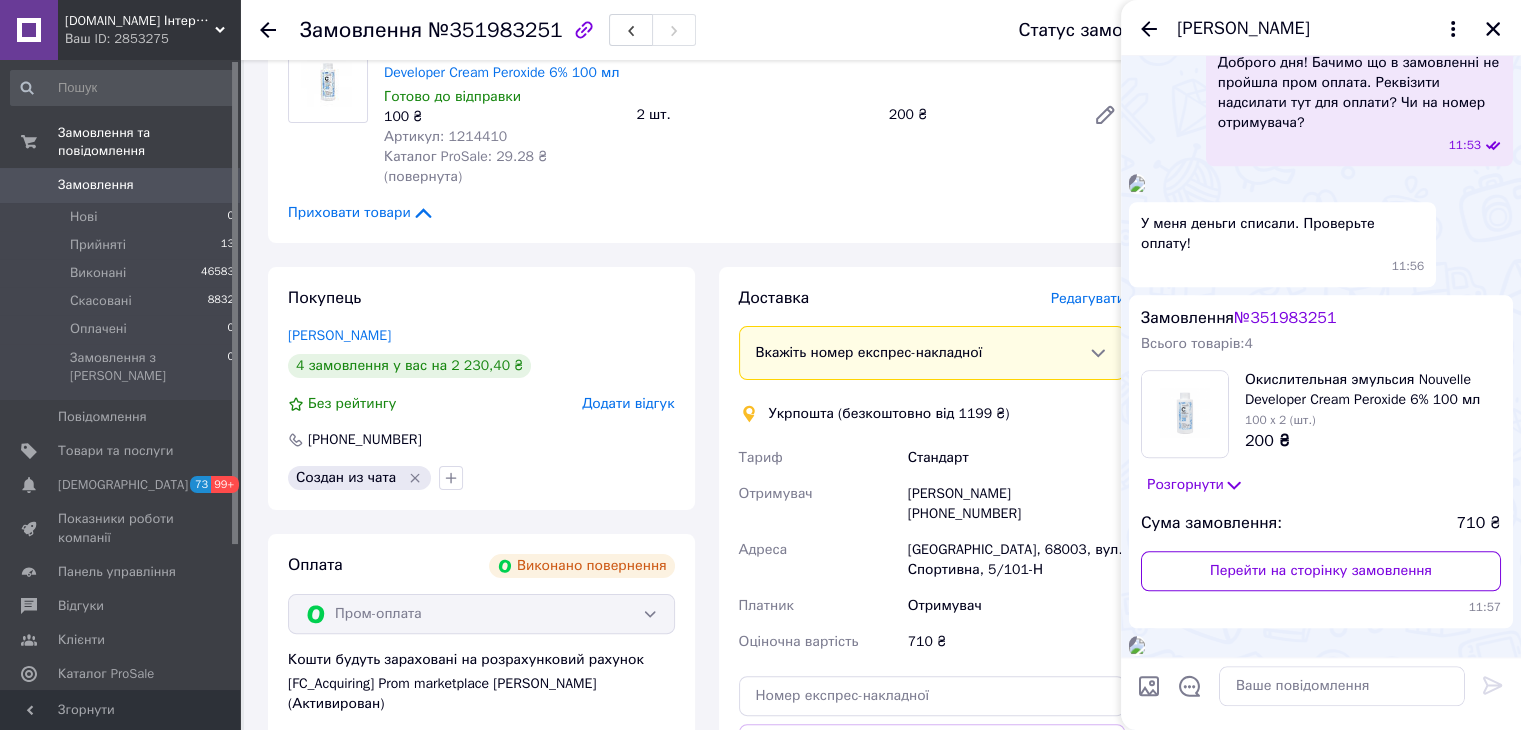 scroll, scrollTop: 2026, scrollLeft: 0, axis: vertical 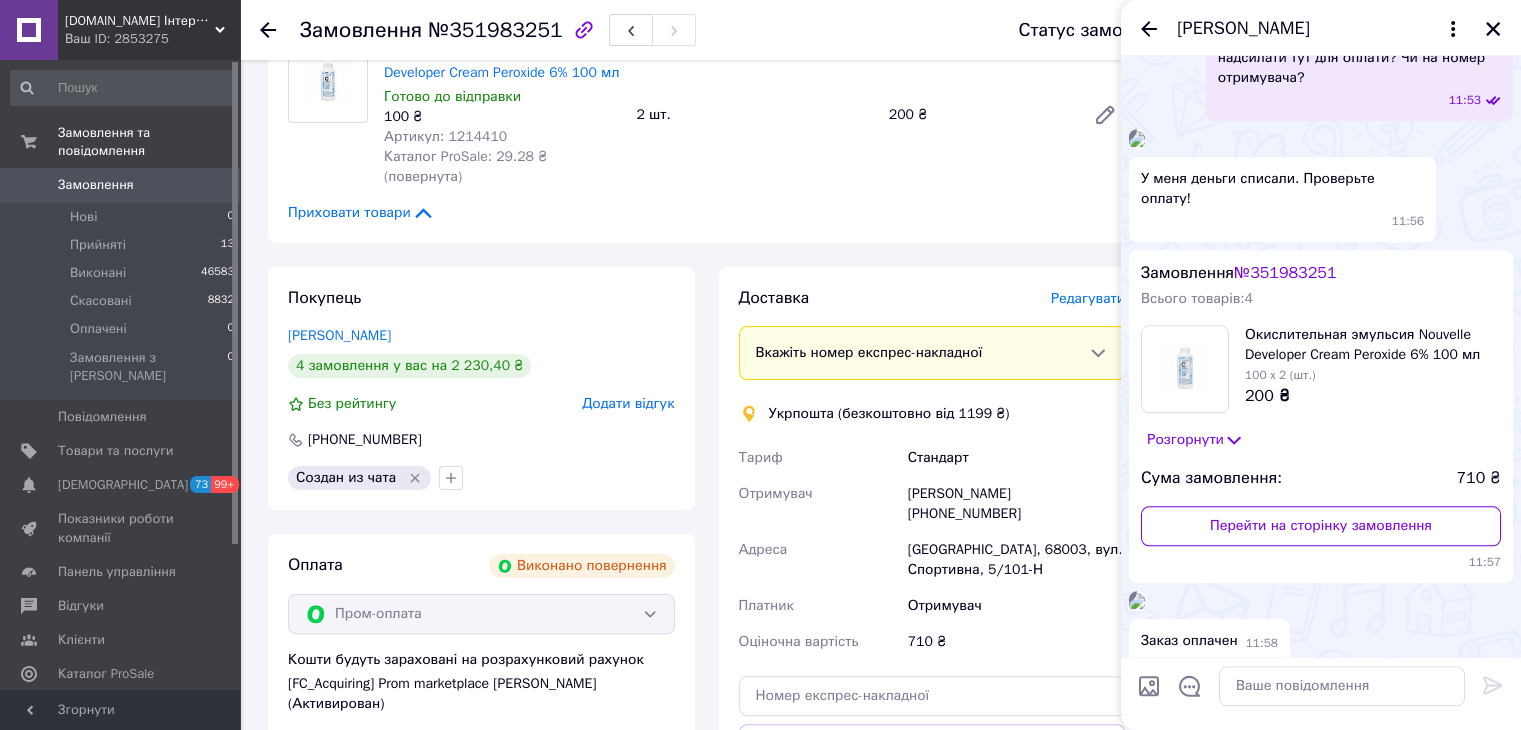 drag, startPoint x: 1238, startPoint y: 410, endPoint x: 1220, endPoint y: 413, distance: 18.248287 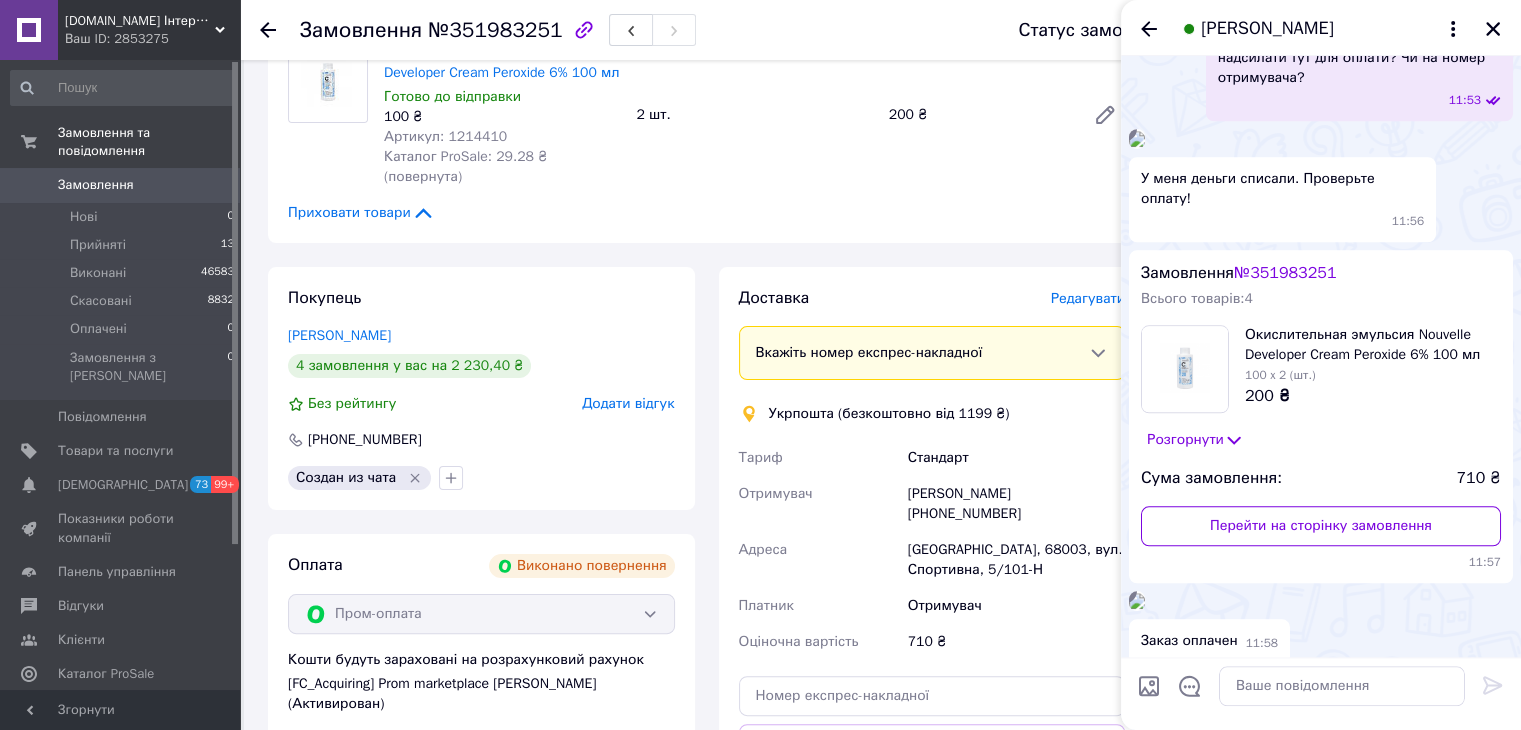 drag, startPoint x: 996, startPoint y: 473, endPoint x: 934, endPoint y: 474, distance: 62.008064 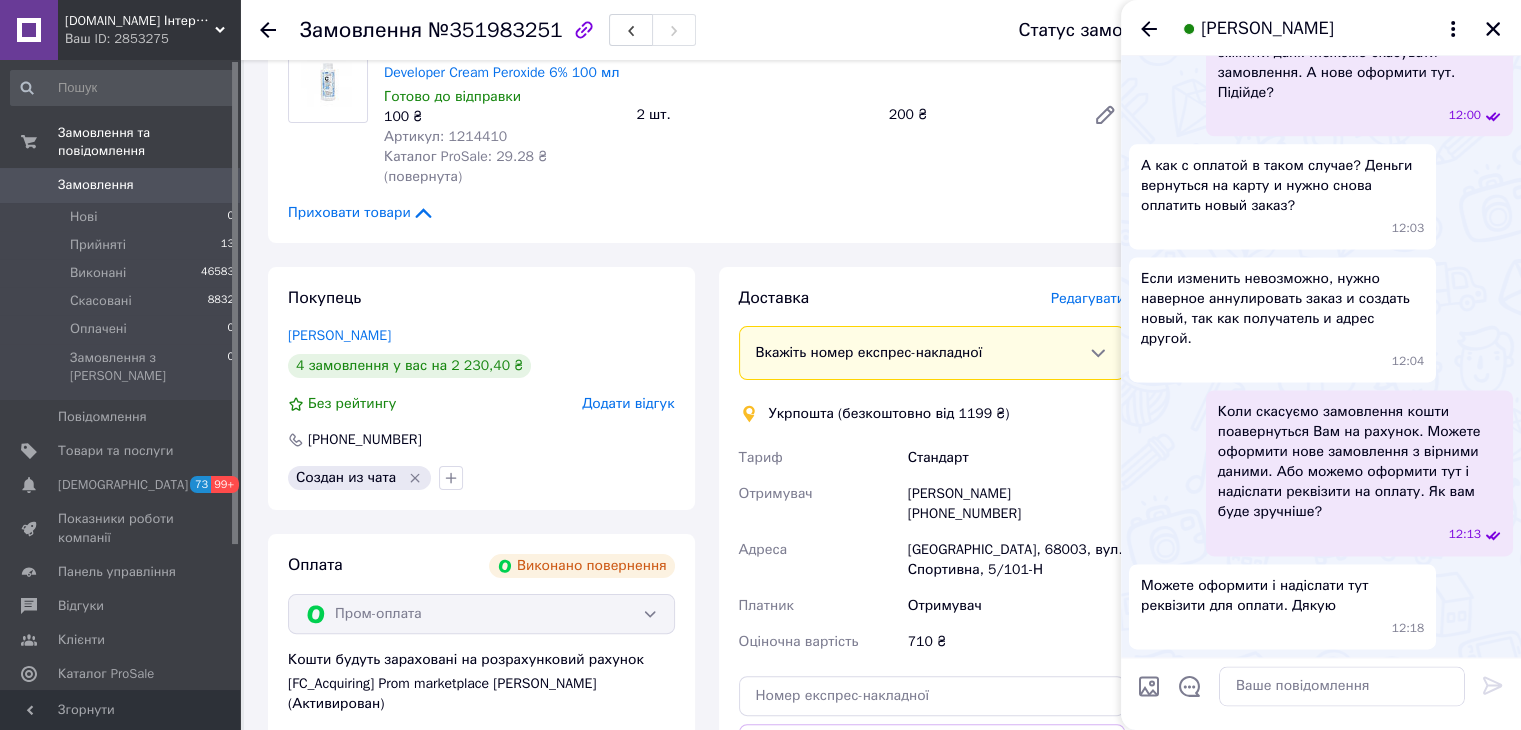 scroll, scrollTop: 3726, scrollLeft: 0, axis: vertical 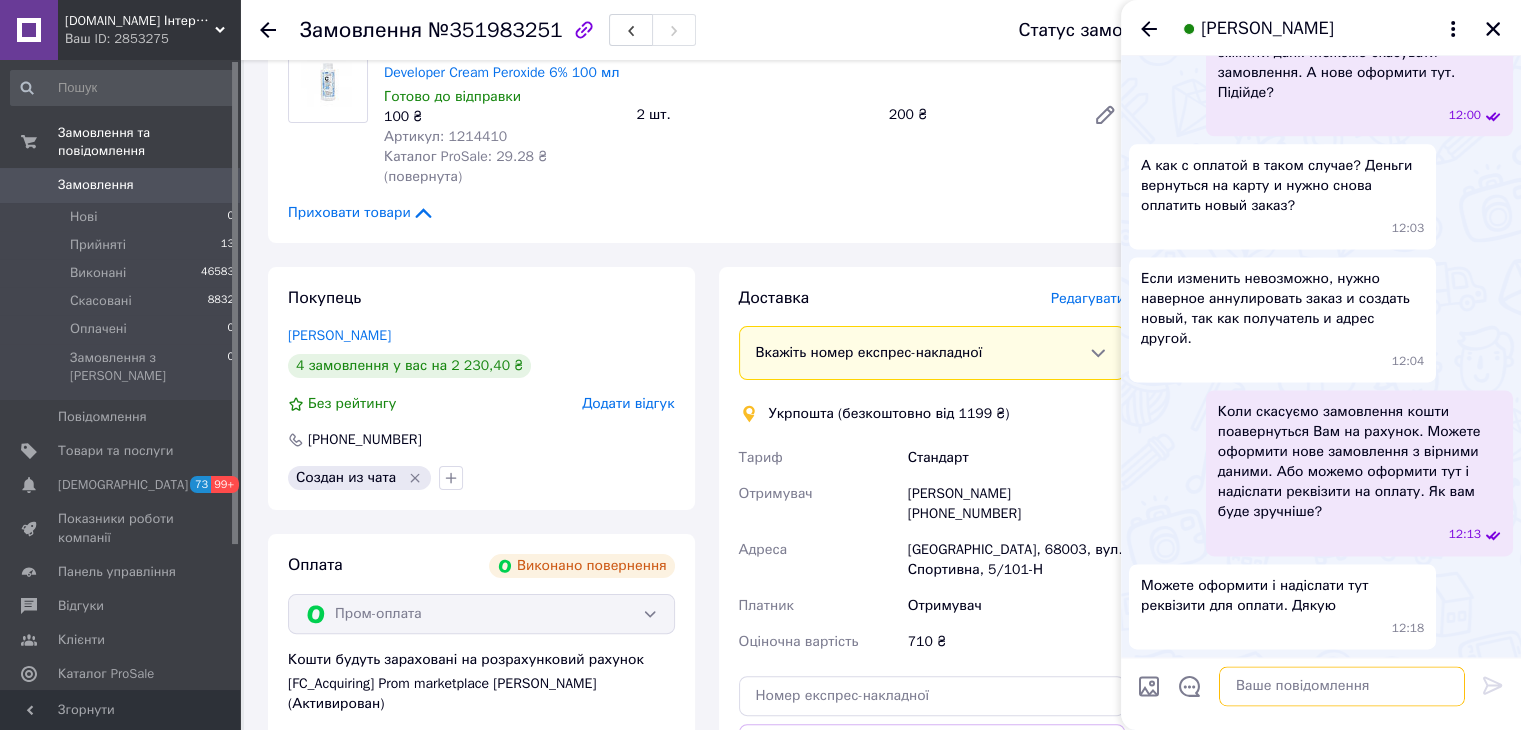 click at bounding box center (1342, 686) 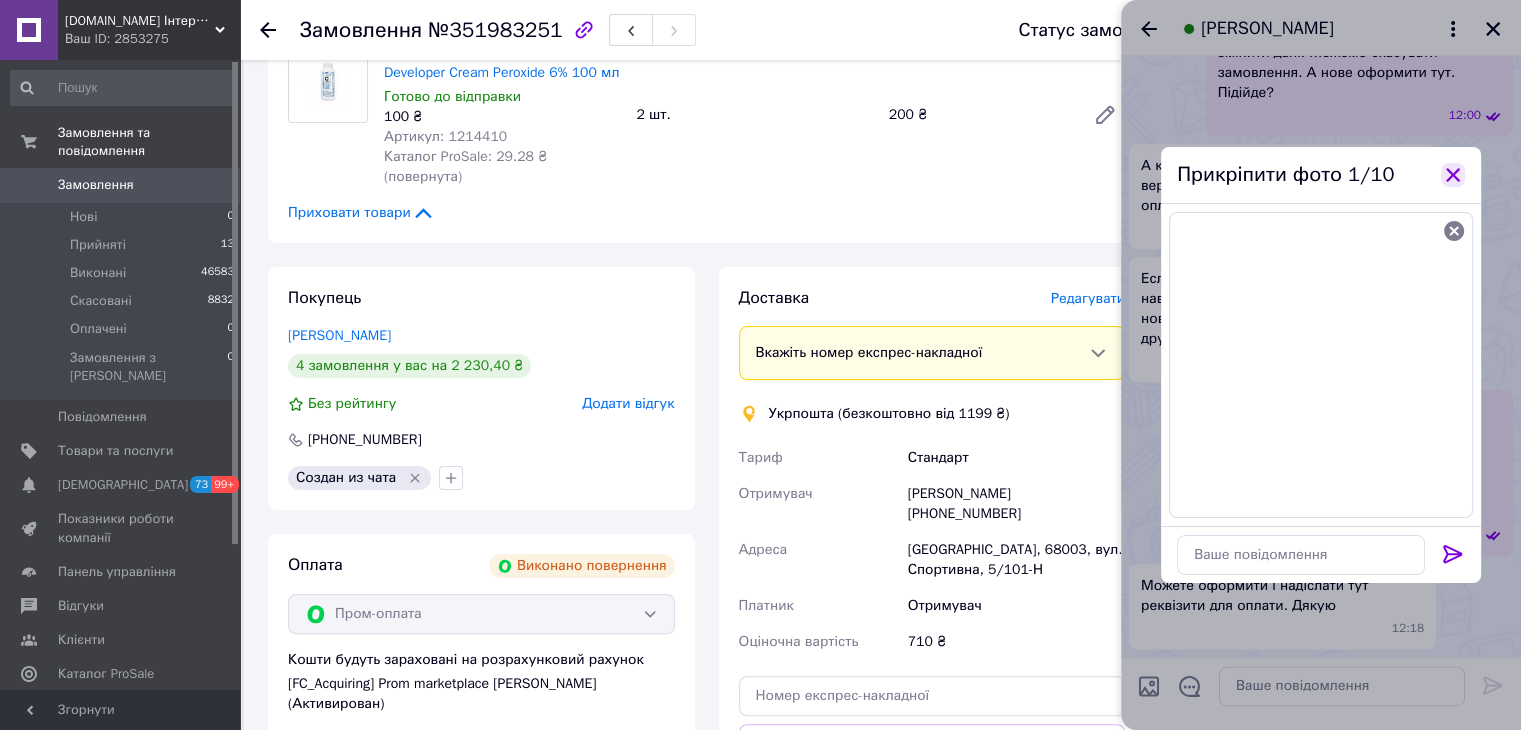 click 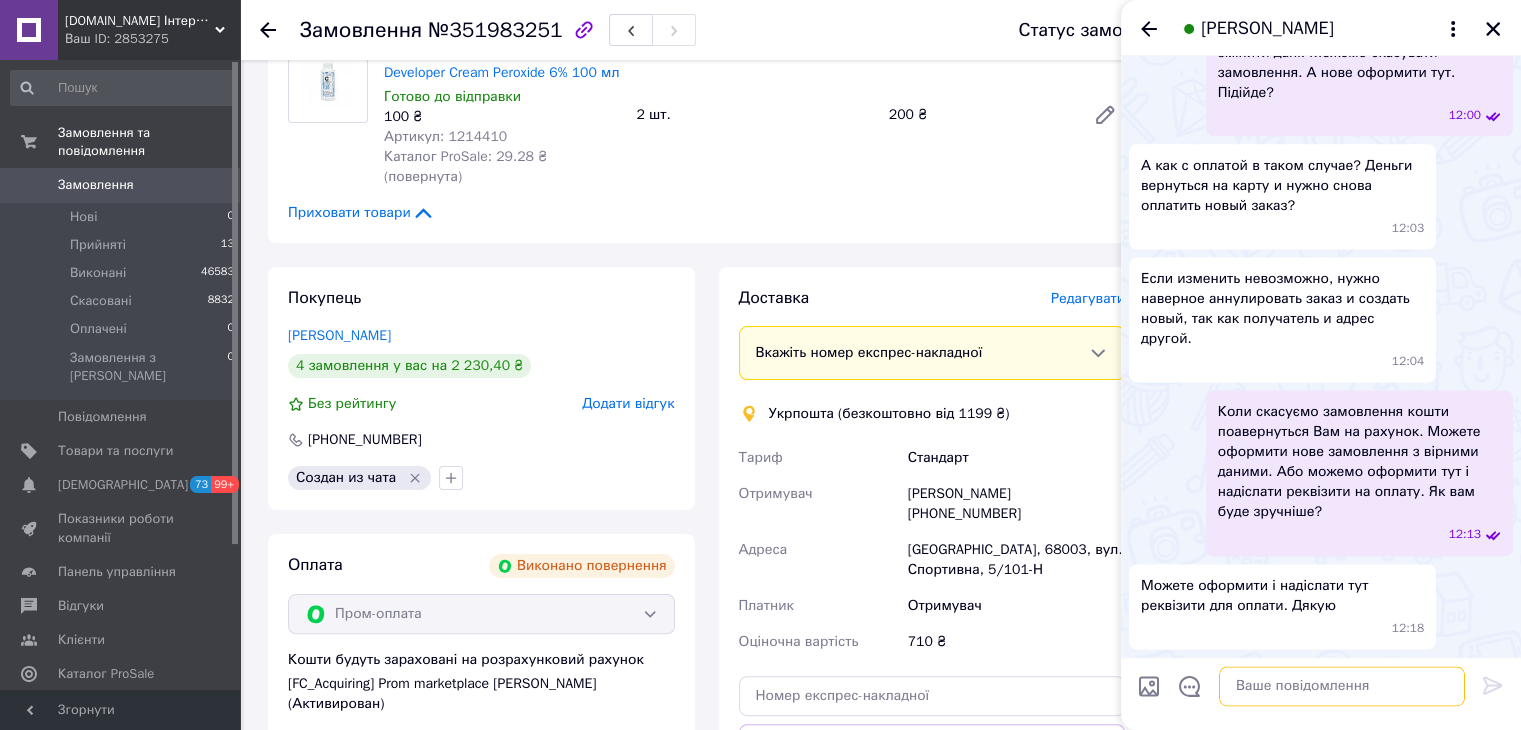 click at bounding box center [1342, 686] 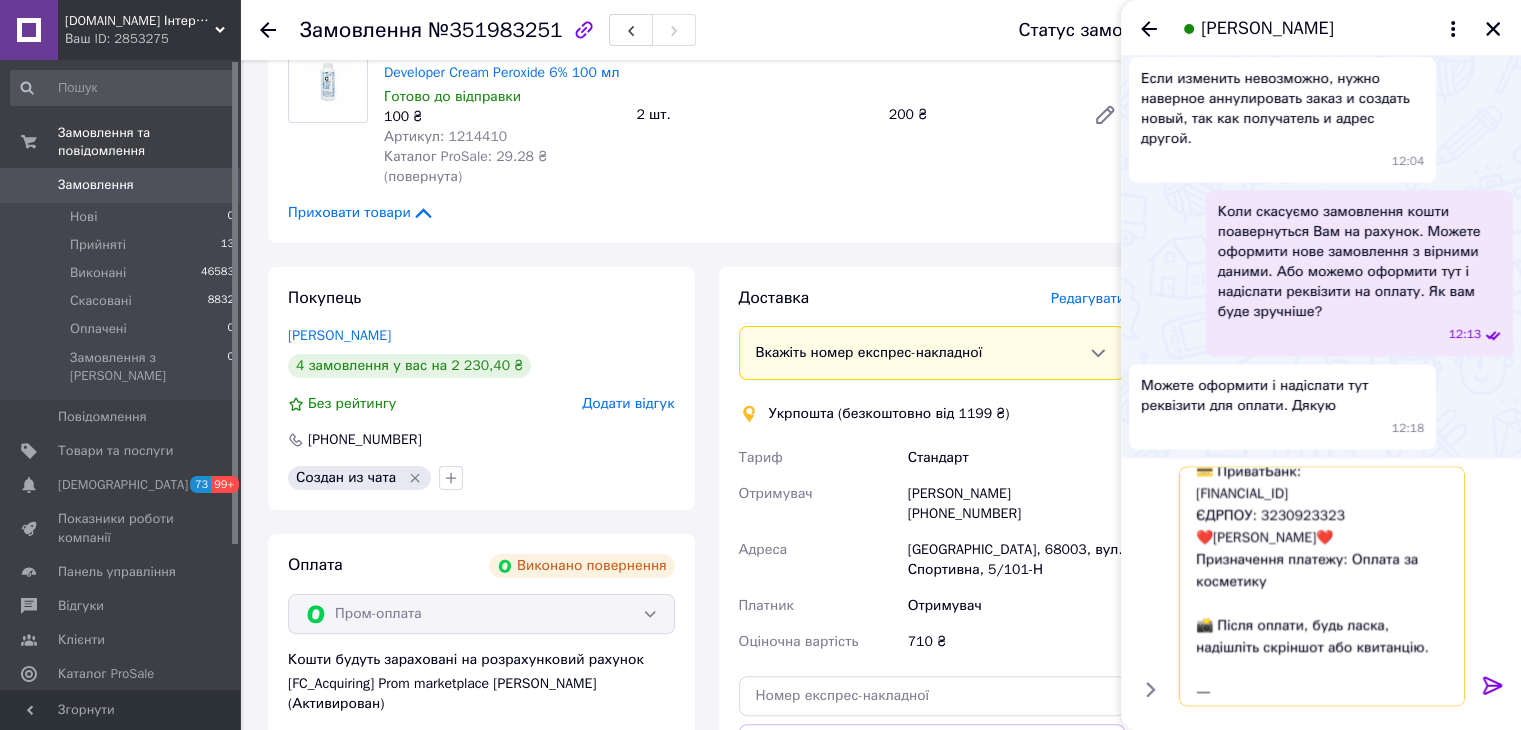 scroll, scrollTop: 0, scrollLeft: 0, axis: both 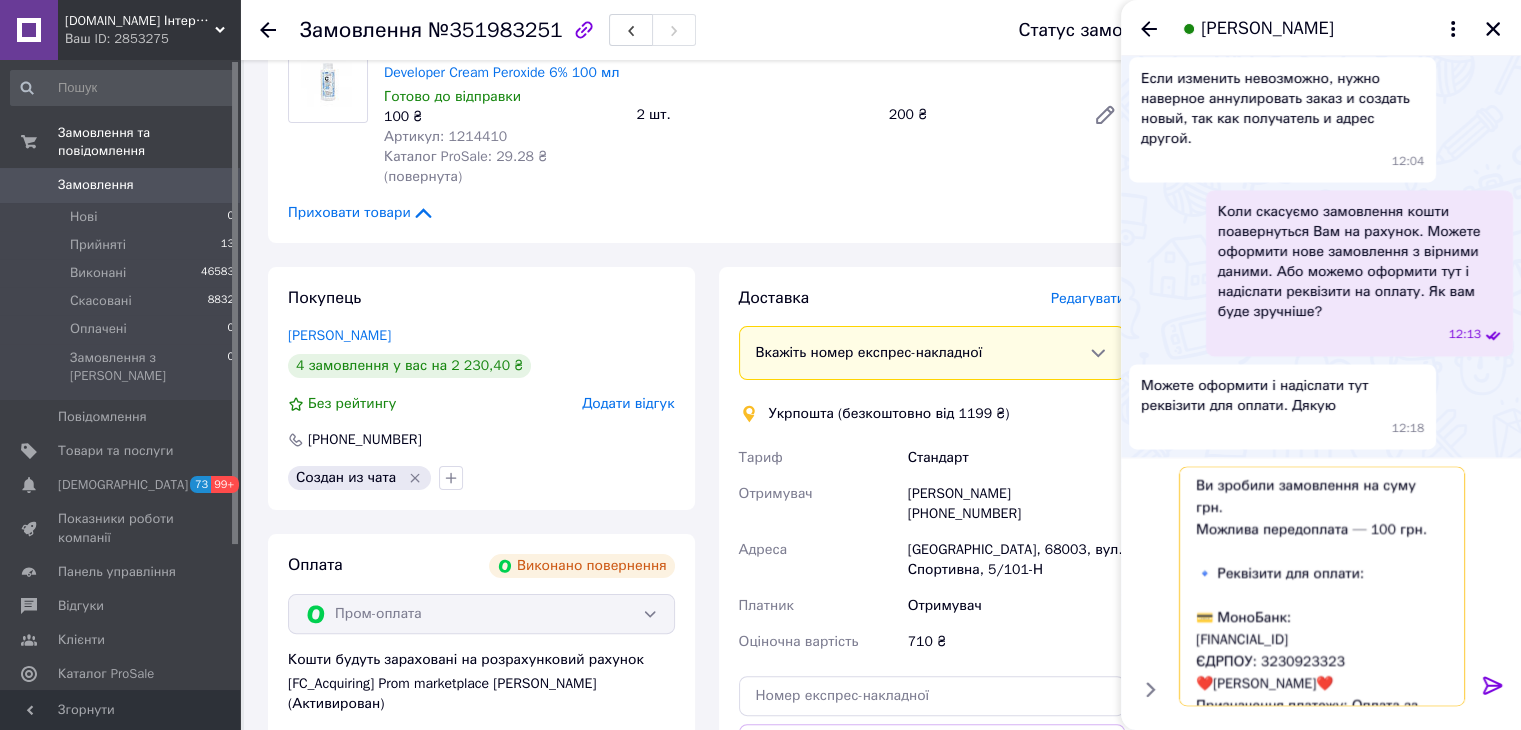 click on "Ви зробили замовлення на суму    грн.
Можлива передоплата — 100 грн.
🔹 Реквізити для оплати:
💳 МоноБанк:
UA603220010000026001330147596
ЄДРПОУ: 3230923323
❤️ФОП Біліченко Маргарита Сергіївна❤️
Призначення платежу: Оплата за косметику
💳 ПриватБанк:
UA053052990000026000025201393
ЄДРПОУ: 3230923323
❤️ФОП Біліченко Маргарита Сергіївна❤️
Призначення платежу: Оплата за косметику
📸 Після оплати, будь ласка, надішліть скріншот або квитанцію.
⸻
📦 Ваше замовлення:
🚚 Дані для відправки:" at bounding box center (1322, 586) 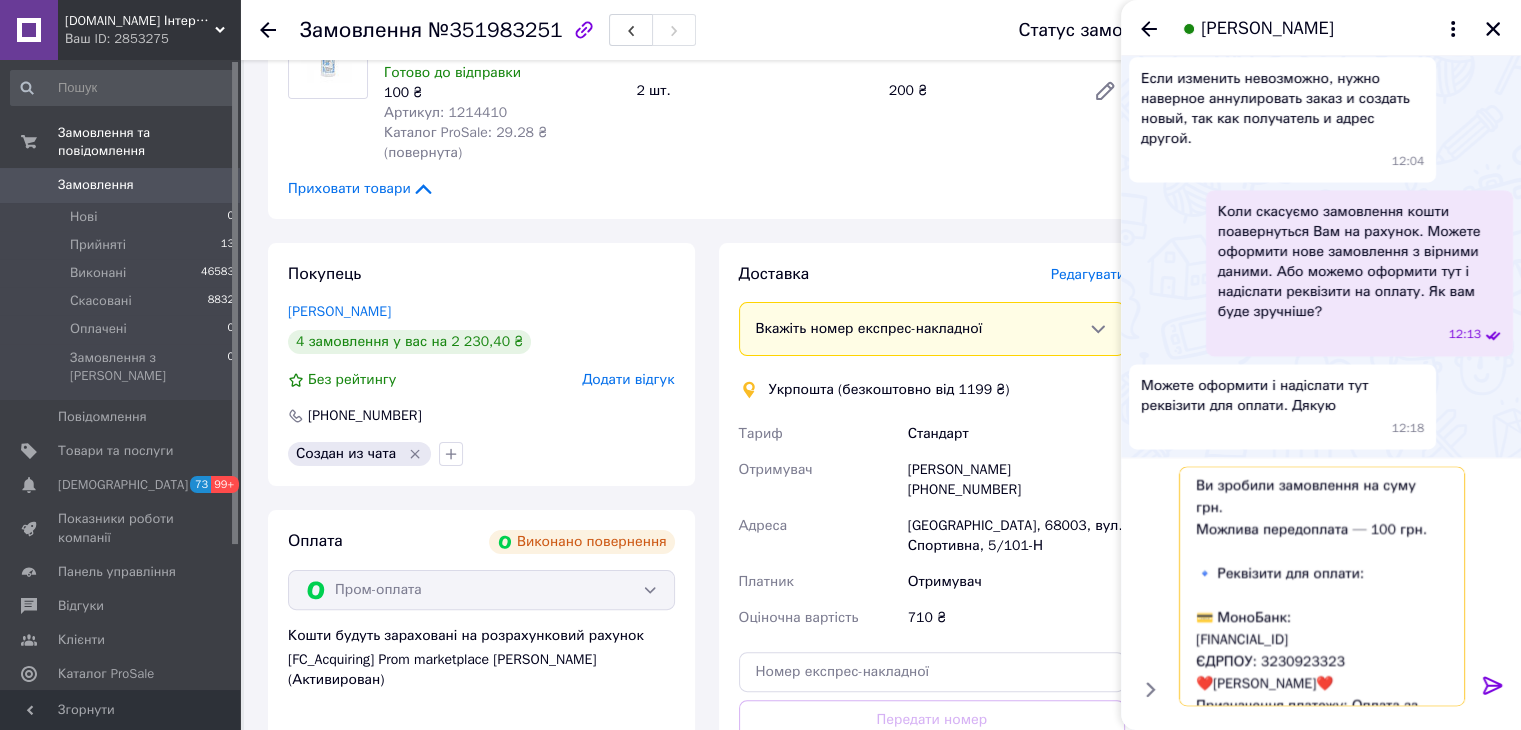 scroll, scrollTop: 448, scrollLeft: 0, axis: vertical 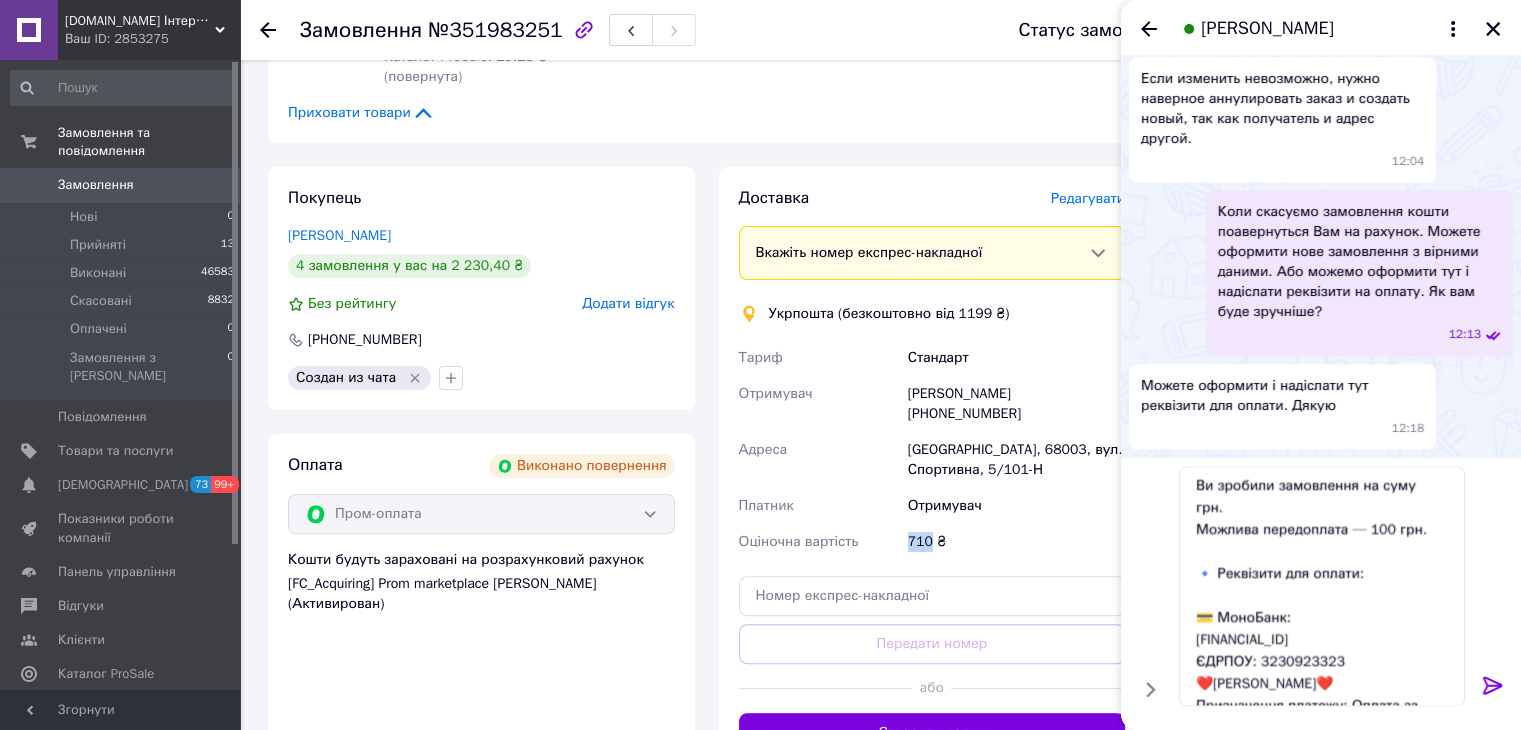 drag, startPoint x: 920, startPoint y: 508, endPoint x: 901, endPoint y: 505, distance: 19.235384 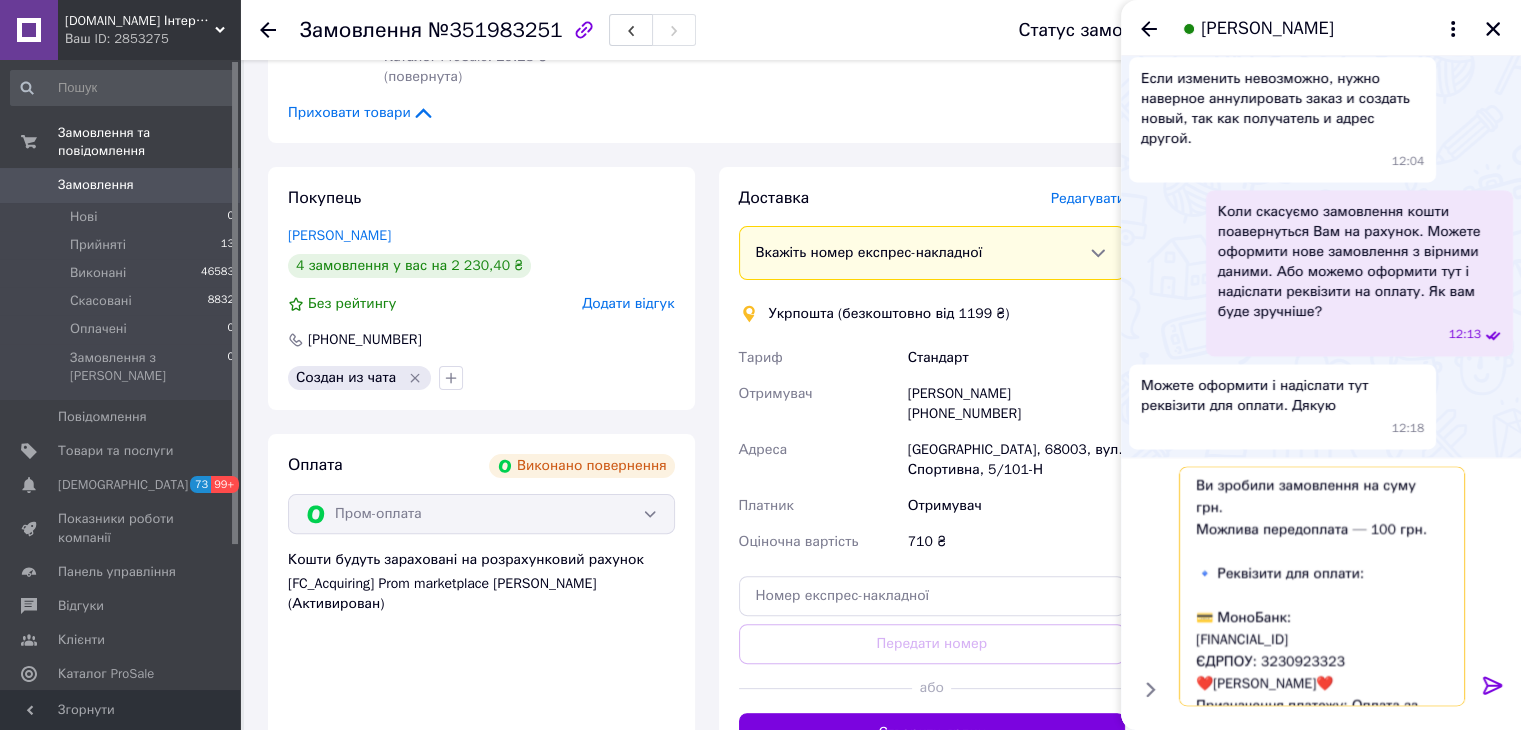 click on "Ви зробили замовлення на суму    грн.
Можлива передоплата — 100 грн.
🔹 Реквізити для оплати:
💳 МоноБанк:
UA603220010000026001330147596
ЄДРПОУ: 3230923323
❤️ФОП Біліченко Маргарита Сергіївна❤️
Призначення платежу: Оплата за косметику
💳 ПриватБанк:
UA053052990000026000025201393
ЄДРПОУ: 3230923323
❤️ФОП Біліченко Маргарита Сергіївна❤️
Призначення платежу: Оплата за косметику
📸 Після оплати, будь ласка, надішліть скріншот або квитанцію.
⸻
📦 Ваше замовлення:
🚚 Дані для відправки:" at bounding box center (1322, 586) 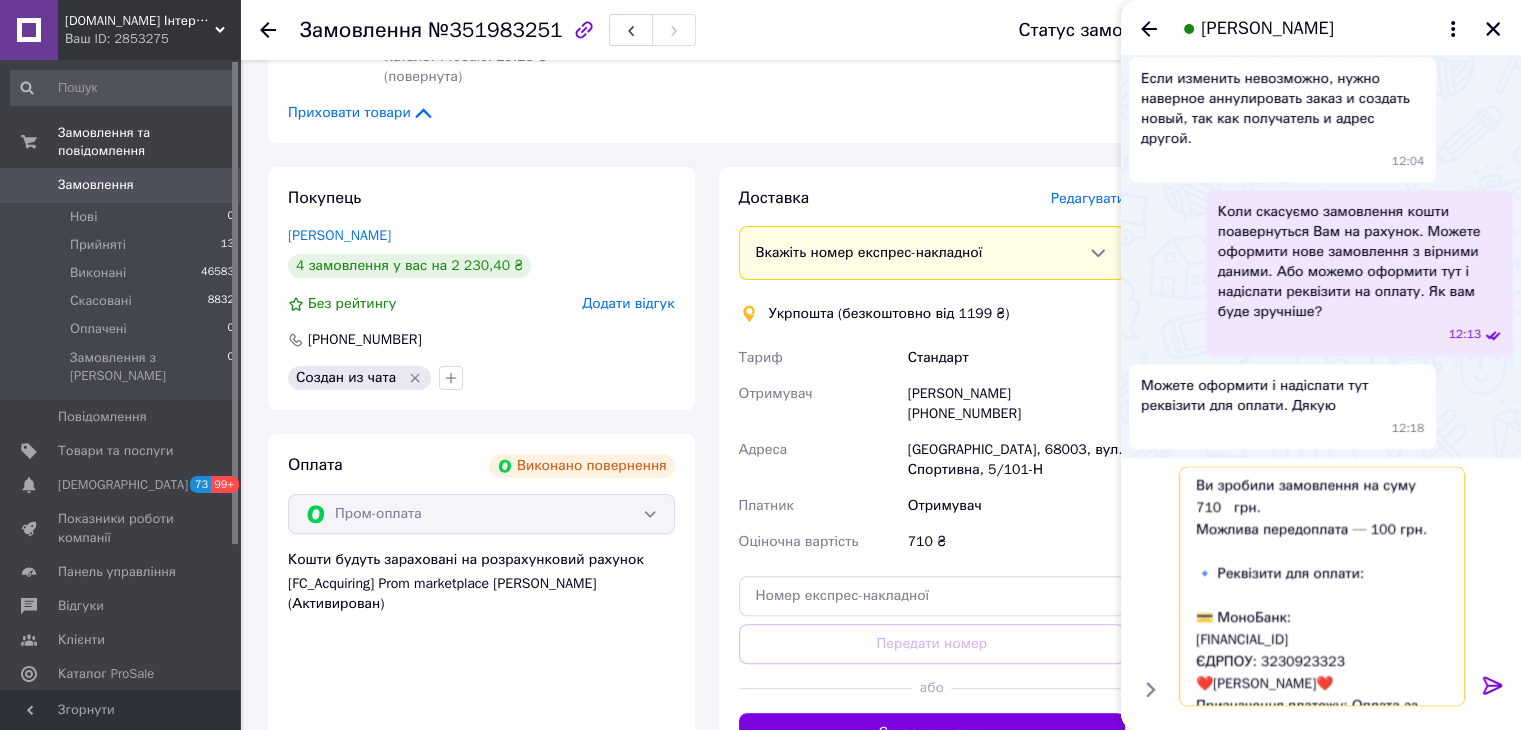 scroll, scrollTop: 460, scrollLeft: 0, axis: vertical 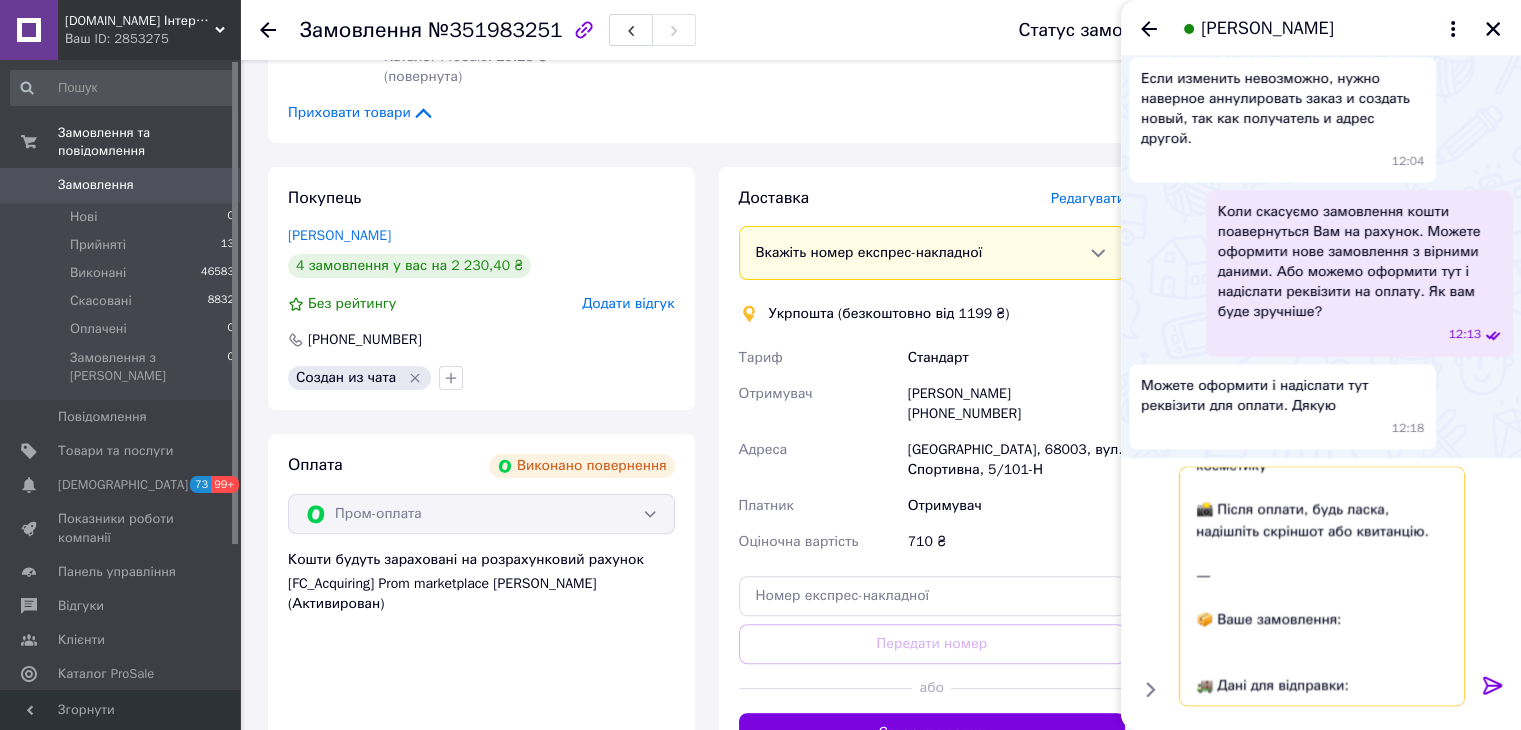 click on "Ви зробили замовлення на суму
710   грн.
Можлива передоплата — 100 грн.
🔹 Реквізити для оплати:
💳 МоноБанк:
UA603220010000026001330147596
ЄДРПОУ: 3230923323
❤️ФОП Біліченко Маргарита Сергіївна❤️
Призначення платежу: Оплата за косметику
💳 ПриватБанк:
UA053052990000026000025201393
ЄДРПОУ: 3230923323
❤️ФОП Біліченко Маргарита Сергіївна❤️
Призначення платежу: Оплата за косметику
📸 Після оплати, будь ласка, надішліть скріншот або квитанцію.
⸻
📦 Ваше замовлення:
🚚 Дані для відправки:" at bounding box center [1322, 586] 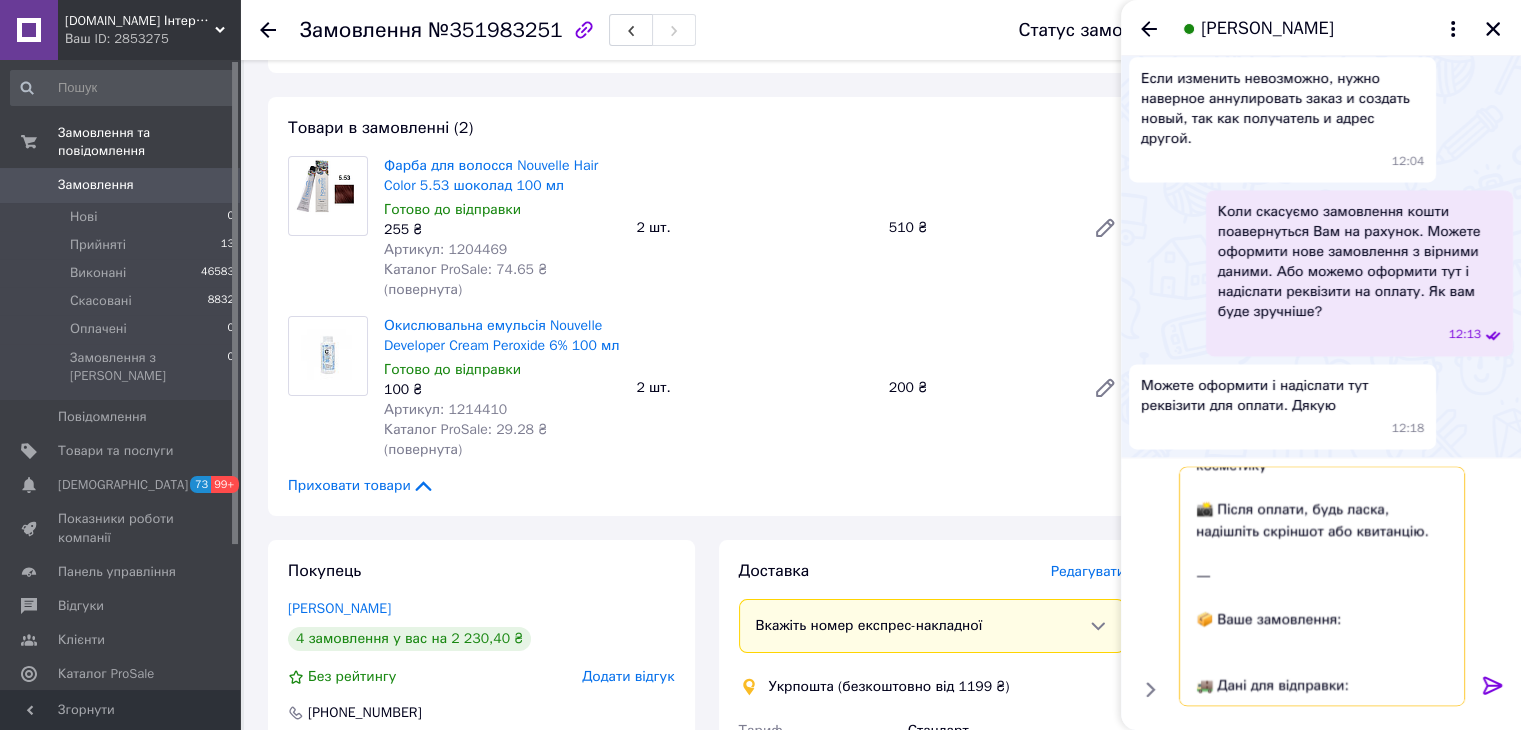 scroll, scrollTop: 0, scrollLeft: 0, axis: both 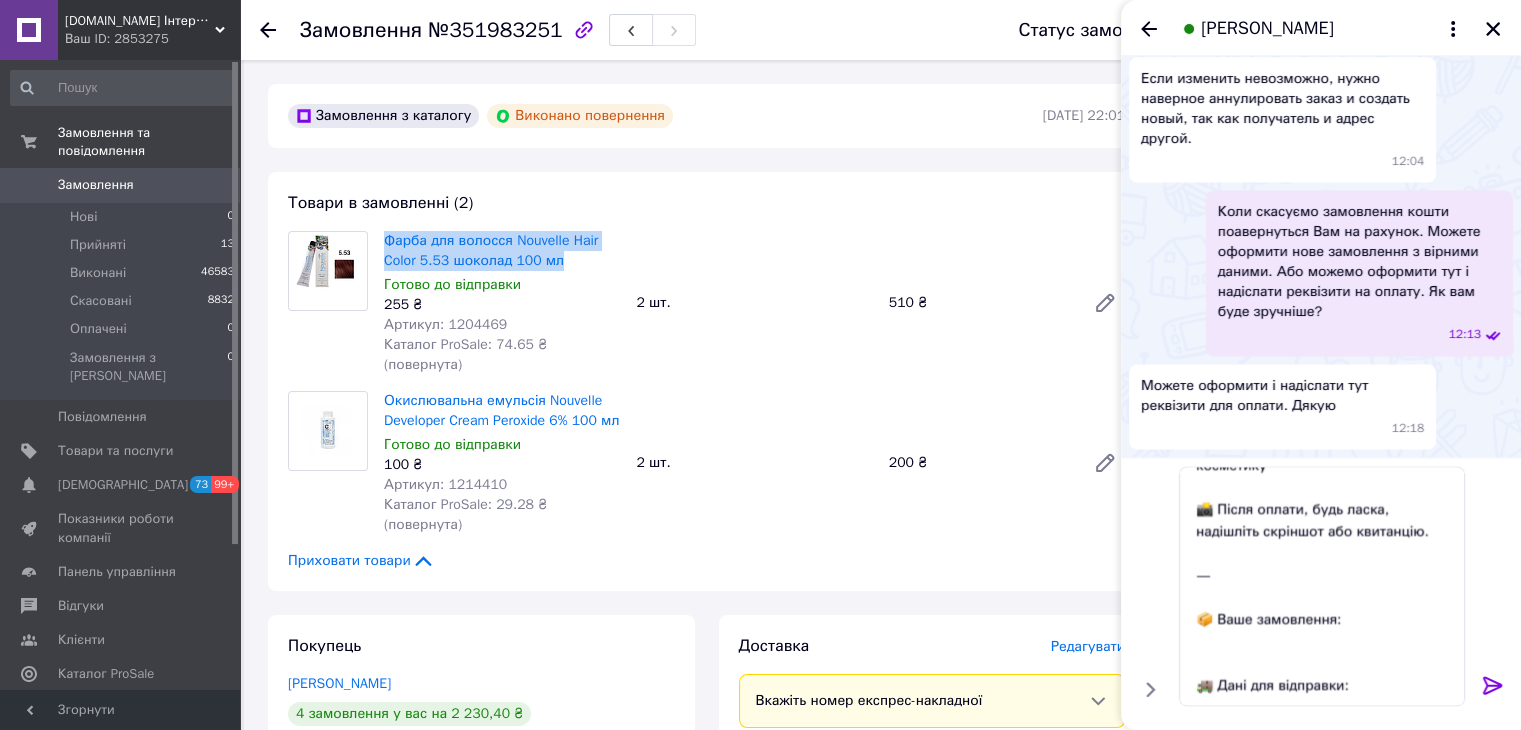 drag, startPoint x: 562, startPoint y: 261, endPoint x: 379, endPoint y: 241, distance: 184.08965 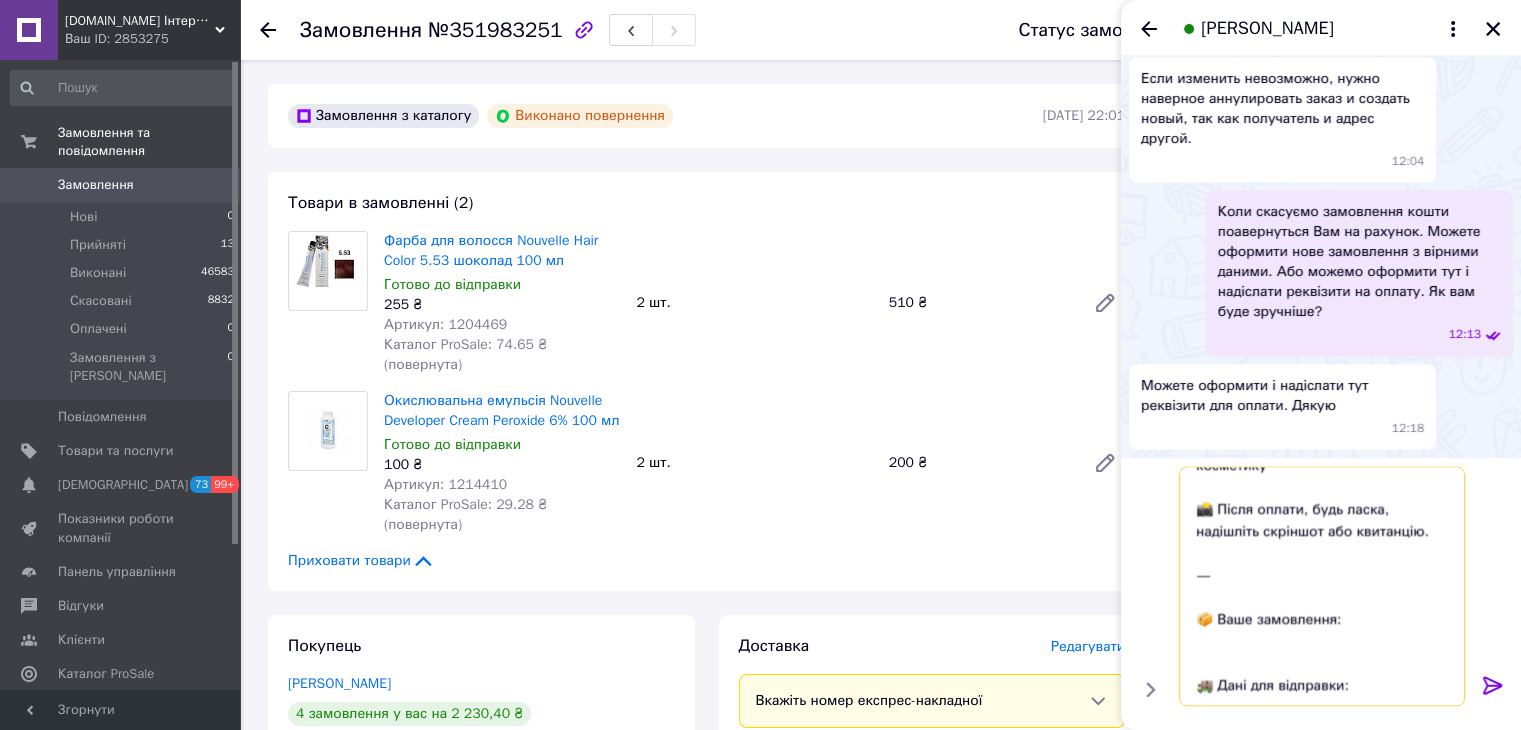 click on "Ви зробили замовлення на суму
710   грн.
Можлива передоплата — 100 грн.
🔹 Реквізити для оплати:
💳 МоноБанк:
UA603220010000026001330147596
ЄДРПОУ: 3230923323
❤️ФОП Біліченко Маргарита Сергіївна❤️
Призначення платежу: Оплата за косметику
💳 ПриватБанк:
UA053052990000026000025201393
ЄДРПОУ: 3230923323
❤️ФОП Біліченко Маргарита Сергіївна❤️
Призначення платежу: Оплата за косметику
📸 Після оплати, будь ласка, надішліть скріншот або квитанцію.
⸻
📦 Ваше замовлення:
🚚 Дані для відправки:" at bounding box center (1322, 586) 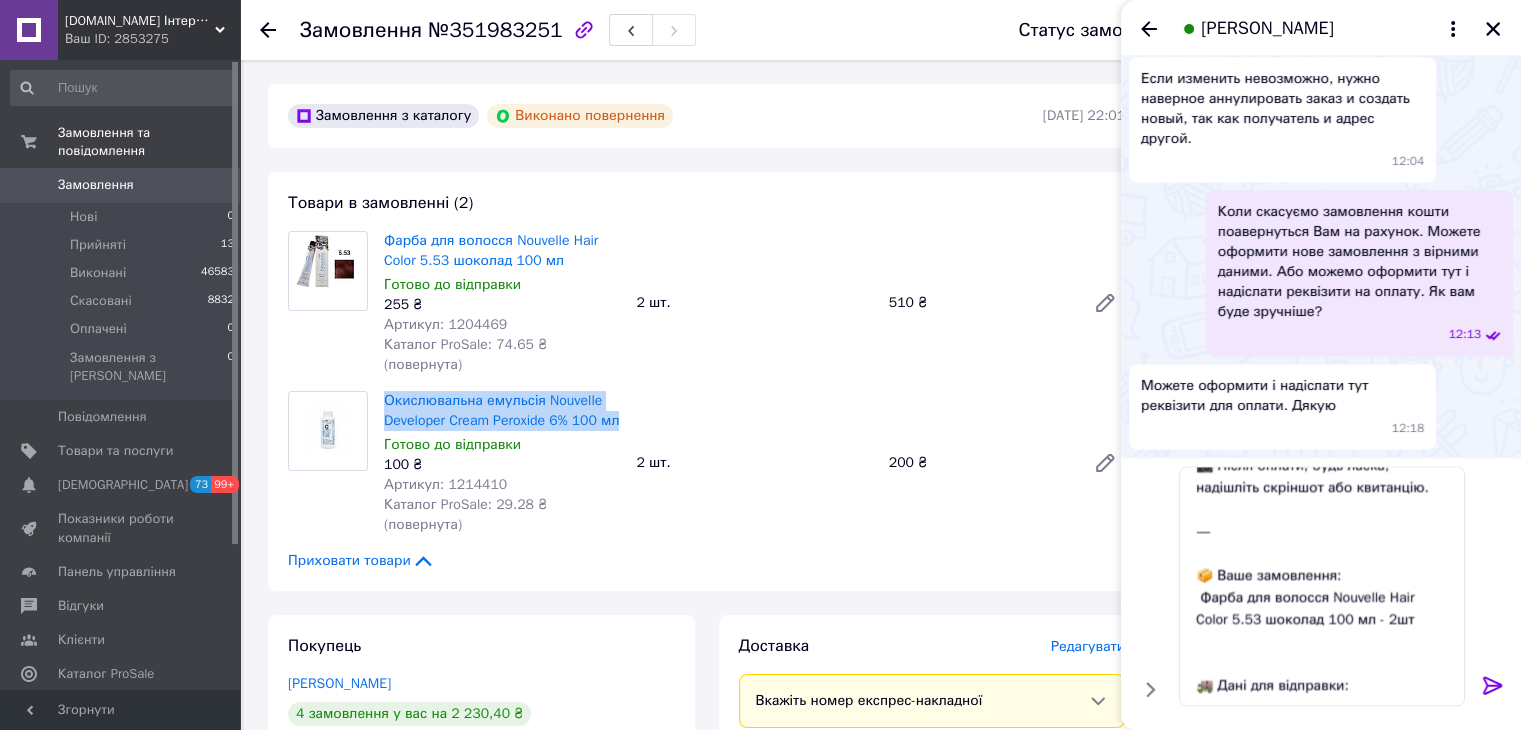 drag, startPoint x: 616, startPoint y: 405, endPoint x: 383, endPoint y: 383, distance: 234.03632 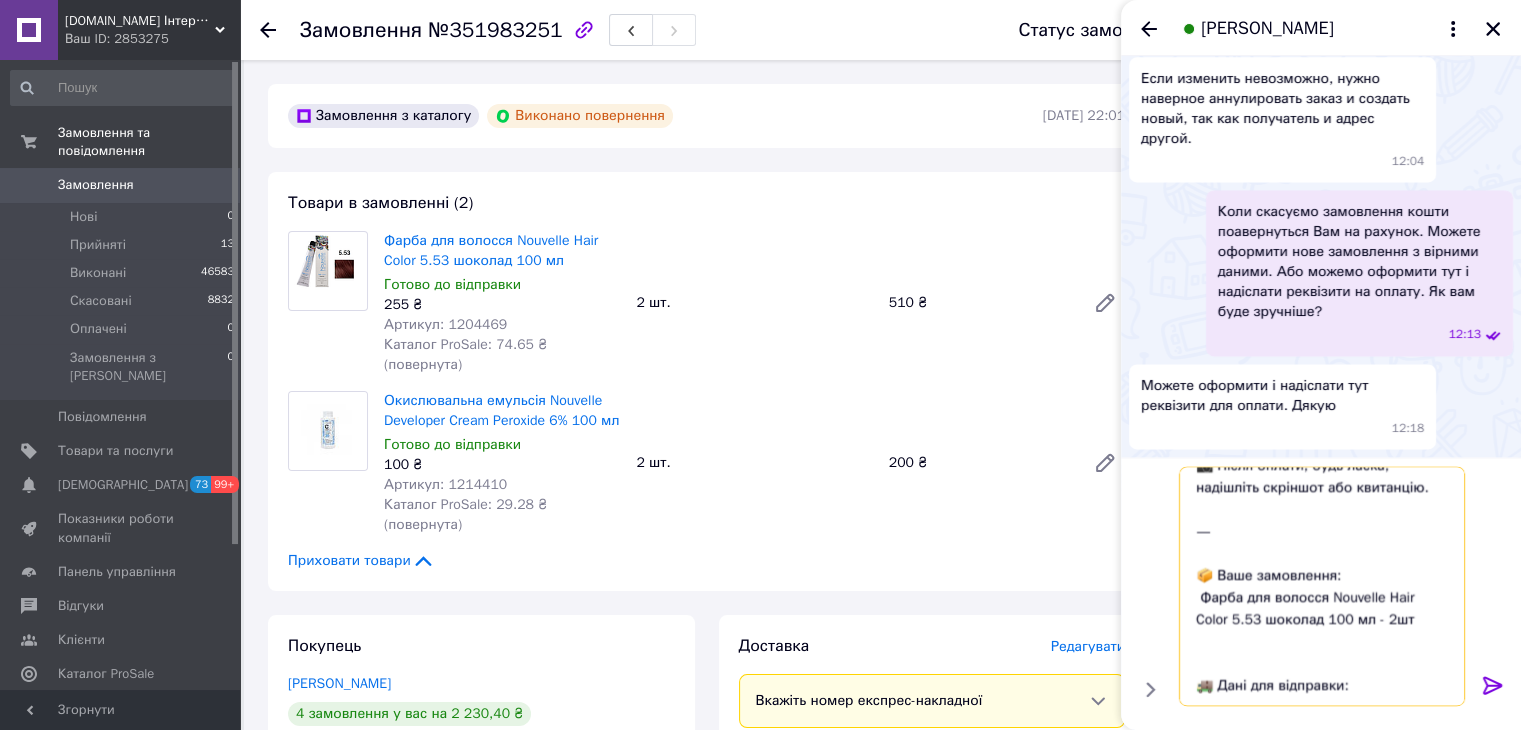 click on "Ви зробили замовлення на суму
710   грн.
Можлива передоплата — 100 грн.
🔹 Реквізити для оплати:
💳 МоноБанк:
UA603220010000026001330147596
ЄДРПОУ: 3230923323
❤️ФОП Біліченко Маргарита Сергіївна❤️
Призначення платежу: Оплата за косметику
💳 ПриватБанк:
UA053052990000026000025201393
ЄДРПОУ: 3230923323
❤️ФОП Біліченко Маргарита Сергіївна❤️
Призначення платежу: Оплата за косметику
📸 Після оплати, будь ласка, надішліть скріншот або квитанцію.
⸻
📦 Ваше замовлення:
Фарба для волосся Nouvelle Hair Color 5.53 шоколад 100 мл - 2шт
🚚 Дані для відправки:" at bounding box center (1322, 586) 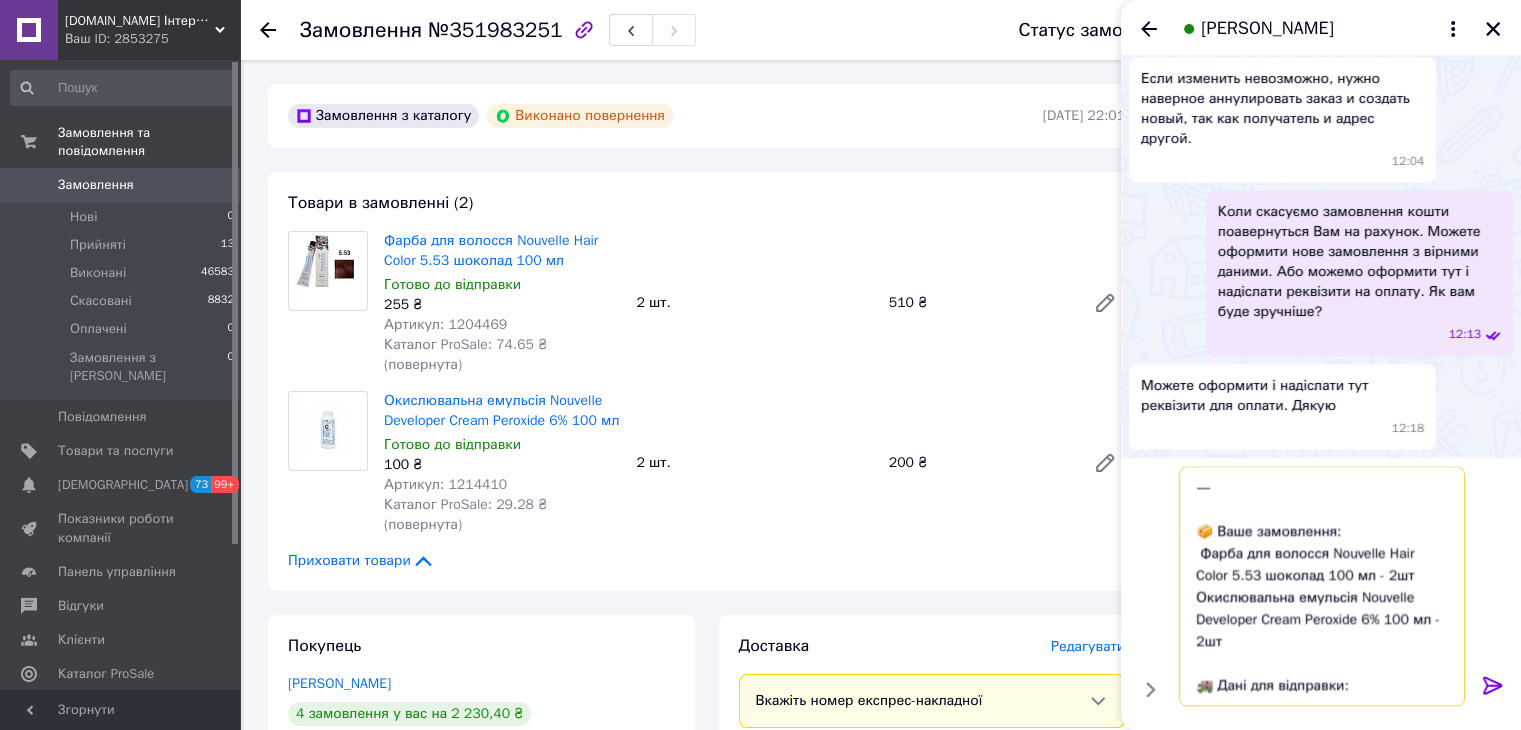 scroll, scrollTop: 548, scrollLeft: 0, axis: vertical 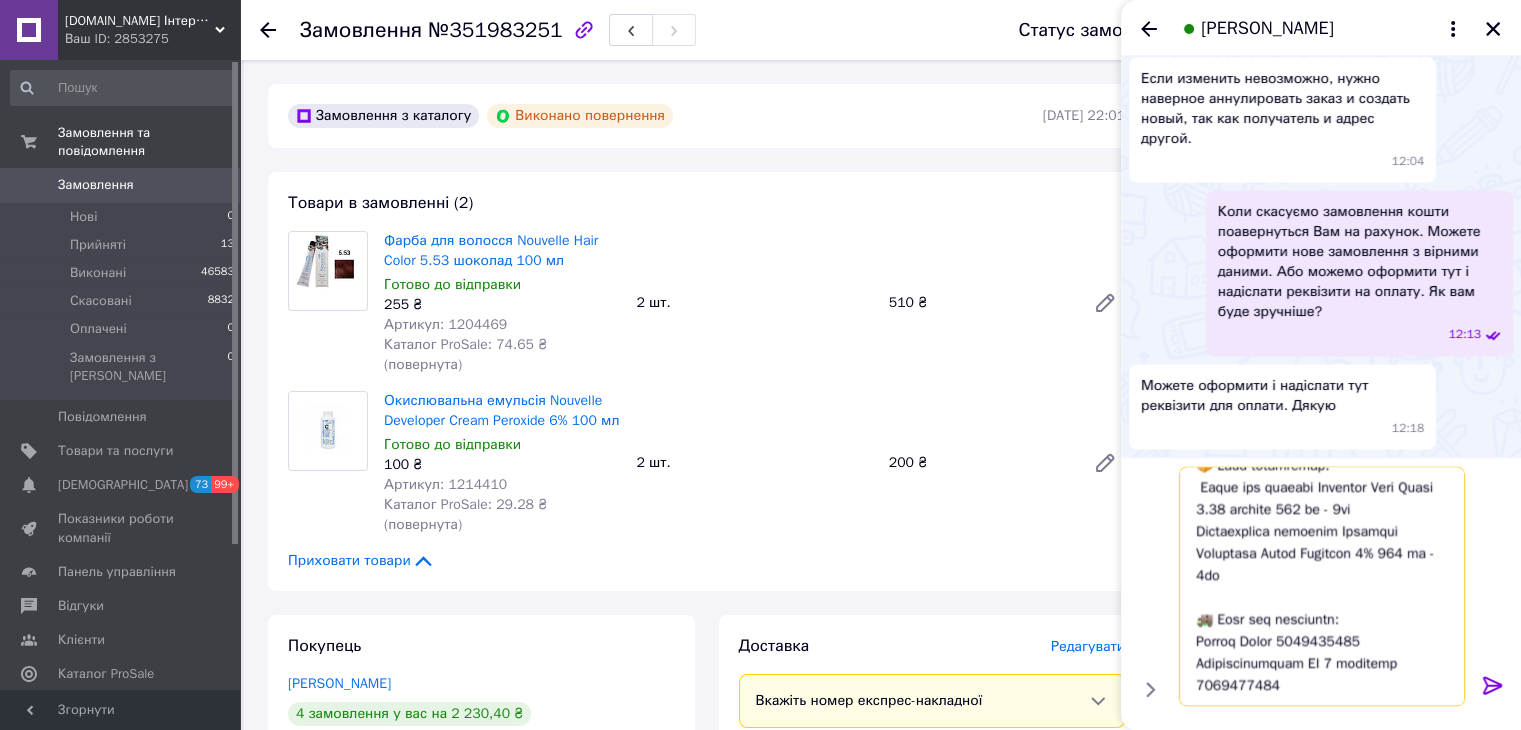 drag, startPoint x: 1294, startPoint y: 692, endPoint x: 1346, endPoint y: 665, distance: 58.59181 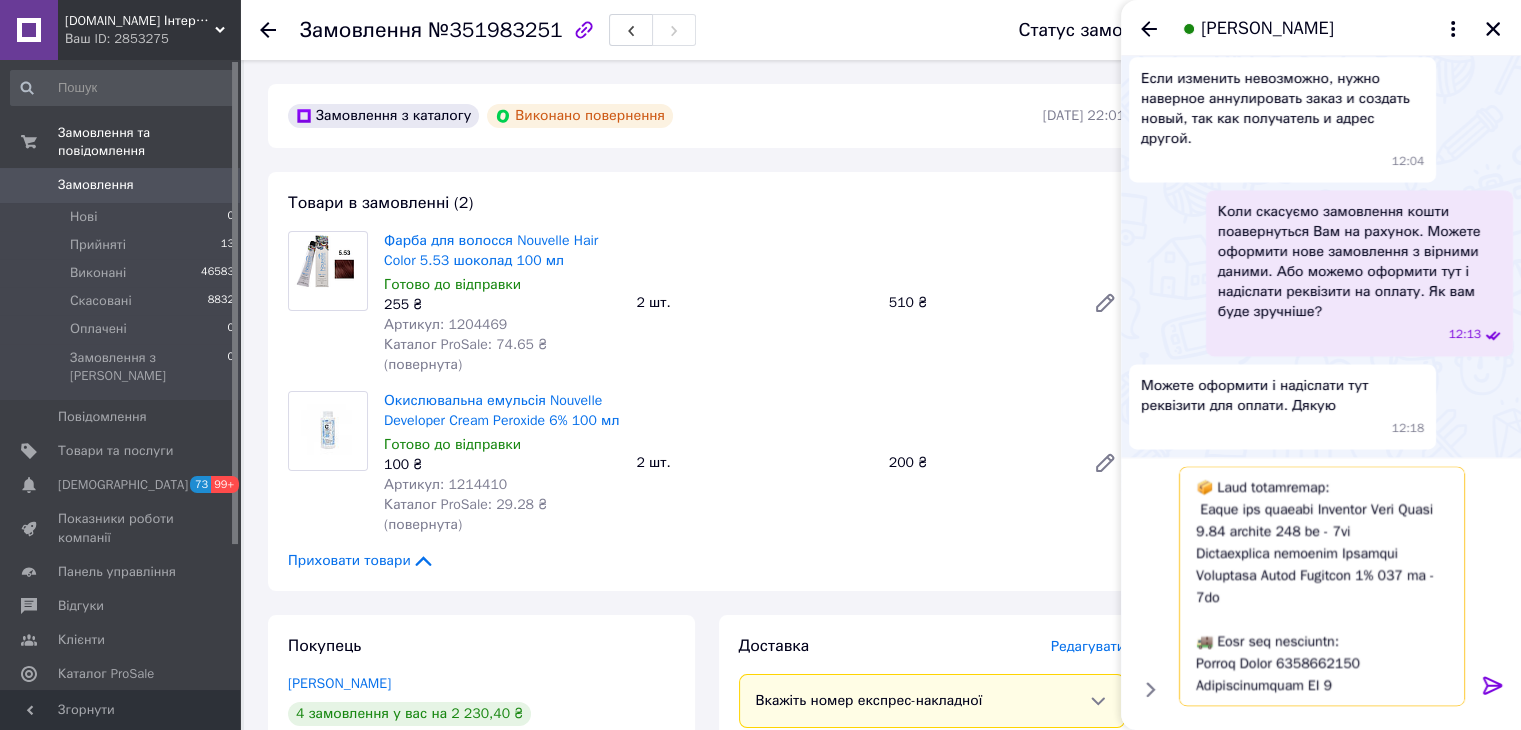 scroll, scrollTop: 592, scrollLeft: 0, axis: vertical 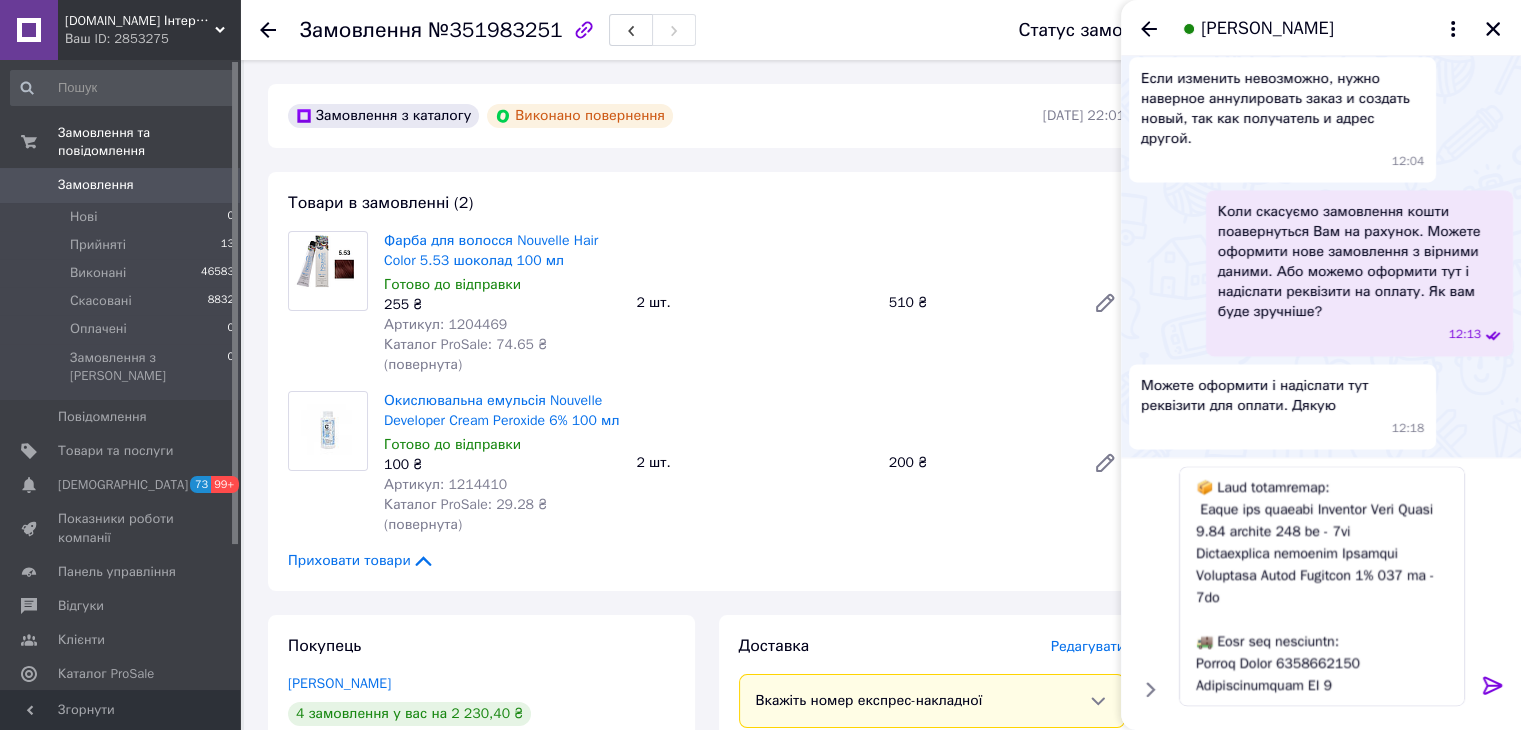 click 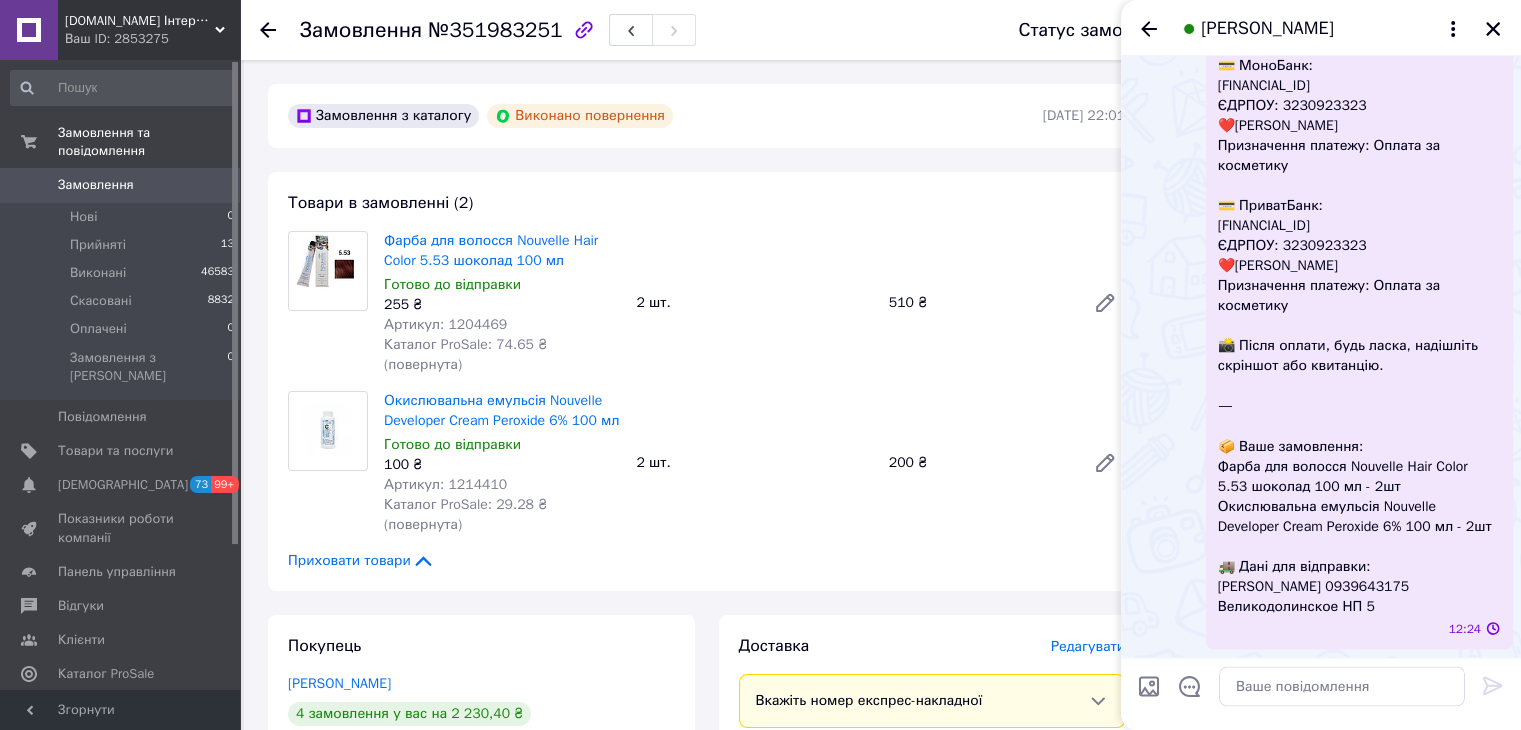 scroll, scrollTop: 0, scrollLeft: 0, axis: both 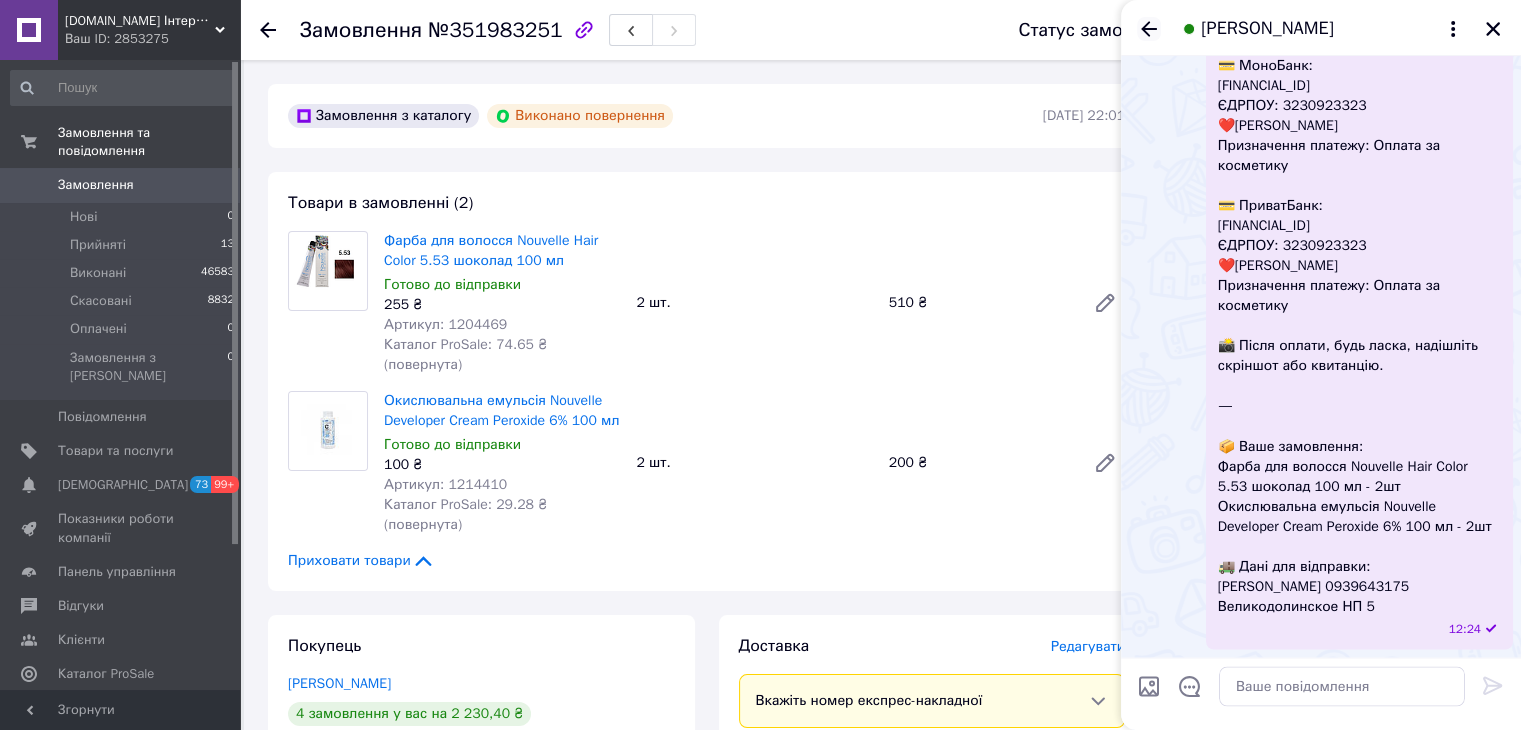 click 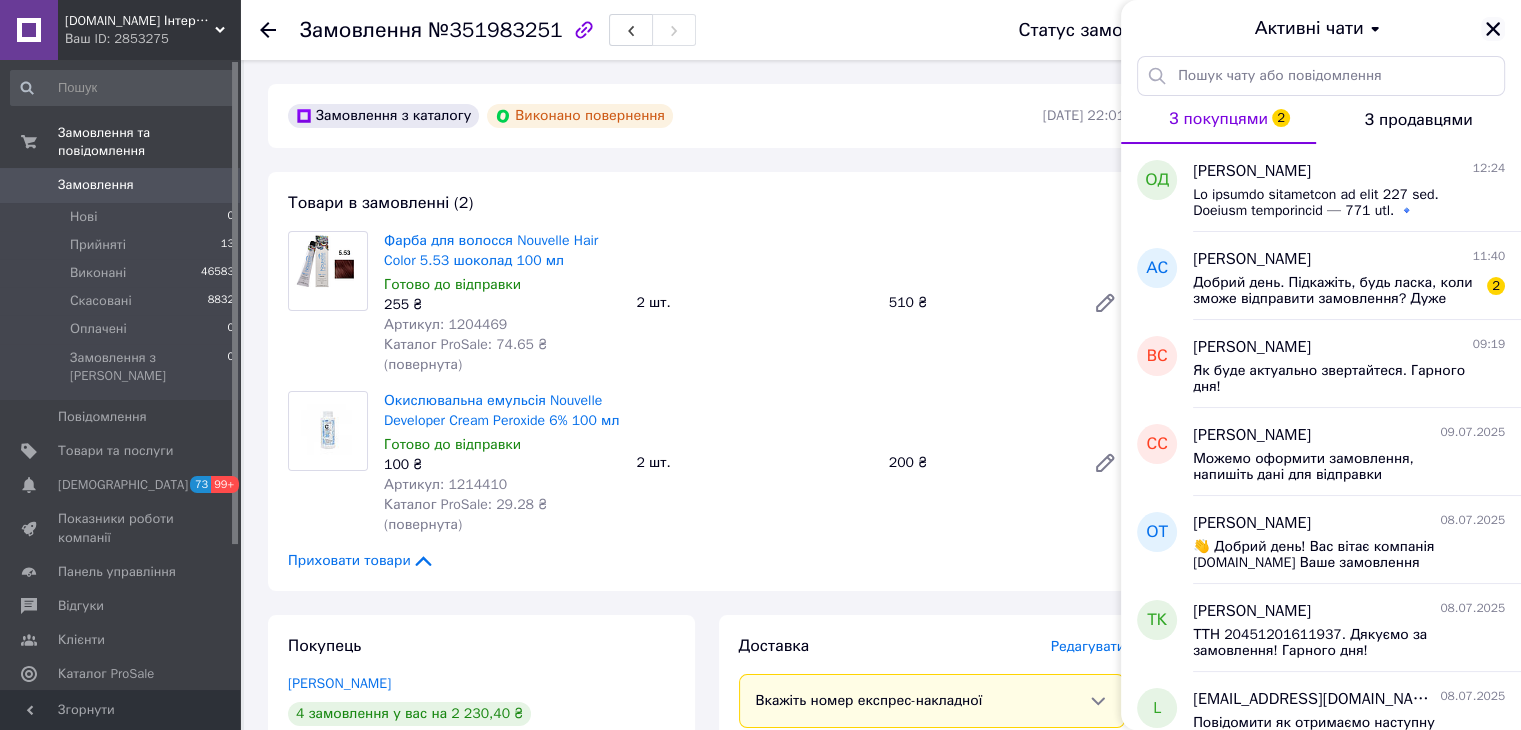 click at bounding box center (1493, 29) 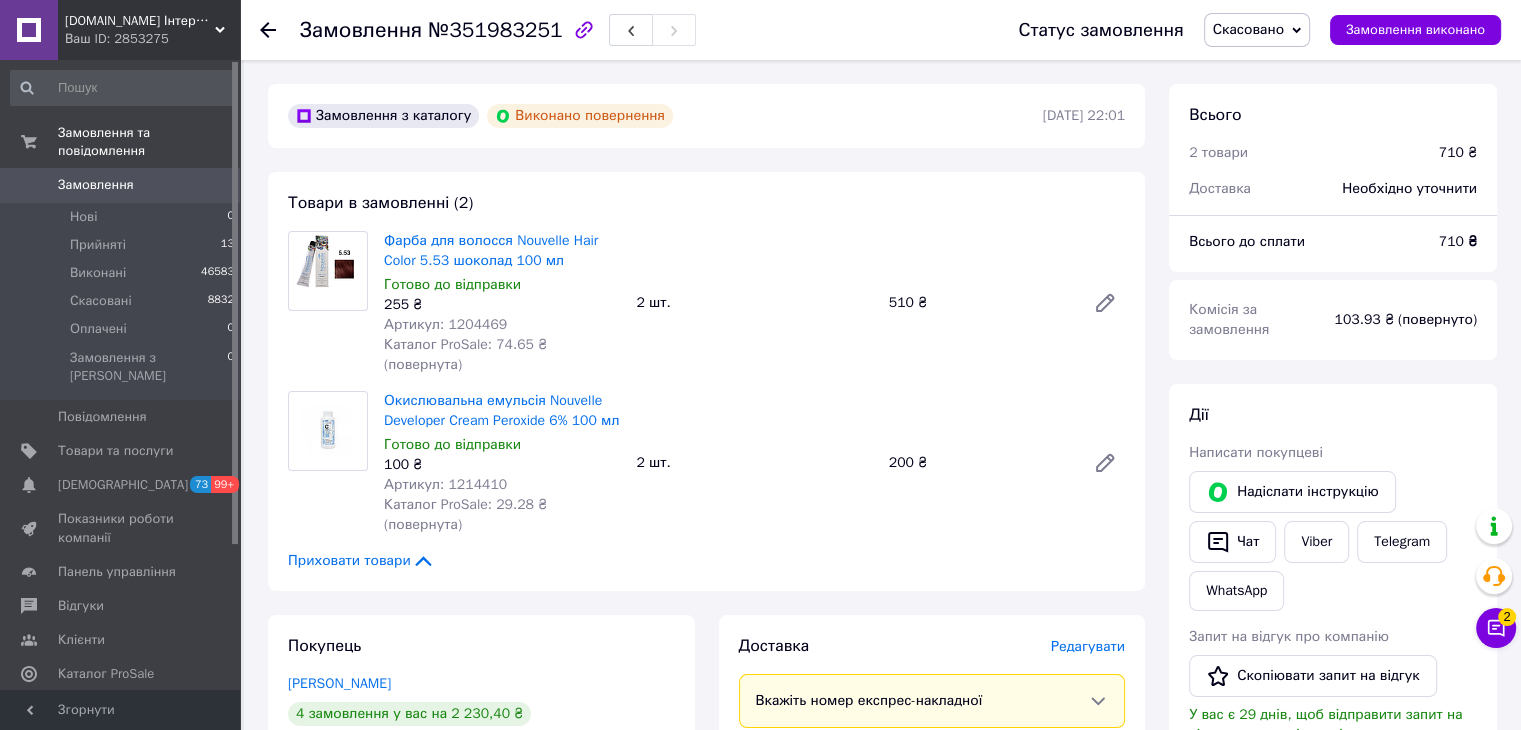 click on "Замовлення" at bounding box center (96, 185) 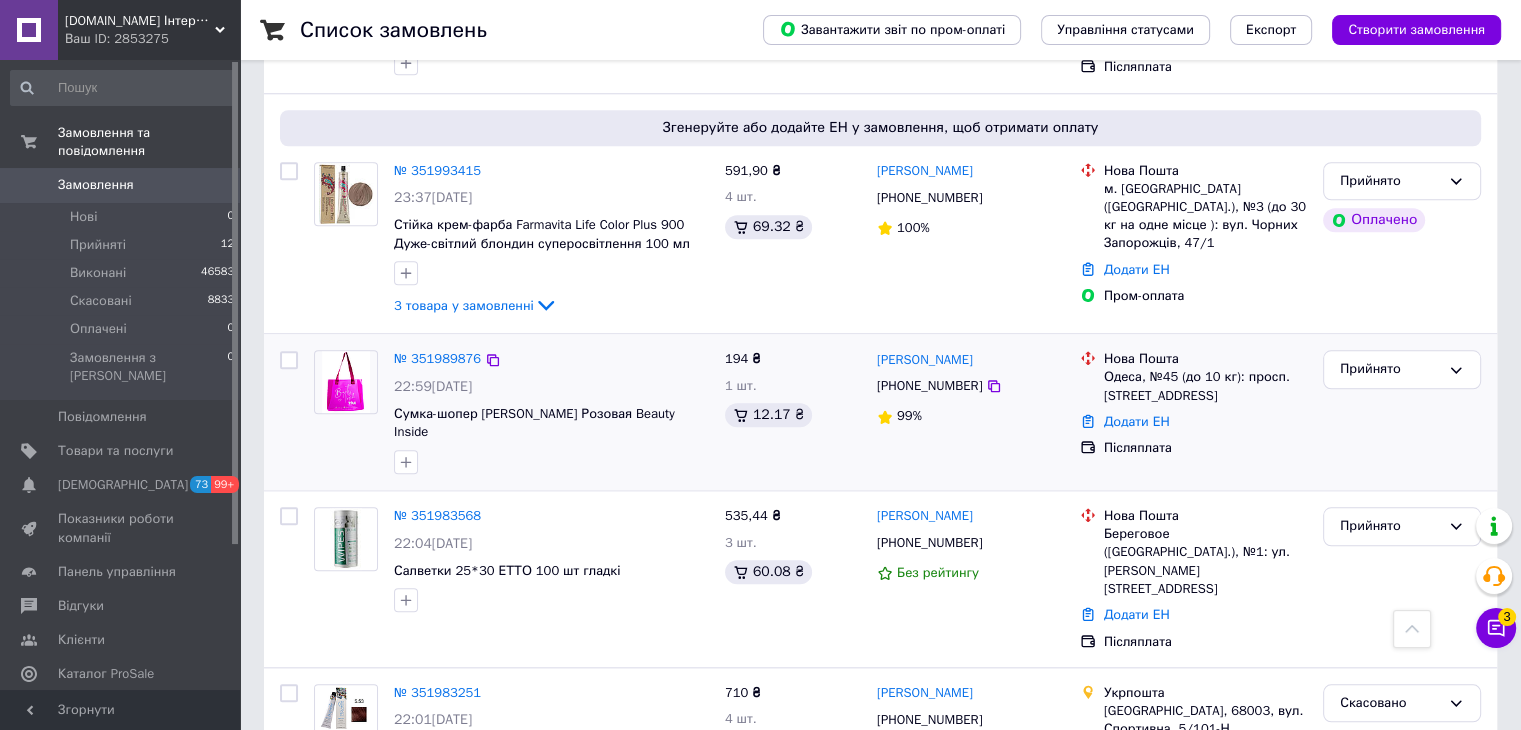 scroll, scrollTop: 1900, scrollLeft: 0, axis: vertical 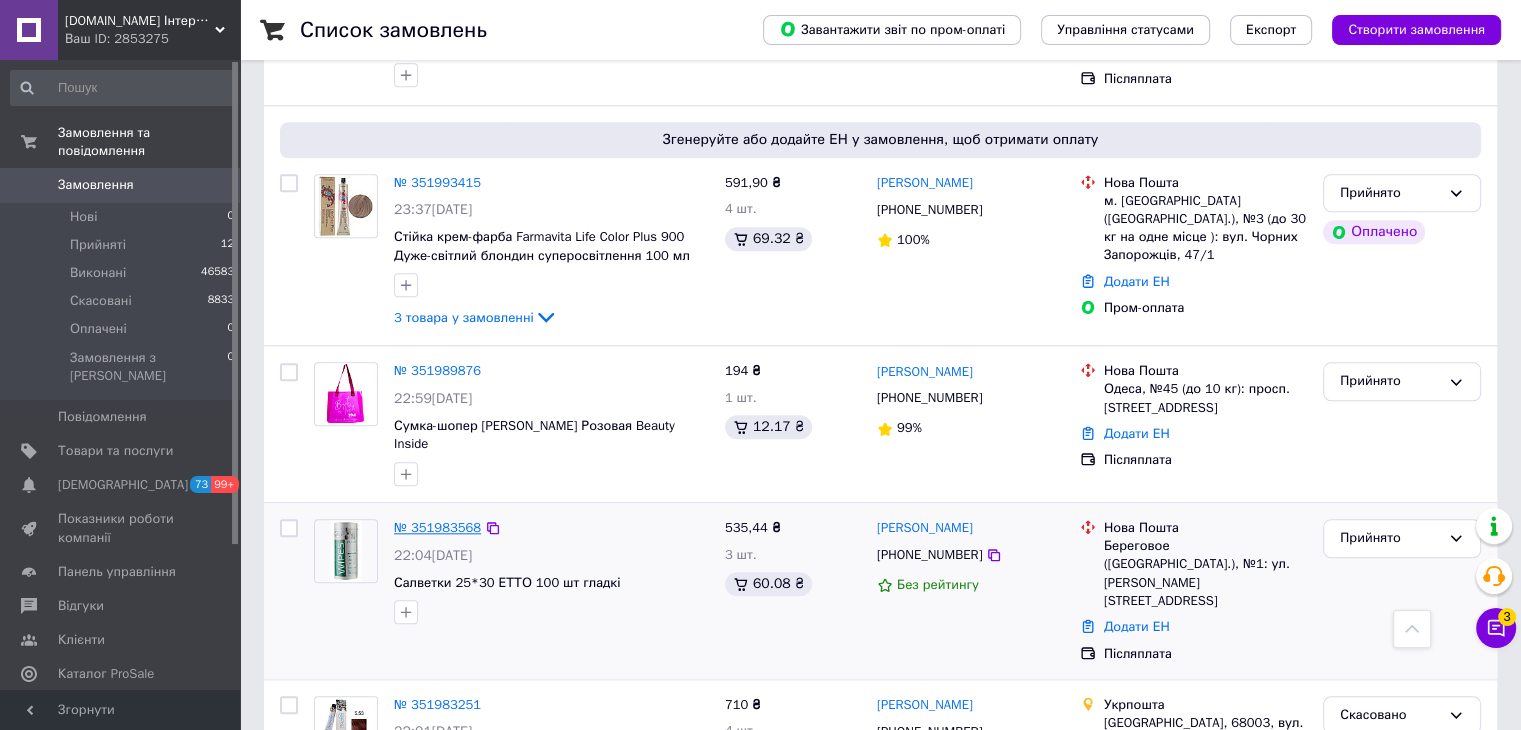 click on "№ 351983568" at bounding box center (437, 527) 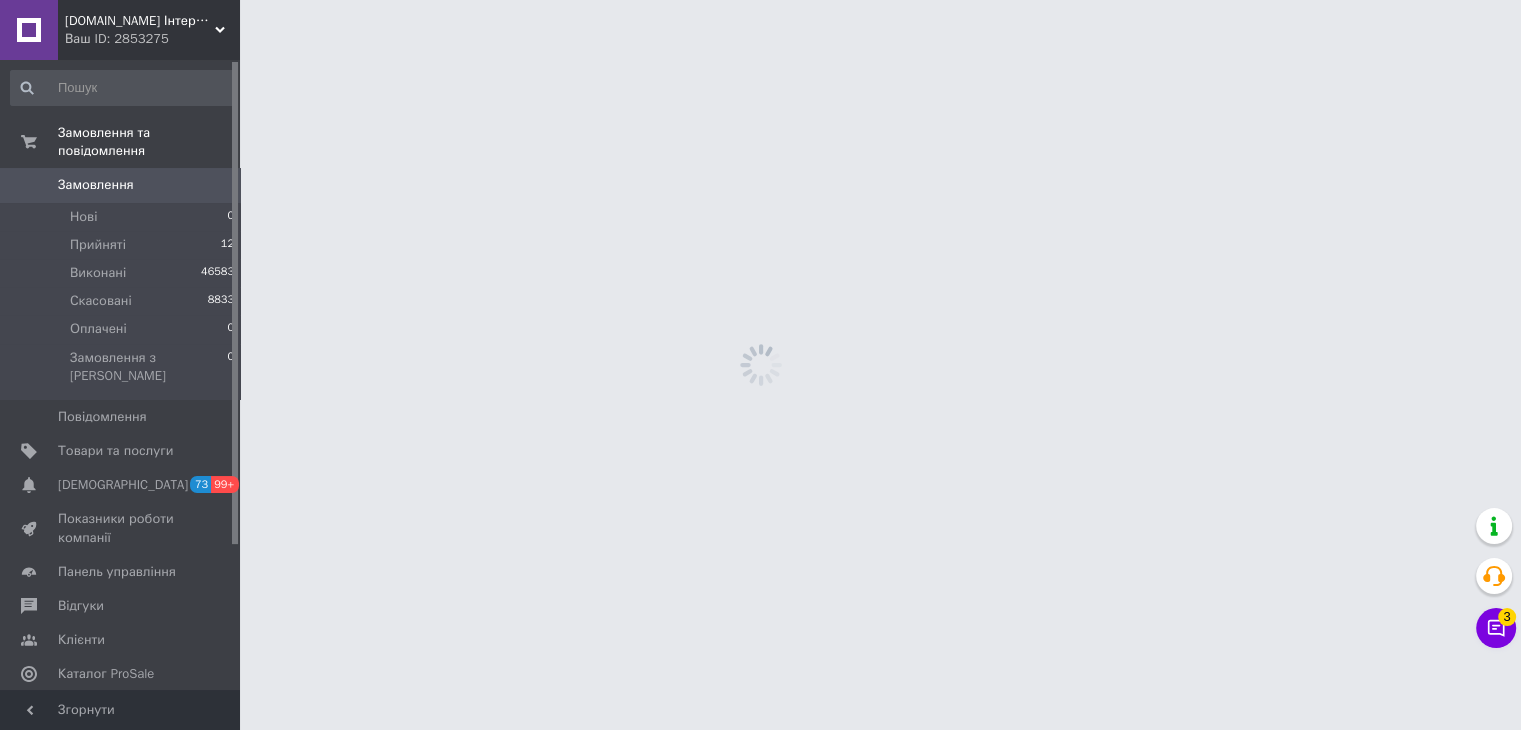 scroll, scrollTop: 0, scrollLeft: 0, axis: both 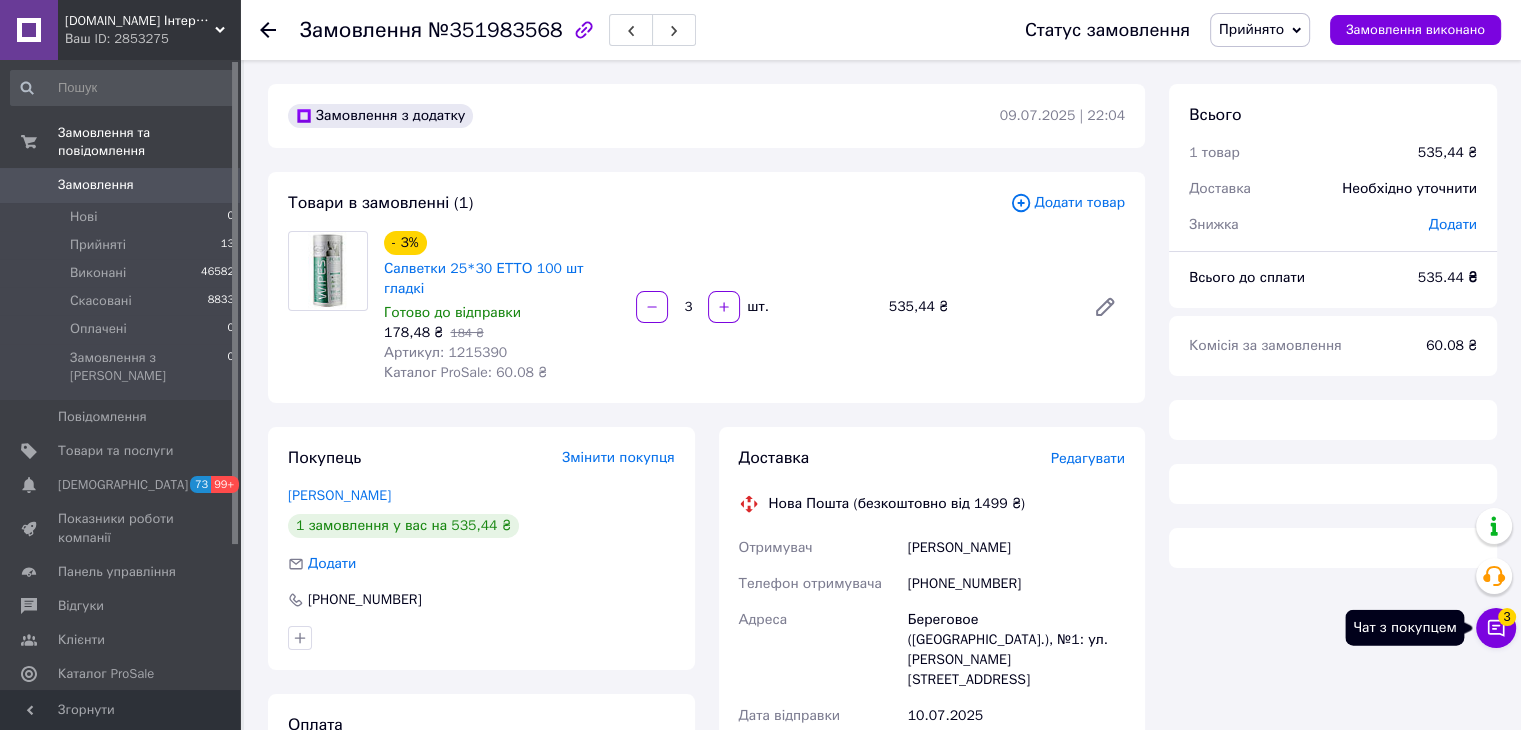 click 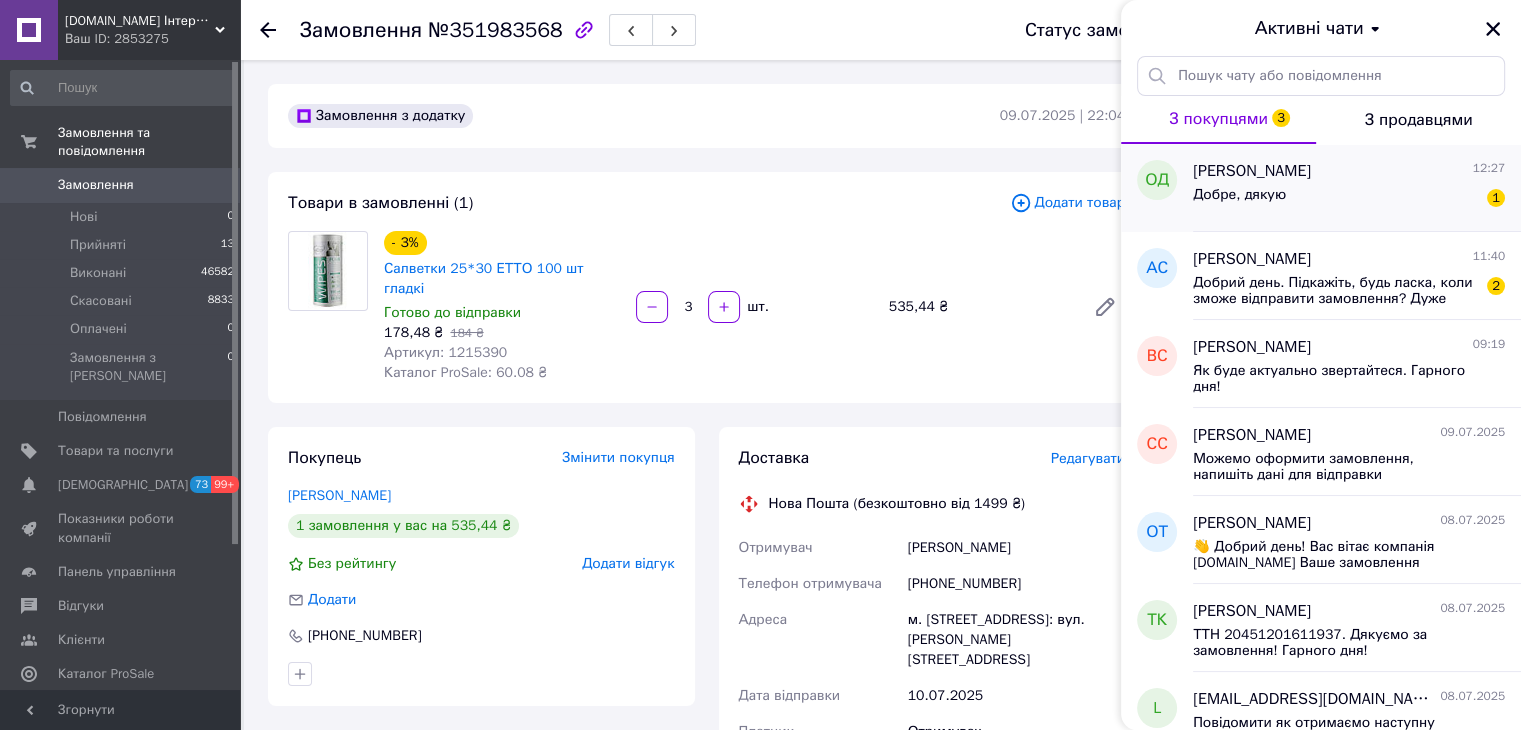 click on "Добре, дякую 1" at bounding box center (1349, 199) 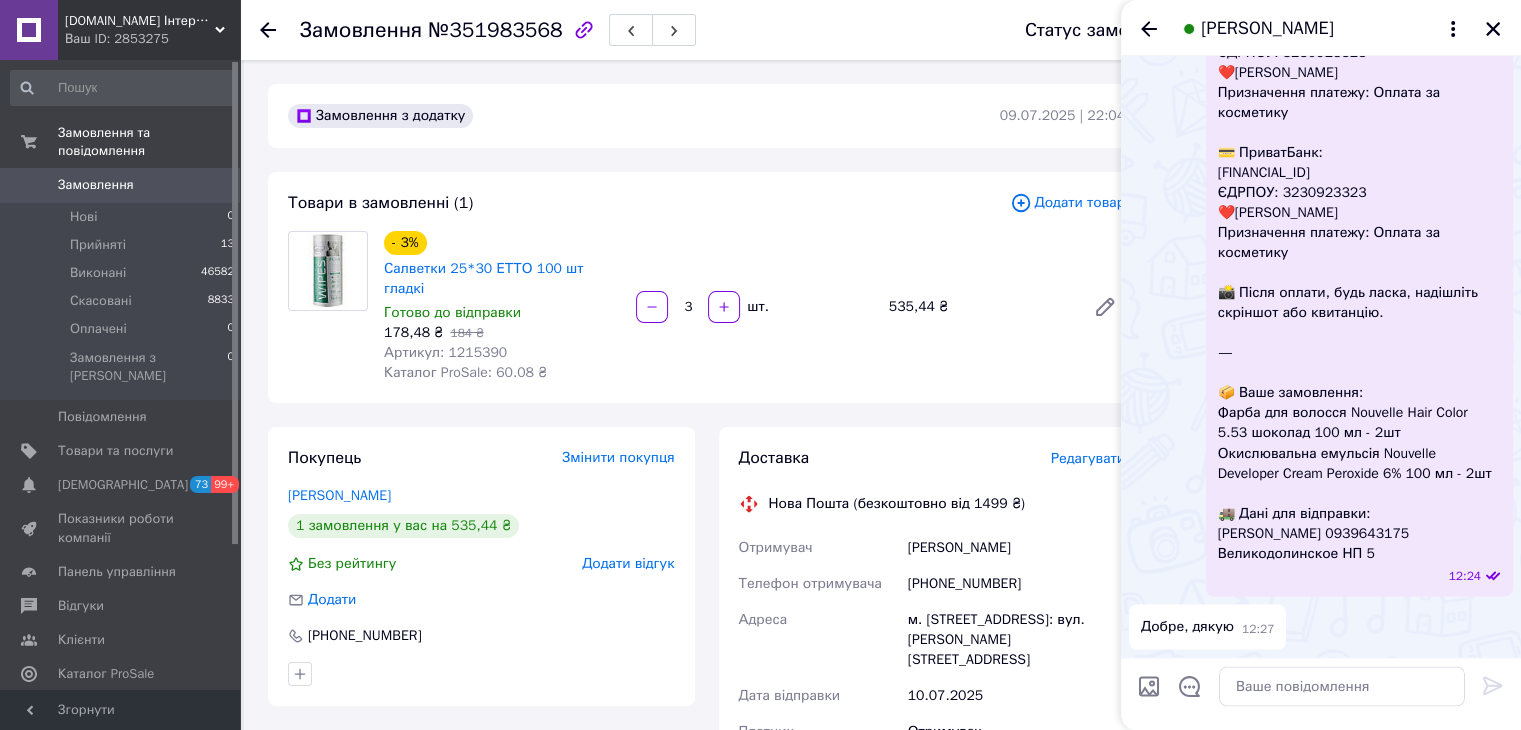 scroll, scrollTop: 4460, scrollLeft: 0, axis: vertical 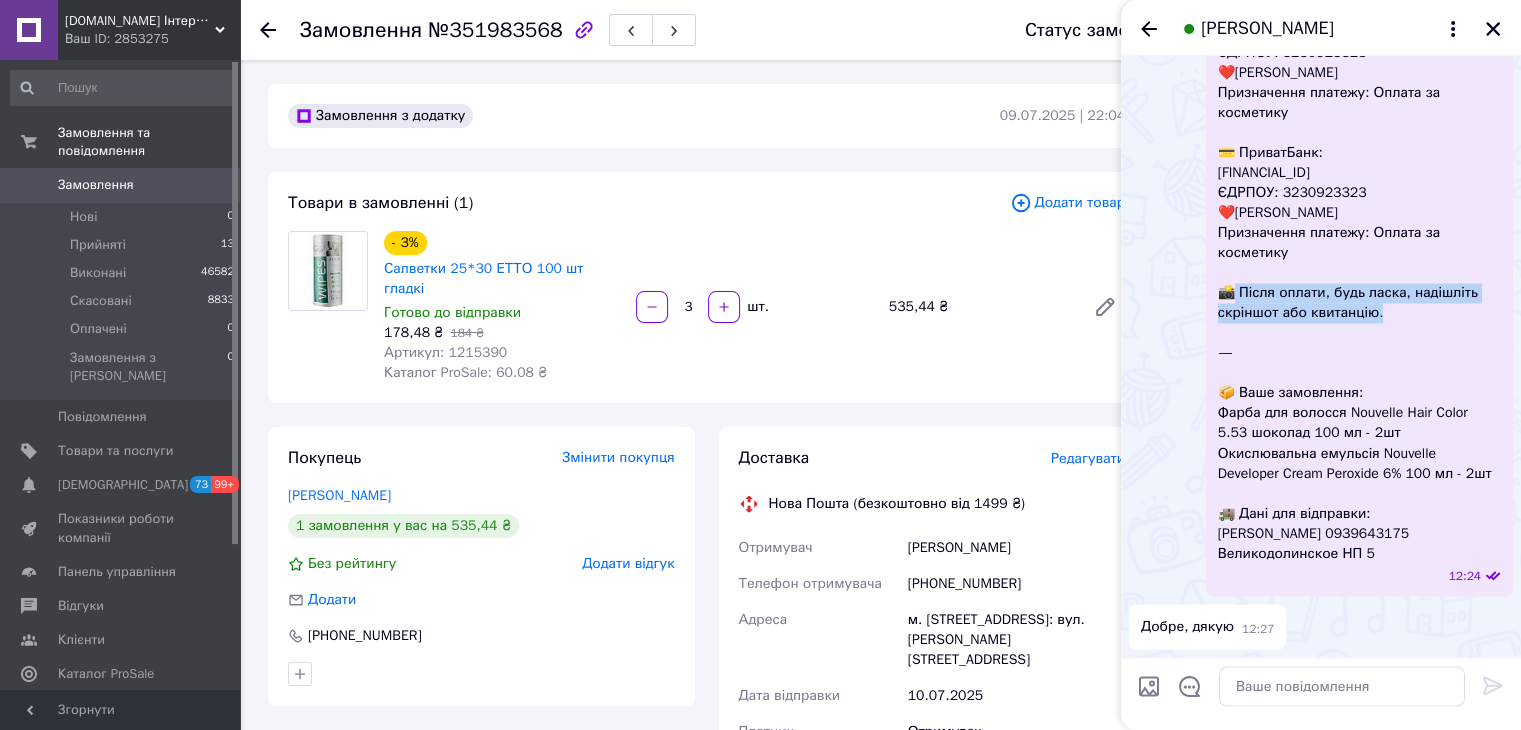 drag, startPoint x: 1384, startPoint y: 315, endPoint x: 1237, endPoint y: 290, distance: 149.1107 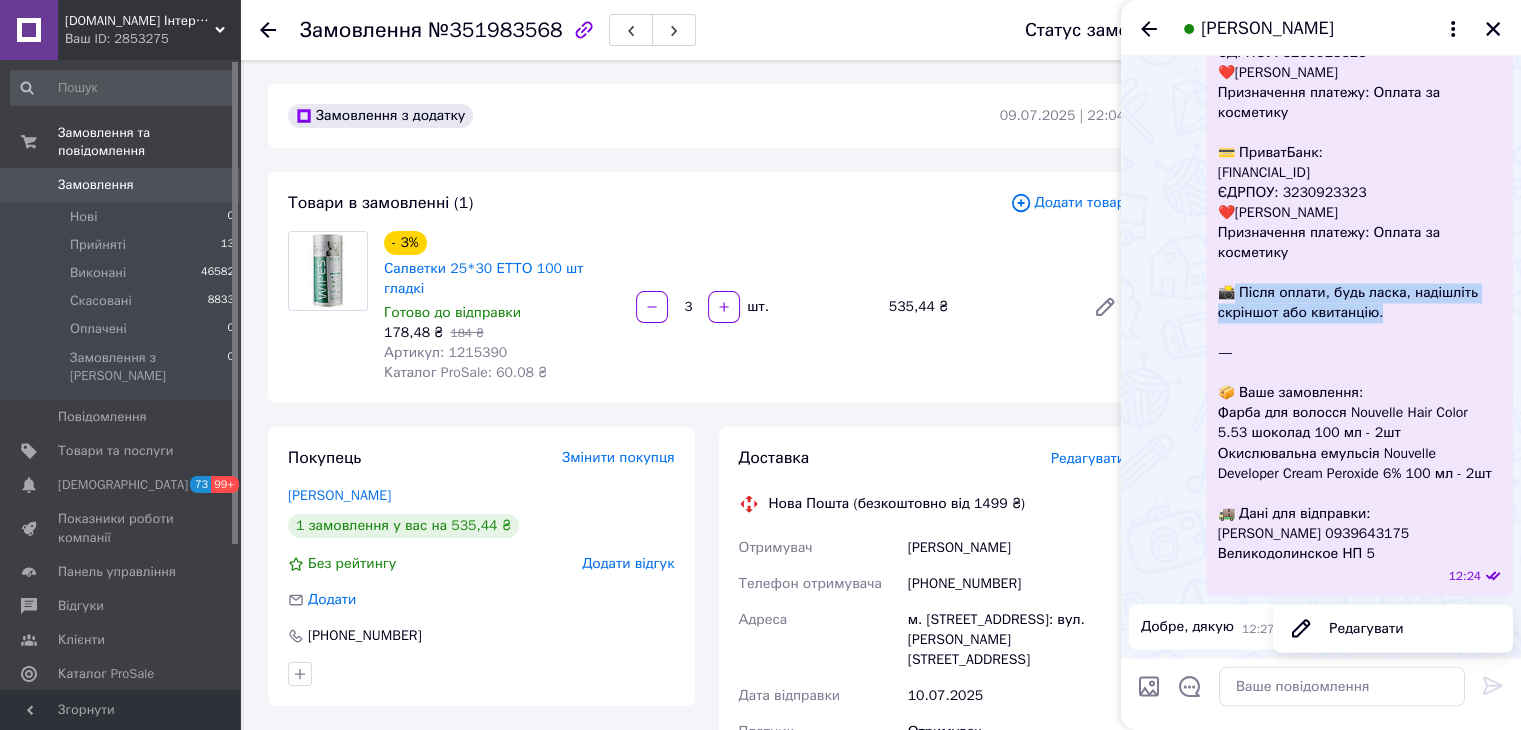 copy on "Після оплати, будь ласка, надішліть скріншот або квитанцію." 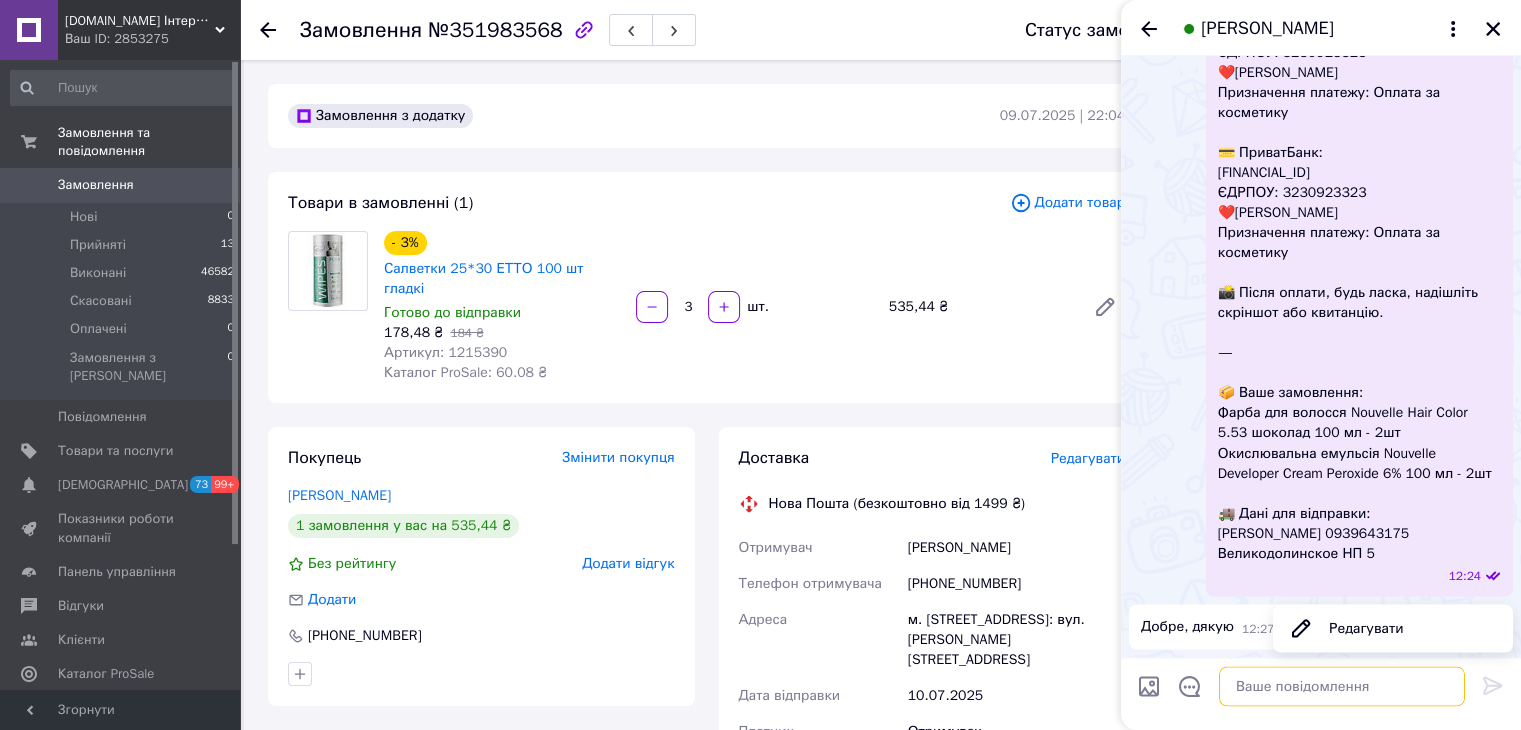 click at bounding box center (1342, 686) 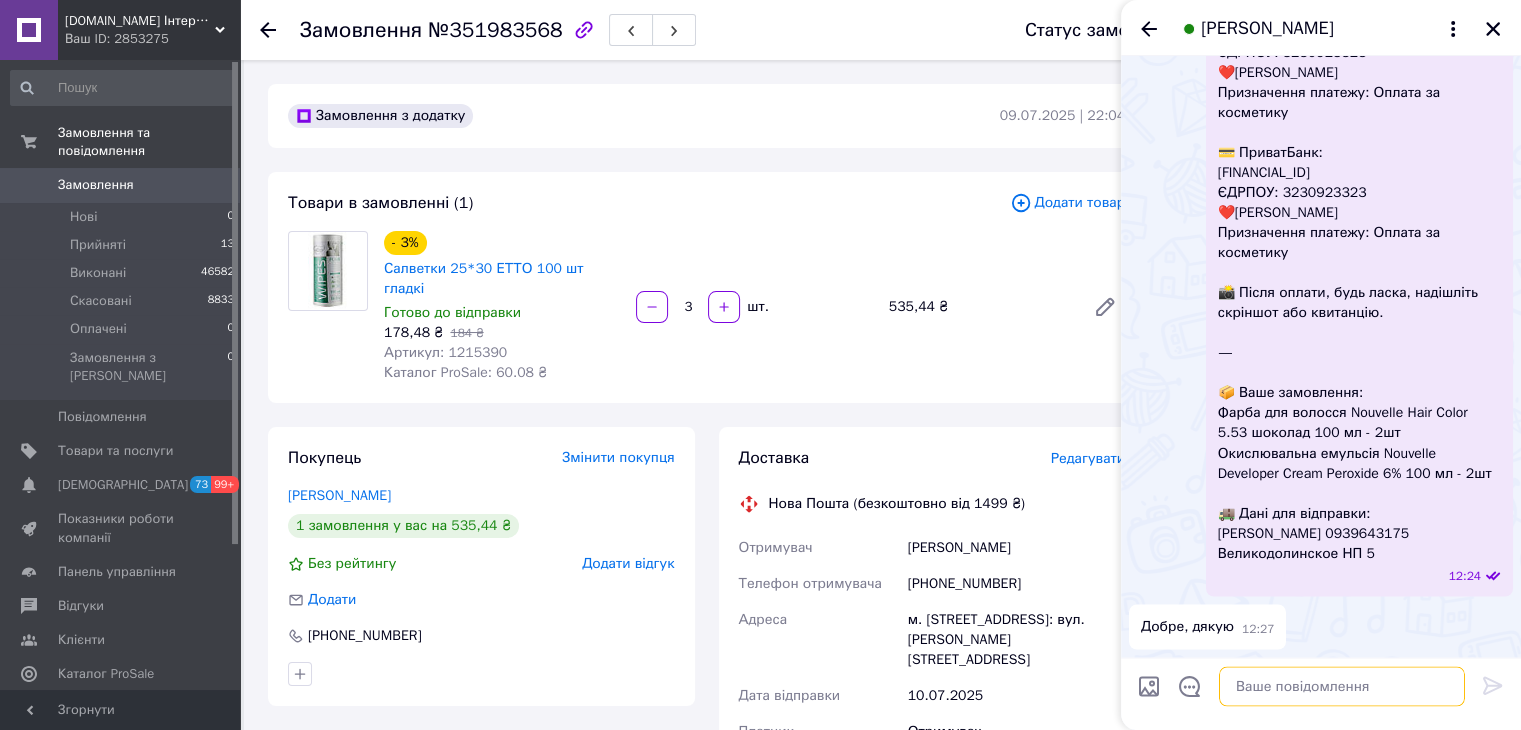 paste on "Після оплати, будь ласка, надішліть скріншот або квитанцію." 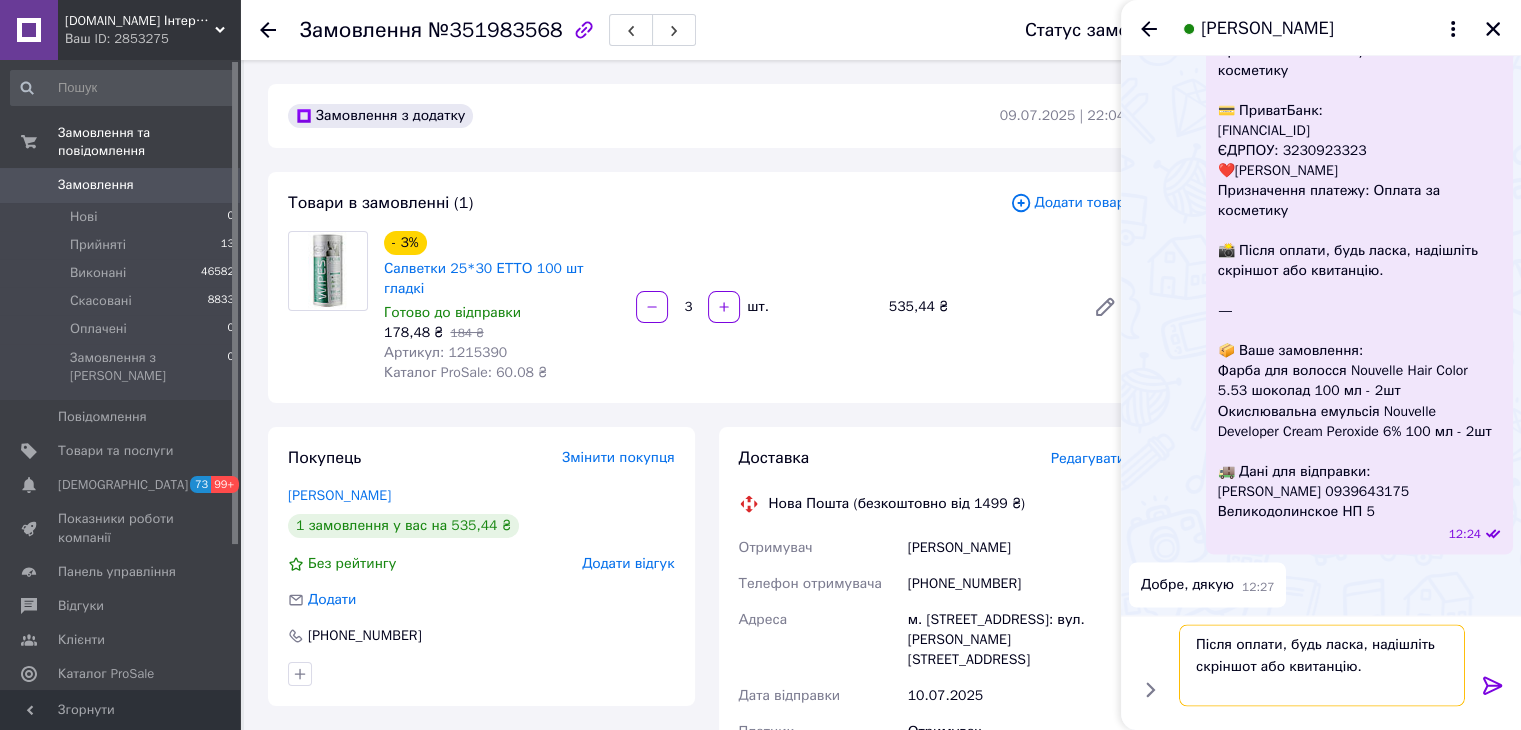 type on "Після оплати, будь ласка, надішліть скріншот або квитанцію." 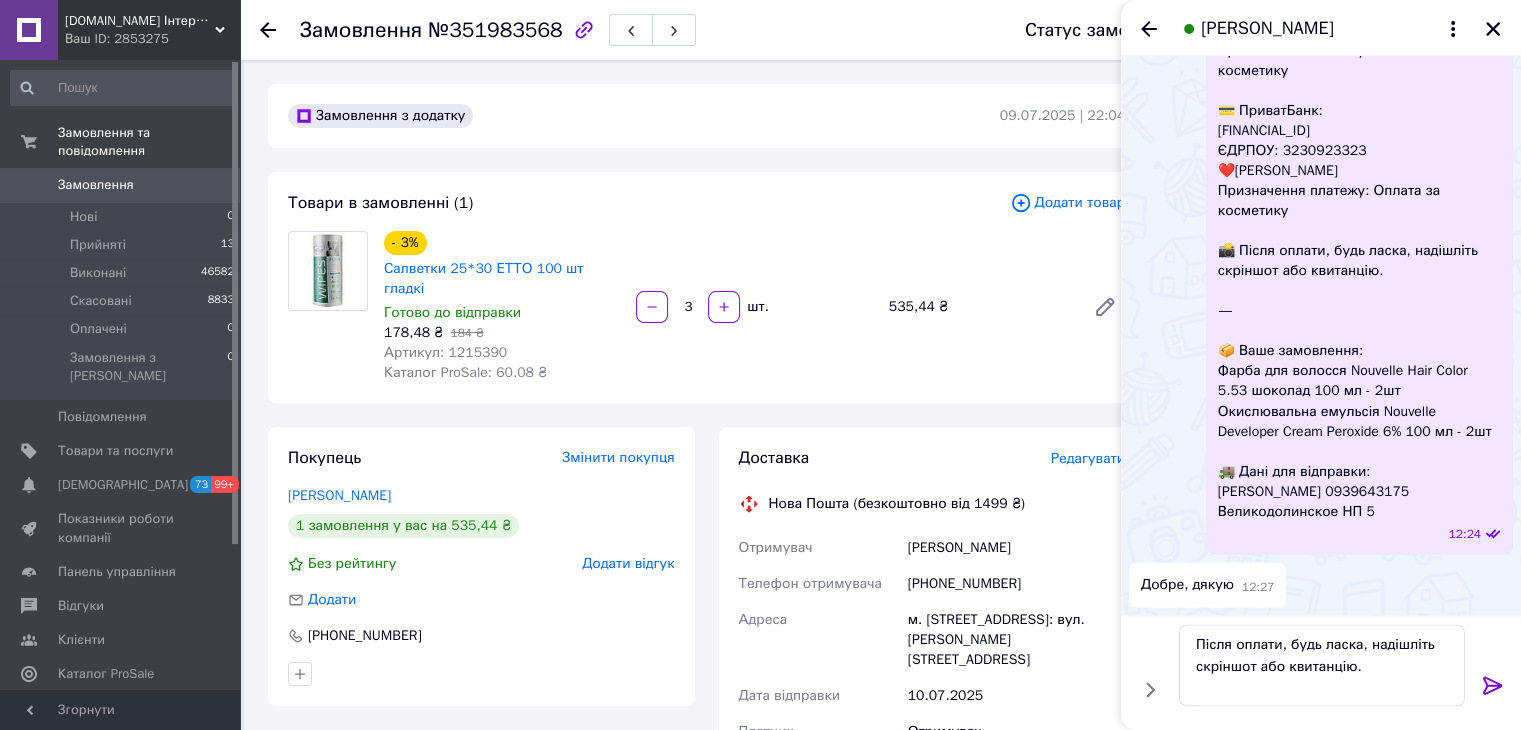 click 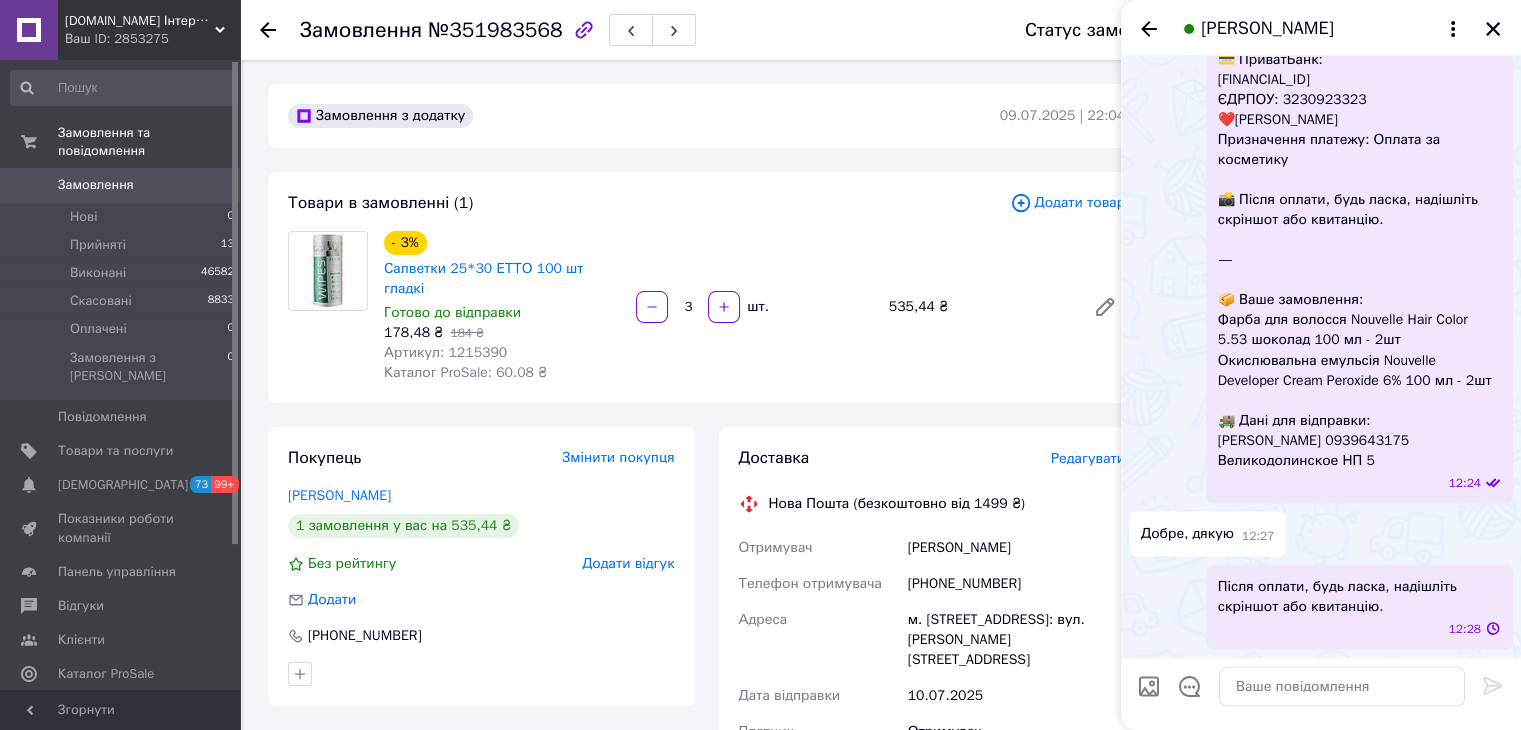 scroll, scrollTop: 4552, scrollLeft: 0, axis: vertical 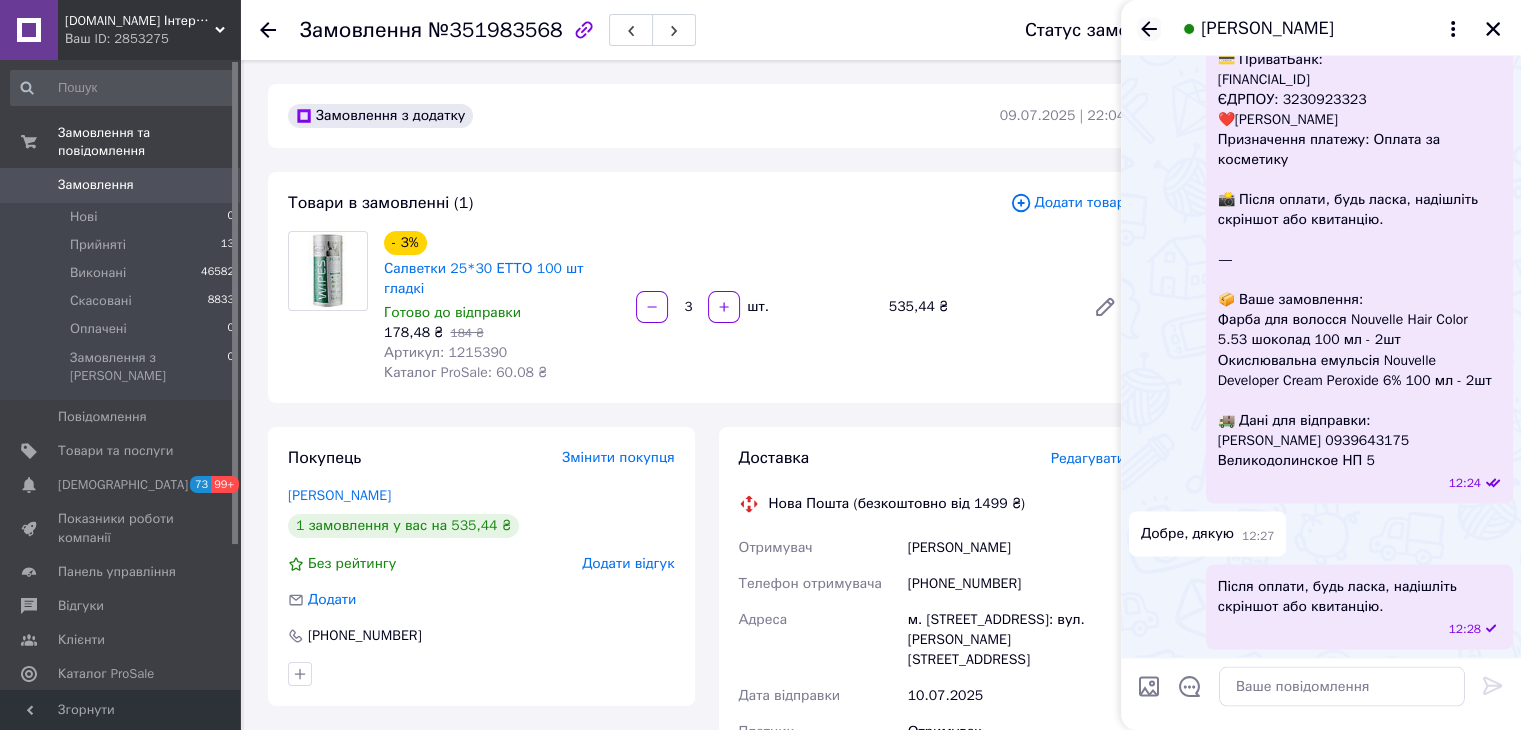 click 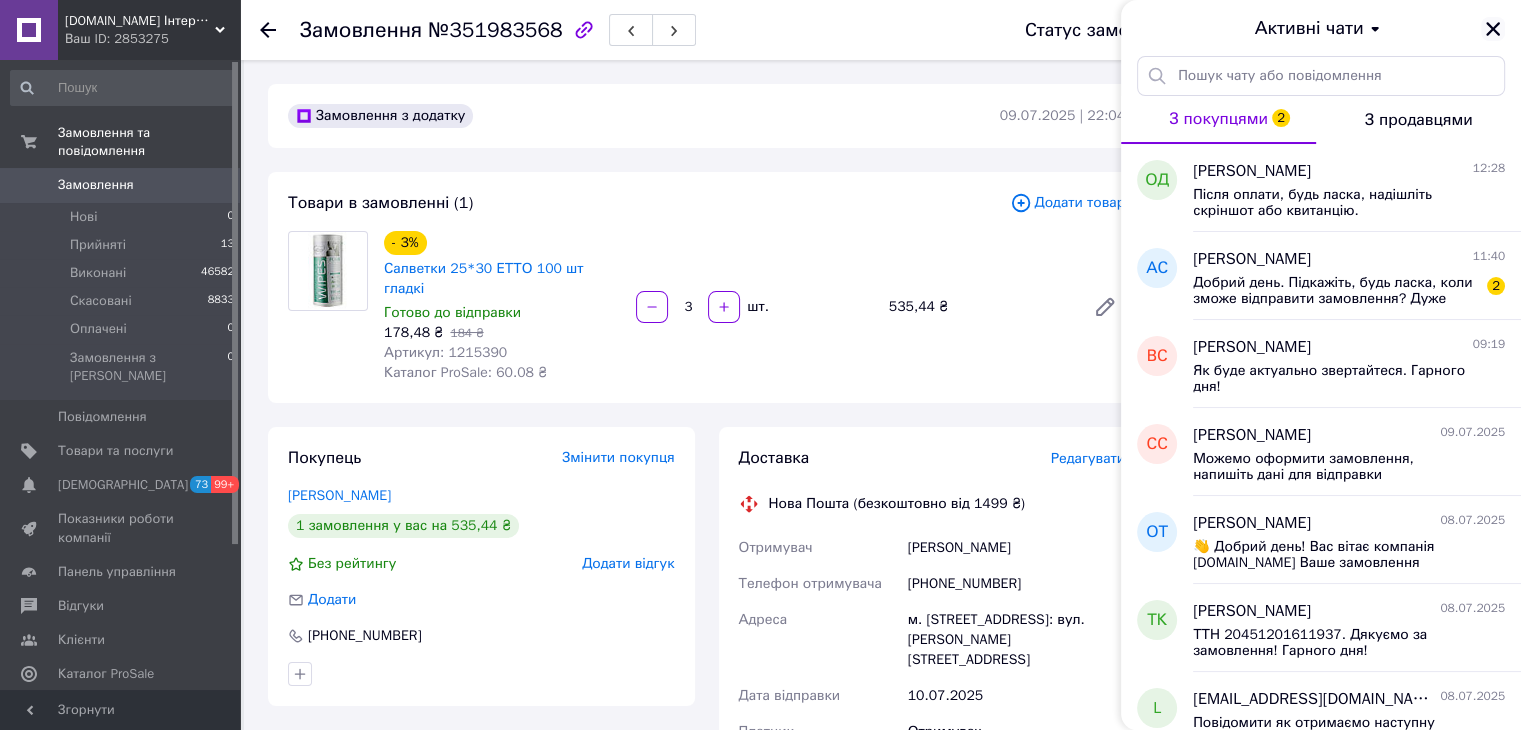 click 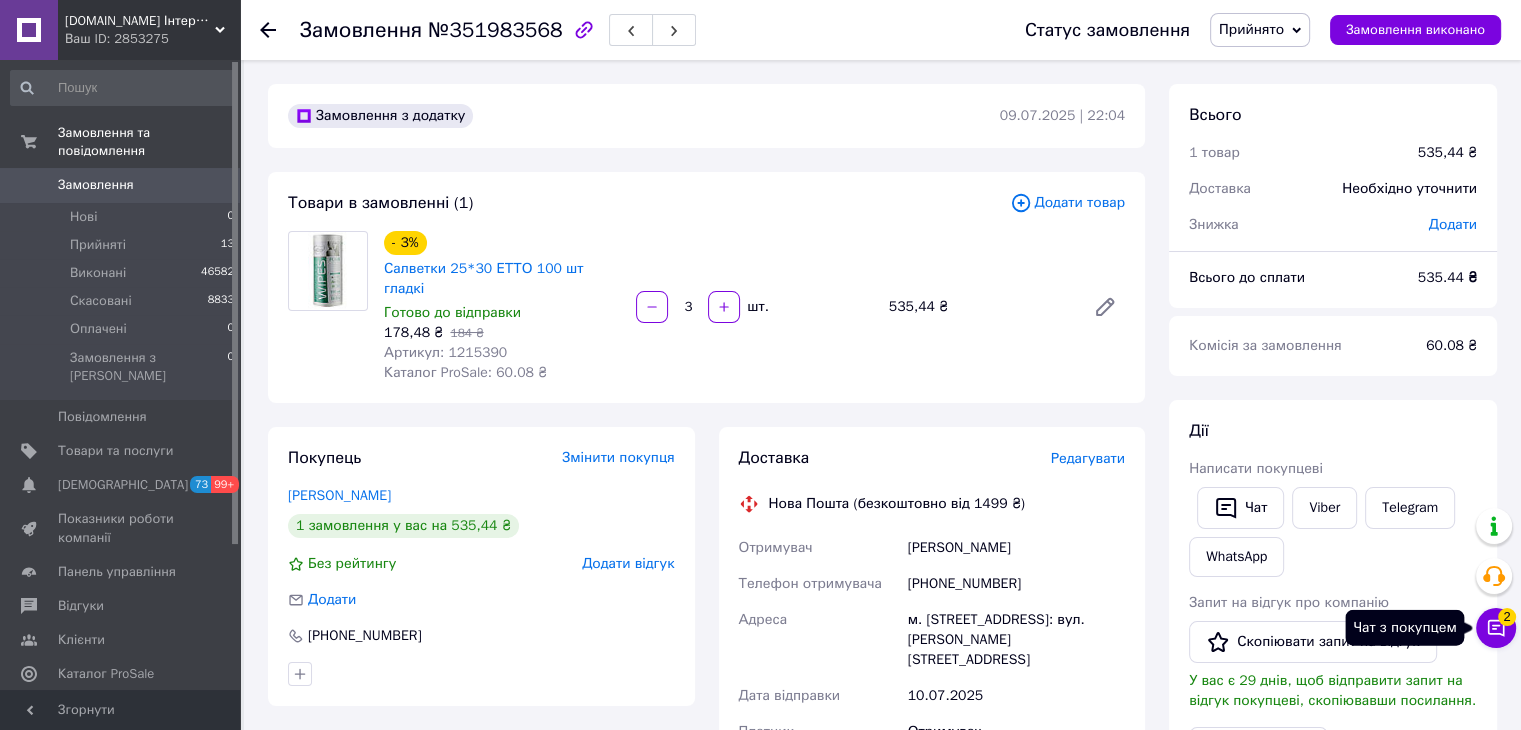 click 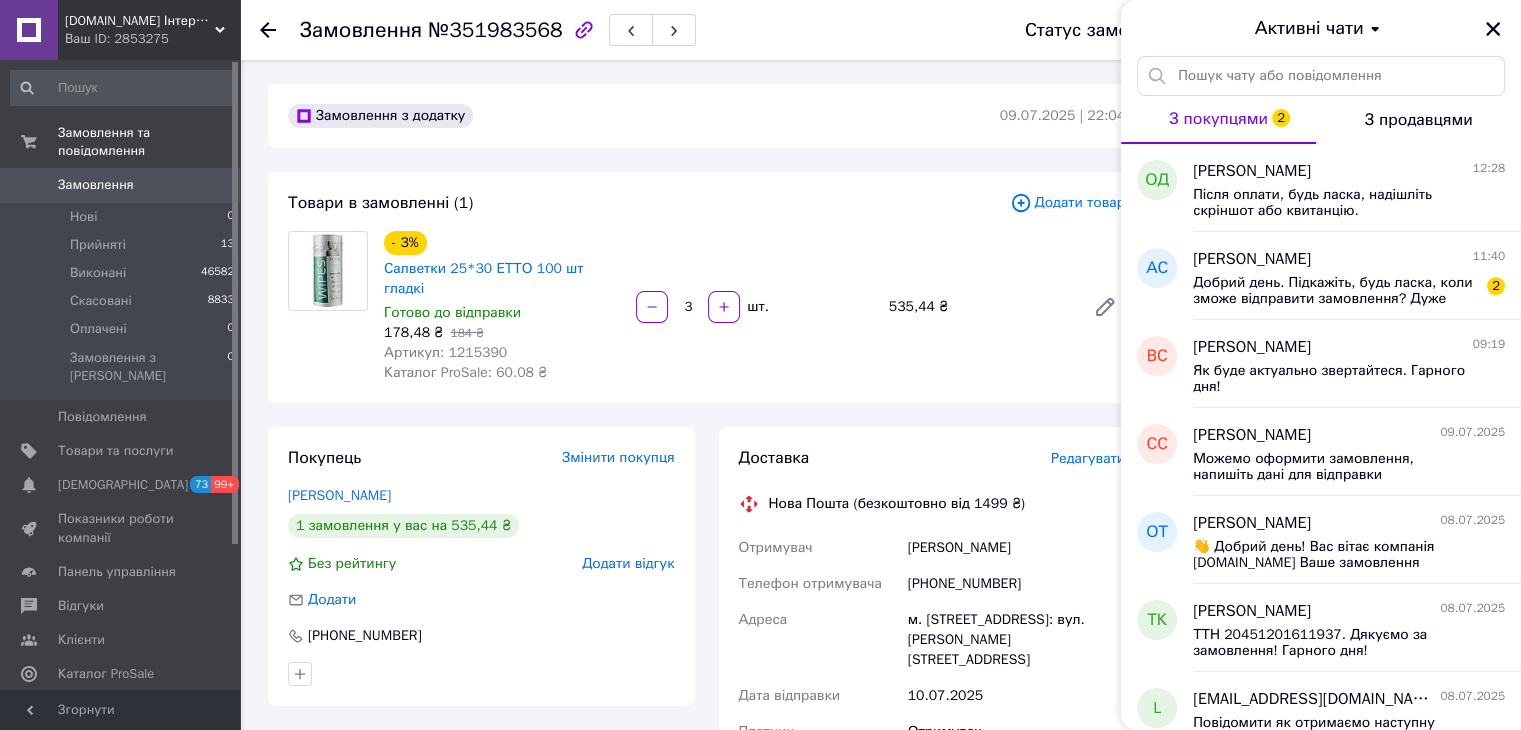 drag, startPoint x: 1491, startPoint y: 25, endPoint x: 970, endPoint y: 79, distance: 523.791 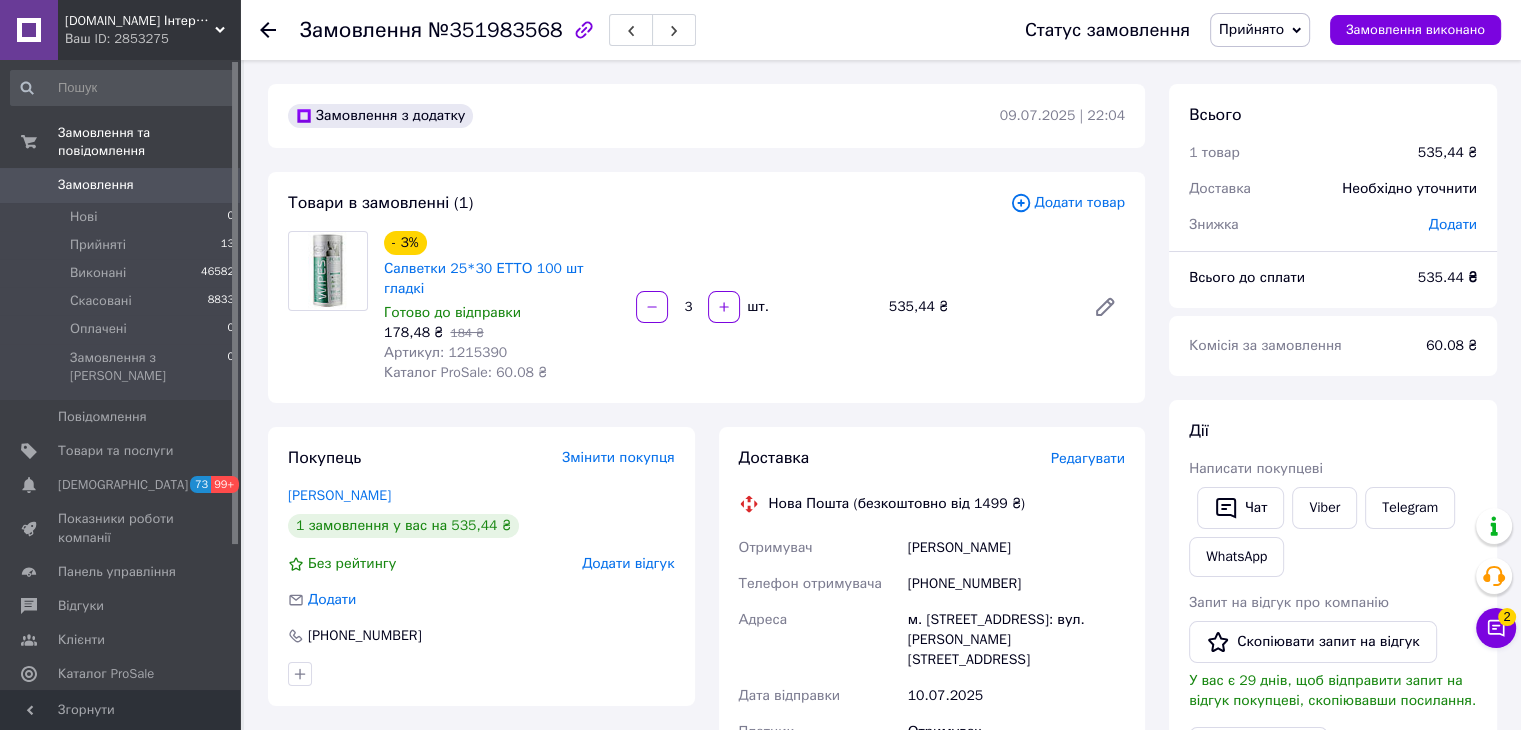 drag, startPoint x: 282, startPoint y: 21, endPoint x: 269, endPoint y: 25, distance: 13.601471 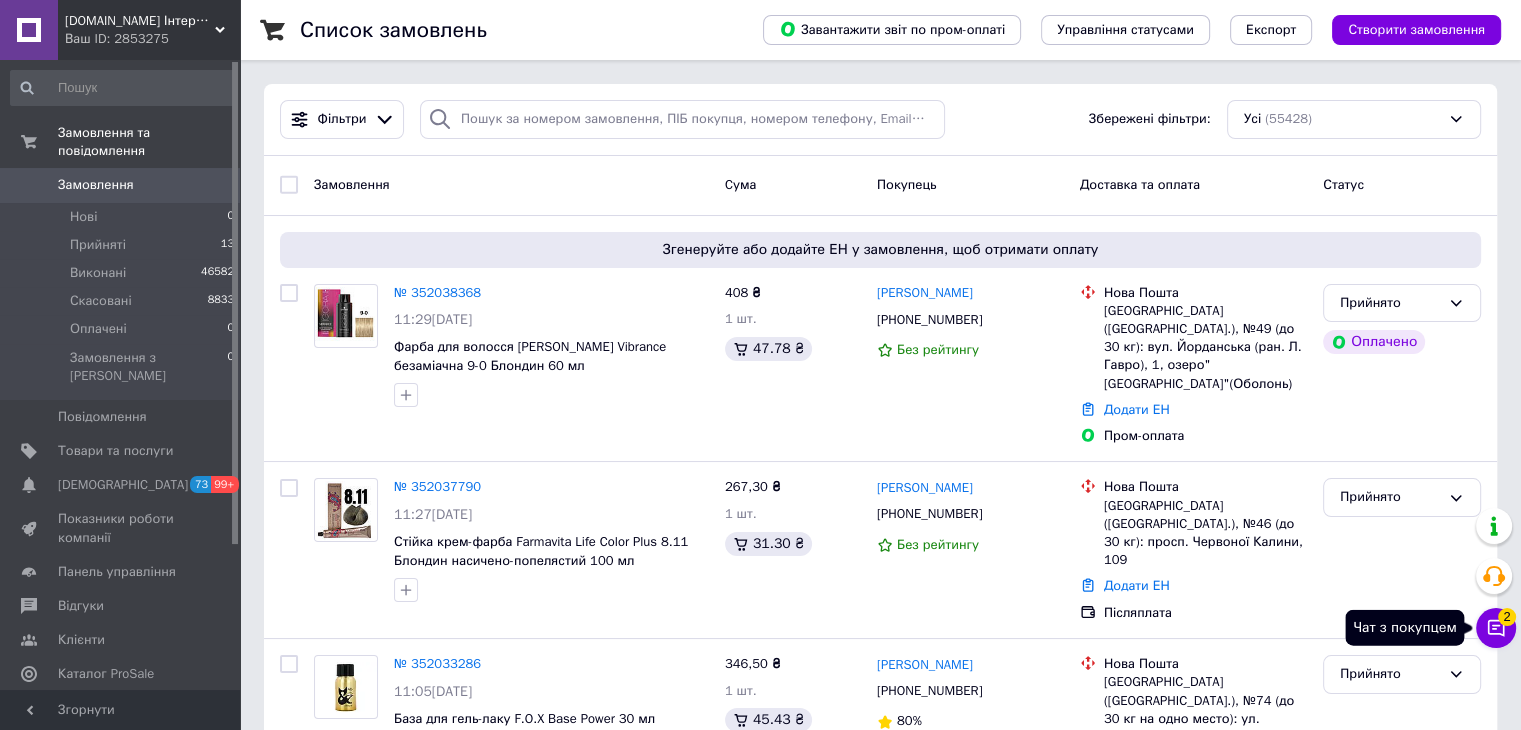 click 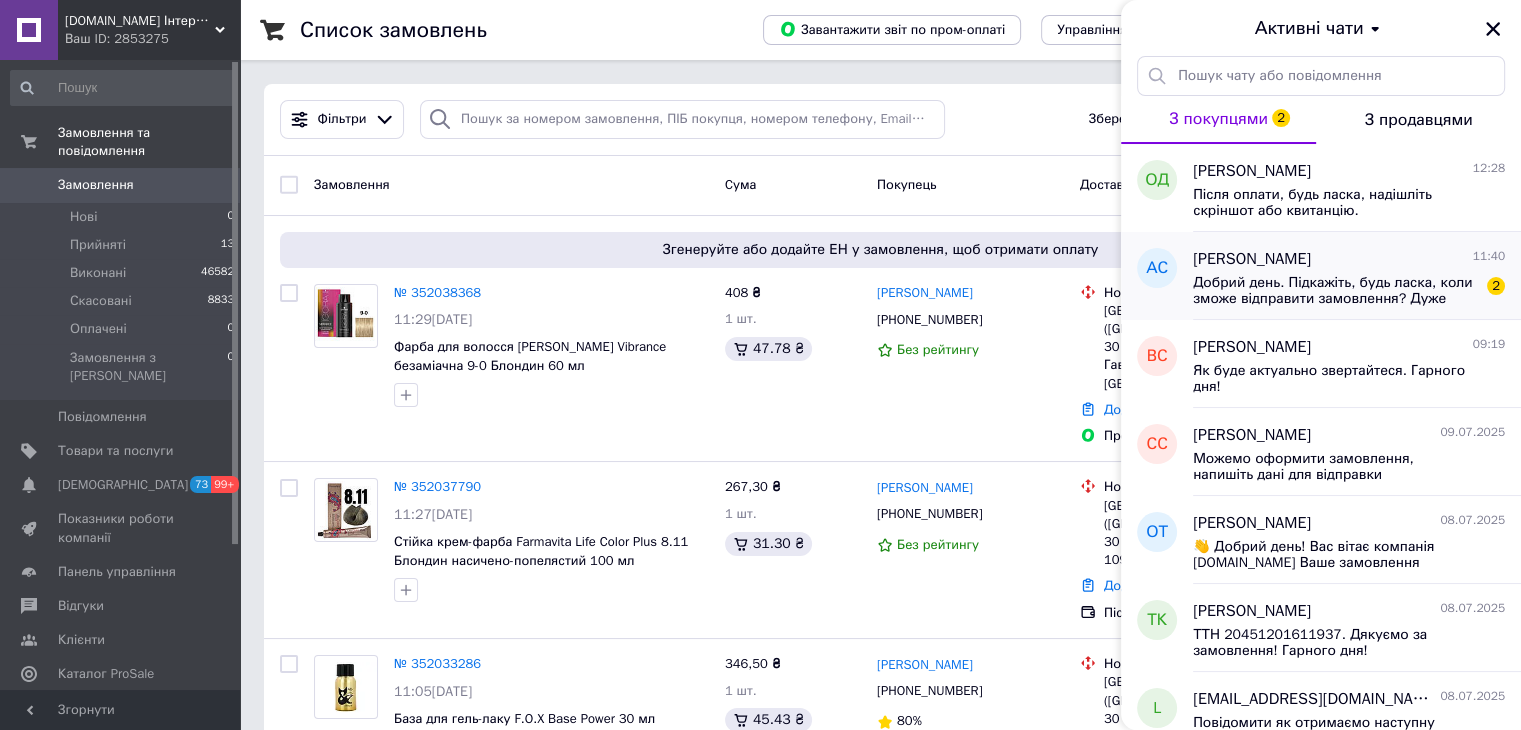 click on "Добрий день. Підкажіть, будь ласка, коли зможе відправити замовлення? Дуже потрібне на суботу" at bounding box center [1335, 291] 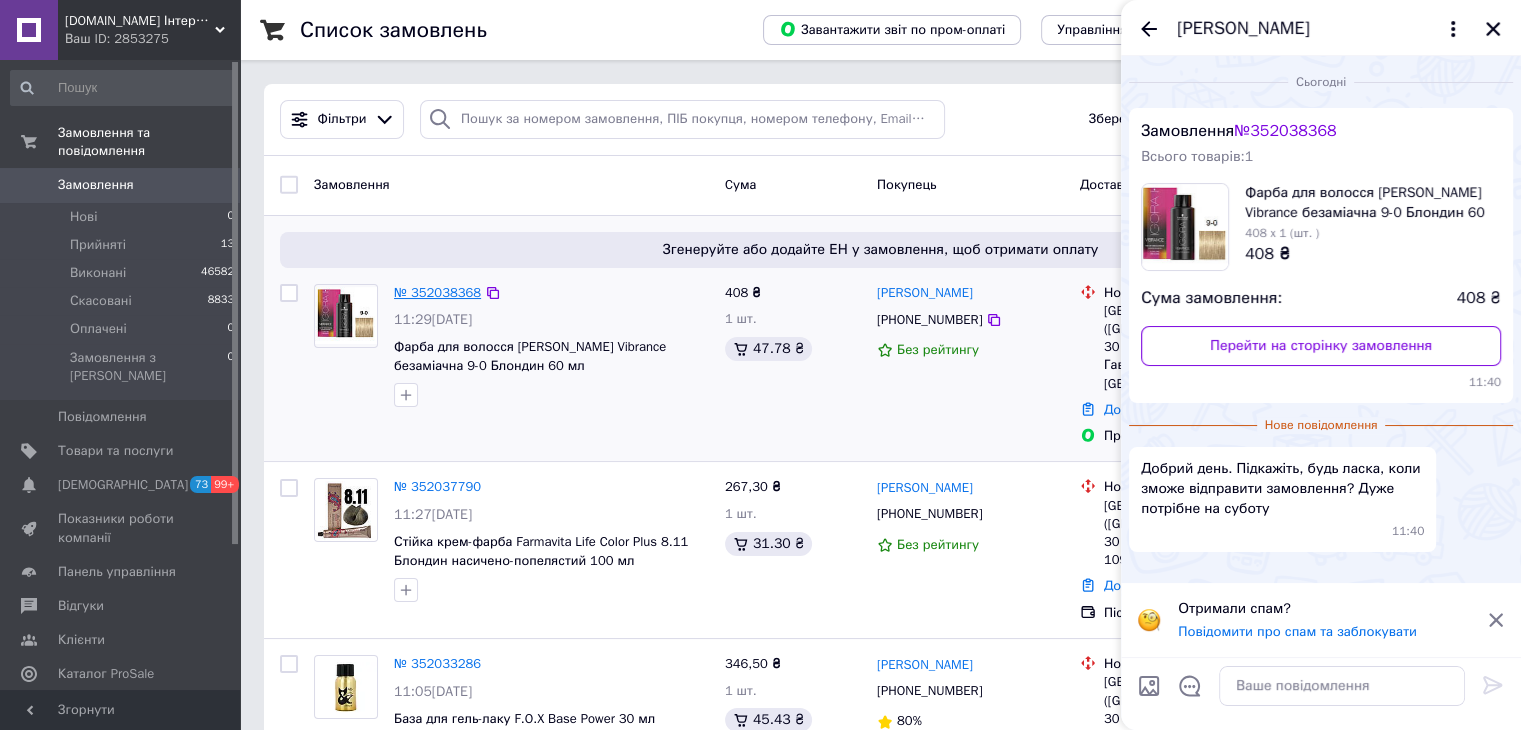 click on "№ 352038368" at bounding box center (437, 292) 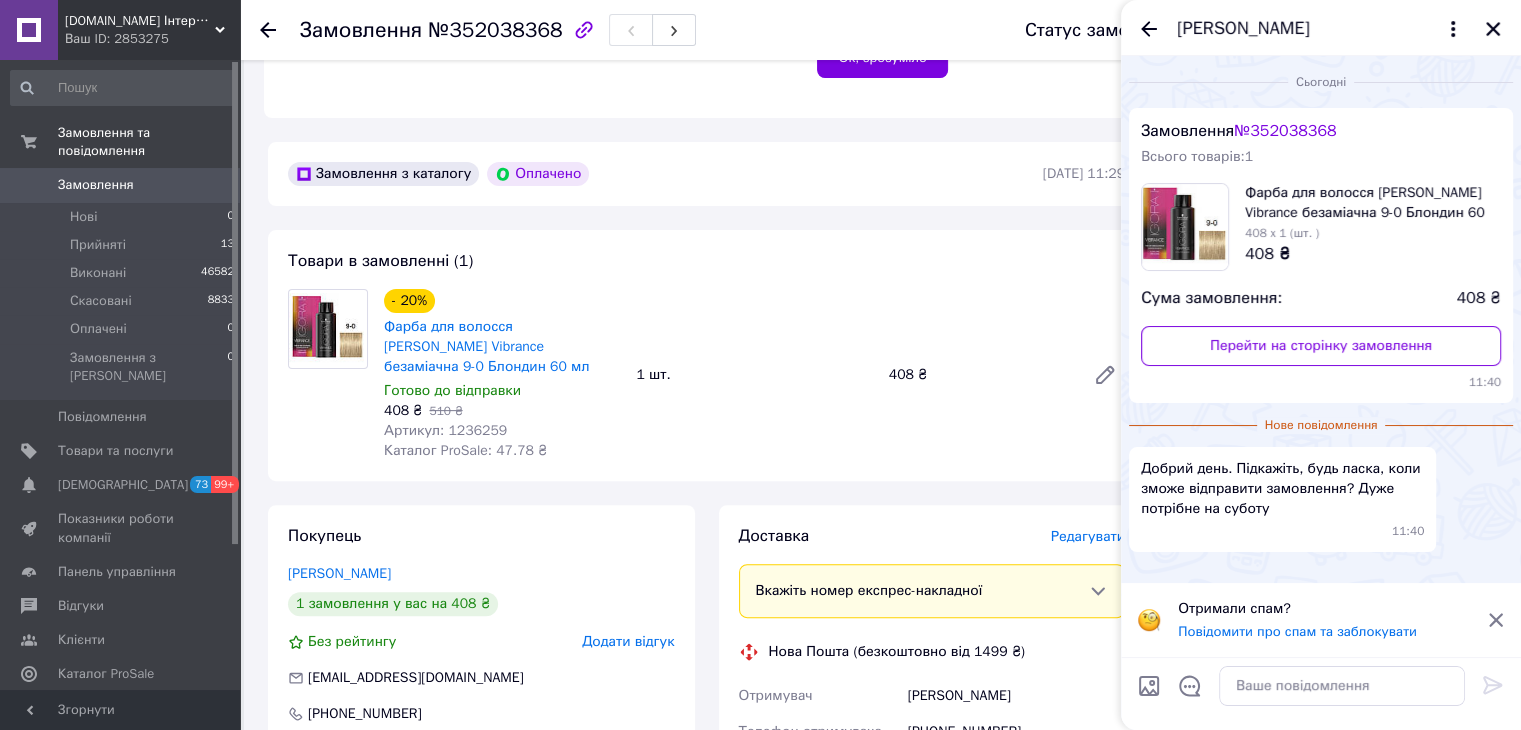 scroll, scrollTop: 500, scrollLeft: 0, axis: vertical 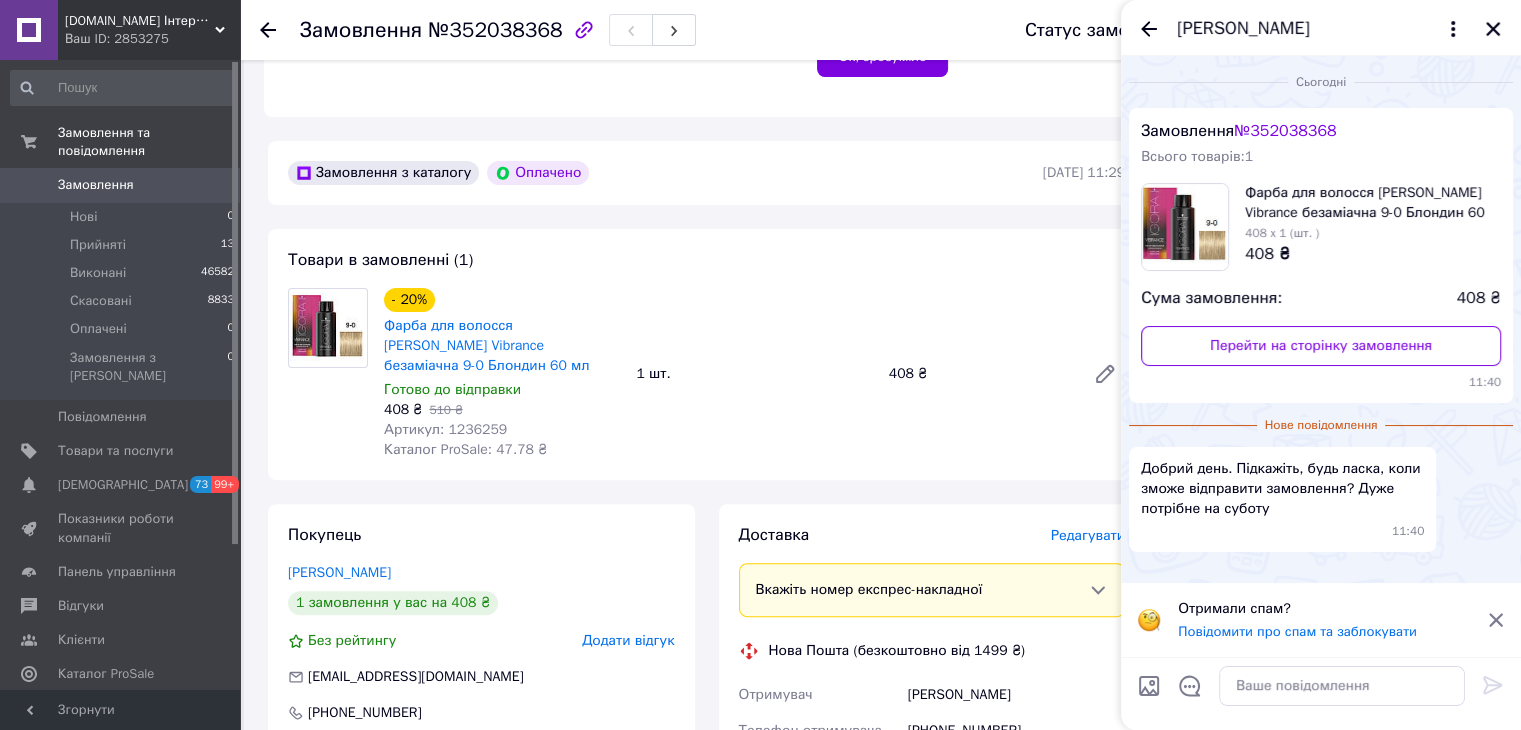 click on "Артикул: 1236259" at bounding box center [445, 429] 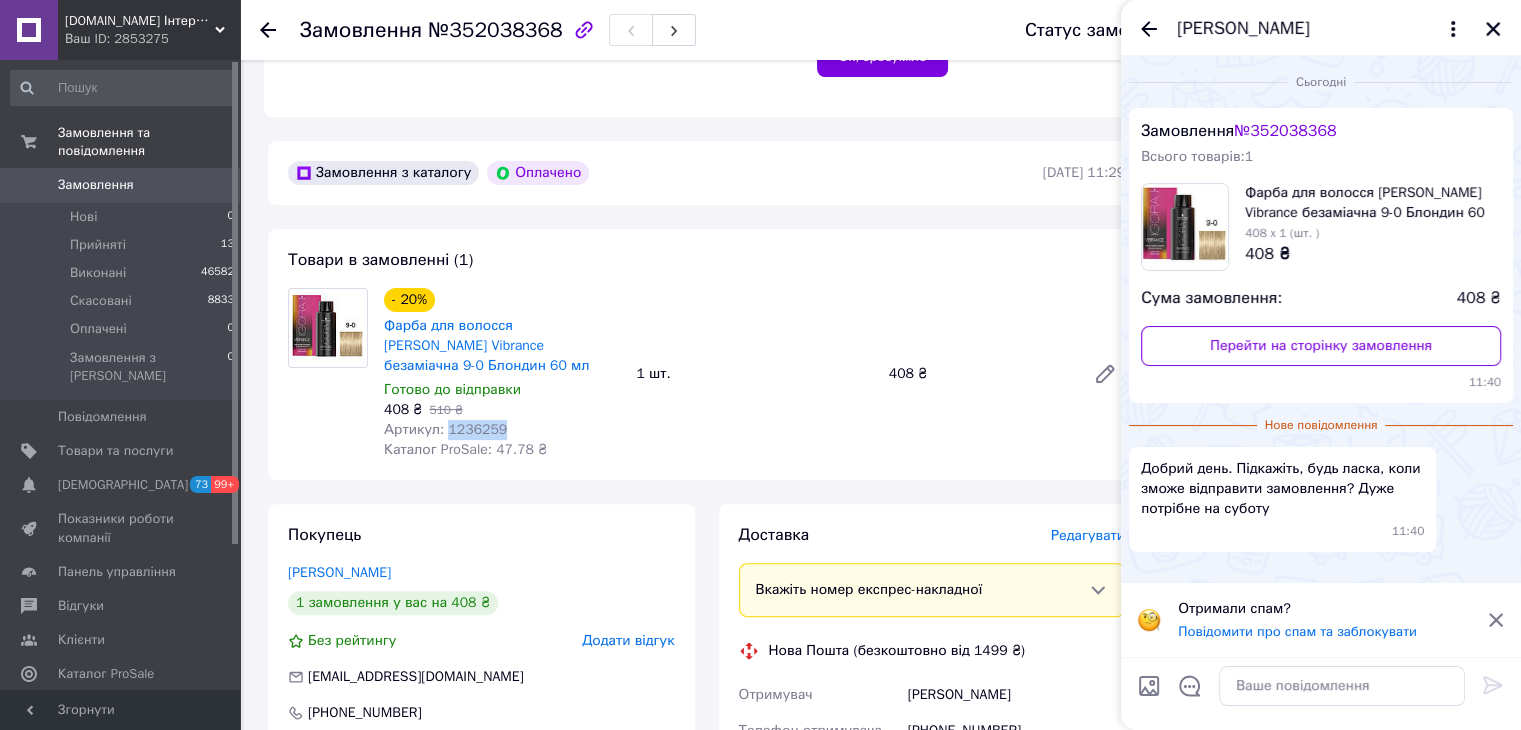 click on "Артикул: 1236259" at bounding box center [445, 429] 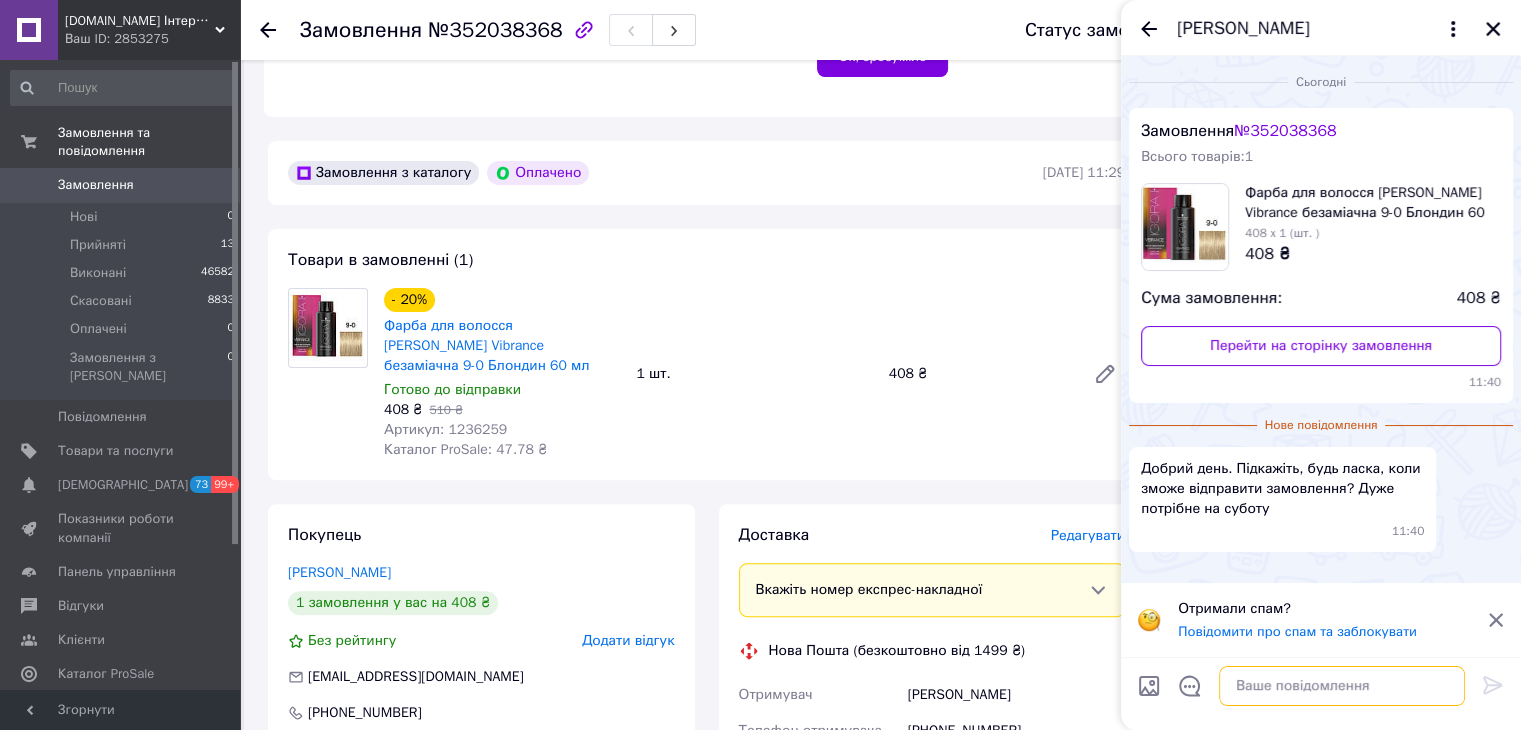 click at bounding box center (1342, 686) 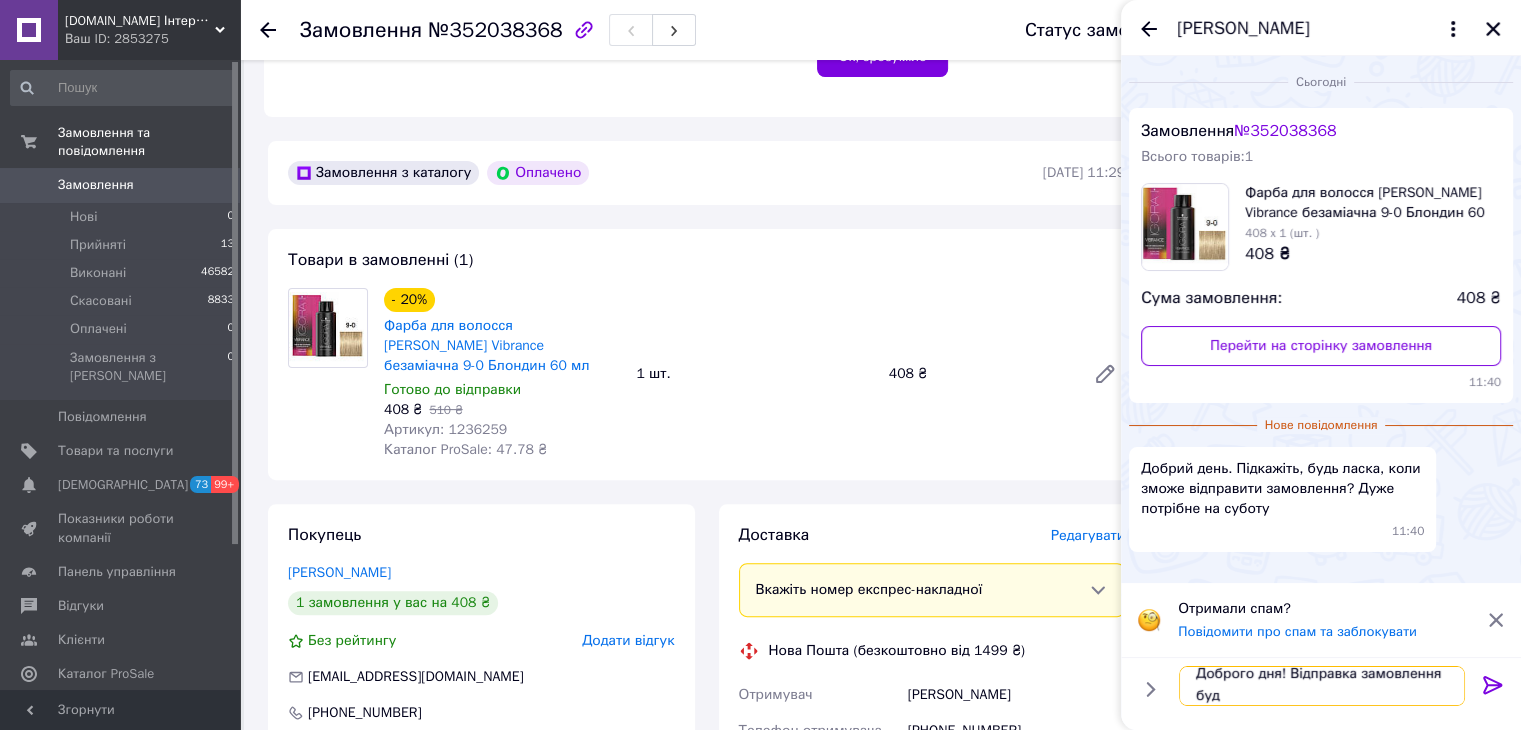 scroll, scrollTop: 1, scrollLeft: 0, axis: vertical 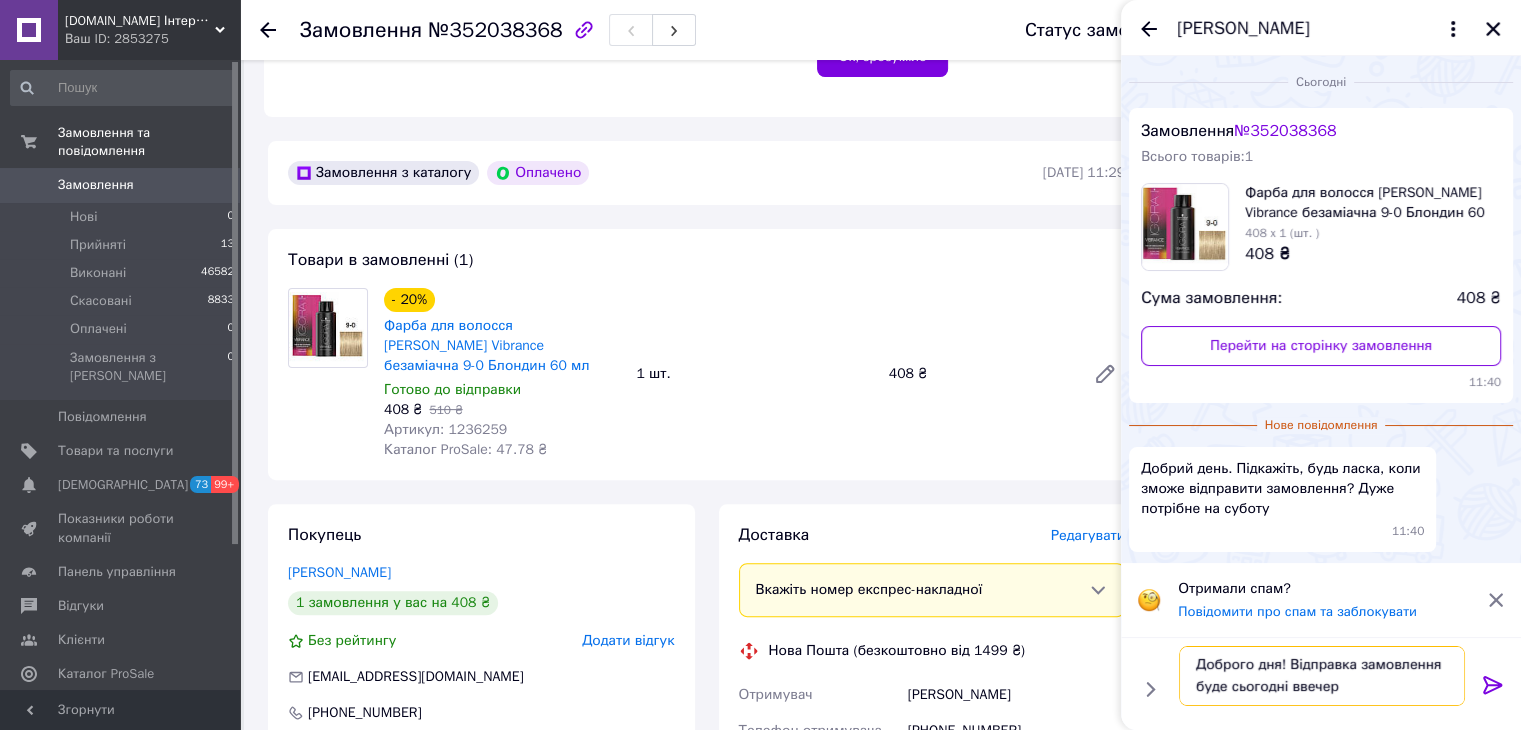 type on "Доброго дня! Відправка замовлення буде сьогодні ввечері" 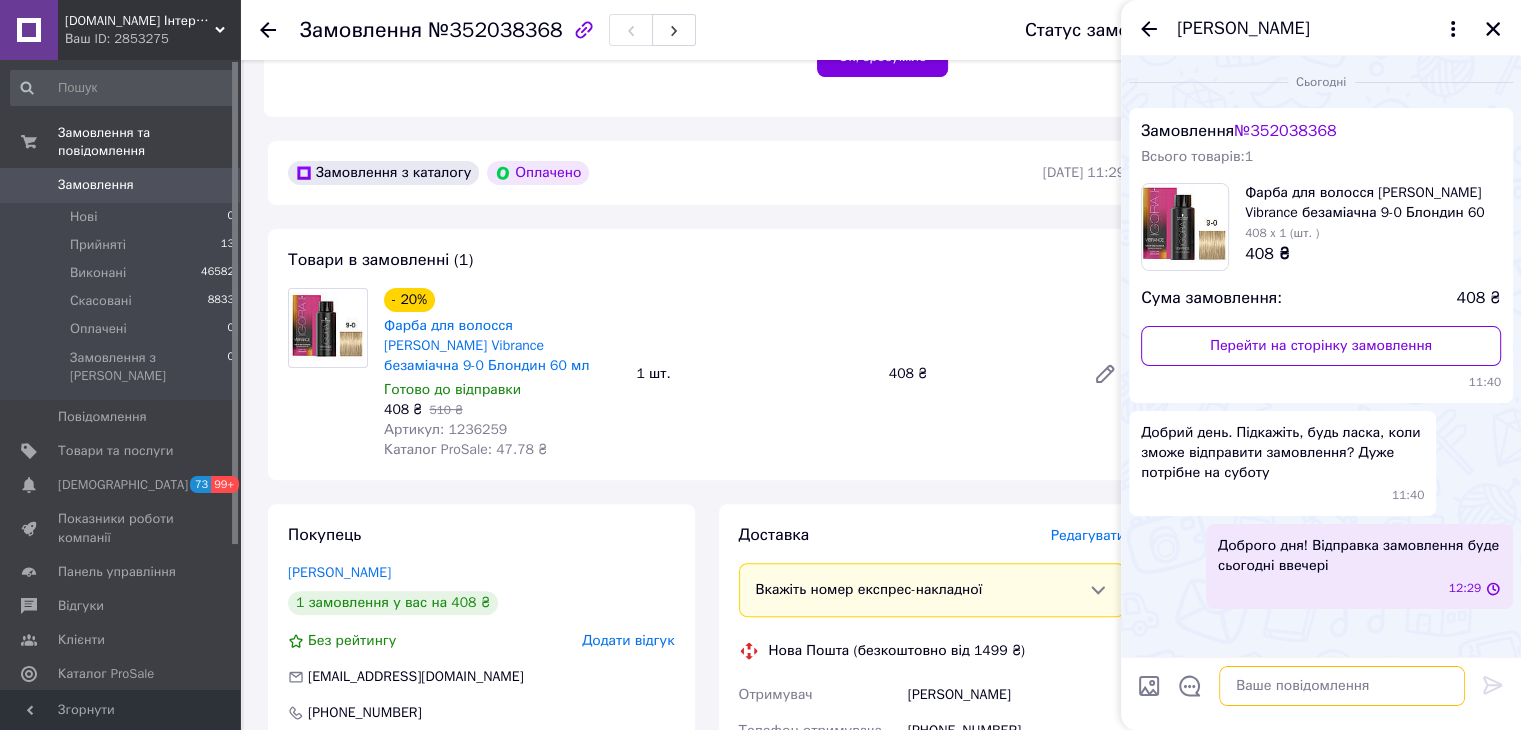 scroll, scrollTop: 0, scrollLeft: 0, axis: both 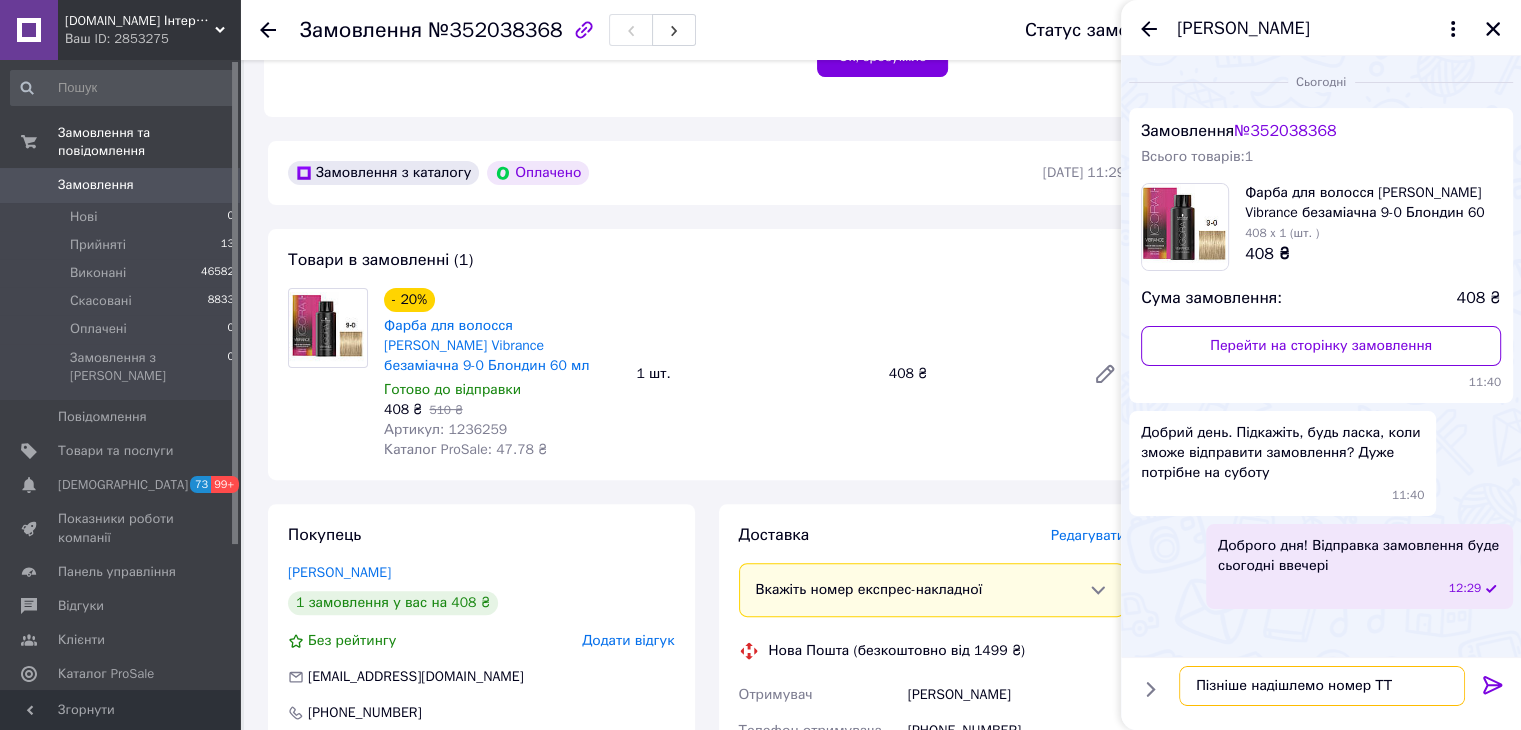 type on "Пізніше надішлемо номер ТТН" 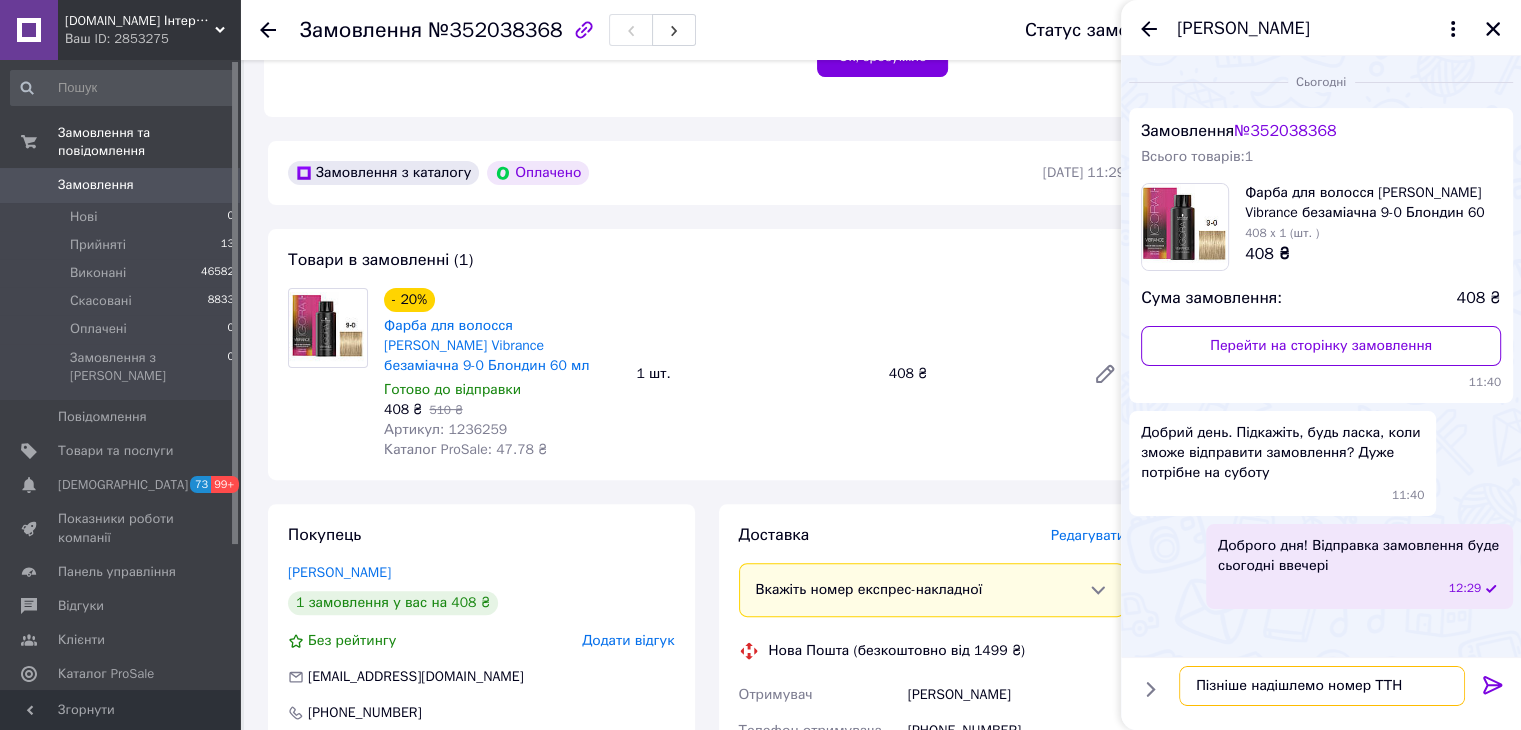 type 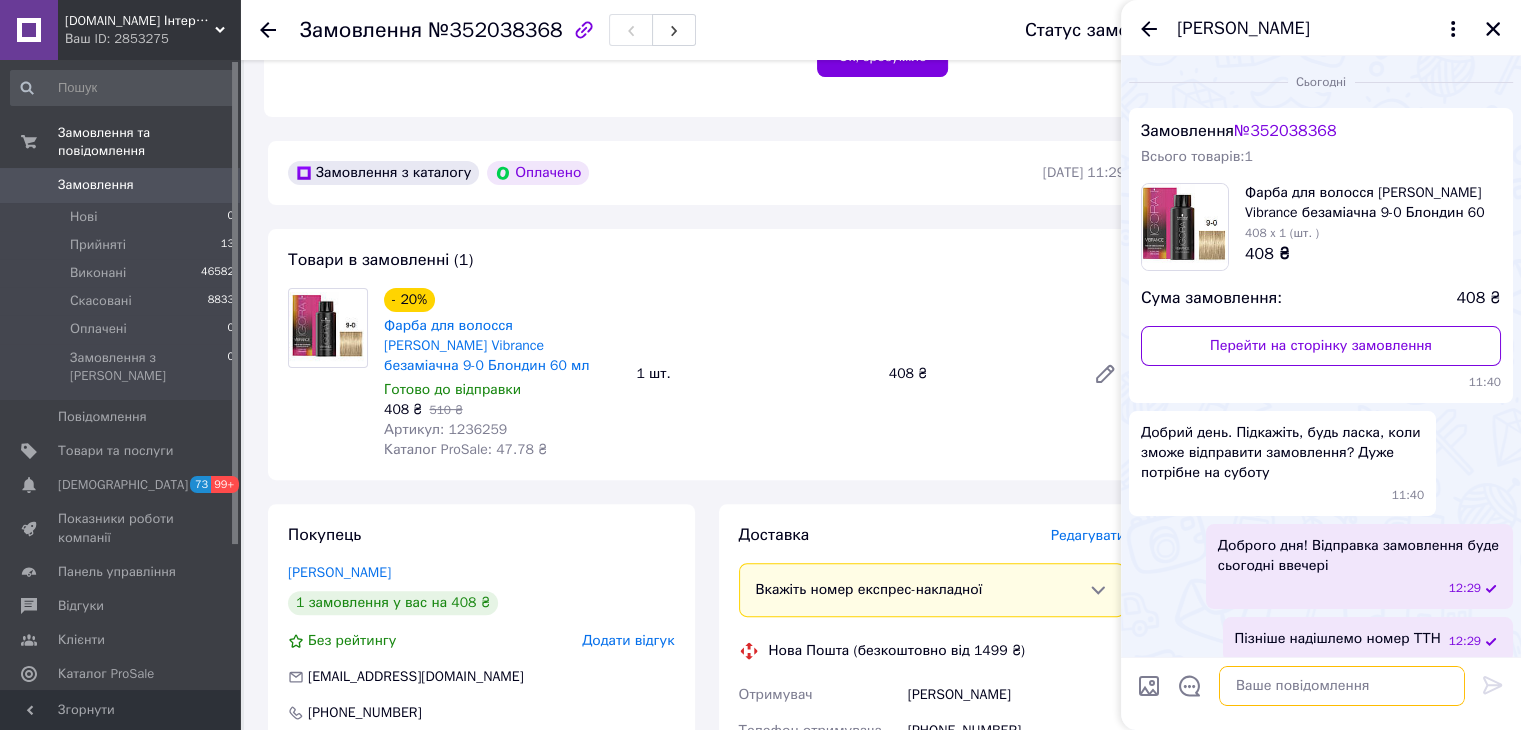 scroll, scrollTop: 13, scrollLeft: 0, axis: vertical 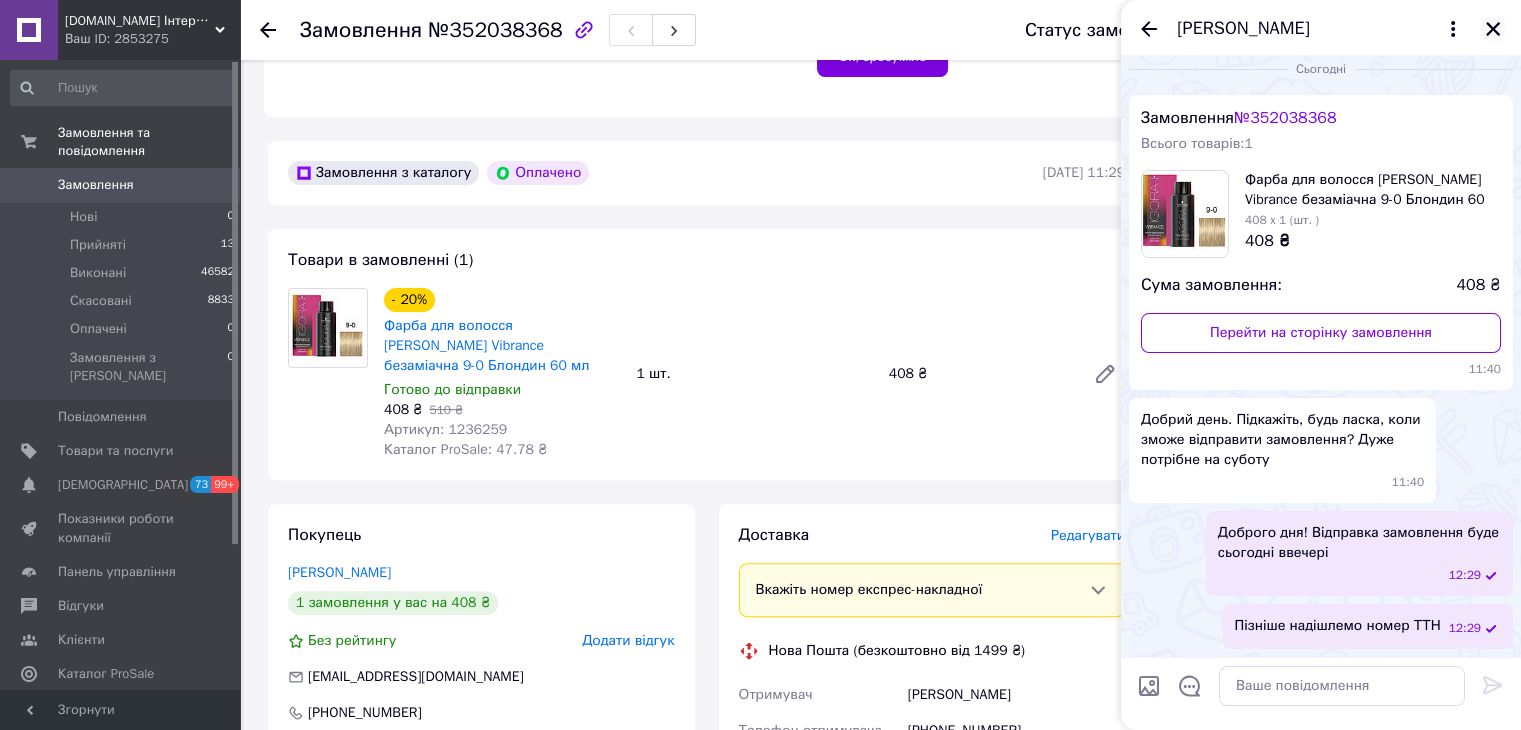 click 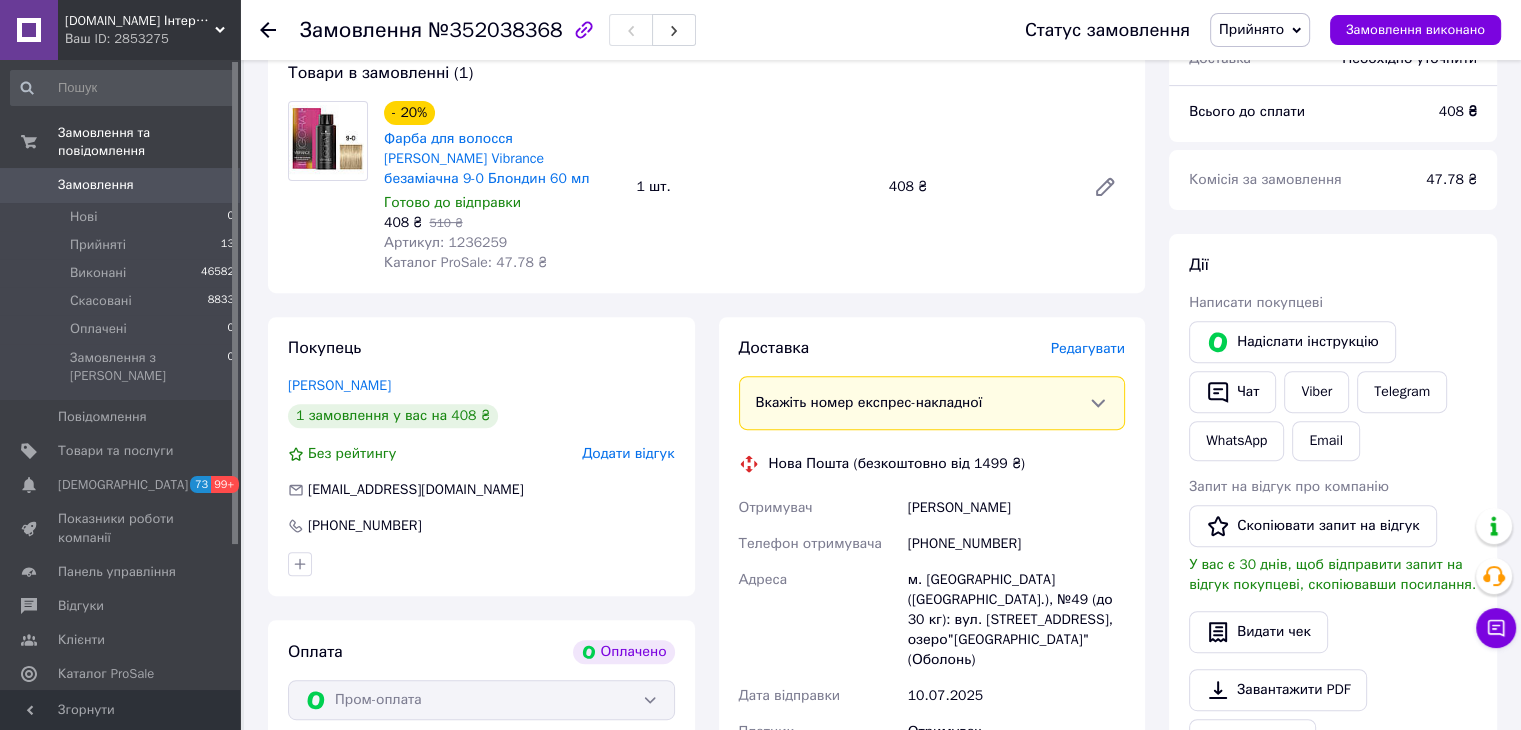 scroll, scrollTop: 700, scrollLeft: 0, axis: vertical 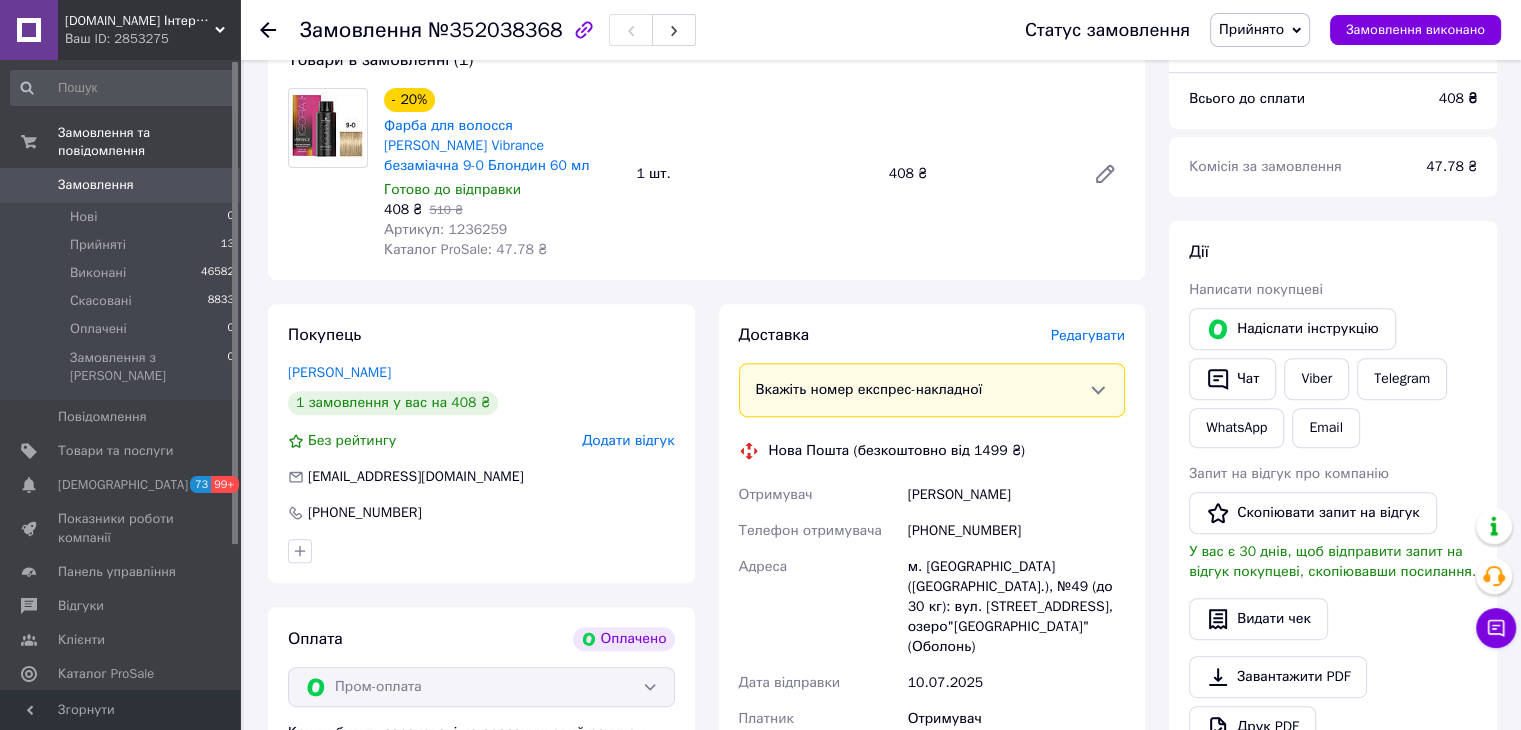 click on "408 ₴   510 ₴" at bounding box center (502, 210) 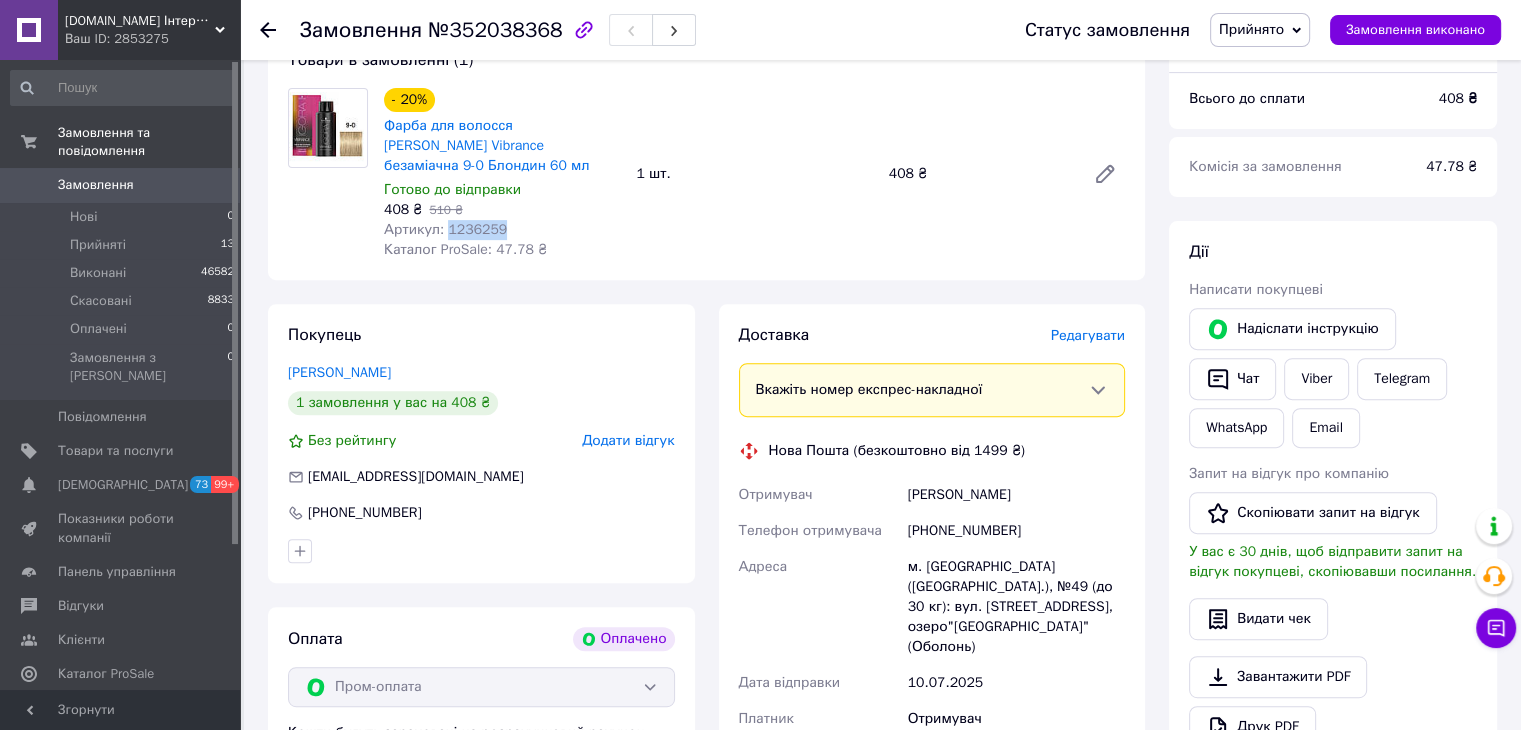 click on "Артикул: 1236259" at bounding box center (445, 229) 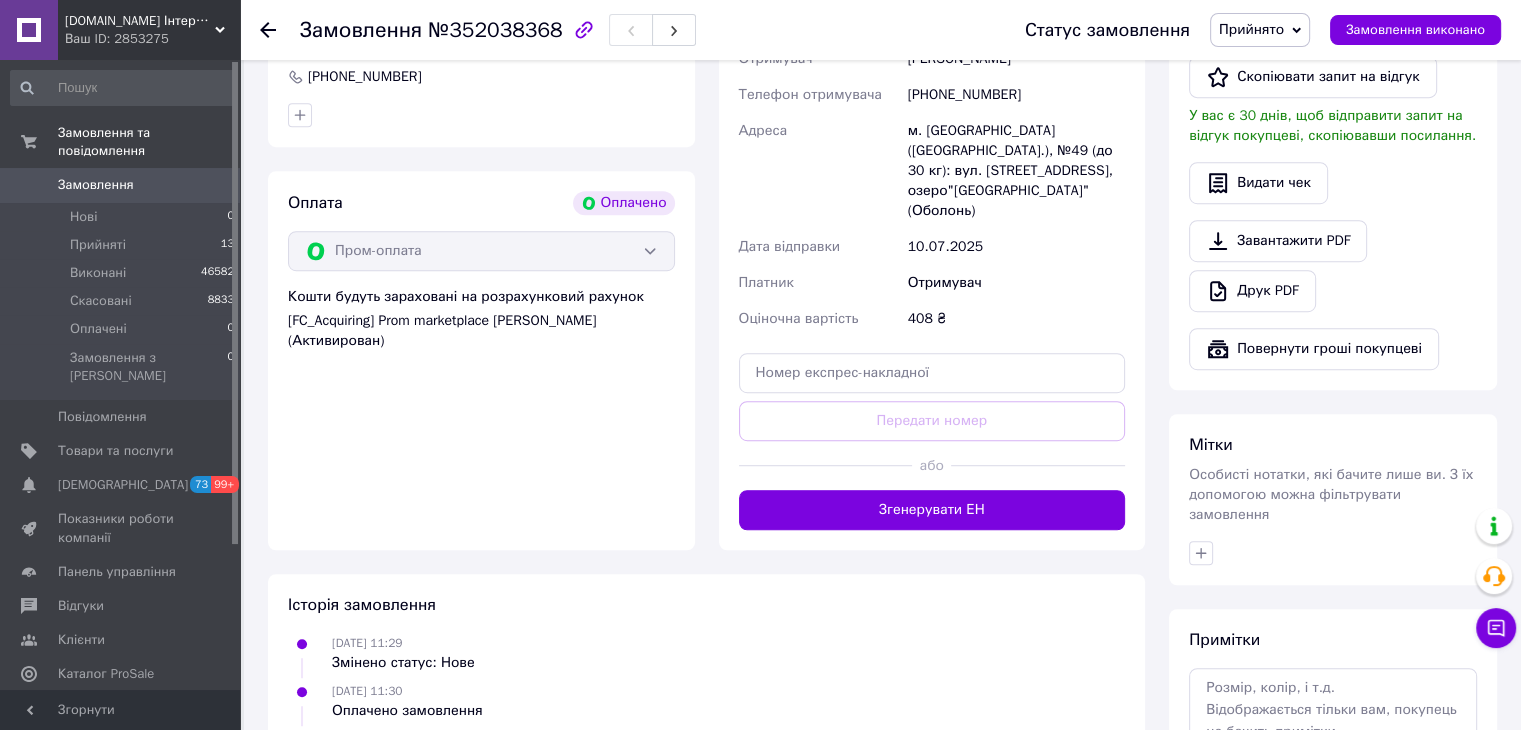 scroll, scrollTop: 1282, scrollLeft: 0, axis: vertical 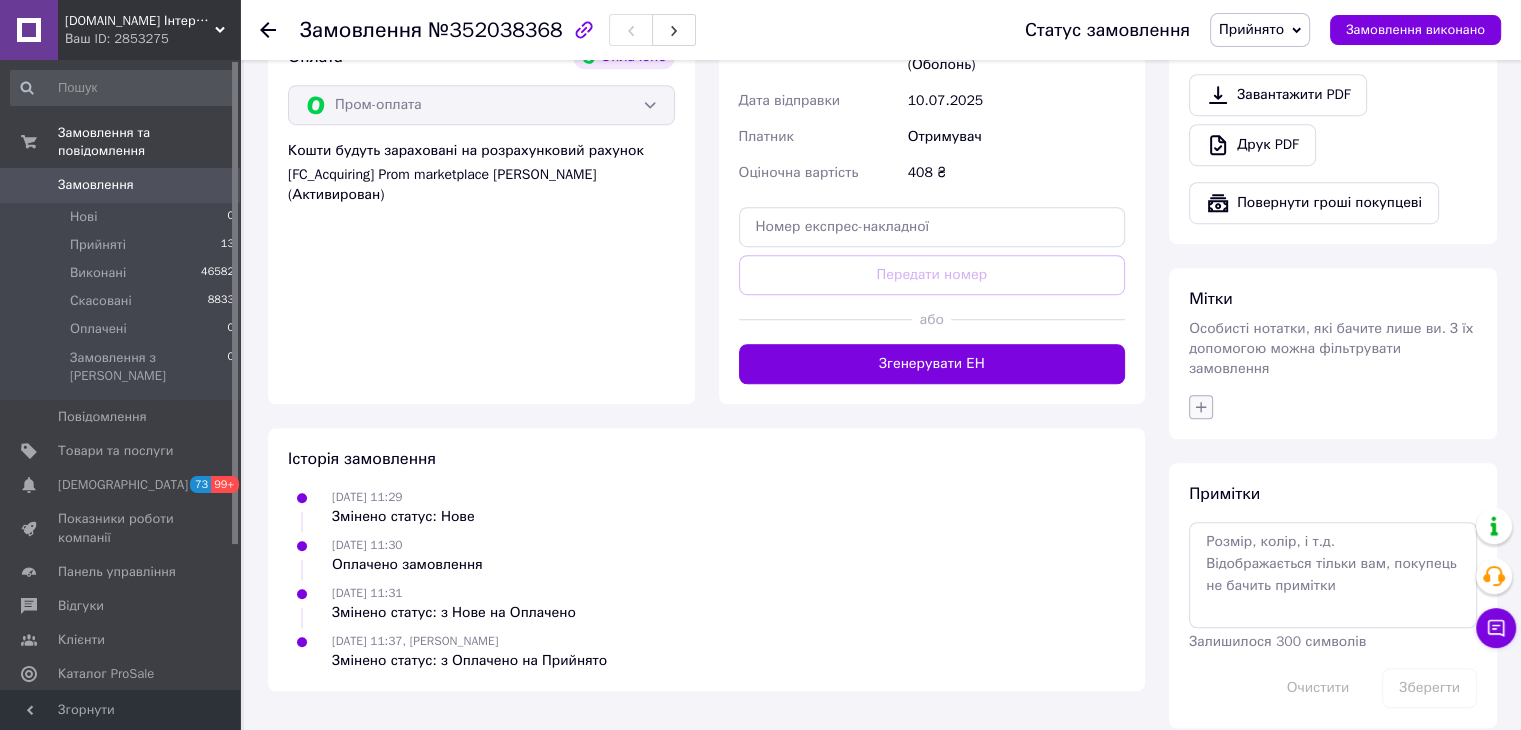 click 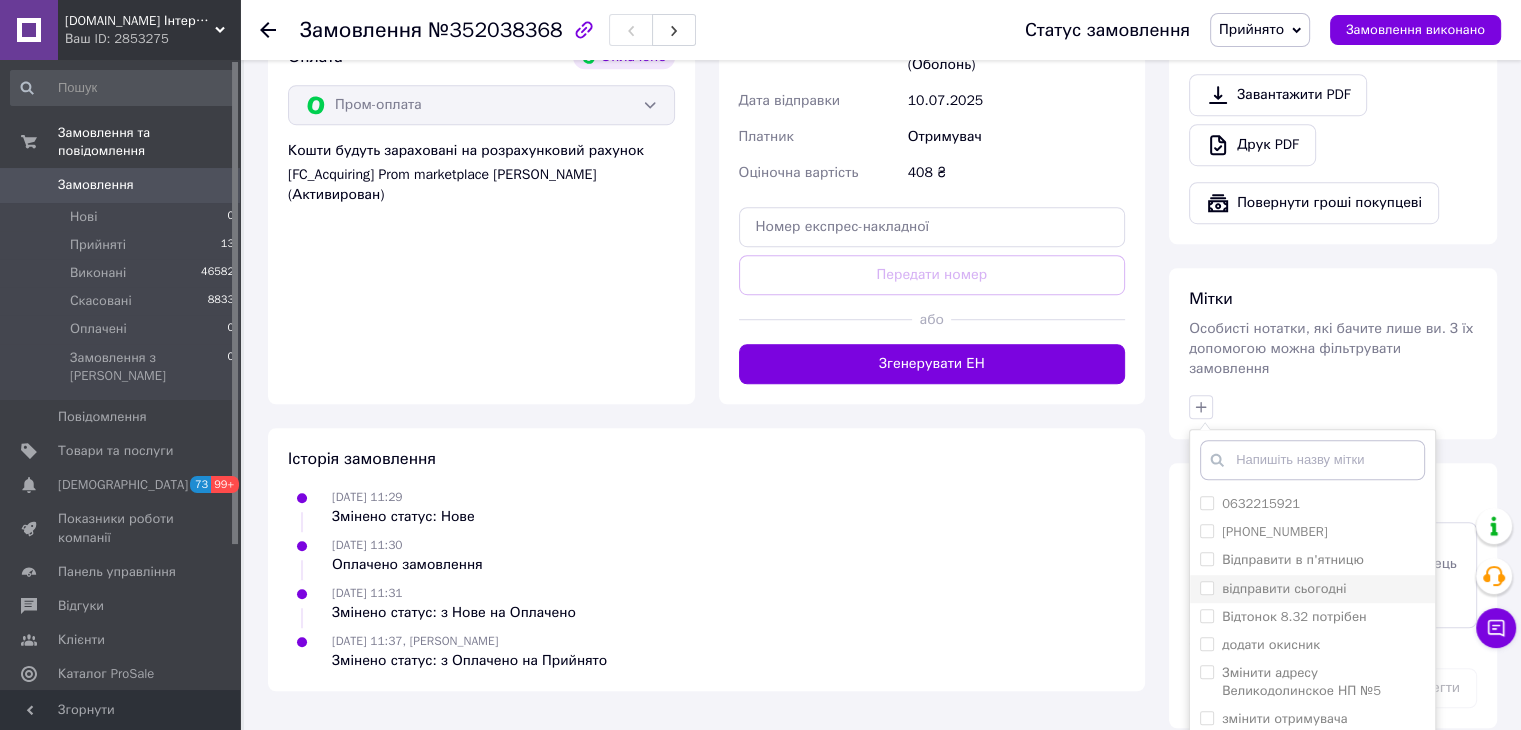 click on "відправити сьогодні" at bounding box center [1206, 587] 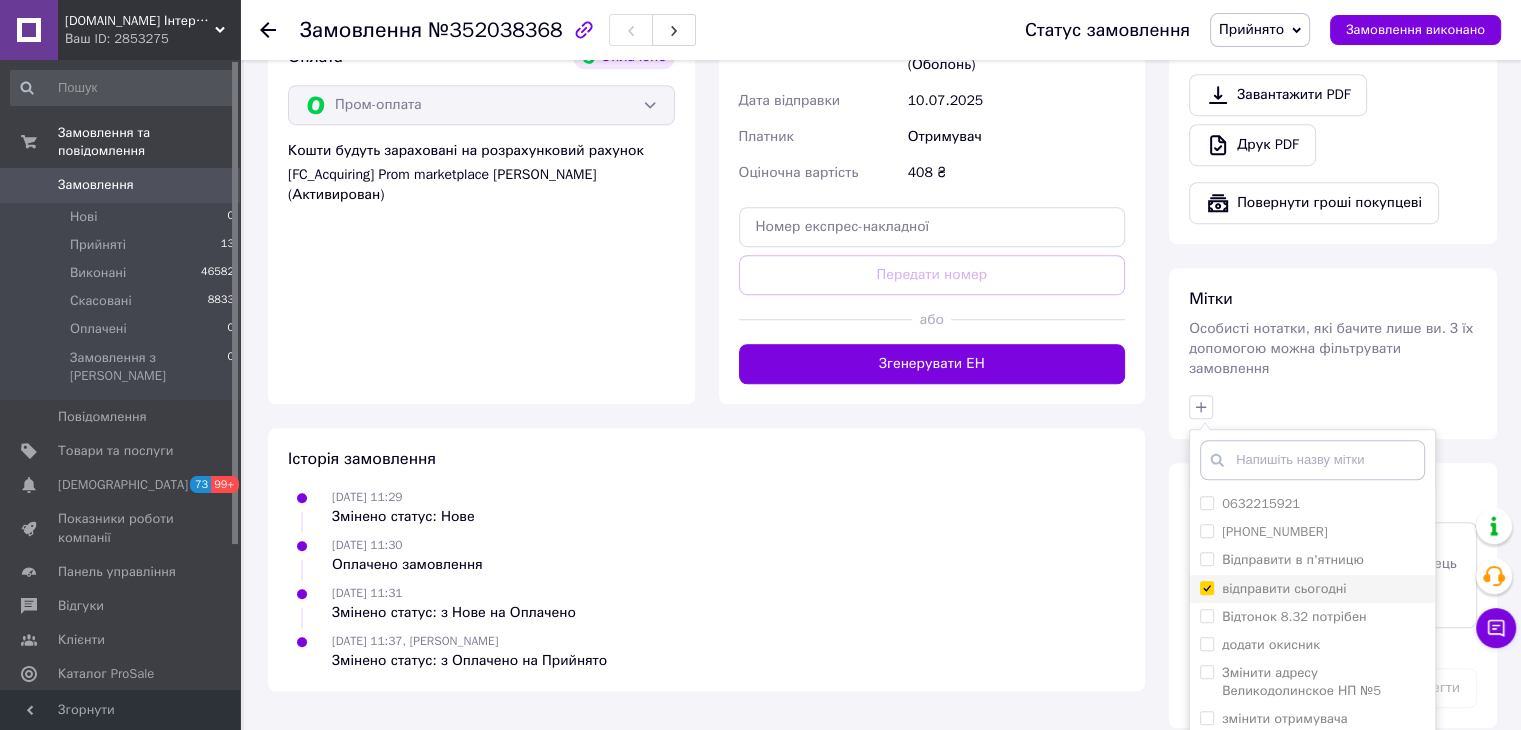 checkbox on "true" 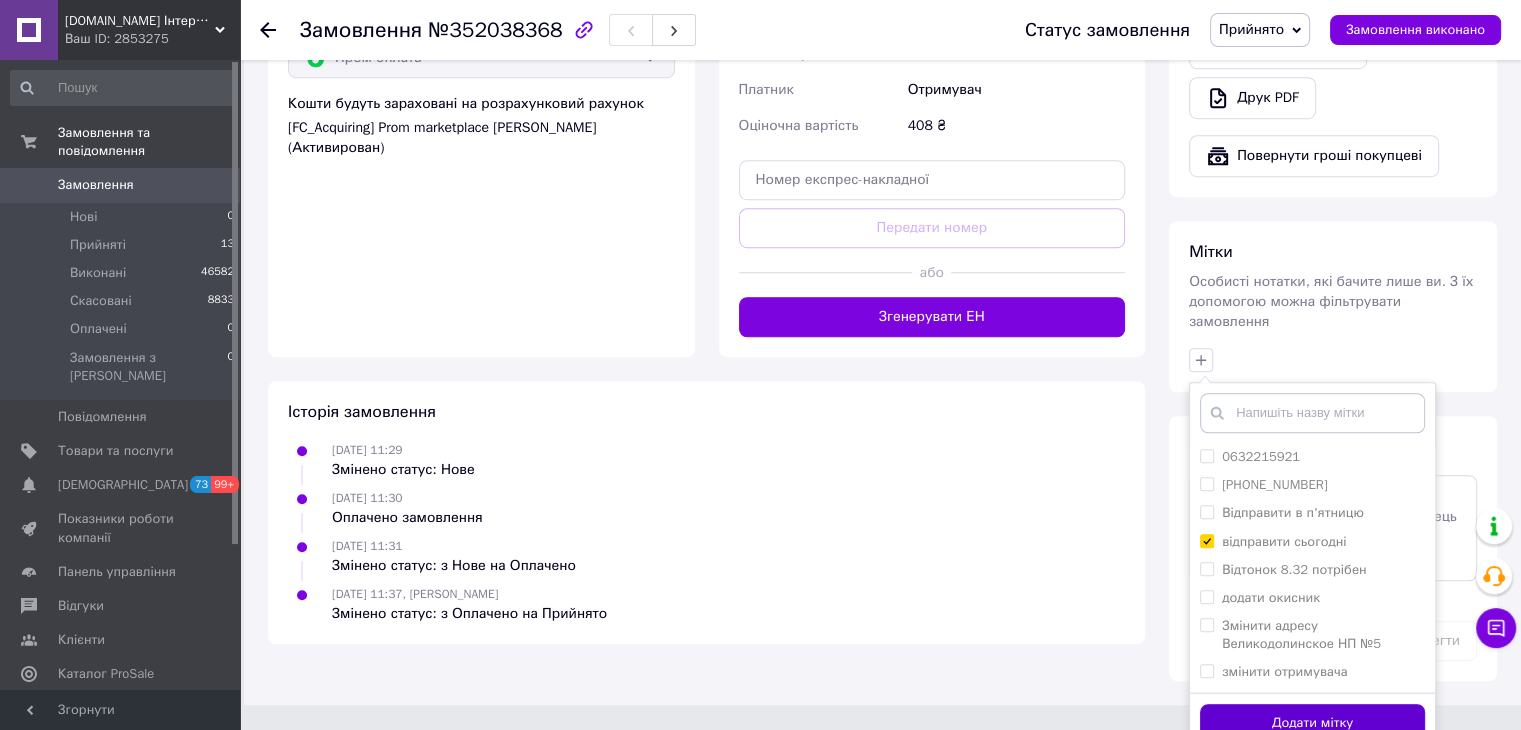 click on "Додати мітку" at bounding box center (1312, 723) 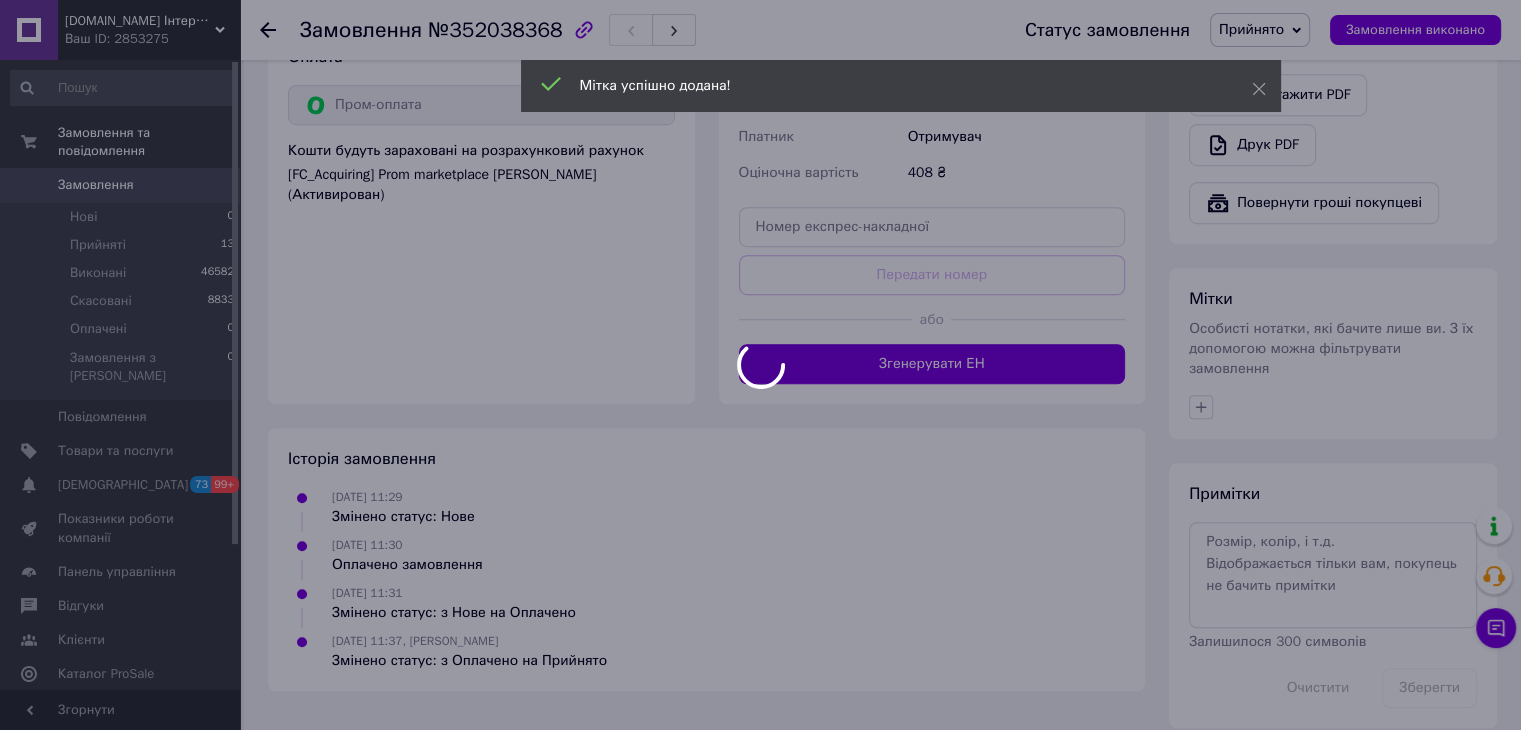 scroll, scrollTop: 782, scrollLeft: 0, axis: vertical 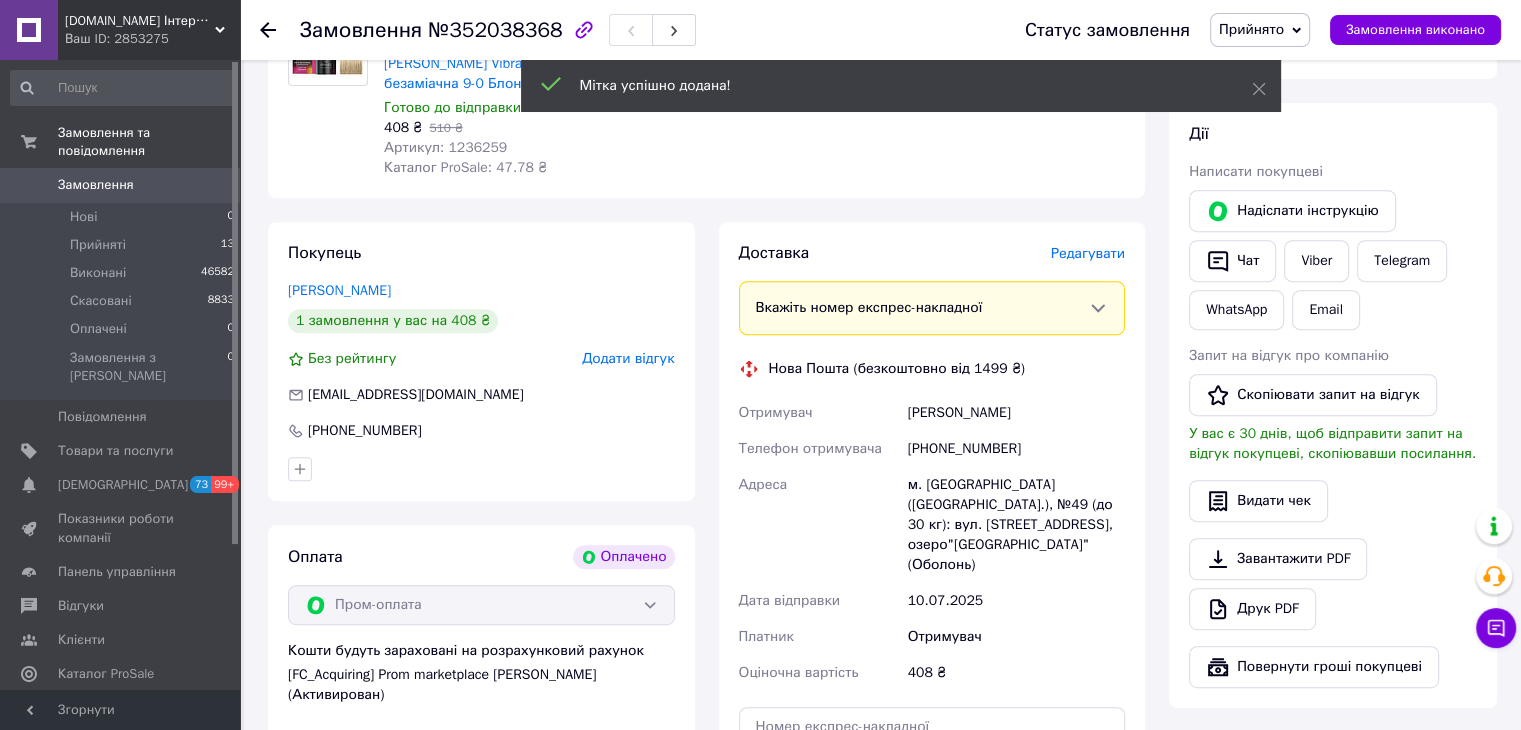 click 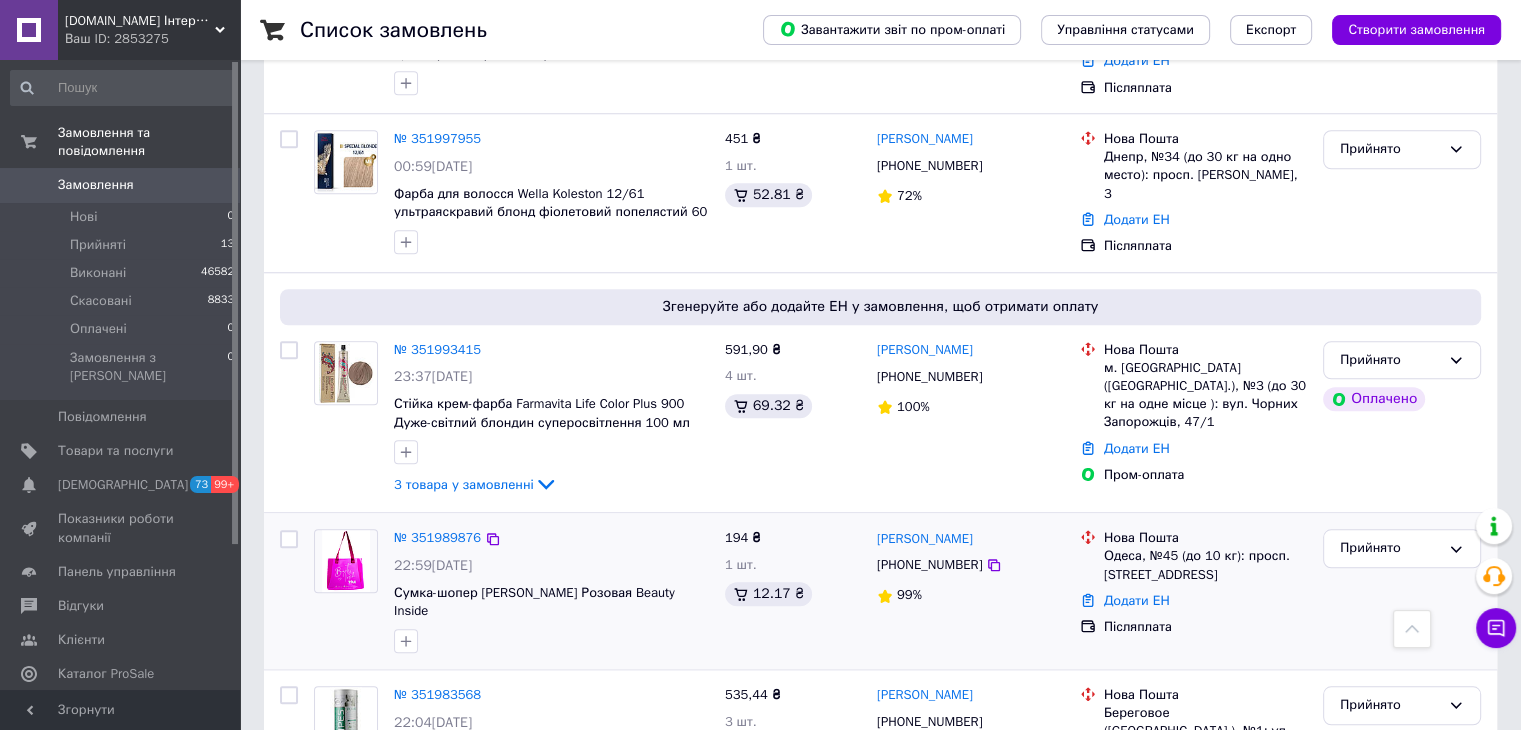 scroll, scrollTop: 1800, scrollLeft: 0, axis: vertical 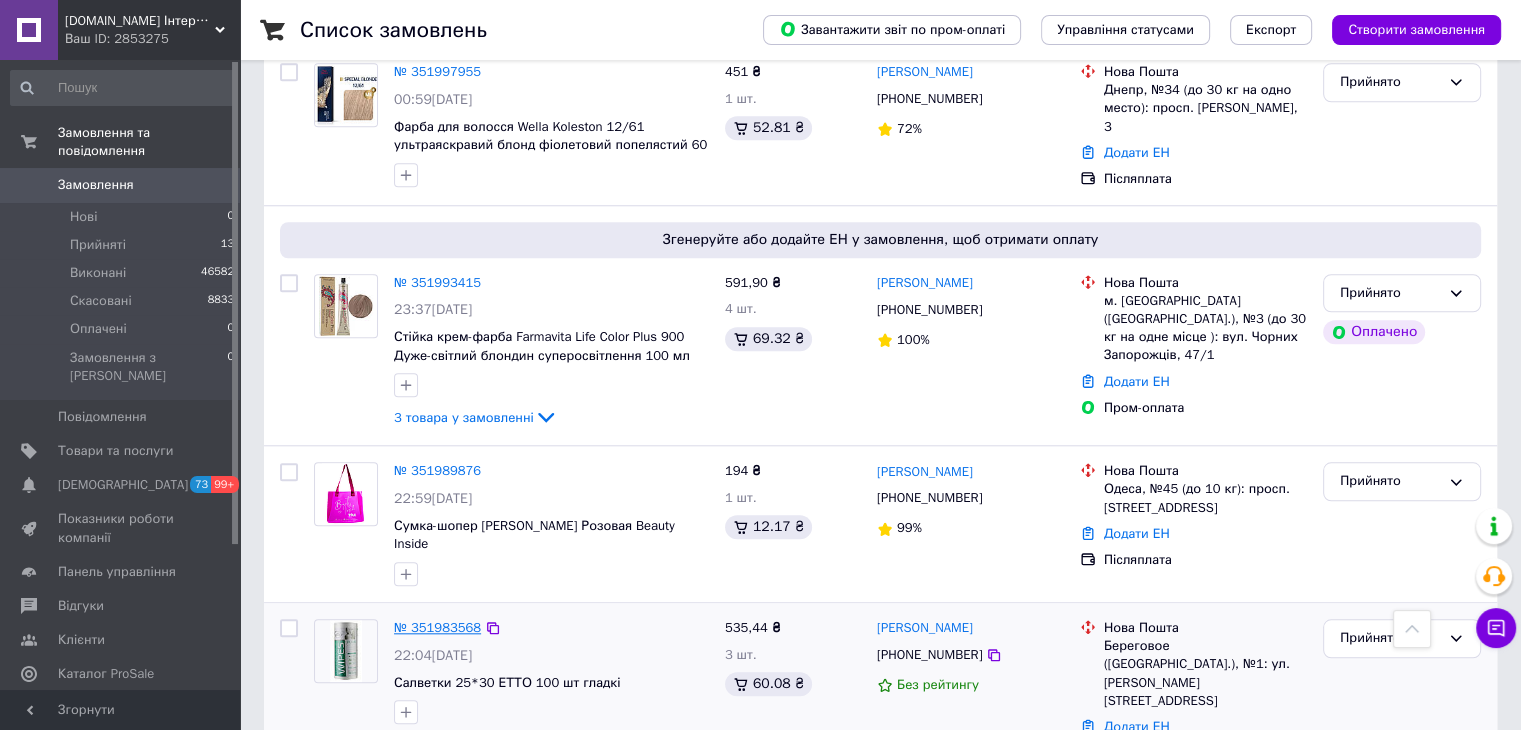 click on "№ 351983568" at bounding box center (437, 627) 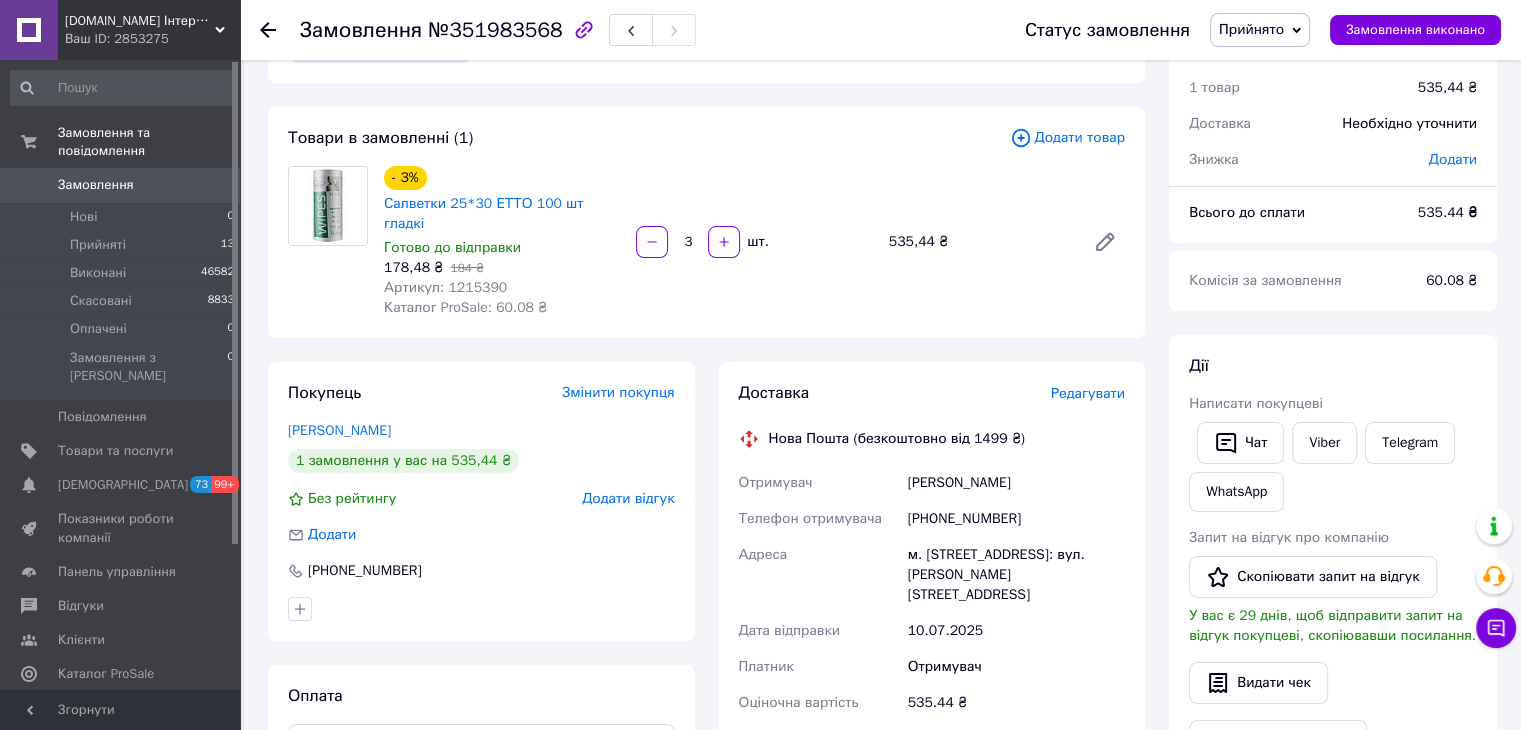 scroll, scrollTop: 100, scrollLeft: 0, axis: vertical 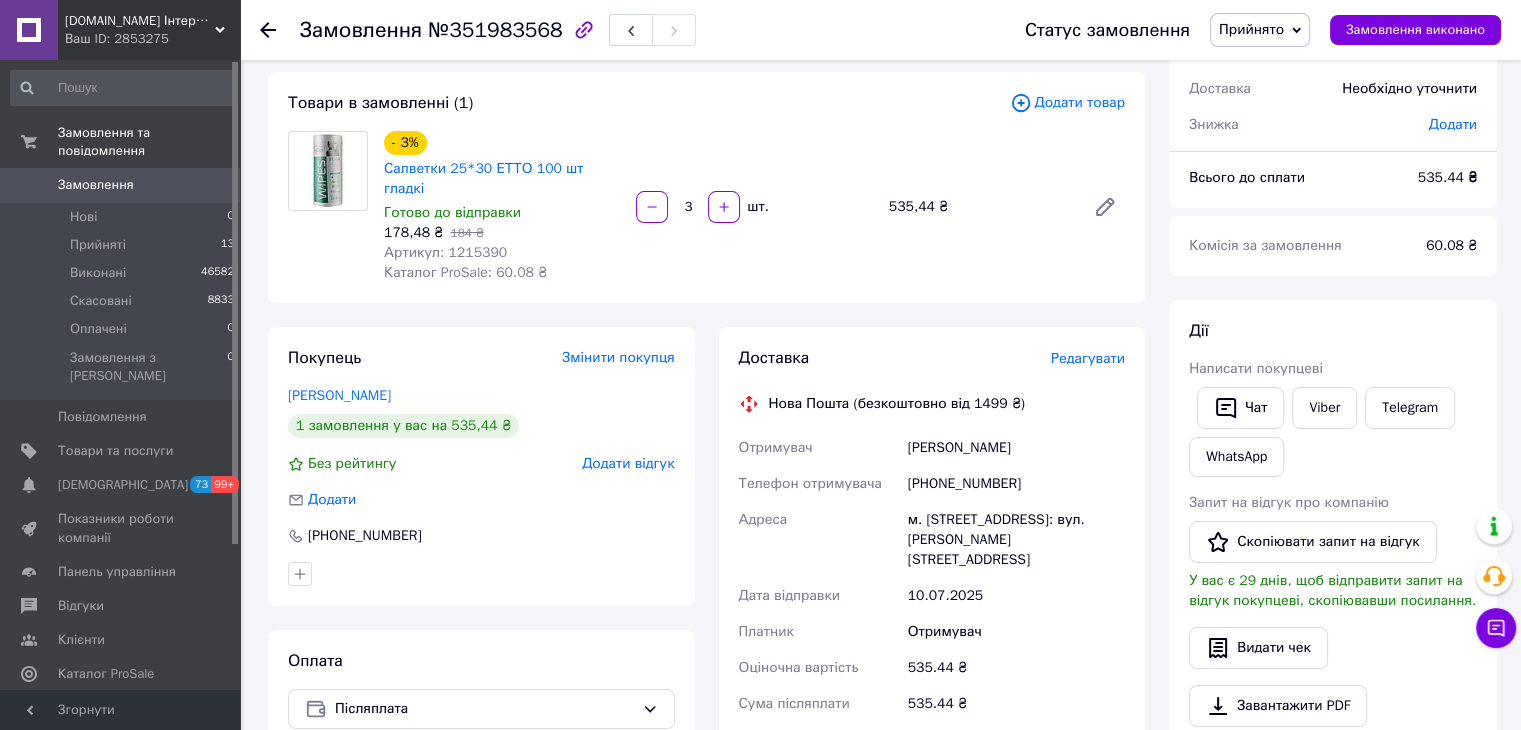 click on "Артикул: 1215390" at bounding box center (445, 252) 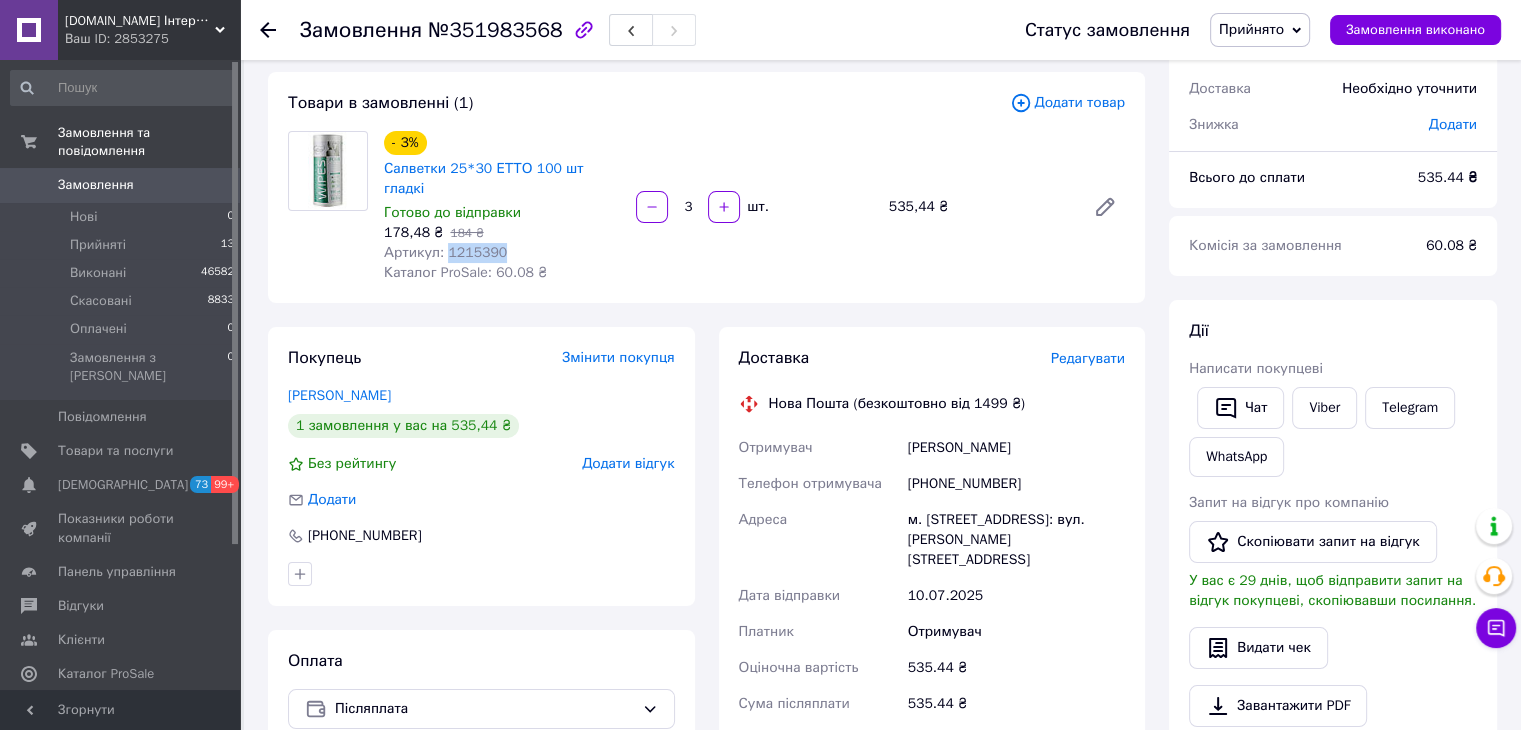 click on "Артикул: 1215390" at bounding box center [445, 252] 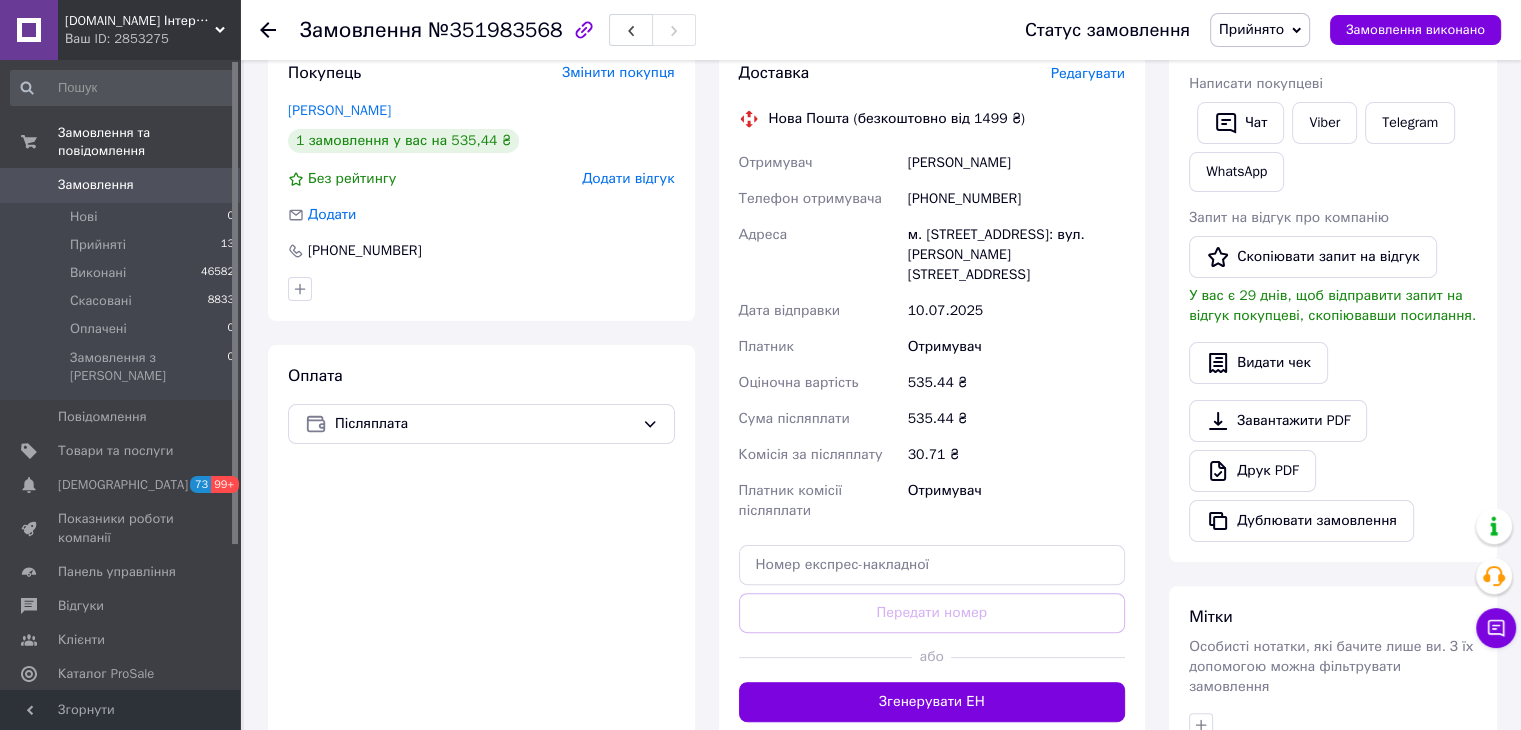 scroll, scrollTop: 300, scrollLeft: 0, axis: vertical 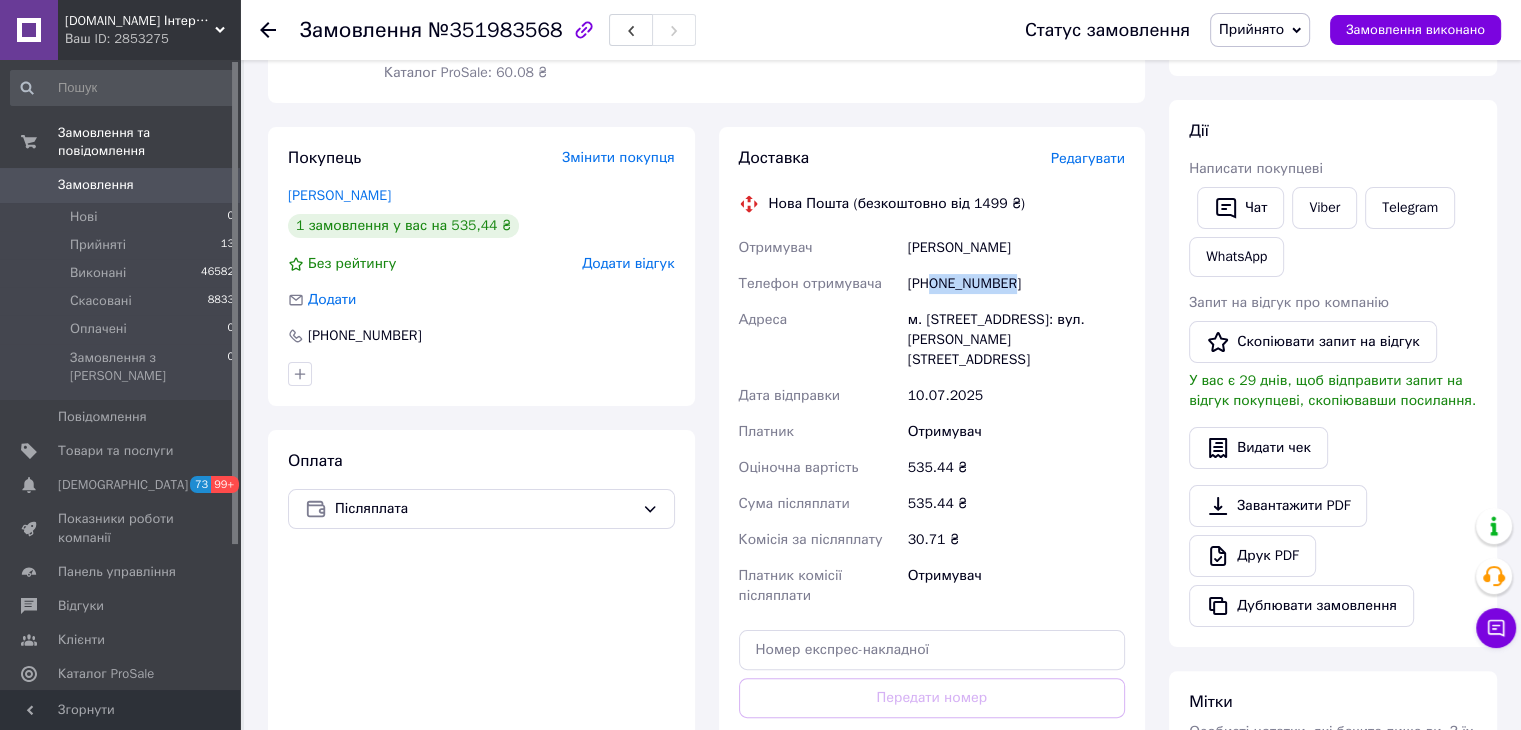 drag, startPoint x: 1017, startPoint y: 269, endPoint x: 933, endPoint y: 270, distance: 84.00595 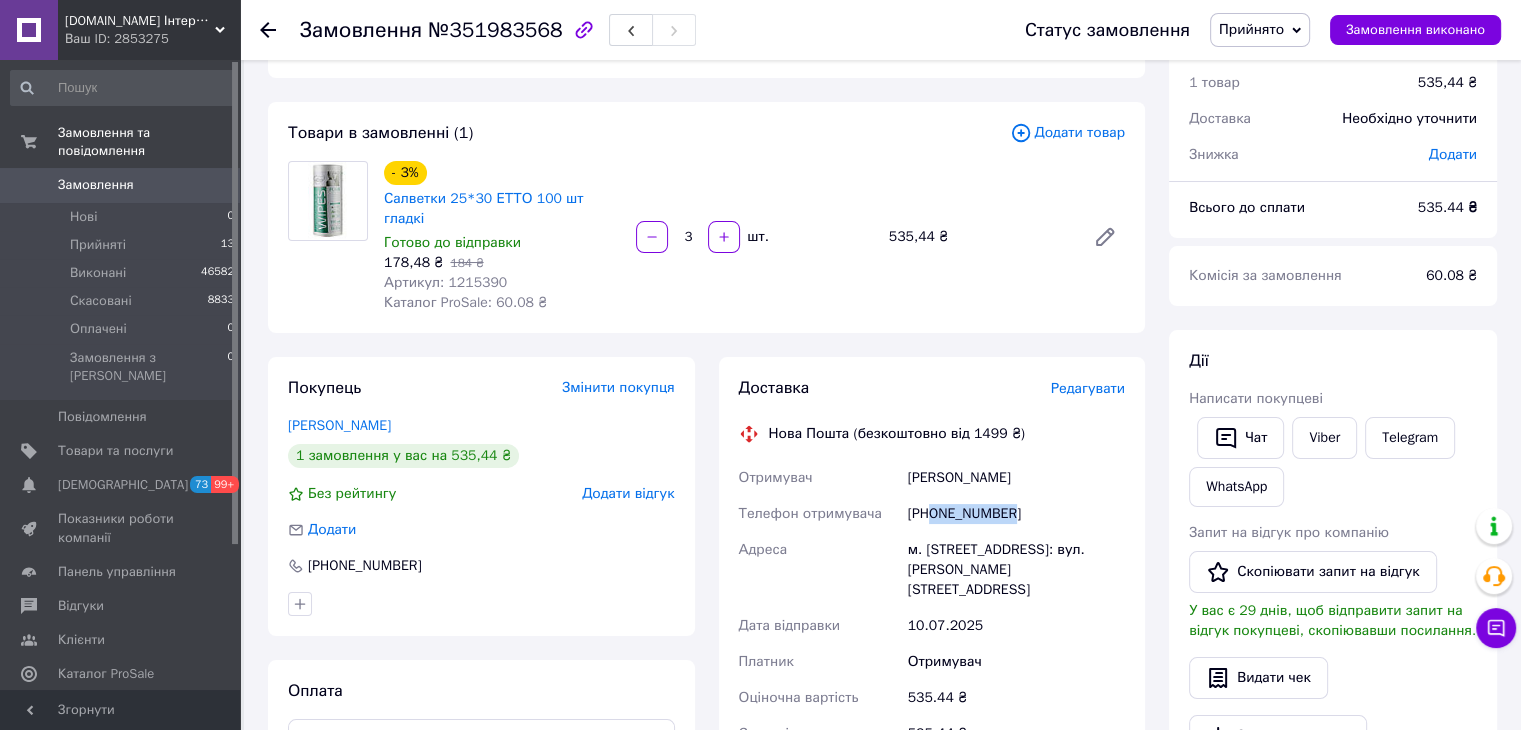 scroll, scrollTop: 200, scrollLeft: 0, axis: vertical 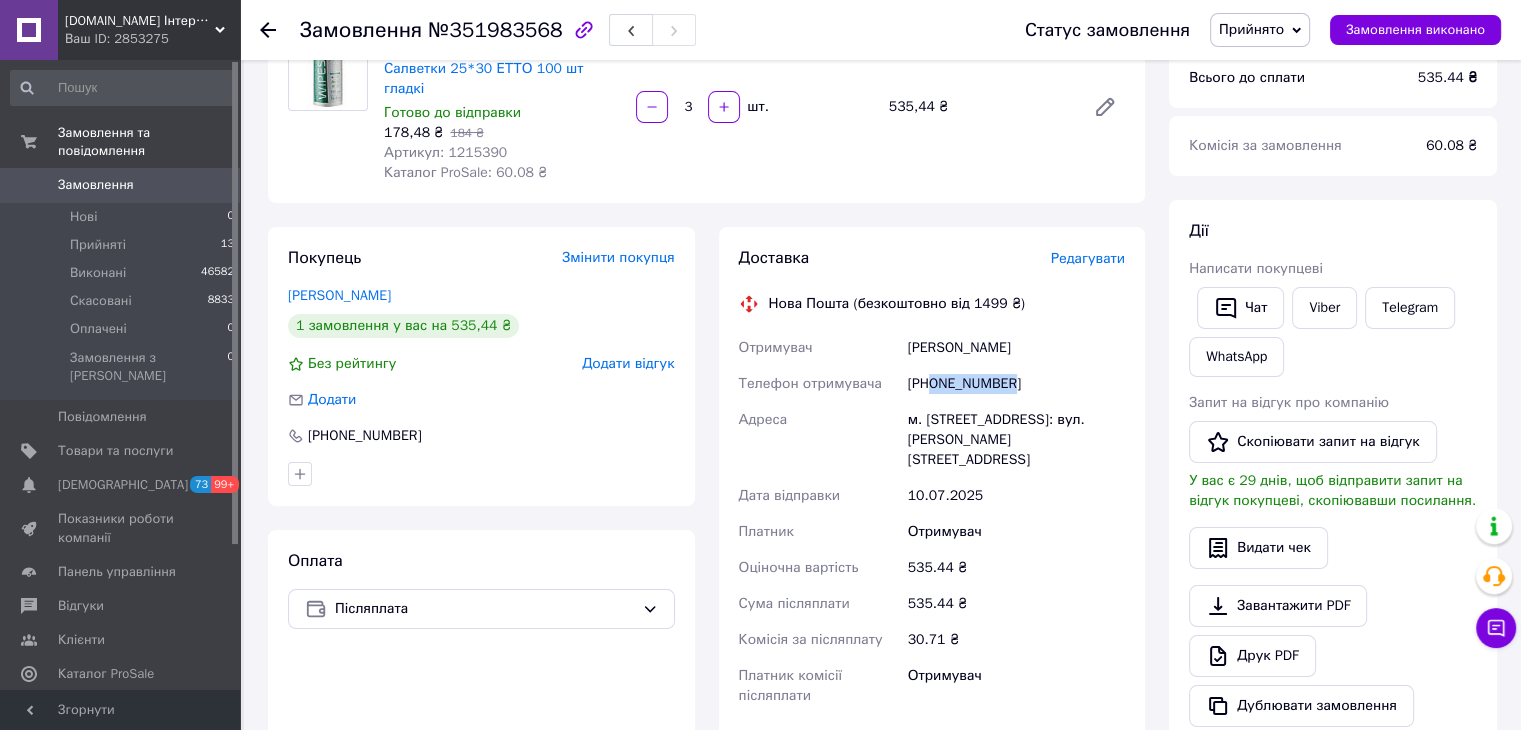click on "[PHONE_NUMBER]" at bounding box center [1016, 384] 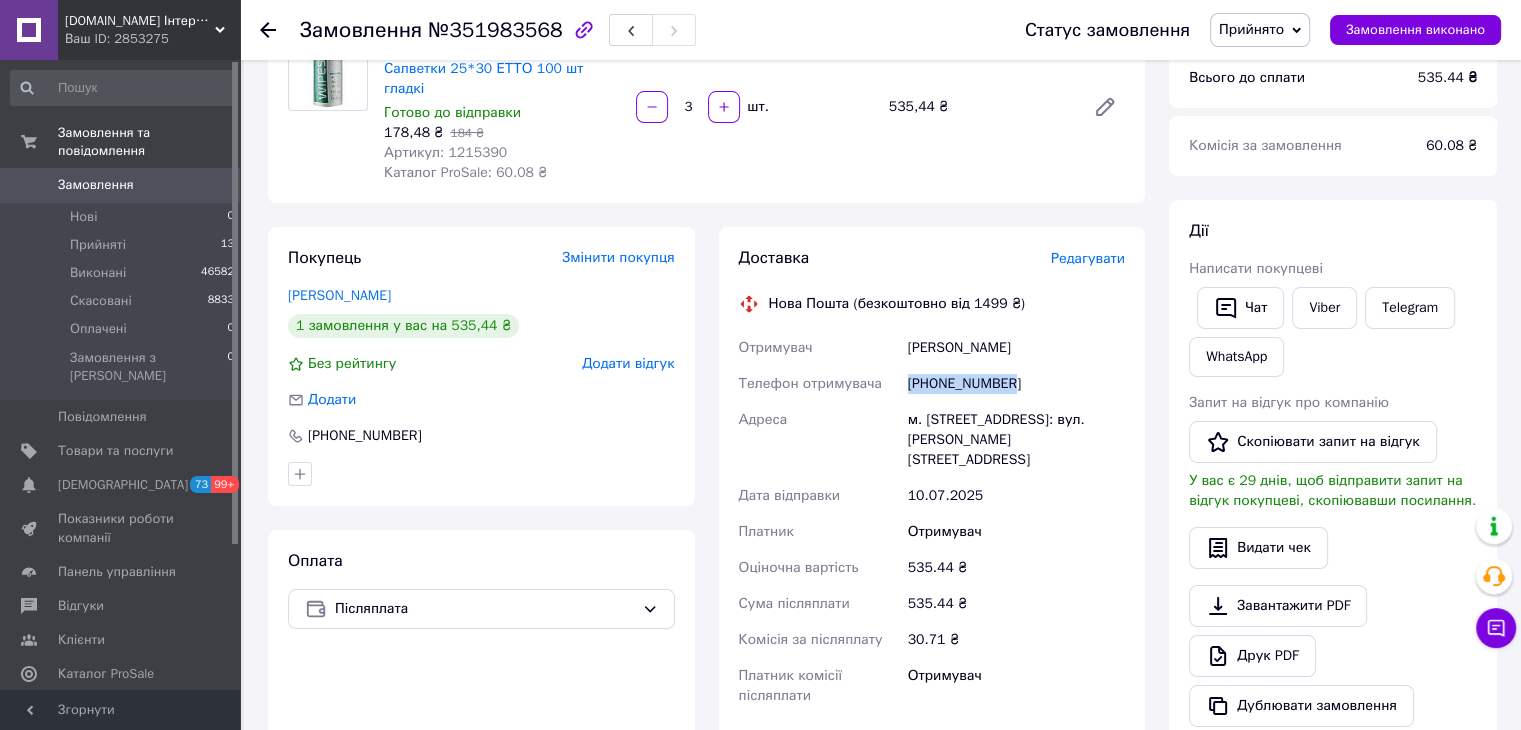 drag, startPoint x: 1020, startPoint y: 369, endPoint x: 903, endPoint y: 371, distance: 117.01709 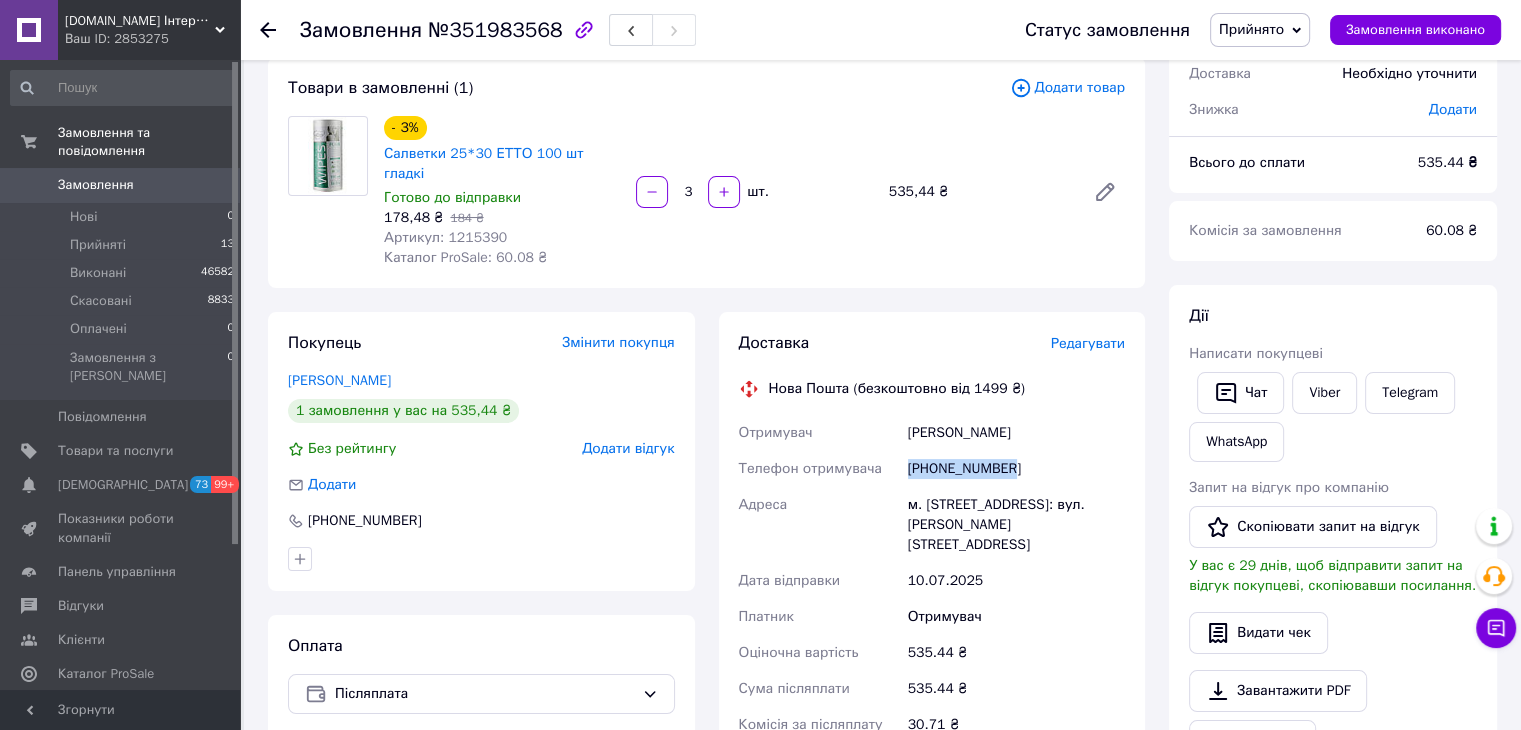 scroll, scrollTop: 200, scrollLeft: 0, axis: vertical 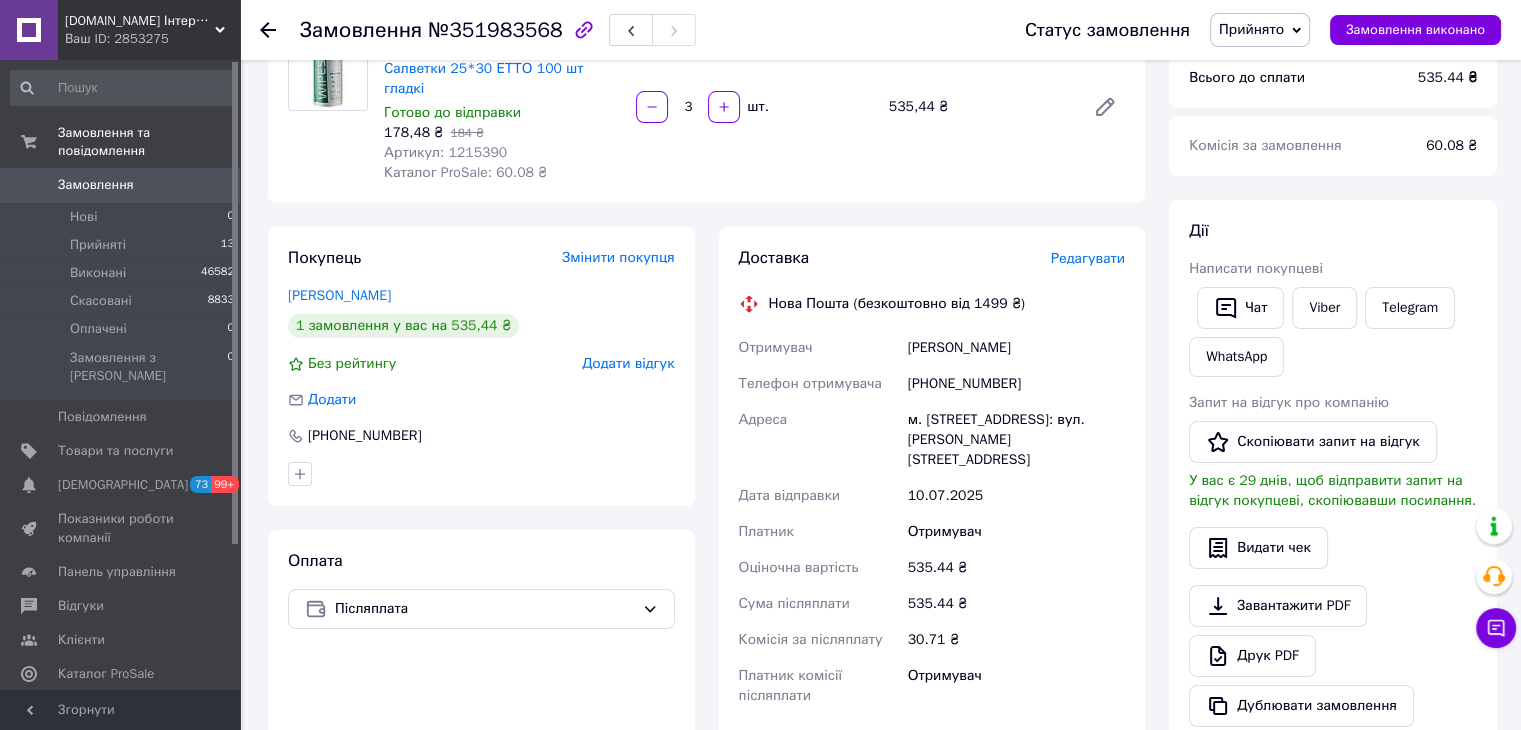 click on "535.44 ₴" at bounding box center [1447, 77] 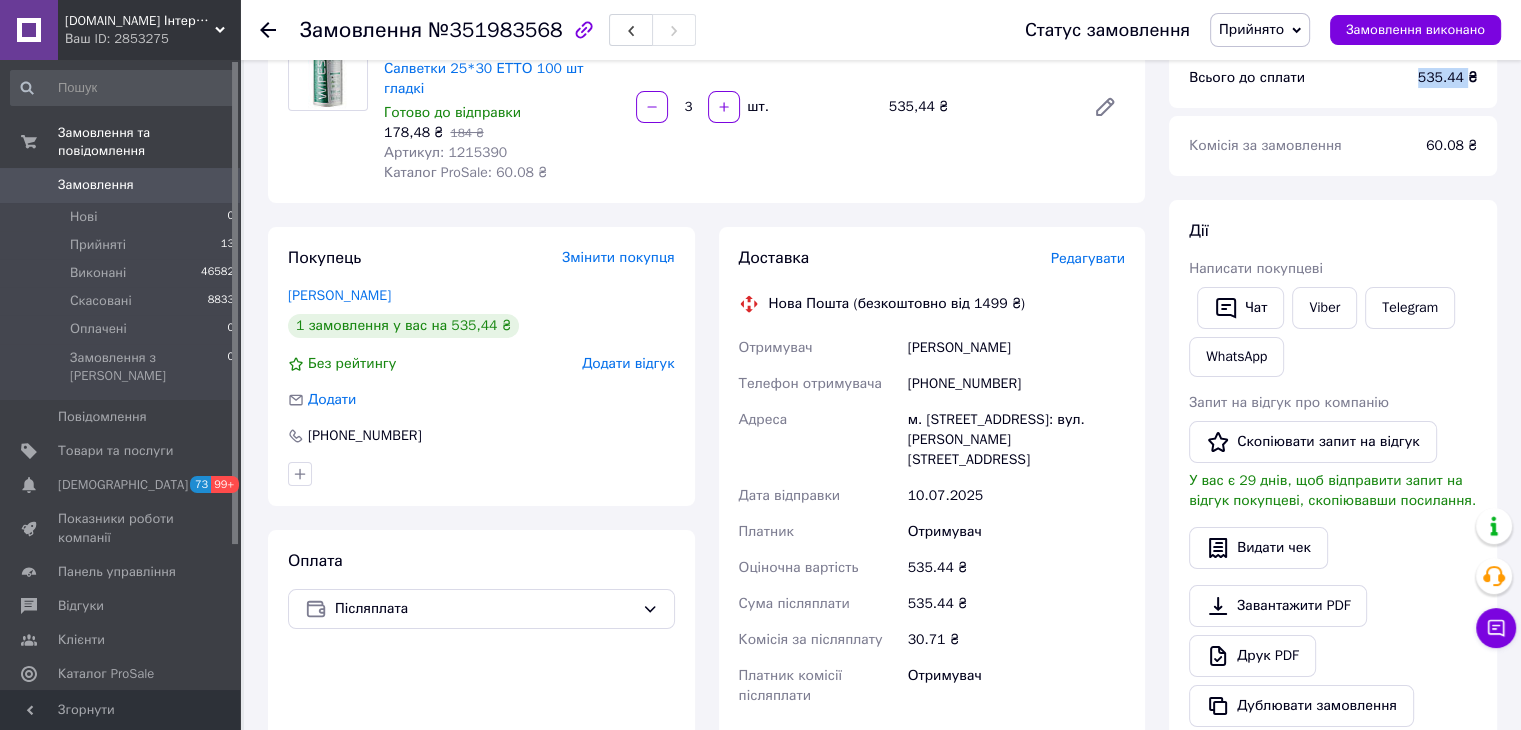 click on "535.44 ₴" at bounding box center (1447, 77) 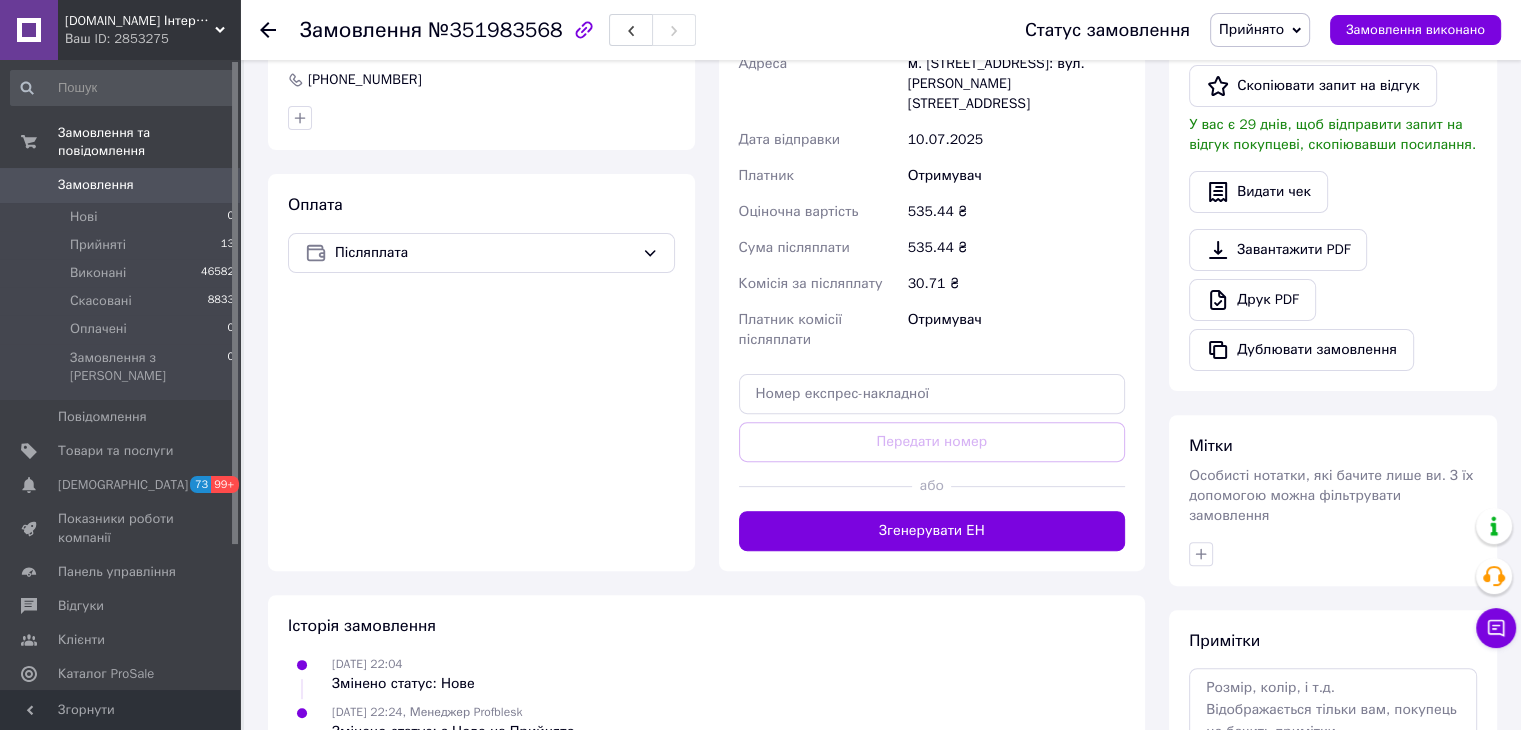 scroll, scrollTop: 600, scrollLeft: 0, axis: vertical 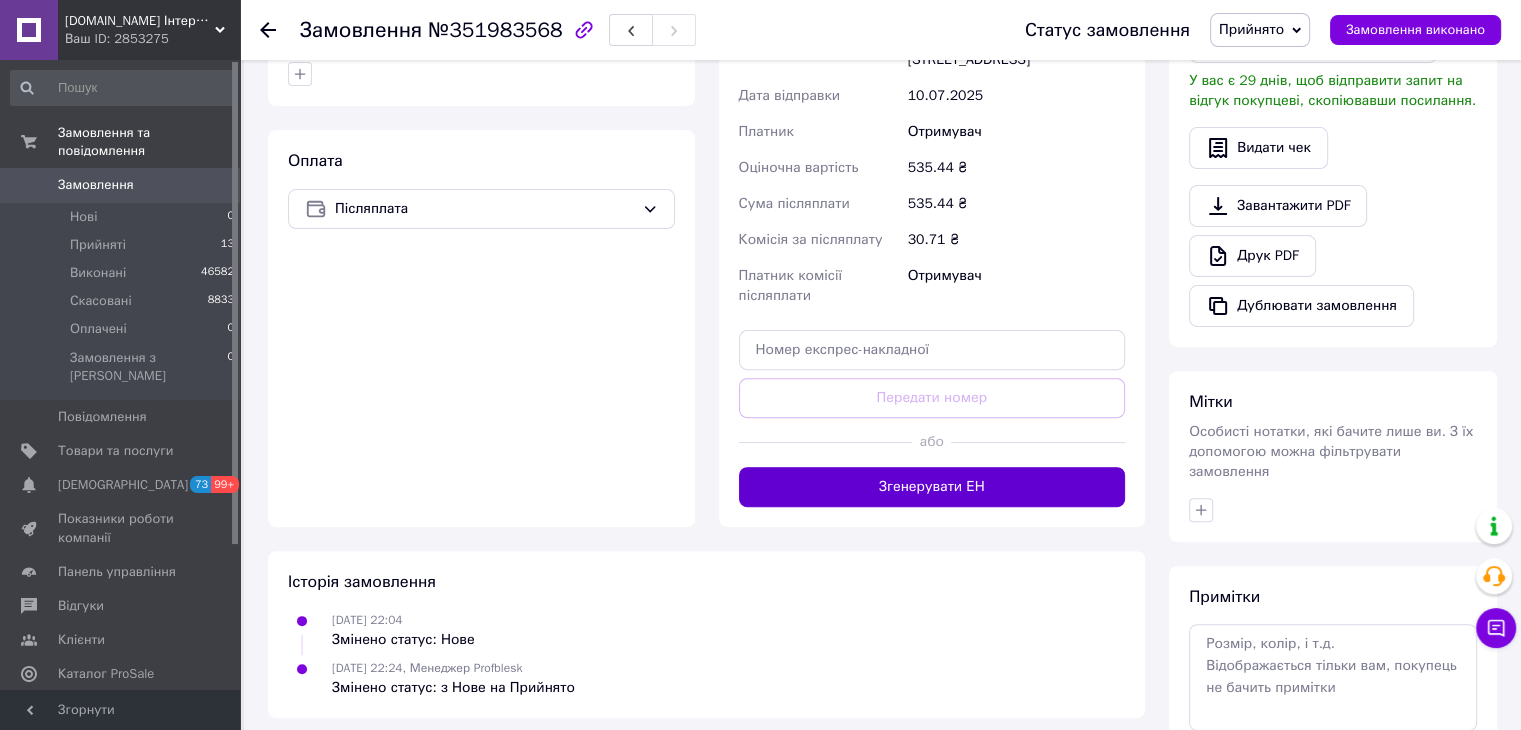 click on "Згенерувати ЕН" at bounding box center (932, 487) 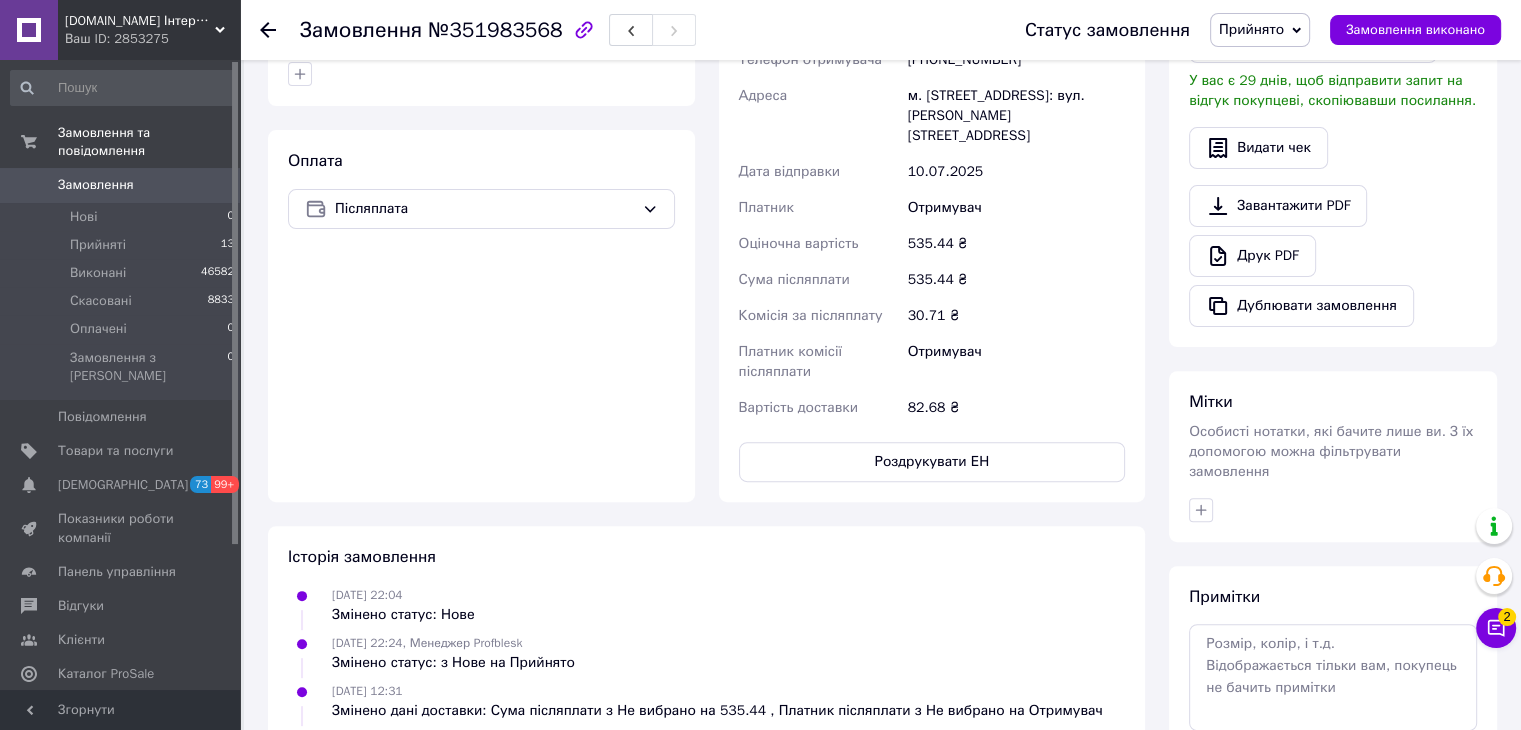 scroll, scrollTop: 300, scrollLeft: 0, axis: vertical 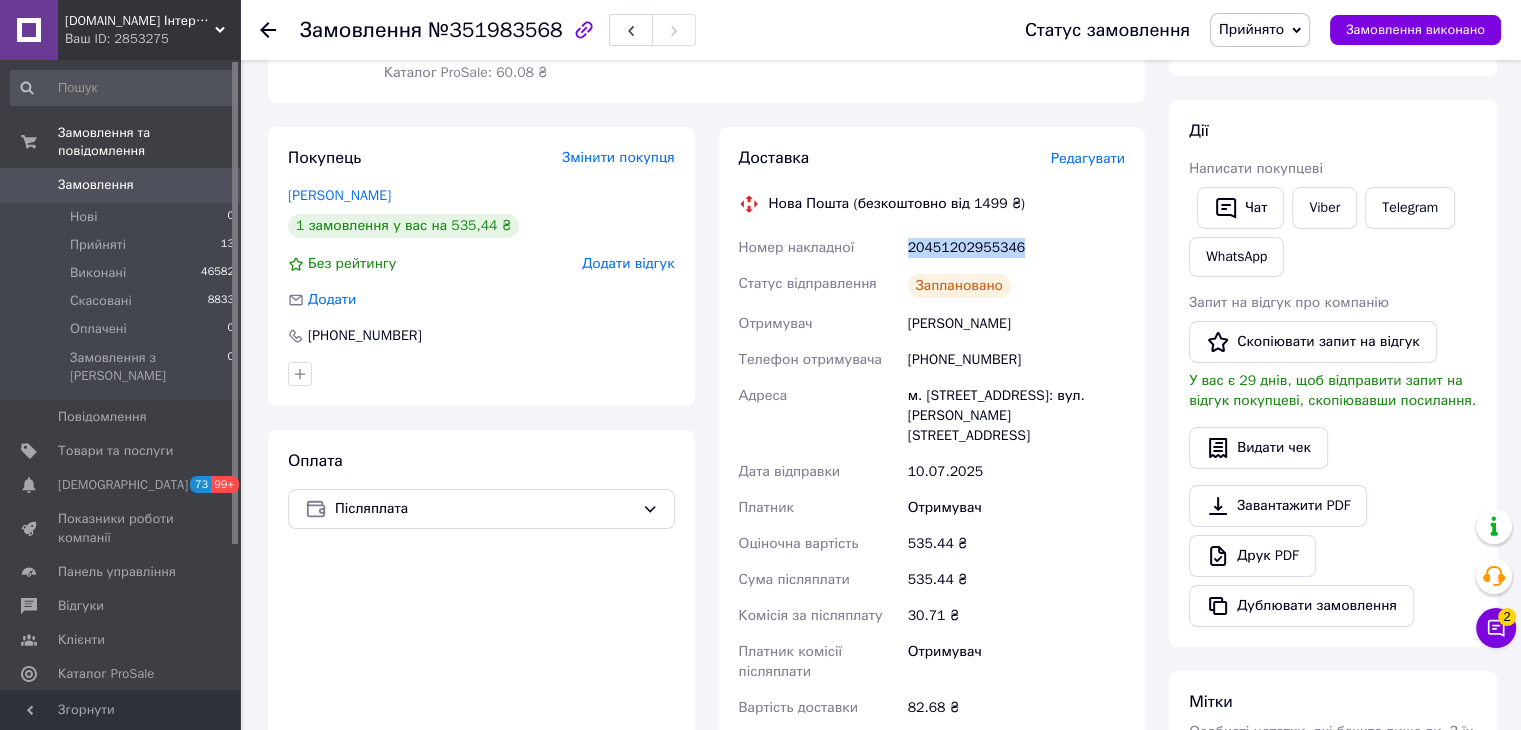 drag, startPoint x: 1021, startPoint y: 225, endPoint x: 880, endPoint y: 244, distance: 142.27438 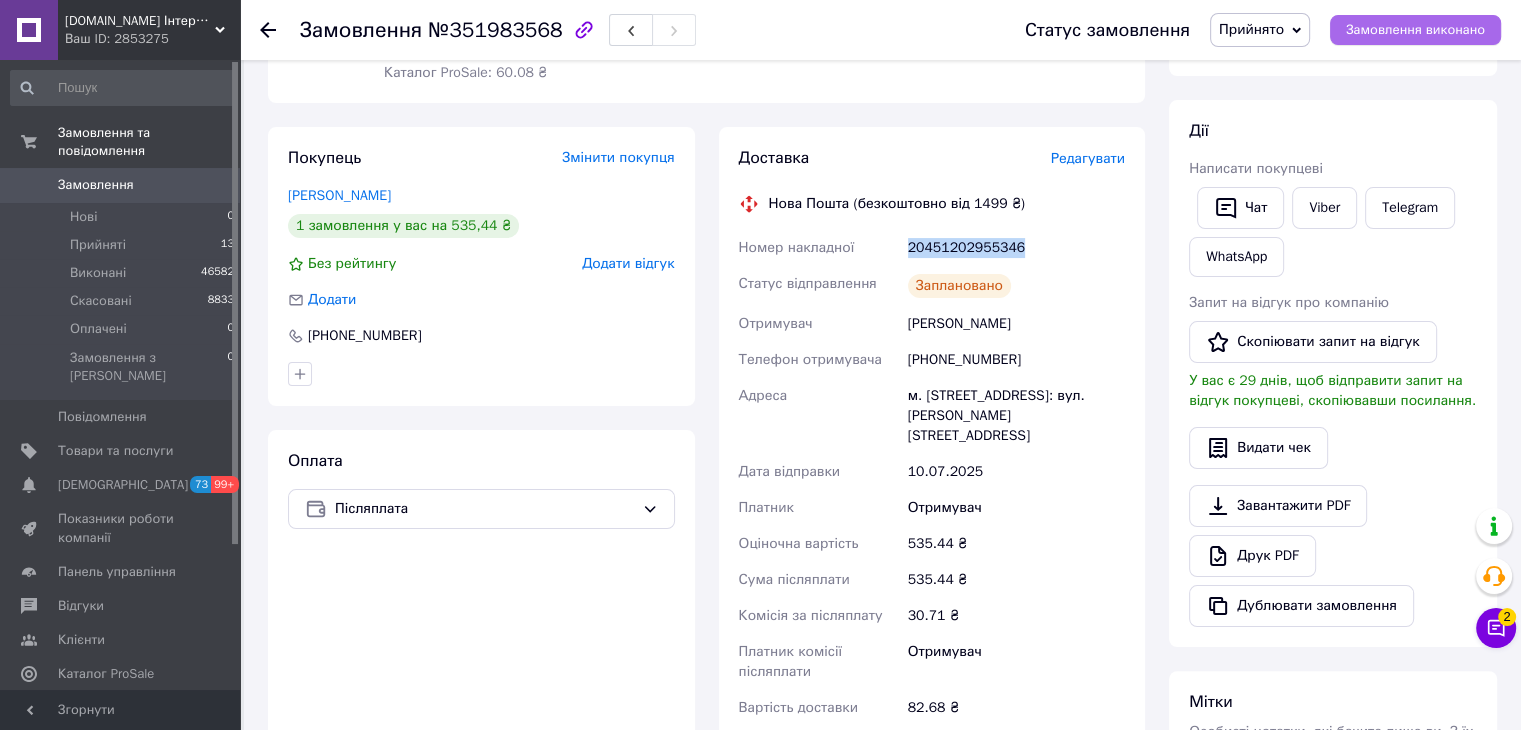 click on "Замовлення виконано" at bounding box center (1415, 30) 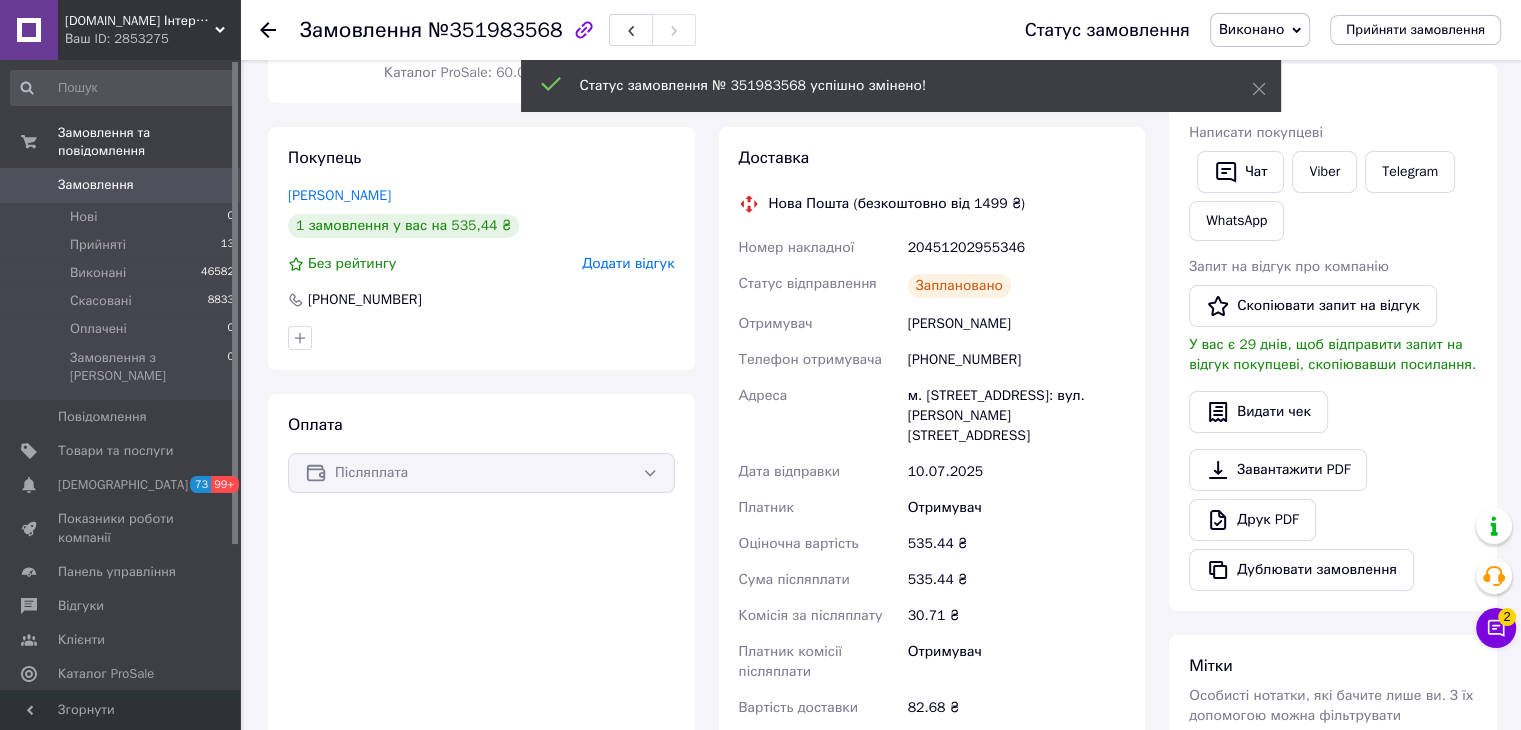 click on "Ердеі Катерина" at bounding box center [1016, 324] 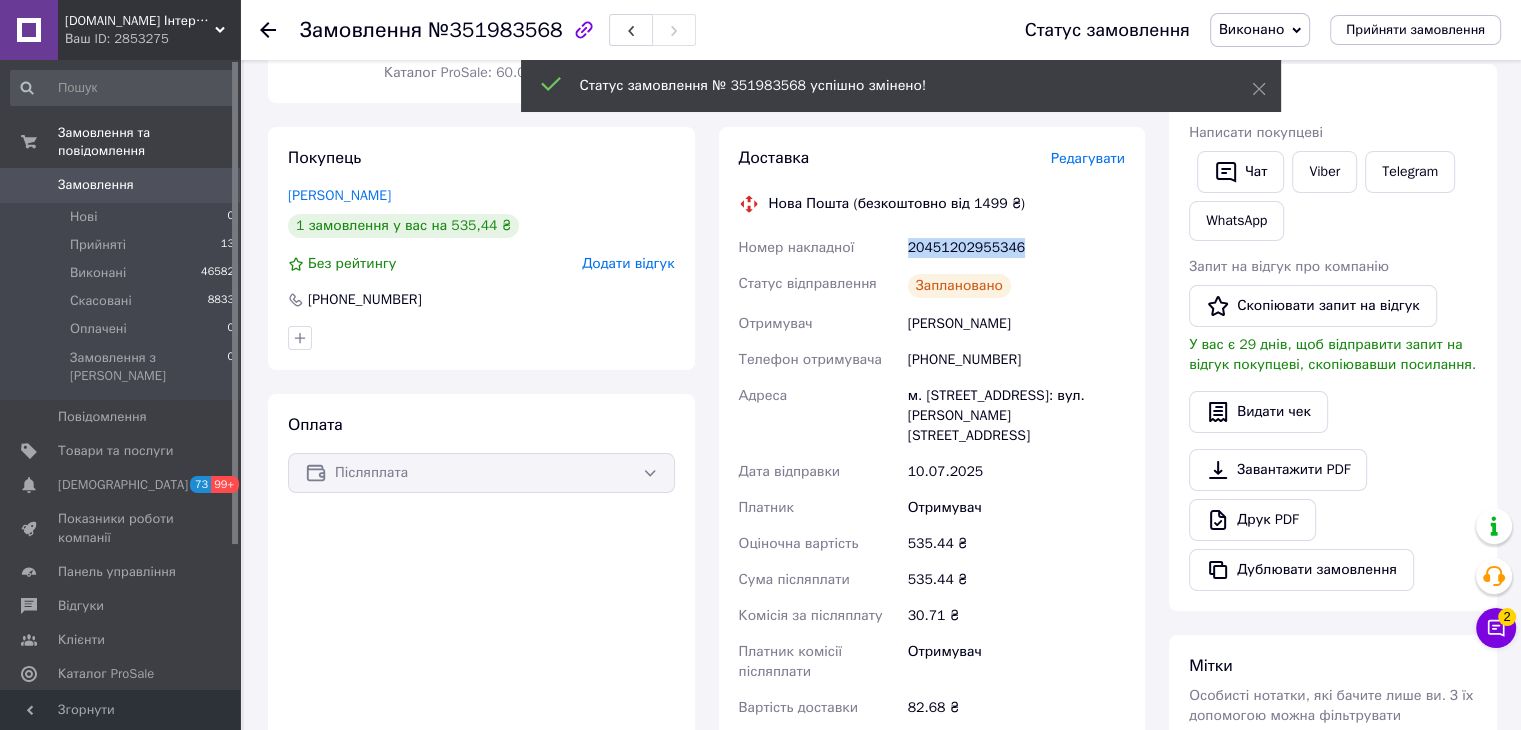 drag, startPoint x: 1022, startPoint y: 228, endPoint x: 899, endPoint y: 236, distance: 123.25989 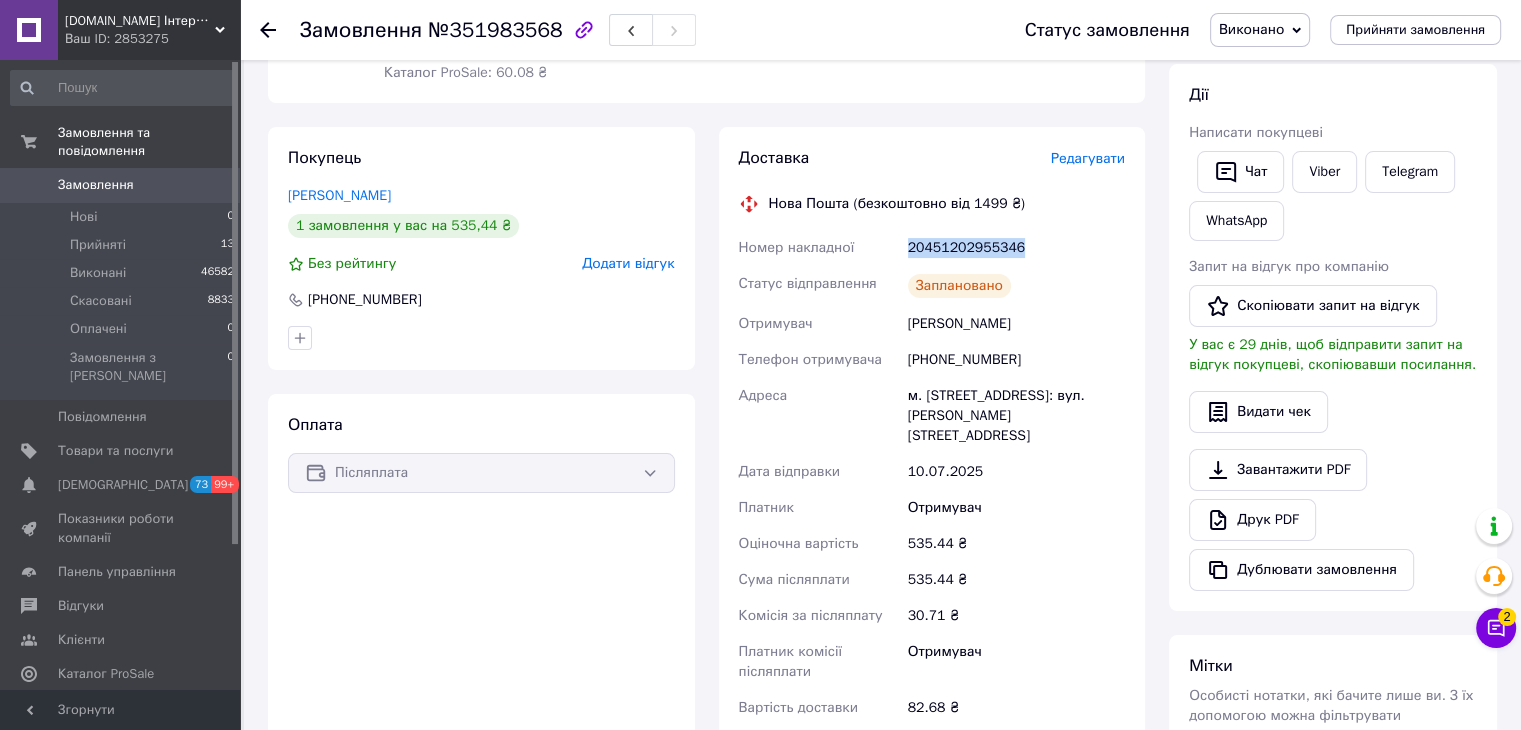 copy on "Номер накладної 20451202955346" 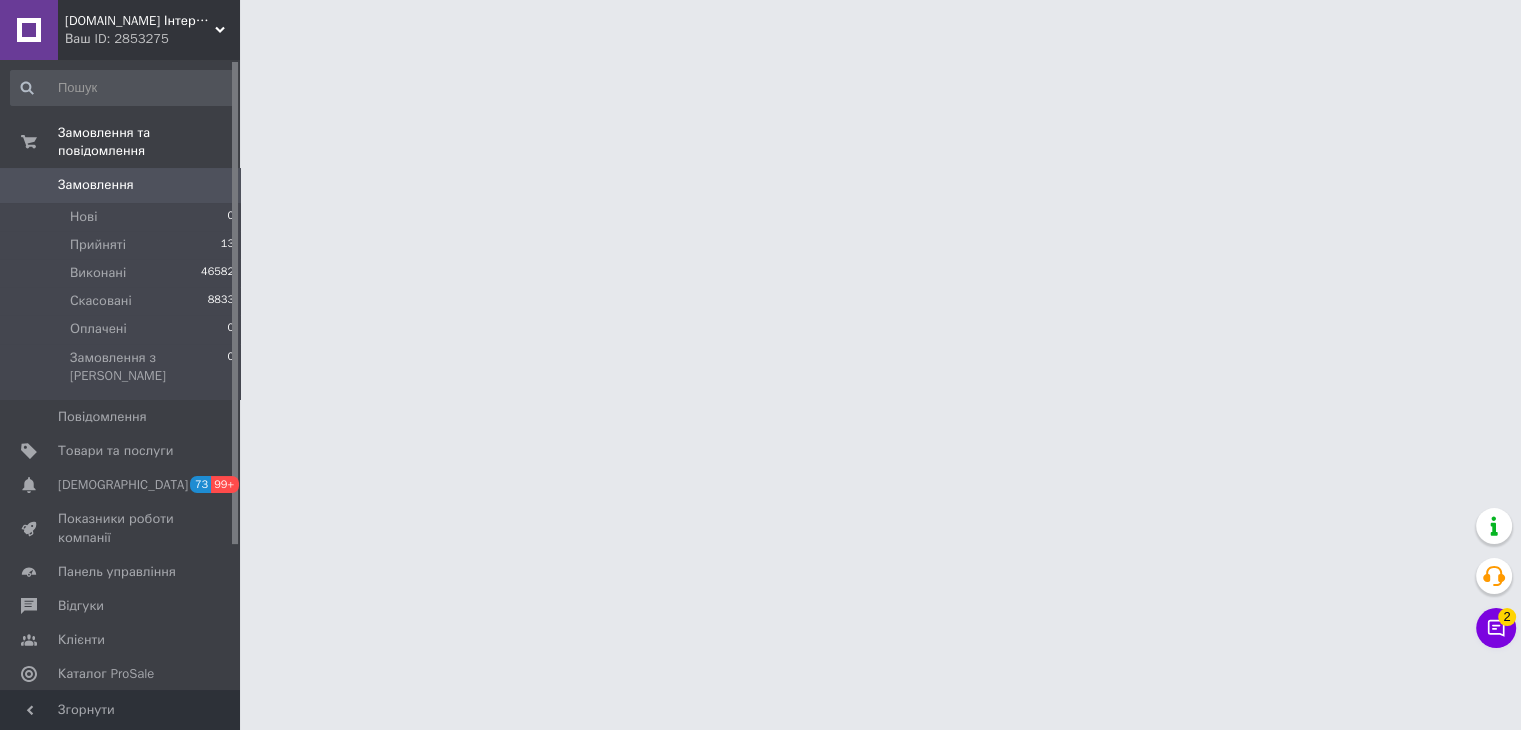 scroll, scrollTop: 0, scrollLeft: 0, axis: both 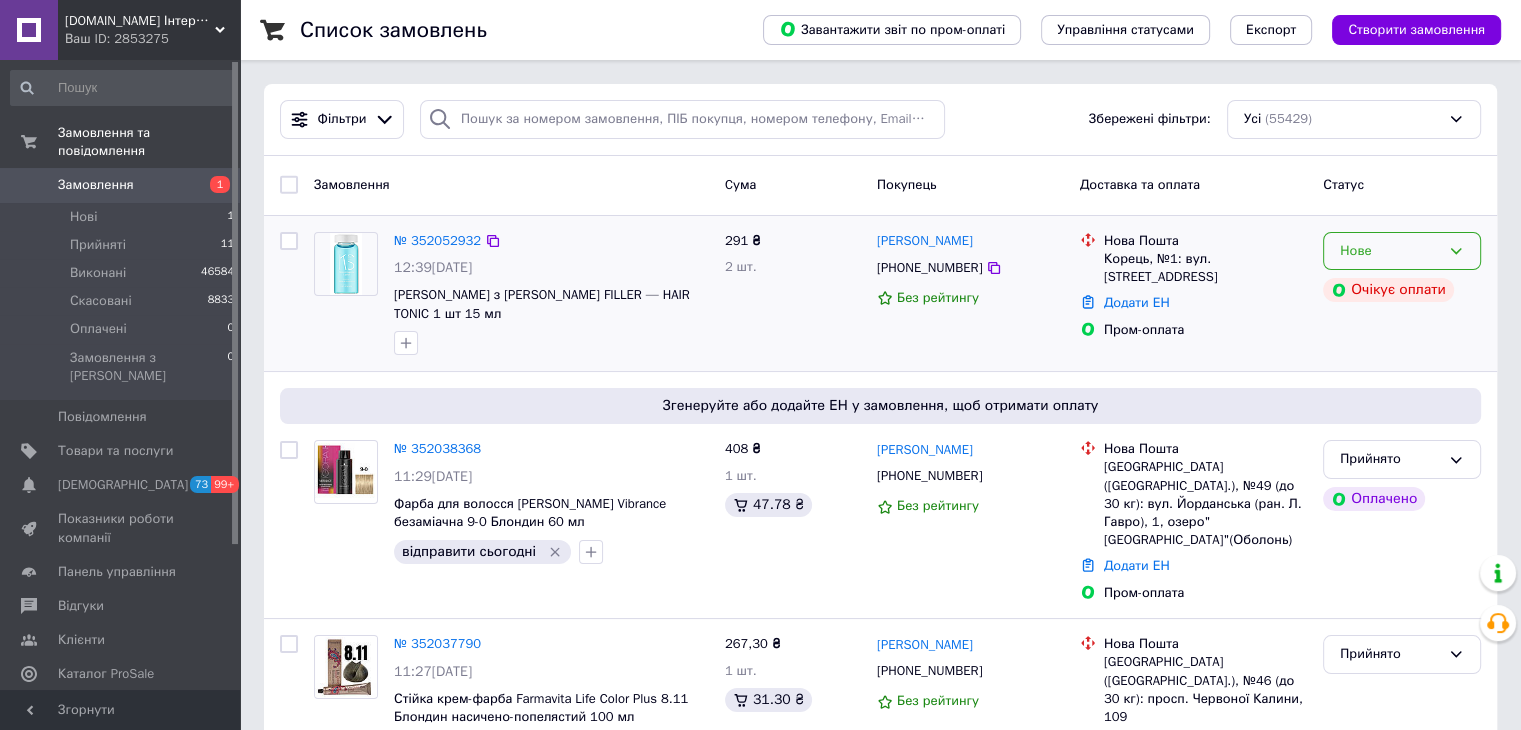 click on "Нове" at bounding box center (1390, 251) 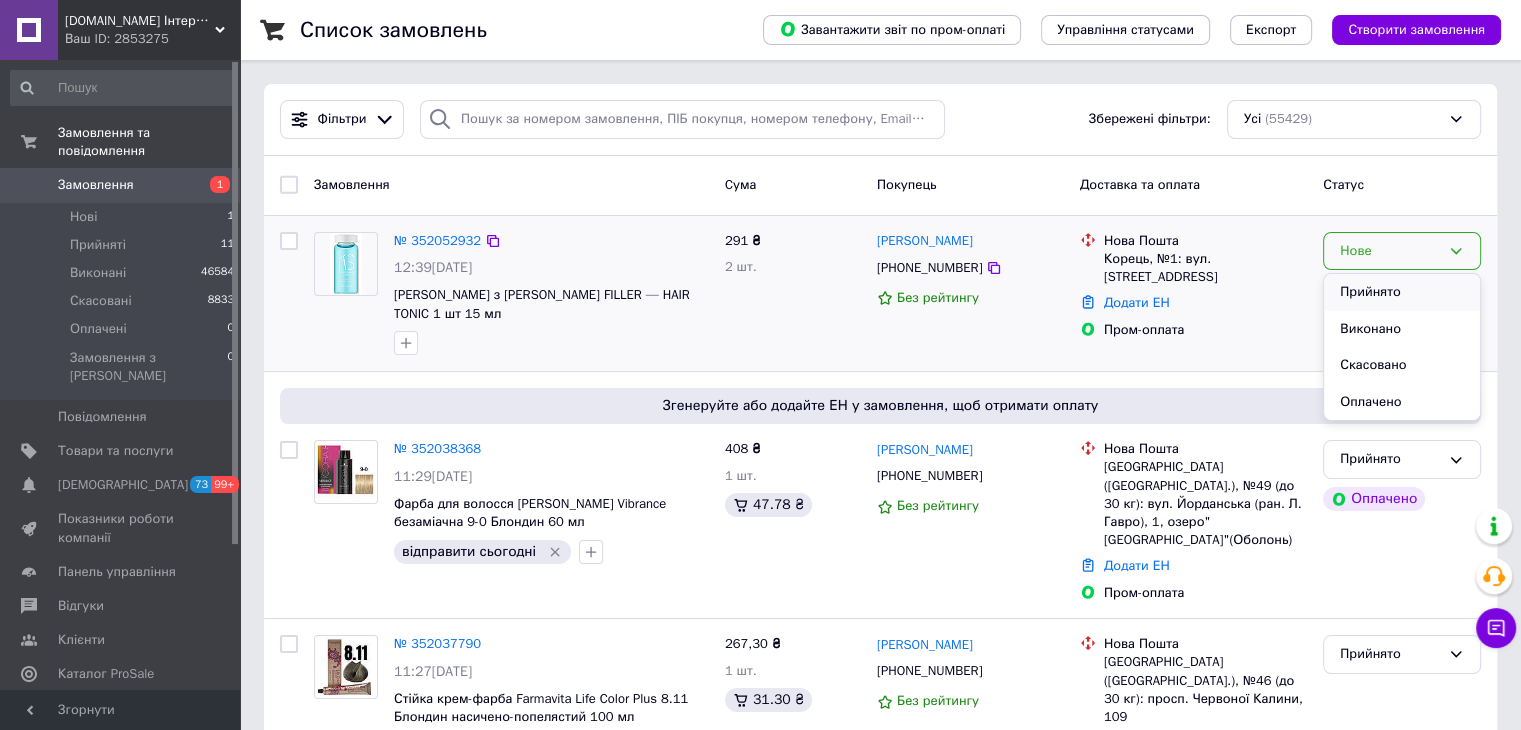 click on "Прийнято" at bounding box center (1402, 292) 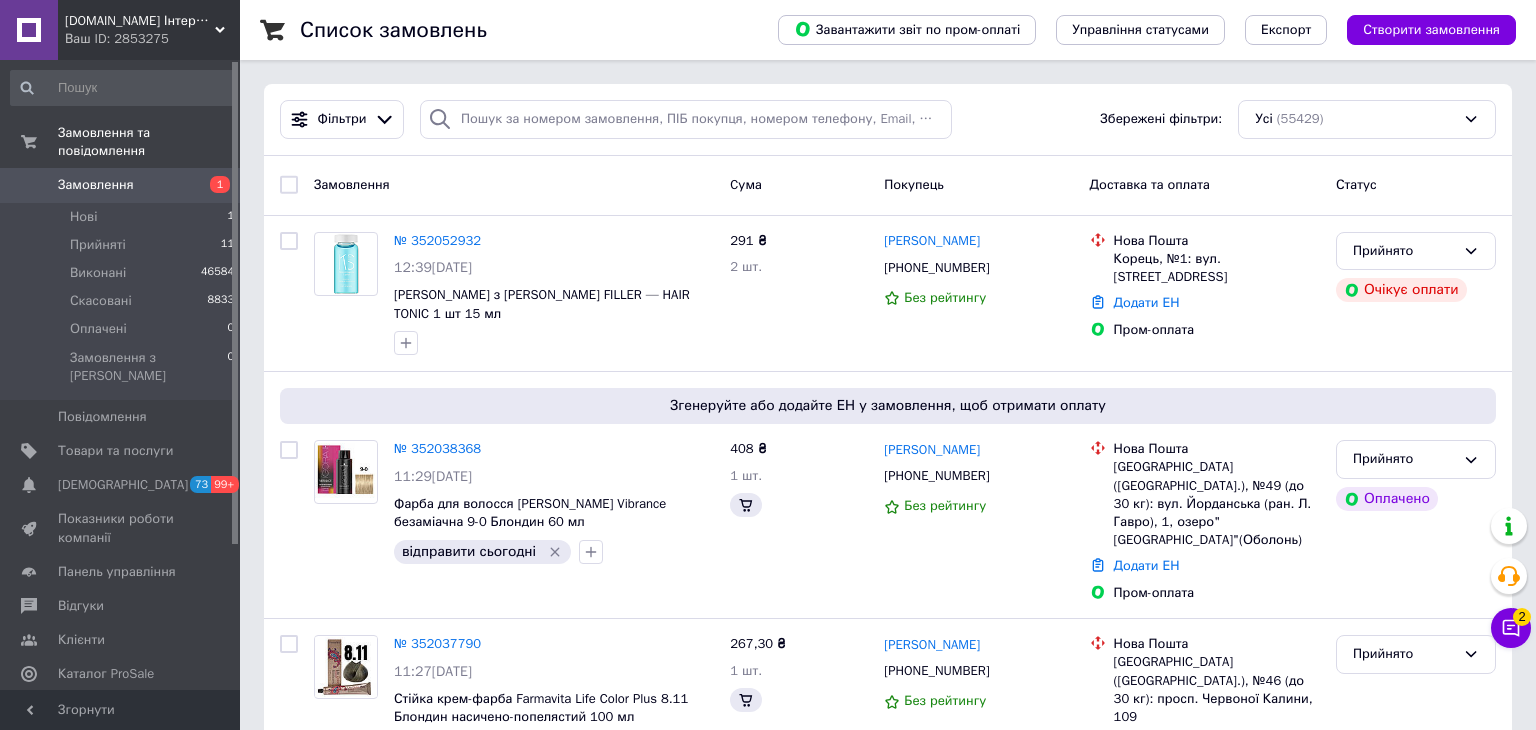 click 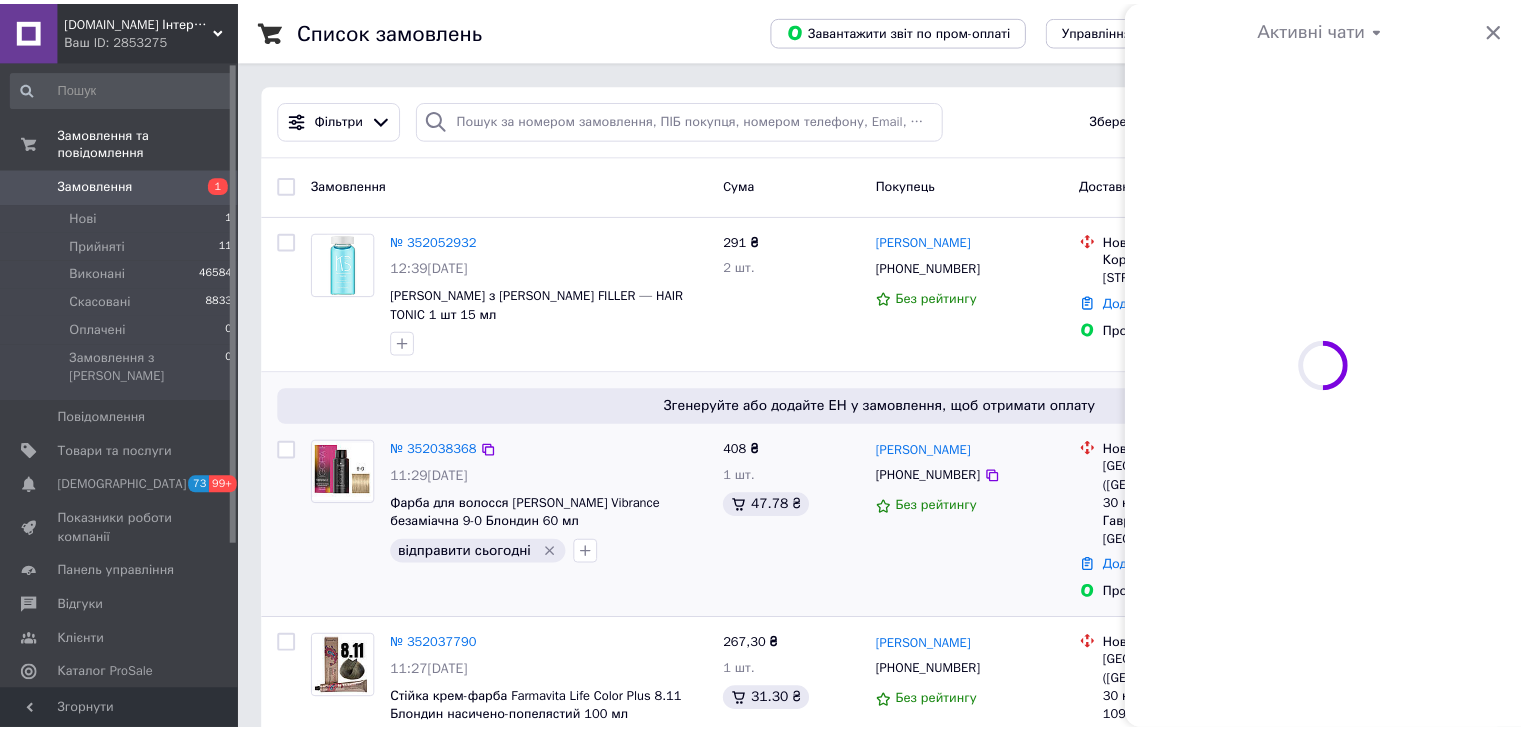 scroll, scrollTop: 0, scrollLeft: 0, axis: both 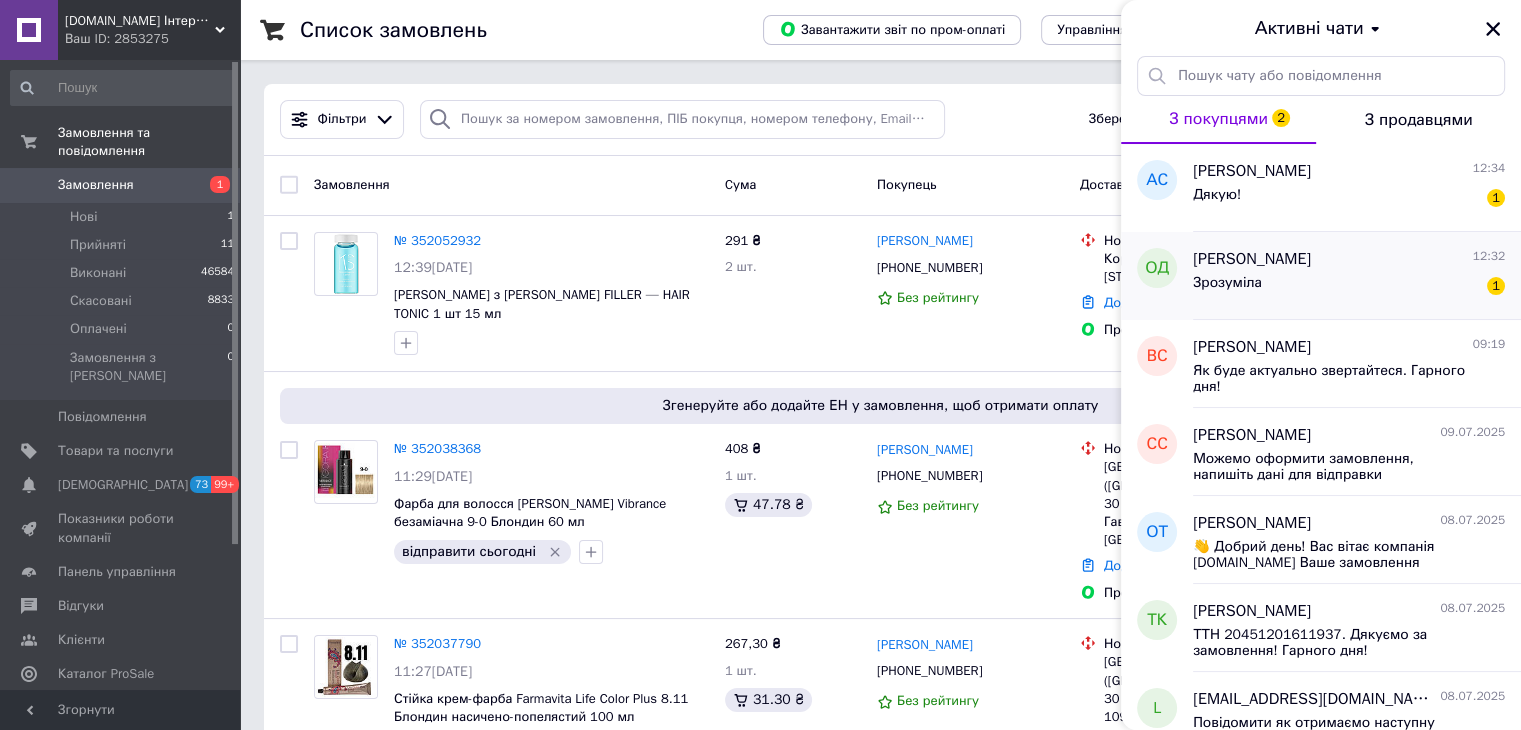 click on "Зрозуміла 1" at bounding box center [1349, 287] 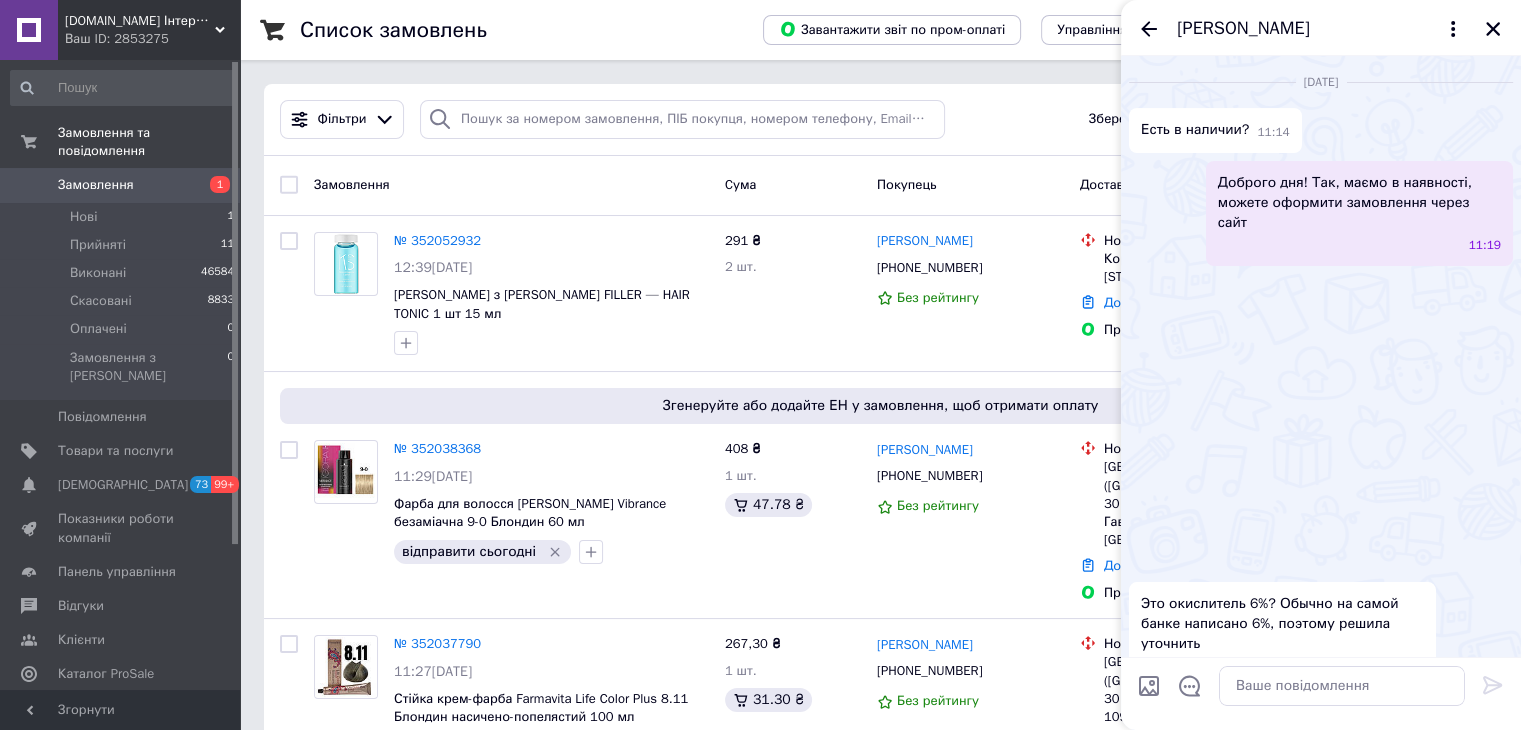 scroll, scrollTop: 4456, scrollLeft: 0, axis: vertical 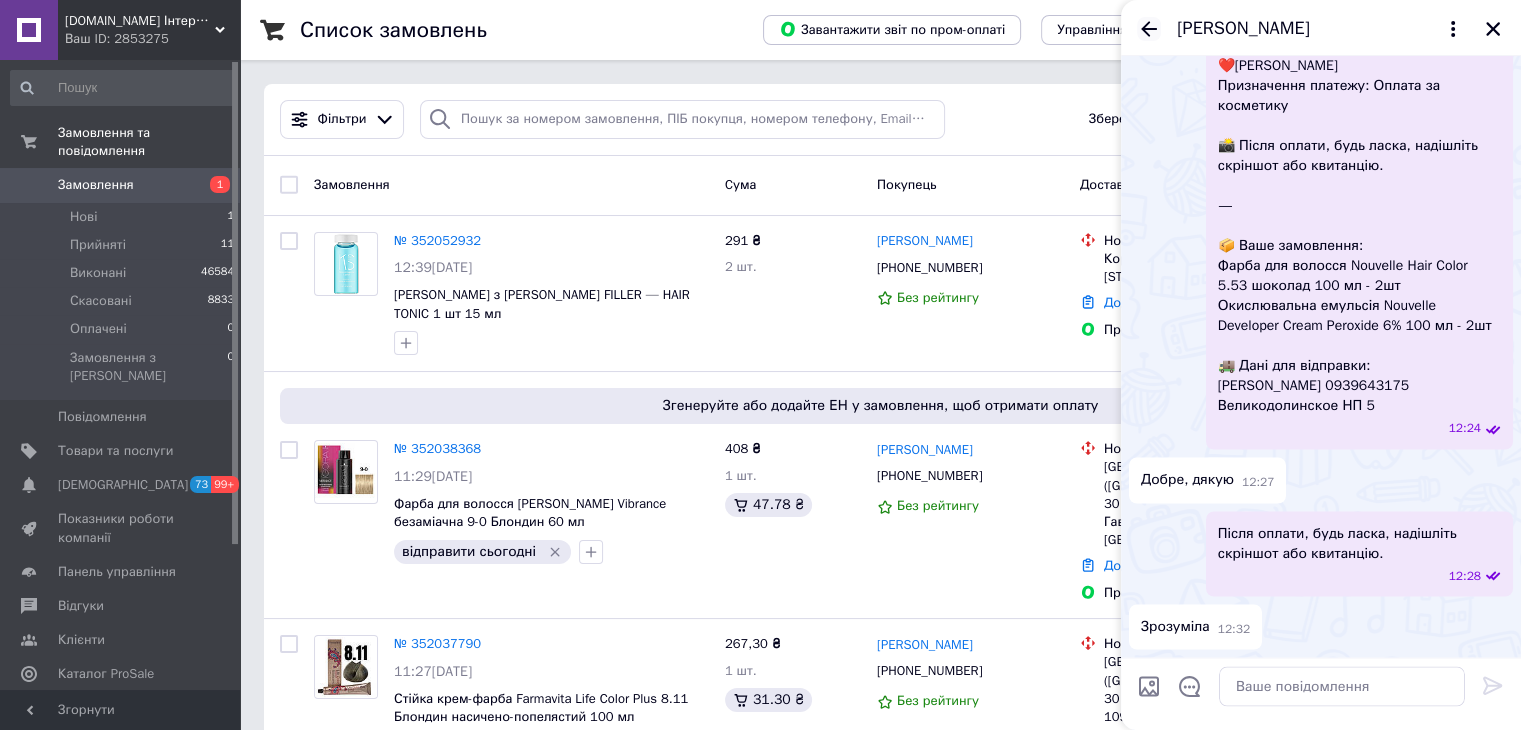 click 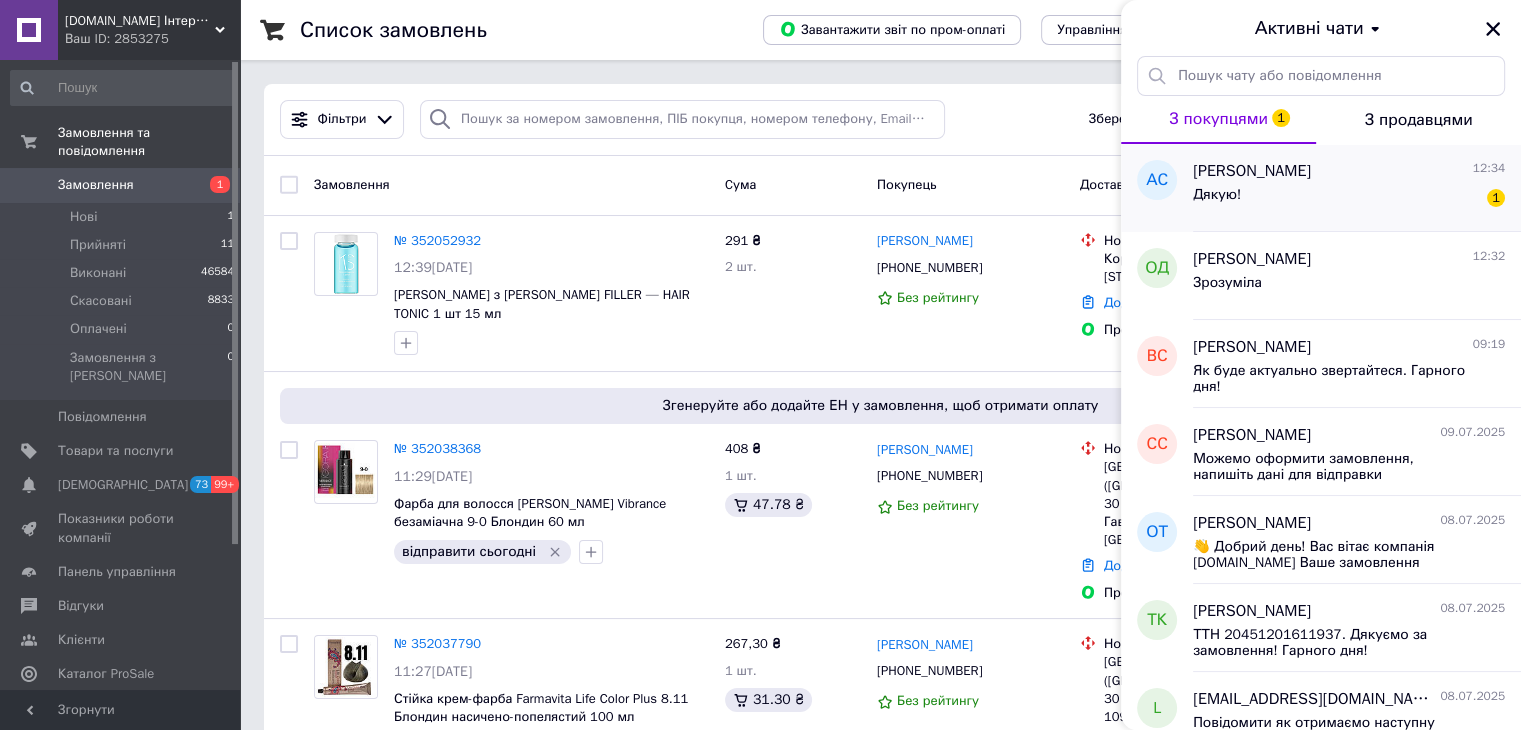 click on "Дякую! 1" at bounding box center [1349, 199] 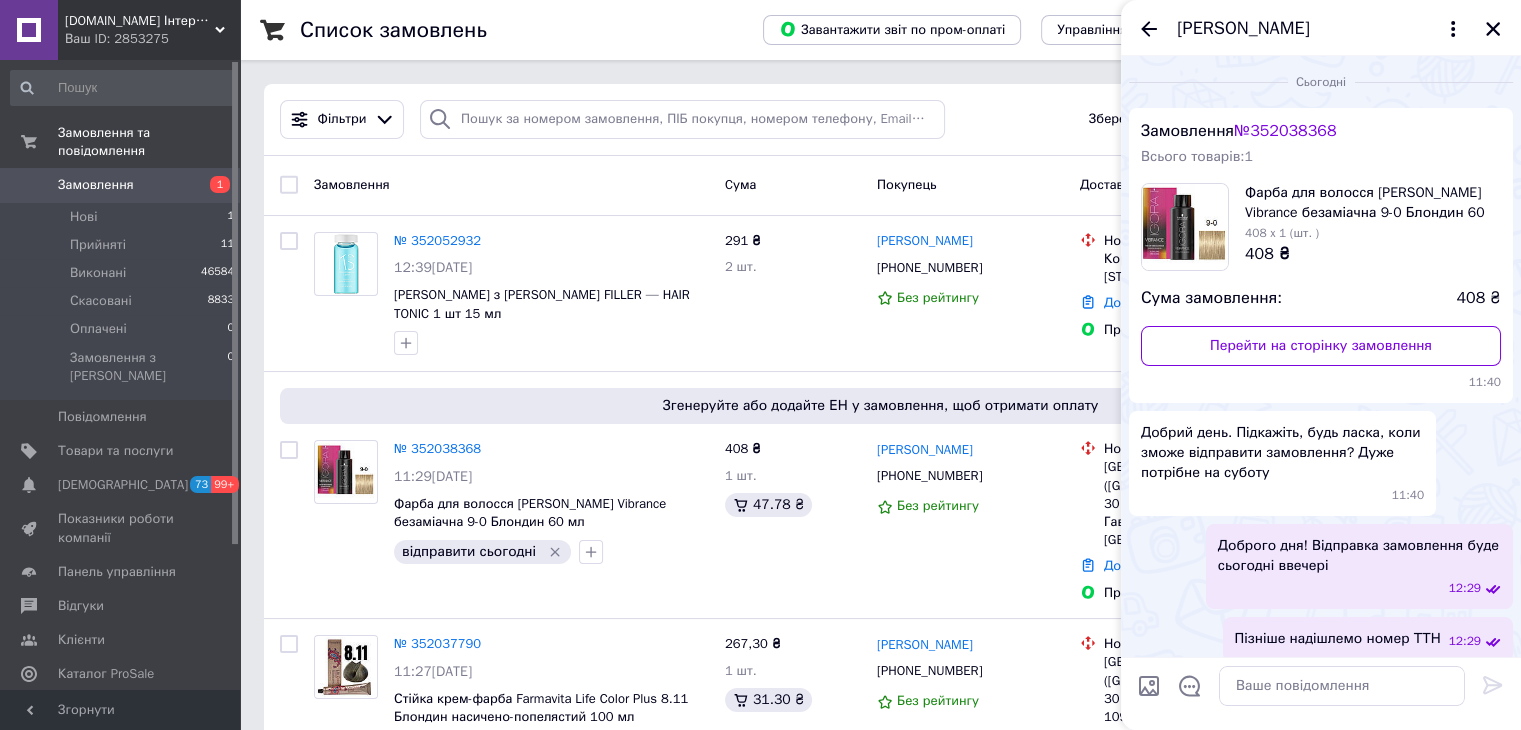 scroll, scrollTop: 103, scrollLeft: 0, axis: vertical 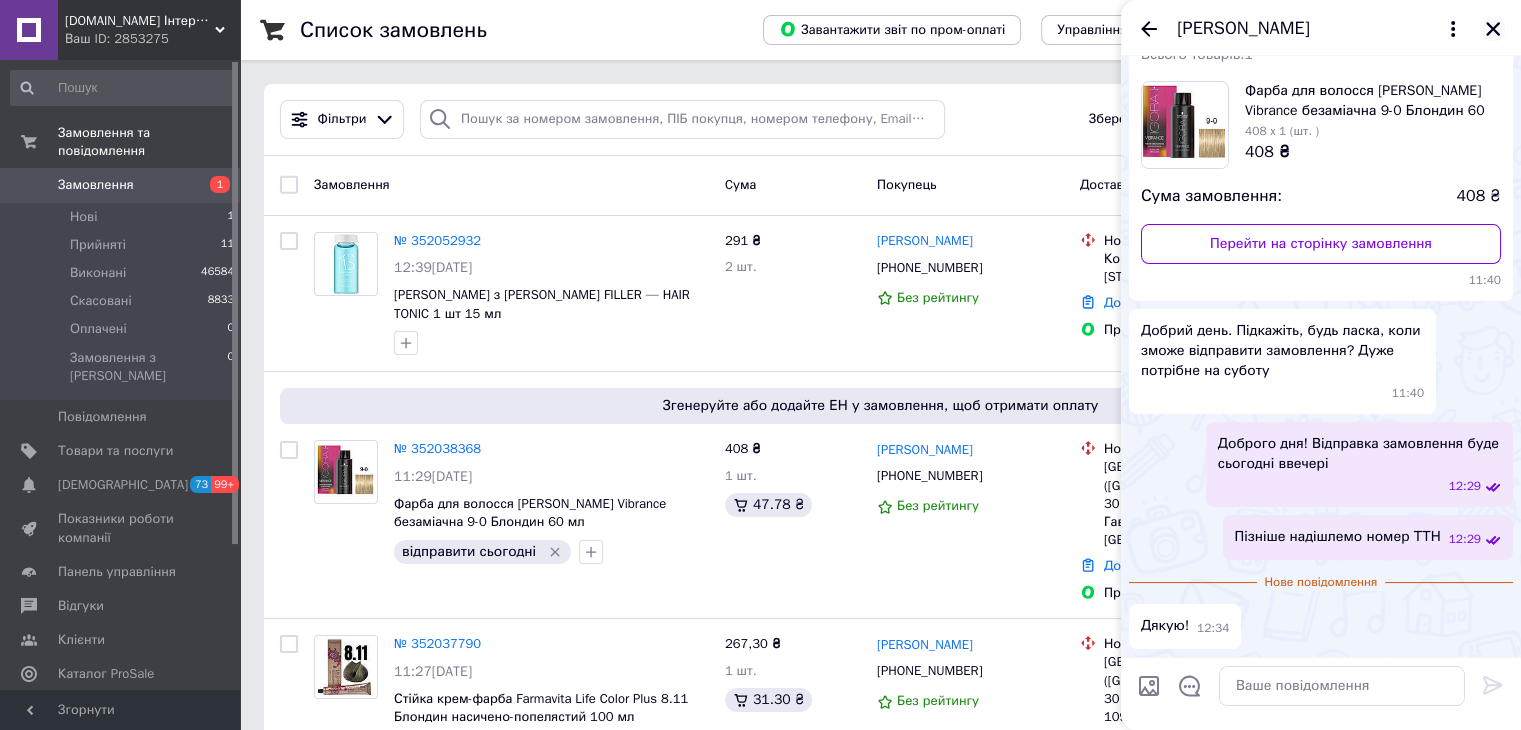 click 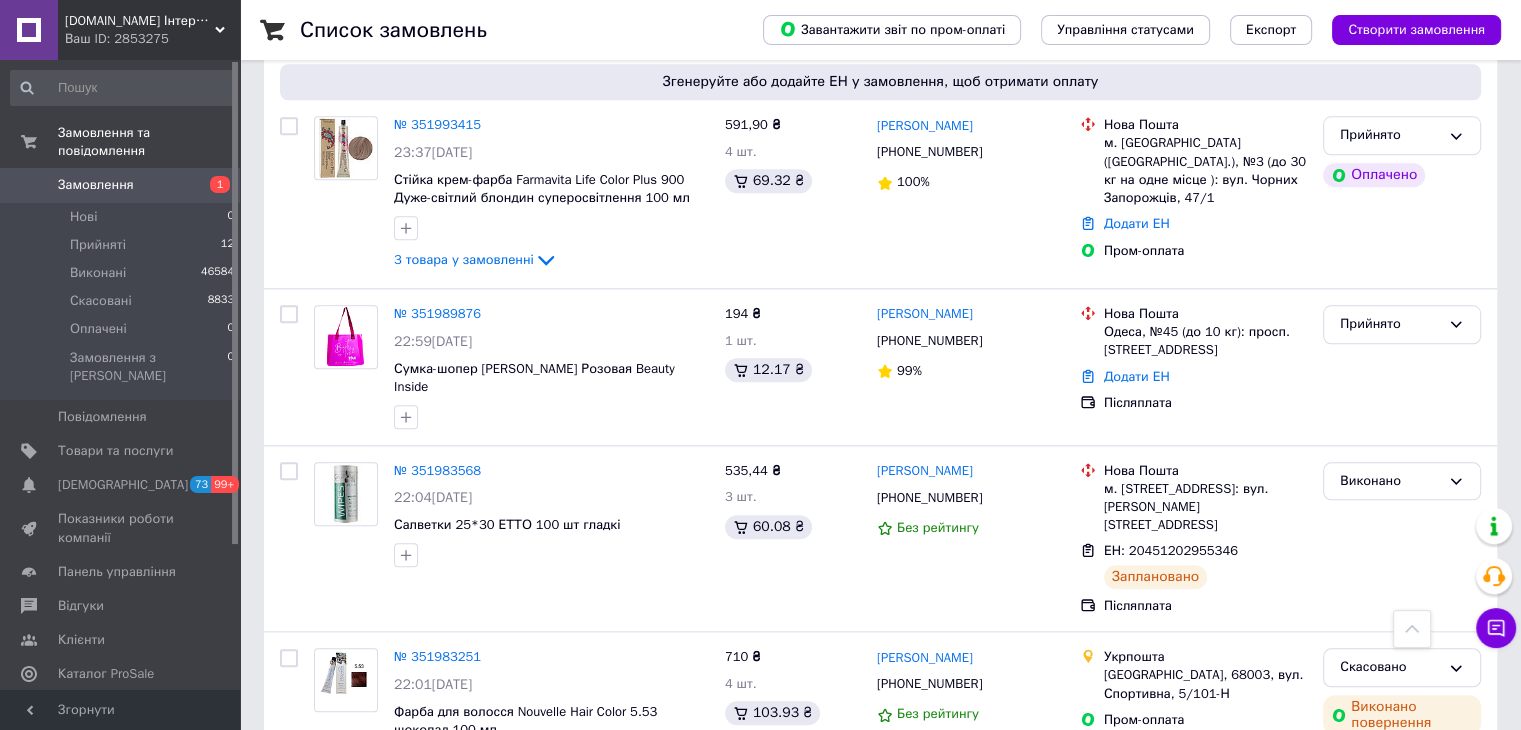 scroll, scrollTop: 2000, scrollLeft: 0, axis: vertical 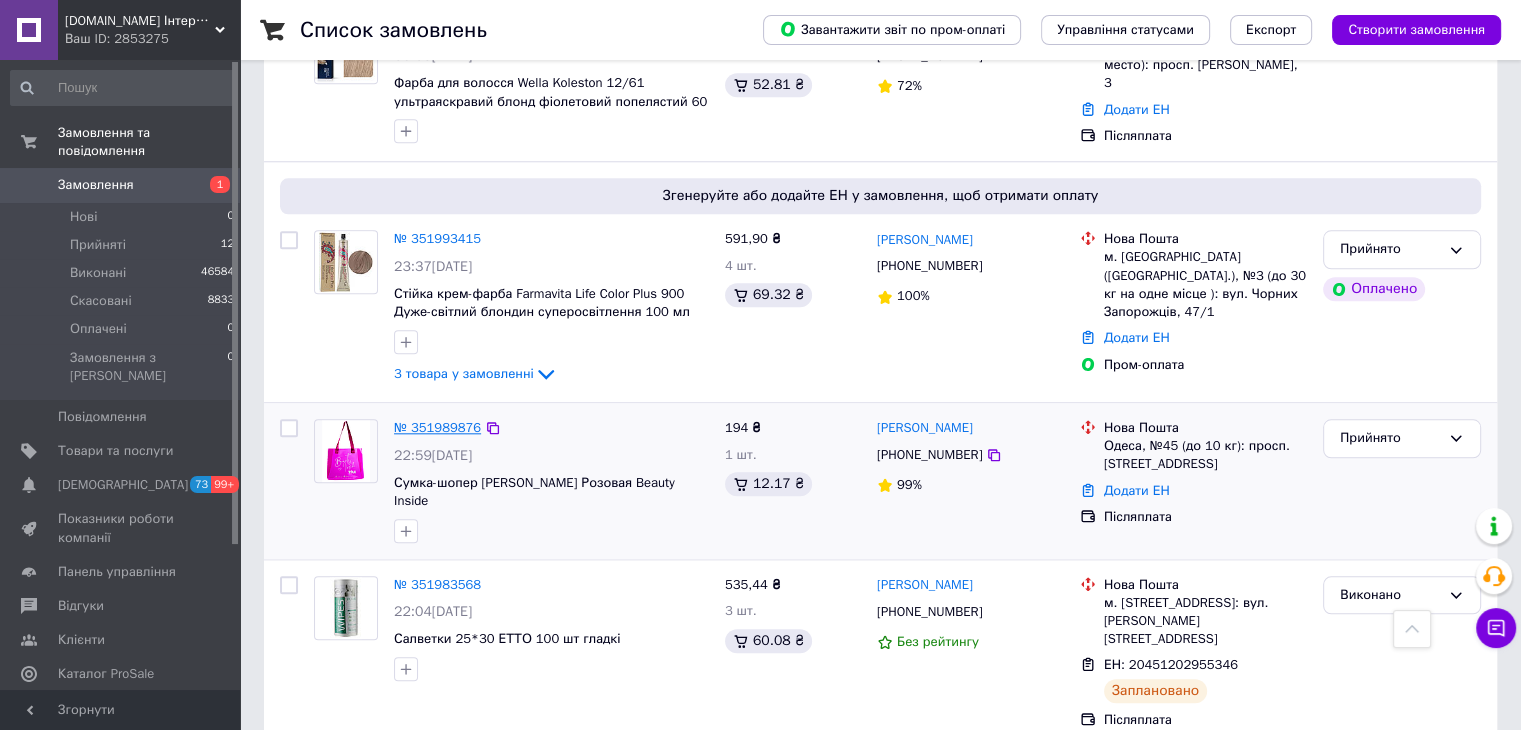 click on "№ 351989876" at bounding box center [437, 427] 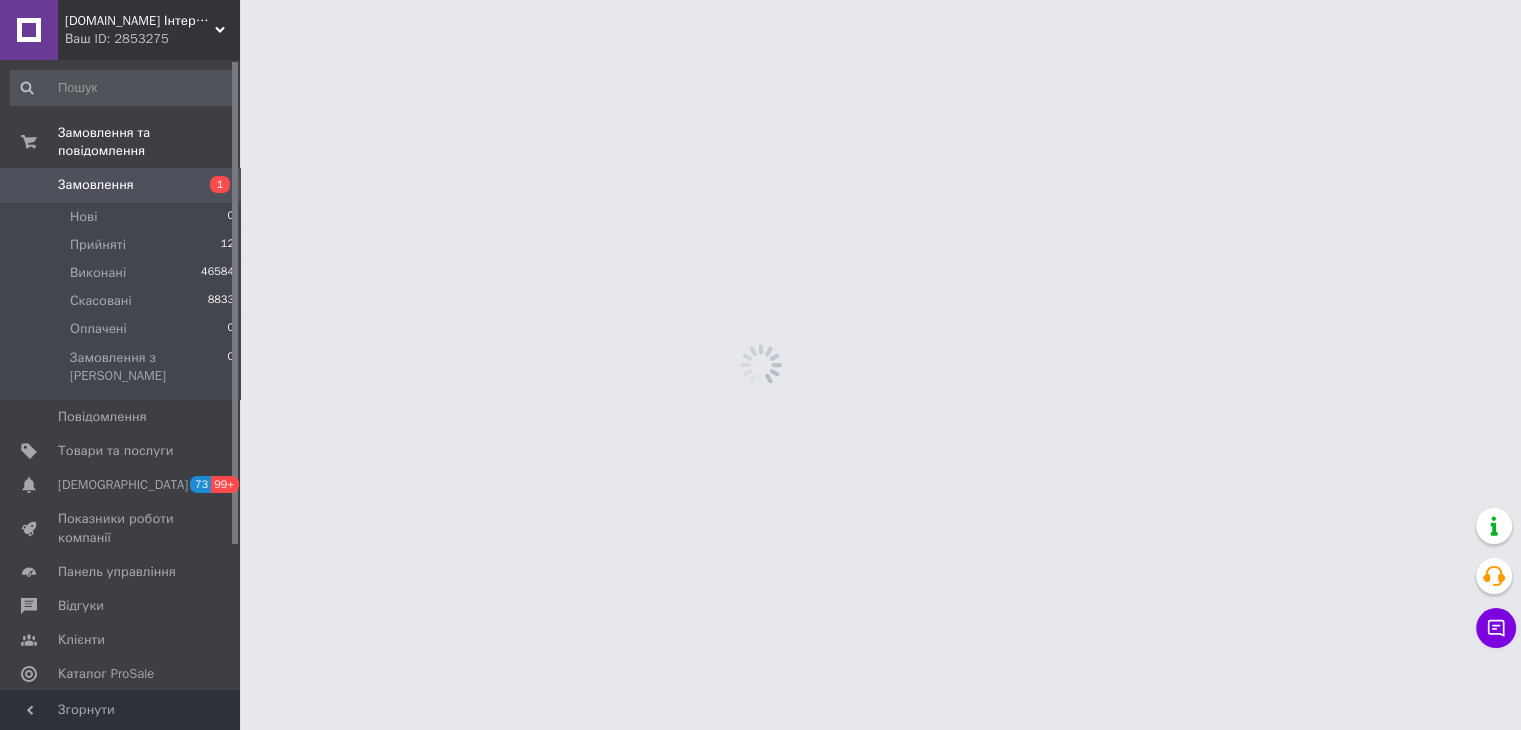 scroll, scrollTop: 0, scrollLeft: 0, axis: both 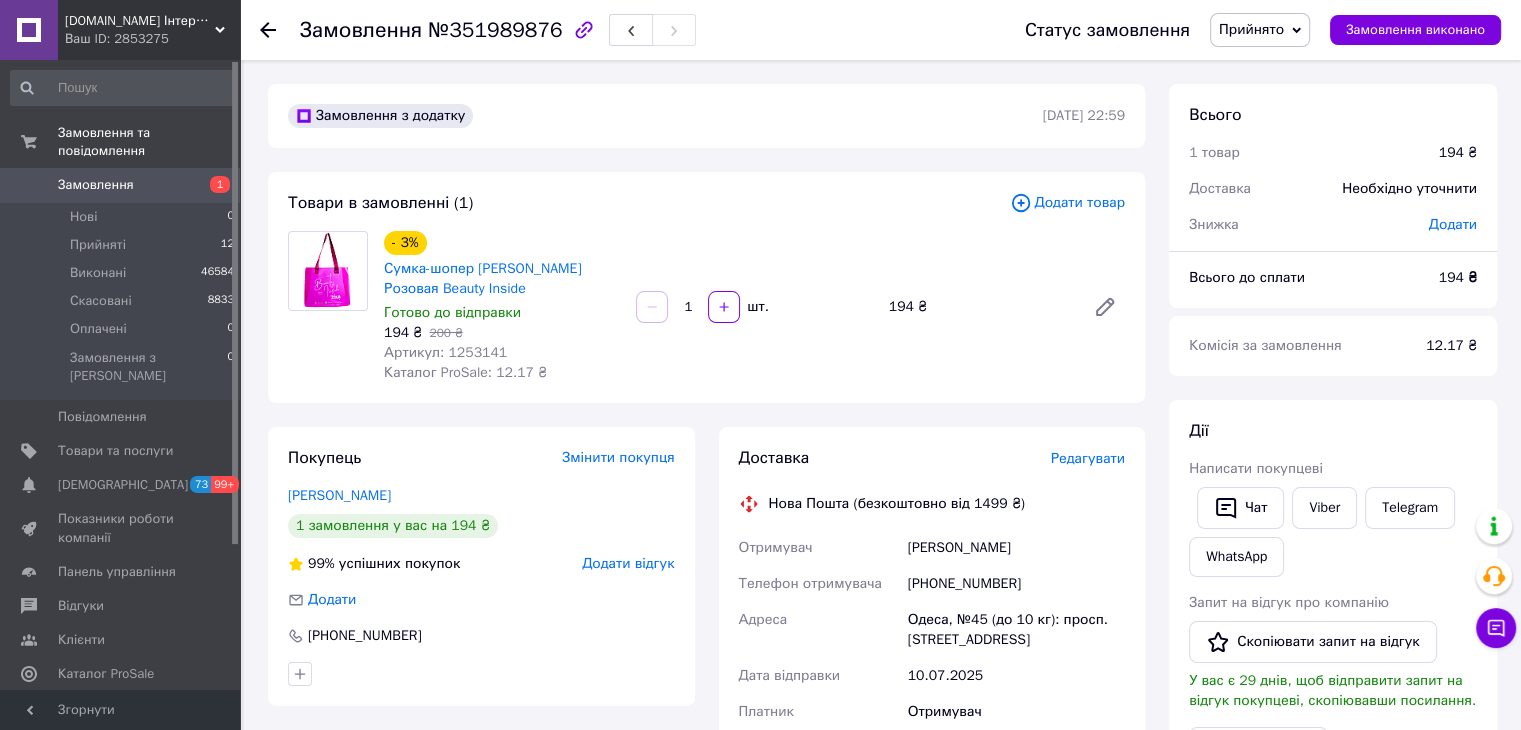 click on "Артикул: 1253141" at bounding box center (445, 352) 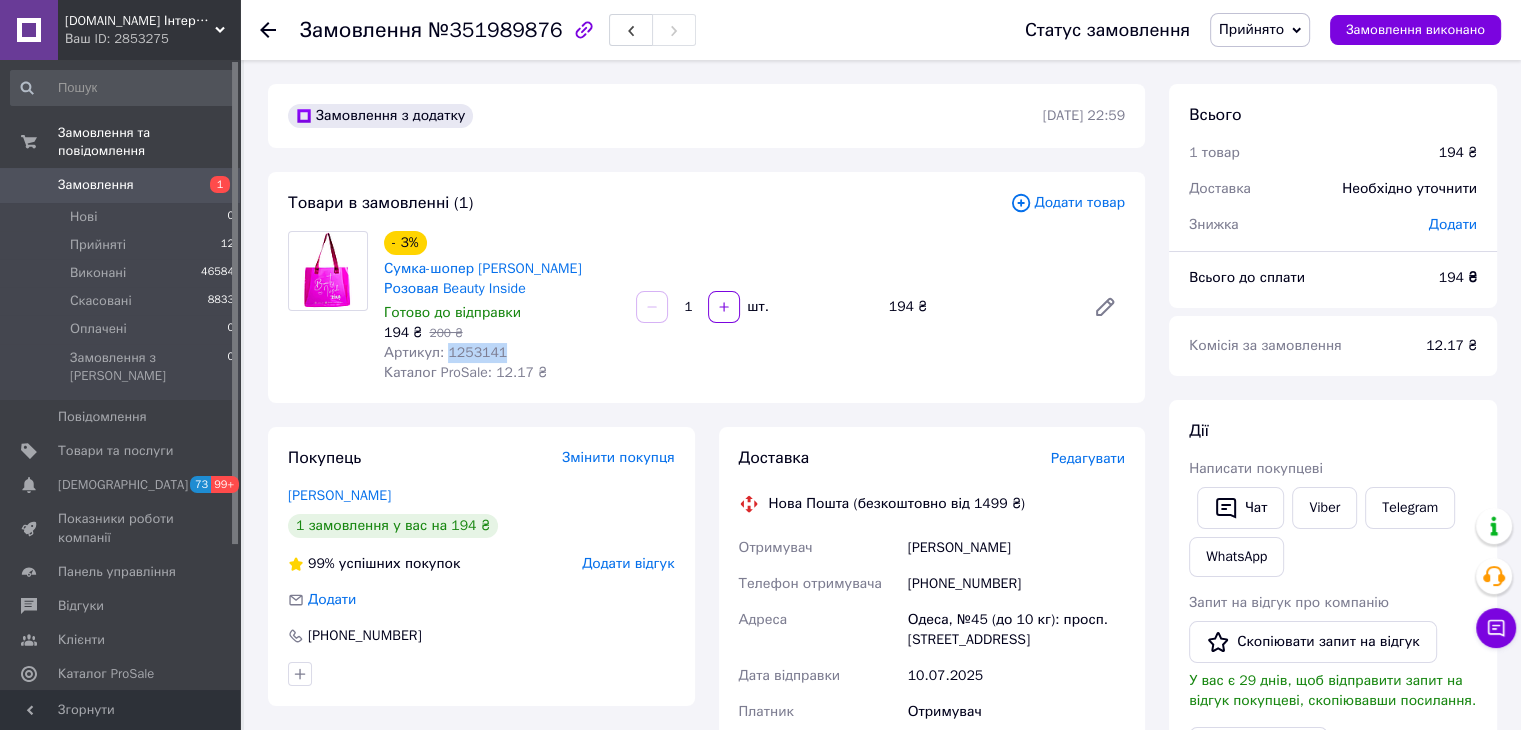 click on "Артикул: 1253141" at bounding box center [445, 352] 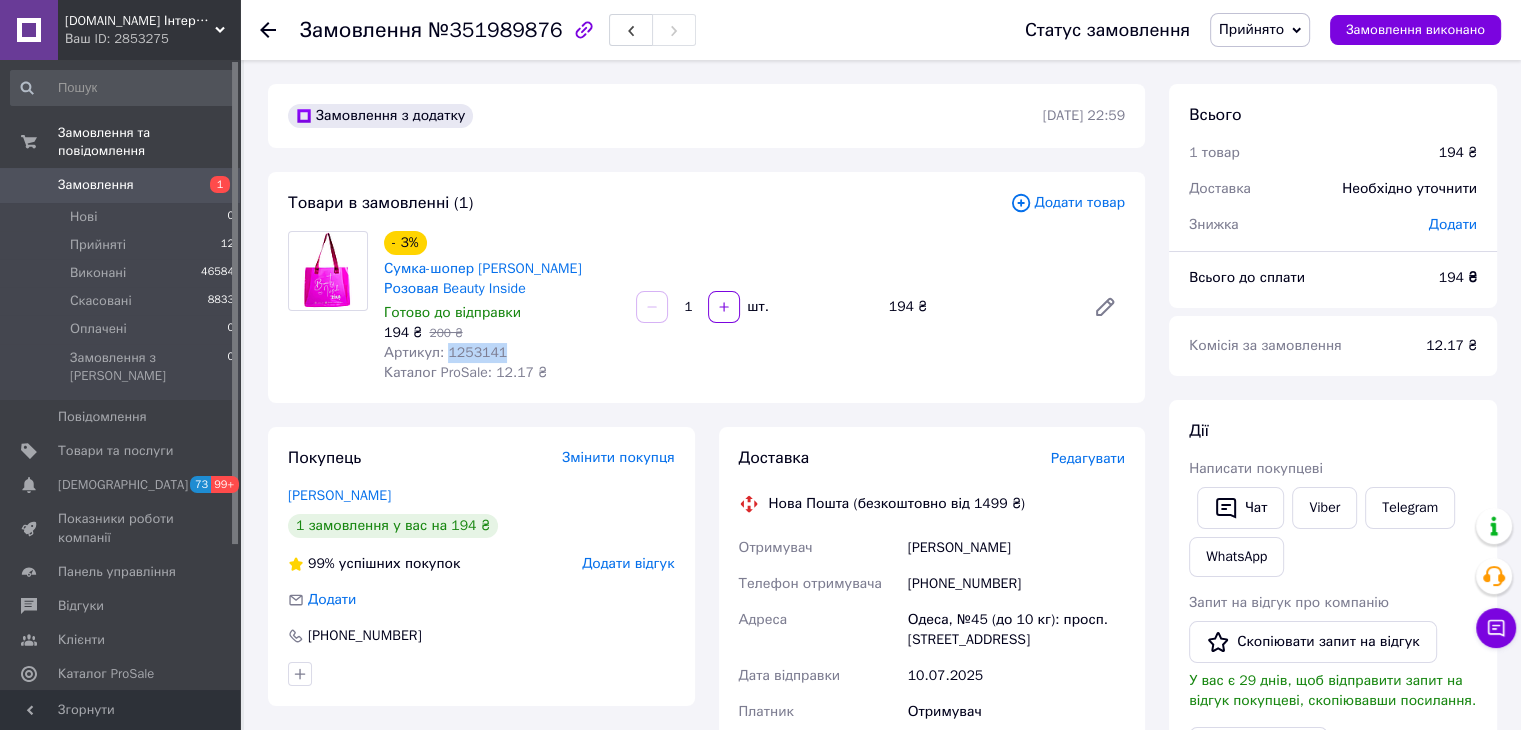 scroll, scrollTop: 300, scrollLeft: 0, axis: vertical 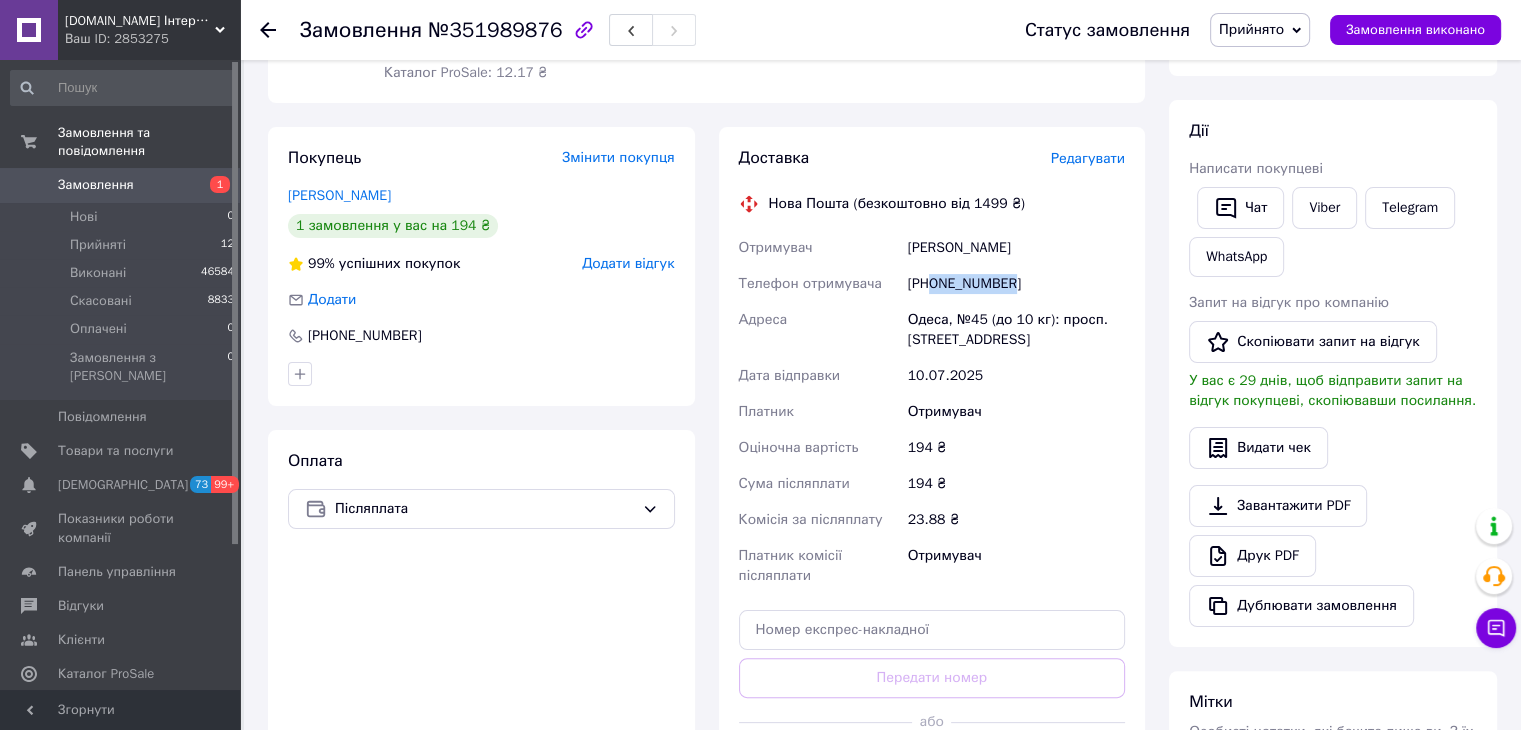 drag, startPoint x: 1018, startPoint y: 285, endPoint x: 931, endPoint y: 297, distance: 87.823685 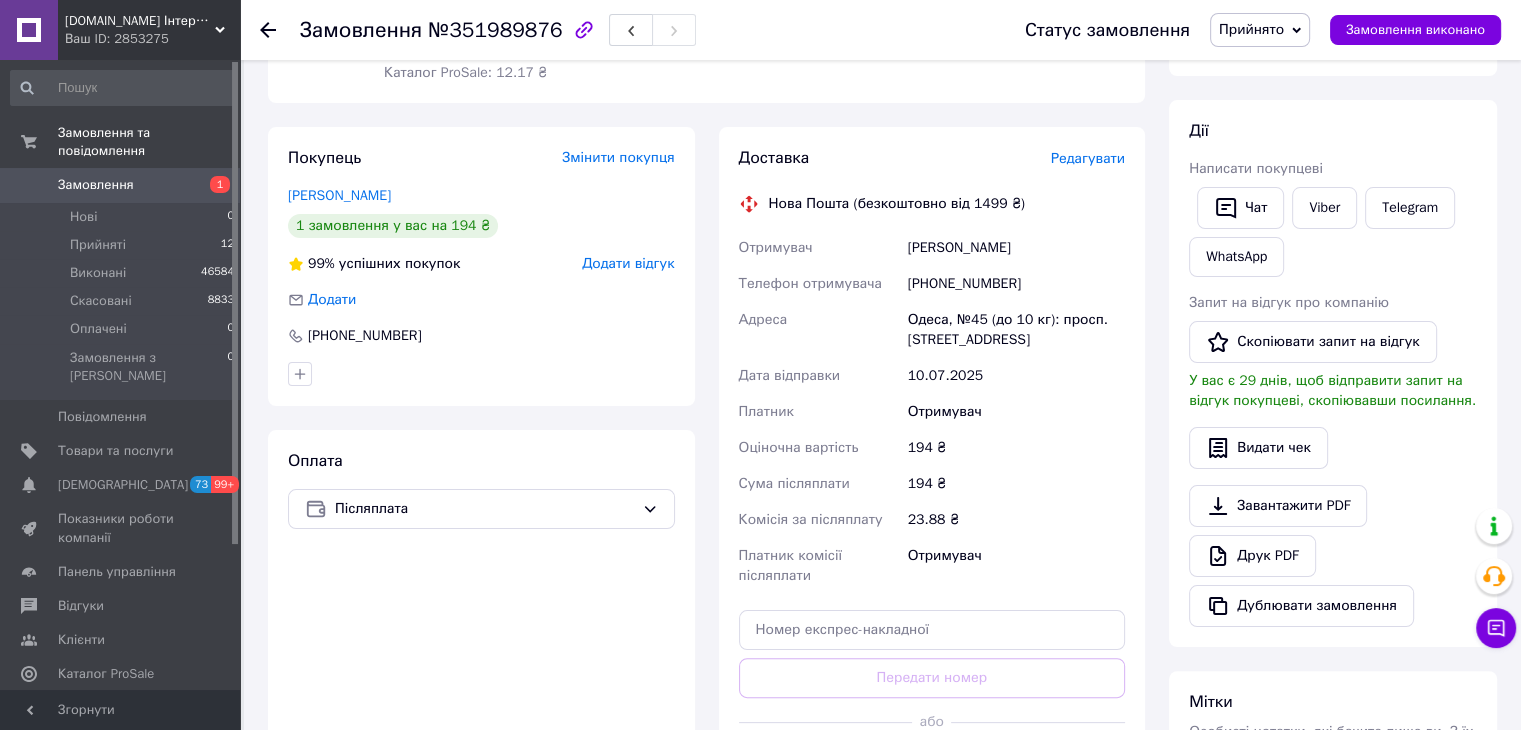 click on "Одеса, №45 (до 10 кг): просп. [STREET_ADDRESS]" at bounding box center (1016, 330) 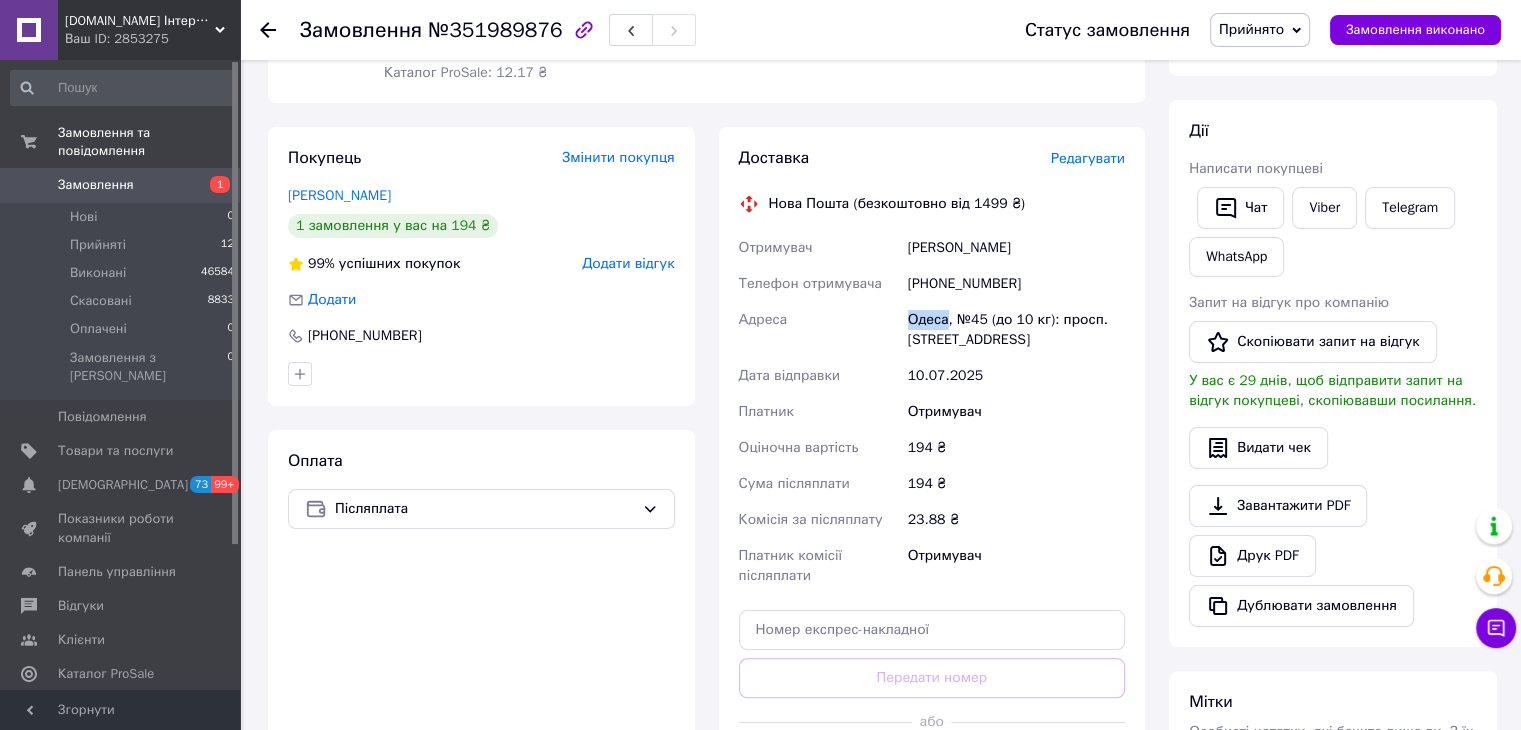 click on "Одеса, №45 (до 10 кг): просп. [STREET_ADDRESS]" at bounding box center [1016, 330] 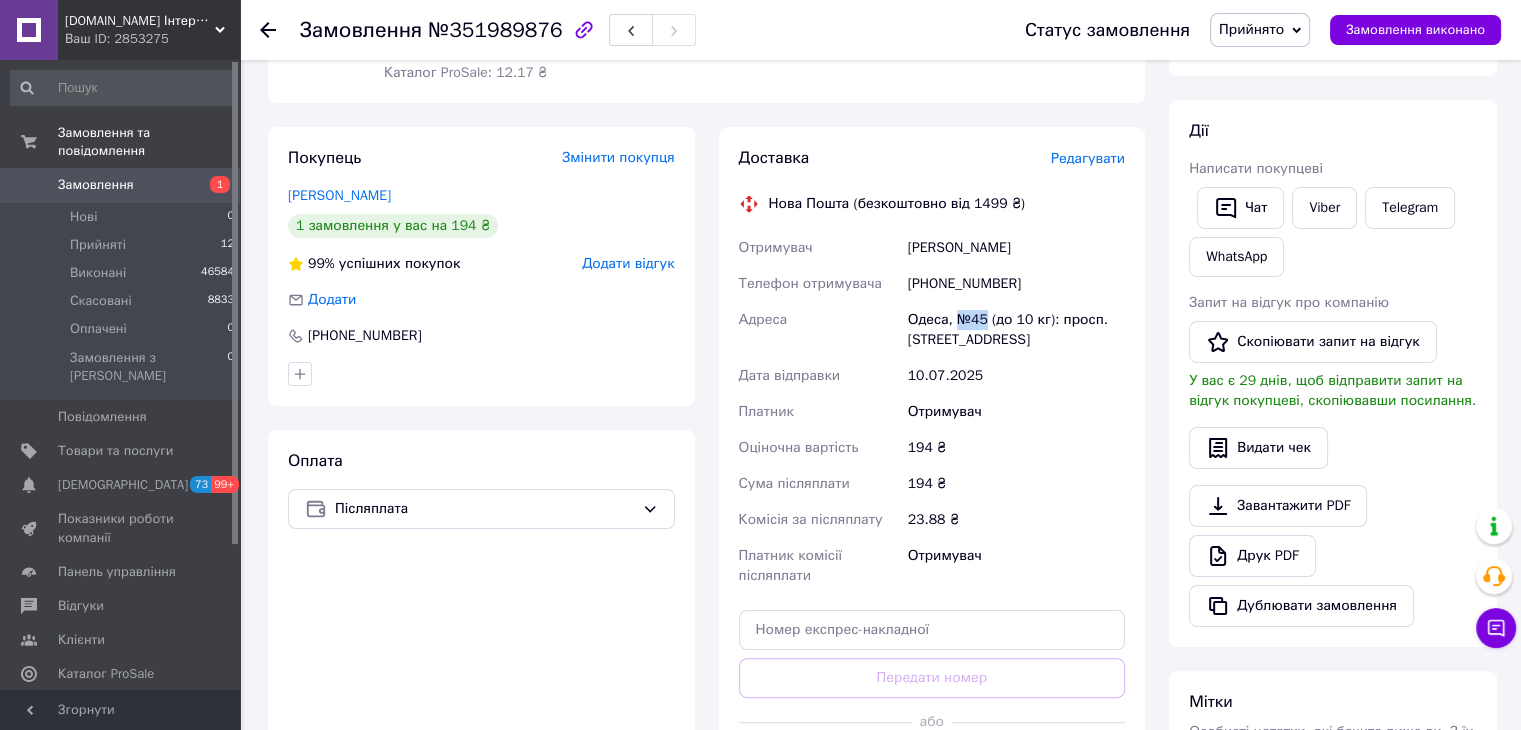 drag, startPoint x: 984, startPoint y: 326, endPoint x: 954, endPoint y: 326, distance: 30 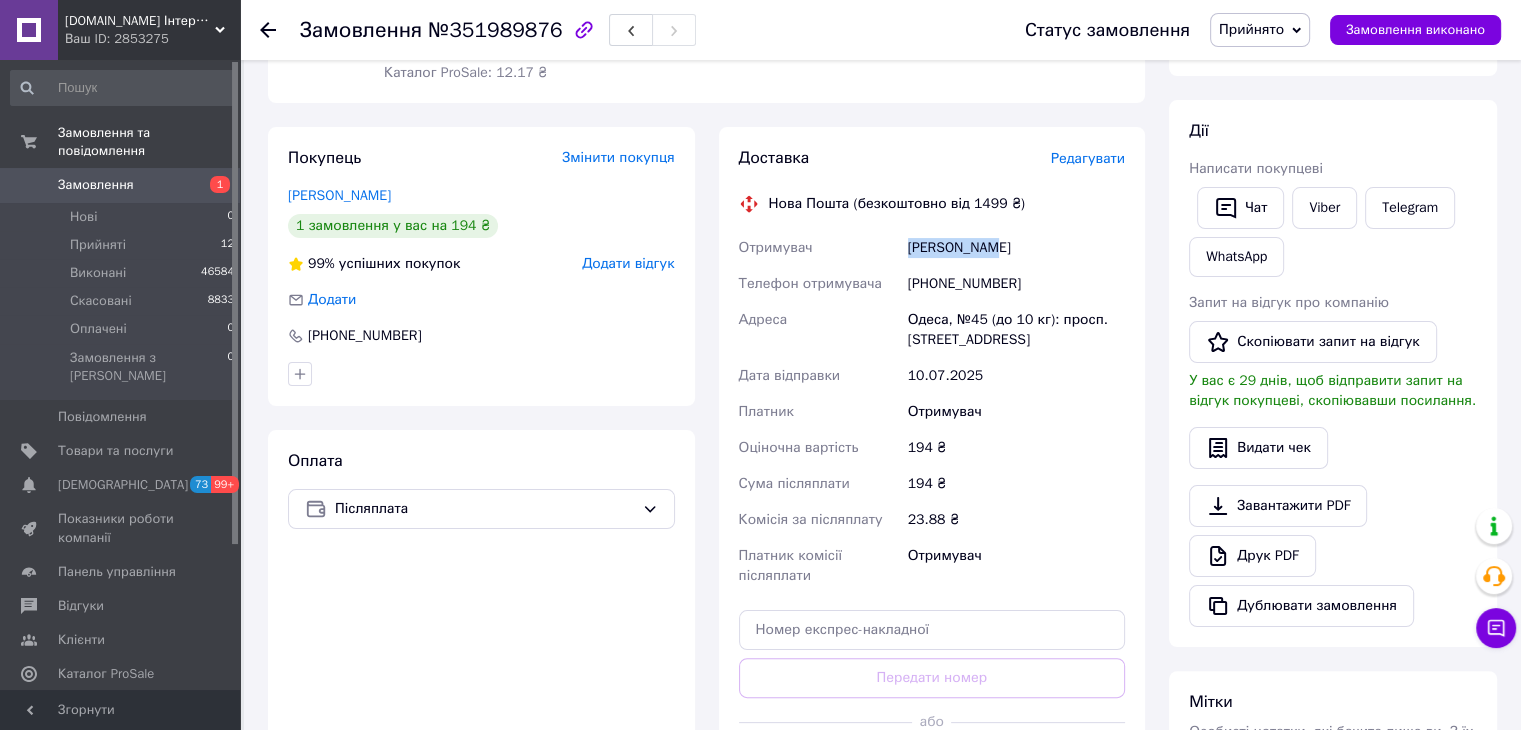 drag, startPoint x: 958, startPoint y: 258, endPoint x: 902, endPoint y: 254, distance: 56.142673 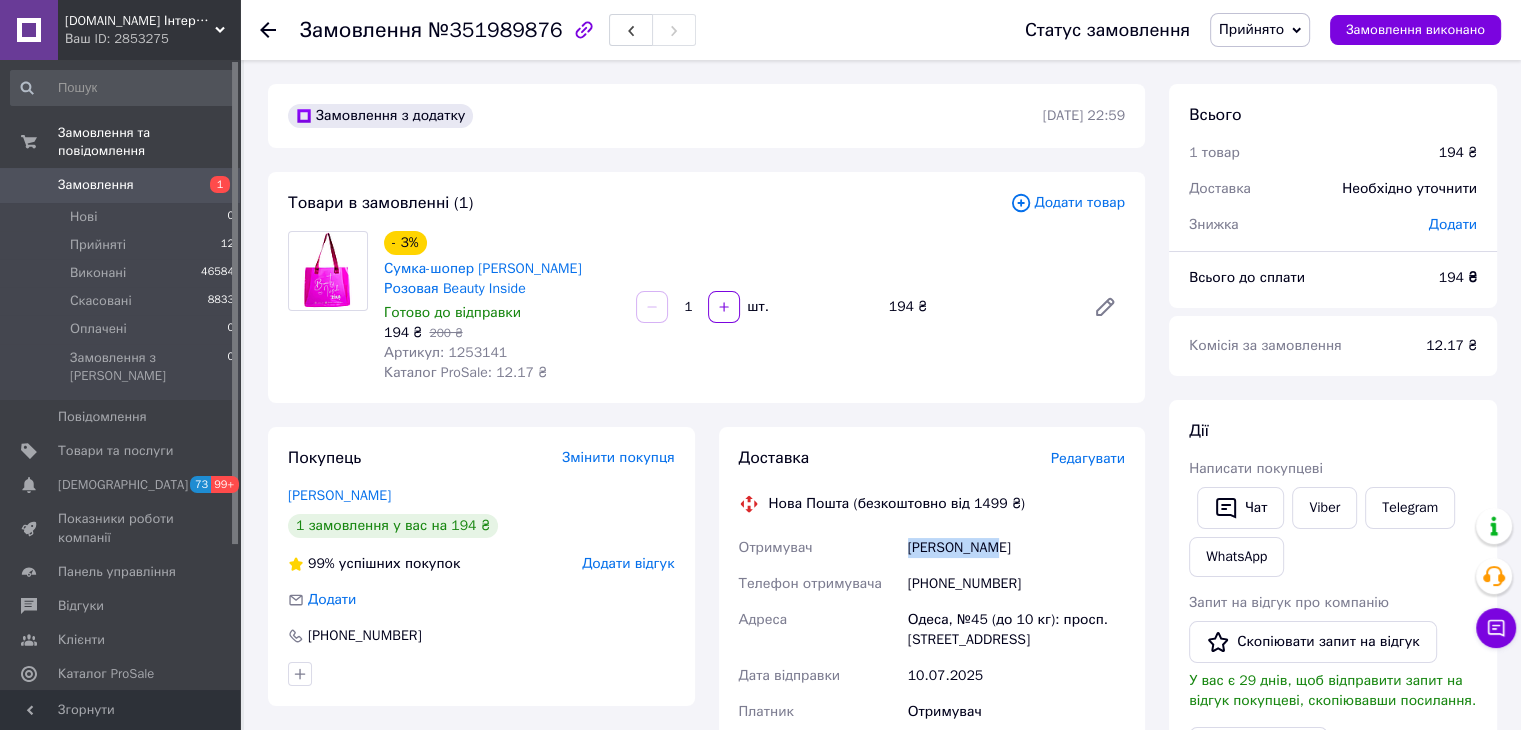 scroll, scrollTop: 200, scrollLeft: 0, axis: vertical 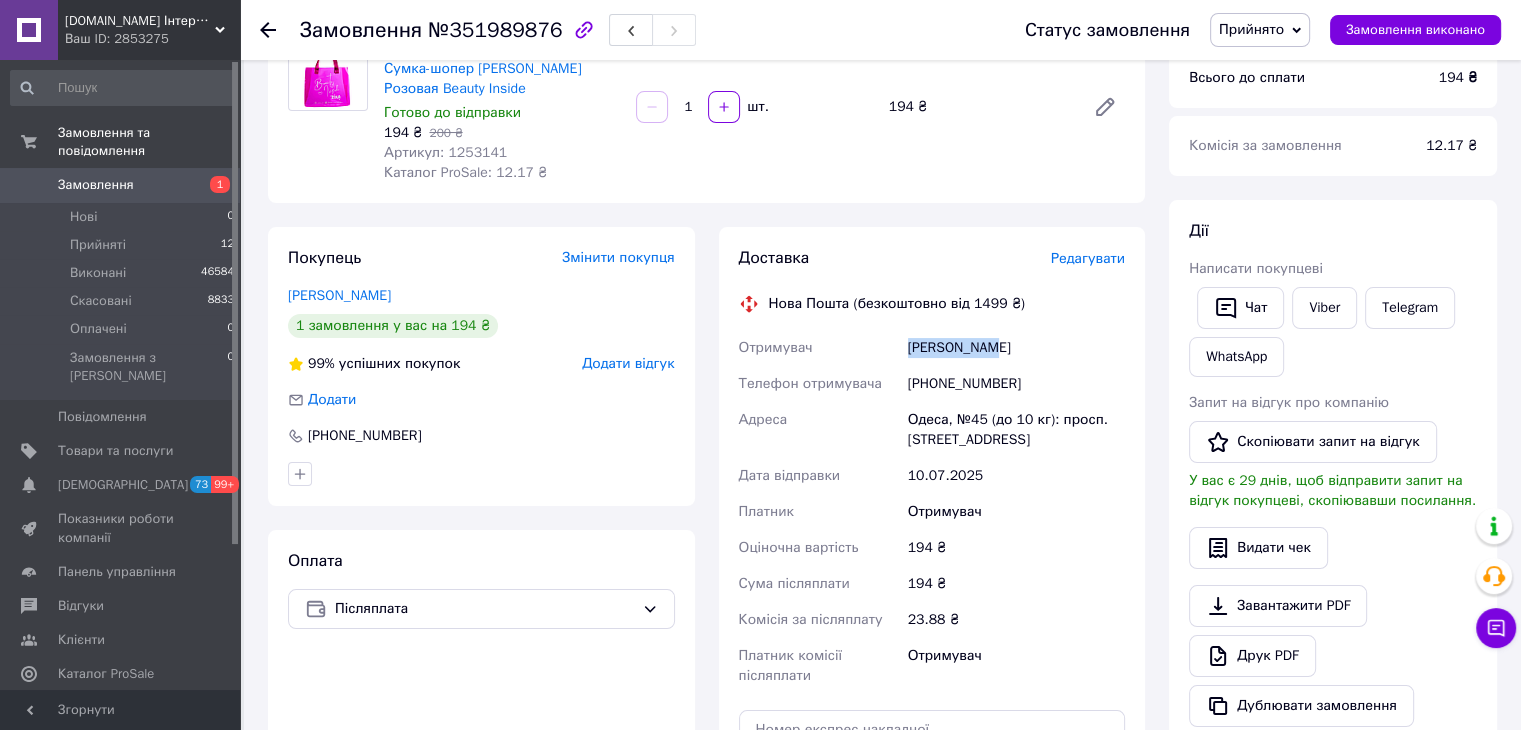 click on "Мінюк Ганна" at bounding box center [1016, 348] 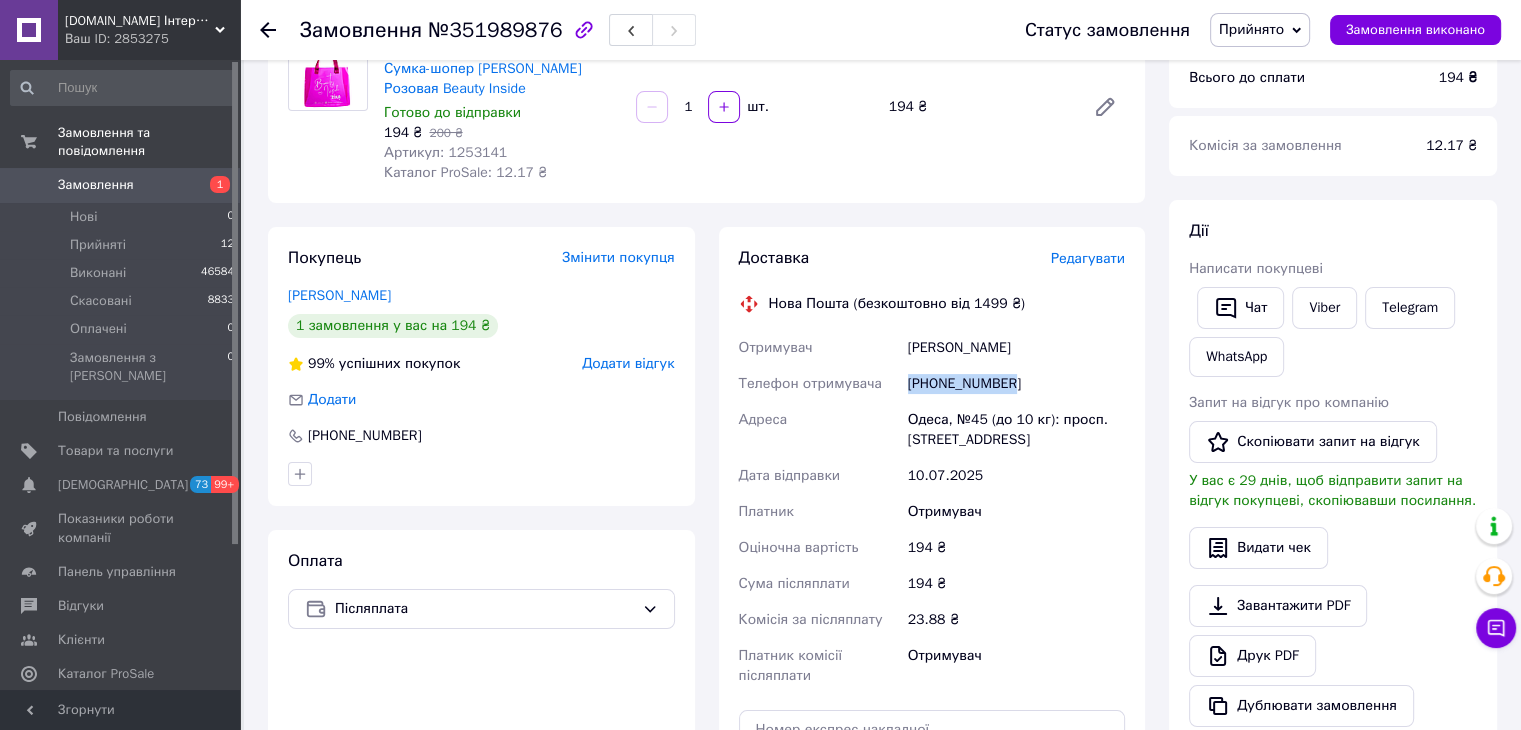 drag, startPoint x: 1020, startPoint y: 381, endPoint x: 912, endPoint y: 390, distance: 108.37435 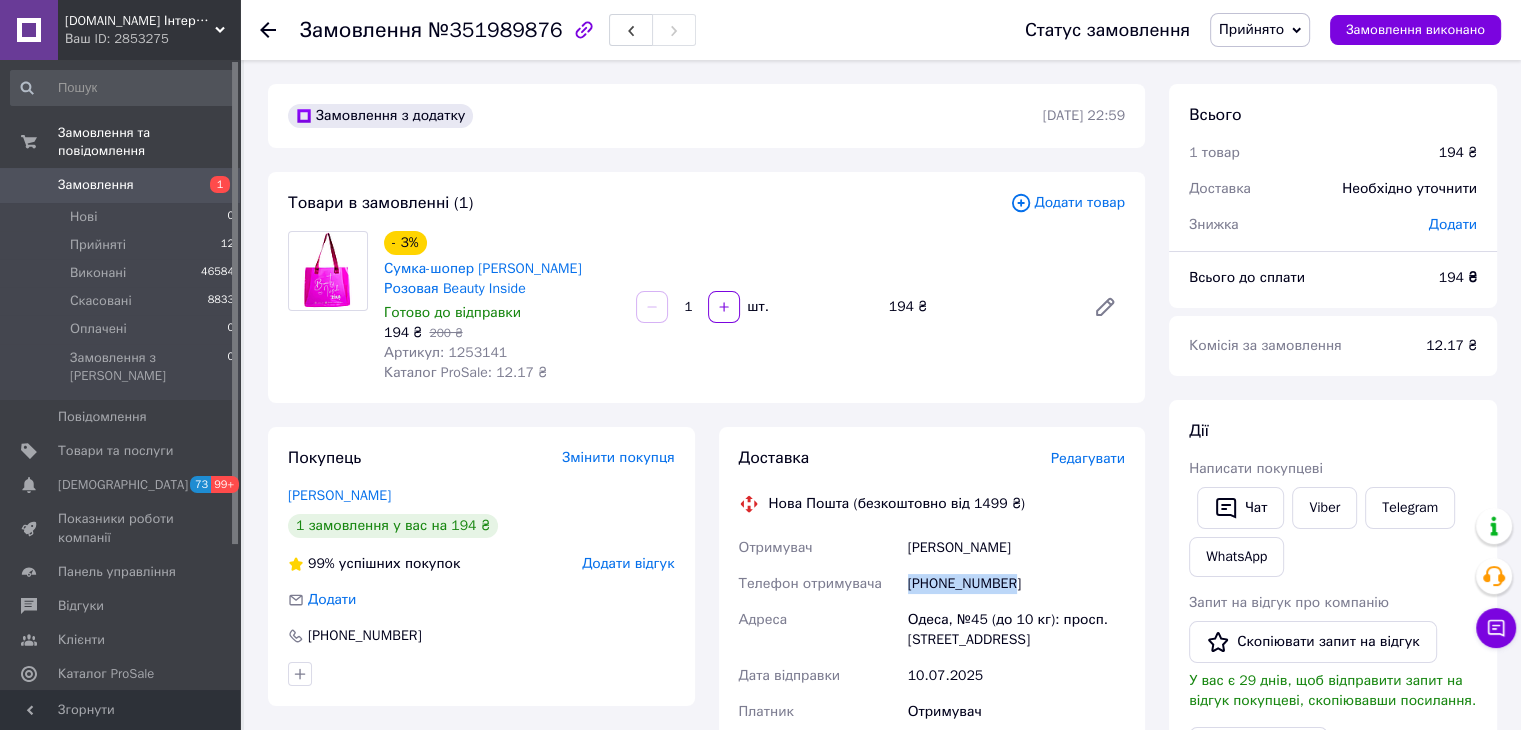 scroll, scrollTop: 100, scrollLeft: 0, axis: vertical 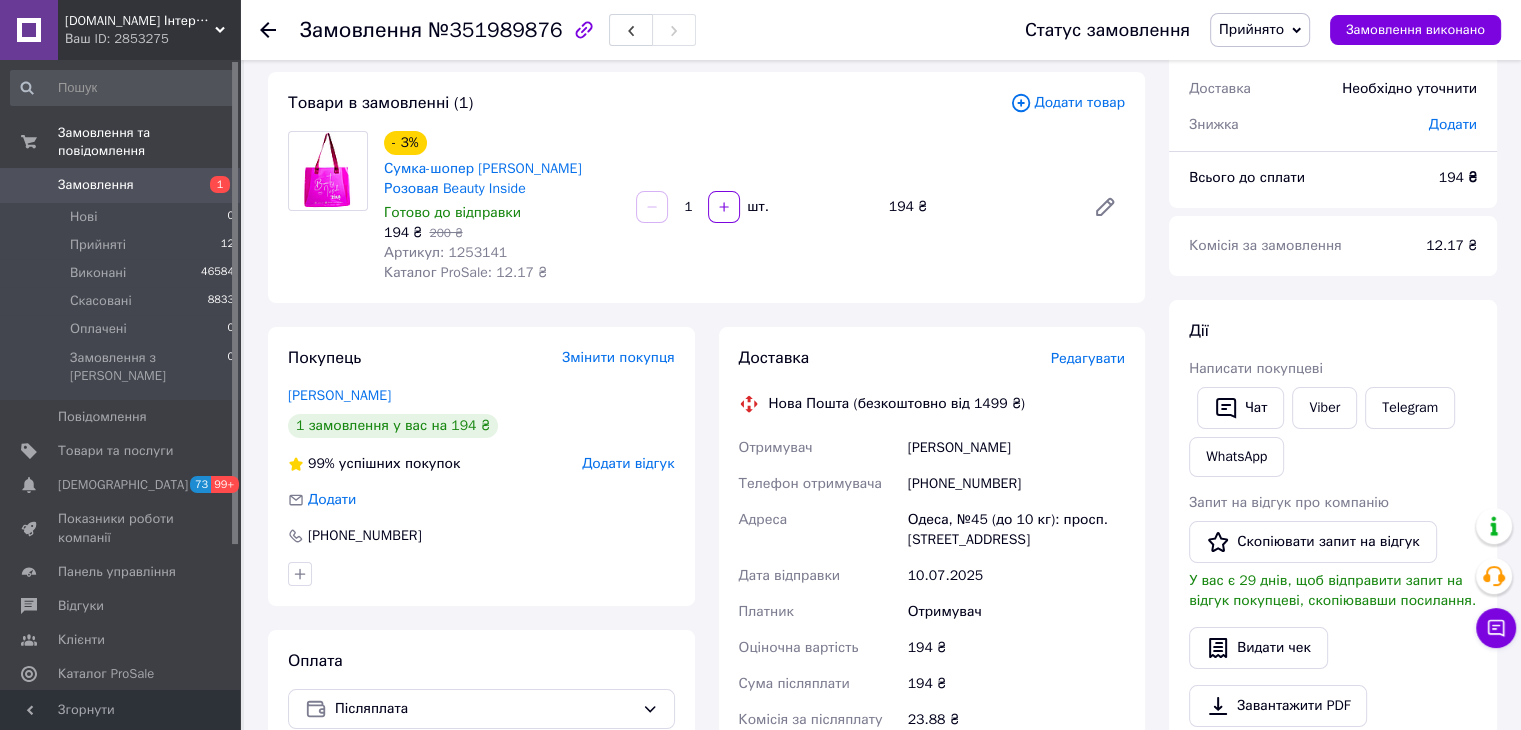 click on "194 ₴" at bounding box center (1458, 177) 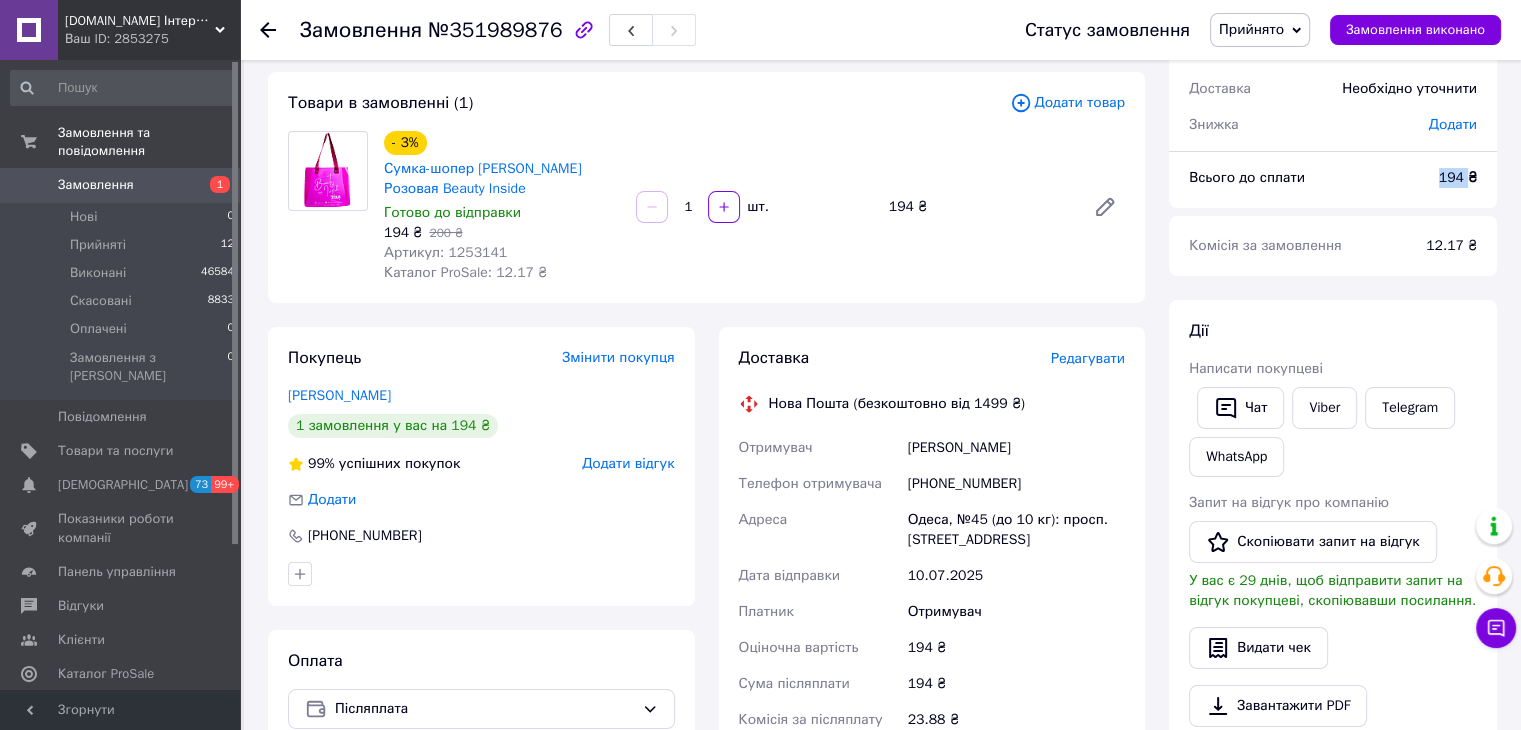 click on "194 ₴" at bounding box center (1458, 177) 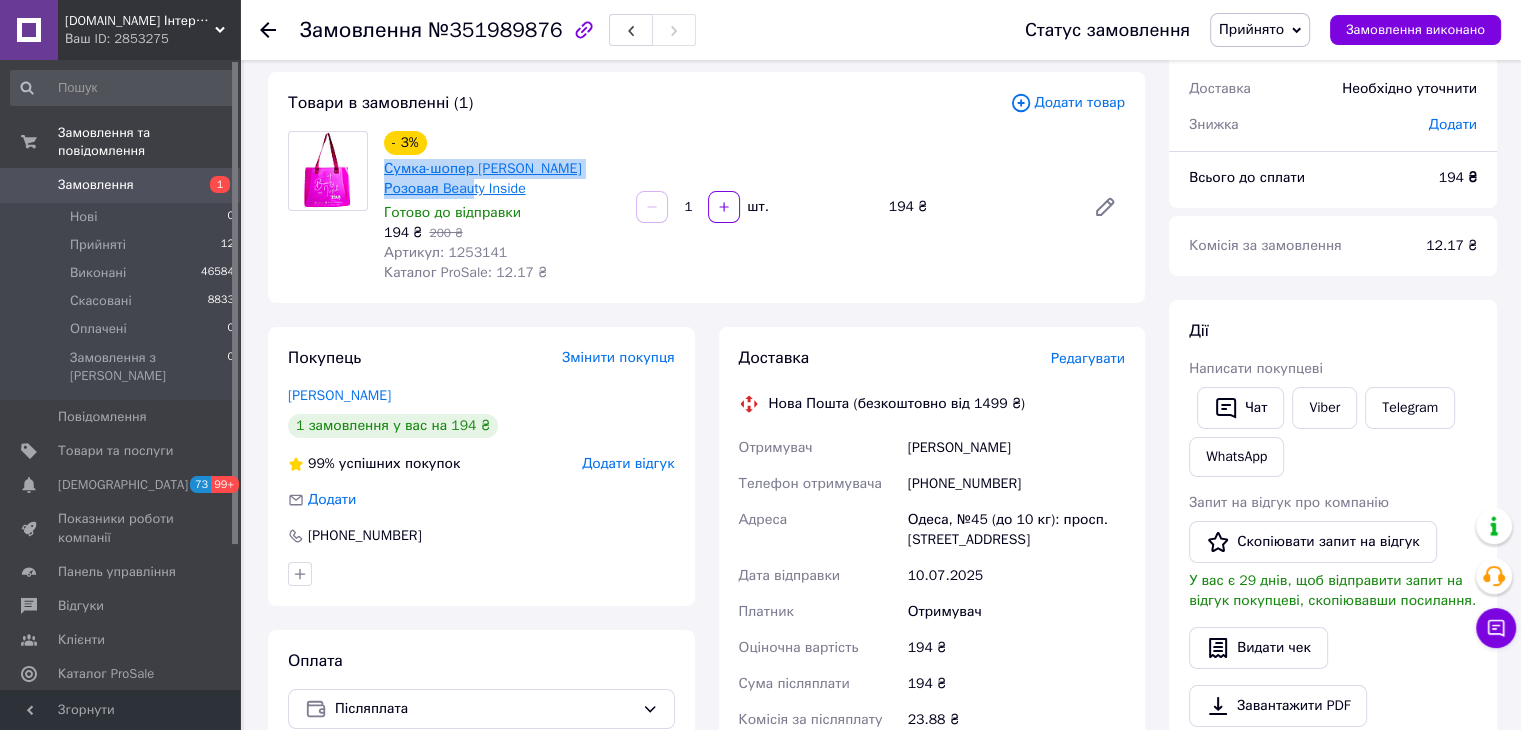 drag, startPoint x: 439, startPoint y: 195, endPoint x: 387, endPoint y: 173, distance: 56.462376 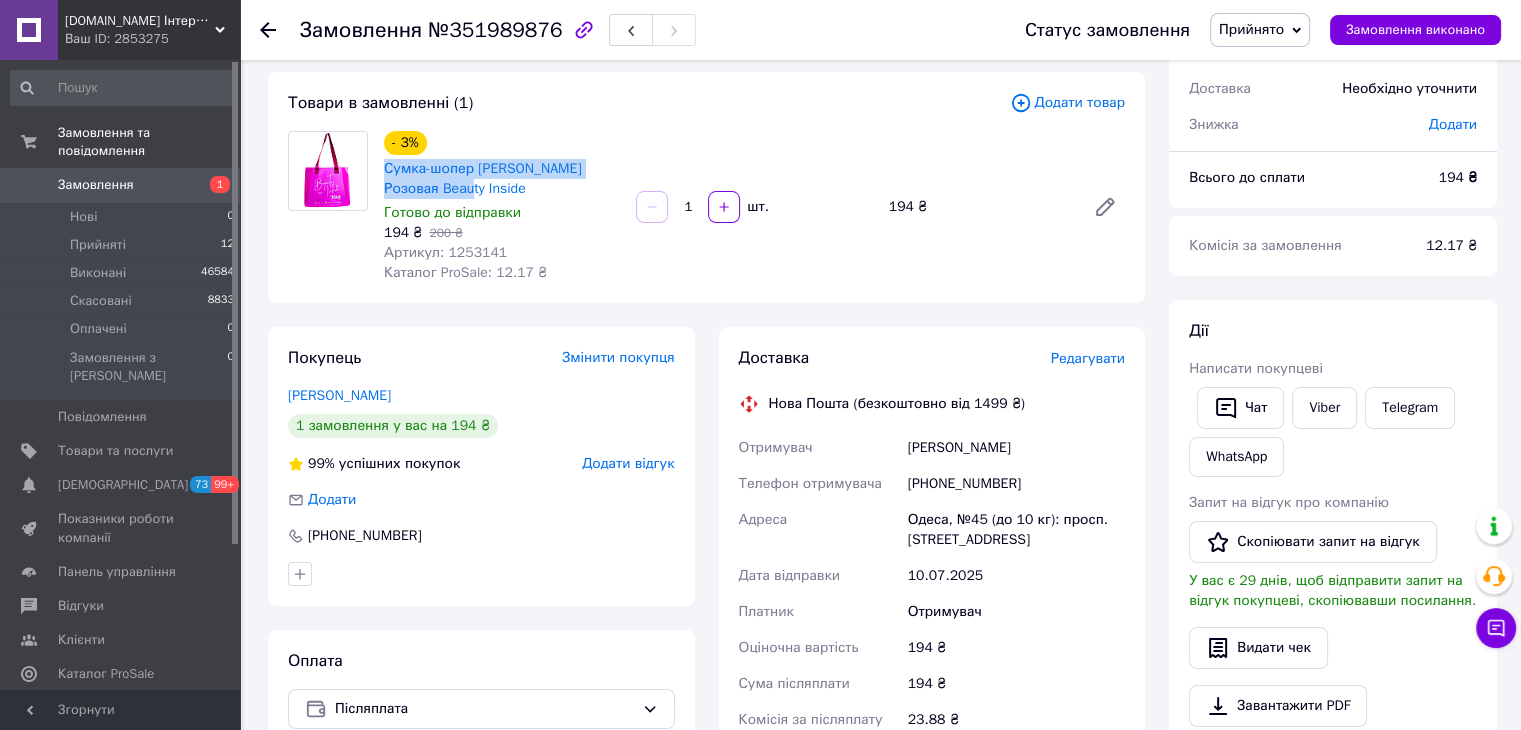 copy on "Сумка-шопер [PERSON_NAME] Розовая Beauty Inside" 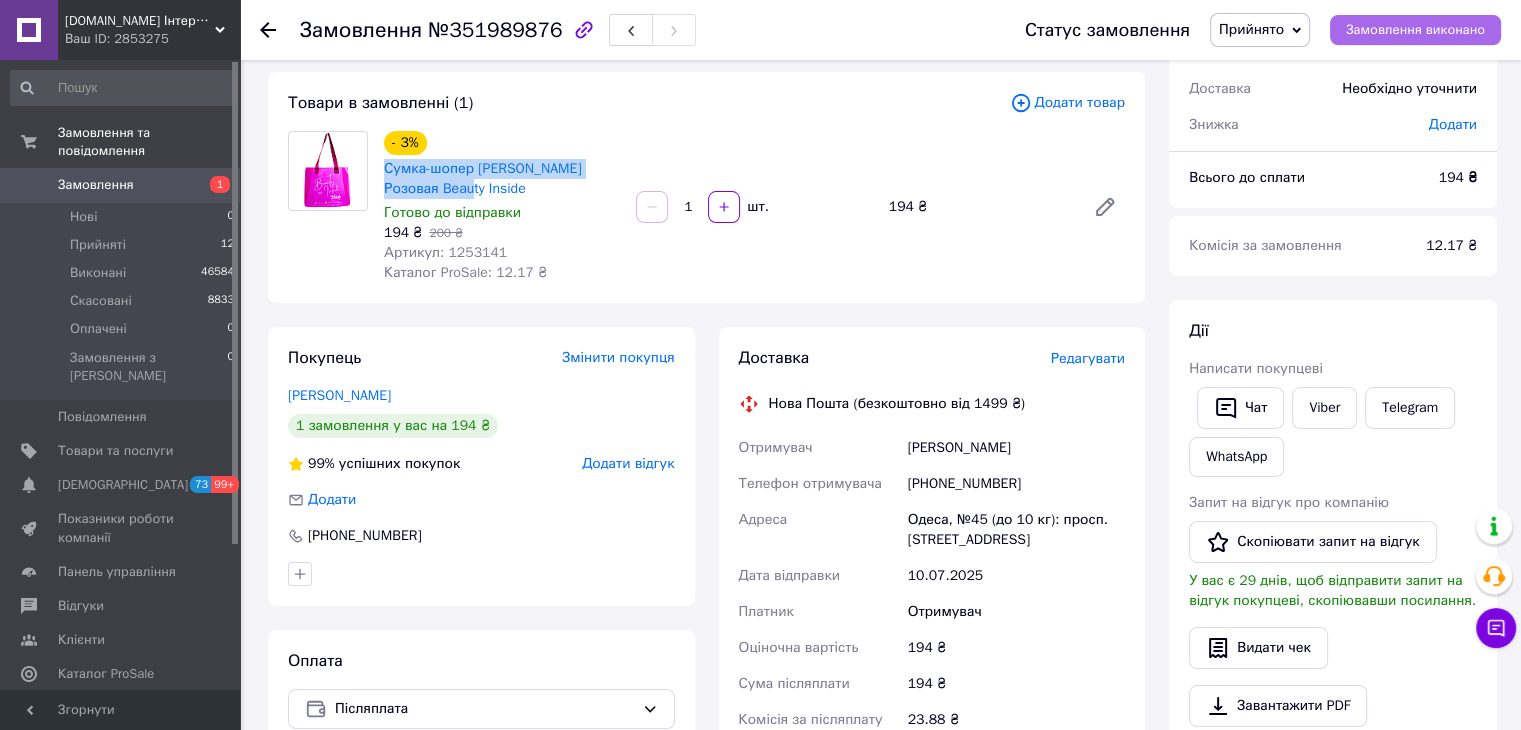 click on "Замовлення виконано" at bounding box center [1415, 30] 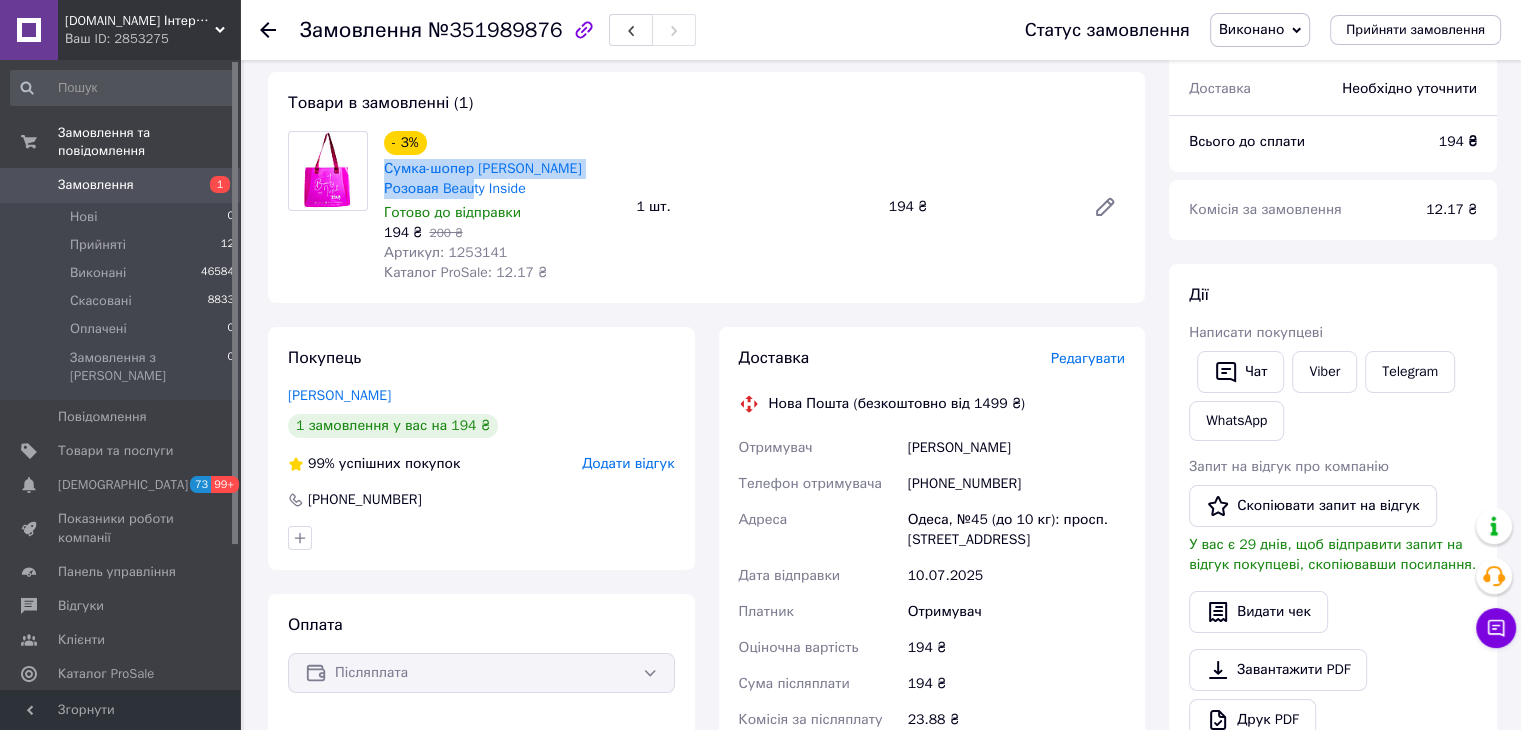 click on "Замовлення" at bounding box center [121, 185] 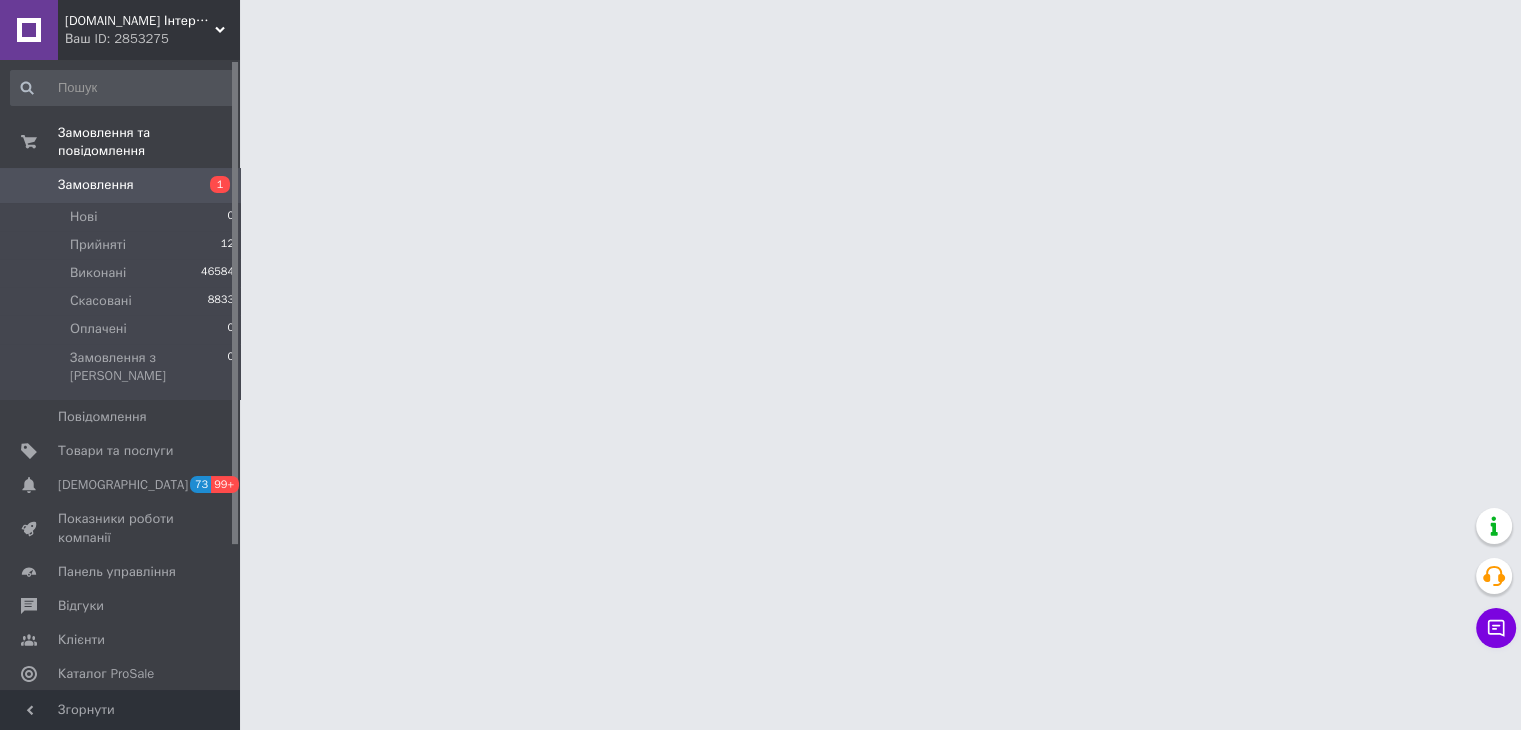 scroll, scrollTop: 0, scrollLeft: 0, axis: both 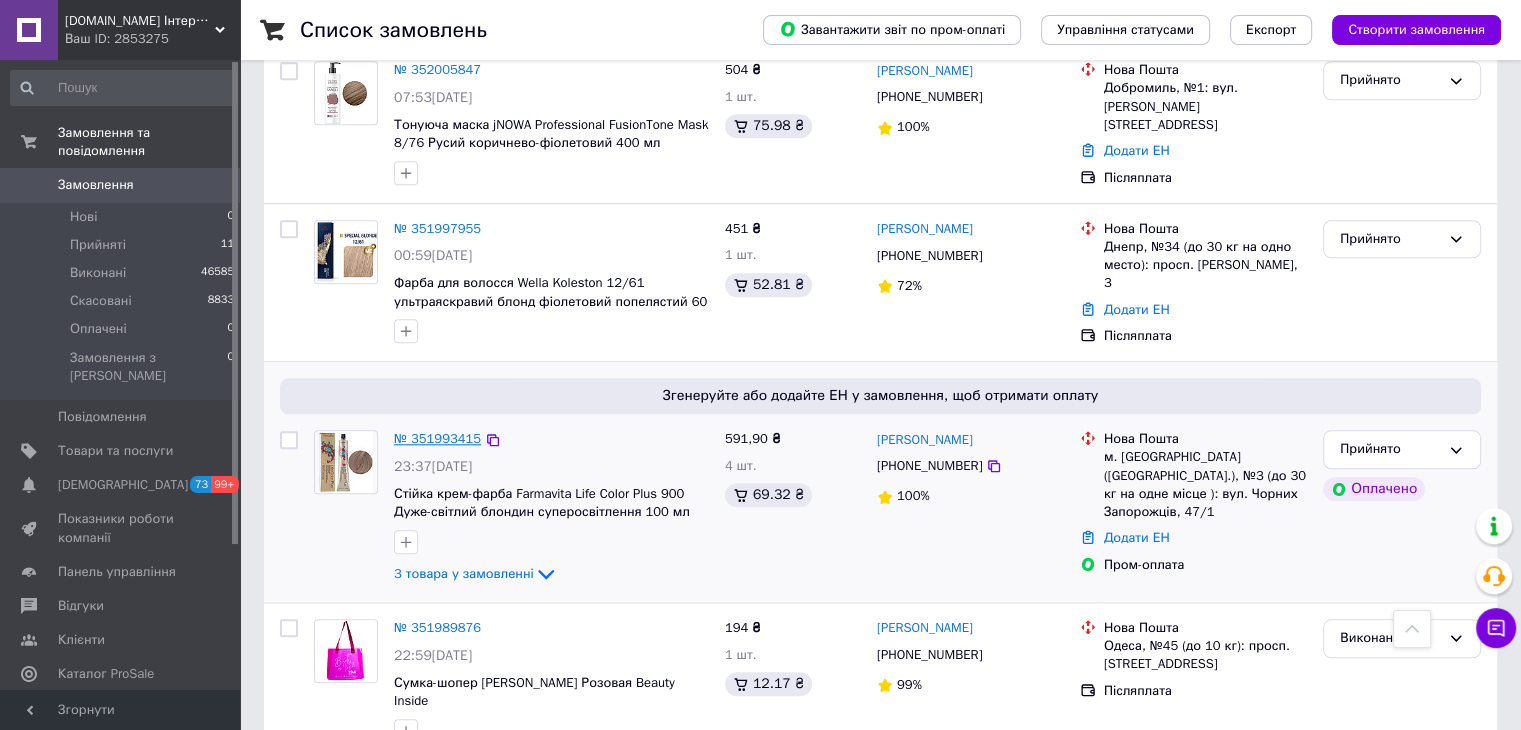 click on "№ 351993415" at bounding box center [437, 438] 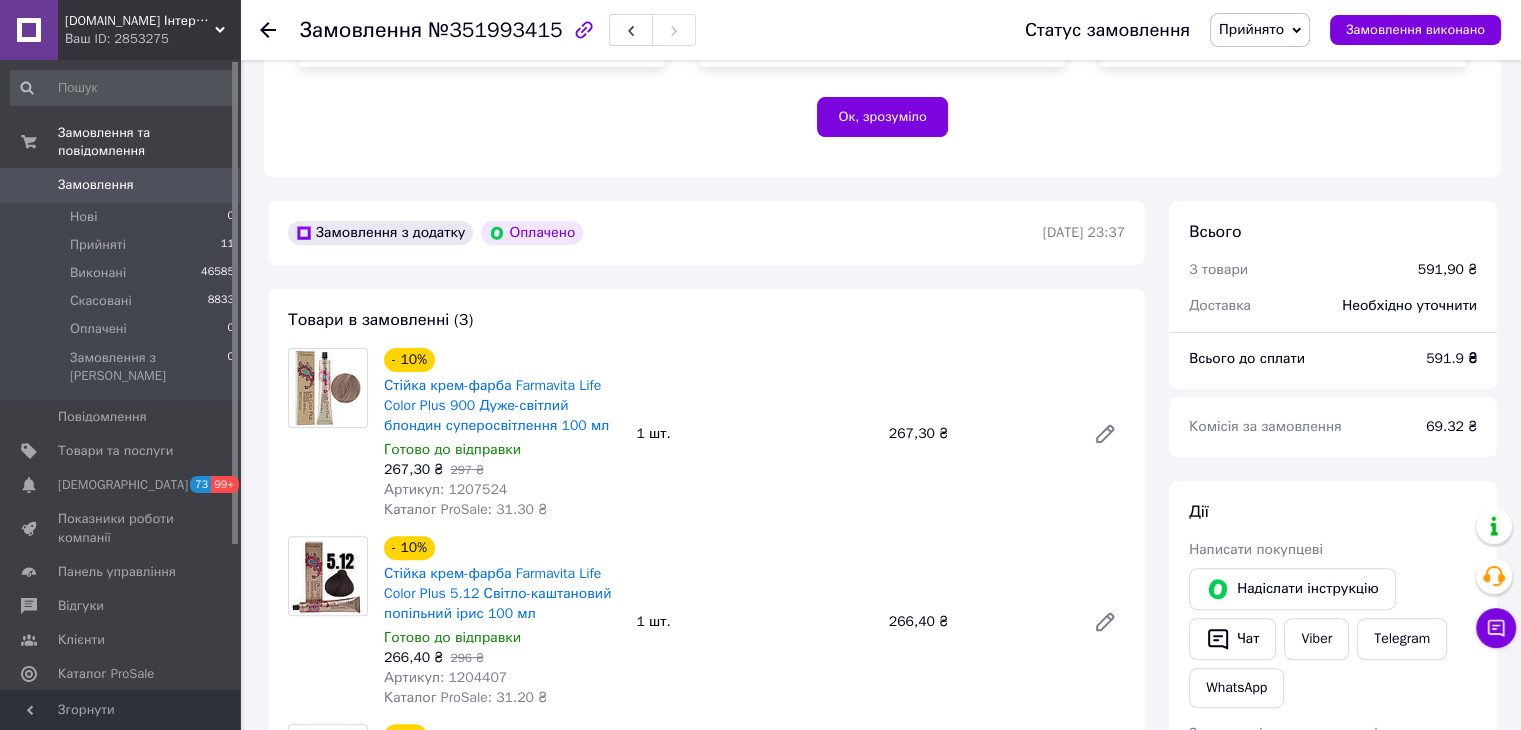 scroll, scrollTop: 600, scrollLeft: 0, axis: vertical 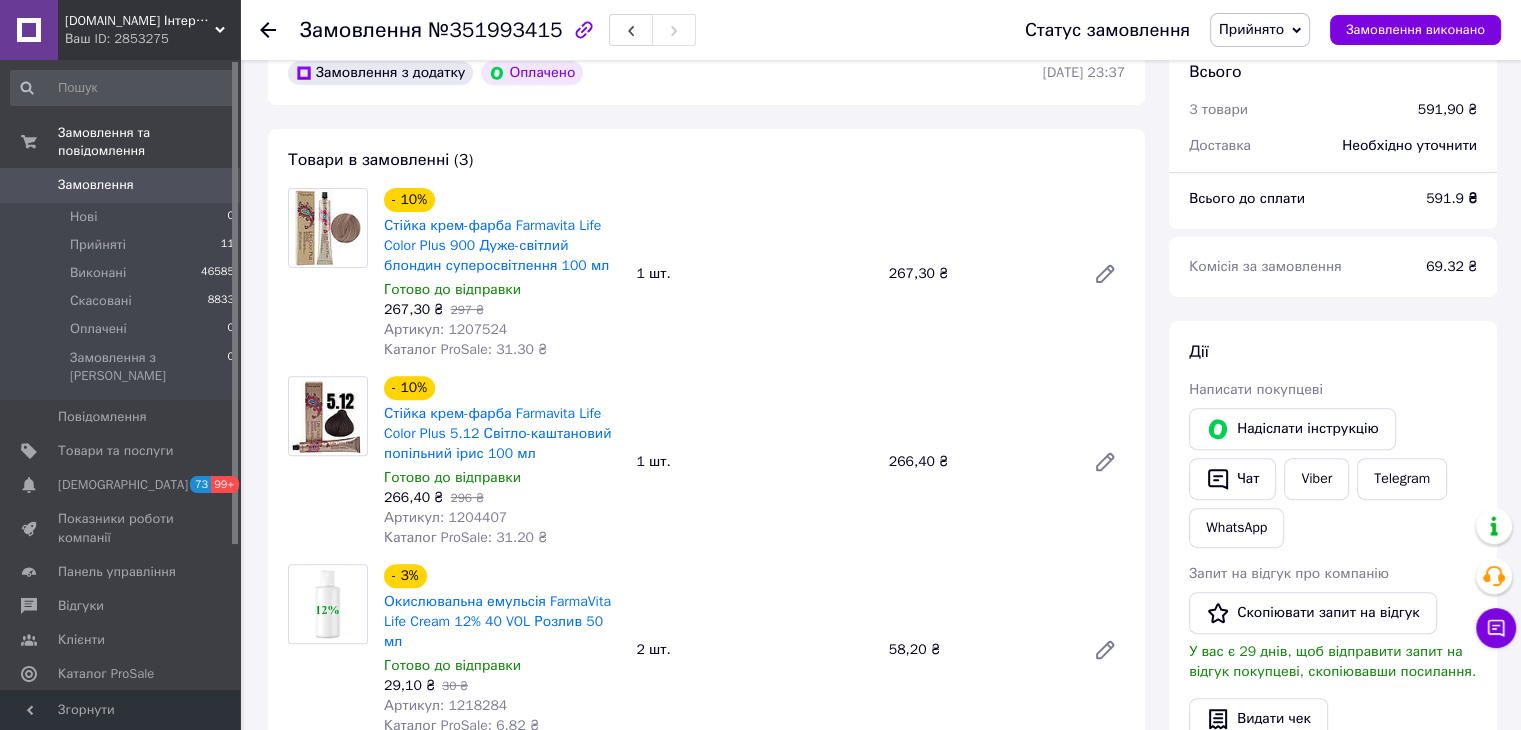click on "Артикул: 1207524" at bounding box center (445, 329) 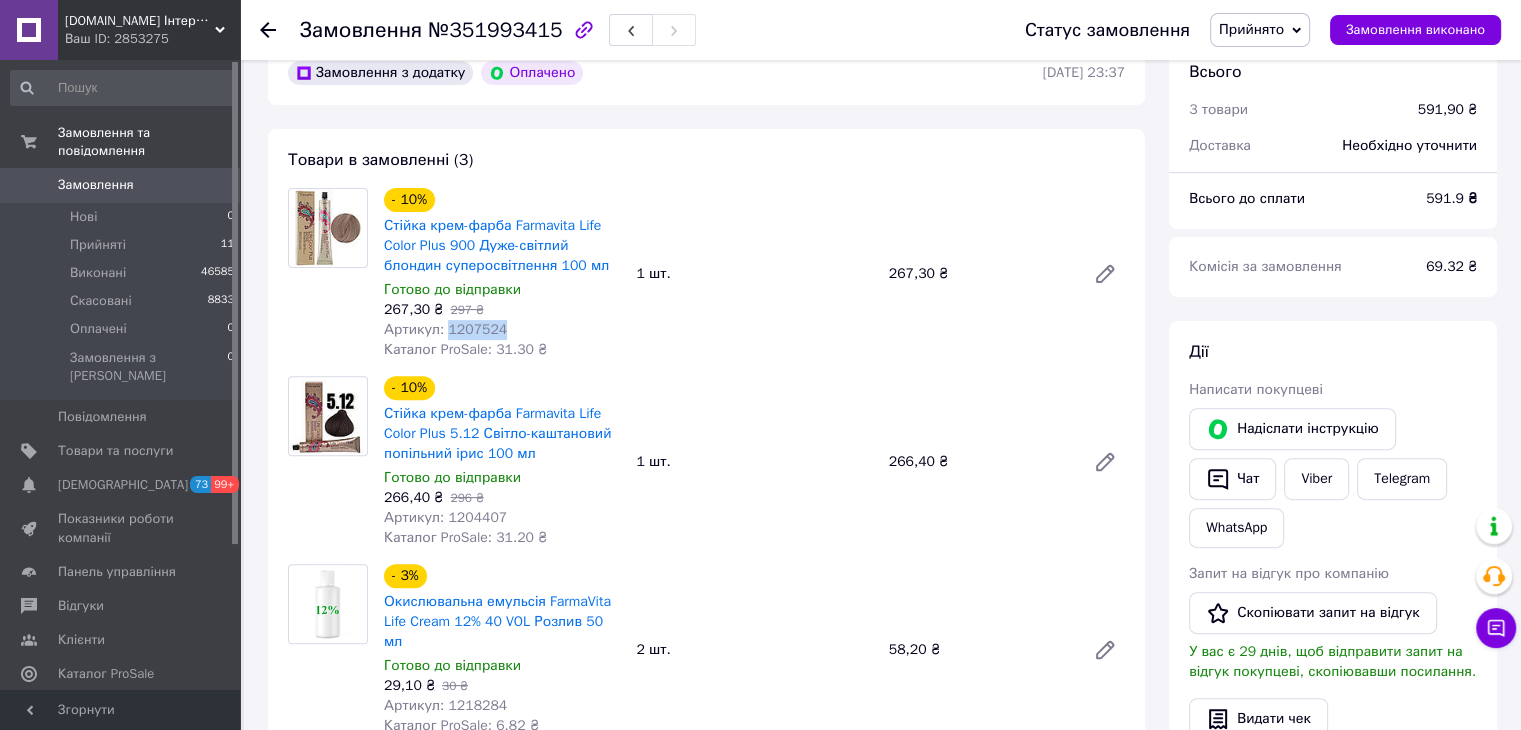 click on "Артикул: 1207524" at bounding box center (445, 329) 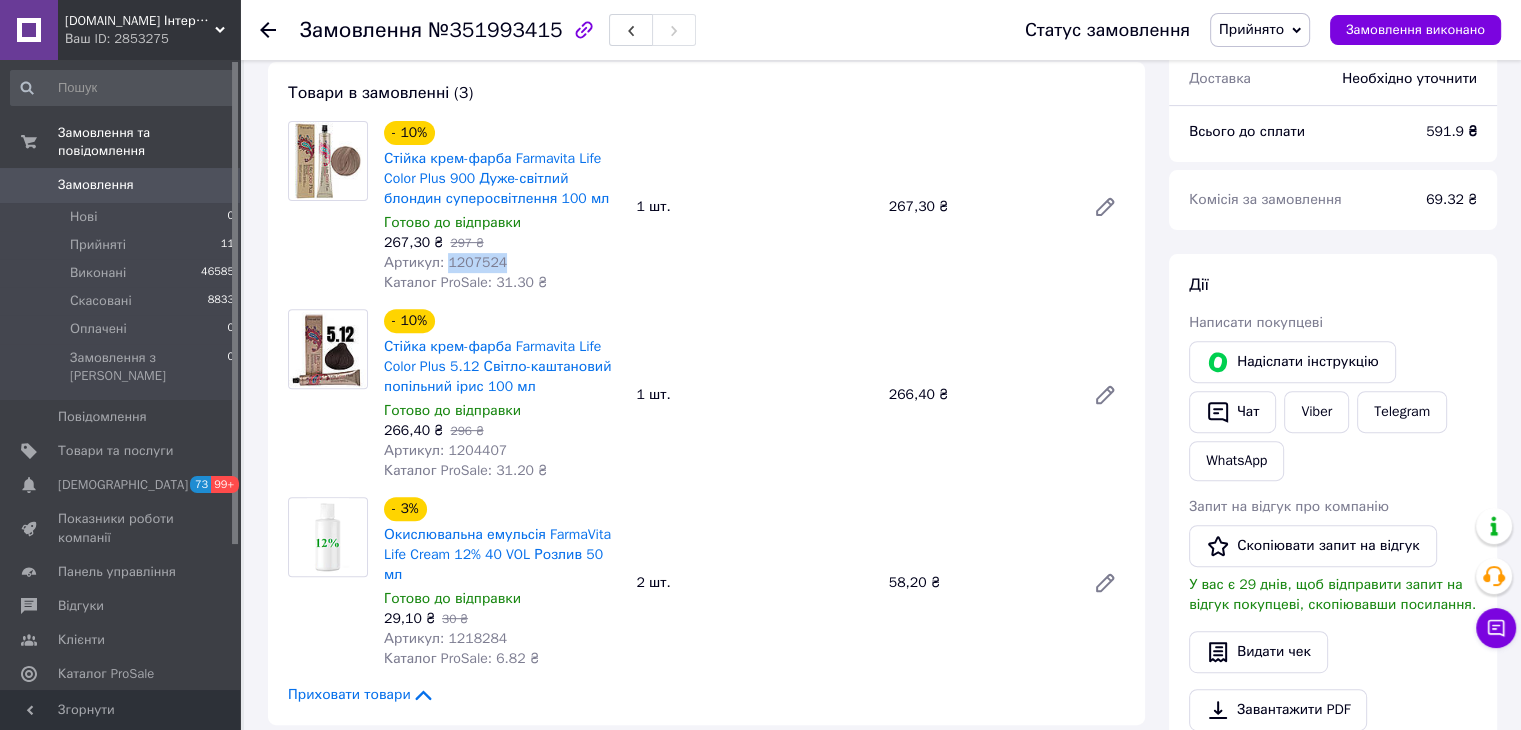 scroll, scrollTop: 800, scrollLeft: 0, axis: vertical 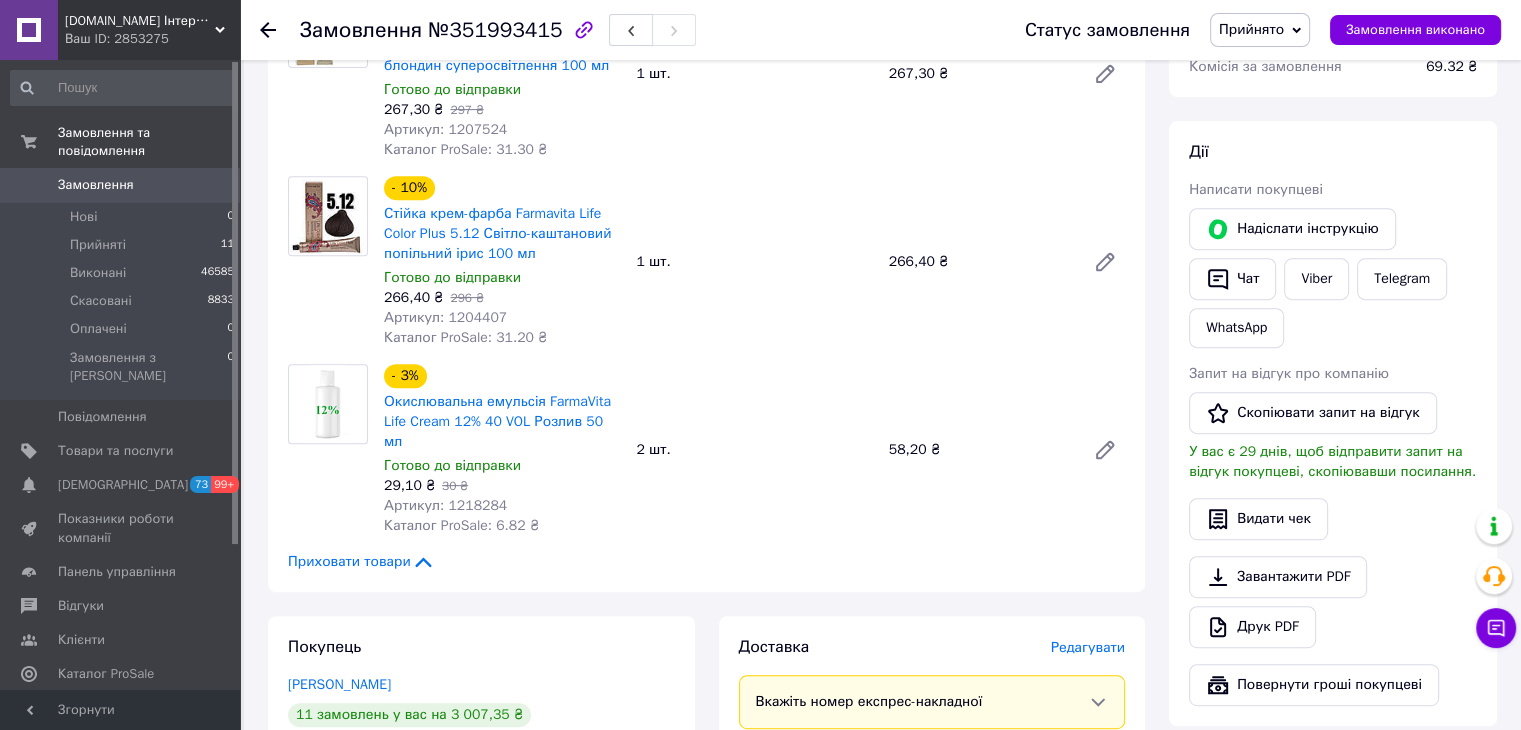 click on "Артикул: 1204407" at bounding box center [445, 317] 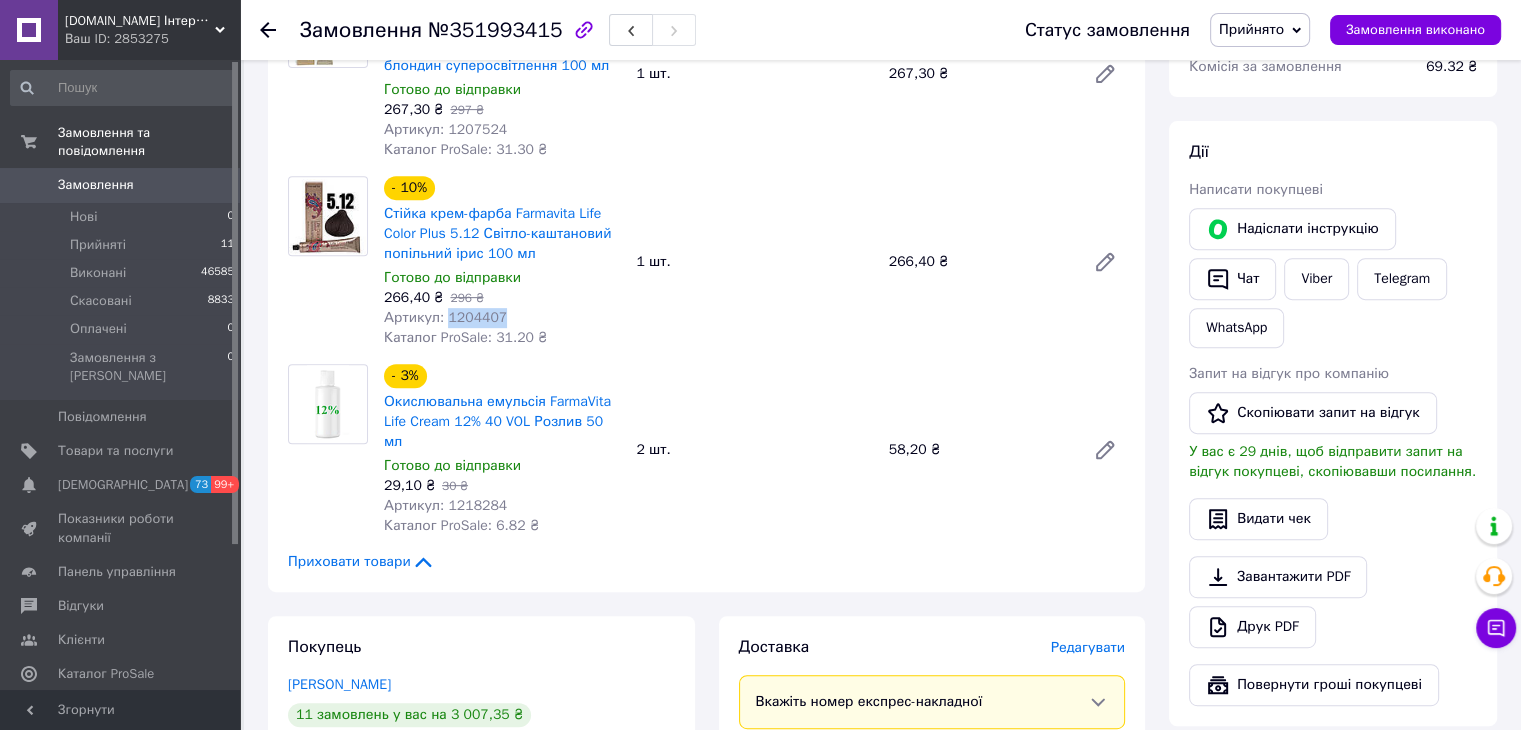 click on "Артикул: 1204407" at bounding box center [445, 317] 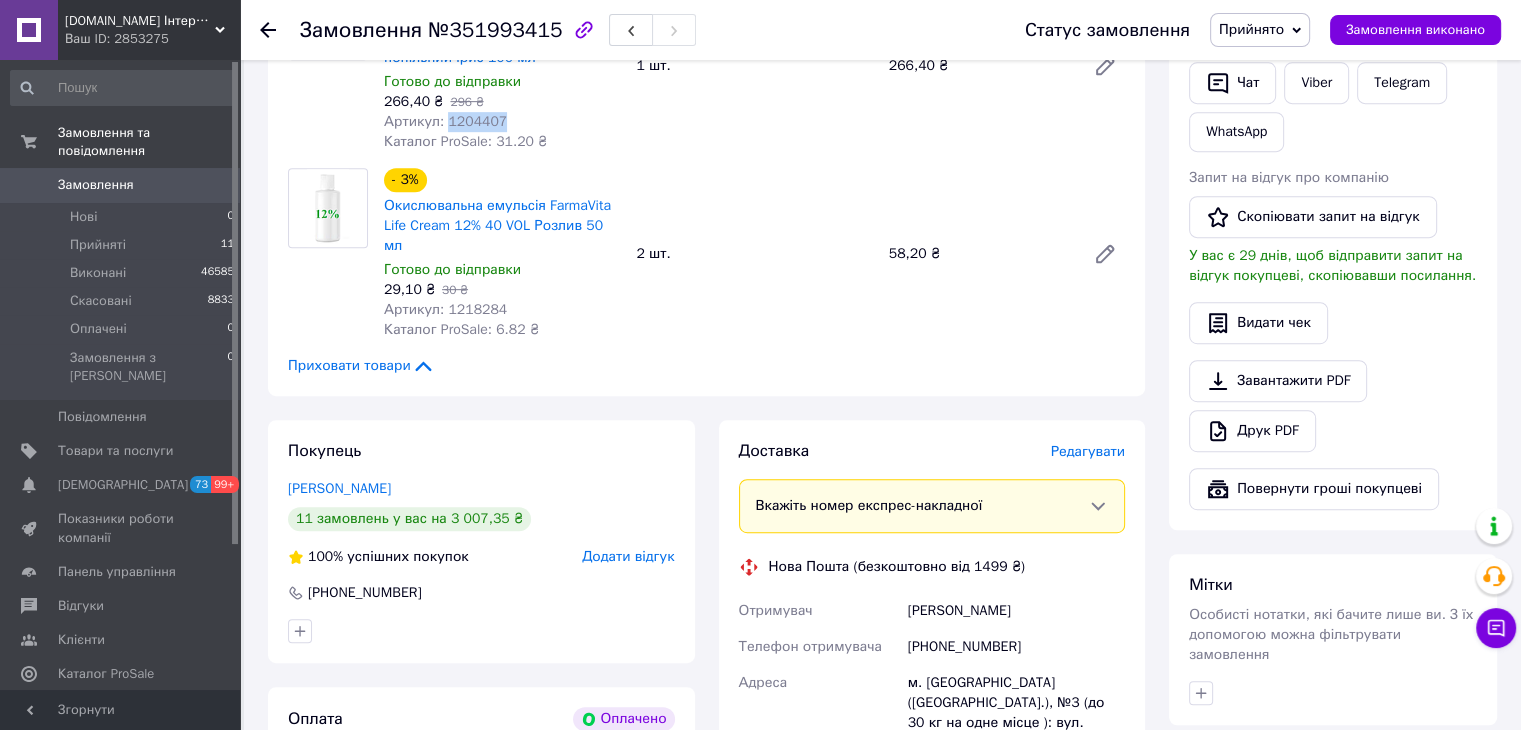 scroll, scrollTop: 1000, scrollLeft: 0, axis: vertical 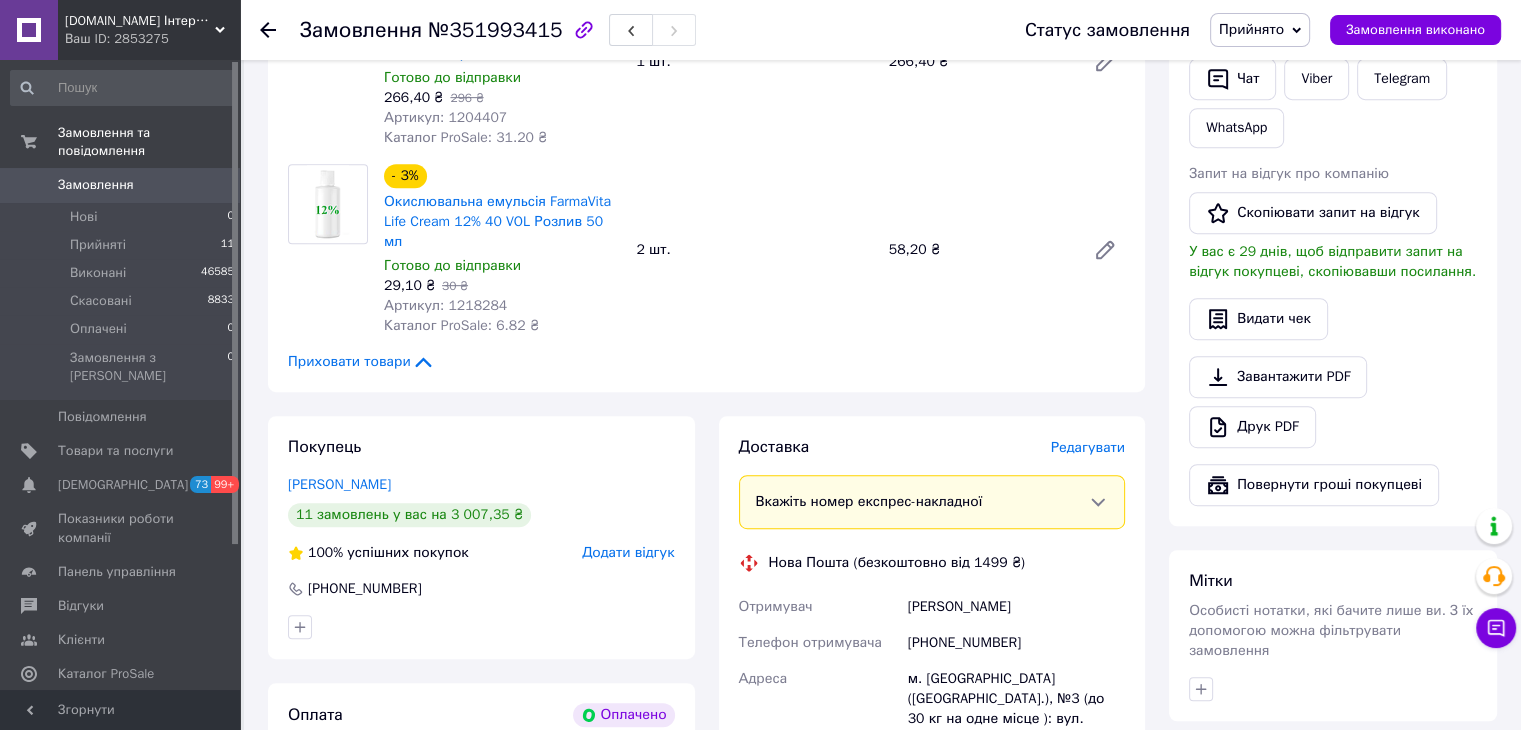click on "Артикул: 1218284" at bounding box center (445, 305) 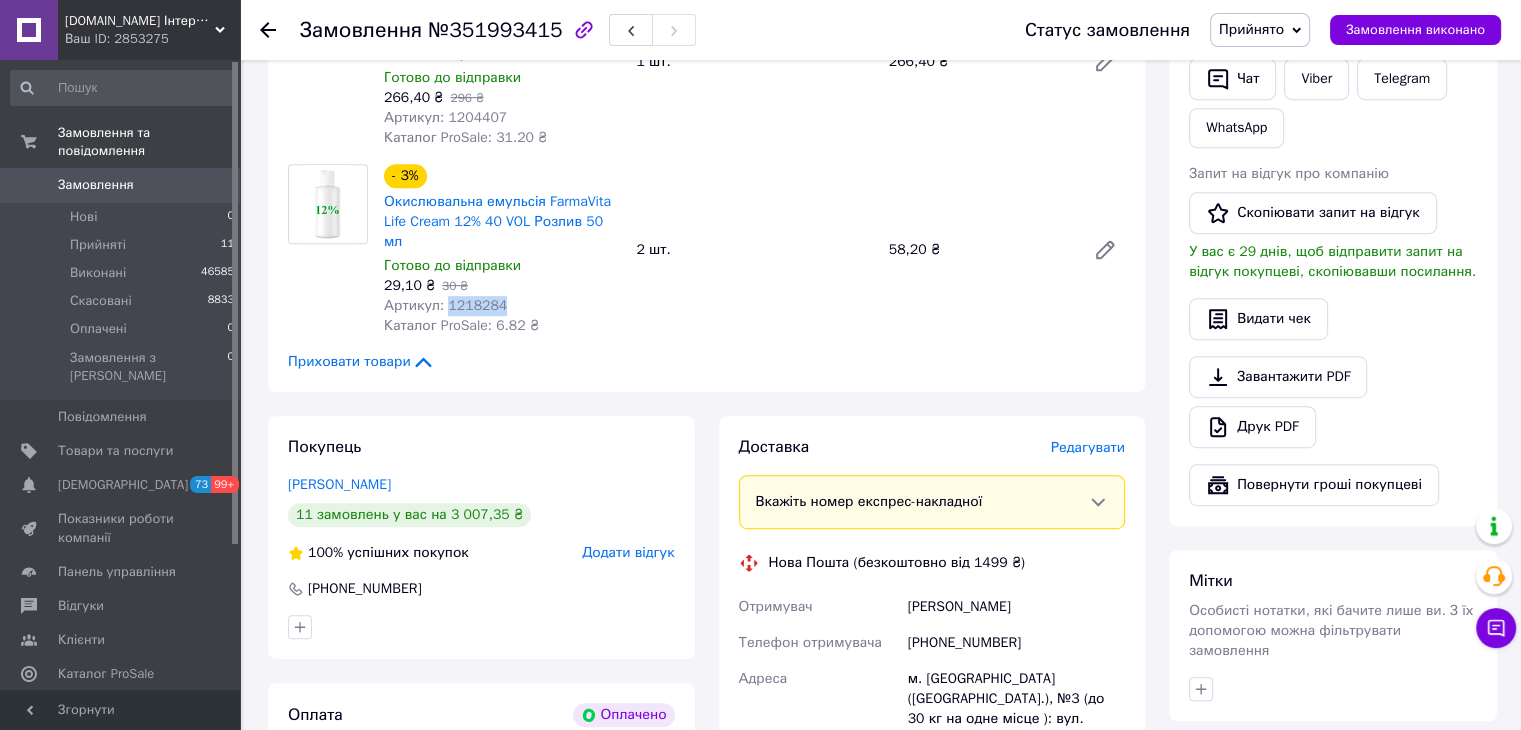 click on "Артикул: 1218284" at bounding box center [445, 305] 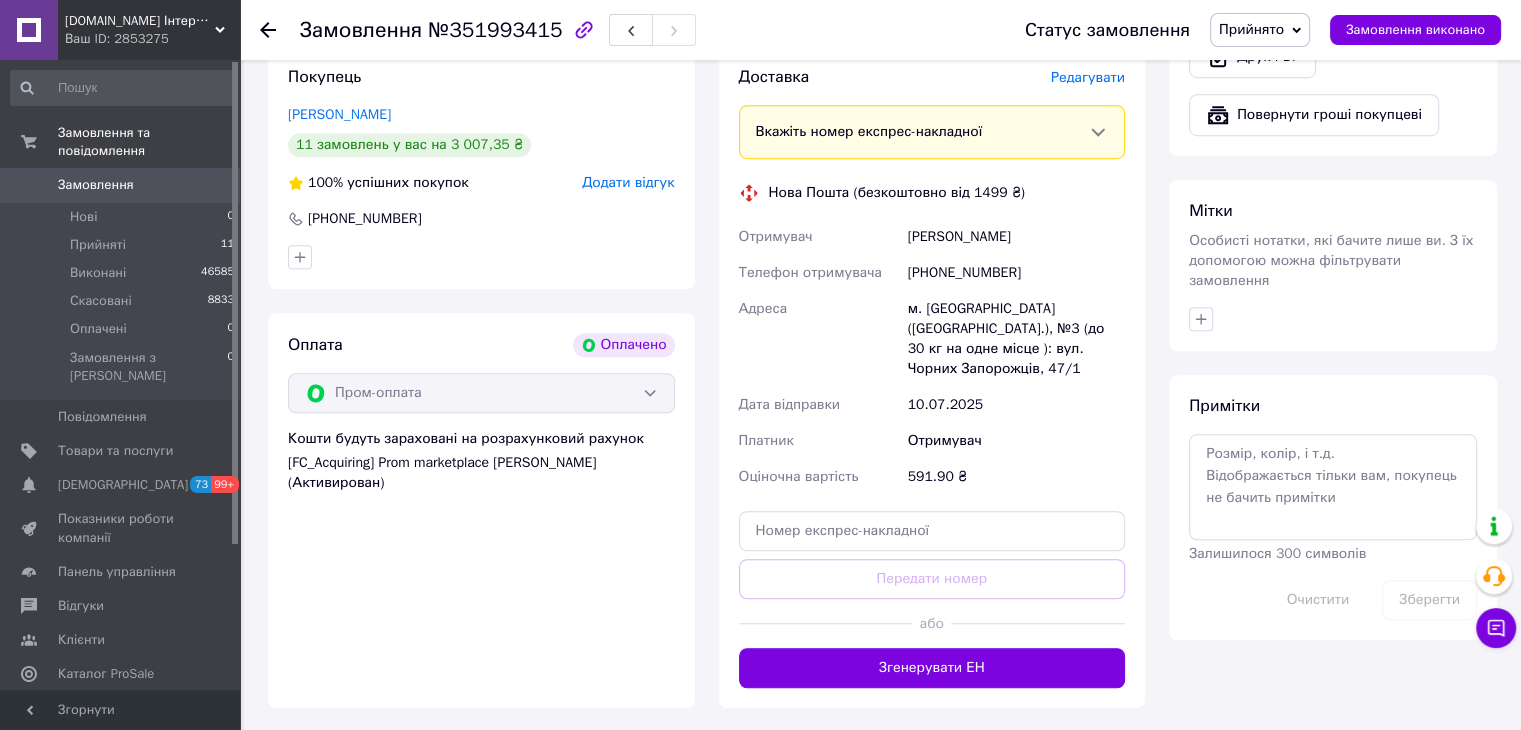 scroll, scrollTop: 1400, scrollLeft: 0, axis: vertical 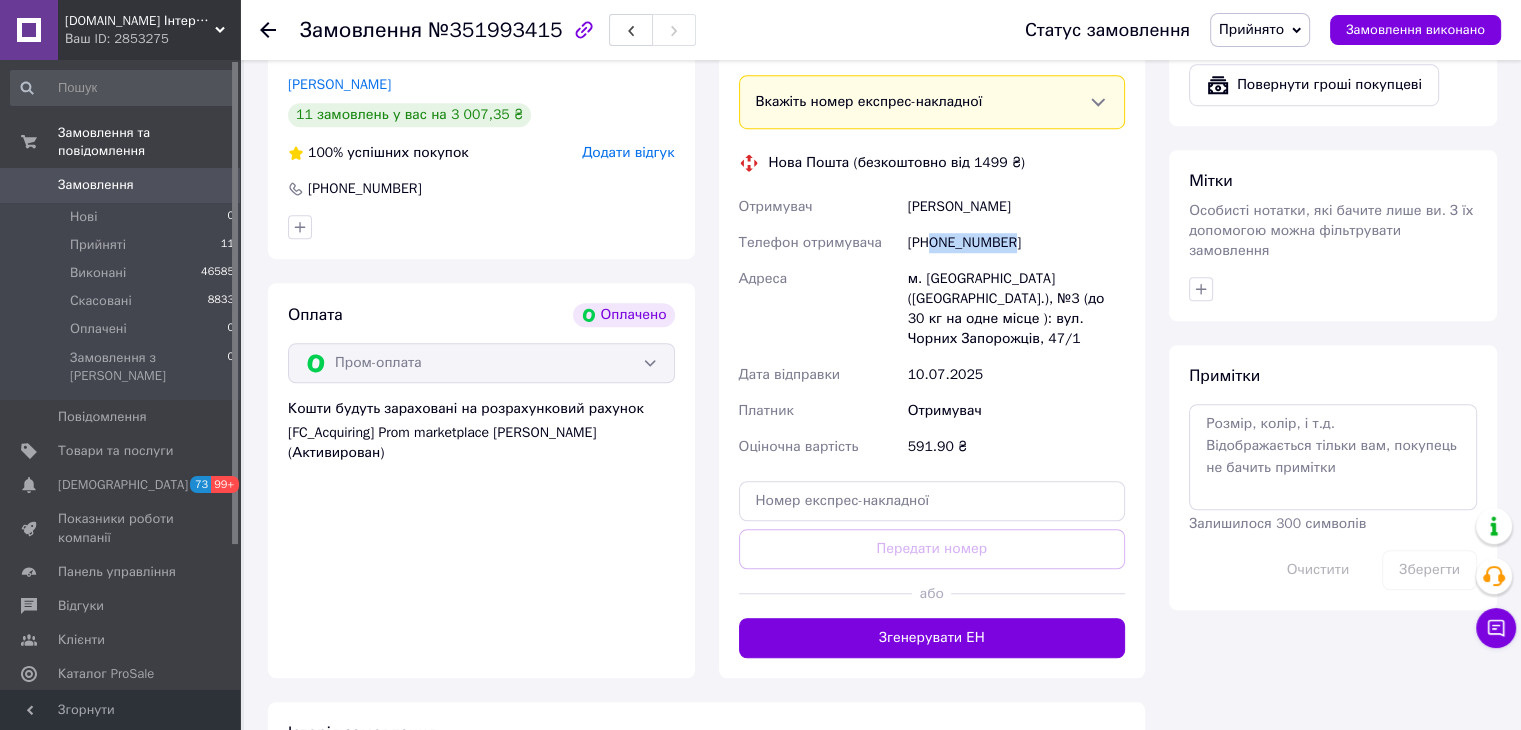 drag, startPoint x: 1015, startPoint y: 230, endPoint x: 934, endPoint y: 237, distance: 81.3019 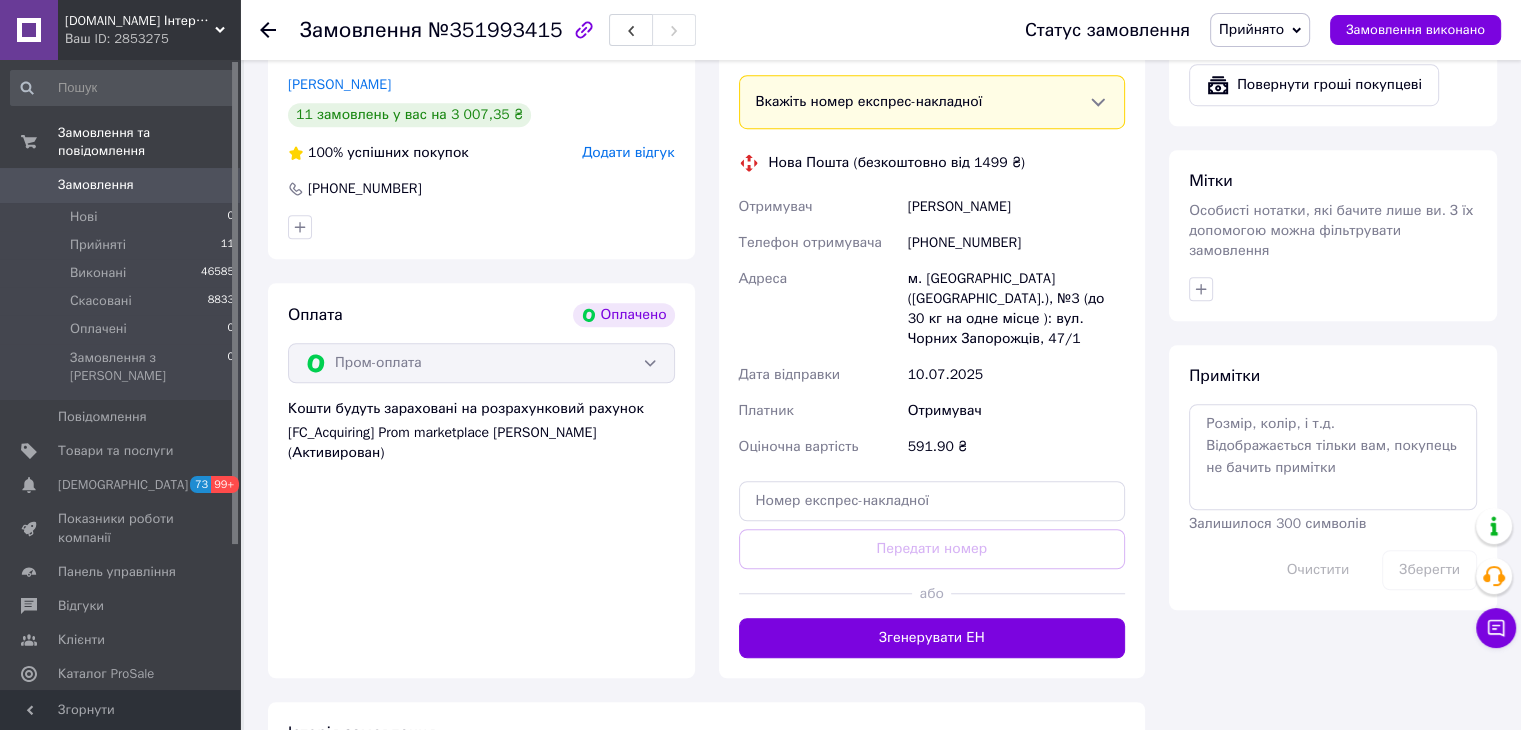 click on "м. [GEOGRAPHIC_DATA] ([GEOGRAPHIC_DATA].), №3 (до 30 кг на одне місце ): вул. Чорних Запорожців, 47/1" at bounding box center [1016, 309] 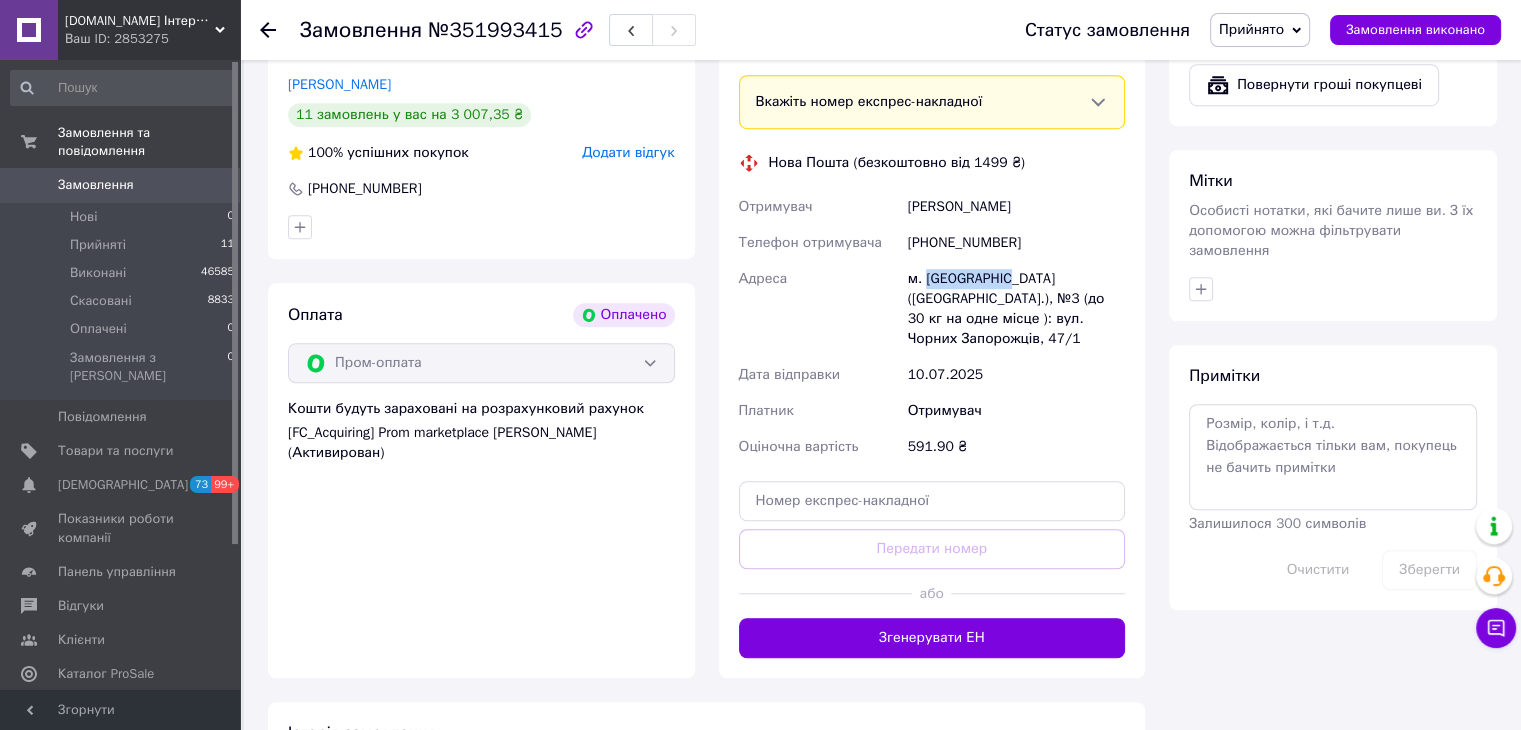 drag, startPoint x: 970, startPoint y: 266, endPoint x: 925, endPoint y: 267, distance: 45.01111 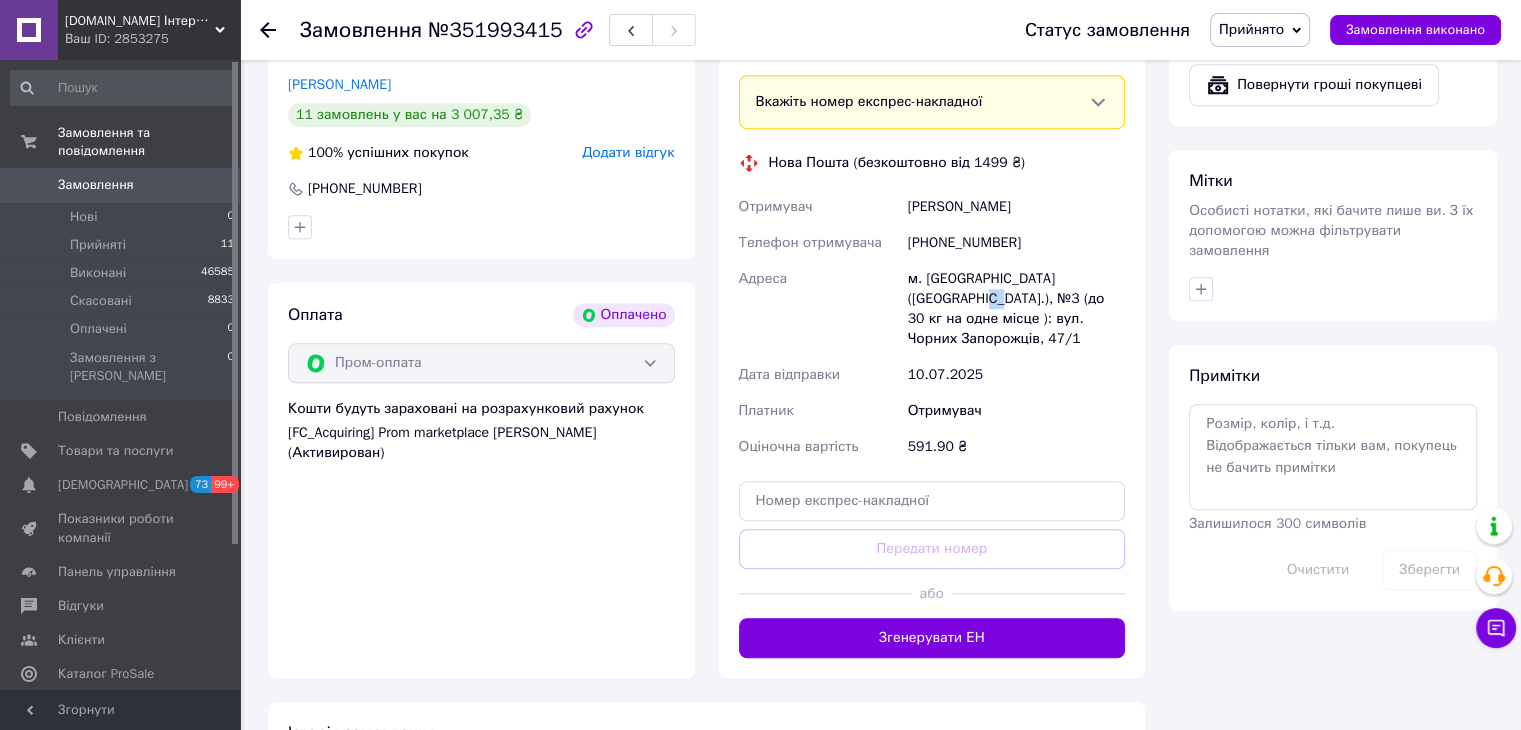 drag, startPoint x: 932, startPoint y: 285, endPoint x: 906, endPoint y: 285, distance: 26 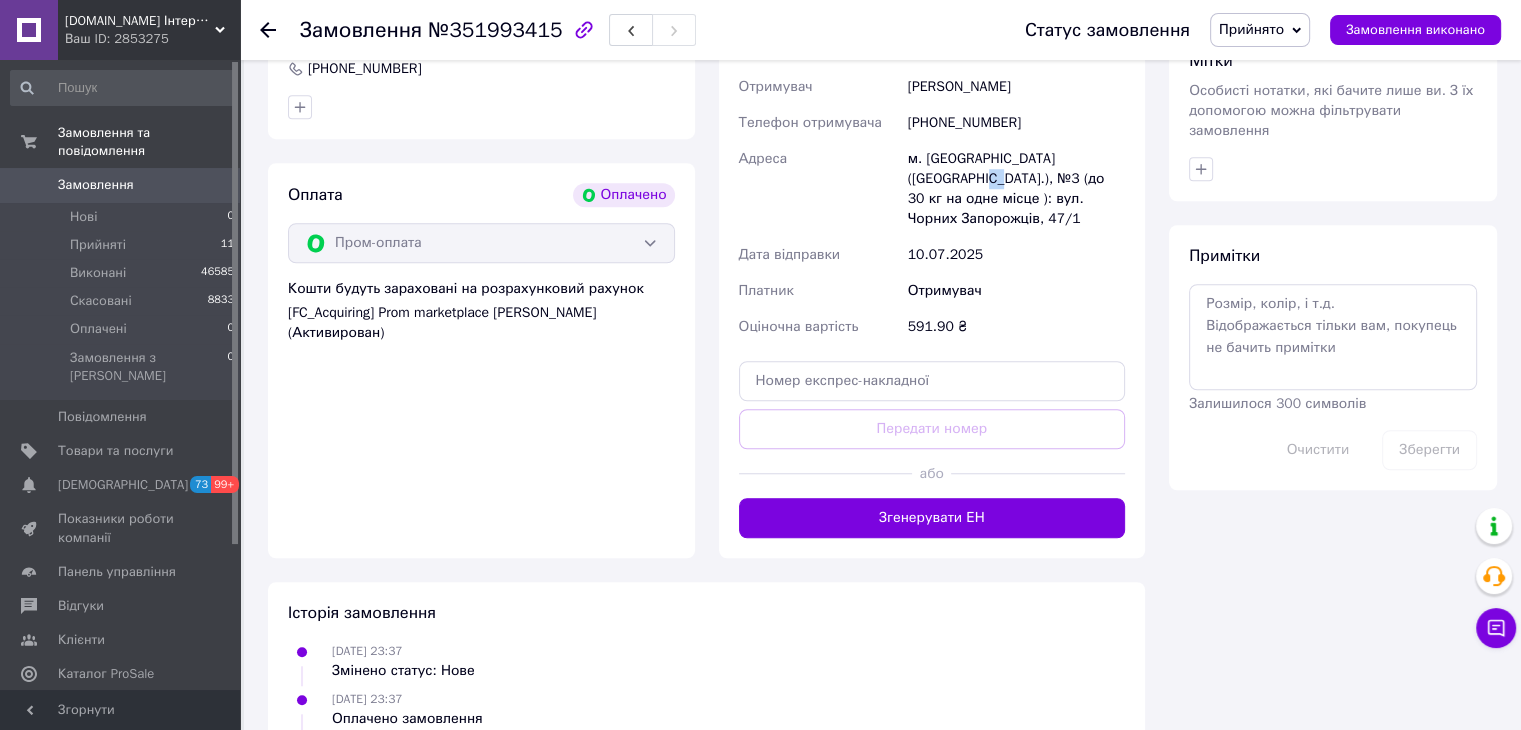scroll, scrollTop: 1600, scrollLeft: 0, axis: vertical 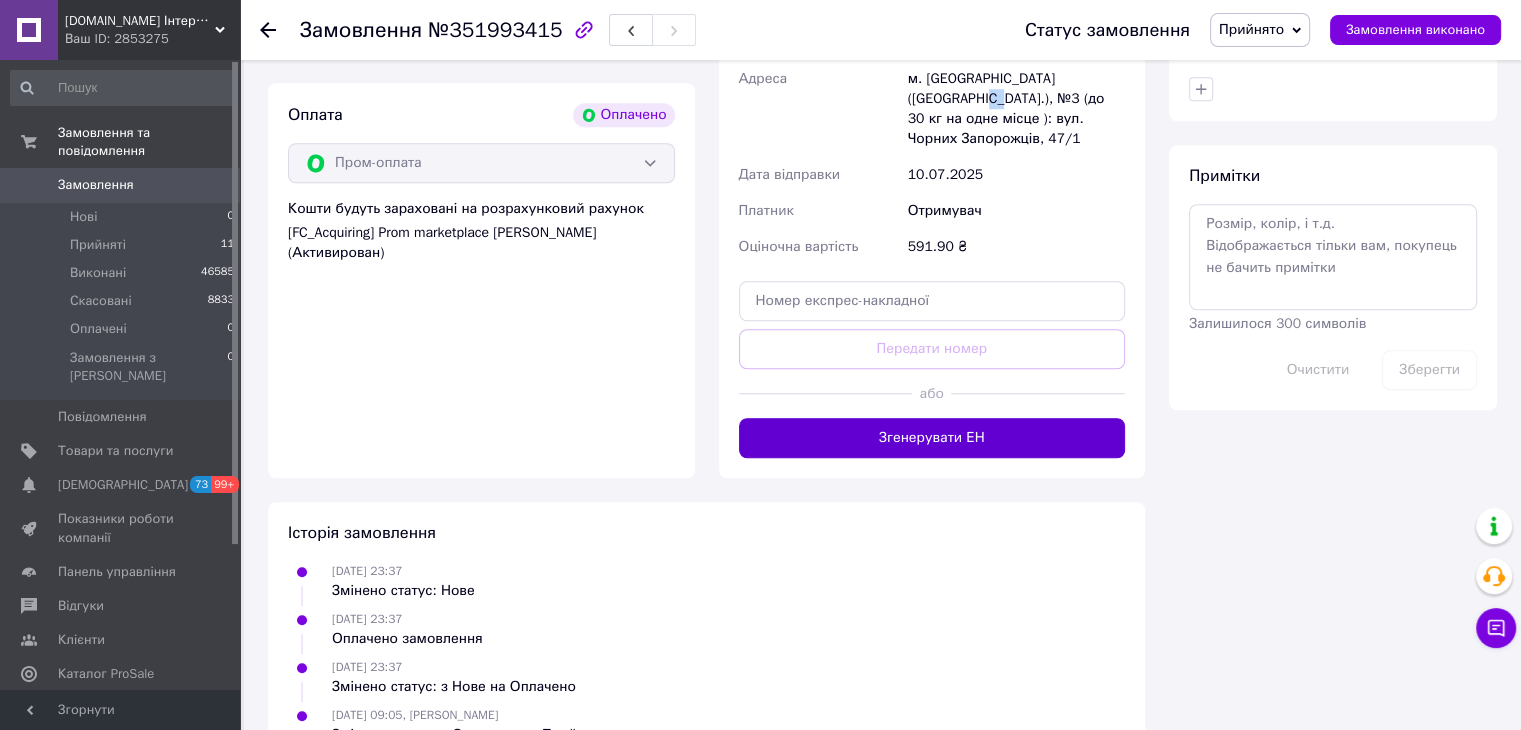 click on "Згенерувати ЕН" at bounding box center (932, 438) 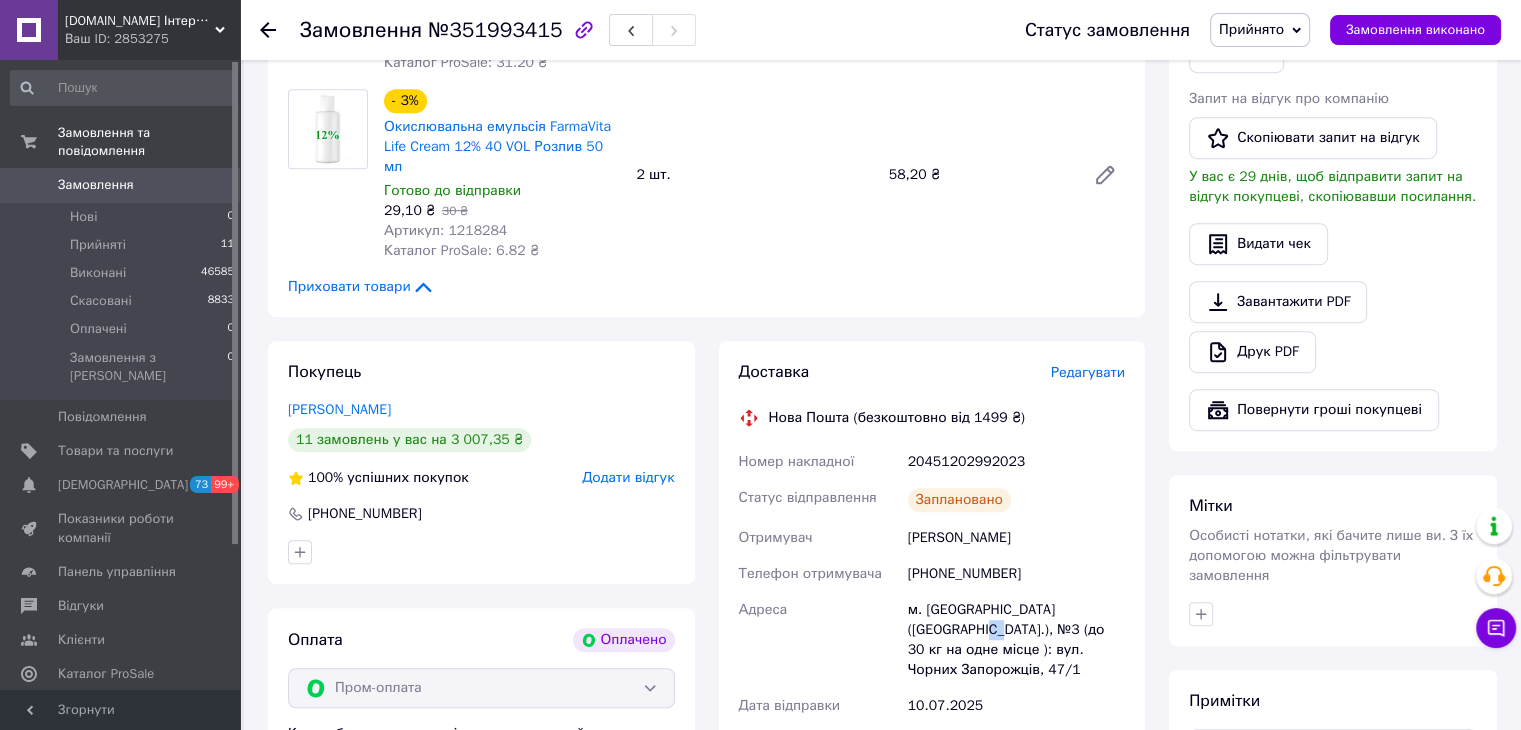 scroll, scrollTop: 1078, scrollLeft: 0, axis: vertical 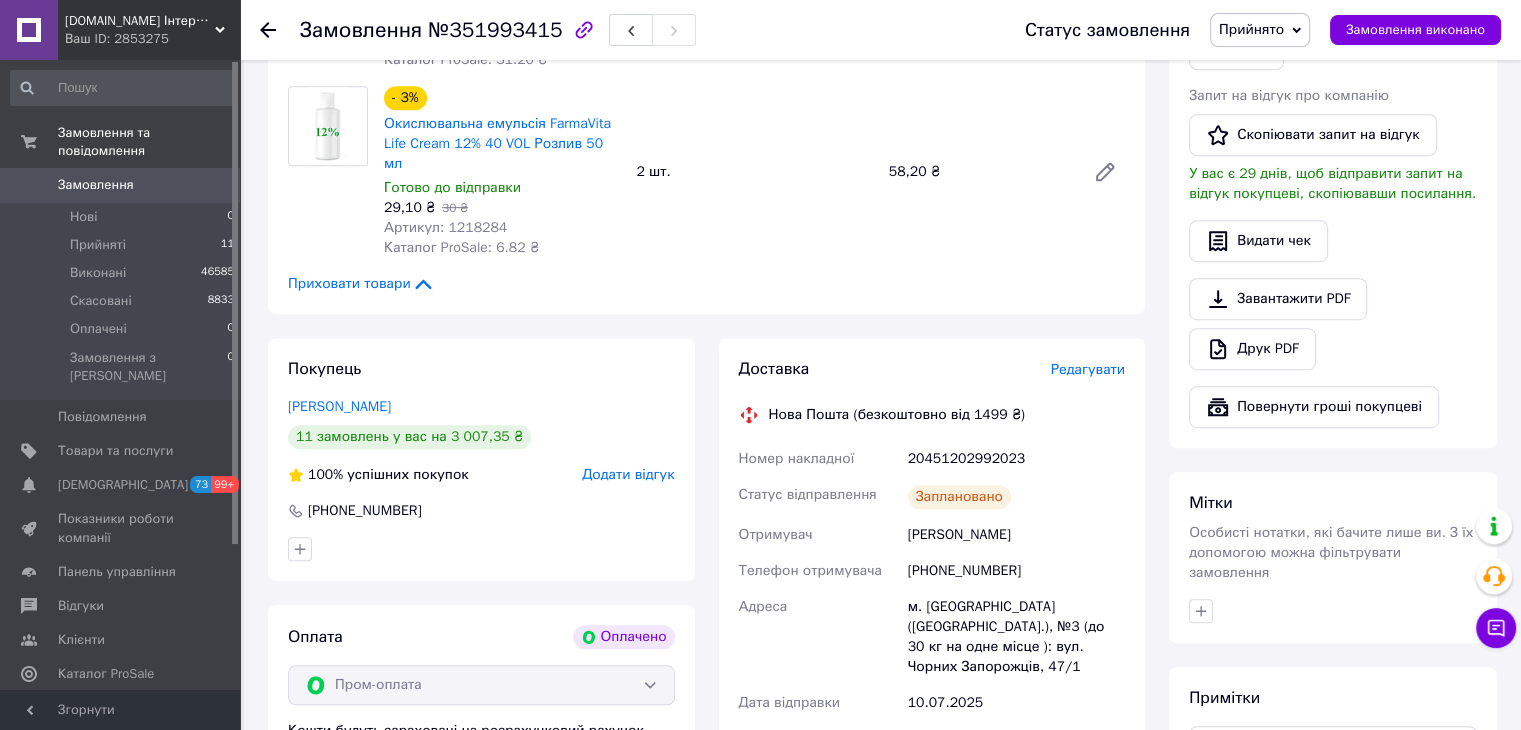 drag, startPoint x: 1110, startPoint y: 535, endPoint x: 1048, endPoint y: 552, distance: 64.288414 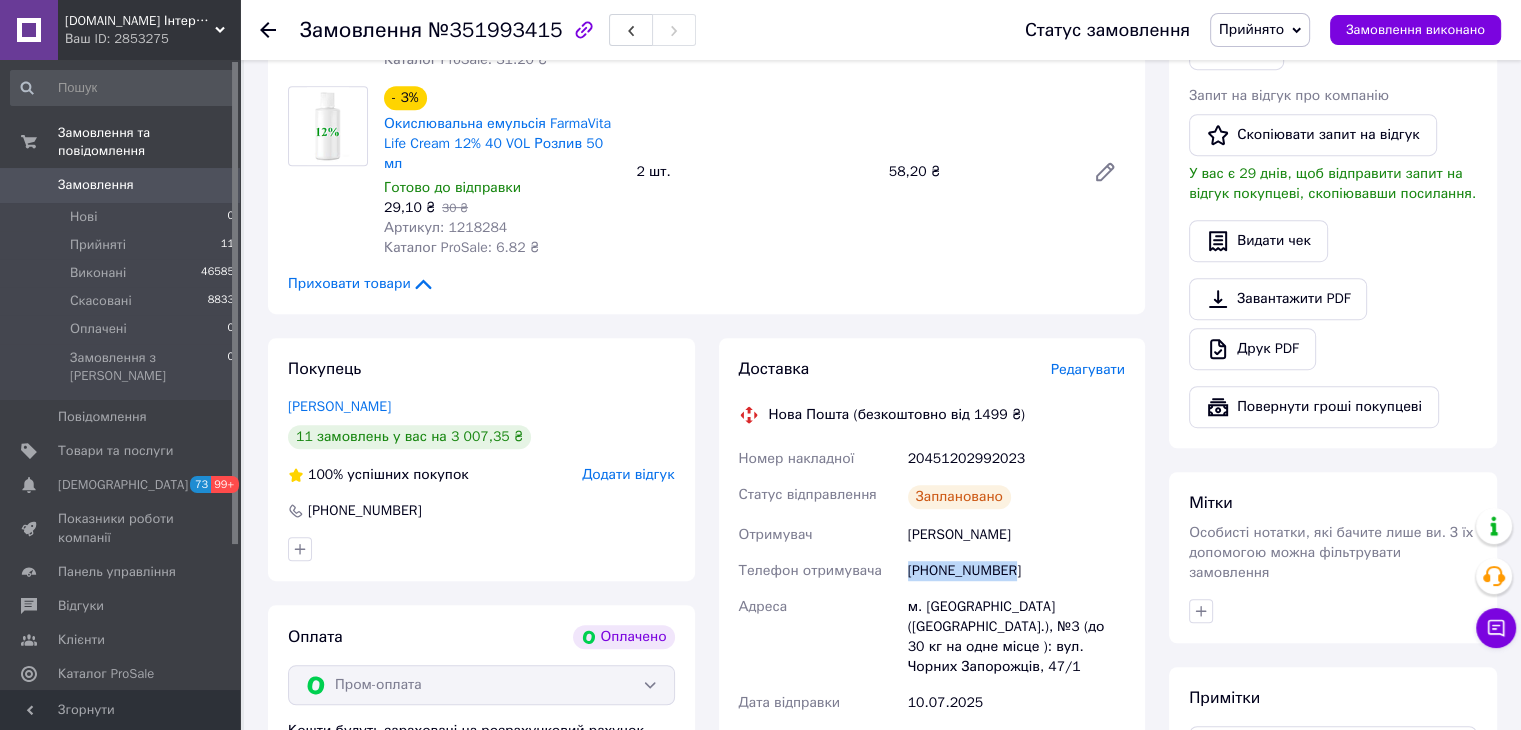 drag, startPoint x: 1020, startPoint y: 561, endPoint x: 910, endPoint y: 554, distance: 110.2225 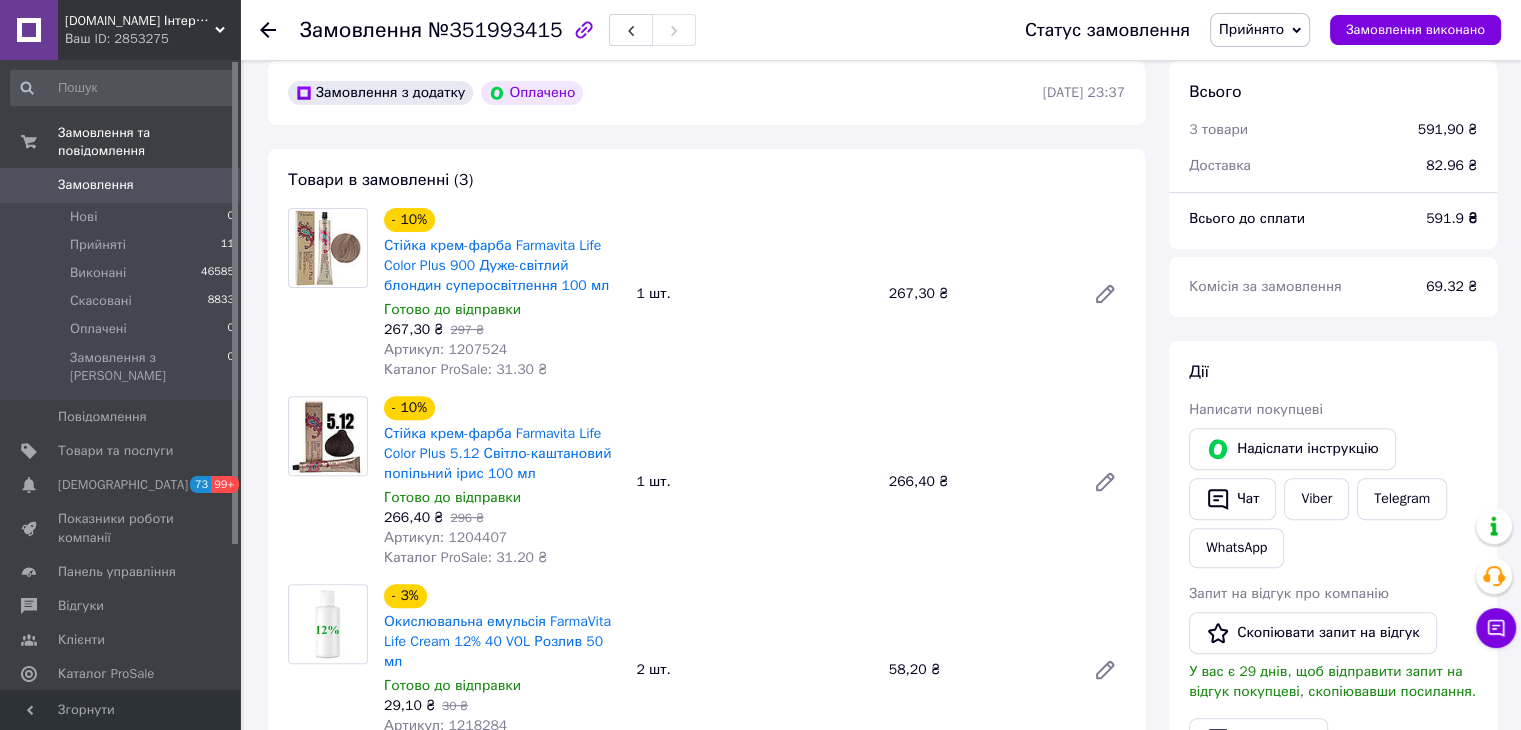 scroll, scrollTop: 578, scrollLeft: 0, axis: vertical 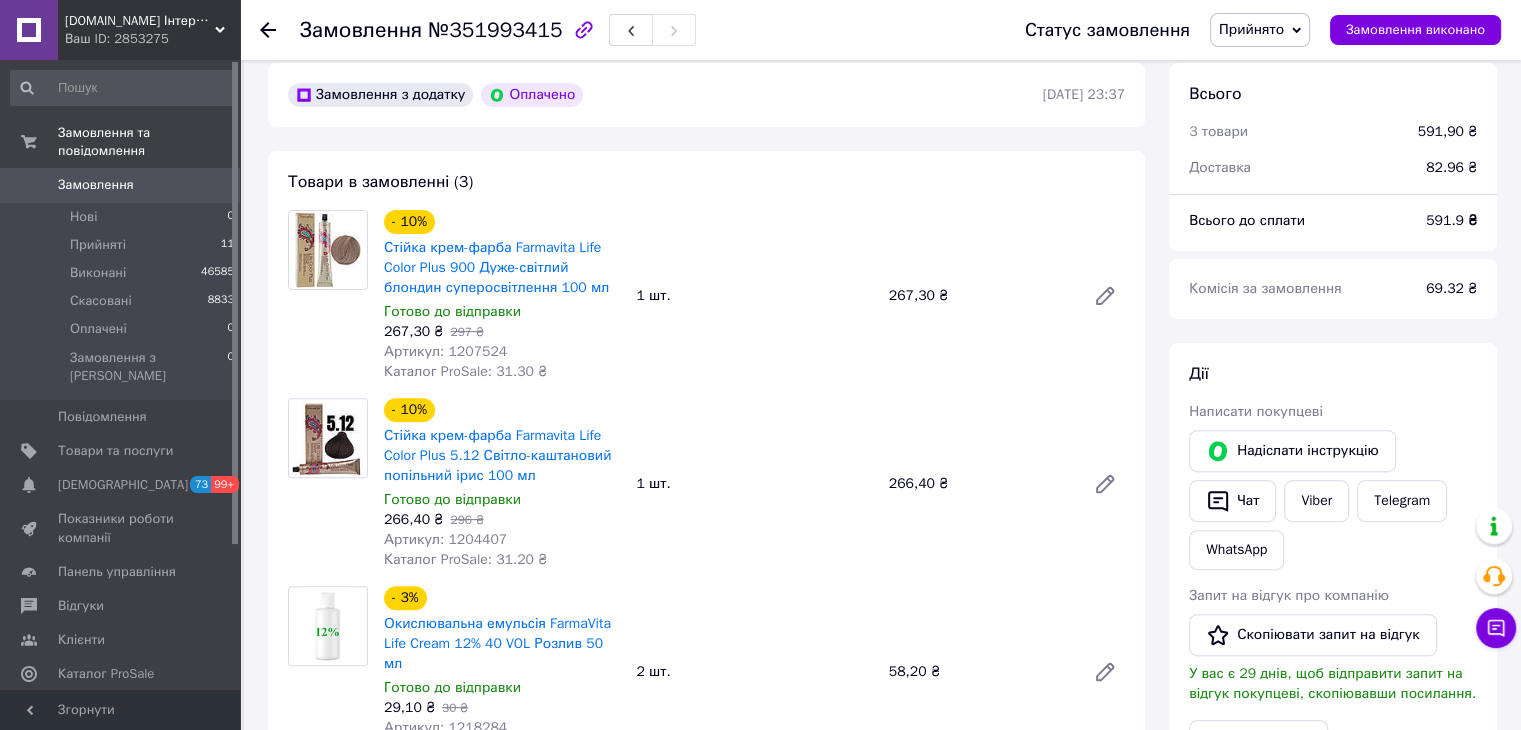 click on "591.9 ₴" at bounding box center (1451, 220) 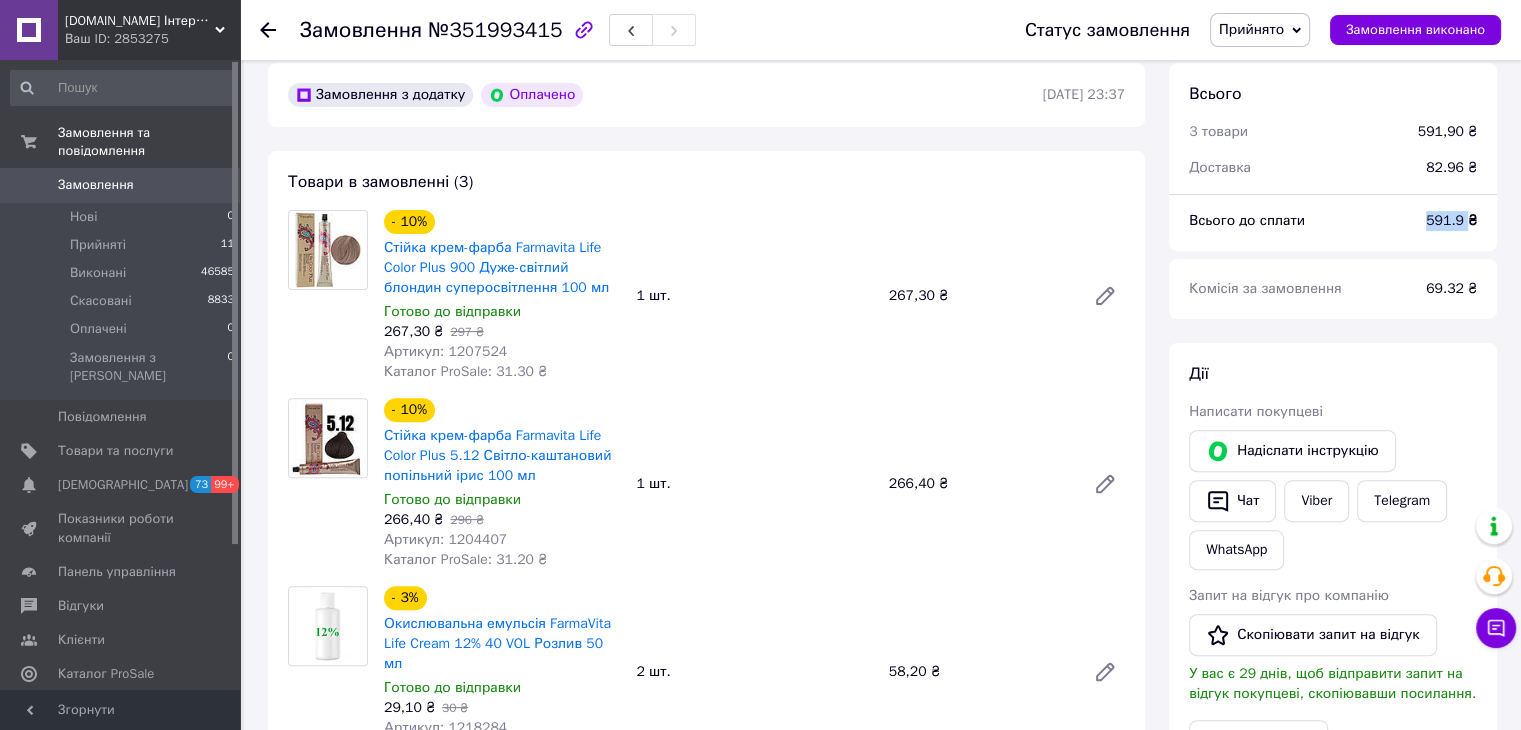 click on "591.9 ₴" at bounding box center (1451, 220) 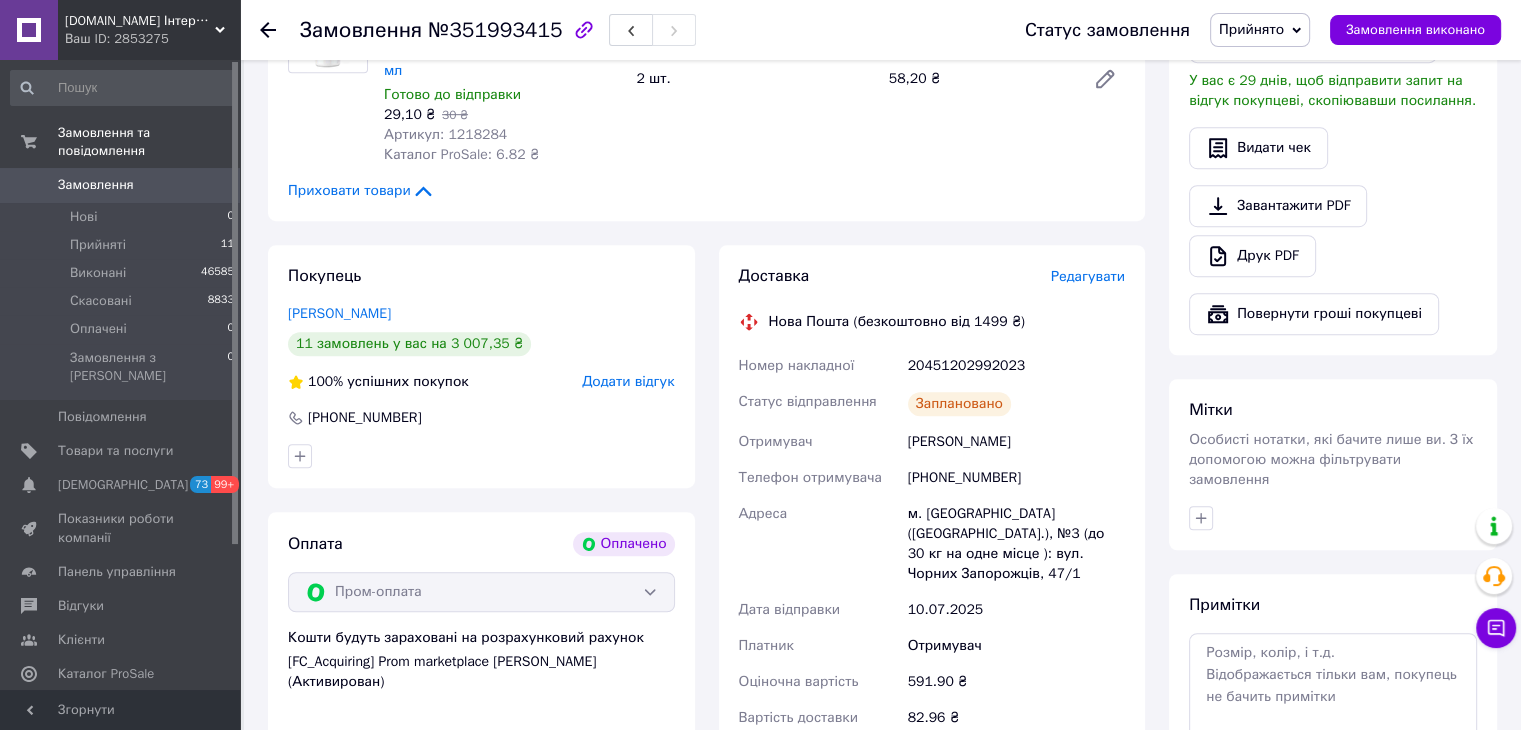 scroll, scrollTop: 1278, scrollLeft: 0, axis: vertical 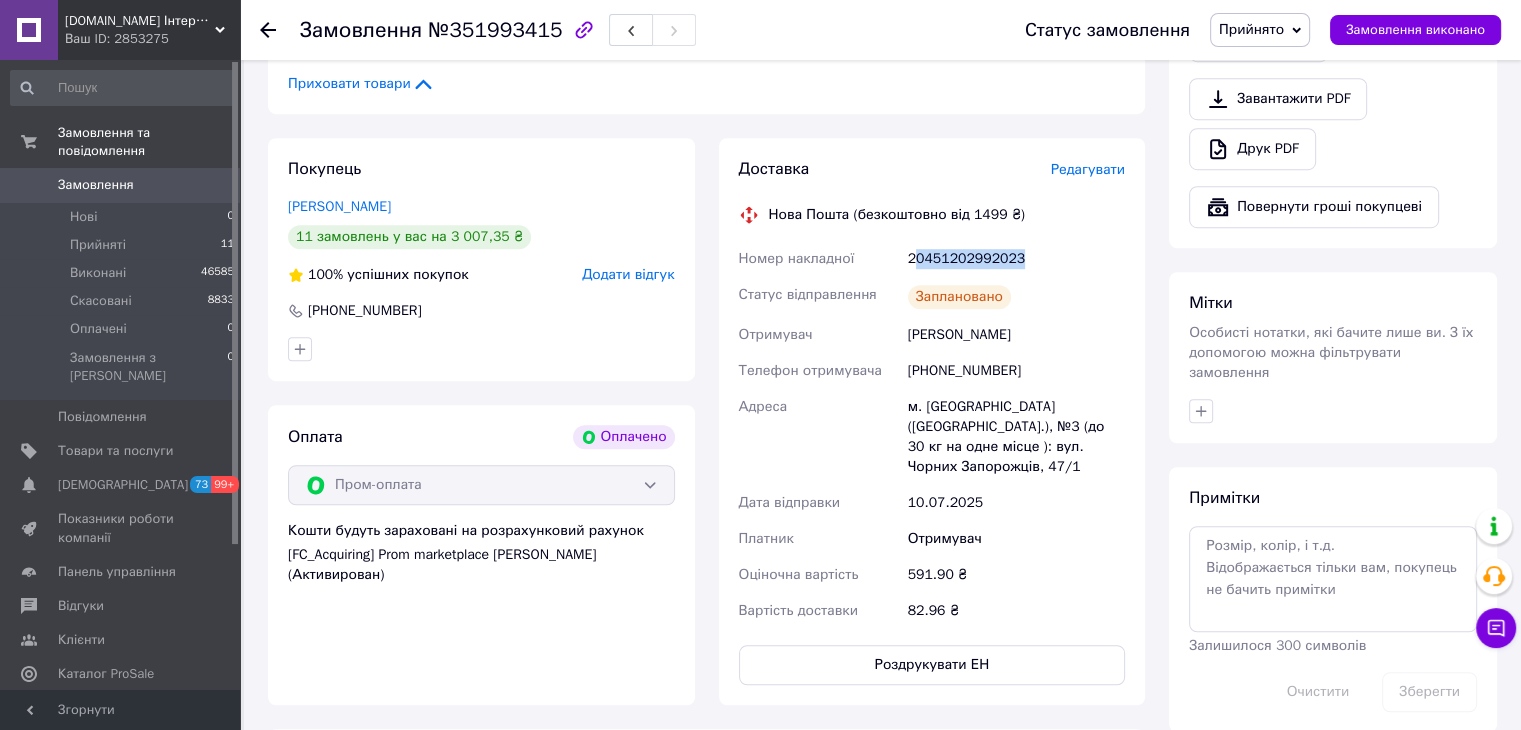 drag, startPoint x: 1025, startPoint y: 244, endPoint x: 912, endPoint y: 245, distance: 113.004425 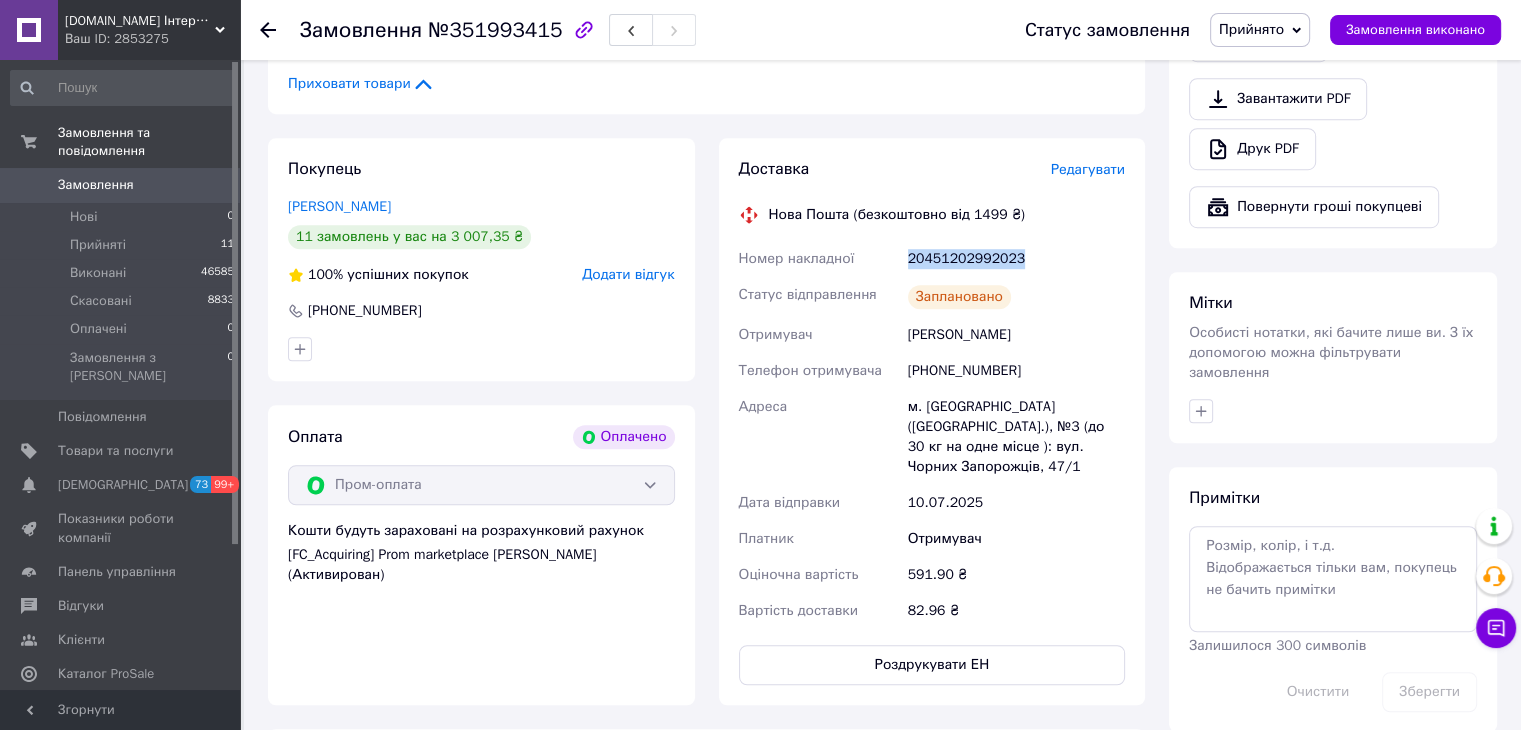 drag, startPoint x: 1028, startPoint y: 245, endPoint x: 904, endPoint y: 253, distance: 124.2578 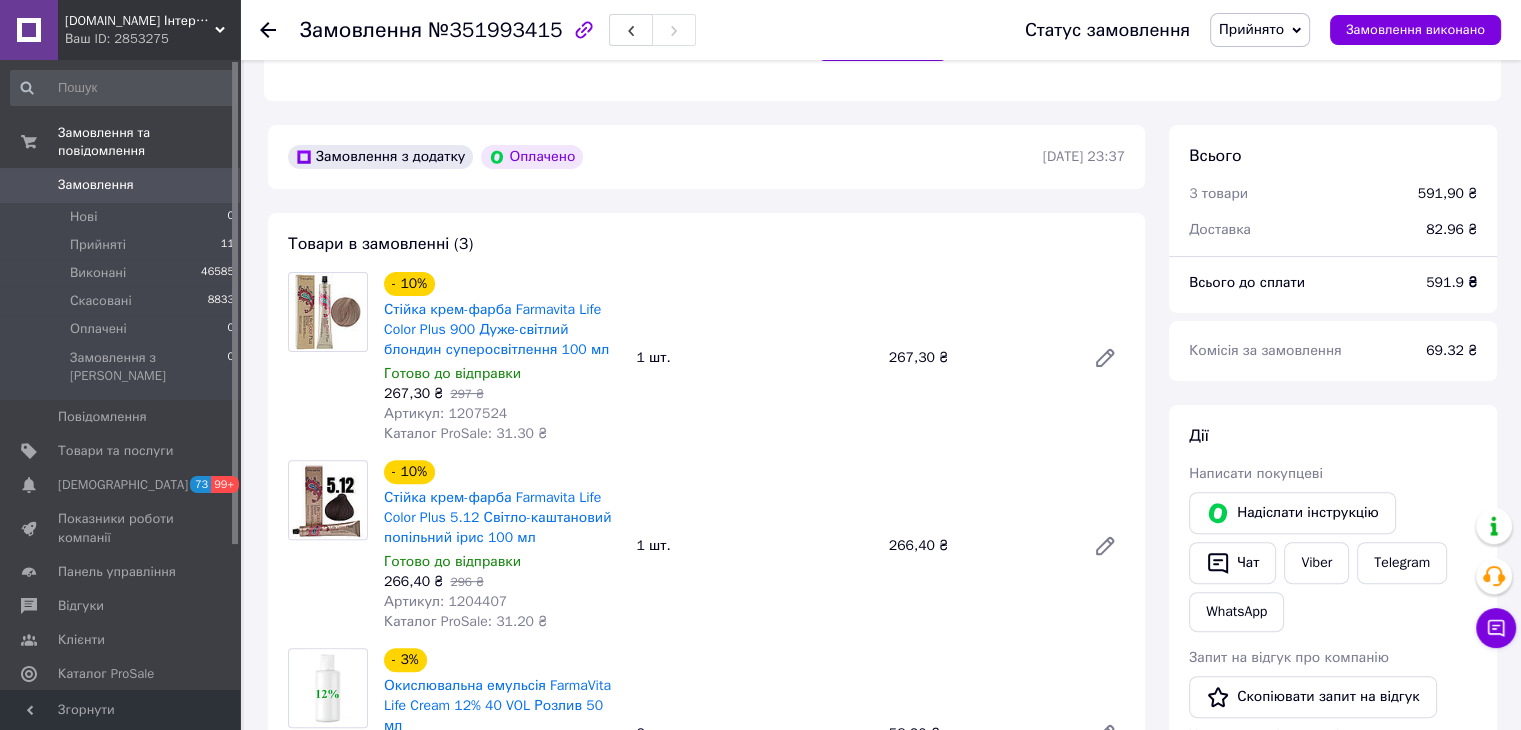 scroll, scrollTop: 578, scrollLeft: 0, axis: vertical 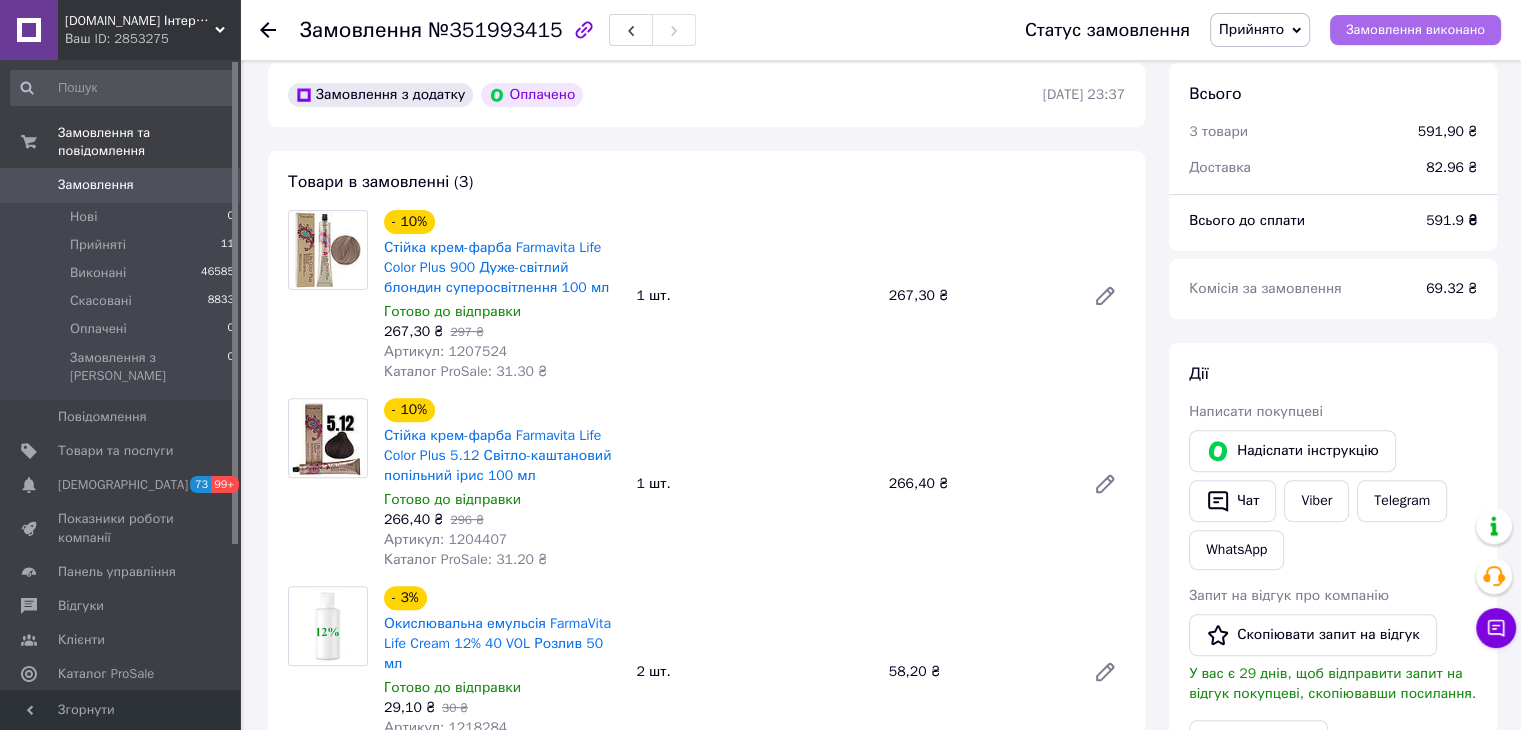 click on "Замовлення виконано" at bounding box center (1415, 30) 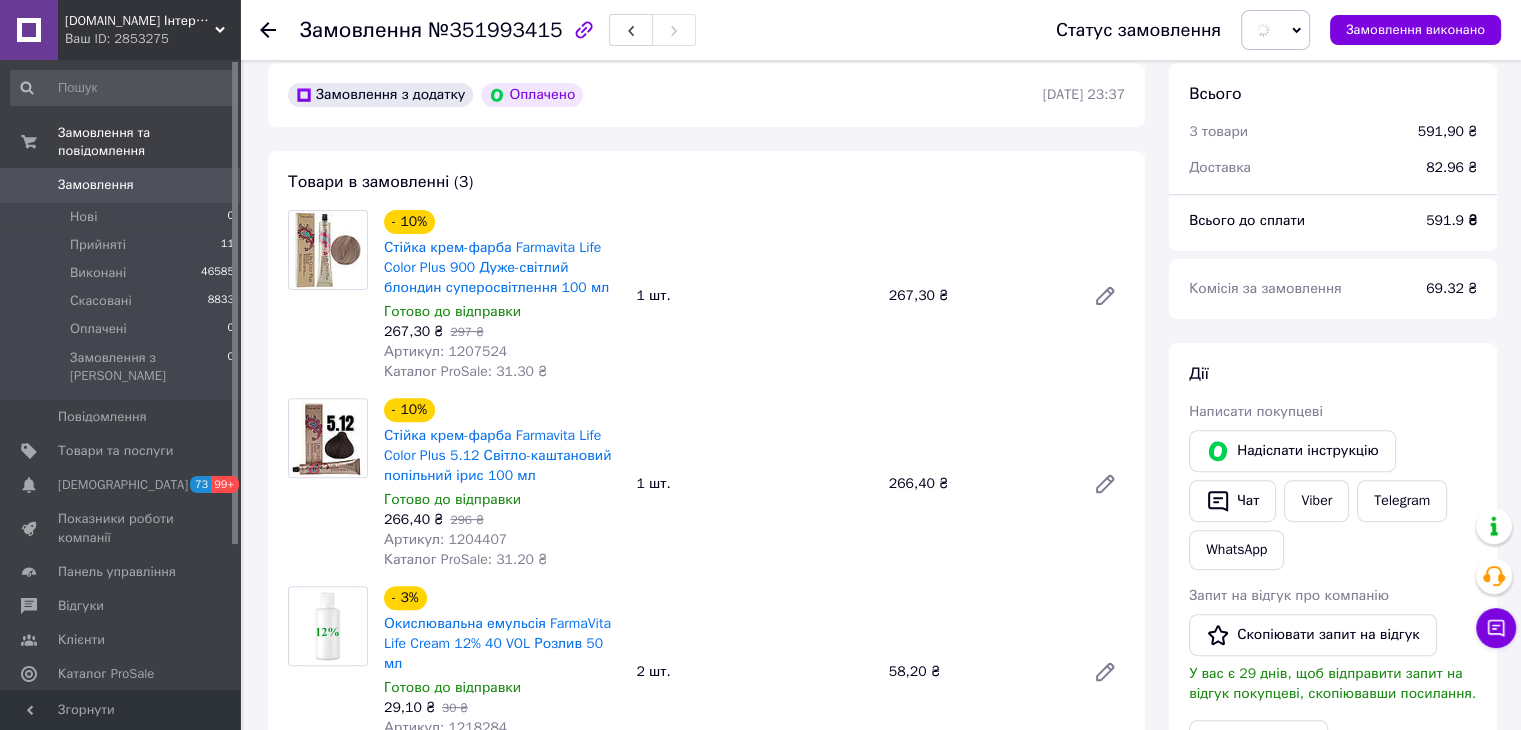 click on "Замовлення" at bounding box center [121, 185] 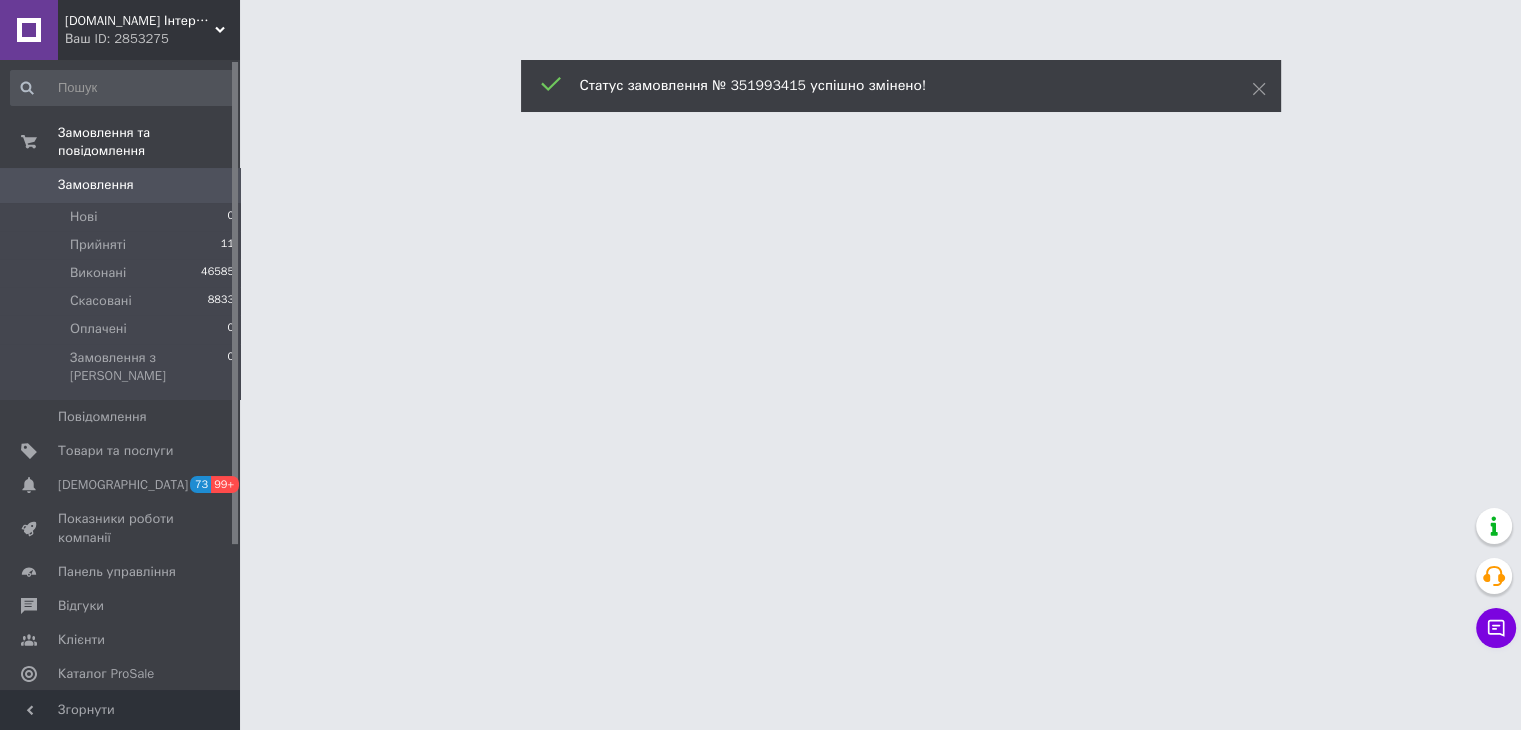 scroll, scrollTop: 0, scrollLeft: 0, axis: both 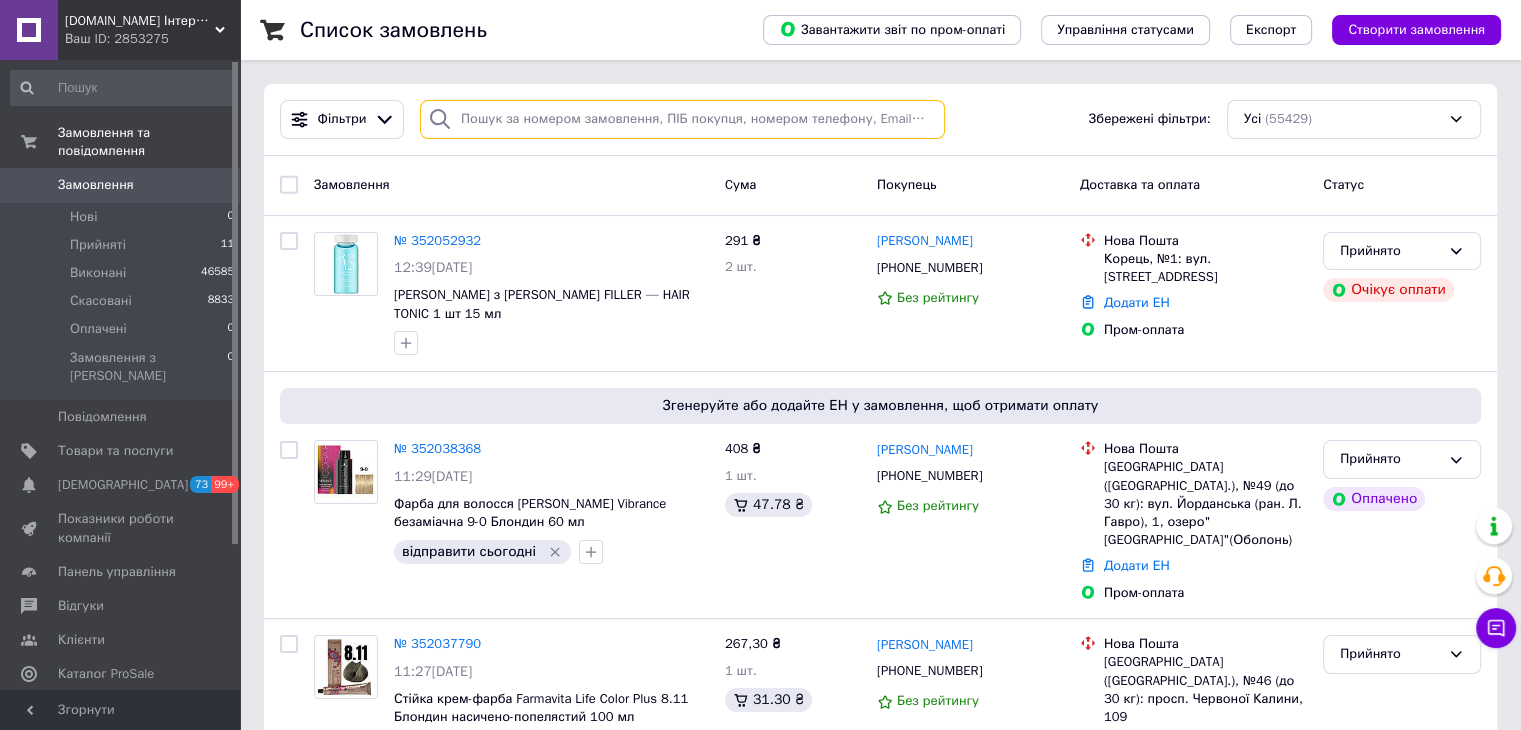 click at bounding box center [682, 119] 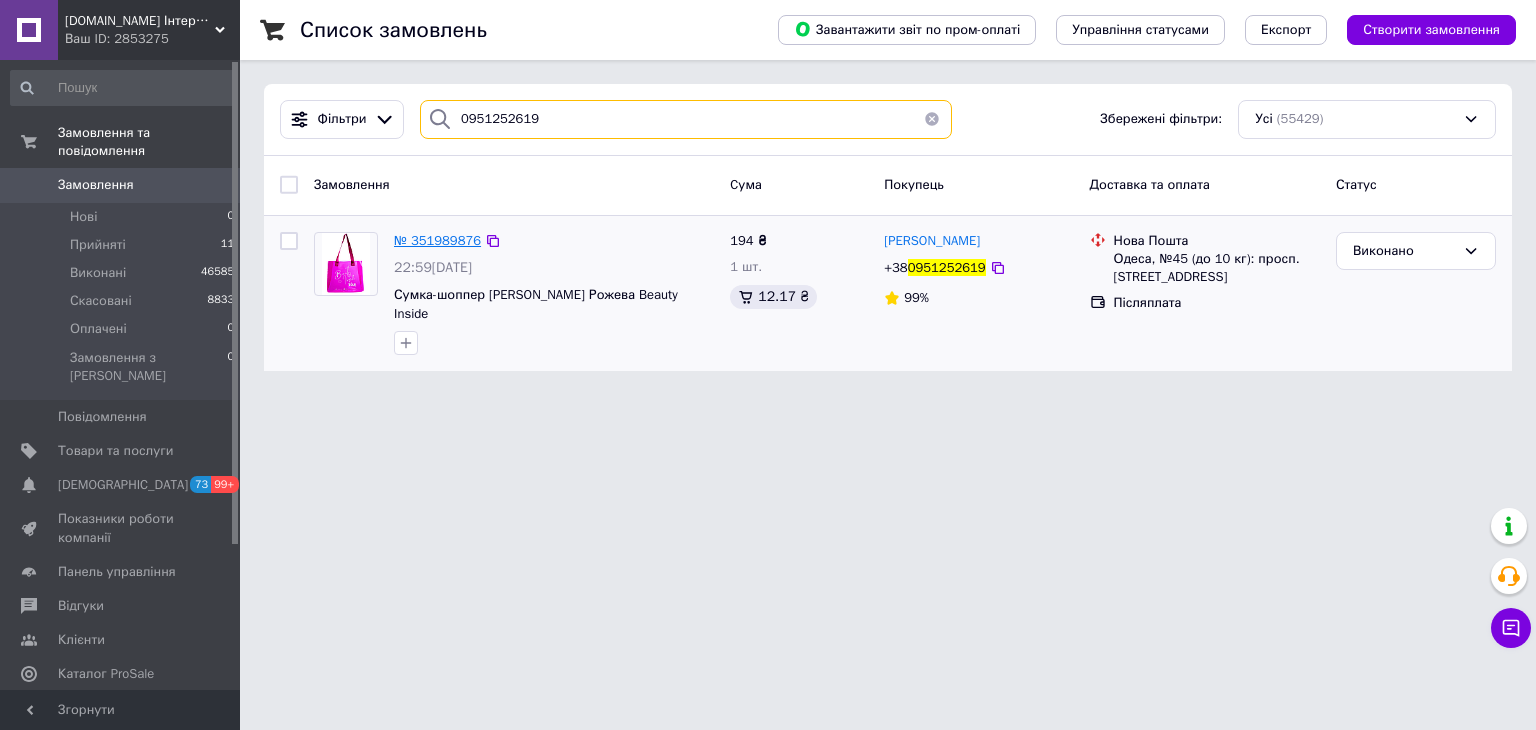 type on "0951252619" 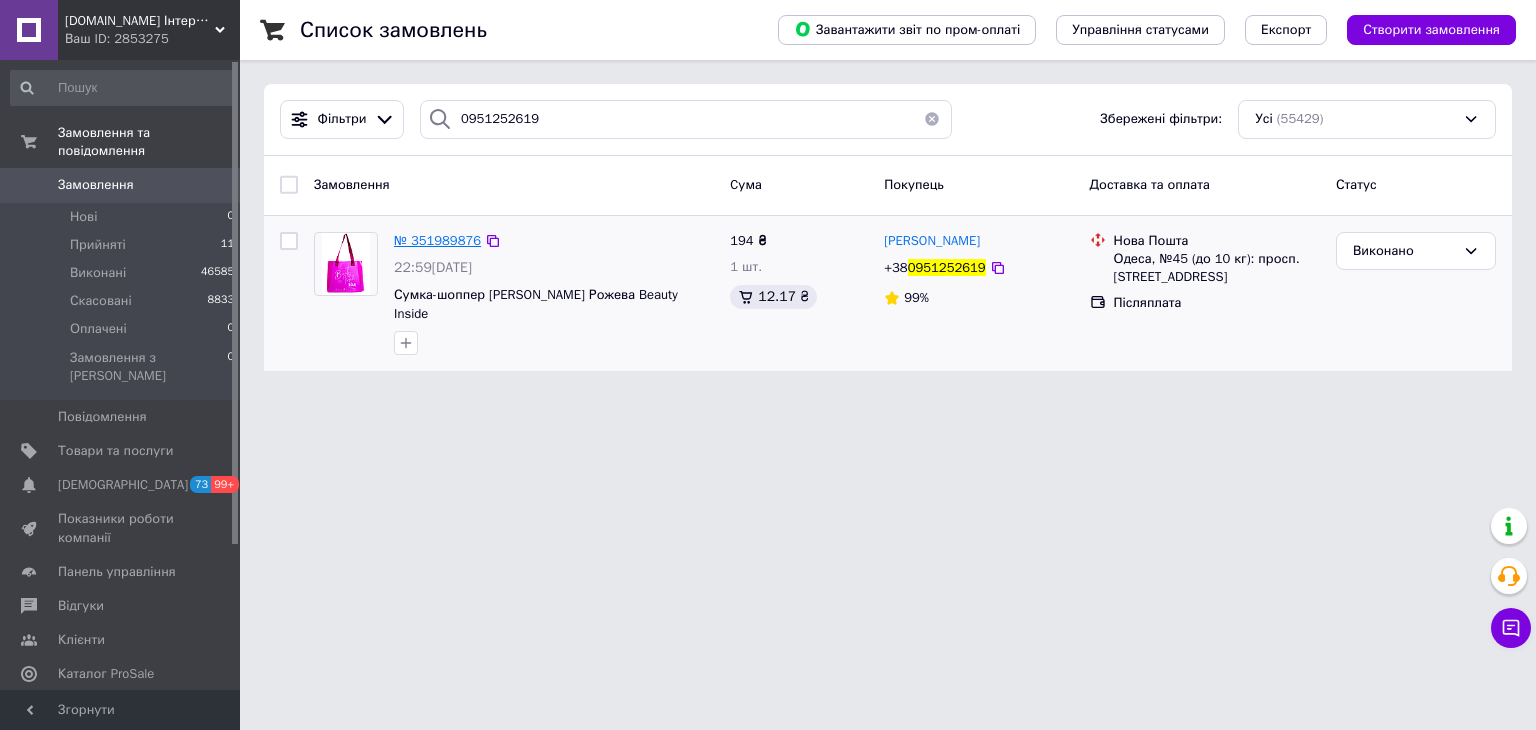 click on "№ 351989876" at bounding box center [437, 240] 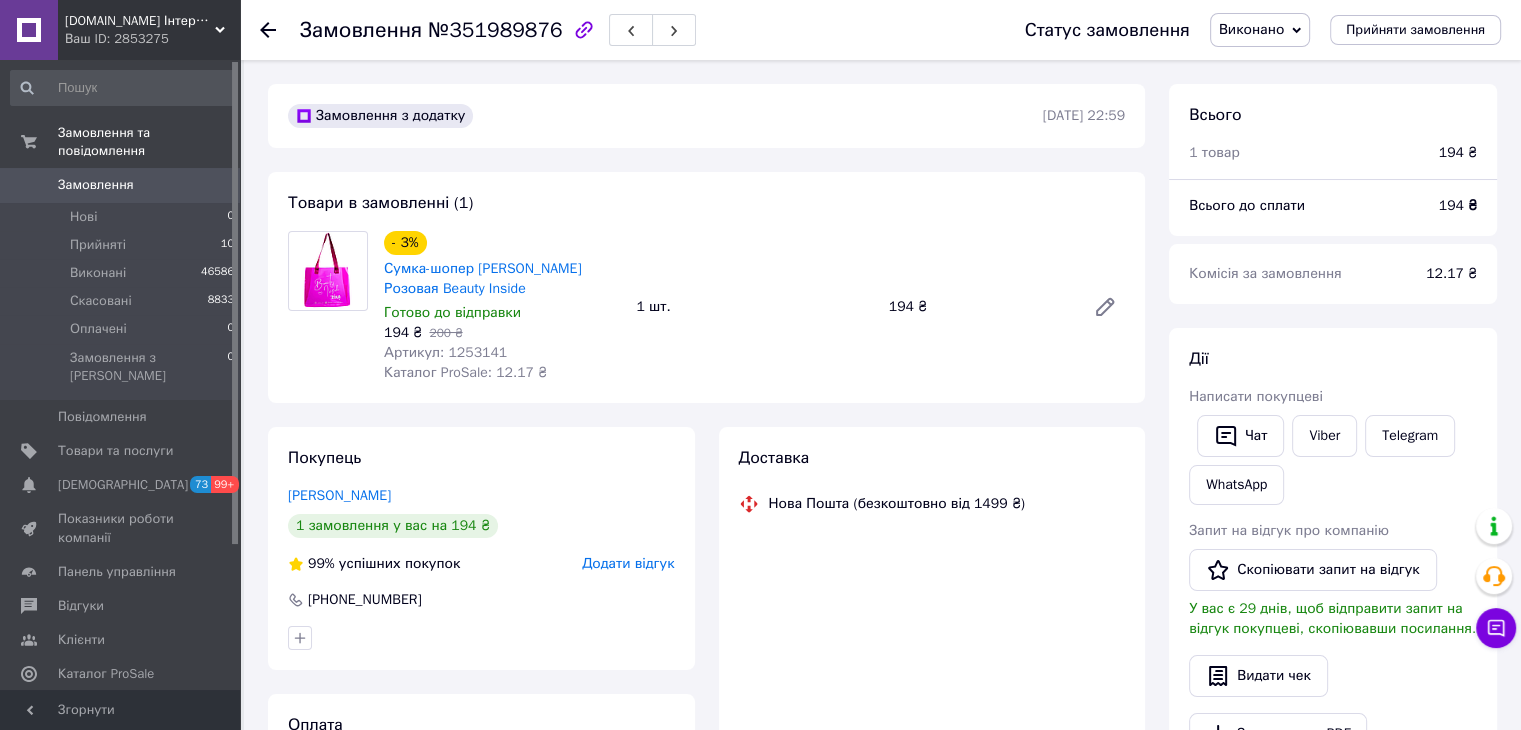 click on "Виконано" at bounding box center [1251, 29] 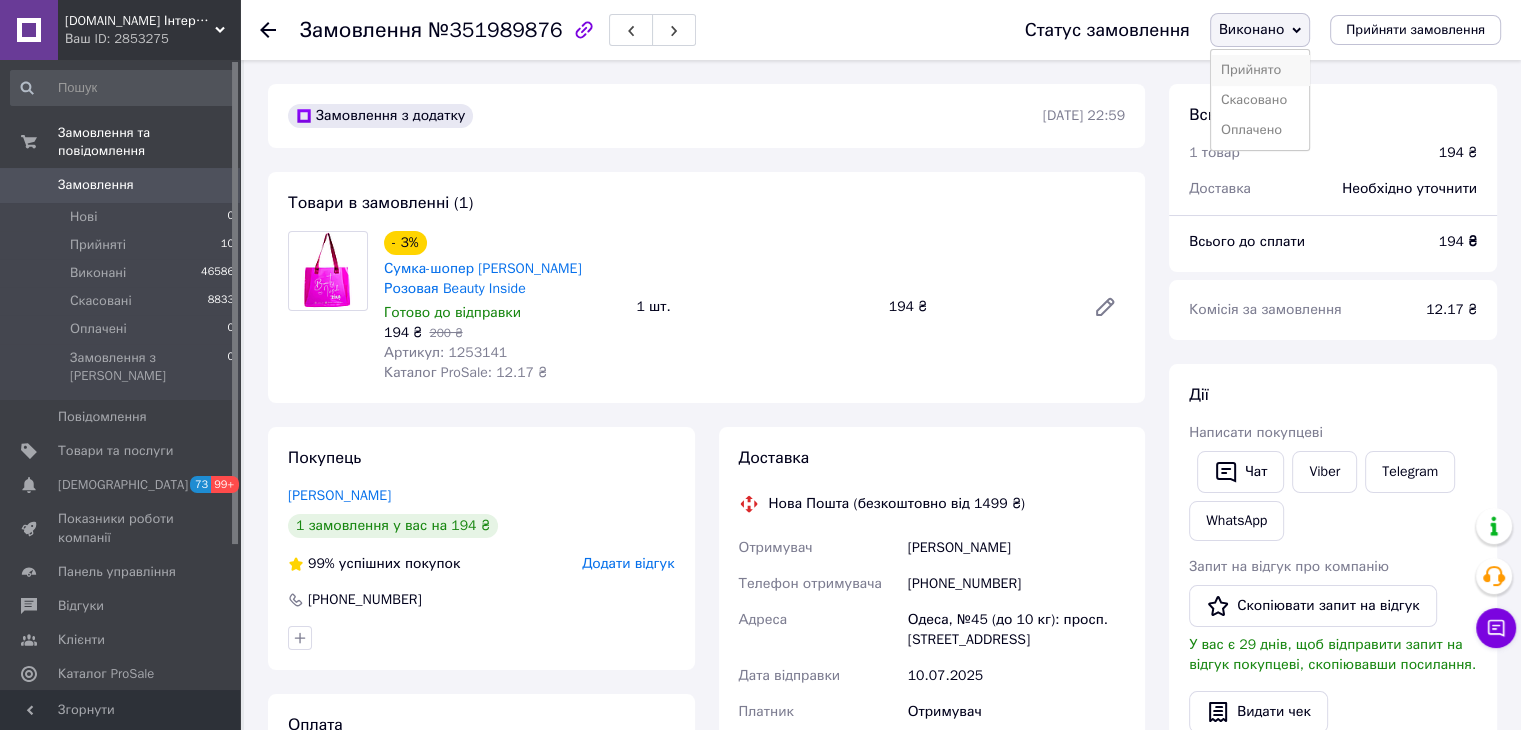 click on "Прийнято" at bounding box center [1260, 70] 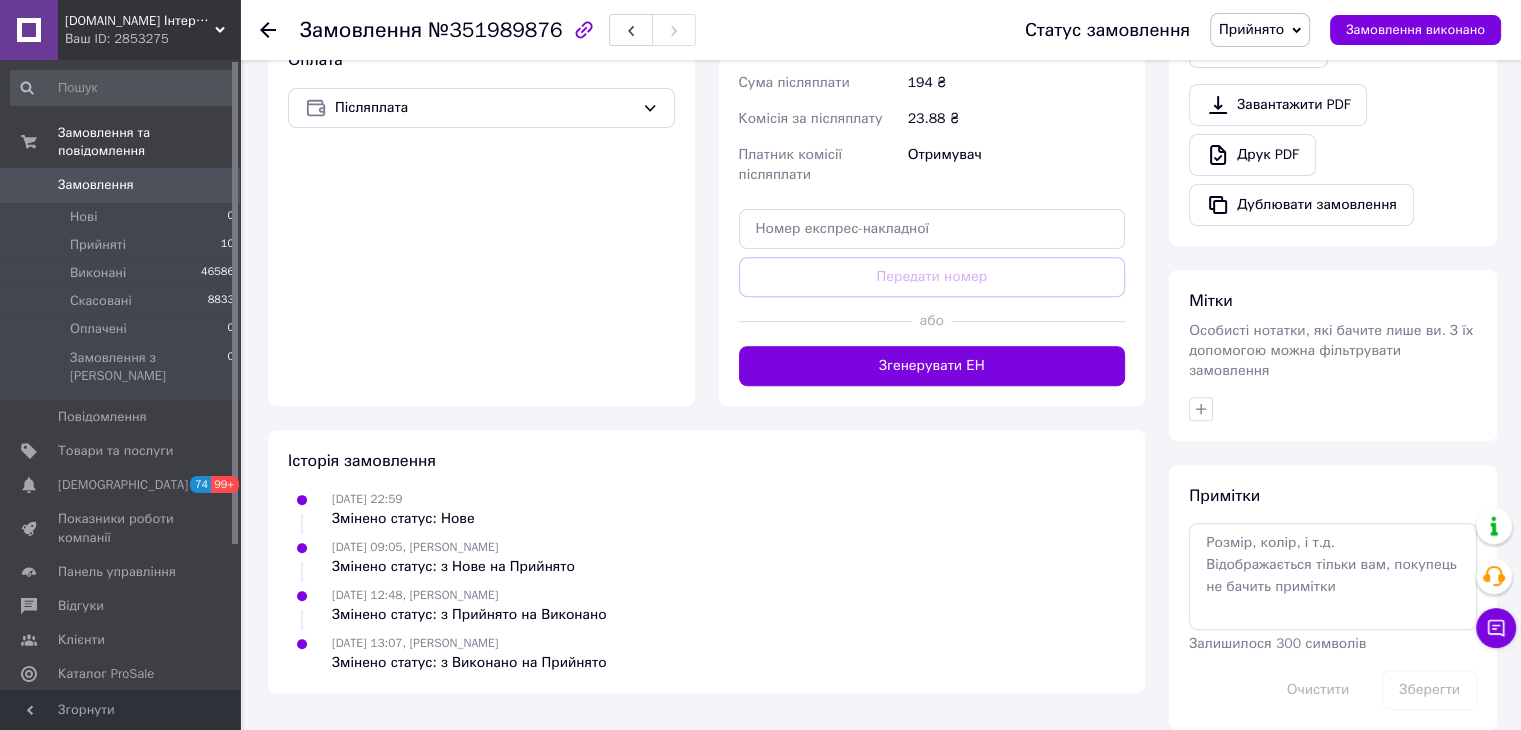 scroll, scrollTop: 702, scrollLeft: 0, axis: vertical 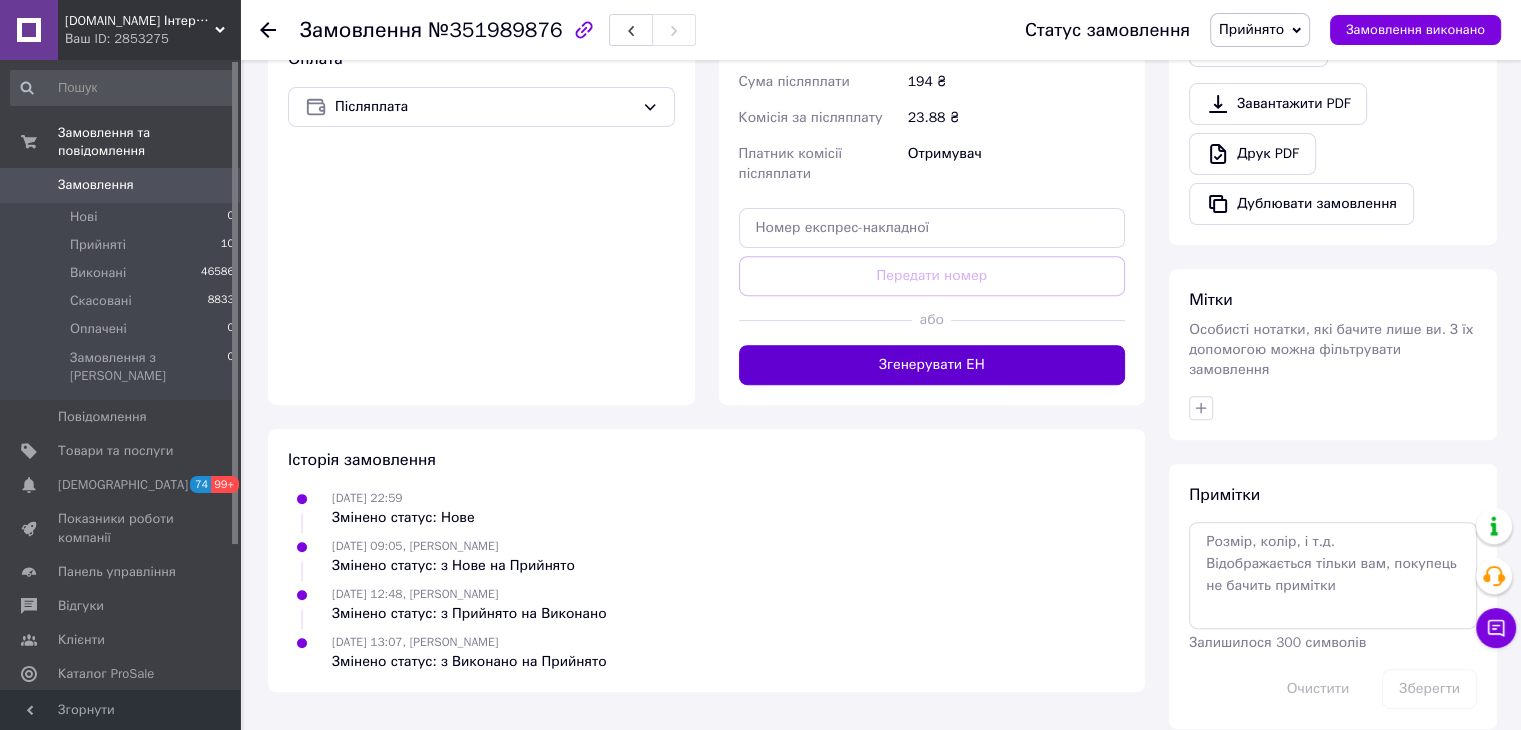 click on "Згенерувати ЕН" at bounding box center [932, 365] 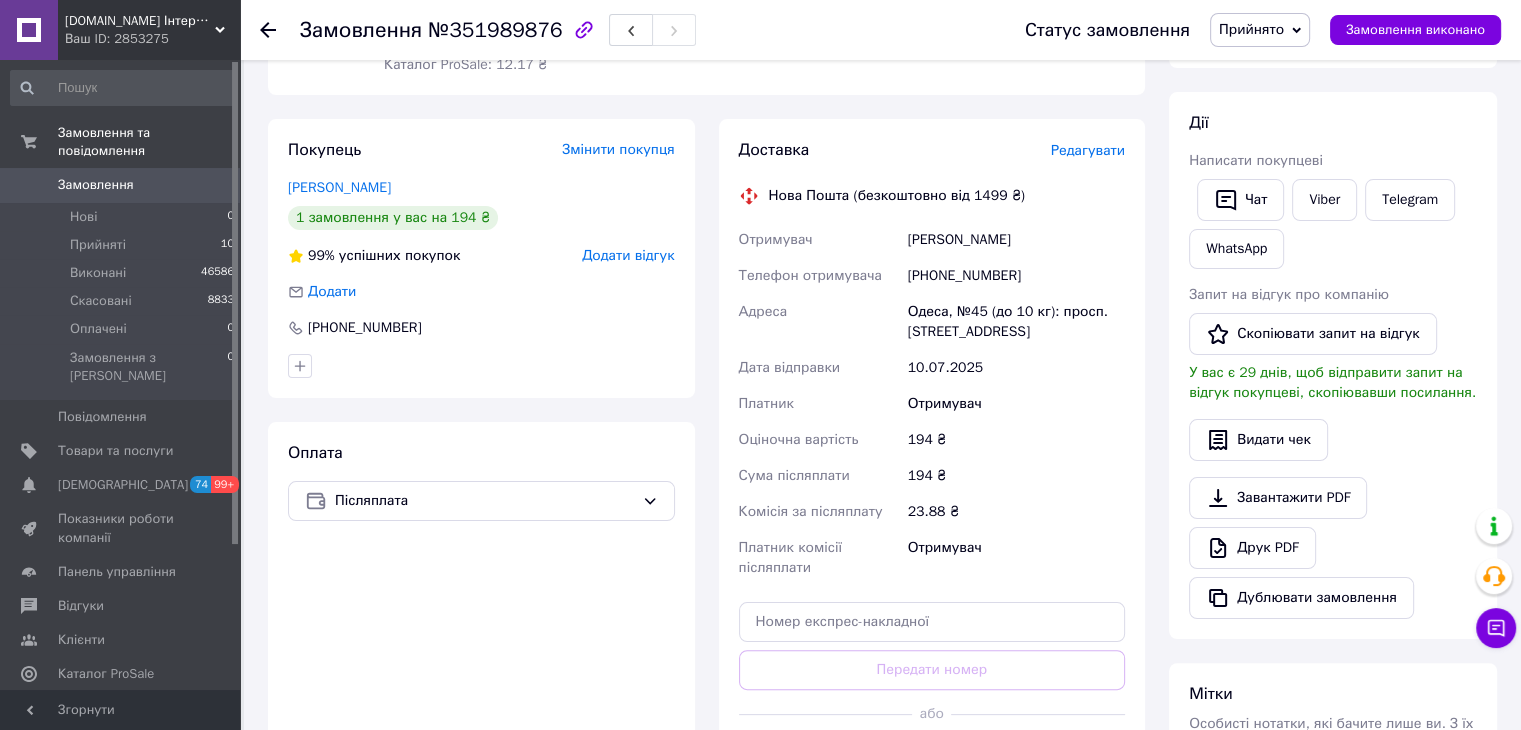 scroll, scrollTop: 202, scrollLeft: 0, axis: vertical 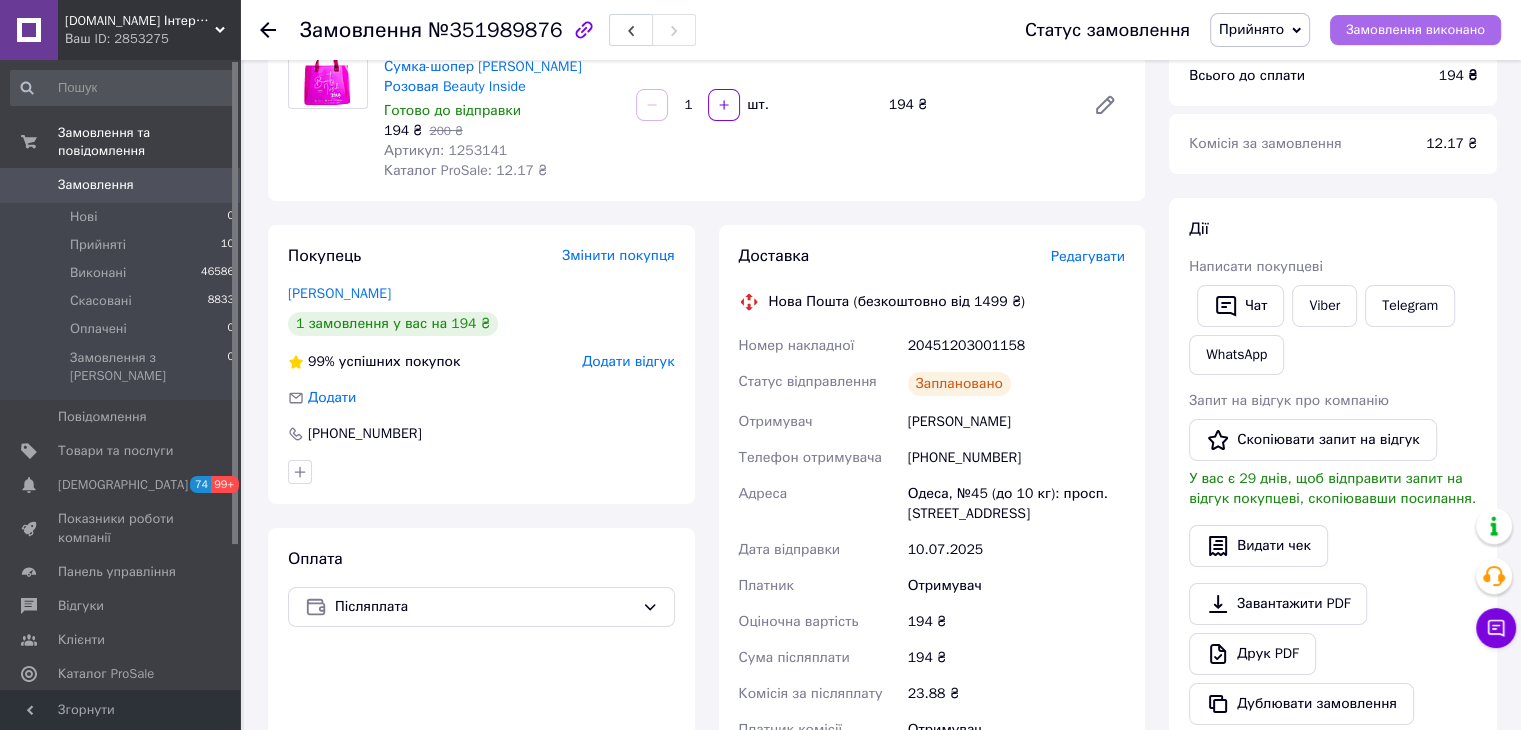 click on "Замовлення виконано" at bounding box center (1415, 30) 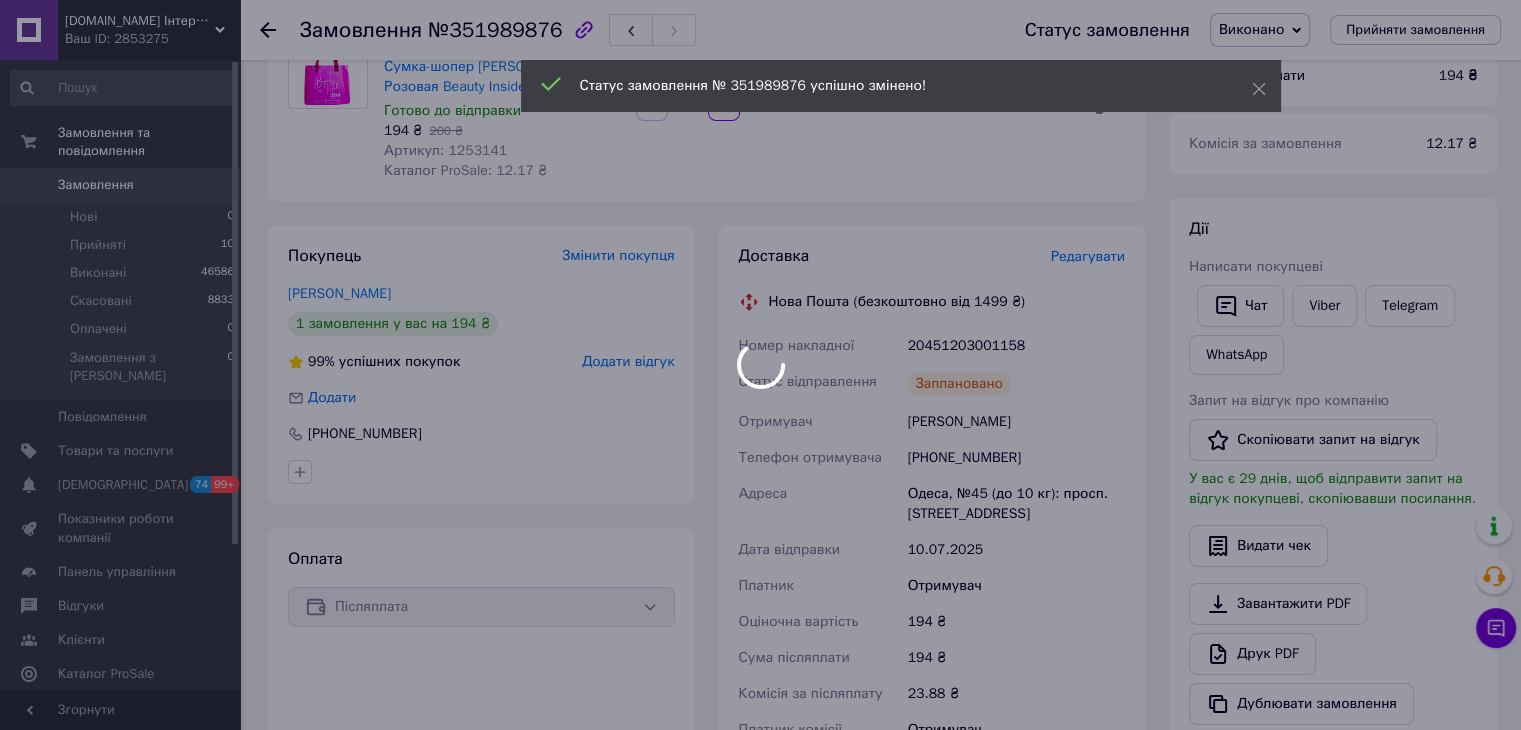 click on "[DOMAIN_NAME] Інтернет-магазин професійної косметики. "Безкоштовна доставка від 1199 грн" Ваш ID: 2853275 Сайт [DOMAIN_NAME] Інтернет-магазин п... Кабінет покупця Перевірити стан системи Сторінка на порталі Довідка Вийти Замовлення та повідомлення Замовлення 0 Нові 0 Прийняті 10 Виконані 46586 Скасовані 8833 Оплачені 0 Замовлення з Розетки 0 Повідомлення 0 Товари та послуги Сповіщення 74 99+ Показники роботи компанії Панель управління Відгуки Клієнти Каталог ProSale Аналітика Управління сайтом Гаманець компанії Маркет Налаштування" at bounding box center [760, 542] 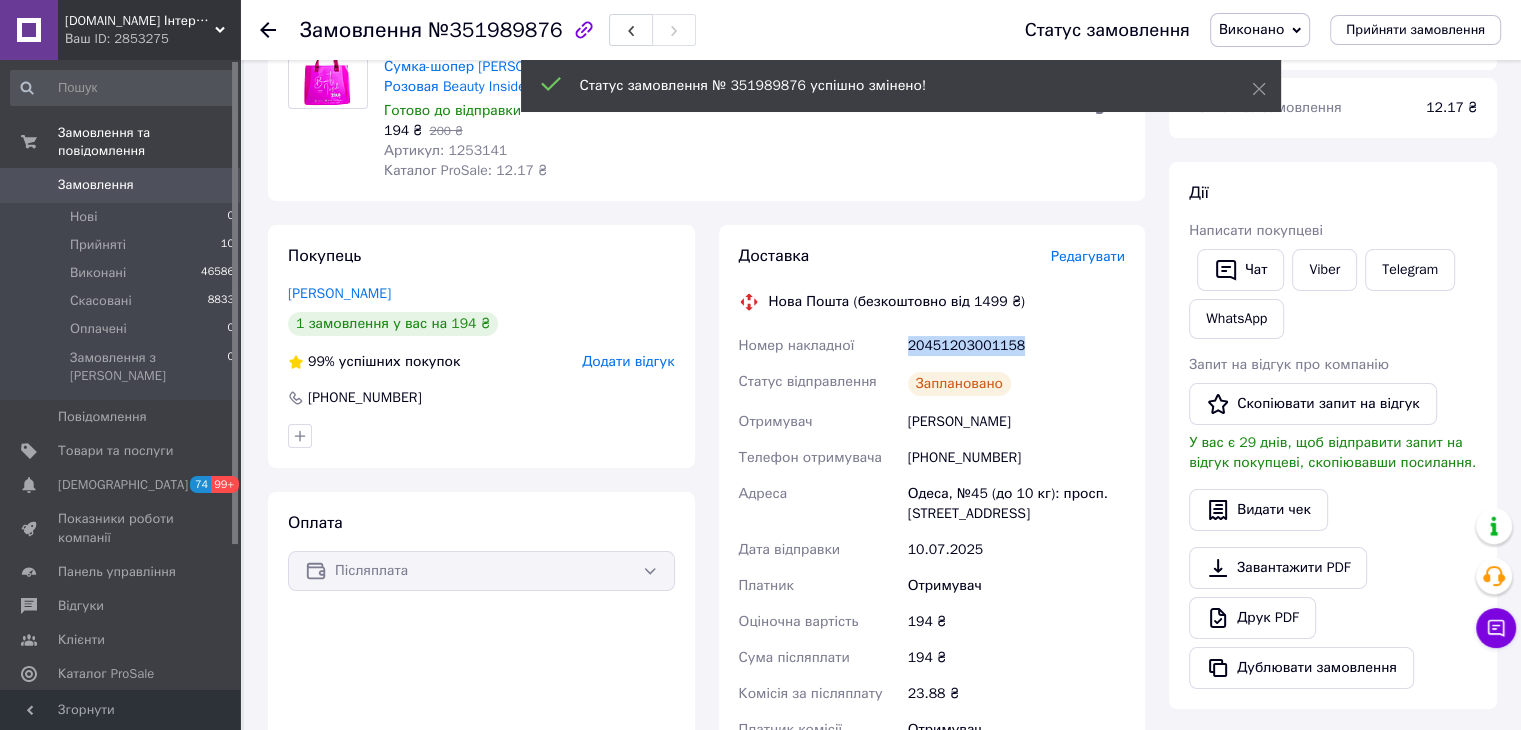 drag, startPoint x: 1015, startPoint y: 355, endPoint x: 903, endPoint y: 349, distance: 112.1606 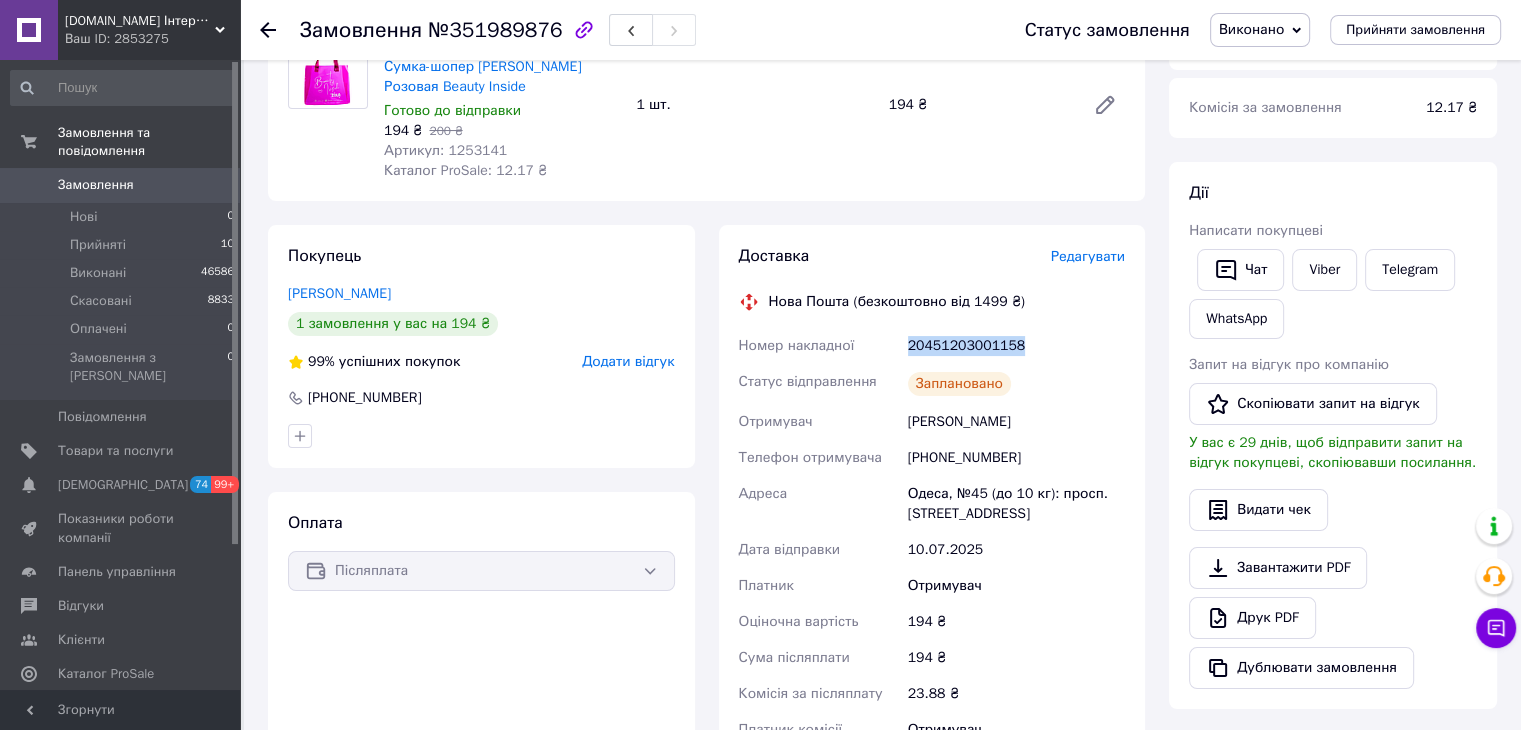 click on "0" at bounding box center (212, 185) 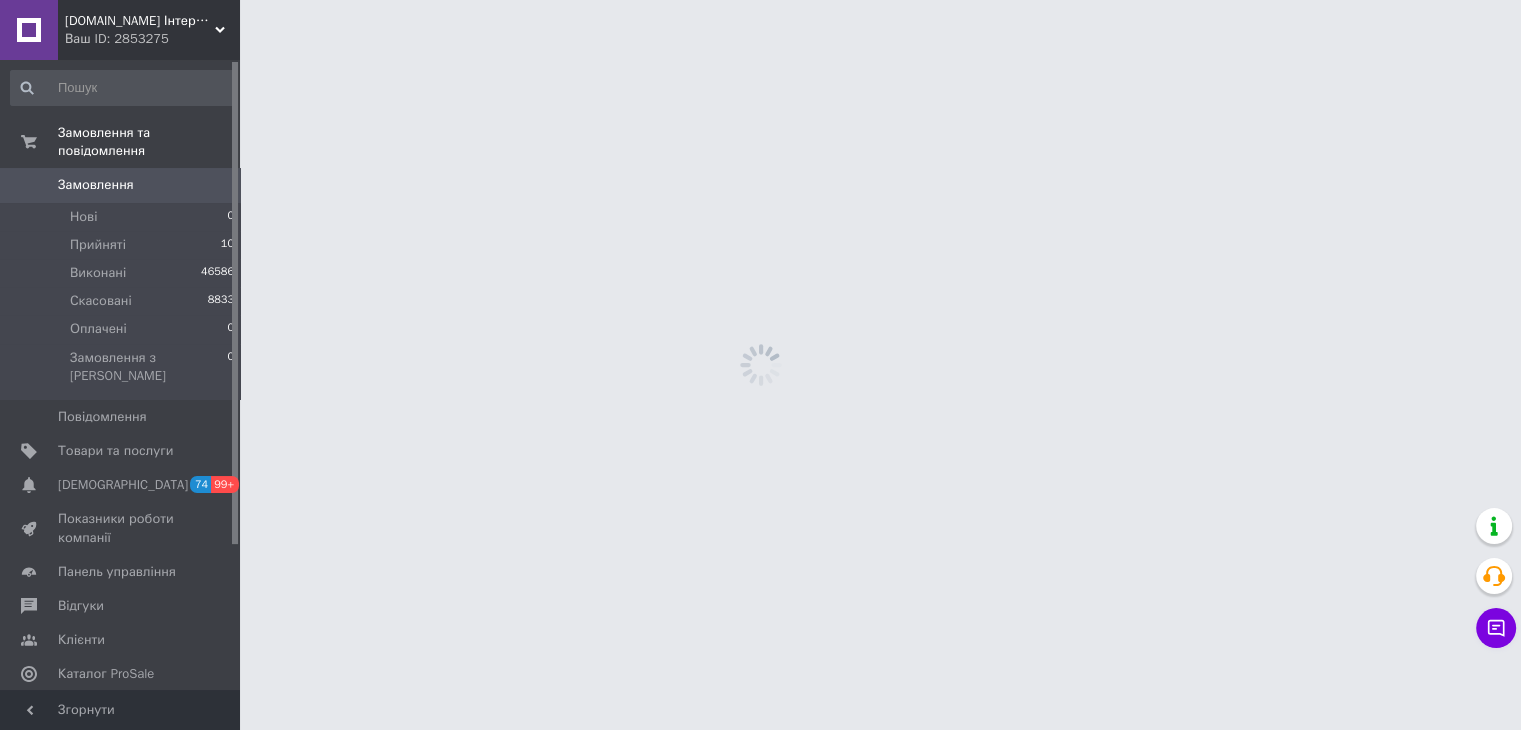 scroll, scrollTop: 0, scrollLeft: 0, axis: both 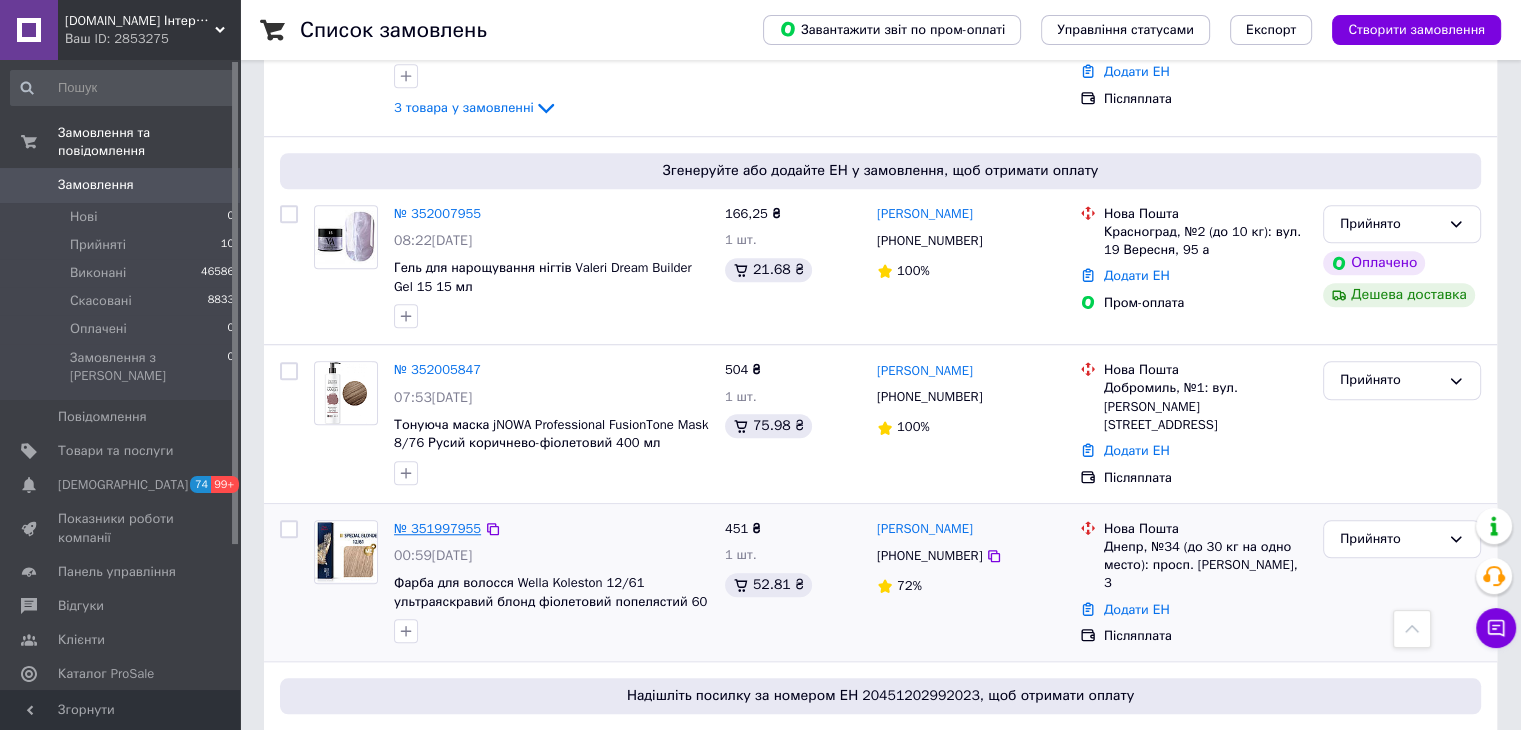 click on "№ 351997955" at bounding box center (437, 528) 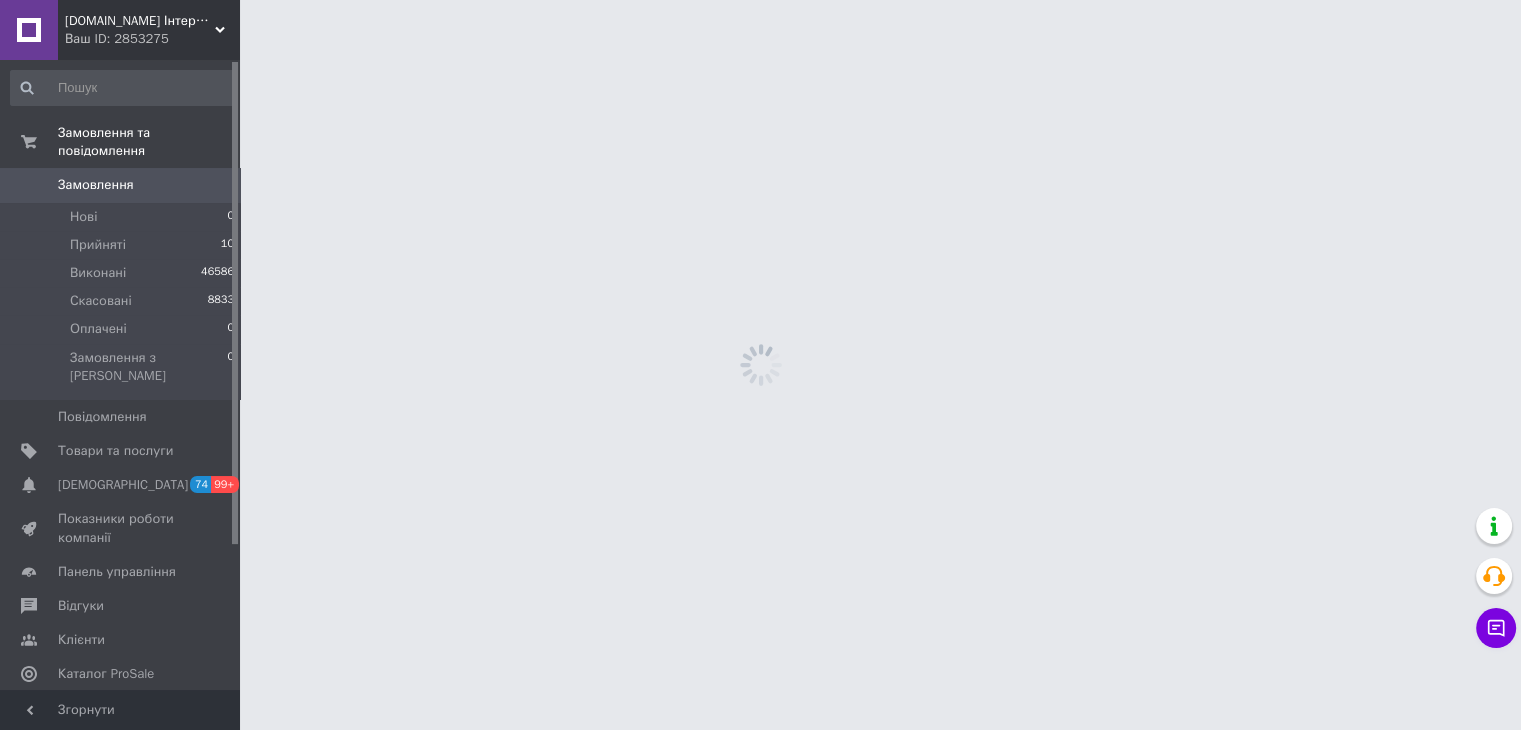 scroll, scrollTop: 0, scrollLeft: 0, axis: both 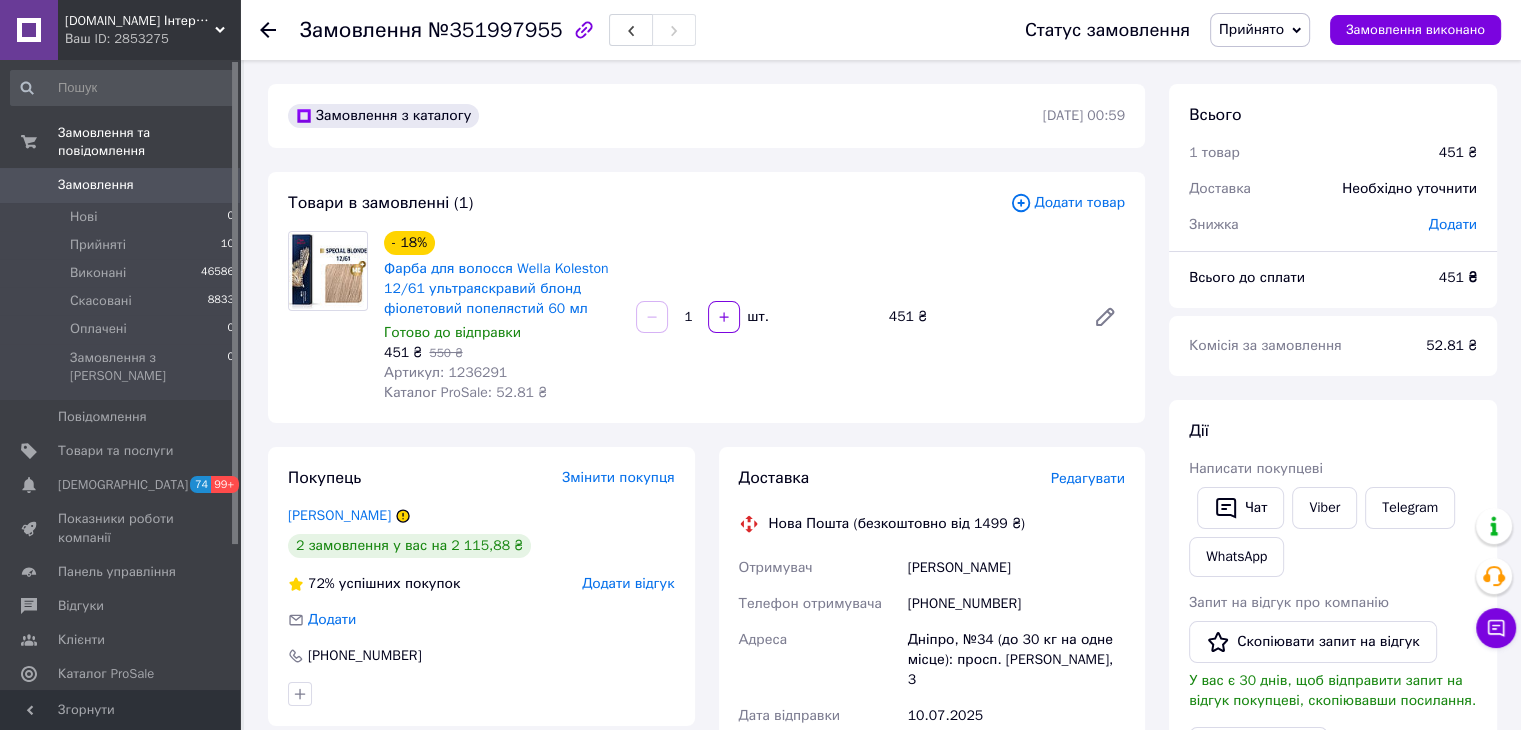 click on "Артикул: 1236291" at bounding box center [445, 372] 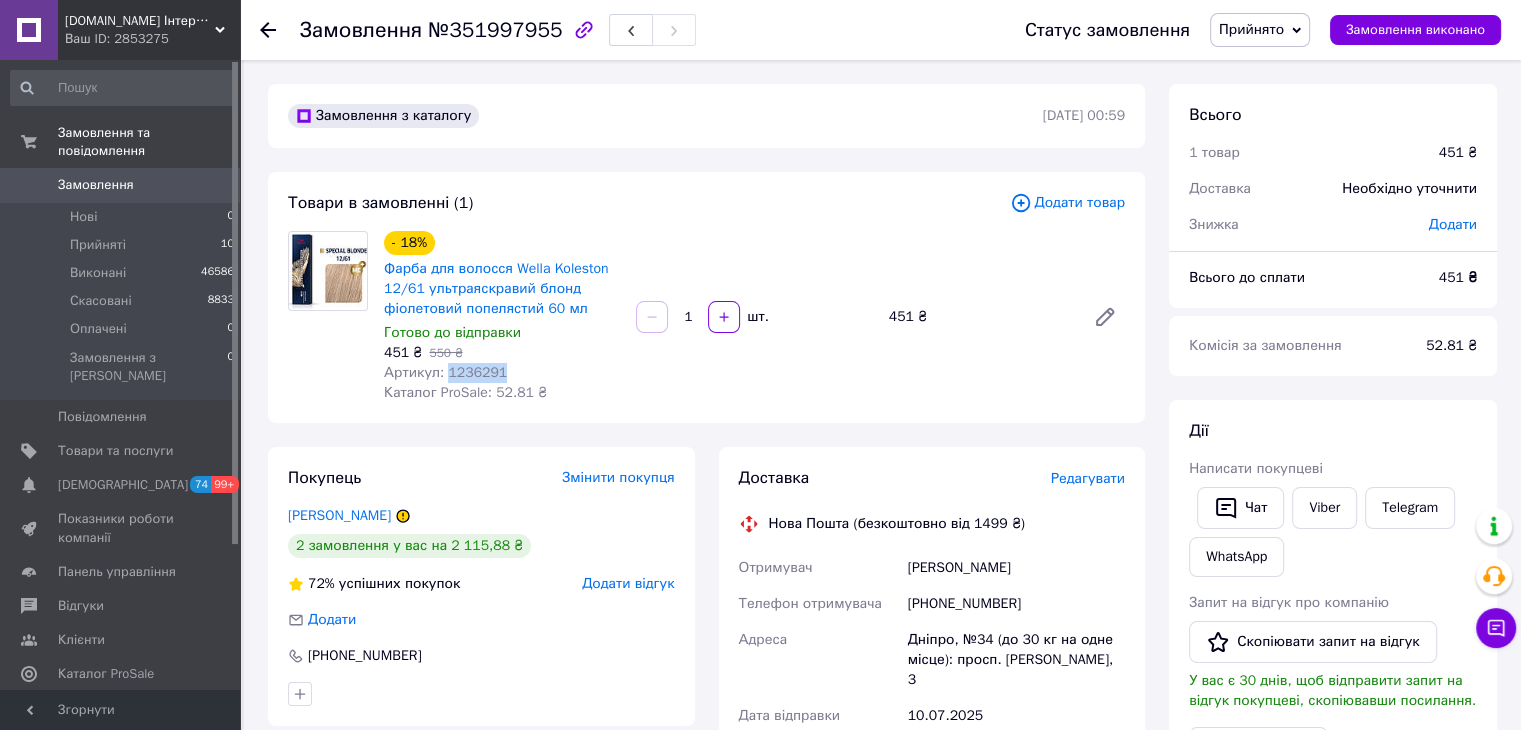 click on "Артикул: 1236291" at bounding box center (445, 372) 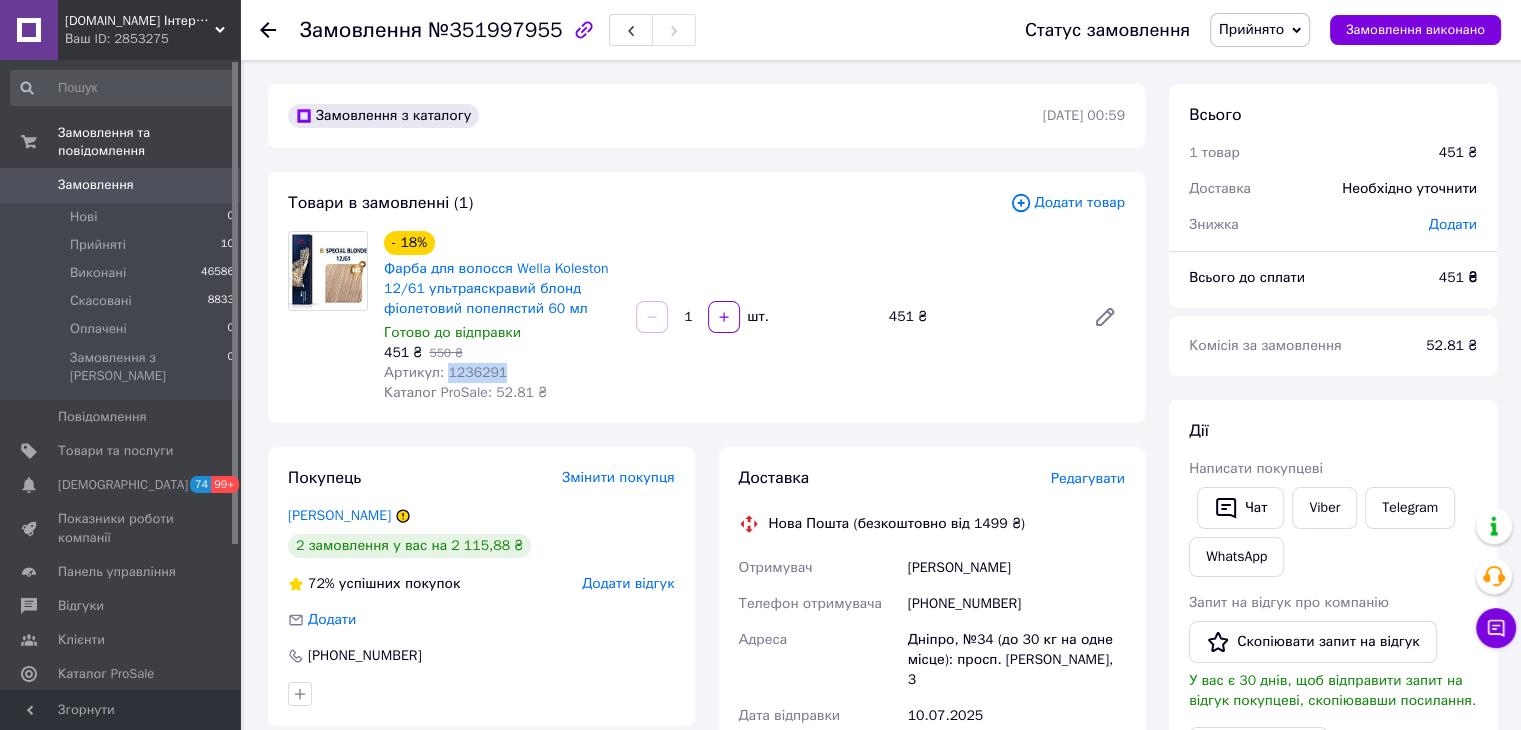 copy on "1236291" 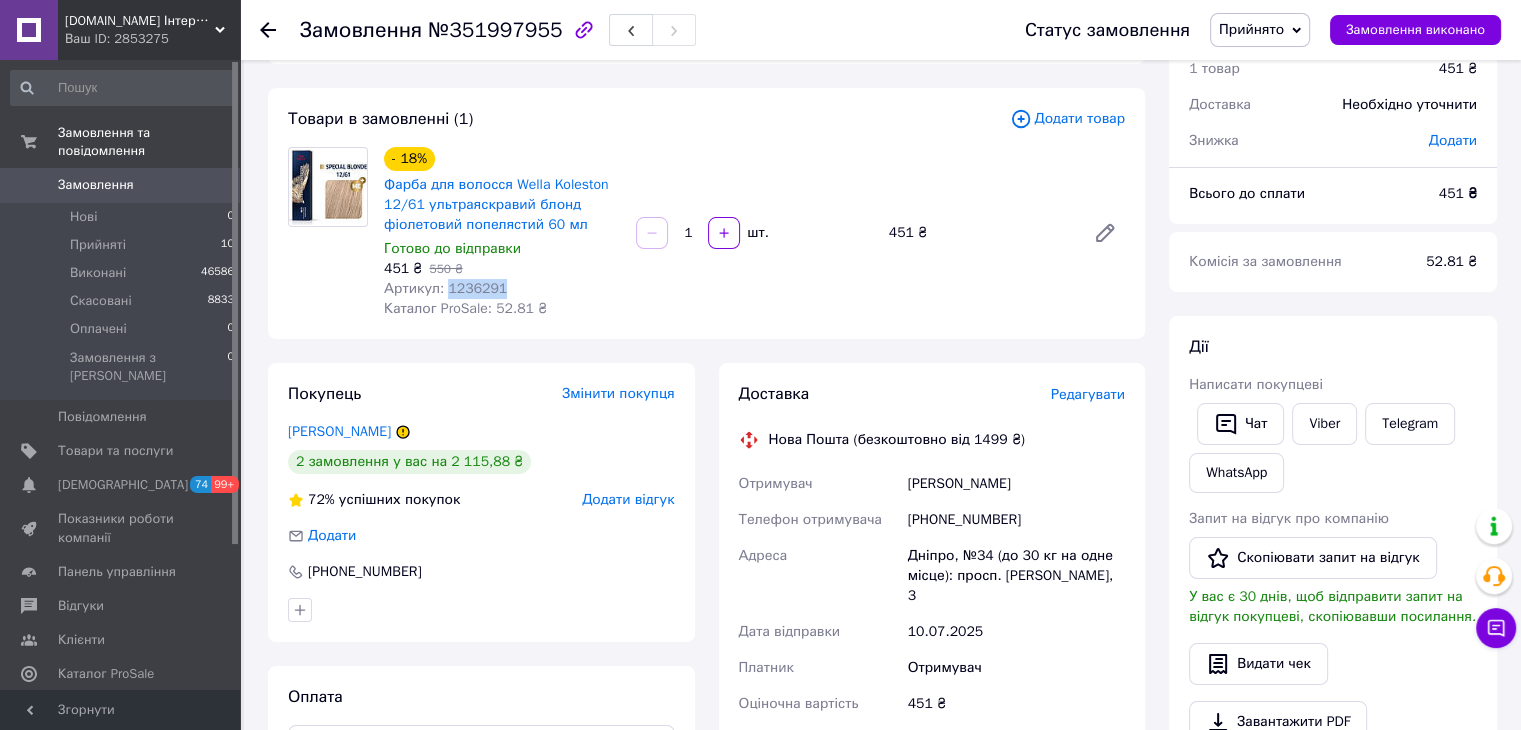 scroll, scrollTop: 300, scrollLeft: 0, axis: vertical 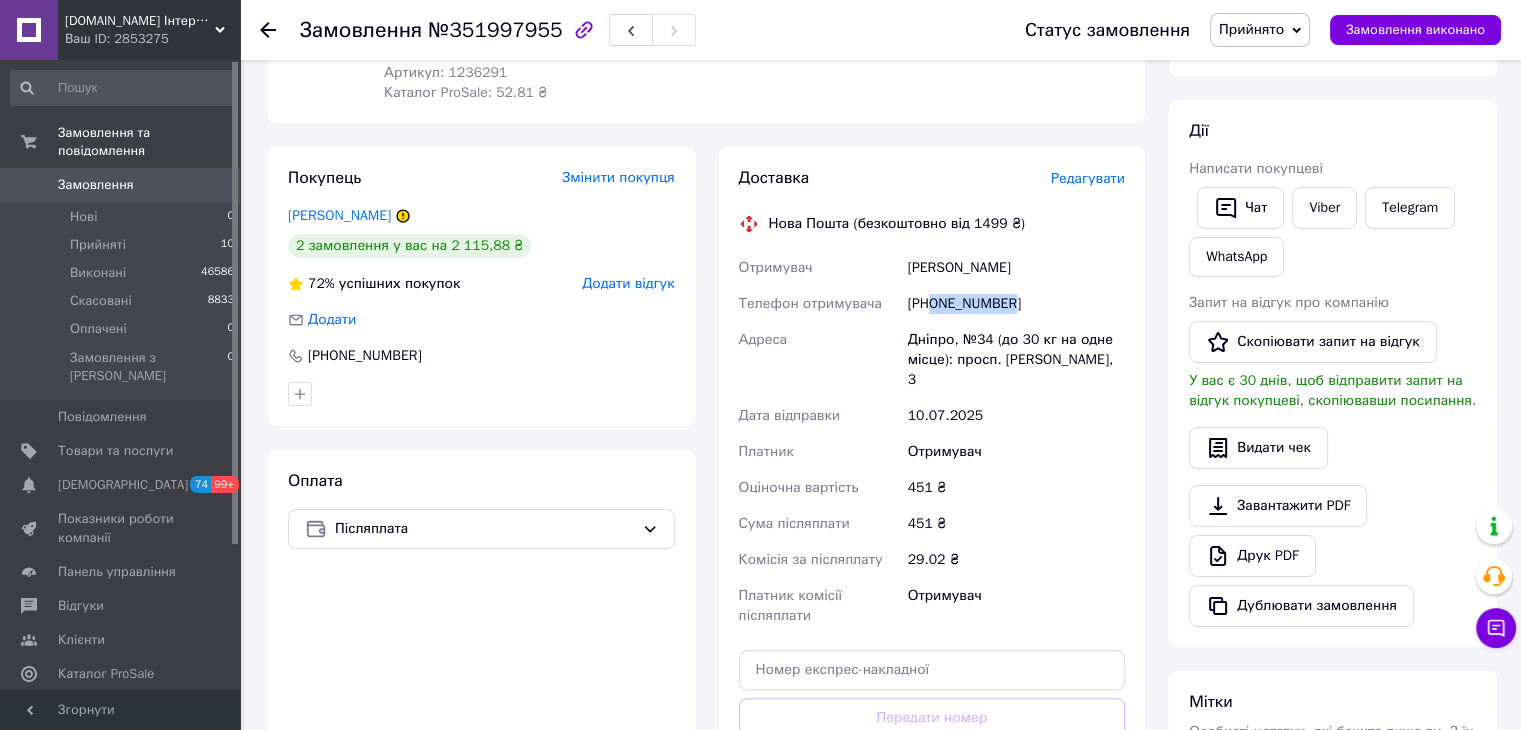 drag, startPoint x: 1013, startPoint y: 305, endPoint x: 933, endPoint y: 310, distance: 80.1561 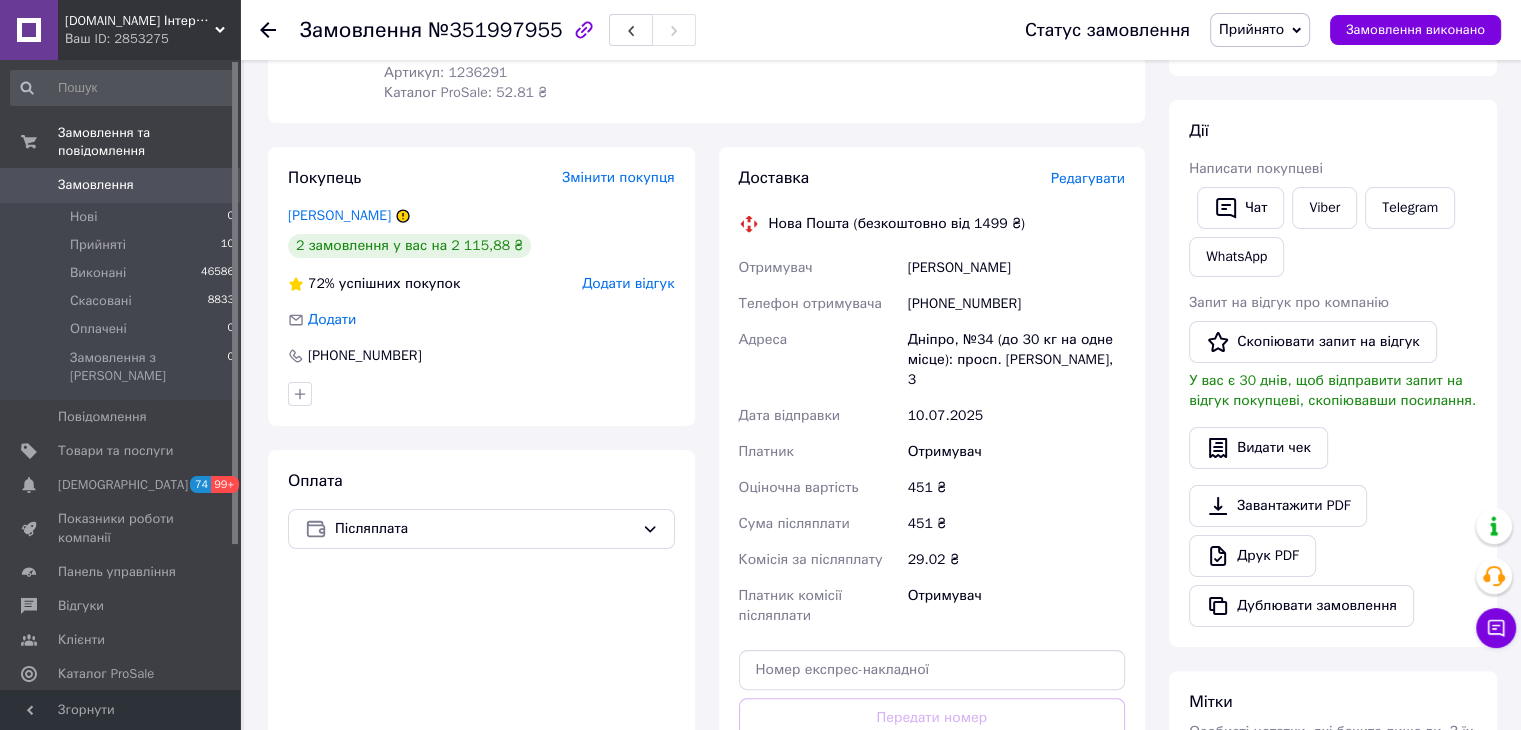 click on "Дніпро, №34 (до 30 кг на одне місце): просп. Сергія Нігояна, 3" at bounding box center [1016, 360] 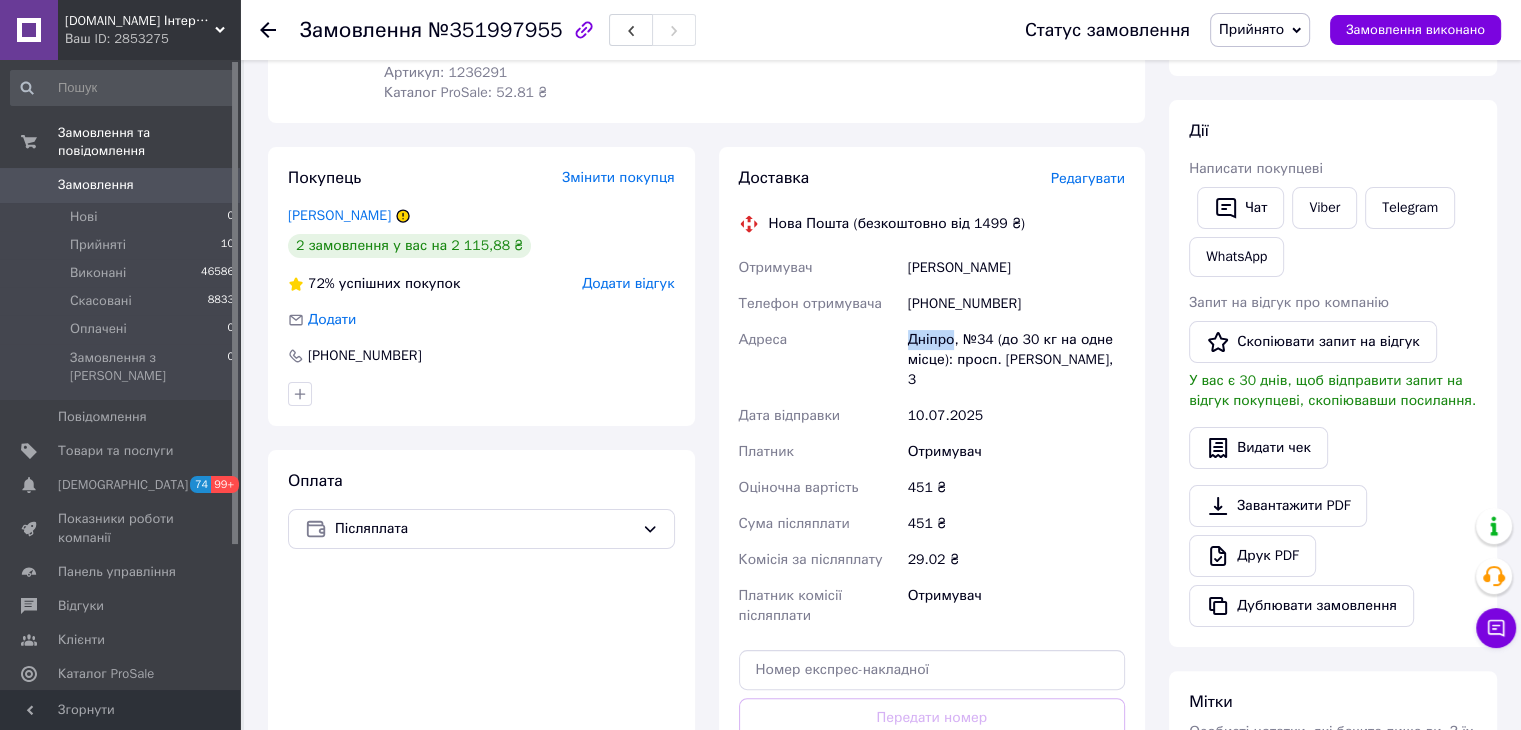 click on "Дніпро, №34 (до 30 кг на одне місце): просп. Сергія Нігояна, 3" at bounding box center [1016, 360] 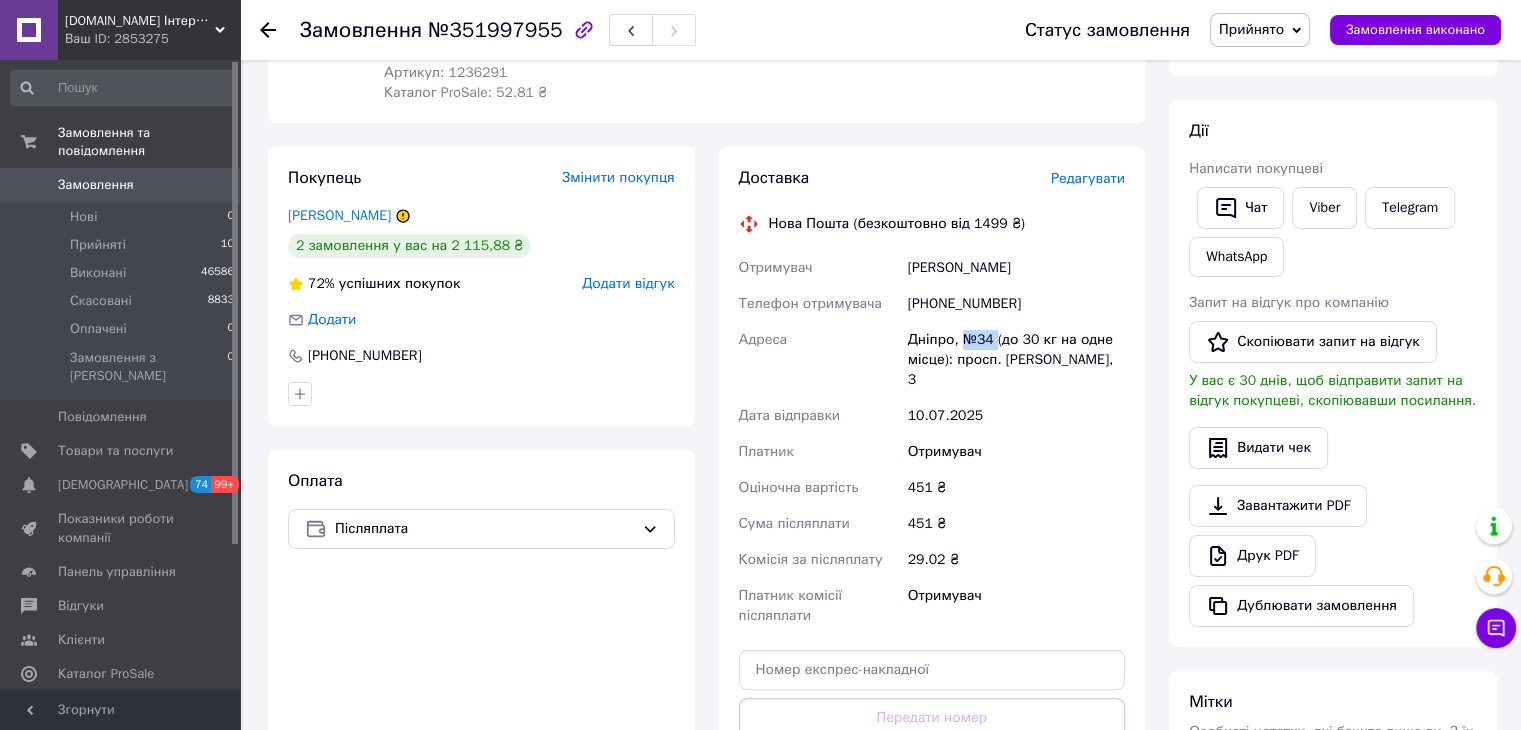 drag, startPoint x: 993, startPoint y: 342, endPoint x: 961, endPoint y: 337, distance: 32.38827 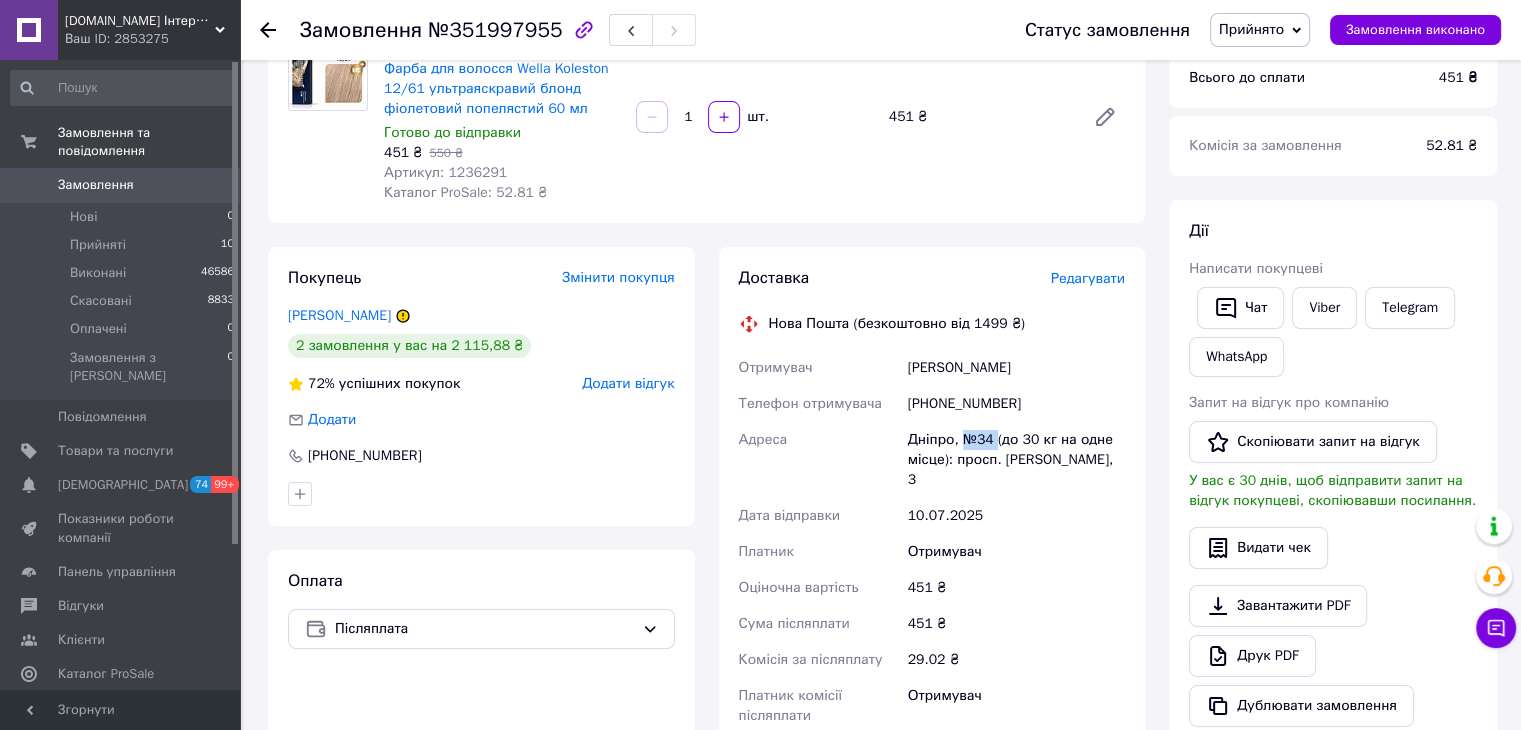scroll, scrollTop: 400, scrollLeft: 0, axis: vertical 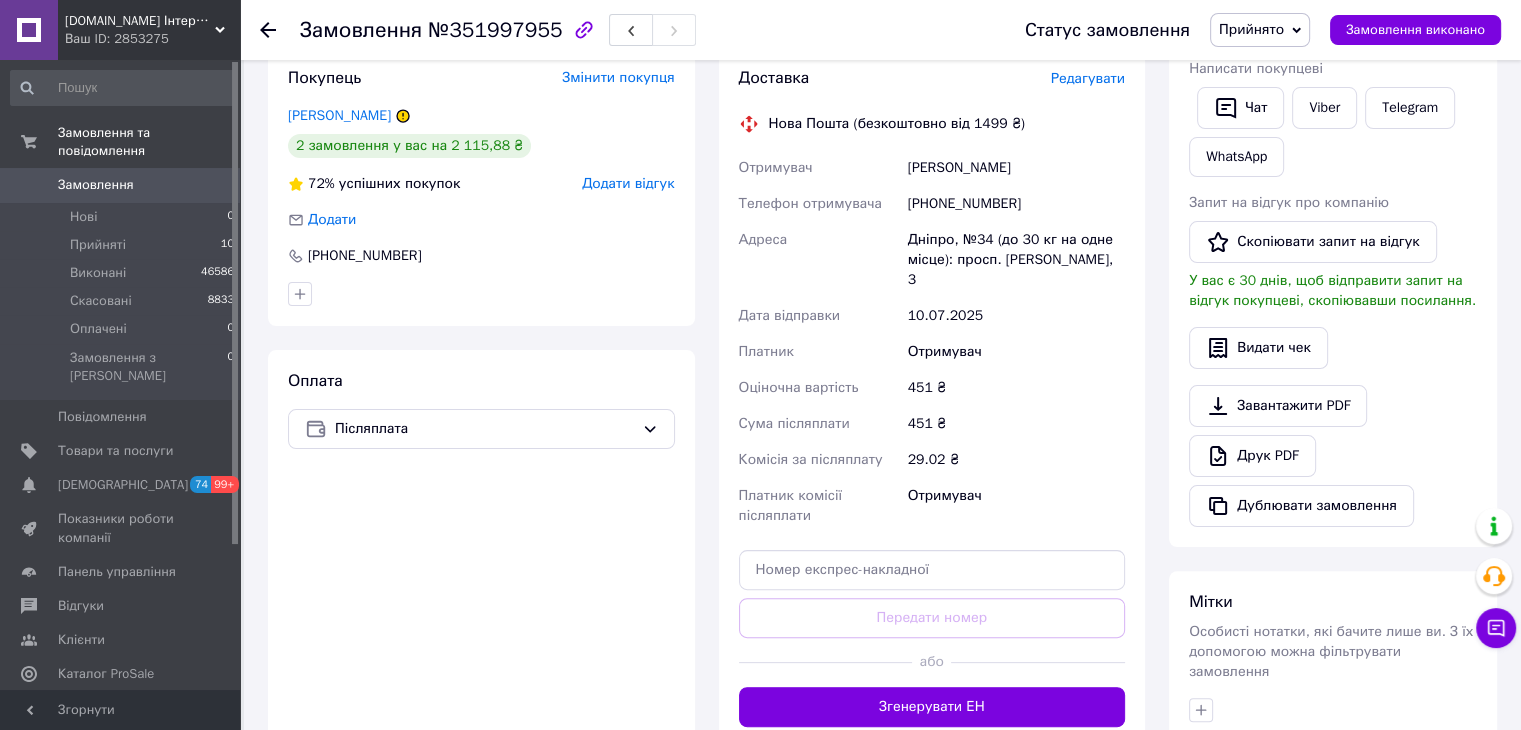 click on "[PHONE_NUMBER]" at bounding box center [1016, 204] 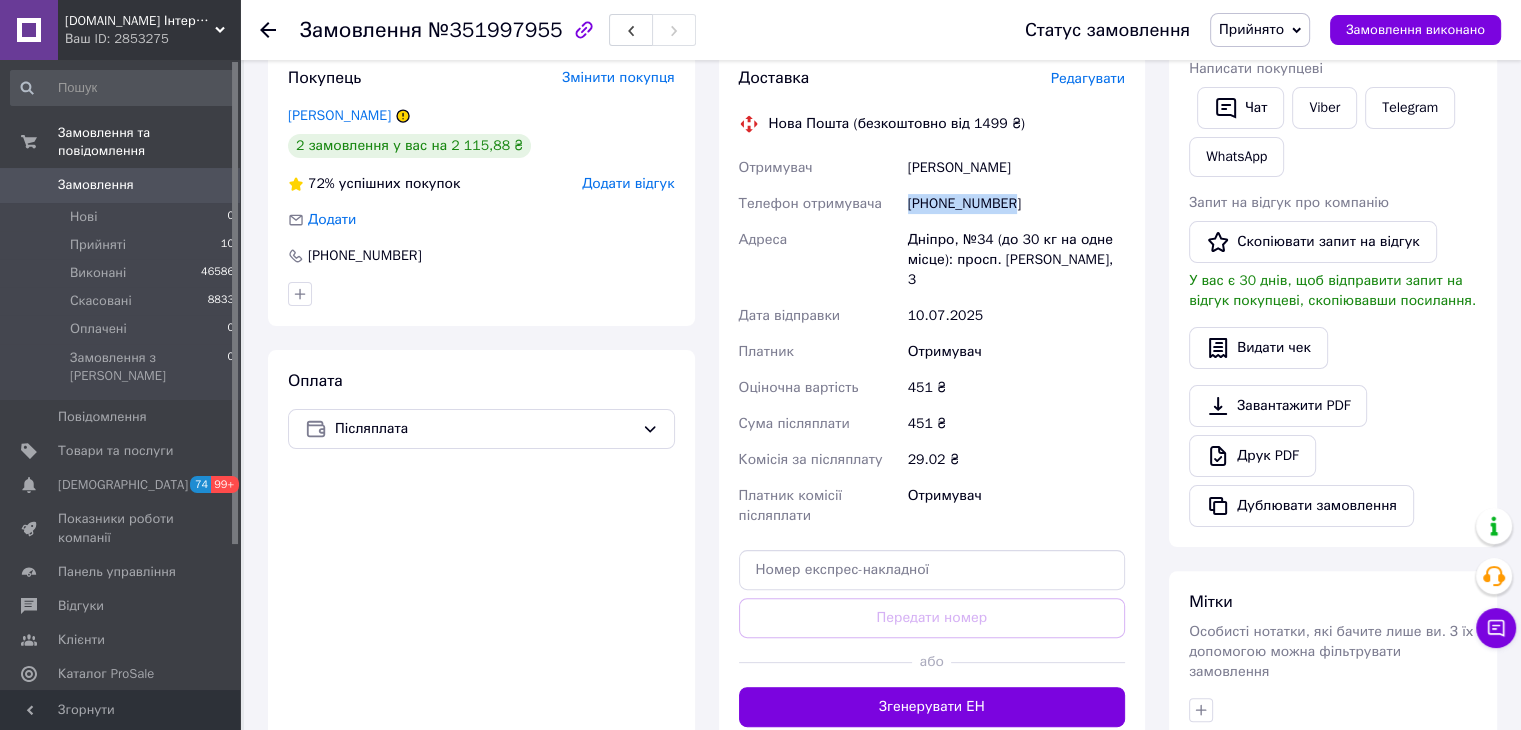 drag, startPoint x: 1024, startPoint y: 208, endPoint x: 908, endPoint y: 213, distance: 116.10771 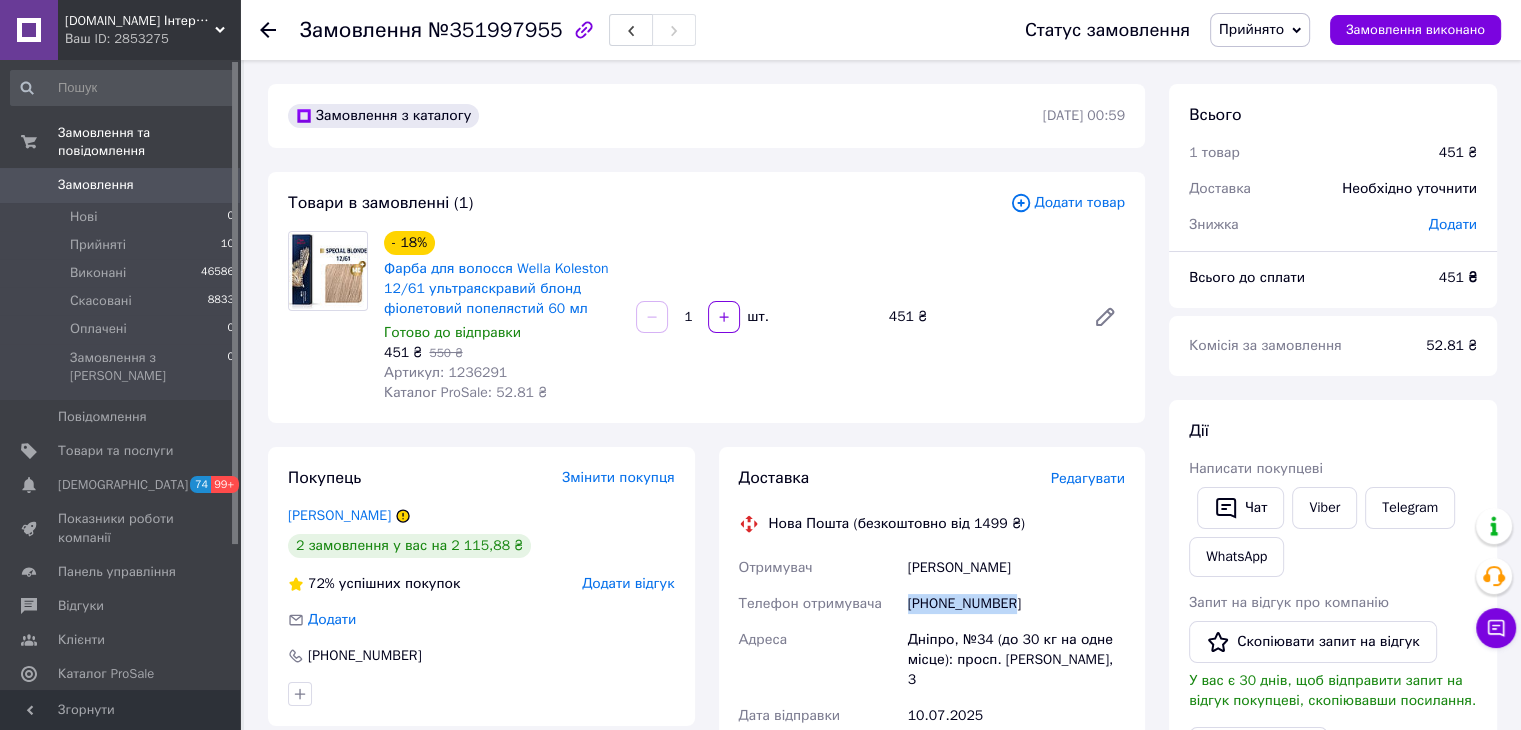 scroll, scrollTop: 200, scrollLeft: 0, axis: vertical 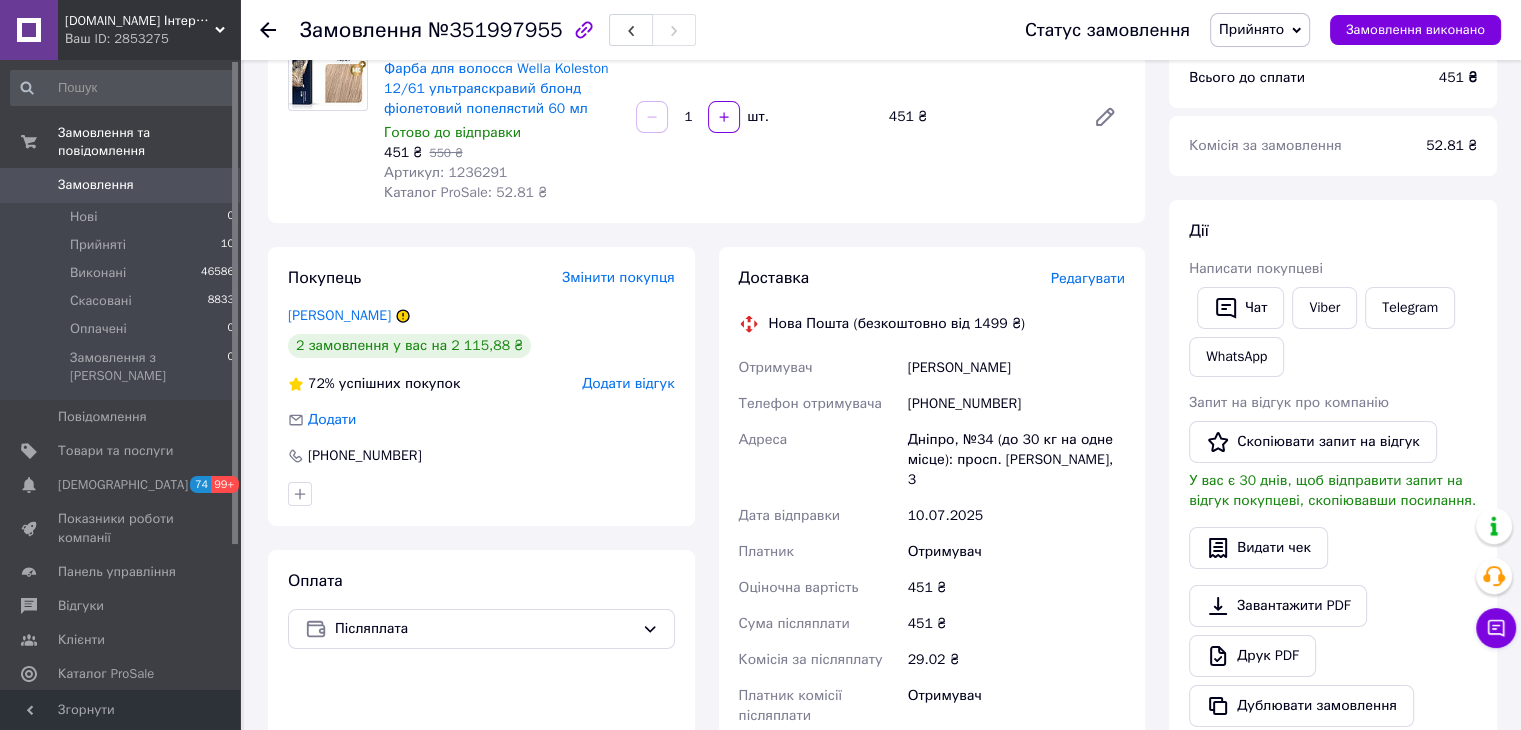 click on "451 ₴" at bounding box center [1458, 77] 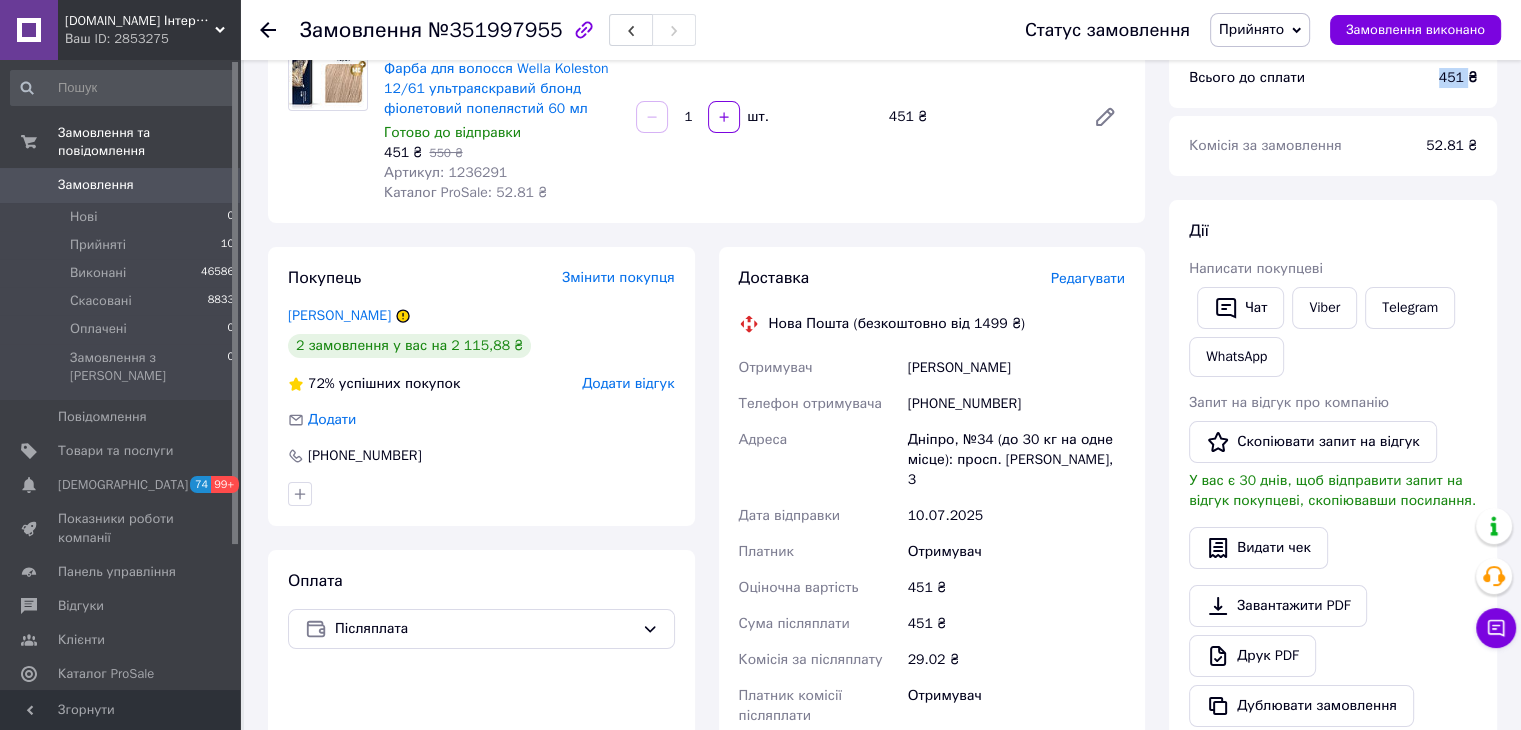 click on "451 ₴" at bounding box center [1458, 77] 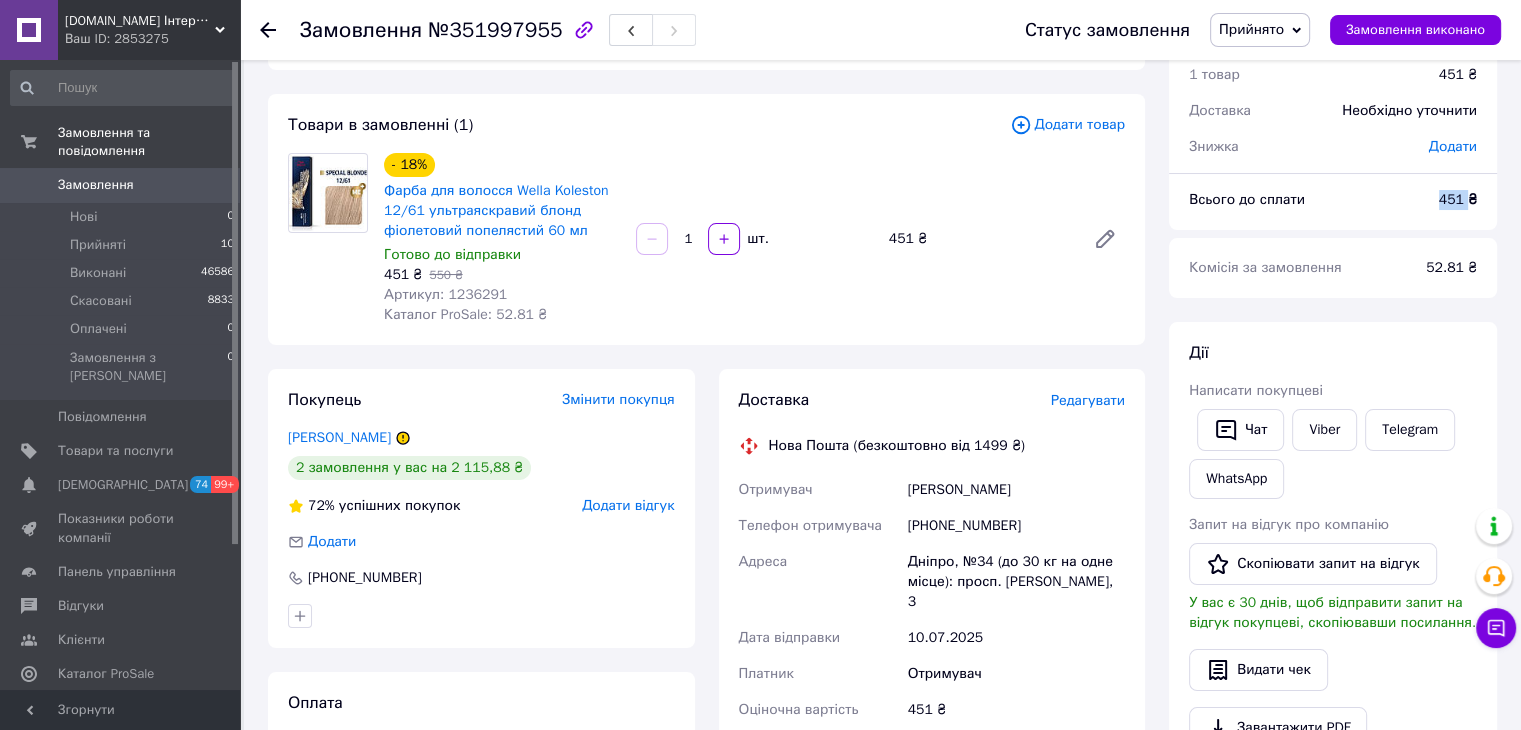 scroll, scrollTop: 0, scrollLeft: 0, axis: both 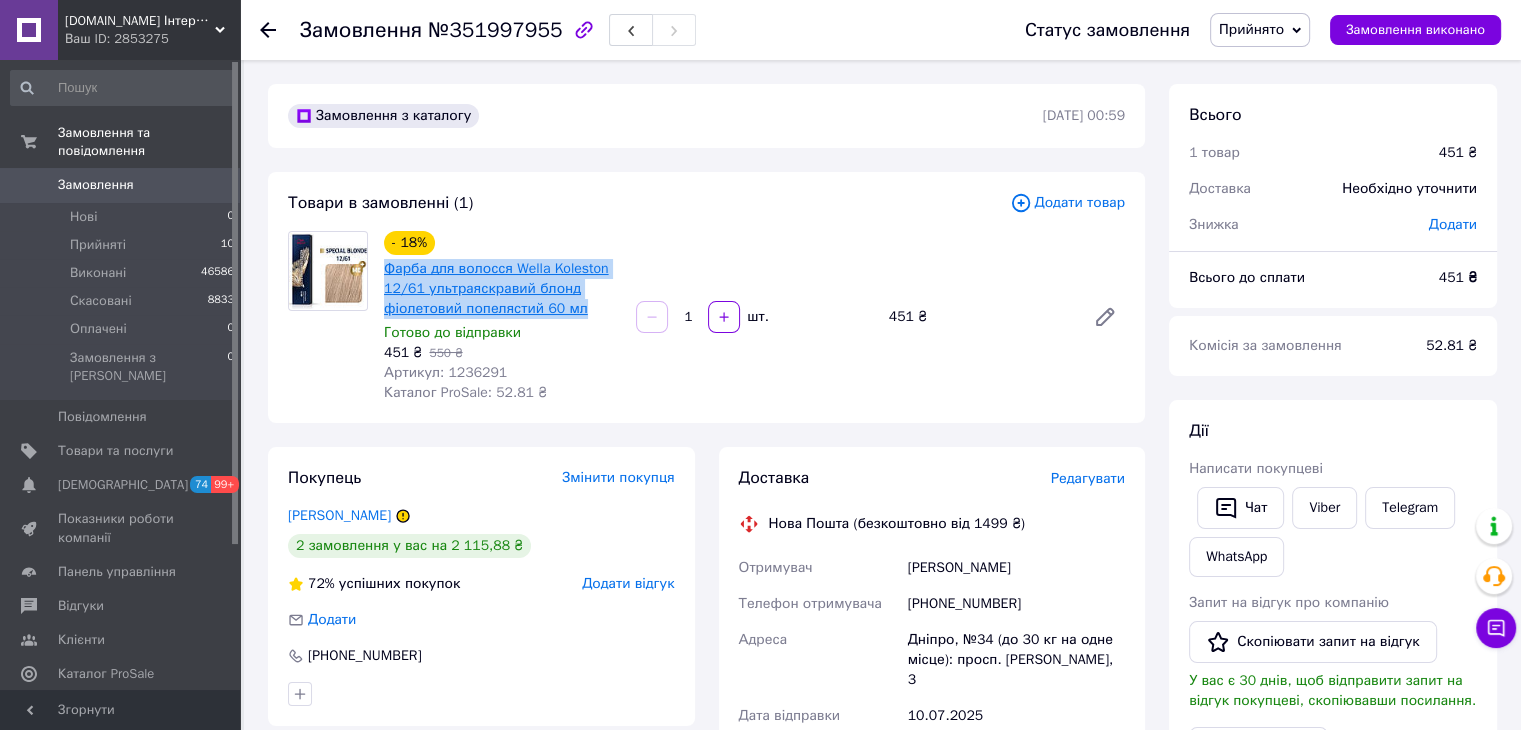 drag, startPoint x: 588, startPoint y: 311, endPoint x: 384, endPoint y: 277, distance: 206.81392 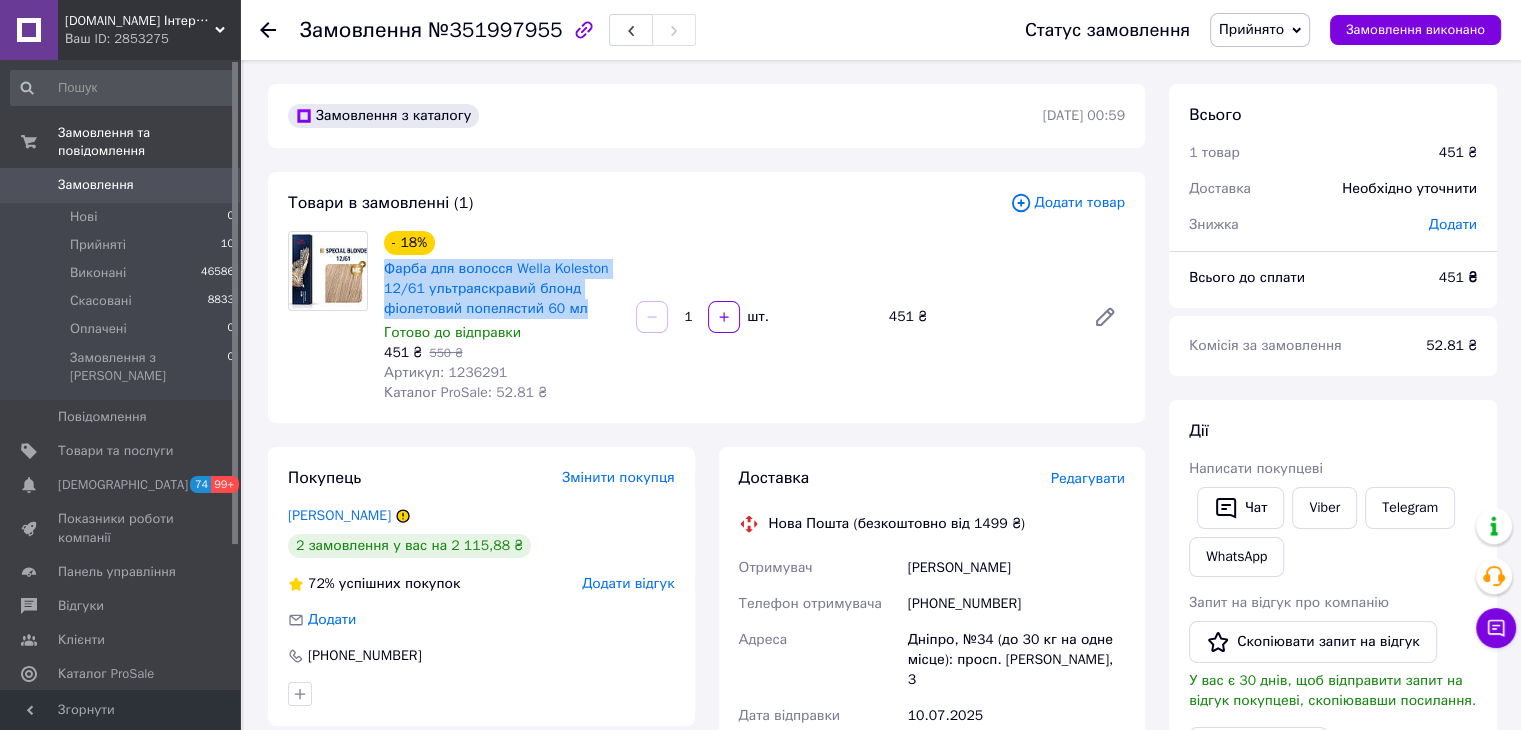 copy on "Фарба для волосся Wella Koleston 12/61 ультраяскравий блонд фіолетовий попелястий 60 мл" 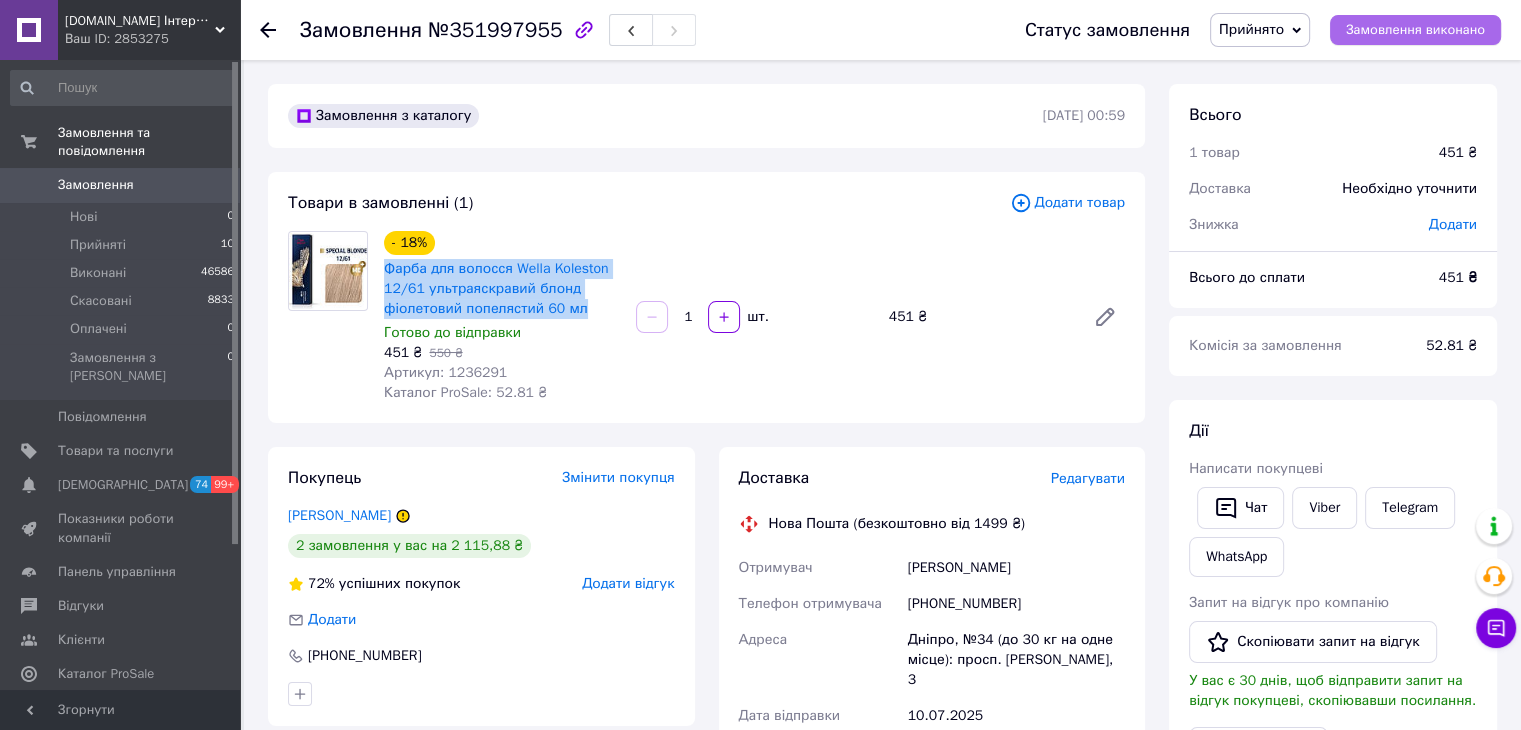 click on "Замовлення виконано" at bounding box center [1415, 30] 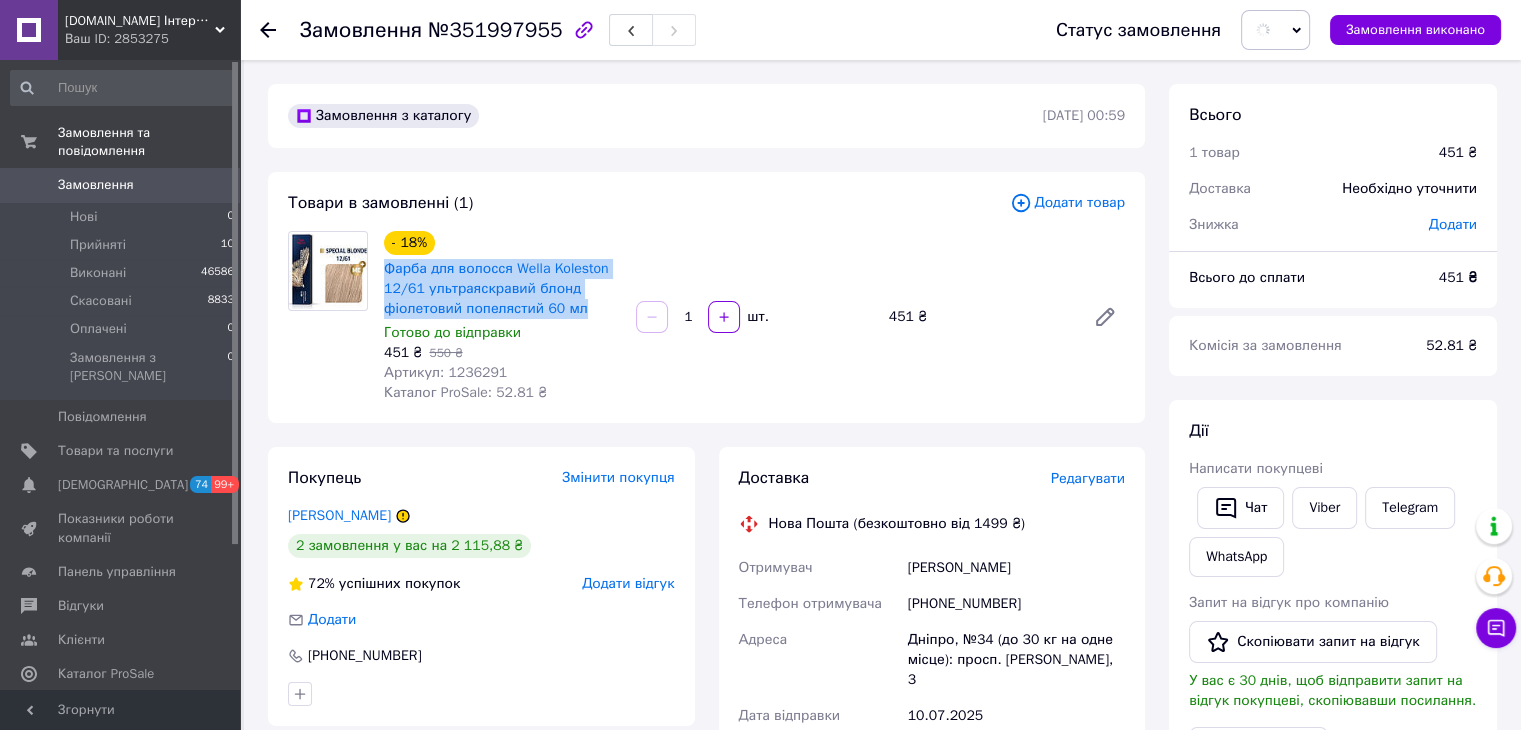 click on "Замовлення" at bounding box center (121, 185) 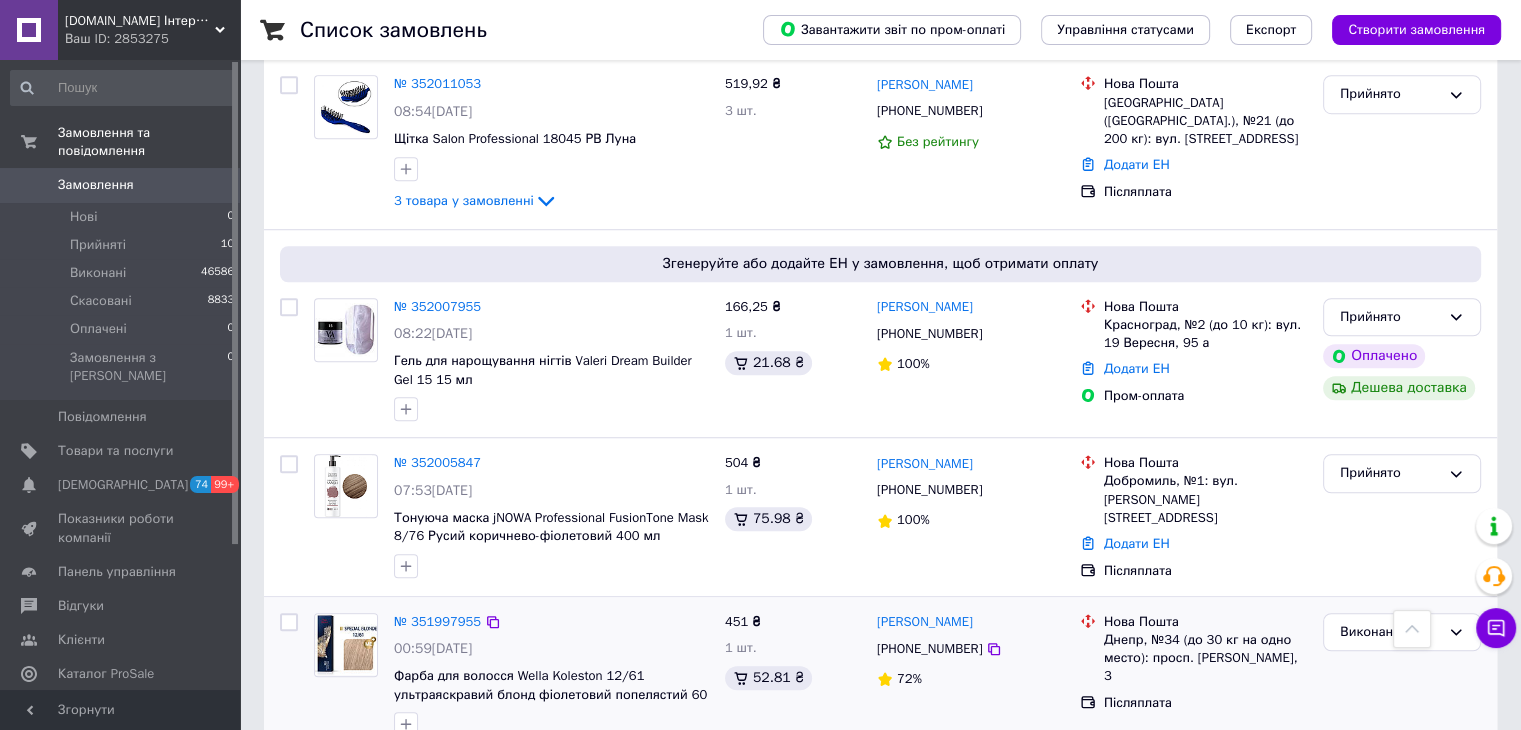 scroll, scrollTop: 1400, scrollLeft: 0, axis: vertical 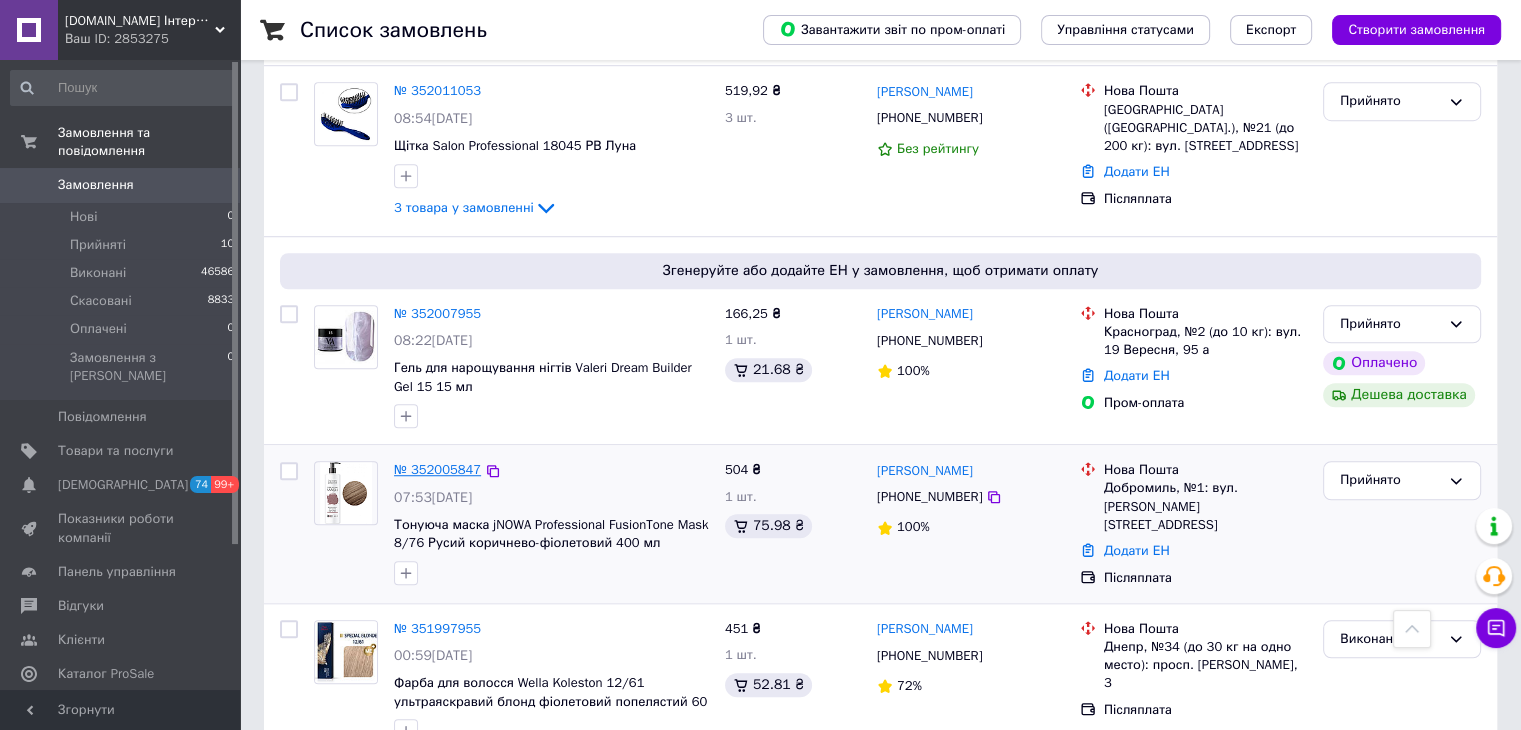 click on "№ 352005847" at bounding box center [437, 469] 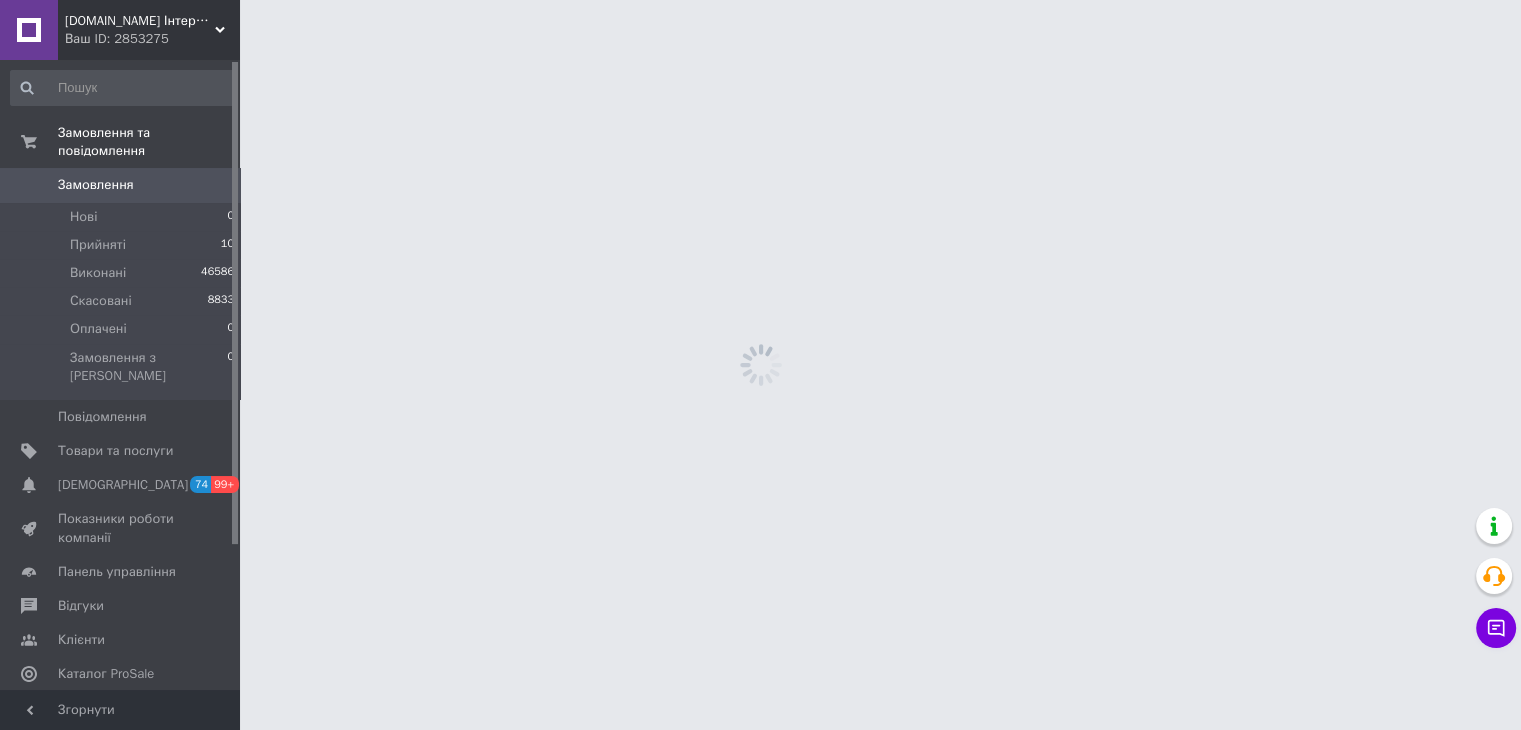 scroll, scrollTop: 0, scrollLeft: 0, axis: both 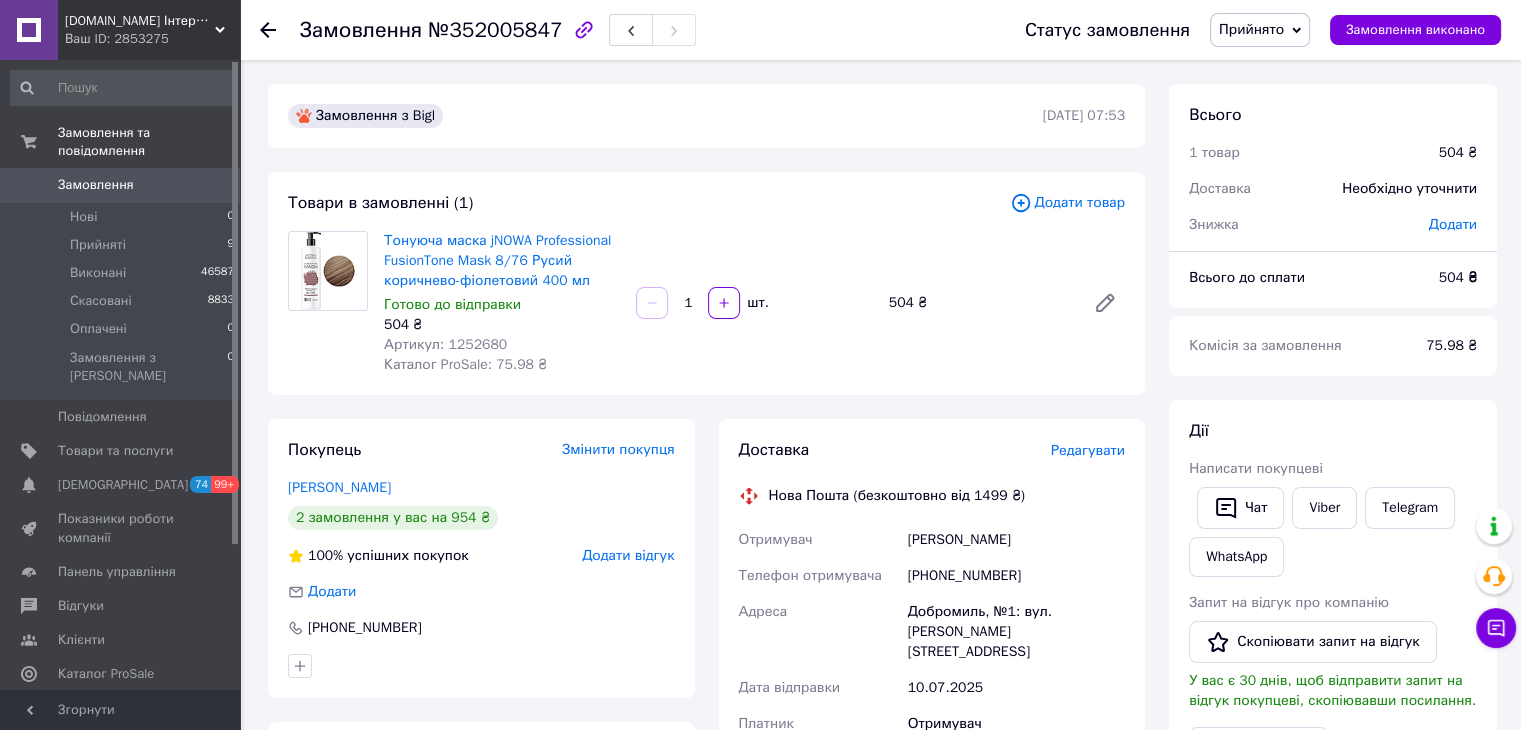 click on "Замовлення" at bounding box center [121, 185] 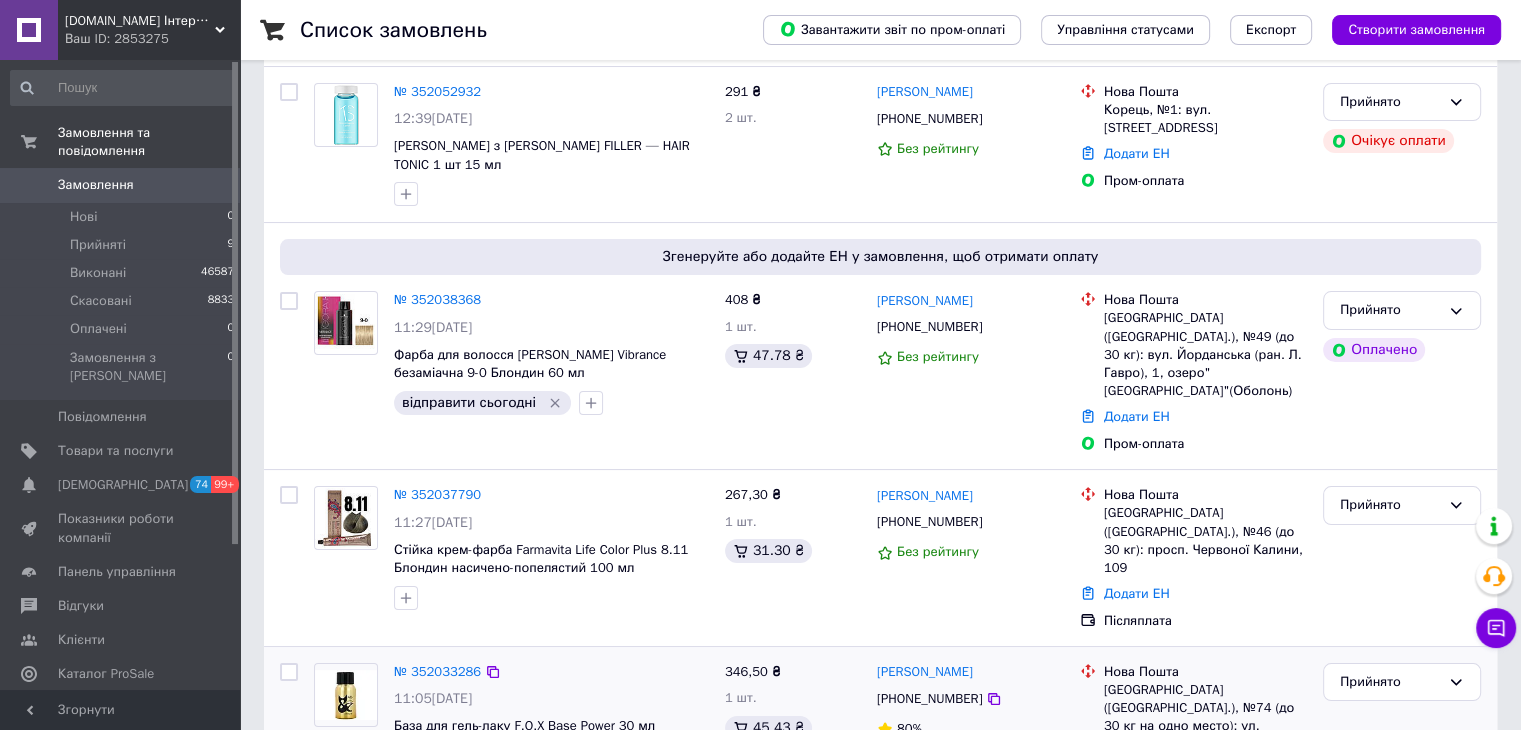 scroll, scrollTop: 300, scrollLeft: 0, axis: vertical 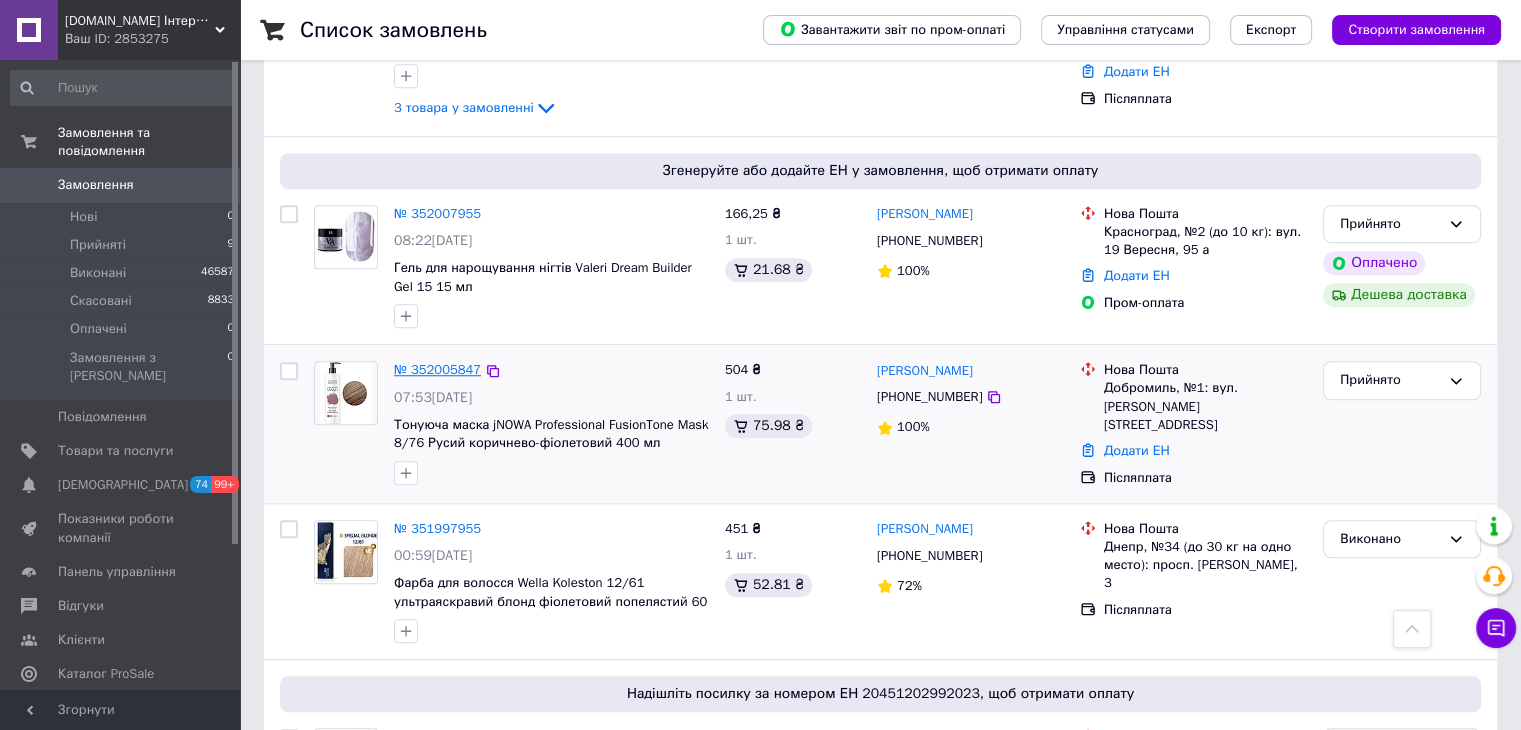 click on "№ 352005847" at bounding box center (437, 369) 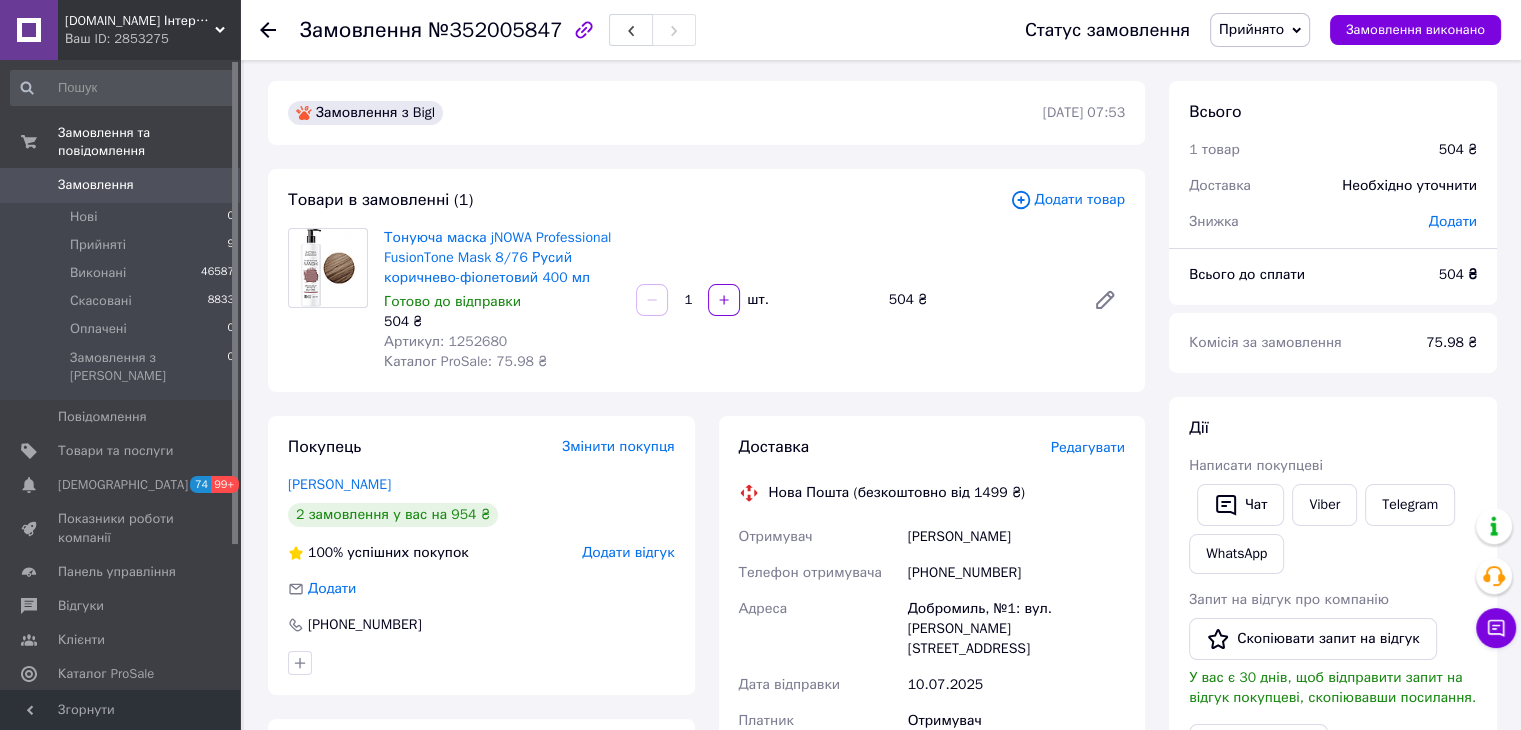 scroll, scrollTop: 2, scrollLeft: 0, axis: vertical 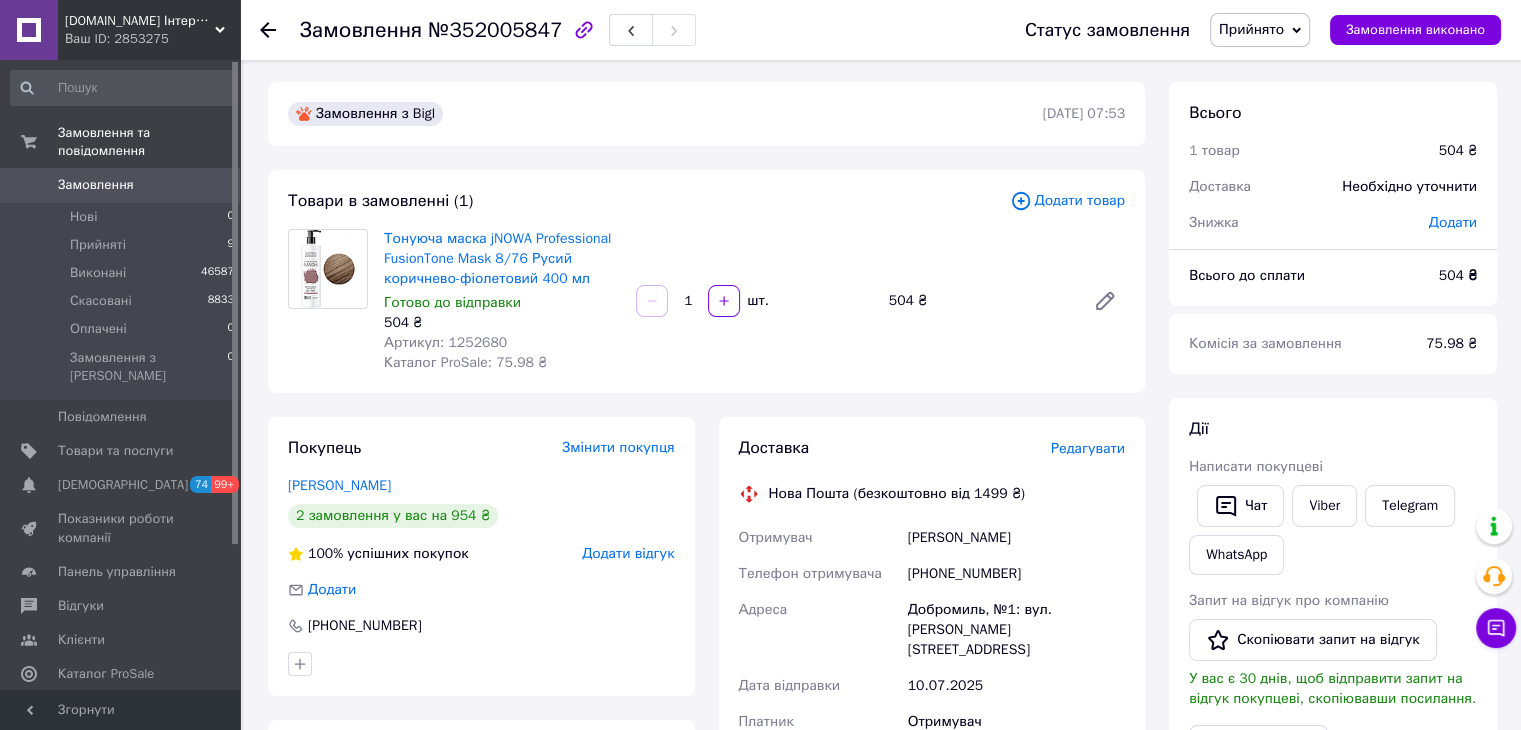 click on "Артикул: 1252680" at bounding box center [445, 342] 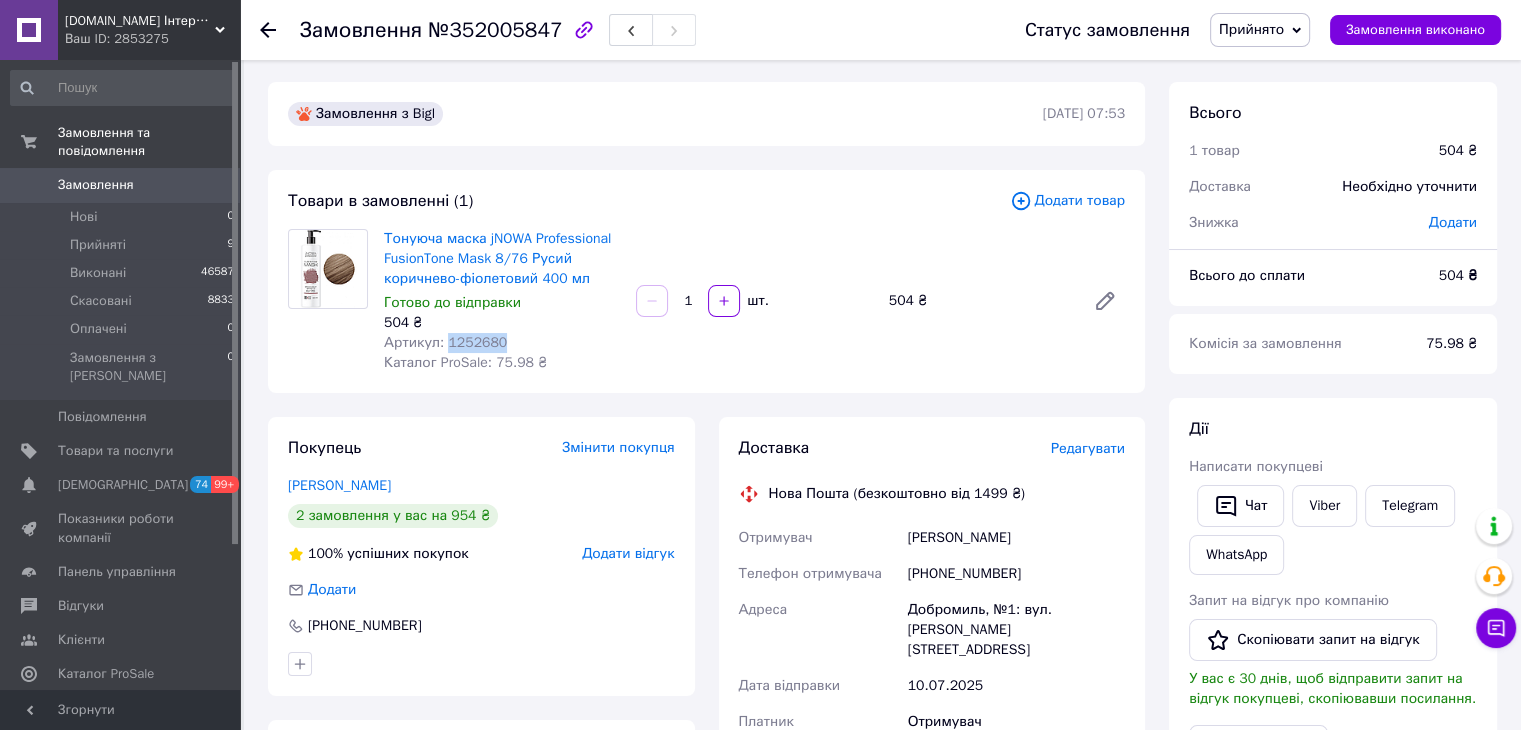 click on "Артикул: 1252680" at bounding box center (445, 342) 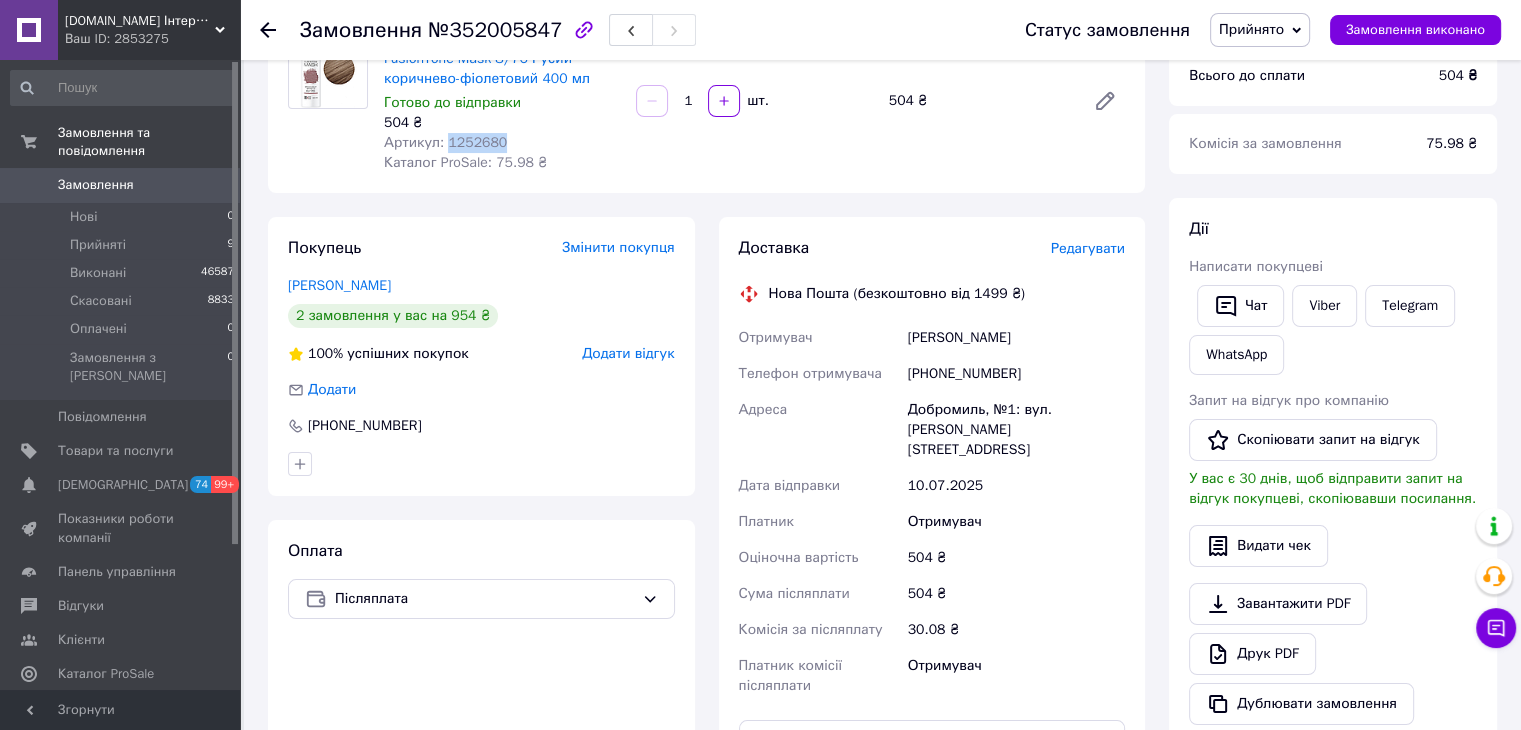 scroll, scrollTop: 302, scrollLeft: 0, axis: vertical 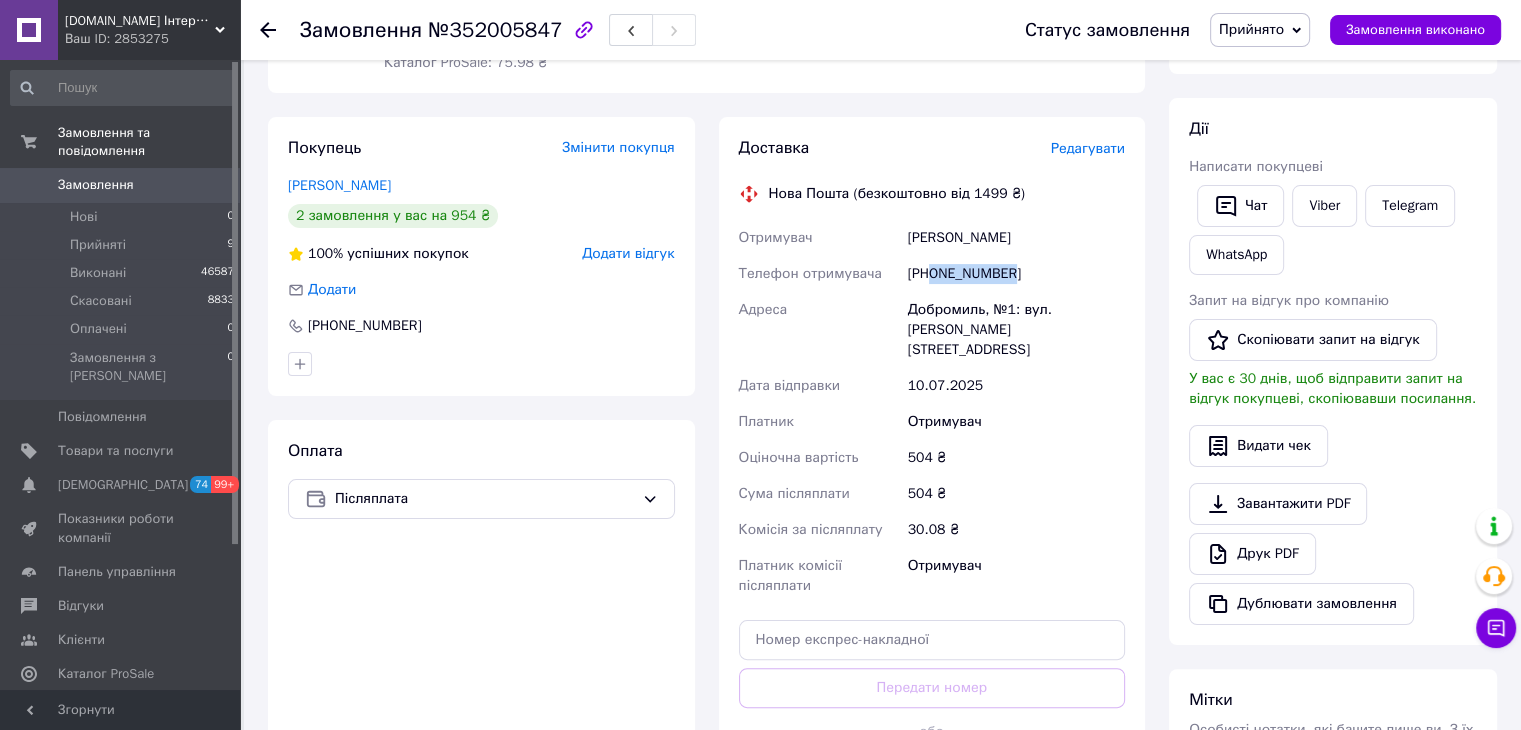 drag, startPoint x: 1009, startPoint y: 280, endPoint x: 935, endPoint y: 287, distance: 74.330345 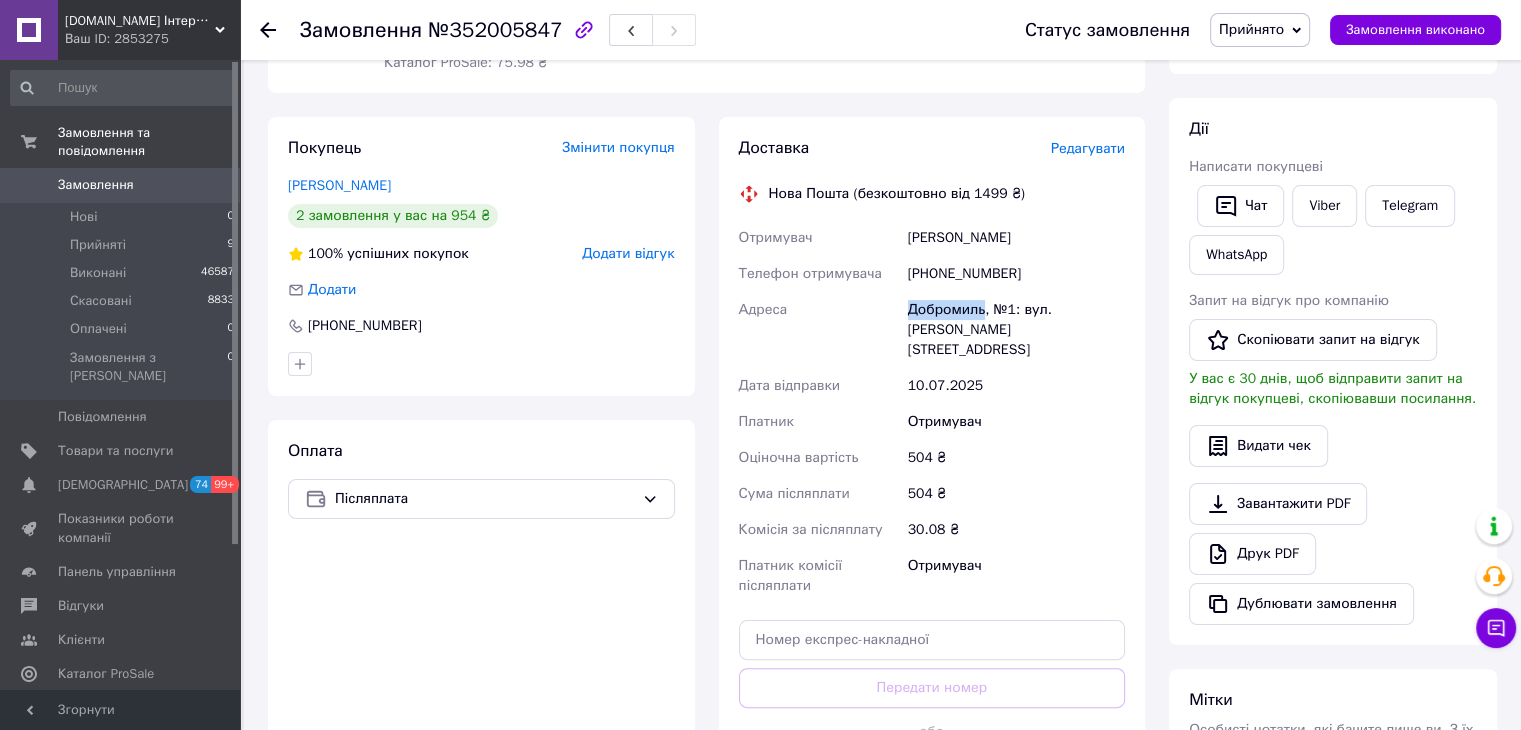 drag, startPoint x: 982, startPoint y: 313, endPoint x: 910, endPoint y: 316, distance: 72.06247 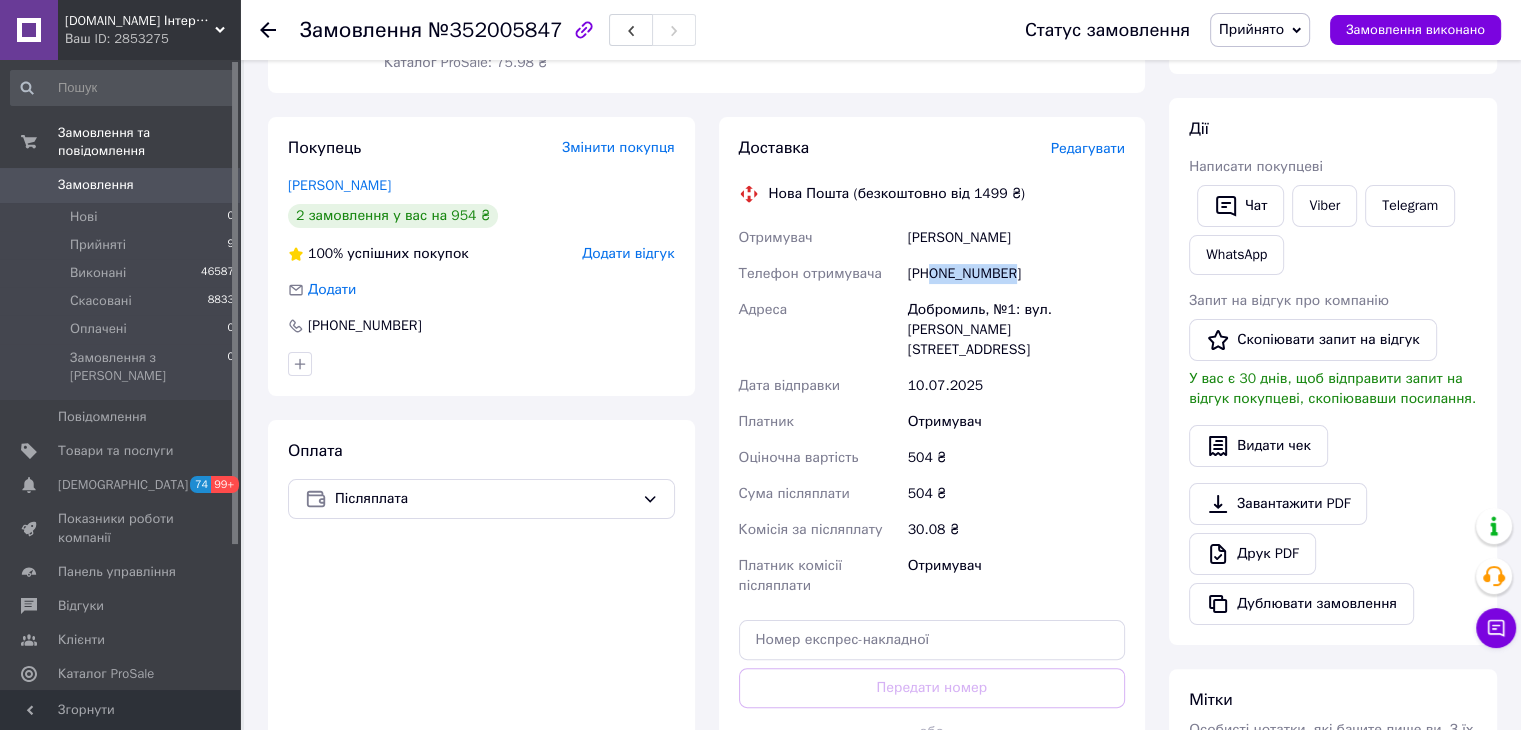 drag, startPoint x: 1016, startPoint y: 279, endPoint x: 932, endPoint y: 275, distance: 84.095184 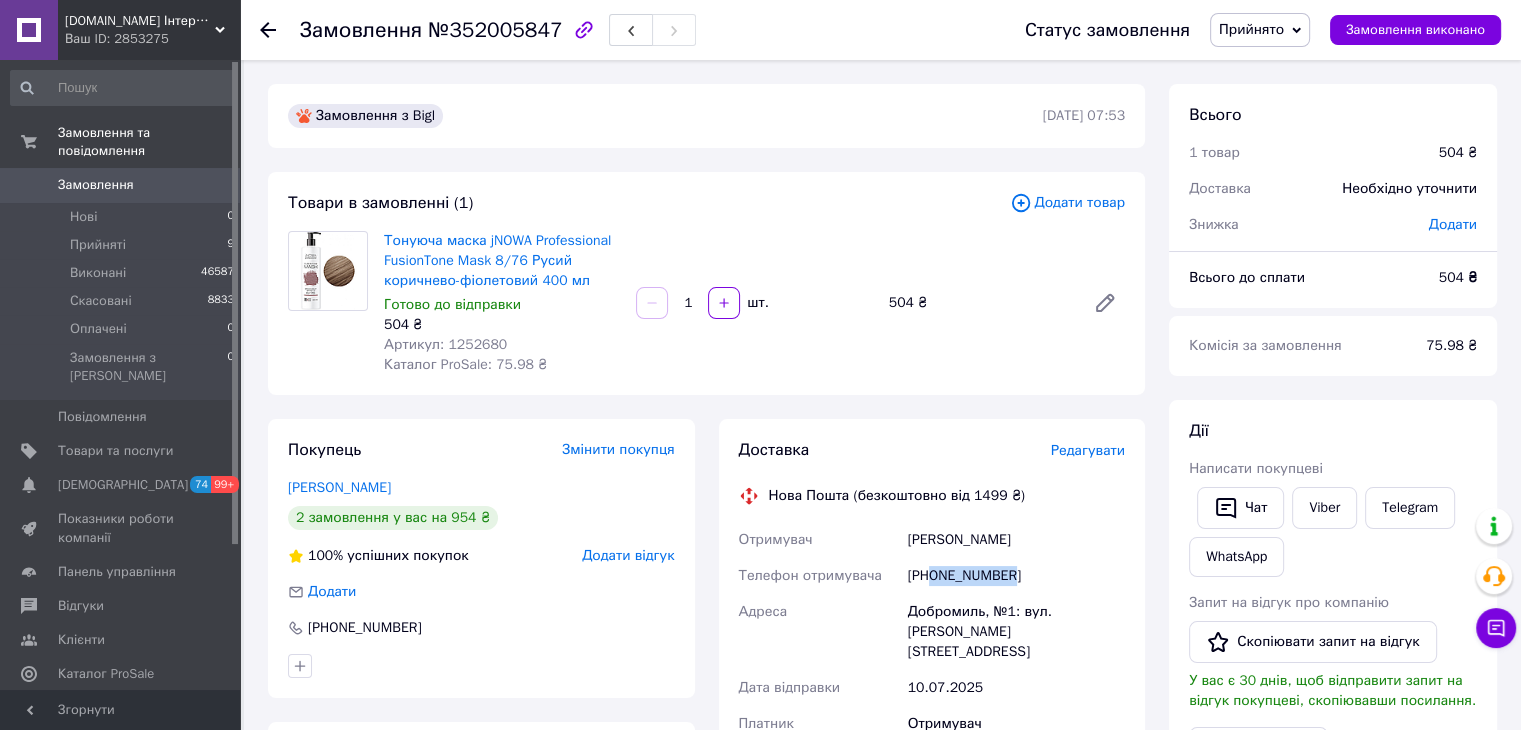 scroll, scrollTop: 200, scrollLeft: 0, axis: vertical 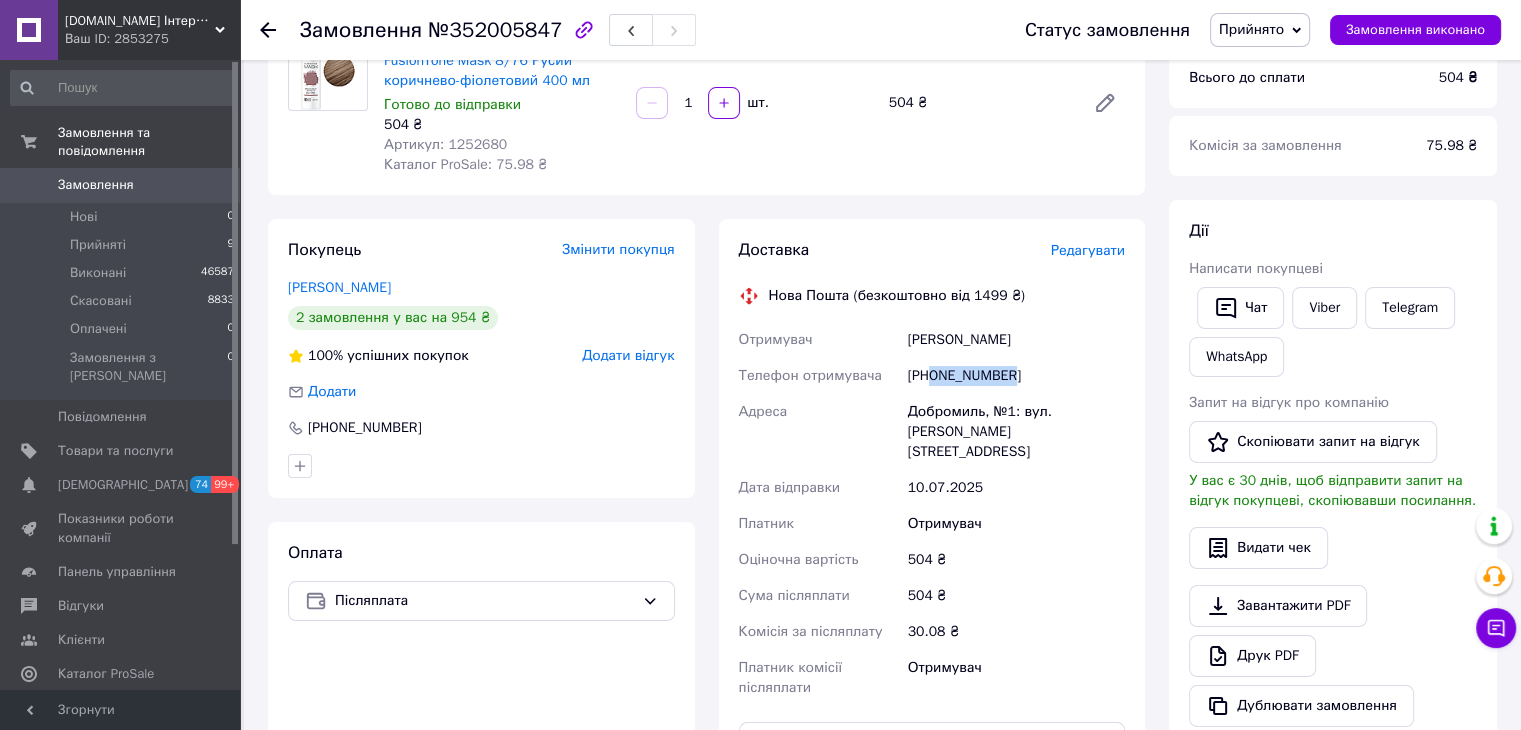 click on "[PHONE_NUMBER]" at bounding box center [1016, 376] 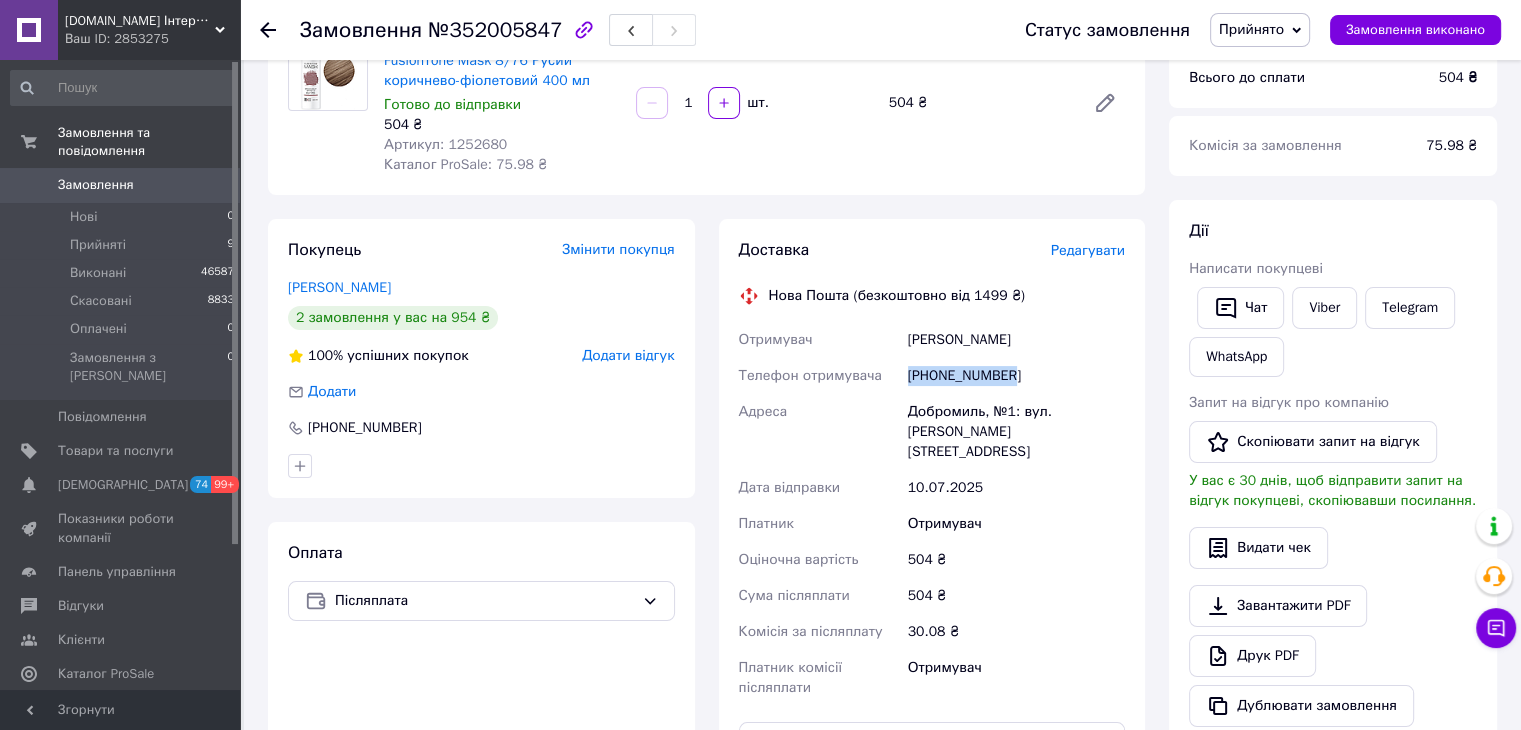 drag, startPoint x: 1024, startPoint y: 382, endPoint x: 895, endPoint y: 385, distance: 129.03488 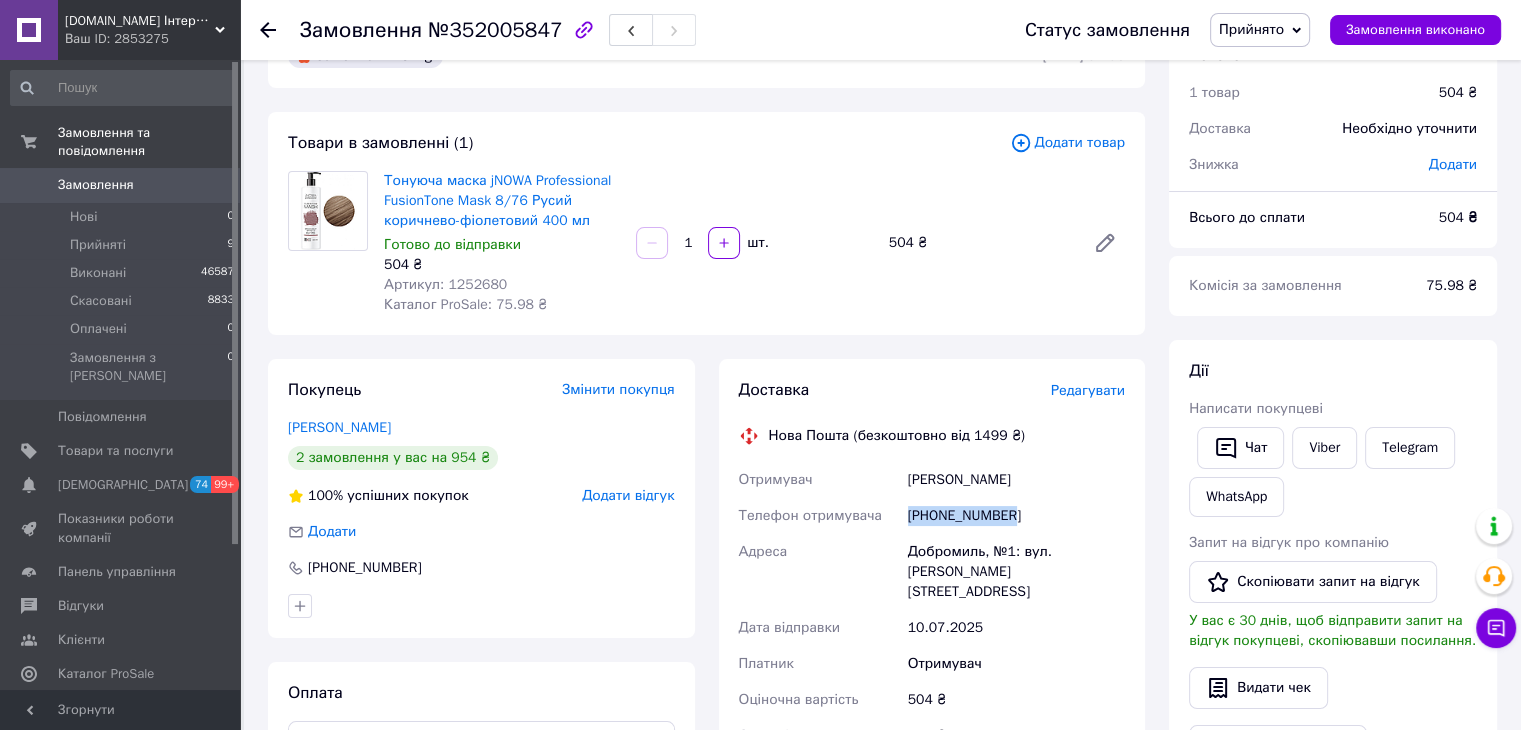 scroll, scrollTop: 0, scrollLeft: 0, axis: both 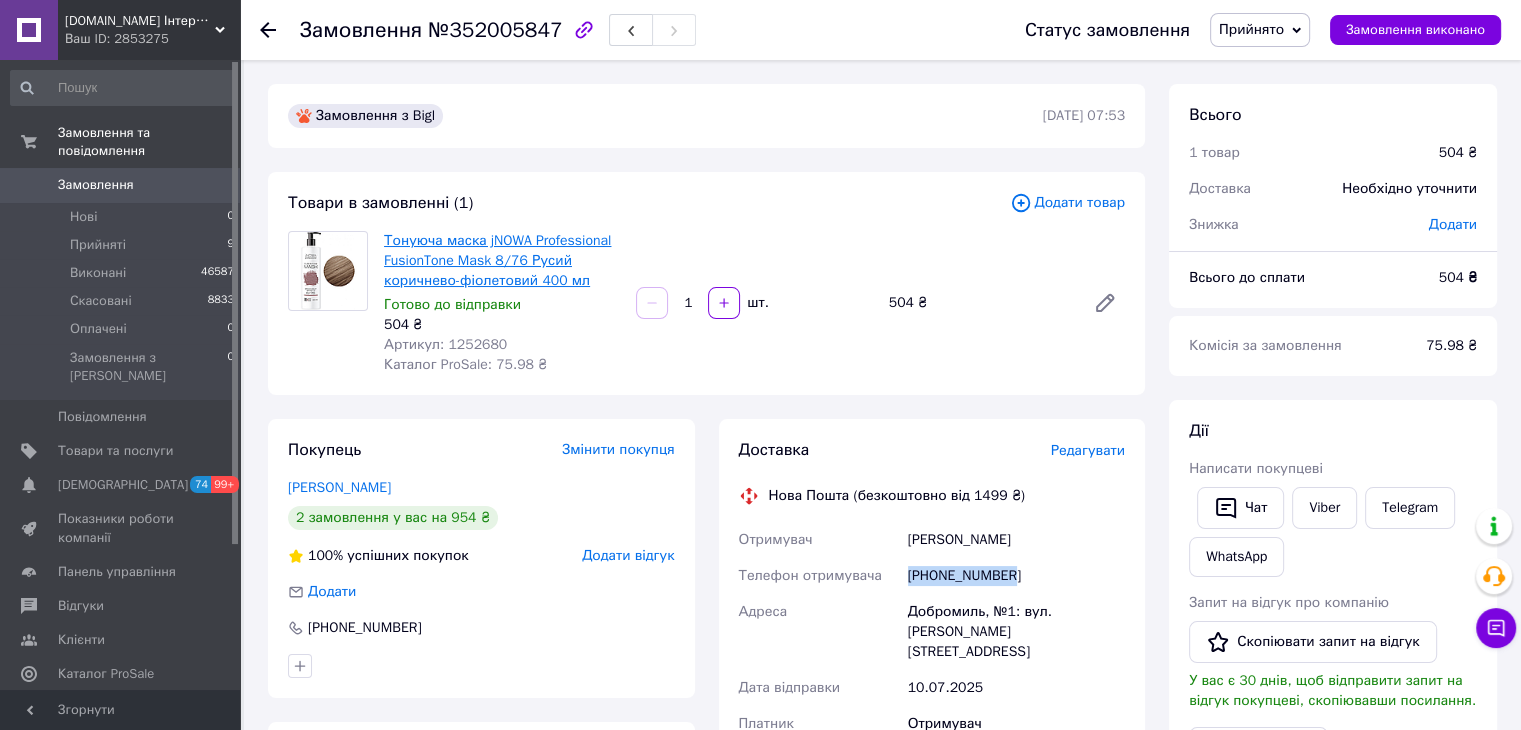 click on "Тонуюча маска jNOWA Professional FusionTone Mask 8/76 Русий коричнево-фіолетовий 400 мл" at bounding box center (497, 260) 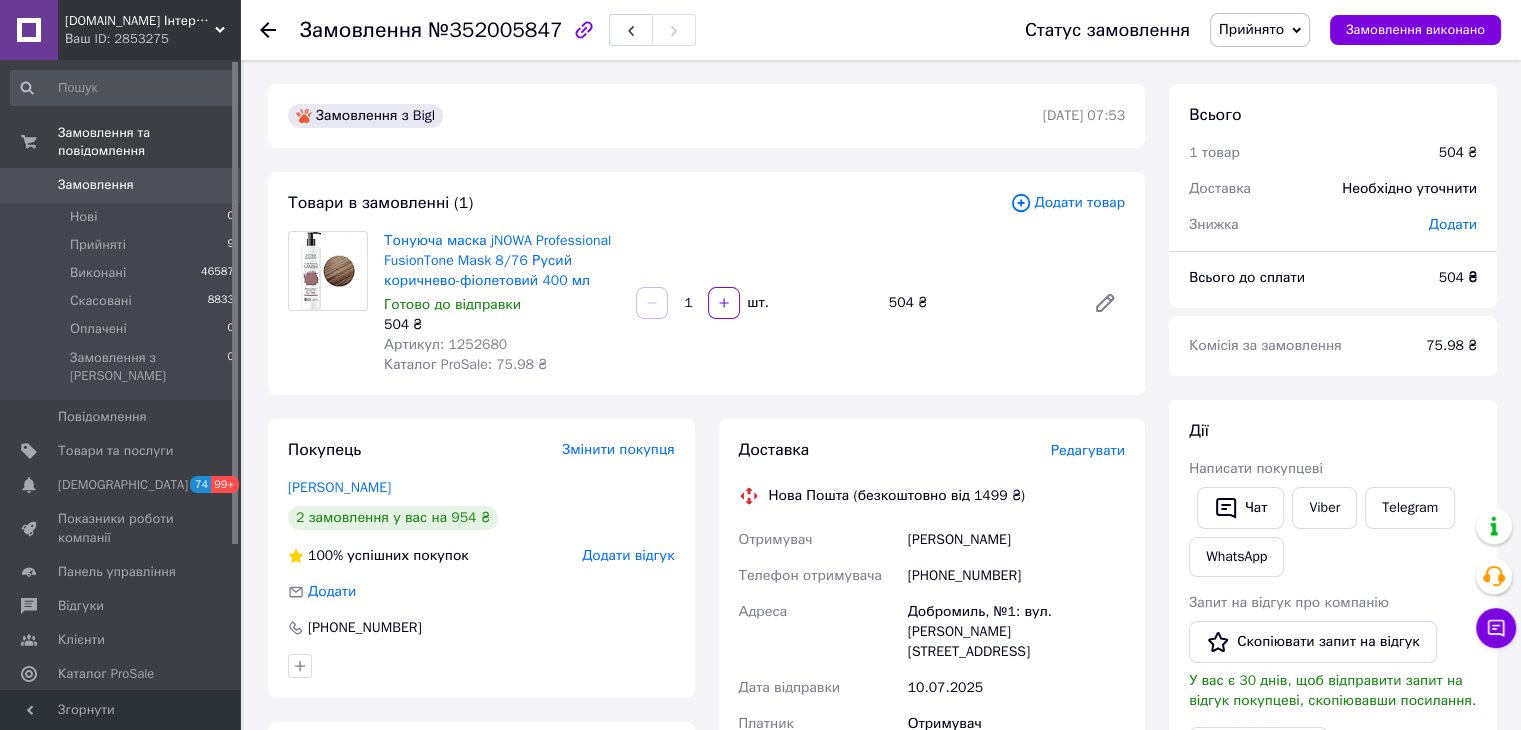 click on "Артикул: 1252680" at bounding box center (445, 344) 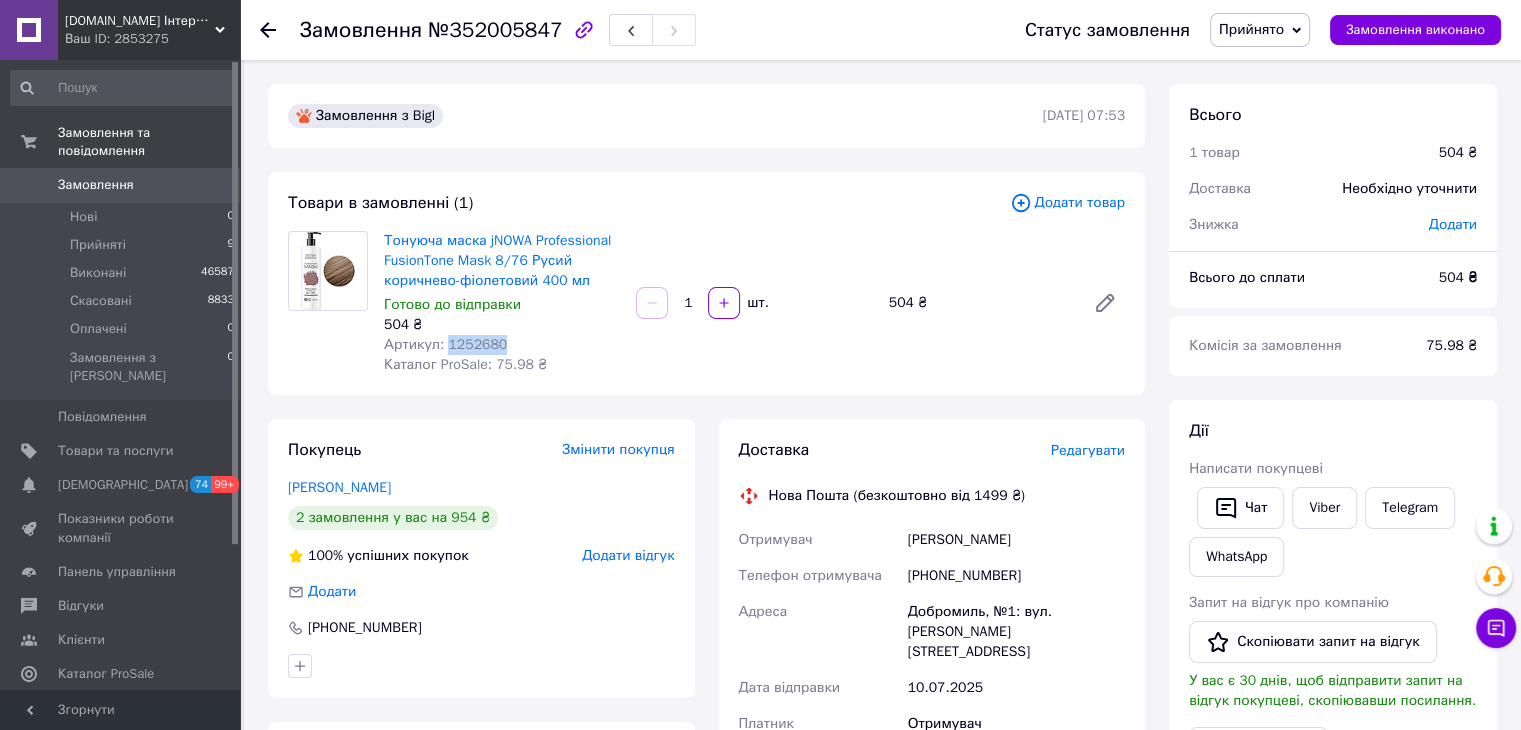 click on "Артикул: 1252680" at bounding box center (445, 344) 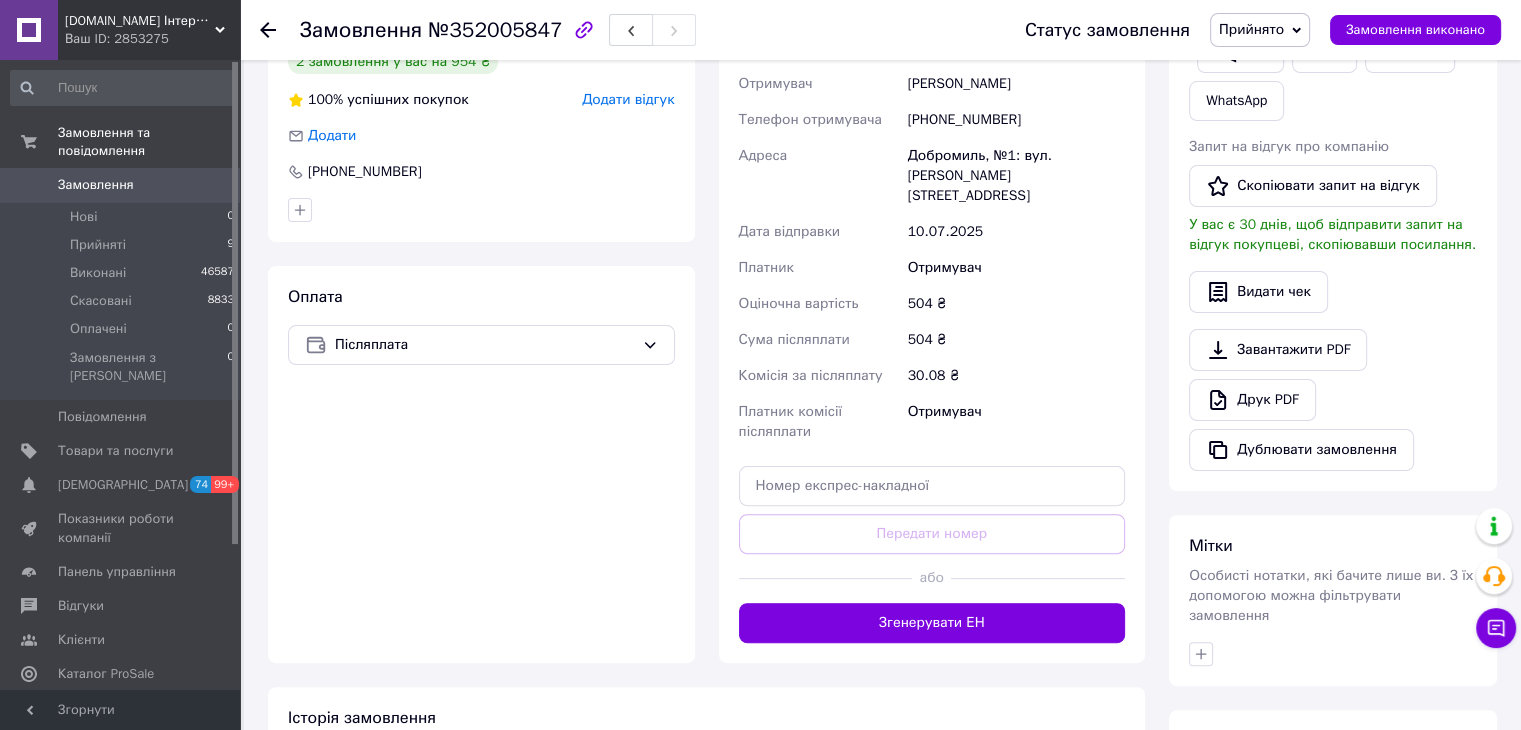 scroll, scrollTop: 700, scrollLeft: 0, axis: vertical 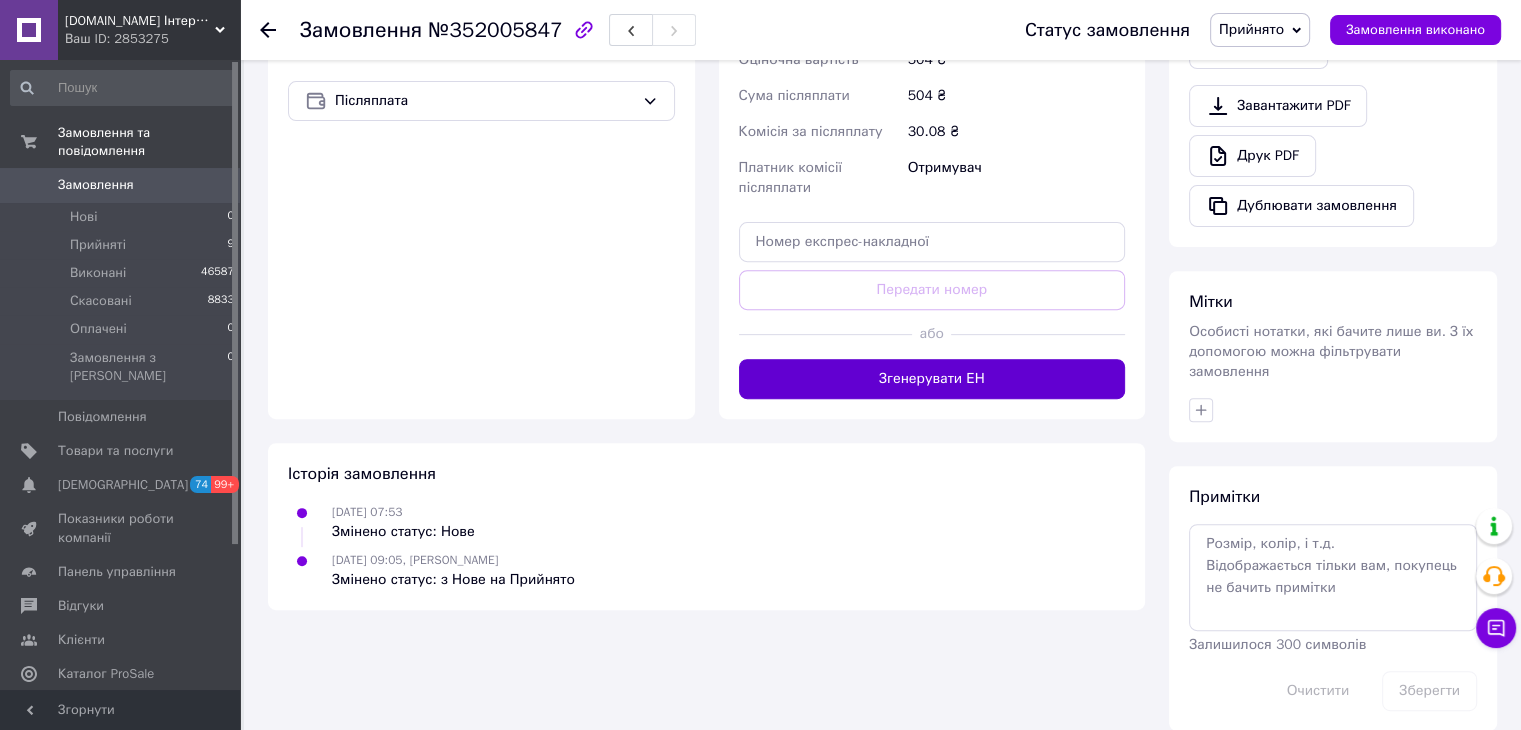 click on "Згенерувати ЕН" at bounding box center [932, 379] 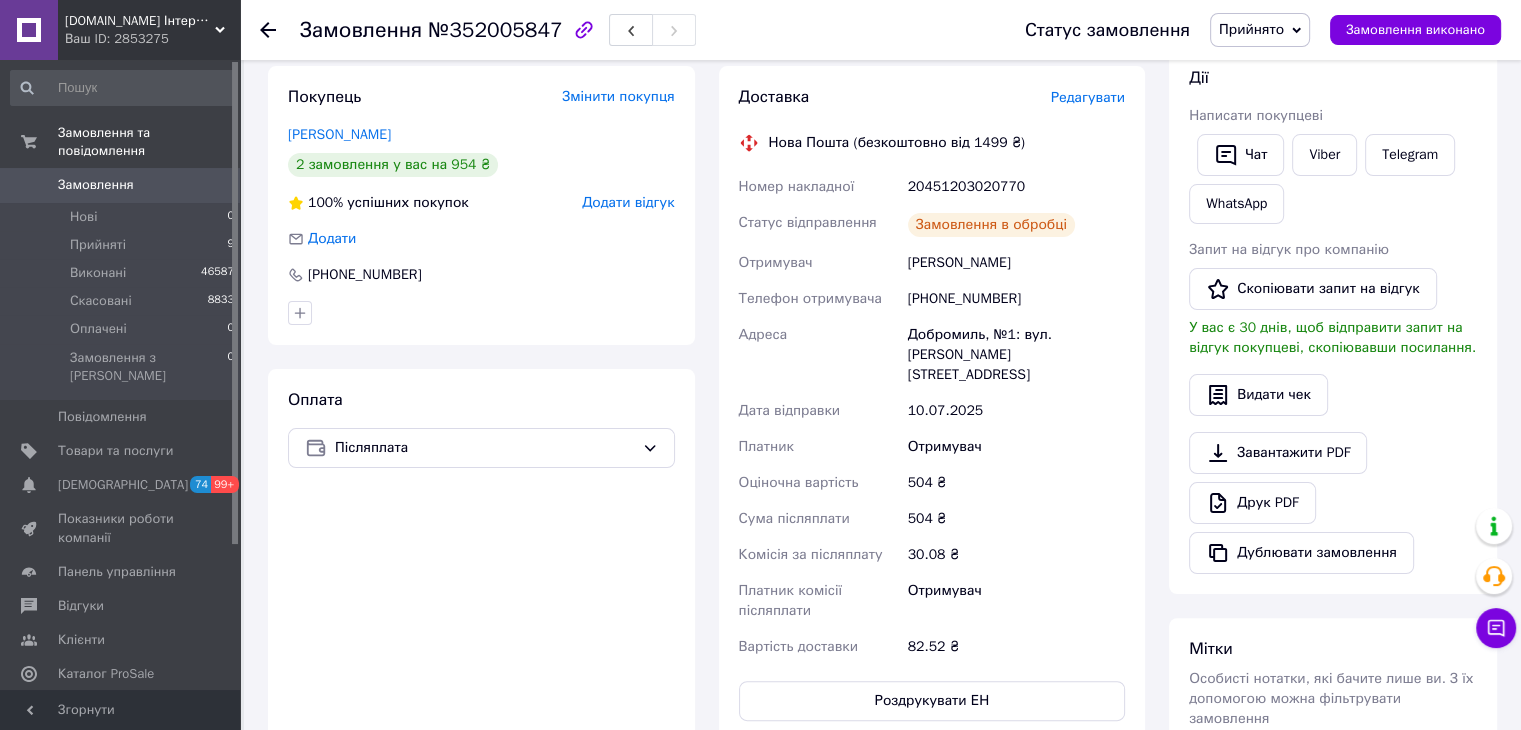 scroll, scrollTop: 200, scrollLeft: 0, axis: vertical 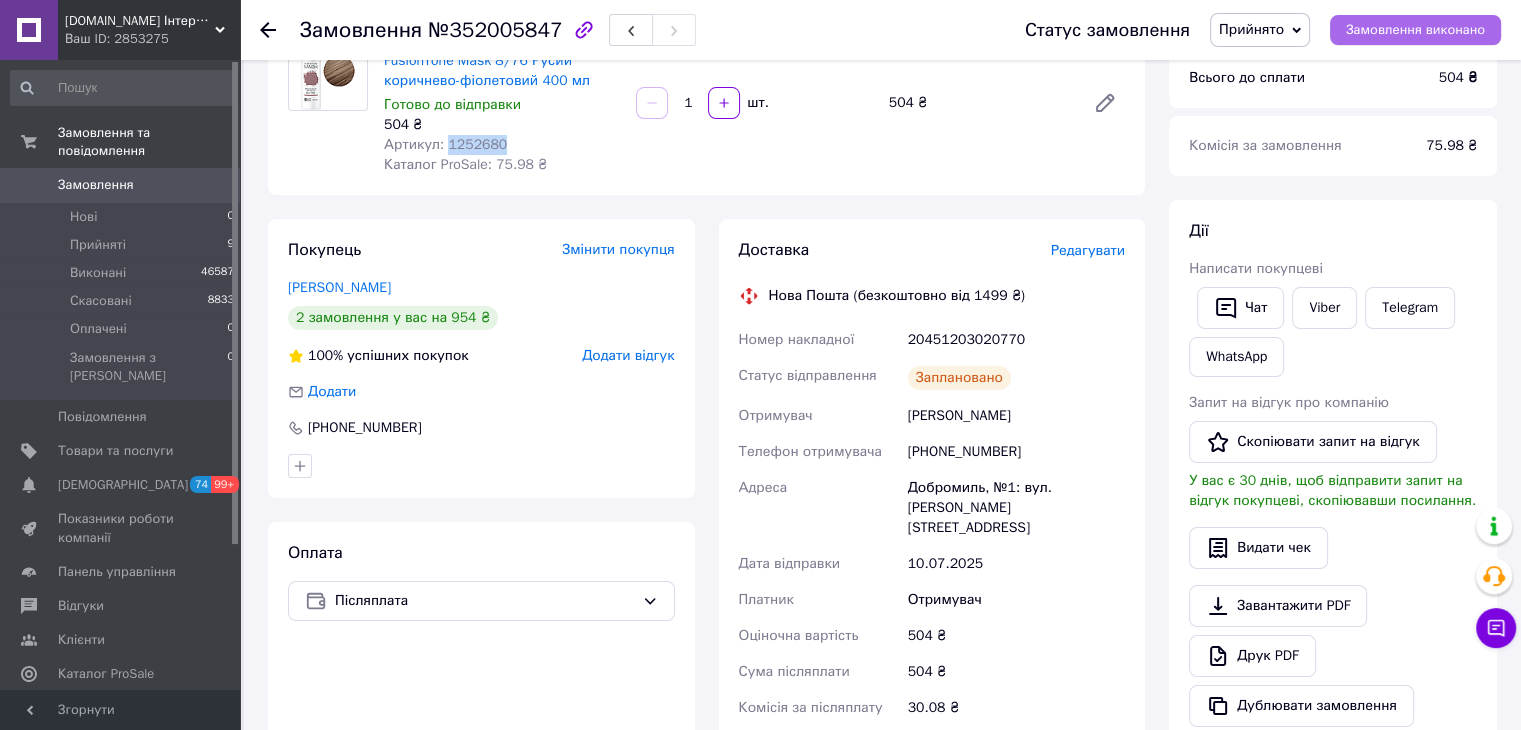 click on "Замовлення виконано" at bounding box center (1415, 30) 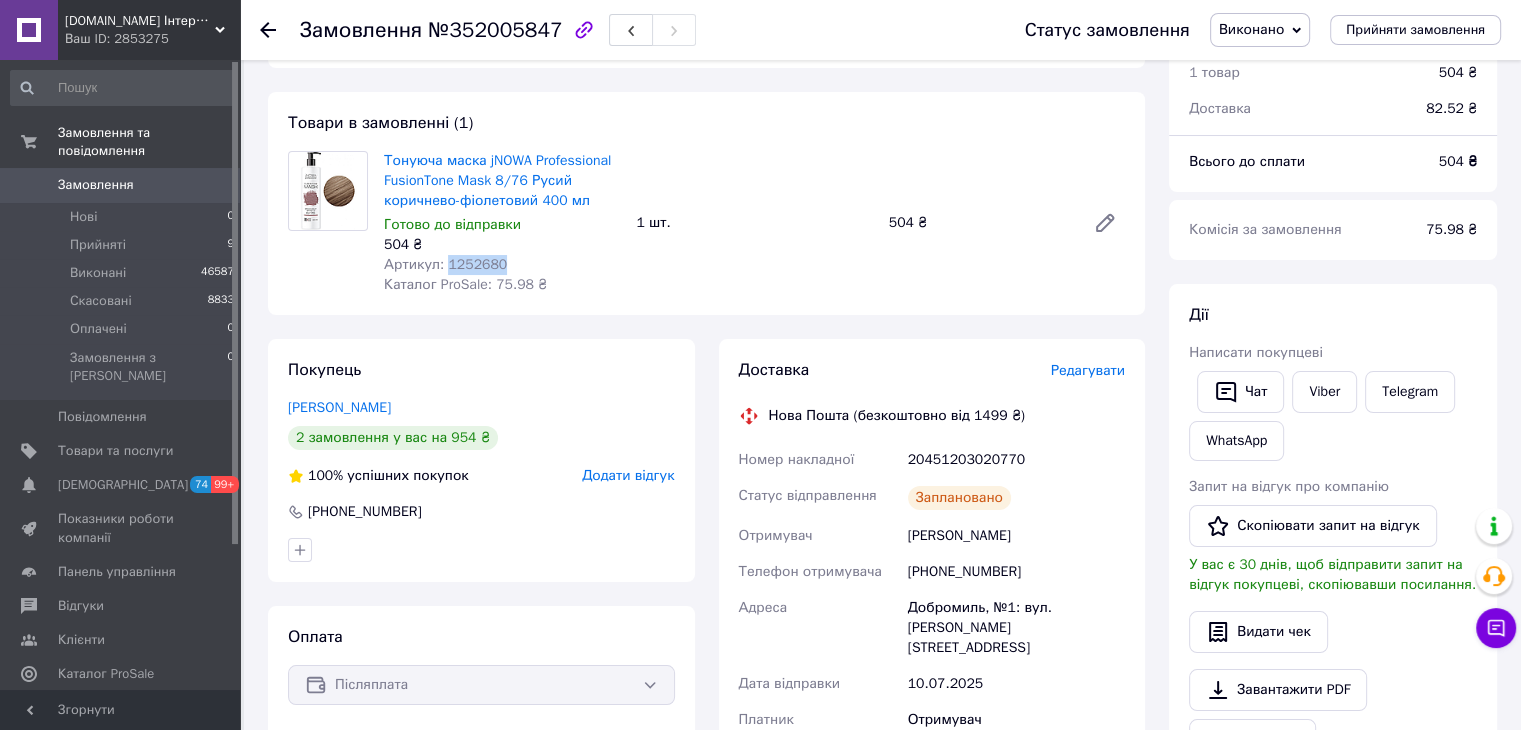scroll, scrollTop: 0, scrollLeft: 0, axis: both 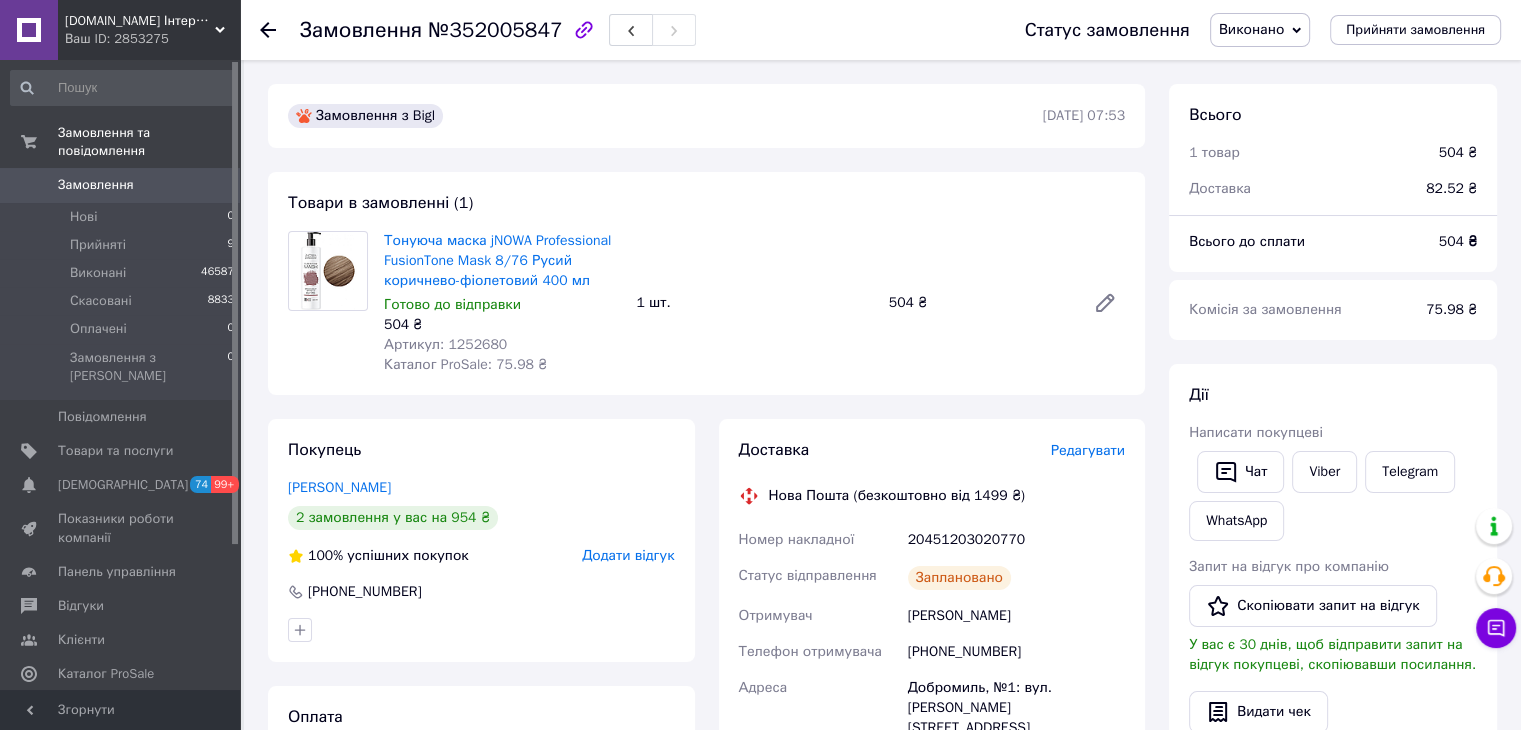 click on "504 ₴" at bounding box center (1458, 241) 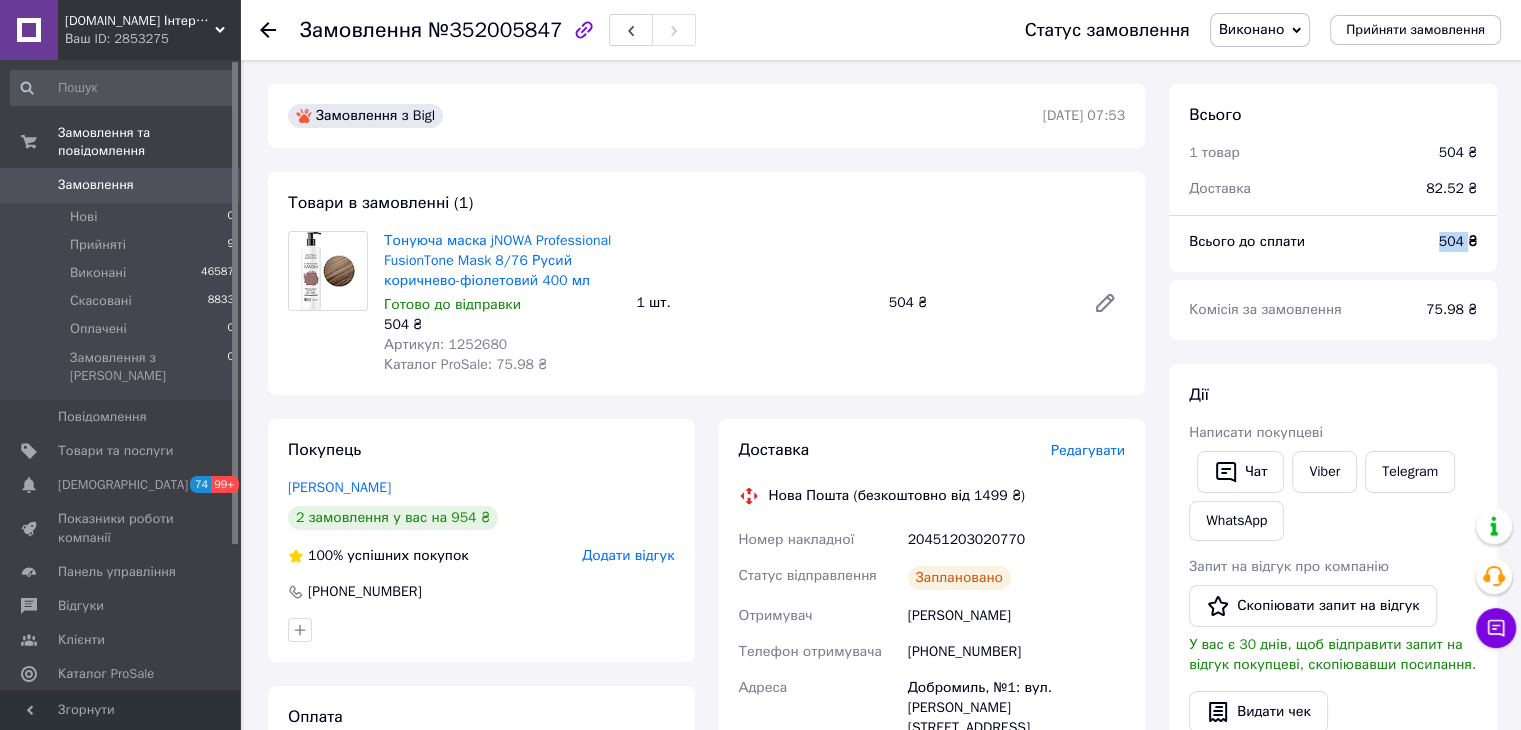 click on "504 ₴" at bounding box center [1458, 241] 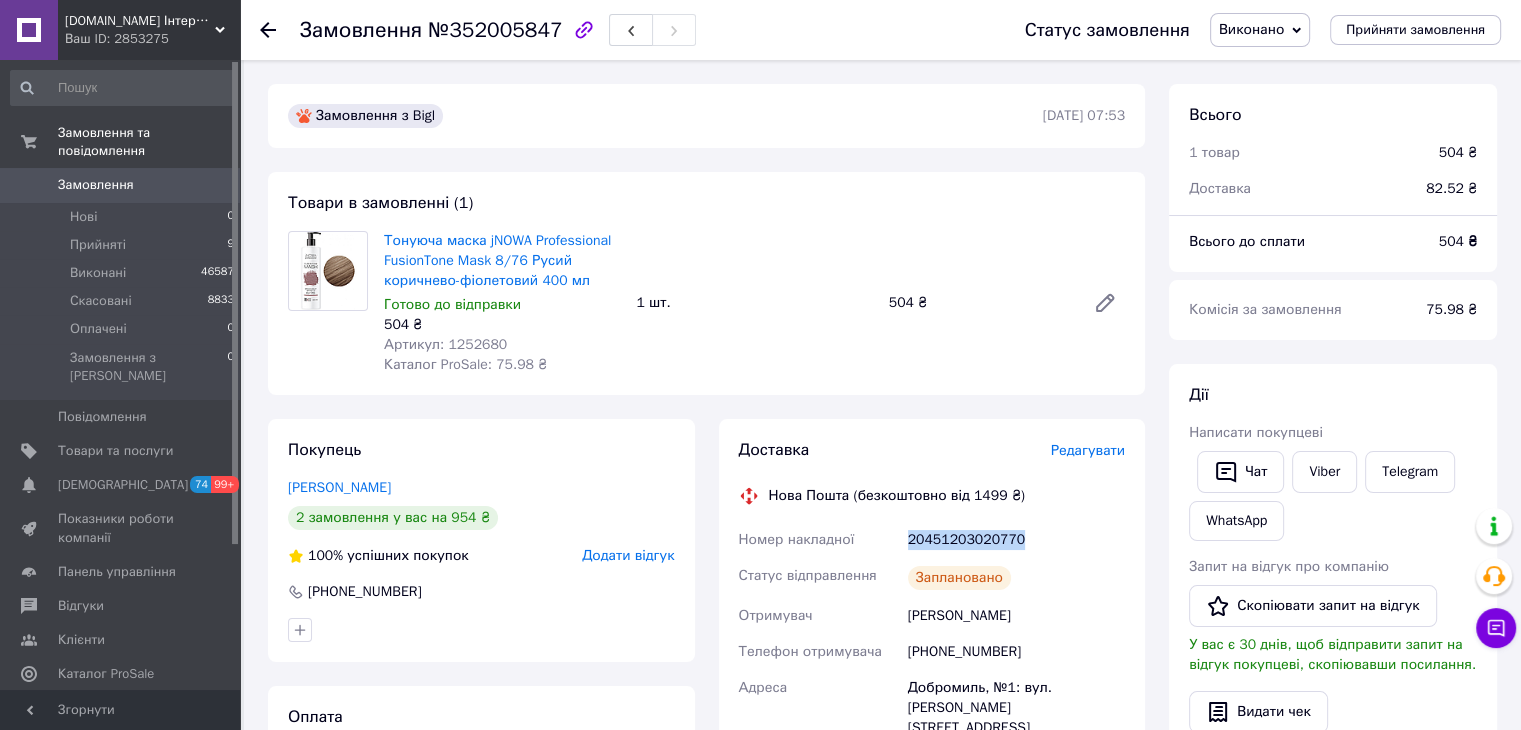 drag, startPoint x: 932, startPoint y: 549, endPoint x: 906, endPoint y: 549, distance: 26 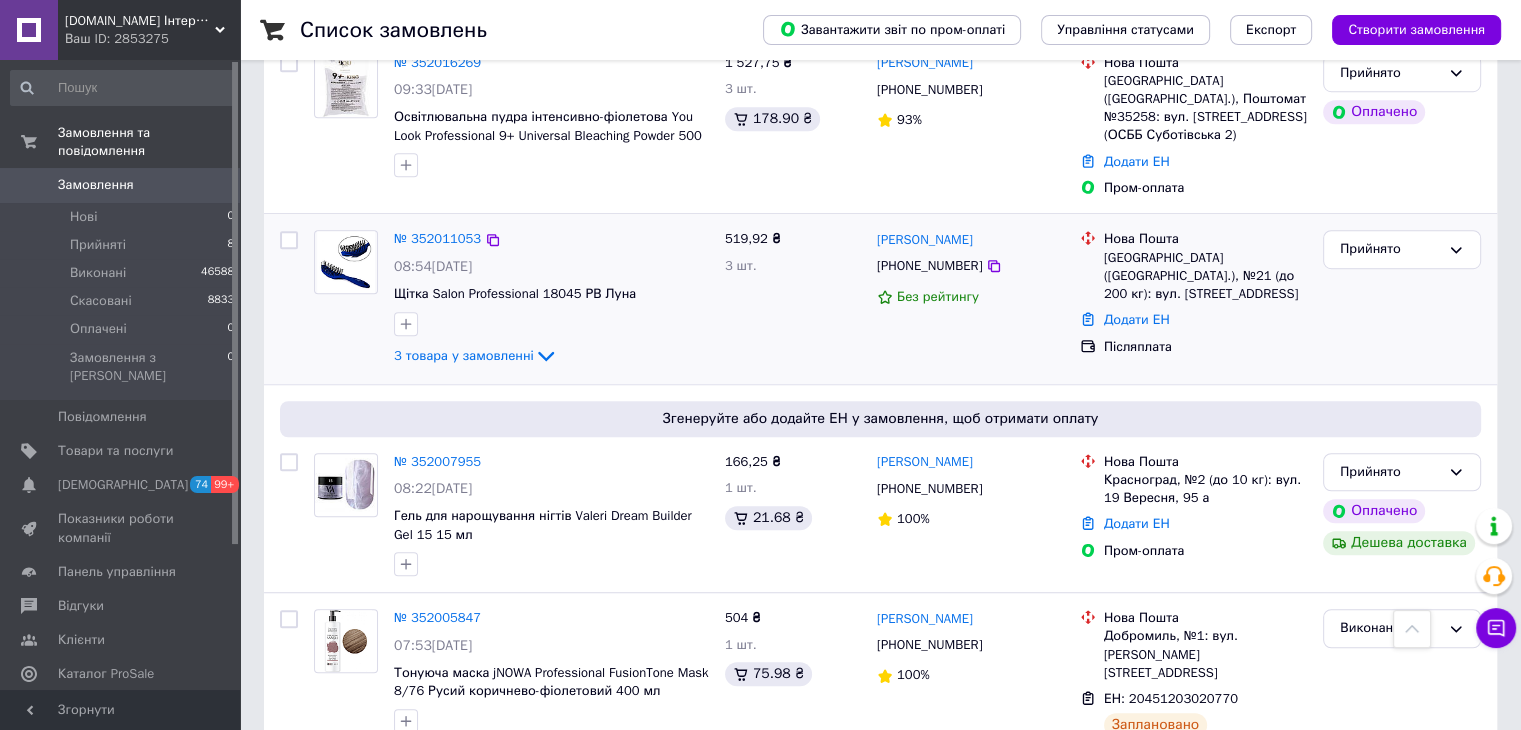 scroll, scrollTop: 1200, scrollLeft: 0, axis: vertical 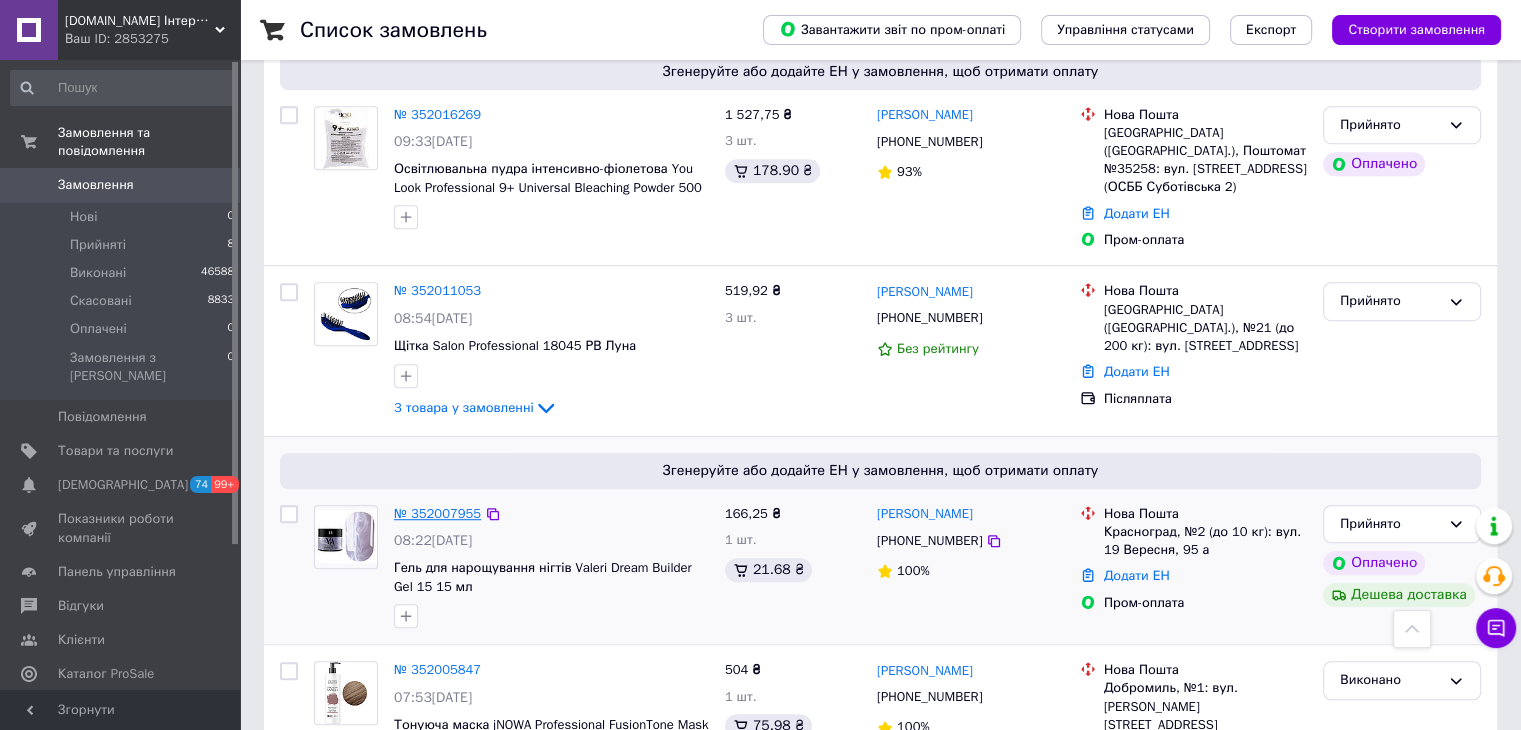 click on "№ 352007955" at bounding box center (437, 513) 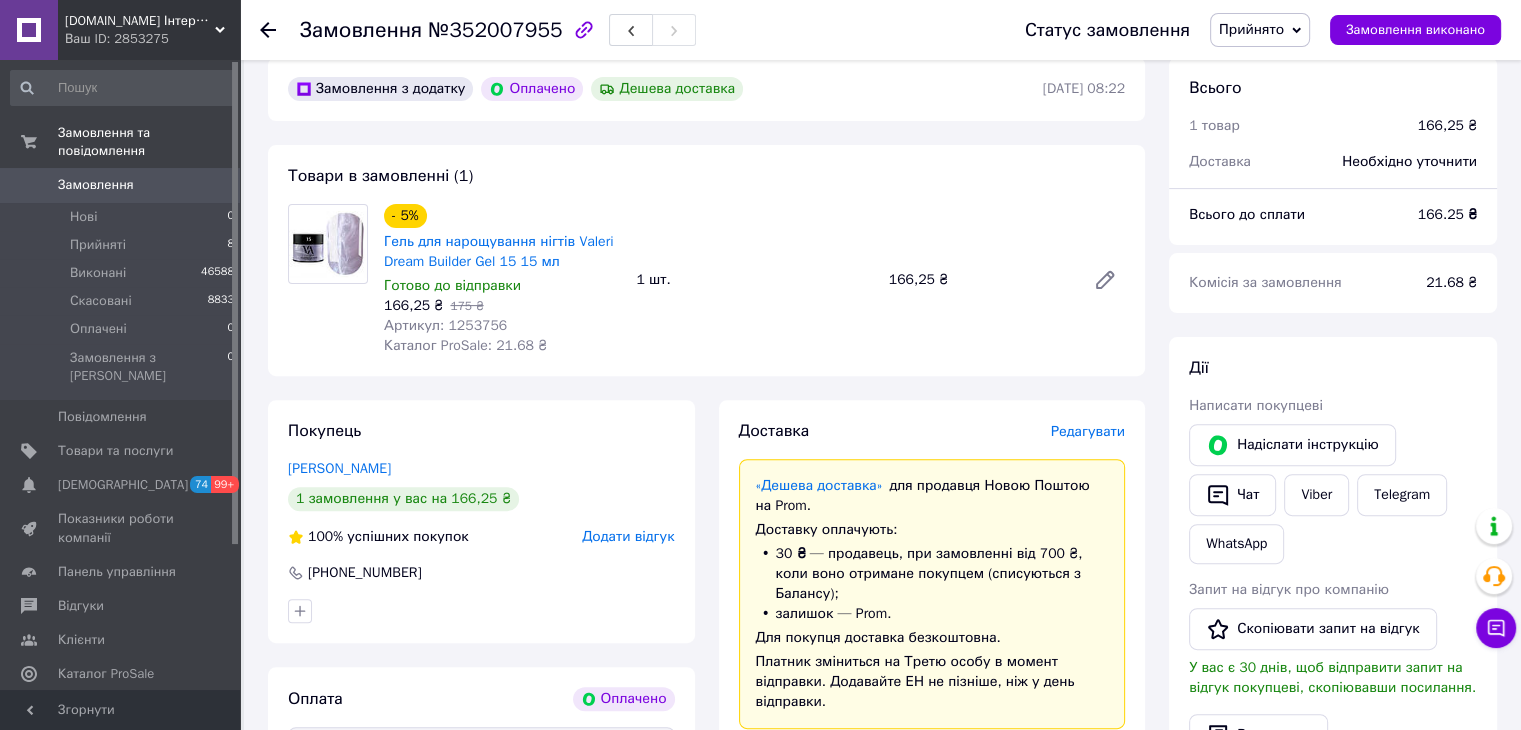 scroll, scrollTop: 587, scrollLeft: 0, axis: vertical 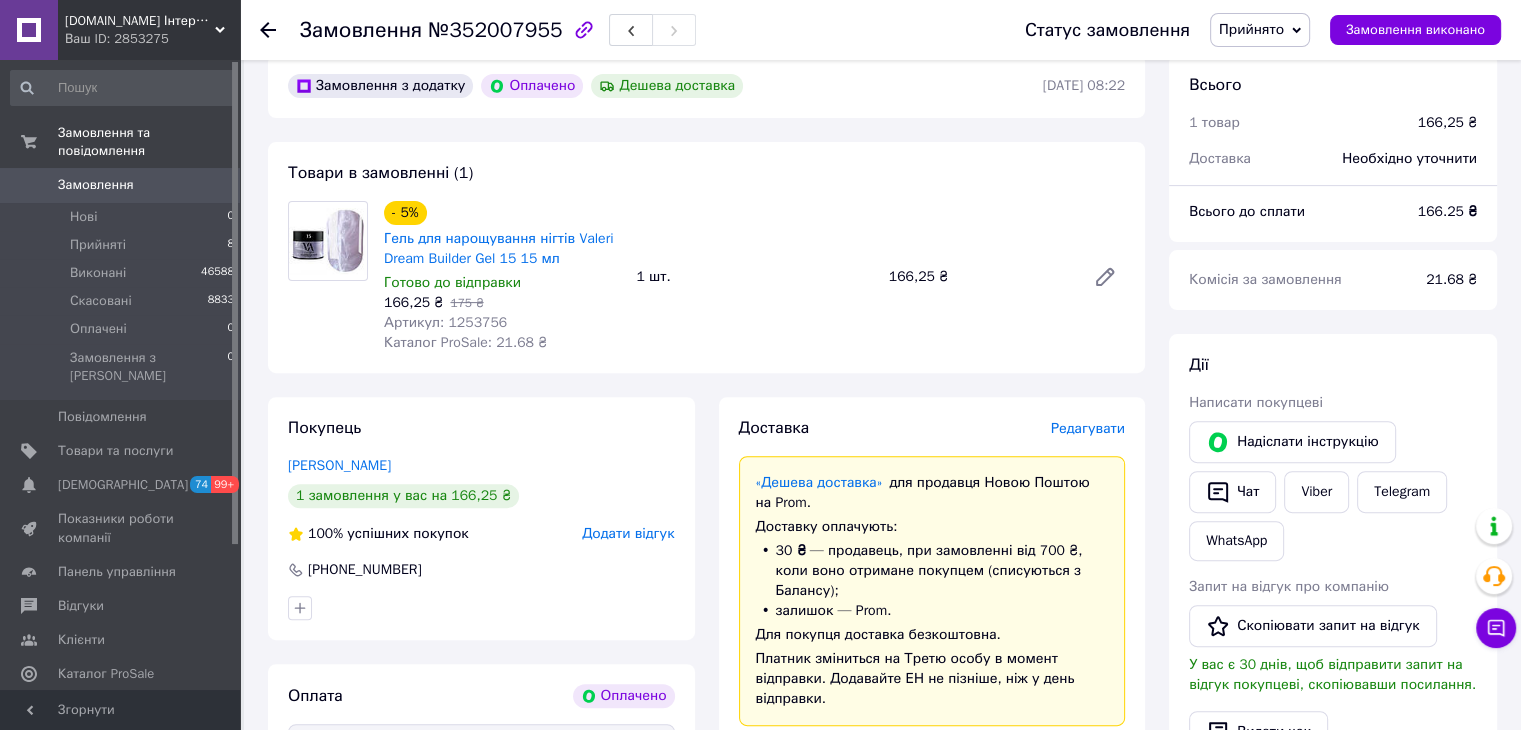 click on "Артикул: 1253756" at bounding box center (445, 322) 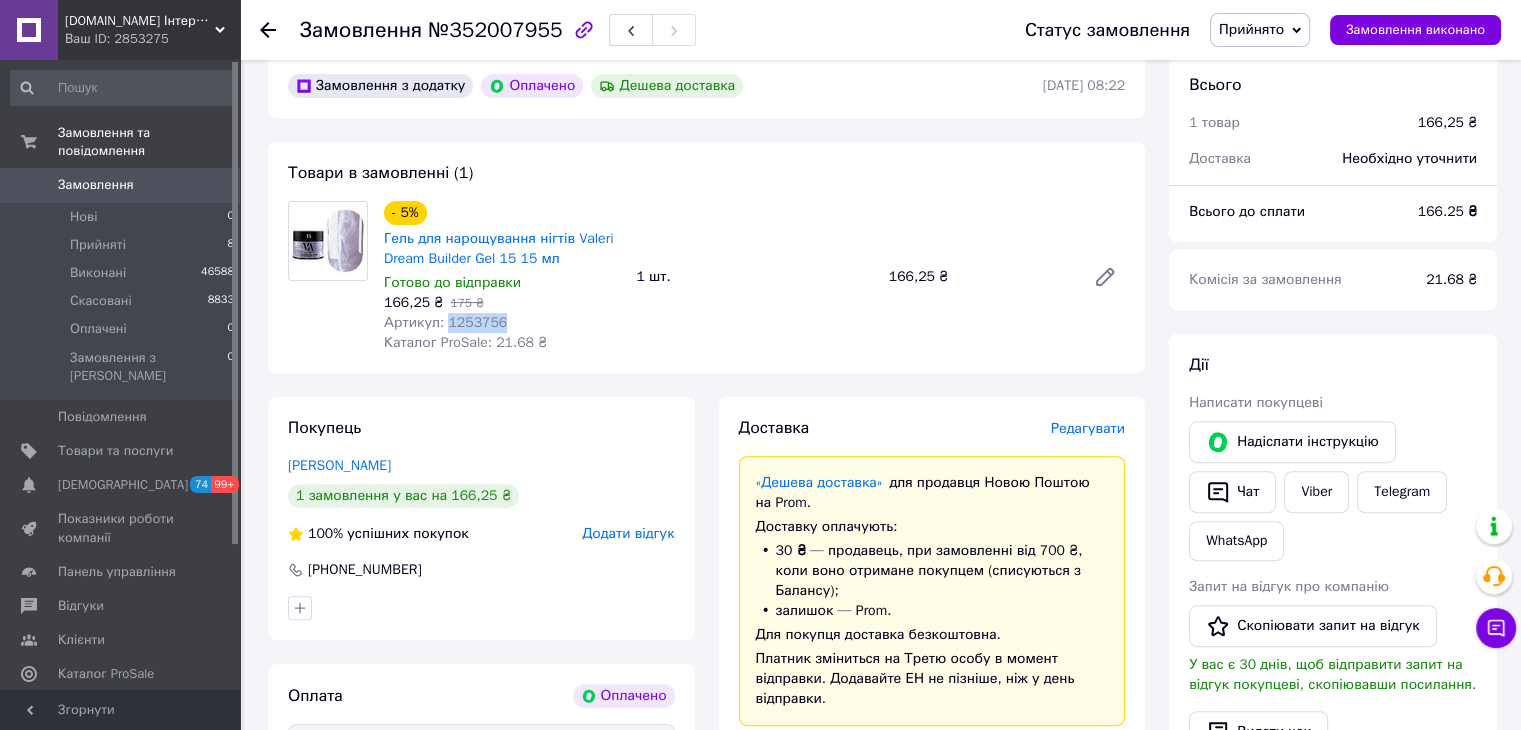 click on "Артикул: 1253756" at bounding box center (445, 322) 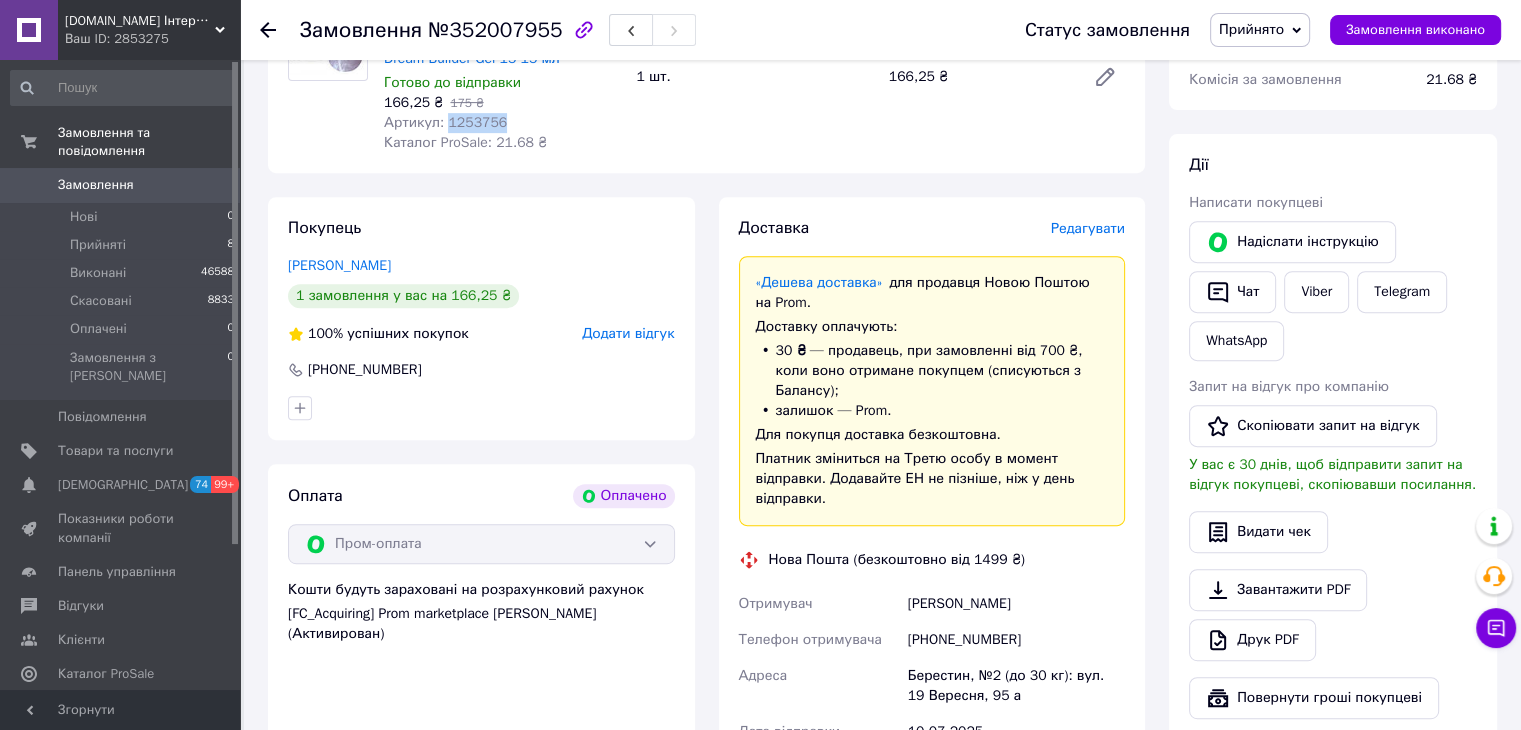 scroll, scrollTop: 987, scrollLeft: 0, axis: vertical 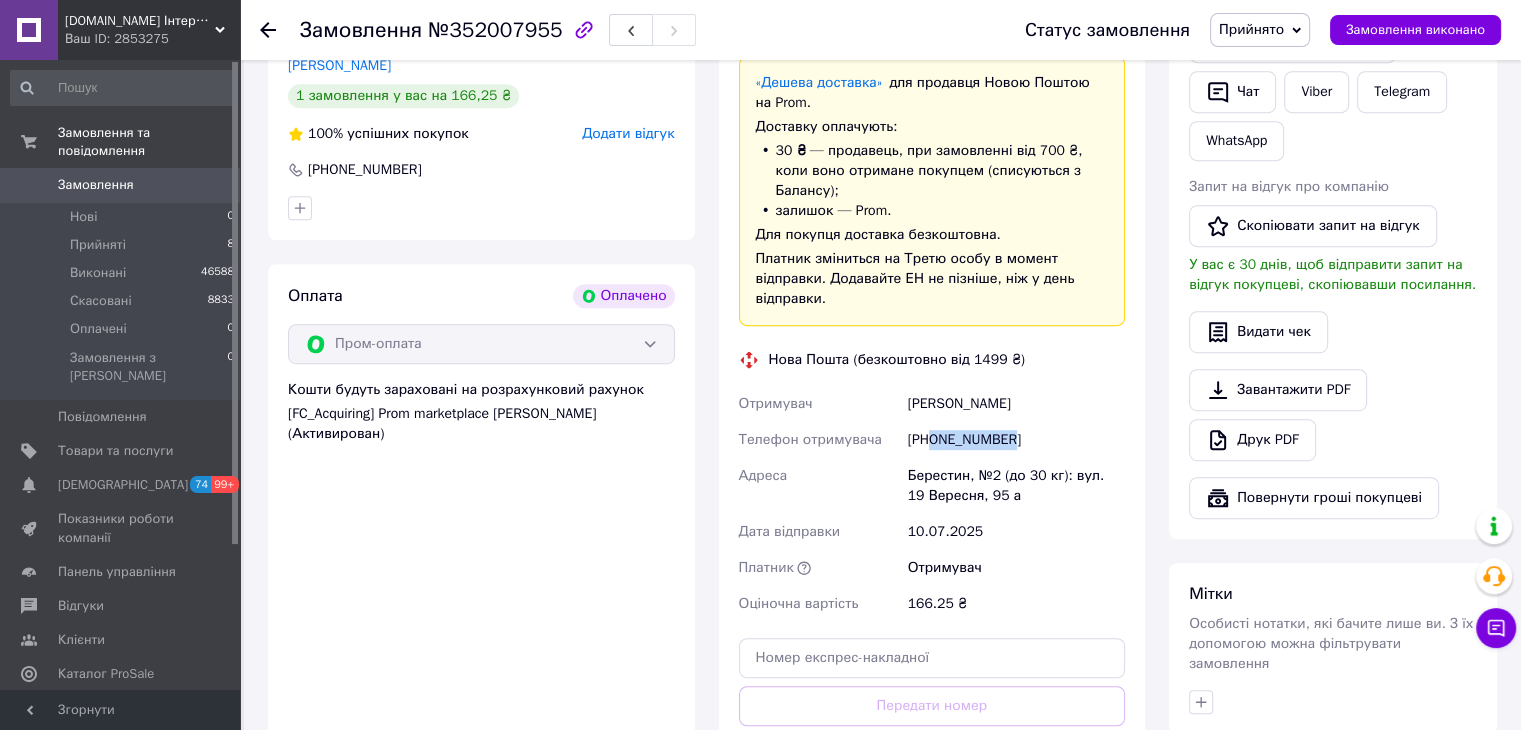 drag, startPoint x: 1016, startPoint y: 429, endPoint x: 930, endPoint y: 435, distance: 86.209045 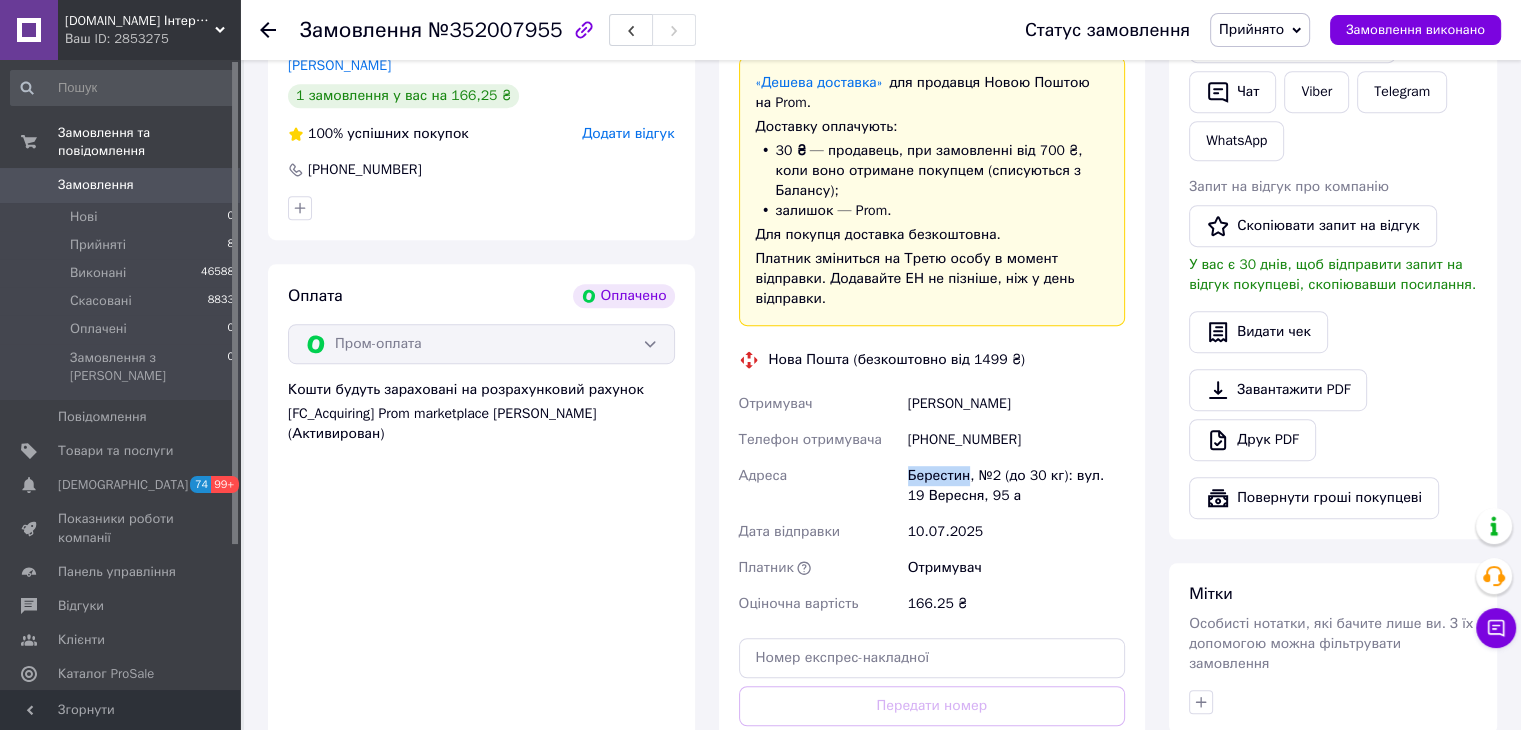 drag, startPoint x: 964, startPoint y: 465, endPoint x: 891, endPoint y: 461, distance: 73.109505 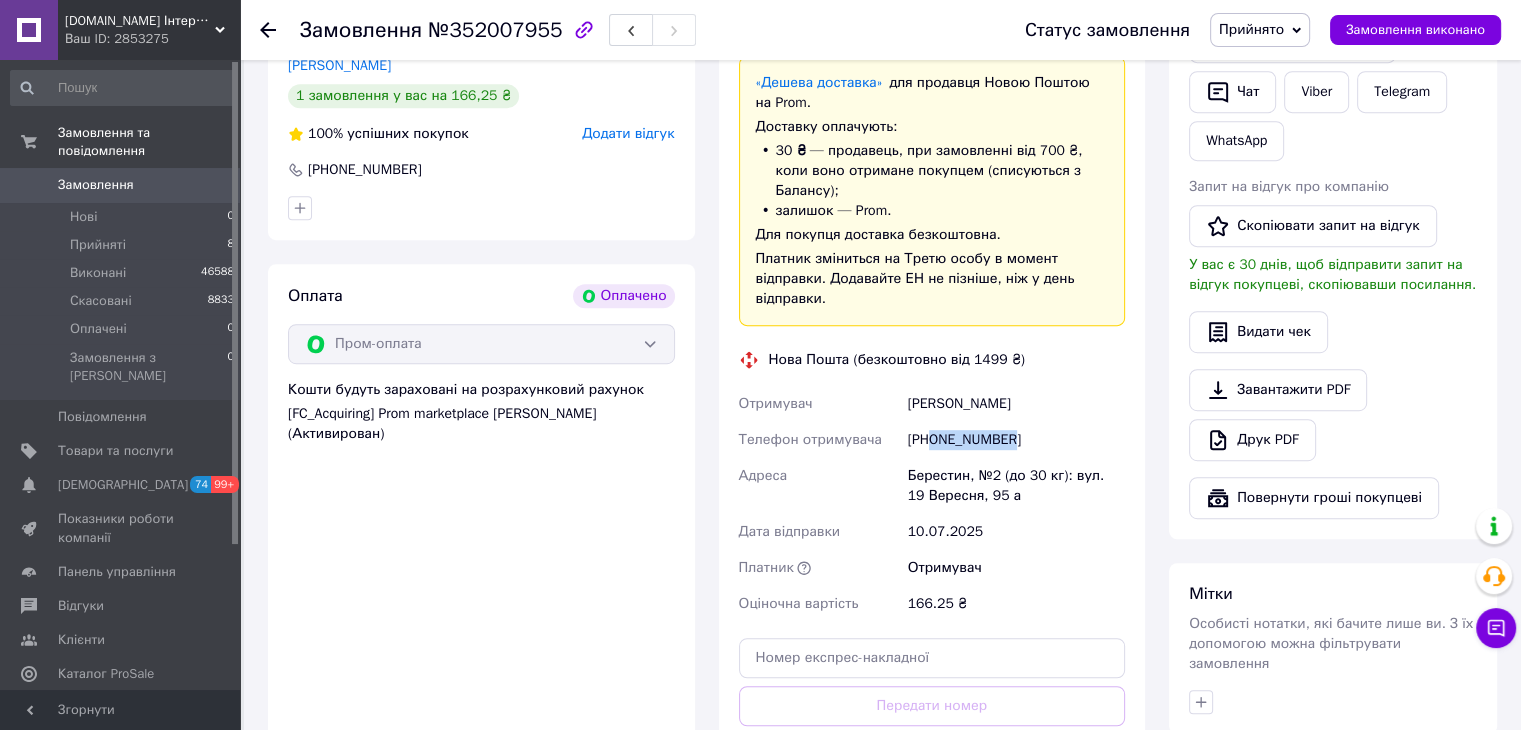 drag, startPoint x: 1018, startPoint y: 418, endPoint x: 932, endPoint y: 430, distance: 86.833176 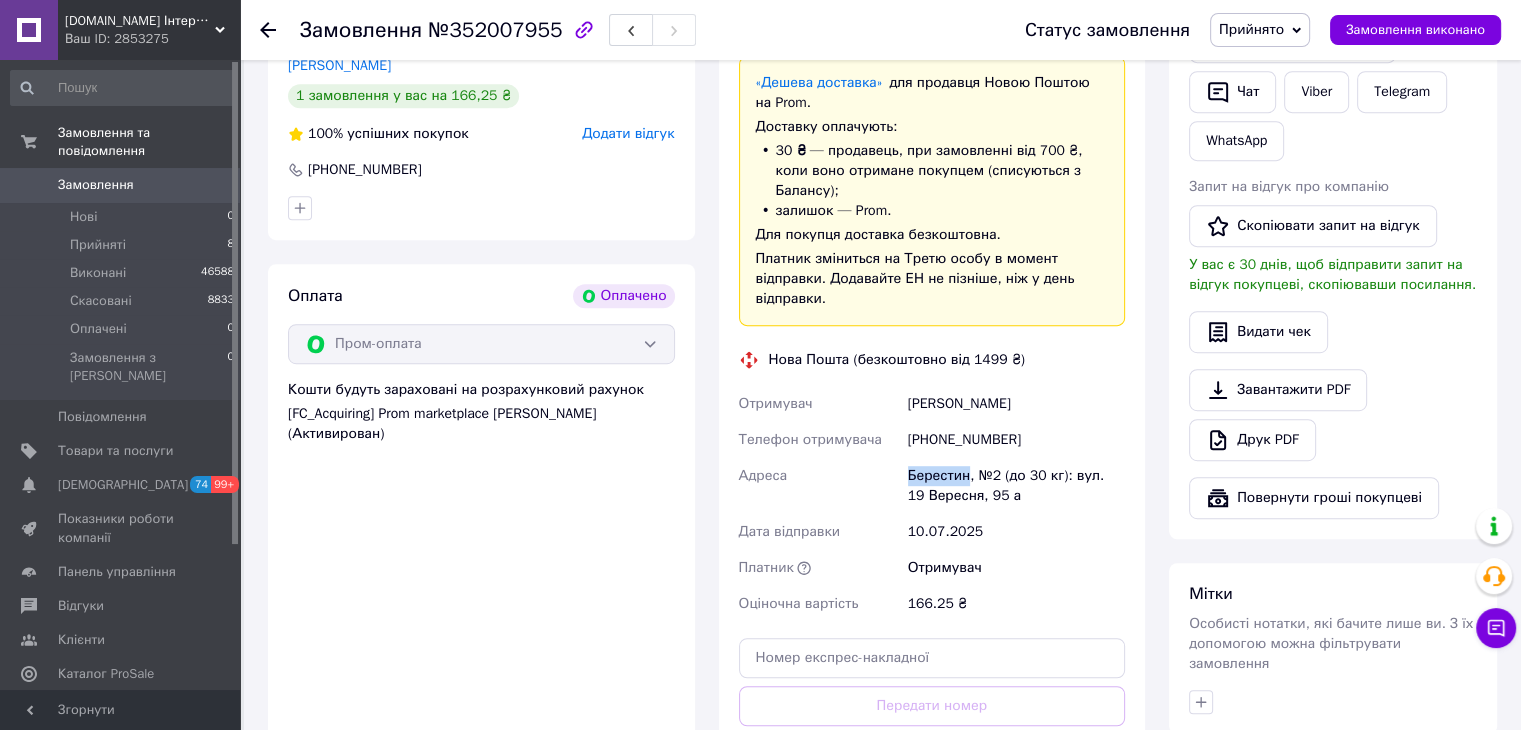 copy on "Берестин" 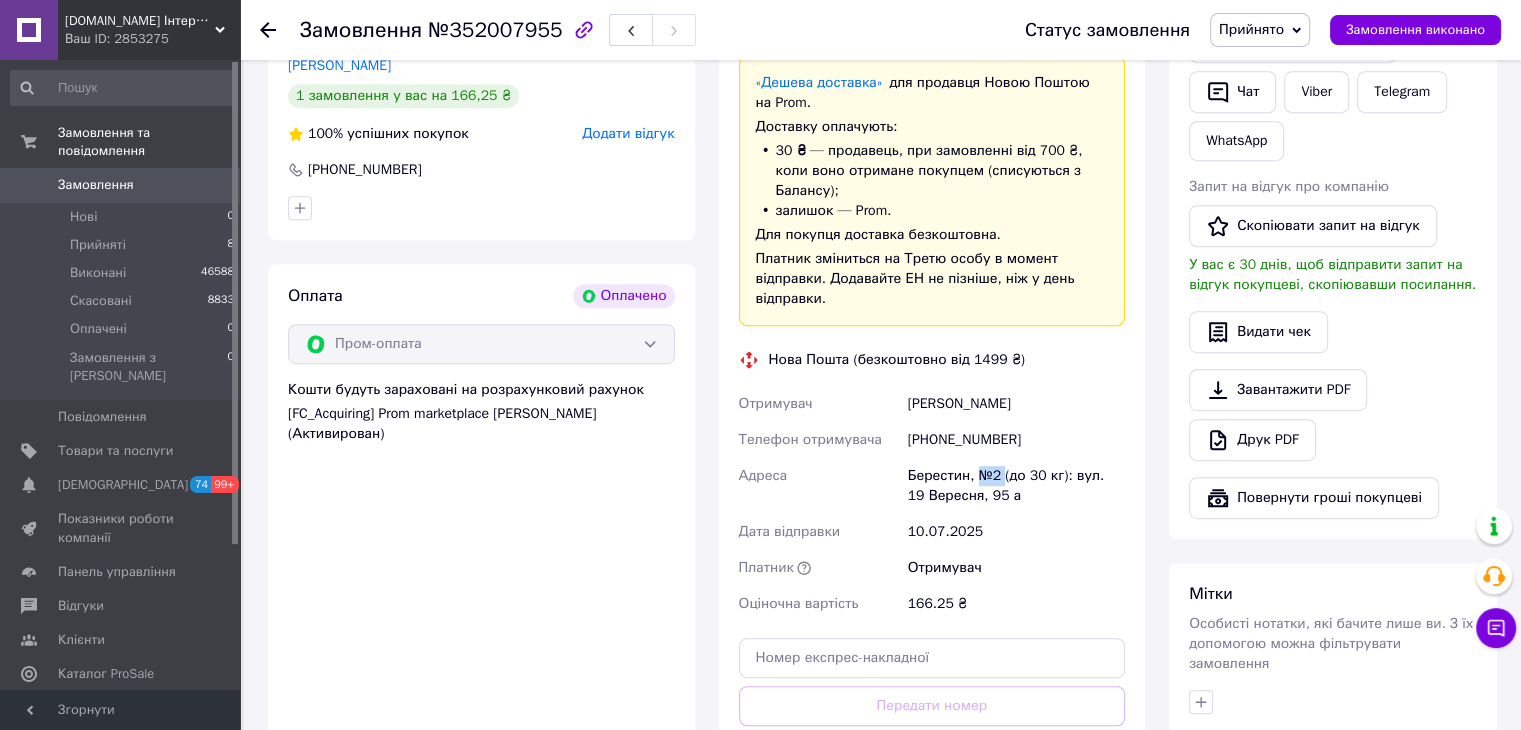 drag, startPoint x: 999, startPoint y: 461, endPoint x: 978, endPoint y: 459, distance: 21.095022 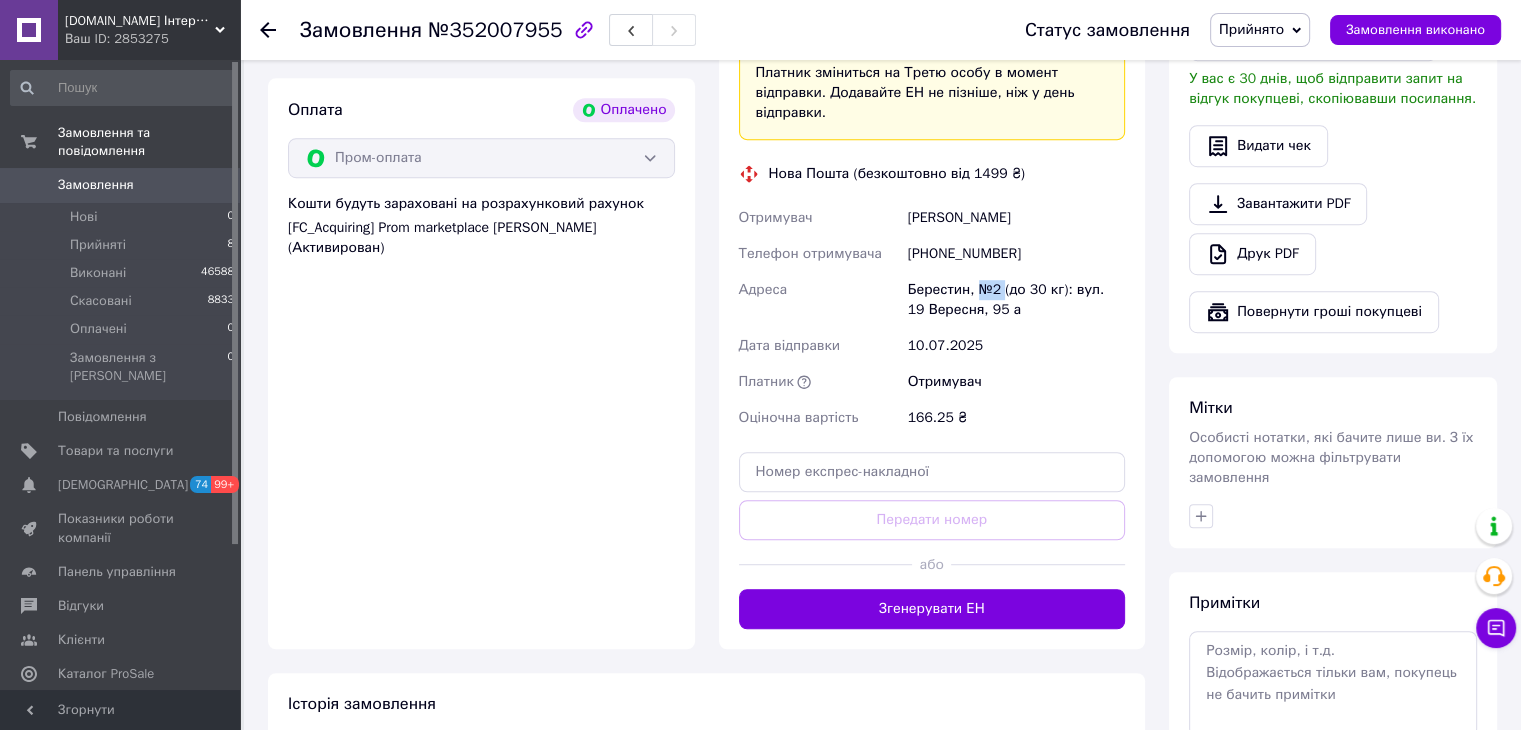 scroll, scrollTop: 1187, scrollLeft: 0, axis: vertical 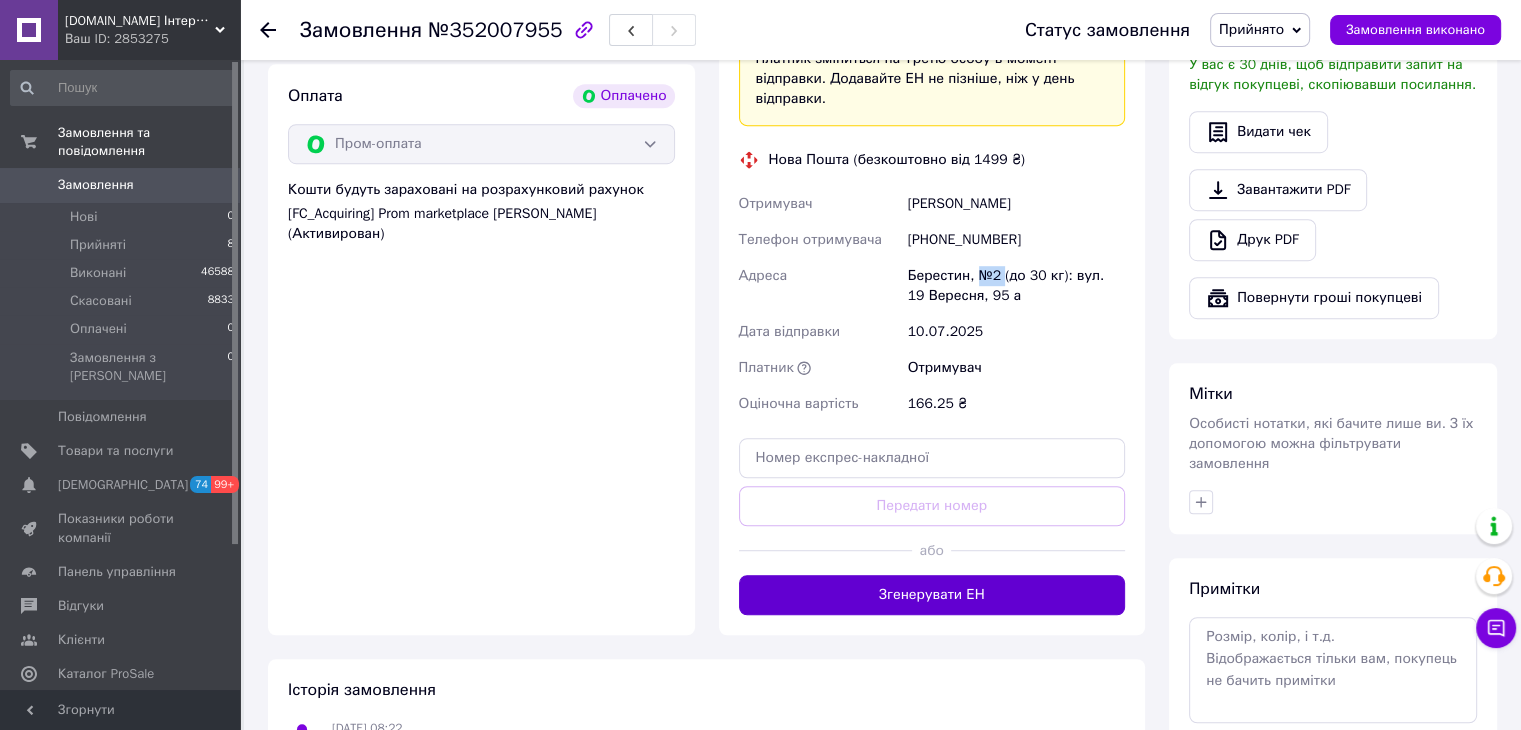 click on "Згенерувати ЕН" at bounding box center (932, 595) 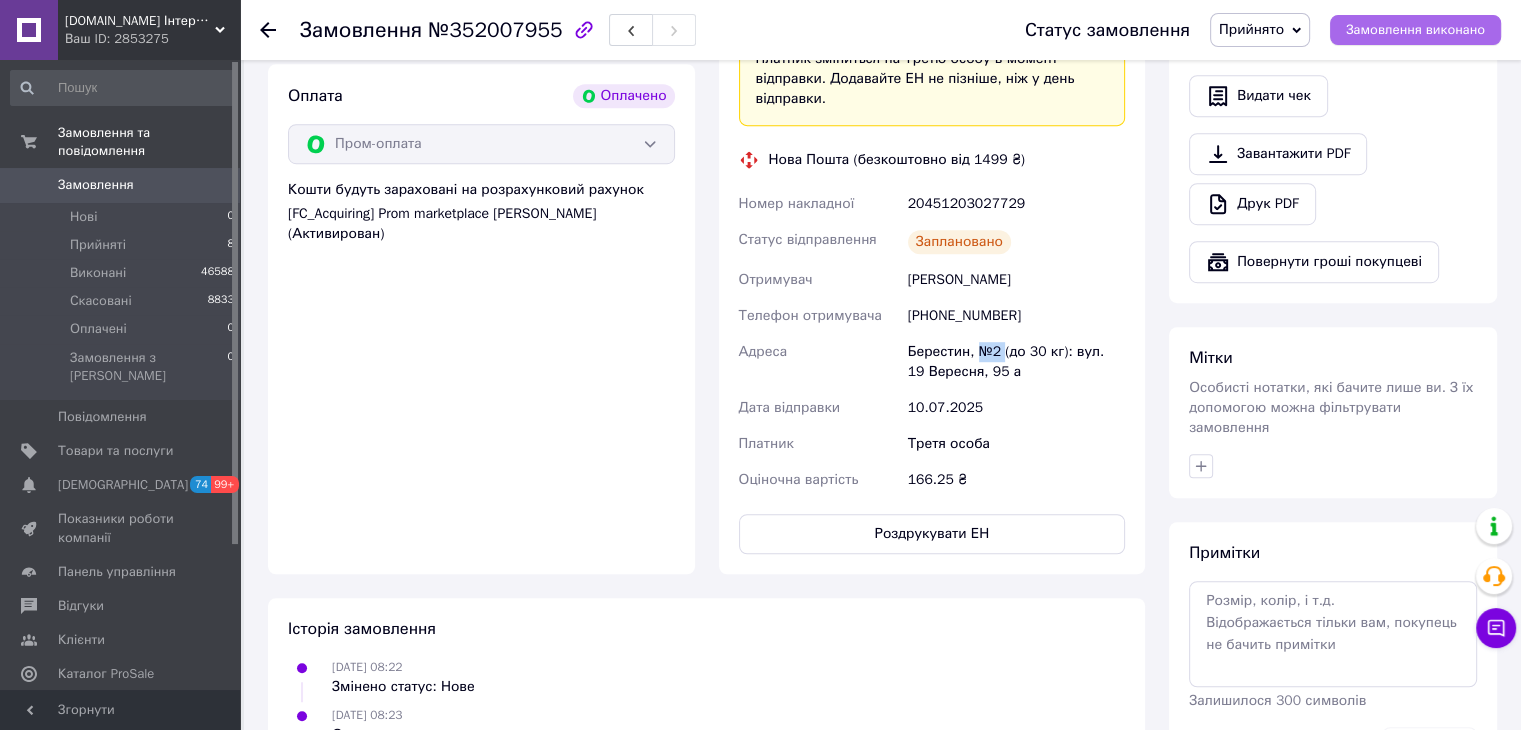 click on "Замовлення виконано" at bounding box center [1415, 30] 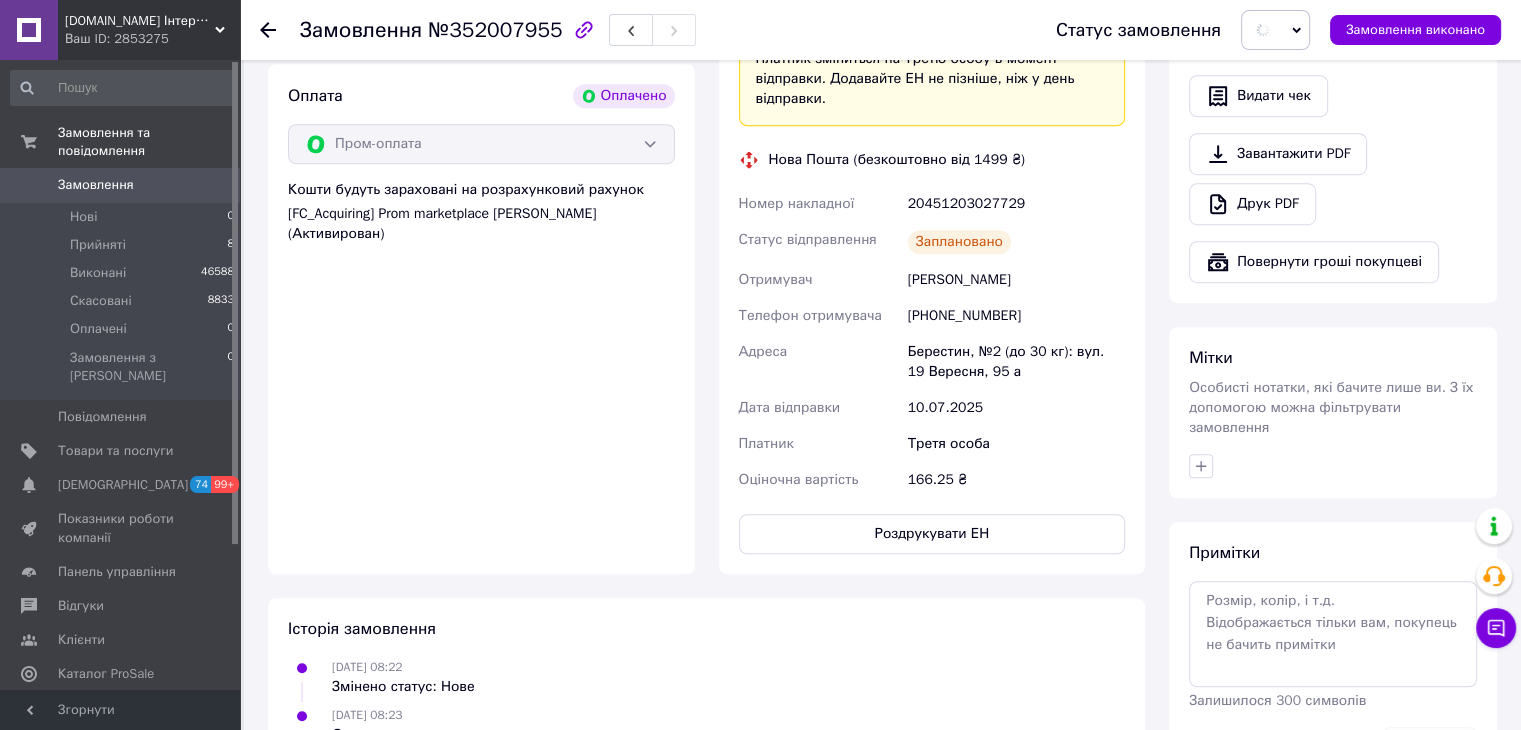 drag, startPoint x: 1128, startPoint y: 283, endPoint x: 1062, endPoint y: 293, distance: 66.75328 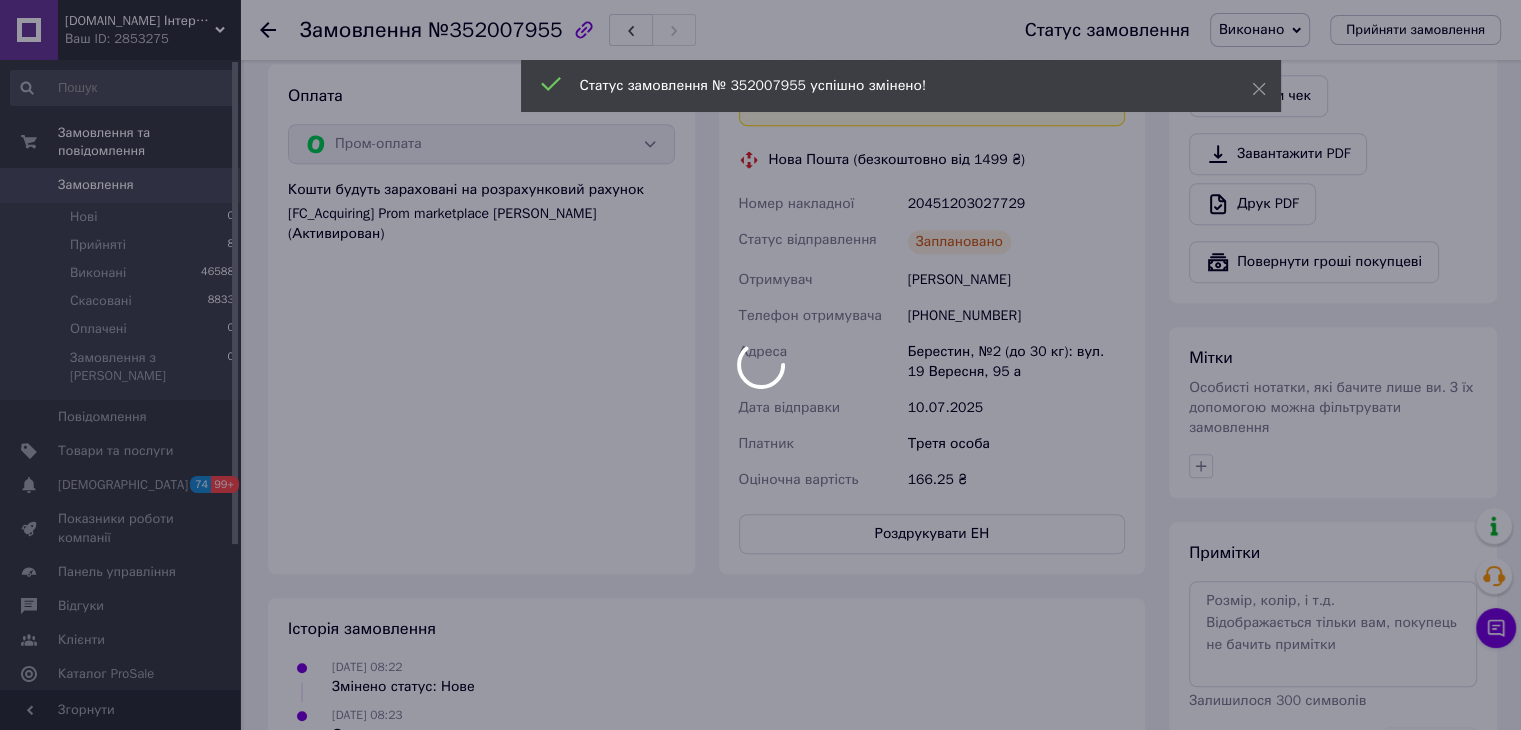 click at bounding box center (760, 365) 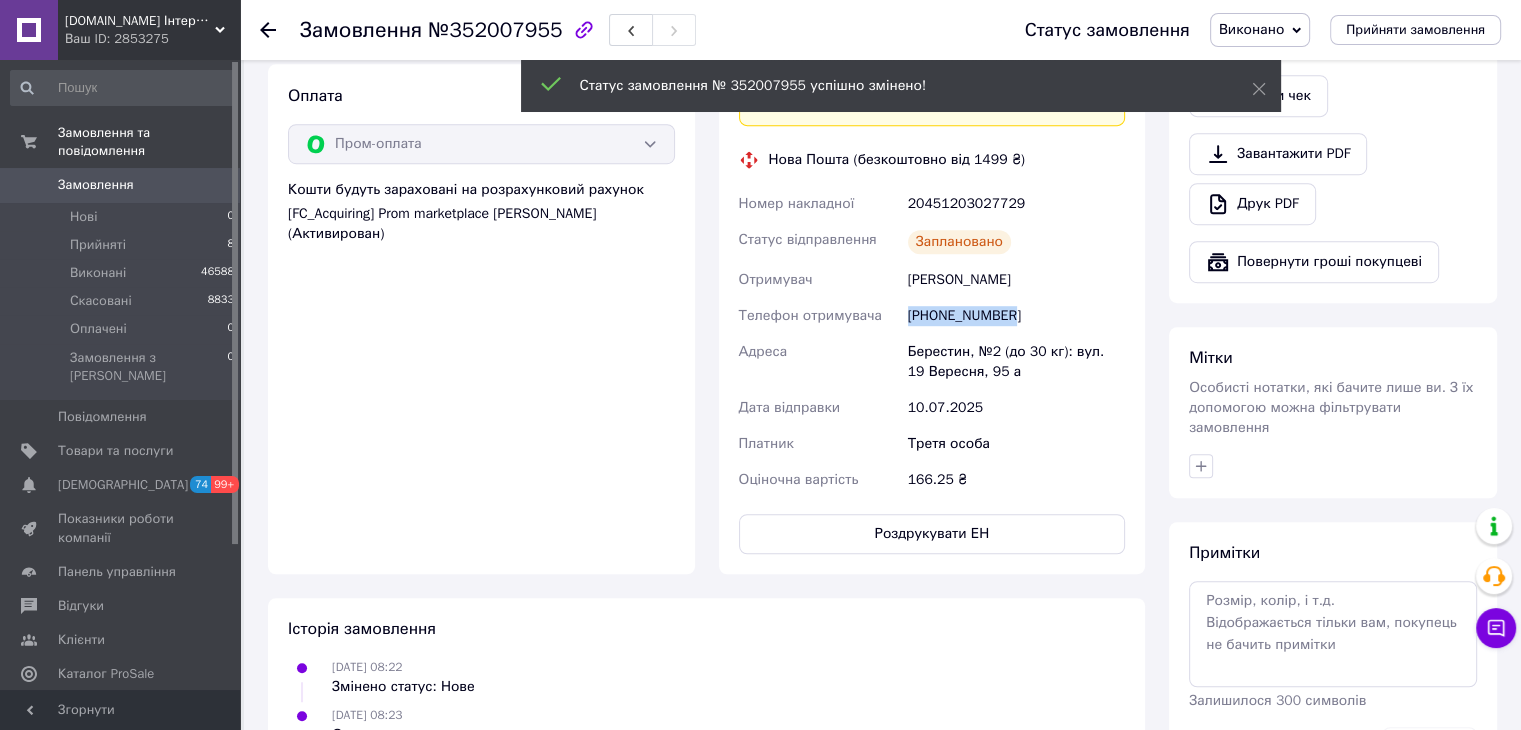 drag, startPoint x: 922, startPoint y: 307, endPoint x: 904, endPoint y: 301, distance: 18.973665 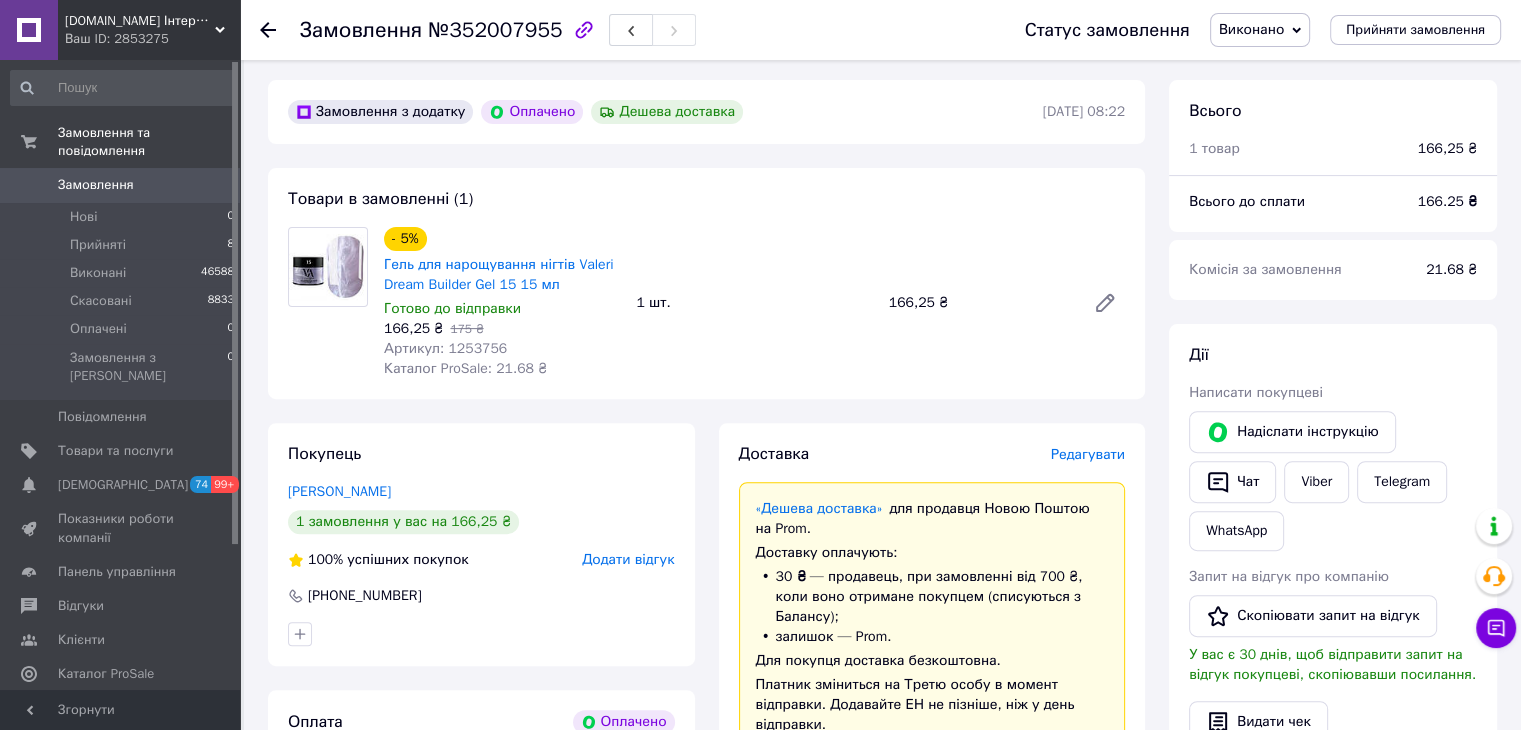 scroll, scrollTop: 487, scrollLeft: 0, axis: vertical 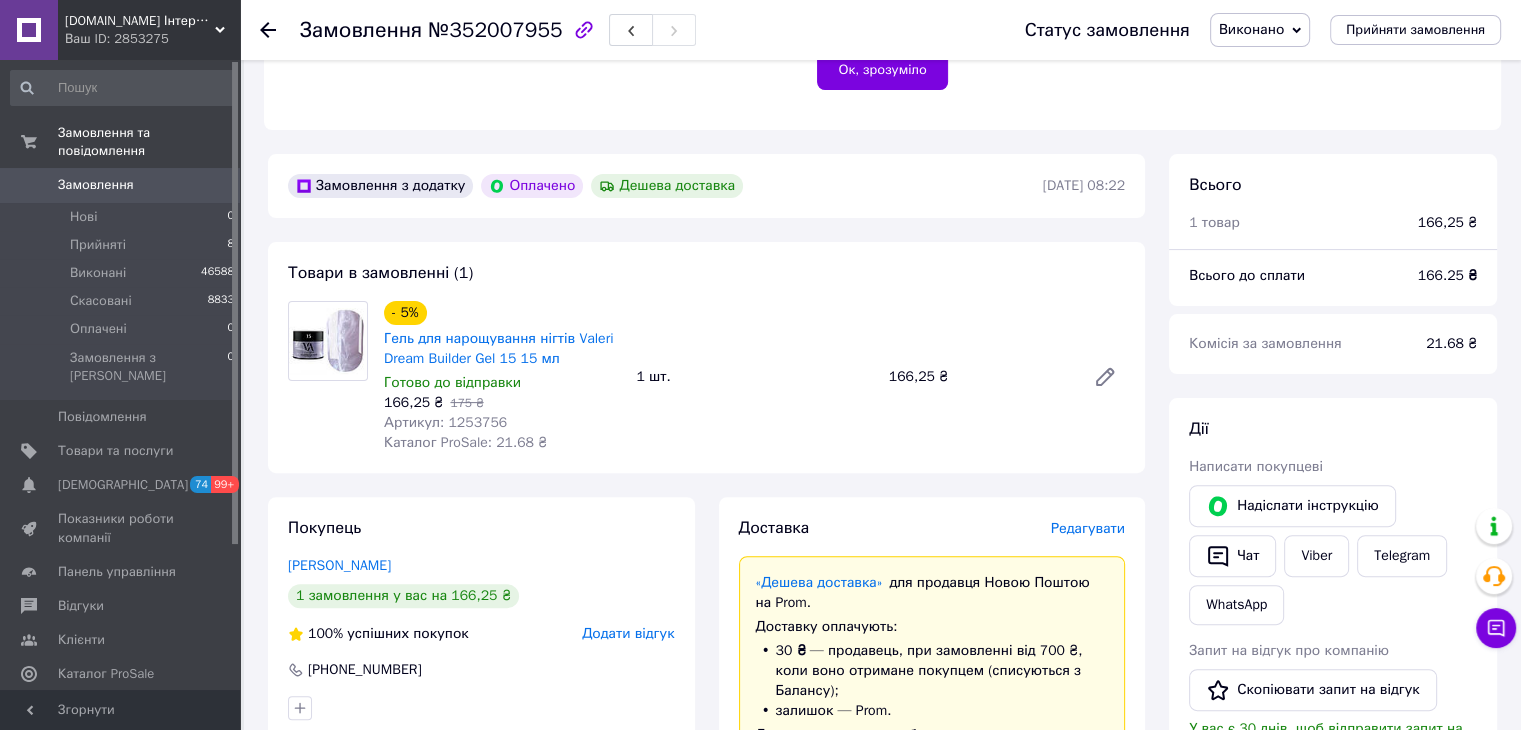click on "166.25 ₴" at bounding box center (1447, 275) 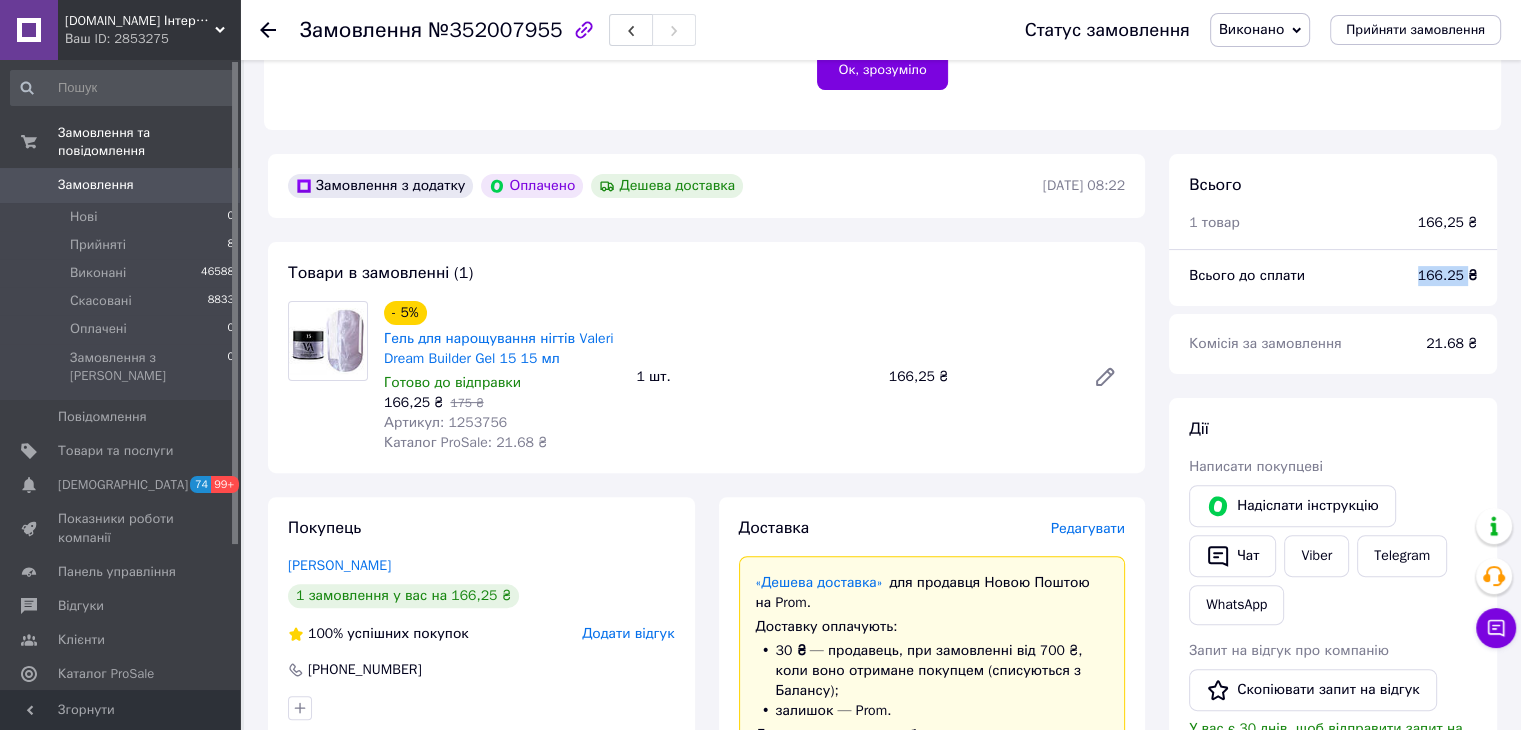 click on "166.25 ₴" at bounding box center (1447, 275) 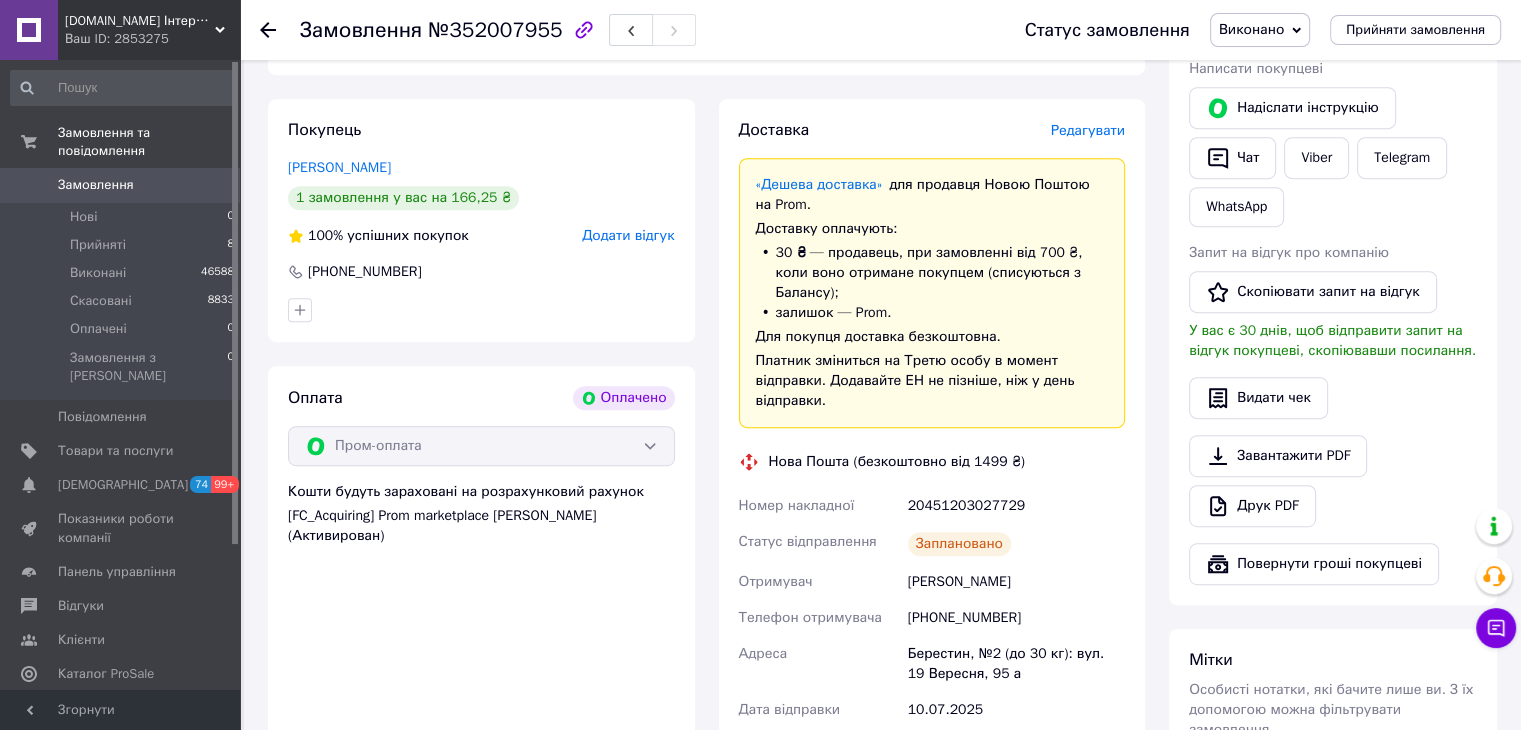 scroll, scrollTop: 987, scrollLeft: 0, axis: vertical 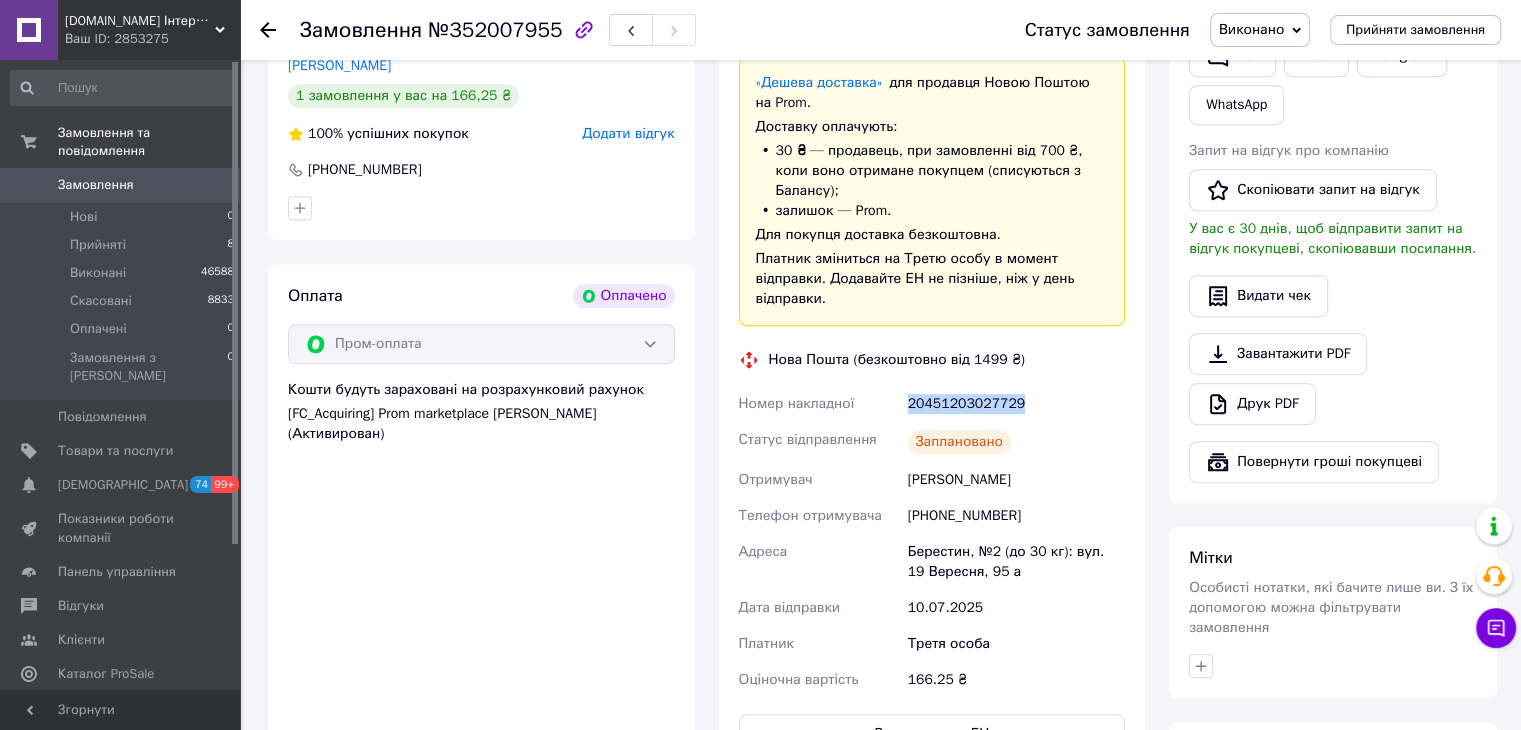 drag, startPoint x: 1028, startPoint y: 387, endPoint x: 902, endPoint y: 391, distance: 126.06348 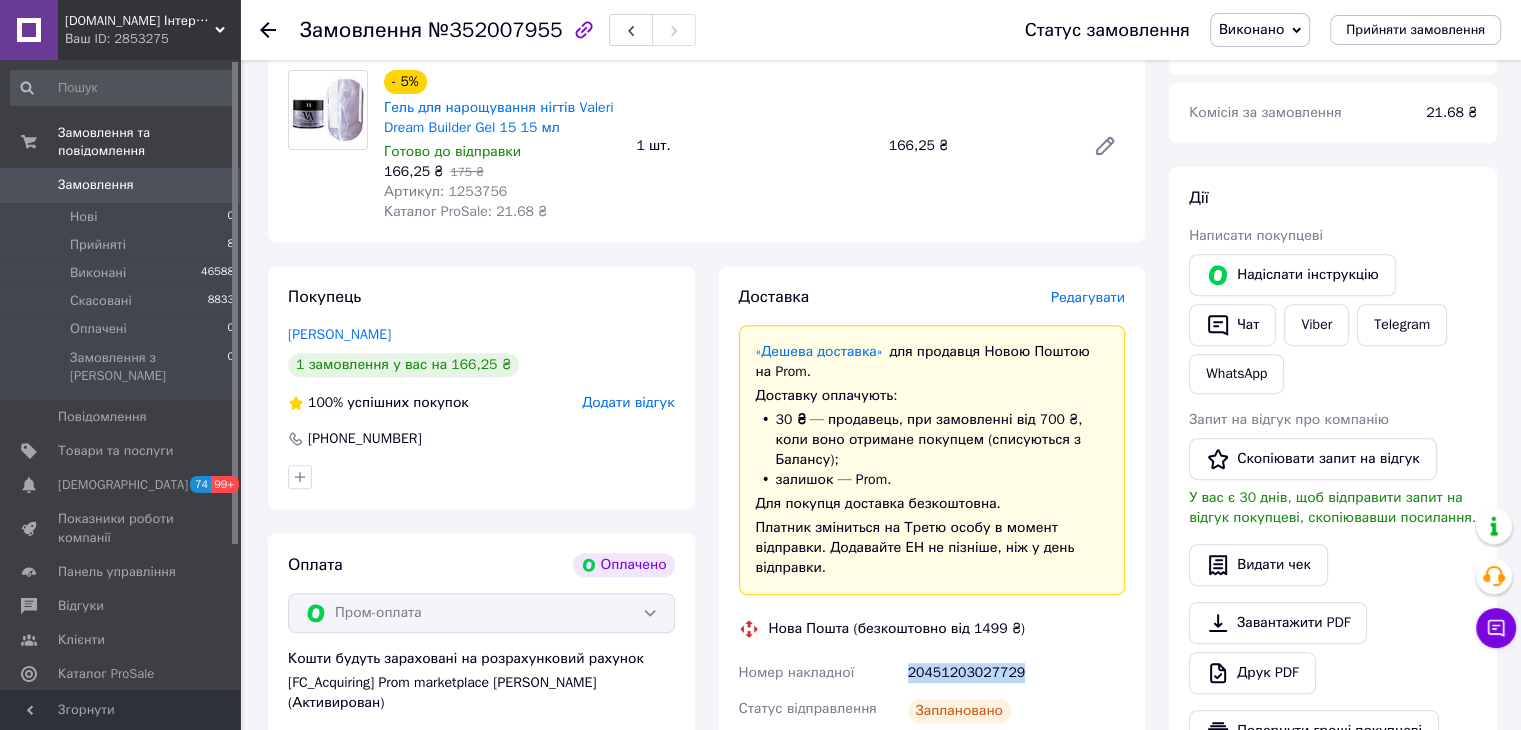scroll, scrollTop: 487, scrollLeft: 0, axis: vertical 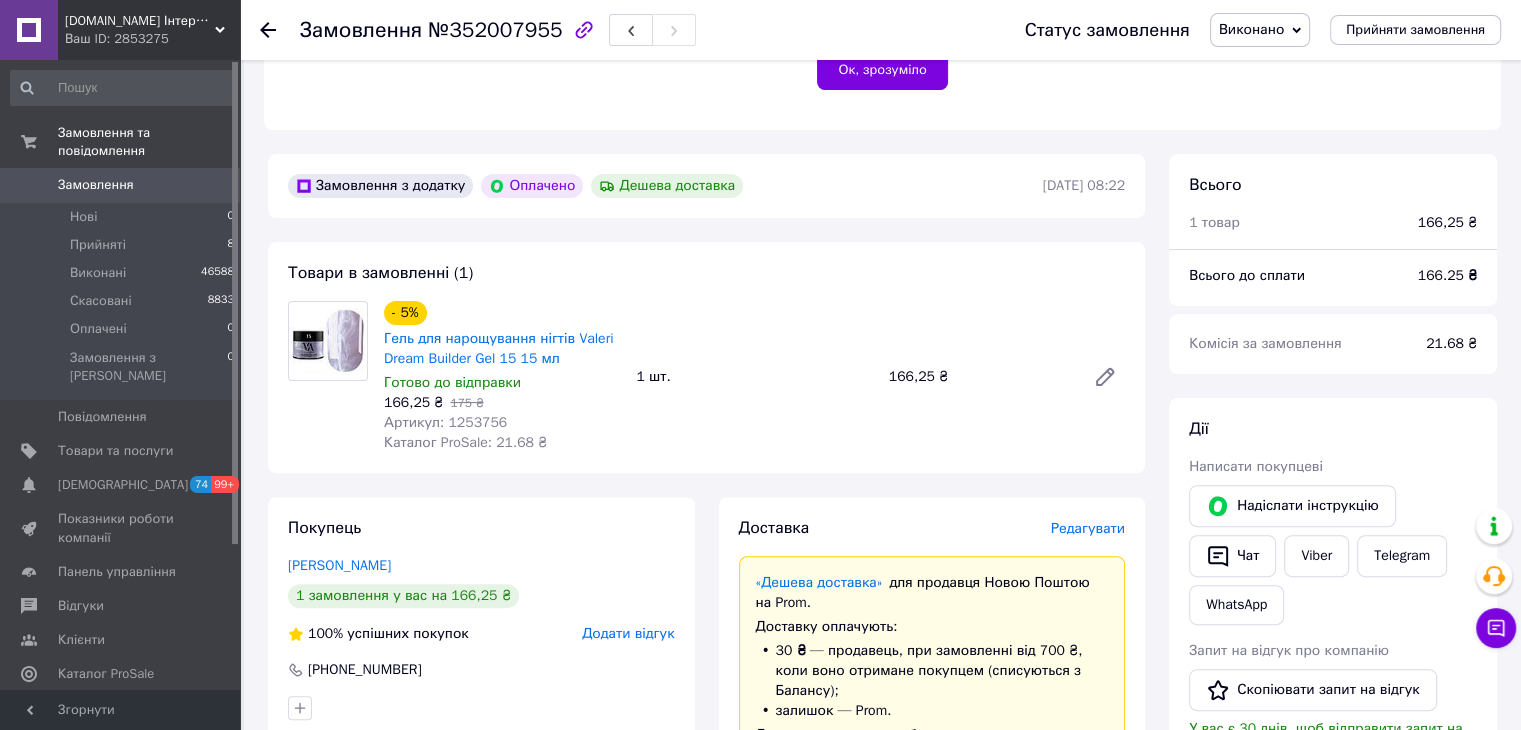 click on "Замовлення" at bounding box center (121, 185) 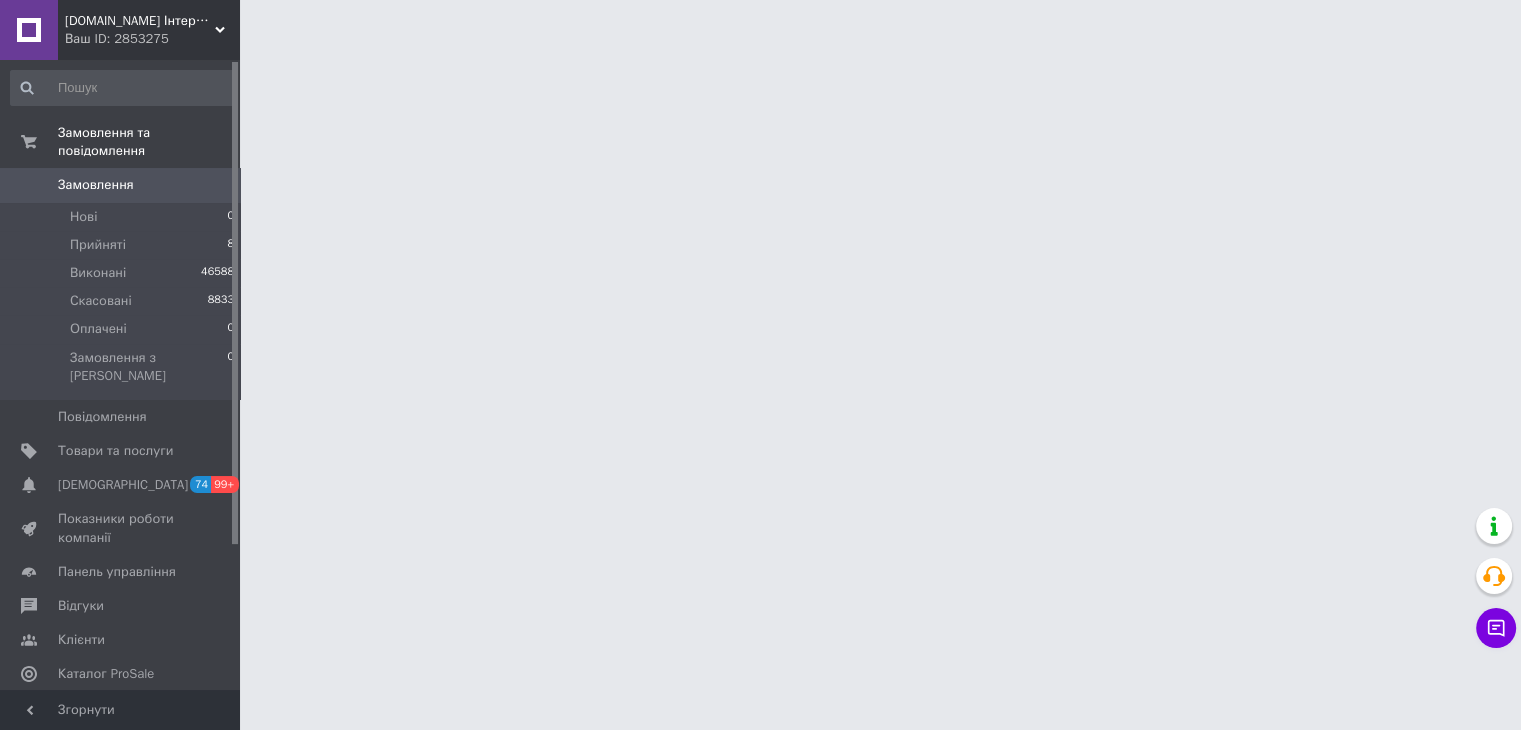 scroll, scrollTop: 0, scrollLeft: 0, axis: both 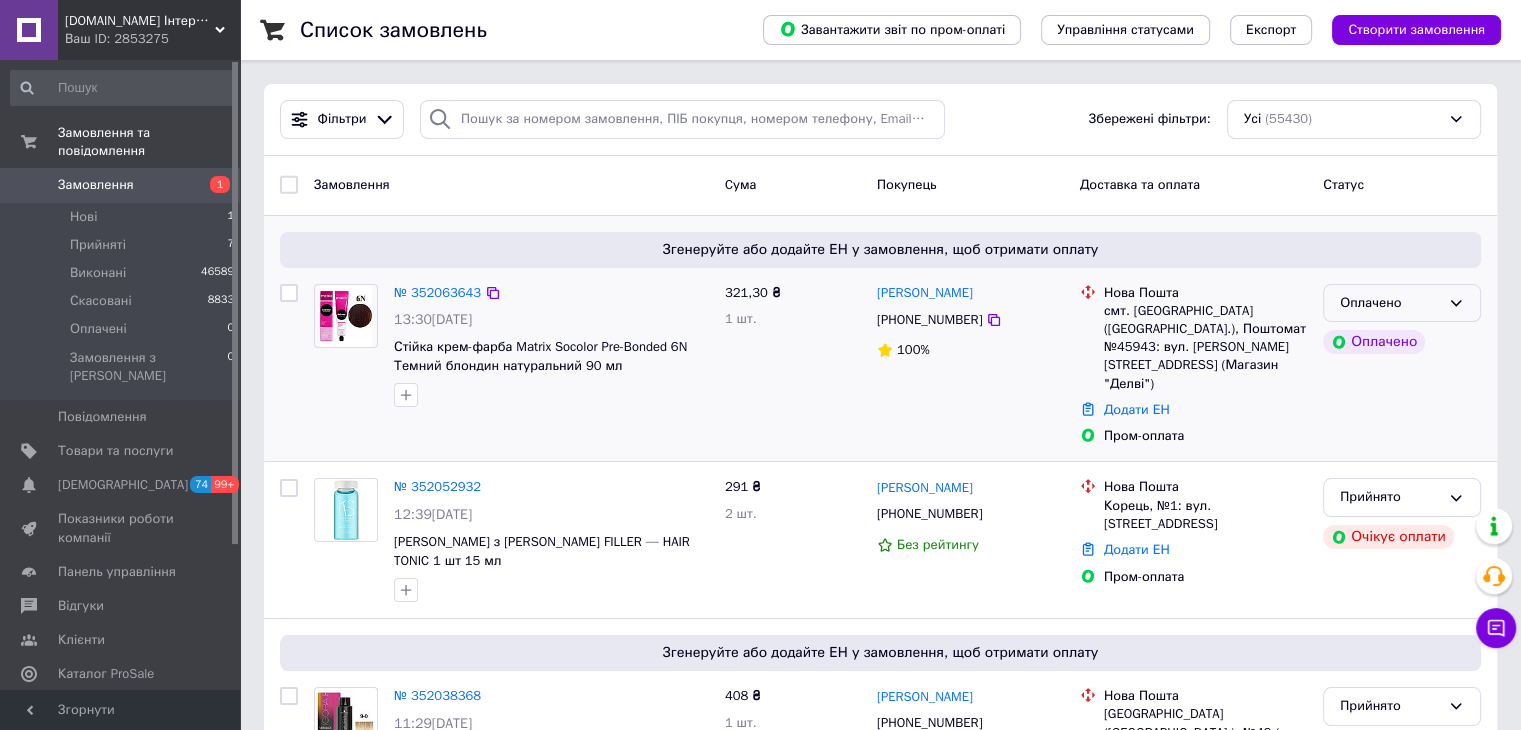 click on "Оплачено" at bounding box center [1402, 303] 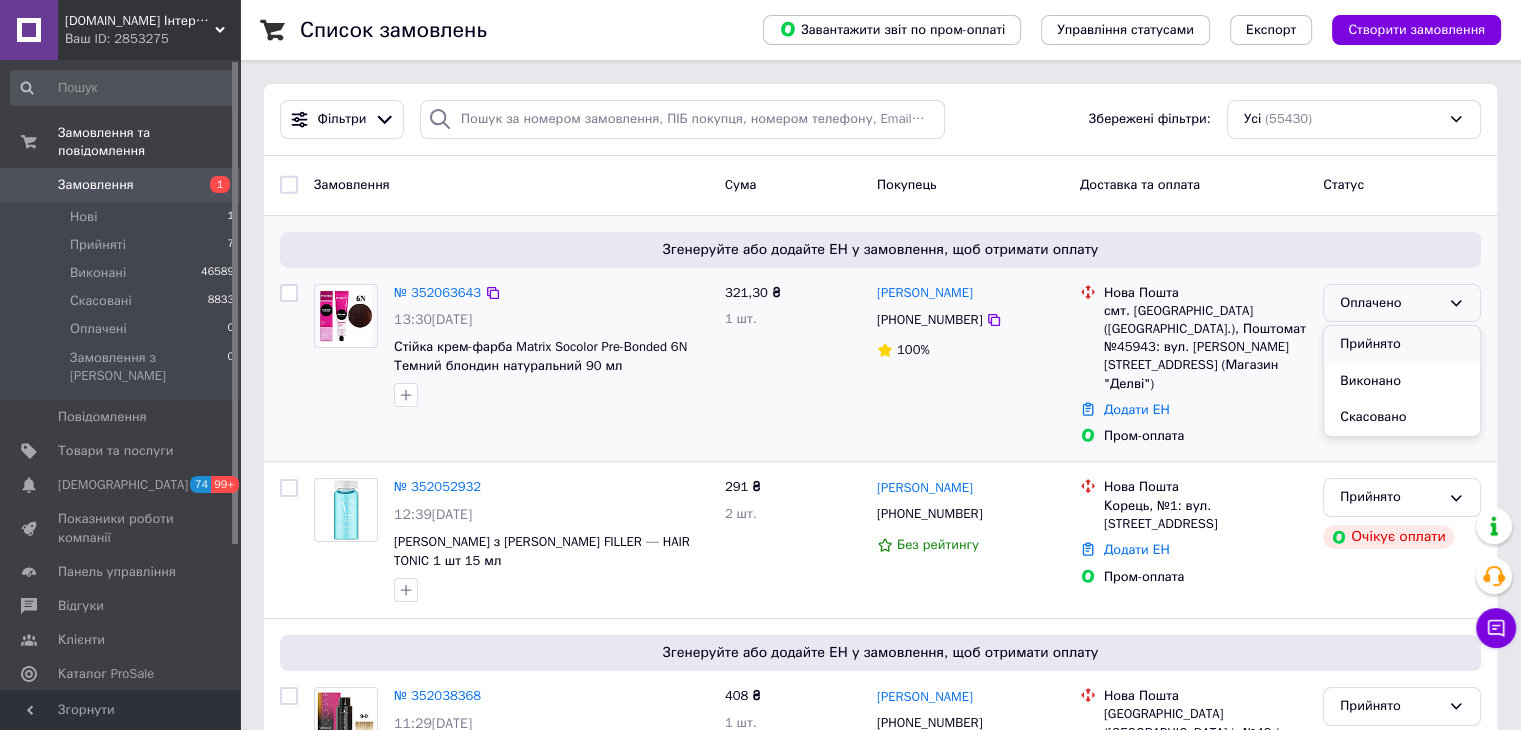 click on "Прийнято" at bounding box center [1402, 344] 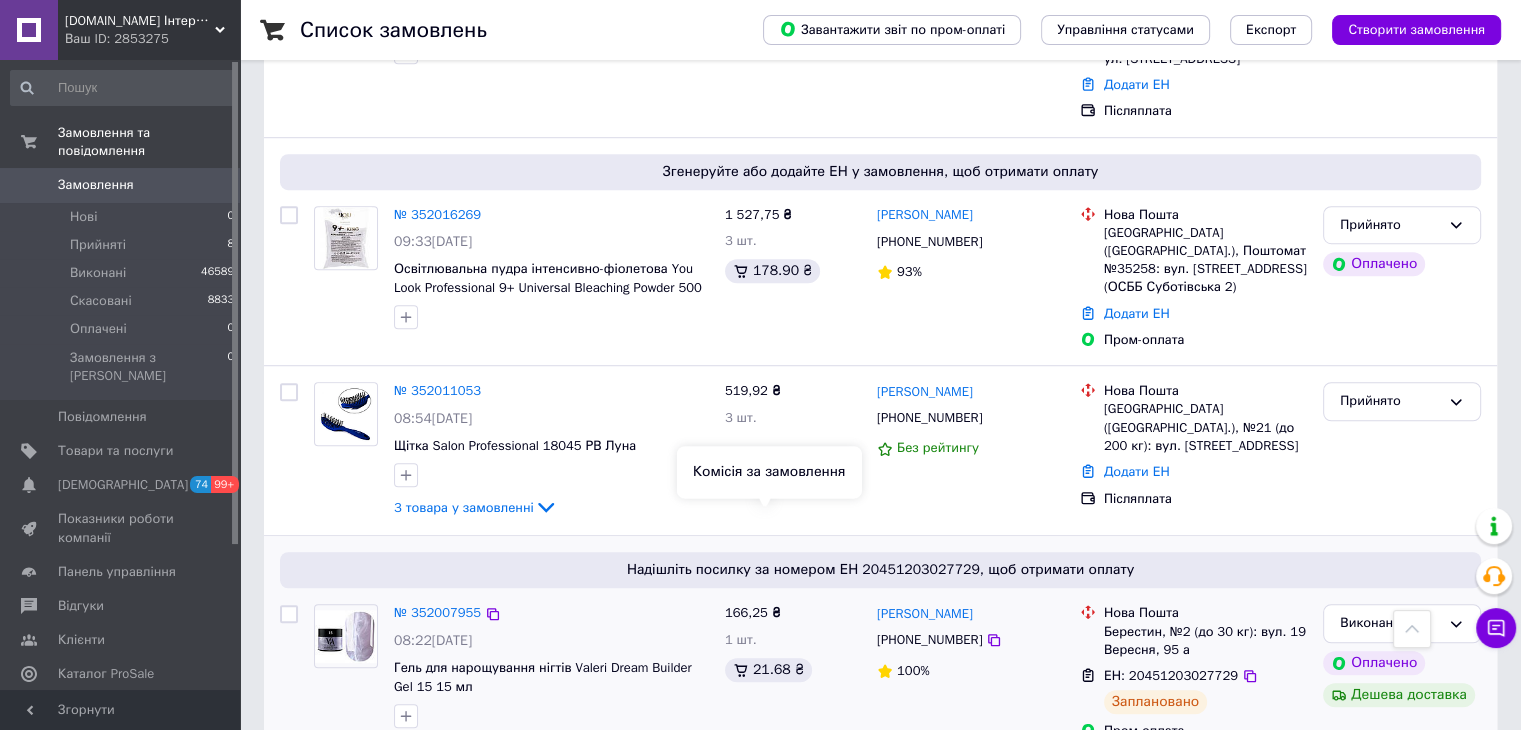 scroll, scrollTop: 1300, scrollLeft: 0, axis: vertical 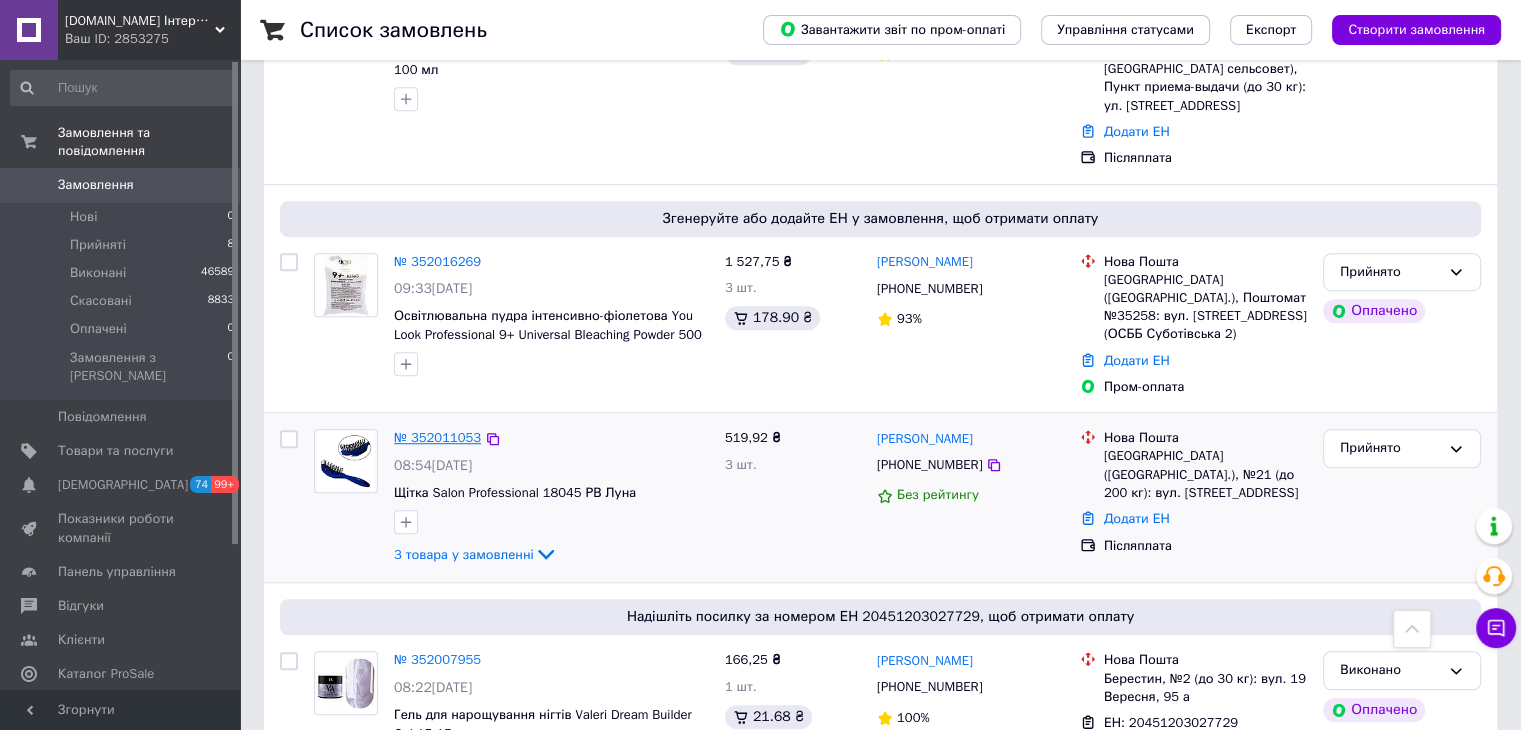 click on "№ 352011053" at bounding box center [437, 437] 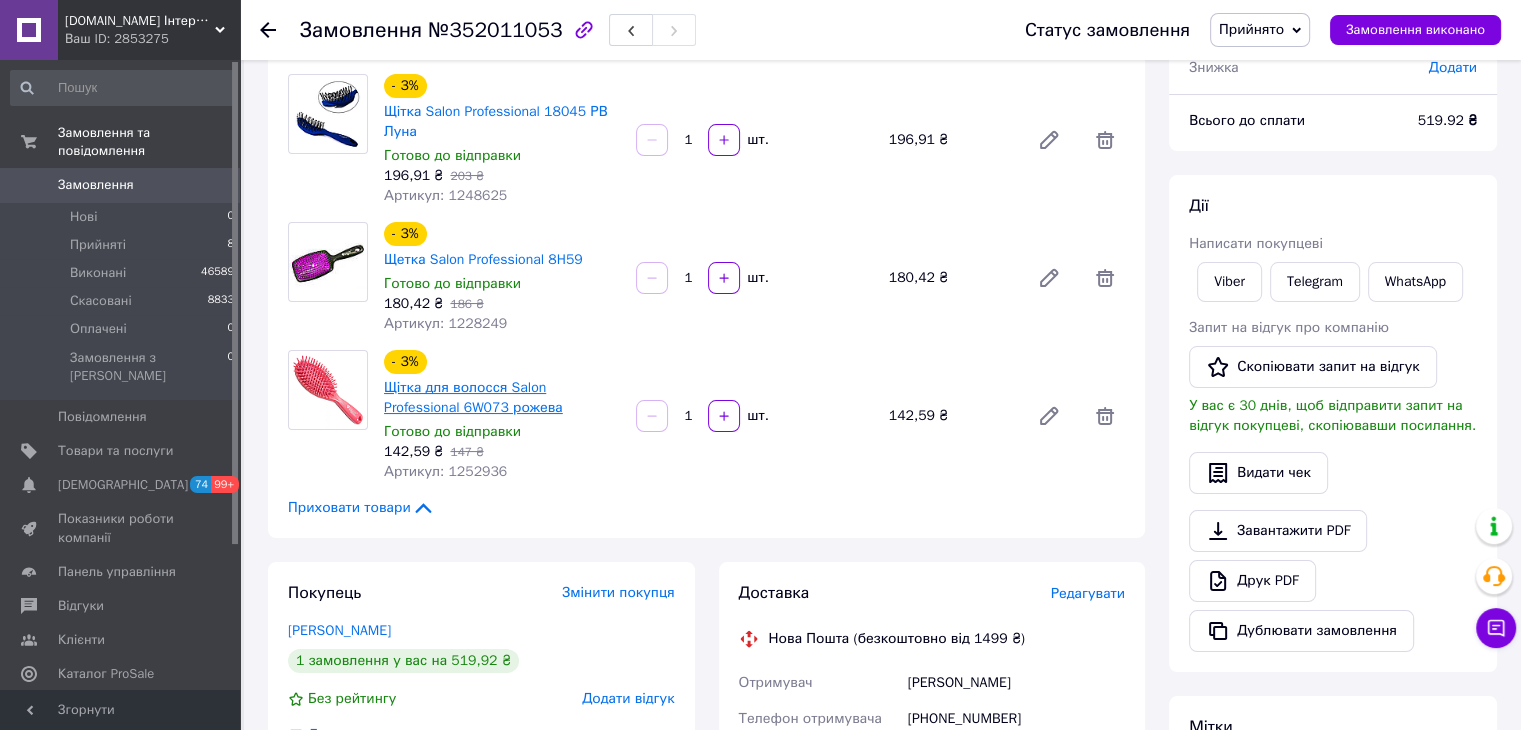 scroll, scrollTop: 0, scrollLeft: 0, axis: both 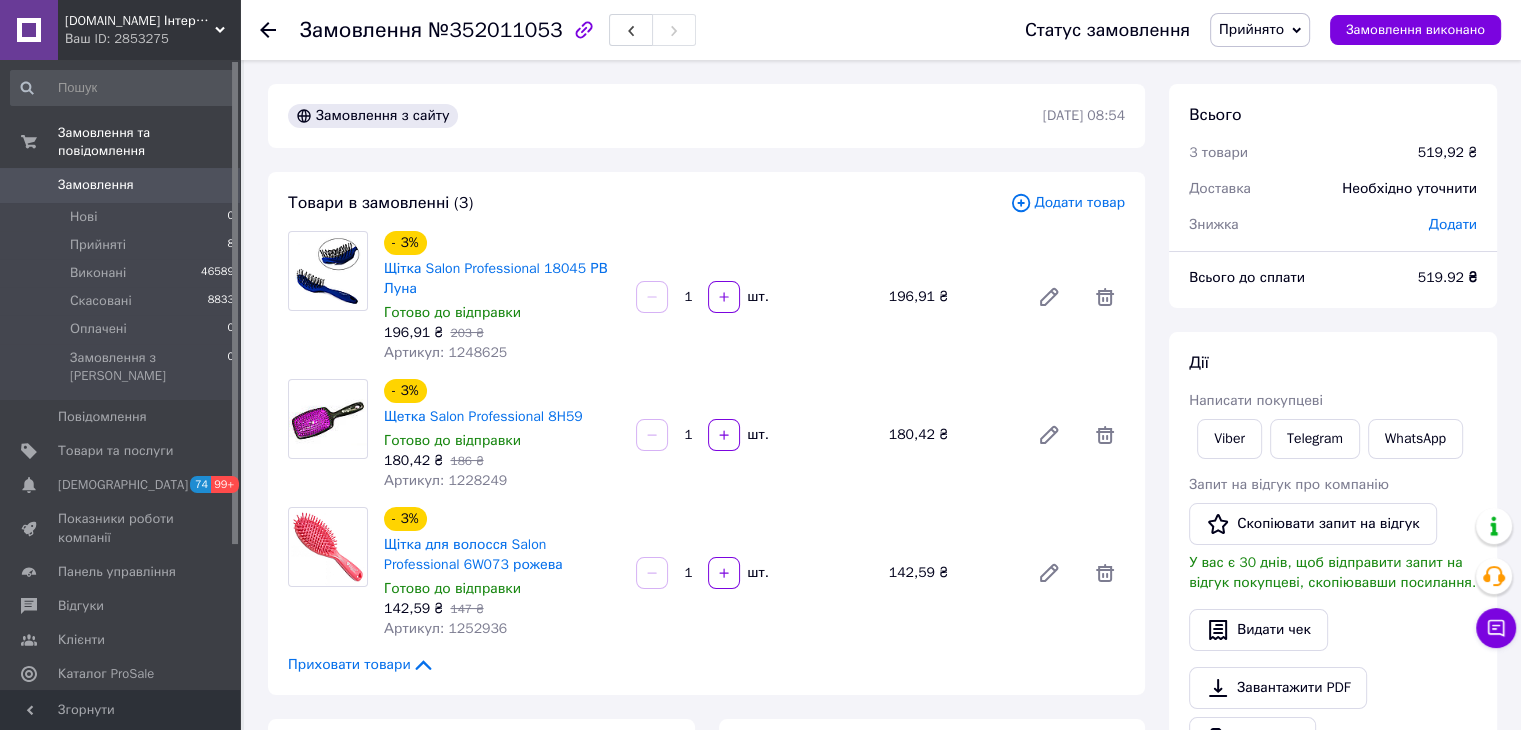 click on "Артикул: 1248625" at bounding box center [445, 352] 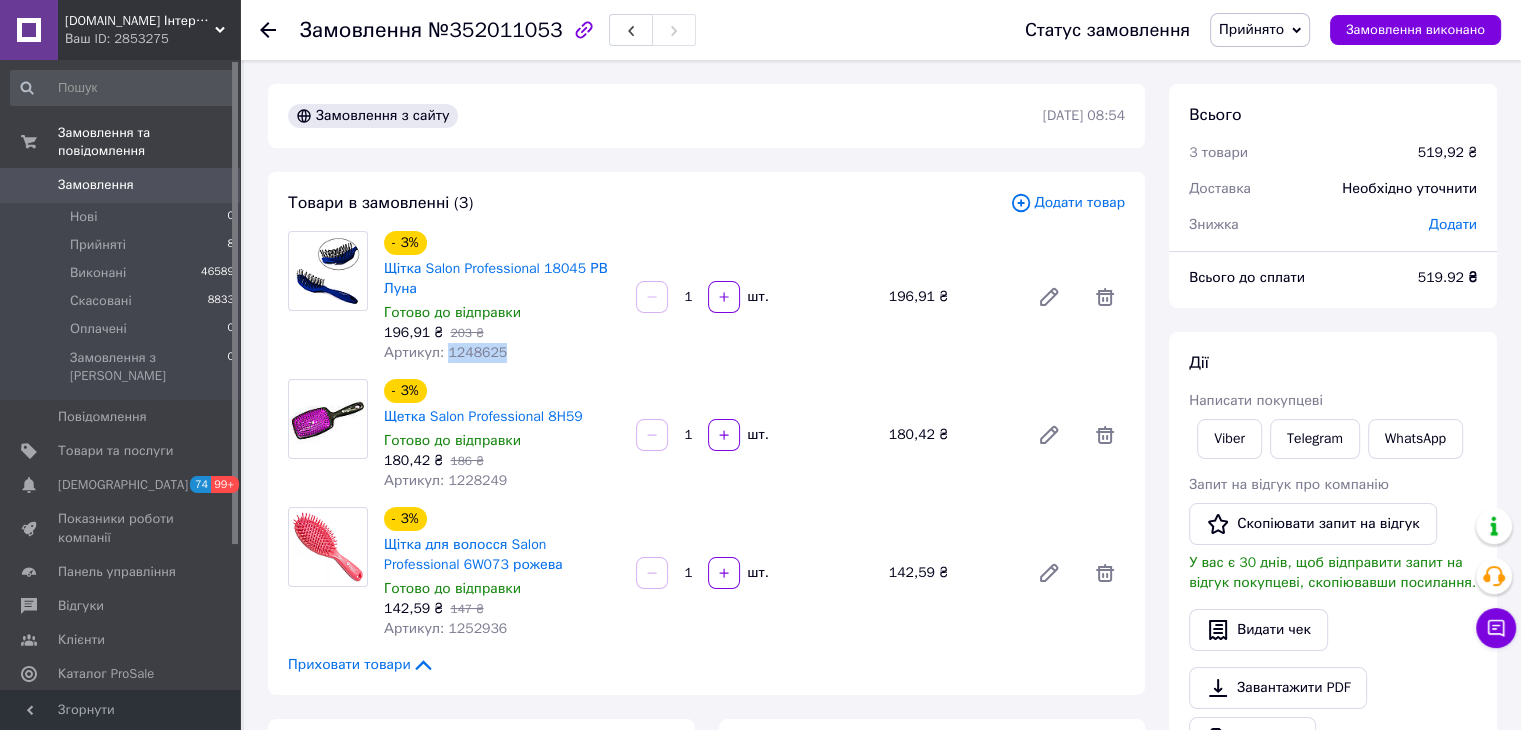click on "Артикул: 1248625" at bounding box center (445, 352) 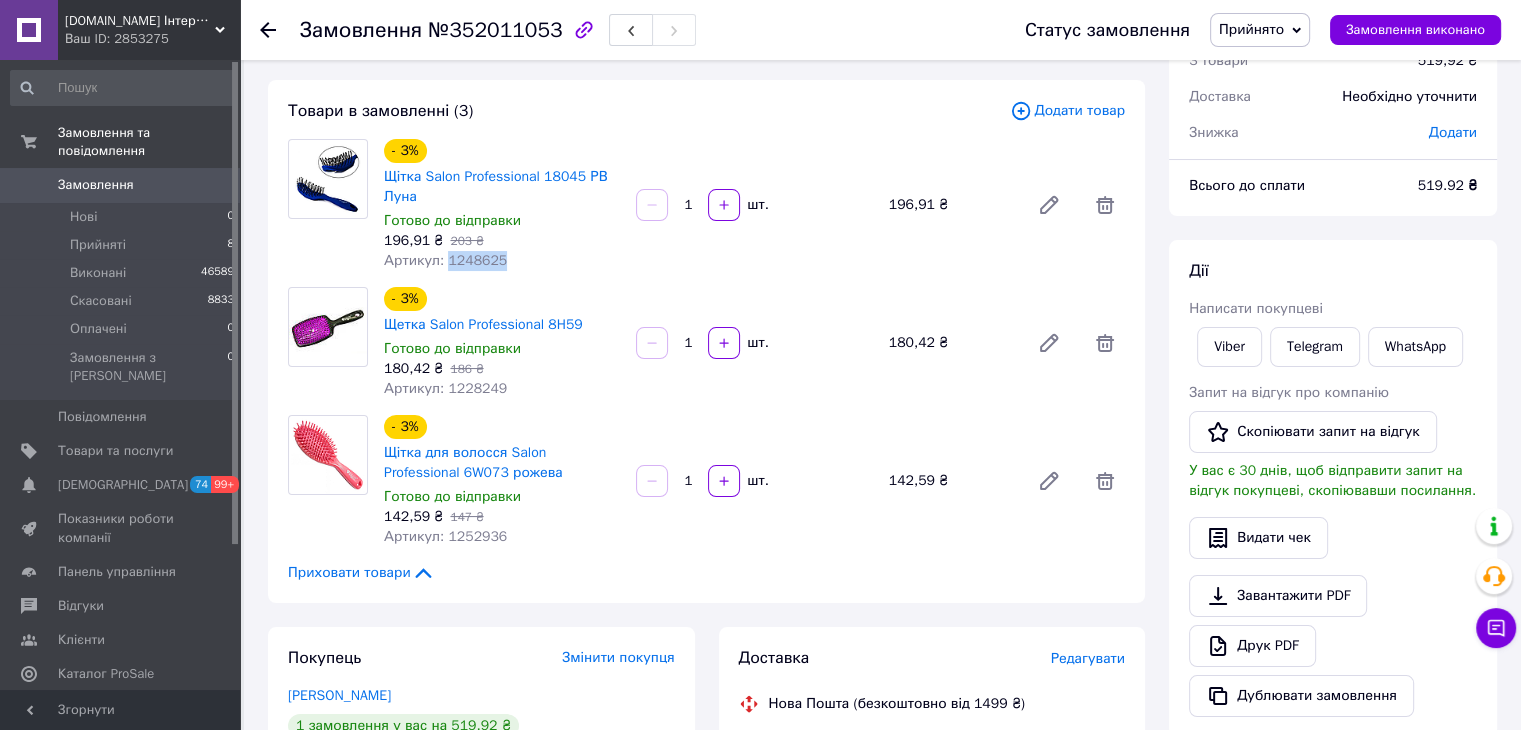 scroll, scrollTop: 200, scrollLeft: 0, axis: vertical 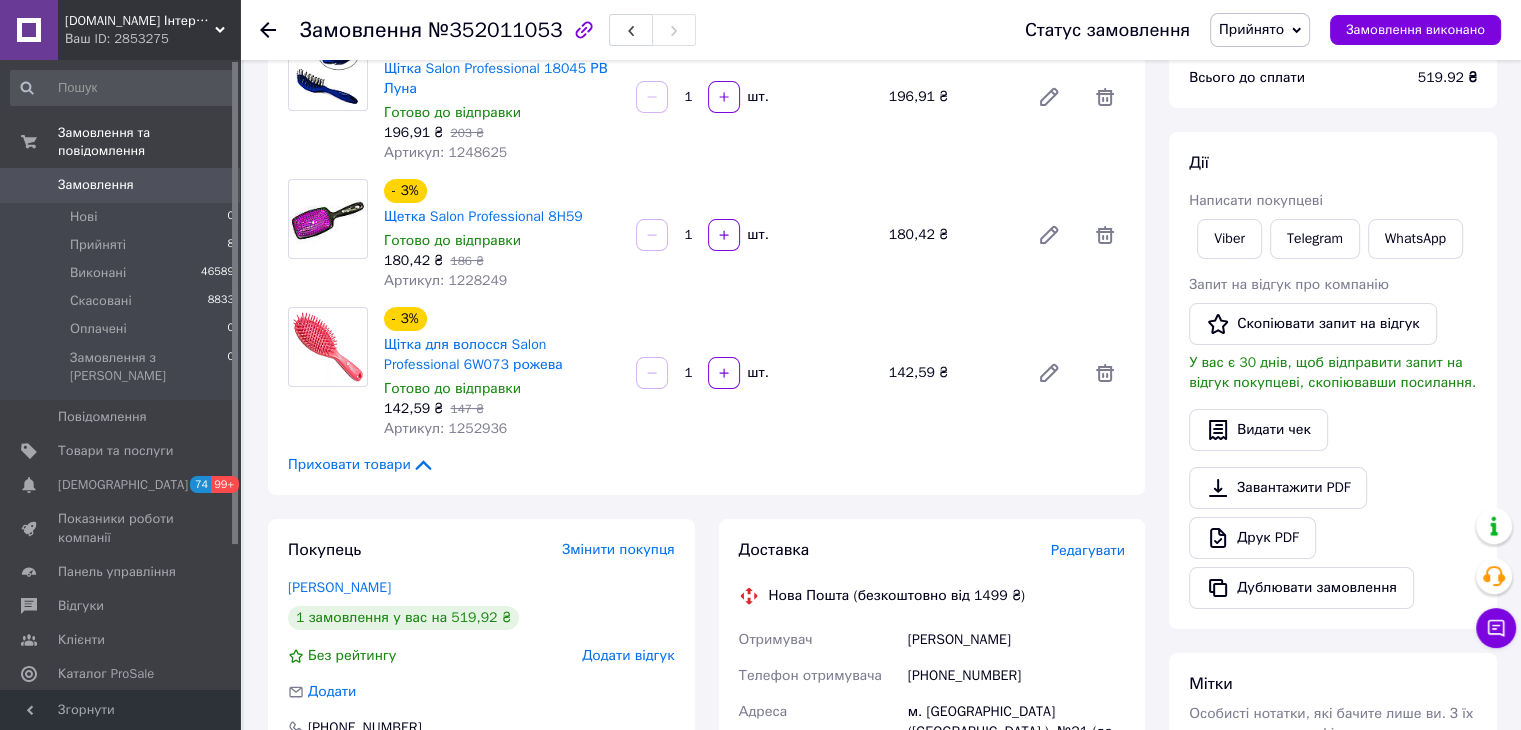 click on "Артикул: 1228249" at bounding box center [445, 280] 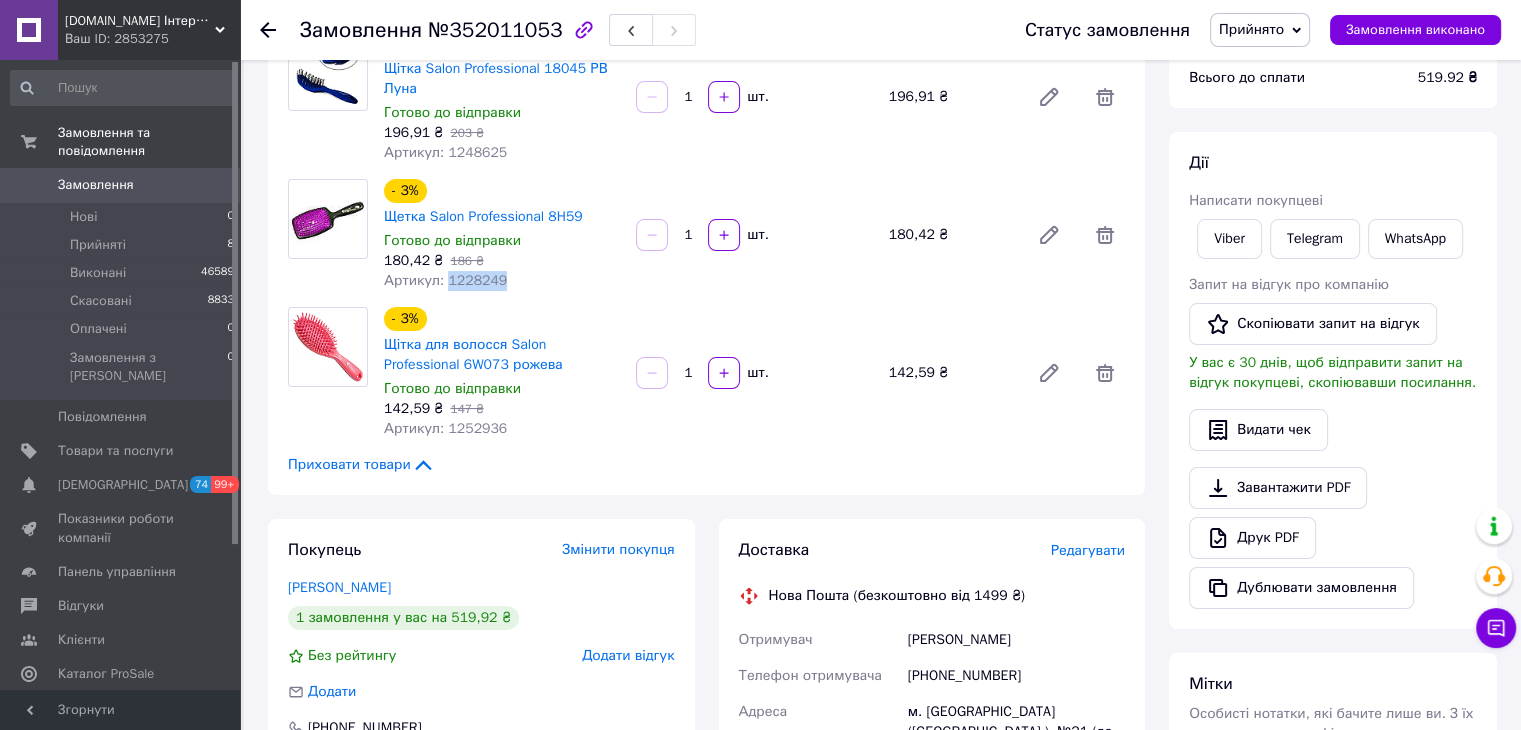 click on "Артикул: 1228249" at bounding box center (445, 280) 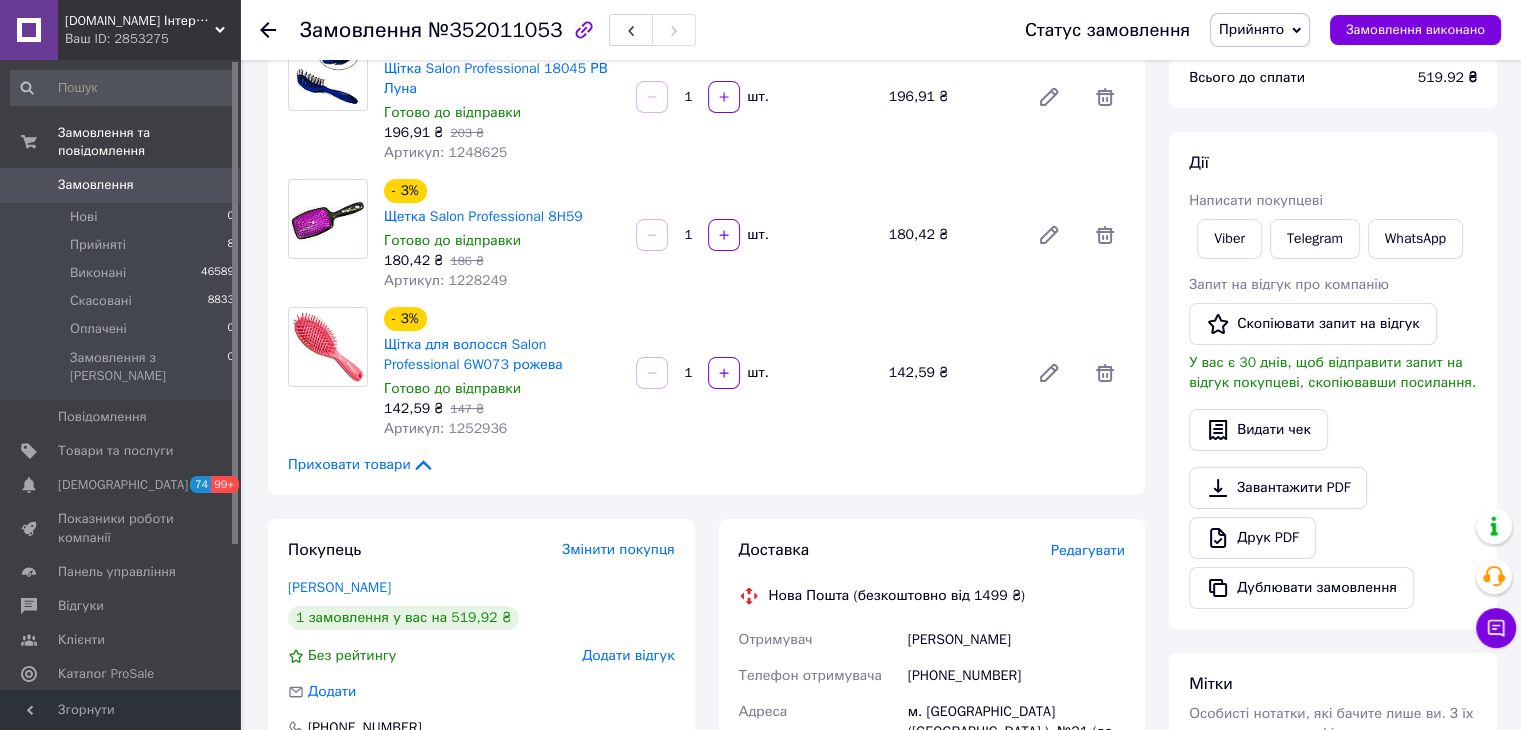 click on "147 ₴" at bounding box center (466, 409) 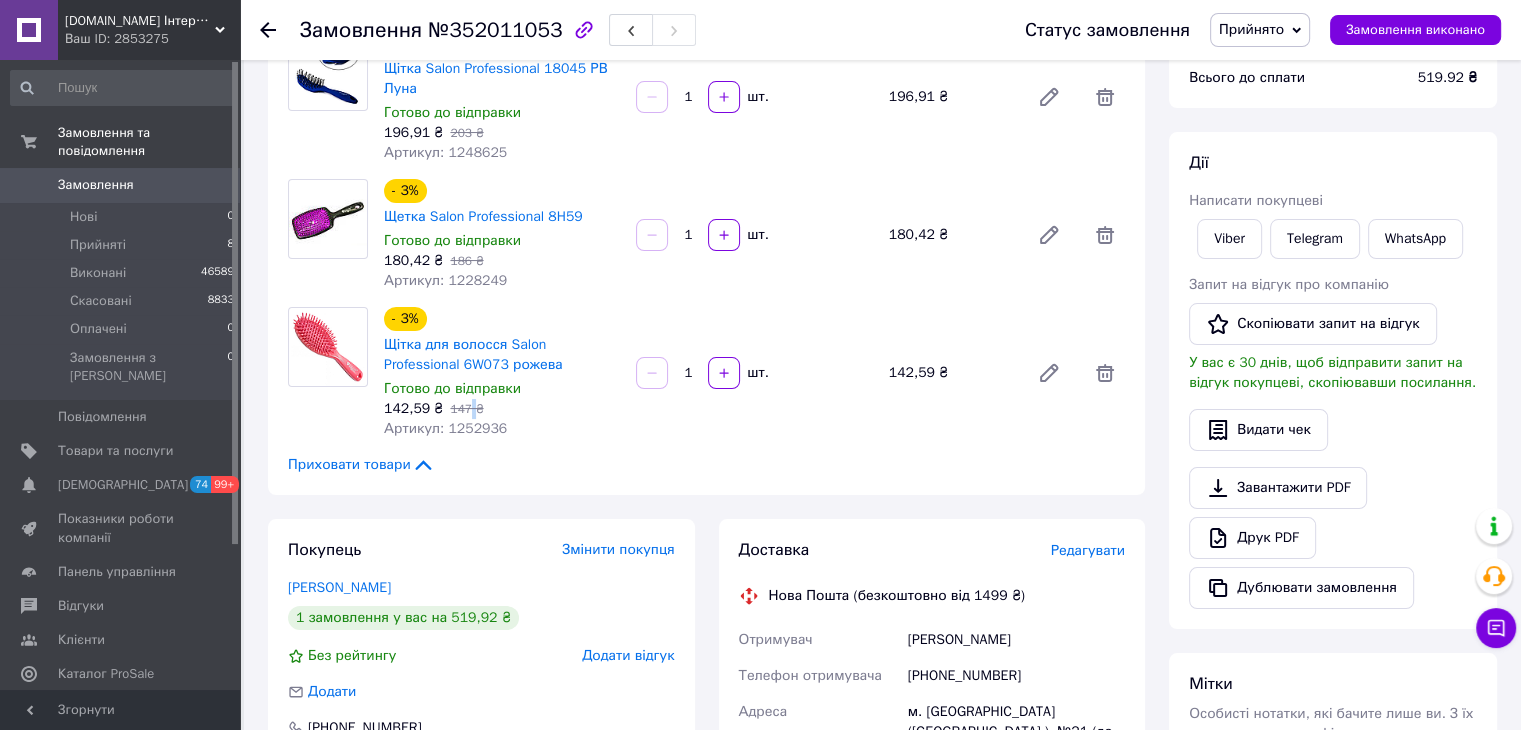 click on "147 ₴" at bounding box center [466, 409] 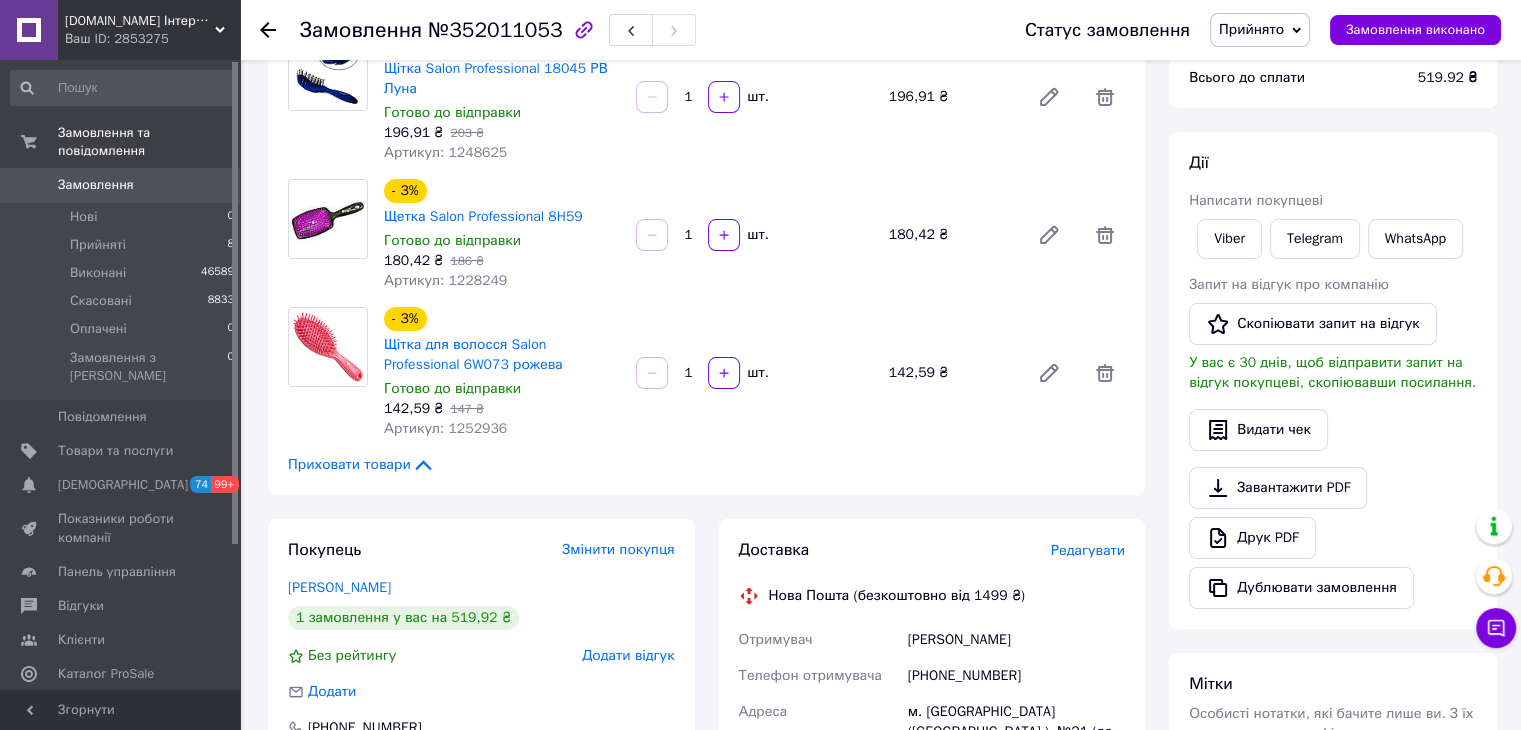 click on "Артикул: 1252936" at bounding box center (445, 428) 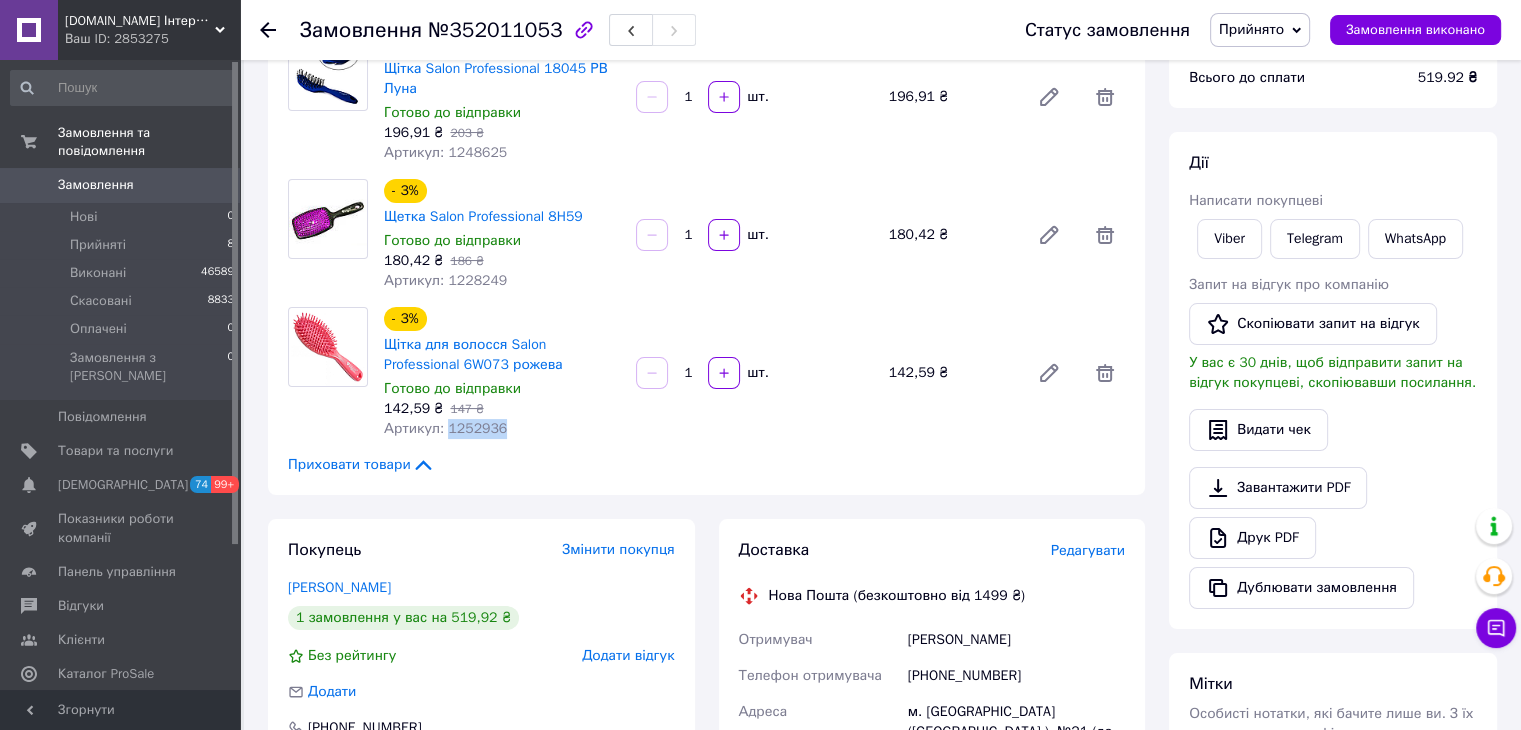 click on "Артикул: 1252936" at bounding box center (445, 428) 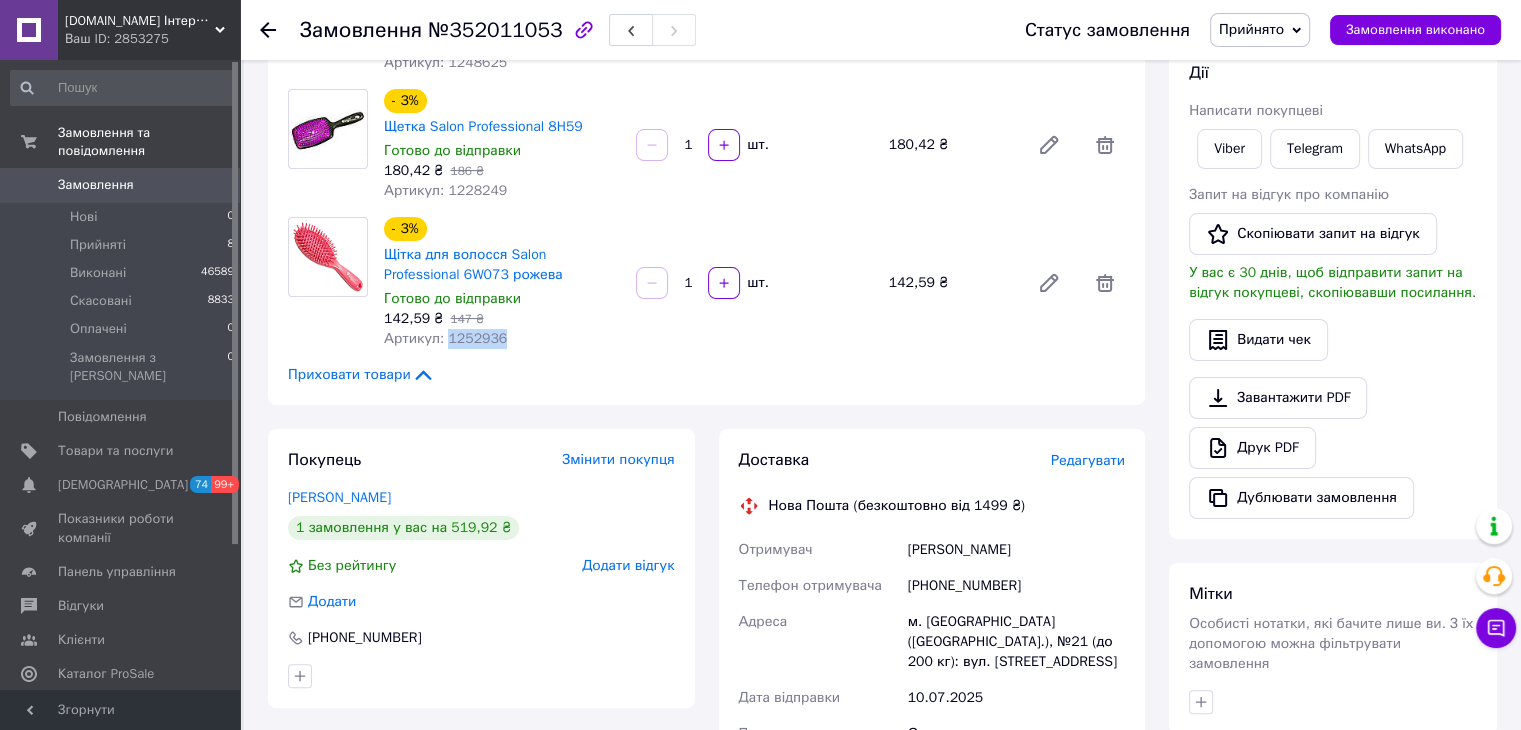 scroll, scrollTop: 300, scrollLeft: 0, axis: vertical 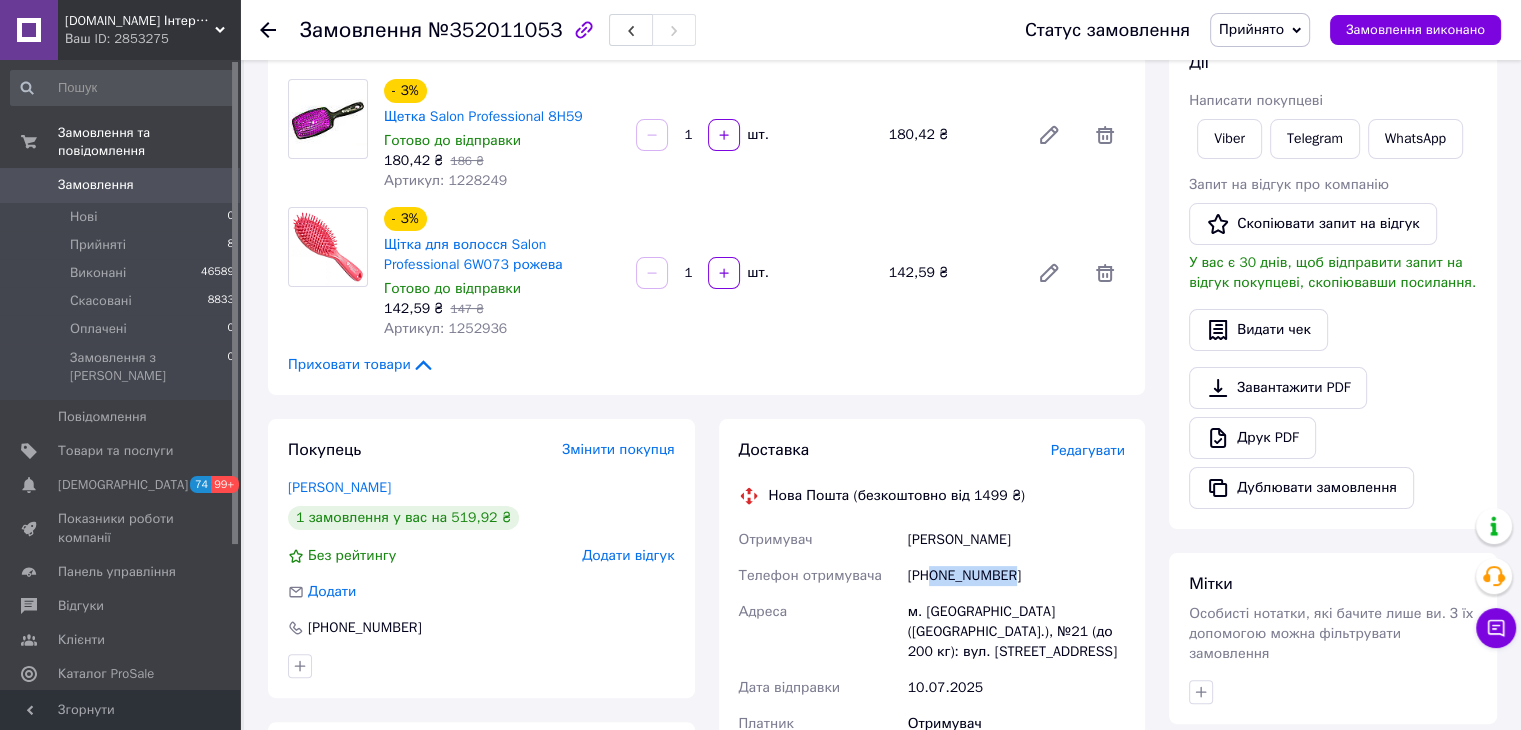 drag, startPoint x: 1016, startPoint y: 577, endPoint x: 931, endPoint y: 587, distance: 85.58621 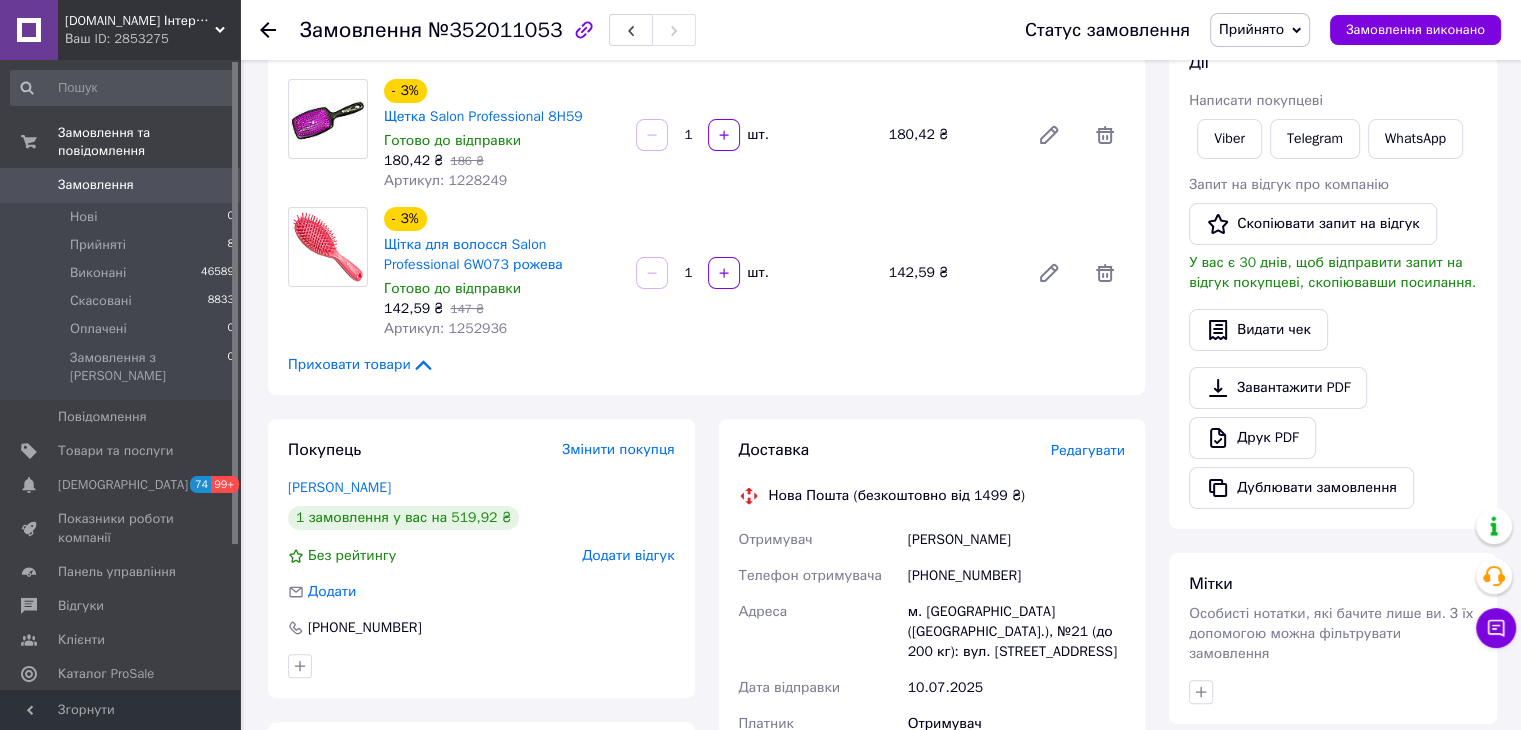 click on "м. Львів (Львівська обл.), №21 (до 200 кг): вул. Пасічна, 93Б" at bounding box center [1016, 632] 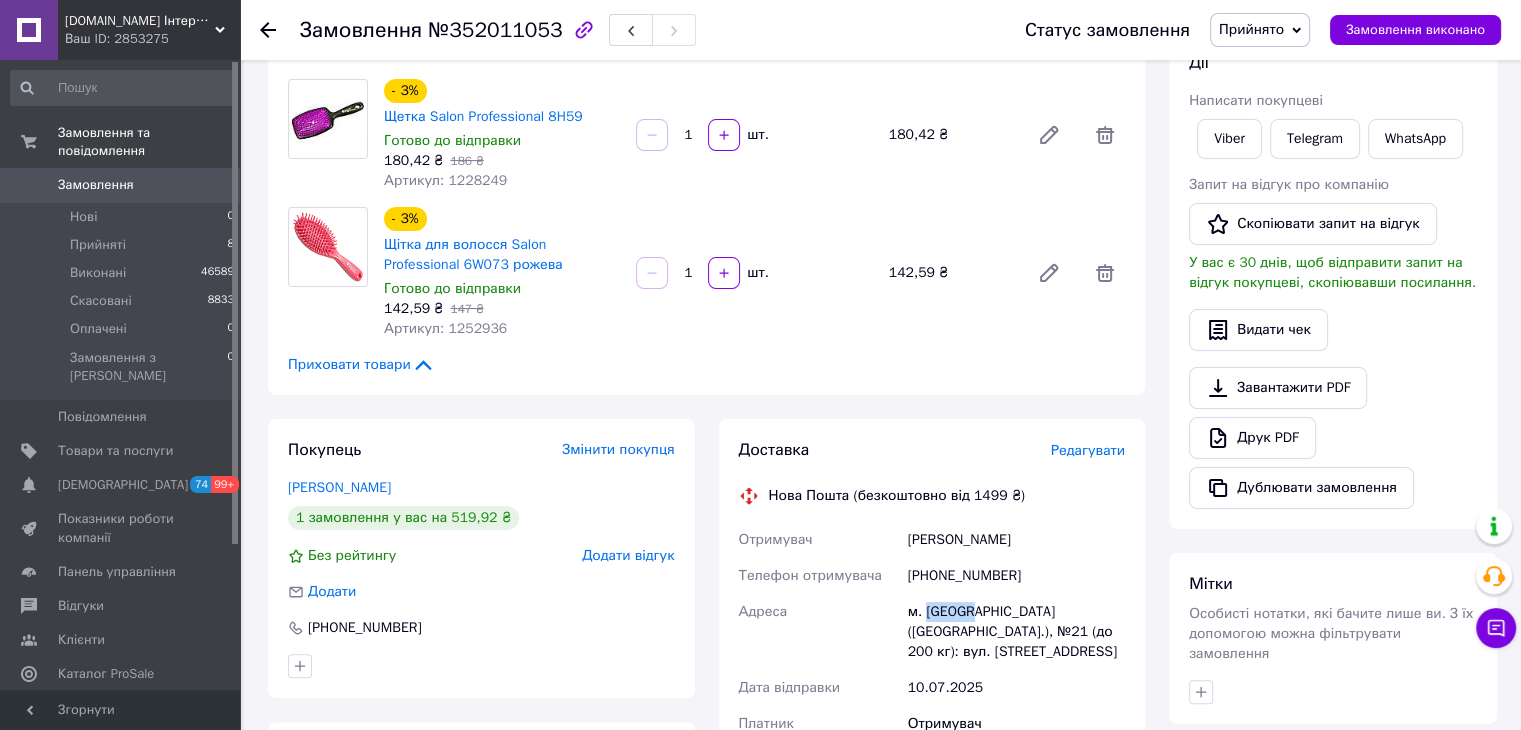 click on "м. Львів (Львівська обл.), №21 (до 200 кг): вул. Пасічна, 93Б" at bounding box center (1016, 632) 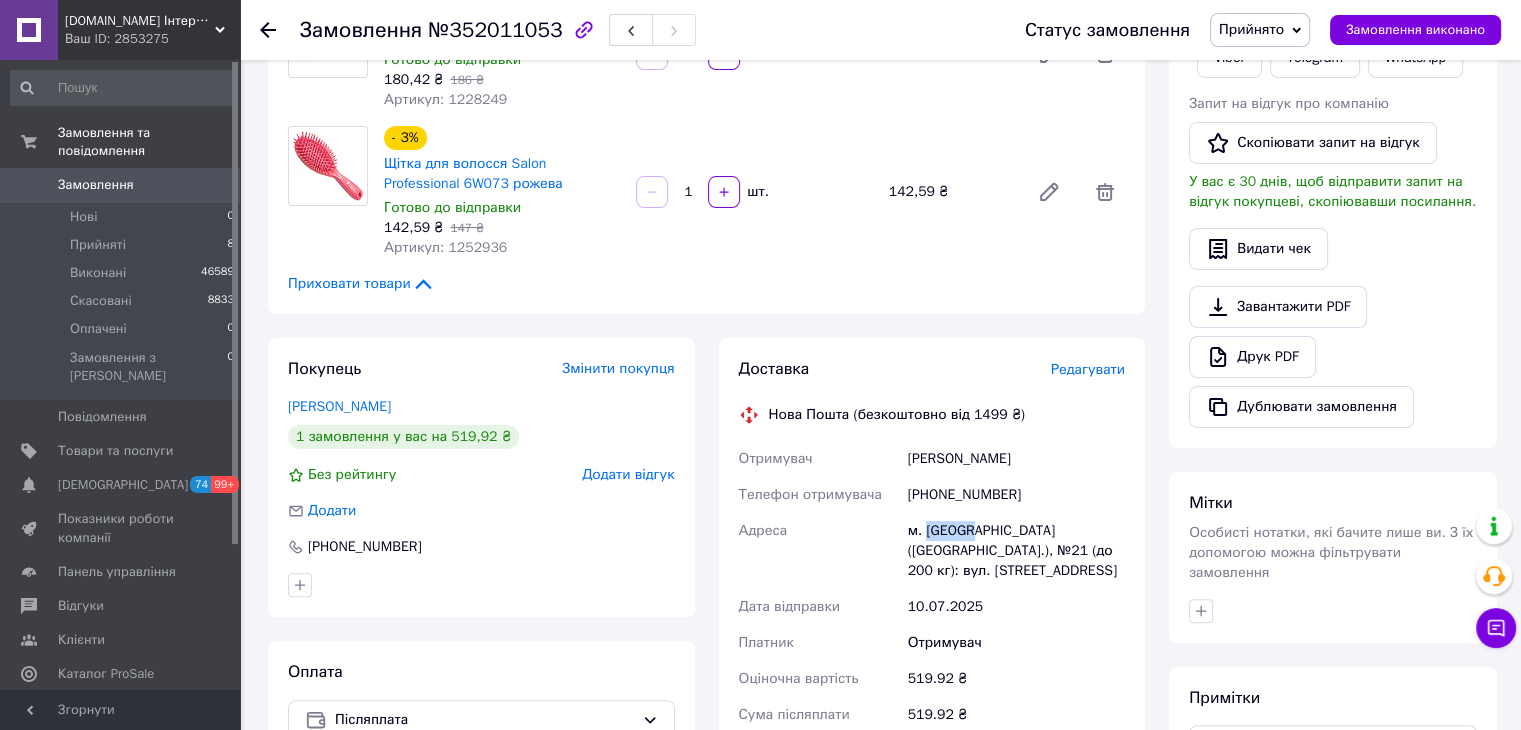 scroll, scrollTop: 500, scrollLeft: 0, axis: vertical 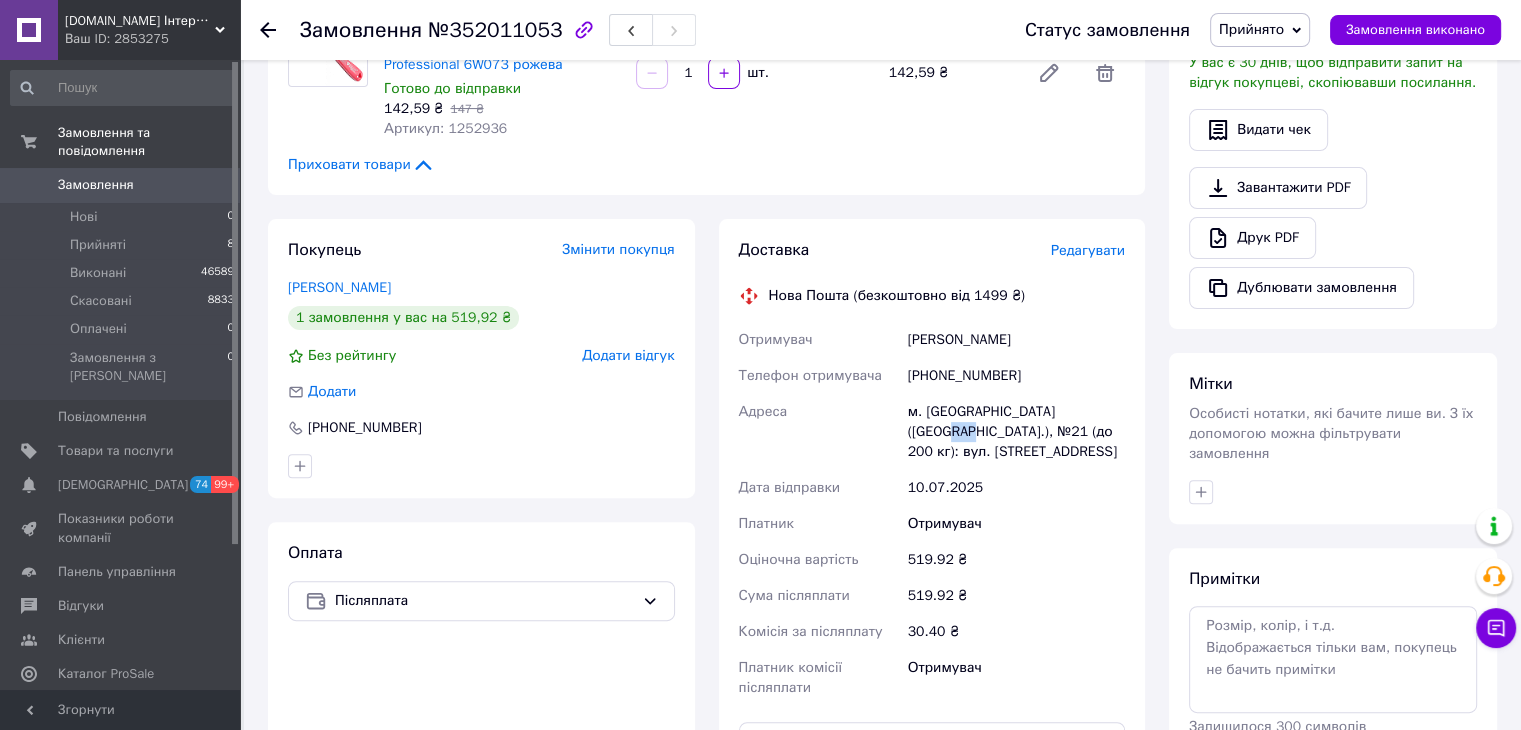 drag, startPoint x: 1110, startPoint y: 416, endPoint x: 1075, endPoint y: 417, distance: 35.014282 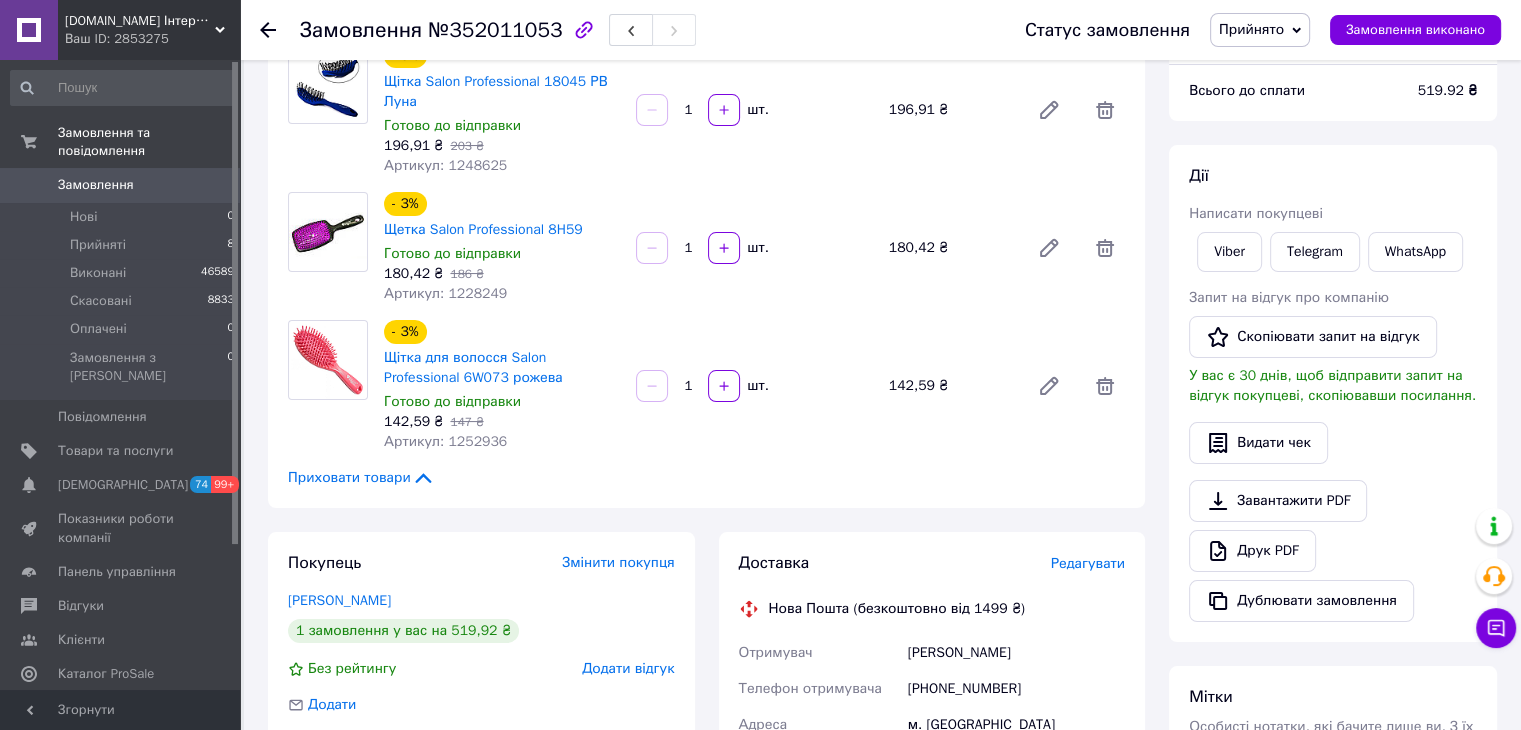 scroll, scrollTop: 300, scrollLeft: 0, axis: vertical 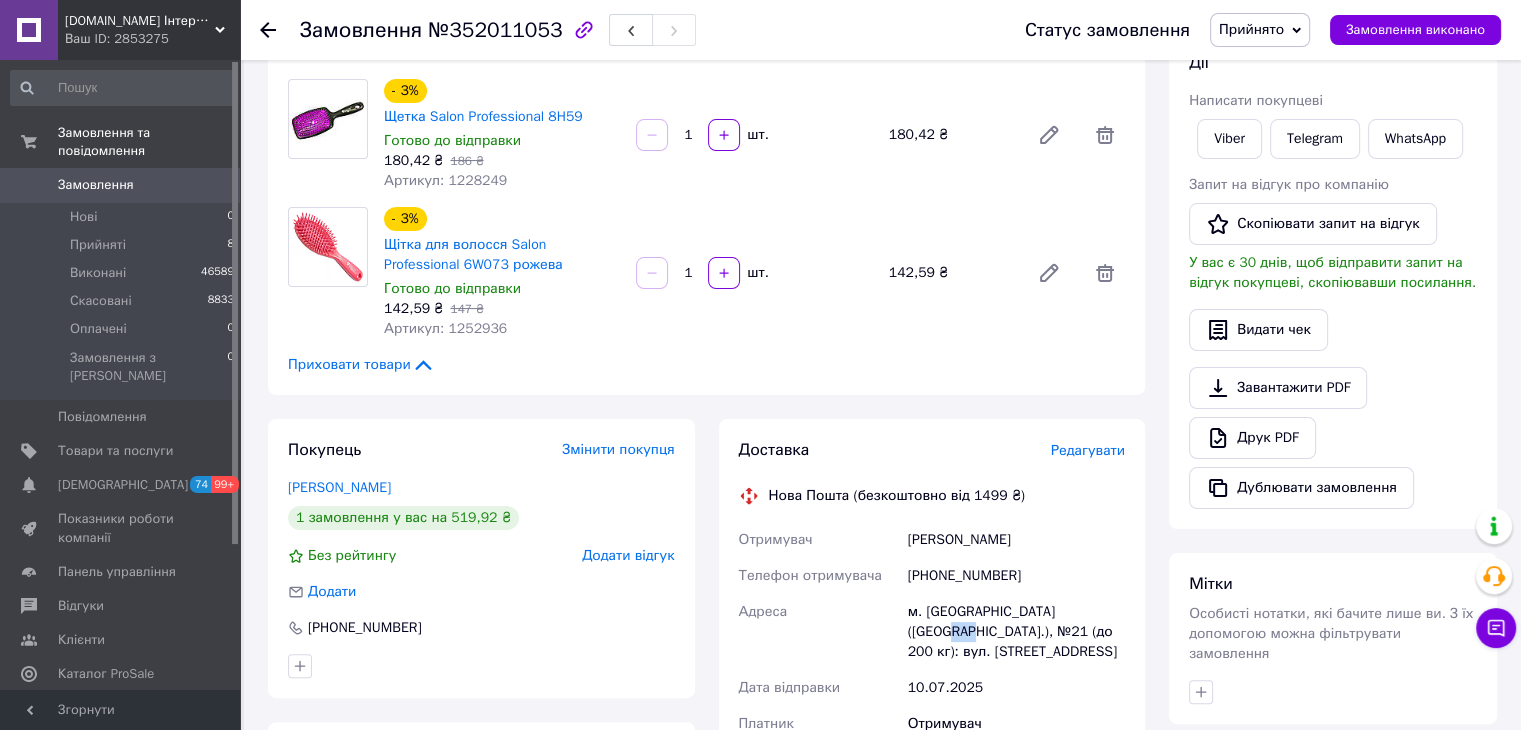 drag, startPoint x: 1088, startPoint y: 535, endPoint x: 1021, endPoint y: 572, distance: 76.537575 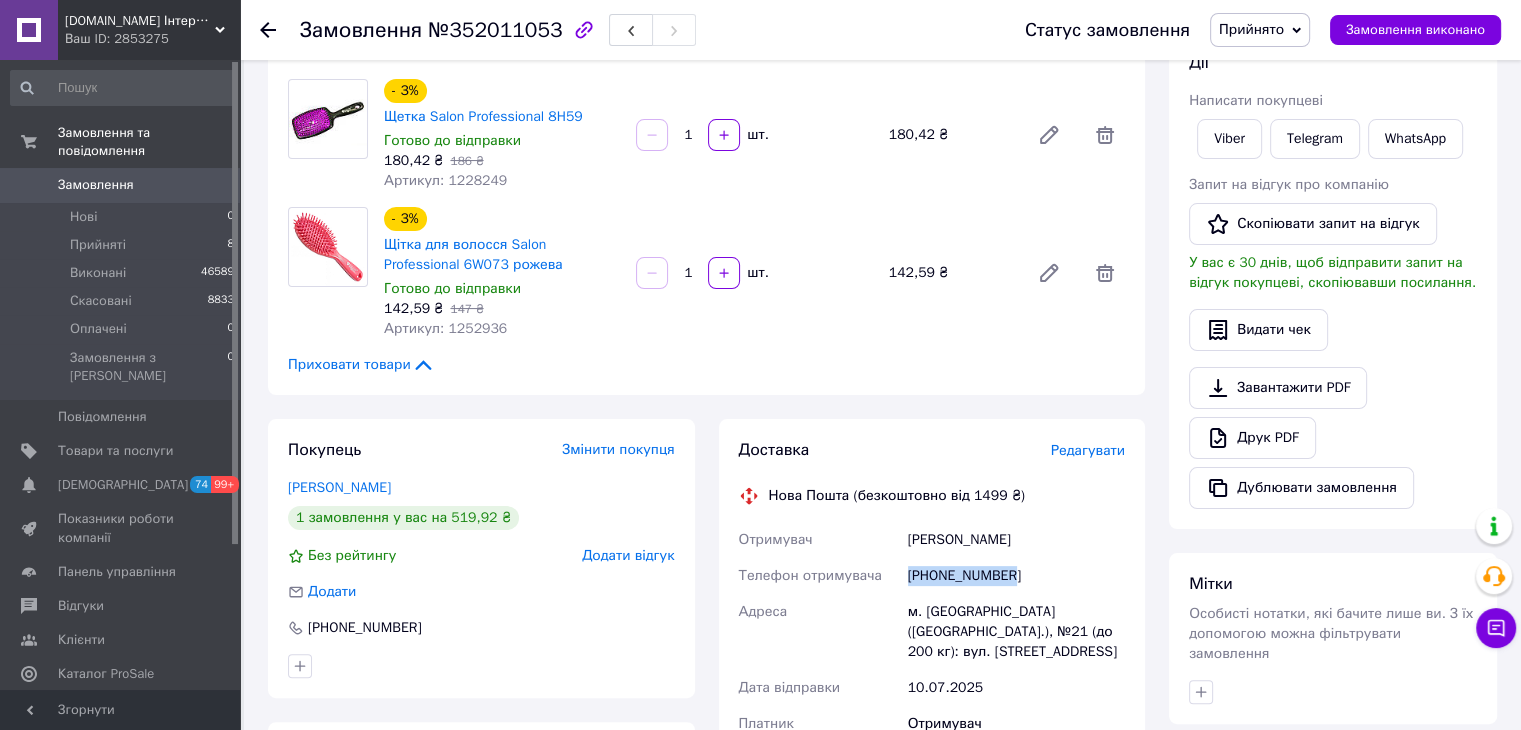 drag, startPoint x: 986, startPoint y: 585, endPoint x: 907, endPoint y: 584, distance: 79.00633 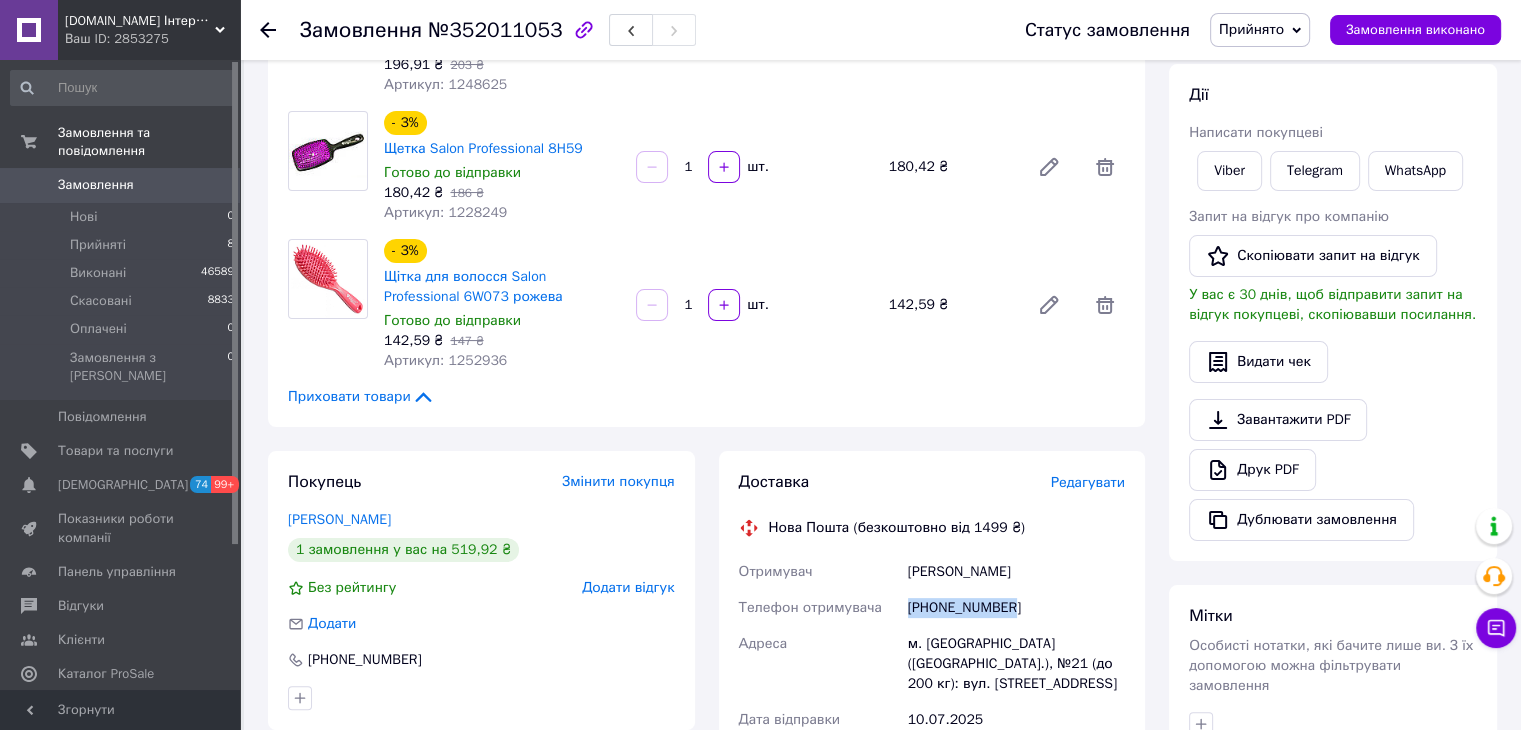 scroll, scrollTop: 0, scrollLeft: 0, axis: both 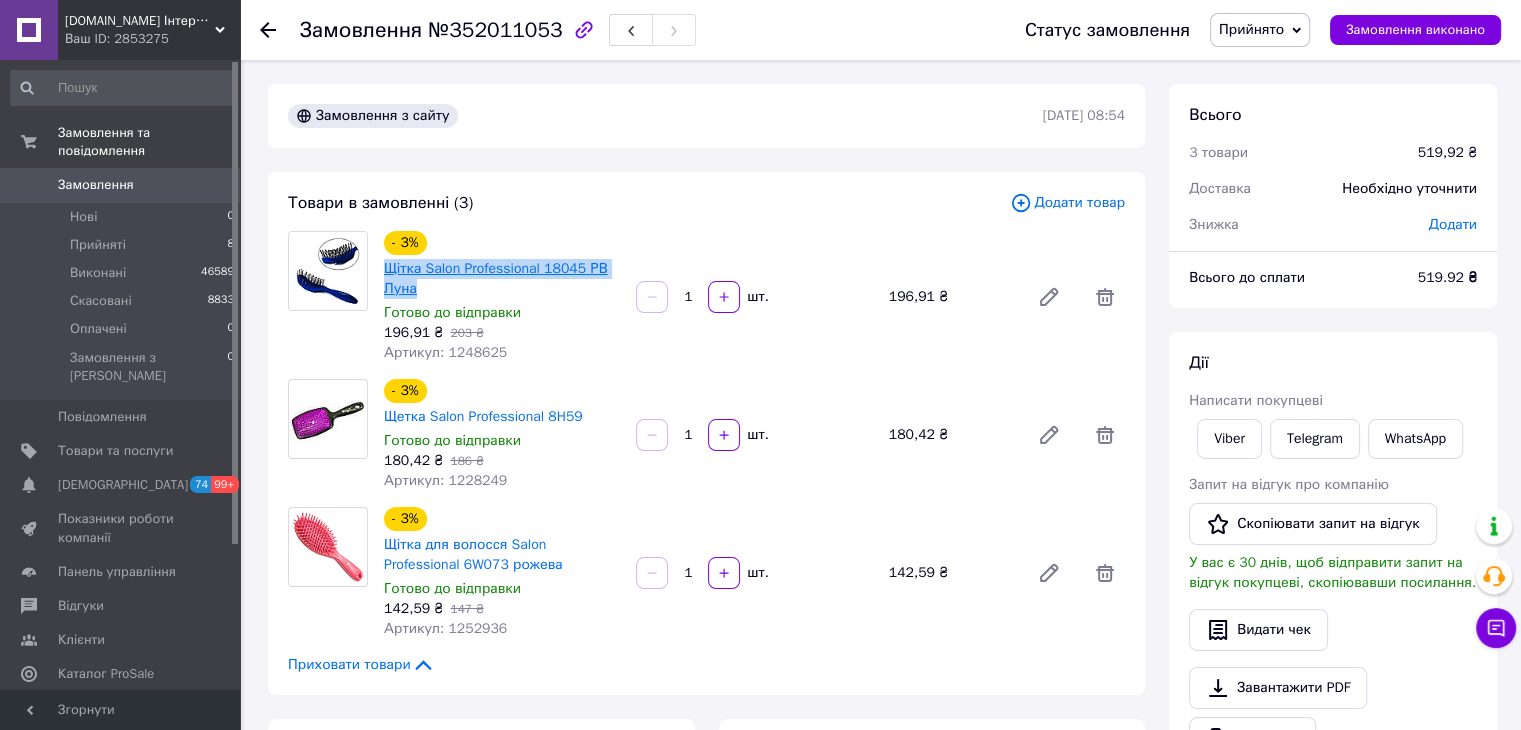 drag, startPoint x: 428, startPoint y: 298, endPoint x: 386, endPoint y: 268, distance: 51.613953 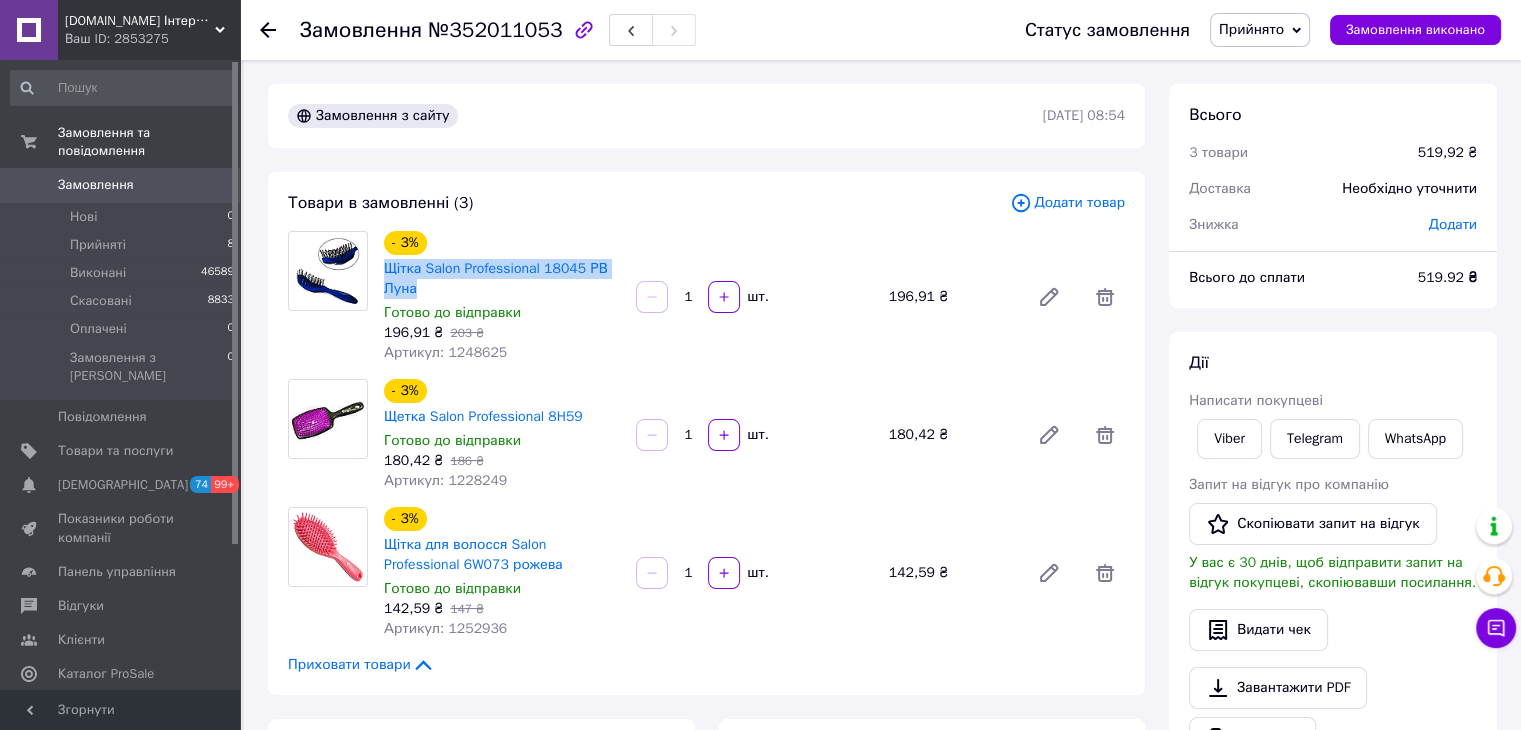 copy on "Щітка Salon Professional 18045 РВ Луна" 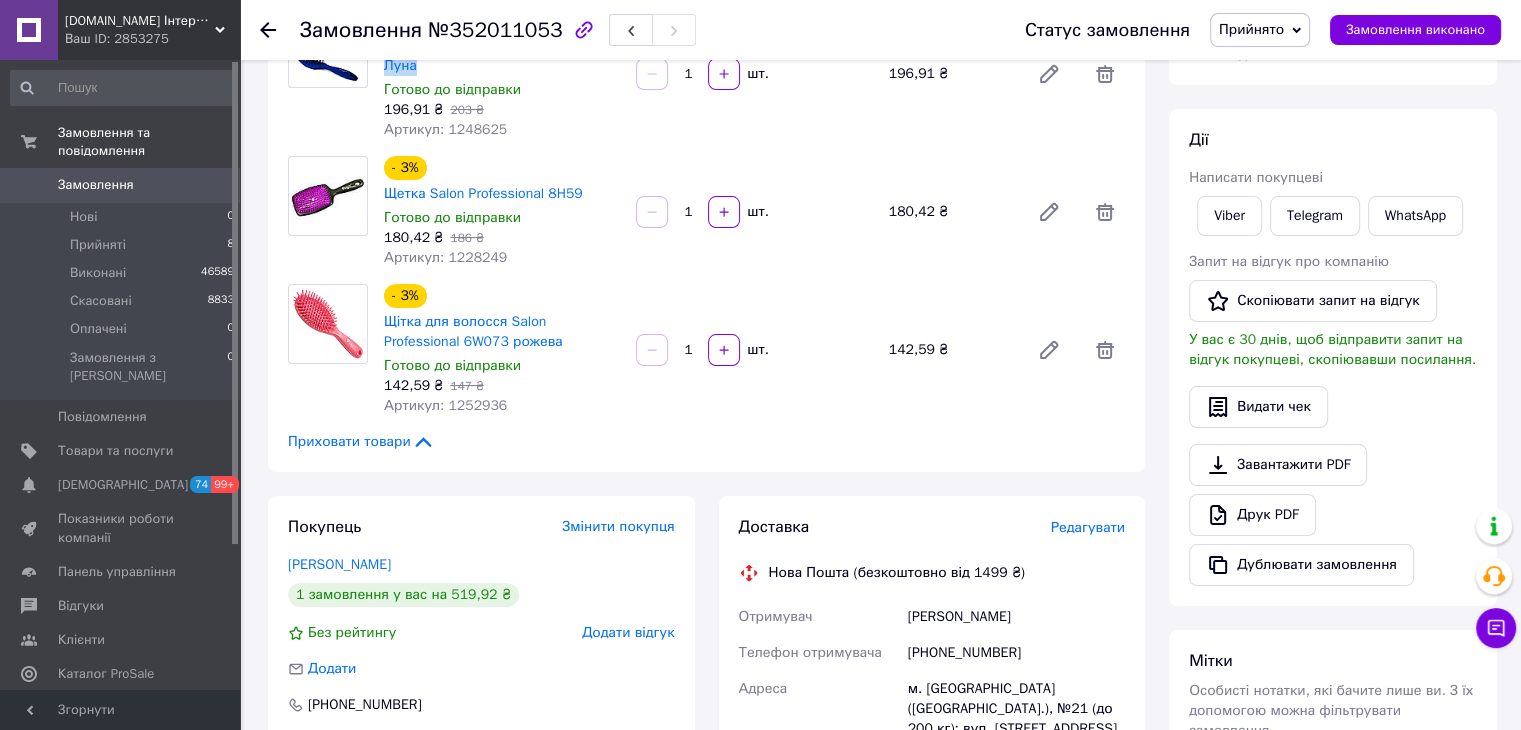 scroll, scrollTop: 100, scrollLeft: 0, axis: vertical 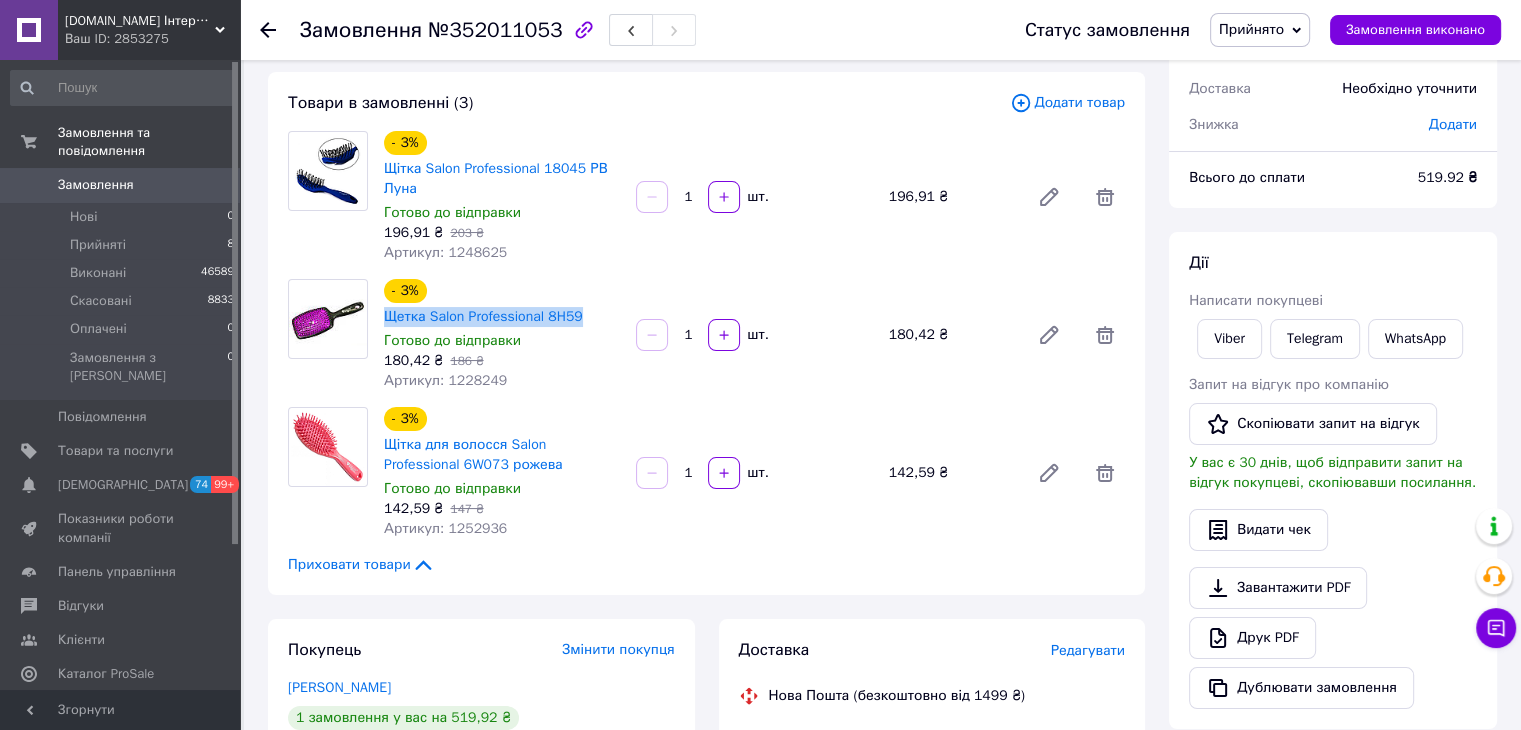 drag, startPoint x: 598, startPoint y: 321, endPoint x: 383, endPoint y: 327, distance: 215.08371 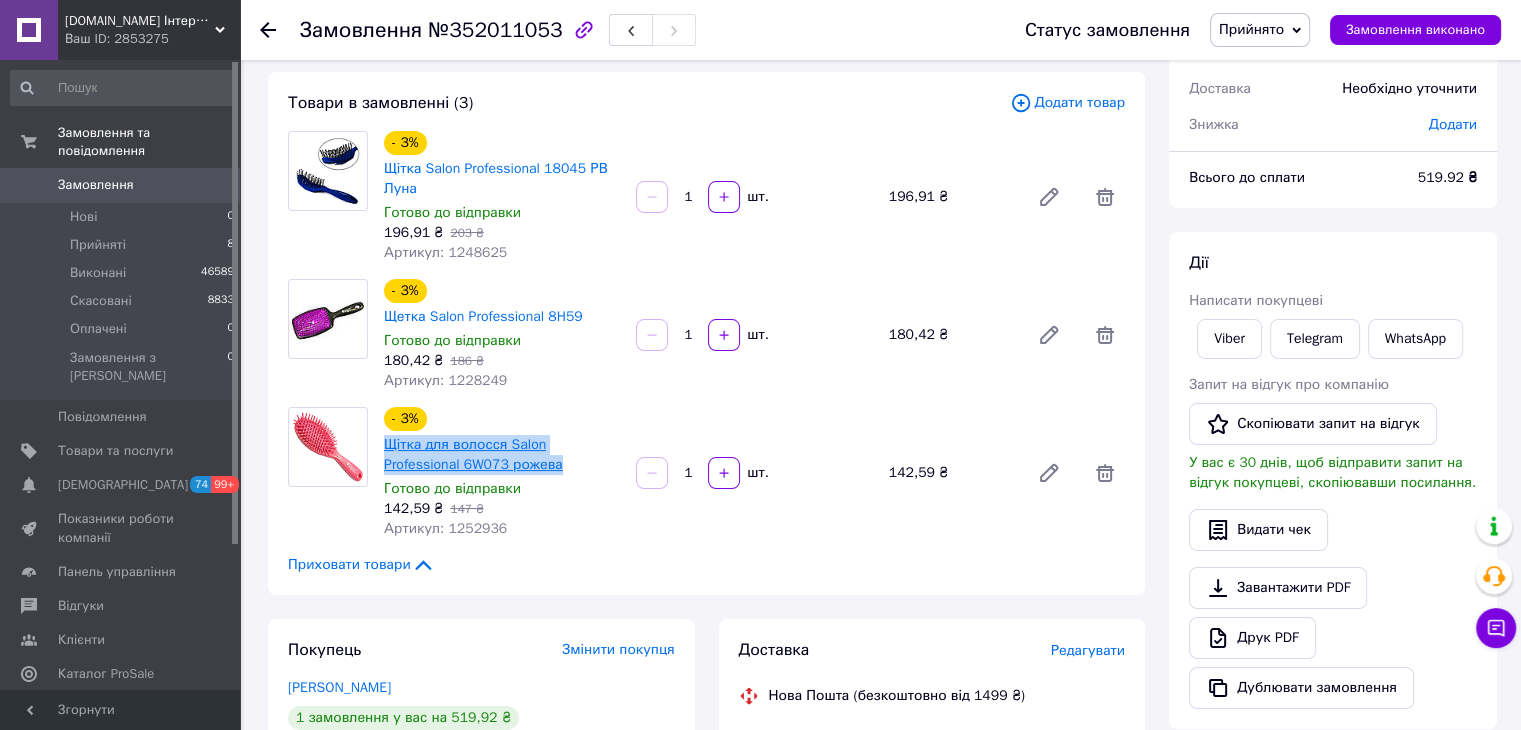 drag, startPoint x: 488, startPoint y: 470, endPoint x: 386, endPoint y: 450, distance: 103.94229 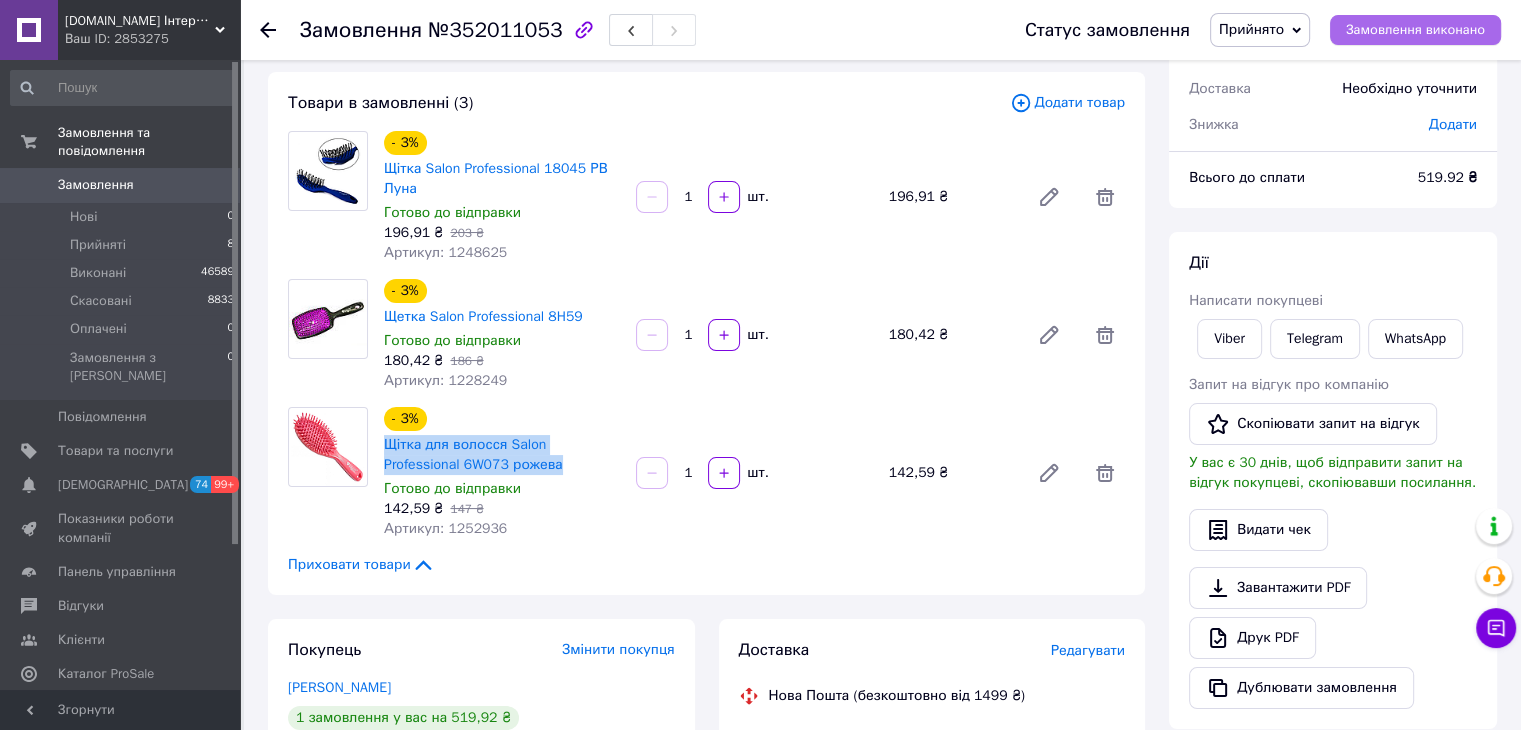 click on "Замовлення виконано" at bounding box center (1415, 30) 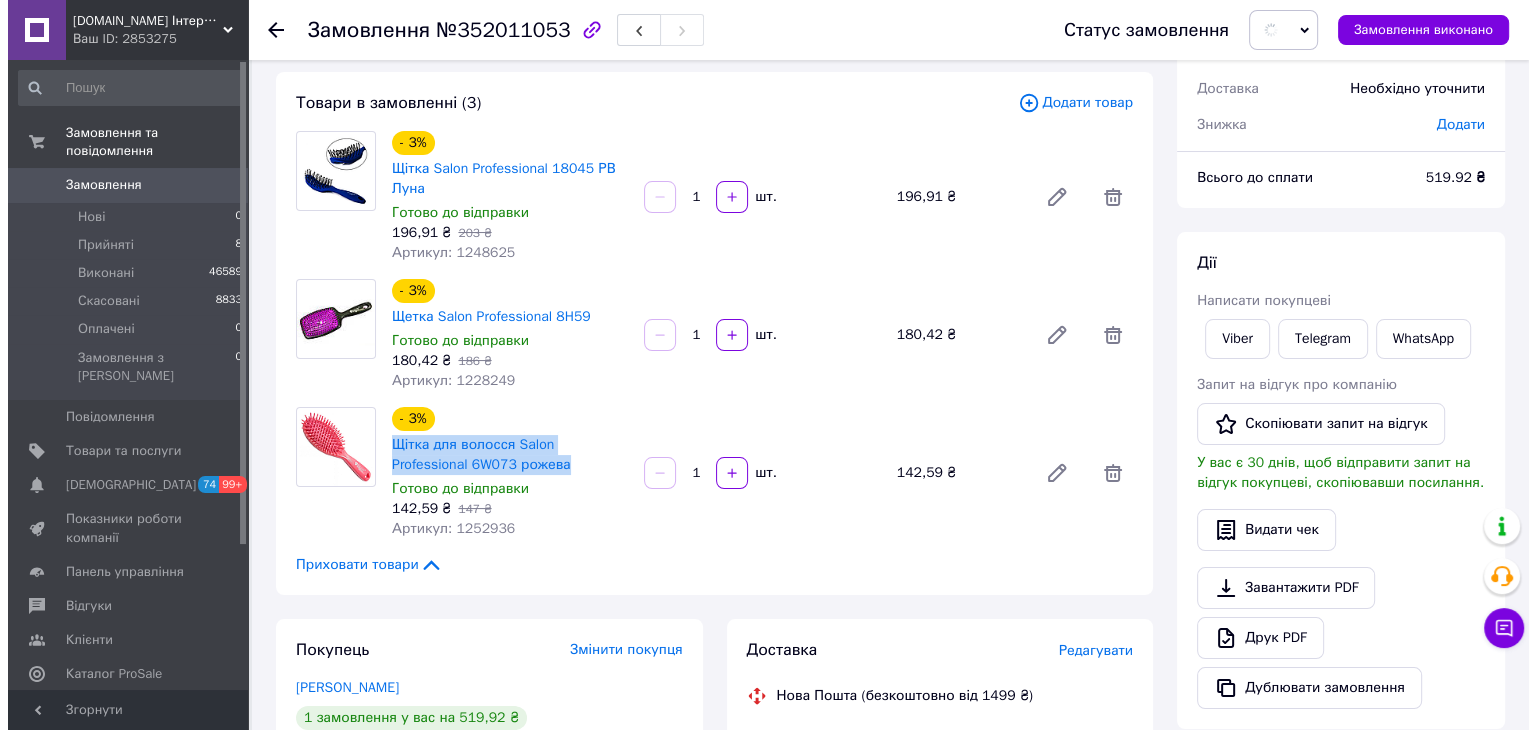 scroll, scrollTop: 0, scrollLeft: 0, axis: both 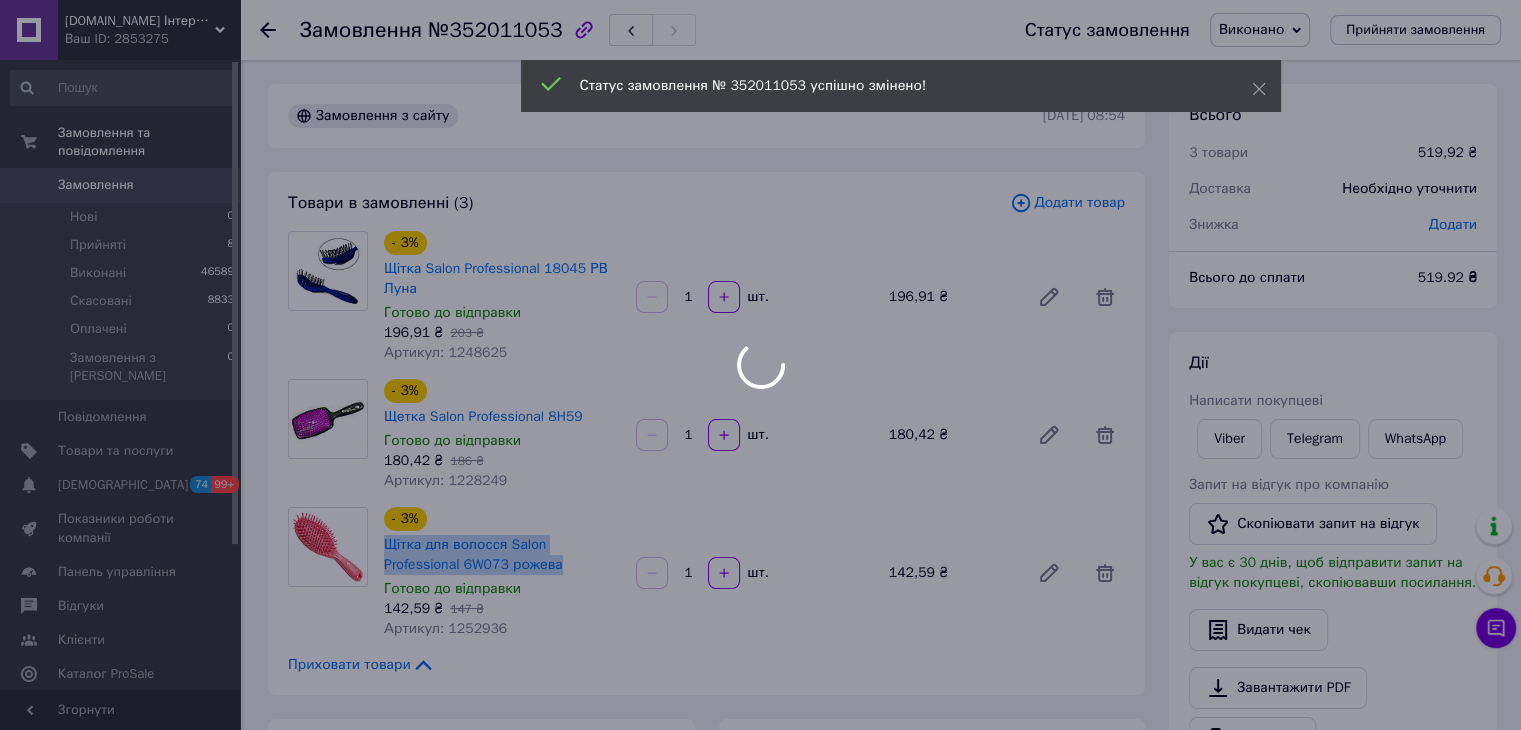 click at bounding box center [760, 365] 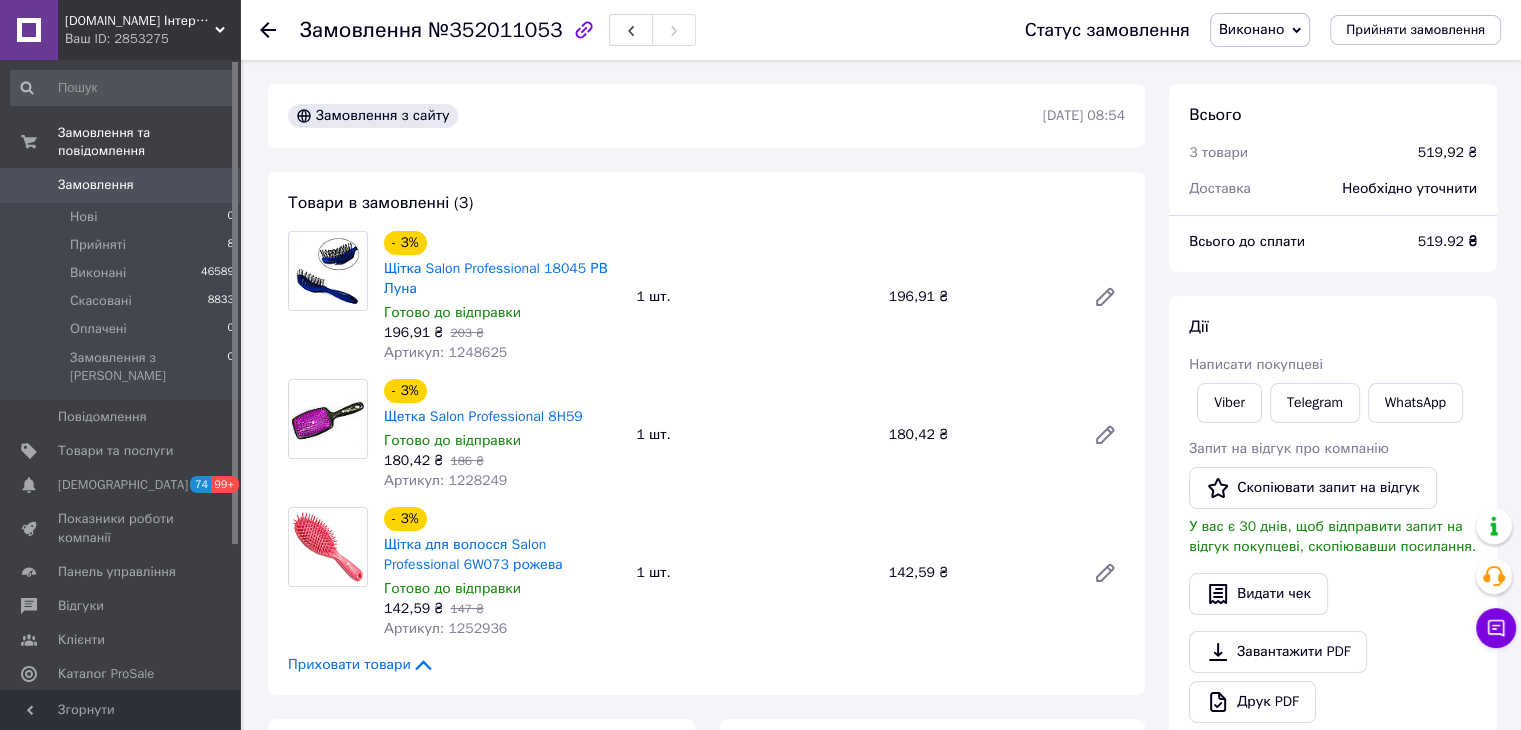 click on "Замовлення" at bounding box center (121, 185) 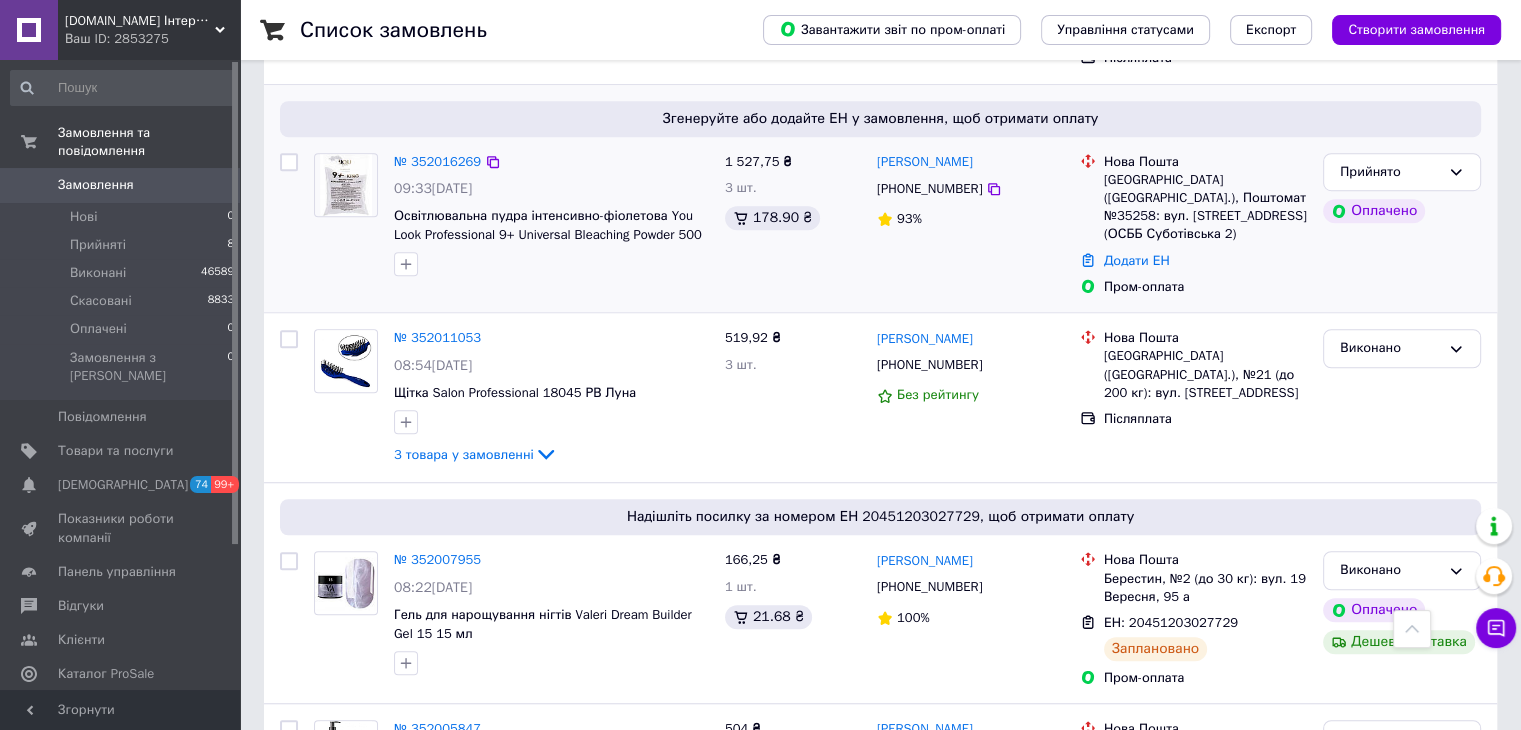 scroll, scrollTop: 1100, scrollLeft: 0, axis: vertical 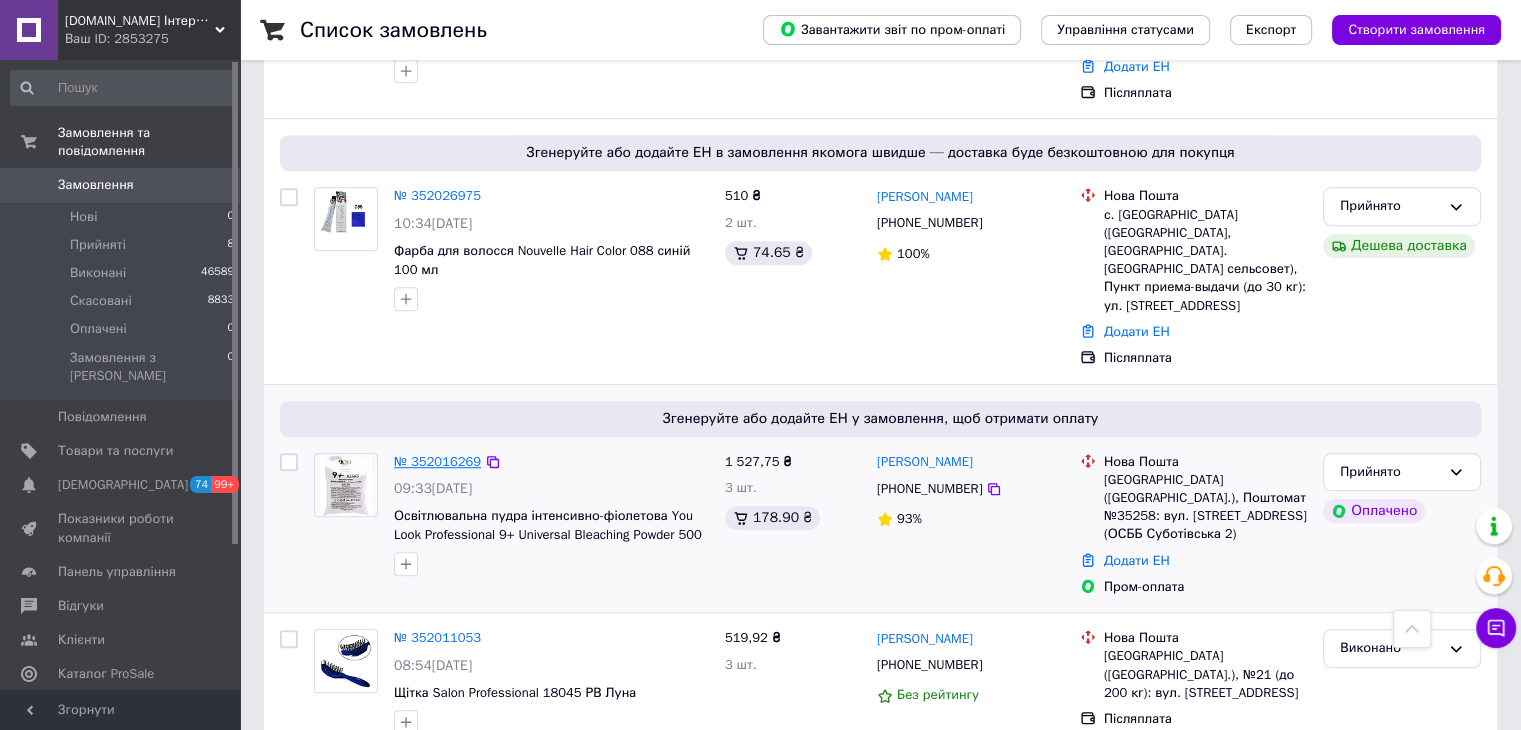 click on "№ 352016269" at bounding box center (437, 461) 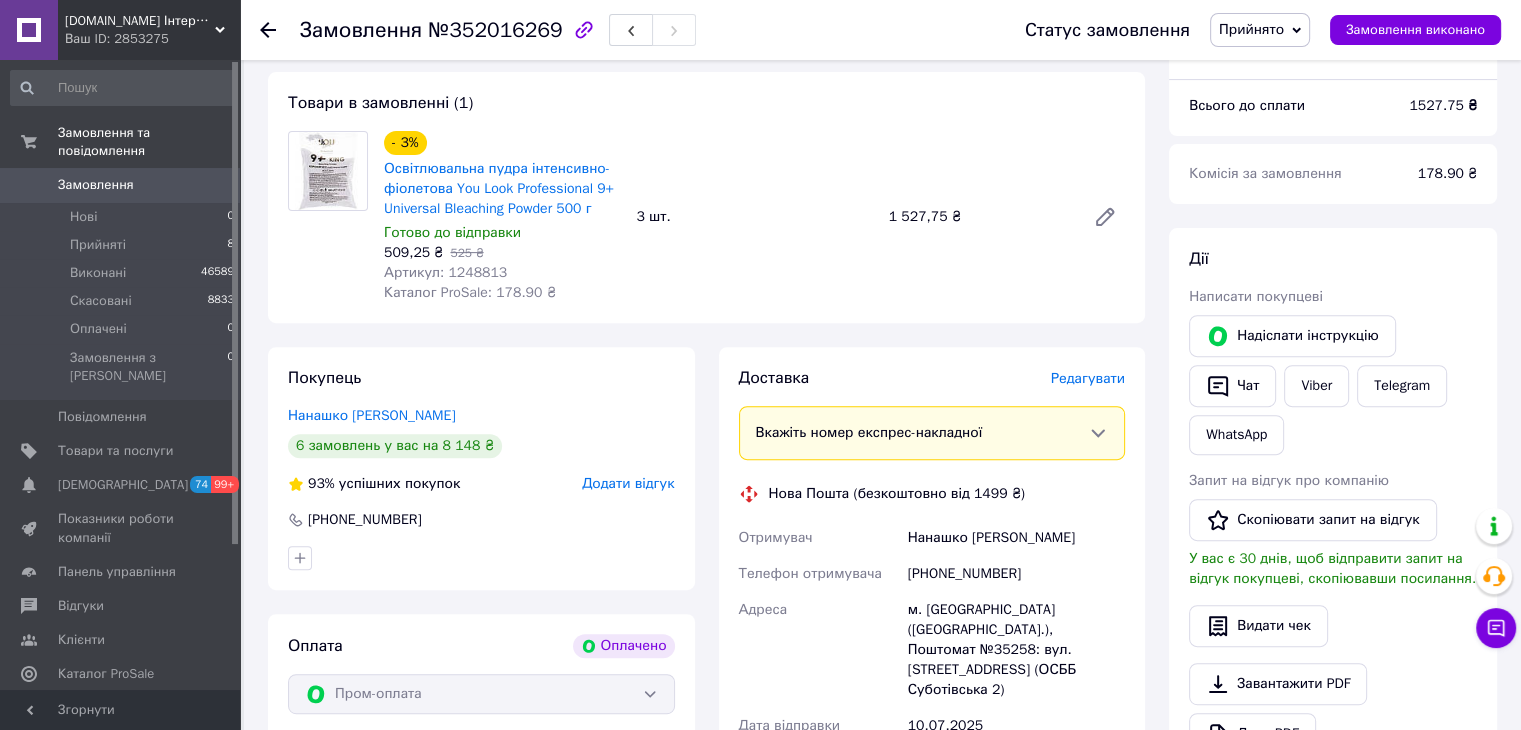 scroll, scrollTop: 500, scrollLeft: 0, axis: vertical 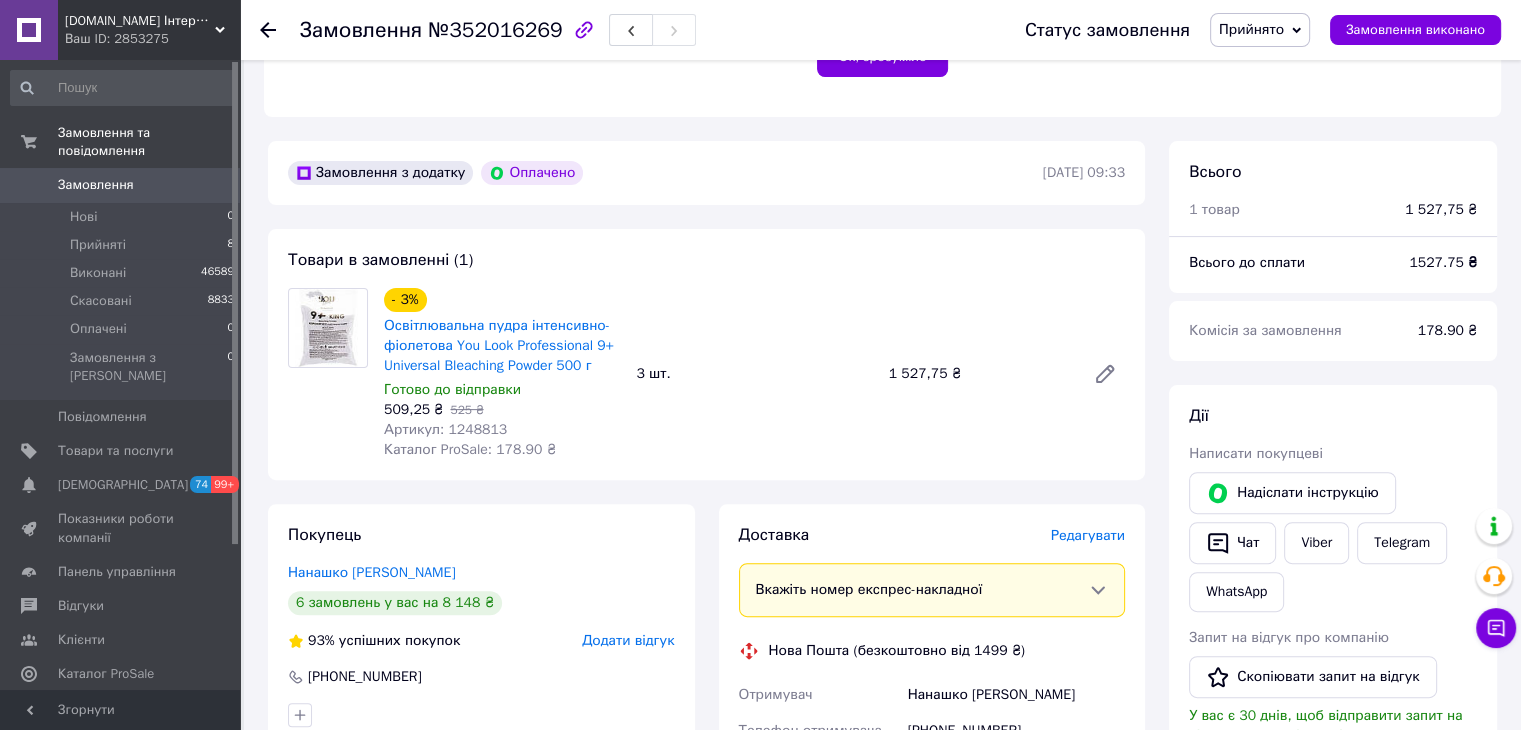 click on "Артикул: 1248813" at bounding box center (445, 429) 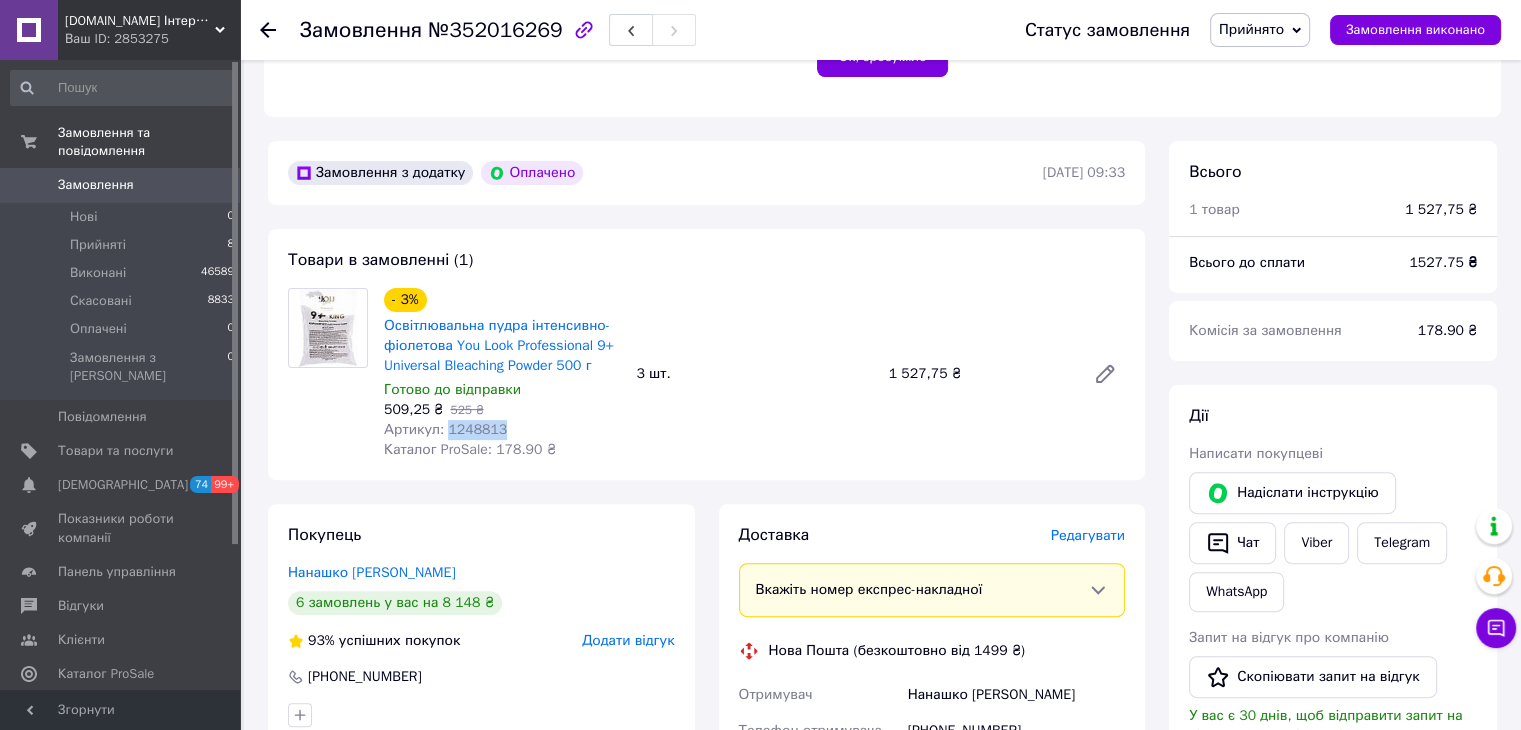 click on "Артикул: 1248813" at bounding box center (445, 429) 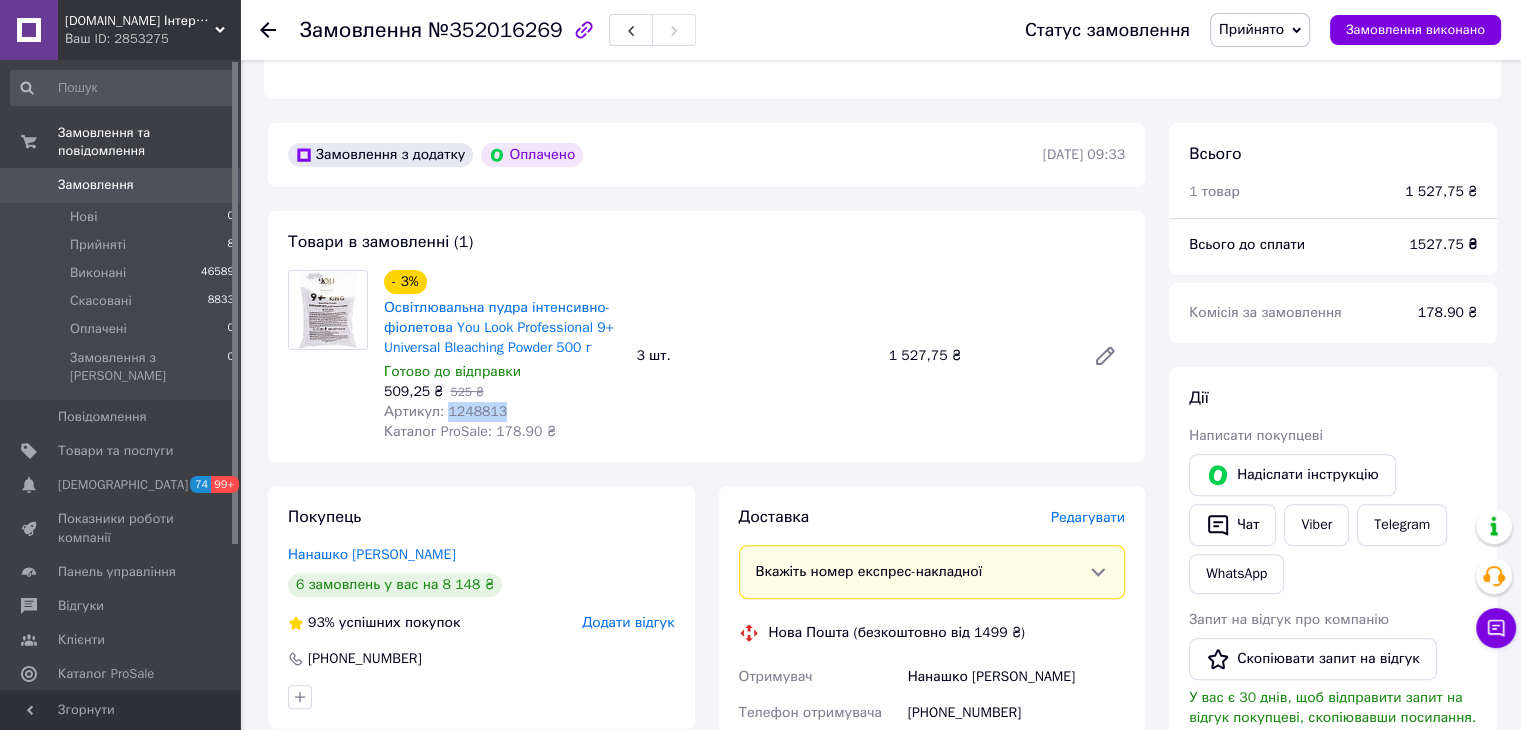 scroll, scrollTop: 700, scrollLeft: 0, axis: vertical 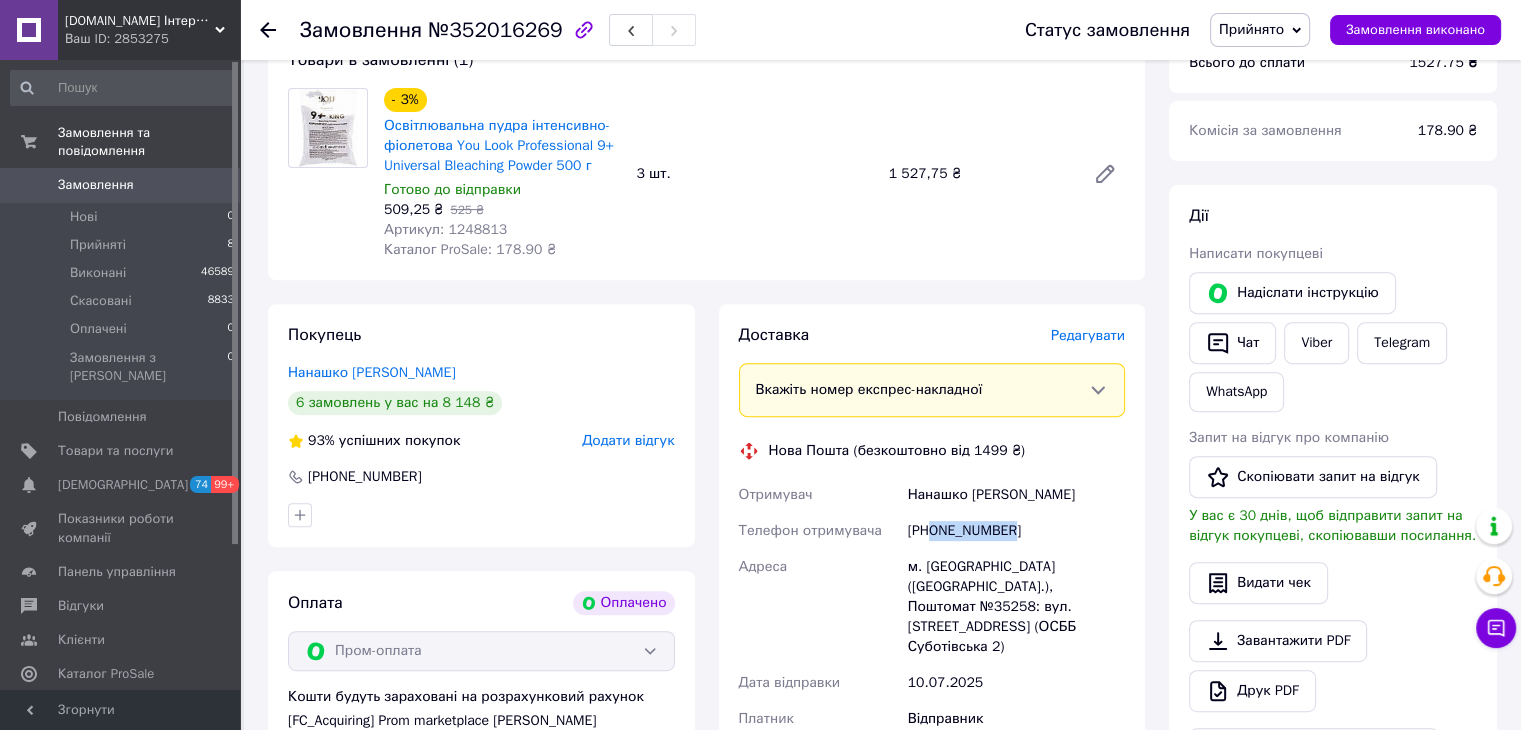 drag, startPoint x: 1008, startPoint y: 545, endPoint x: 930, endPoint y: 549, distance: 78.10249 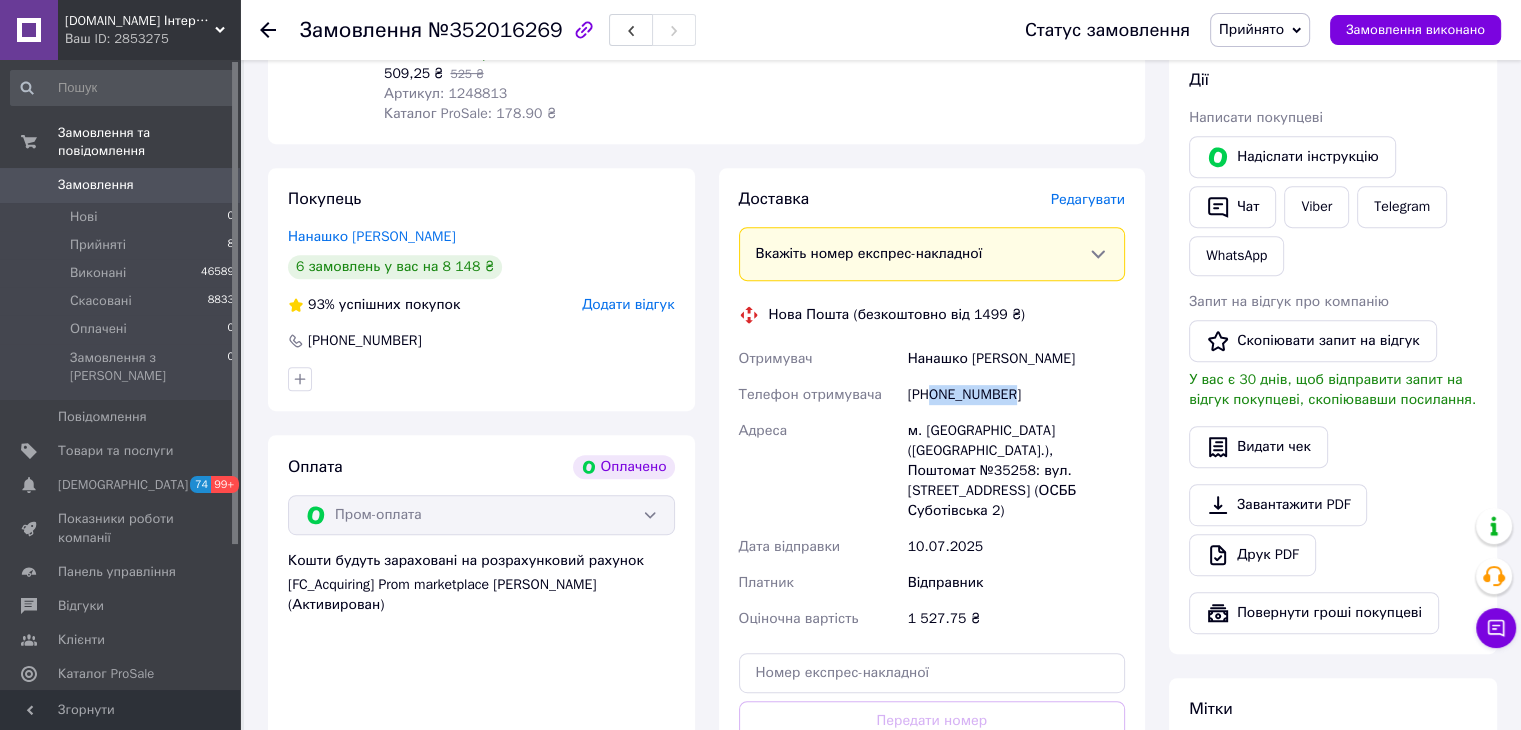 scroll, scrollTop: 1000, scrollLeft: 0, axis: vertical 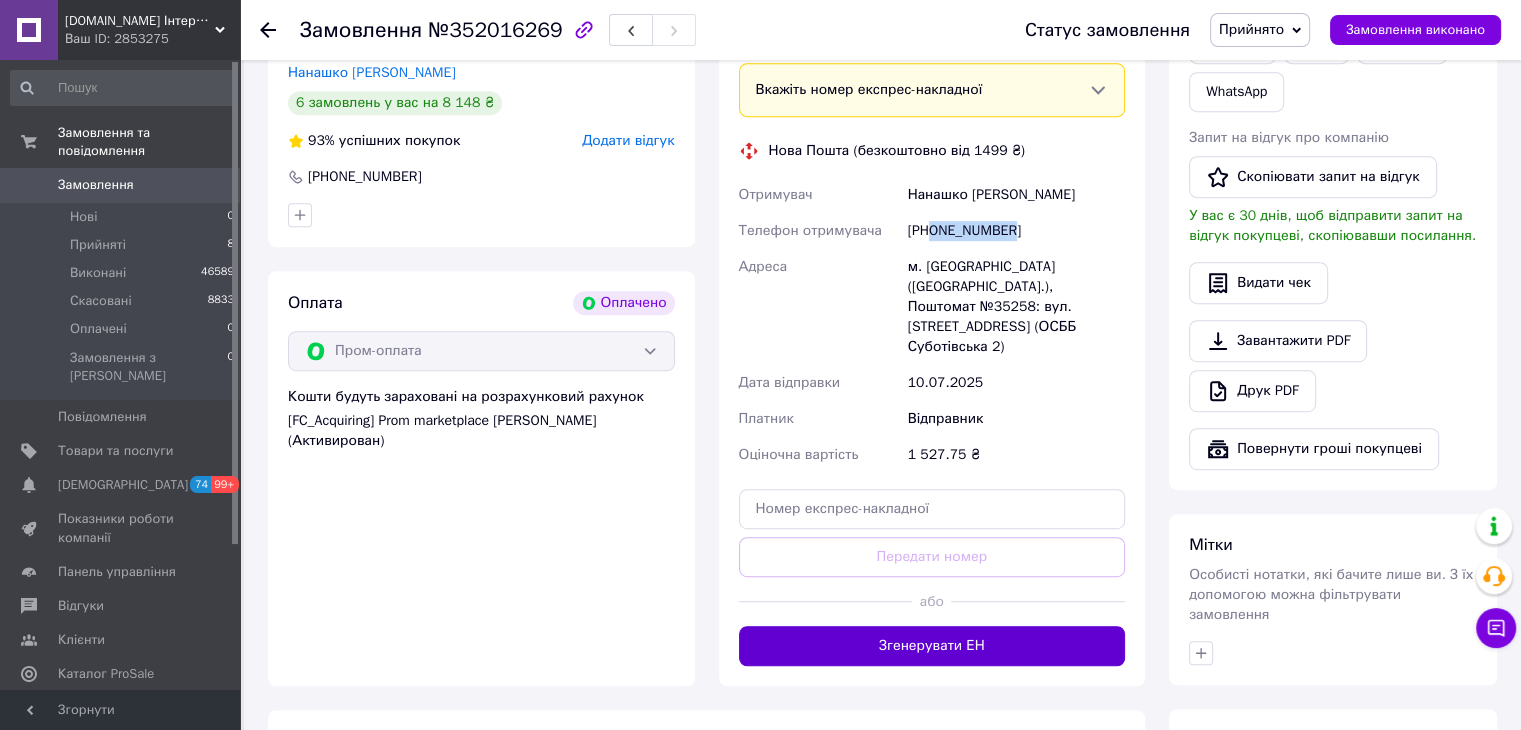click on "Згенерувати ЕН" at bounding box center (932, 646) 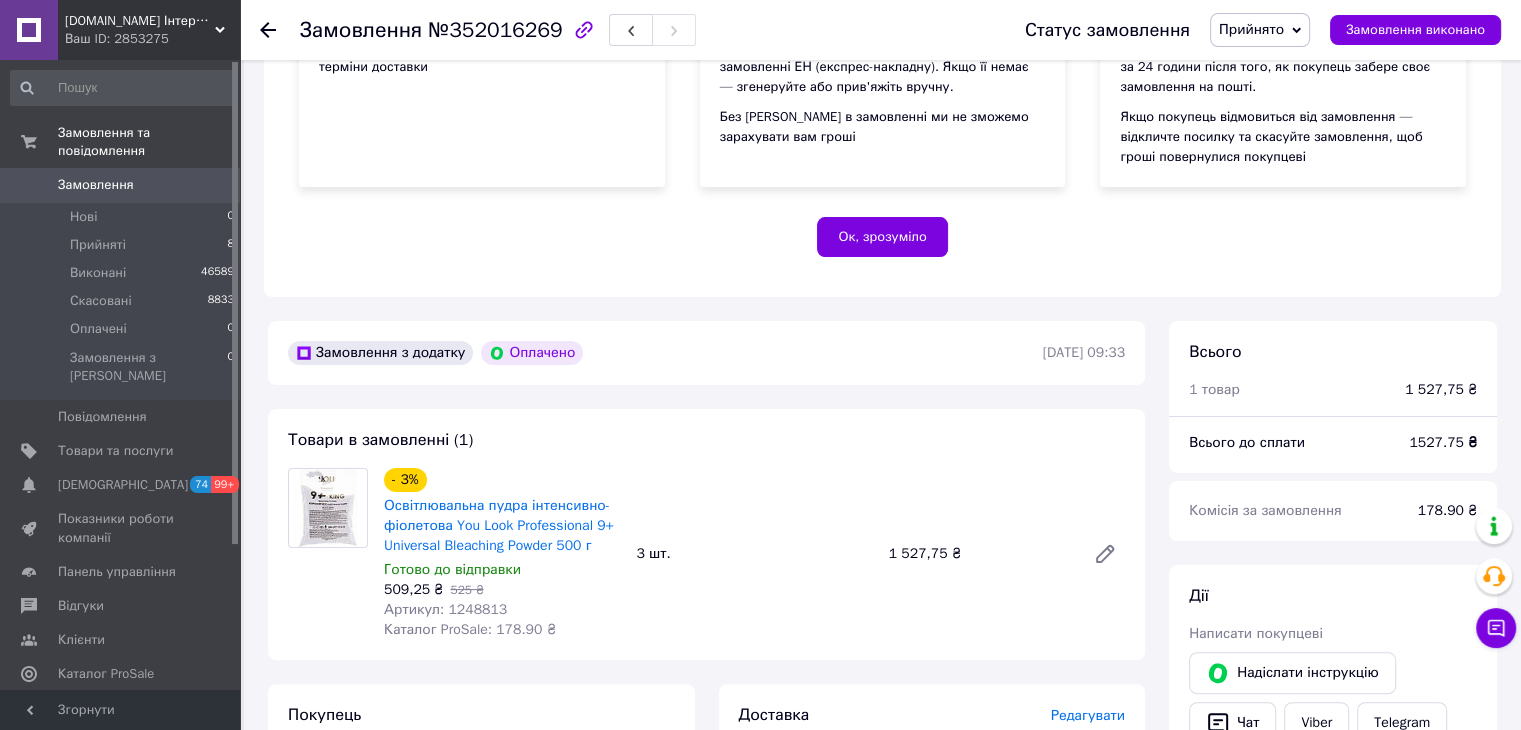 scroll, scrollTop: 400, scrollLeft: 0, axis: vertical 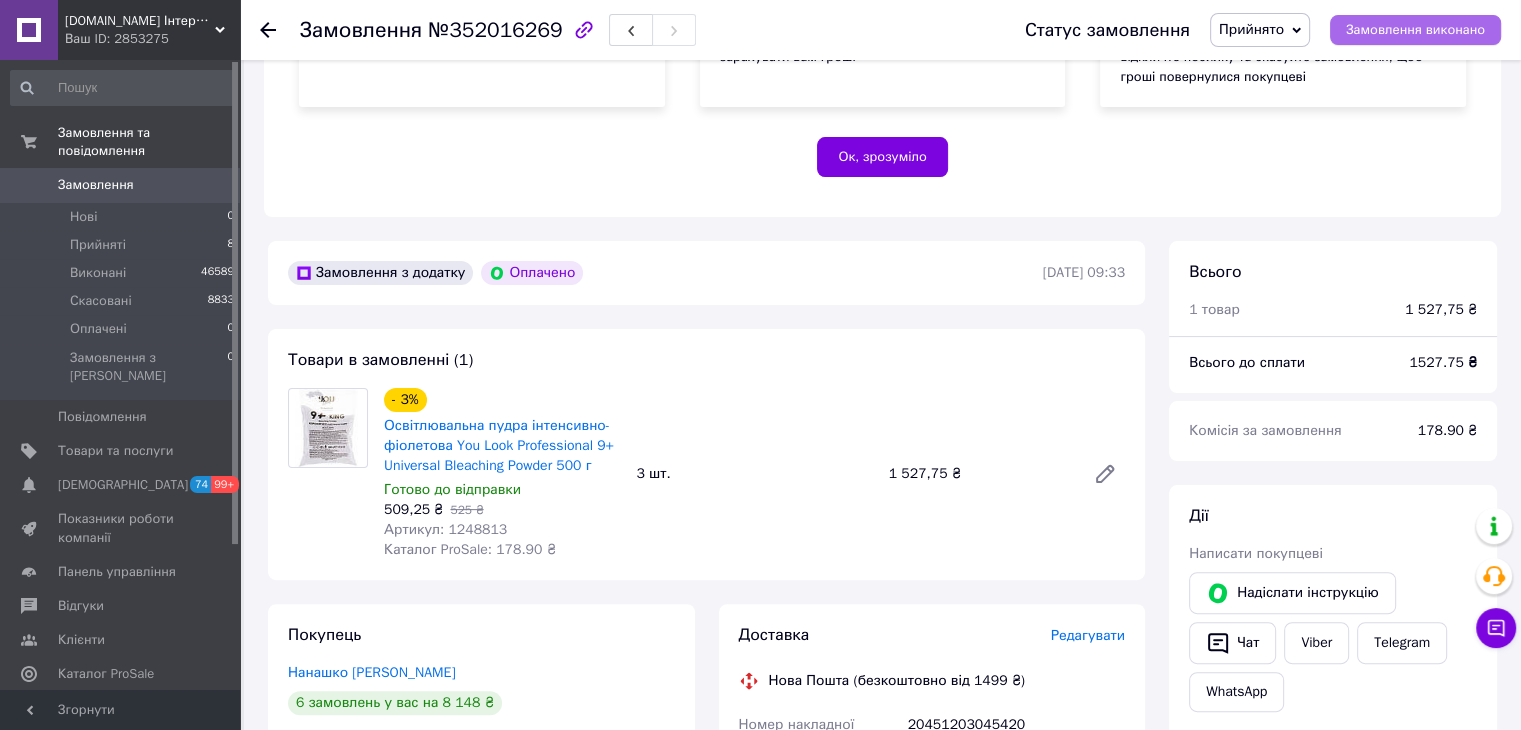 click on "Замовлення виконано" at bounding box center (1415, 30) 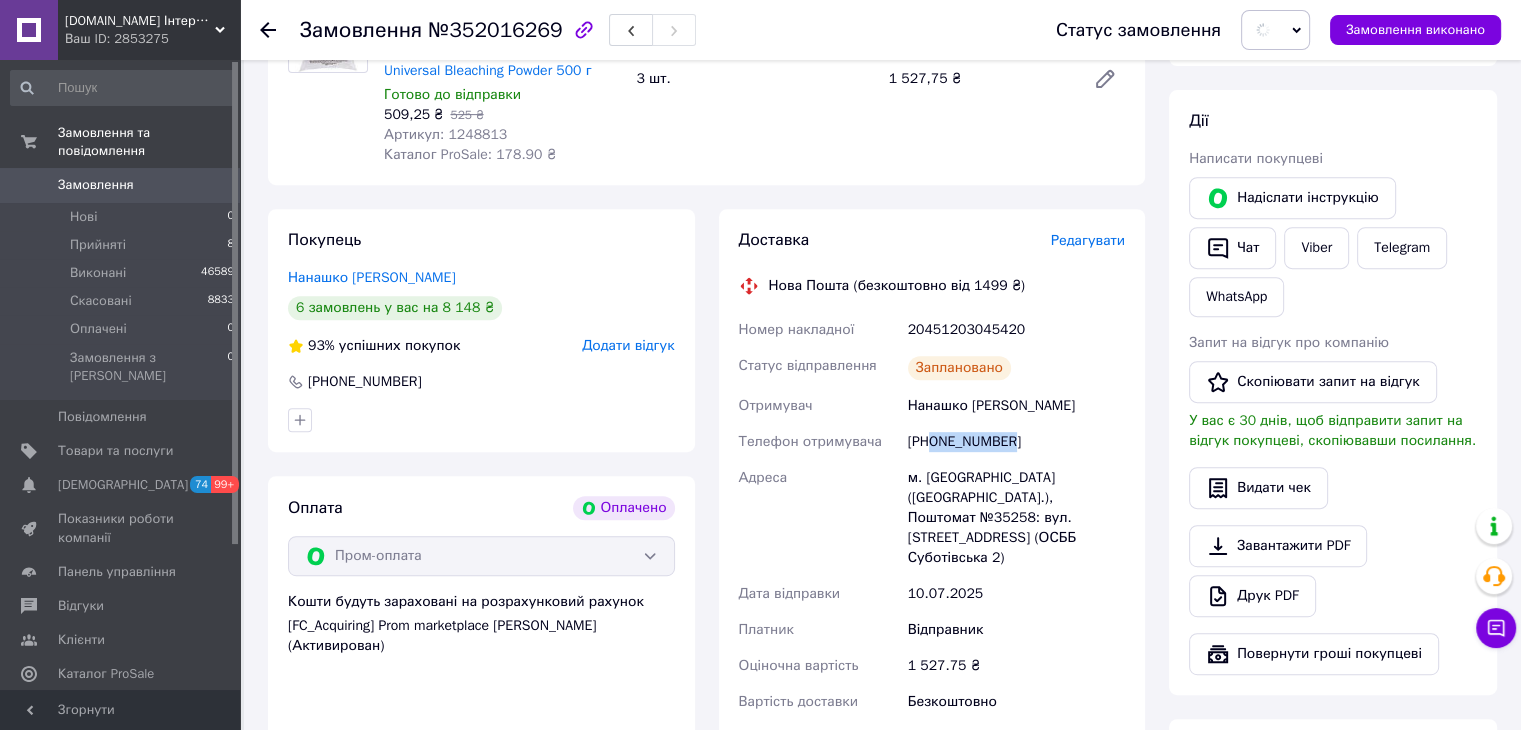 scroll, scrollTop: 800, scrollLeft: 0, axis: vertical 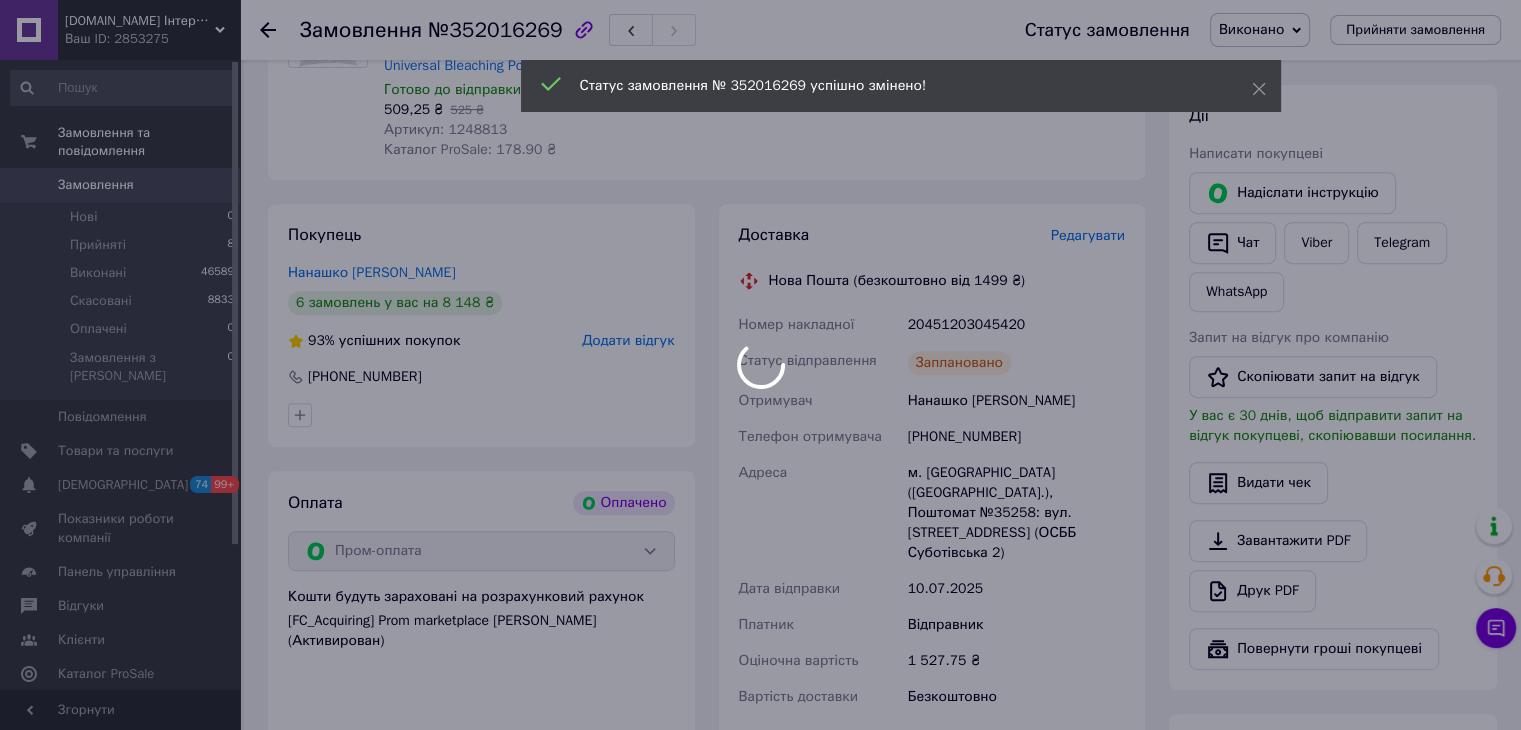 click on "Нанашко Ольга" at bounding box center [1016, 401] 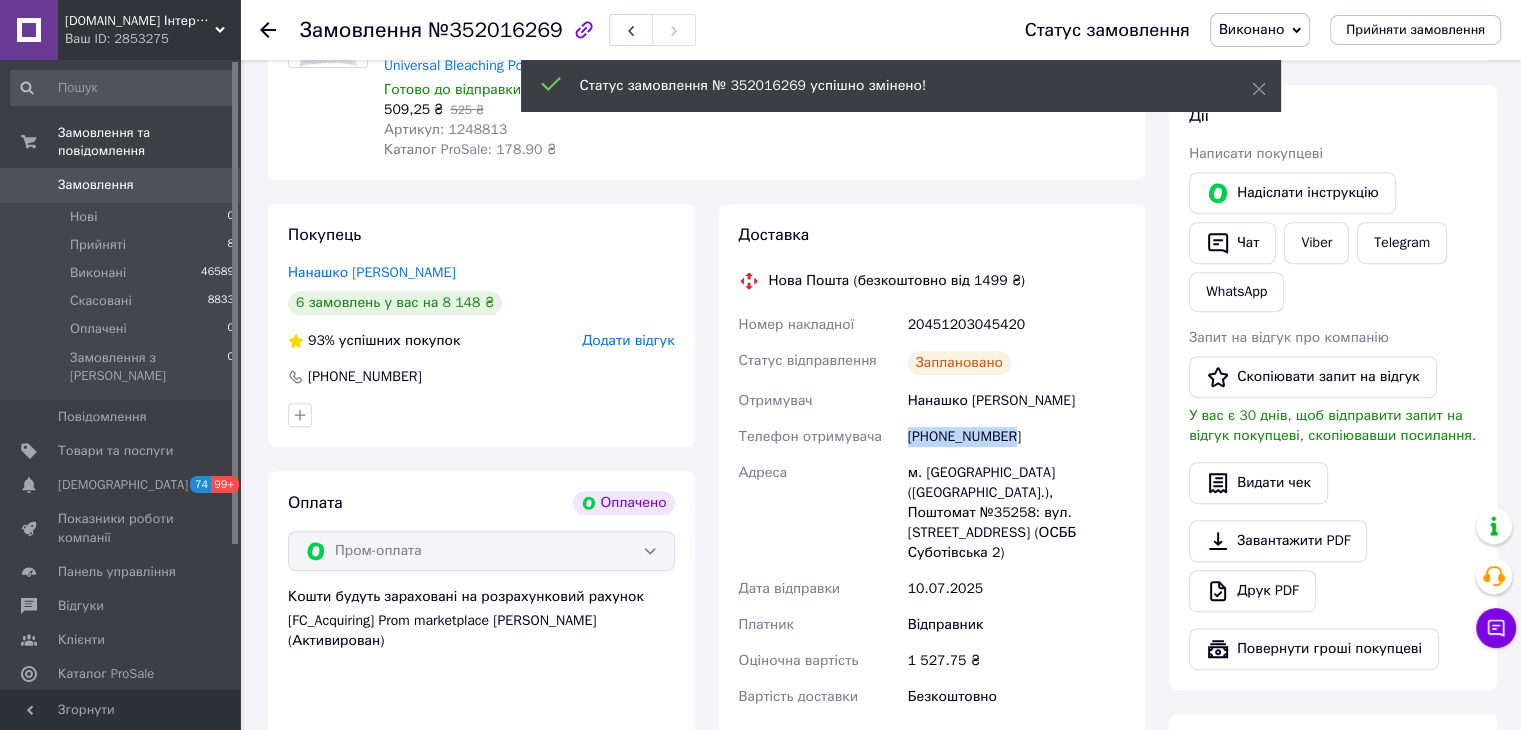 drag, startPoint x: 1010, startPoint y: 446, endPoint x: 907, endPoint y: 455, distance: 103.392456 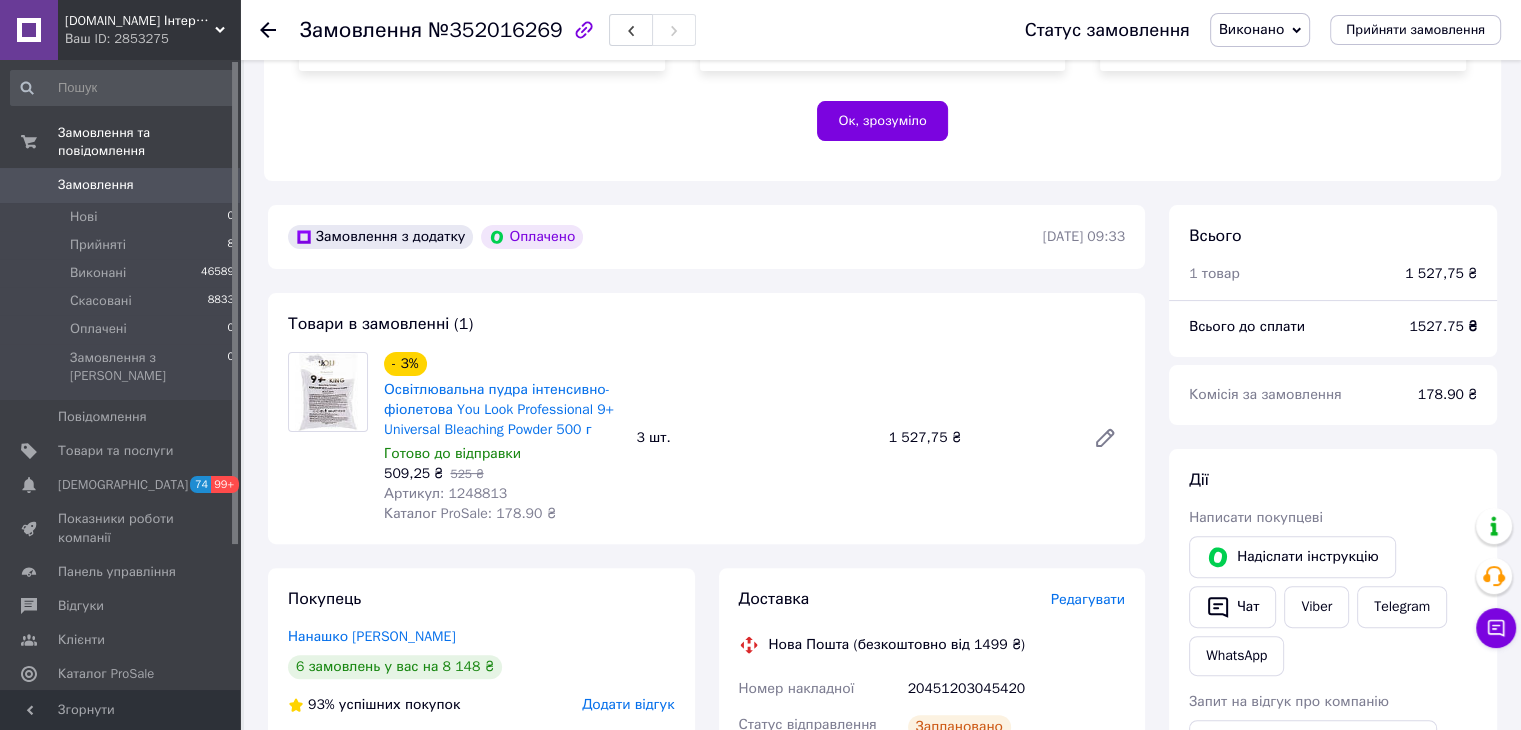 scroll, scrollTop: 300, scrollLeft: 0, axis: vertical 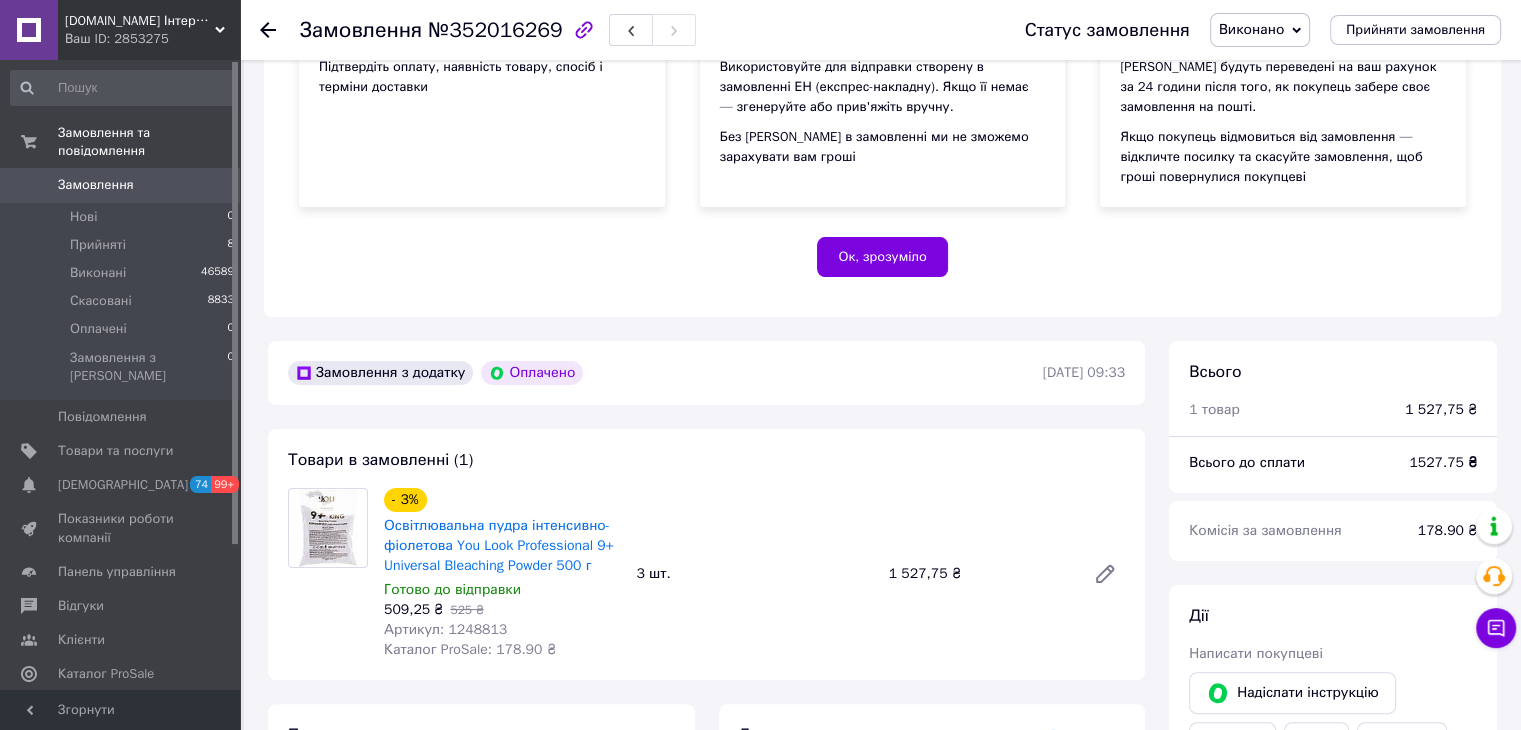 click on "1527.75 ₴" at bounding box center (1443, 462) 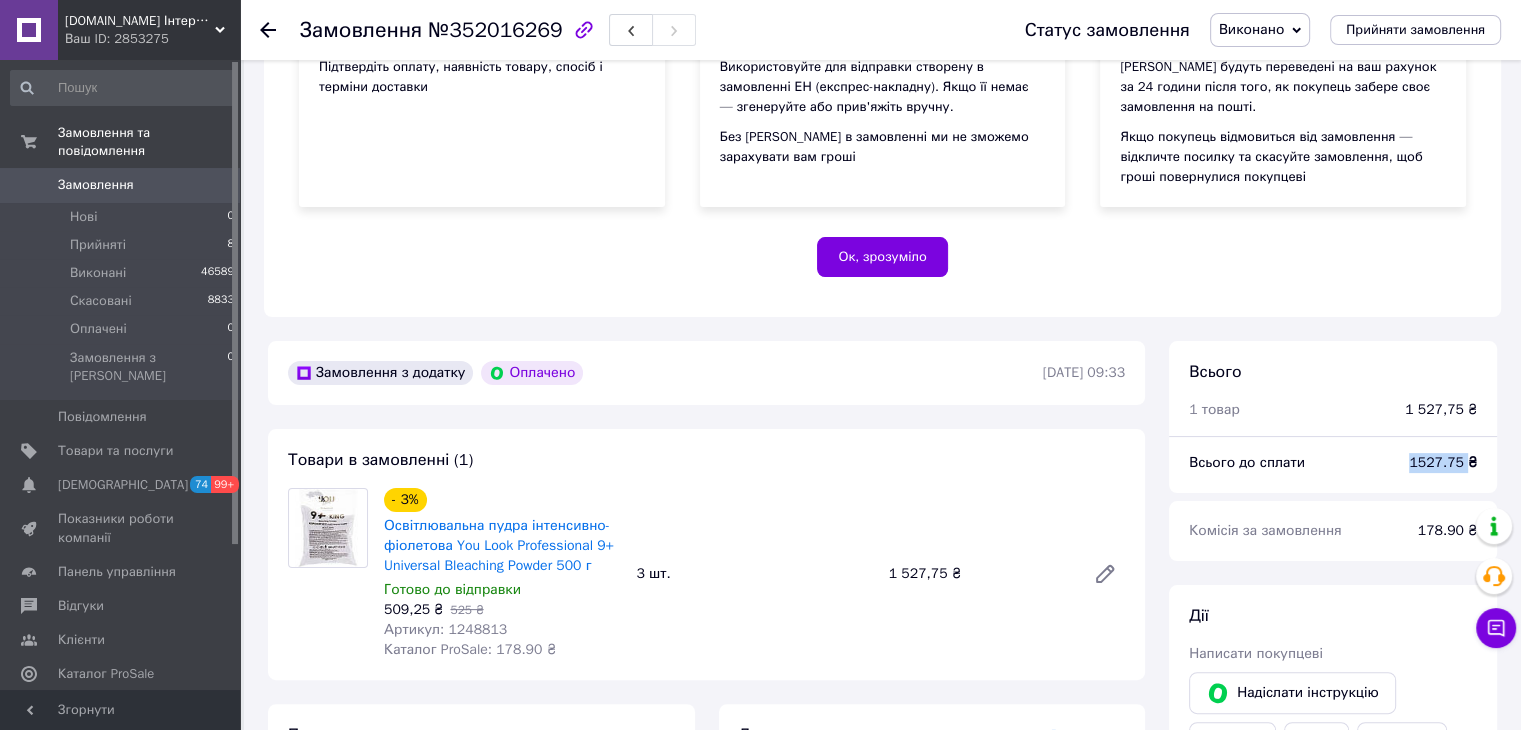 click on "1527.75 ₴" at bounding box center (1443, 462) 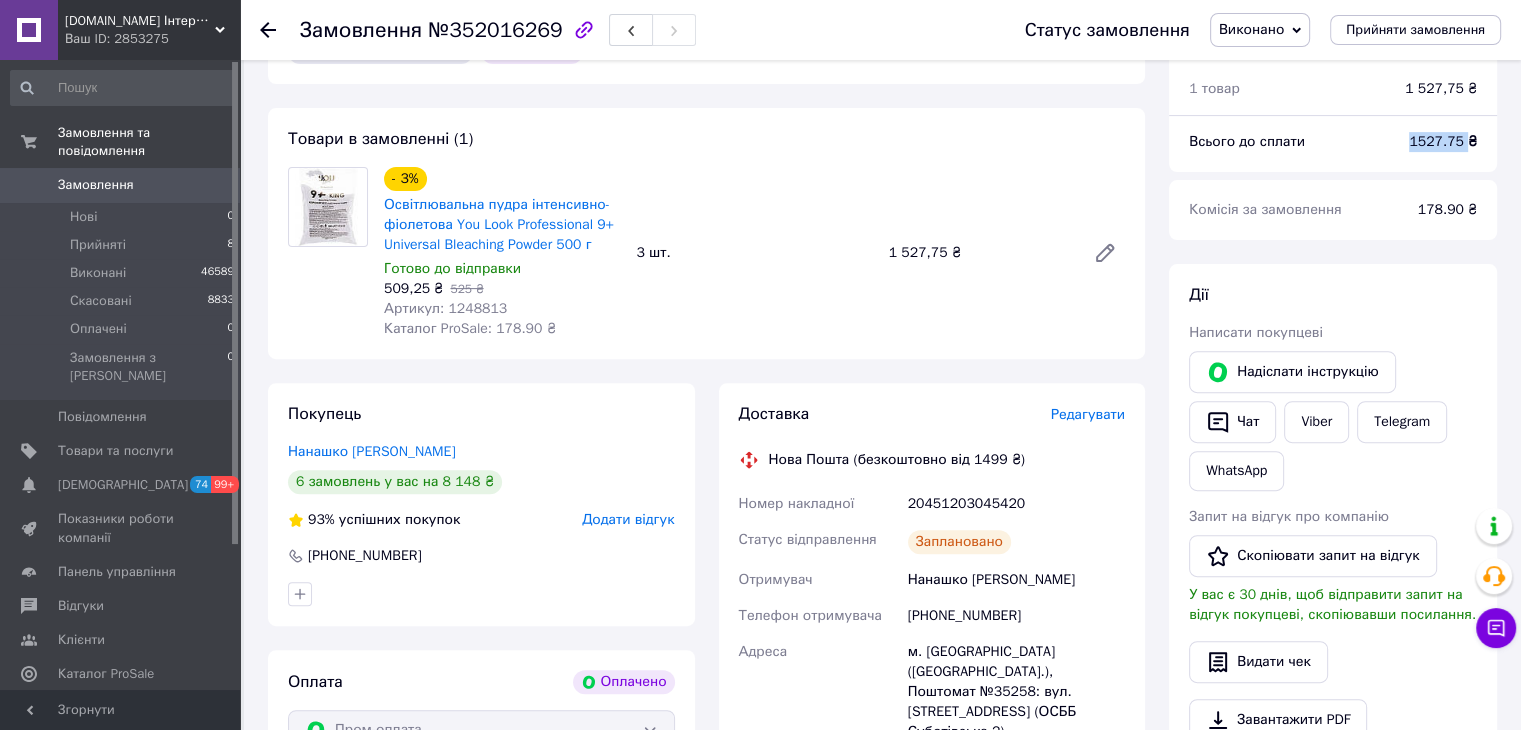 scroll, scrollTop: 900, scrollLeft: 0, axis: vertical 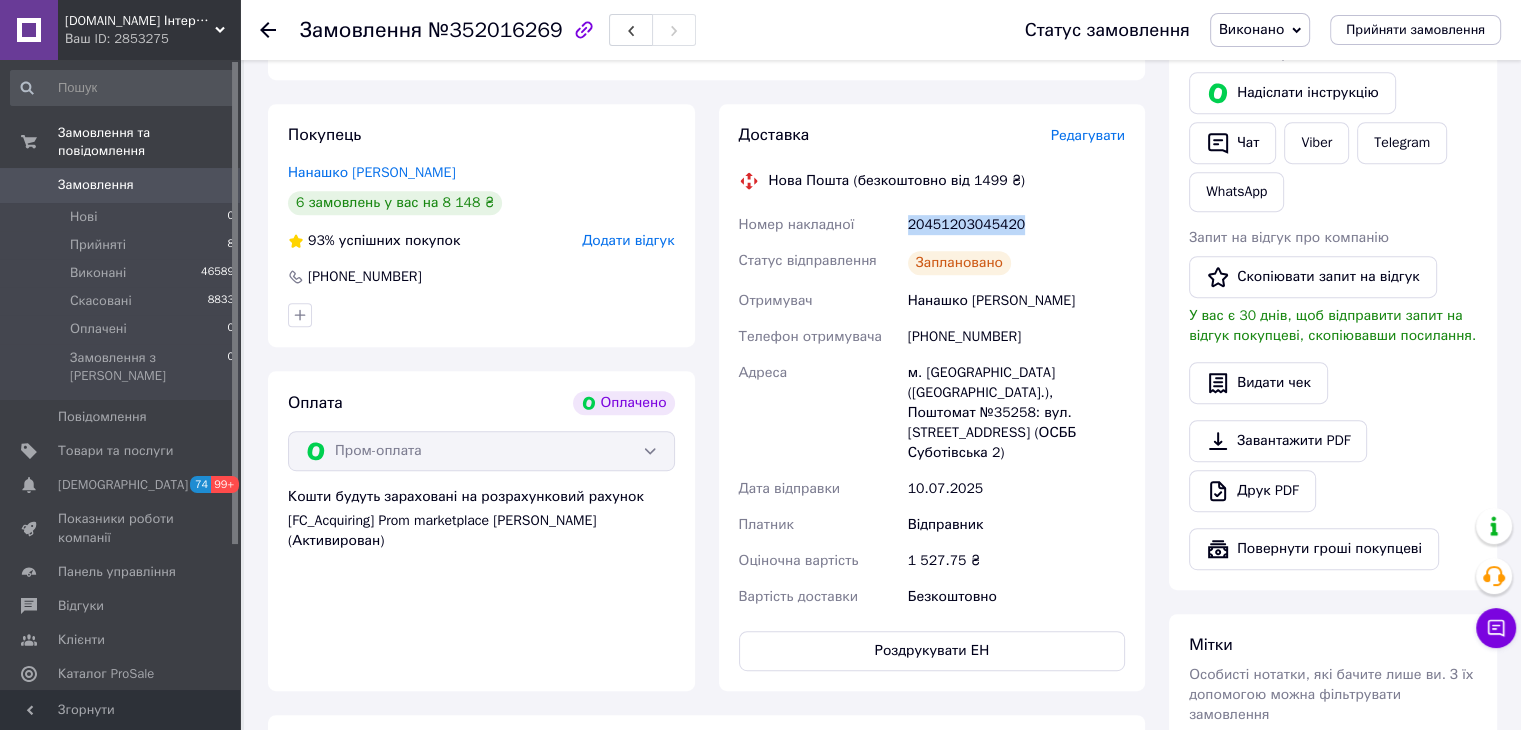 drag, startPoint x: 1019, startPoint y: 229, endPoint x: 894, endPoint y: 240, distance: 125.48307 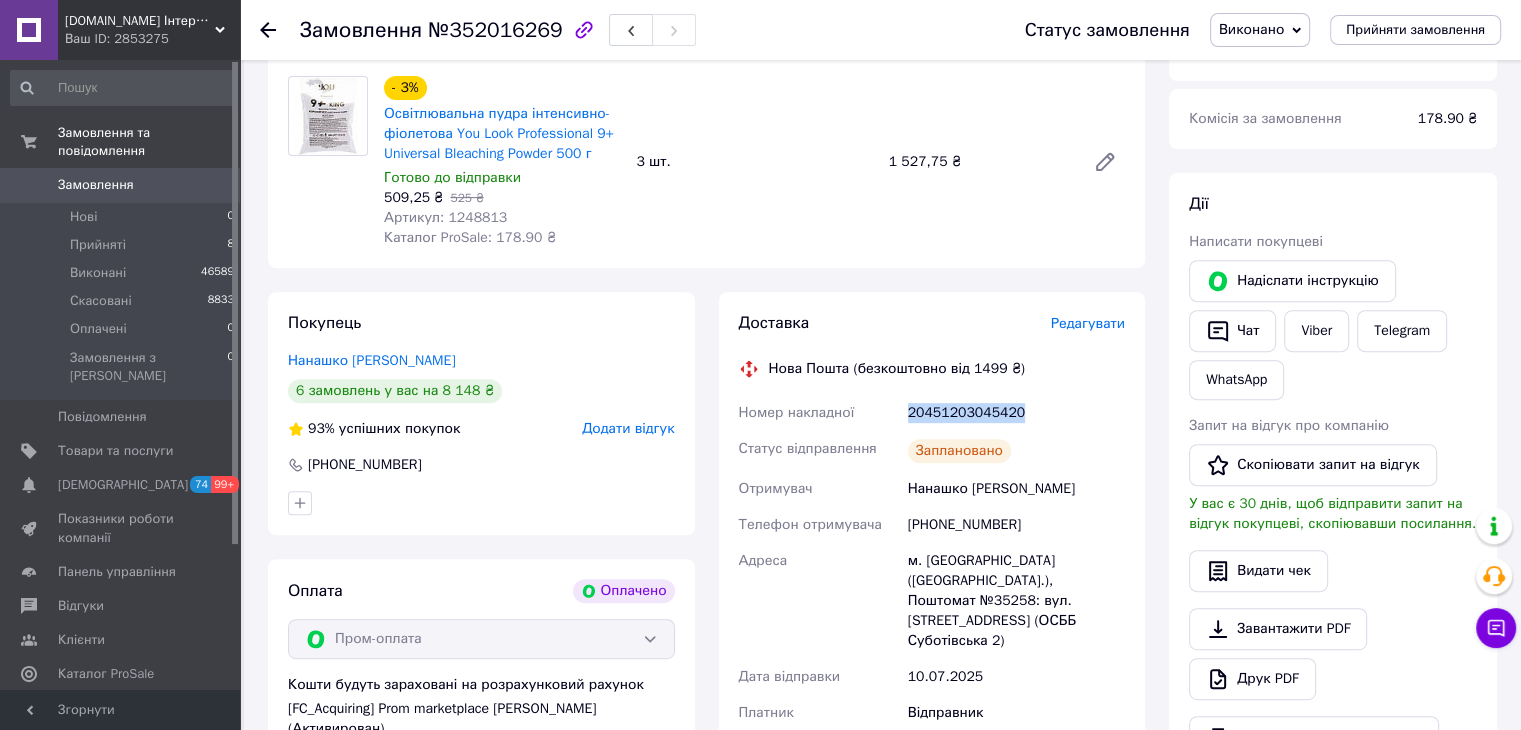 scroll, scrollTop: 500, scrollLeft: 0, axis: vertical 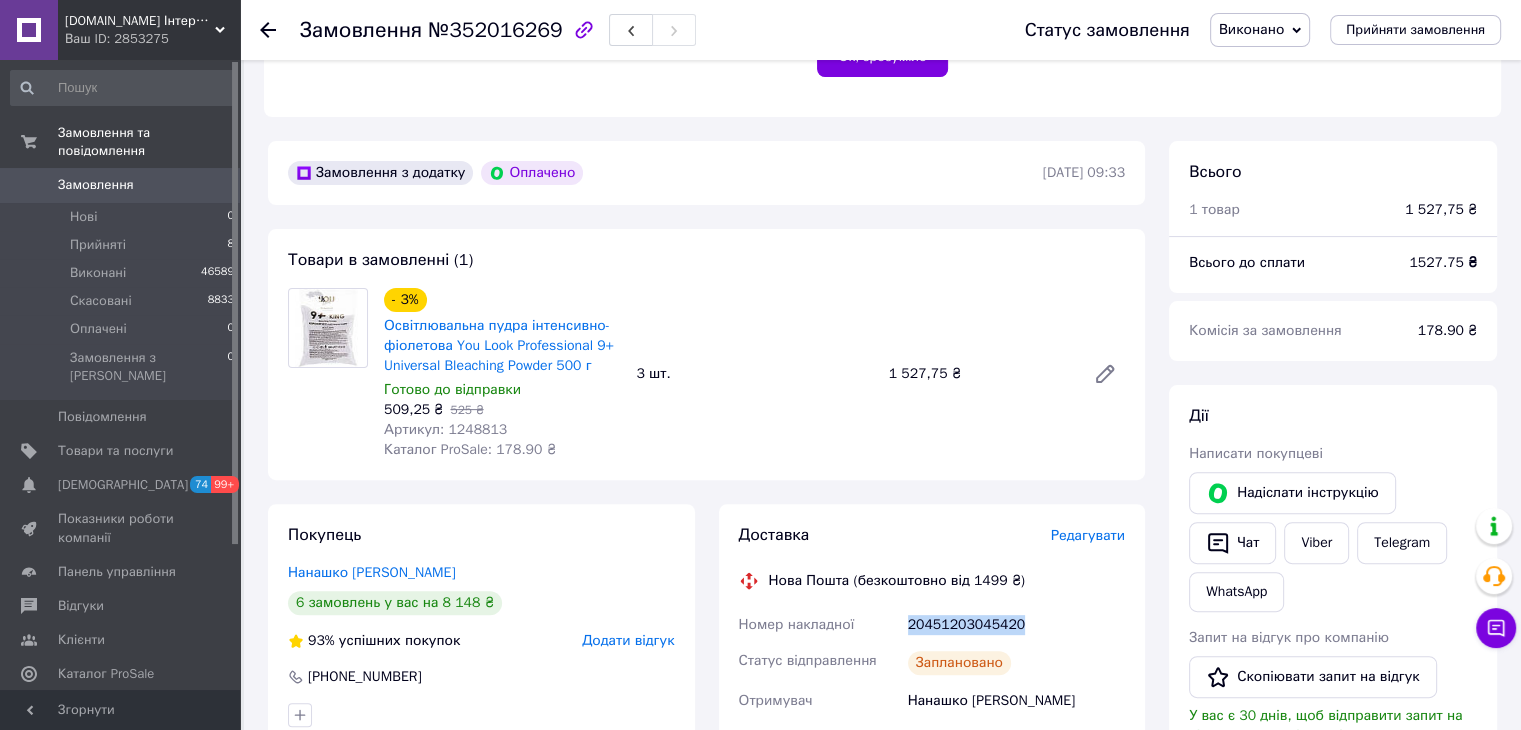 click on "0" at bounding box center (212, 185) 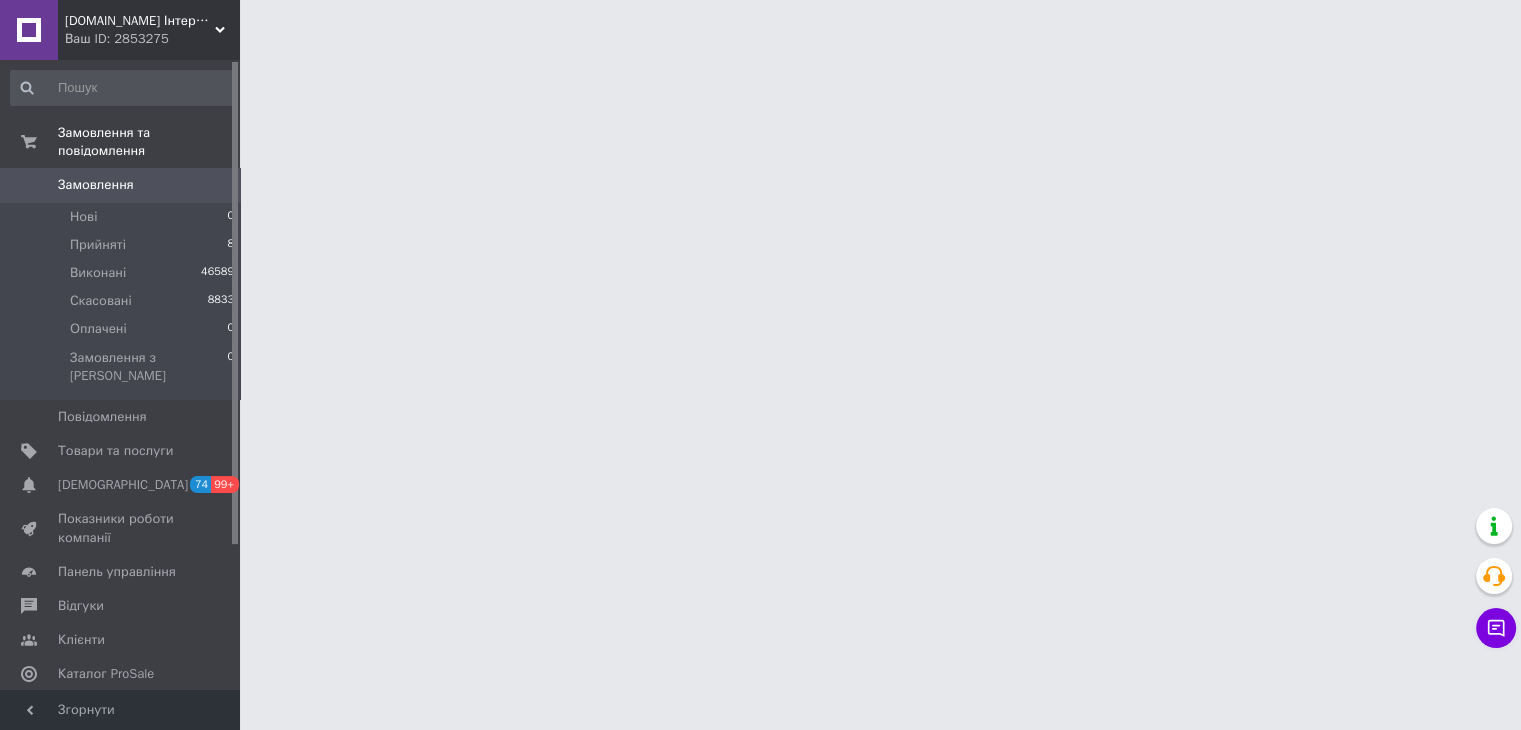 scroll, scrollTop: 0, scrollLeft: 0, axis: both 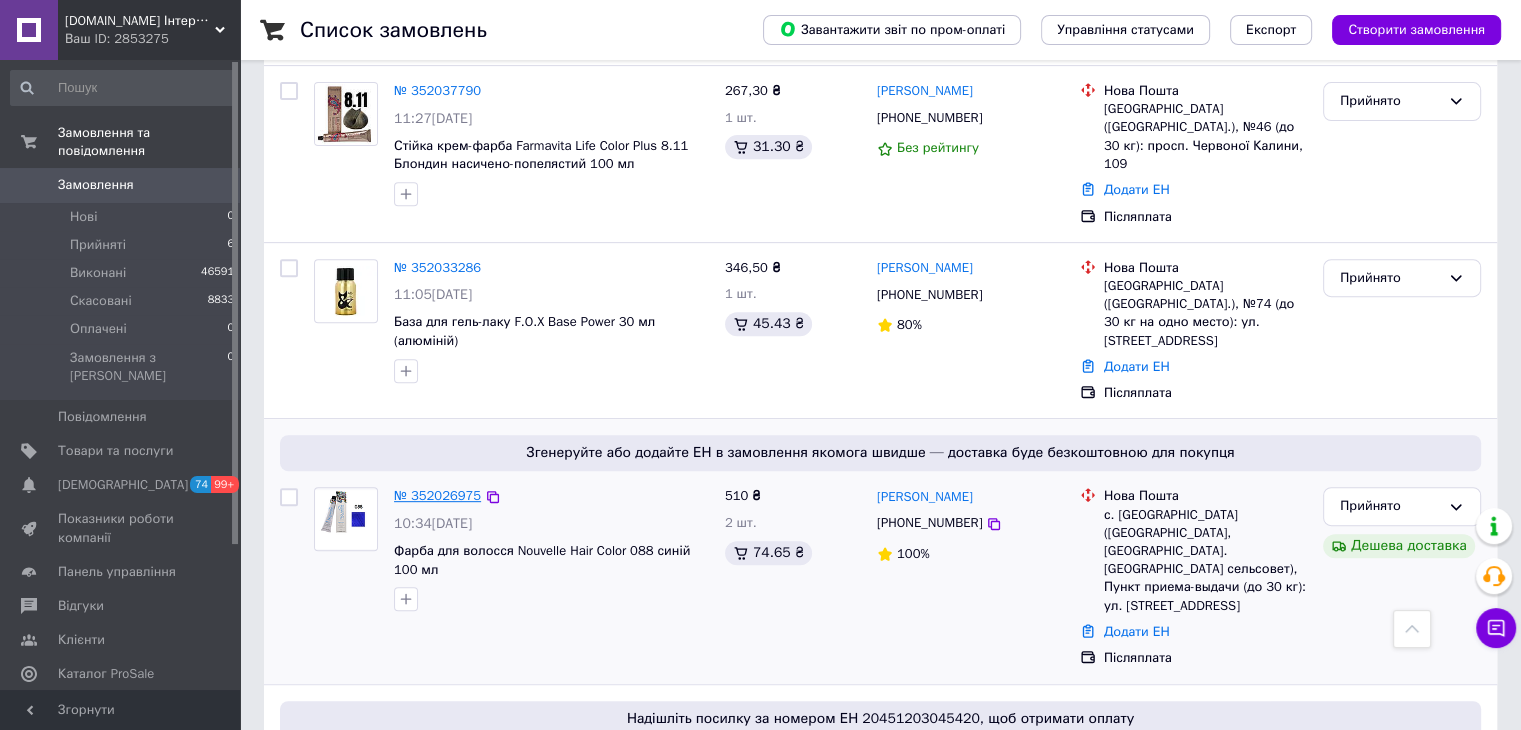 click on "№ 352026975" at bounding box center [437, 495] 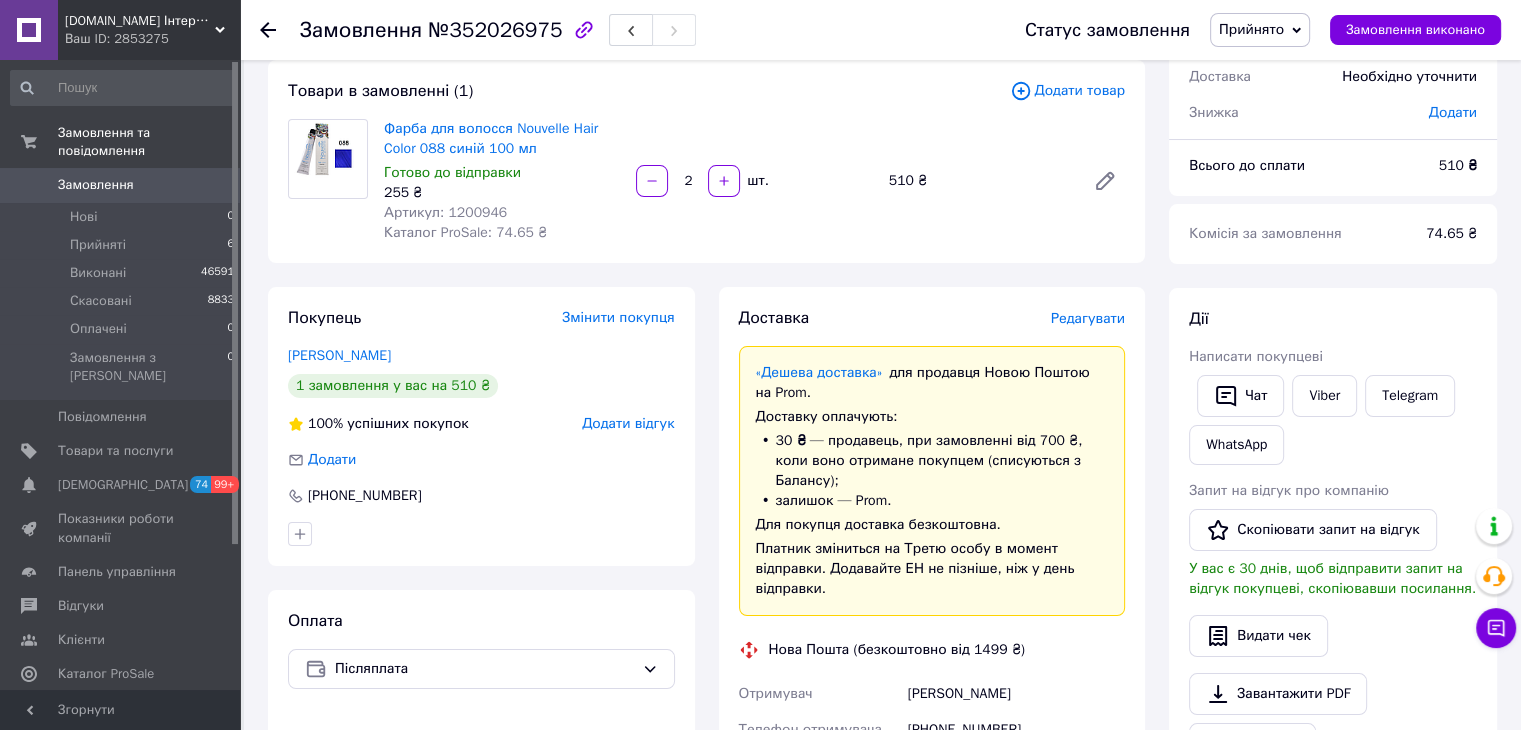 scroll, scrollTop: 100, scrollLeft: 0, axis: vertical 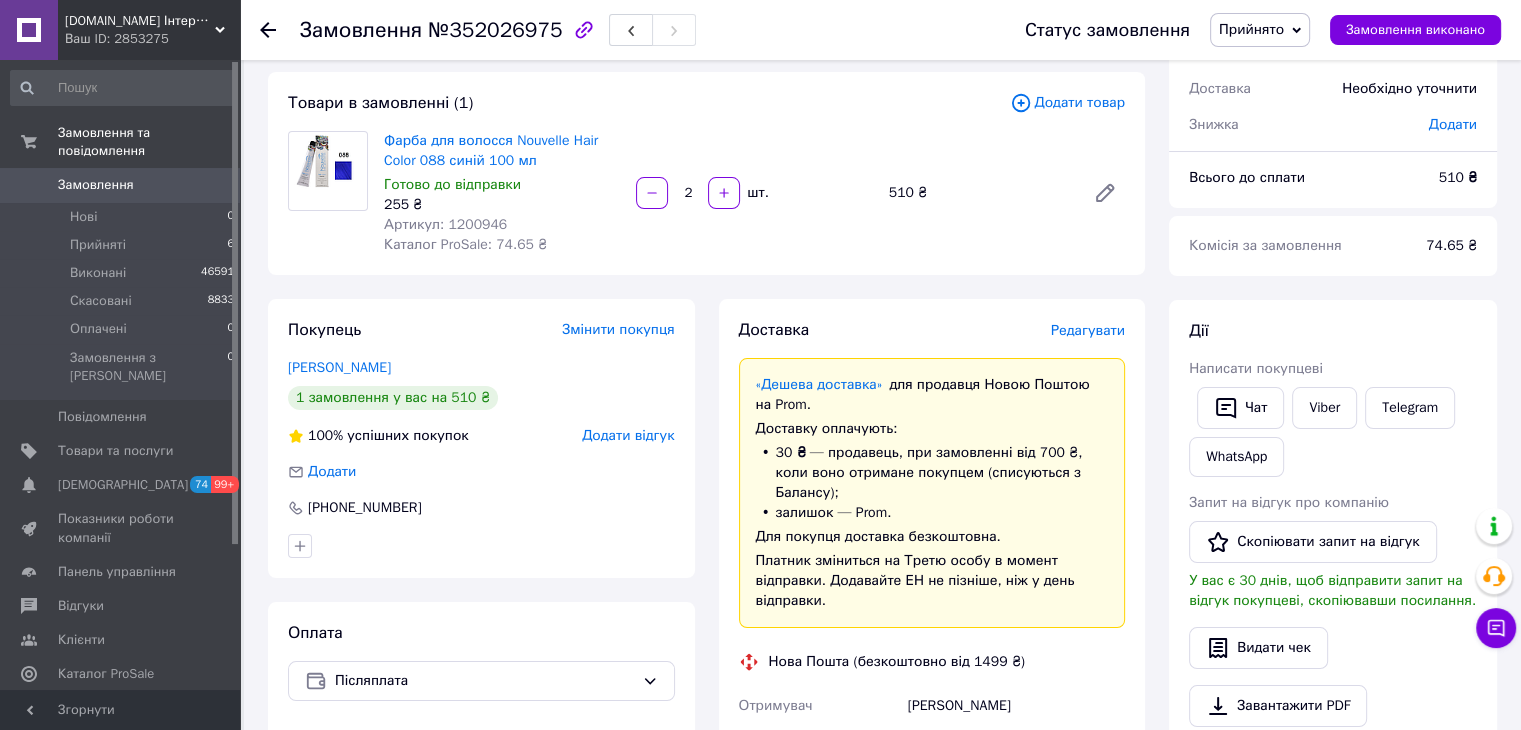 click on "Артикул: 1200946" at bounding box center [445, 224] 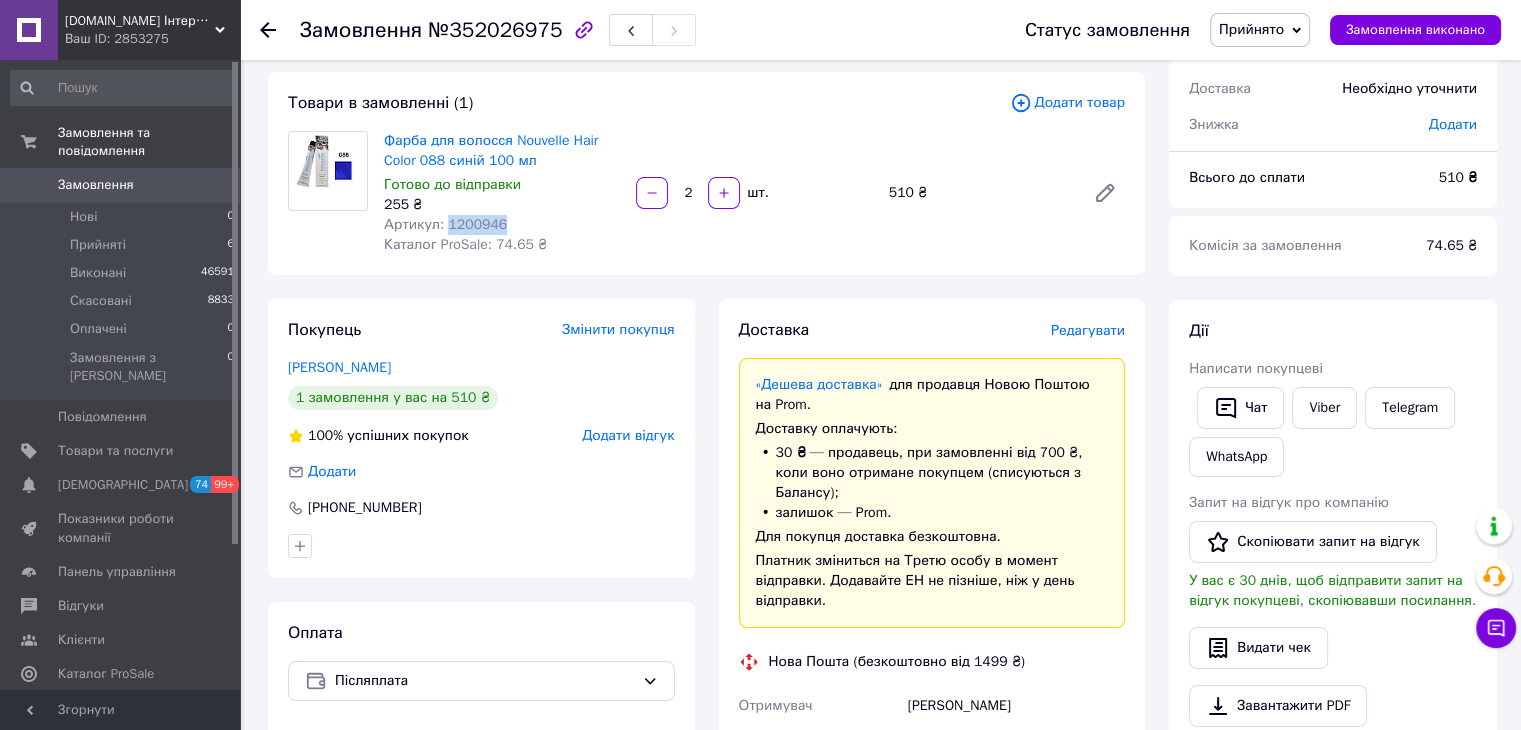 click on "Артикул: 1200946" at bounding box center (445, 224) 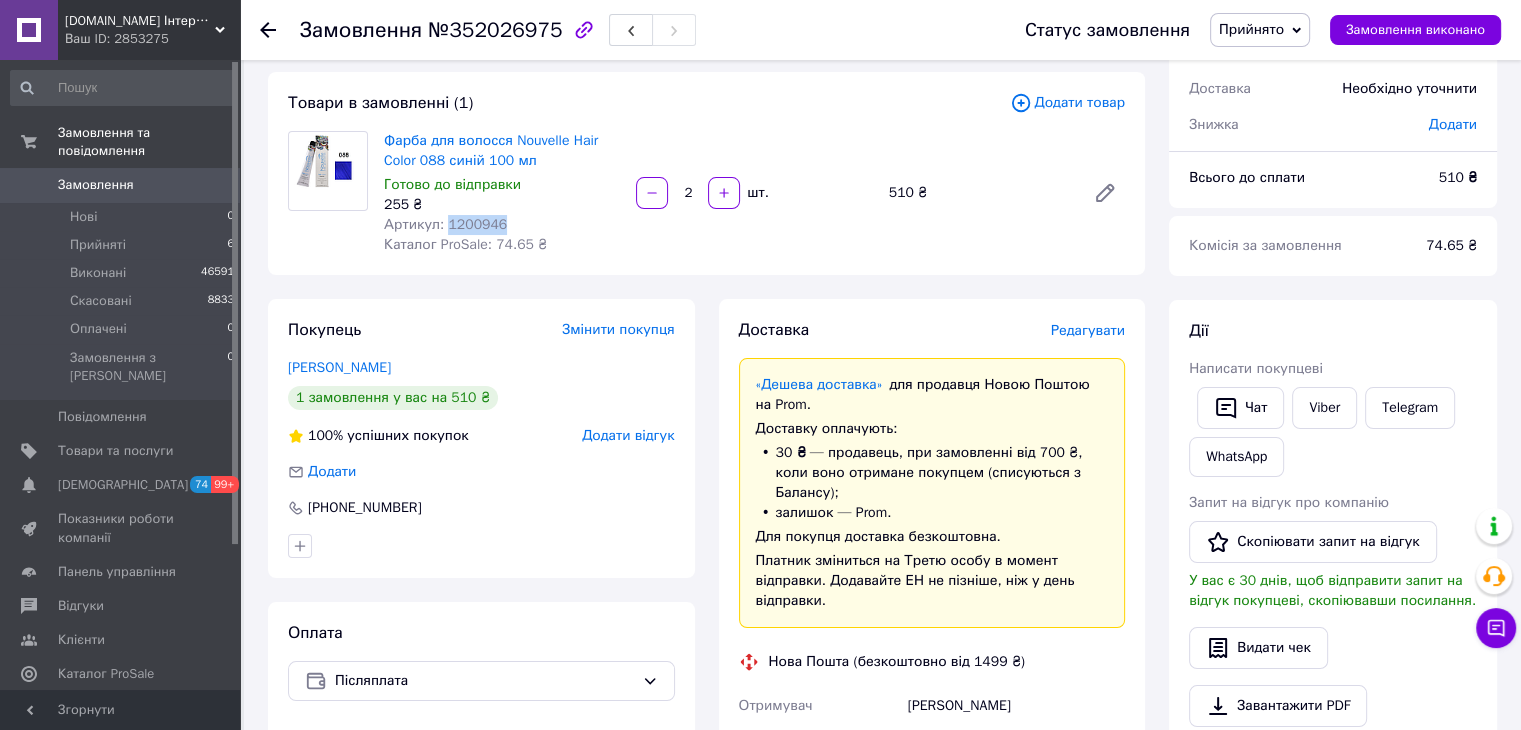 scroll, scrollTop: 400, scrollLeft: 0, axis: vertical 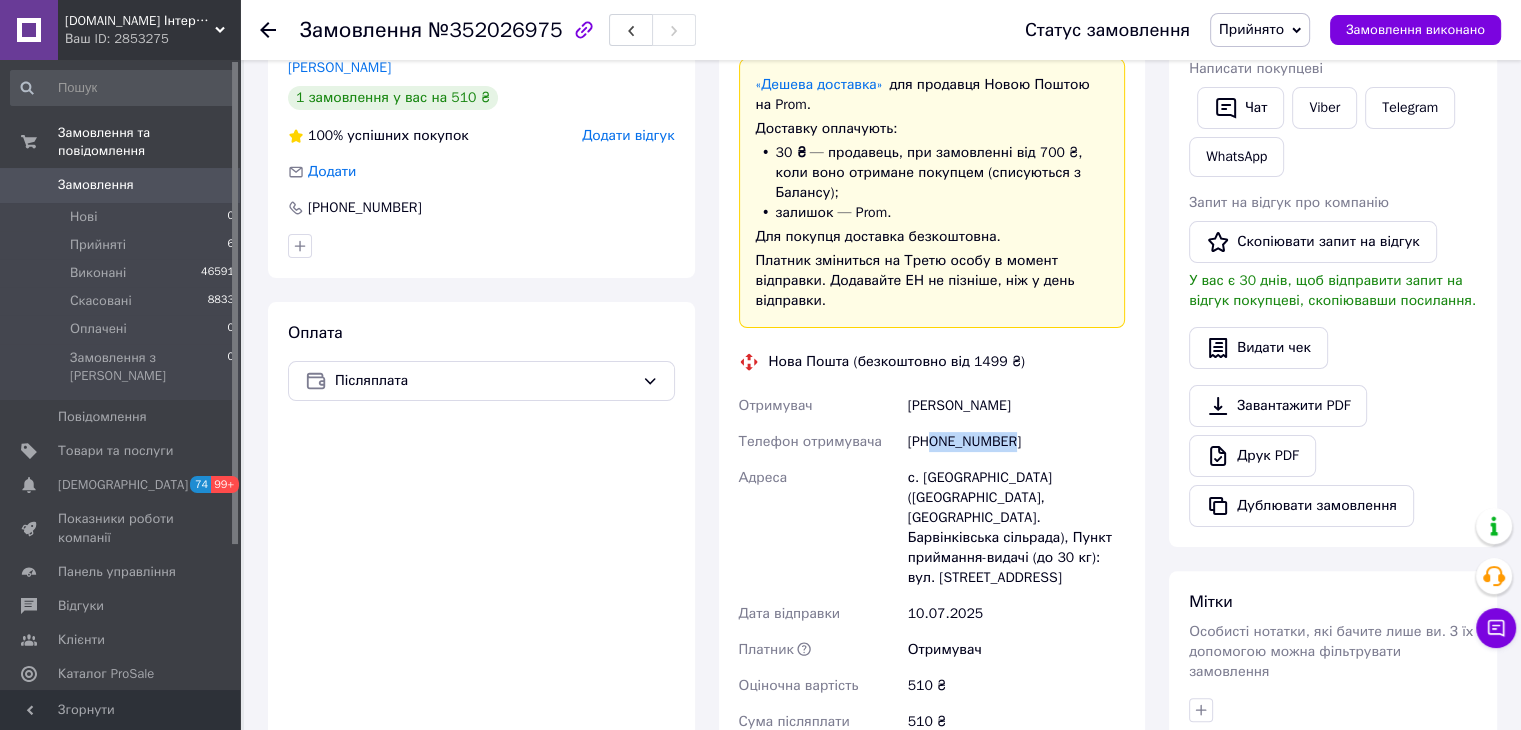 drag, startPoint x: 1012, startPoint y: 423, endPoint x: 931, endPoint y: 432, distance: 81.49847 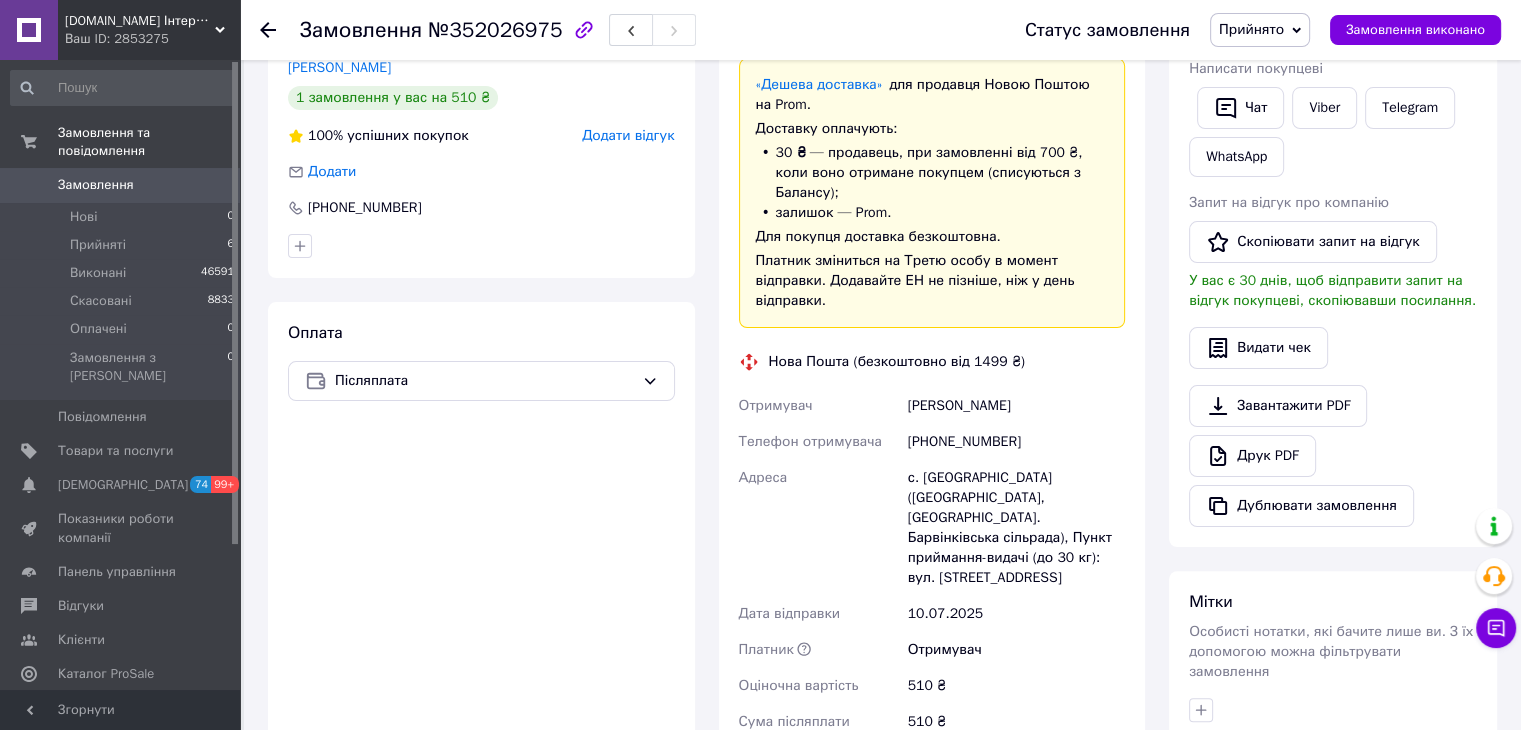 click on "с. Гаврилівка (Харківська обл., Ізюмський р-н. Барвінківська сільрада), Пункт приймання-видачі (до 30 кг): вул. Привокзальна, 28" at bounding box center (1016, 528) 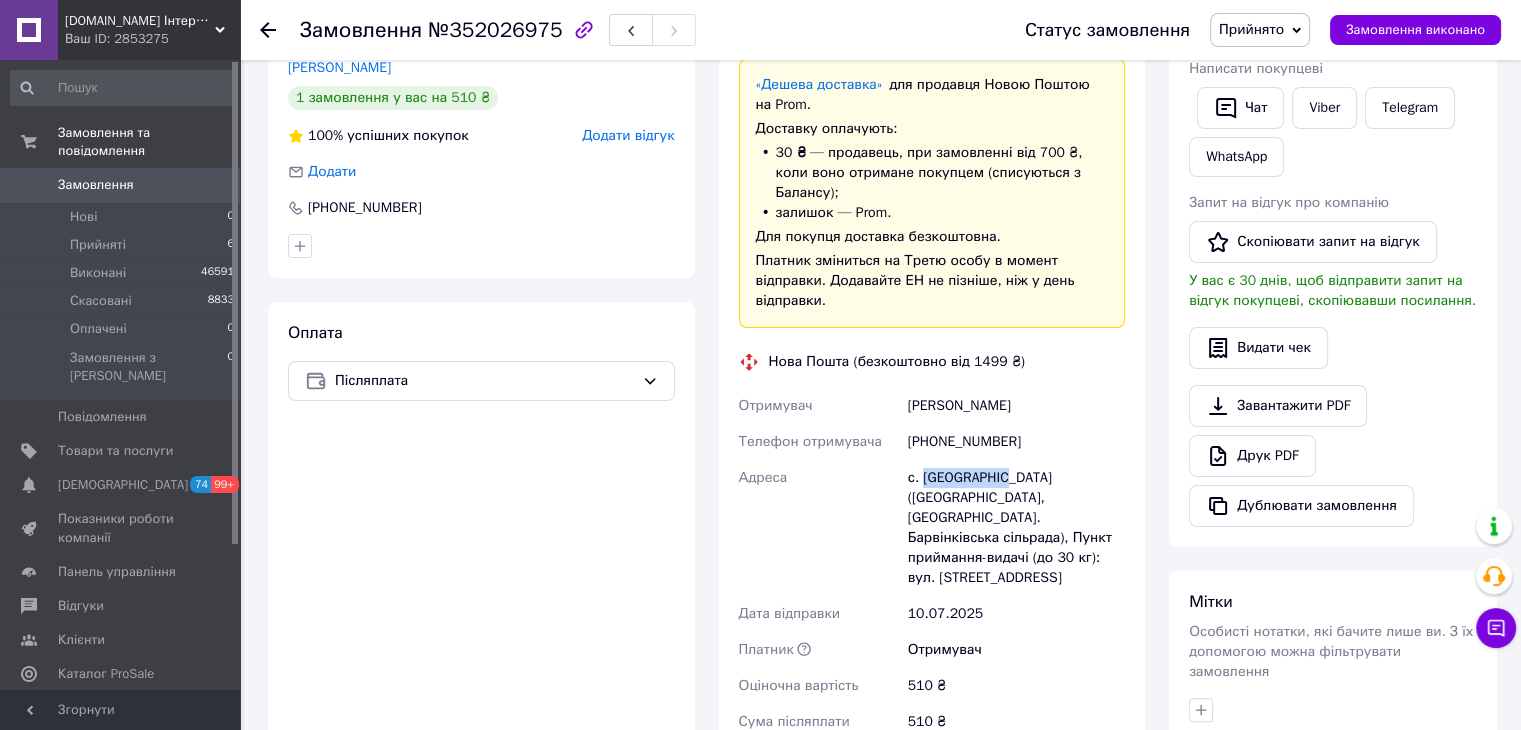 click on "с. Гаврилівка (Харківська обл., Ізюмський р-н. Барвінківська сільрада), Пункт приймання-видачі (до 30 кг): вул. Привокзальна, 28" at bounding box center [1016, 528] 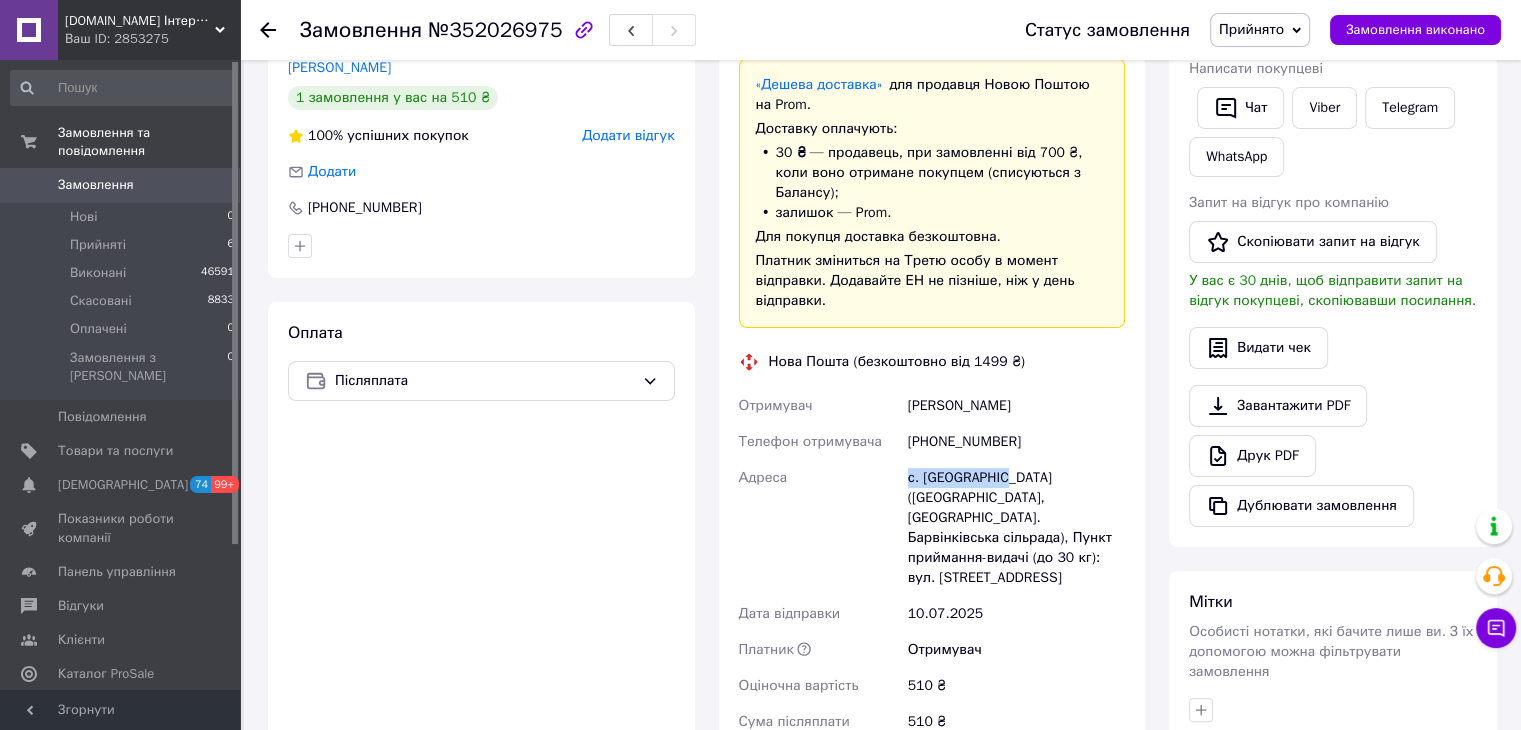 drag, startPoint x: 993, startPoint y: 460, endPoint x: 908, endPoint y: 464, distance: 85.09406 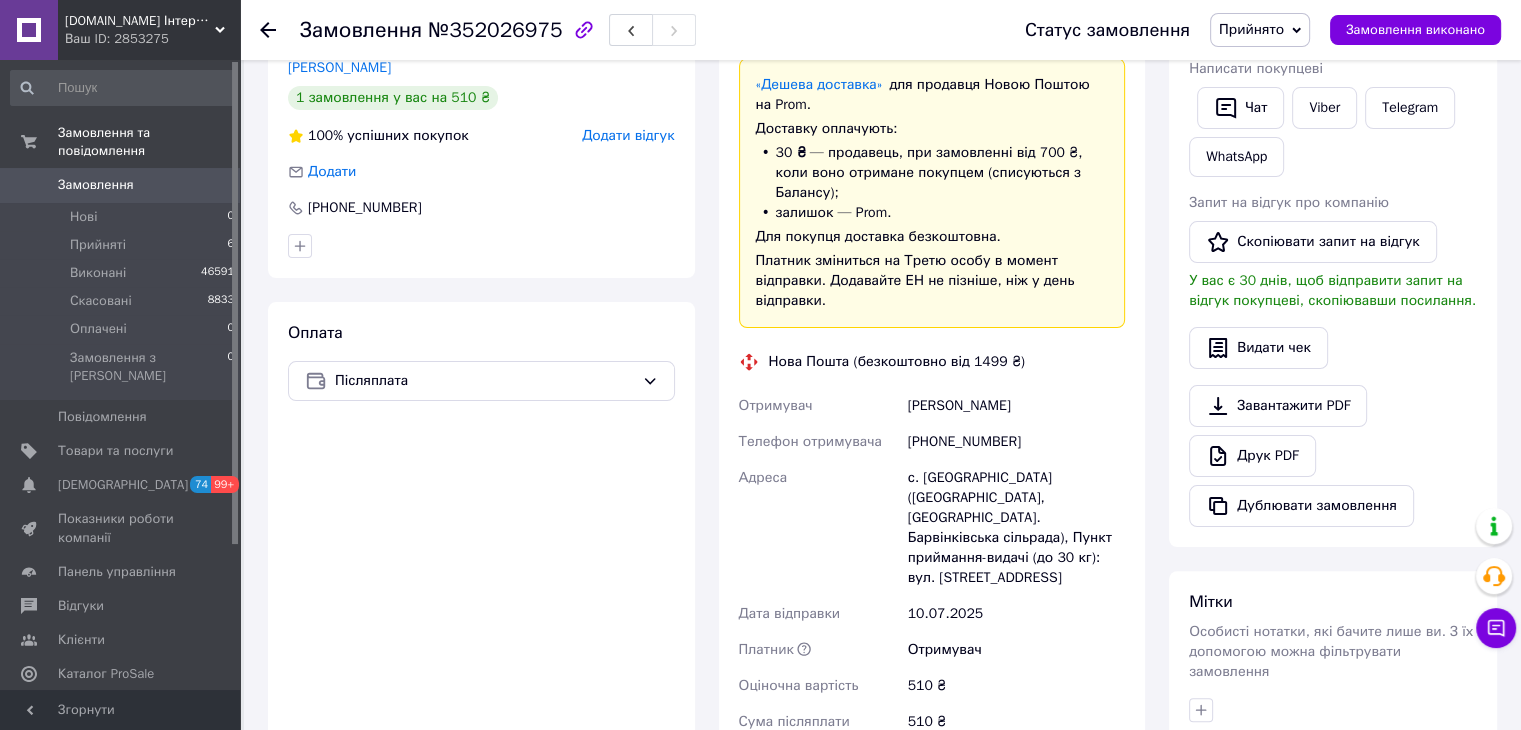 click on "[PHONE_NUMBER]" at bounding box center (1016, 442) 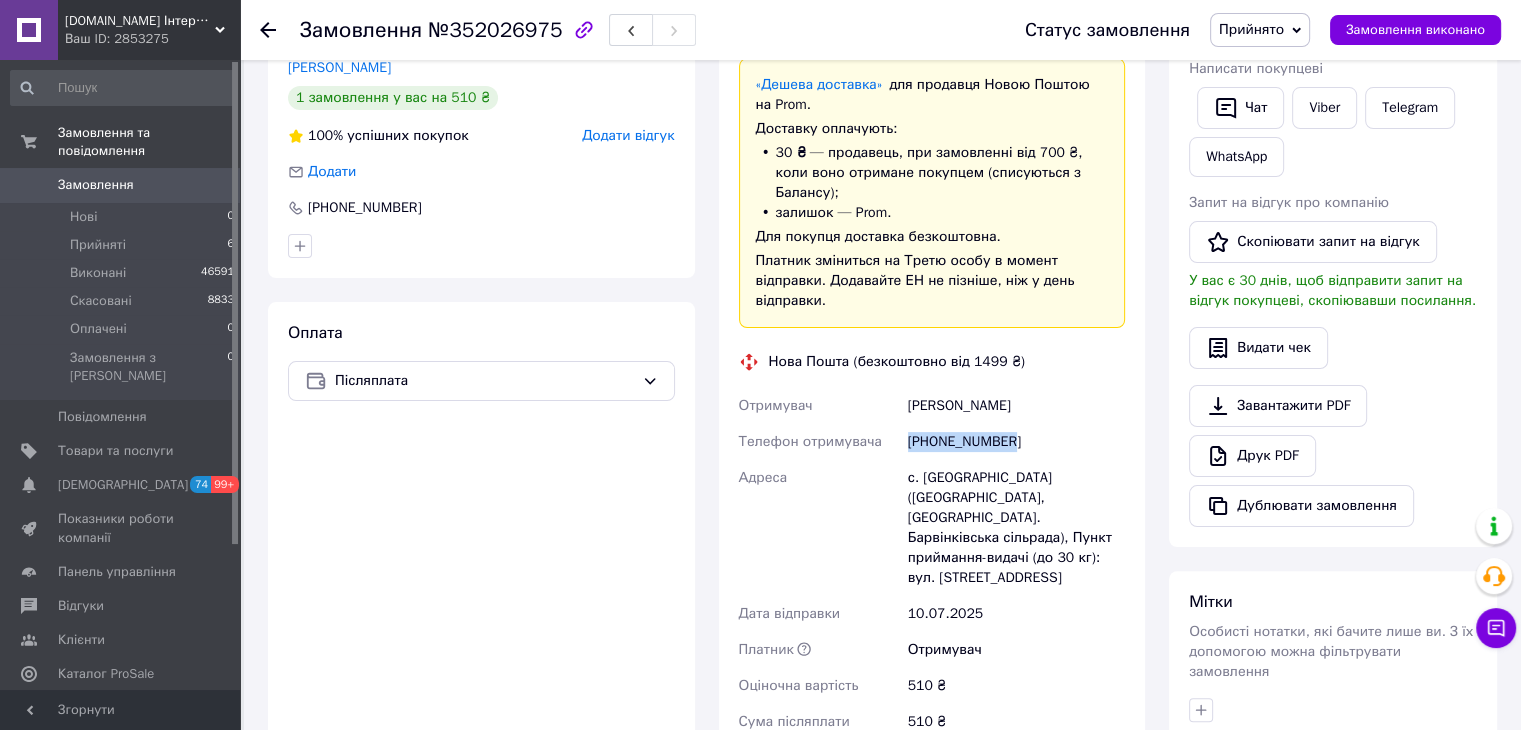 drag, startPoint x: 1023, startPoint y: 426, endPoint x: 904, endPoint y: 427, distance: 119.0042 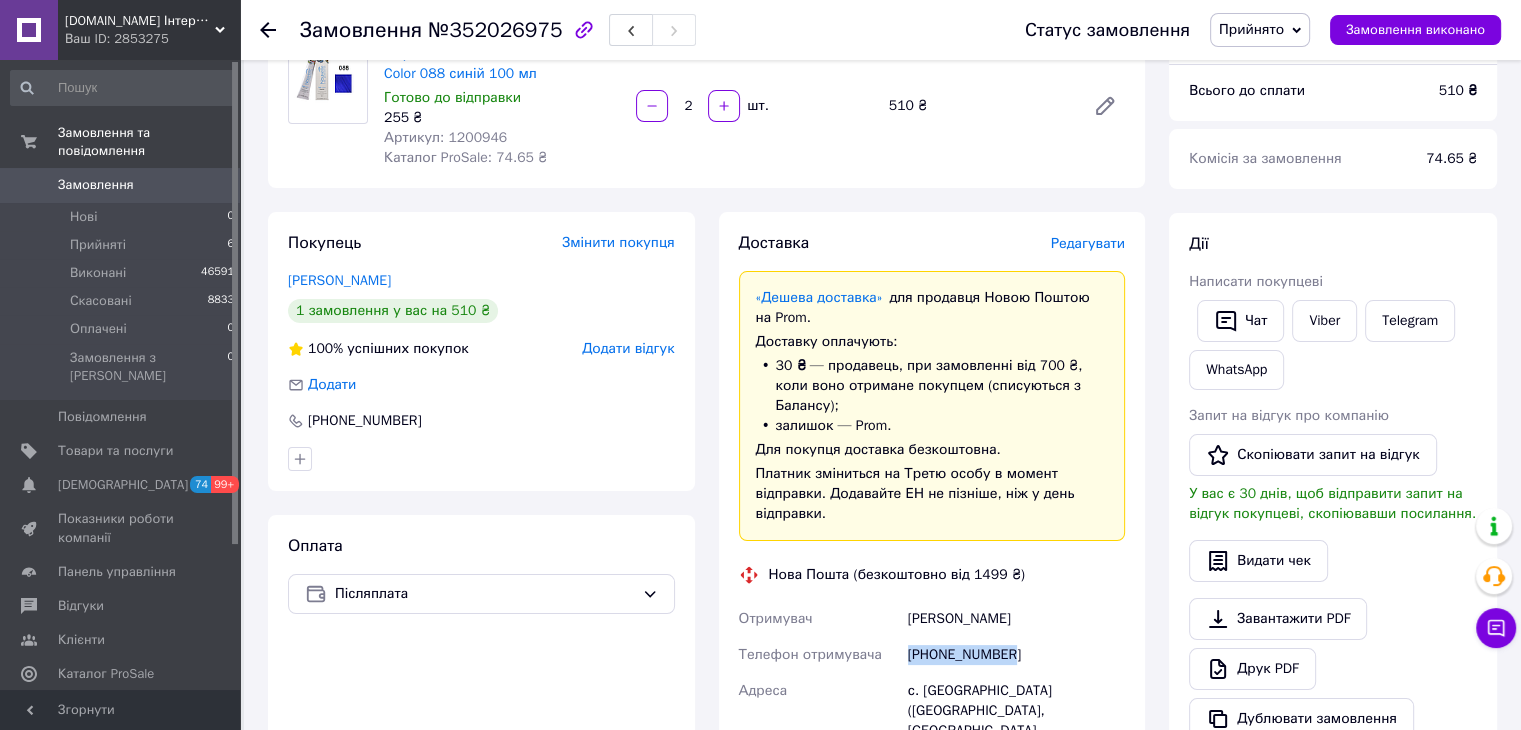 scroll, scrollTop: 300, scrollLeft: 0, axis: vertical 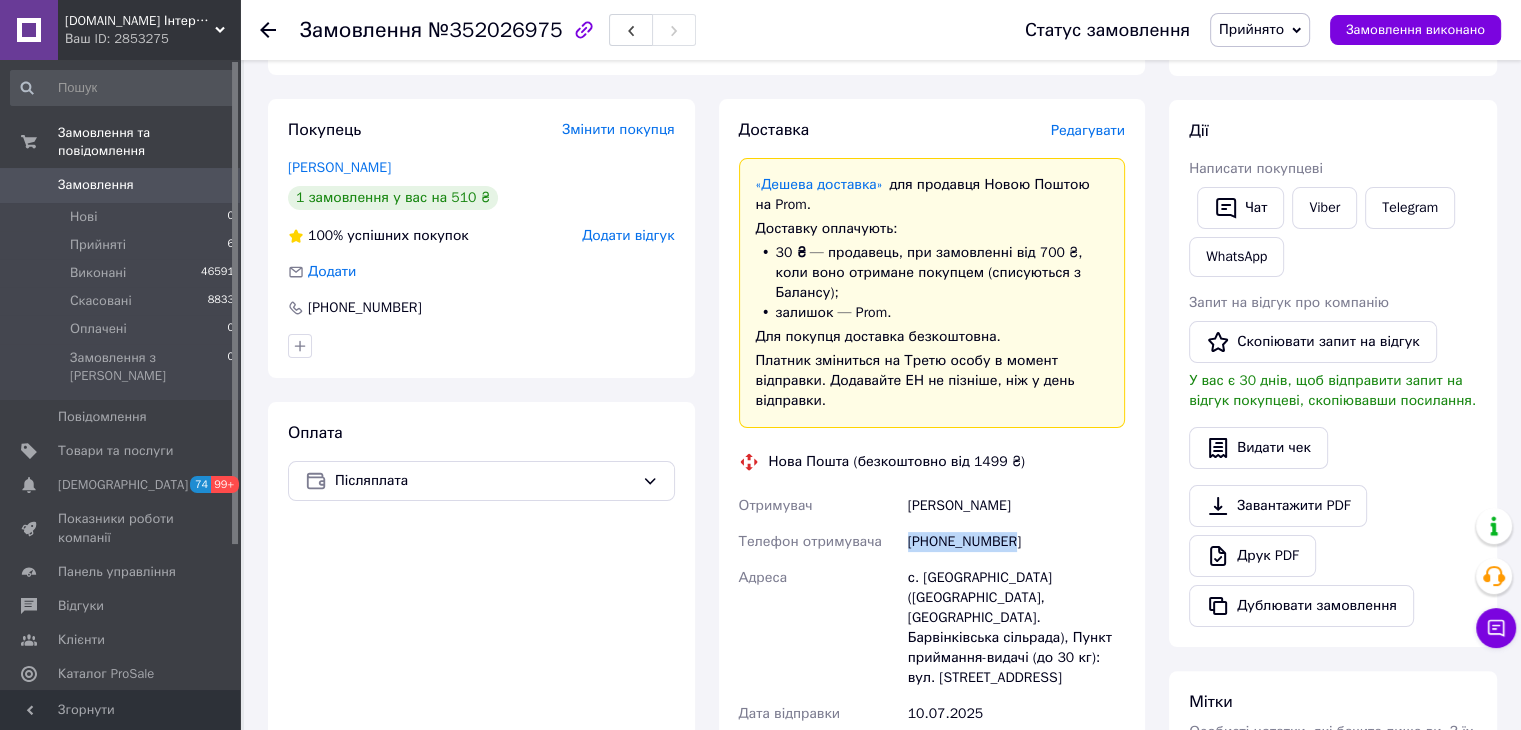 click on "[PHONE_NUMBER]" at bounding box center (1016, 542) 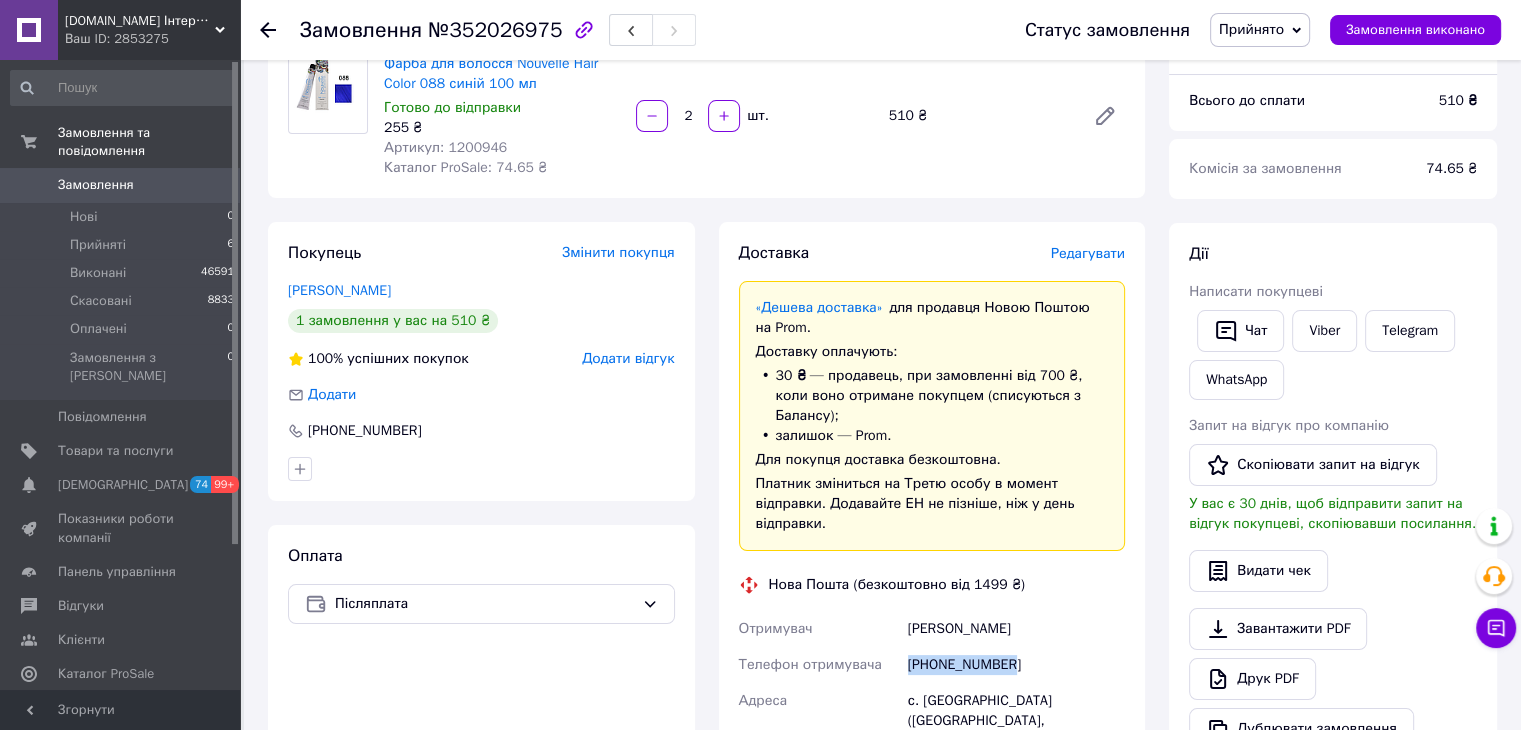 scroll, scrollTop: 0, scrollLeft: 0, axis: both 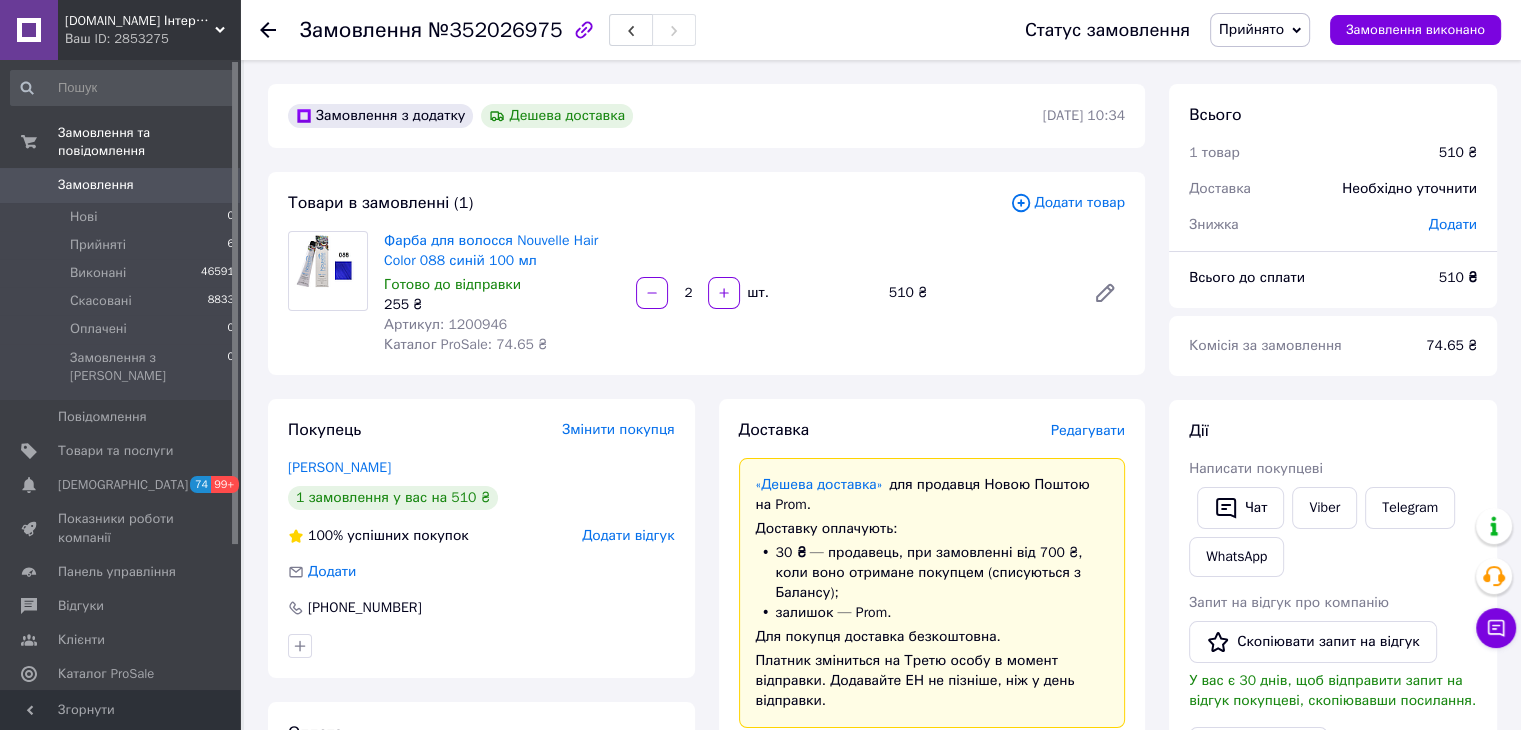 click on "510 ₴" at bounding box center (1458, 277) 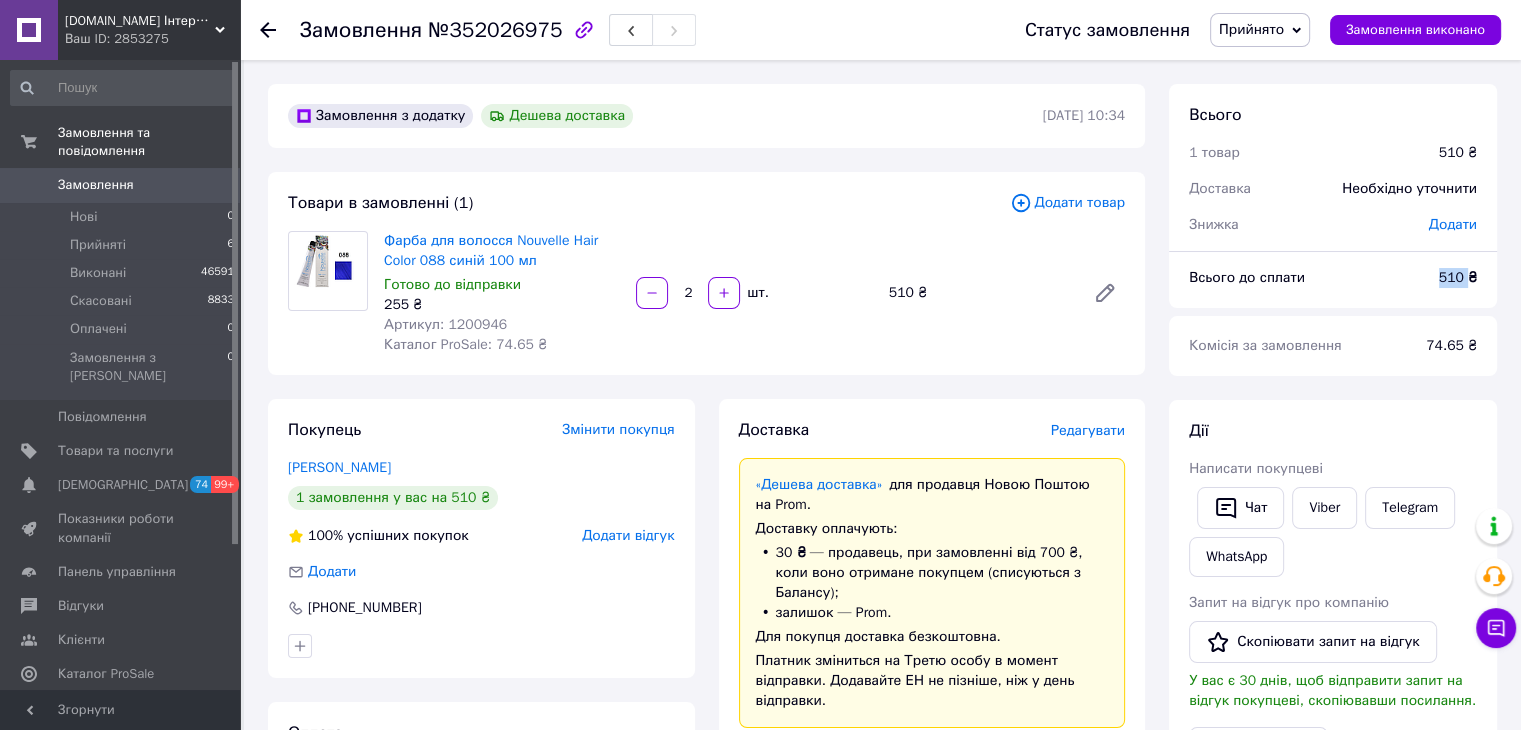 click on "510 ₴" at bounding box center [1458, 277] 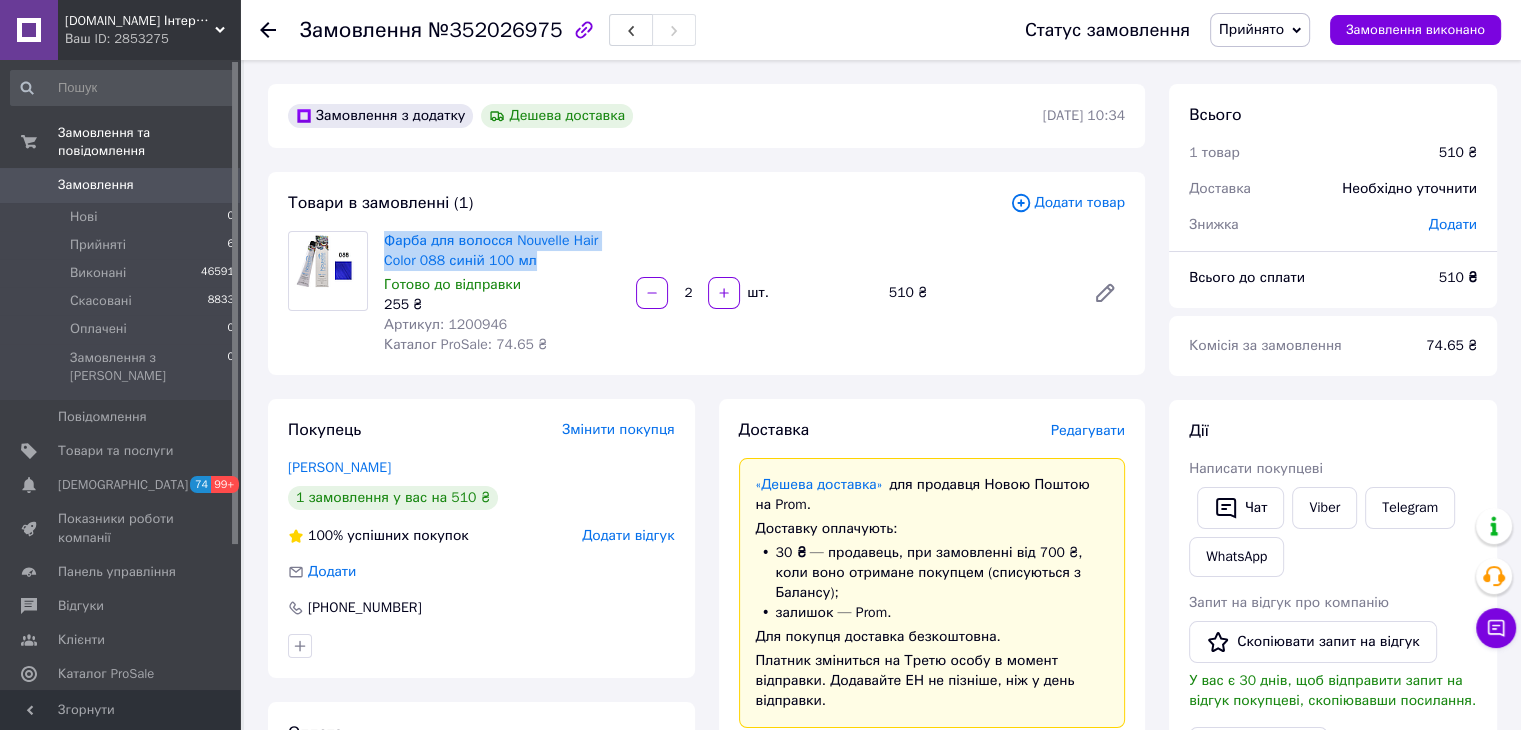 drag, startPoint x: 535, startPoint y: 260, endPoint x: 380, endPoint y: 235, distance: 157.00319 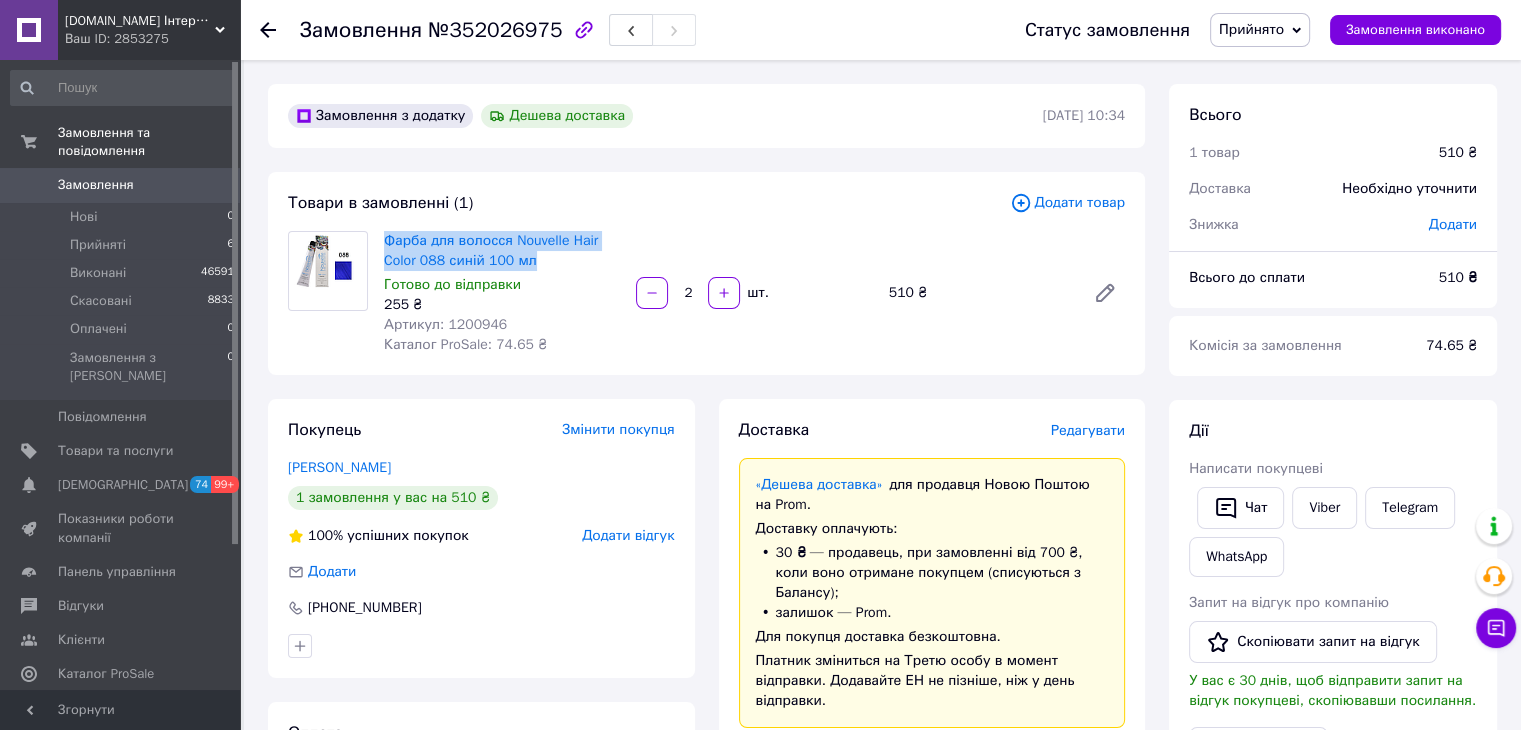 click on "Замовлення виконано" at bounding box center [1415, 30] 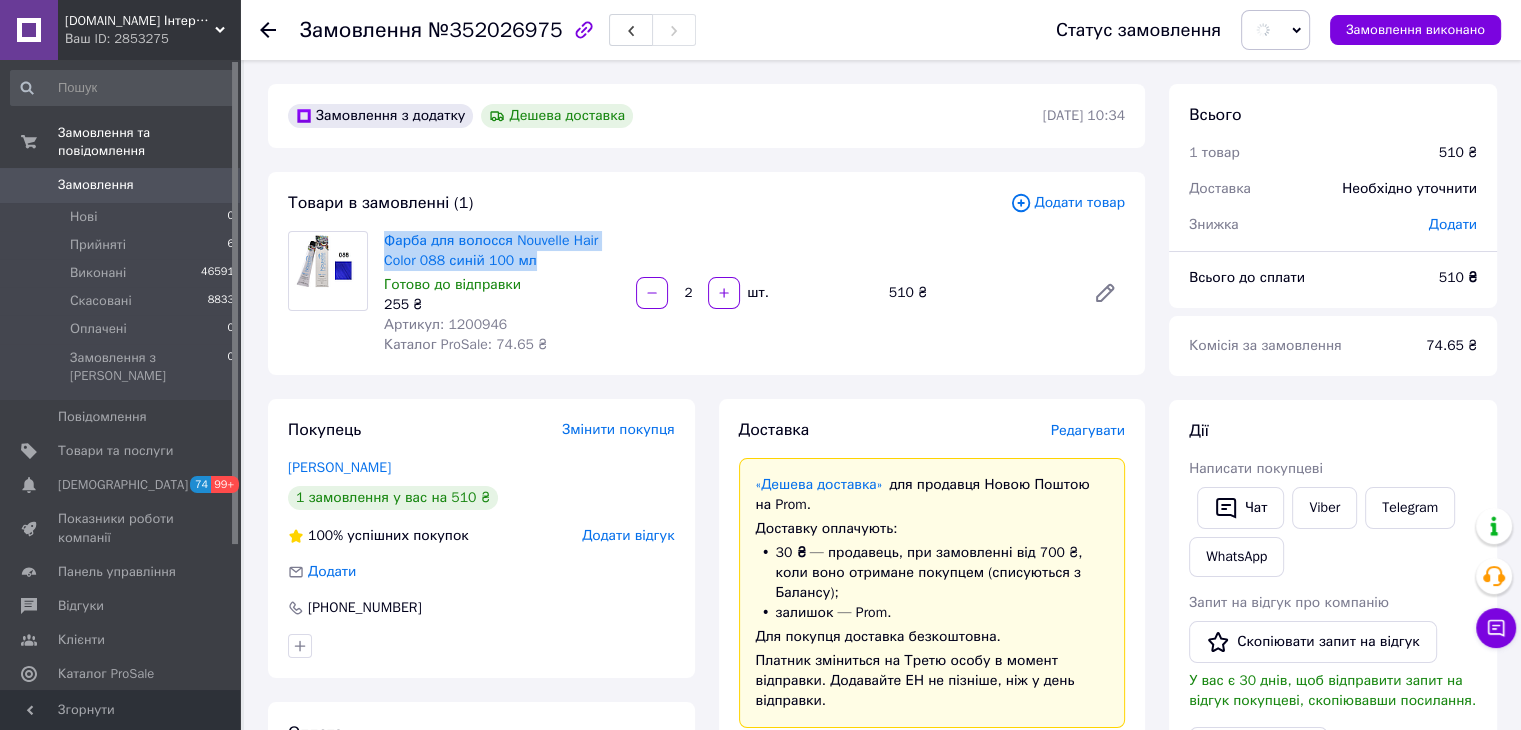 click on "Замовлення" at bounding box center (121, 185) 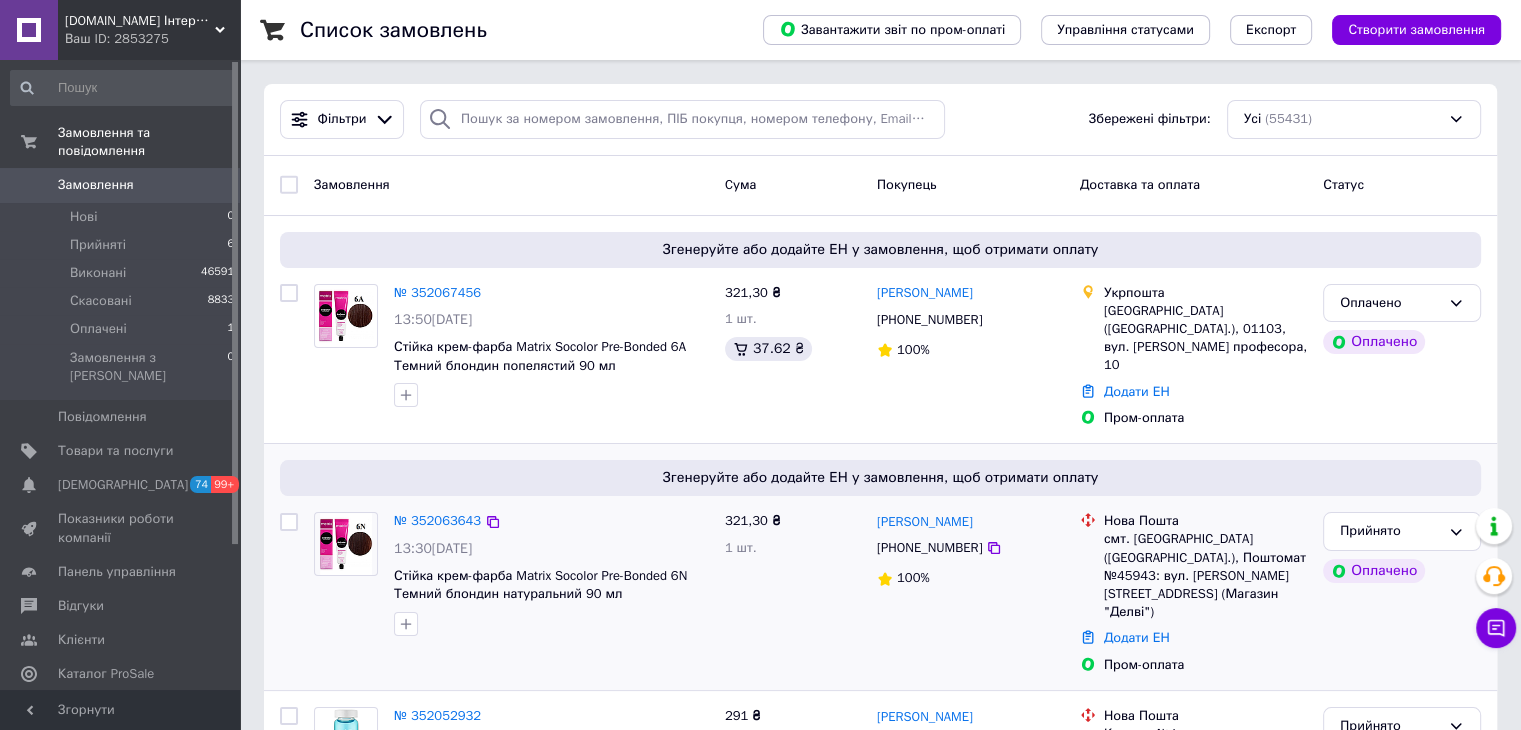 scroll, scrollTop: 200, scrollLeft: 0, axis: vertical 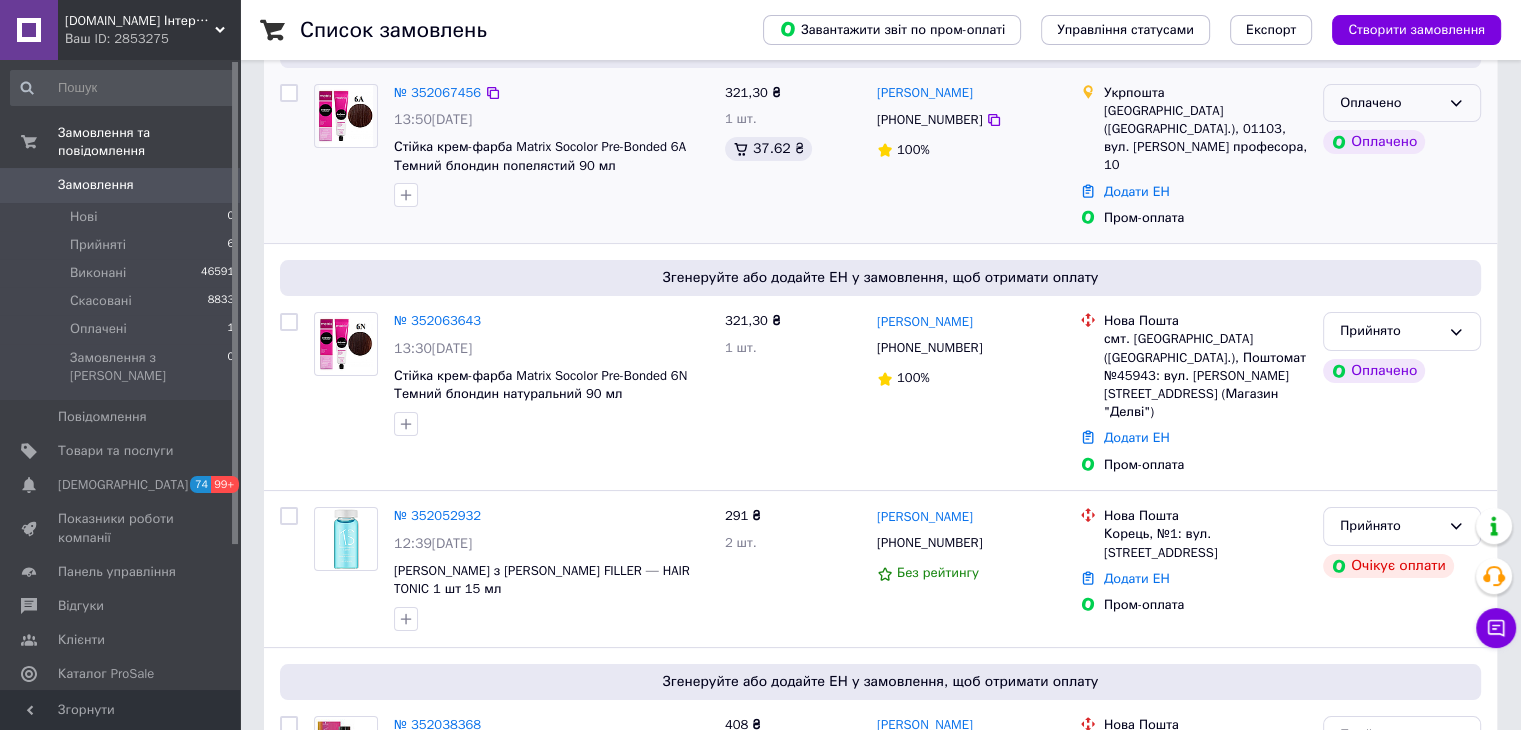 click on "Оплачено" at bounding box center [1402, 103] 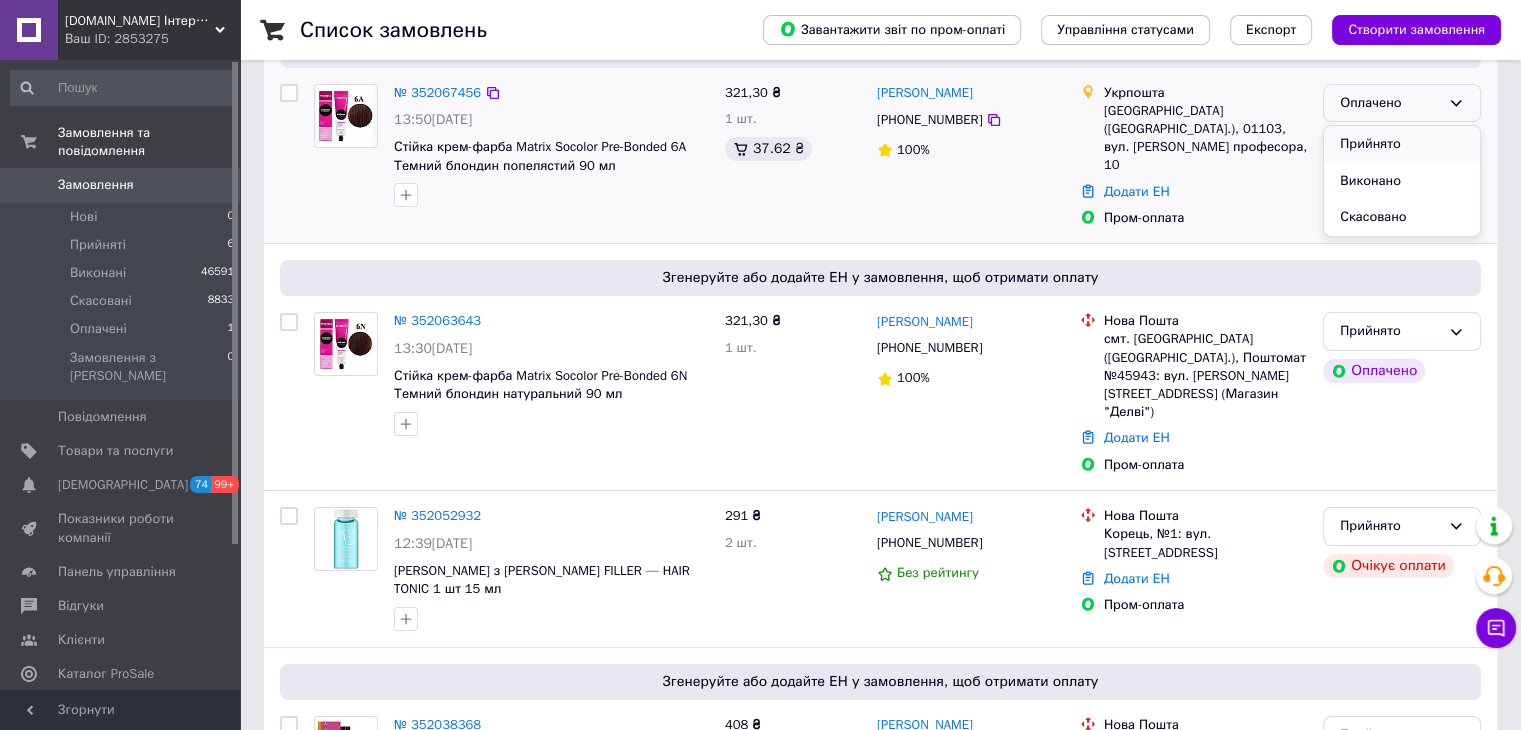 click on "Прийнято" at bounding box center (1402, 144) 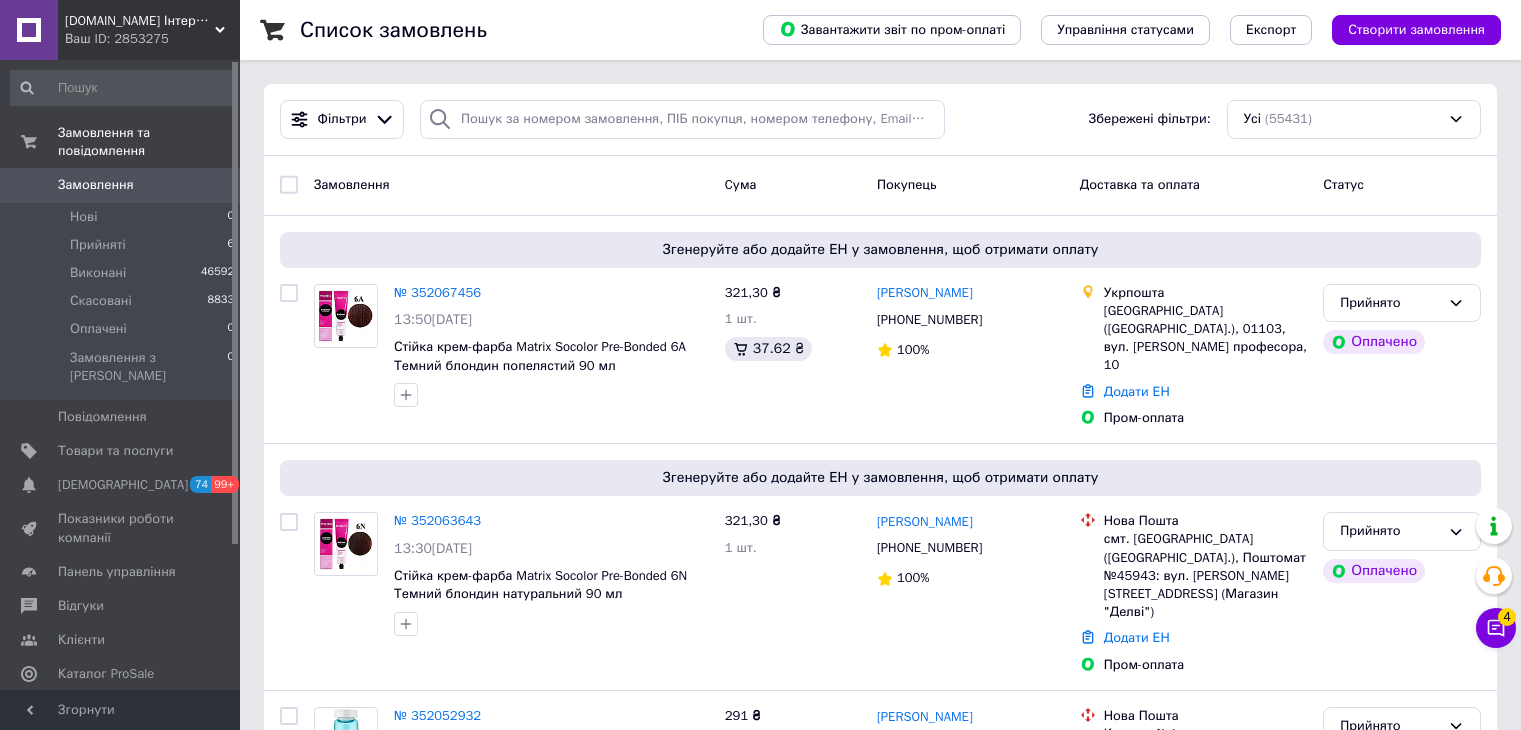 scroll, scrollTop: 0, scrollLeft: 0, axis: both 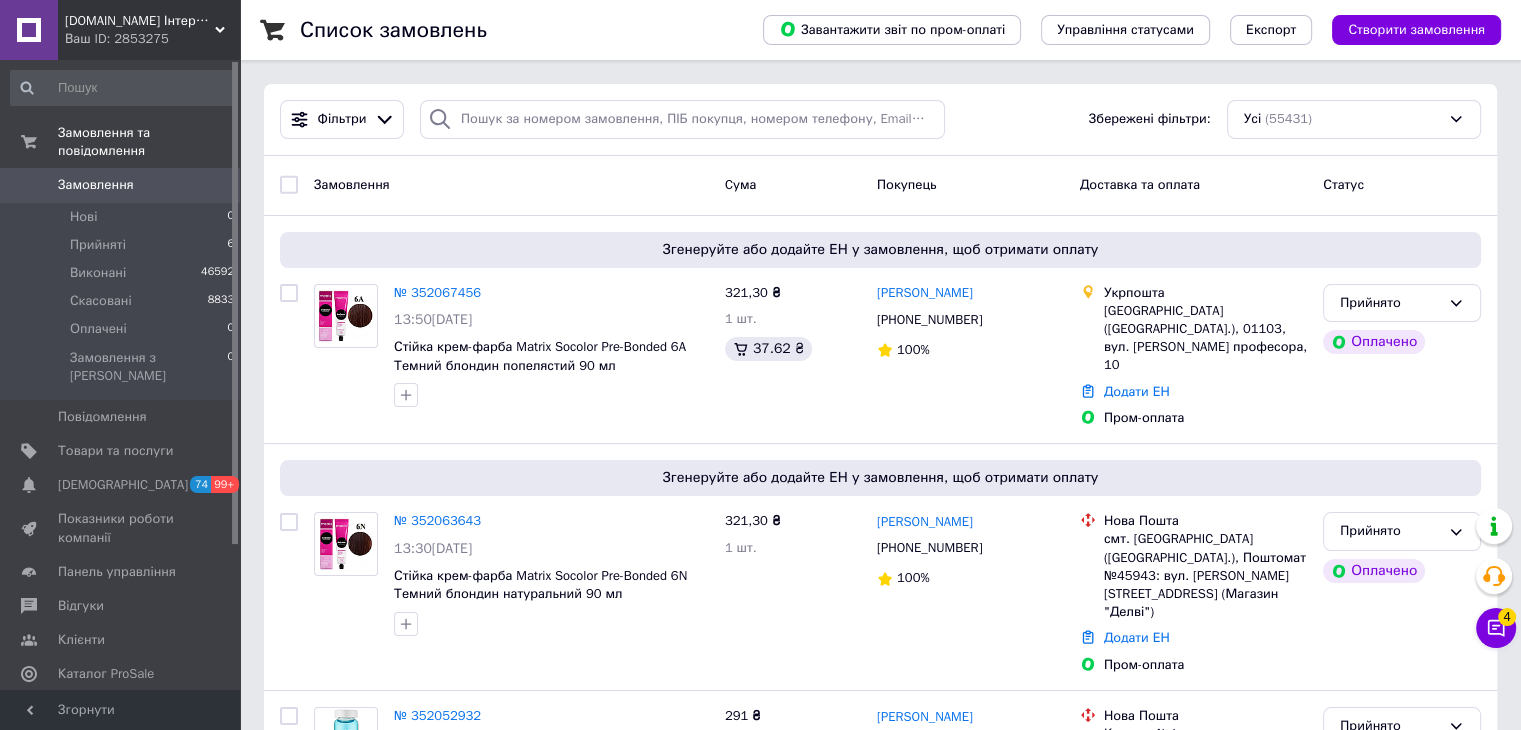 click at bounding box center (440, 119) 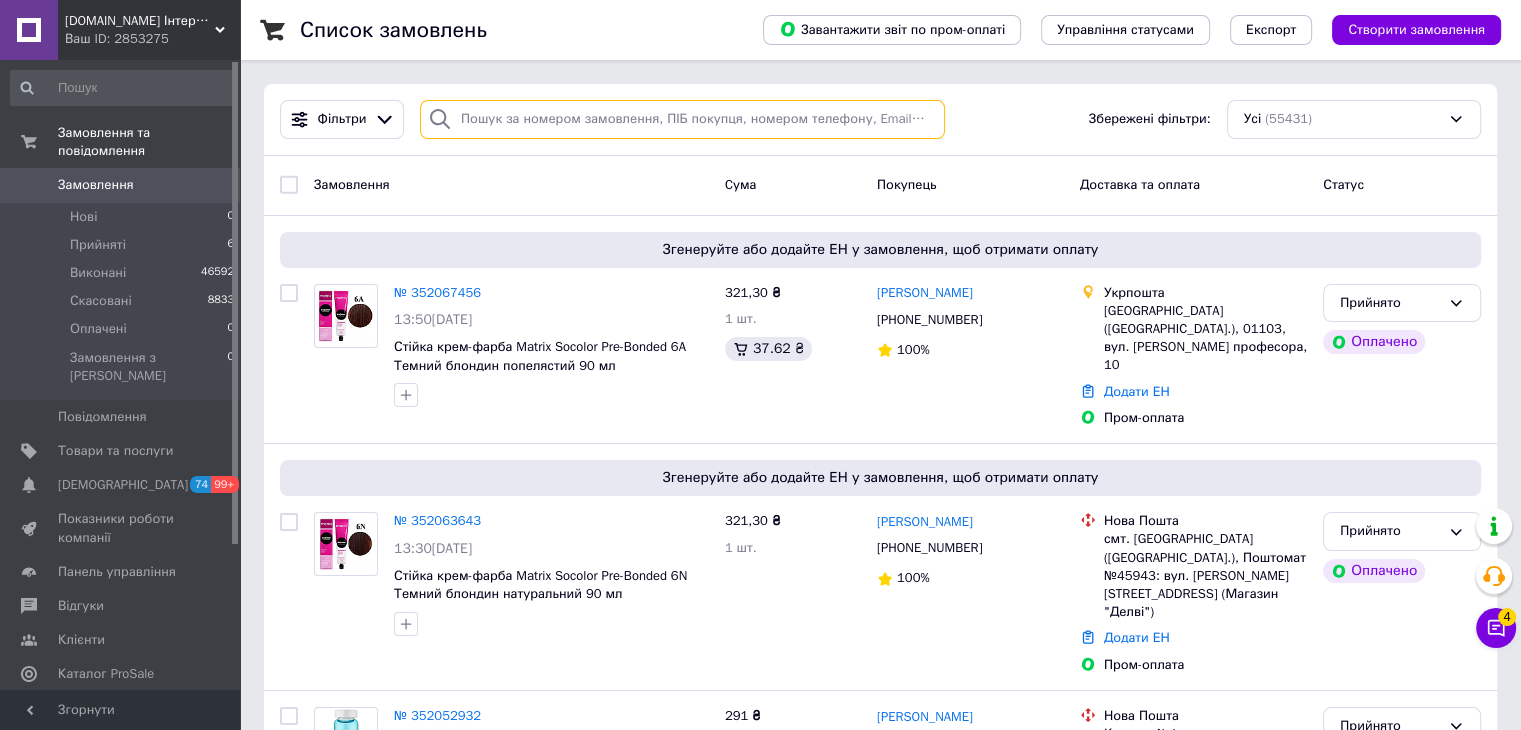 click at bounding box center [682, 119] 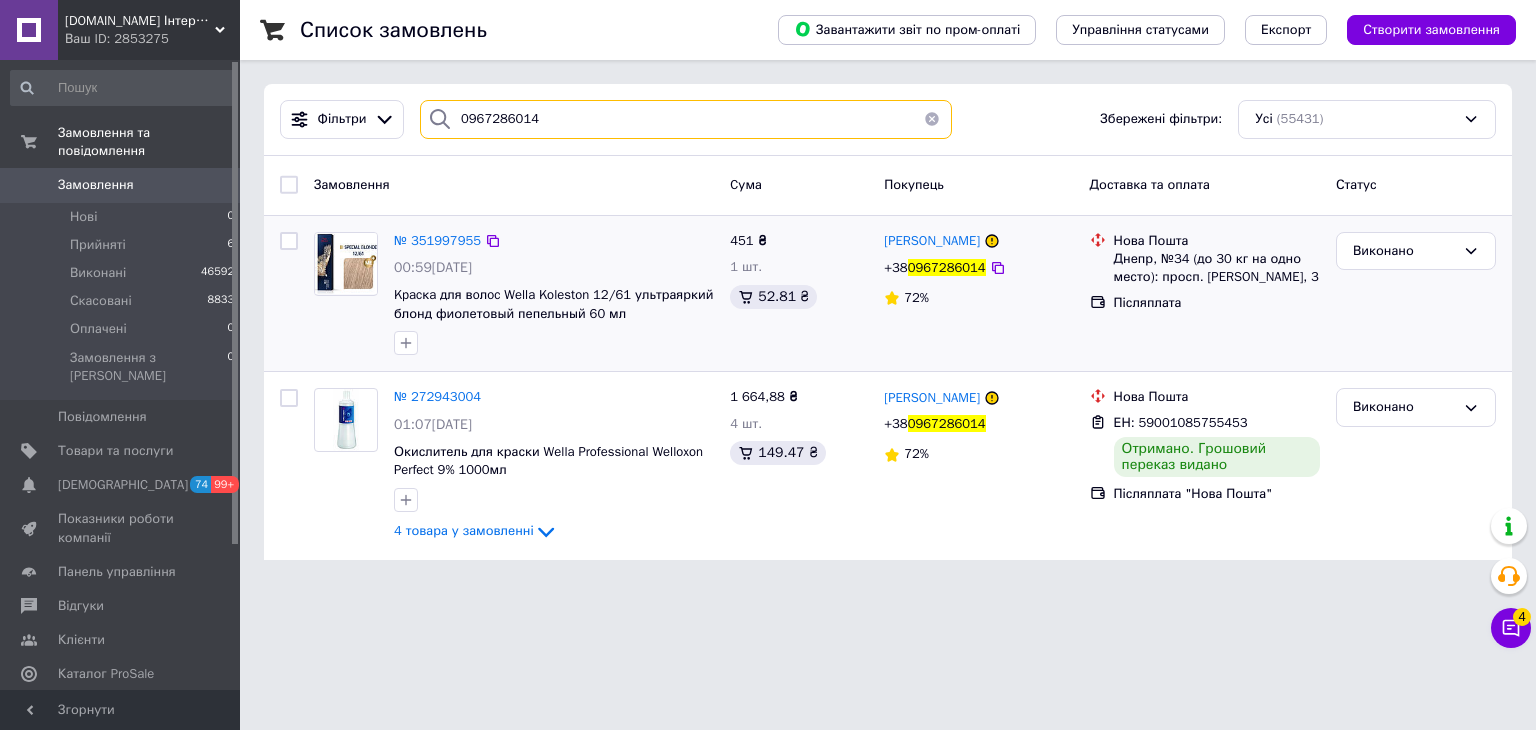 type on "0967286014" 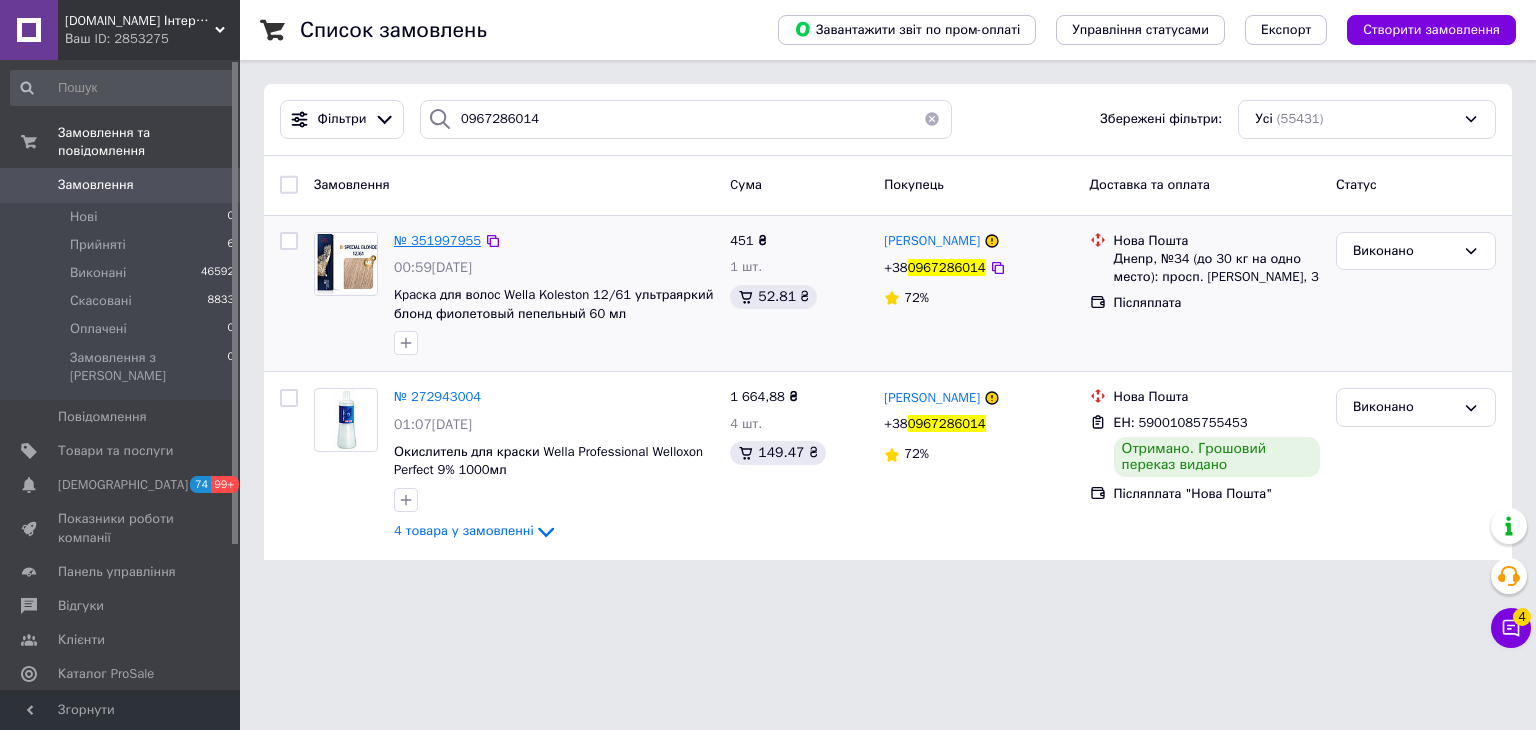 click on "№ 351997955" at bounding box center [437, 240] 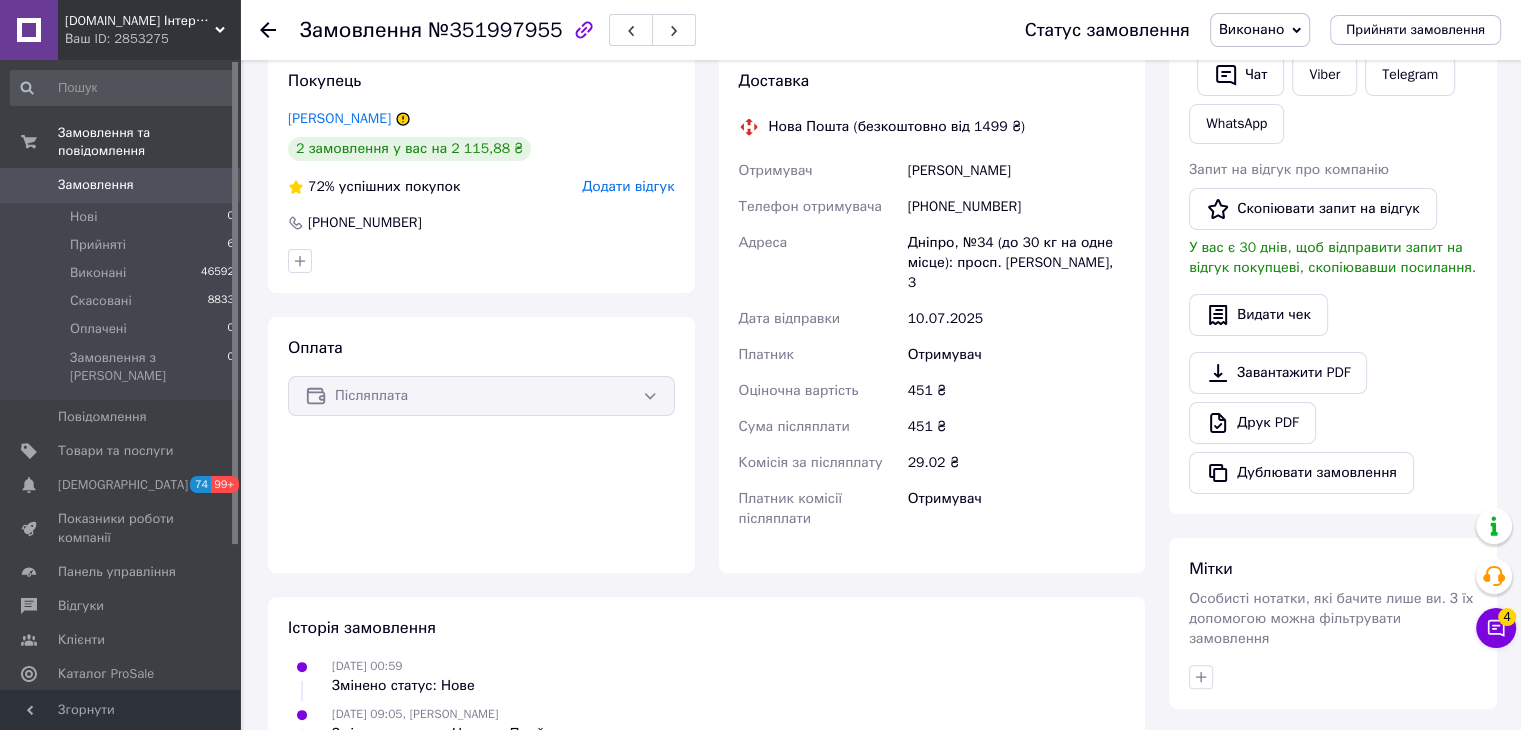 scroll, scrollTop: 200, scrollLeft: 0, axis: vertical 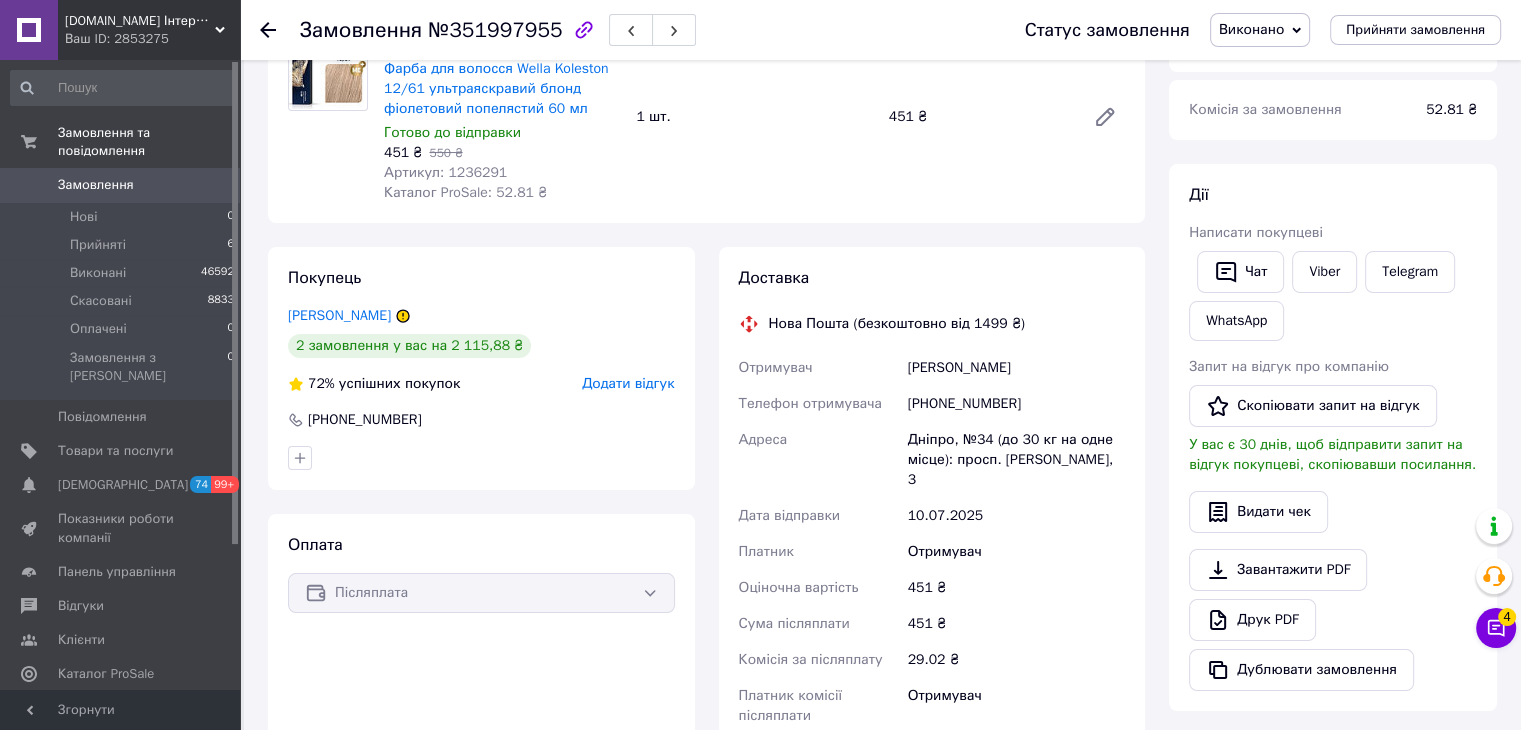 click on "Статус замовлення Виконано Прийнято Скасовано Оплачено Прийняти замовлення" at bounding box center [1243, 30] 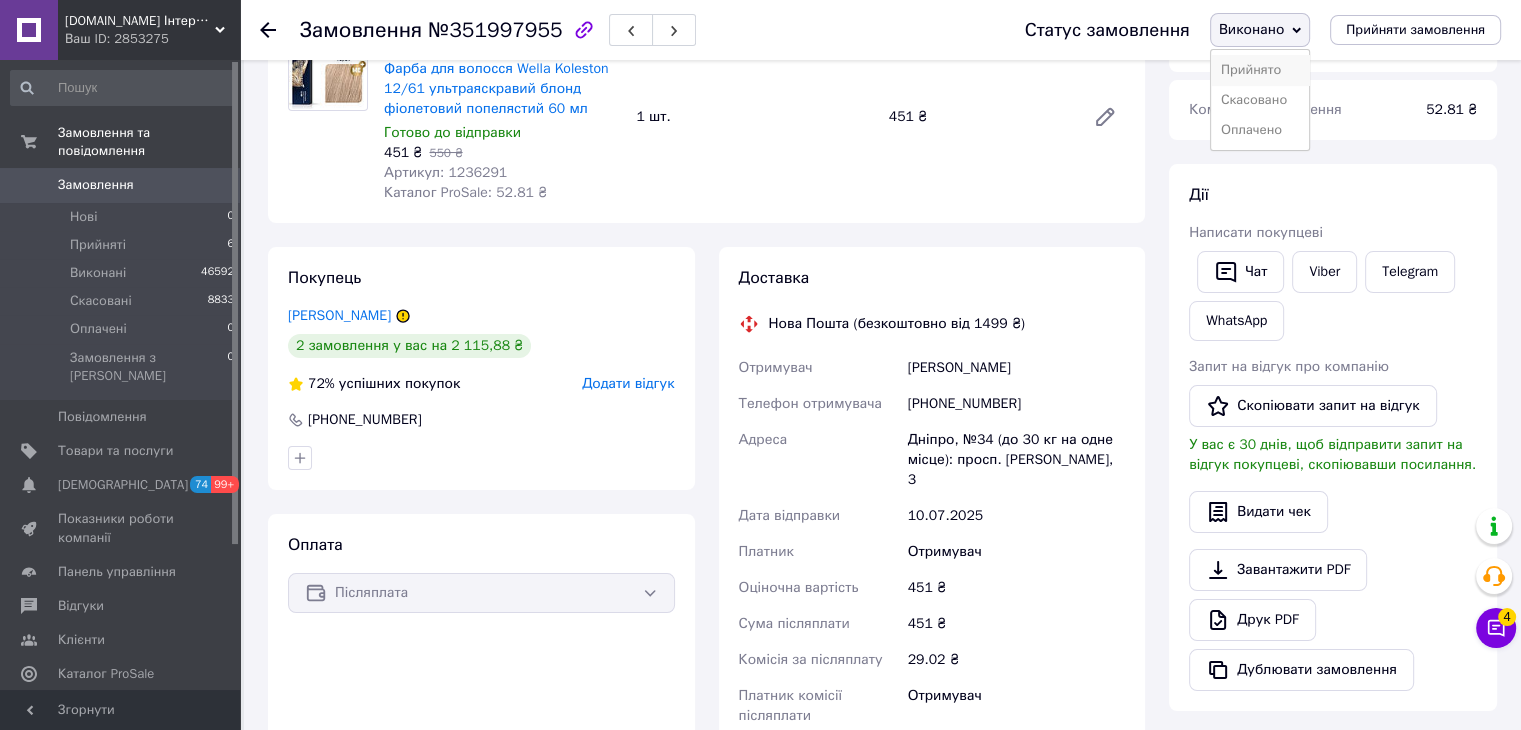 click on "Прийнято" at bounding box center (1260, 70) 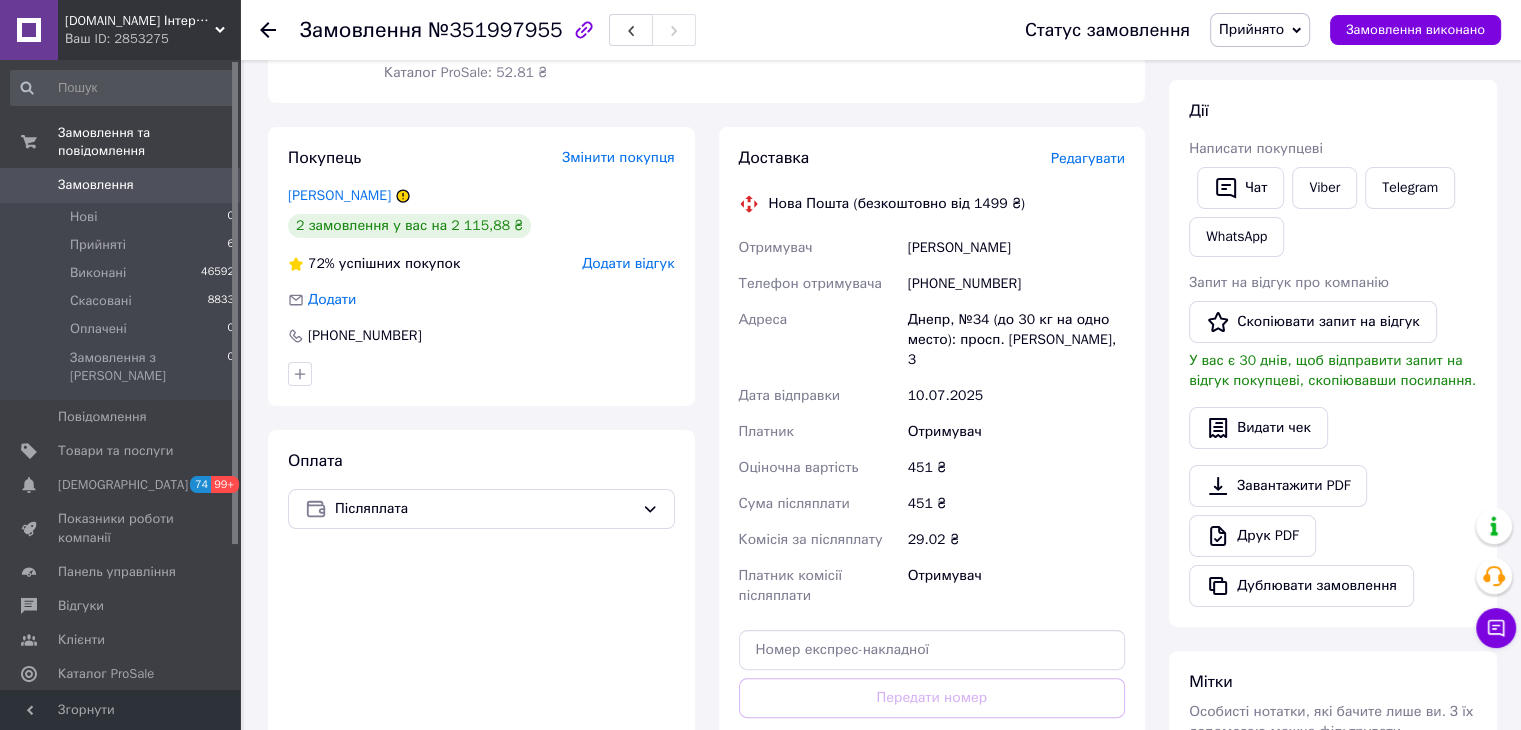 scroll, scrollTop: 709, scrollLeft: 0, axis: vertical 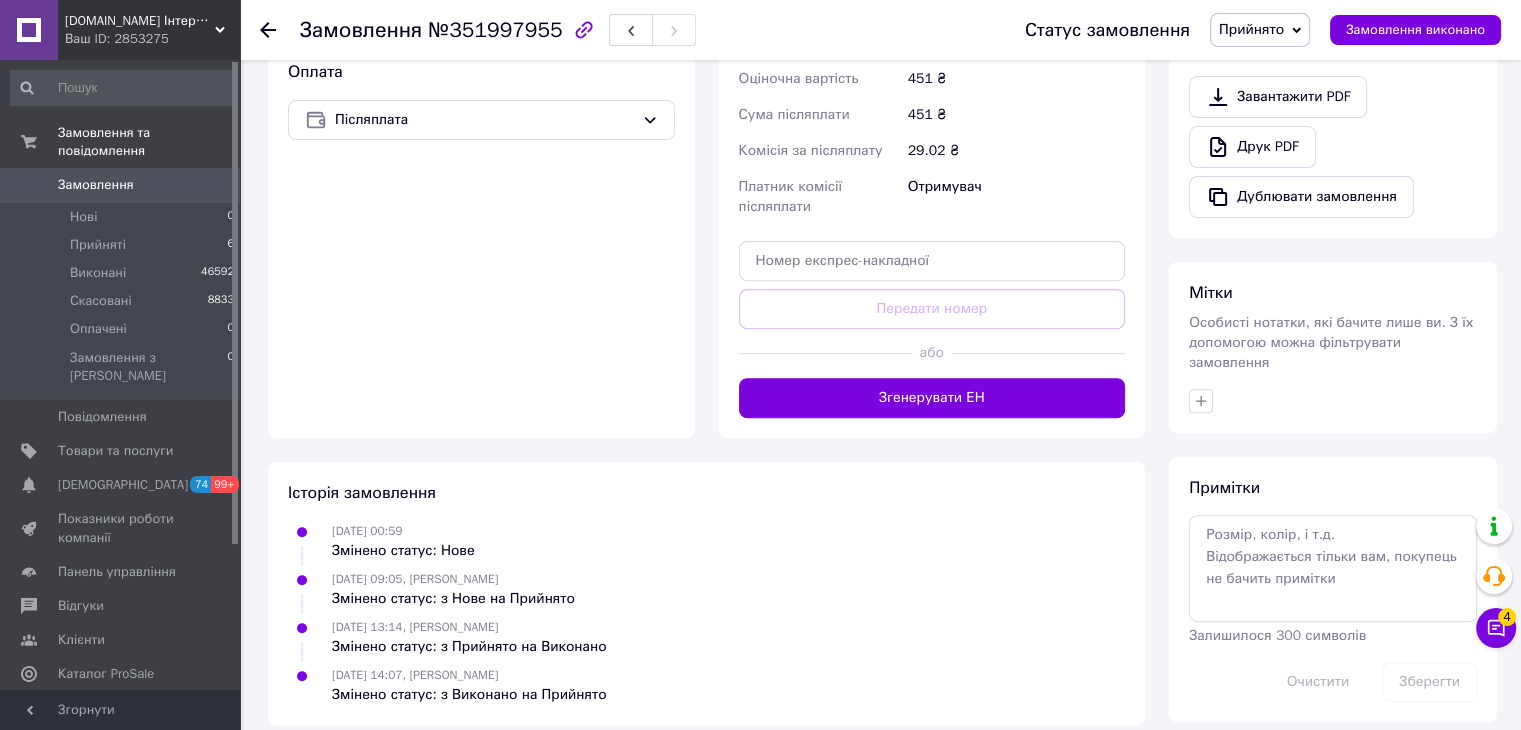 click on "Згенерувати ЕН" at bounding box center [932, 398] 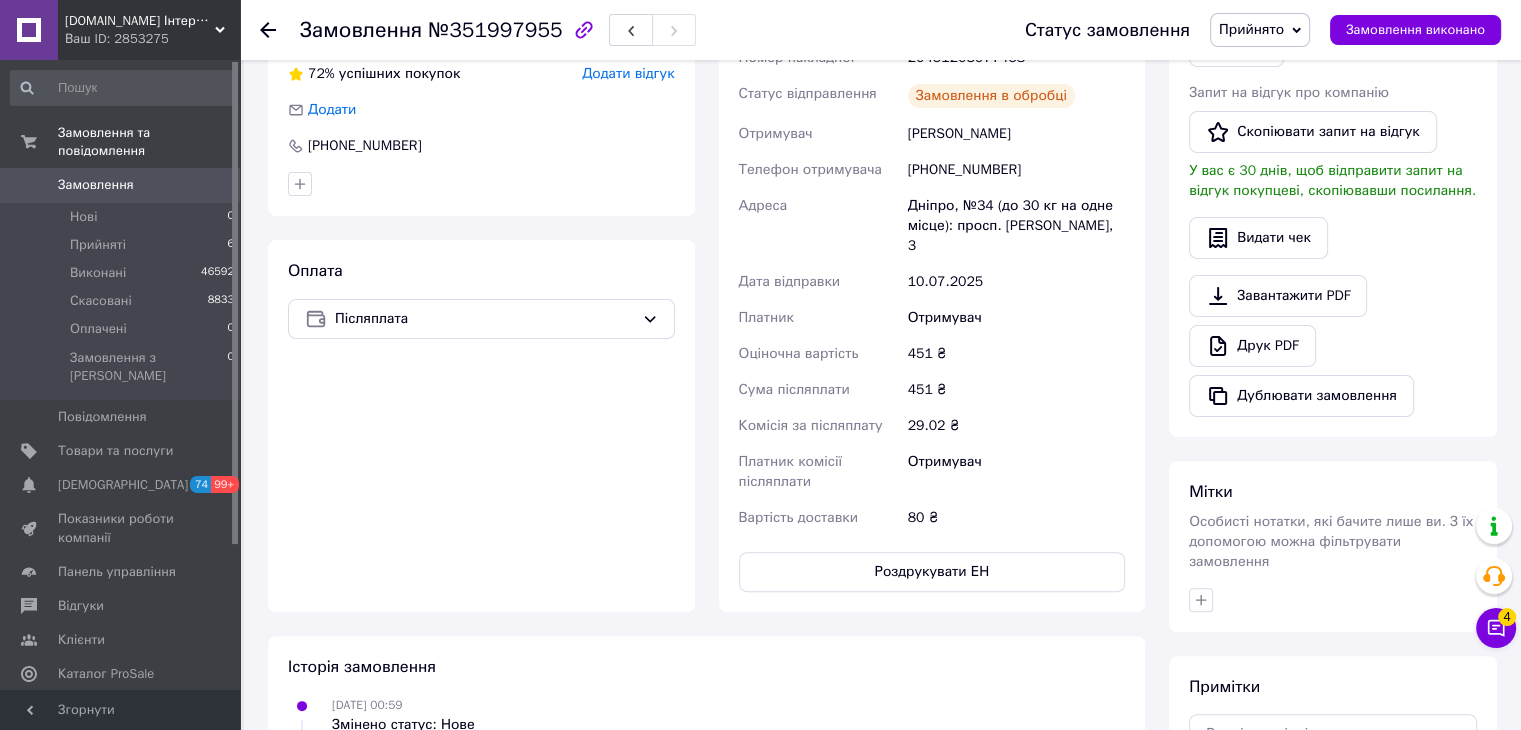 scroll, scrollTop: 209, scrollLeft: 0, axis: vertical 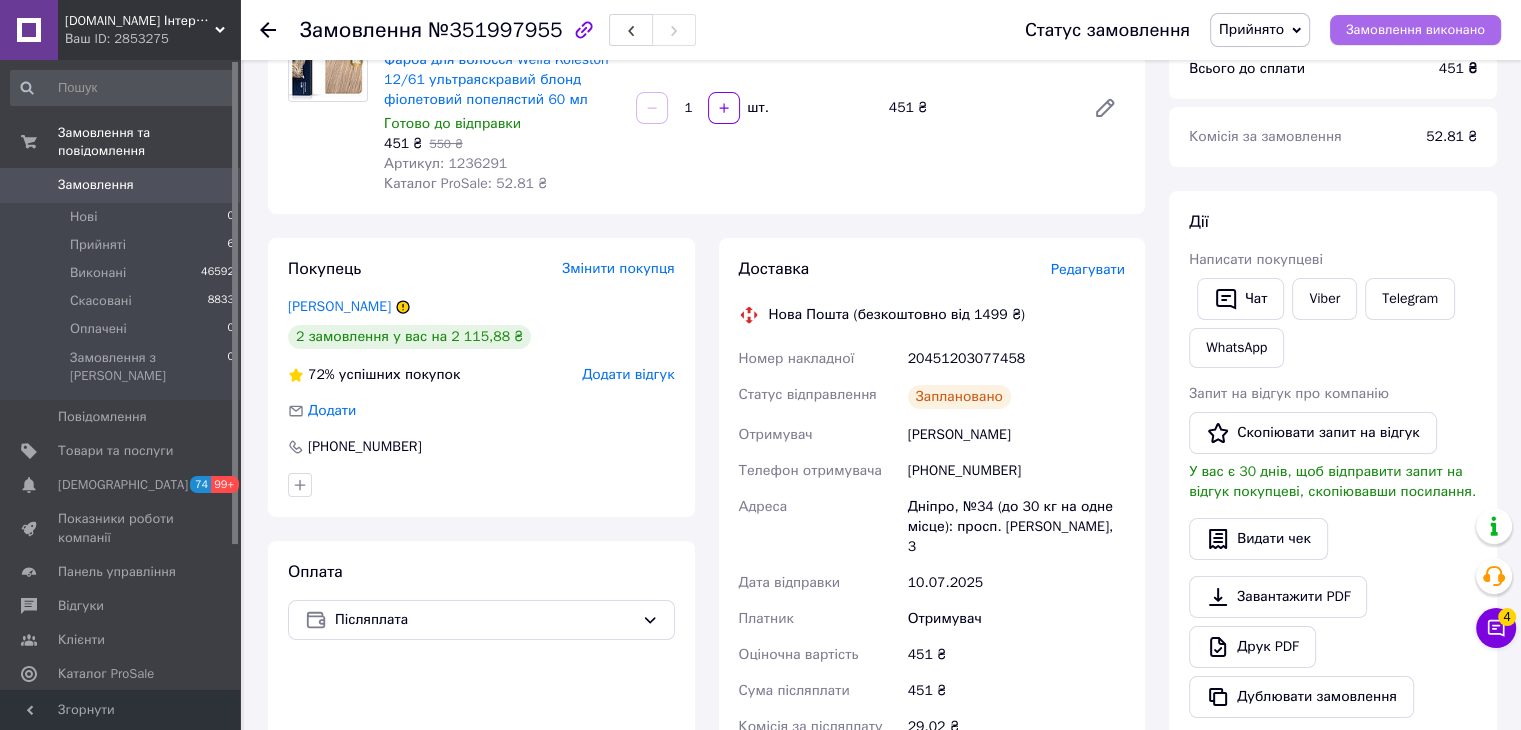 click on "Замовлення виконано" at bounding box center (1415, 30) 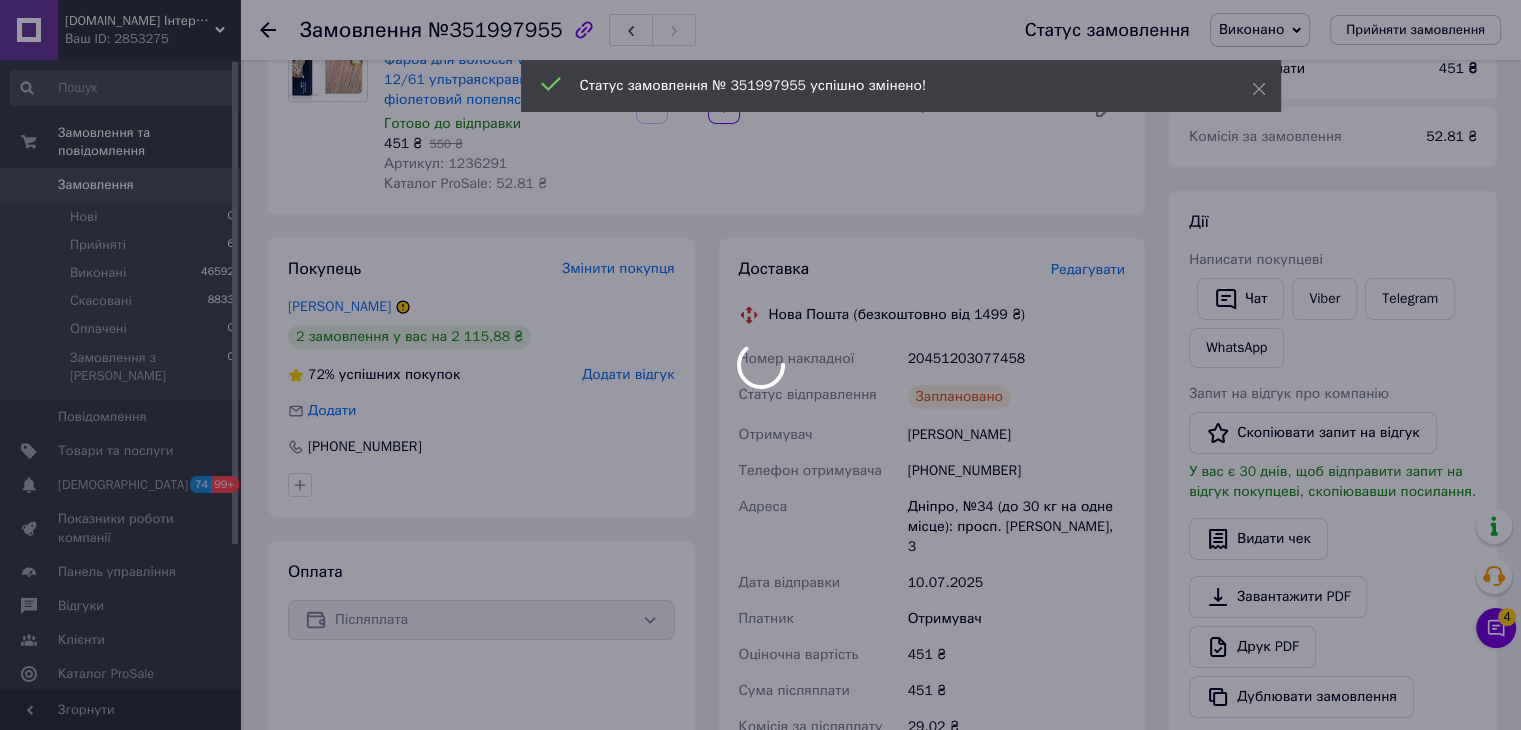 click on "20451203077458" at bounding box center [1016, 359] 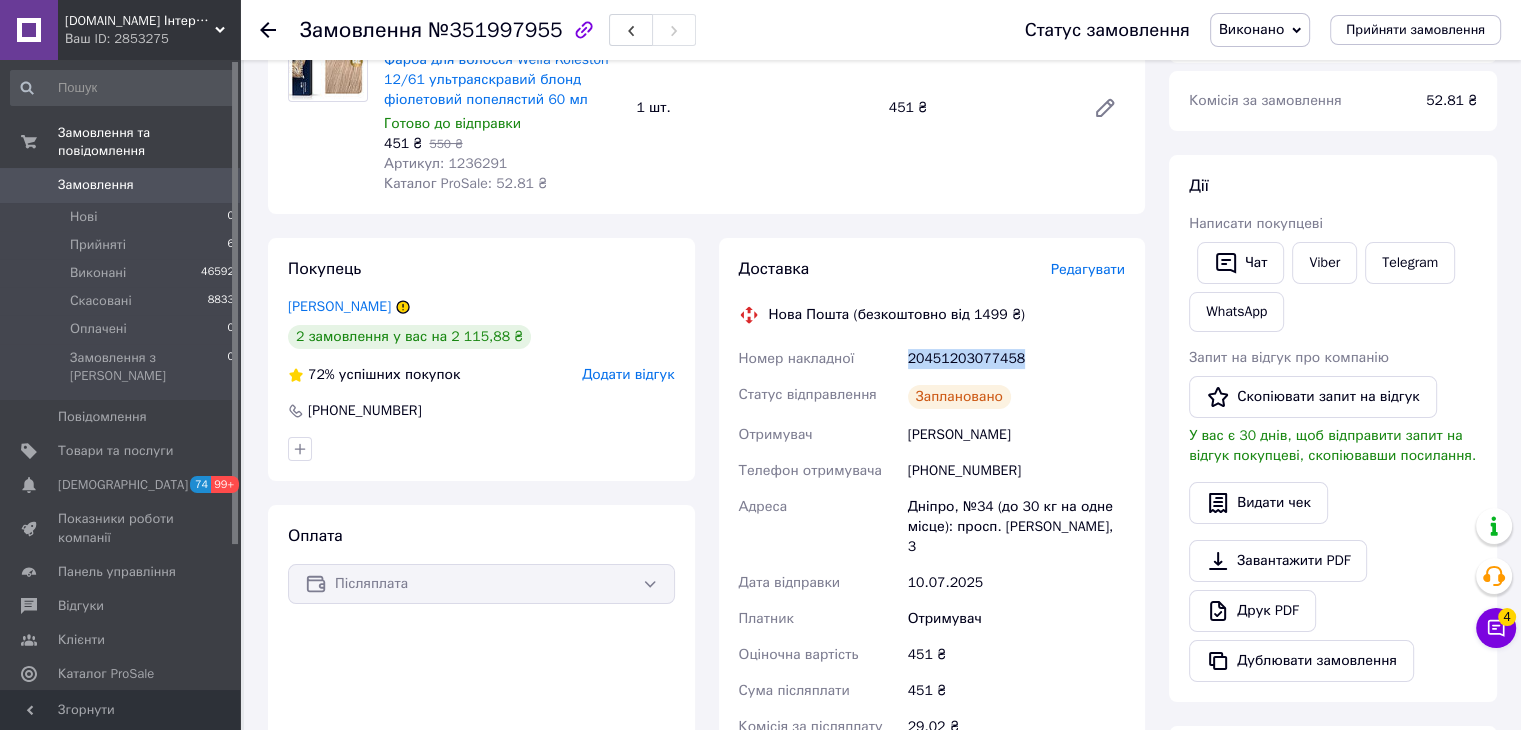 drag, startPoint x: 1033, startPoint y: 364, endPoint x: 906, endPoint y: 359, distance: 127.09839 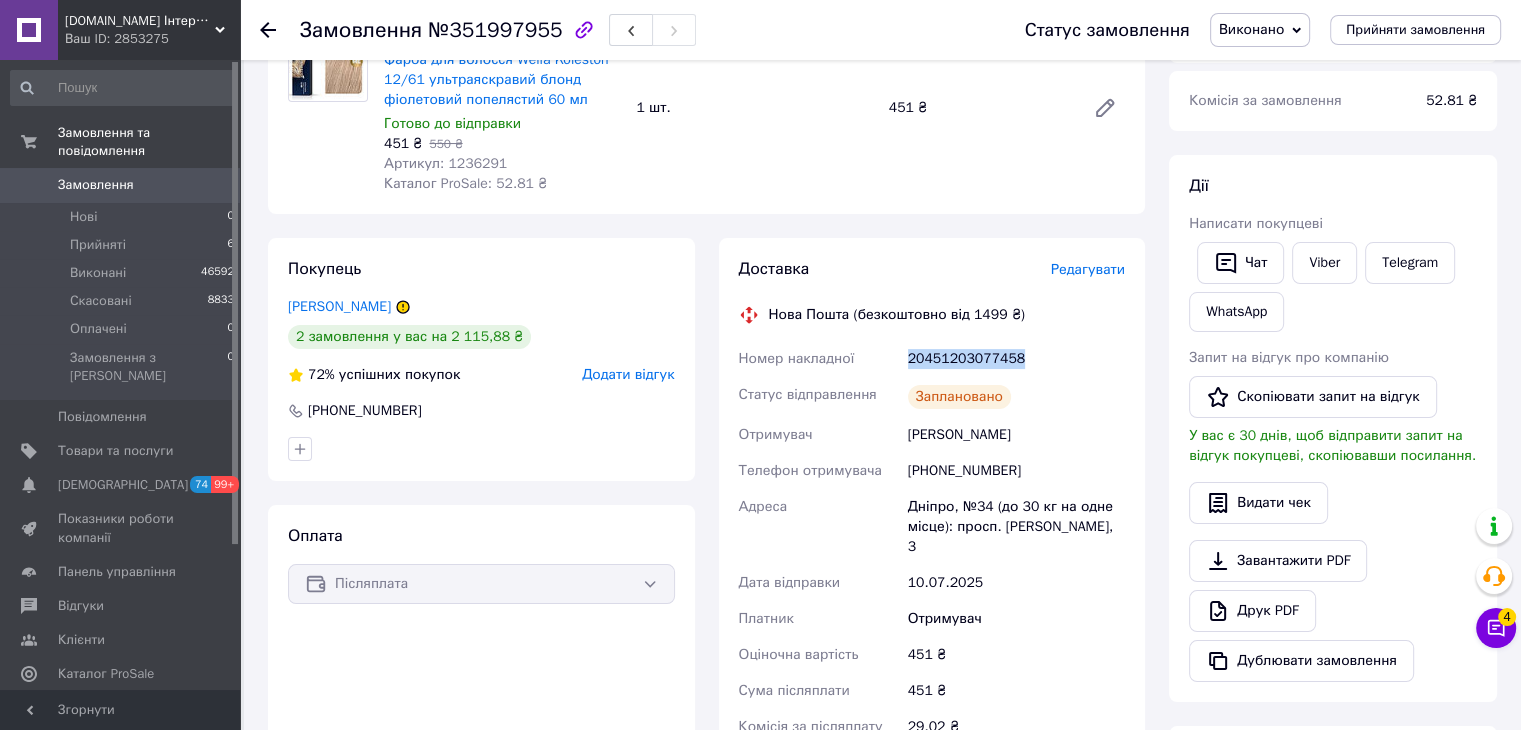click on "20451203077458" at bounding box center [1016, 359] 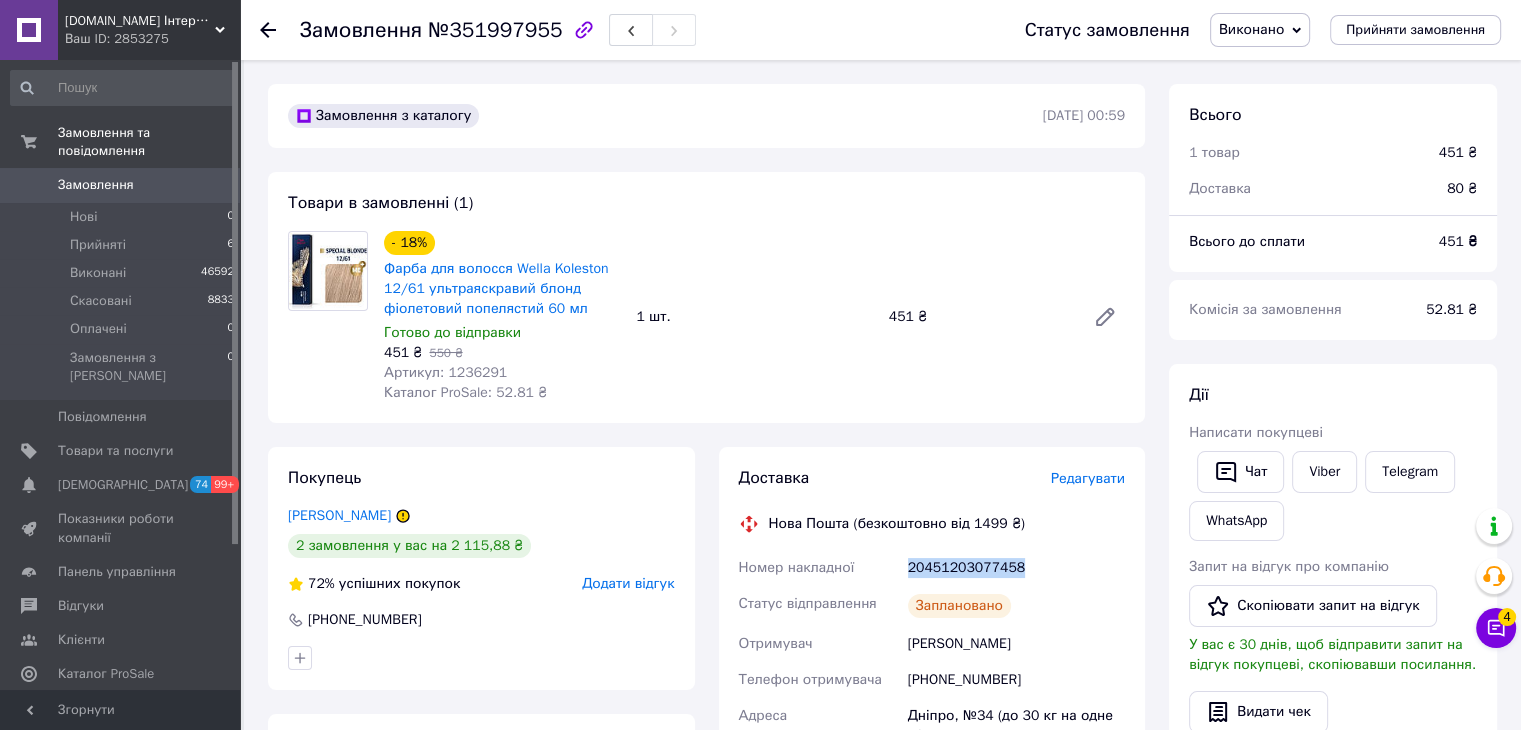 click on "0" at bounding box center [212, 185] 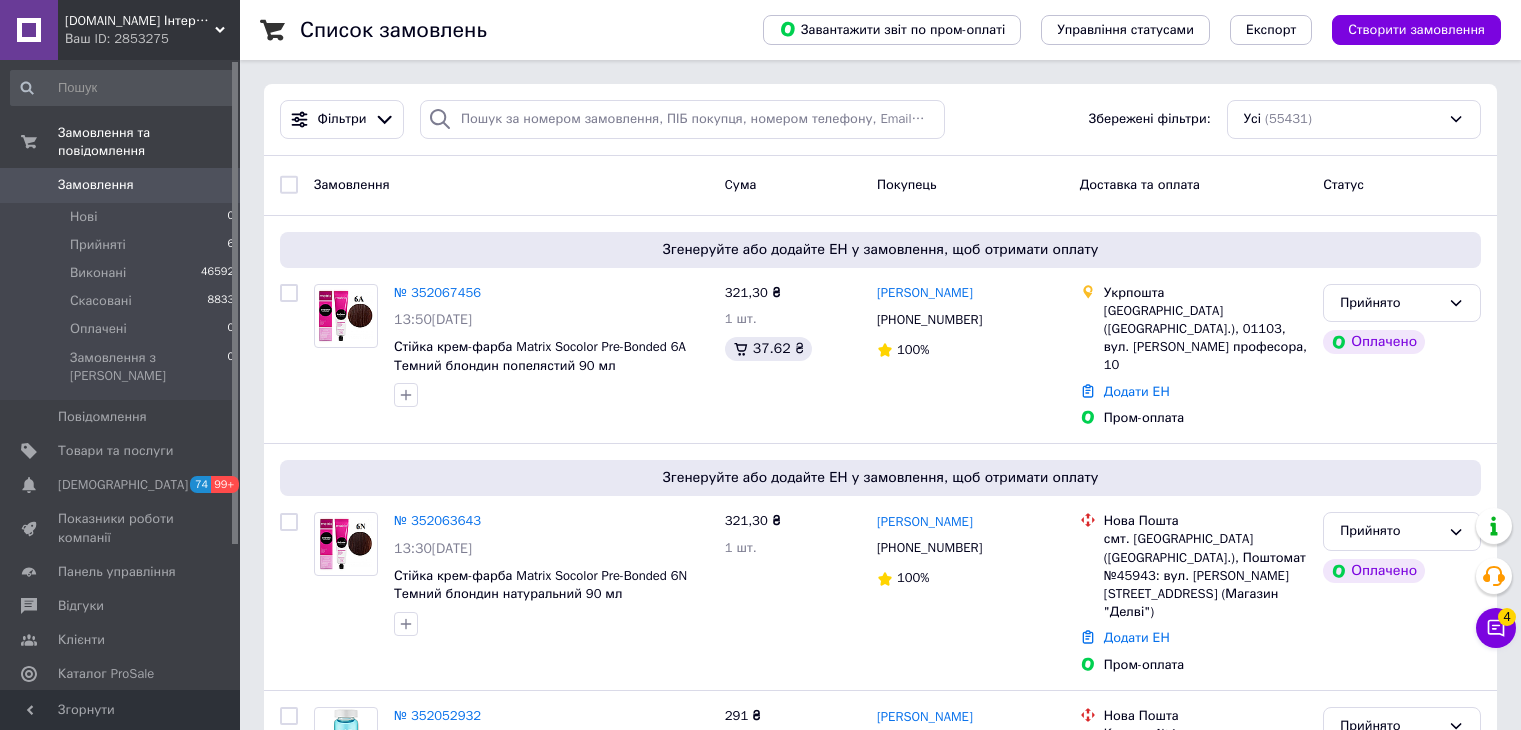 scroll, scrollTop: 0, scrollLeft: 0, axis: both 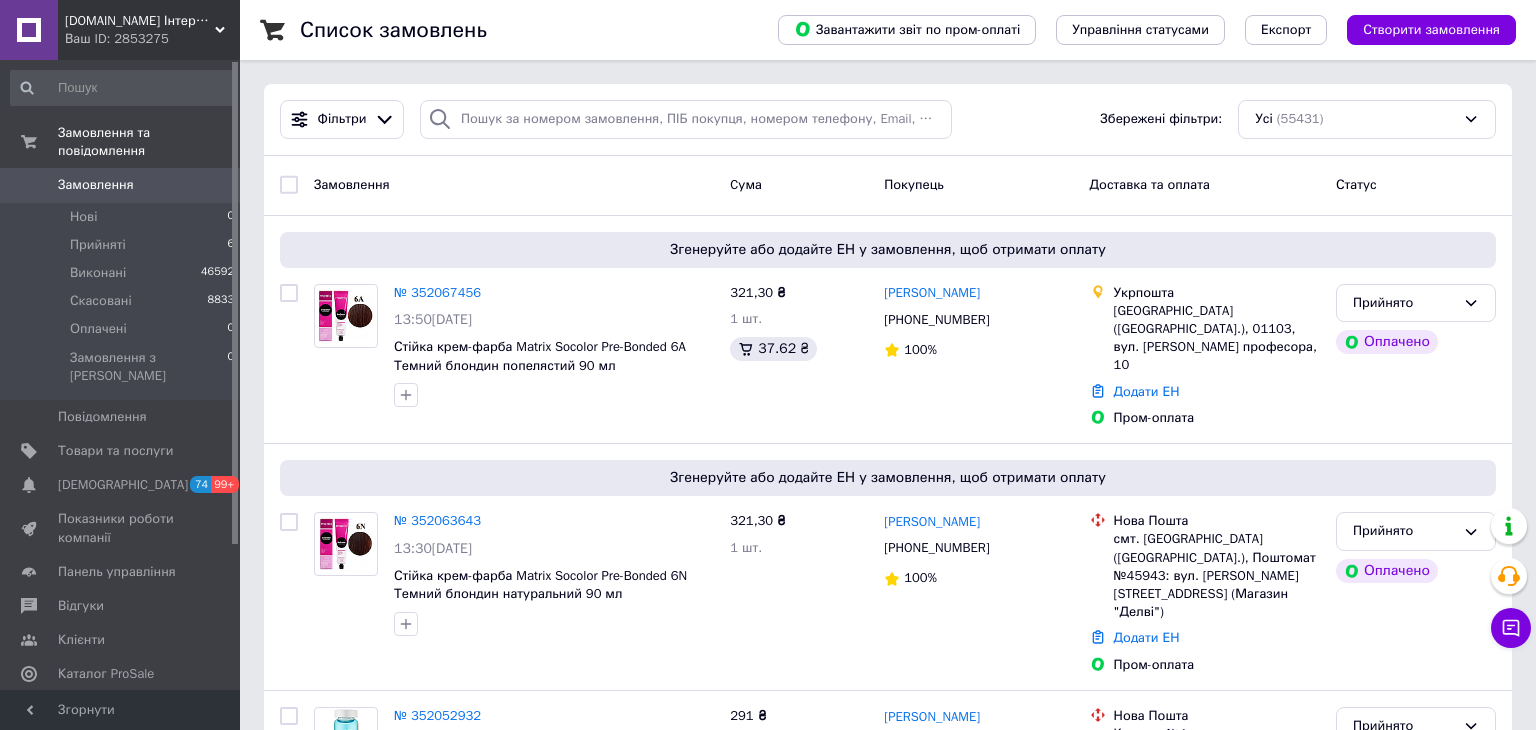 click 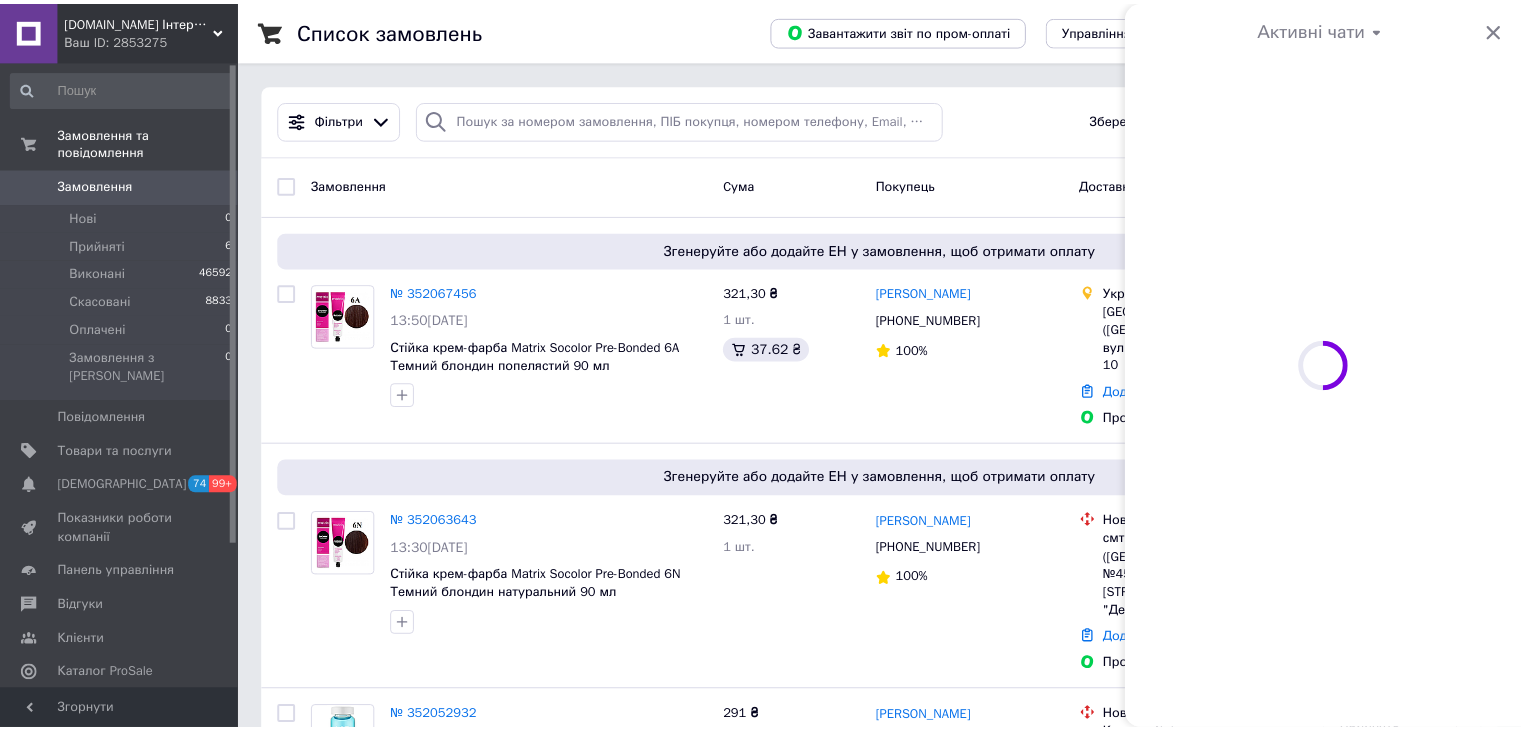 scroll, scrollTop: 0, scrollLeft: 0, axis: both 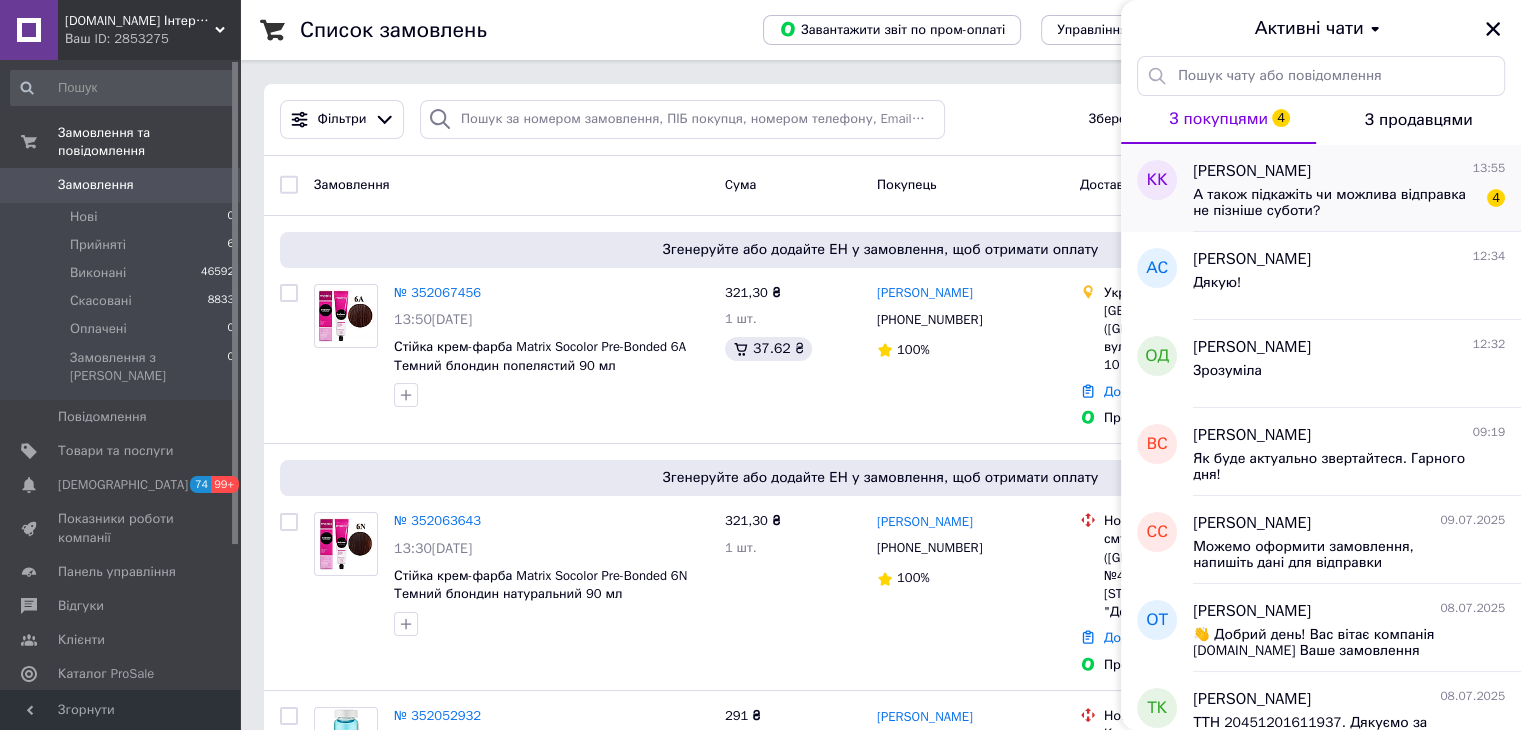 click on "Катерина Кошик 13:55 А також підкажіть чи можлива відправка не пізніше суботи? 4" at bounding box center (1357, 188) 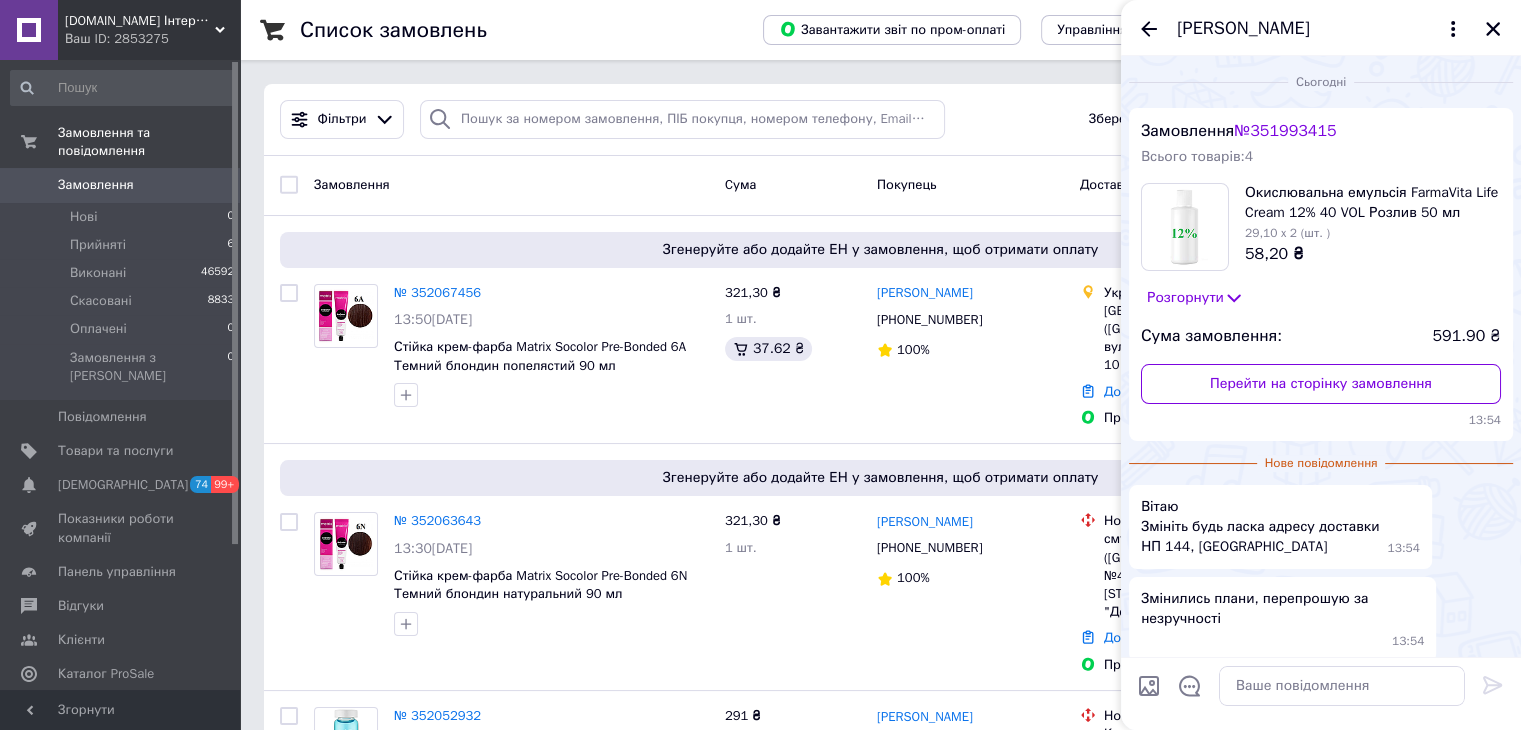 scroll, scrollTop: 180, scrollLeft: 0, axis: vertical 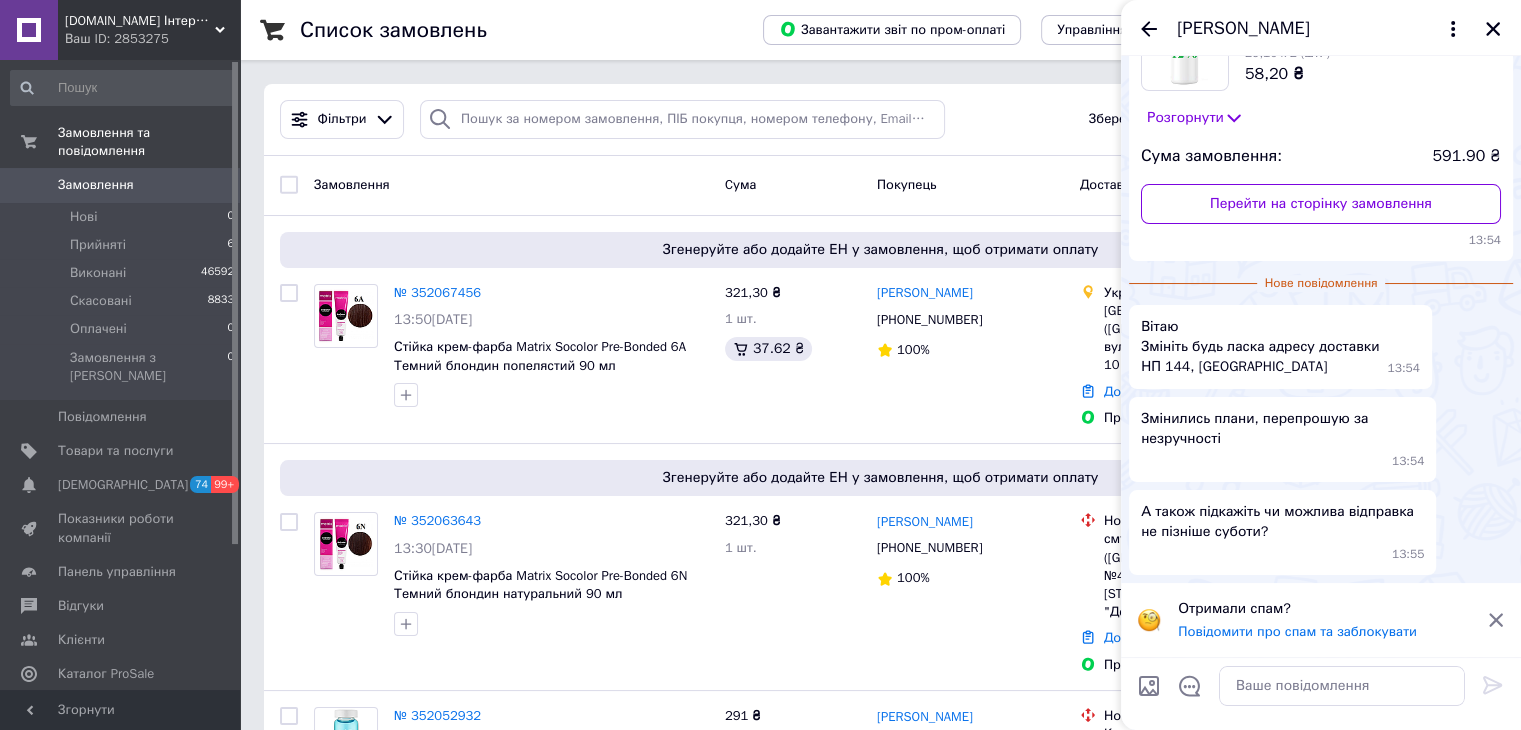 click 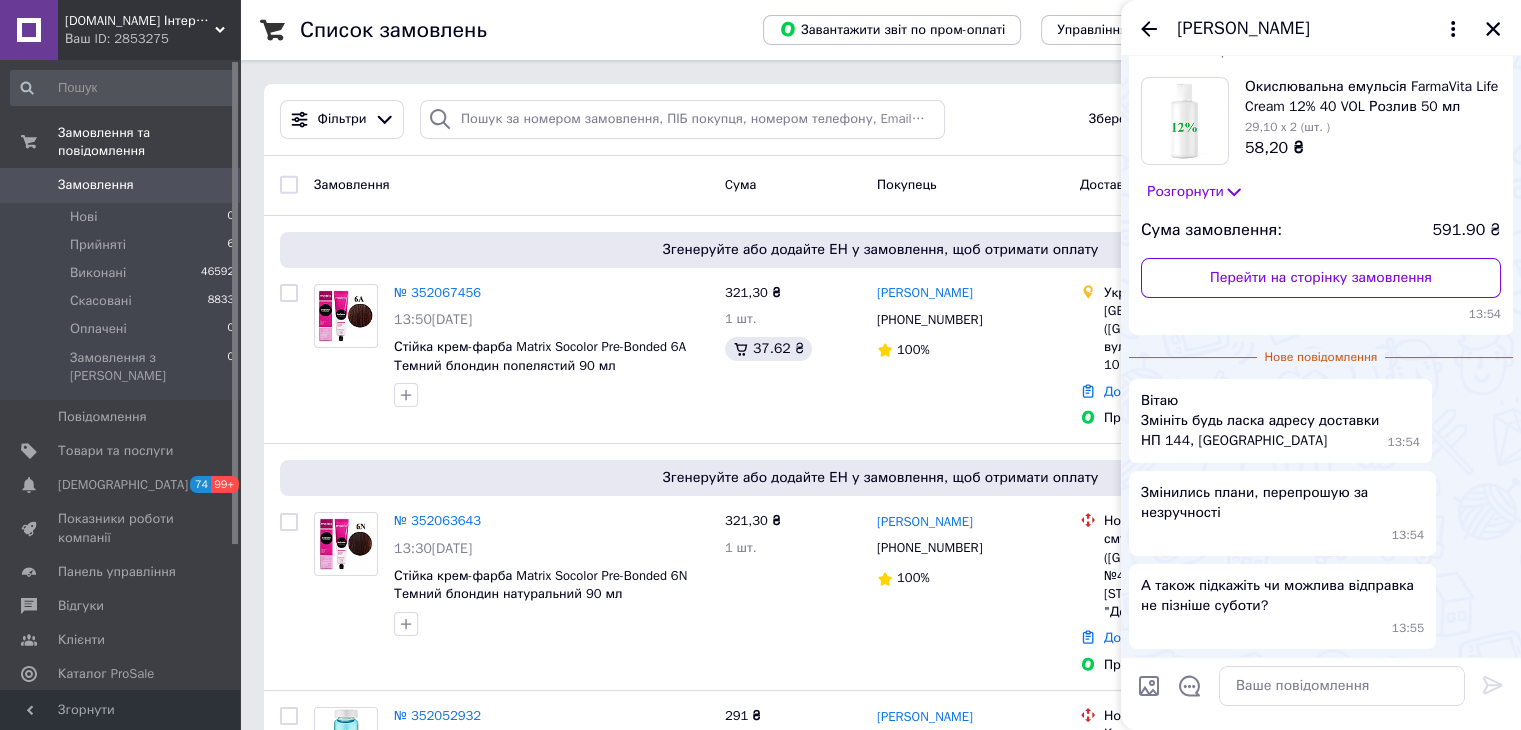 scroll, scrollTop: 0, scrollLeft: 0, axis: both 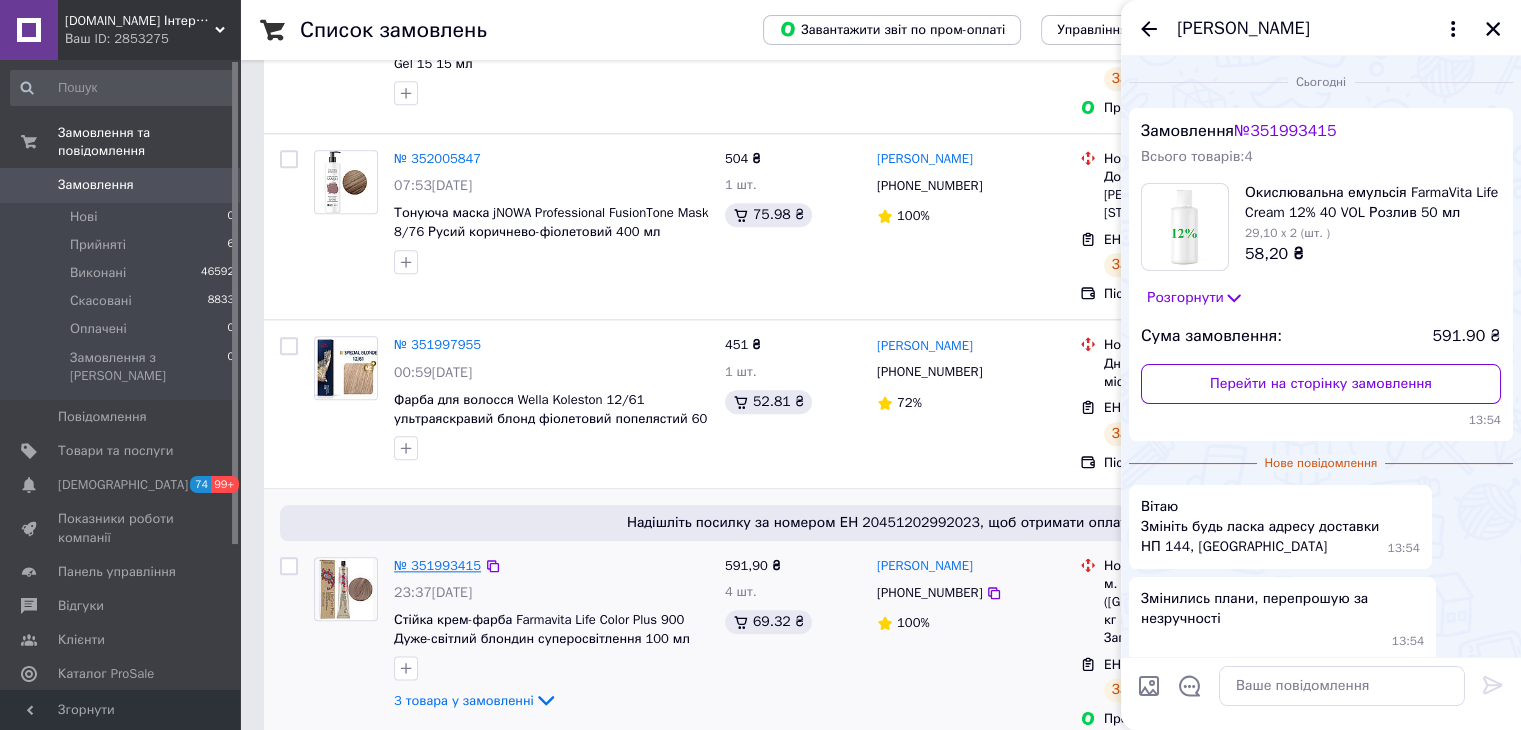 click on "№ 351993415" at bounding box center [437, 565] 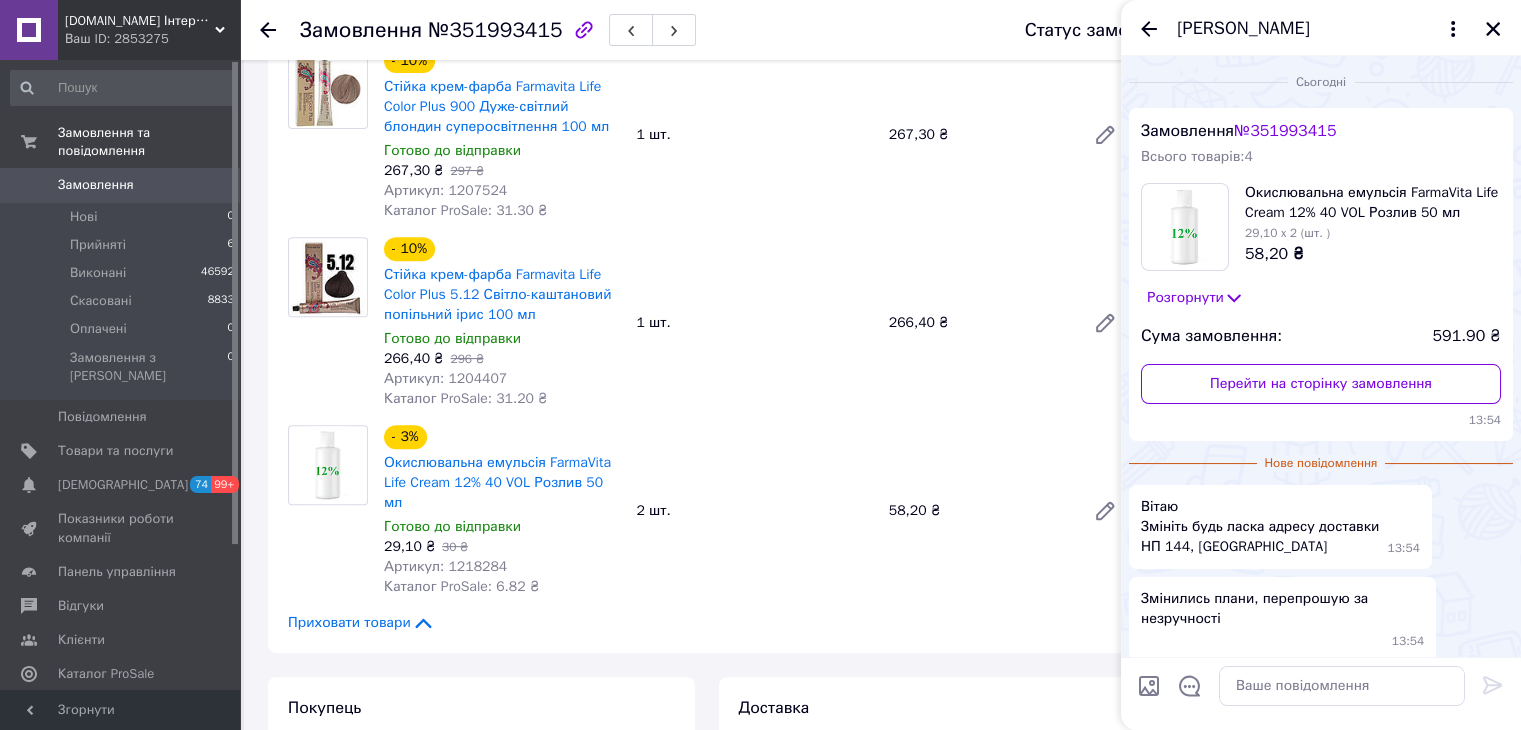scroll, scrollTop: 900, scrollLeft: 0, axis: vertical 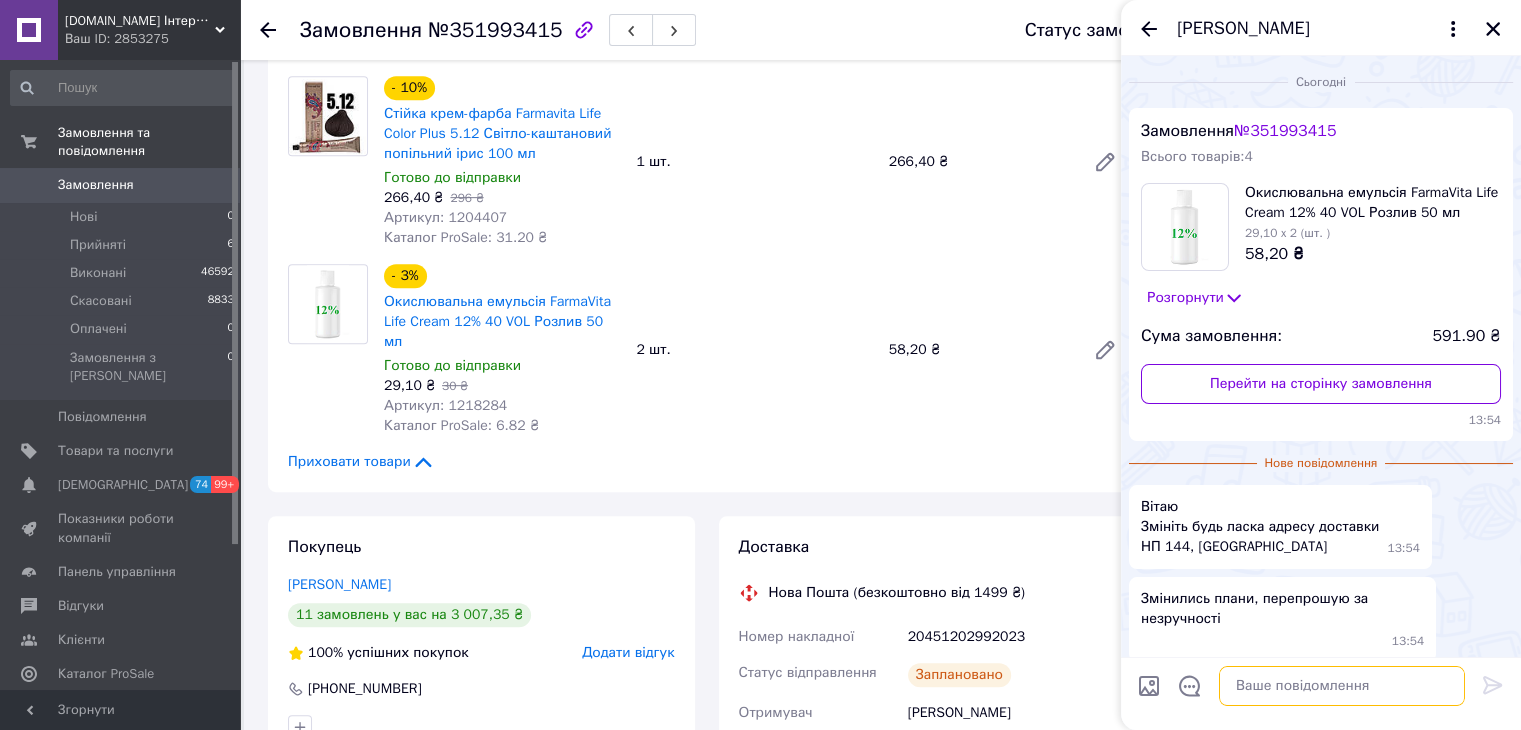 click at bounding box center [1342, 686] 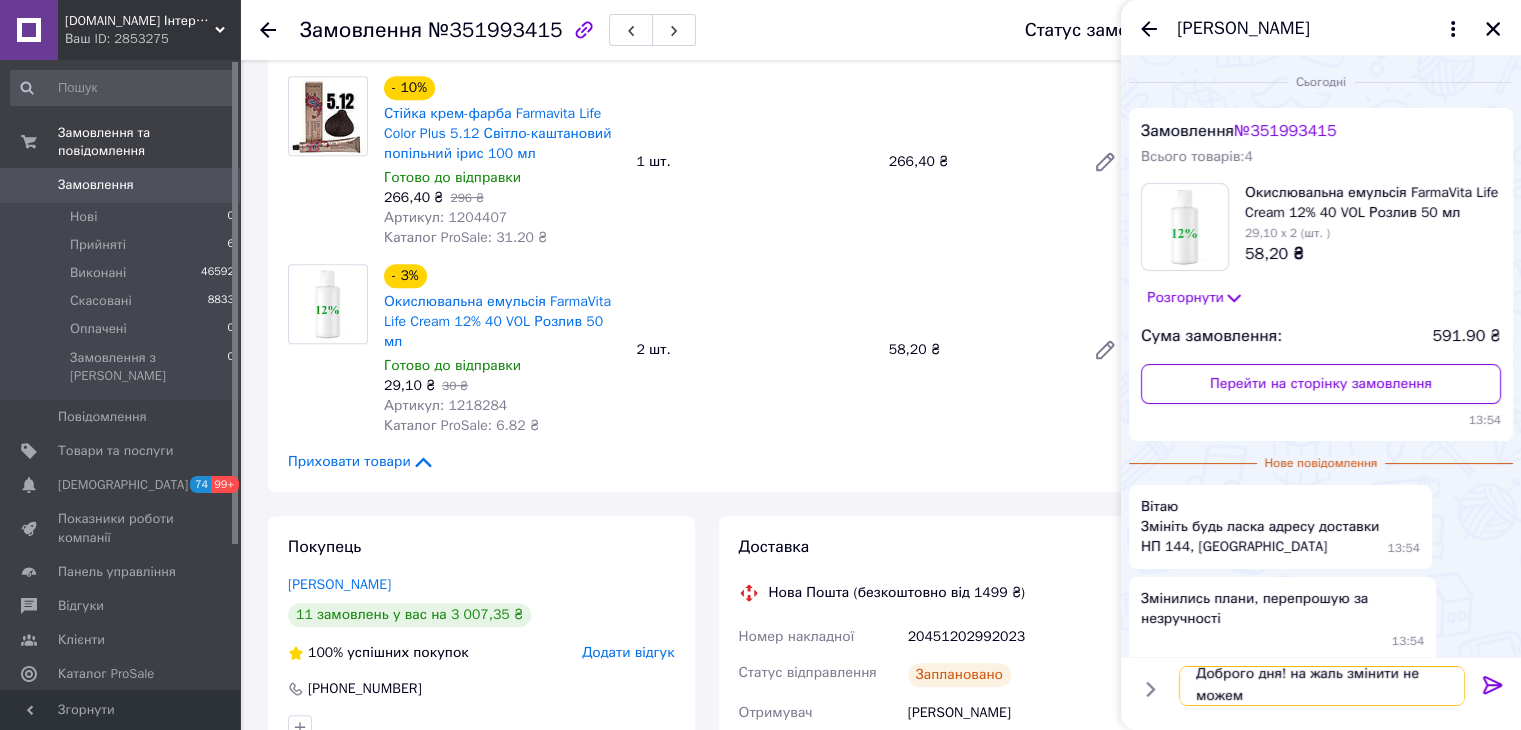 scroll, scrollTop: 1, scrollLeft: 0, axis: vertical 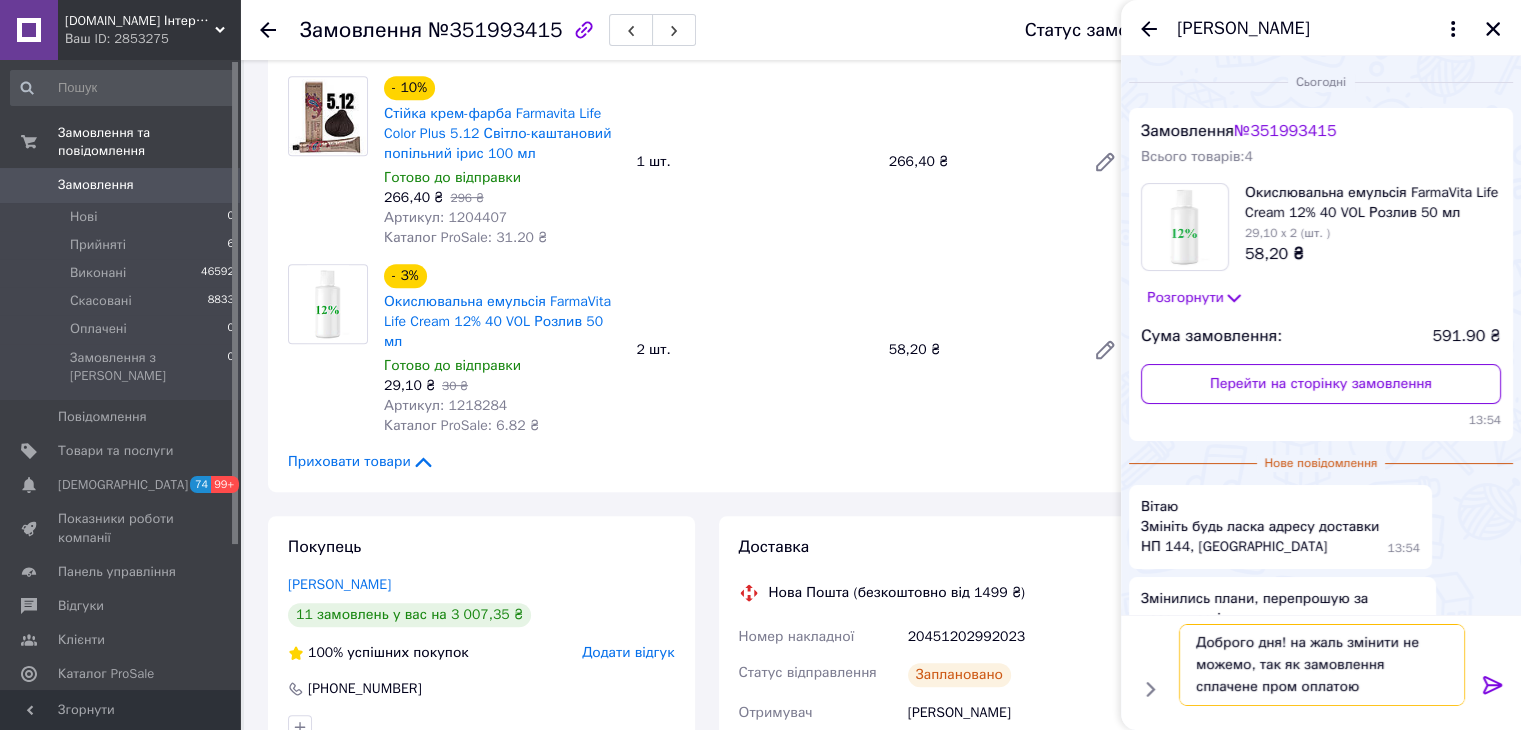type on "Доброго дня! на жаль змінити не можемо, так як замовлення сплачене пром оплатою." 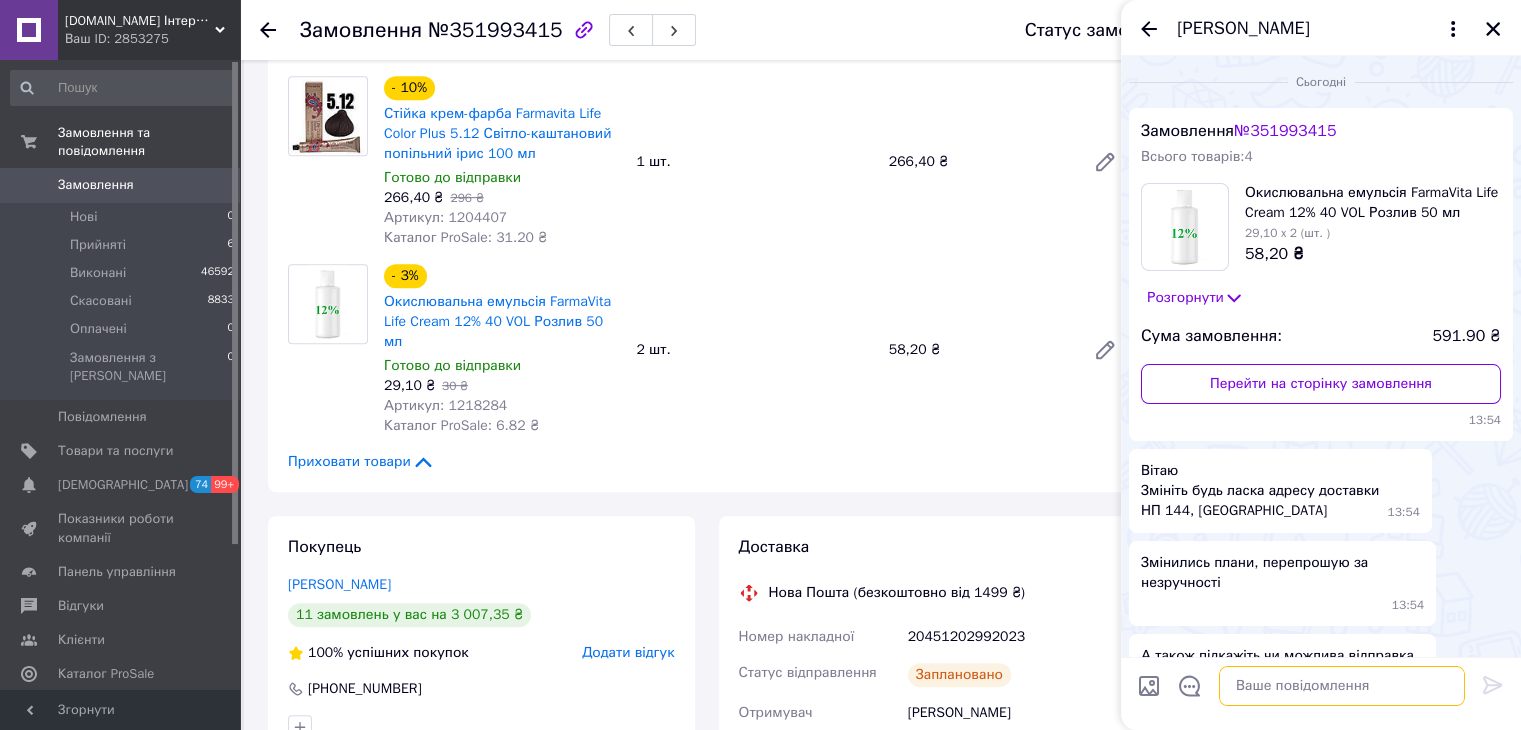 scroll, scrollTop: 0, scrollLeft: 0, axis: both 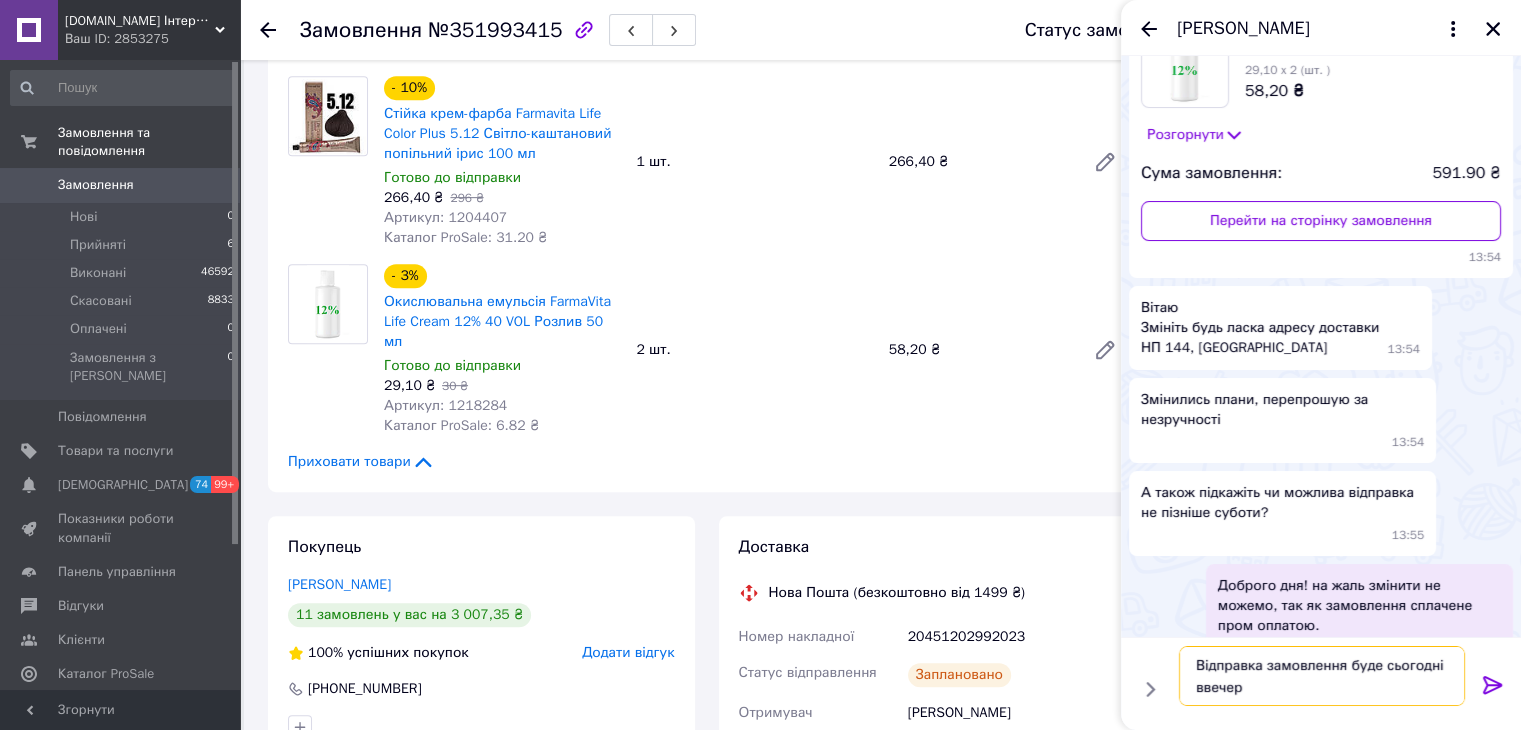type on "Відправка замовлення буде сьогодні ввечері" 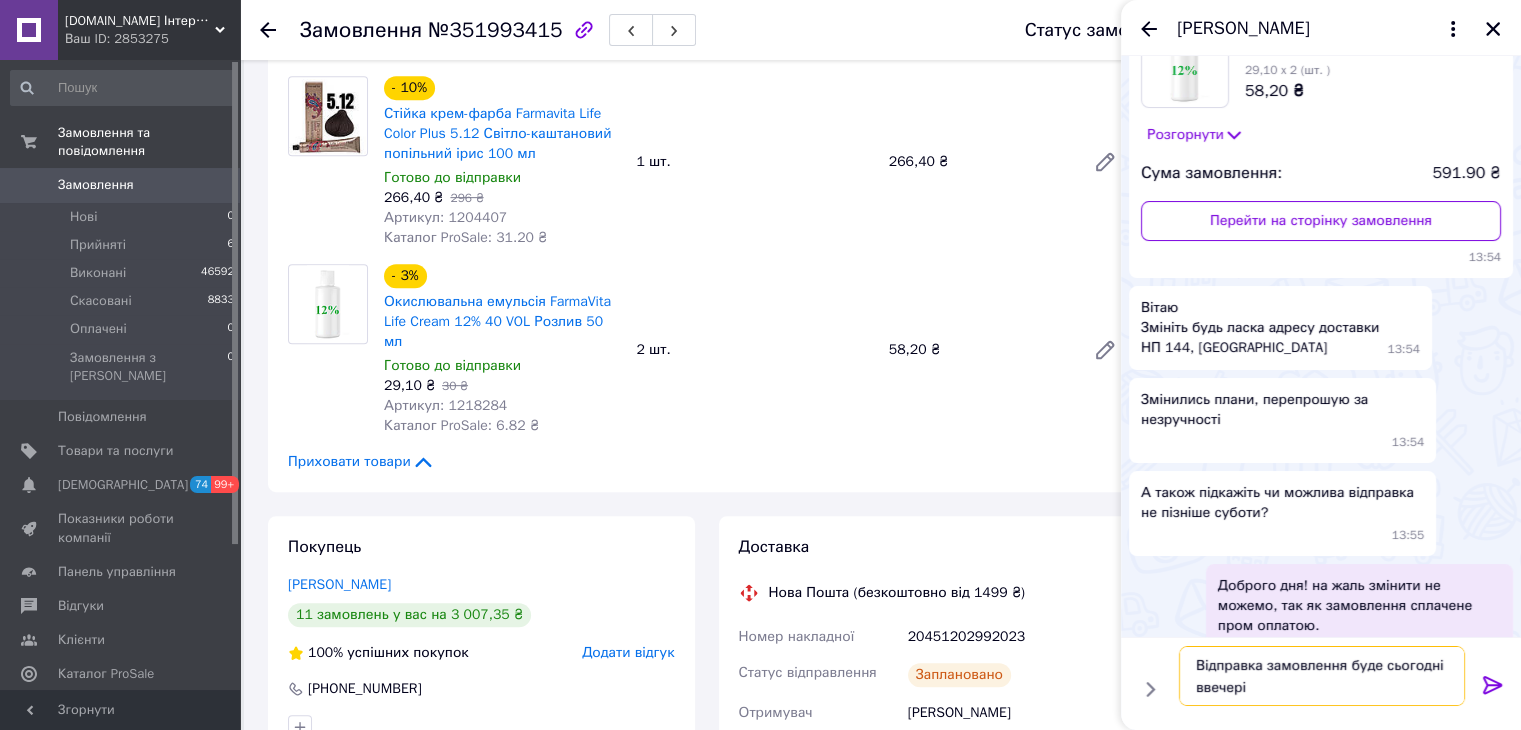 type 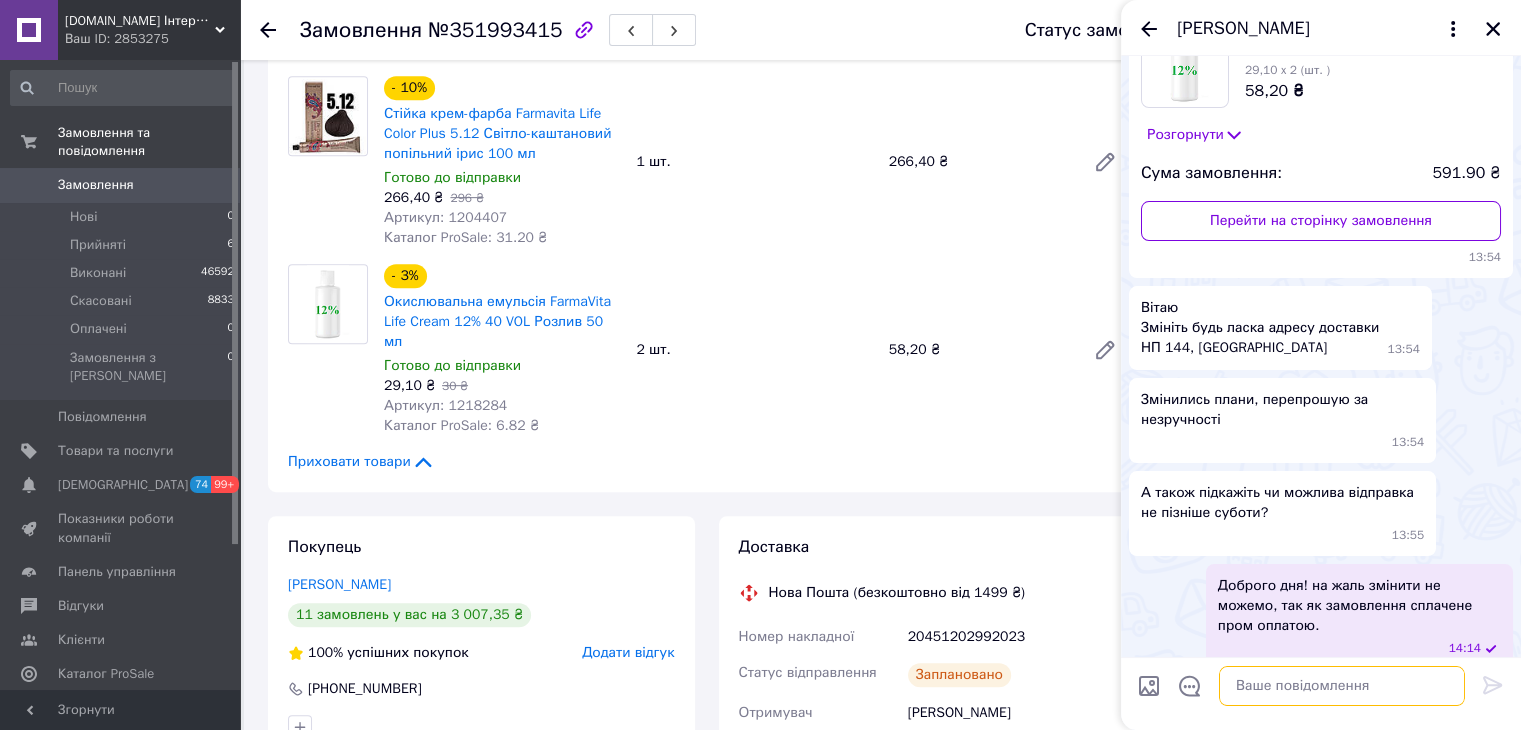 scroll, scrollTop: 256, scrollLeft: 0, axis: vertical 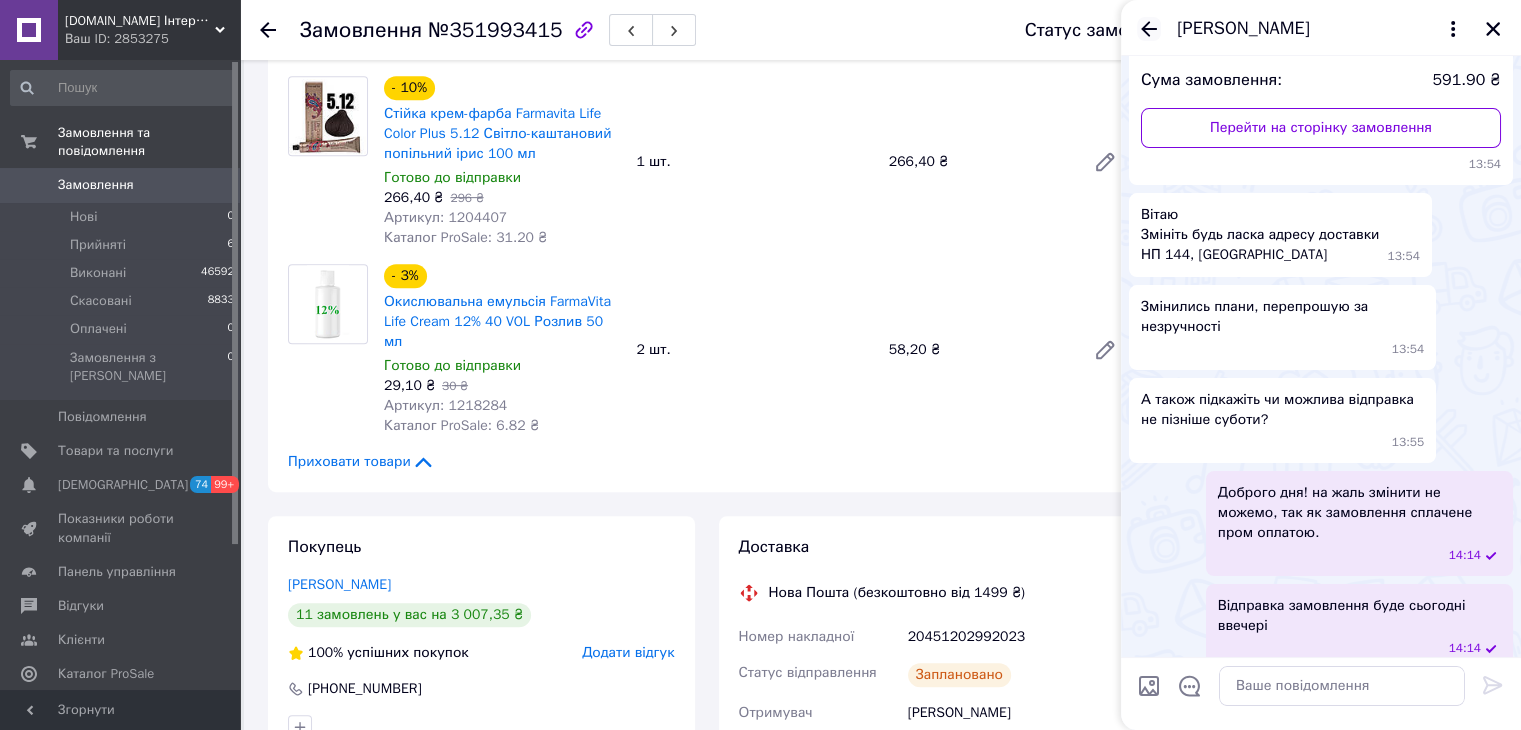 click 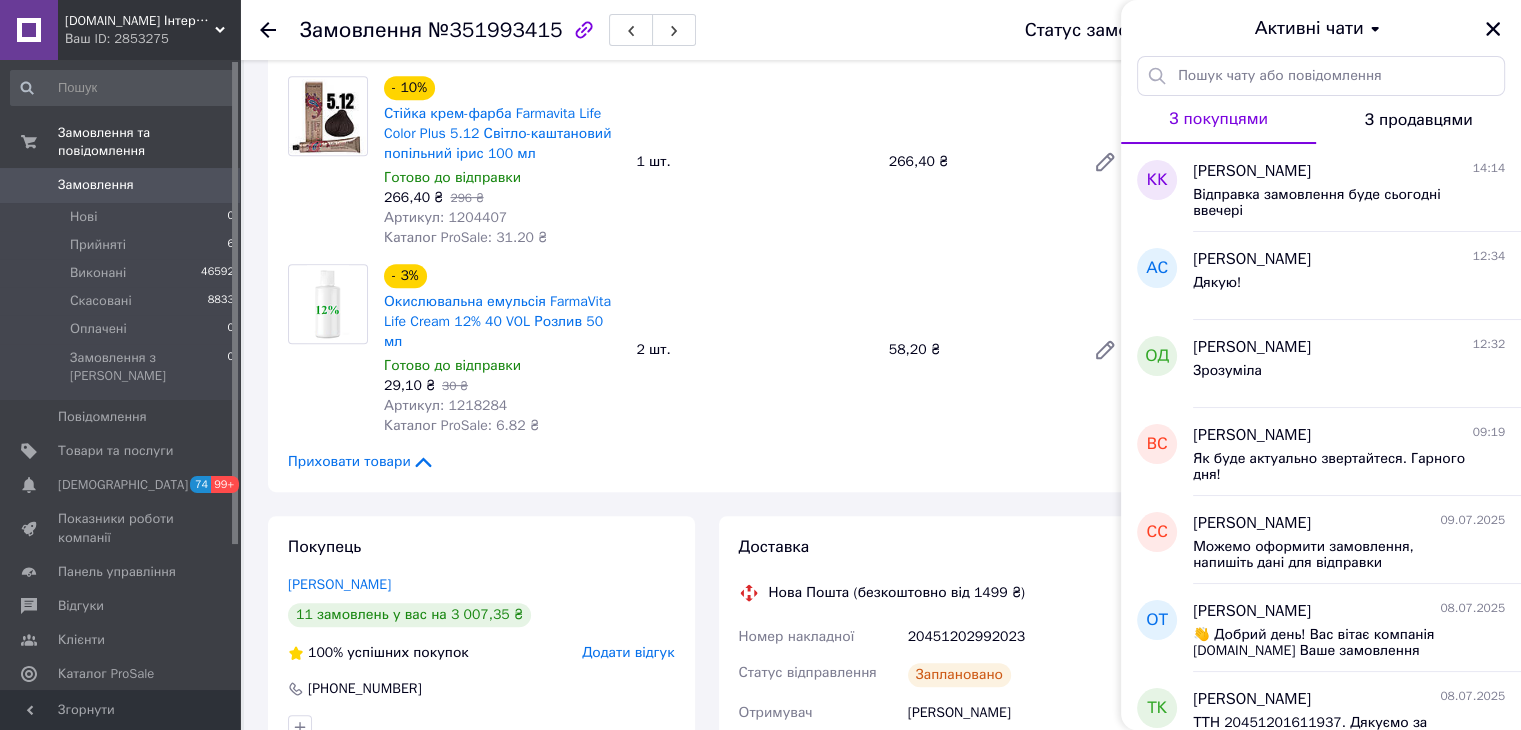 drag, startPoint x: 1495, startPoint y: 29, endPoint x: 388, endPoint y: 181, distance: 1117.3867 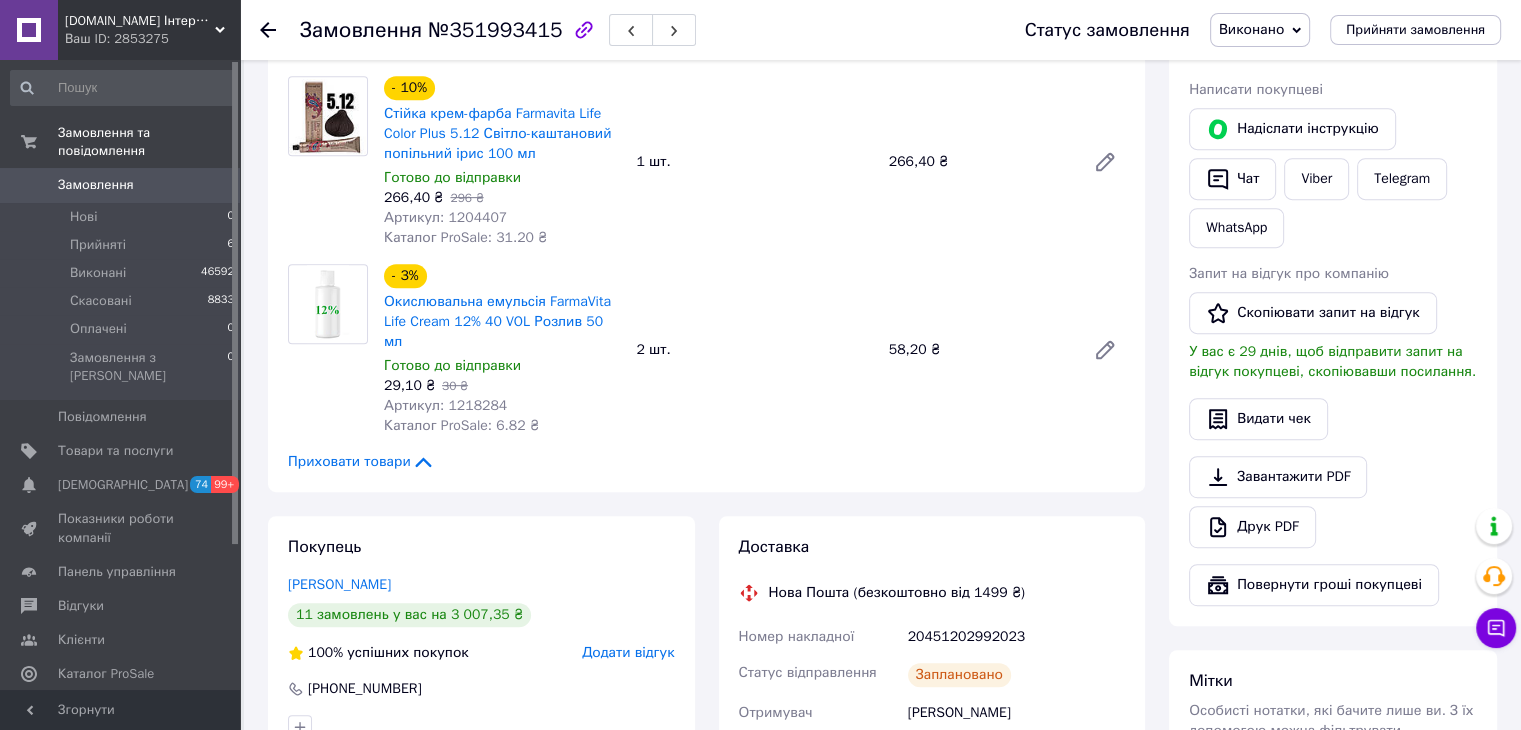 click on "Замовлення 0" at bounding box center [123, 185] 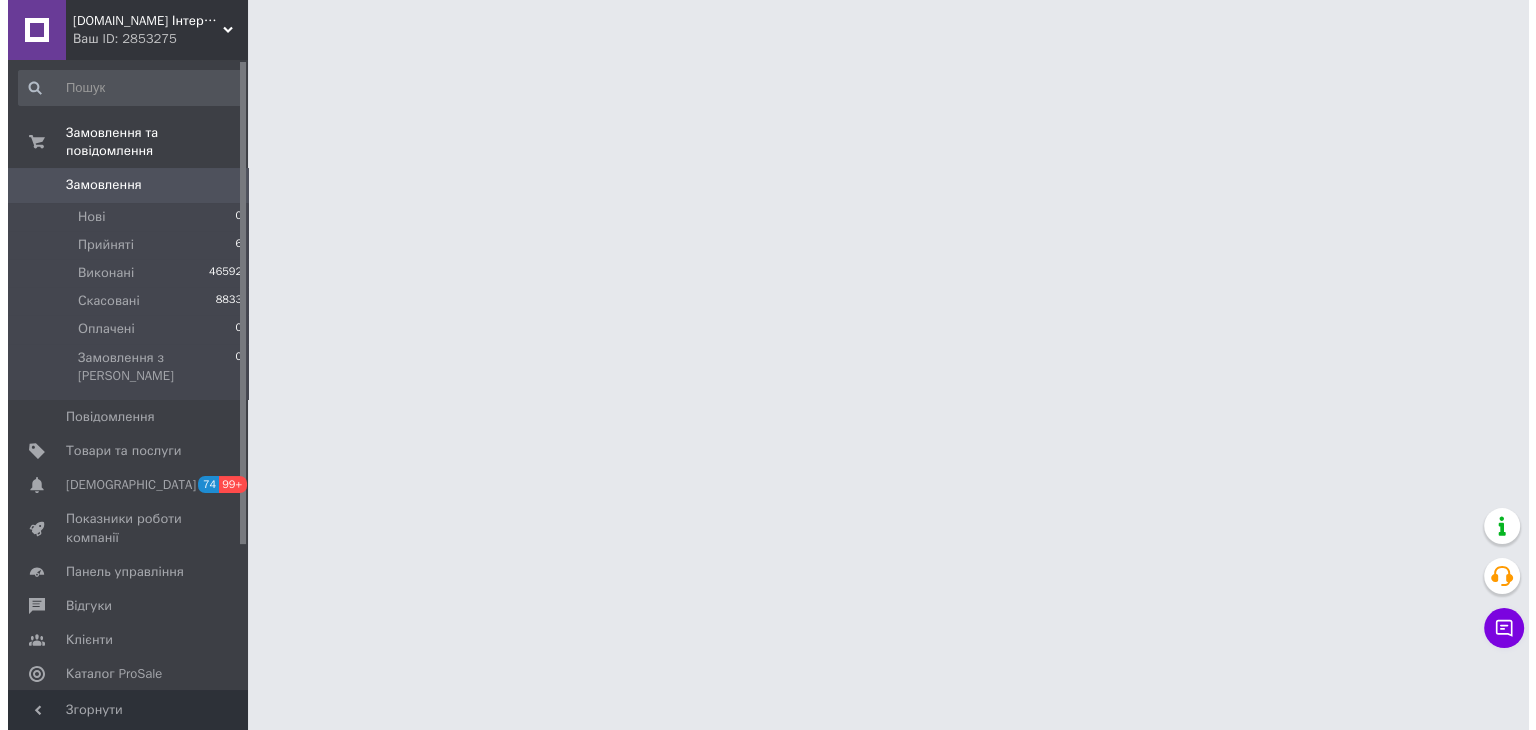 scroll, scrollTop: 0, scrollLeft: 0, axis: both 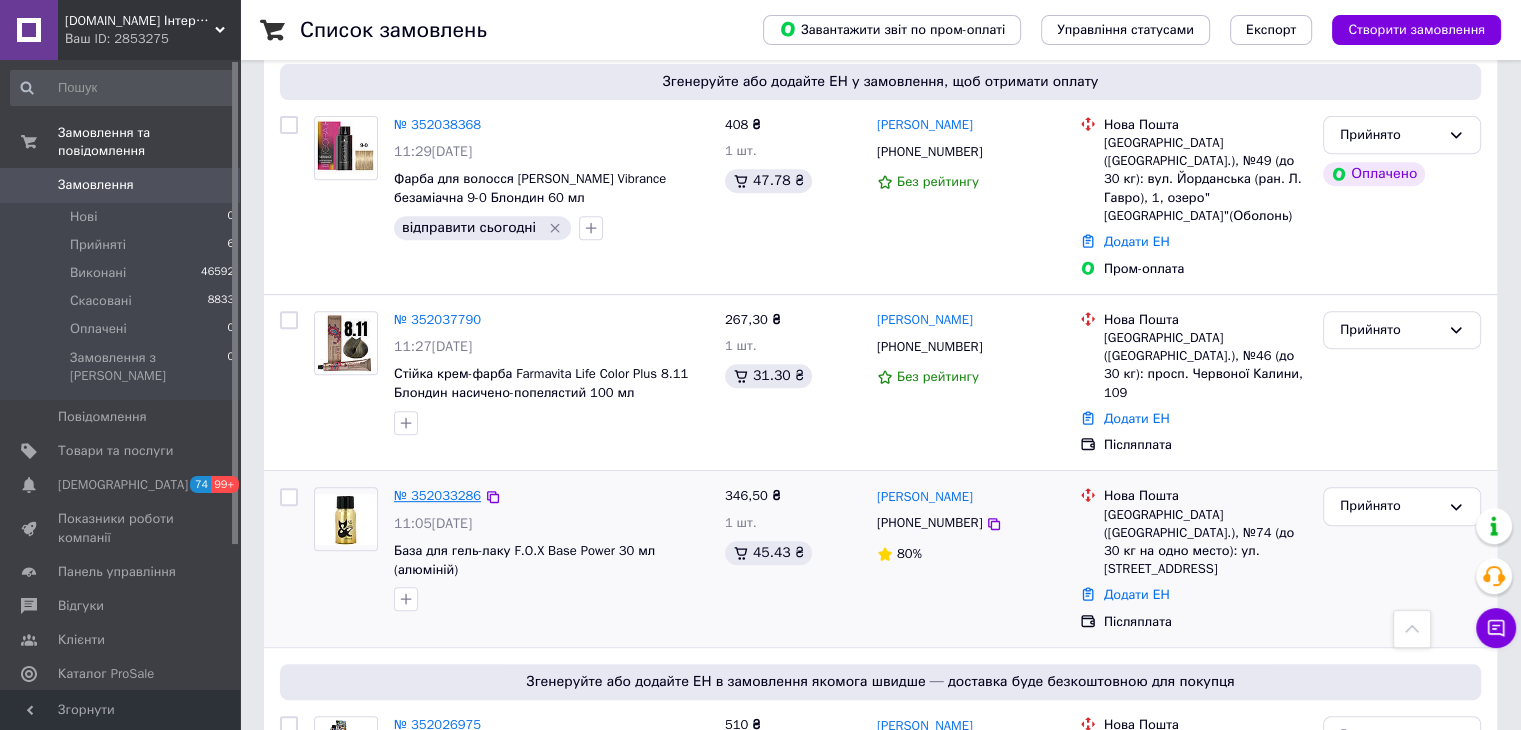 click on "№ 352033286" at bounding box center [437, 495] 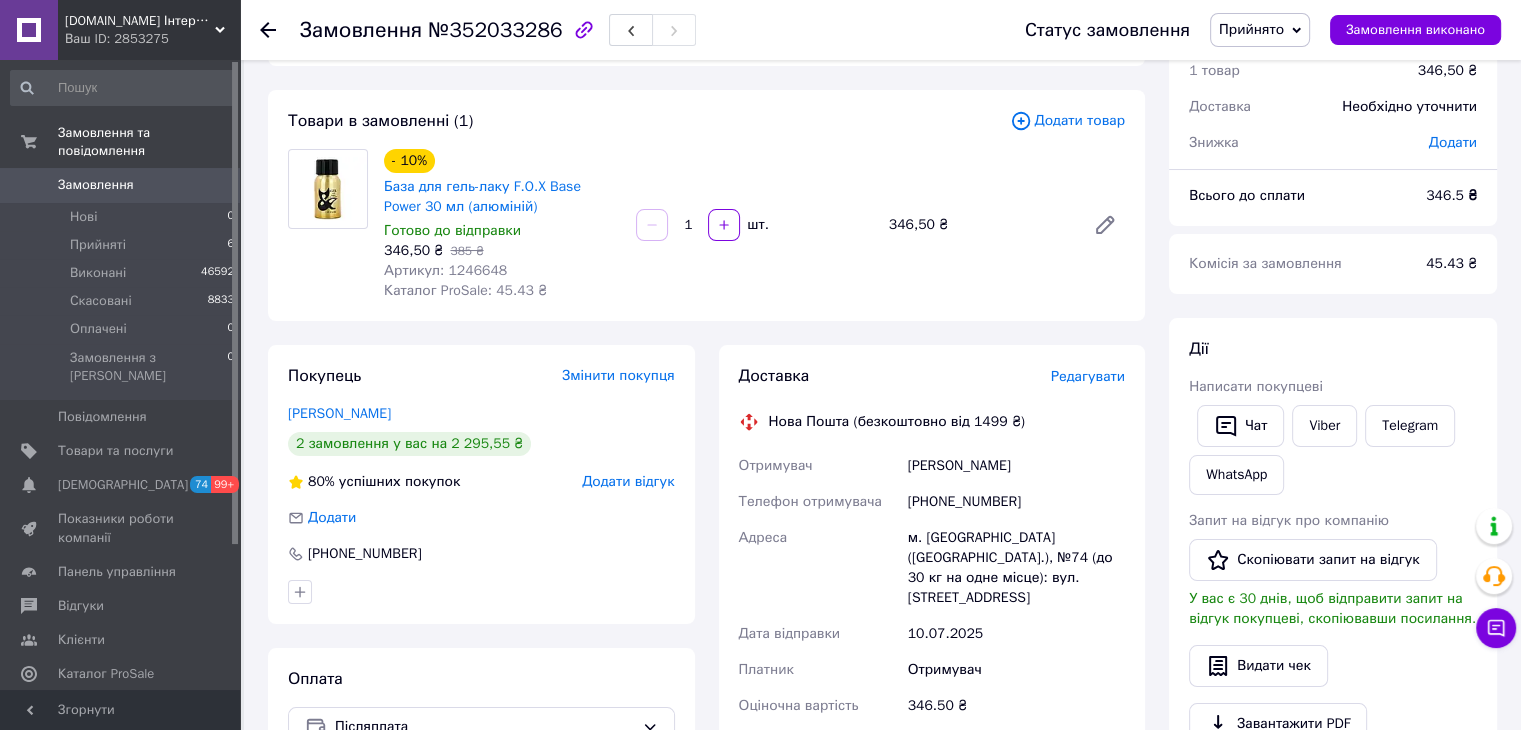 scroll, scrollTop: 0, scrollLeft: 0, axis: both 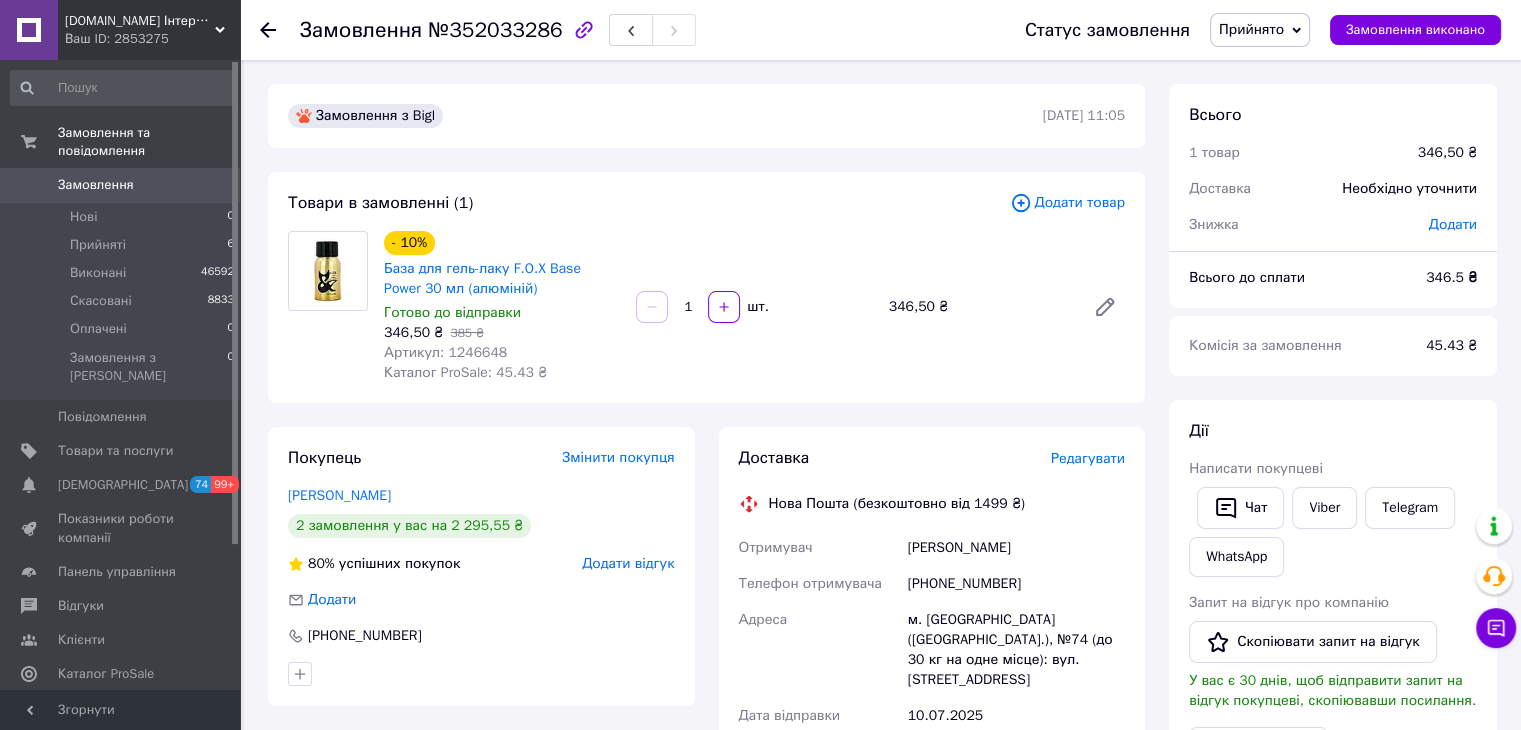 click on "Артикул: 1246648" at bounding box center [445, 352] 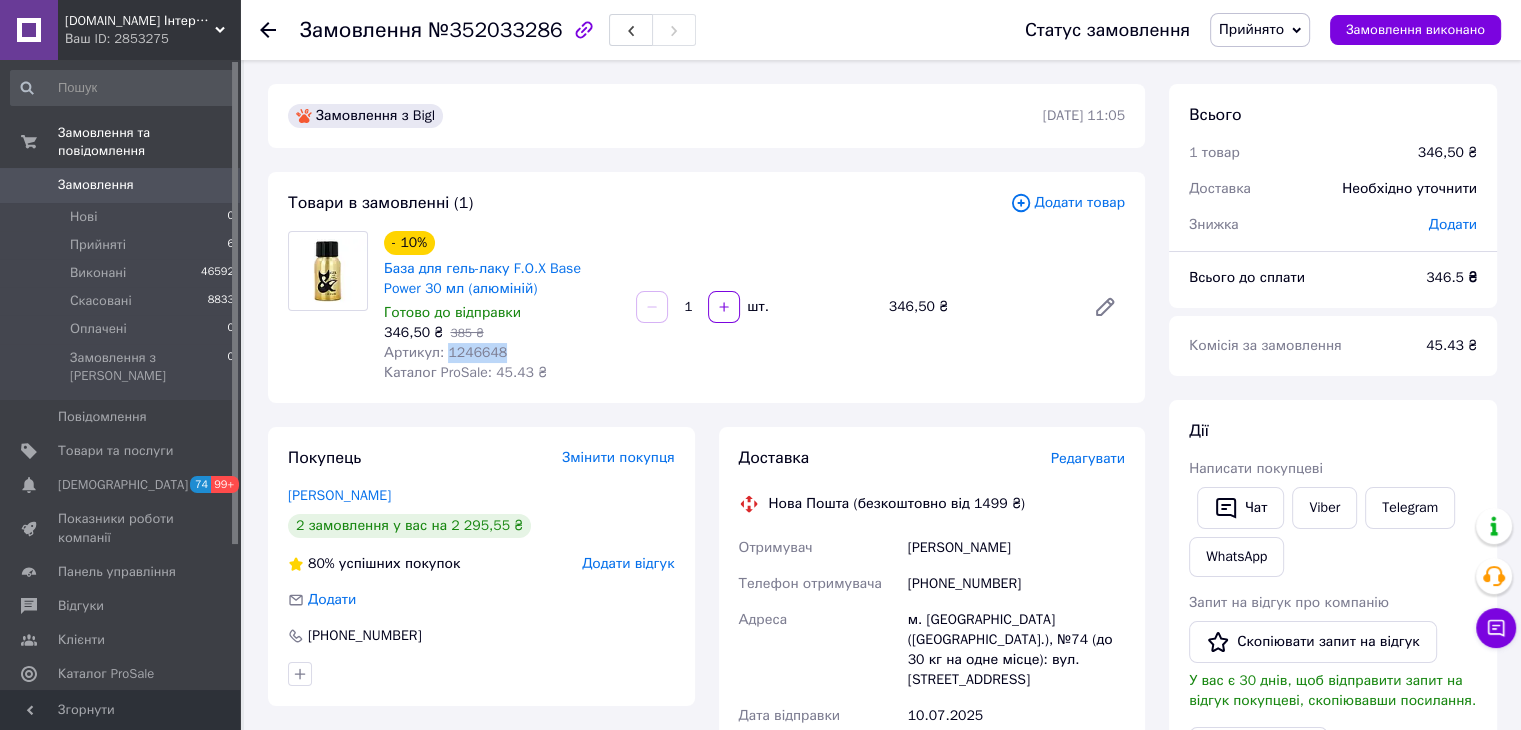 click on "Артикул: 1246648" at bounding box center [445, 352] 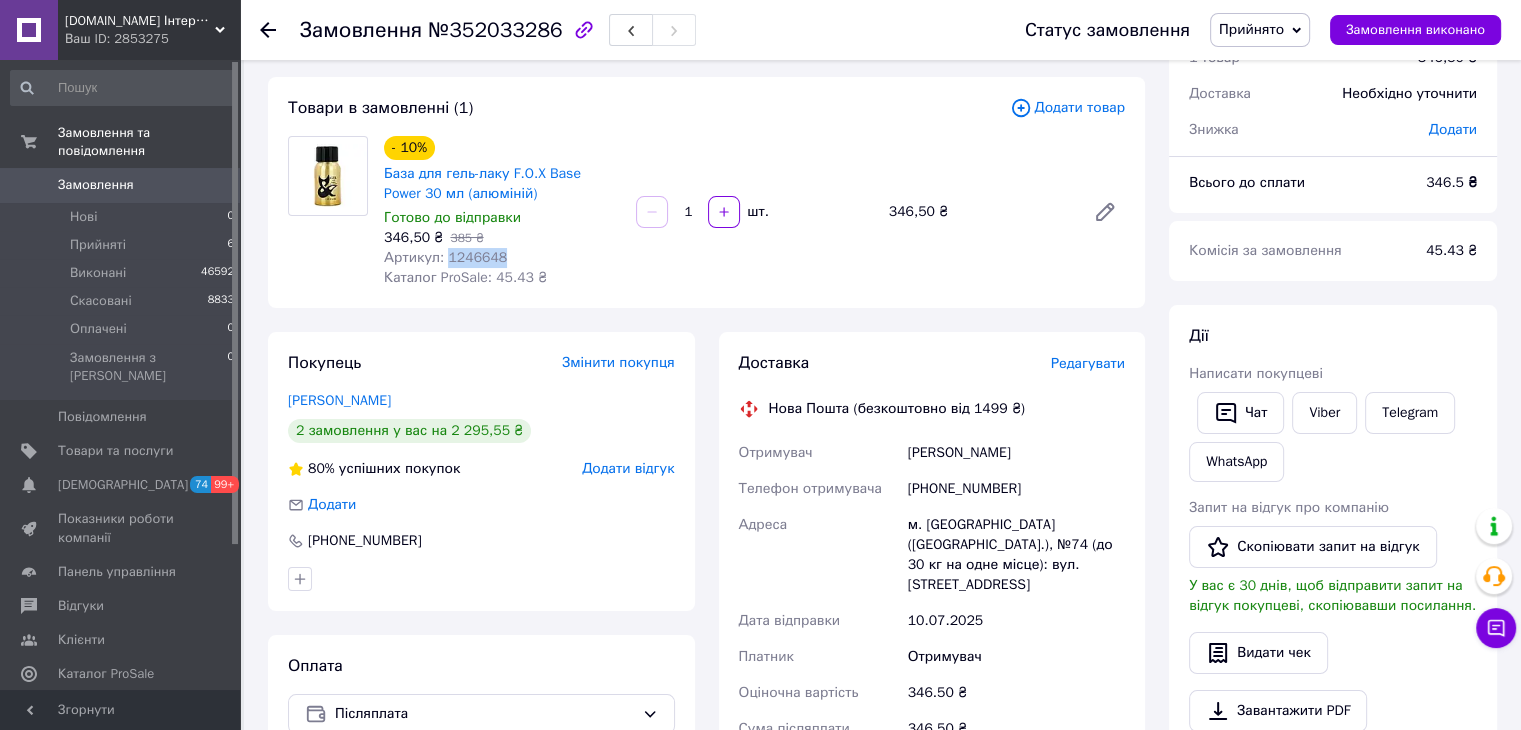 scroll, scrollTop: 200, scrollLeft: 0, axis: vertical 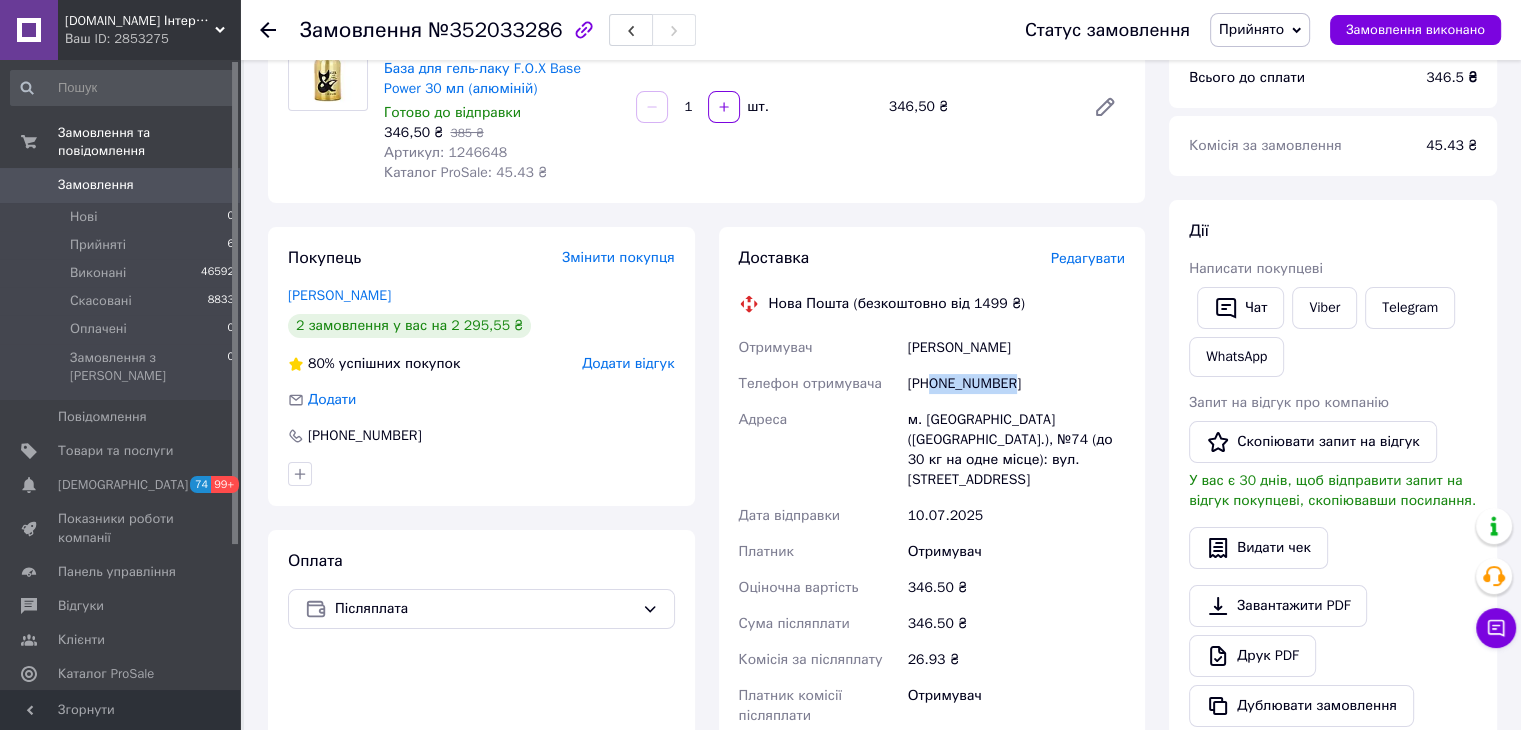 drag, startPoint x: 964, startPoint y: 394, endPoint x: 935, endPoint y: 396, distance: 29.068884 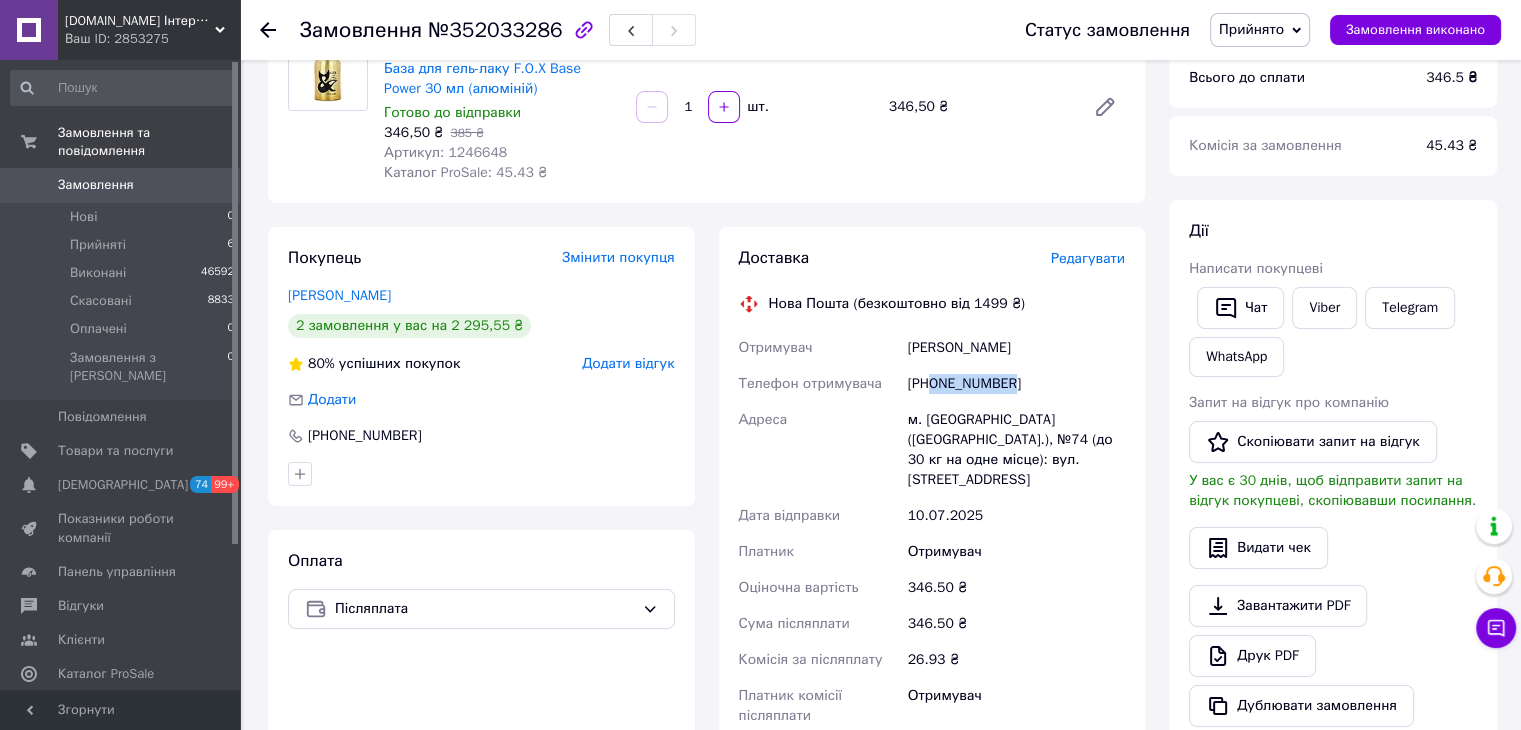 scroll, scrollTop: 100, scrollLeft: 0, axis: vertical 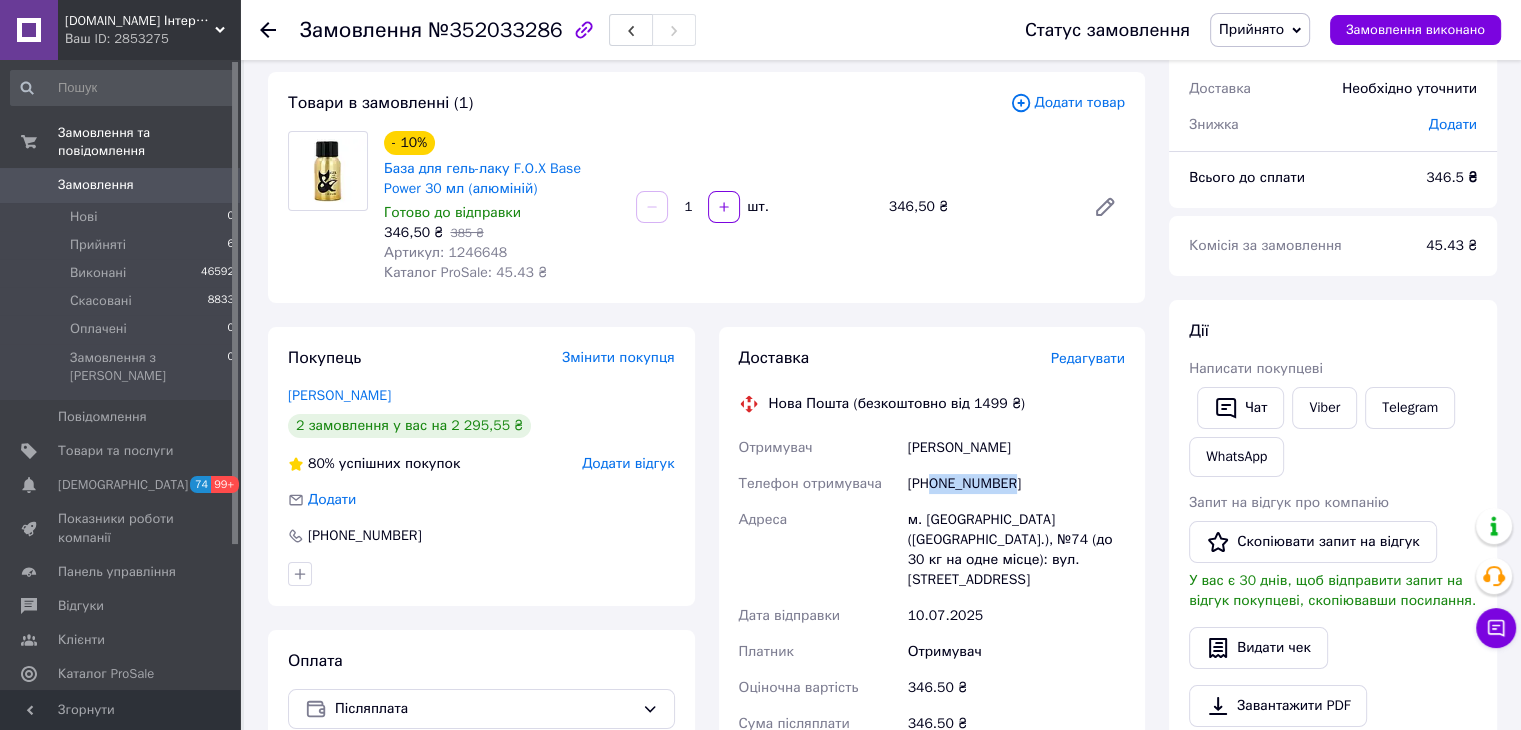 drag, startPoint x: 1084, startPoint y: 447, endPoint x: 1058, endPoint y: 465, distance: 31.622776 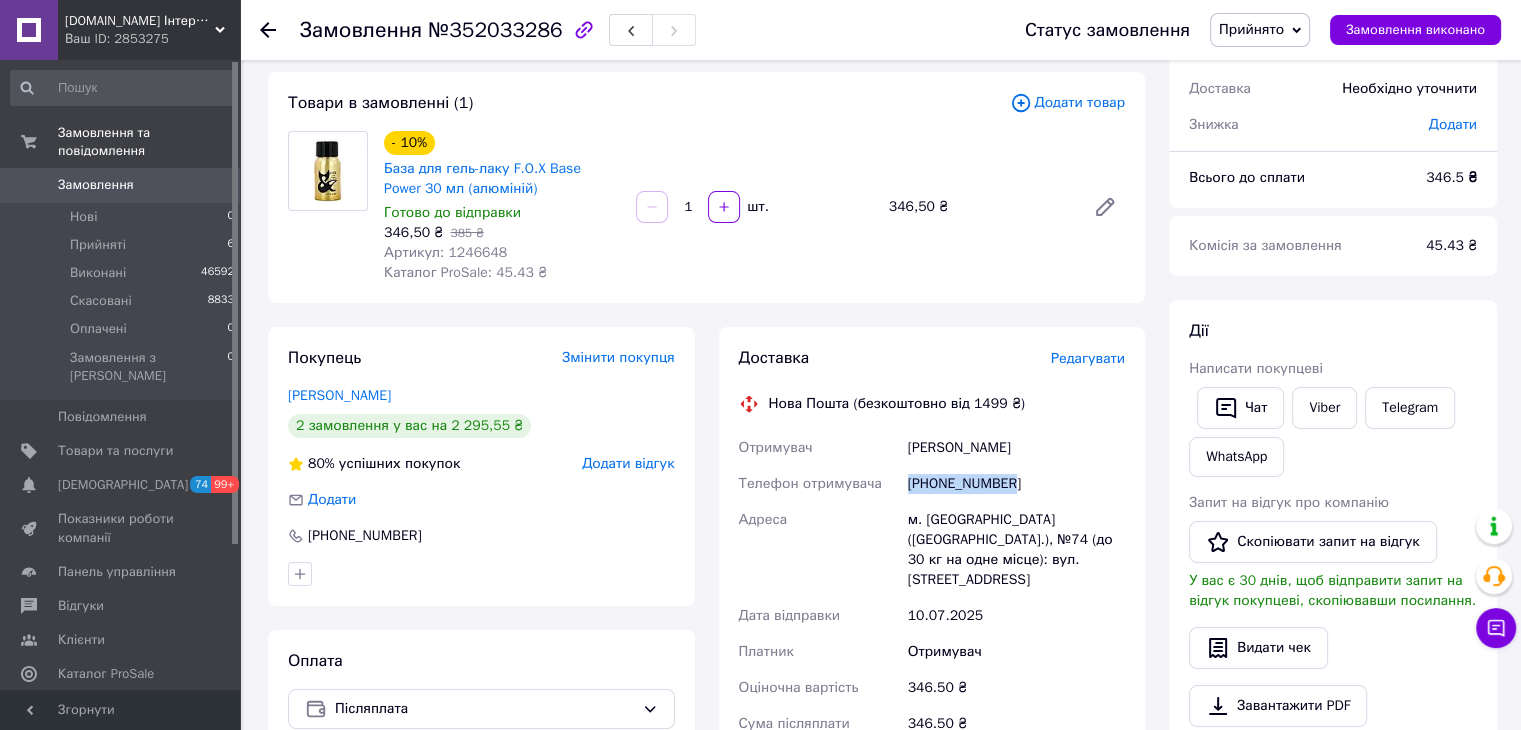 drag, startPoint x: 989, startPoint y: 489, endPoint x: 900, endPoint y: 487, distance: 89.02247 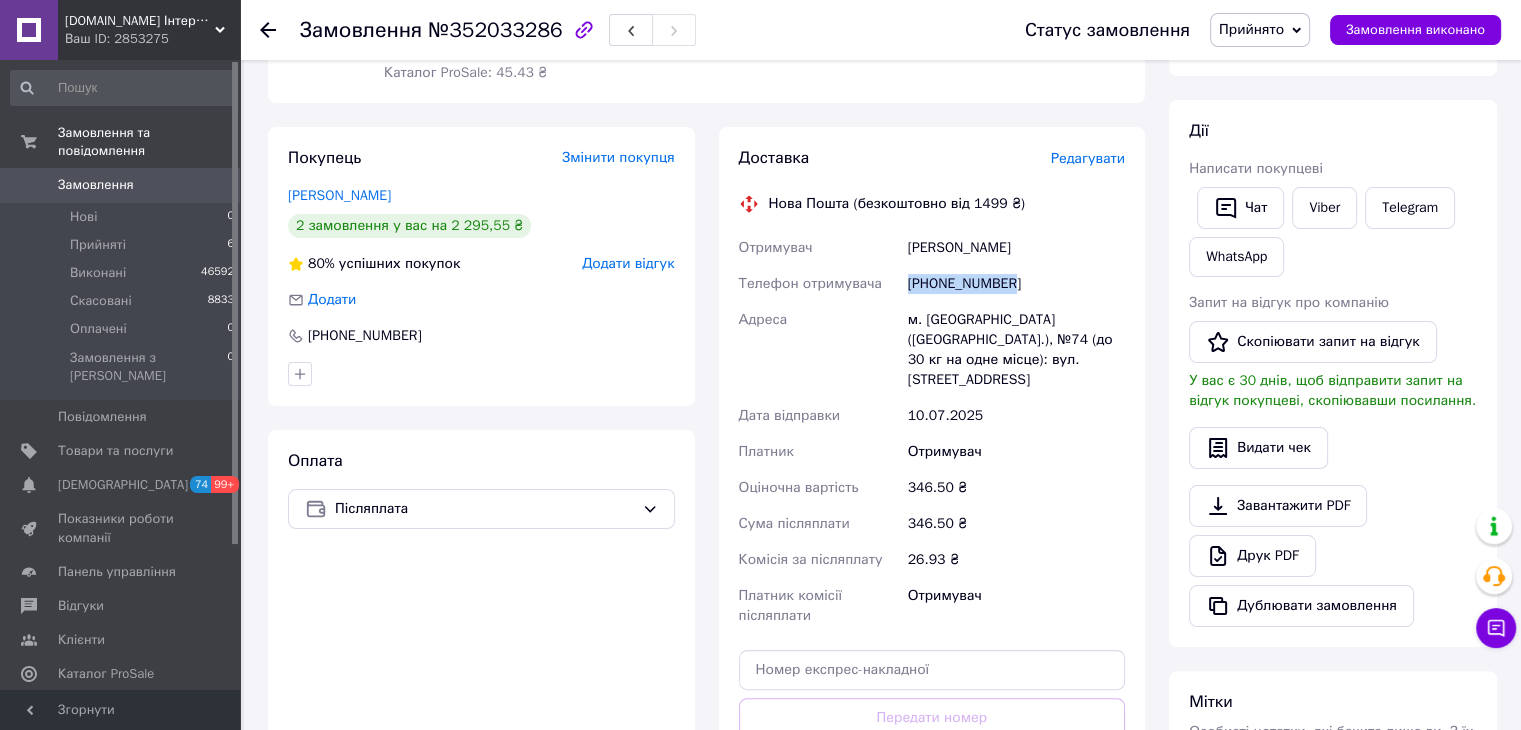 scroll, scrollTop: 0, scrollLeft: 0, axis: both 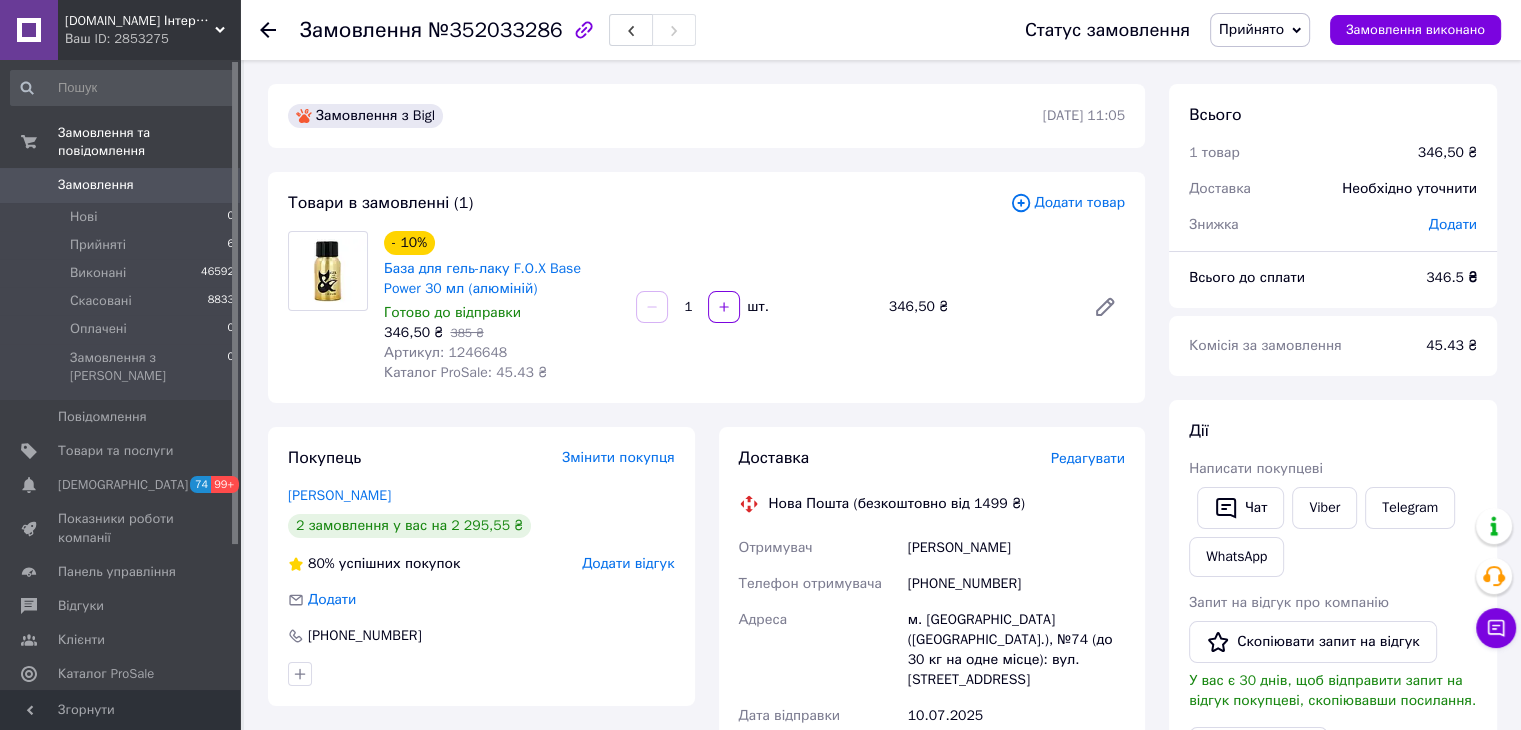 click on "346.5 ₴" at bounding box center [1451, 278] 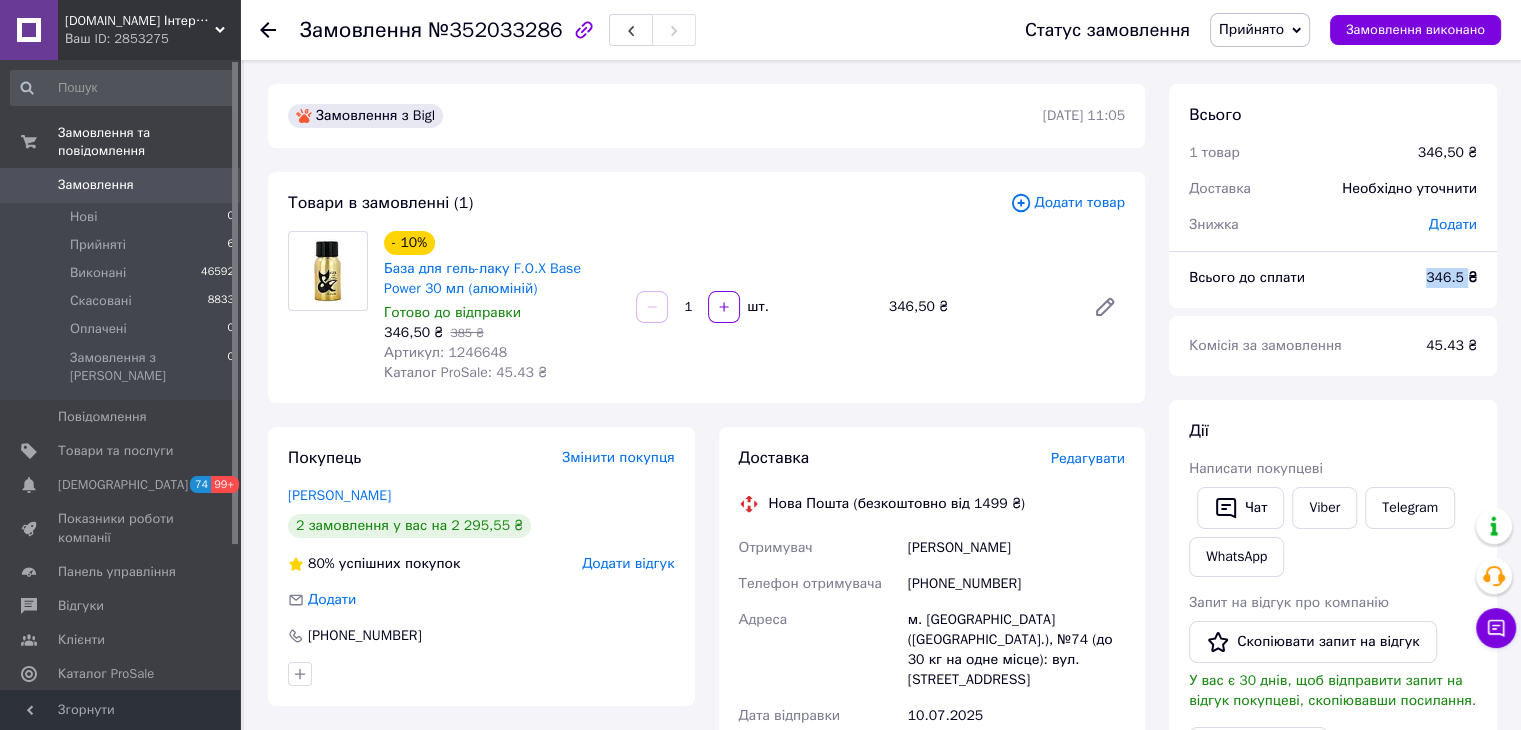 click on "346.5 ₴" at bounding box center (1451, 278) 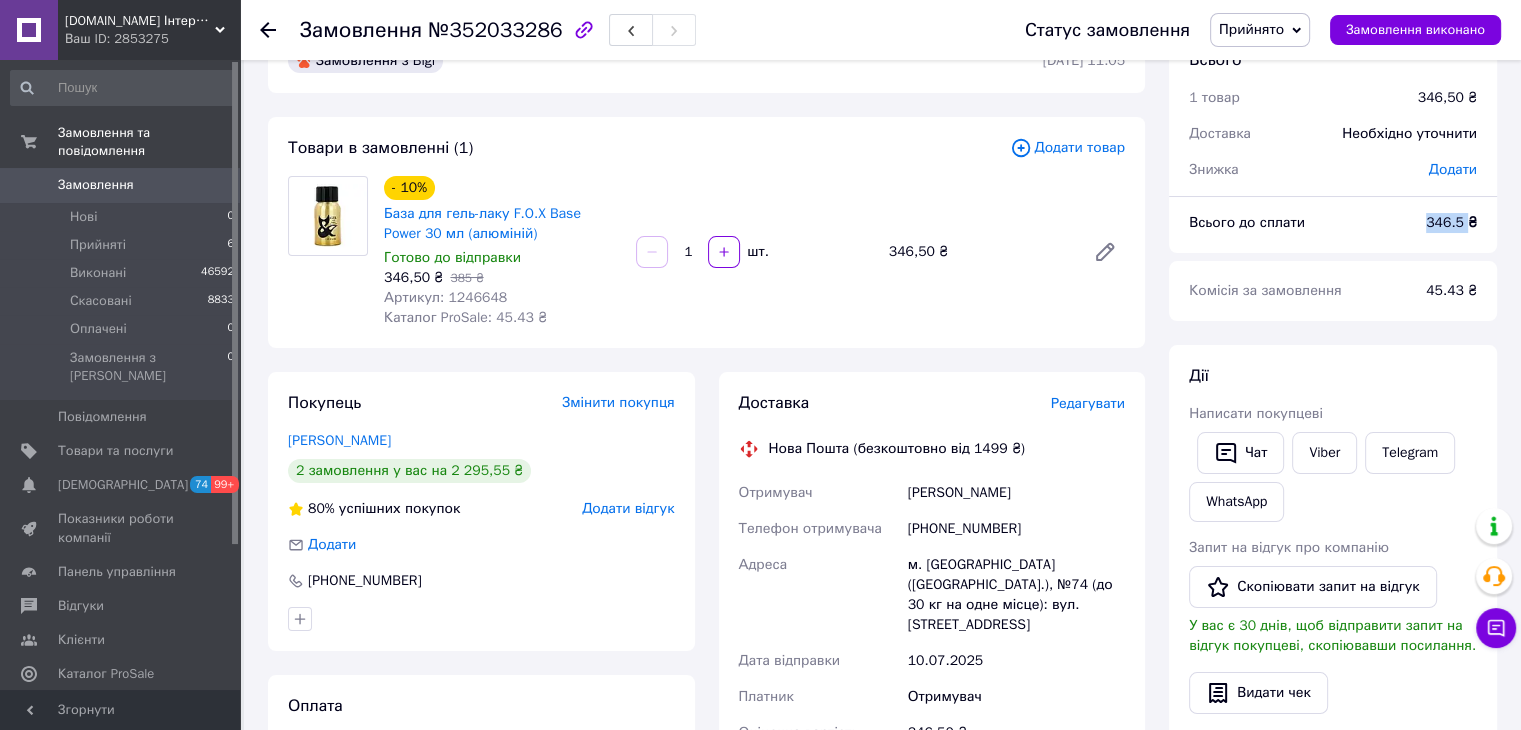 scroll, scrollTop: 200, scrollLeft: 0, axis: vertical 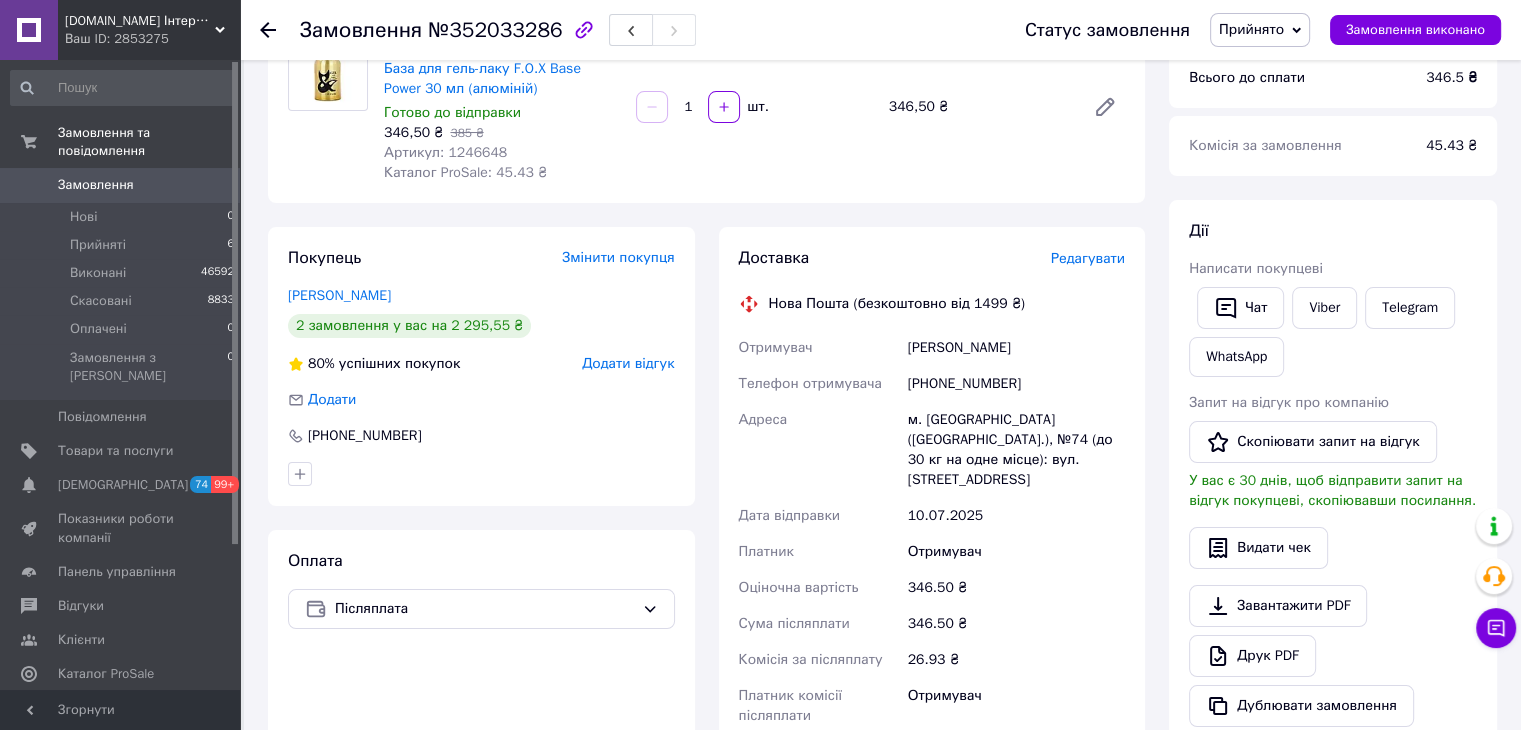click on "[PHONE_NUMBER]" at bounding box center (1016, 384) 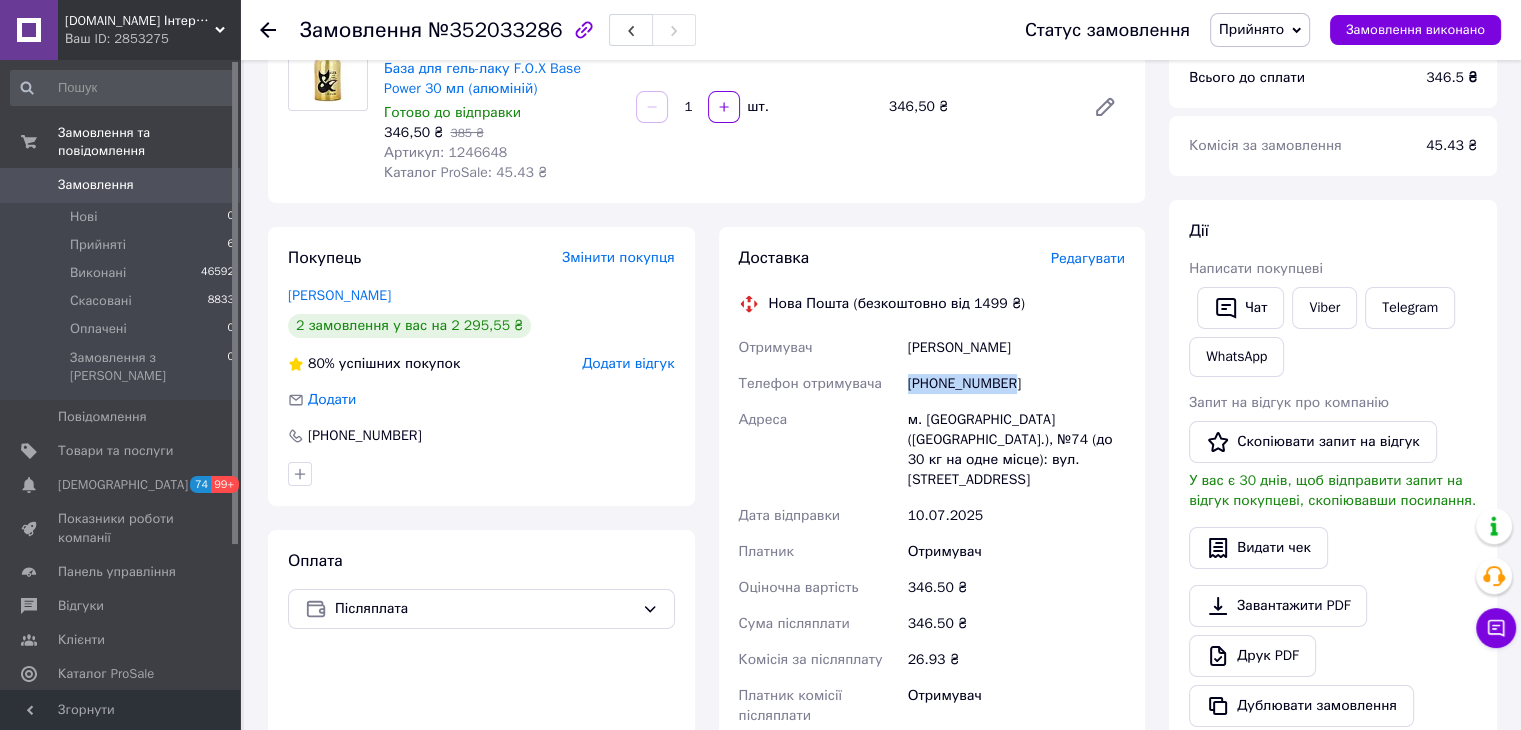 drag, startPoint x: 1028, startPoint y: 393, endPoint x: 908, endPoint y: 393, distance: 120 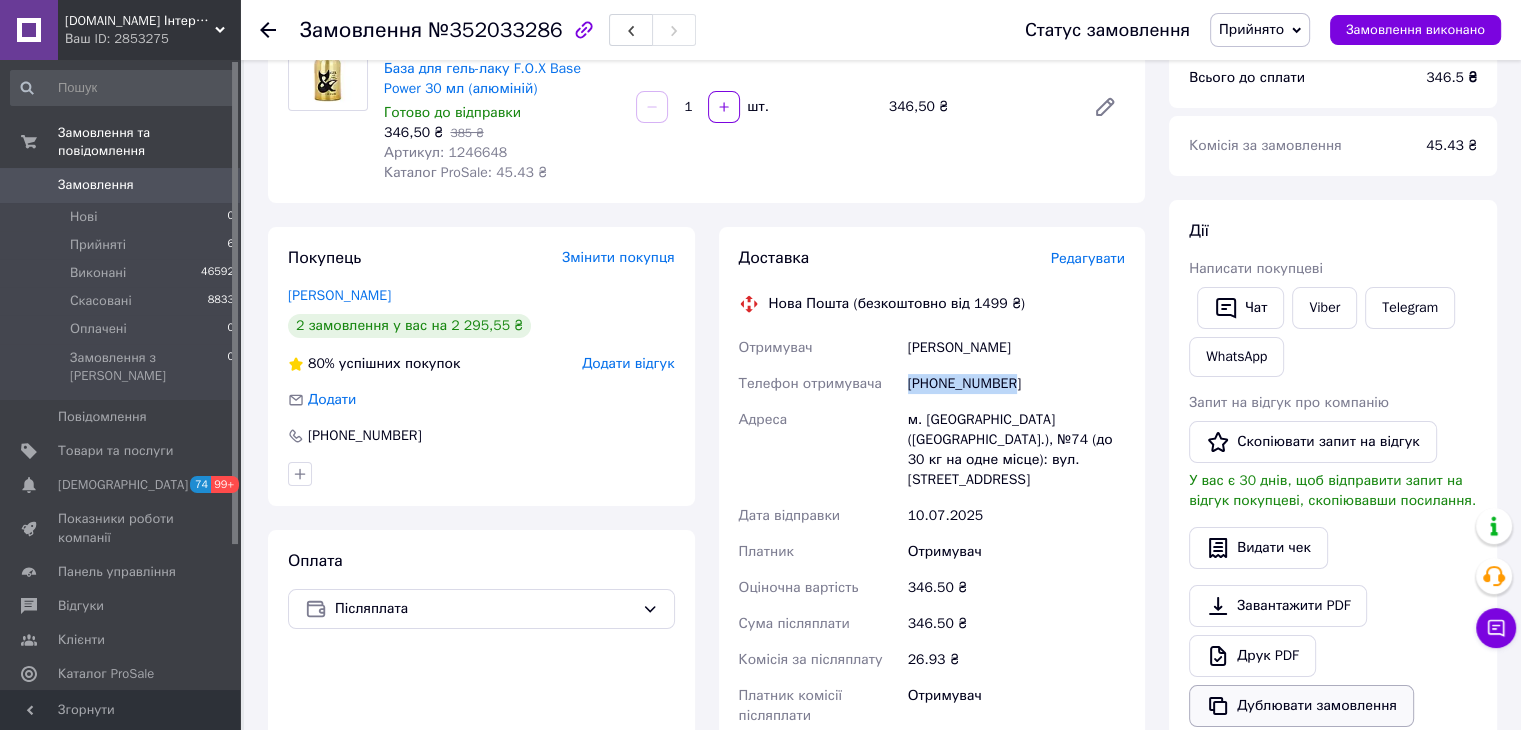 copy on "[PHONE_NUMBER]" 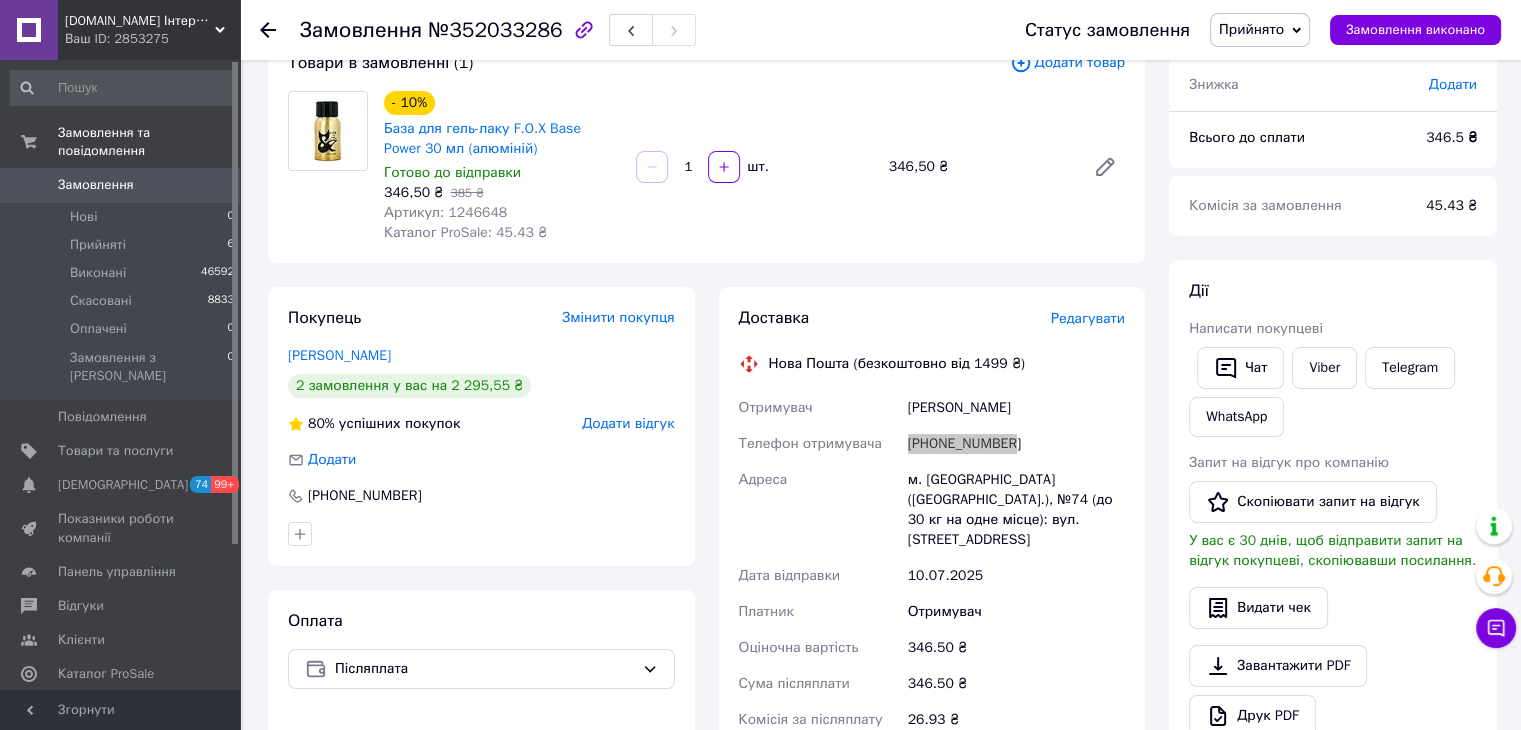 scroll, scrollTop: 0, scrollLeft: 0, axis: both 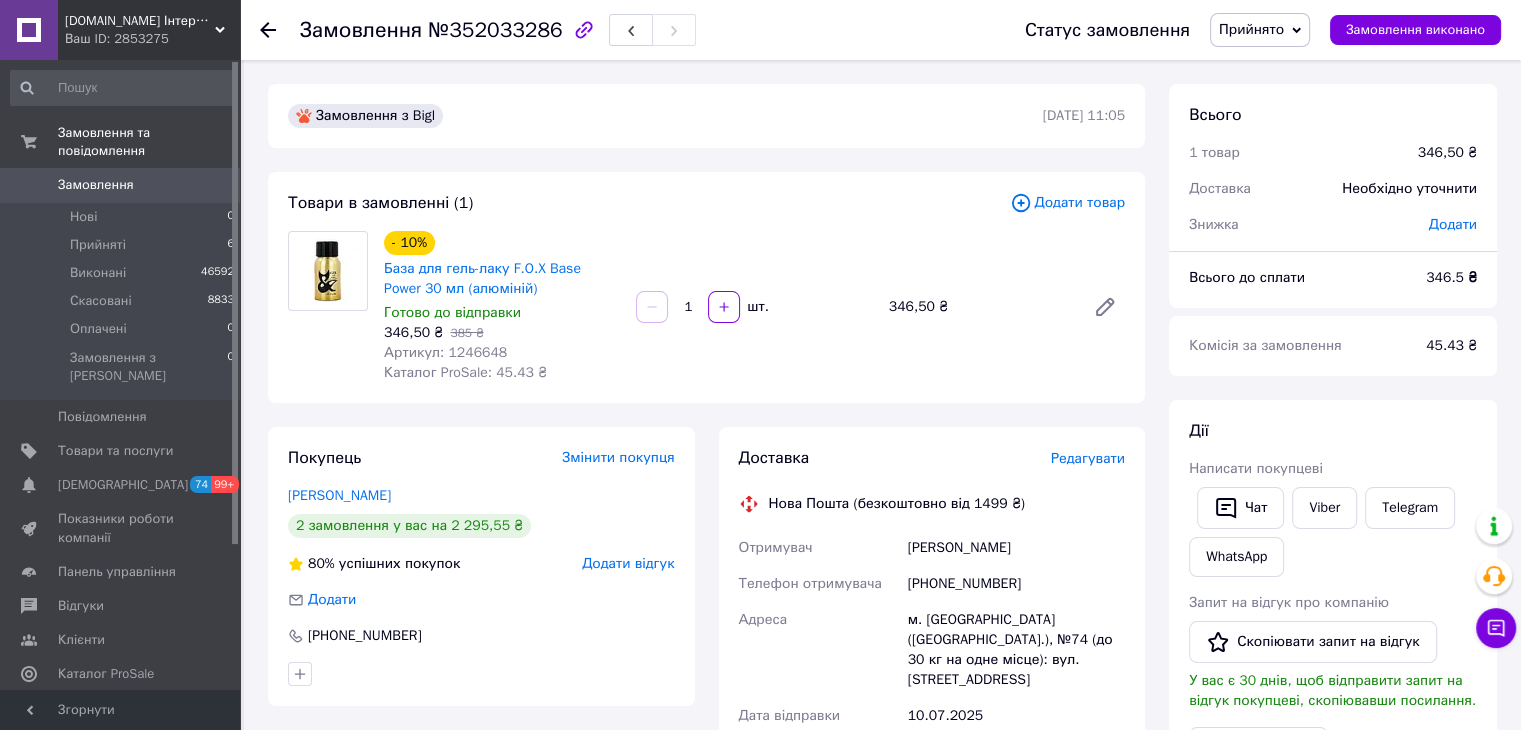 click 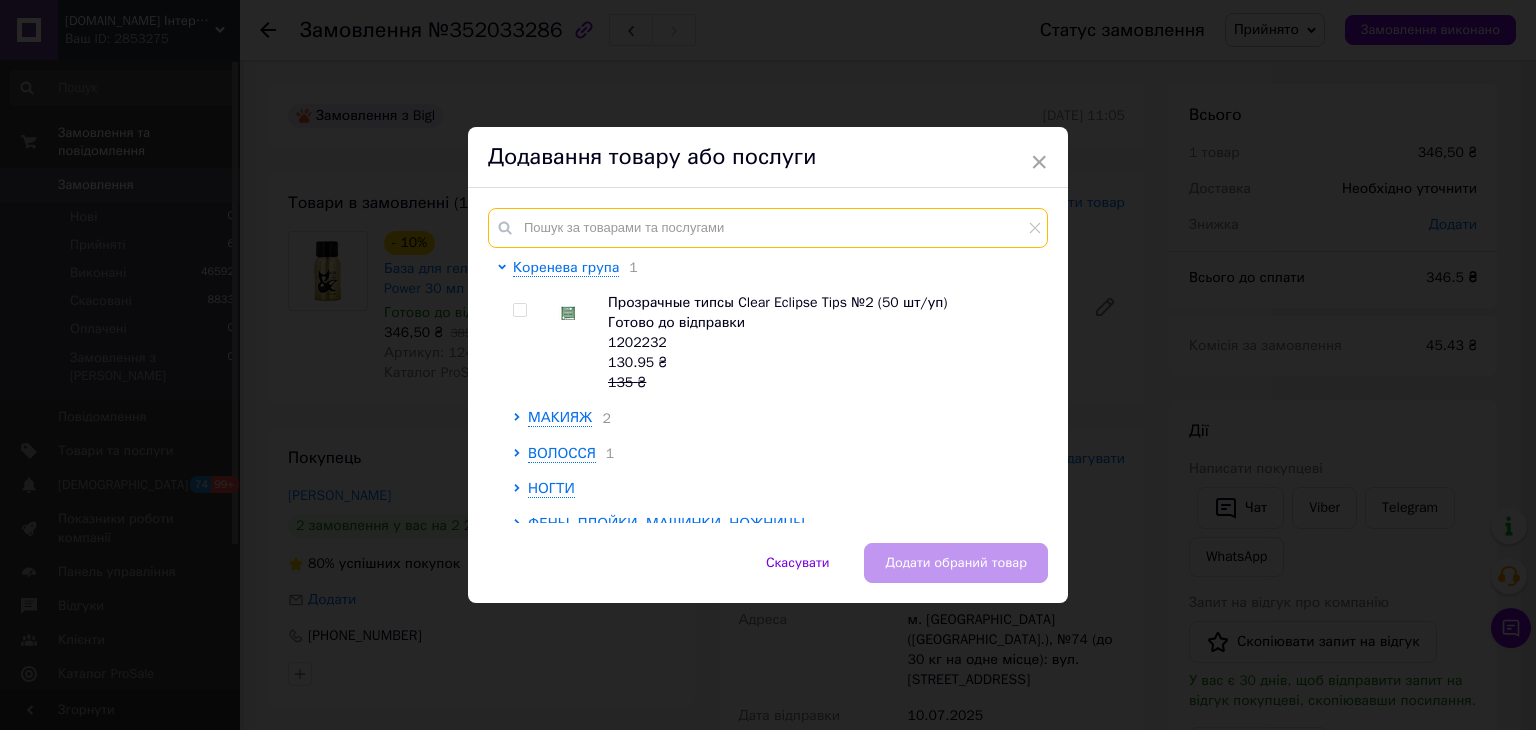 click at bounding box center [768, 228] 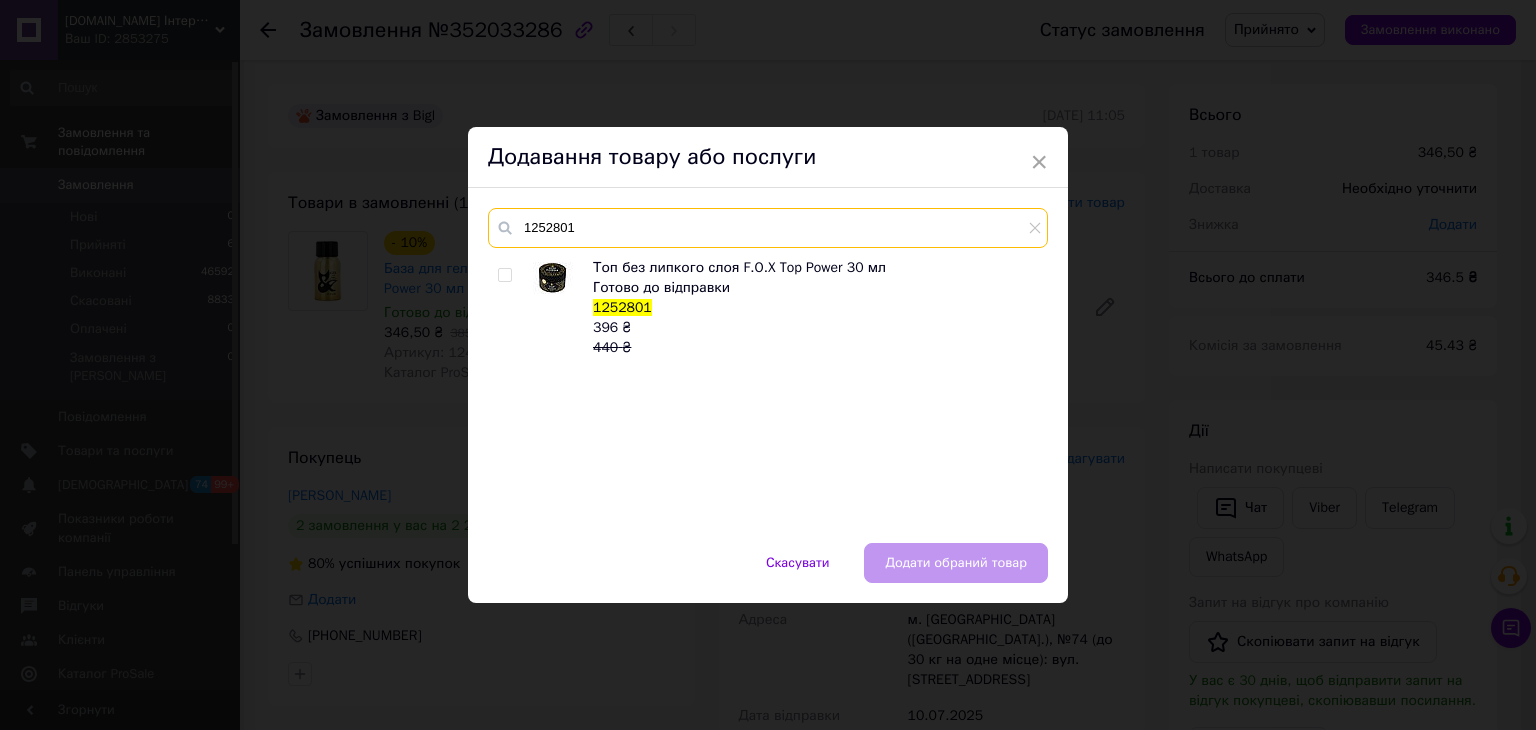 type on "1252801" 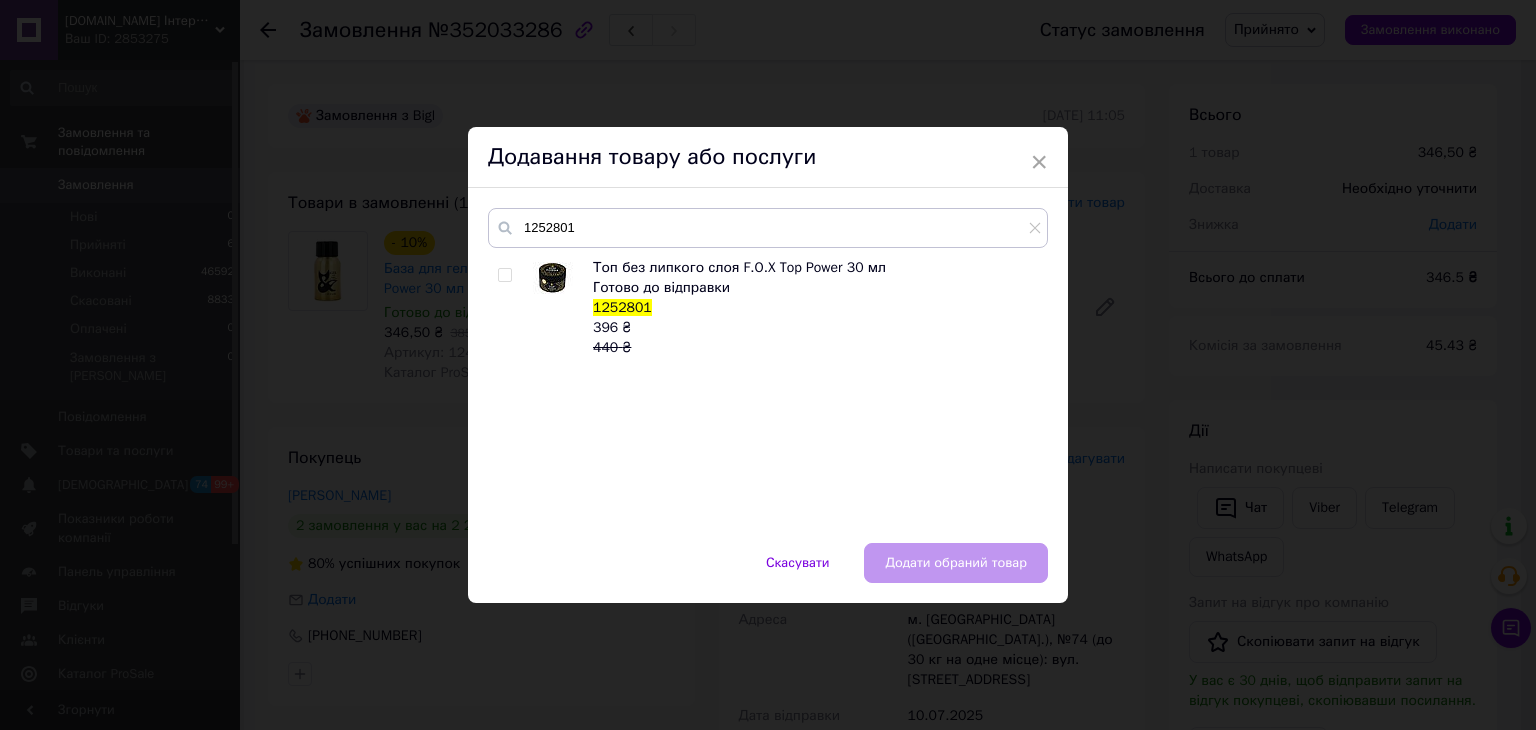 click at bounding box center [504, 275] 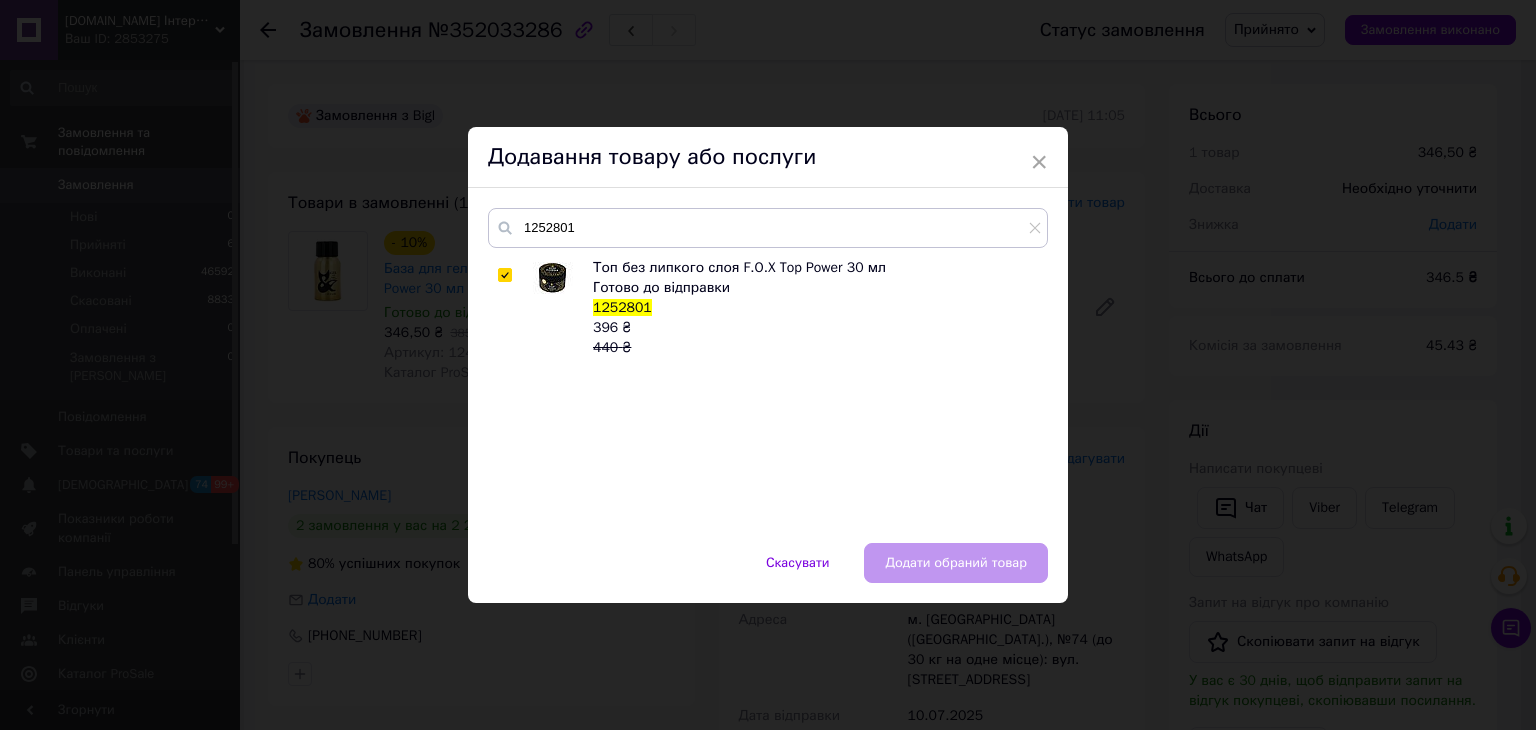 checkbox on "true" 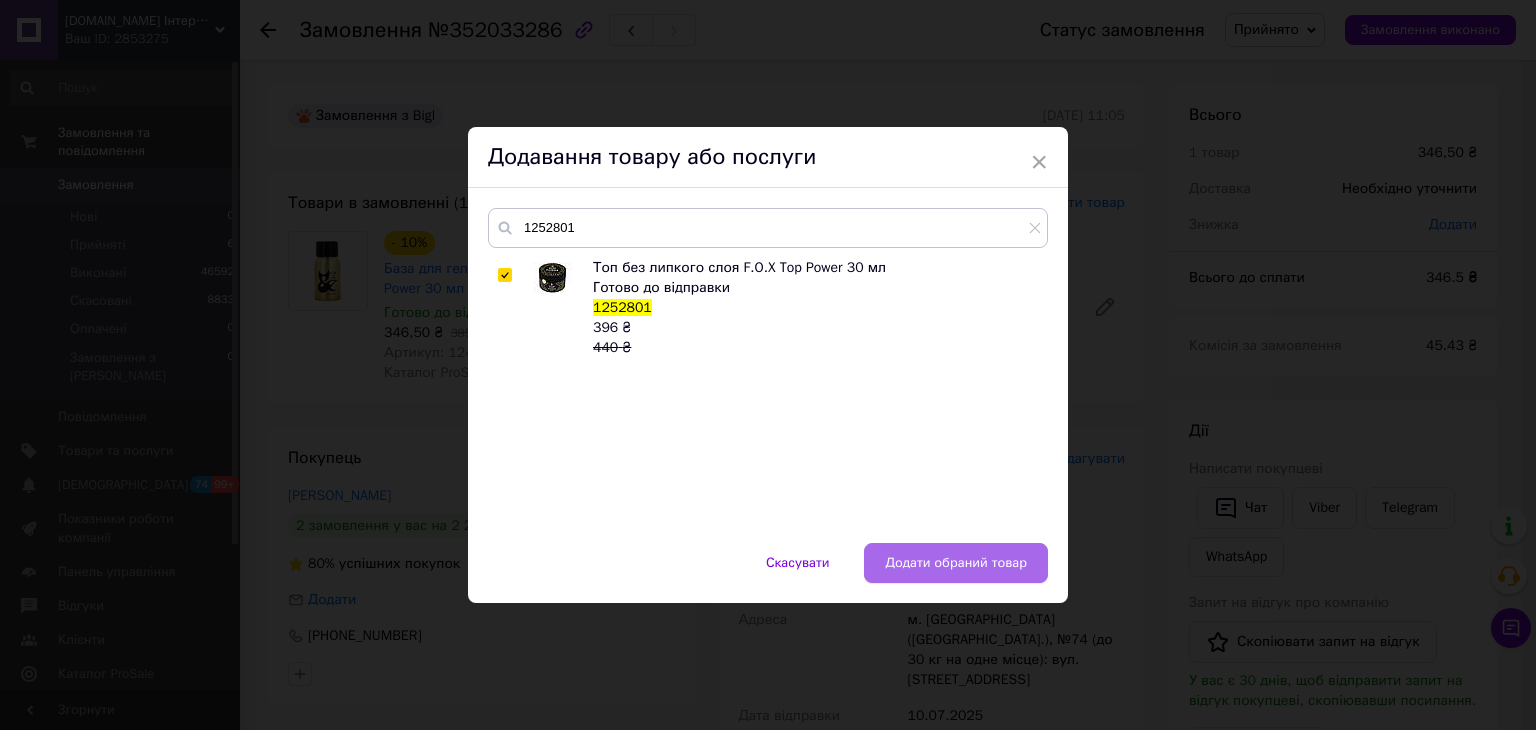 click on "Додати обраний товар" at bounding box center [956, 563] 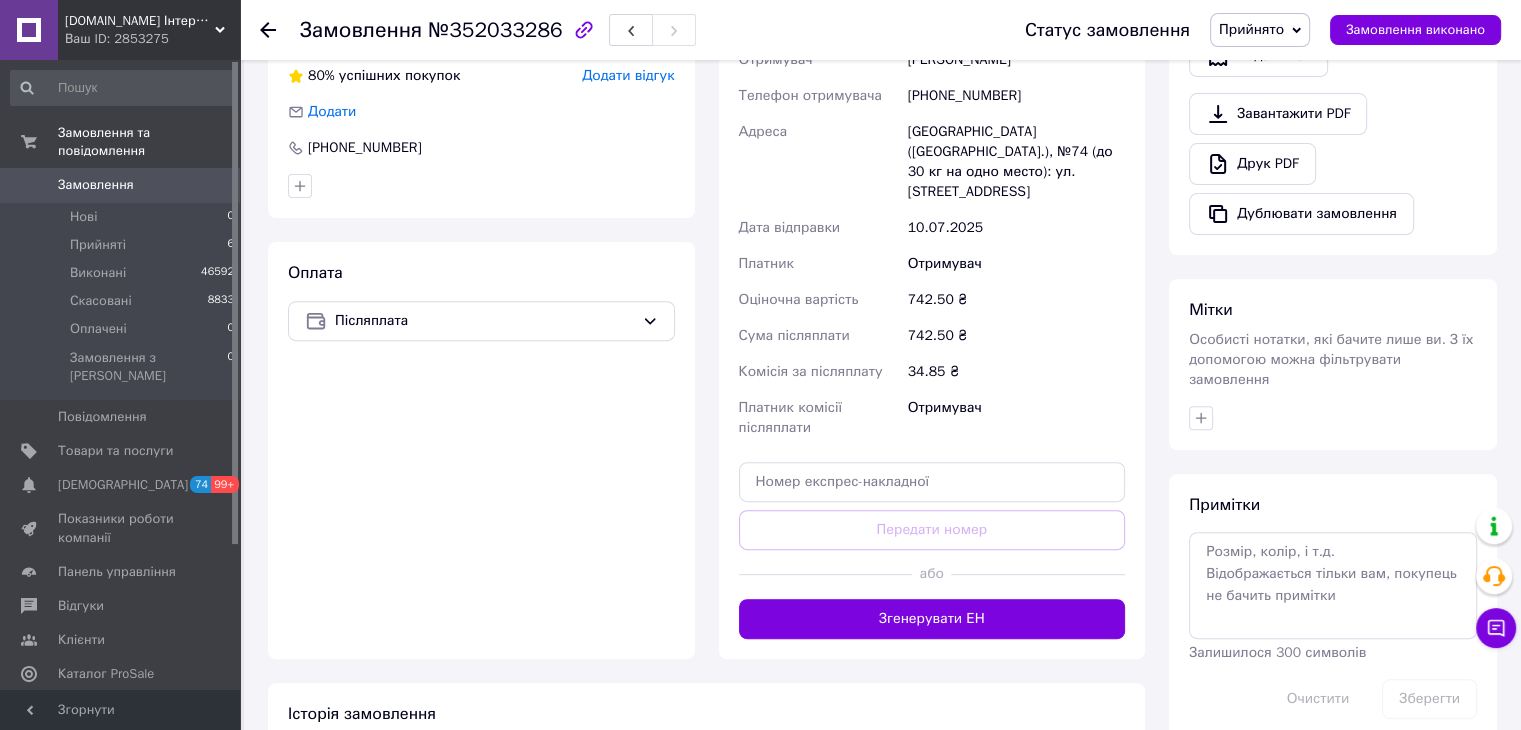scroll, scrollTop: 700, scrollLeft: 0, axis: vertical 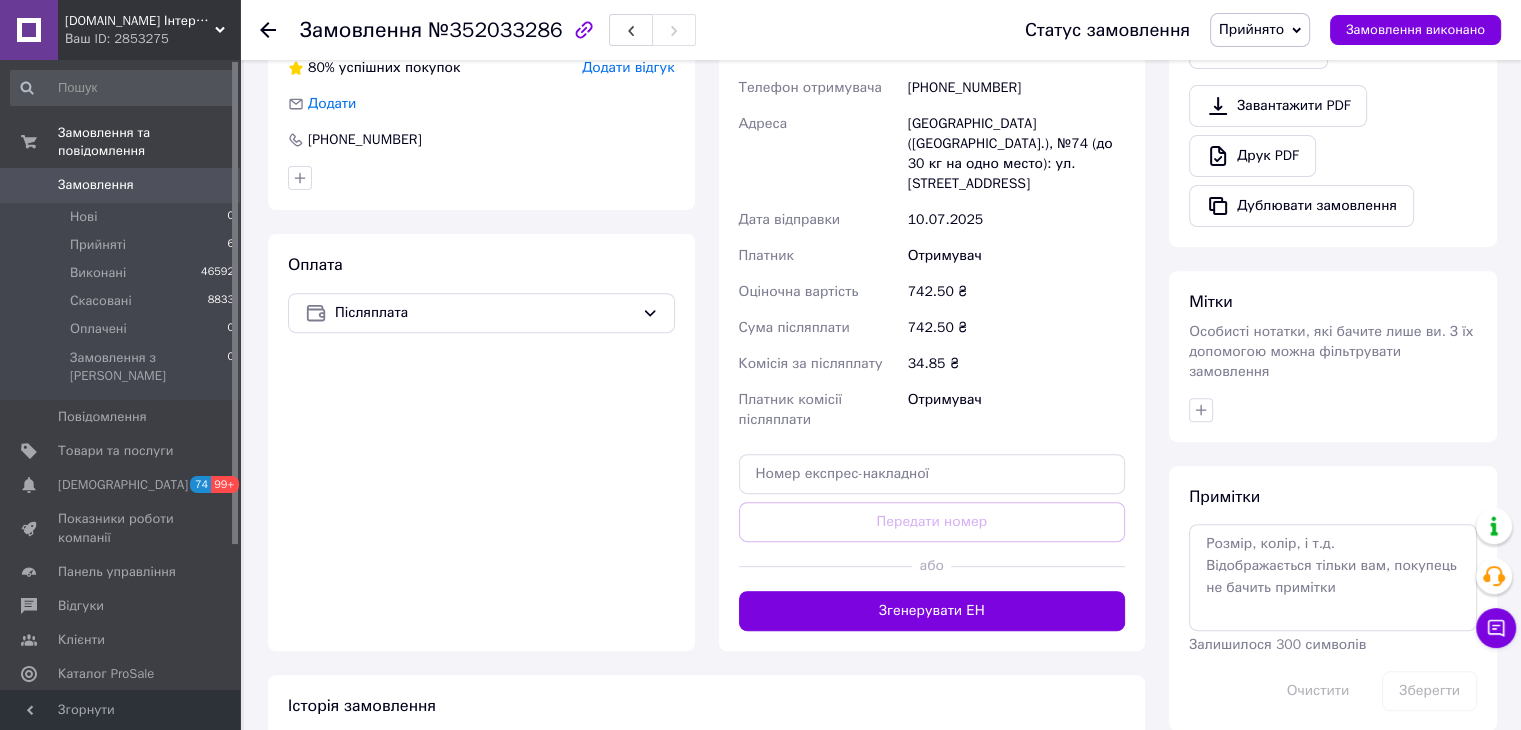 click on "Згенерувати ЕН" at bounding box center [932, 611] 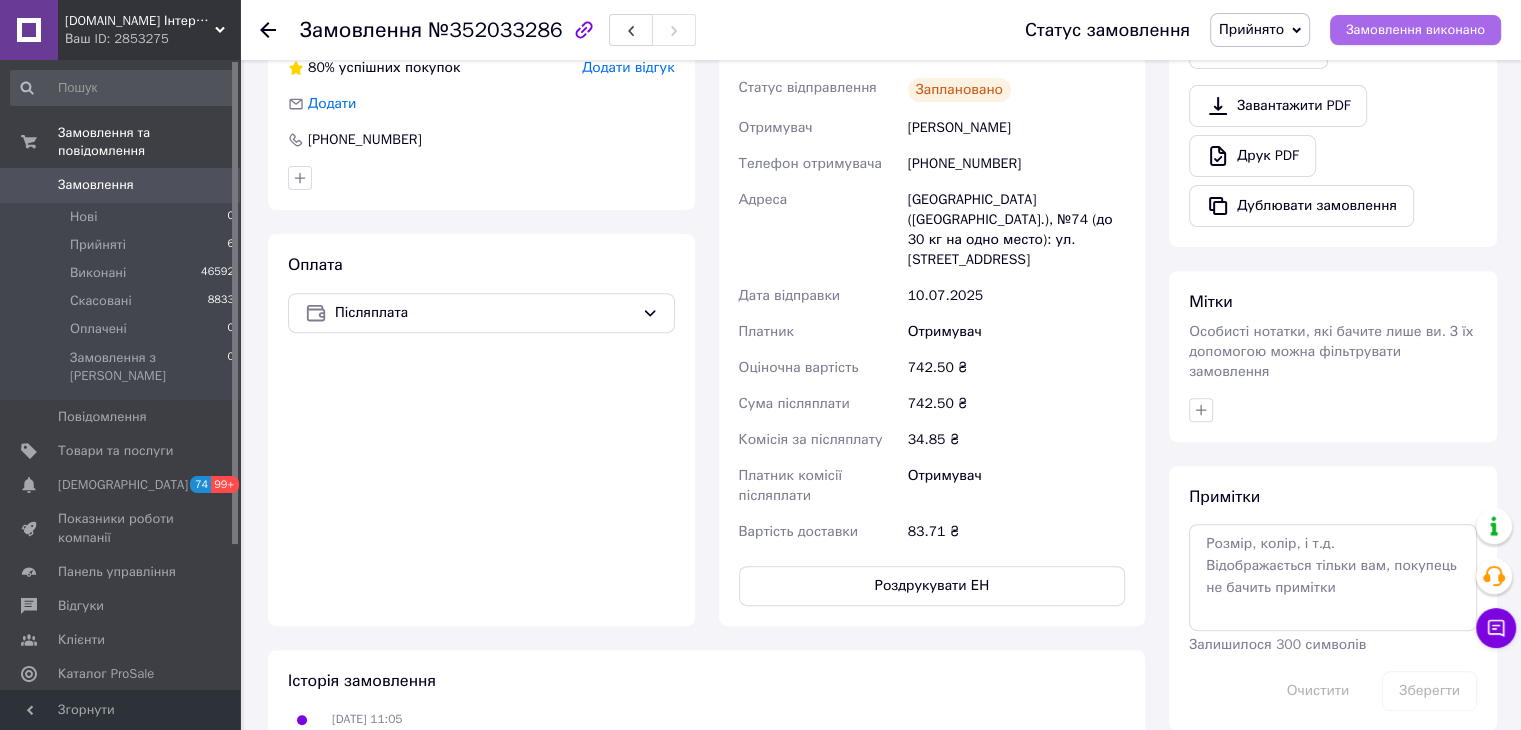 click on "Замовлення виконано" at bounding box center (1415, 30) 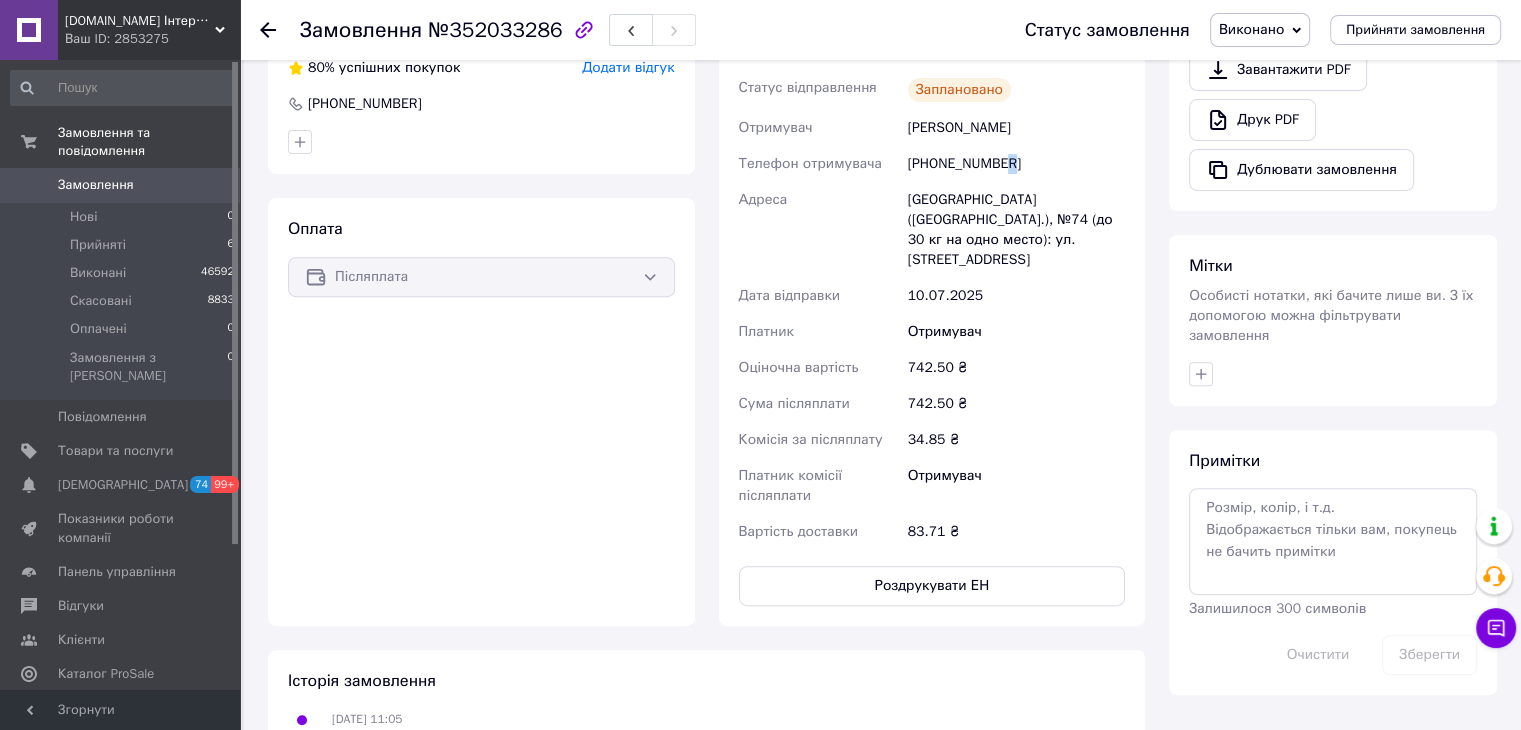 drag, startPoint x: 1014, startPoint y: 166, endPoint x: 997, endPoint y: 167, distance: 17.029387 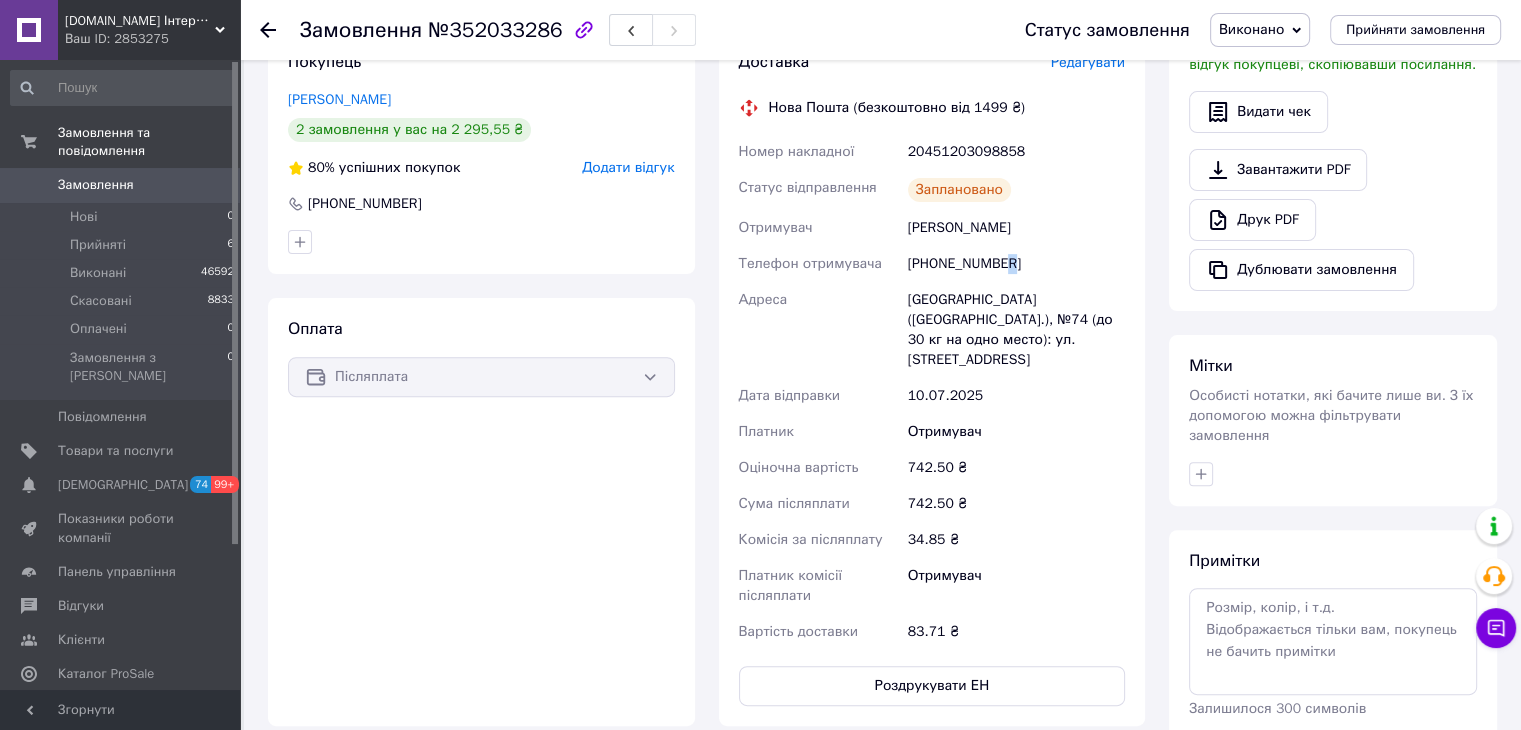 scroll, scrollTop: 500, scrollLeft: 0, axis: vertical 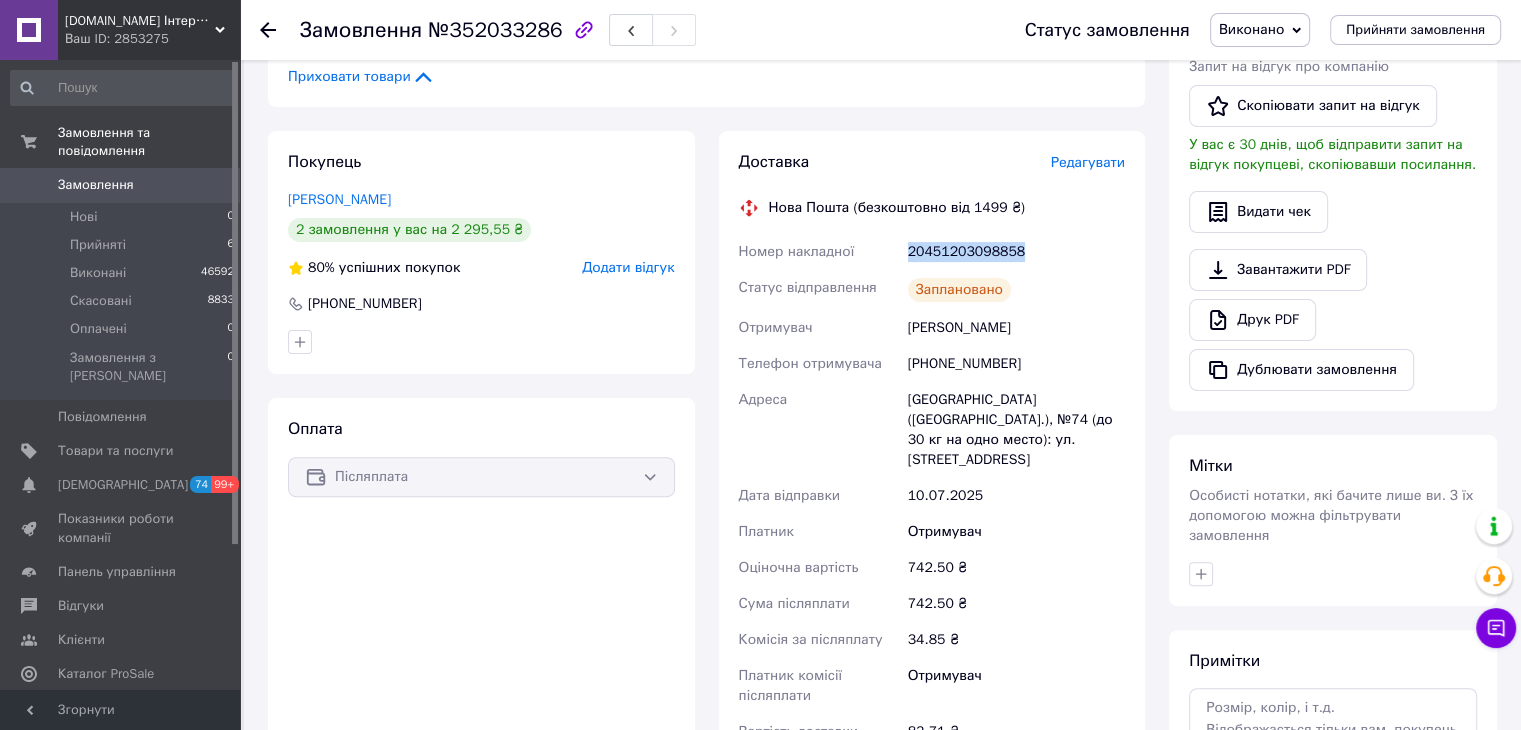 drag, startPoint x: 1027, startPoint y: 254, endPoint x: 904, endPoint y: 257, distance: 123.03658 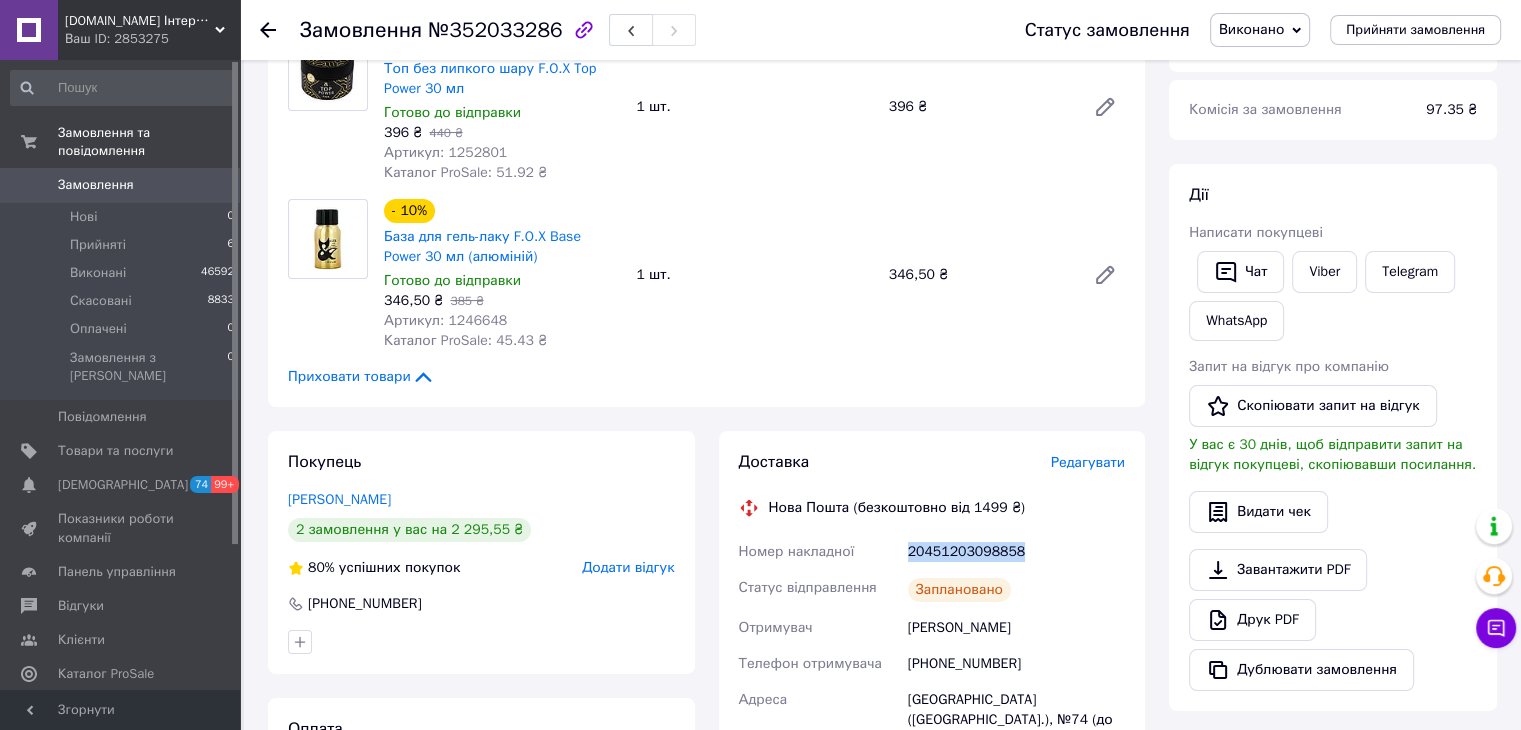 scroll, scrollTop: 0, scrollLeft: 0, axis: both 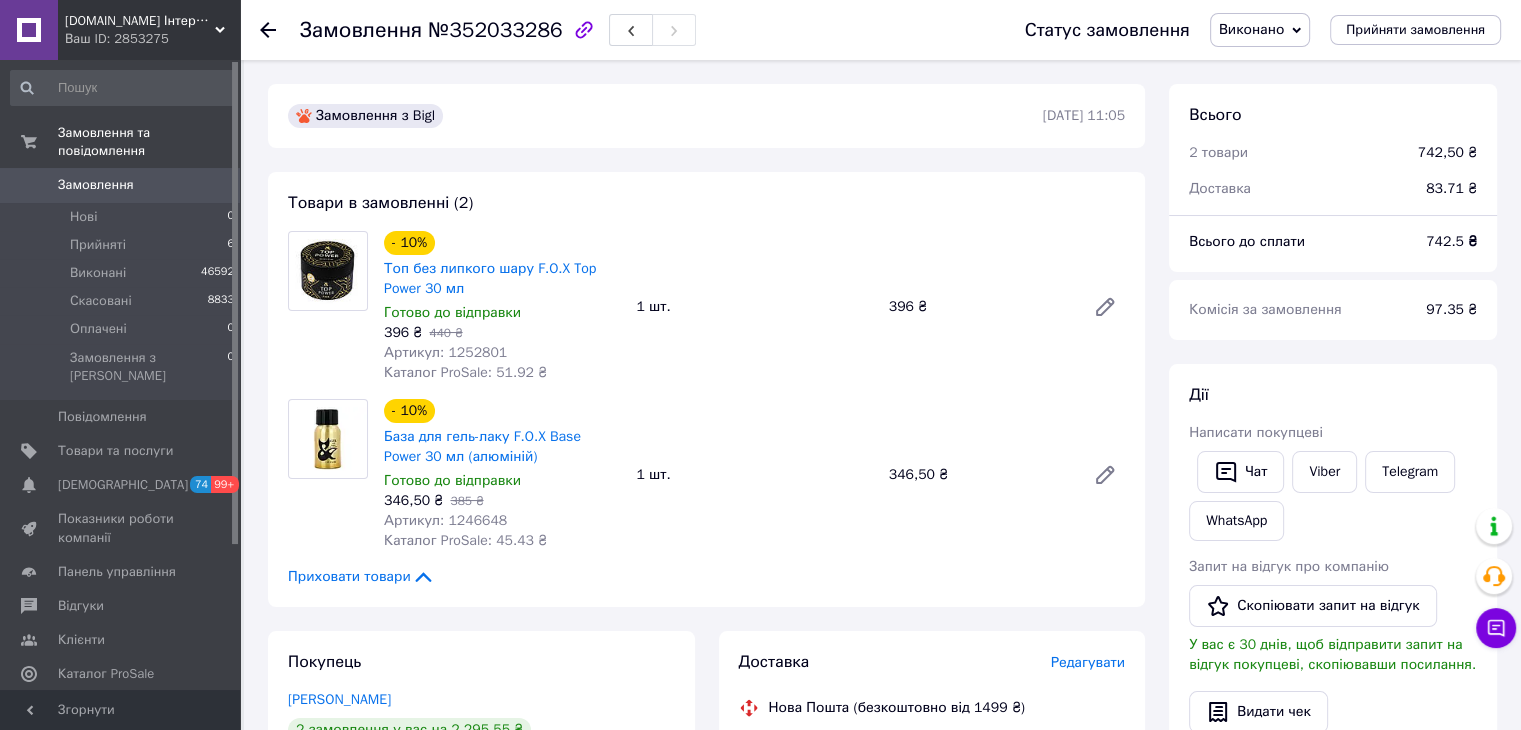 click on "Замовлення" at bounding box center [121, 185] 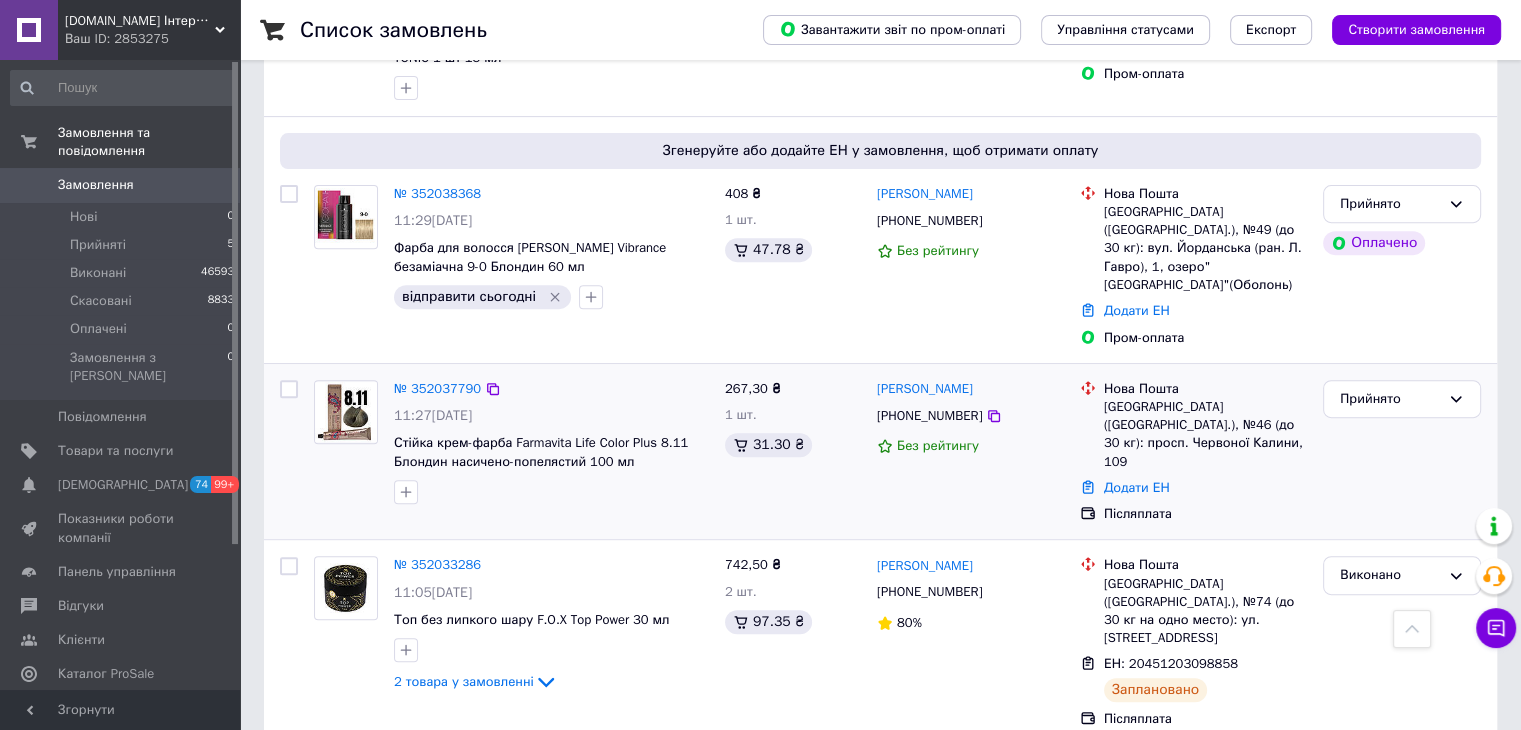 scroll, scrollTop: 700, scrollLeft: 0, axis: vertical 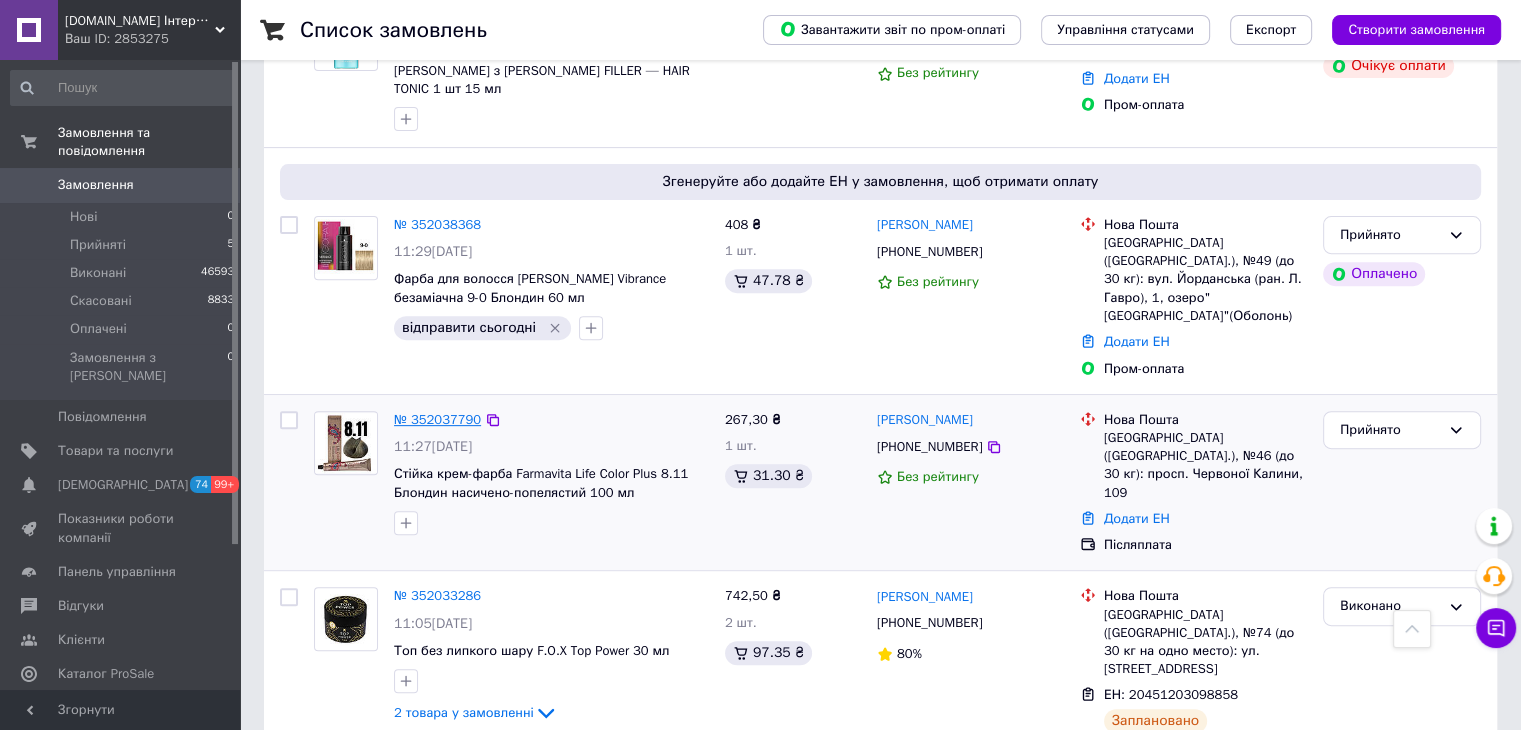 click on "№ 352037790" at bounding box center [437, 419] 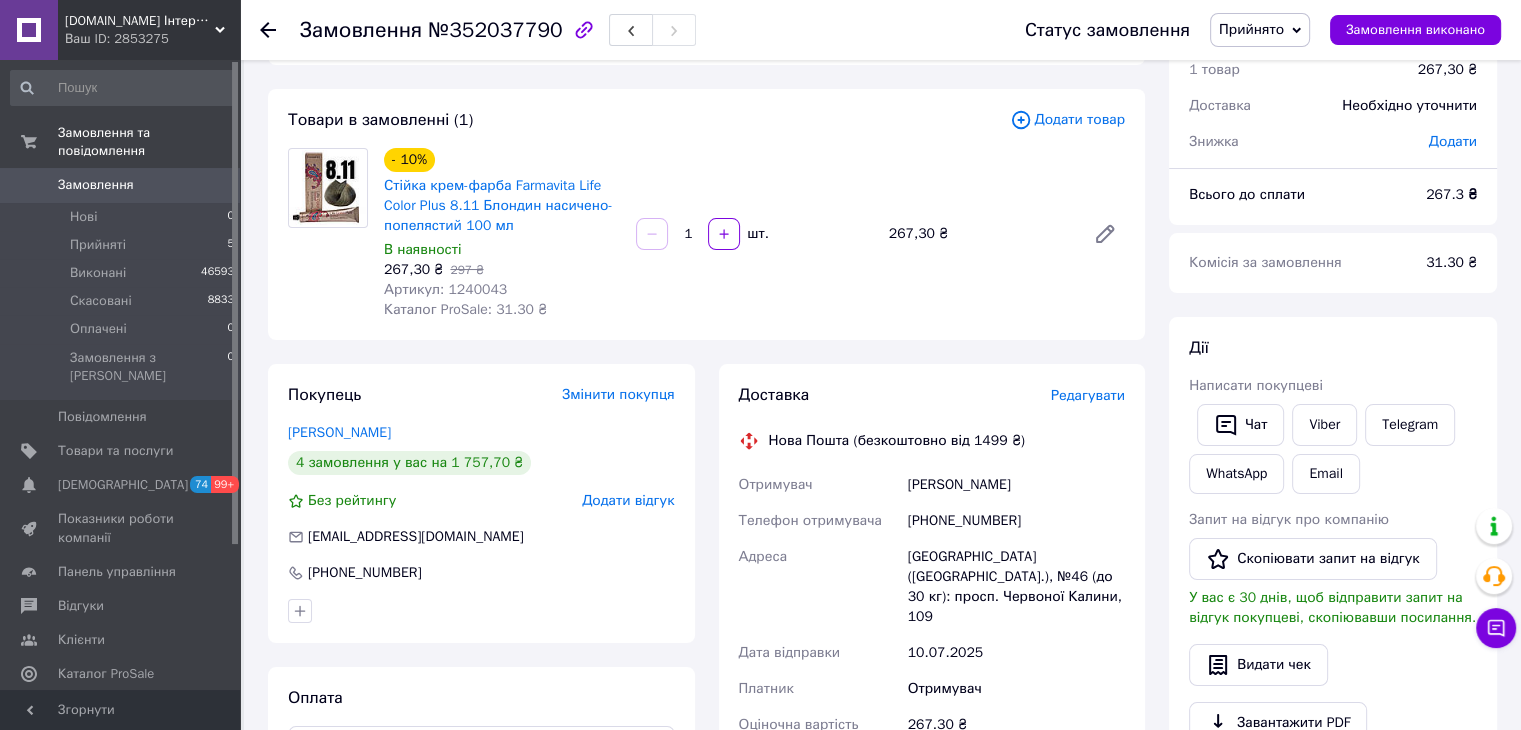 scroll, scrollTop: 0, scrollLeft: 0, axis: both 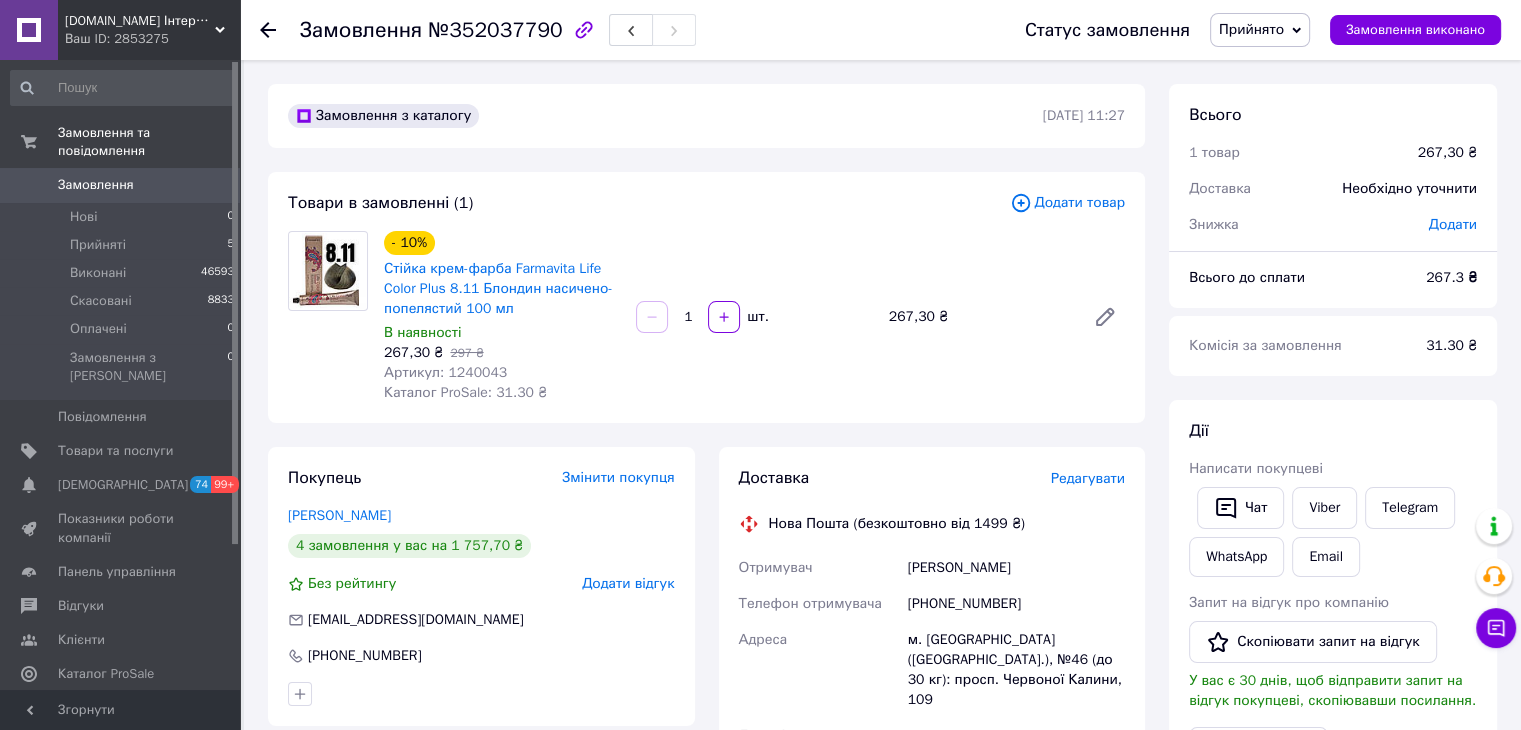 click on "Артикул: 1240043" at bounding box center (445, 372) 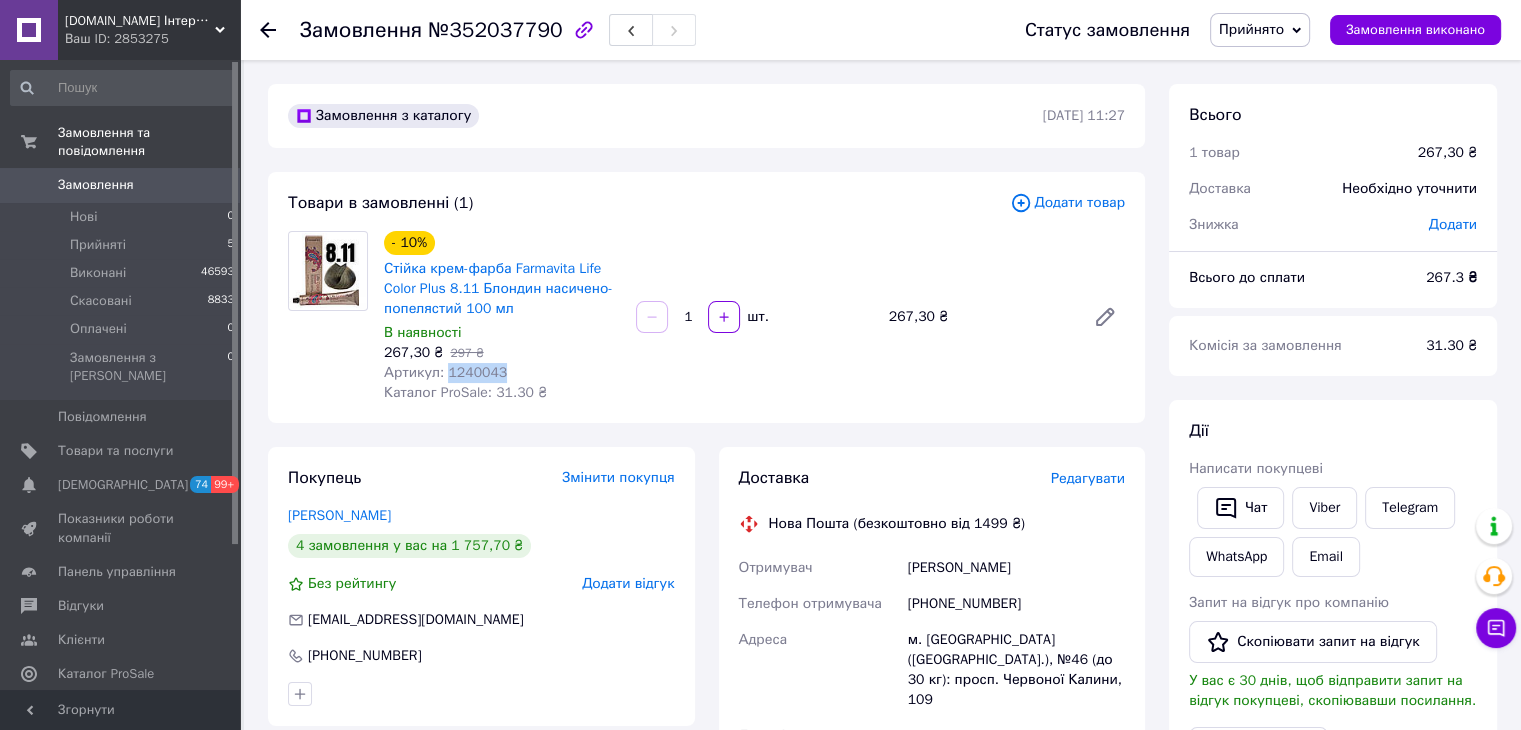 click on "Артикул: 1240043" at bounding box center (445, 372) 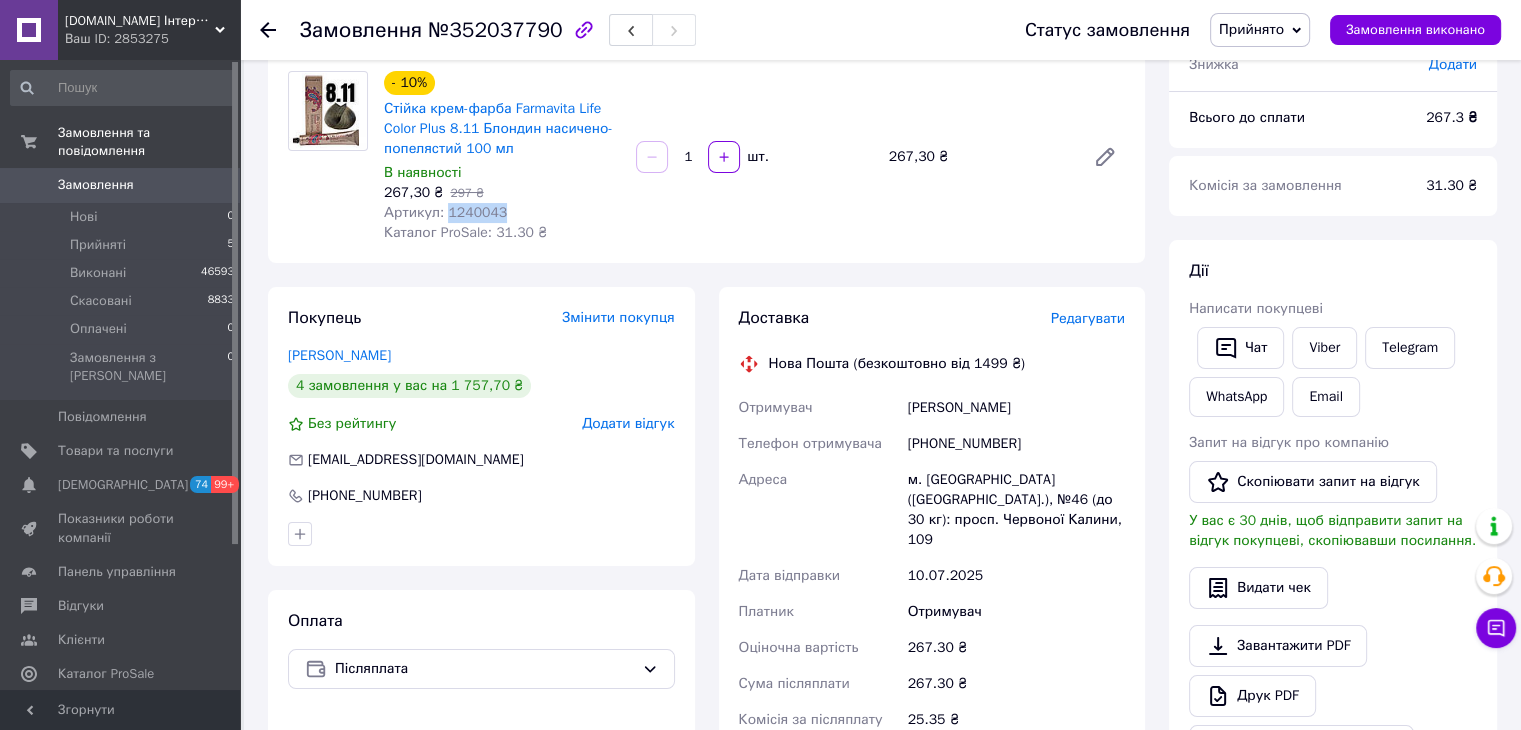 scroll, scrollTop: 300, scrollLeft: 0, axis: vertical 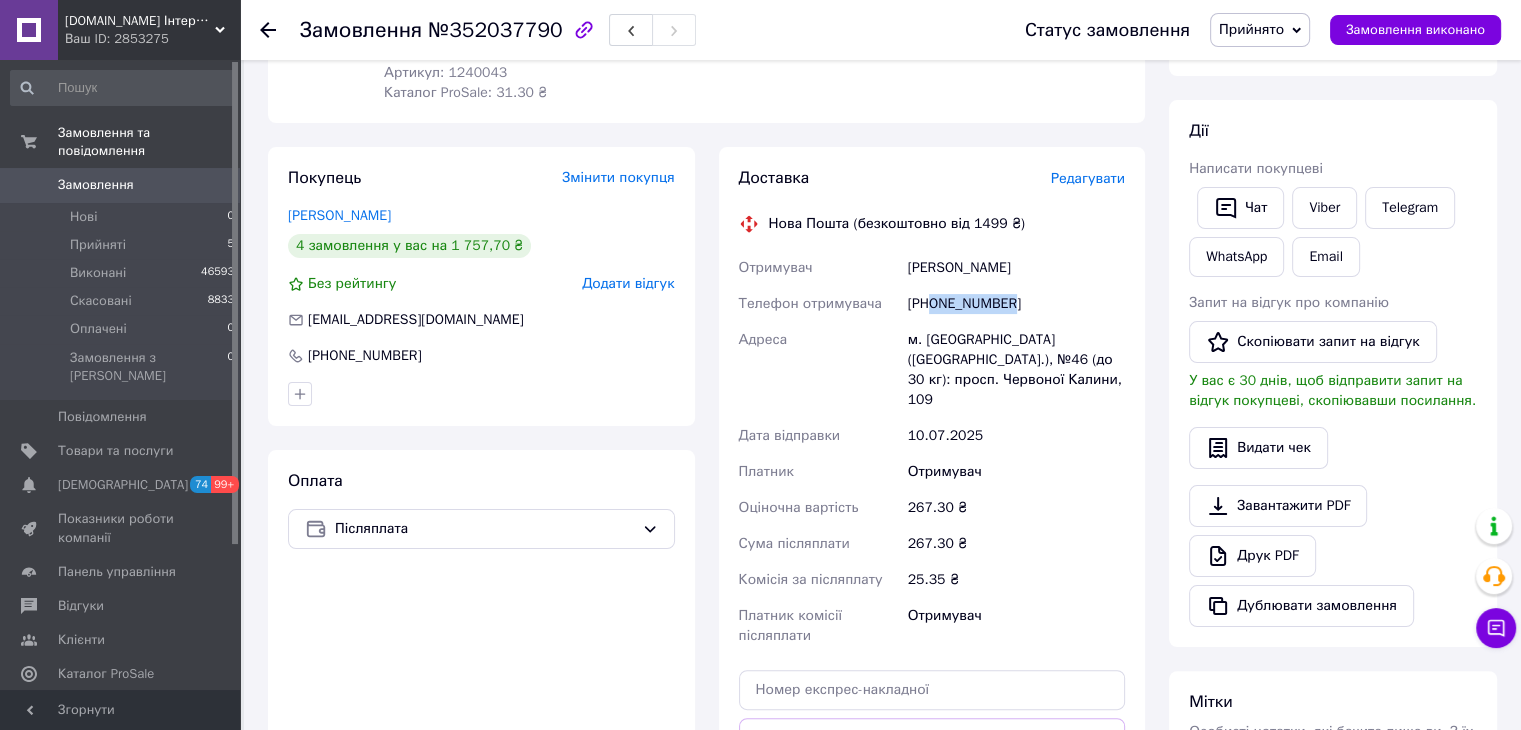 drag, startPoint x: 1012, startPoint y: 306, endPoint x: 929, endPoint y: 311, distance: 83.15047 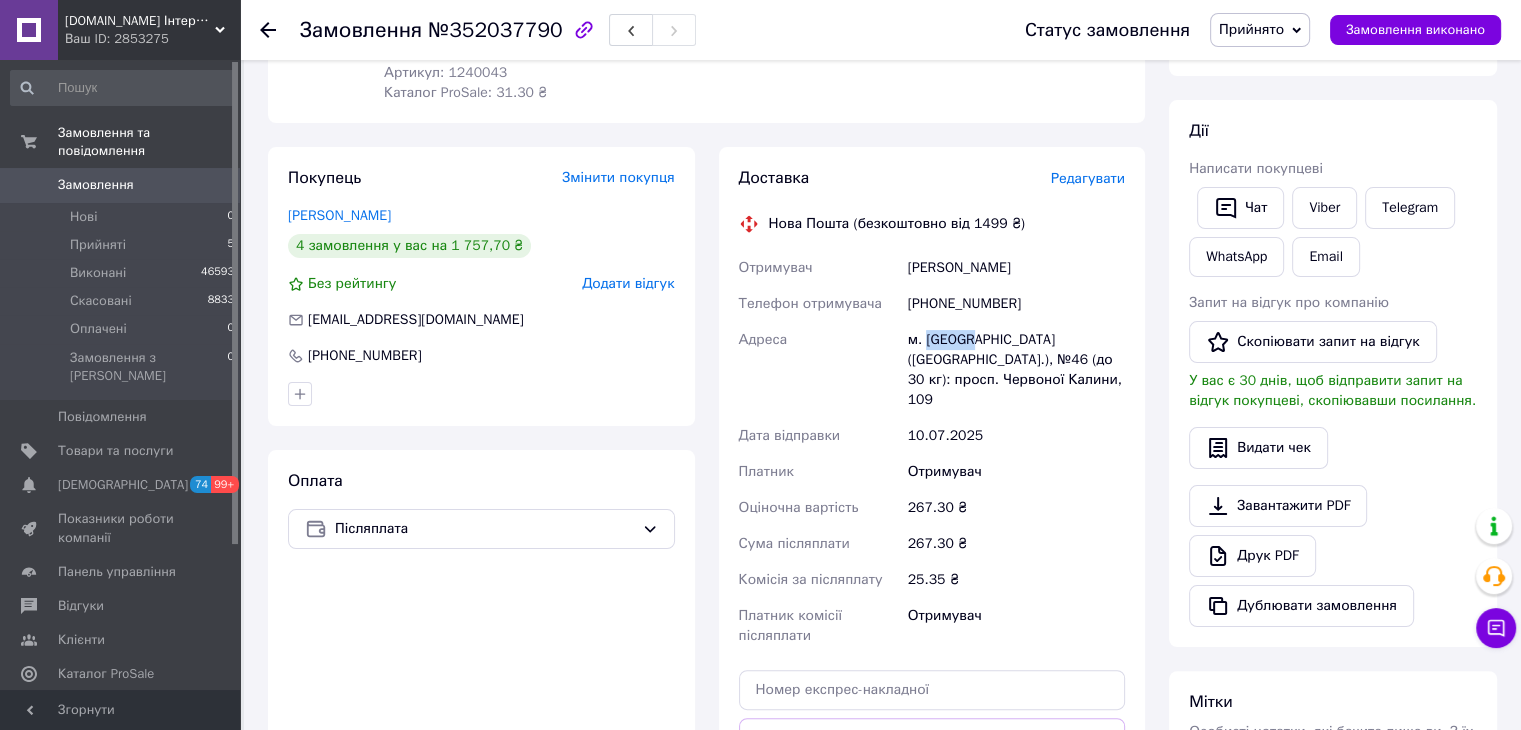 click on "м. [GEOGRAPHIC_DATA] ([GEOGRAPHIC_DATA].), №46 (до 30 кг): просп. Червоної Калини, 109" at bounding box center (1016, 370) 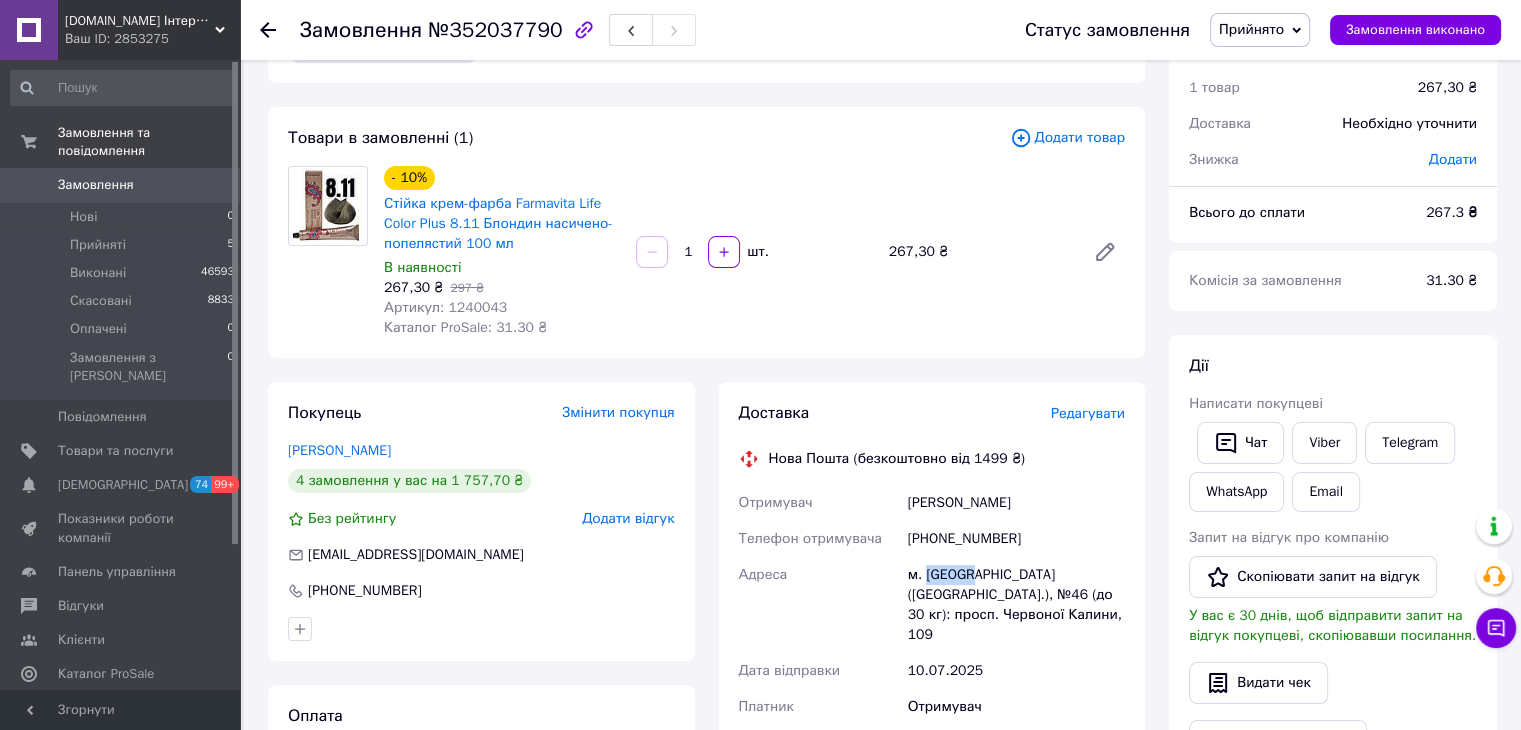 scroll, scrollTop: 100, scrollLeft: 0, axis: vertical 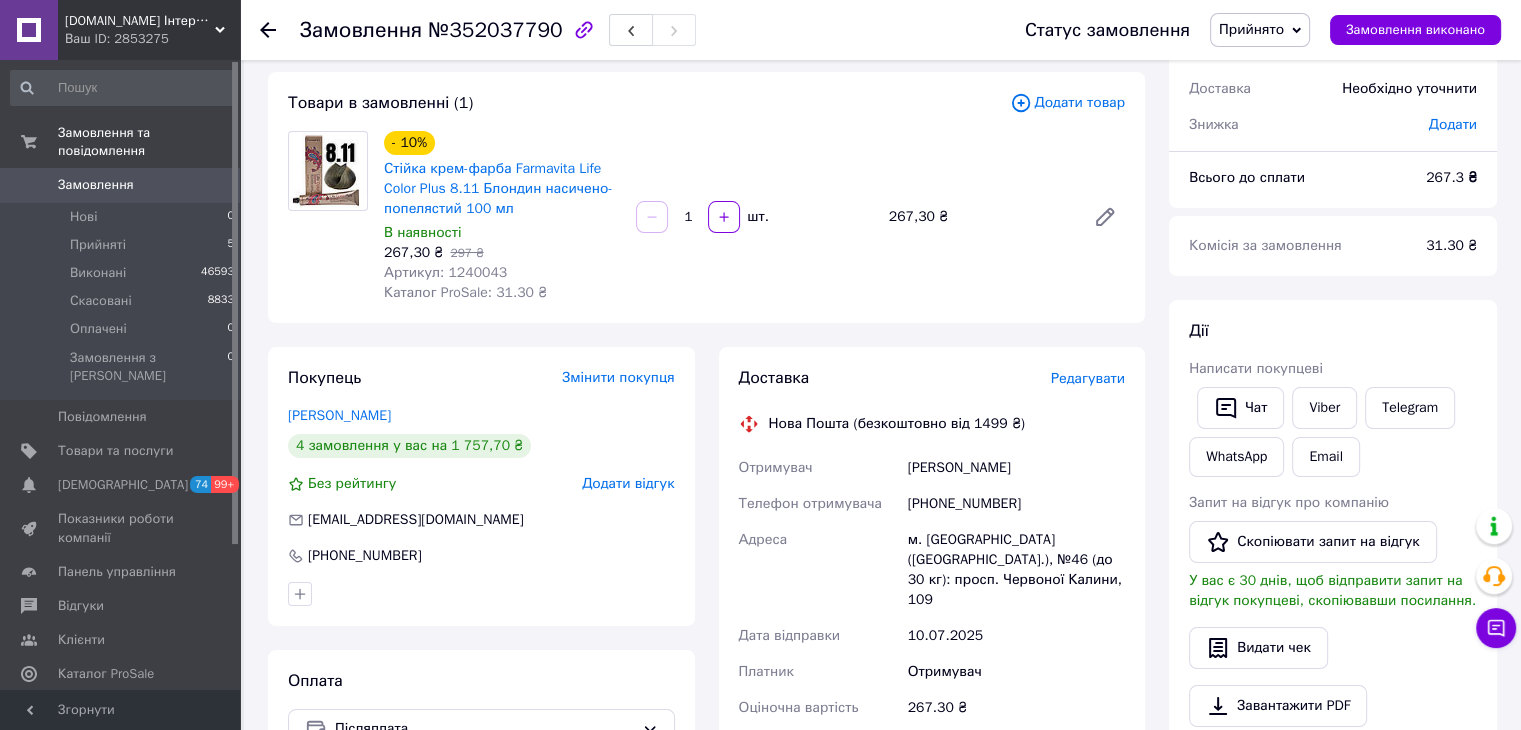 drag, startPoint x: 1085, startPoint y: 461, endPoint x: 1057, endPoint y: 521, distance: 66.211784 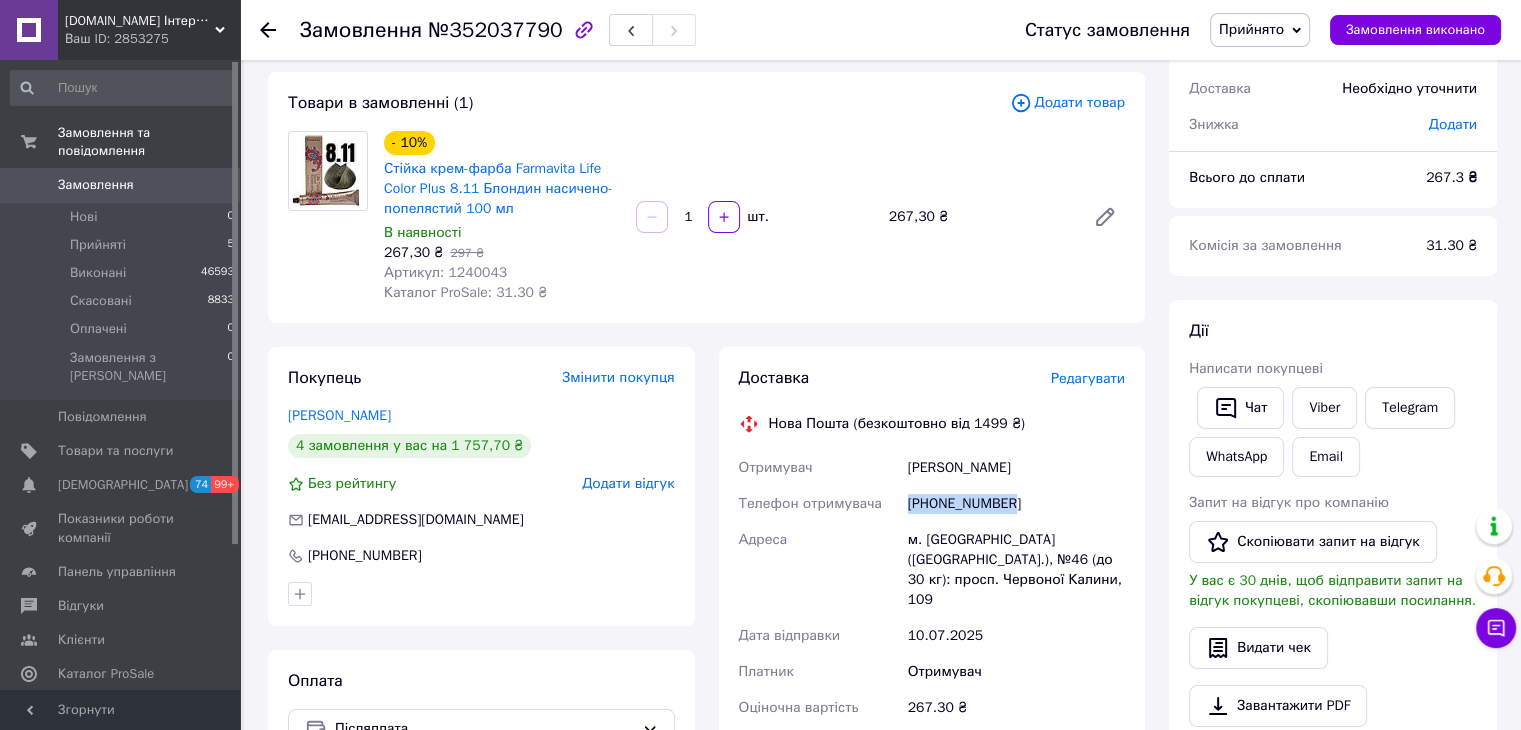 drag, startPoint x: 1038, startPoint y: 505, endPoint x: 909, endPoint y: 506, distance: 129.00388 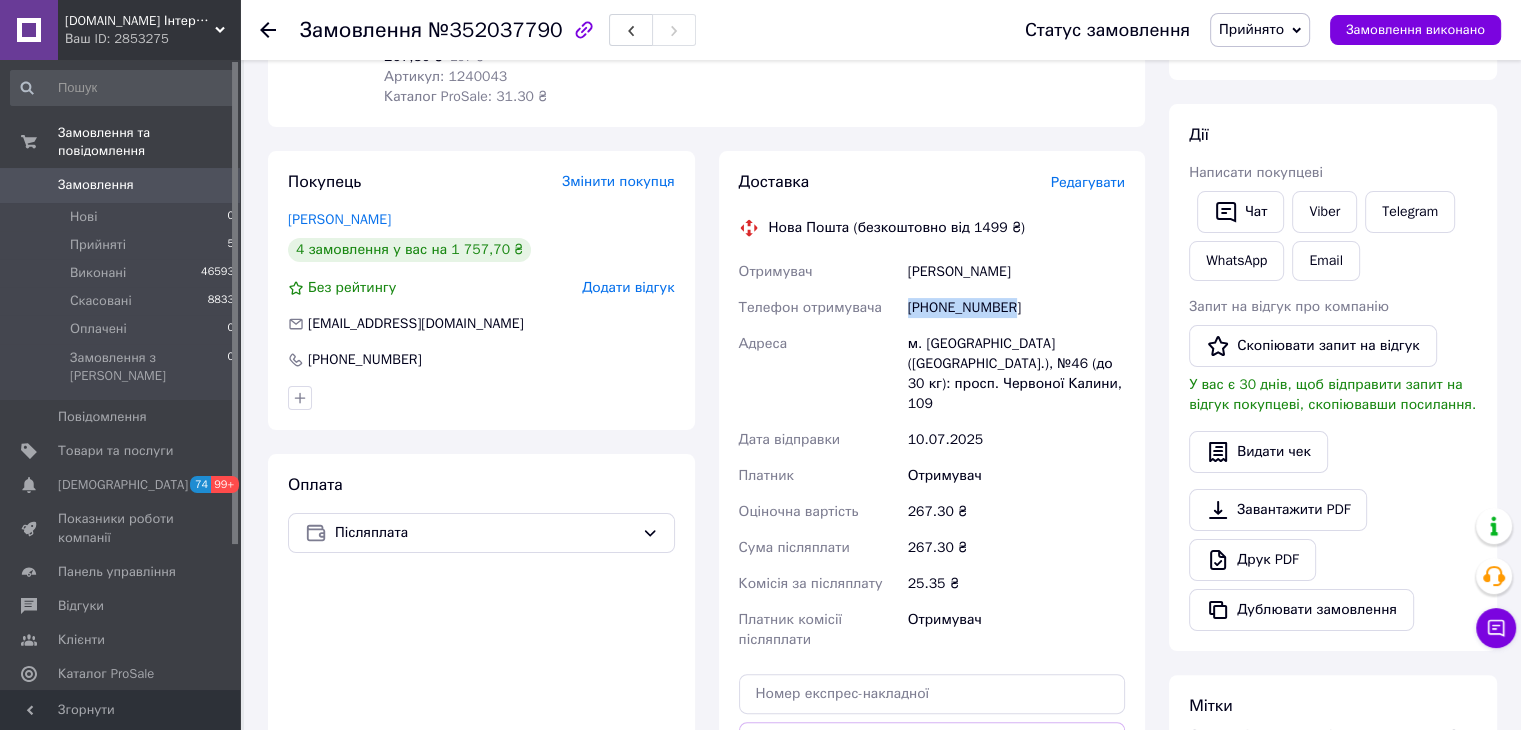 scroll, scrollTop: 400, scrollLeft: 0, axis: vertical 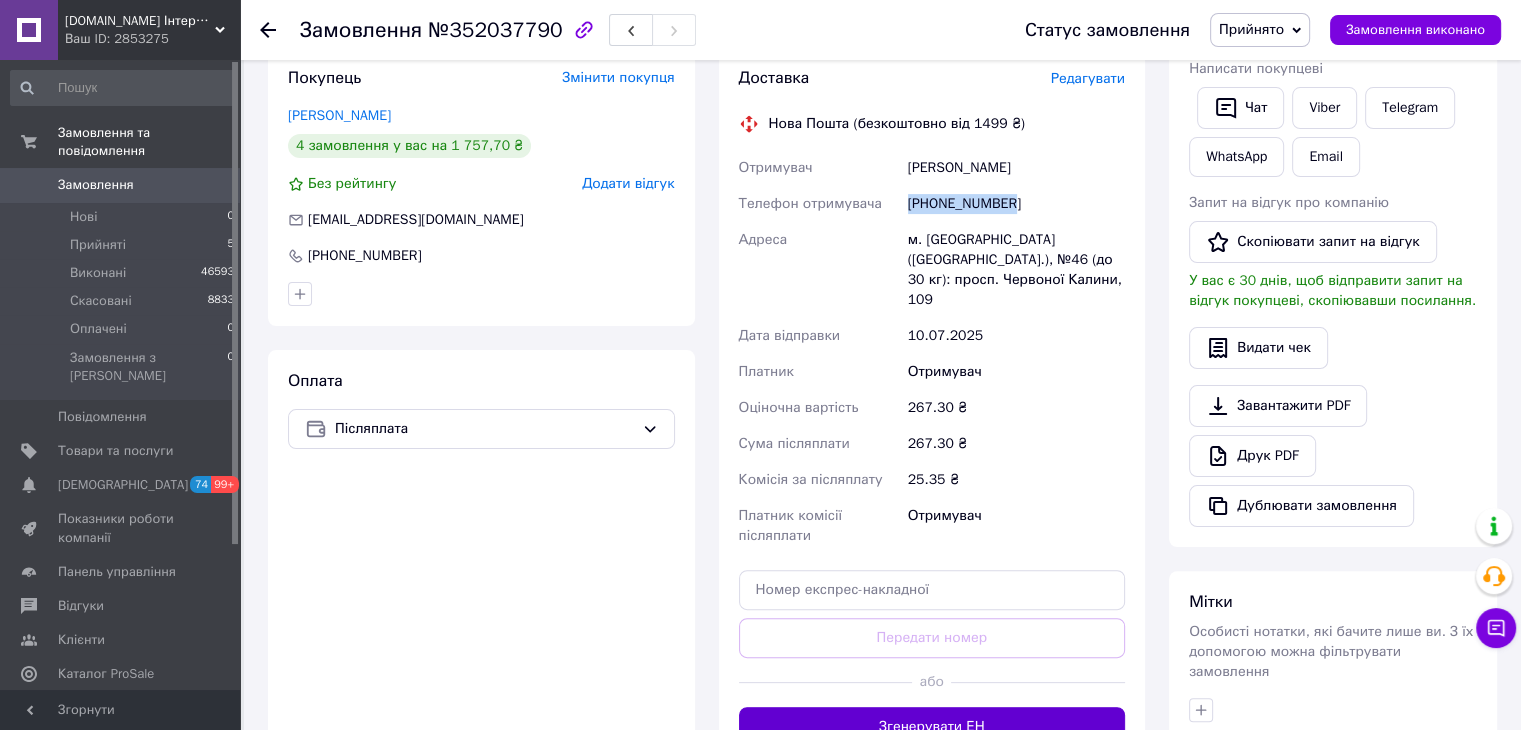 click on "Згенерувати ЕН" at bounding box center (932, 727) 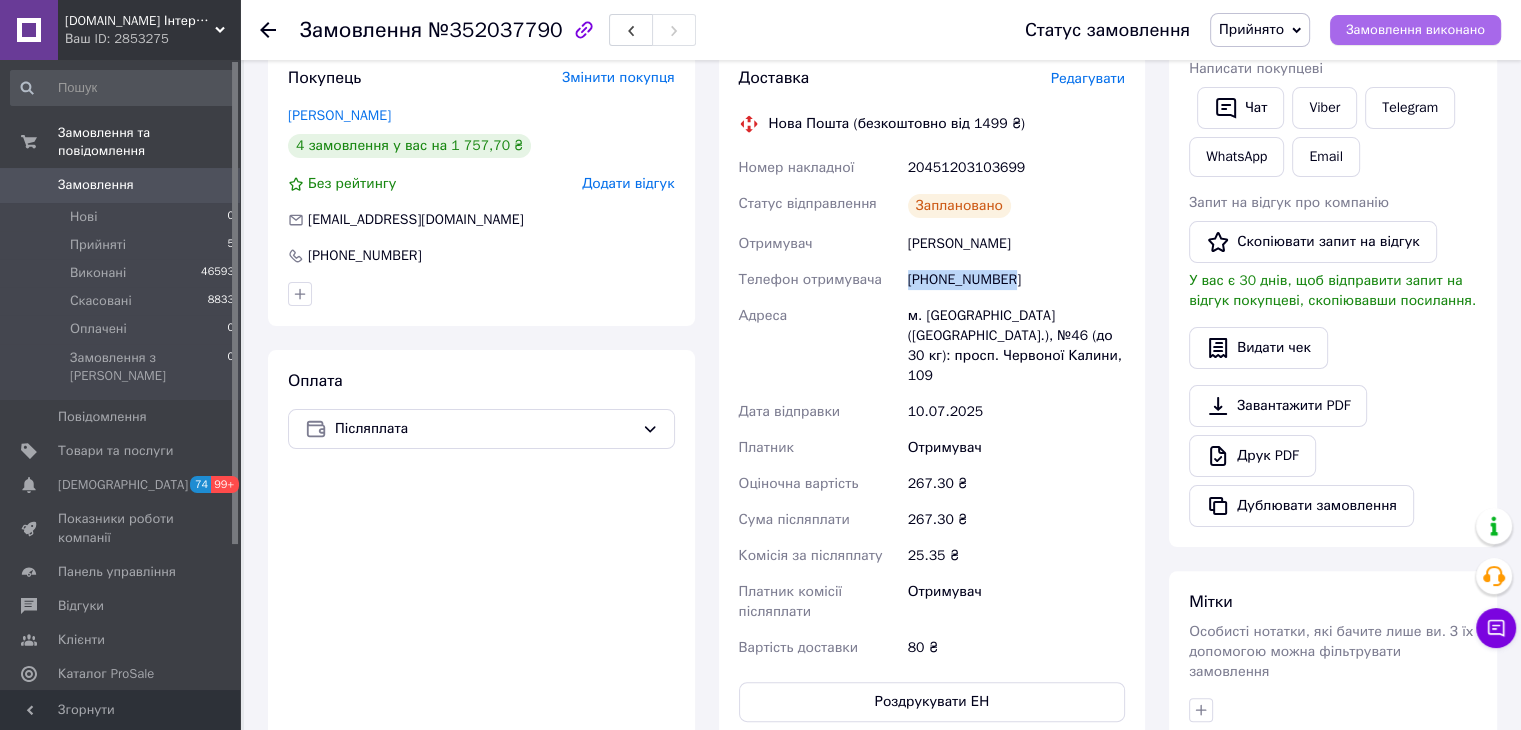 click on "Замовлення виконано" at bounding box center (1415, 30) 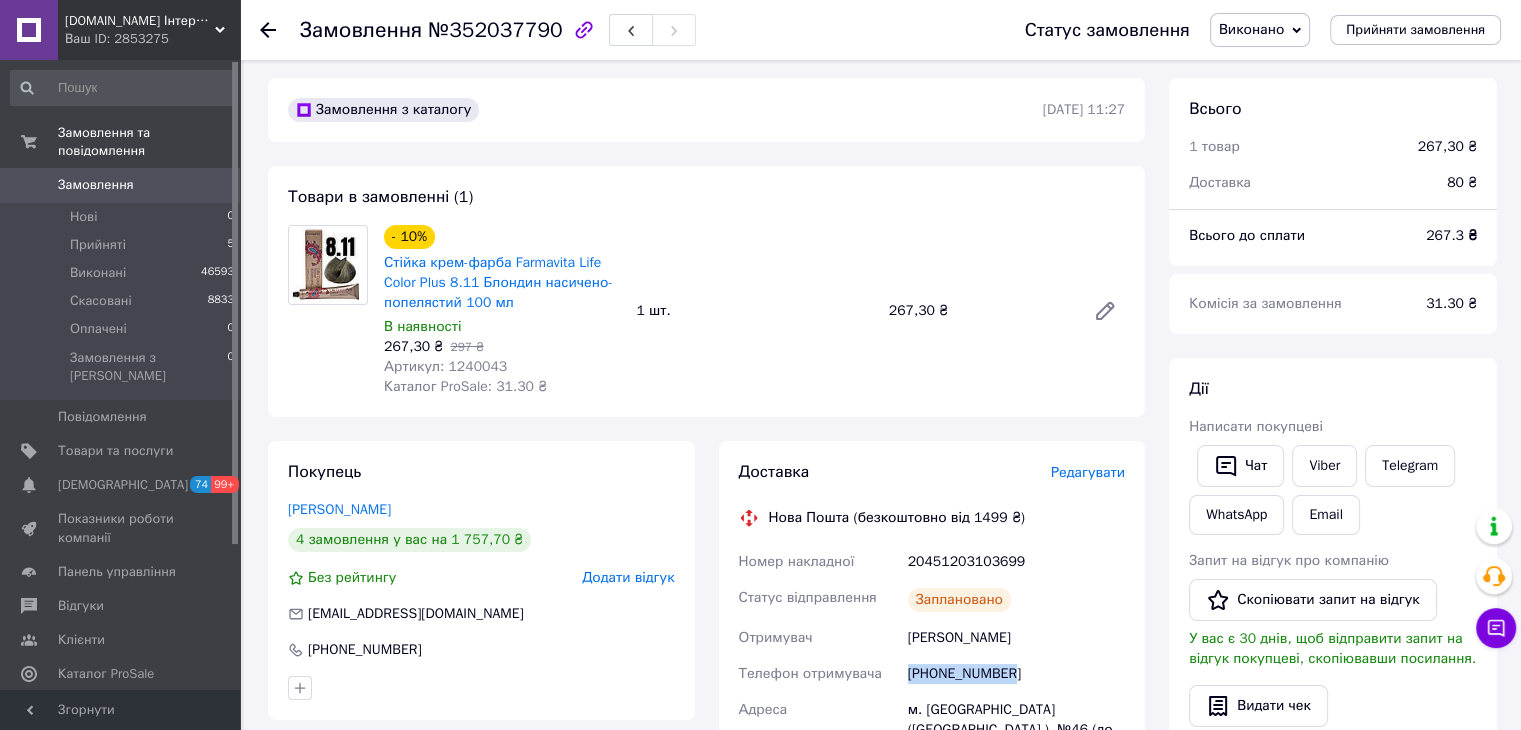 scroll, scrollTop: 0, scrollLeft: 0, axis: both 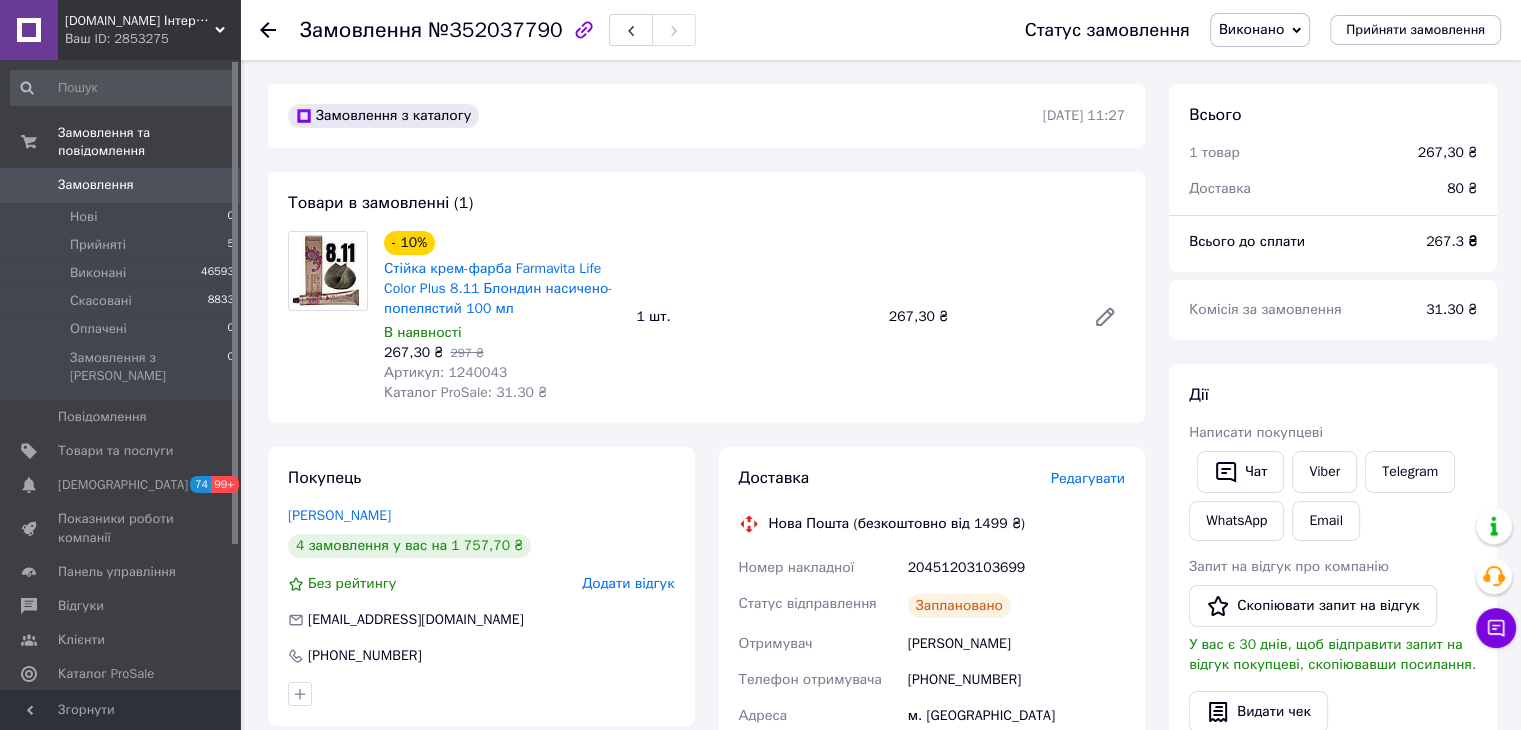 drag, startPoint x: 1446, startPoint y: 253, endPoint x: 1445, endPoint y: 241, distance: 12.0415945 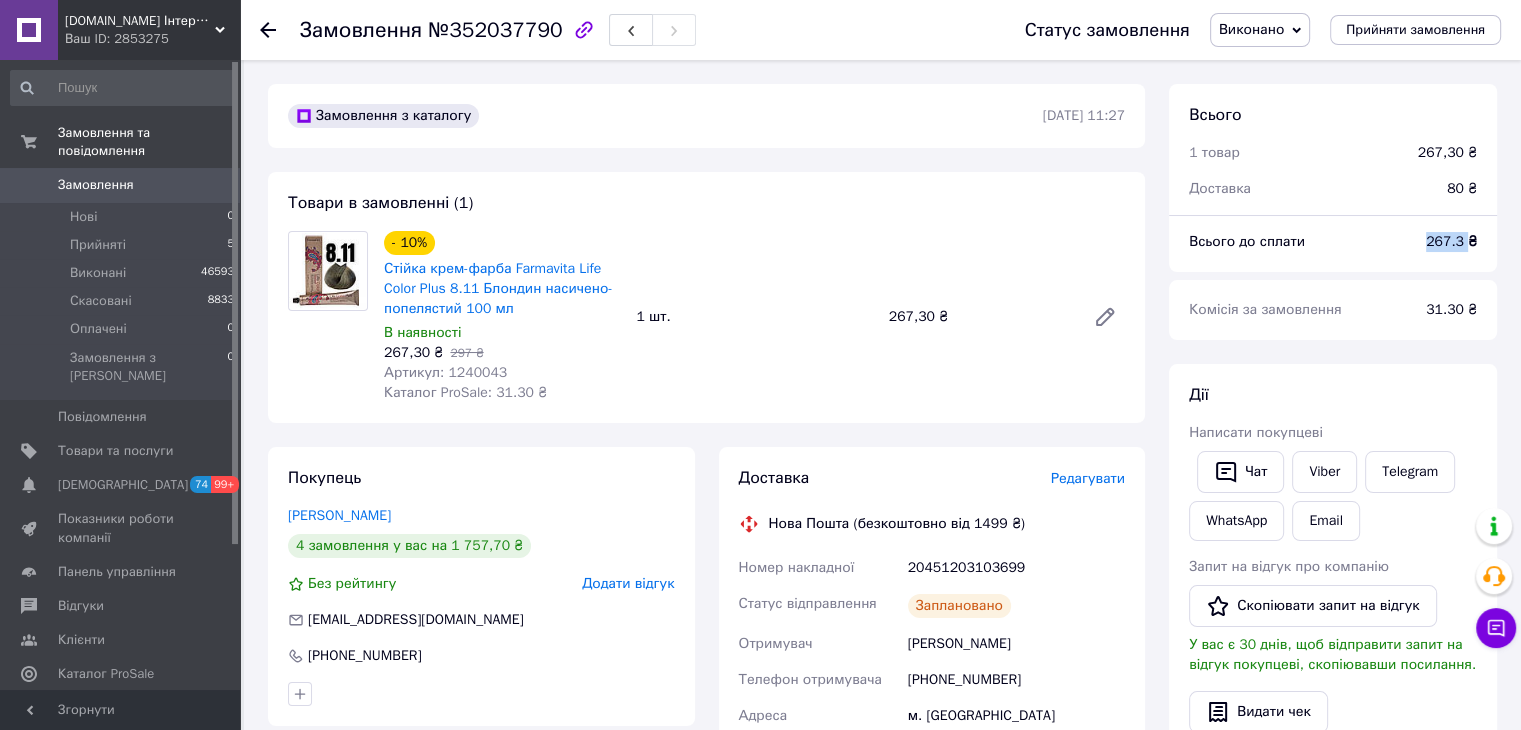 click on "267.3 ₴" at bounding box center [1451, 241] 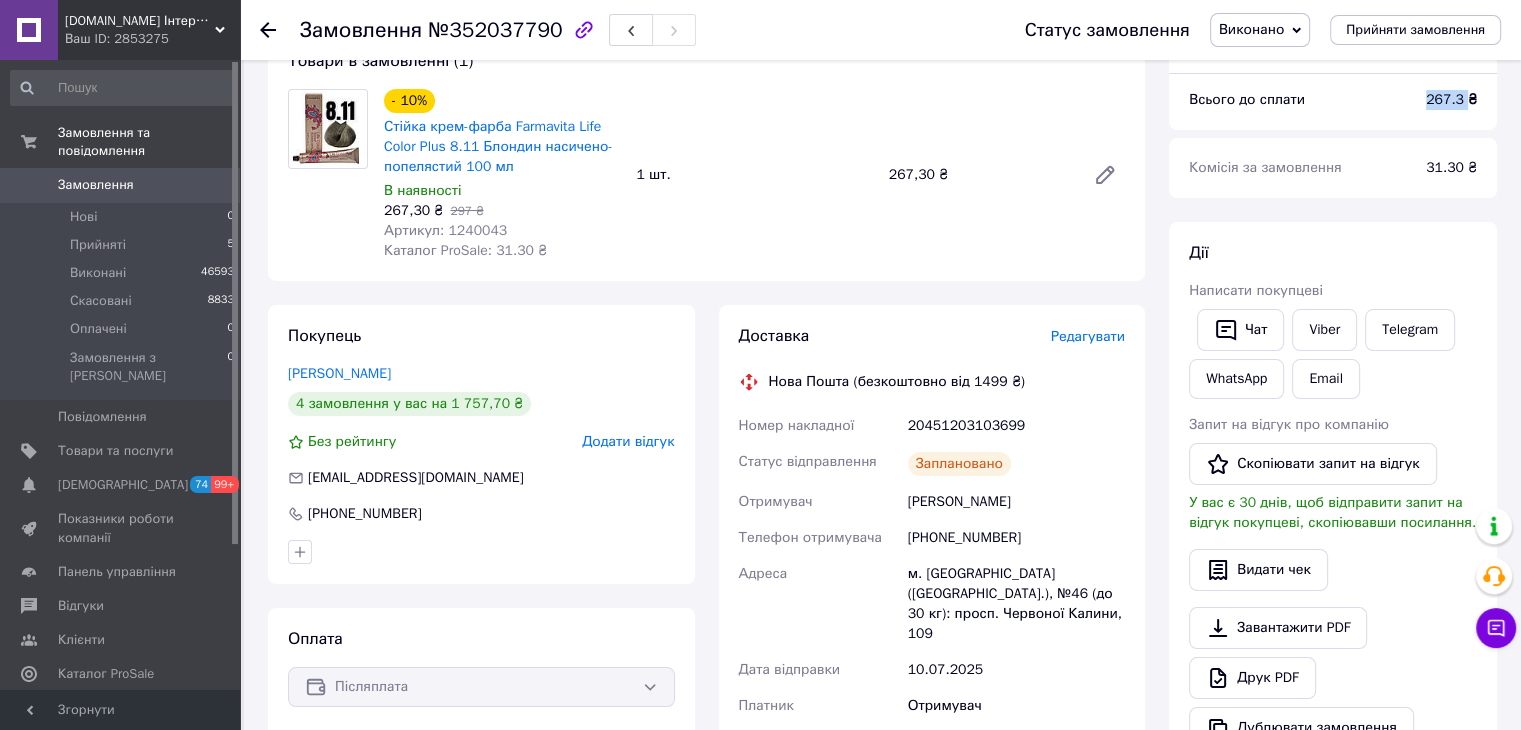 scroll, scrollTop: 300, scrollLeft: 0, axis: vertical 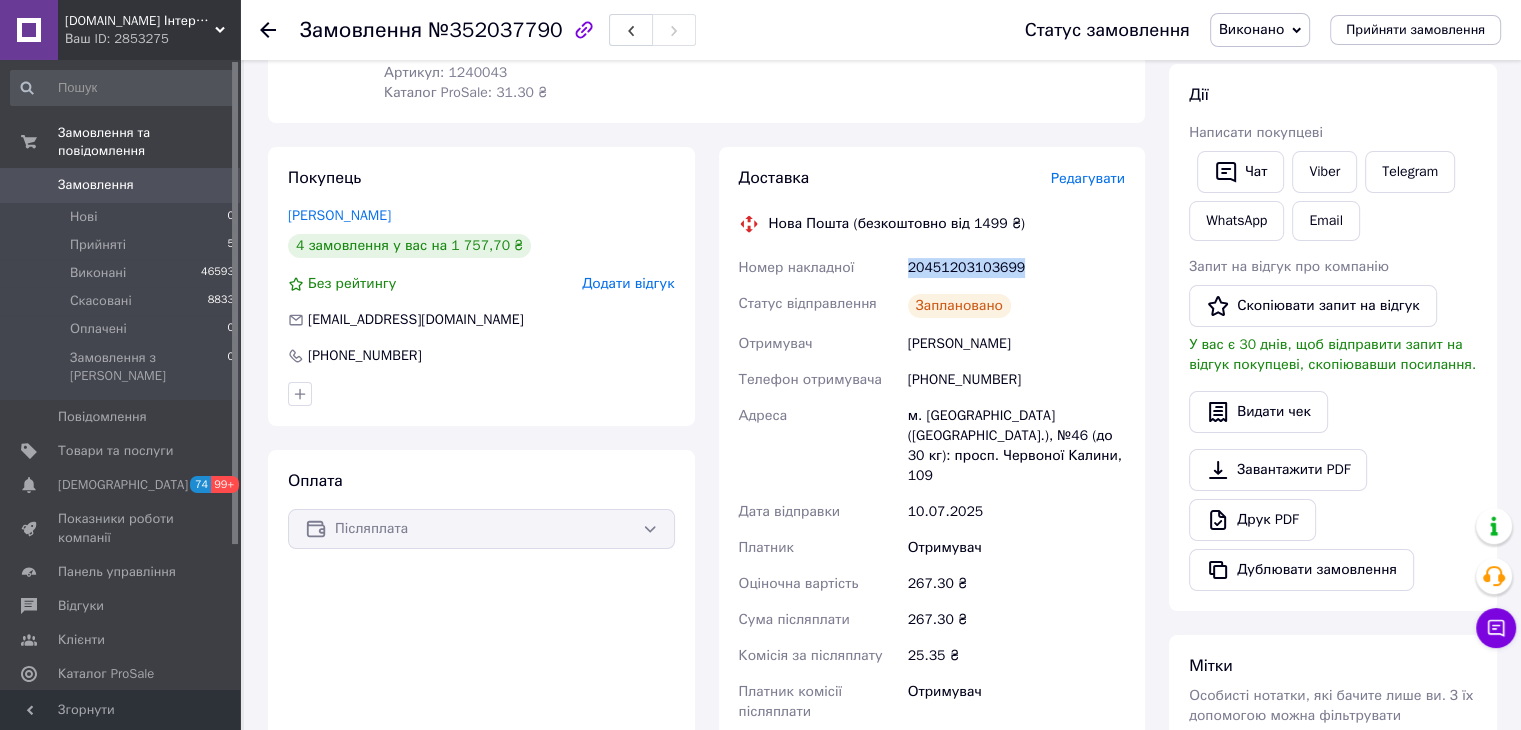 drag, startPoint x: 1018, startPoint y: 269, endPoint x: 900, endPoint y: 271, distance: 118.016945 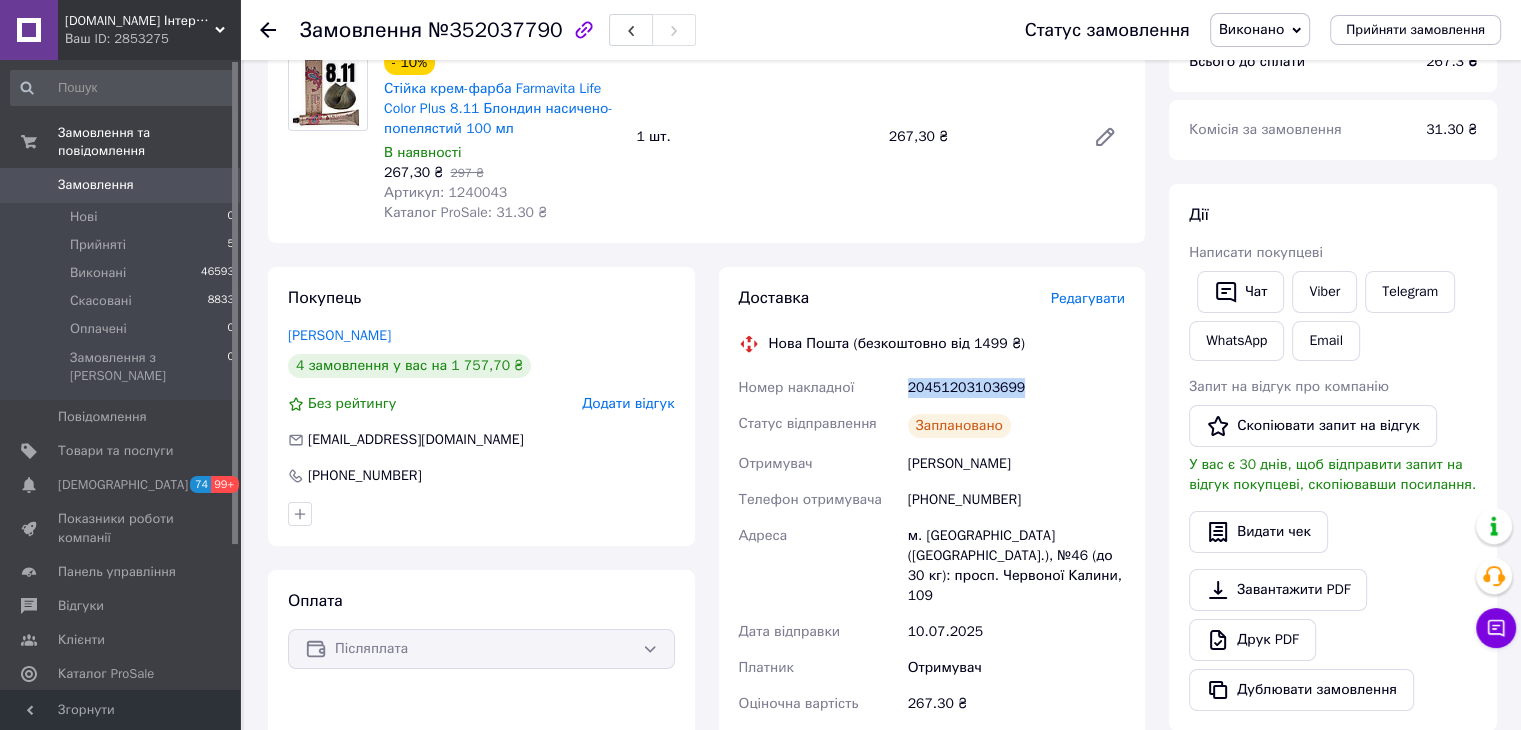scroll, scrollTop: 0, scrollLeft: 0, axis: both 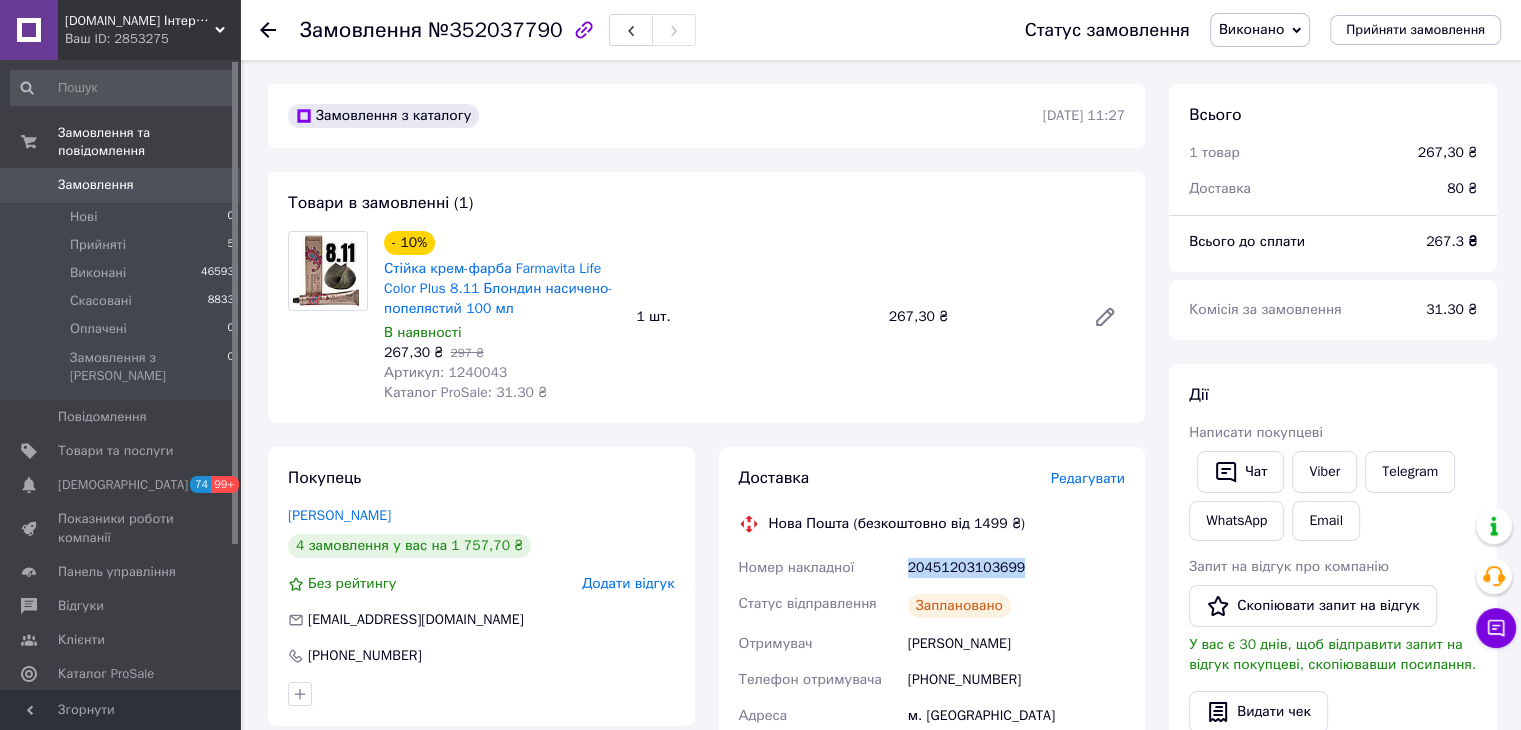 click on "Замовлення" at bounding box center [96, 185] 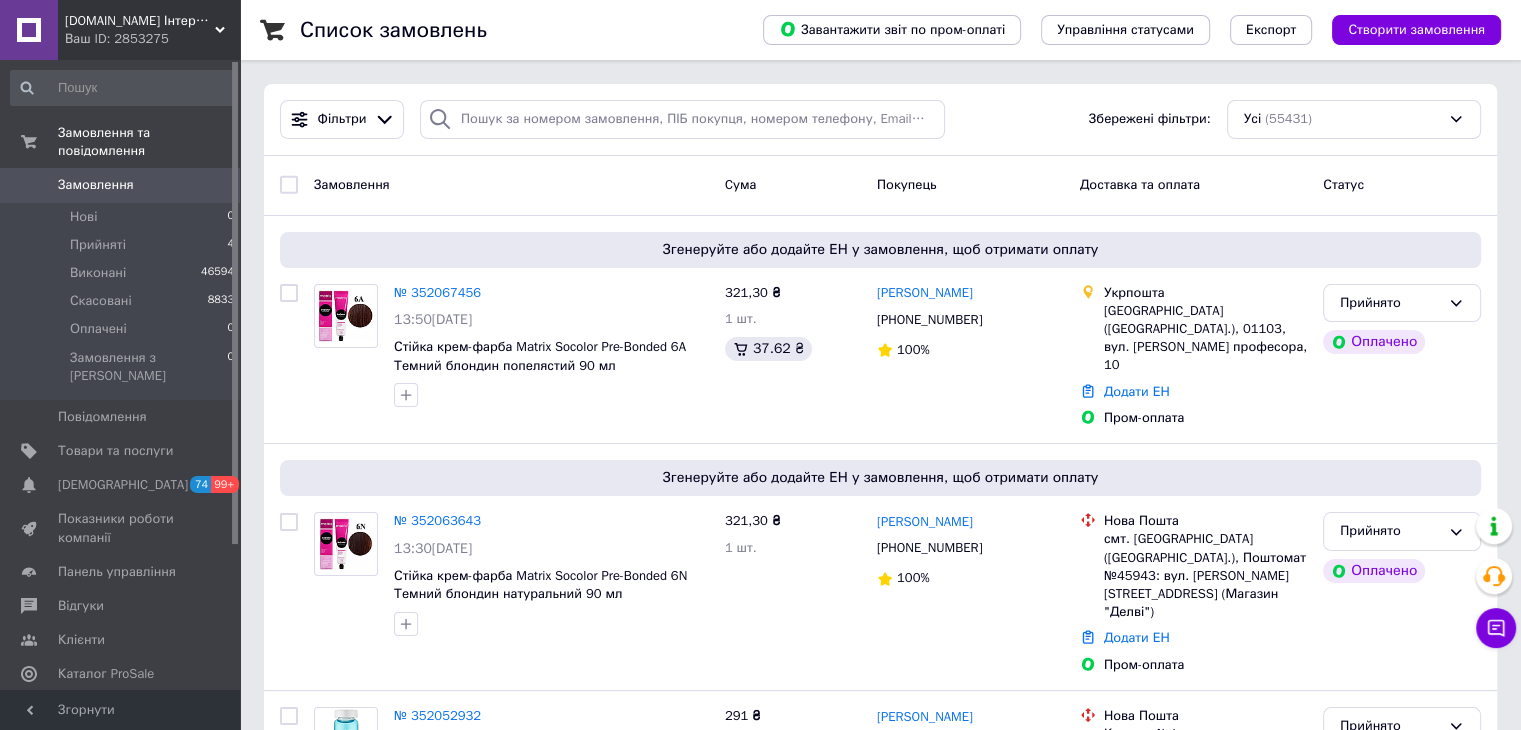 click on "Замовлення" at bounding box center (121, 185) 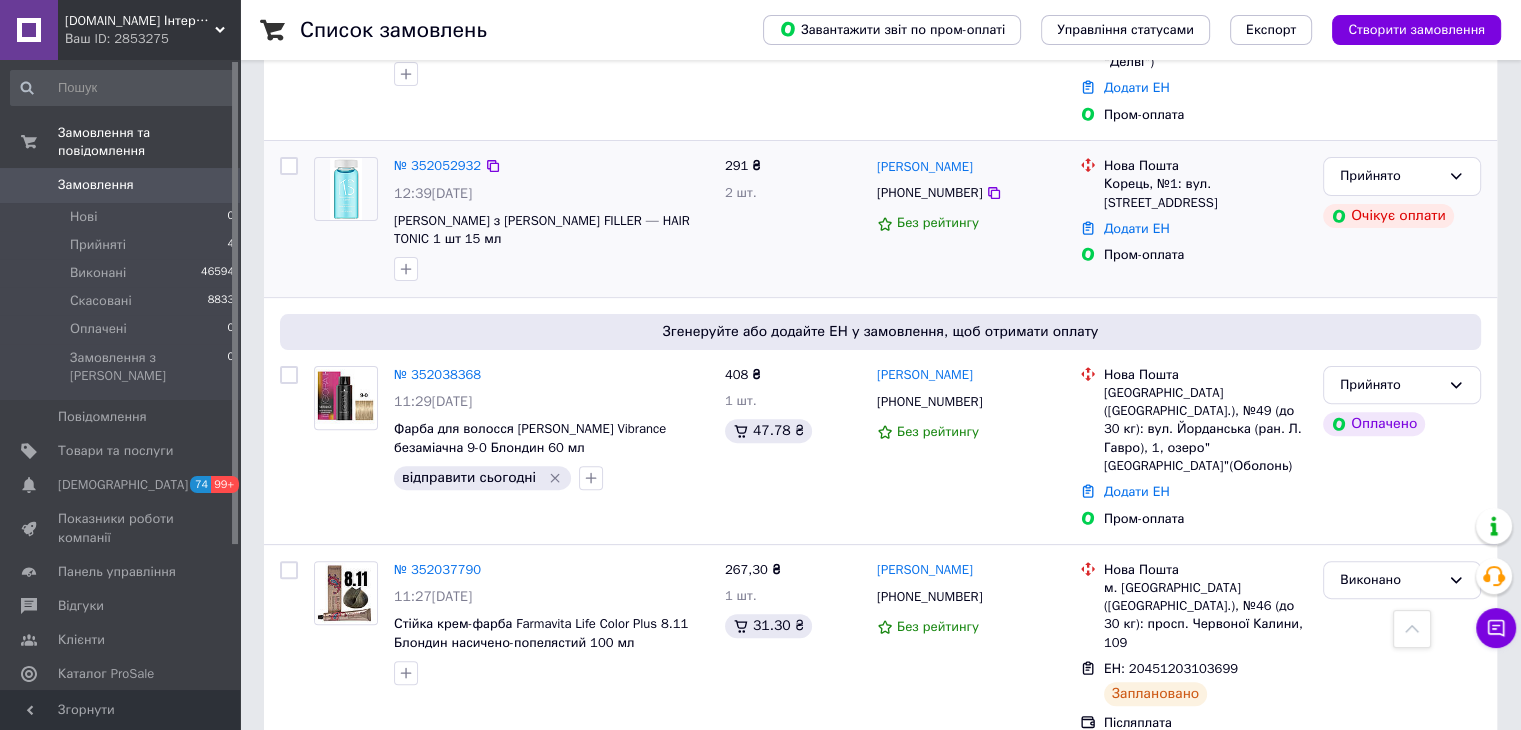 scroll, scrollTop: 700, scrollLeft: 0, axis: vertical 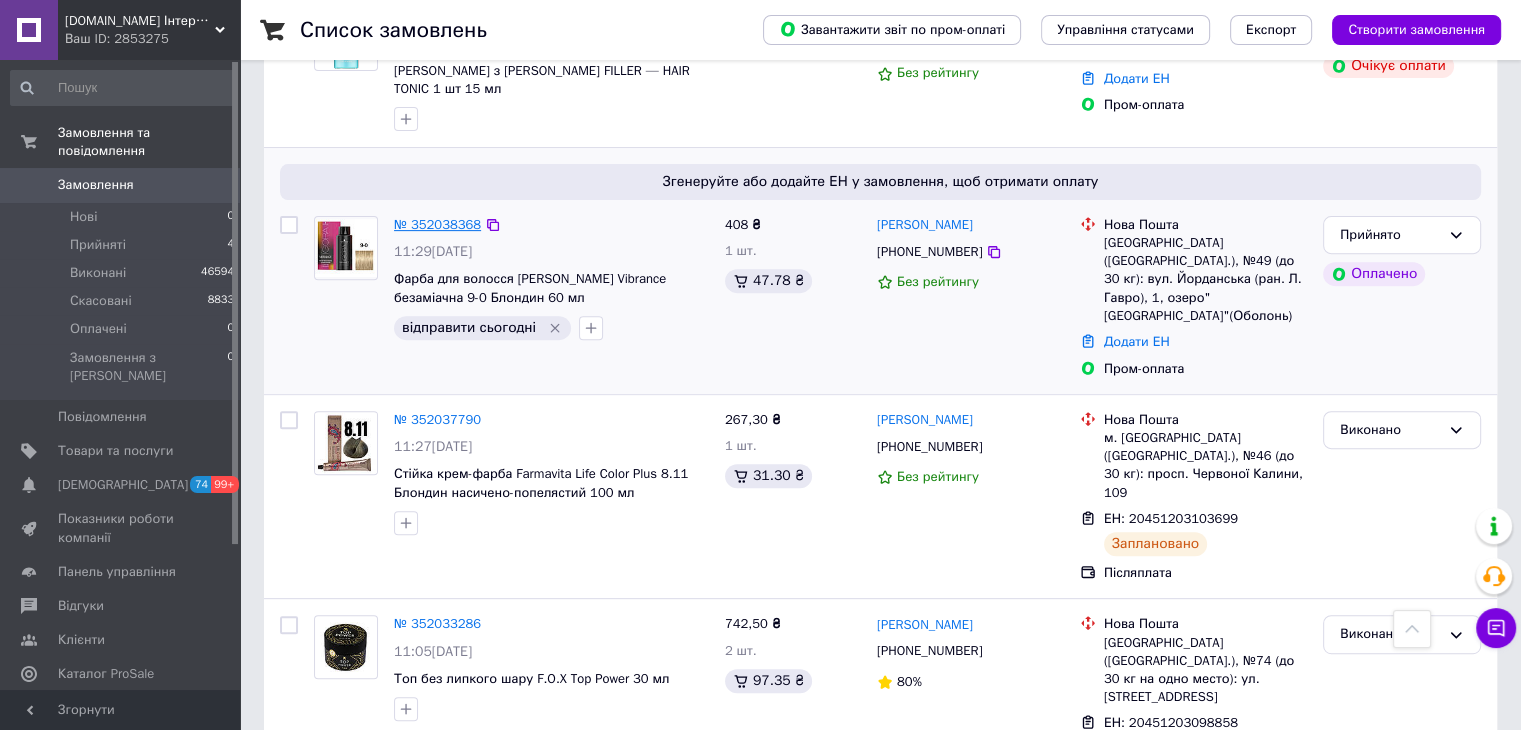 click on "№ 352038368" at bounding box center (437, 224) 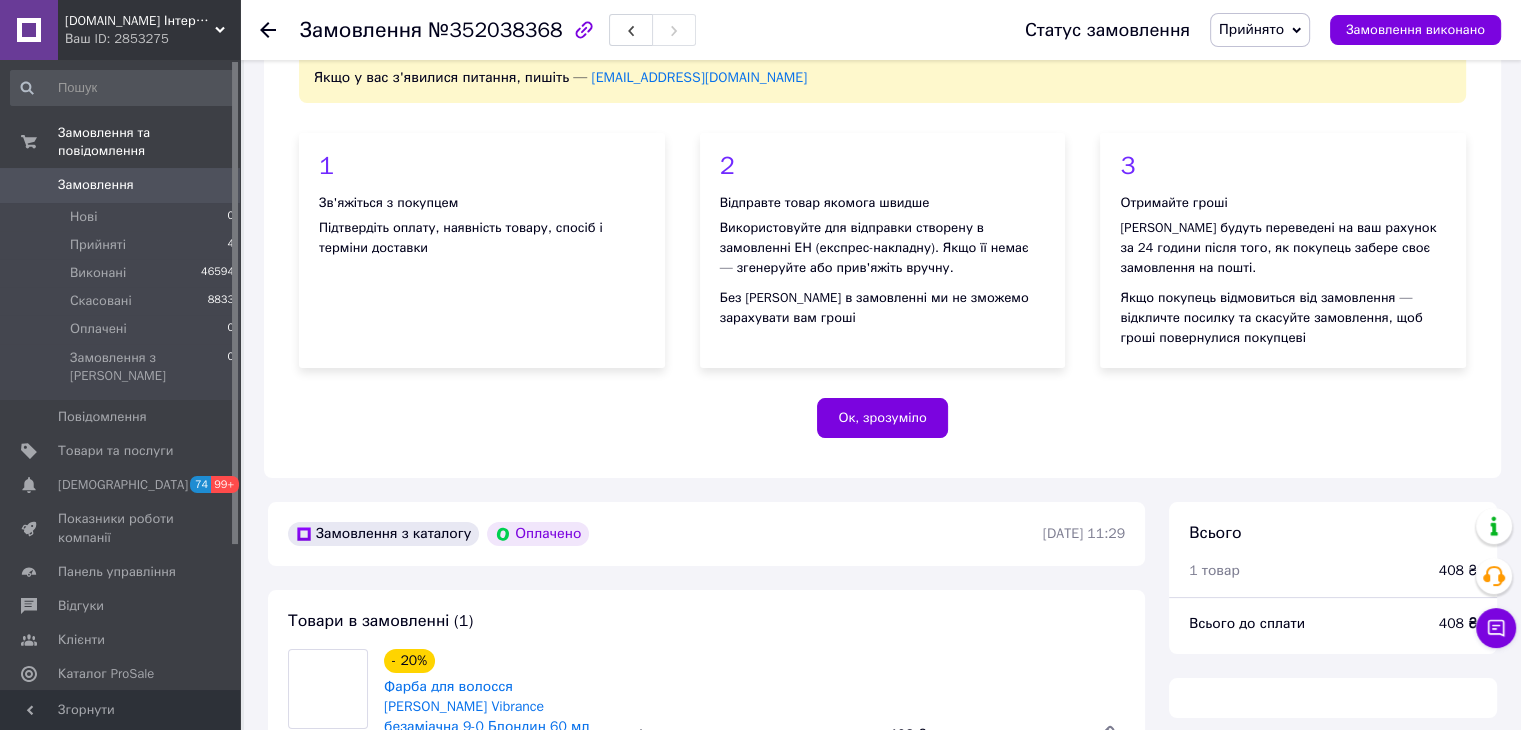 scroll, scrollTop: 700, scrollLeft: 0, axis: vertical 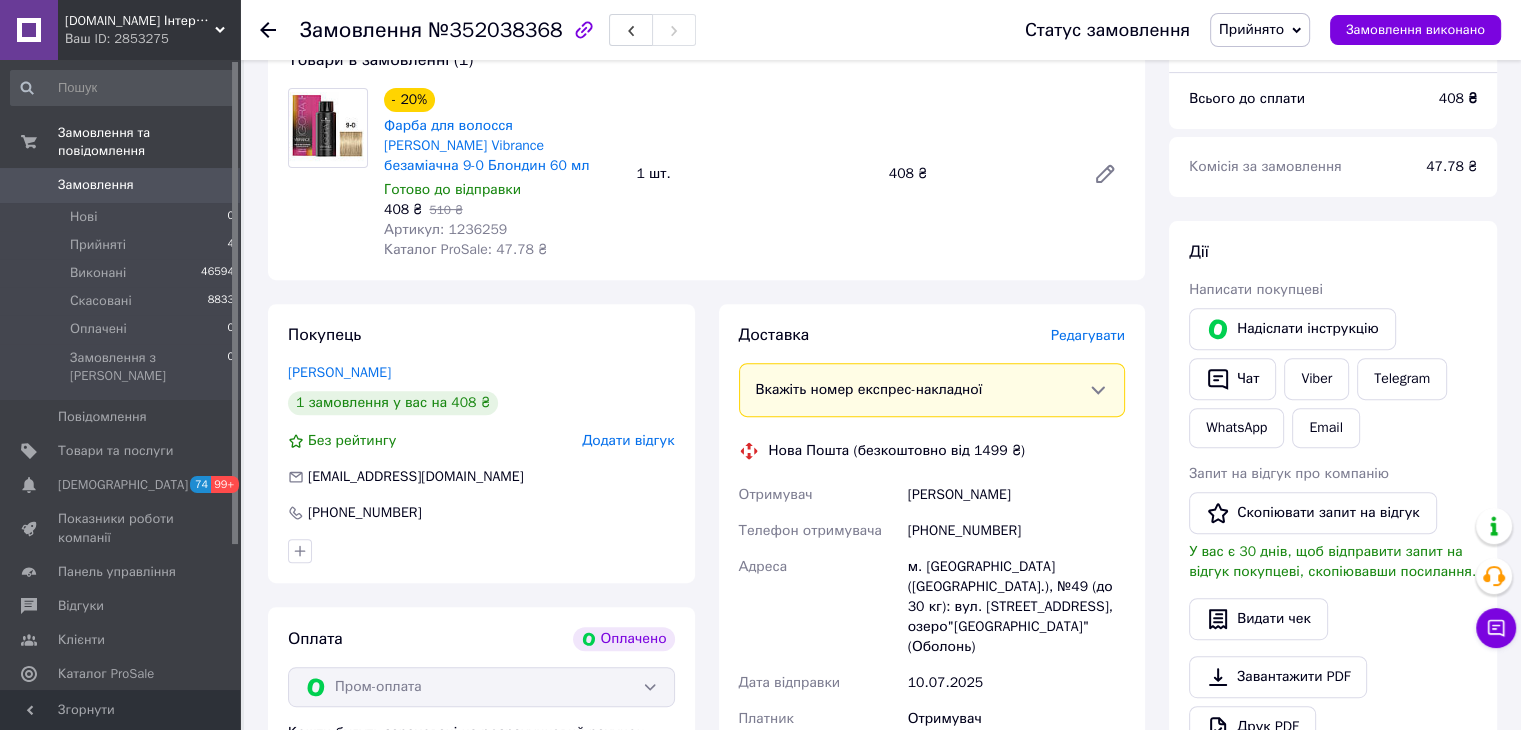 click on "Артикул: 1236259" at bounding box center (445, 229) 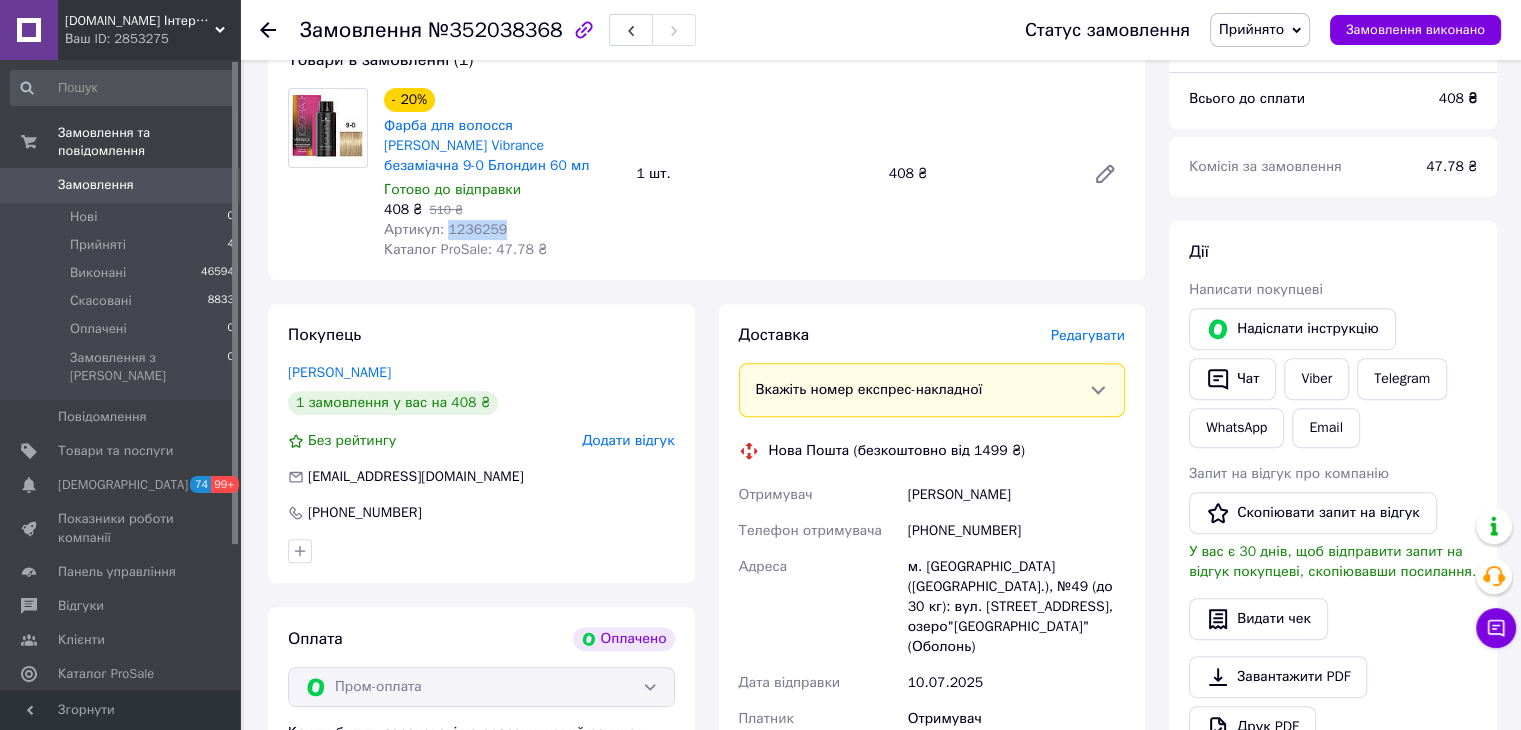 click on "Артикул: 1236259" at bounding box center [445, 229] 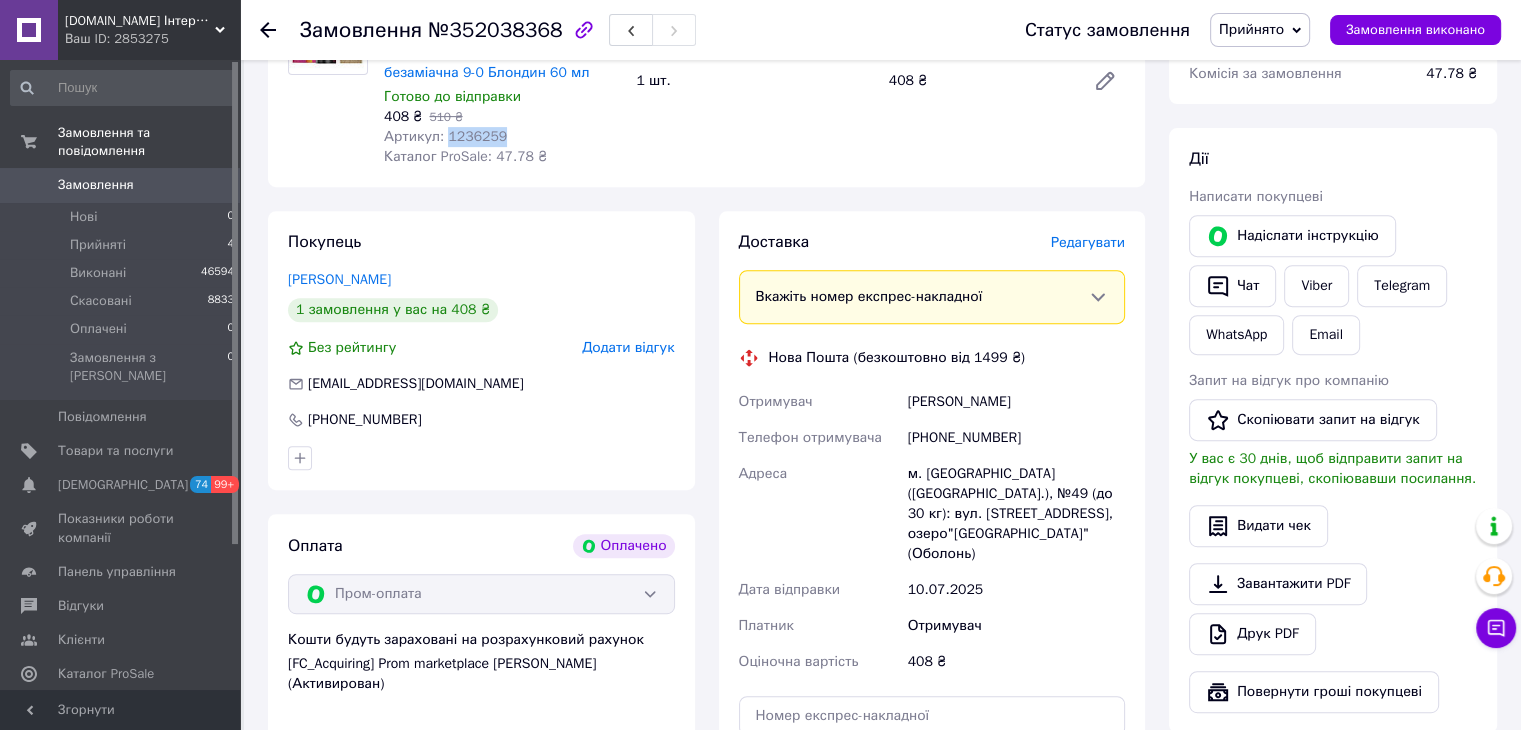 scroll, scrollTop: 800, scrollLeft: 0, axis: vertical 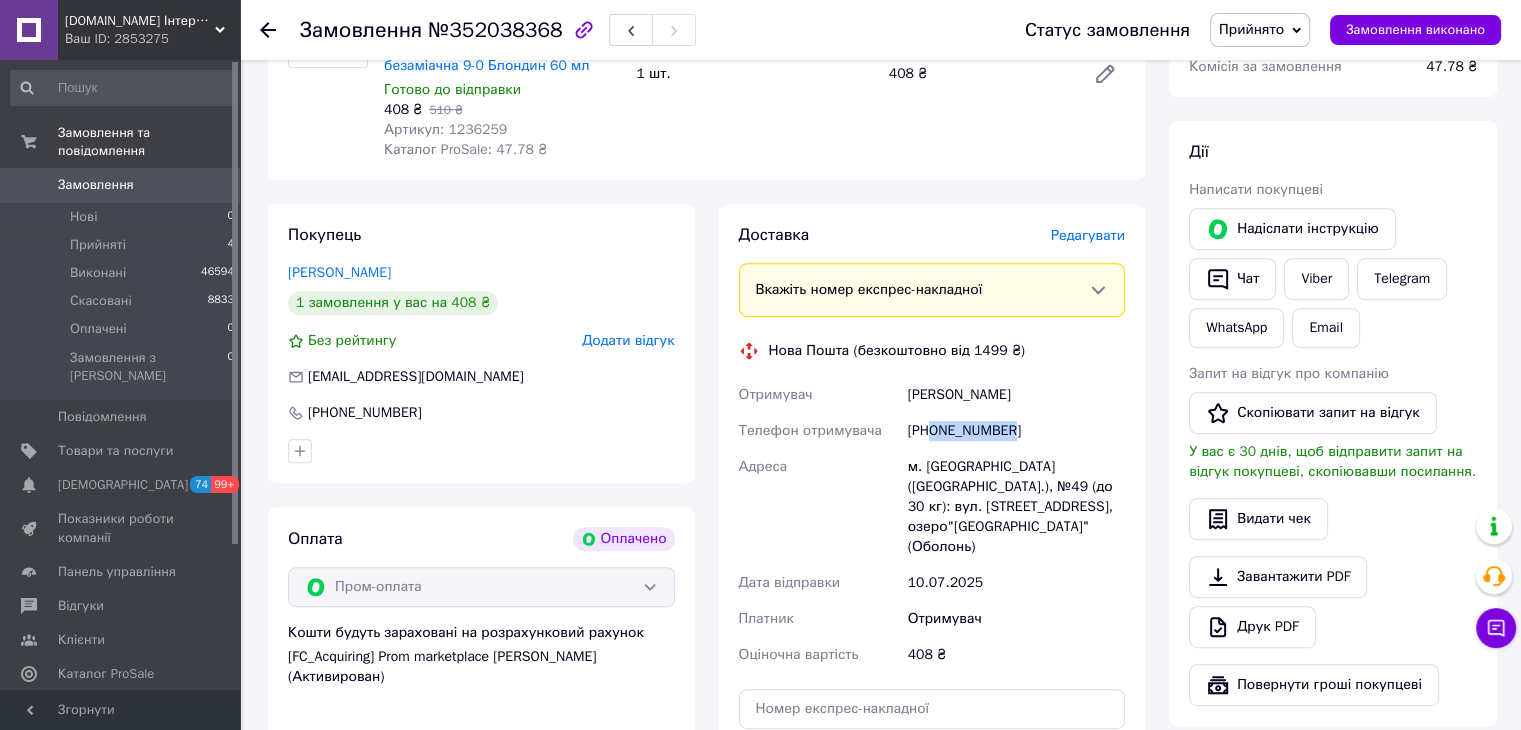 drag, startPoint x: 1012, startPoint y: 423, endPoint x: 933, endPoint y: 439, distance: 80.60397 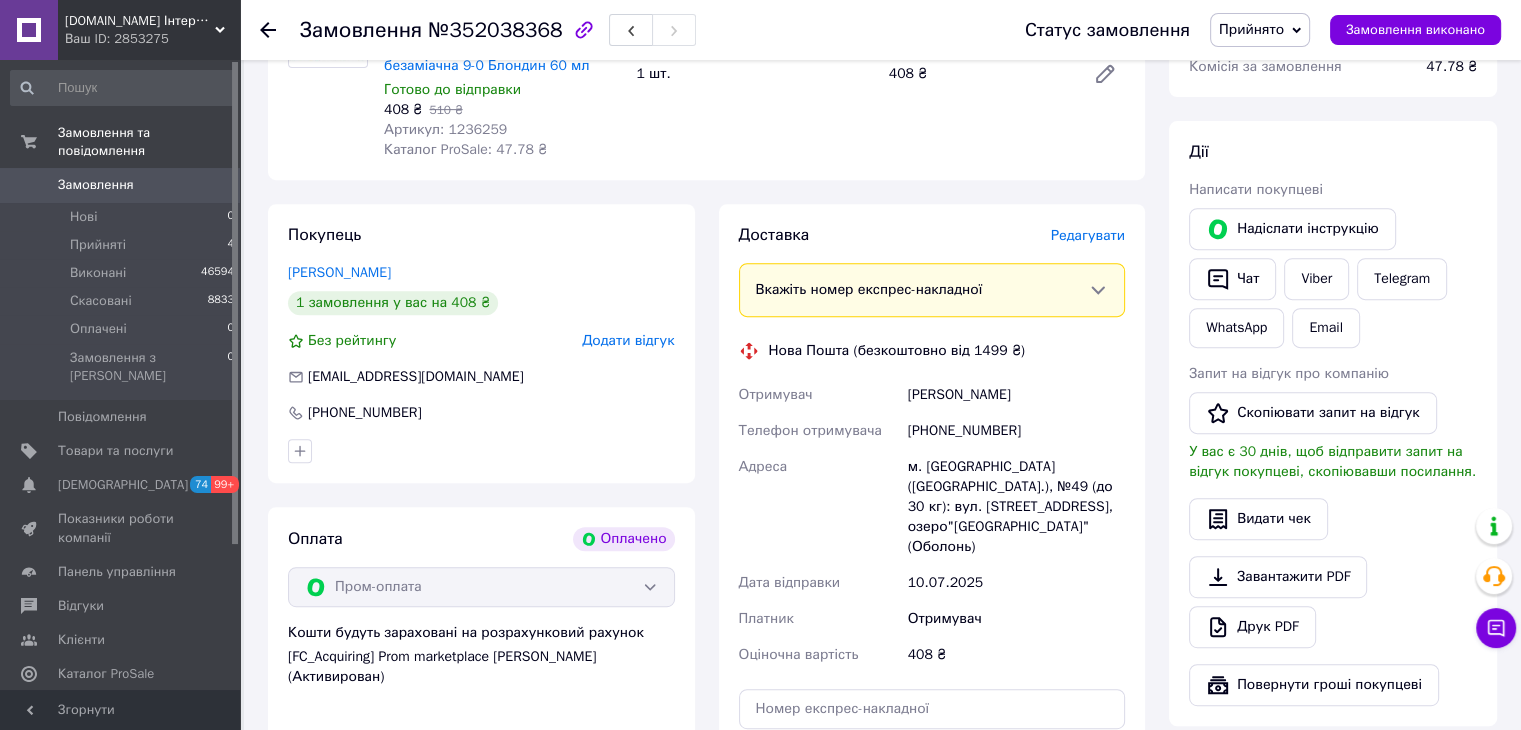 click on "м. [GEOGRAPHIC_DATA] ([GEOGRAPHIC_DATA].), №49 (до 30 кг): вул. [STREET_ADDRESS], озеро"[GEOGRAPHIC_DATA]"(Оболонь)" at bounding box center [1016, 507] 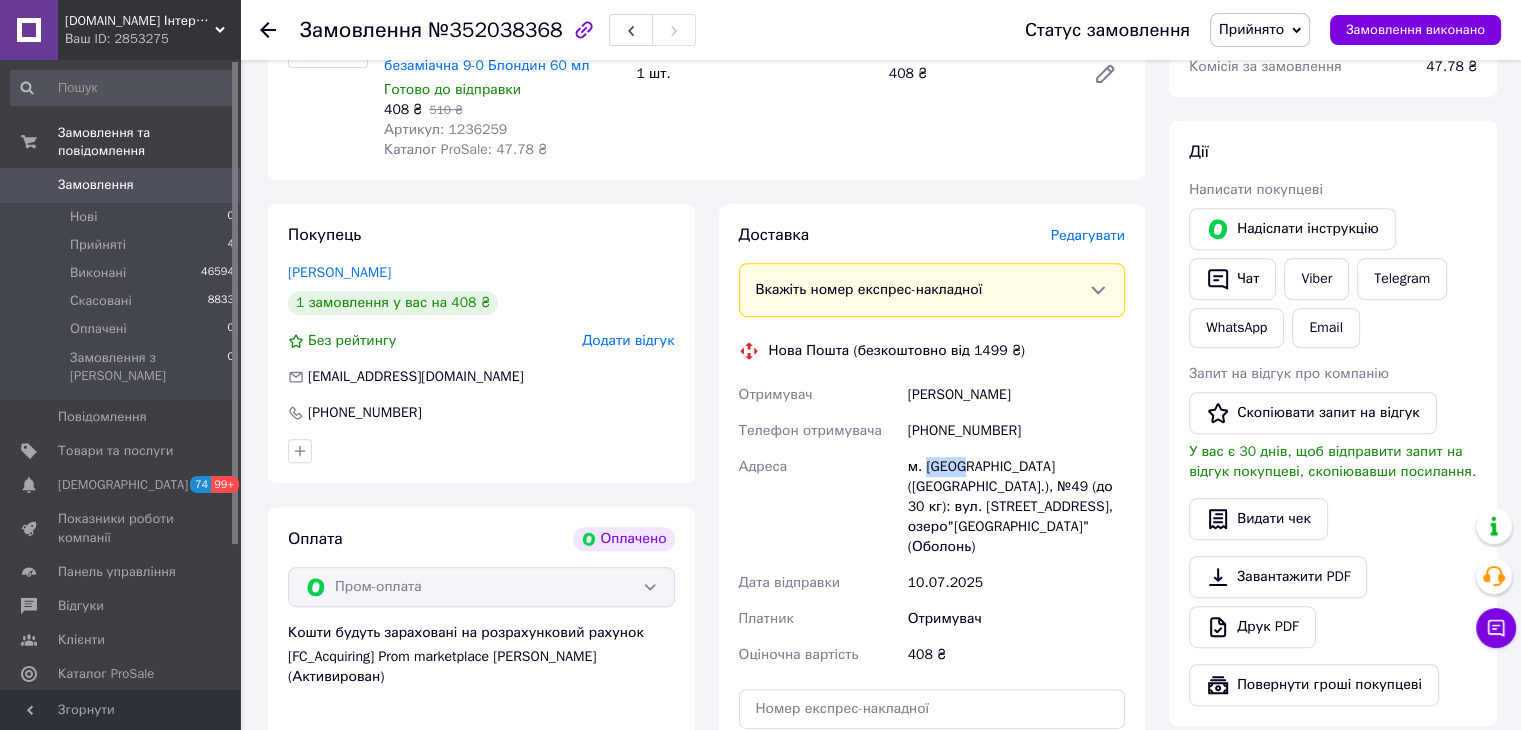 click on "м. [GEOGRAPHIC_DATA] ([GEOGRAPHIC_DATA].), №49 (до 30 кг): вул. [STREET_ADDRESS], озеро"[GEOGRAPHIC_DATA]"(Оболонь)" at bounding box center (1016, 507) 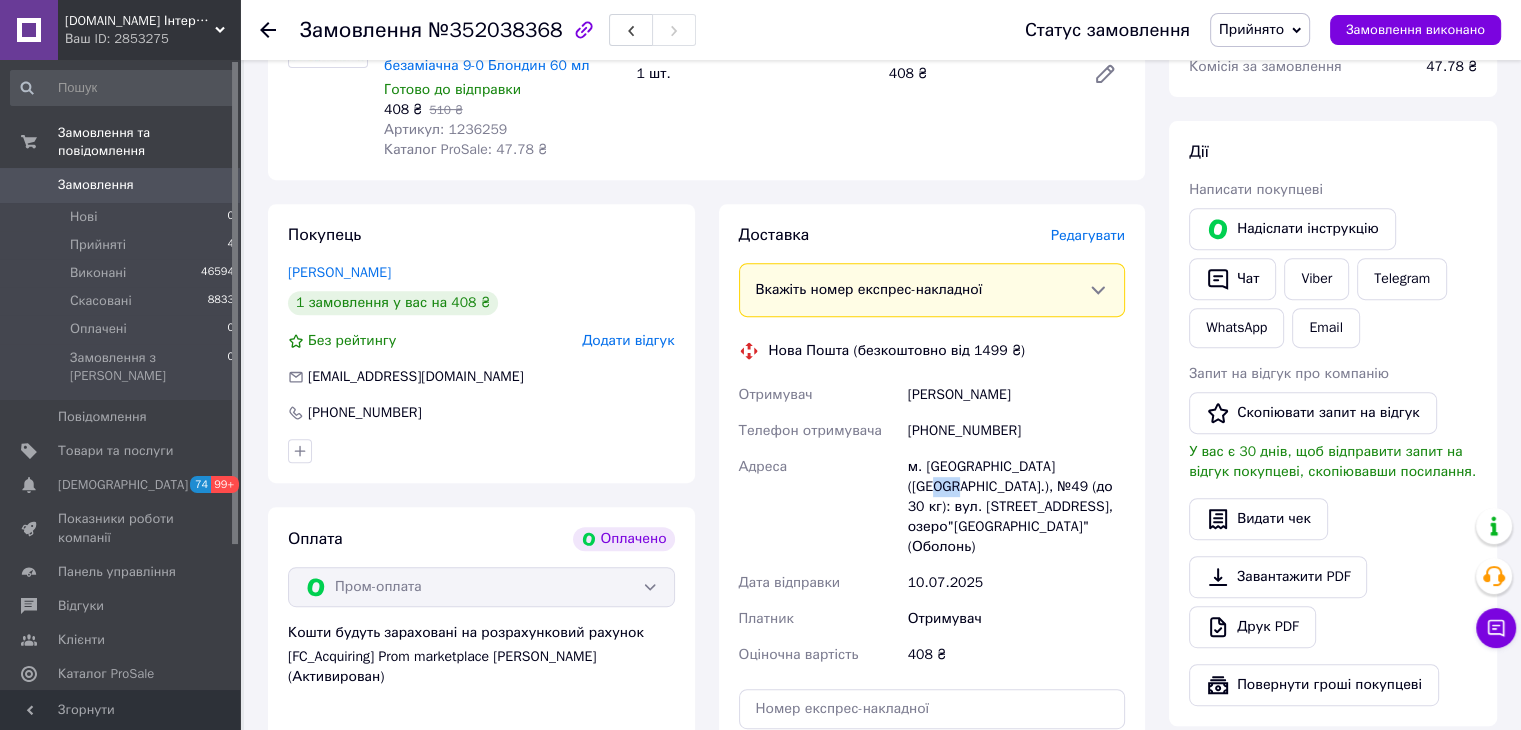 drag, startPoint x: 1086, startPoint y: 474, endPoint x: 1059, endPoint y: 474, distance: 27 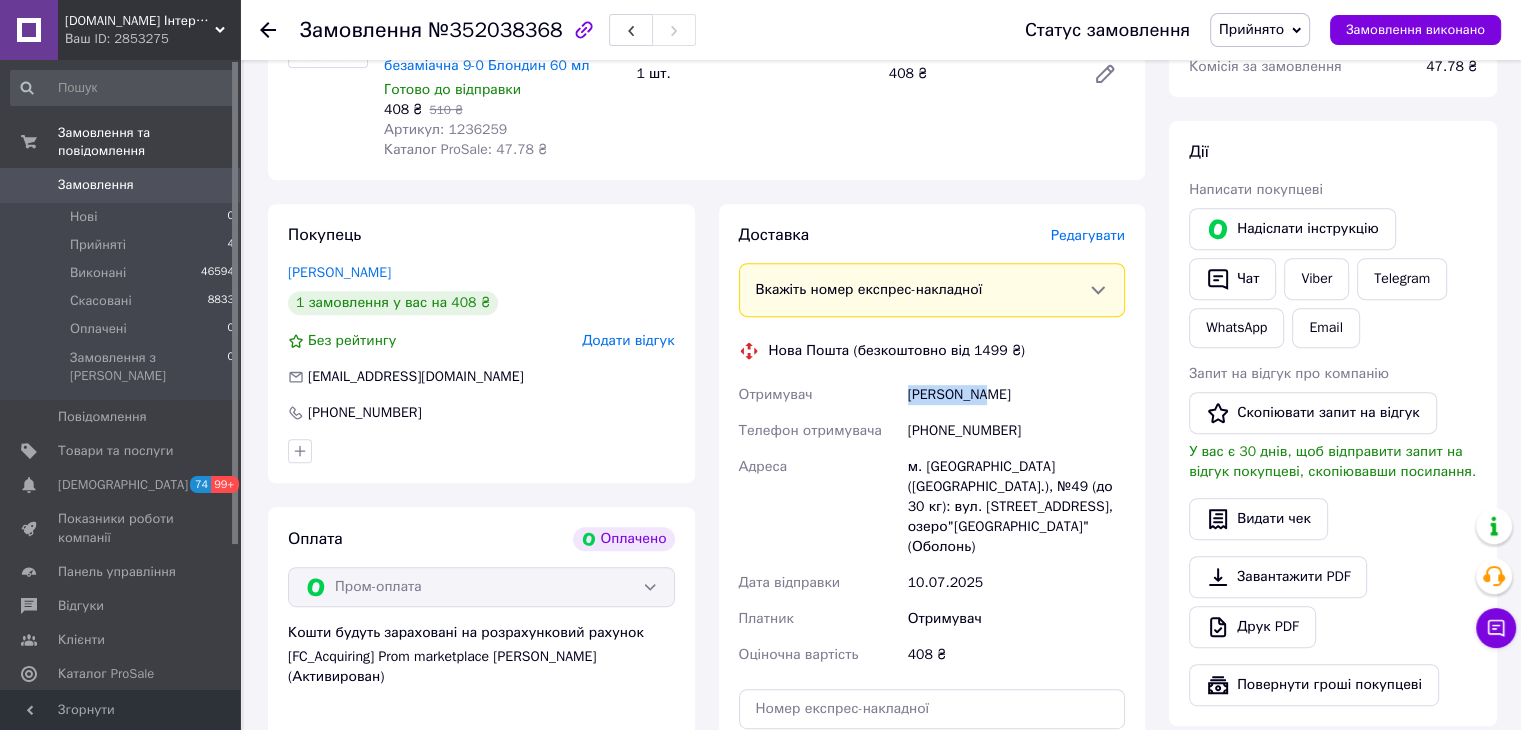 drag, startPoint x: 989, startPoint y: 405, endPoint x: 898, endPoint y: 404, distance: 91.00549 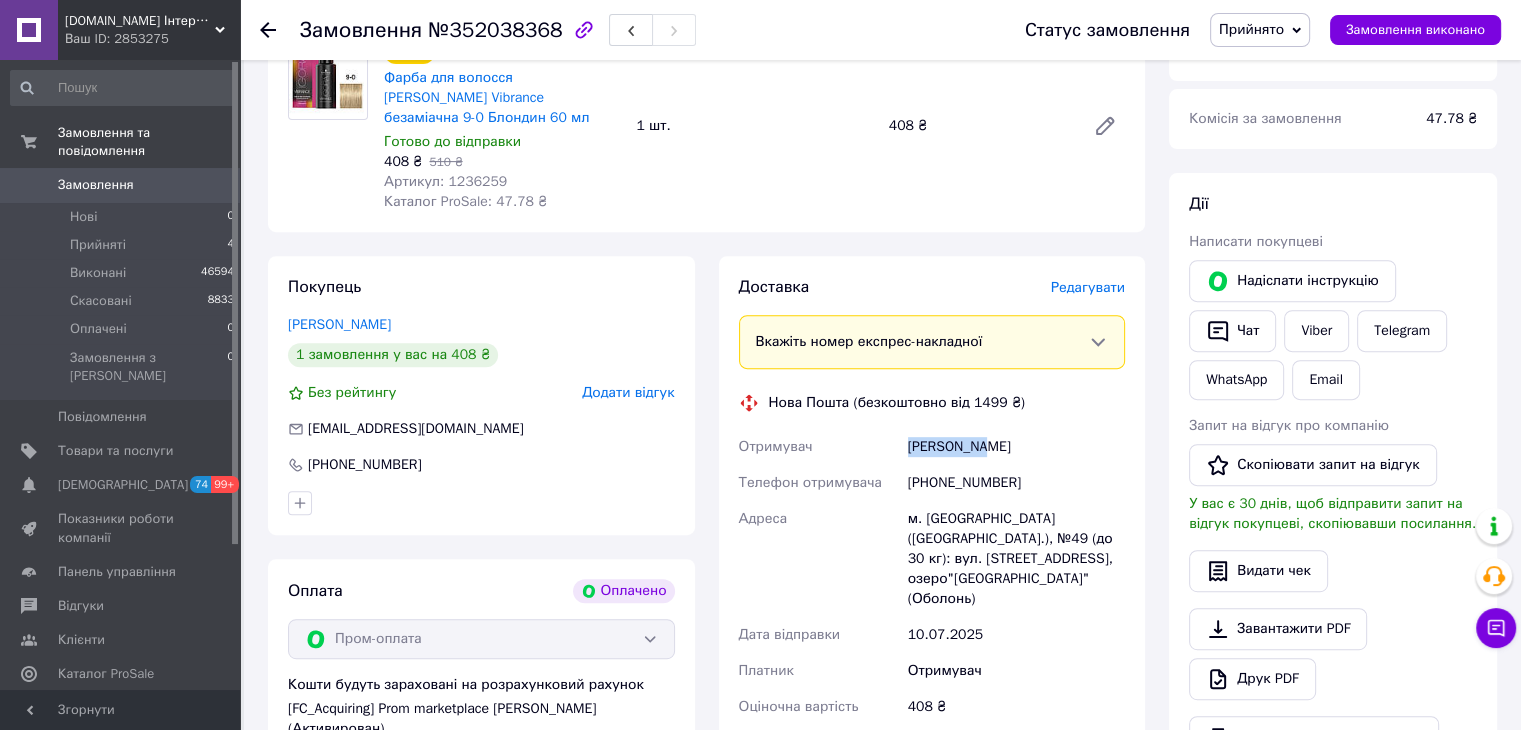 scroll, scrollTop: 900, scrollLeft: 0, axis: vertical 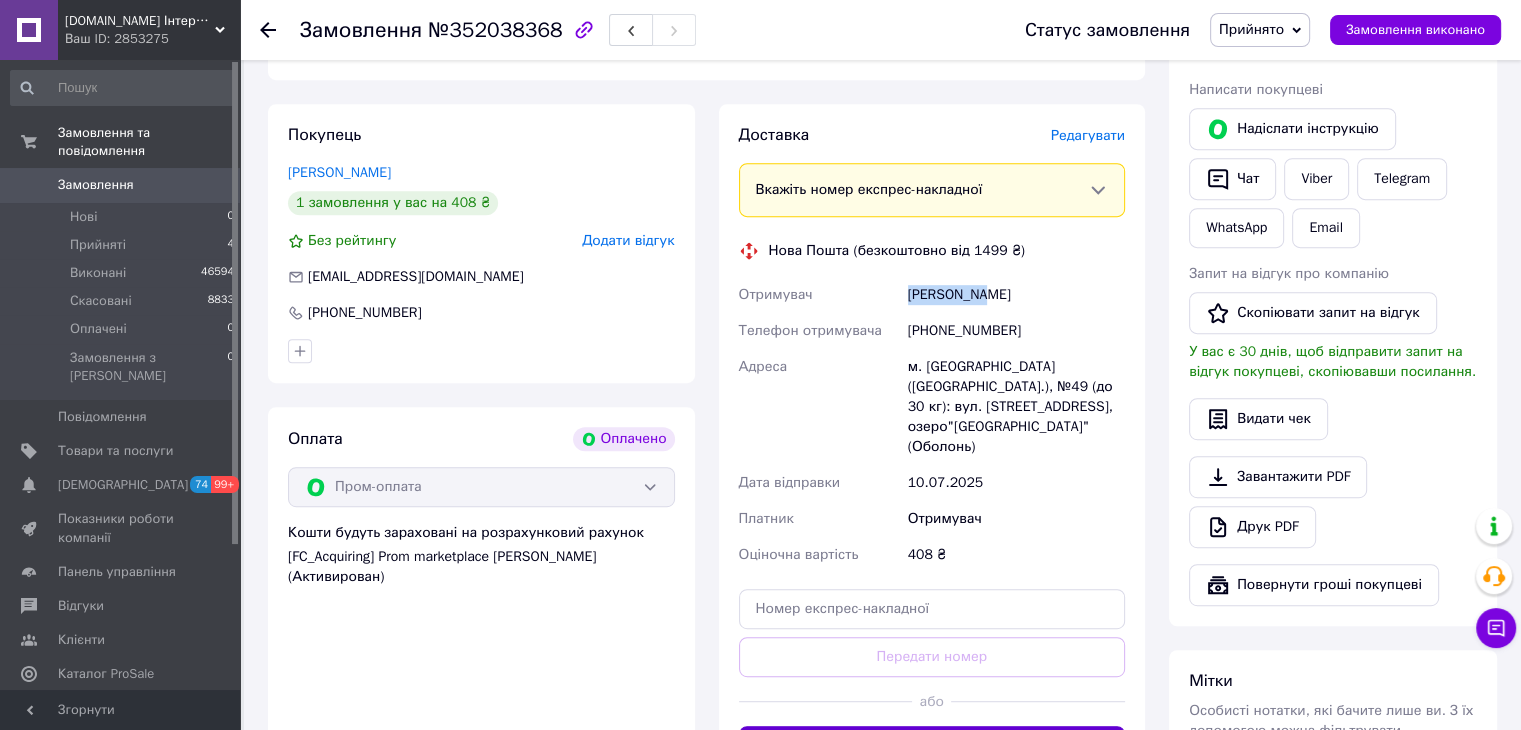 click on "Згенерувати ЕН" at bounding box center [932, 746] 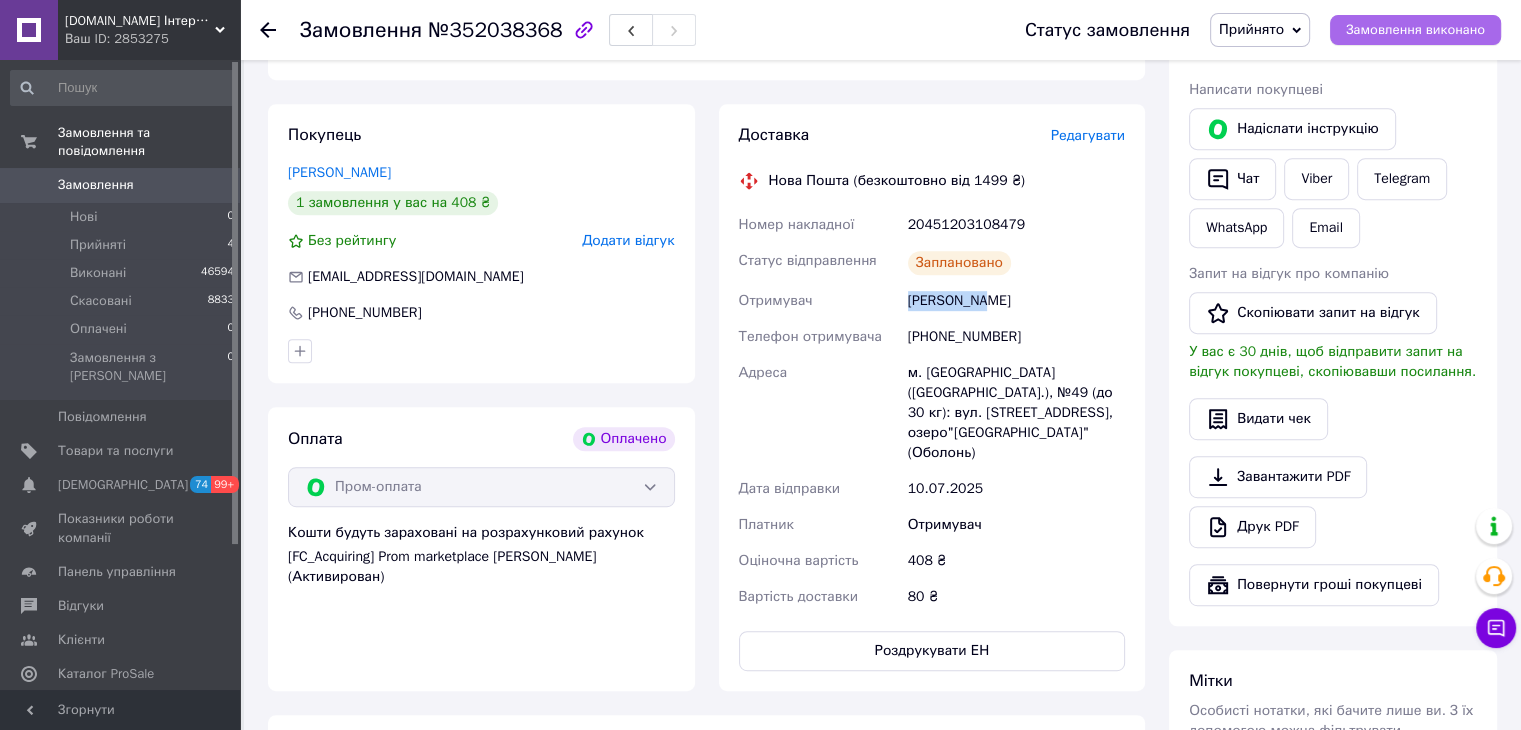click on "Замовлення виконано" at bounding box center (1415, 30) 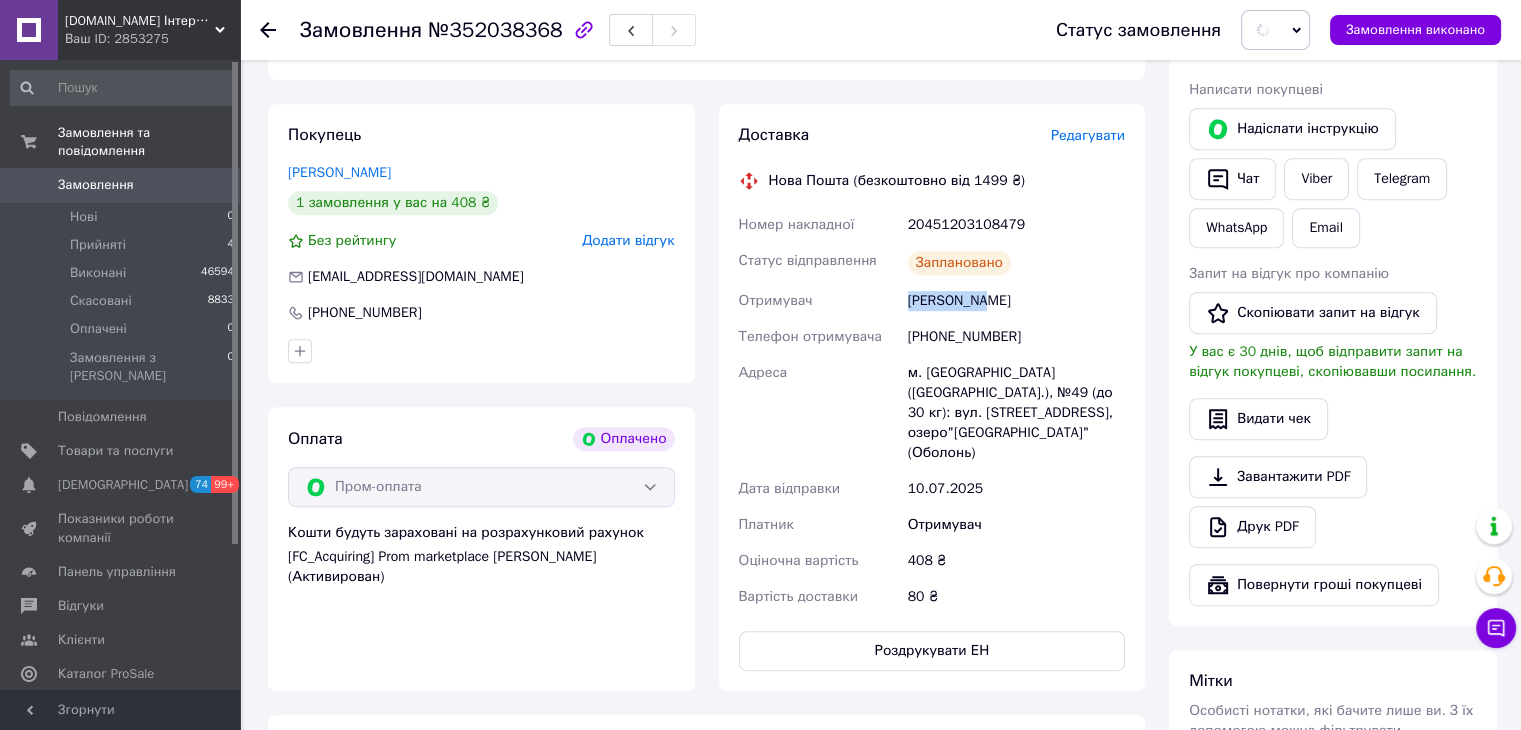 click on "Сайко Анна" at bounding box center (1016, 301) 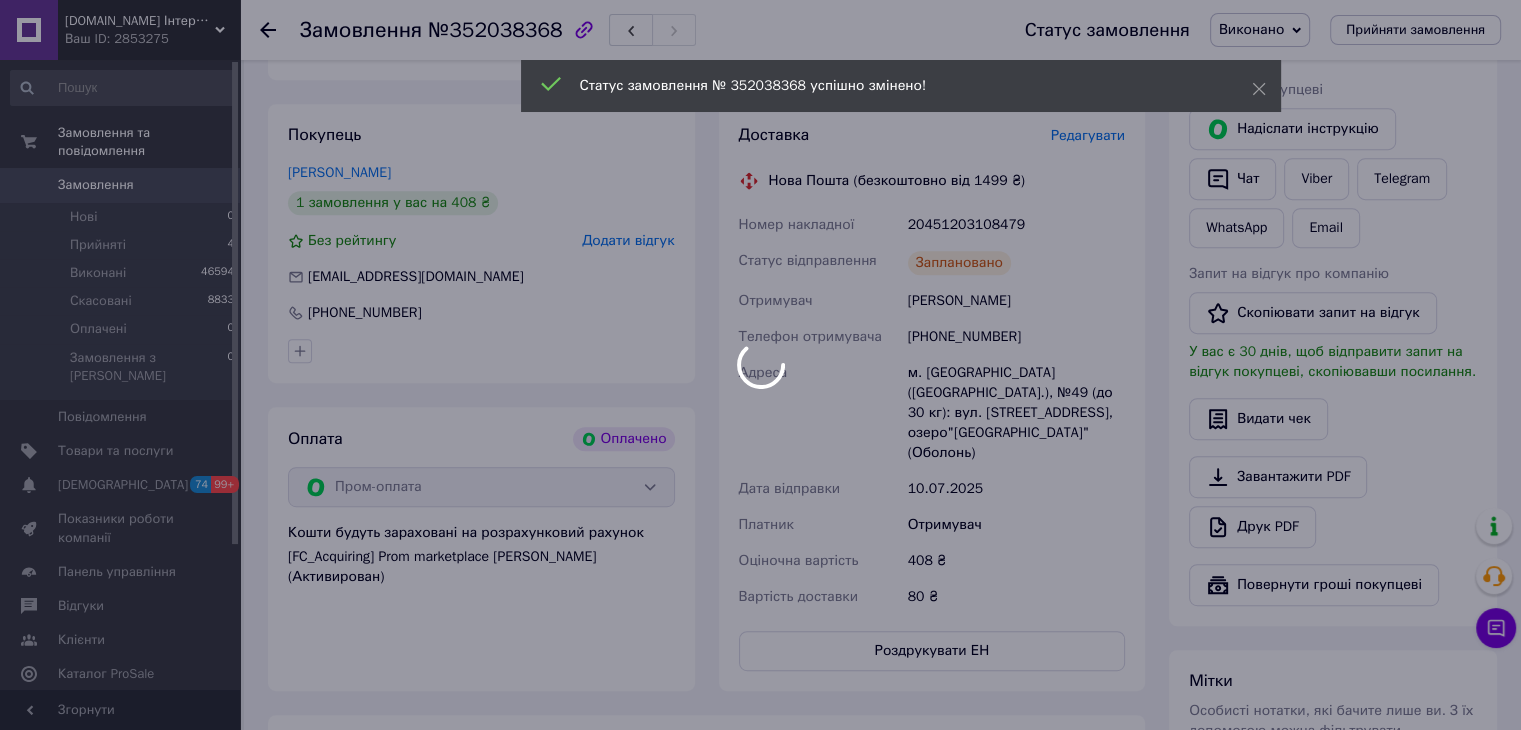 drag, startPoint x: 1025, startPoint y: 345, endPoint x: 904, endPoint y: 345, distance: 121 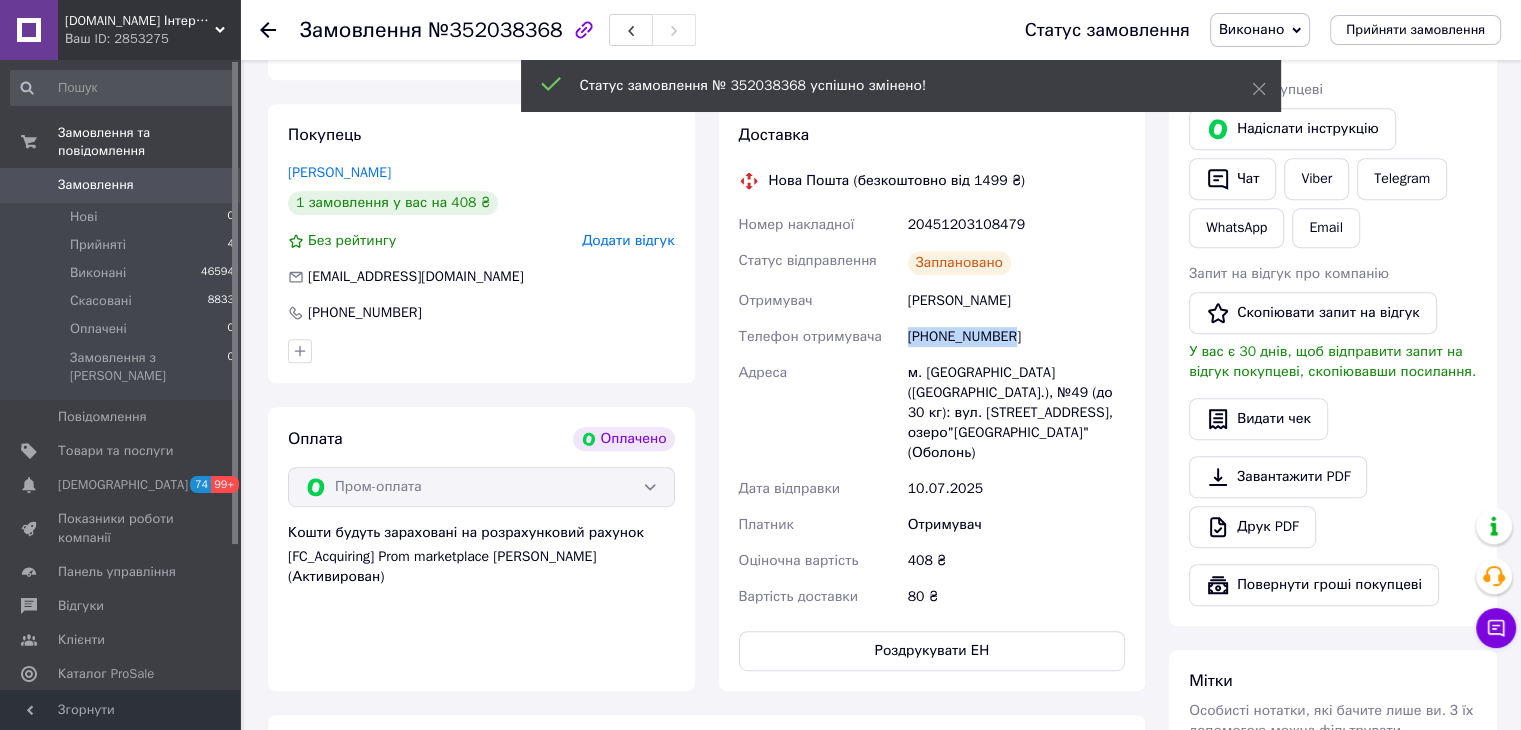 drag, startPoint x: 1016, startPoint y: 342, endPoint x: 909, endPoint y: 349, distance: 107.22873 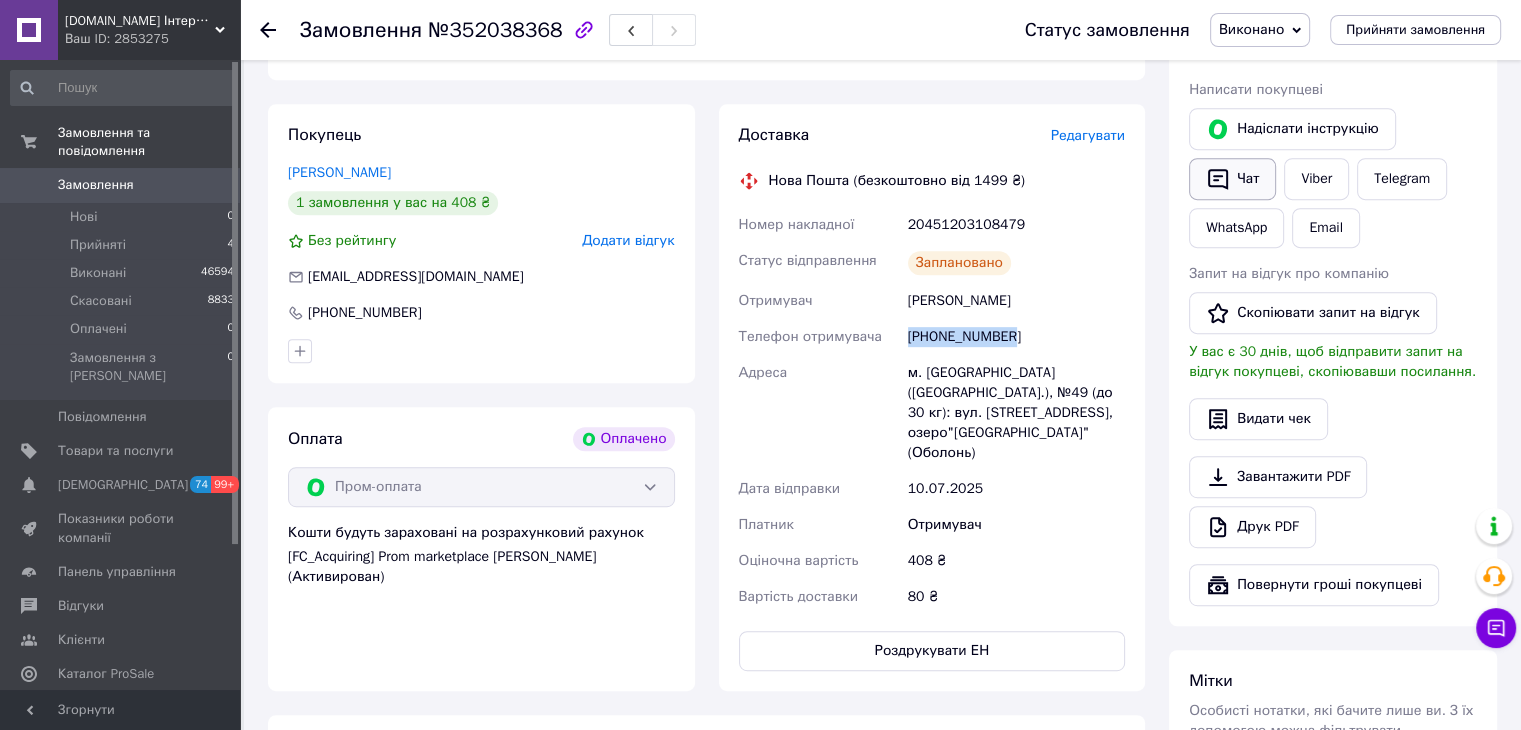 click on "Чат" at bounding box center [1232, 179] 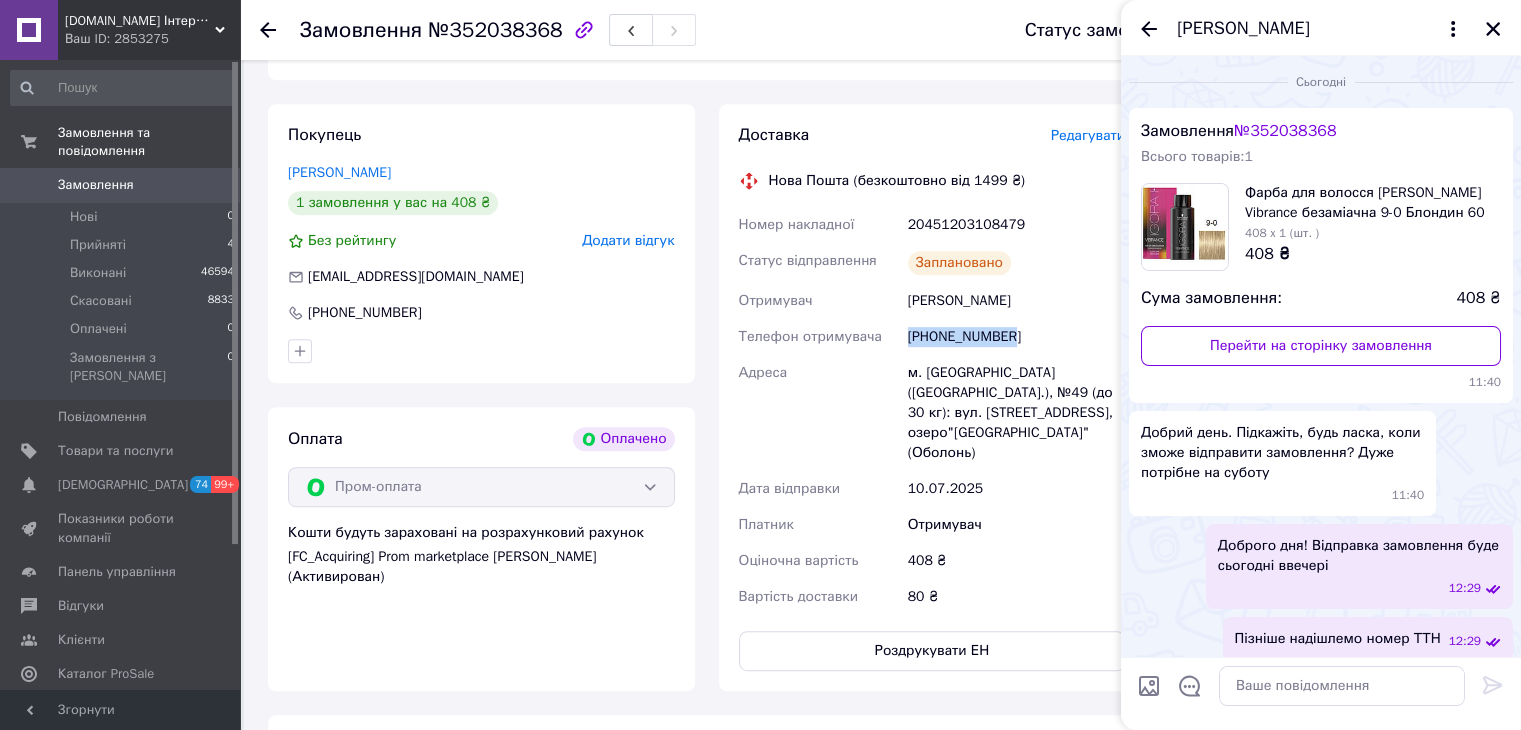 scroll, scrollTop: 66, scrollLeft: 0, axis: vertical 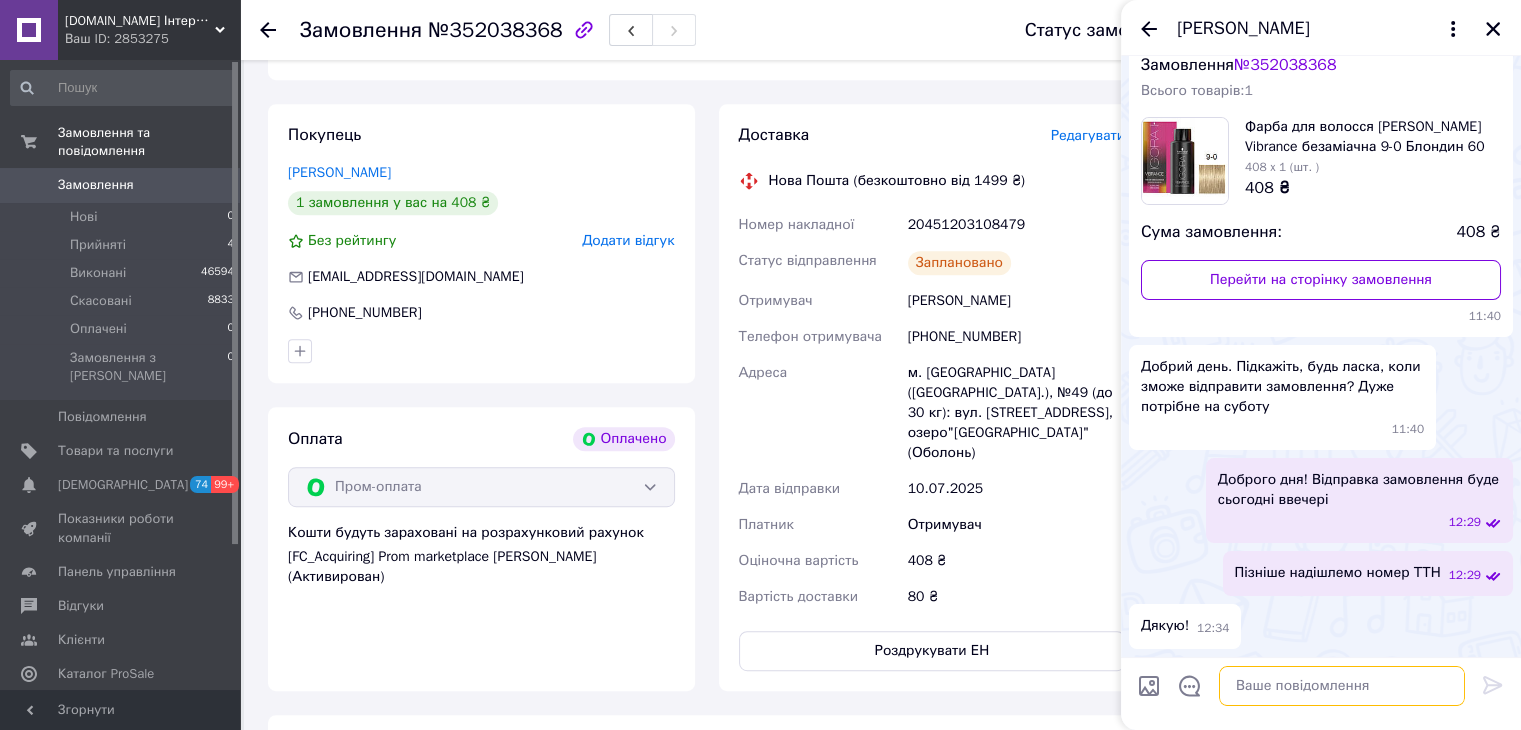 click at bounding box center (1342, 686) 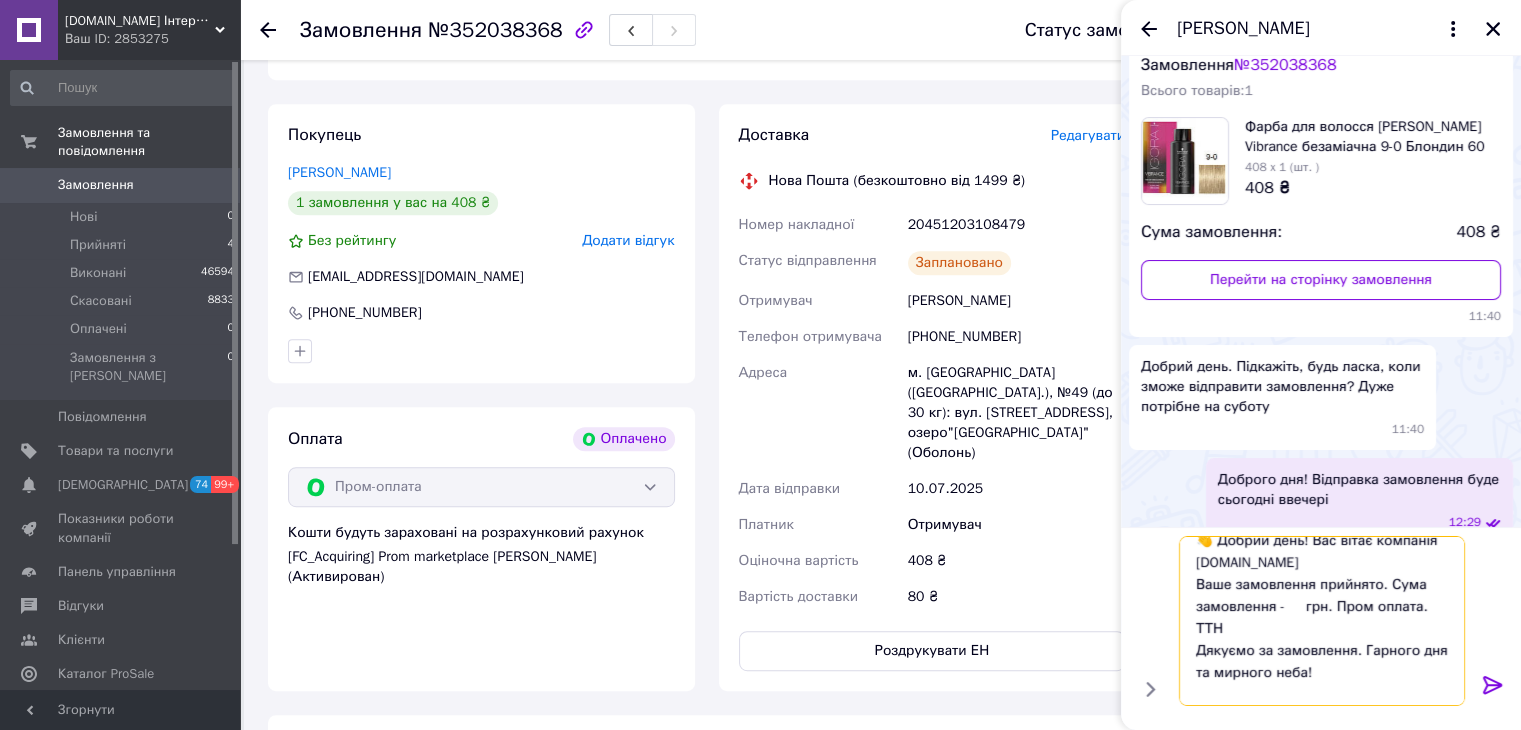 scroll, scrollTop: 0, scrollLeft: 0, axis: both 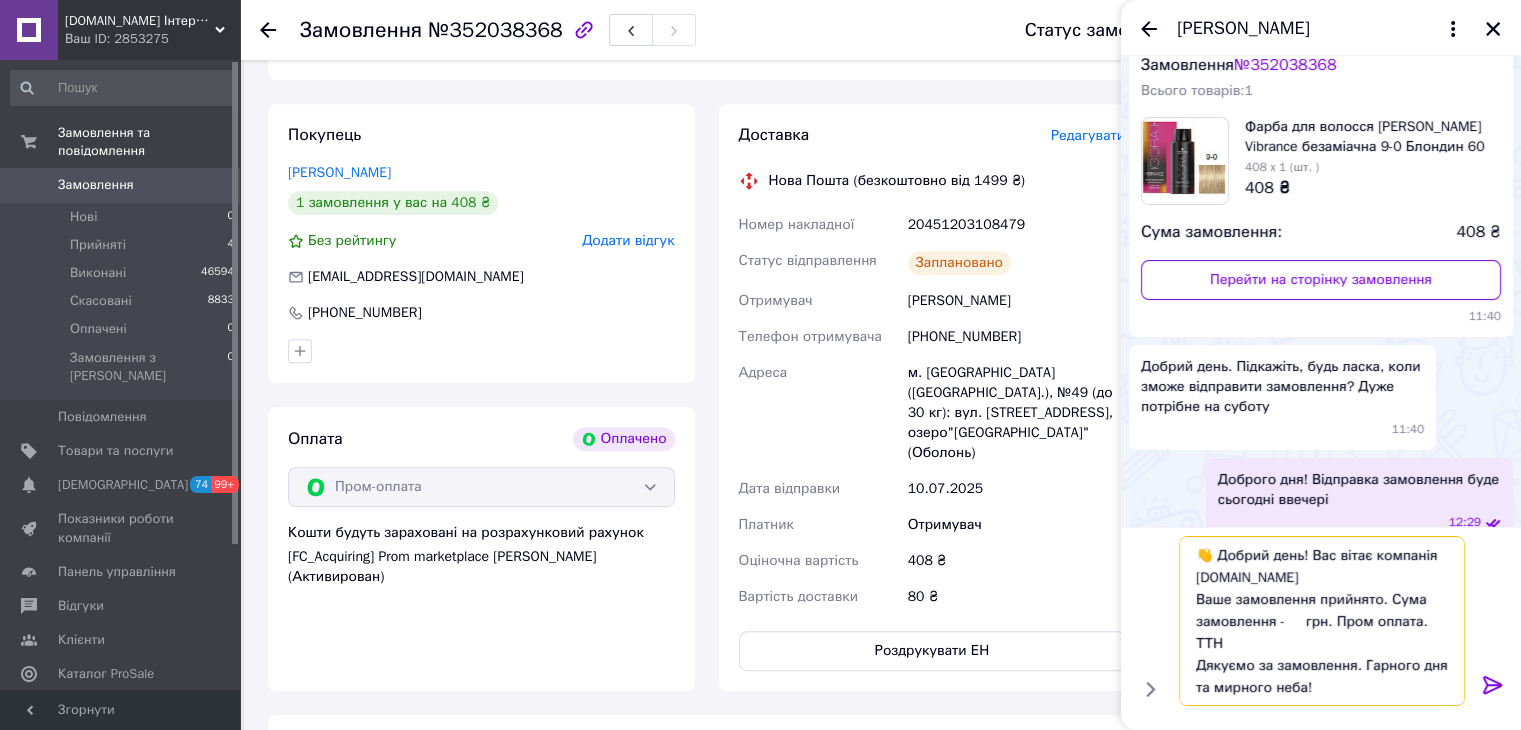 drag, startPoint x: 1319, startPoint y: 583, endPoint x: 1186, endPoint y: 541, distance: 139.47401 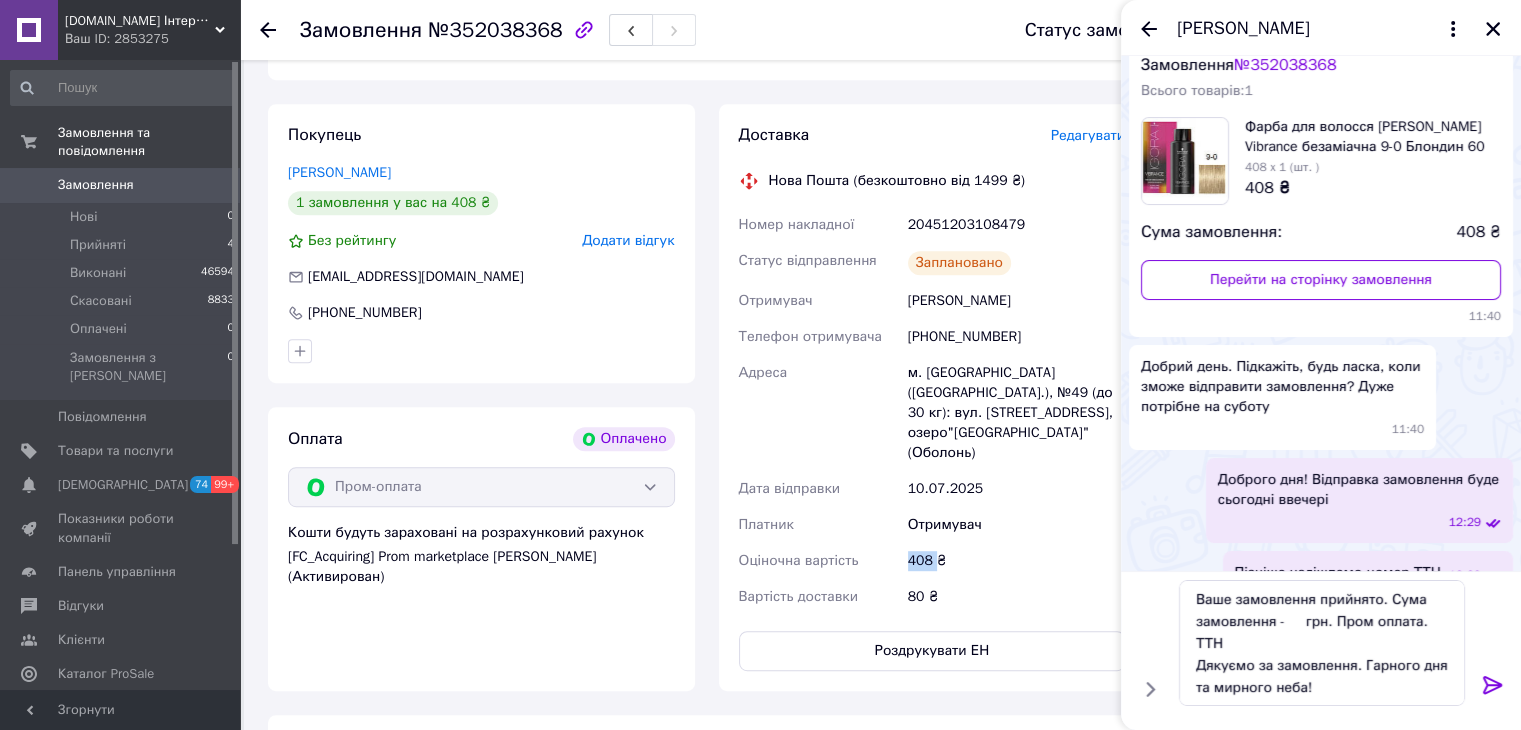 drag, startPoint x: 937, startPoint y: 528, endPoint x: 904, endPoint y: 529, distance: 33.01515 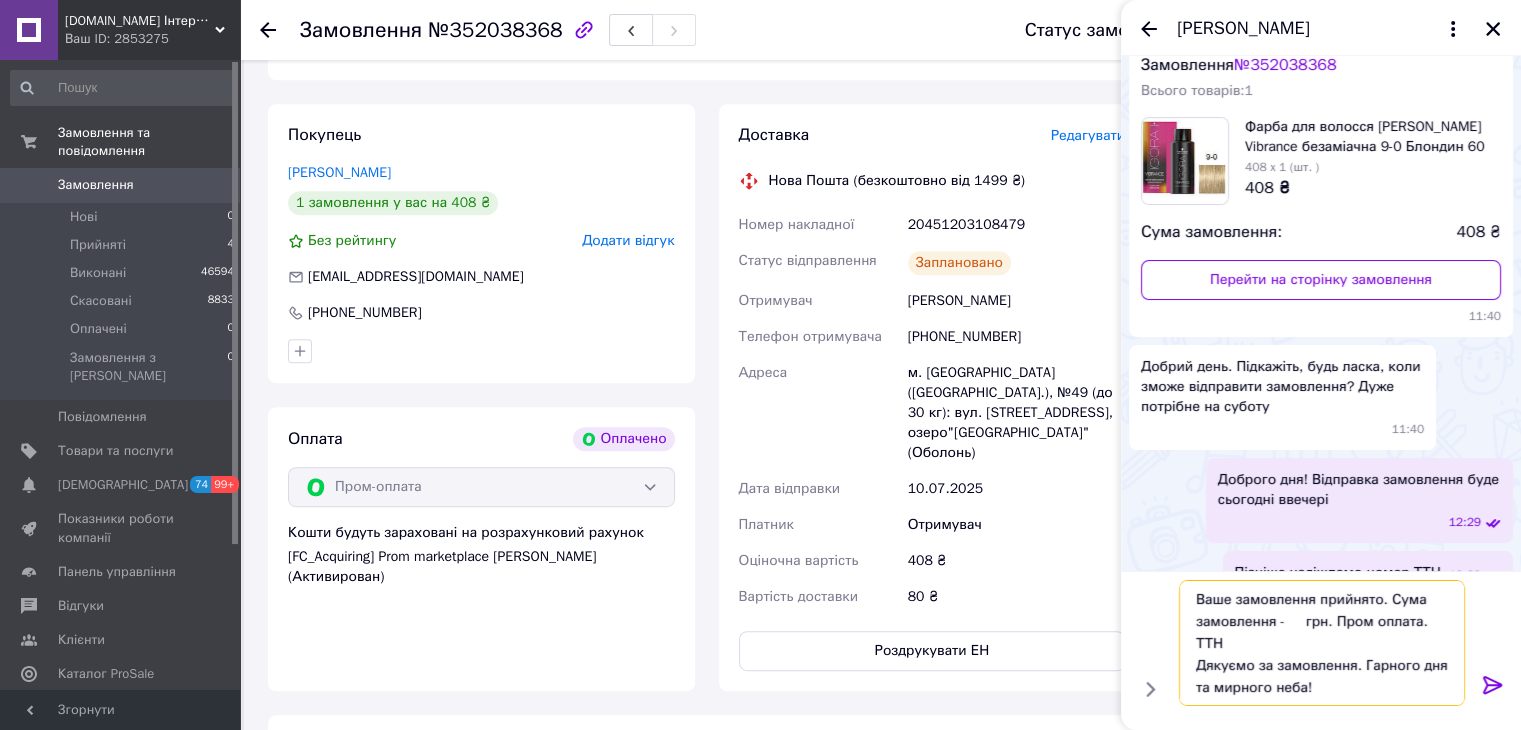 click on "Ваше замовлення прийнято. Сума замовлення -     грн. Пром оплата.
ТТН
Дякуємо за замовлення. Гарного дня та мирного неба!
🚚 Дані для відправки:" at bounding box center [1322, 643] 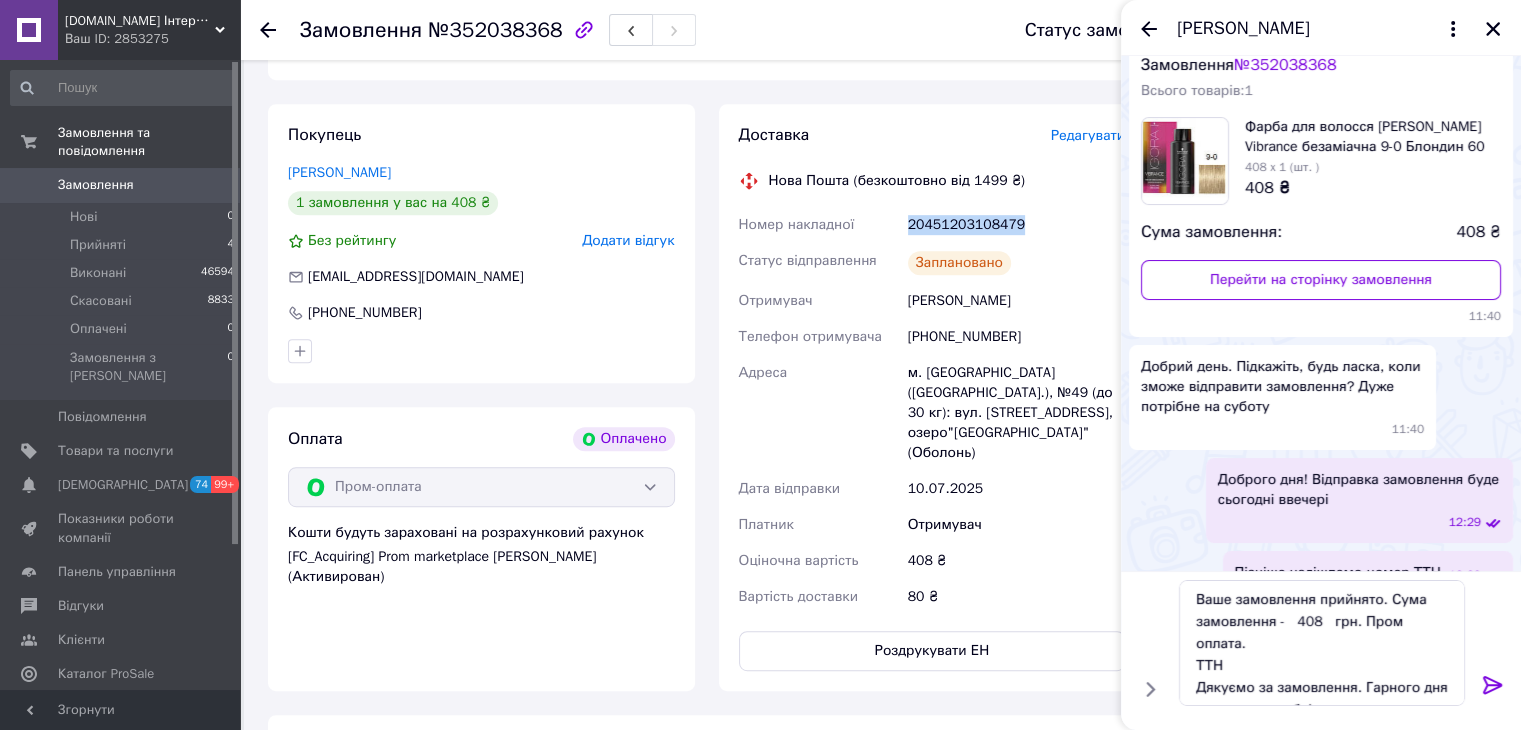 drag, startPoint x: 1020, startPoint y: 229, endPoint x: 899, endPoint y: 229, distance: 121 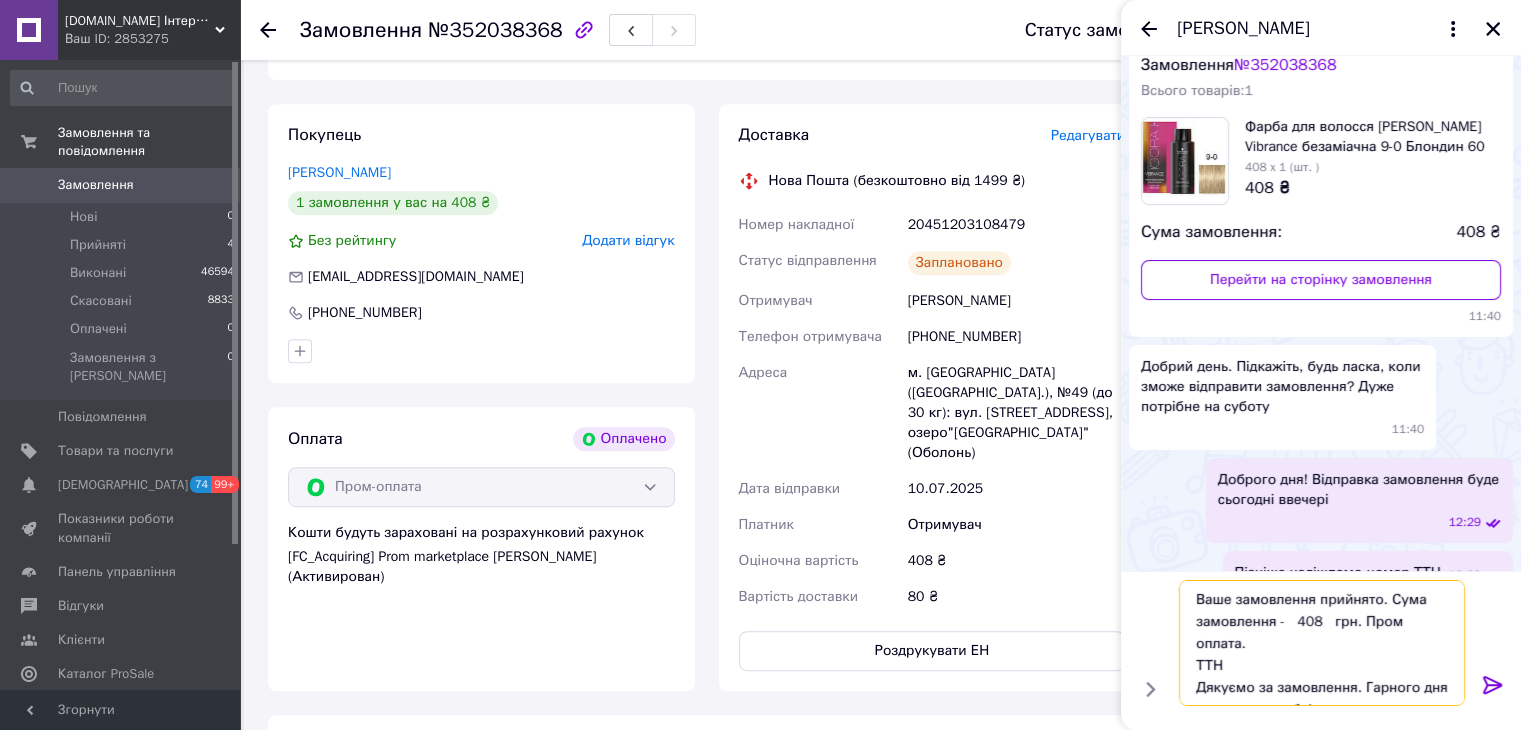click on "Ваше замовлення прийнято. Сума замовлення -   408   грн. Пром оплата.
ТТН
Дякуємо за замовлення. Гарного дня та мирного неба!
🚚 Дані для відправки:" at bounding box center (1322, 643) 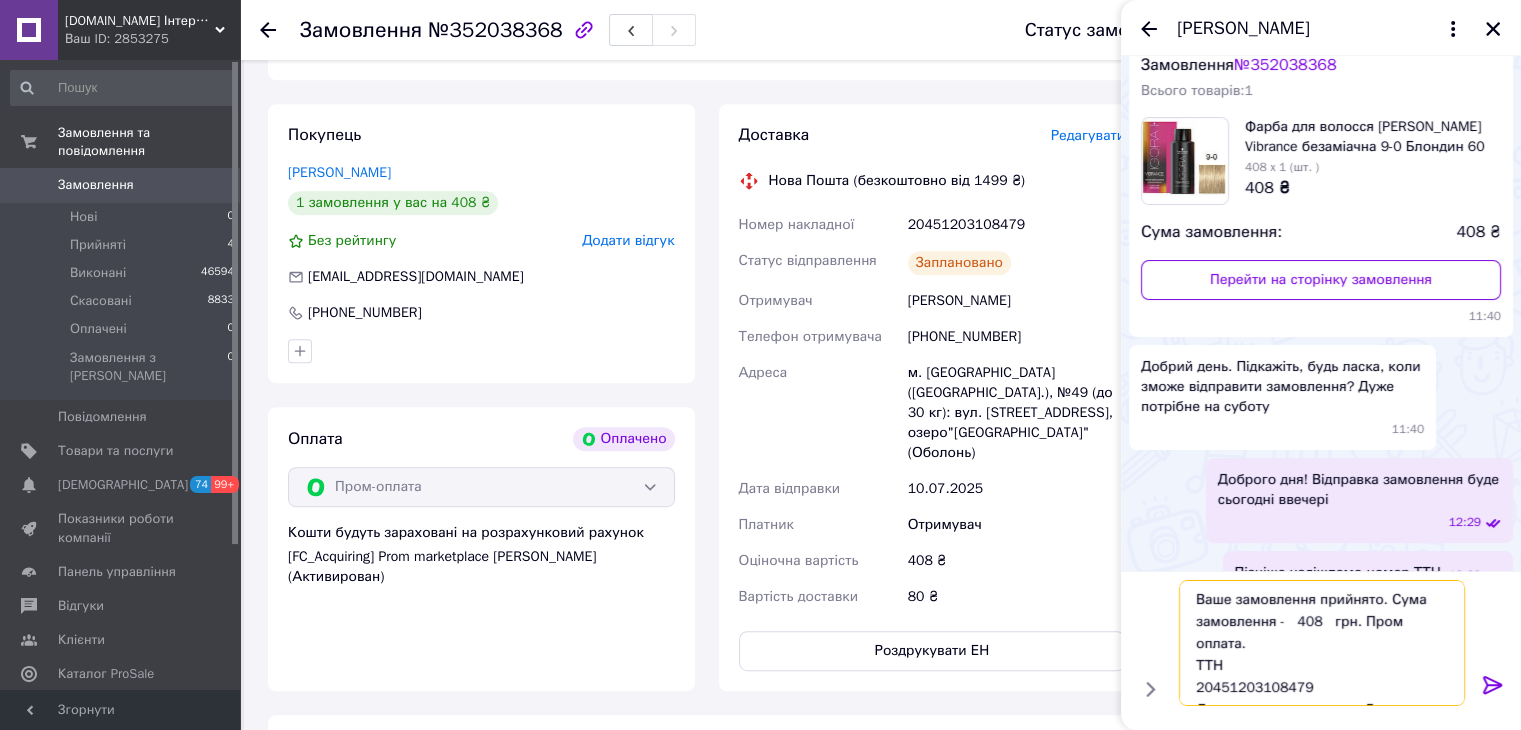 click on "Ваше замовлення прийнято. Сума замовлення -   408   грн. Пром оплата.
ТТН
20451203108479
Дякуємо за замовлення. Гарного дня та мирного неба!
🚚 Дані для відправки:" at bounding box center (1322, 643) 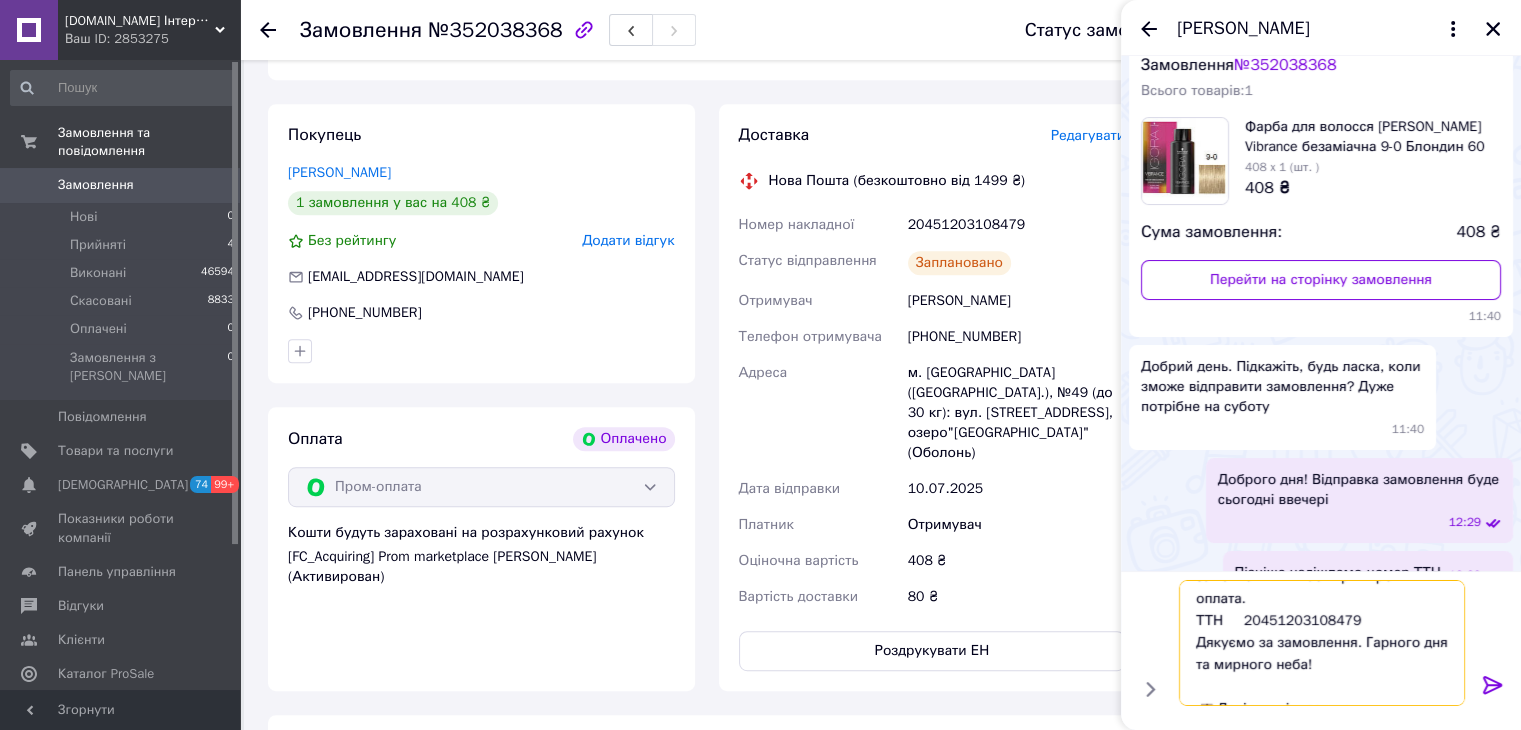 scroll, scrollTop: 67, scrollLeft: 0, axis: vertical 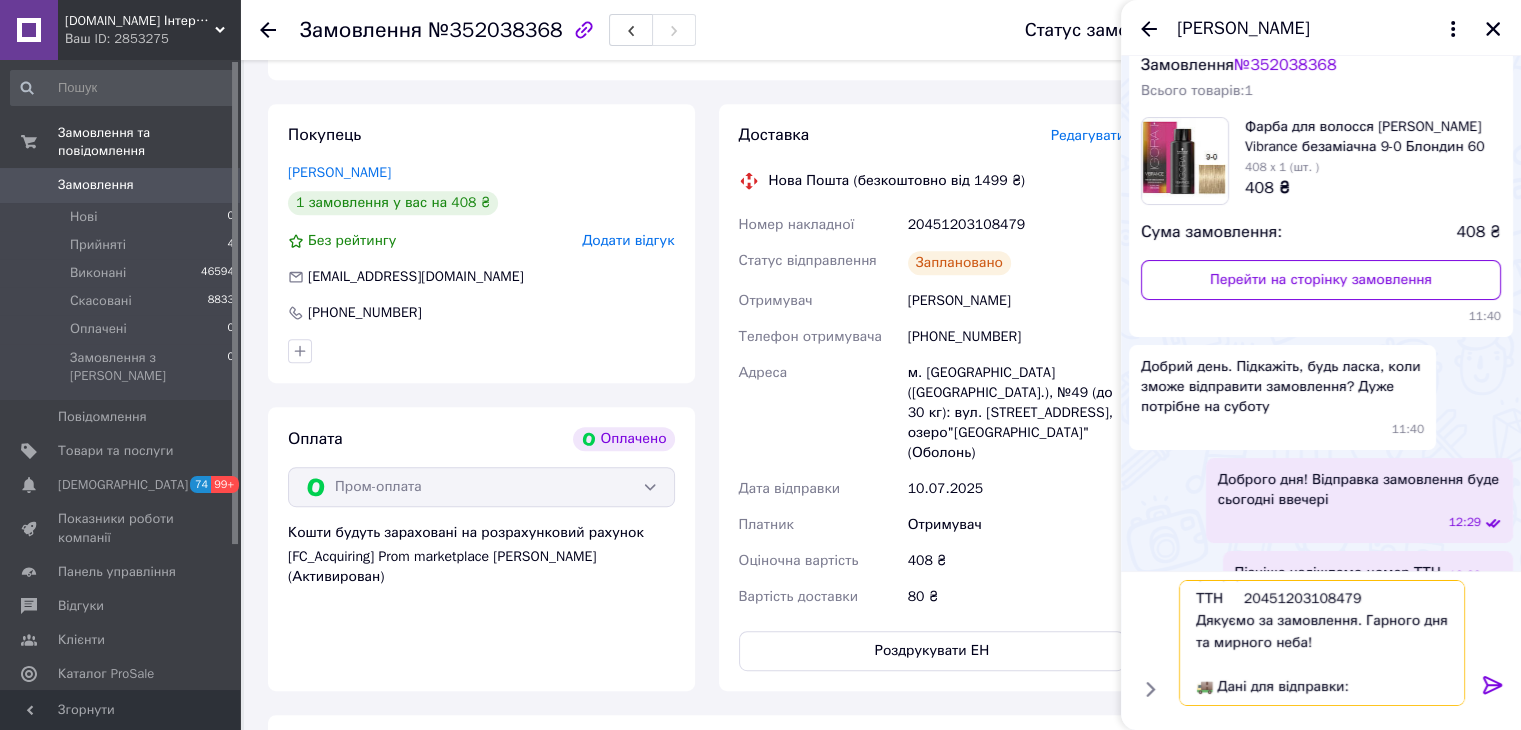 click on "Ваше замовлення прийнято. Сума замовлення -   408   грн. Пром оплата.
ТТН     20451203108479
Дякуємо за замовлення. Гарного дня та мирного неба!
🚚 Дані для відправки:" at bounding box center (1322, 643) 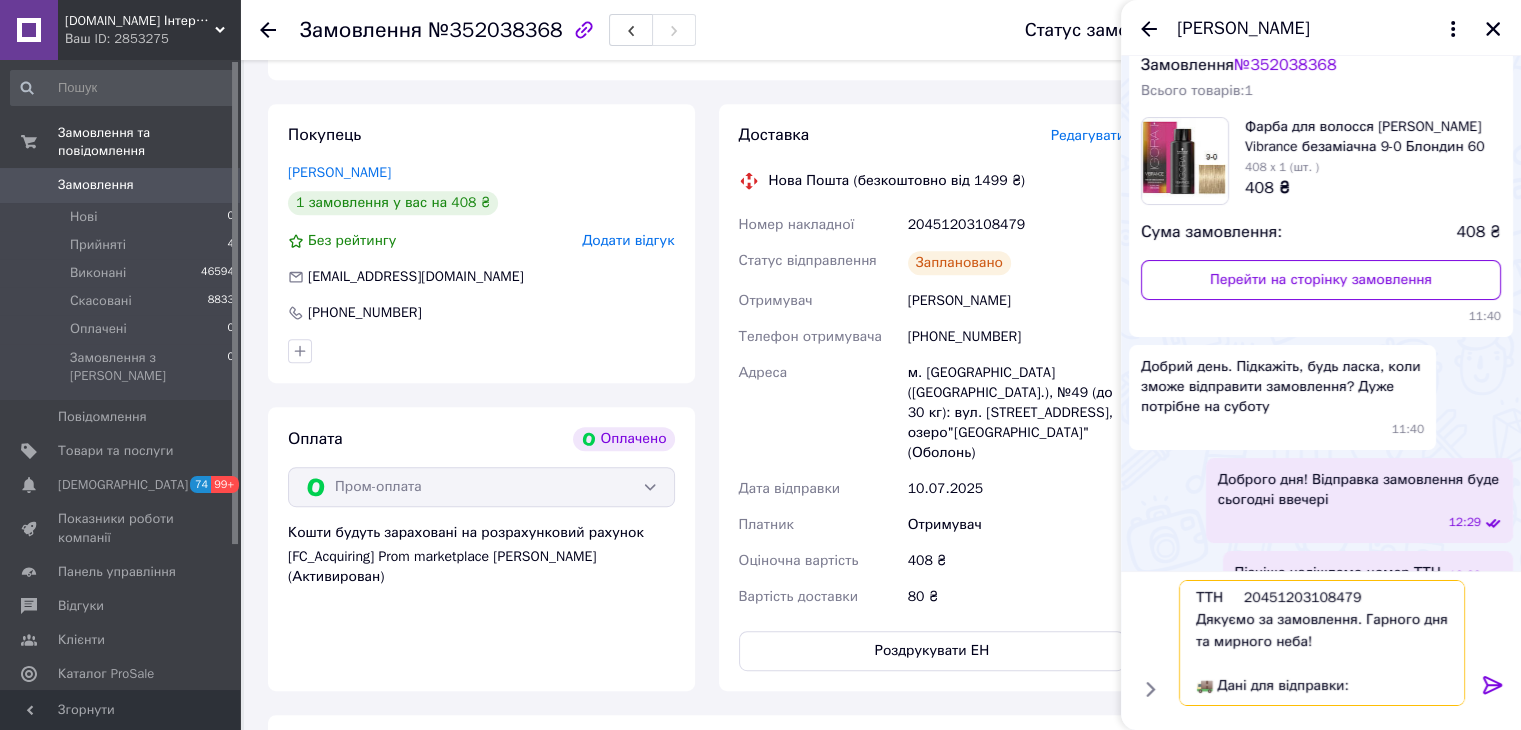 paste on "Сайко Анна 0676066414 Київ НП №49" 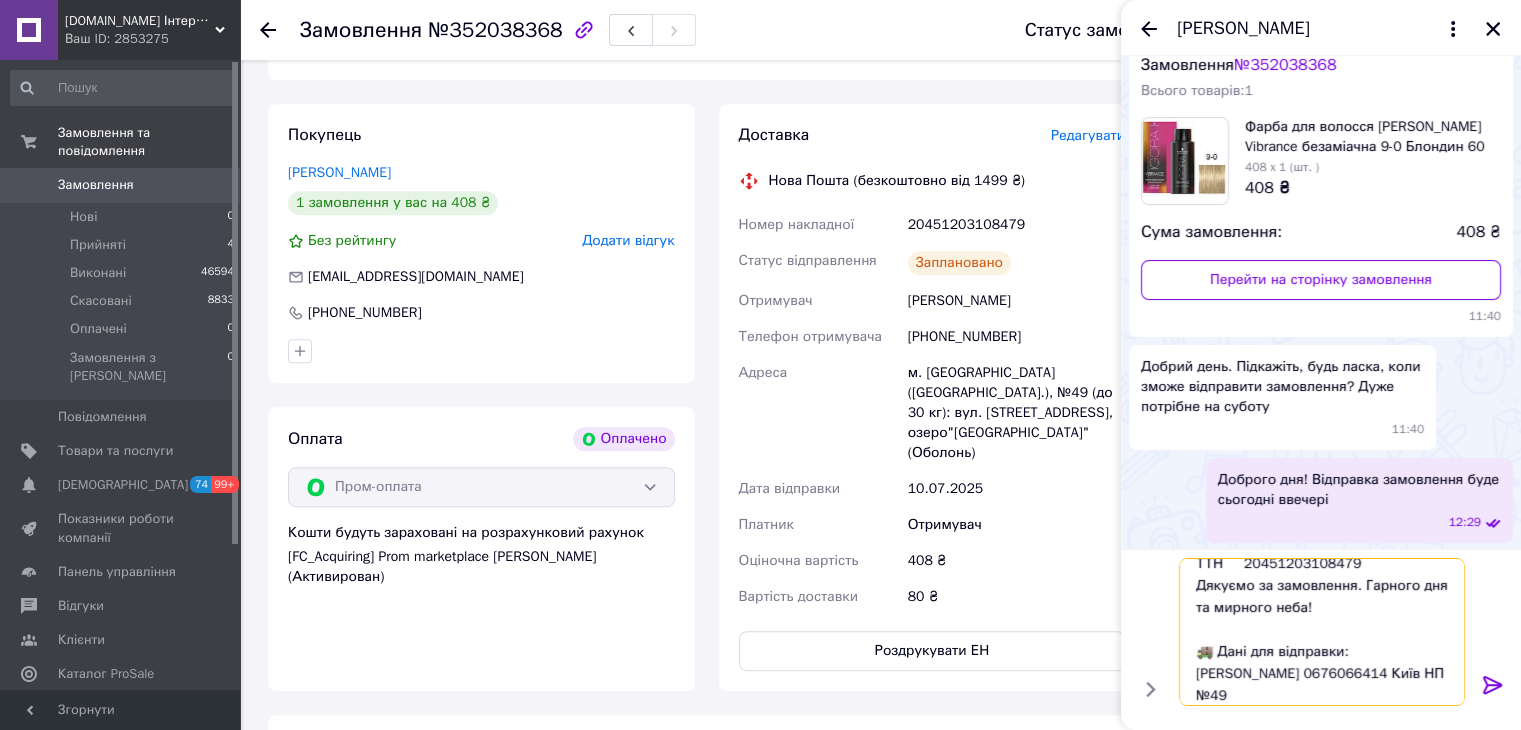 scroll, scrollTop: 68, scrollLeft: 0, axis: vertical 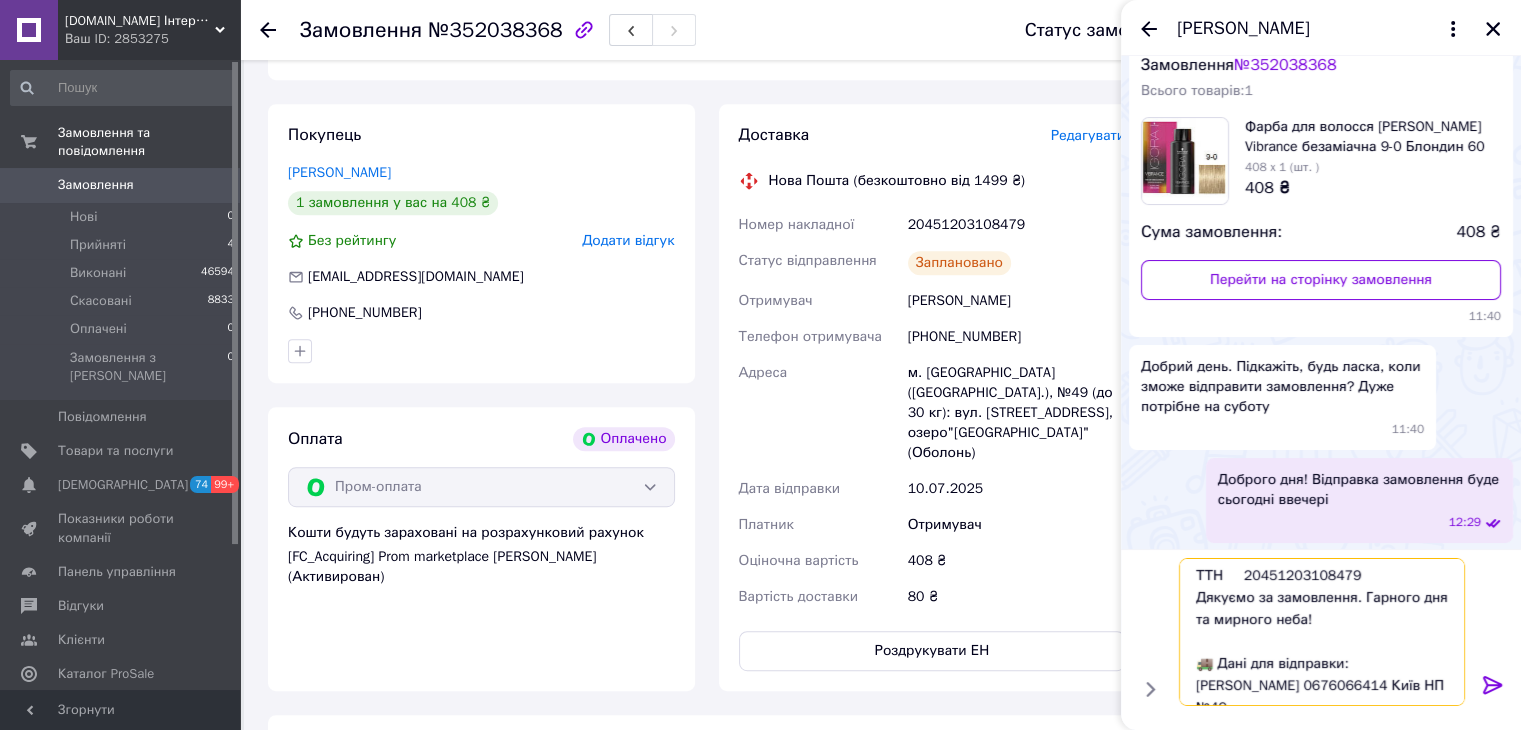 type on "Ваше замовлення прийнято. Сума замовлення -   408   грн. Пром оплата.
ТТН     20451203108479
Дякуємо за замовлення. Гарного дня та мирного неба!
🚚 Дані для відправки:
Сайко Анна 0676066414 Київ НП №49" 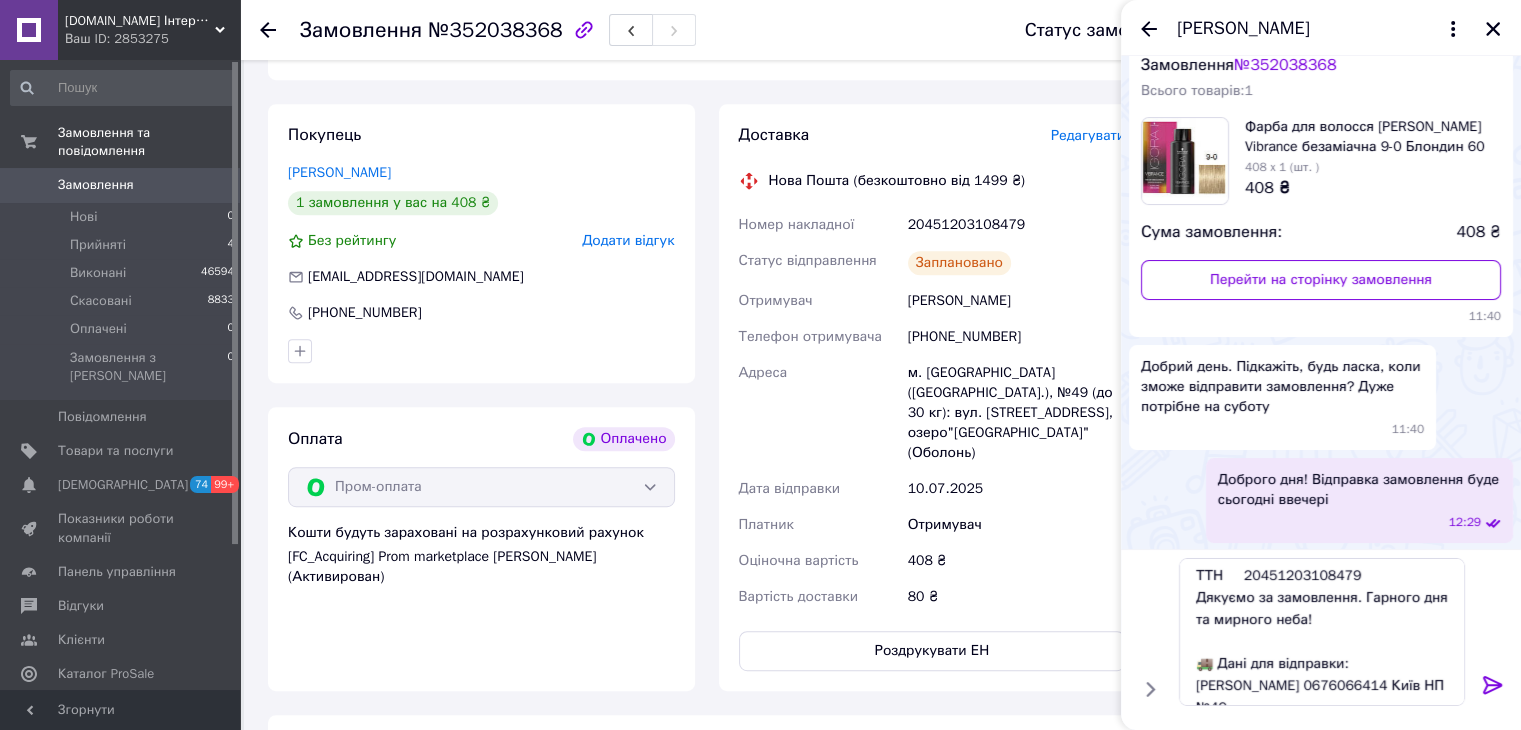 click 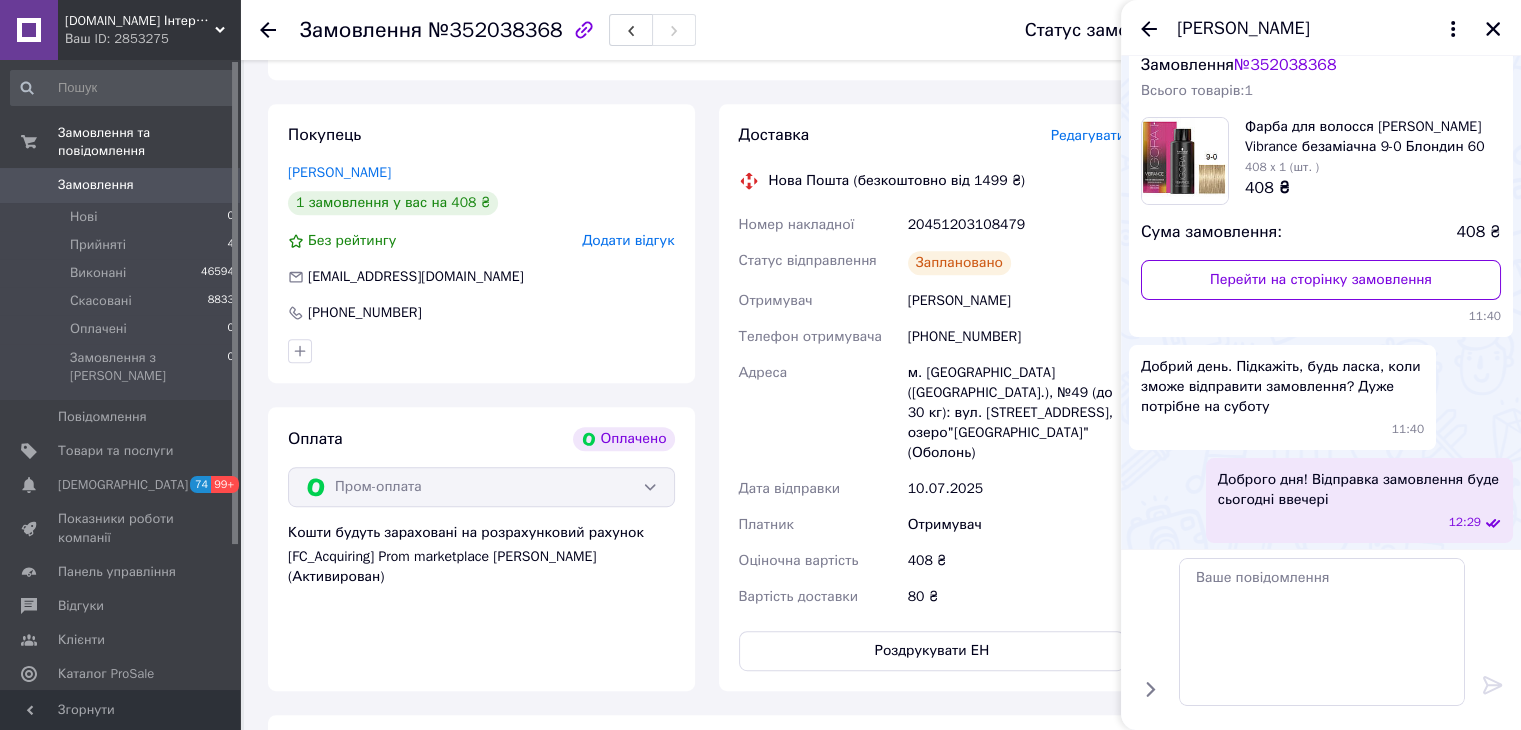 scroll, scrollTop: 0, scrollLeft: 0, axis: both 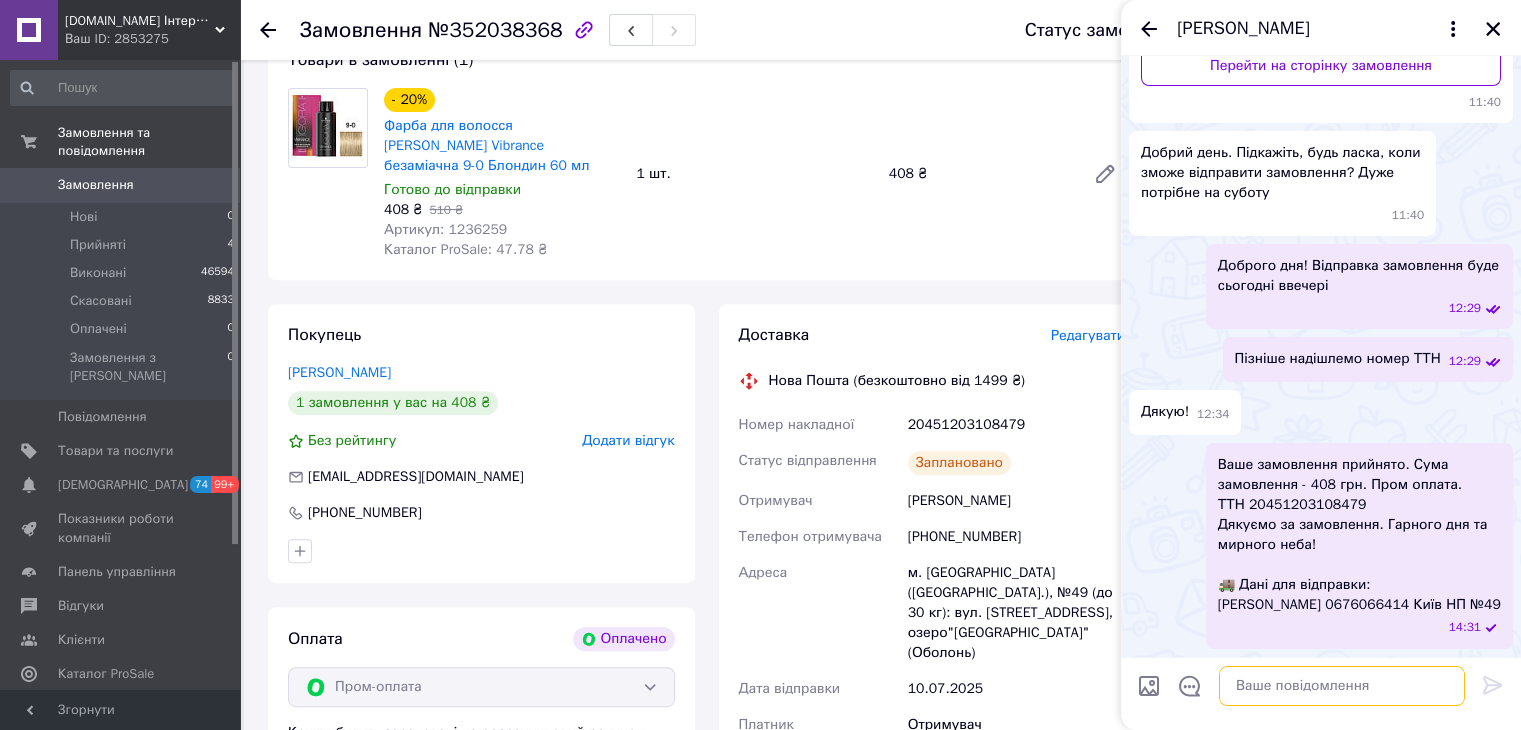 click at bounding box center [1342, 686] 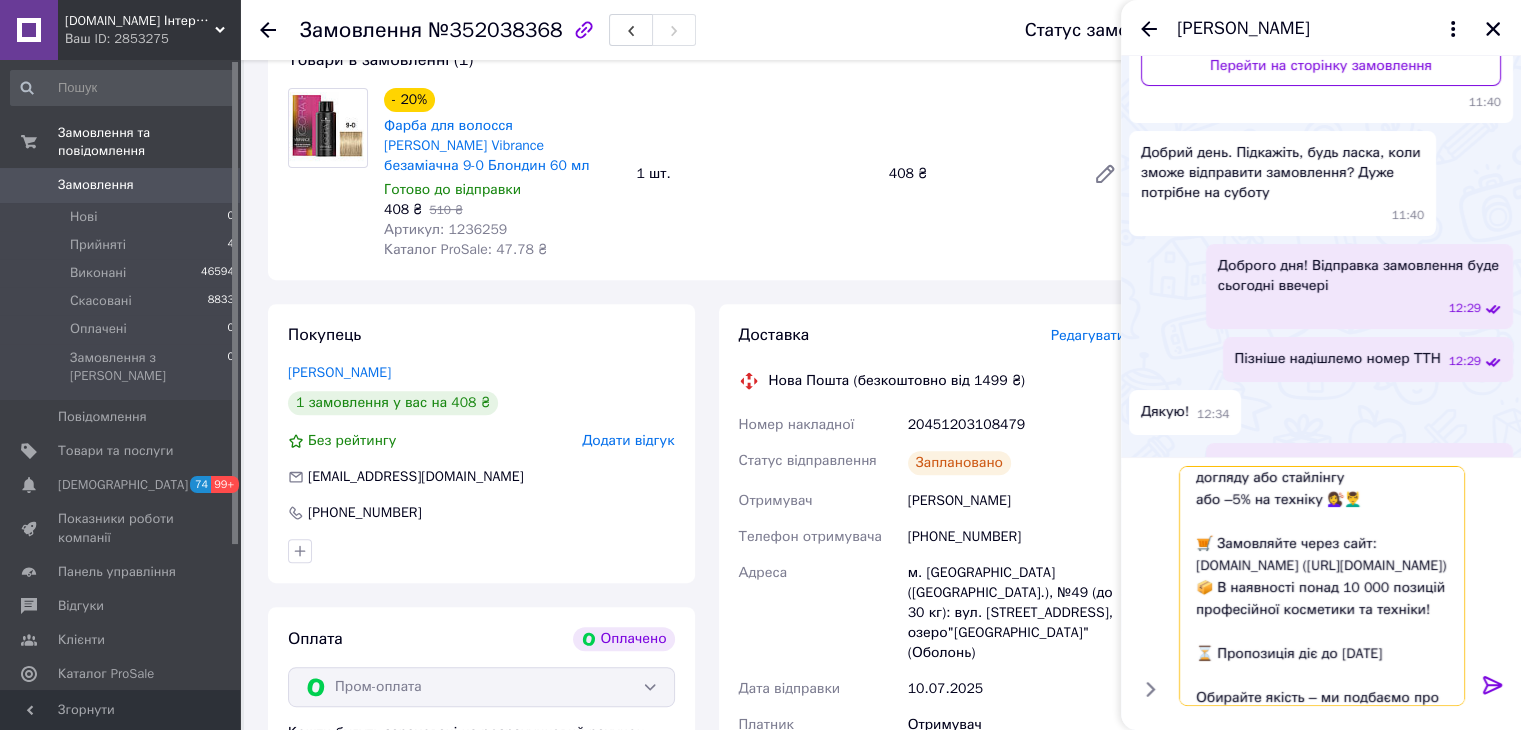 scroll, scrollTop: 0, scrollLeft: 0, axis: both 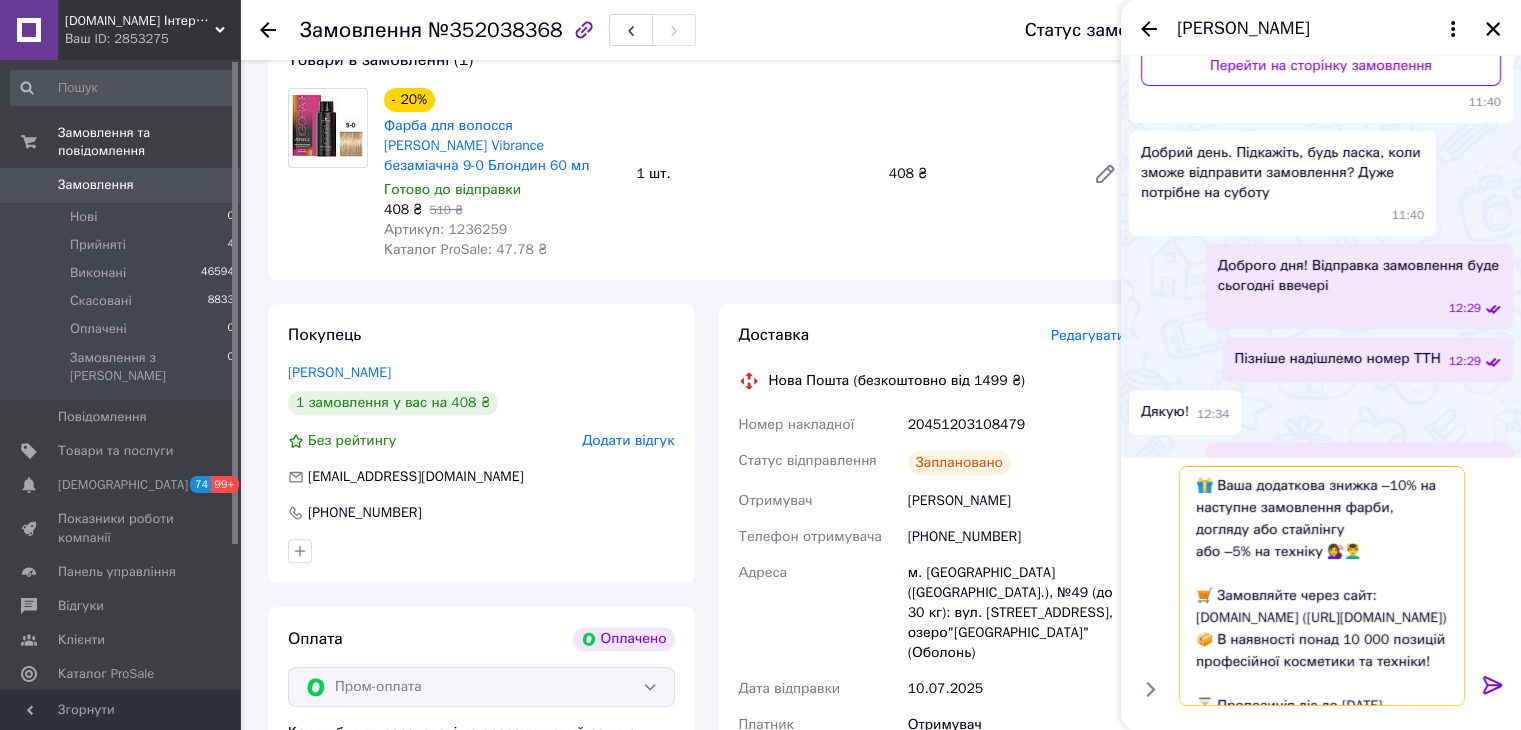 type on "🎁 Ваша додаткова знижка –10% на наступне замовлення фарби, догляду або стайлінгу
або –5% на техніку 💇‍♀️💆‍♂️
🛒 Замовляйте через сайт: [DOMAIN_NAME] ([URL][DOMAIN_NAME])
📦 В наявності понад 10 000 позицій професійної косметики та техніки!
⏳ Пропозиція діє до [DATE]
Обирайте якість – ми подбаємо про решту 💚" 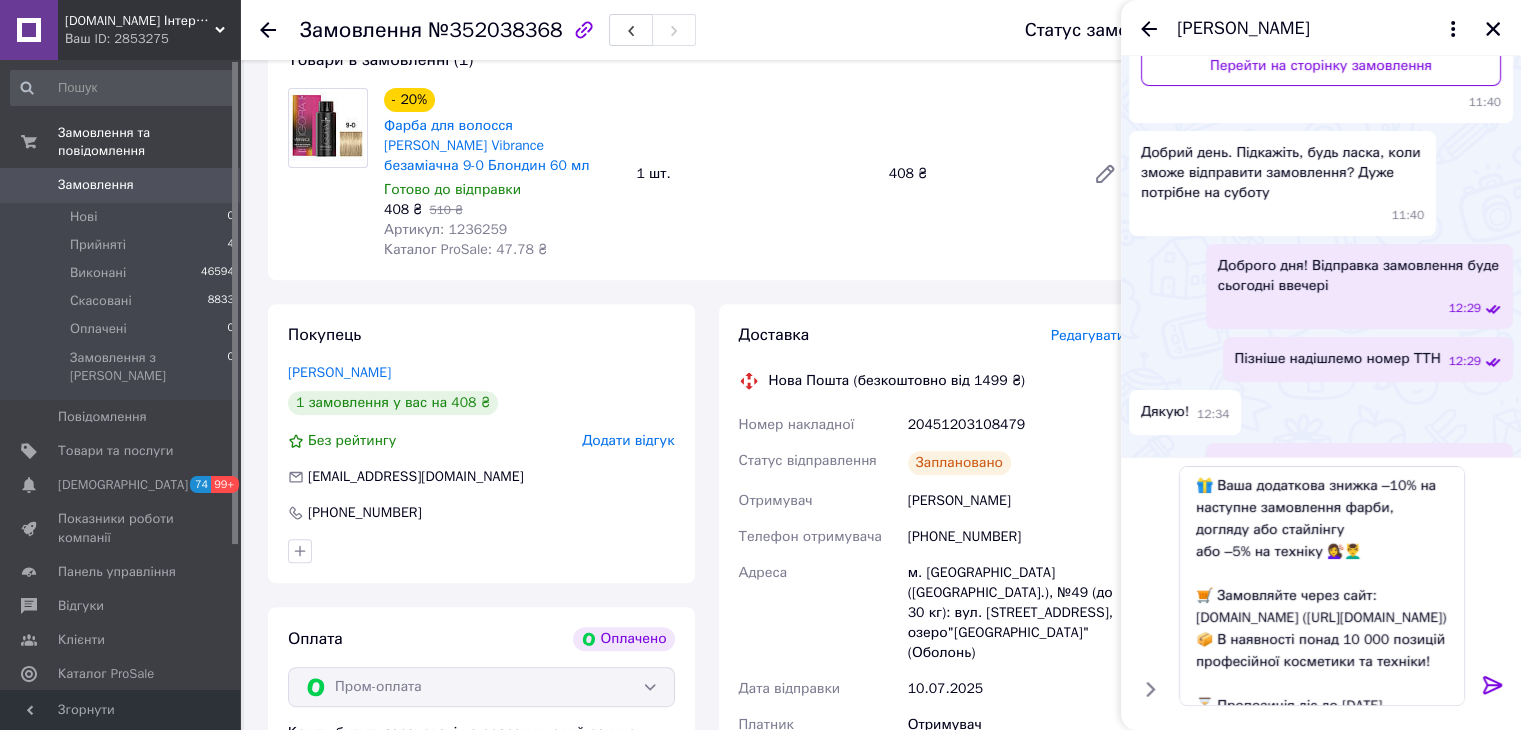 click 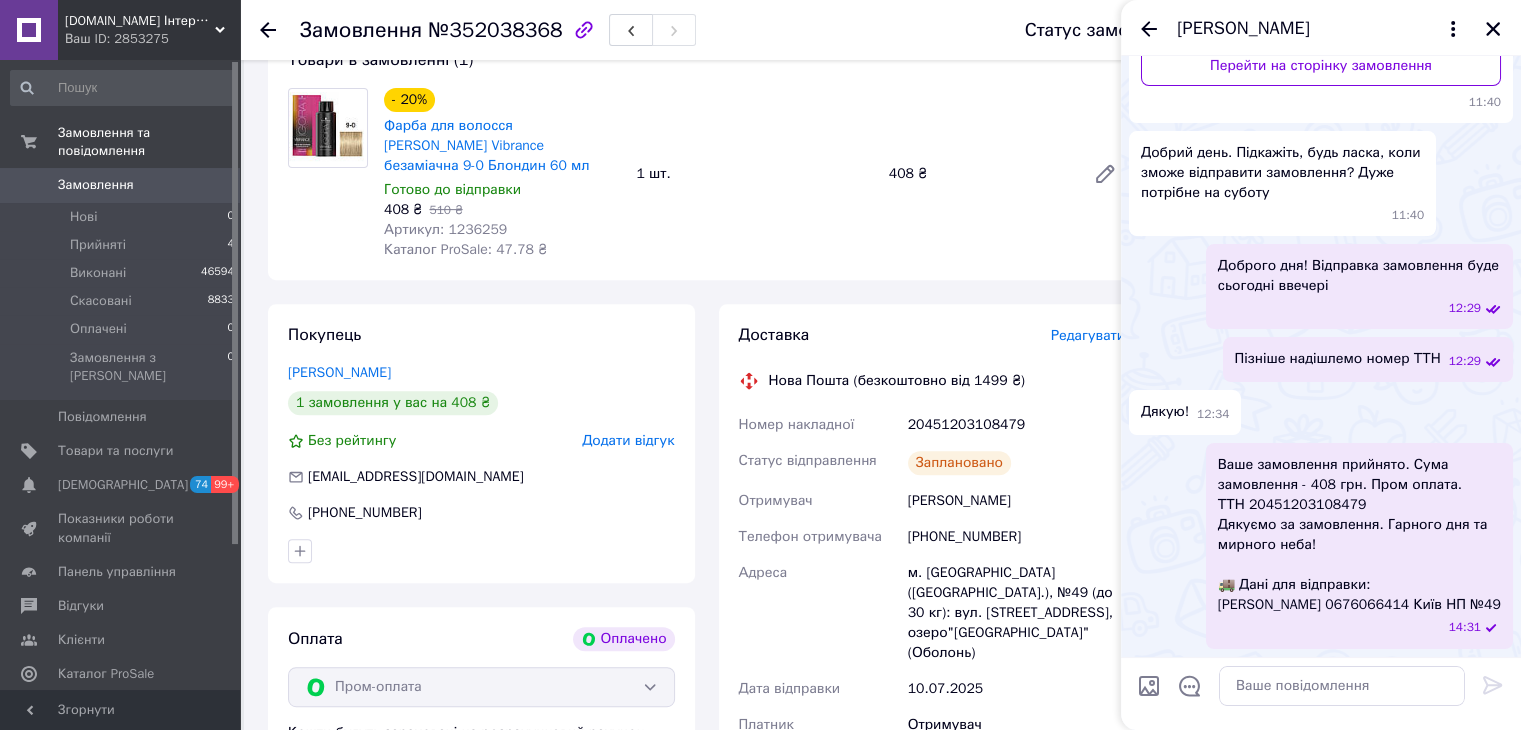 scroll, scrollTop: 767, scrollLeft: 0, axis: vertical 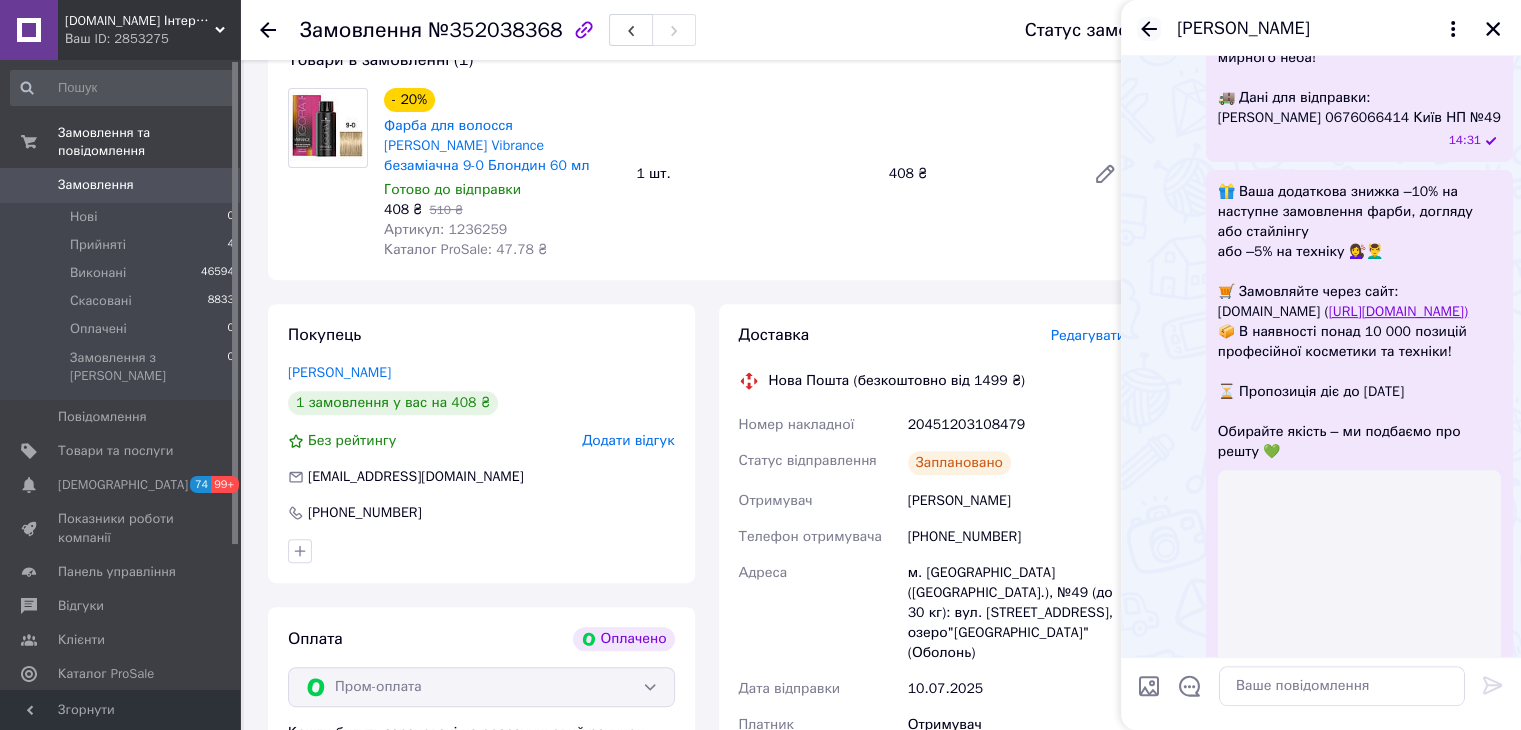 click 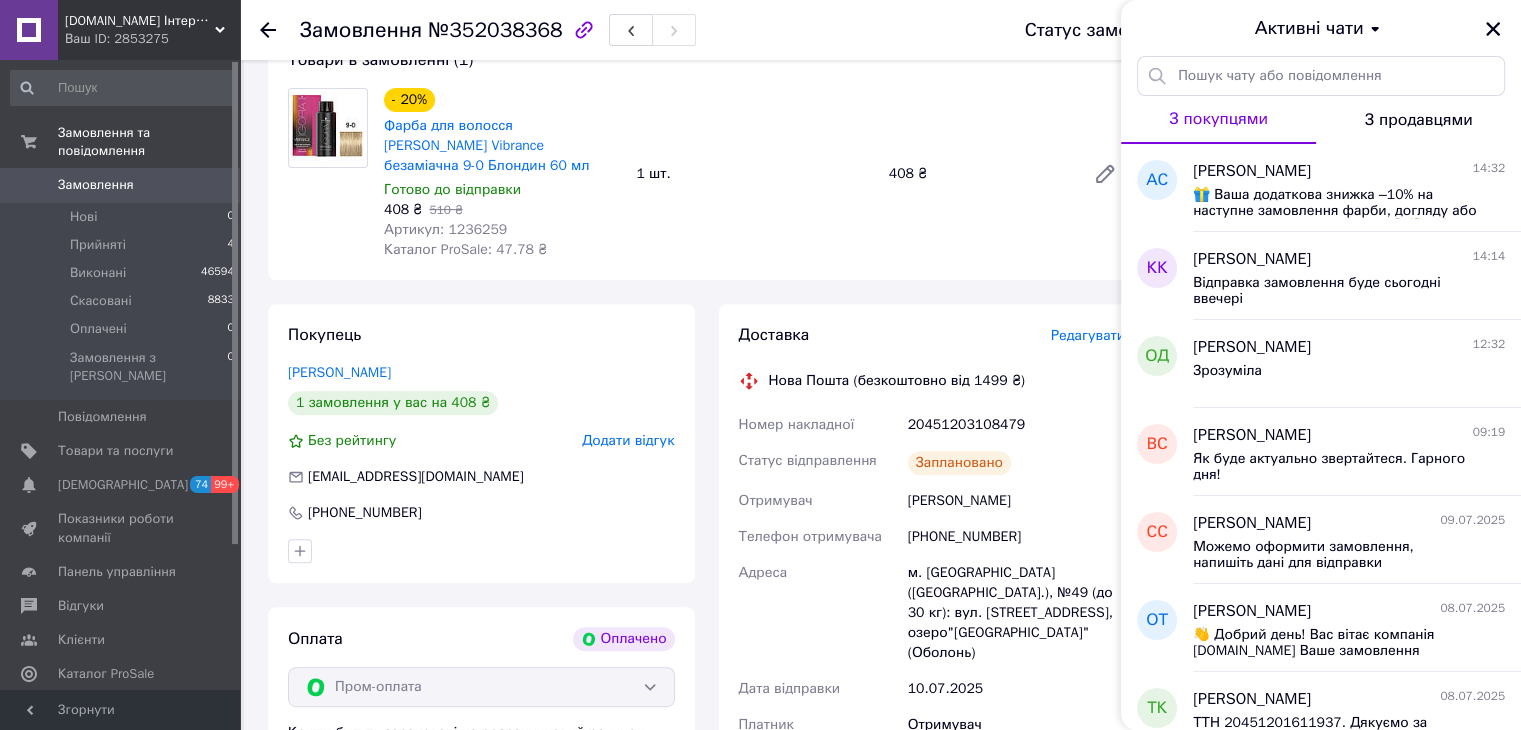drag, startPoint x: 1489, startPoint y: 30, endPoint x: 596, endPoint y: 170, distance: 903.90765 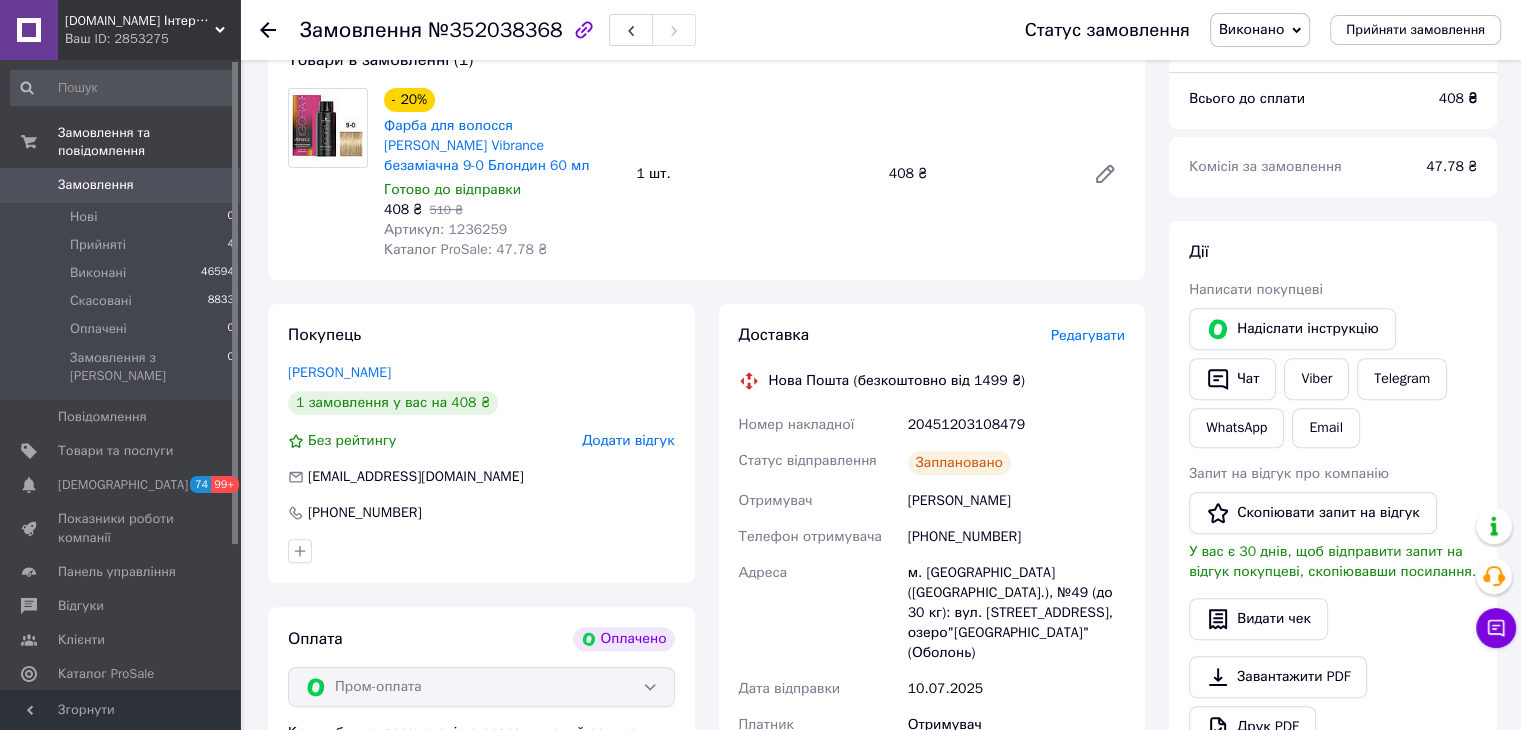 click on "0" at bounding box center [212, 185] 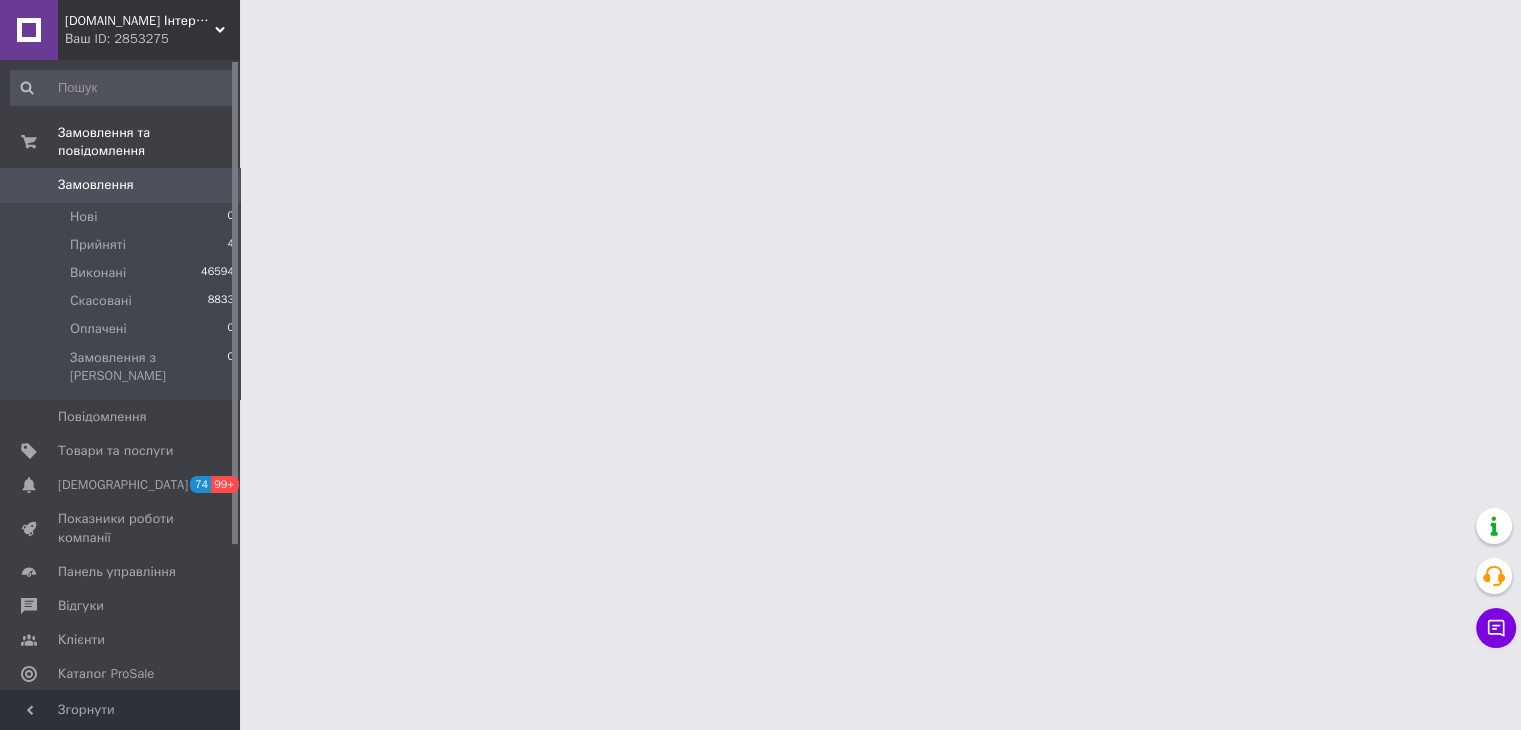 scroll, scrollTop: 0, scrollLeft: 0, axis: both 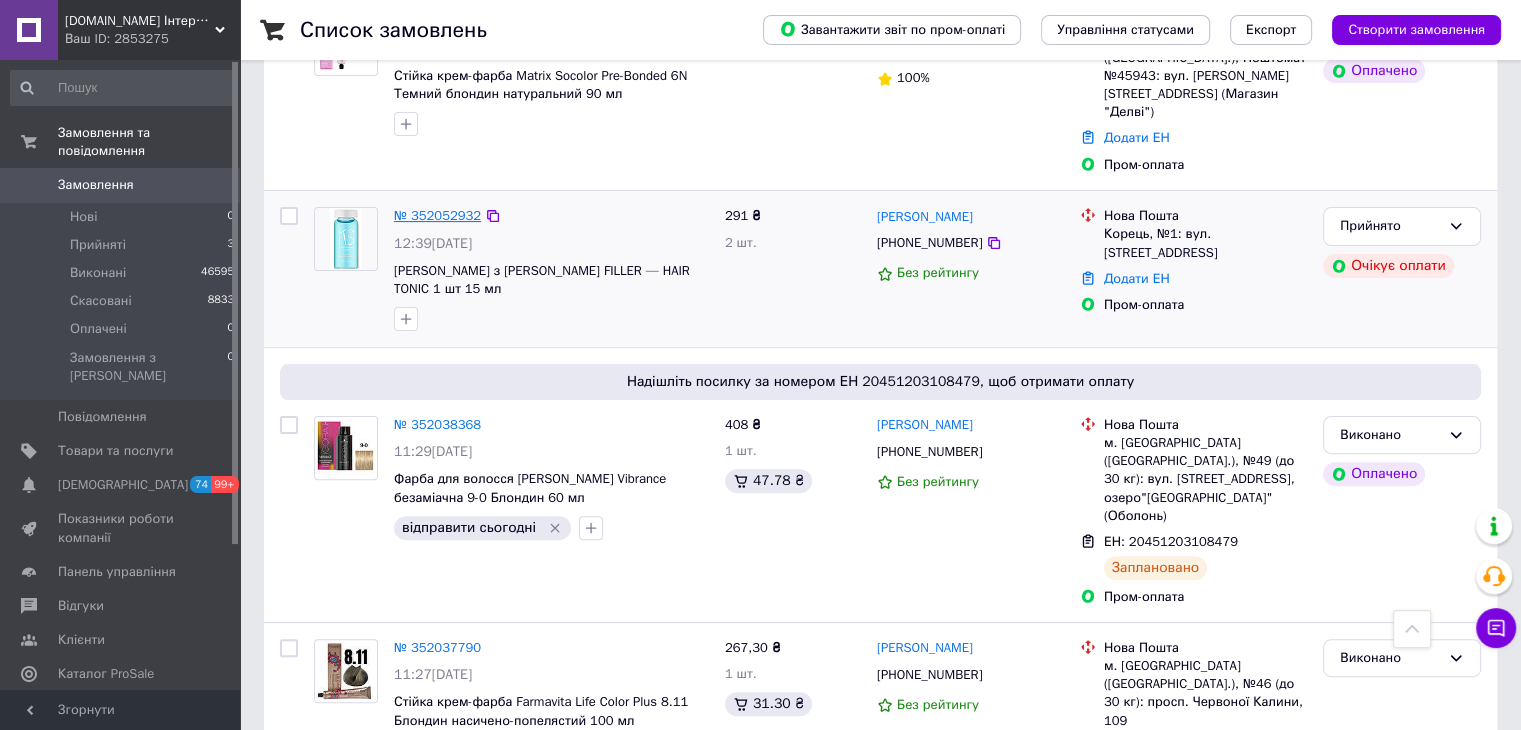 click on "№ 352052932" at bounding box center (437, 215) 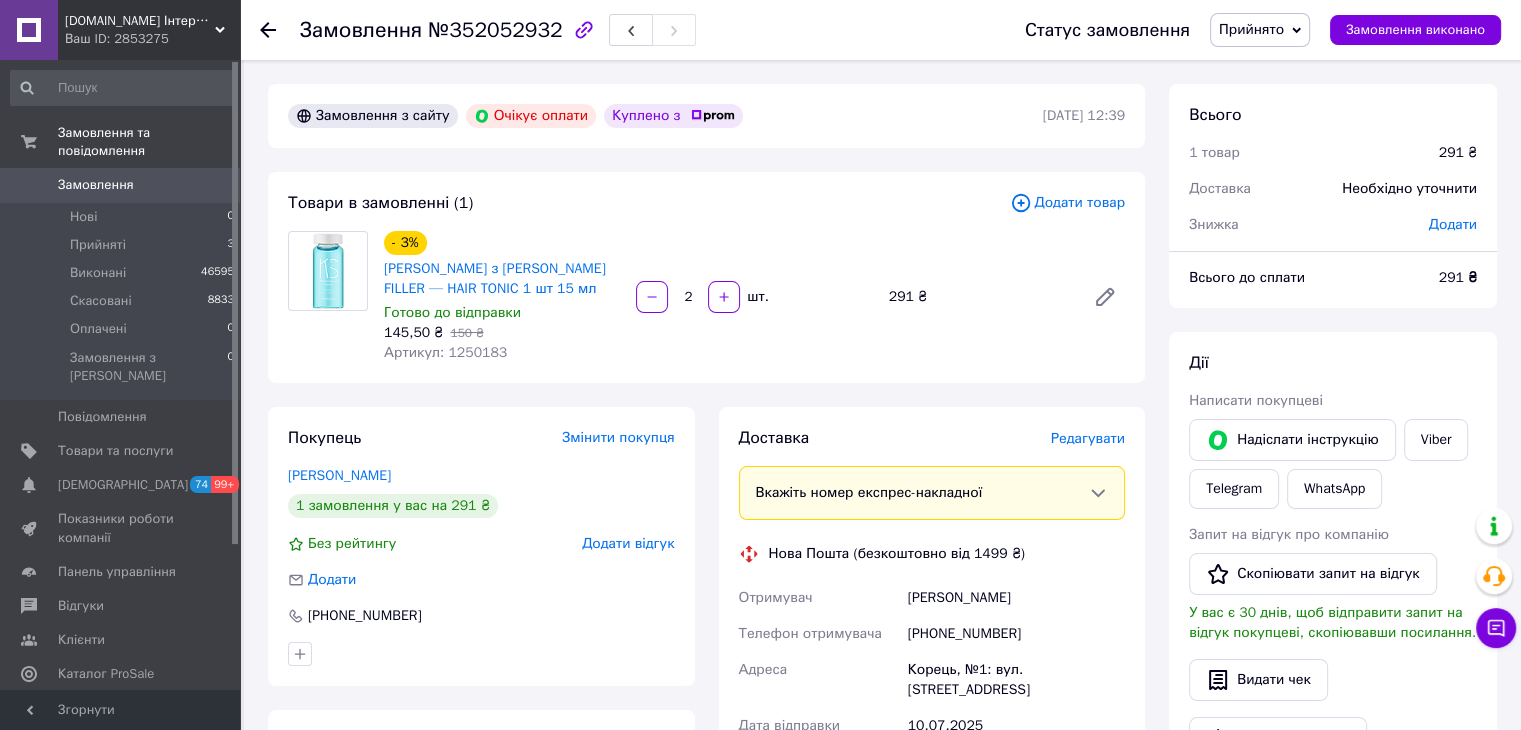 click on "Артикул: 1250183" at bounding box center [445, 352] 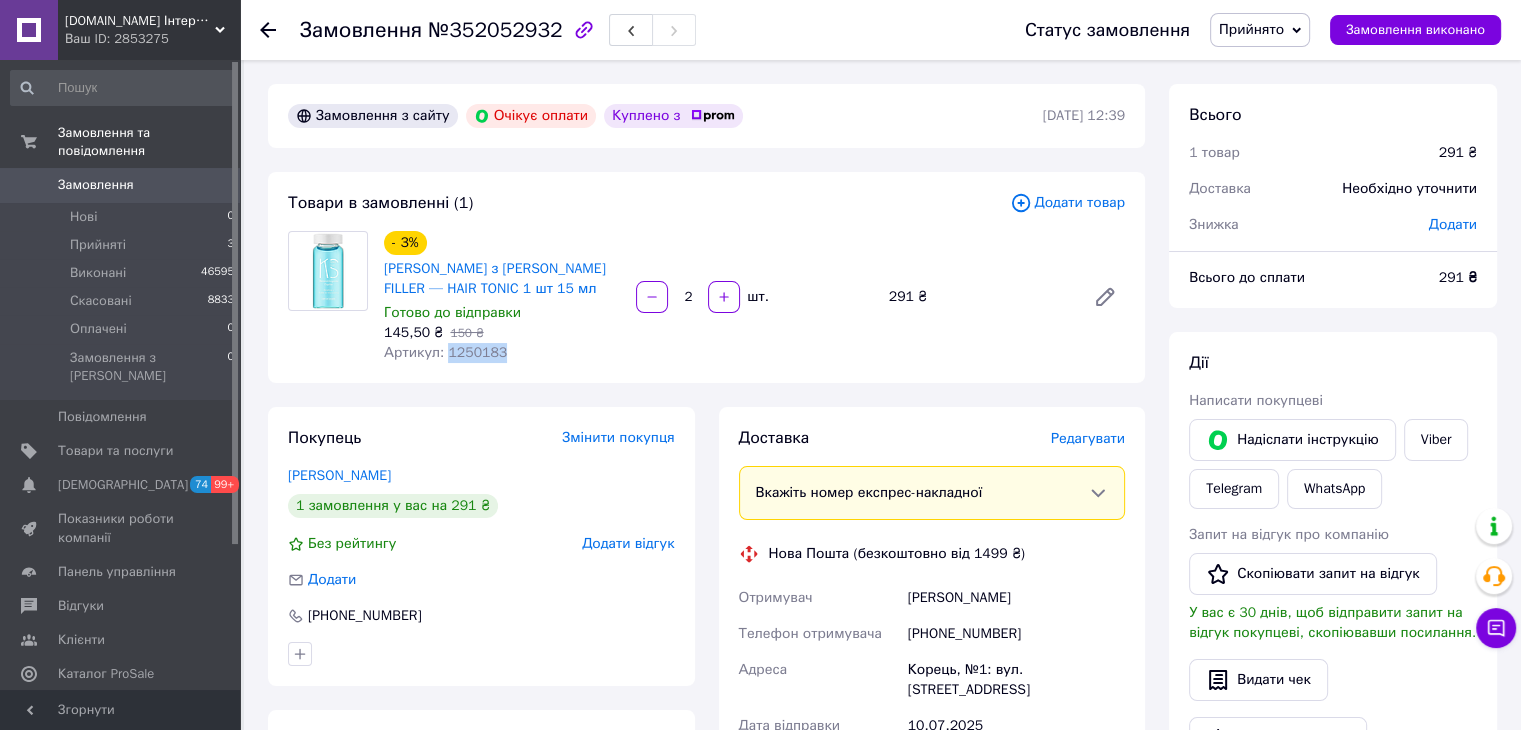 click on "Артикул: 1250183" at bounding box center [445, 352] 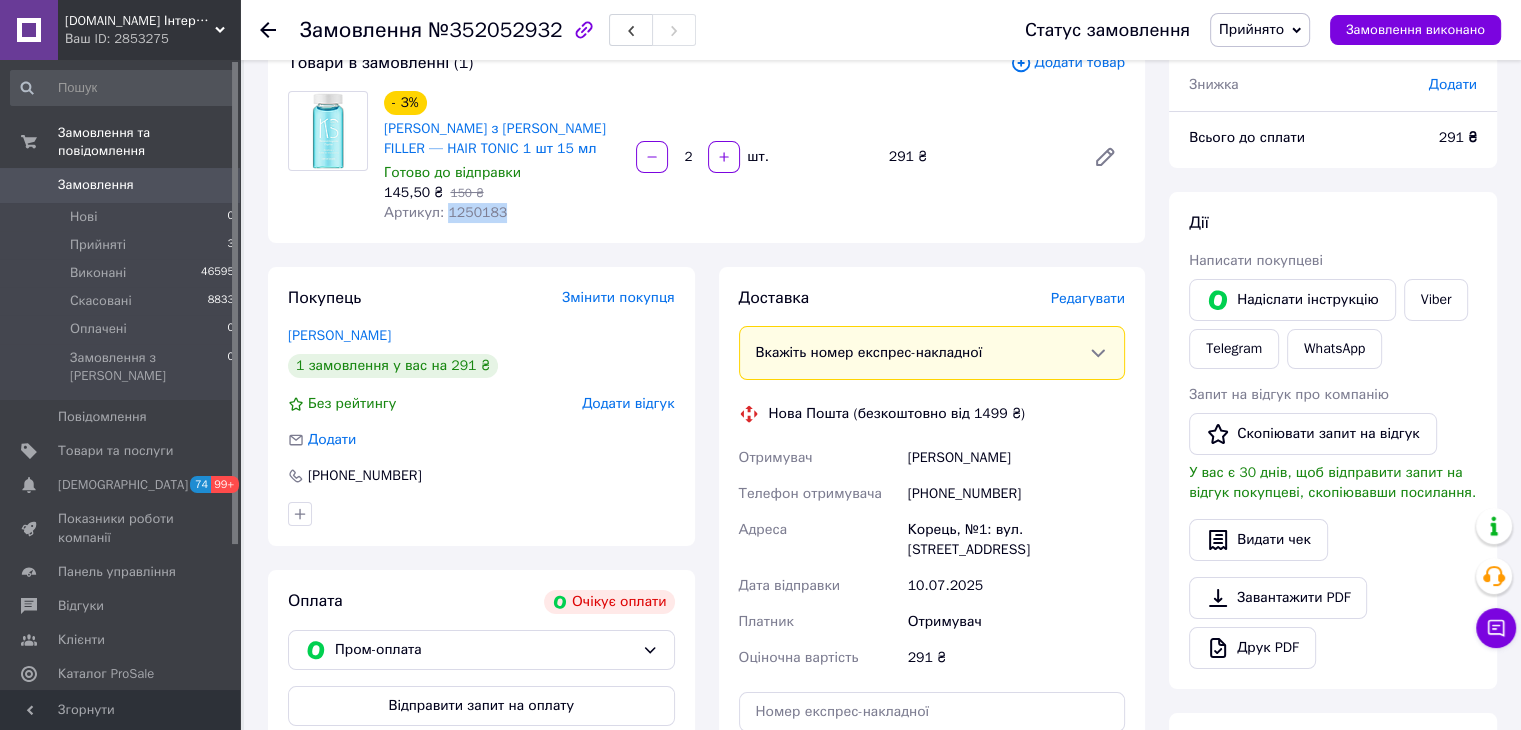 scroll, scrollTop: 300, scrollLeft: 0, axis: vertical 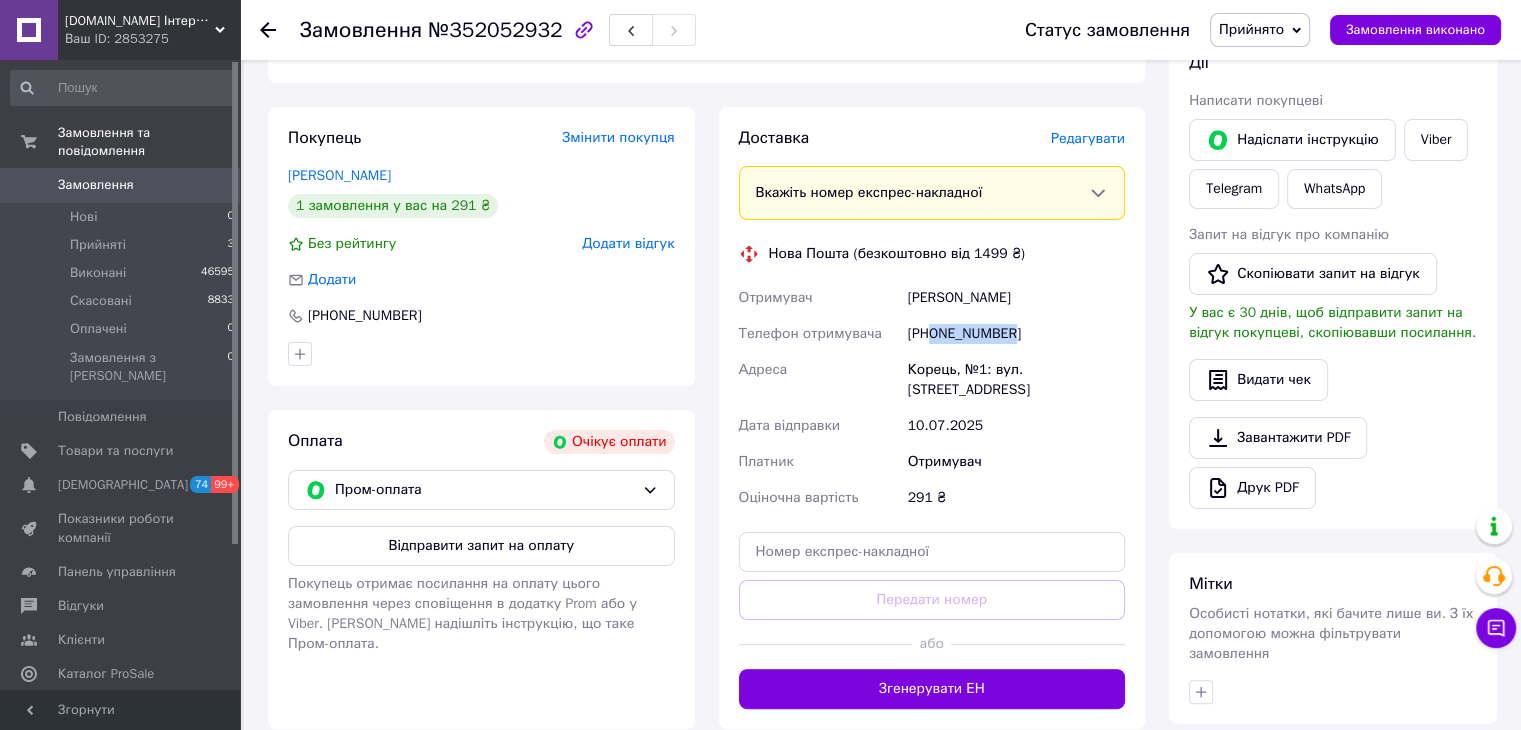drag, startPoint x: 1014, startPoint y: 359, endPoint x: 932, endPoint y: 364, distance: 82.1523 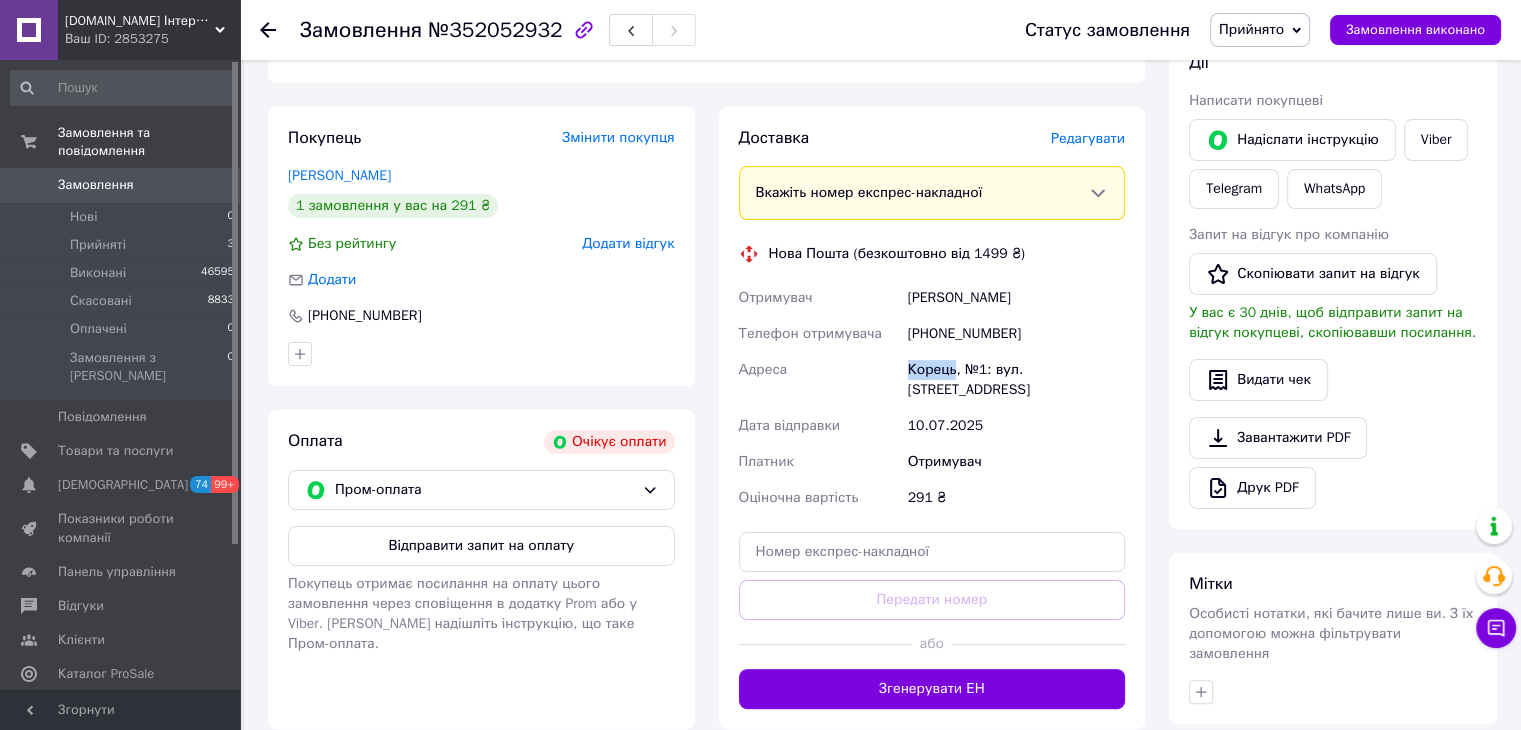drag, startPoint x: 955, startPoint y: 393, endPoint x: 906, endPoint y: 389, distance: 49.162994 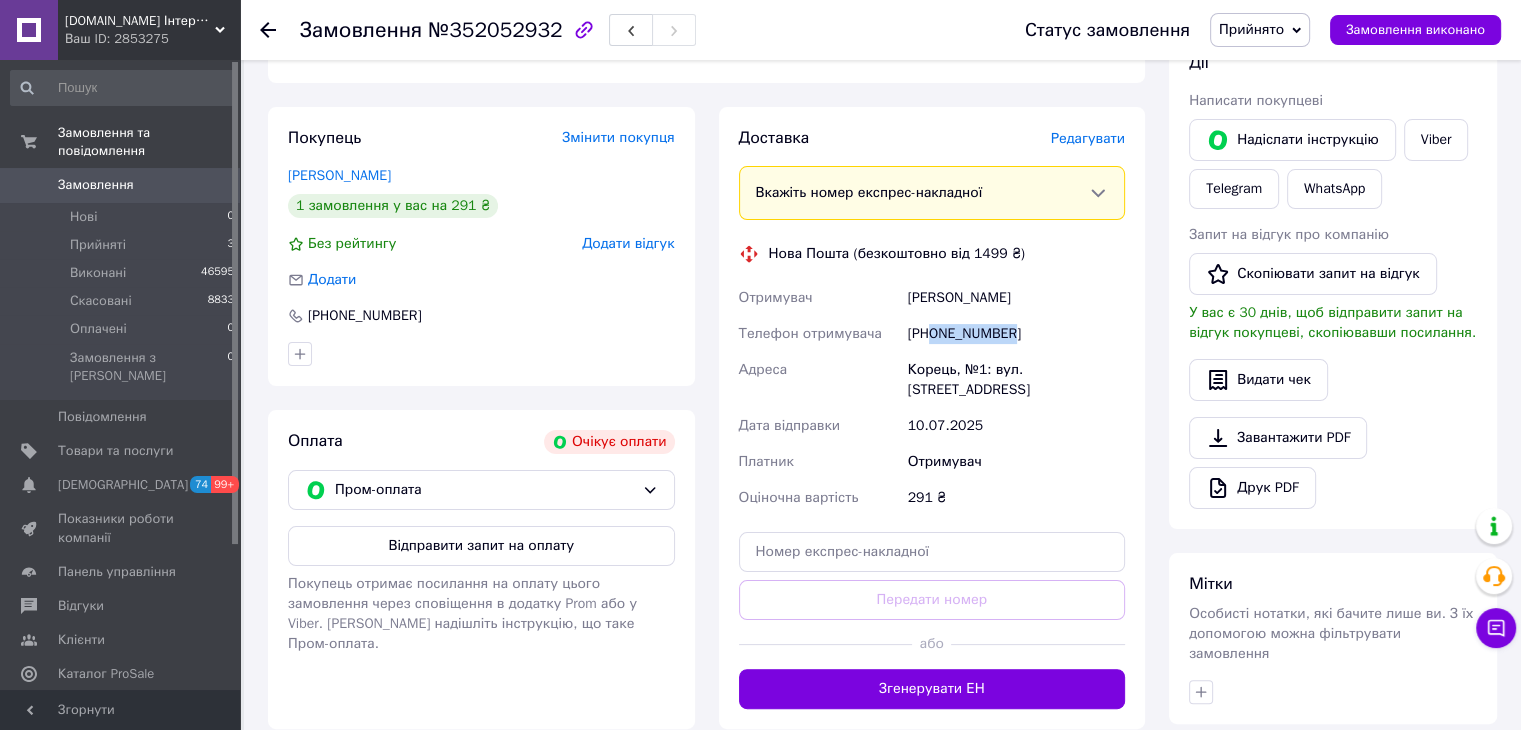 drag, startPoint x: 1012, startPoint y: 355, endPoint x: 933, endPoint y: 354, distance: 79.00633 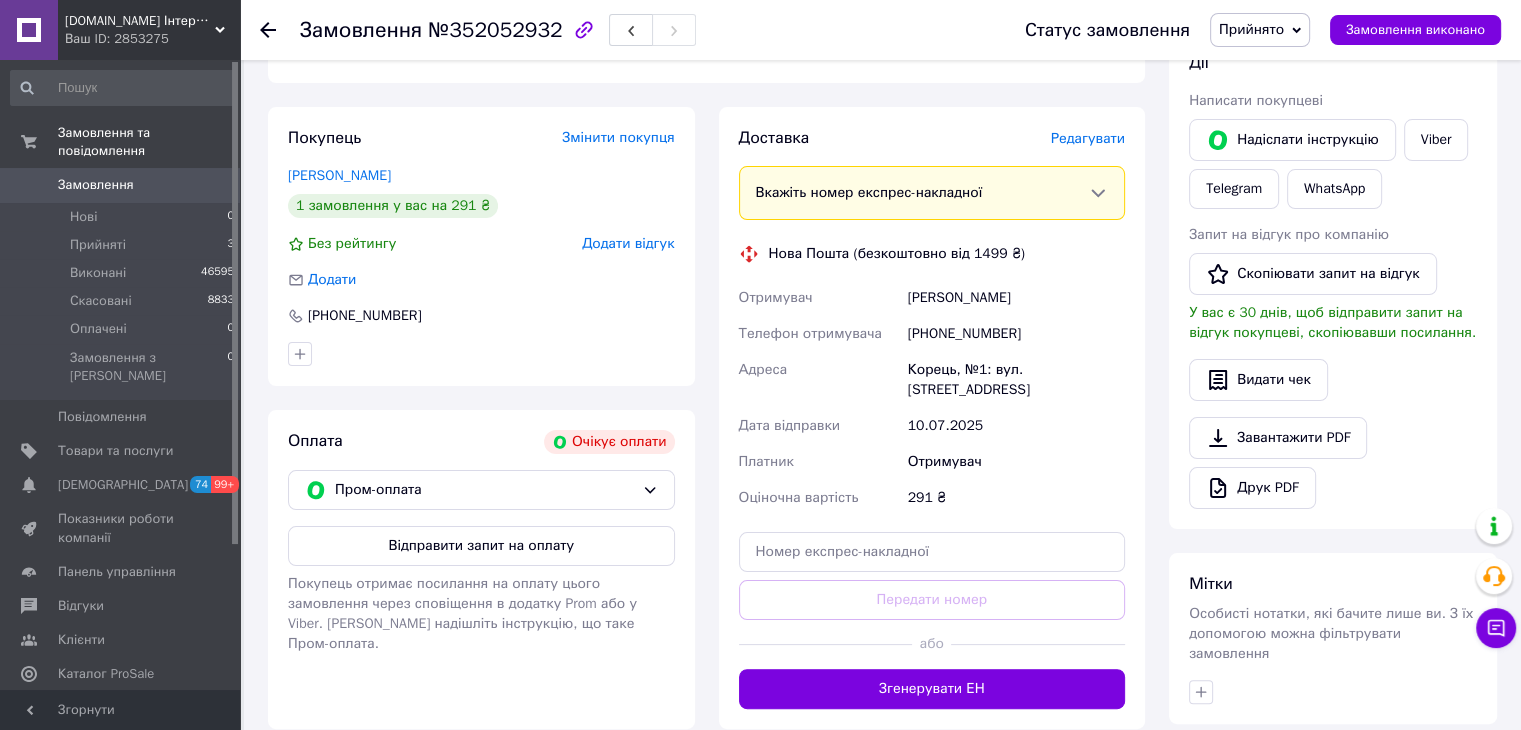 click on "Корець, №1: вул. [STREET_ADDRESS]" at bounding box center [1016, 380] 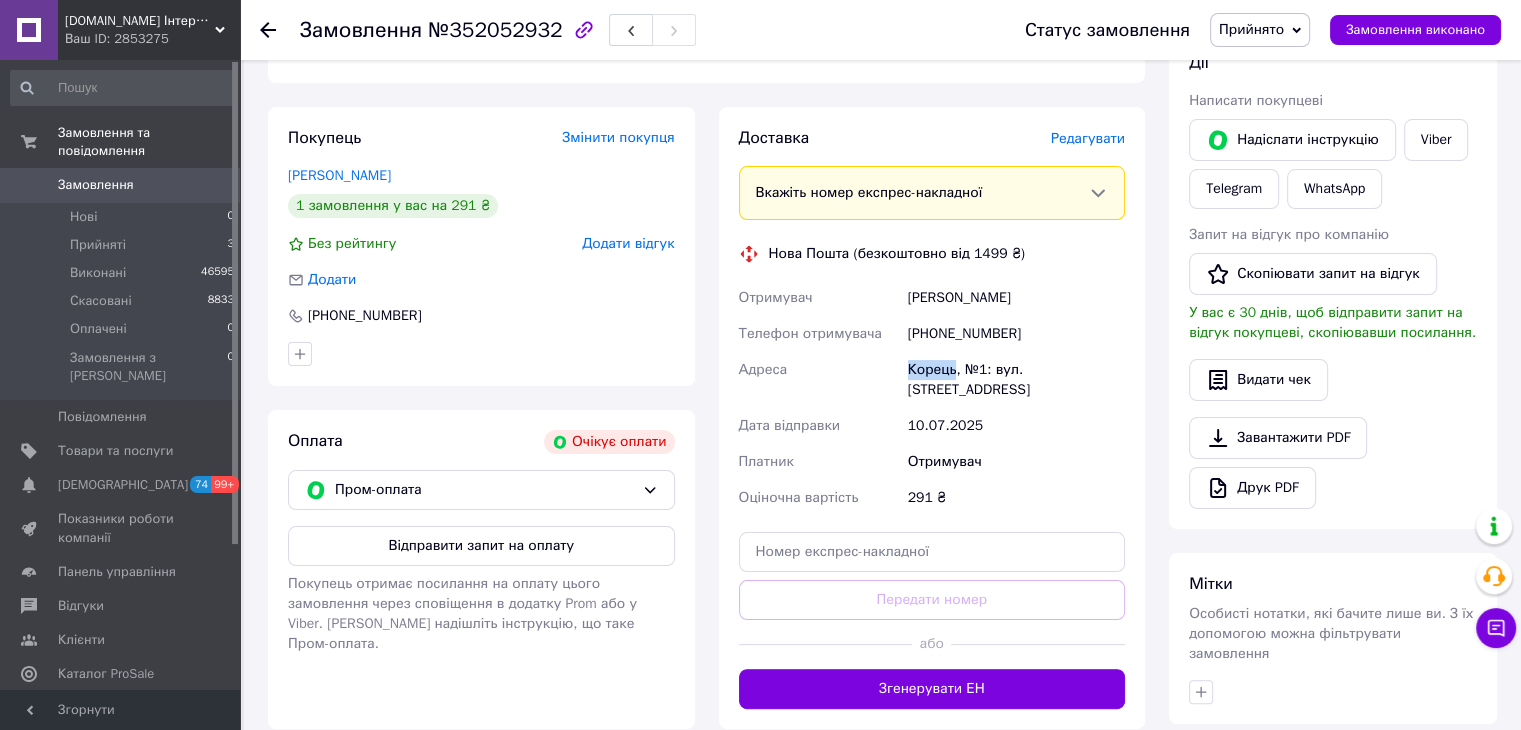click on "Корець, №1: вул. [STREET_ADDRESS]" at bounding box center (1016, 380) 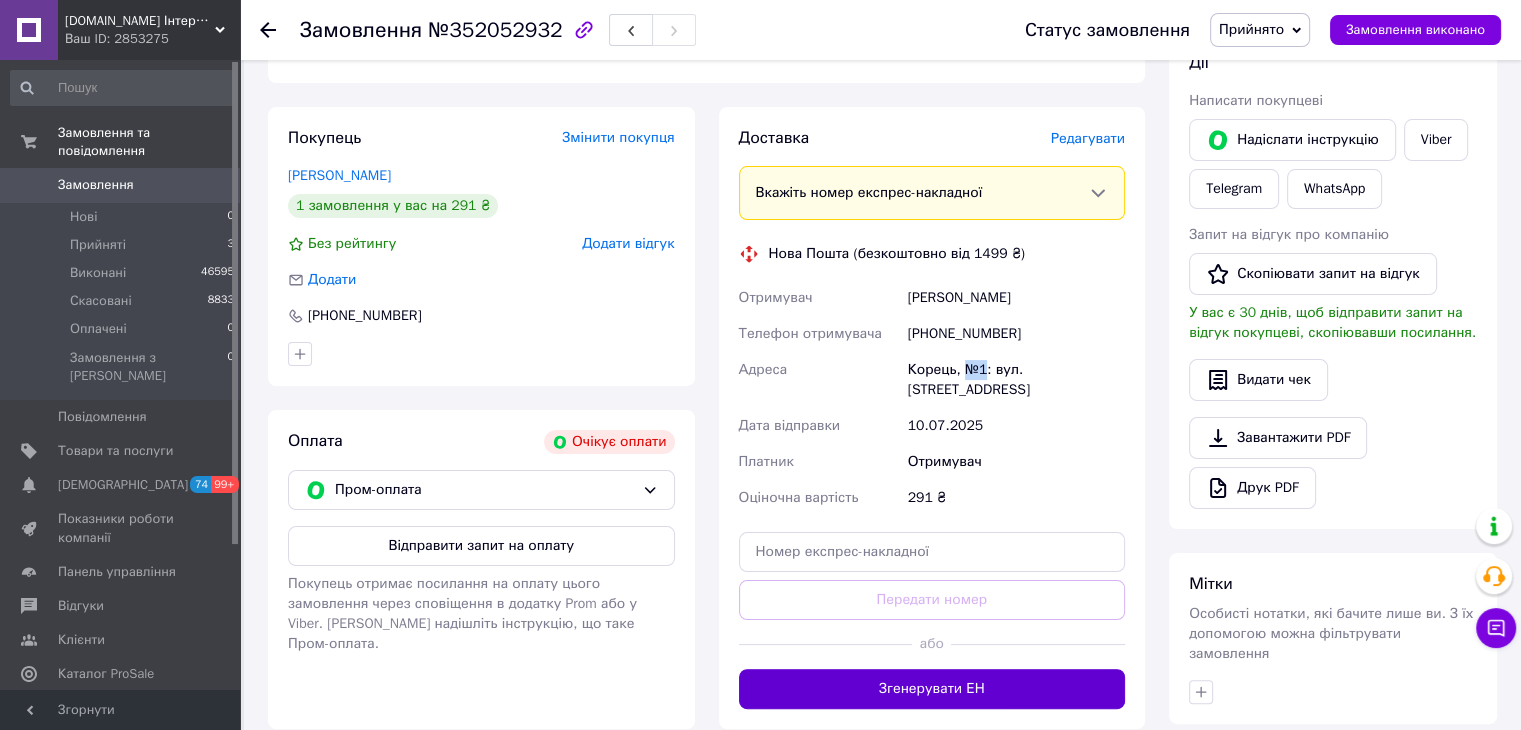 drag, startPoint x: 982, startPoint y: 389, endPoint x: 948, endPoint y: 688, distance: 300.9269 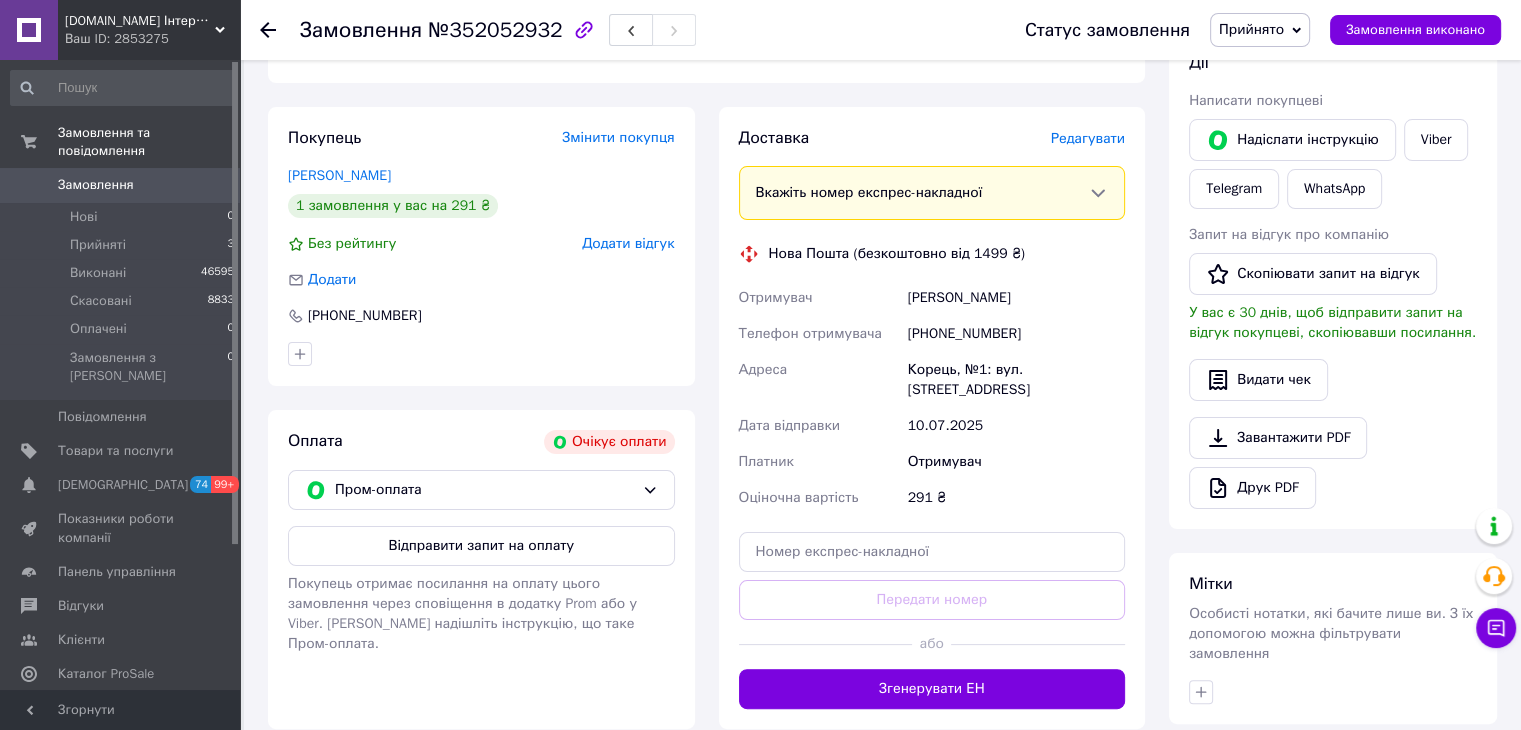 click on "[PHONE_NUMBER]" at bounding box center [1016, 334] 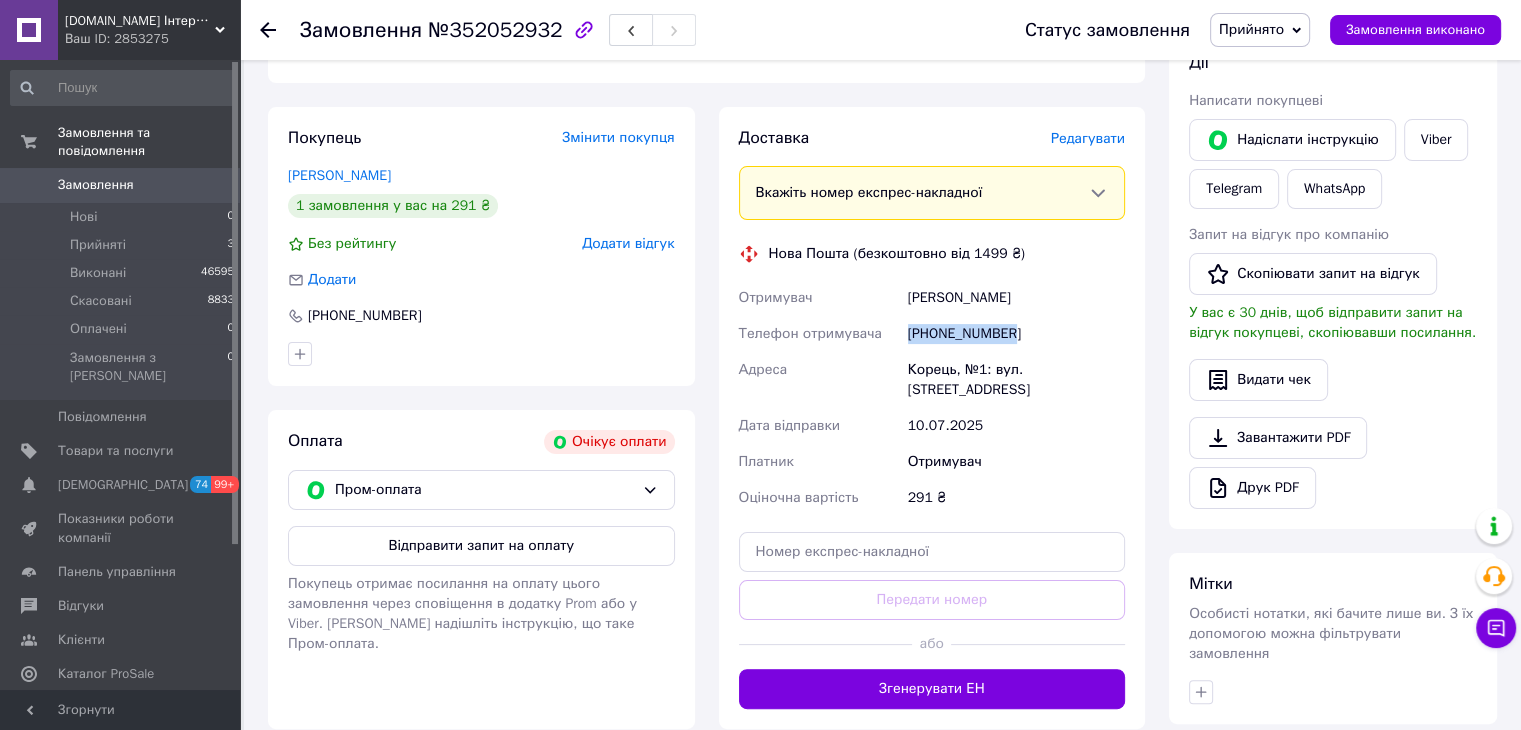 drag, startPoint x: 1031, startPoint y: 352, endPoint x: 896, endPoint y: 356, distance: 135.05925 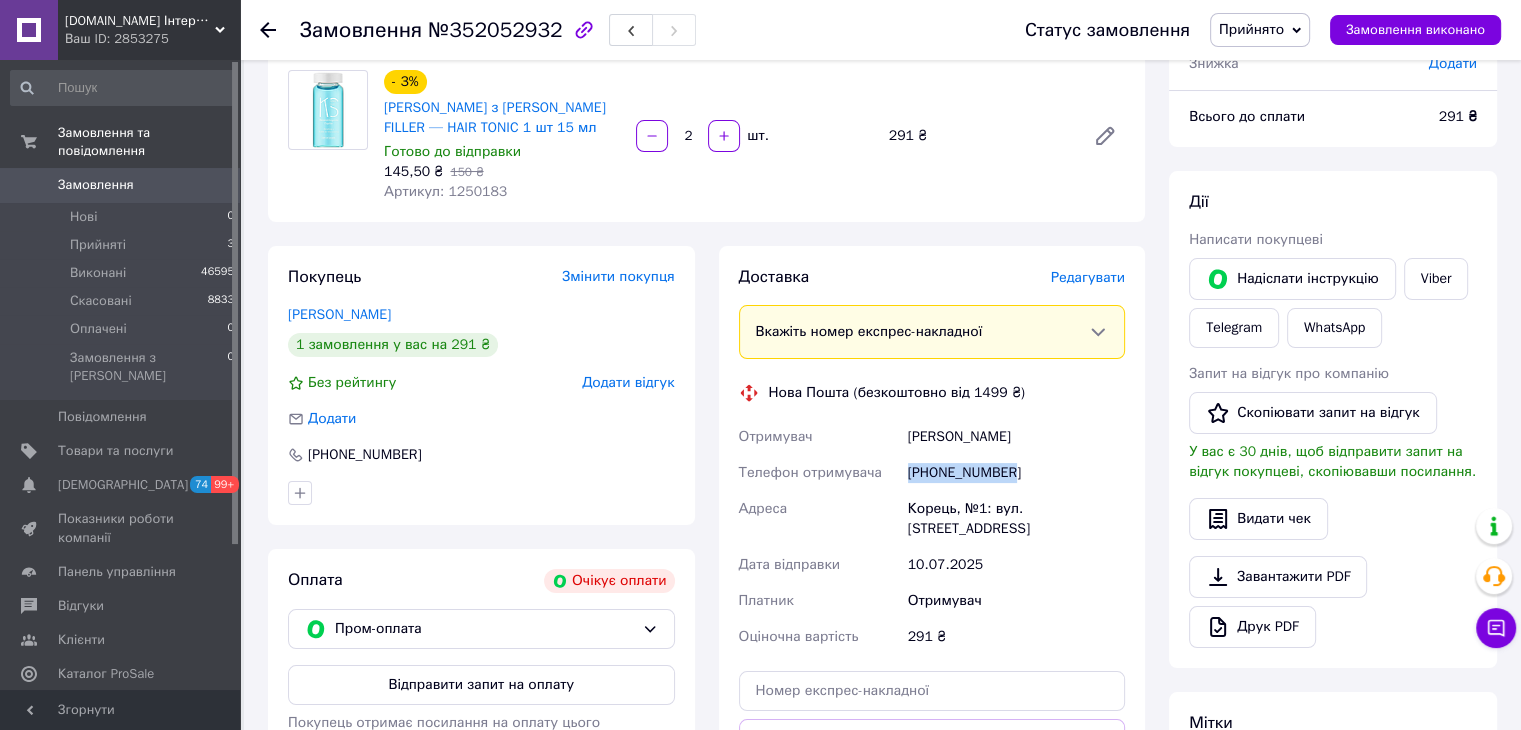 scroll, scrollTop: 200, scrollLeft: 0, axis: vertical 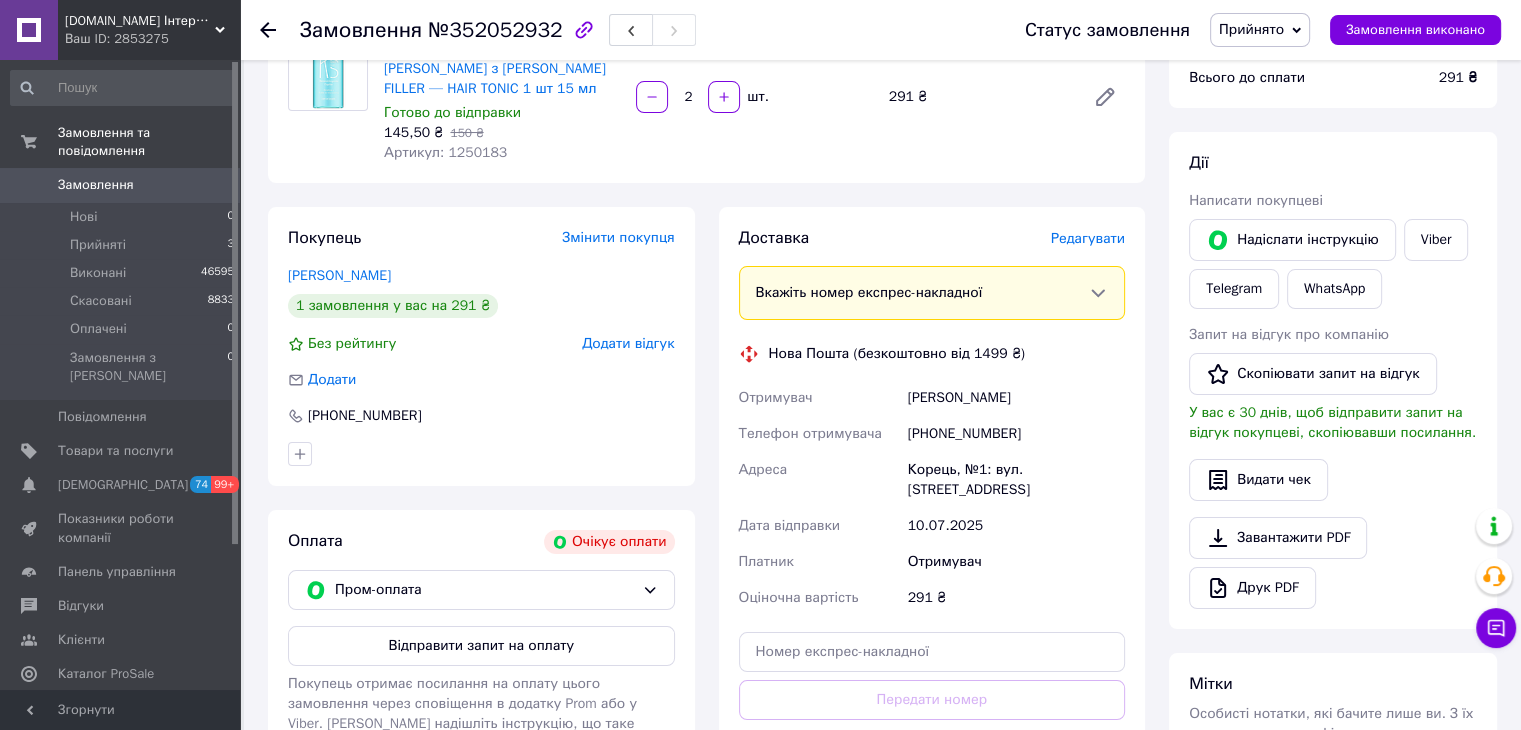 click on "Доставка Редагувати Вкажіть номер експрес-накладної Обов'язково введіть номер експрес-накладної,
якщо створювали її не на цій сторінці. У разі,
якщо номер ЕН не буде доданий, ми не зможемо
виплатити гроші за замовлення Мобільний номер покупця (із замовлення) повинен відповідати номеру отримувача за накладною Нова Пошта (безкоштовно від 1499 ₴) Отримувач Савицька Іра Телефон отримувача +380983899411 Адреса Корець, №1: вул. Київська, 61/1 Дата відправки 10.07.2025 Платник Отримувач Оціночна вартість 291 ₴ Передати номер або Згенерувати ЕН" at bounding box center [932, 518] 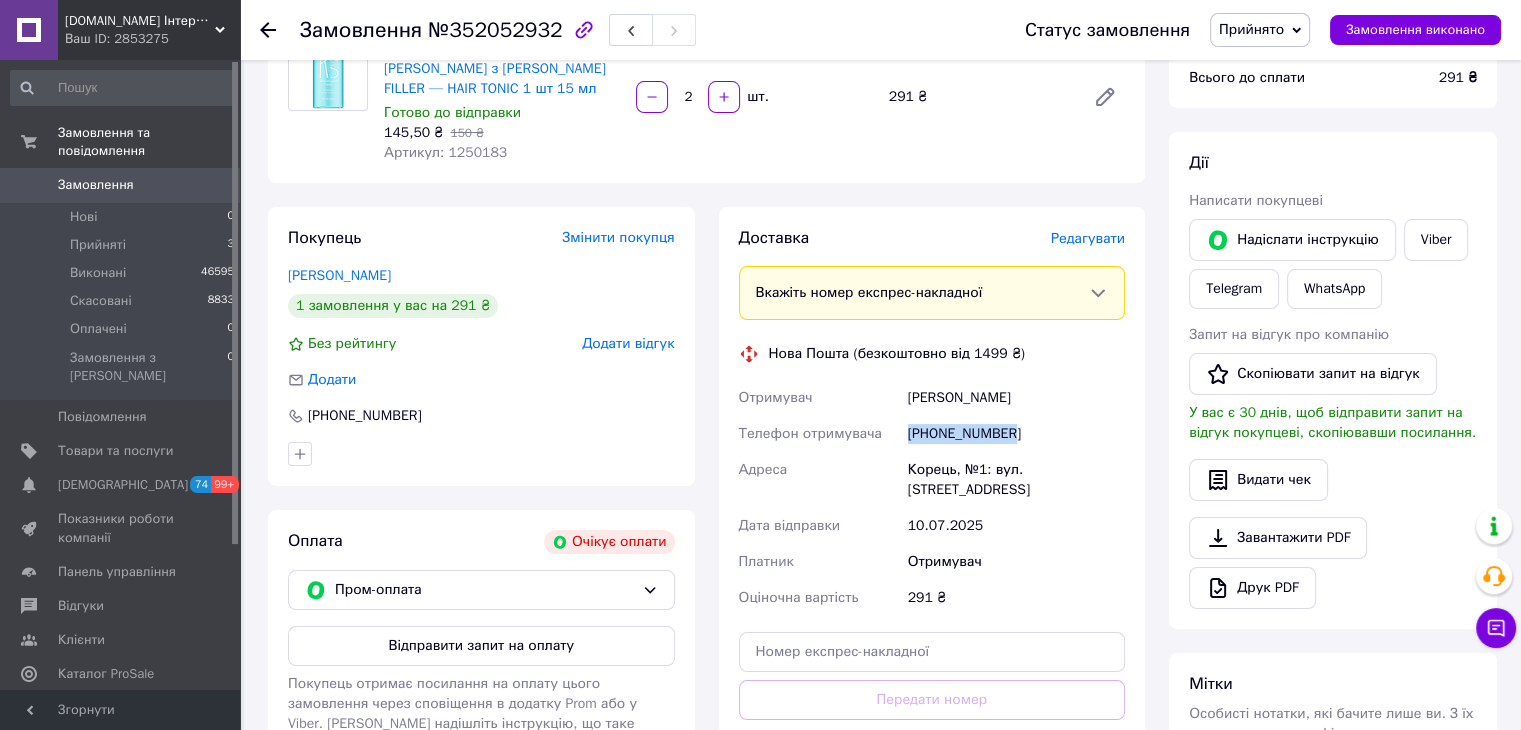drag, startPoint x: 1019, startPoint y: 460, endPoint x: 907, endPoint y: 454, distance: 112.1606 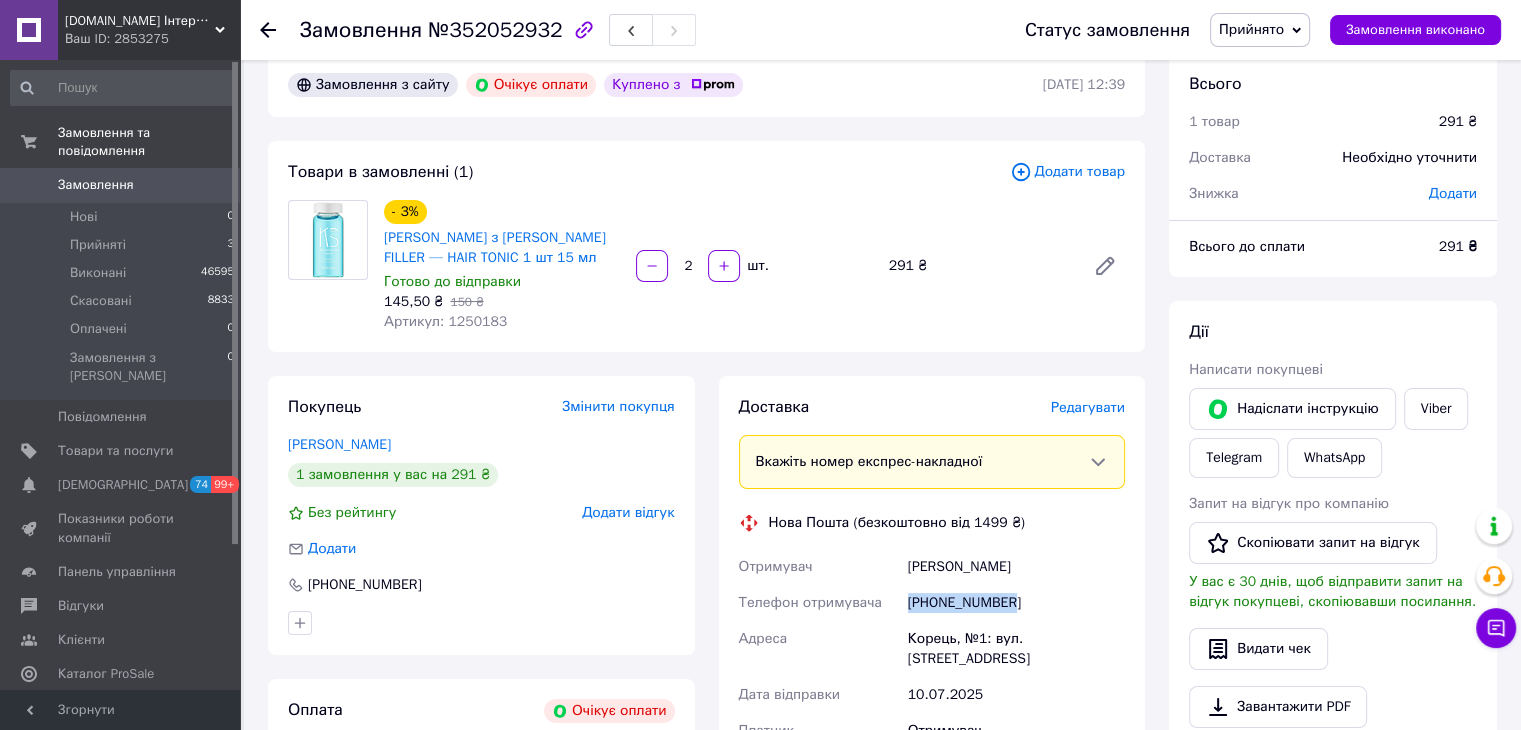 scroll, scrollTop: 0, scrollLeft: 0, axis: both 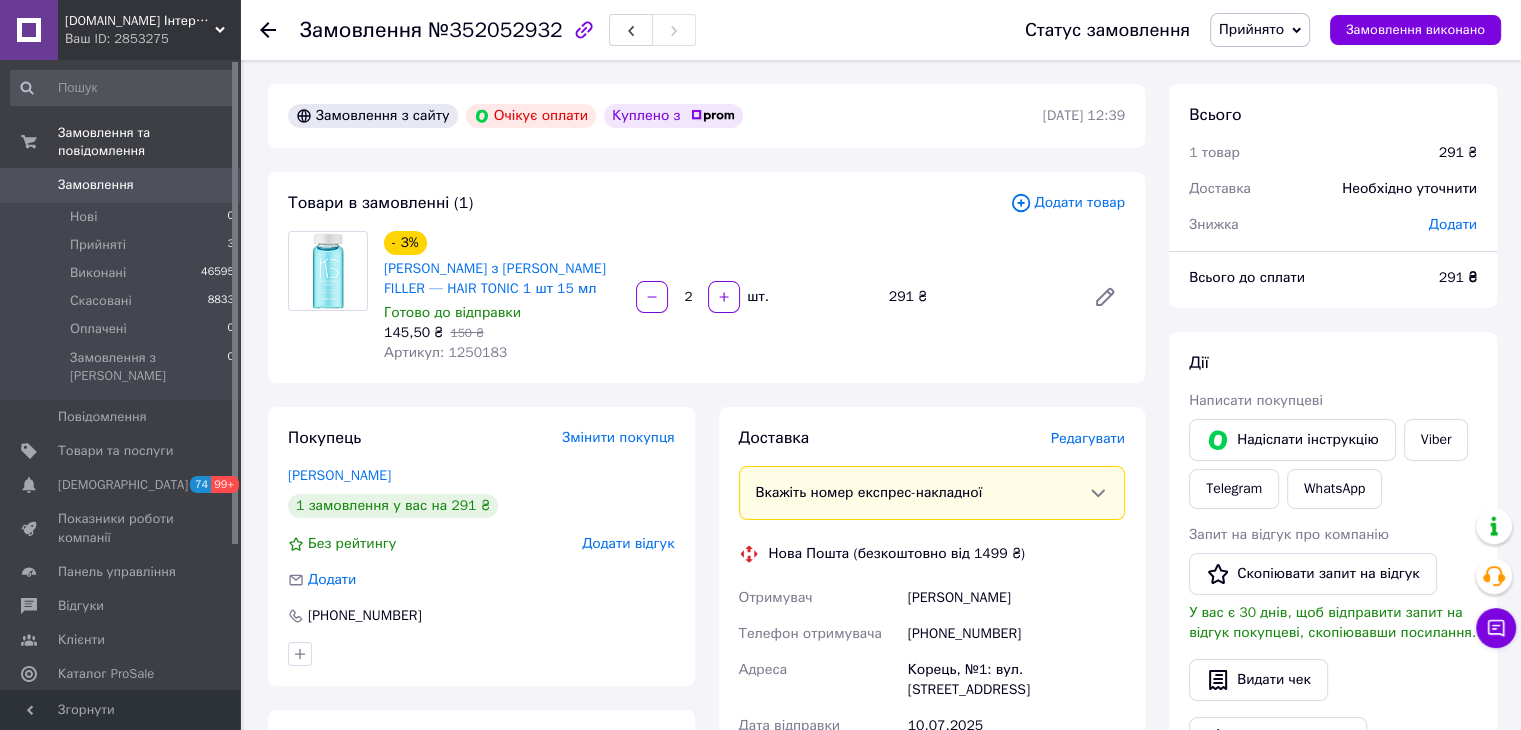 click on "291 ₴" at bounding box center (1458, 277) 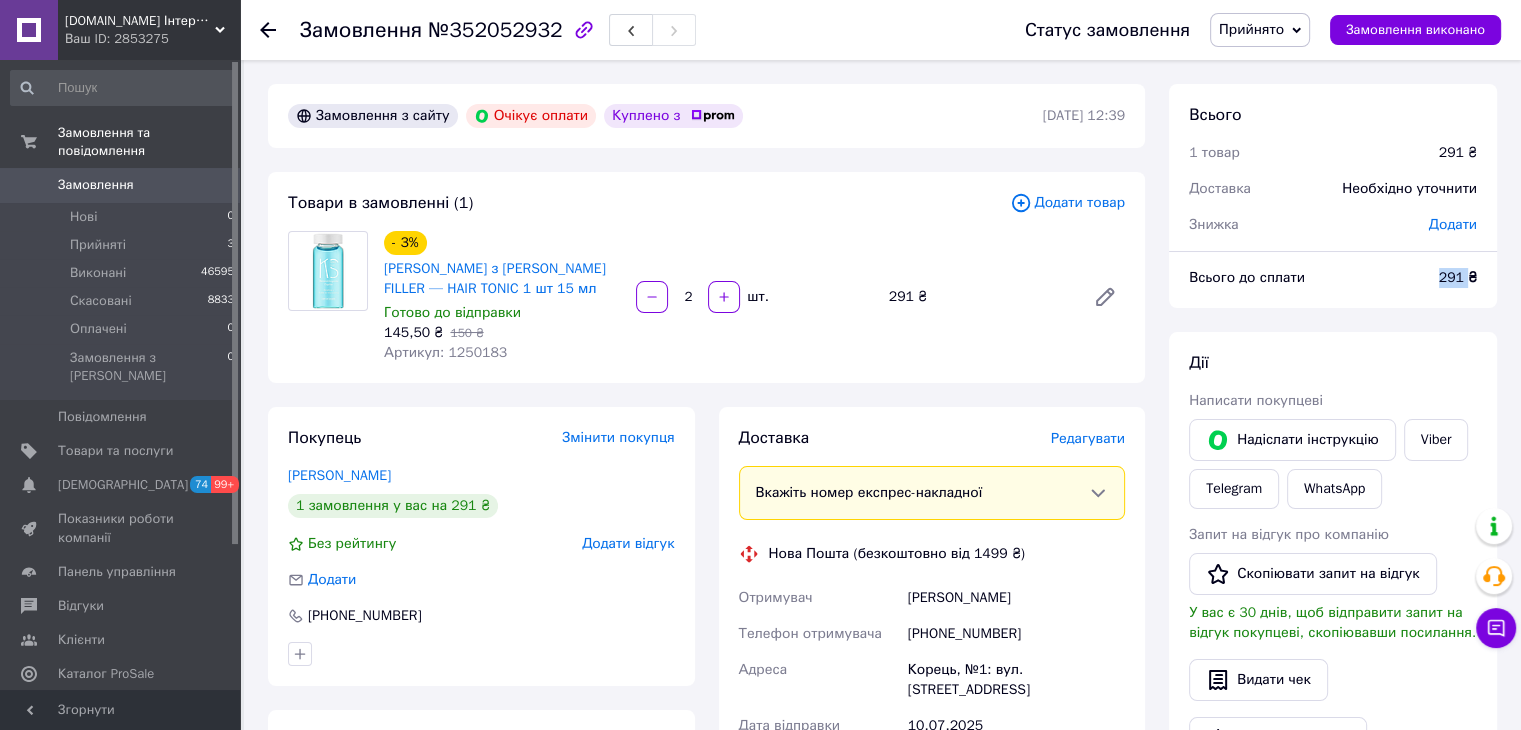 click on "291 ₴" at bounding box center (1458, 277) 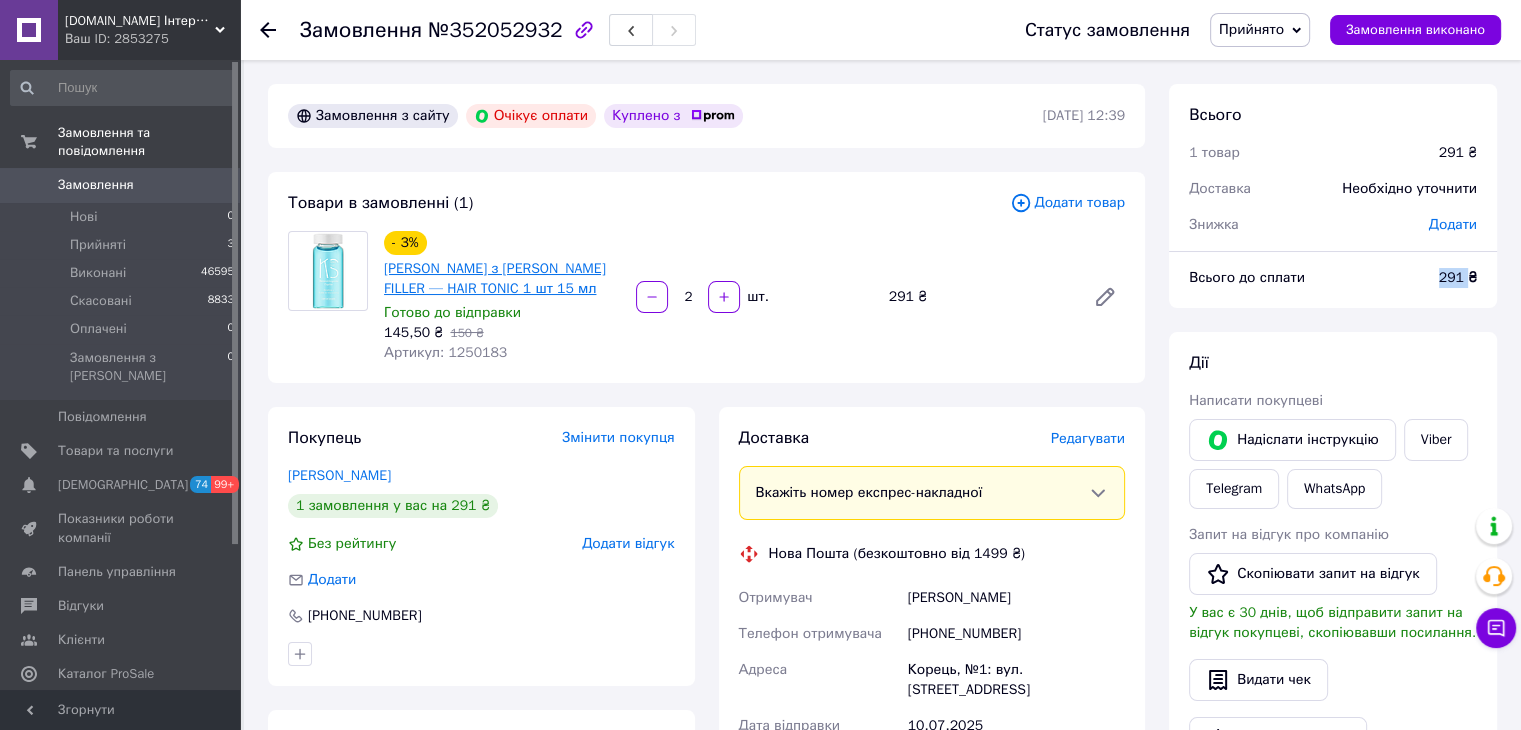 drag, startPoint x: 564, startPoint y: 313, endPoint x: 386, endPoint y: 274, distance: 182.2224 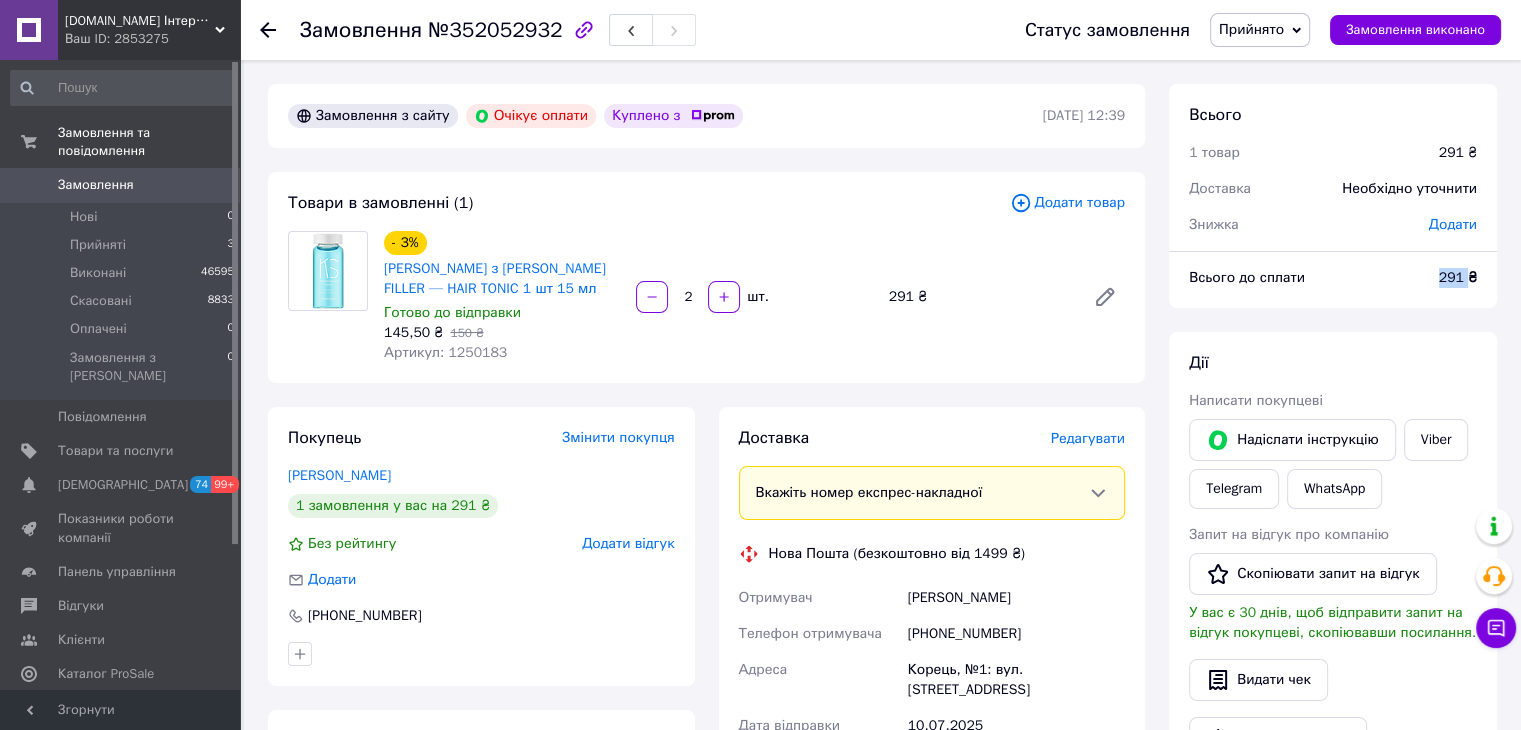copy on "[PERSON_NAME] з [PERSON_NAME] FILLER — HAIR TONIC 1 шт 15 мл" 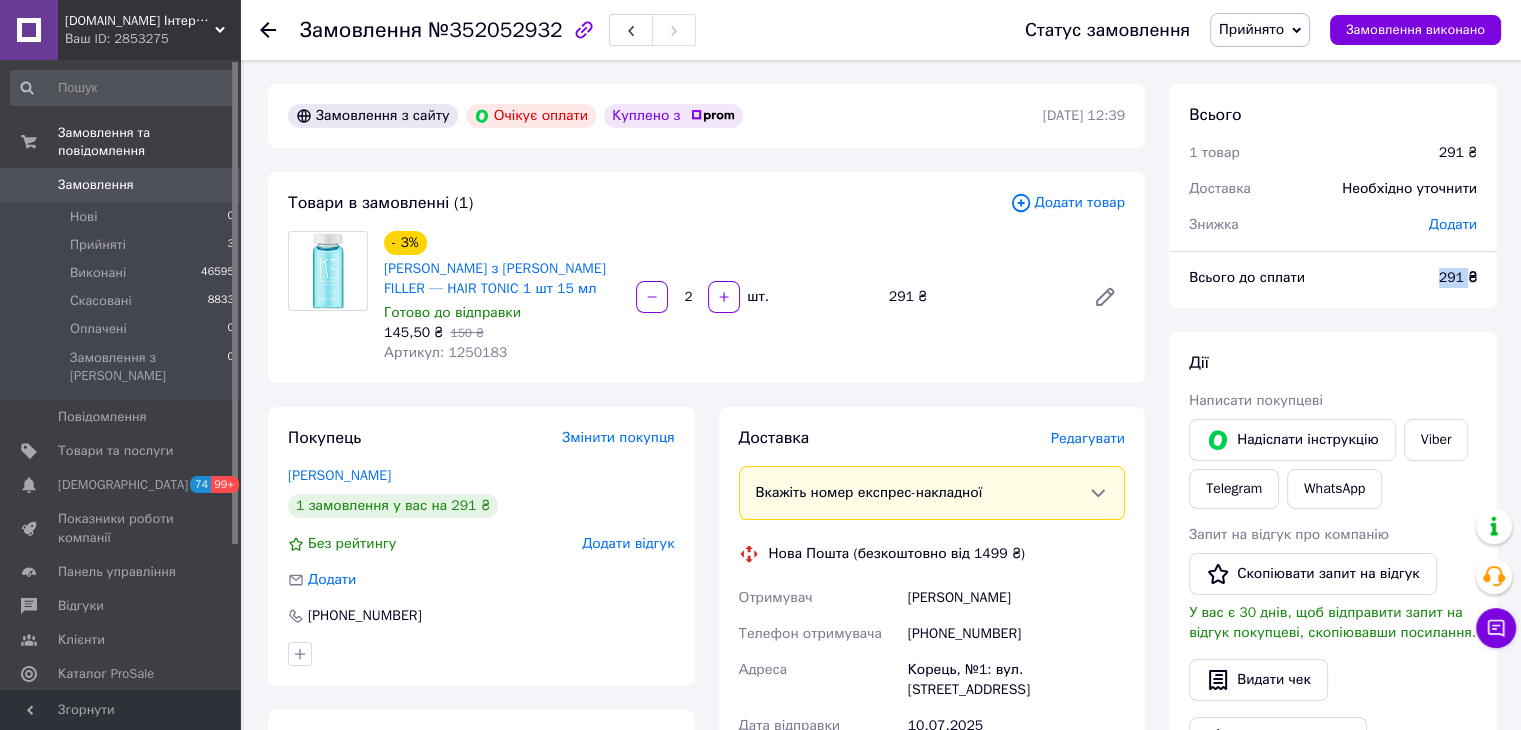 scroll, scrollTop: 300, scrollLeft: 0, axis: vertical 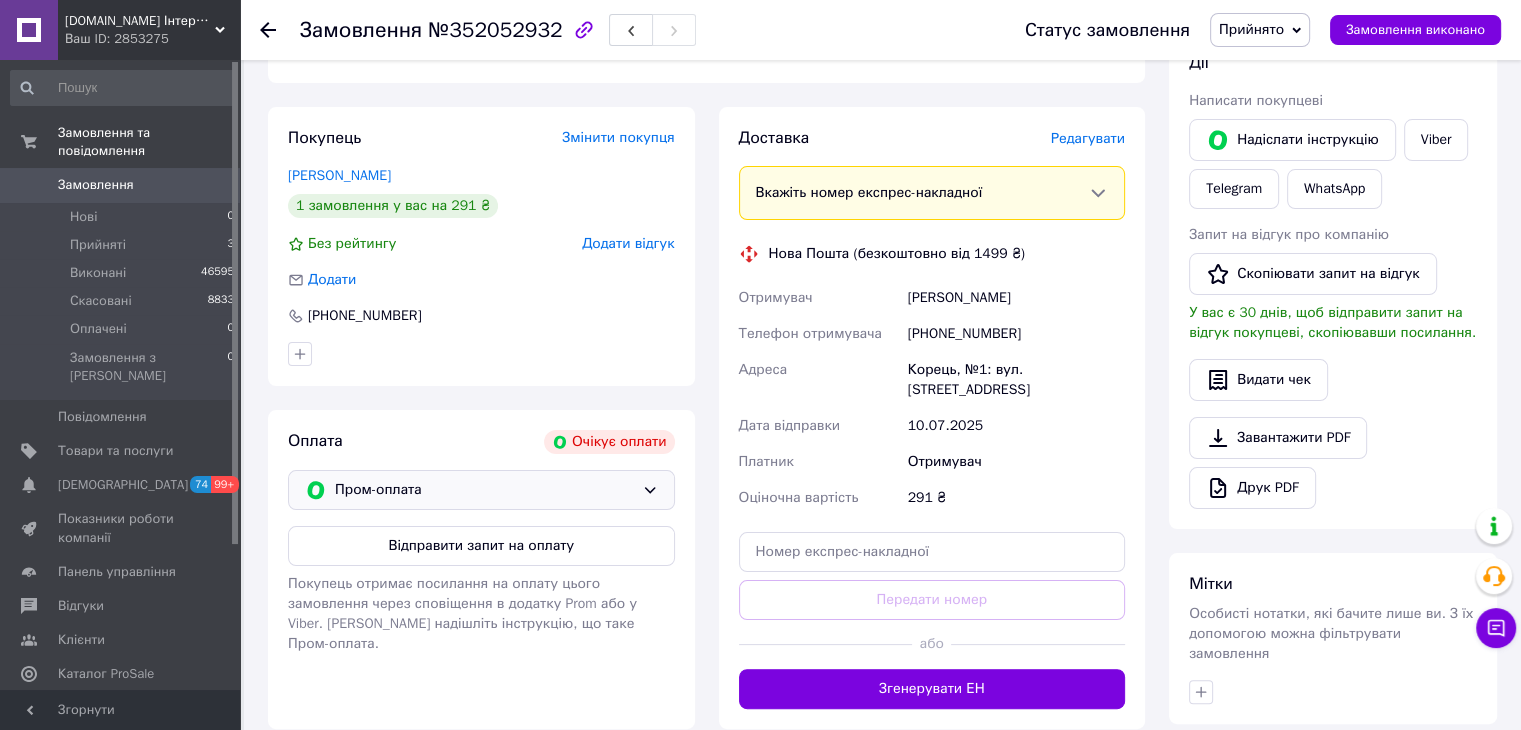 click on "Пром-оплата" at bounding box center [484, 490] 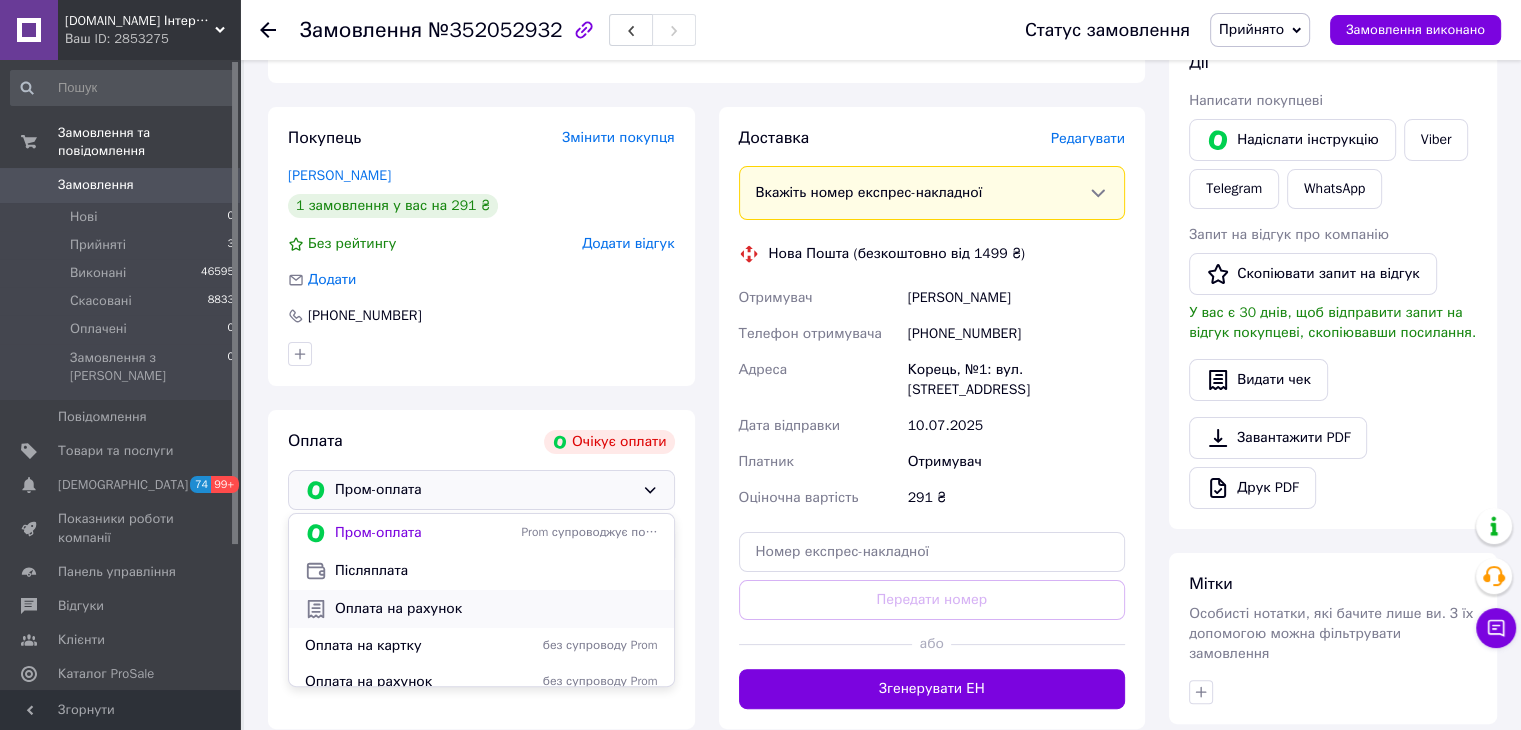 click on "Оплата на рахунок" at bounding box center [496, 609] 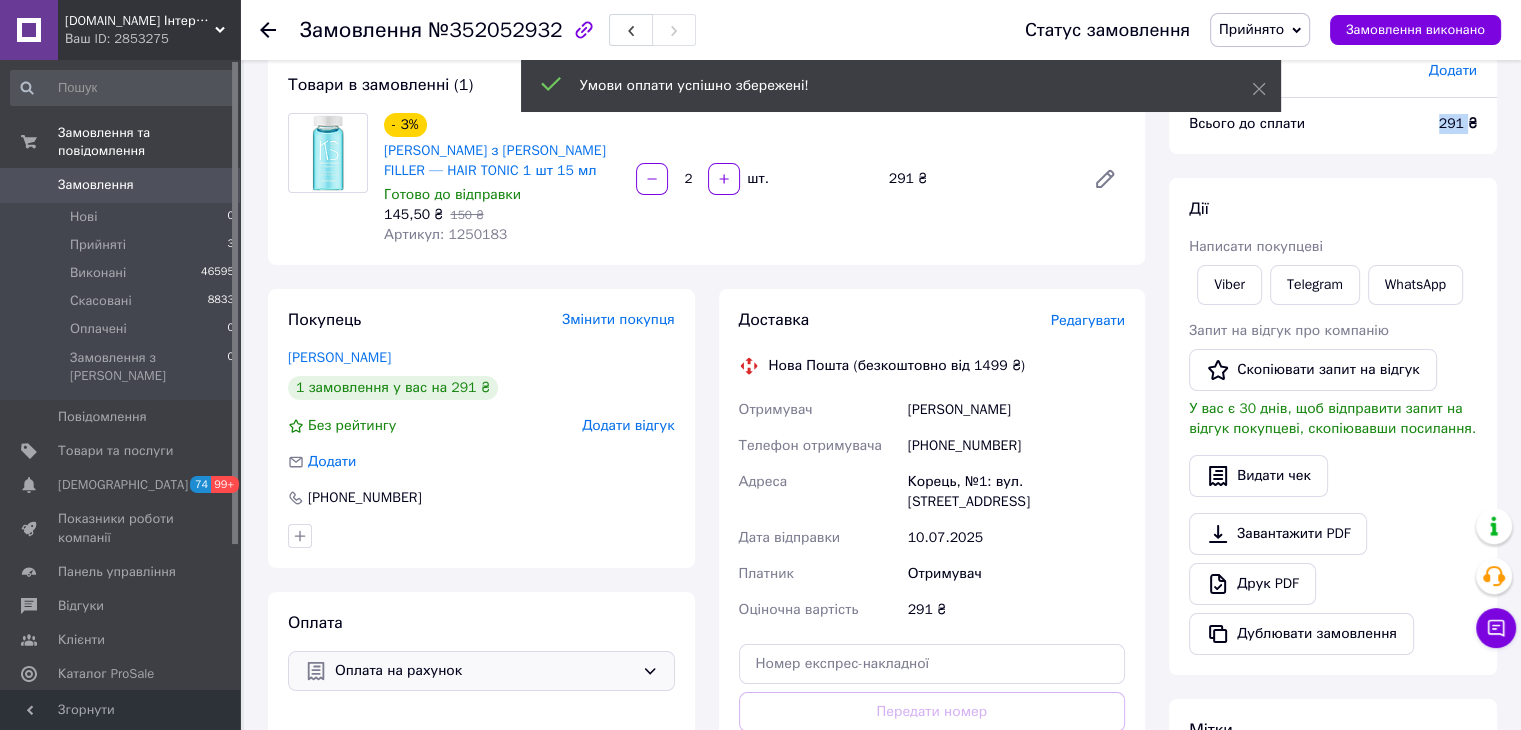 scroll, scrollTop: 0, scrollLeft: 0, axis: both 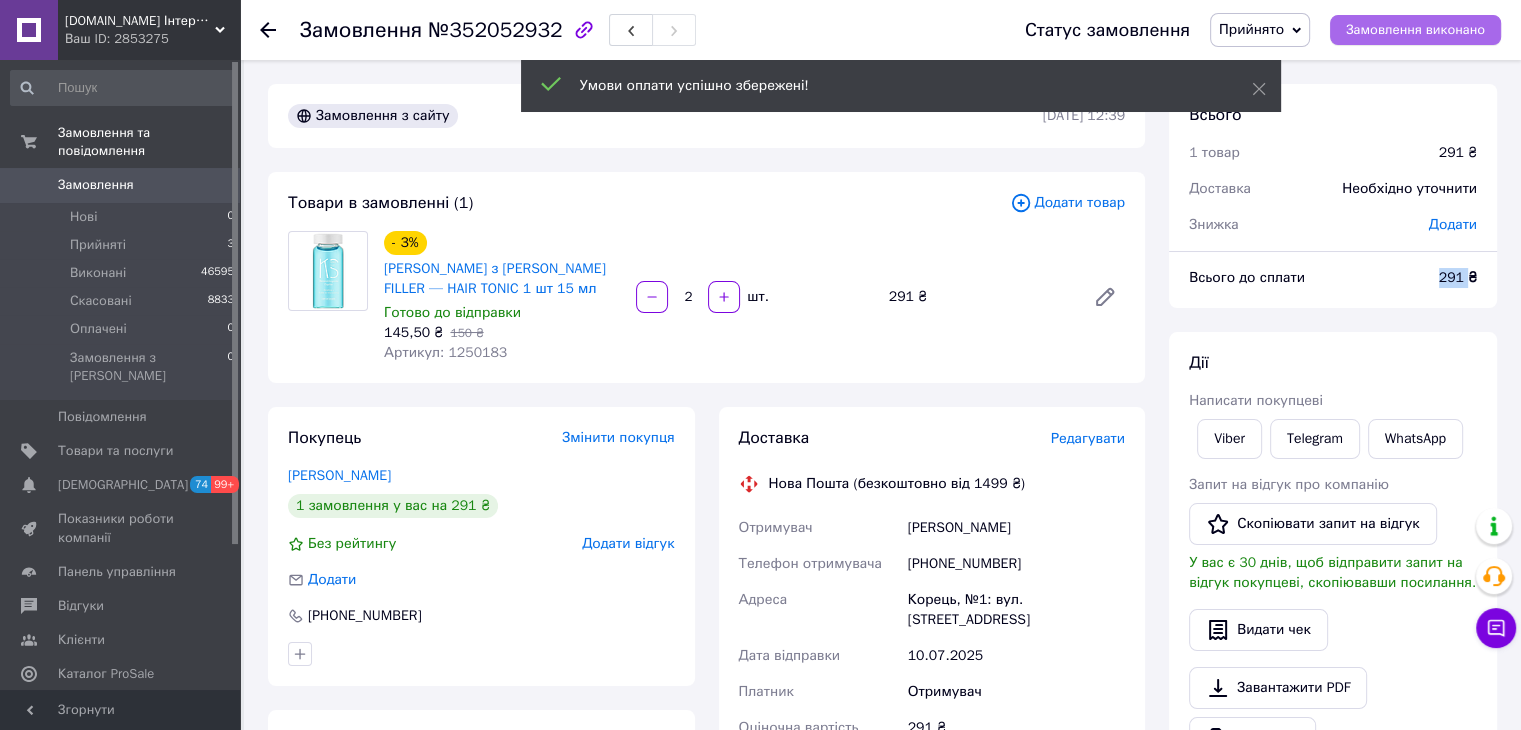 click on "Замовлення виконано" at bounding box center [1415, 30] 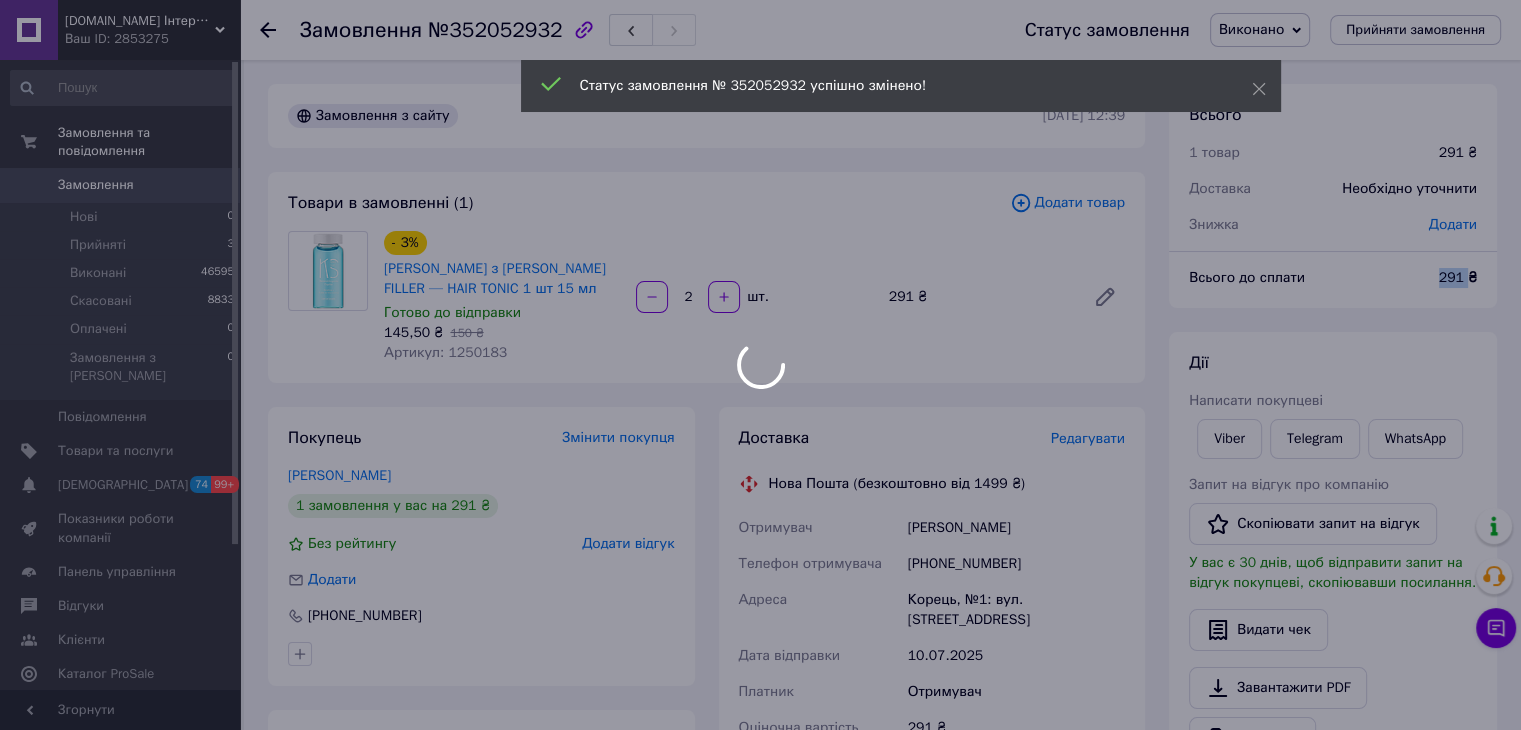 click on "Profblesk.com.ua Інтернет-магазин професійної косметики. "Безкоштовна доставка від 1199 грн" Ваш ID: 2853275 Сайт Profblesk.com.ua Інтернет-магазин п... Кабінет покупця Перевірити стан системи Сторінка на порталі Довідка Вийти Замовлення та повідомлення Замовлення 0 Нові 0 Прийняті 3 Виконані 46595 Скасовані 8833 Оплачені 0 Замовлення з Розетки 0 Повідомлення 0 Товари та послуги Сповіщення 74 99+ Показники роботи компанії Панель управління Відгуки Клієнти Каталог ProSale Аналітика Управління сайтом Гаманець компанії Маркет Налаштування 2" at bounding box center (760, 668) 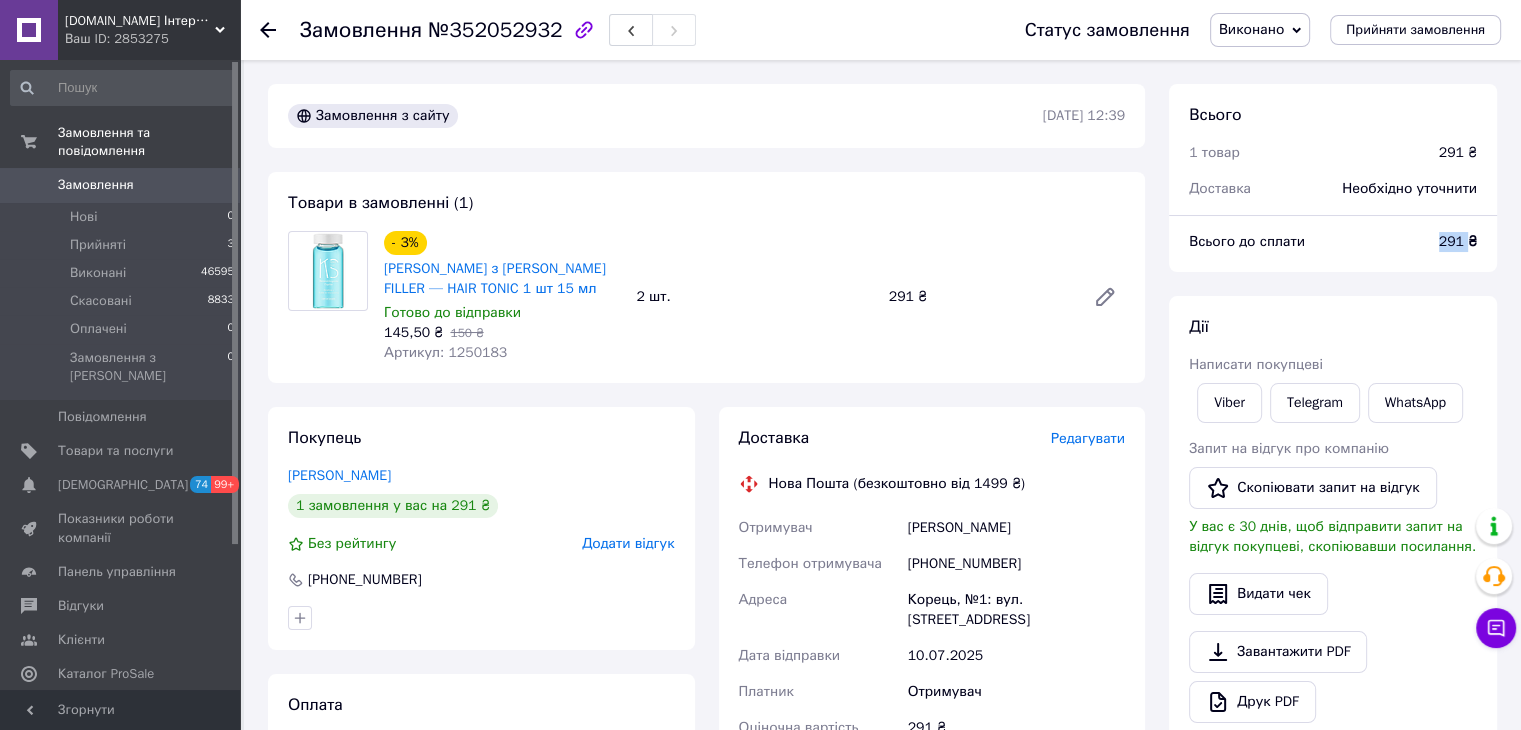 click on "Замовлення" at bounding box center (121, 185) 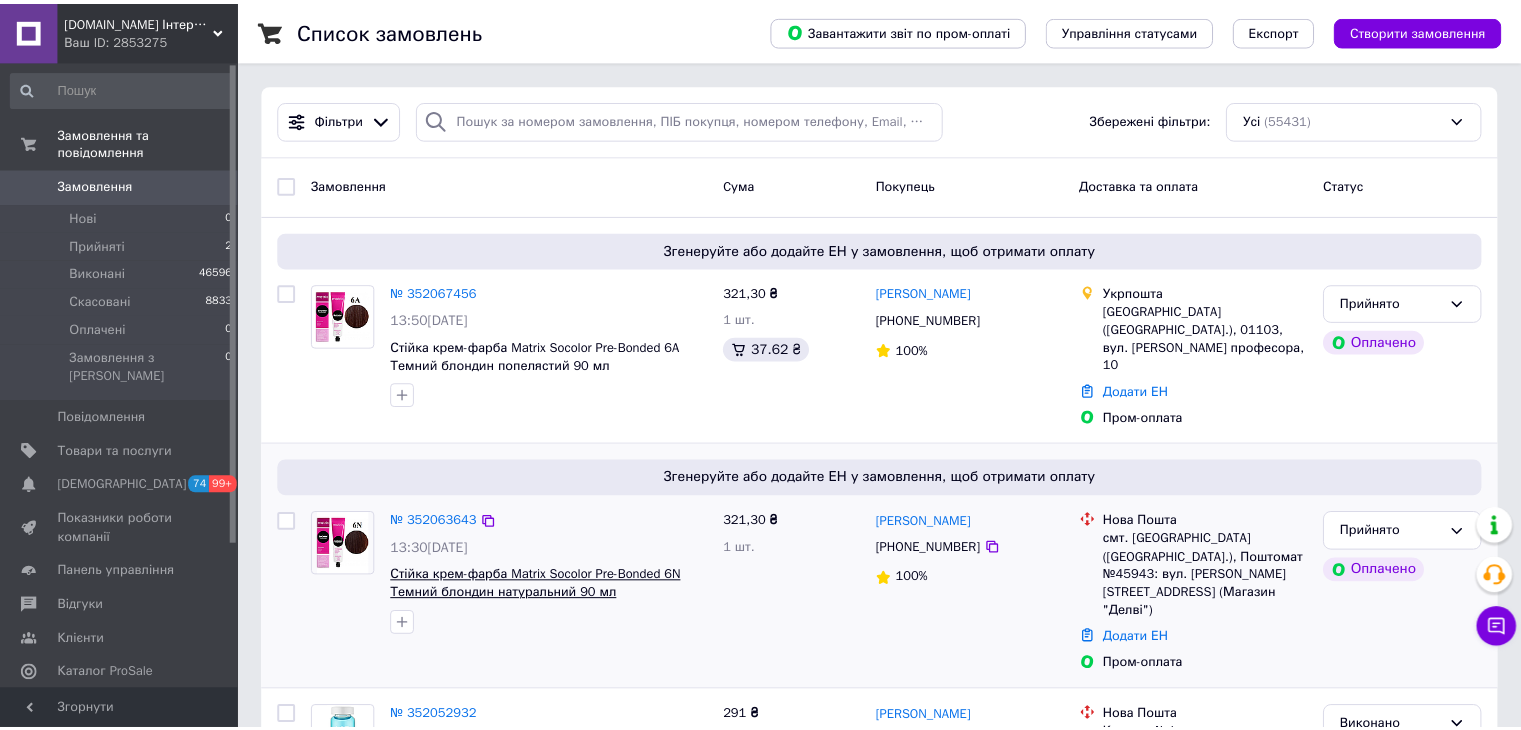 scroll, scrollTop: 100, scrollLeft: 0, axis: vertical 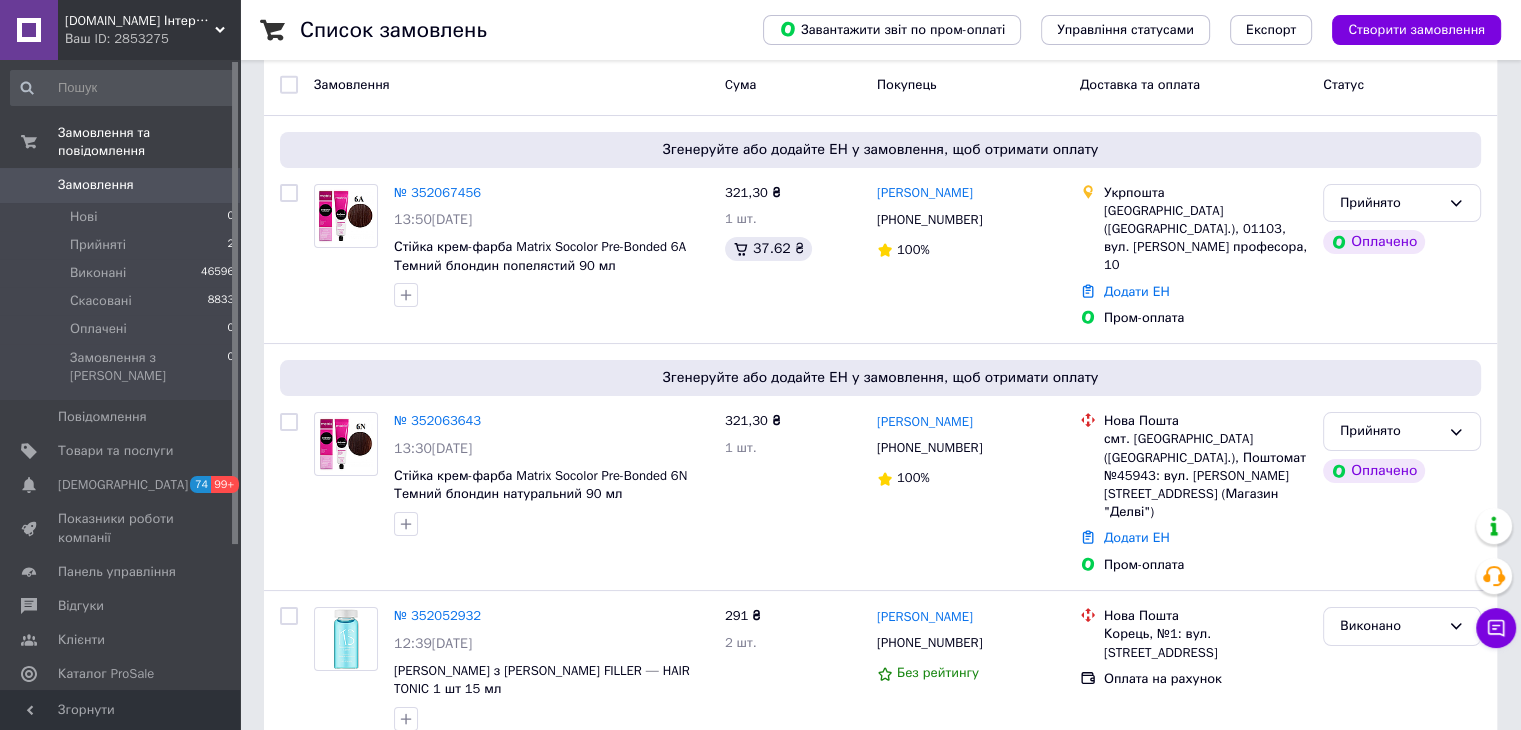 click on "№ 352063643" at bounding box center (437, 420) 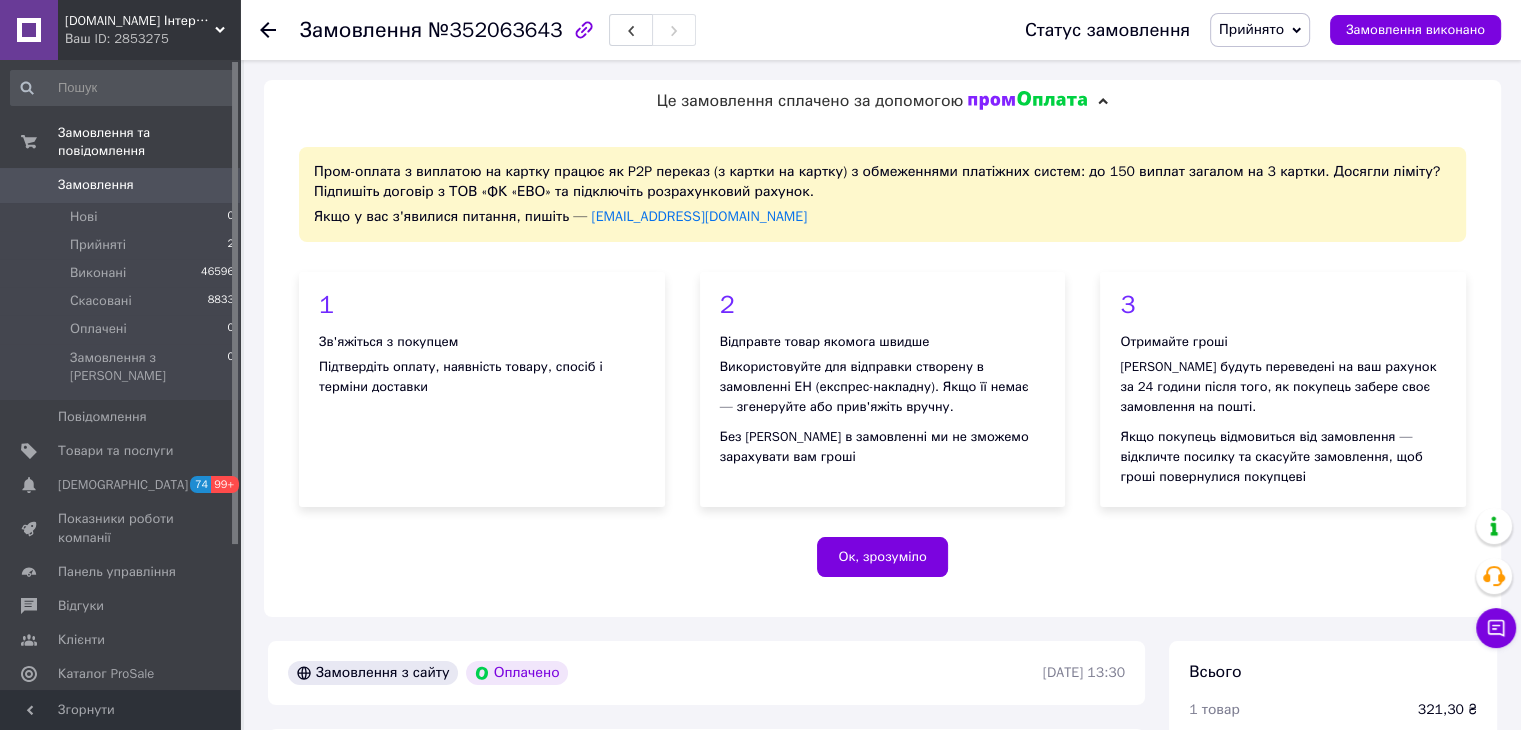 scroll, scrollTop: 411, scrollLeft: 0, axis: vertical 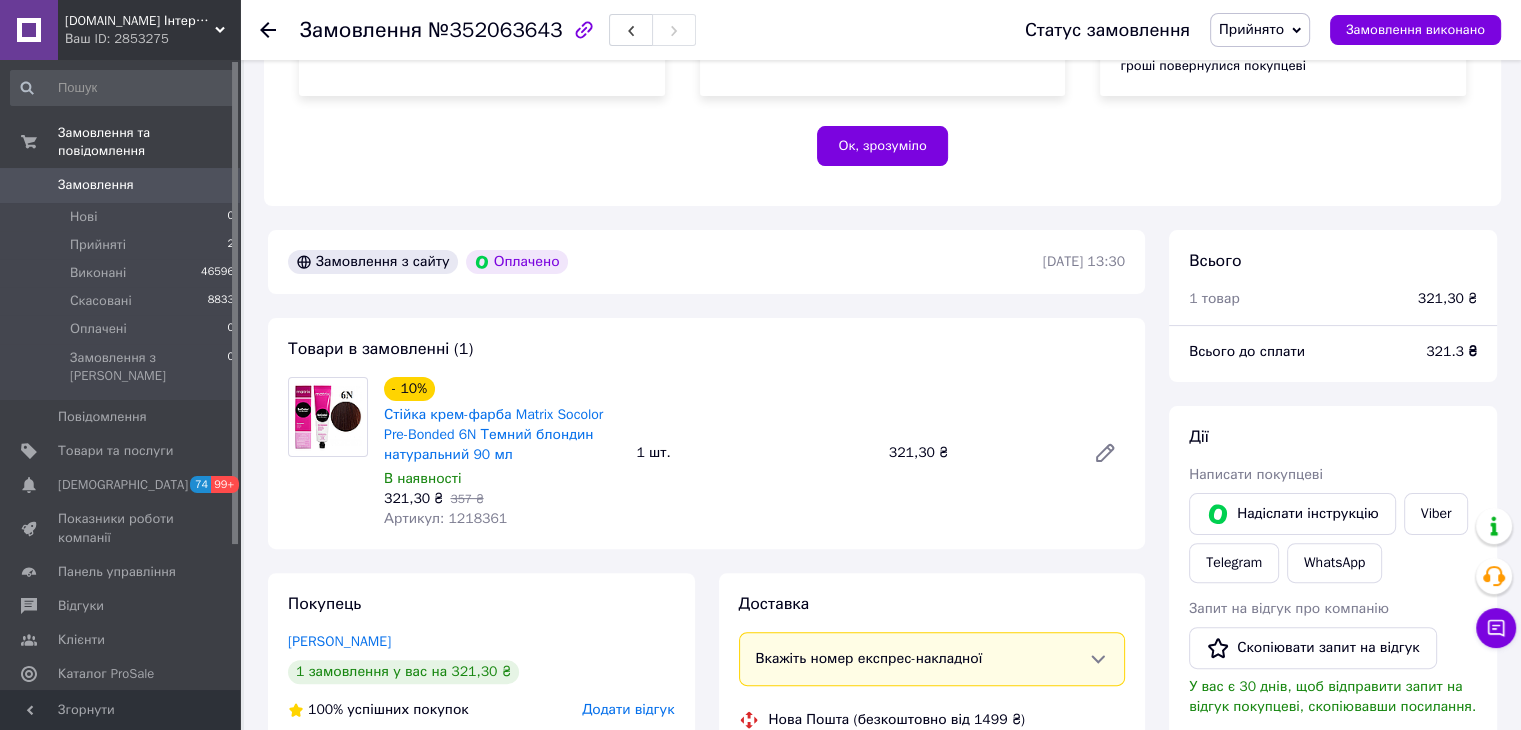 click on "Артикул: 1218361" at bounding box center [445, 518] 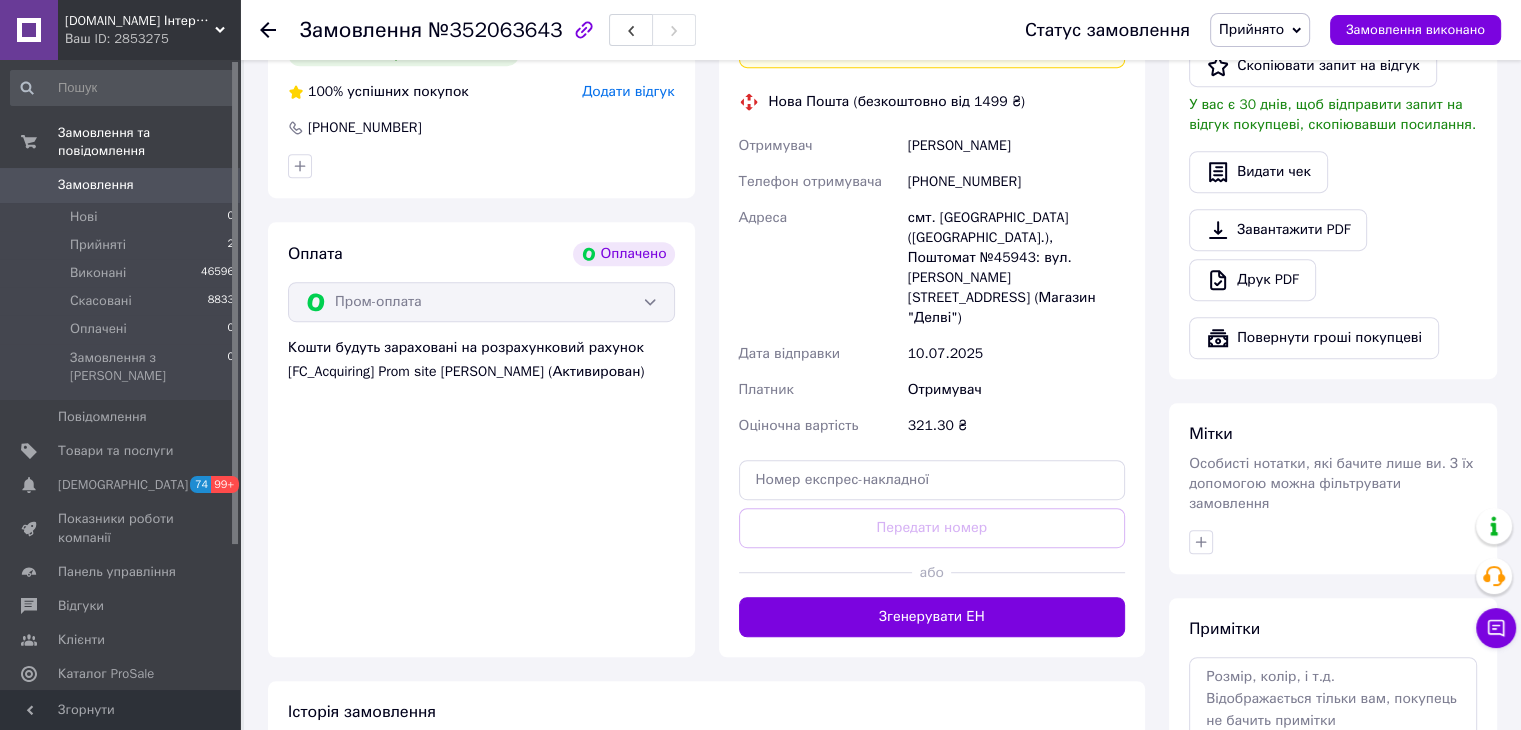 scroll, scrollTop: 1030, scrollLeft: 0, axis: vertical 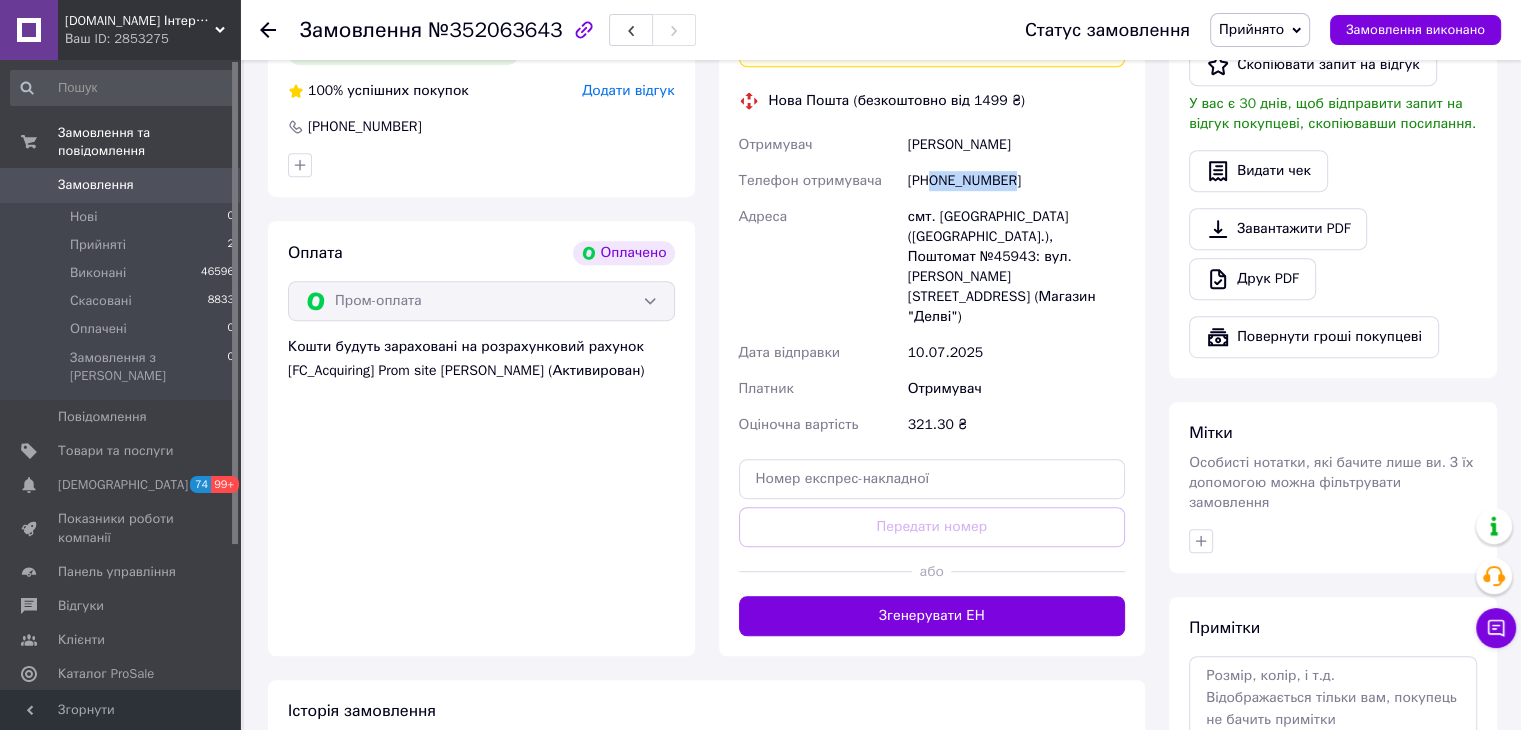 drag, startPoint x: 1004, startPoint y: 190, endPoint x: 934, endPoint y: 192, distance: 70.028564 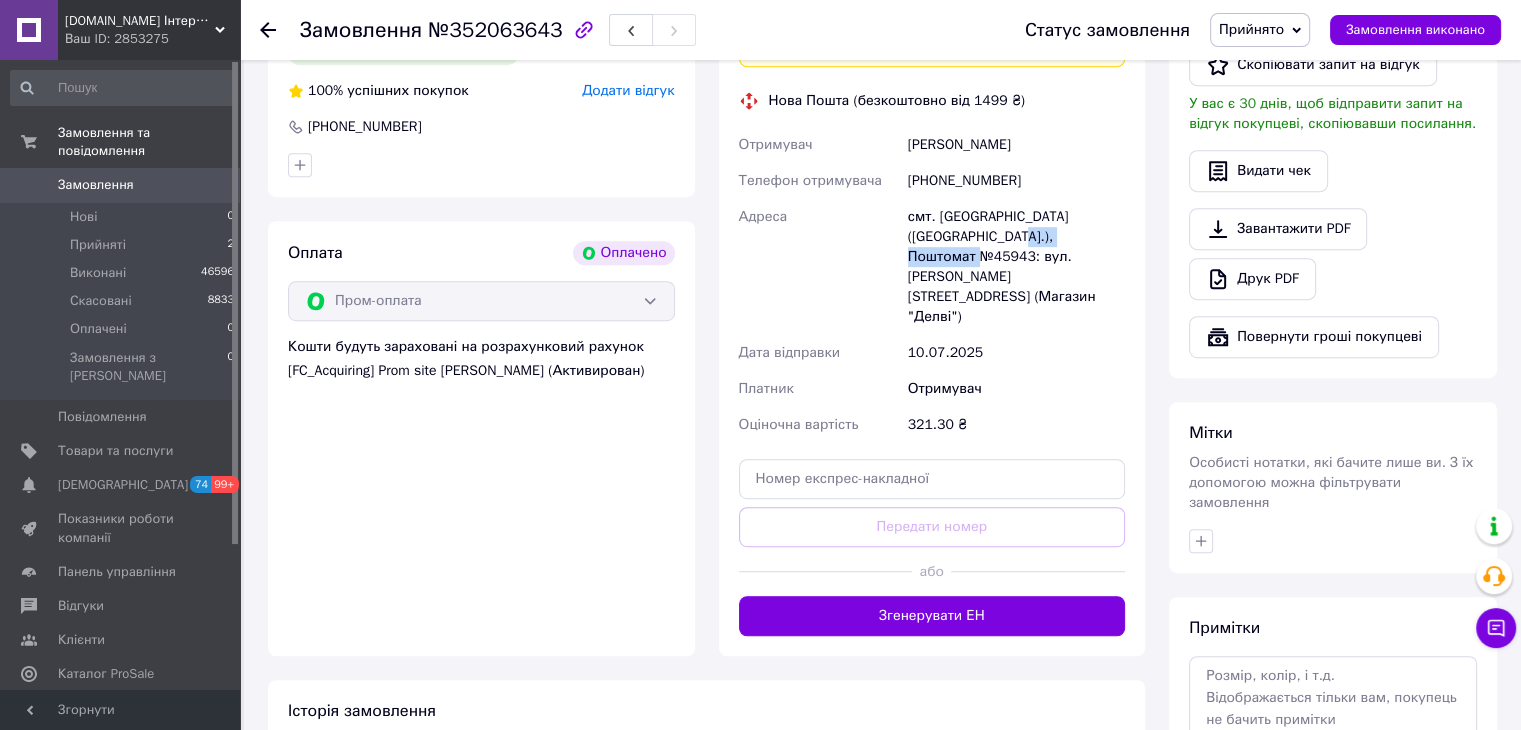 drag, startPoint x: 1066, startPoint y: 241, endPoint x: 948, endPoint y: 247, distance: 118.15244 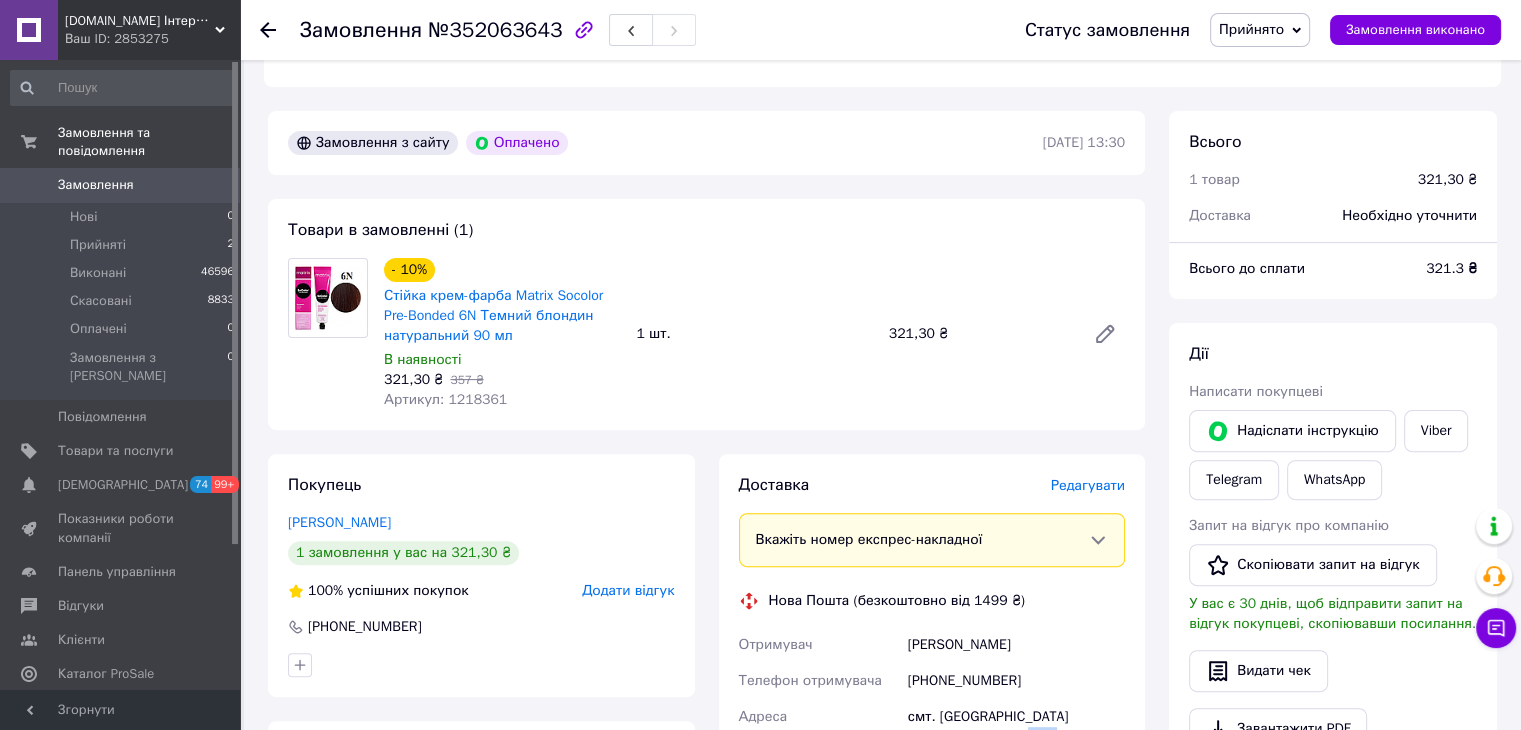 scroll, scrollTop: 1030, scrollLeft: 0, axis: vertical 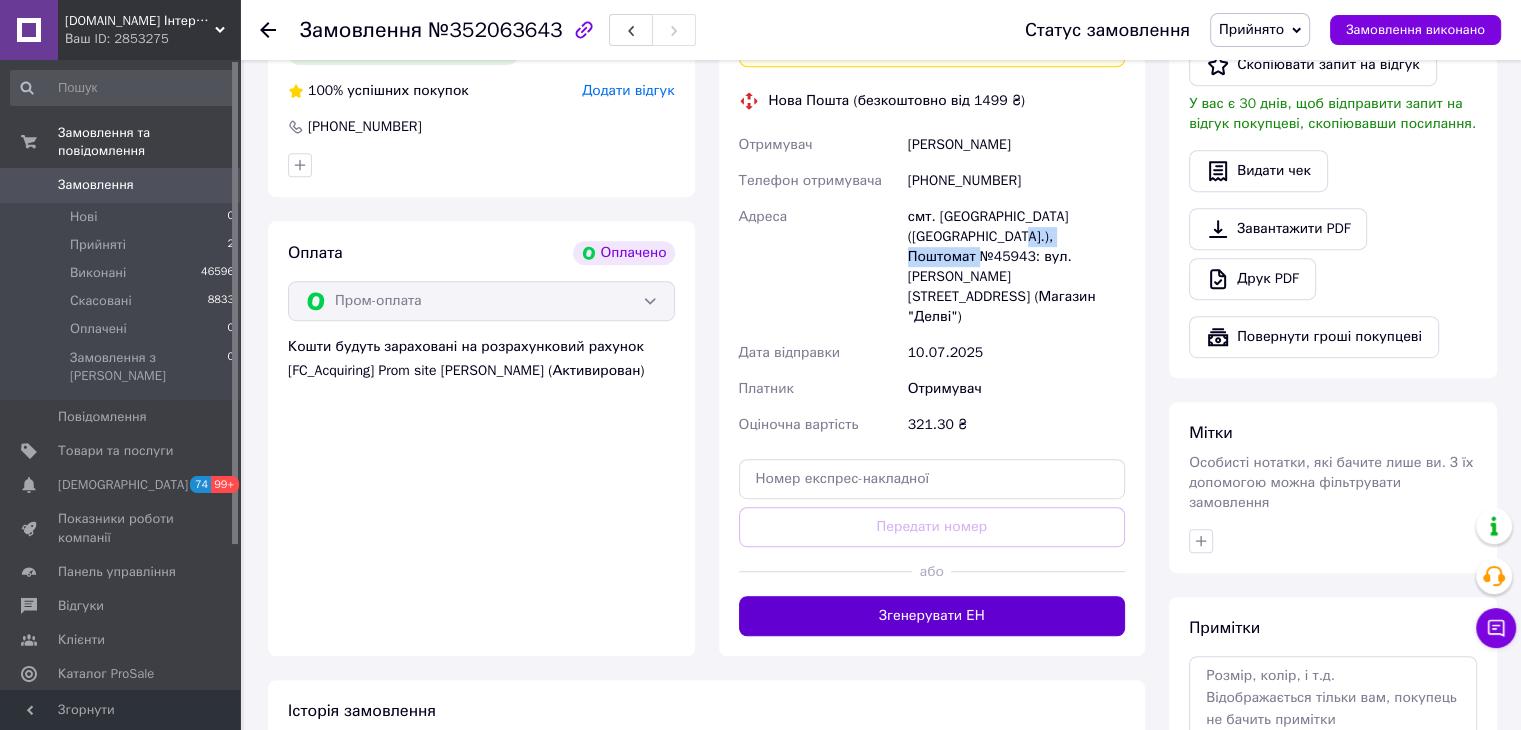 click on "Згенерувати ЕН" at bounding box center [932, 616] 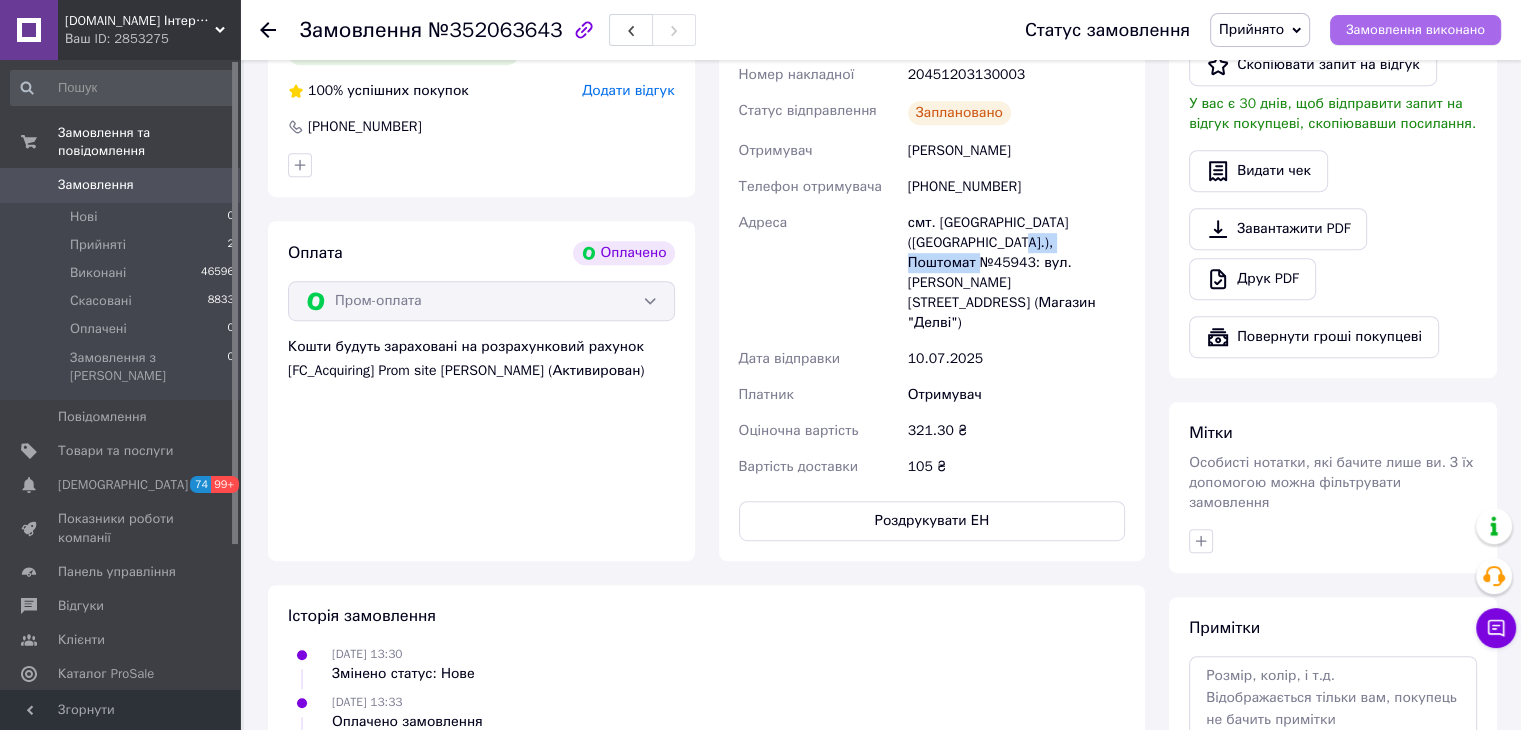 click on "Замовлення виконано" at bounding box center (1415, 30) 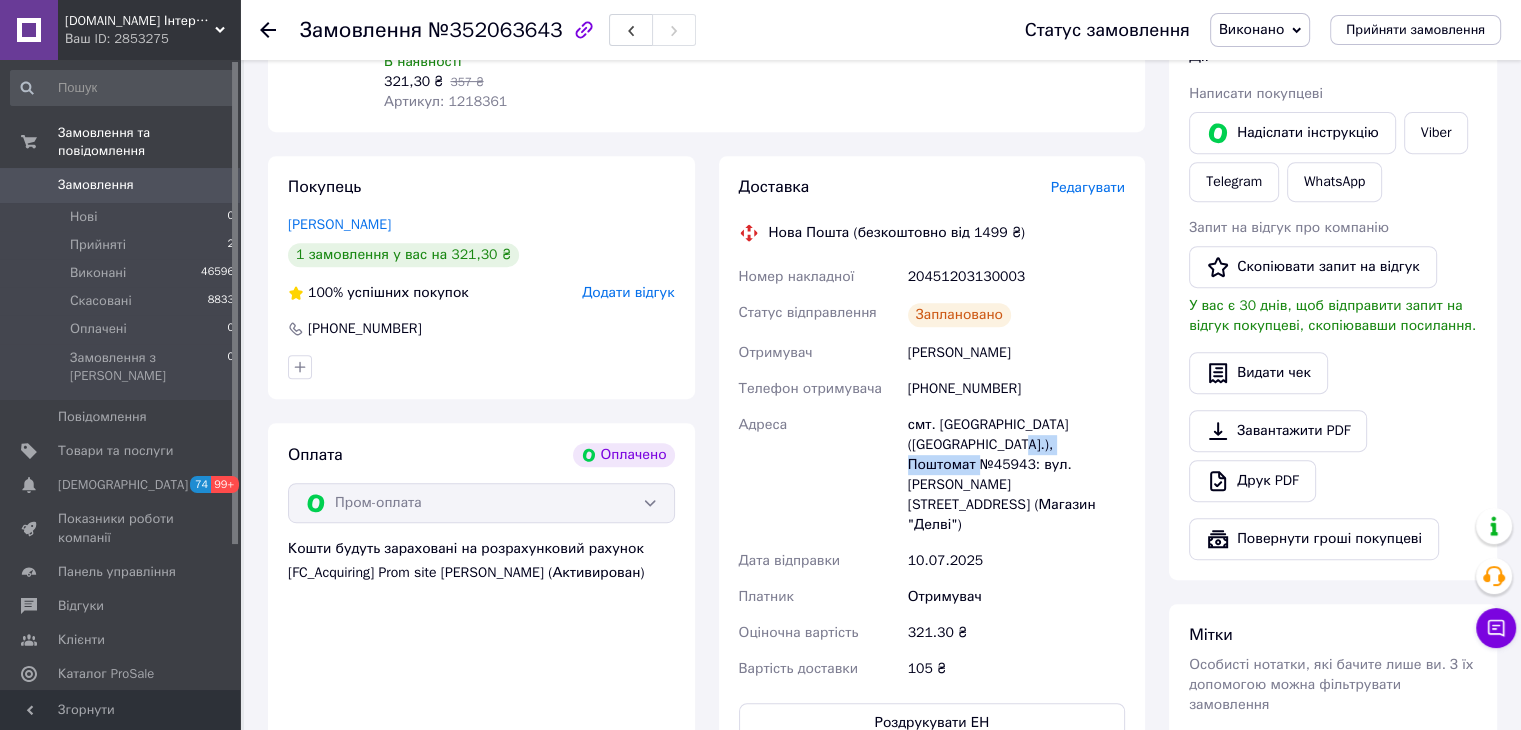 scroll, scrollTop: 630, scrollLeft: 0, axis: vertical 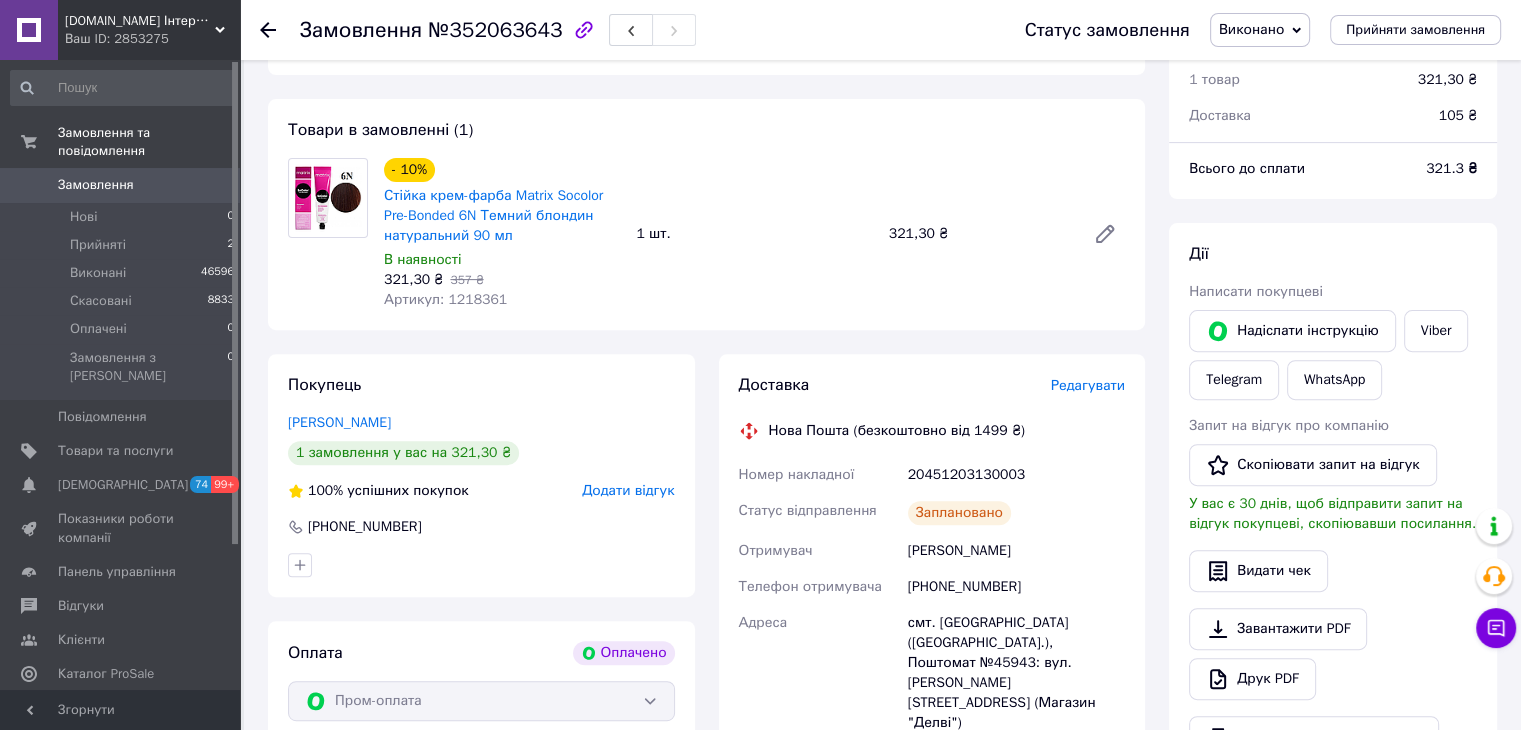 click on "20451203130003" at bounding box center (1016, 475) 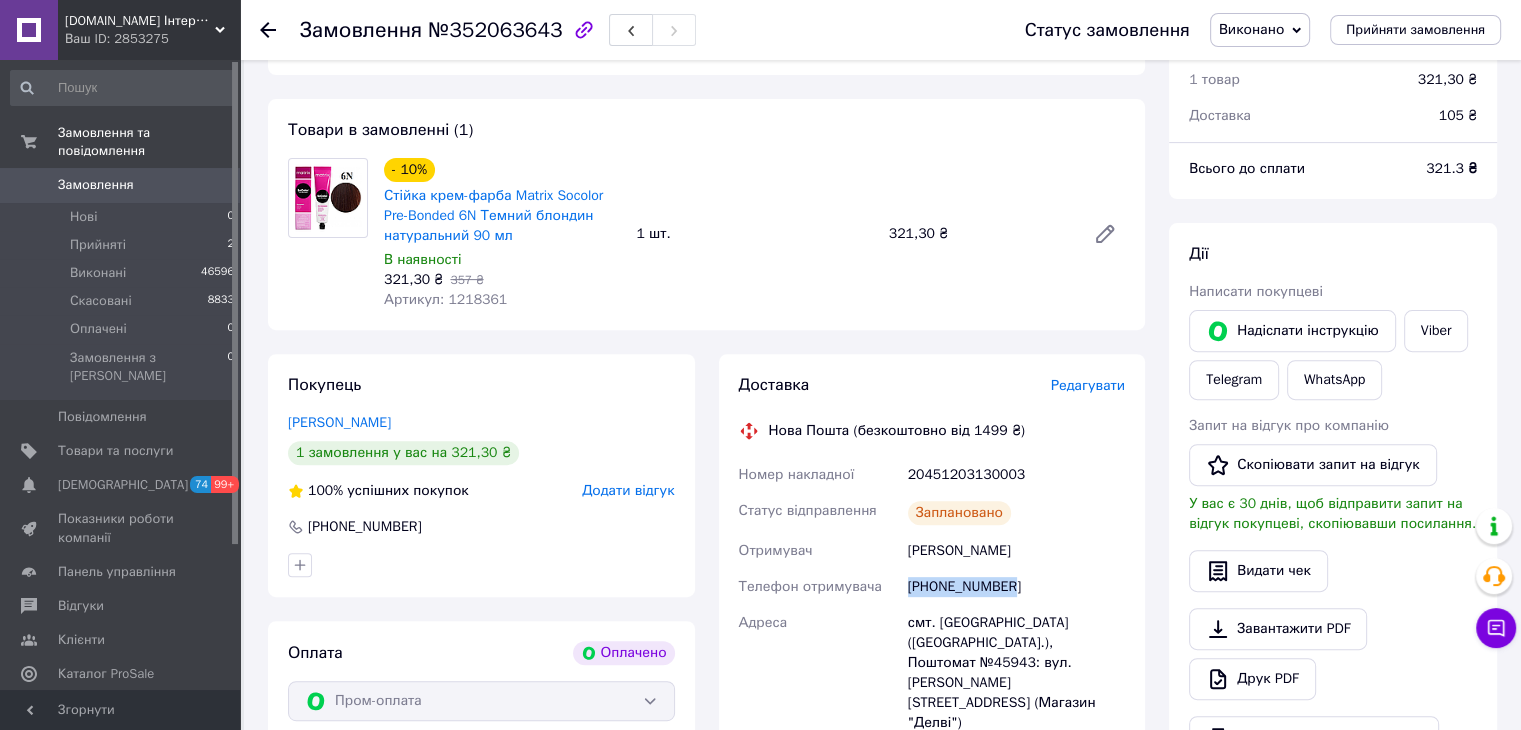 drag, startPoint x: 1010, startPoint y: 593, endPoint x: 909, endPoint y: 594, distance: 101.00495 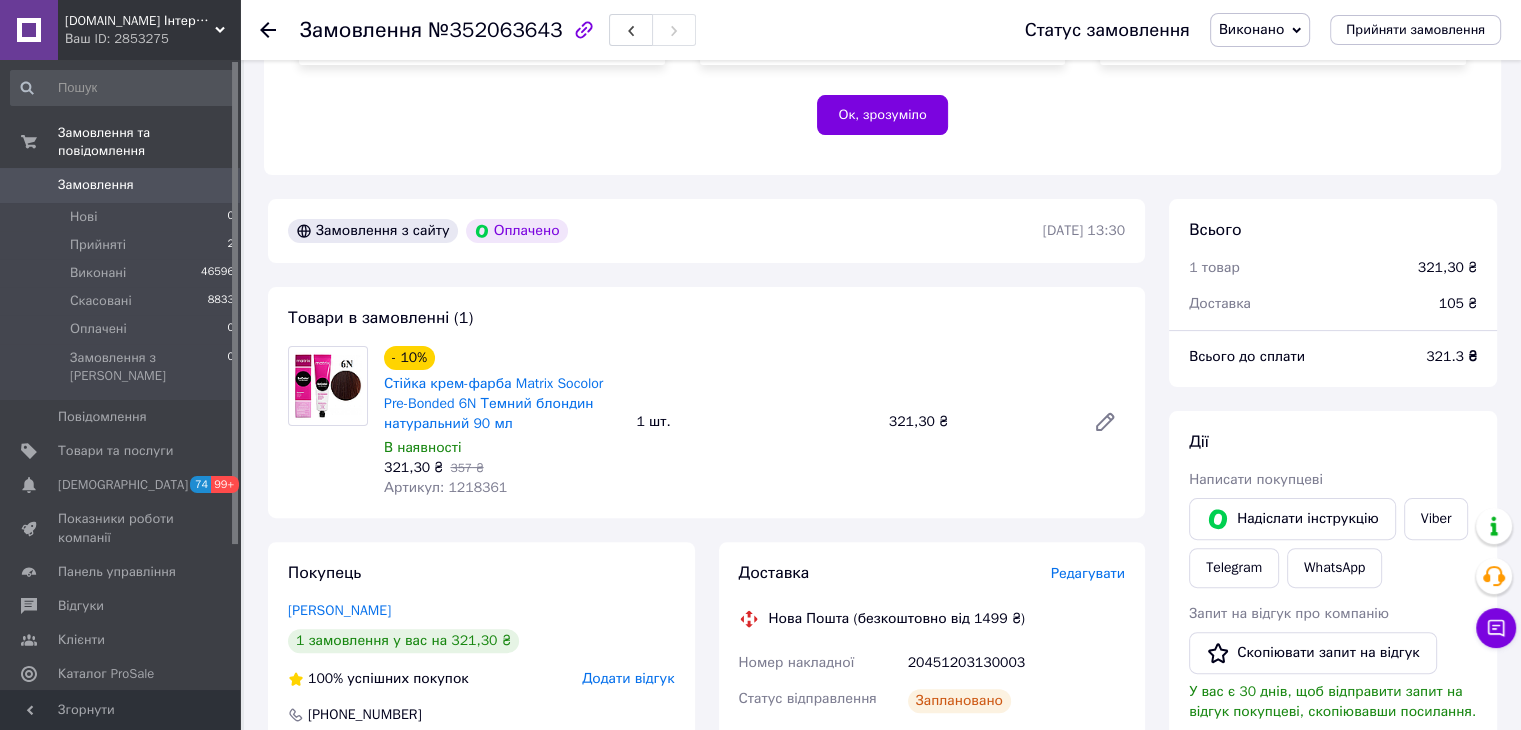 scroll, scrollTop: 430, scrollLeft: 0, axis: vertical 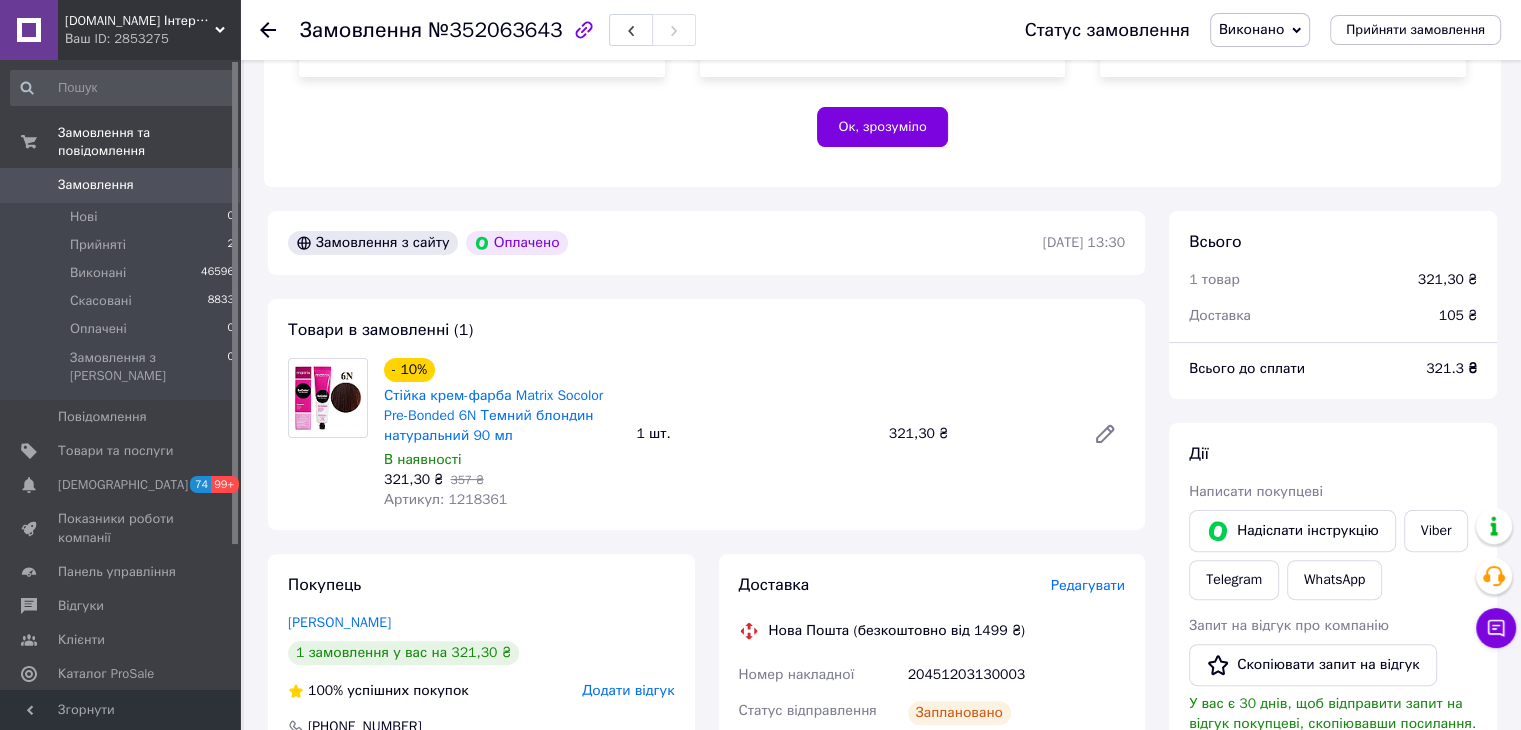 click on "321.3 ₴" at bounding box center (1451, 369) 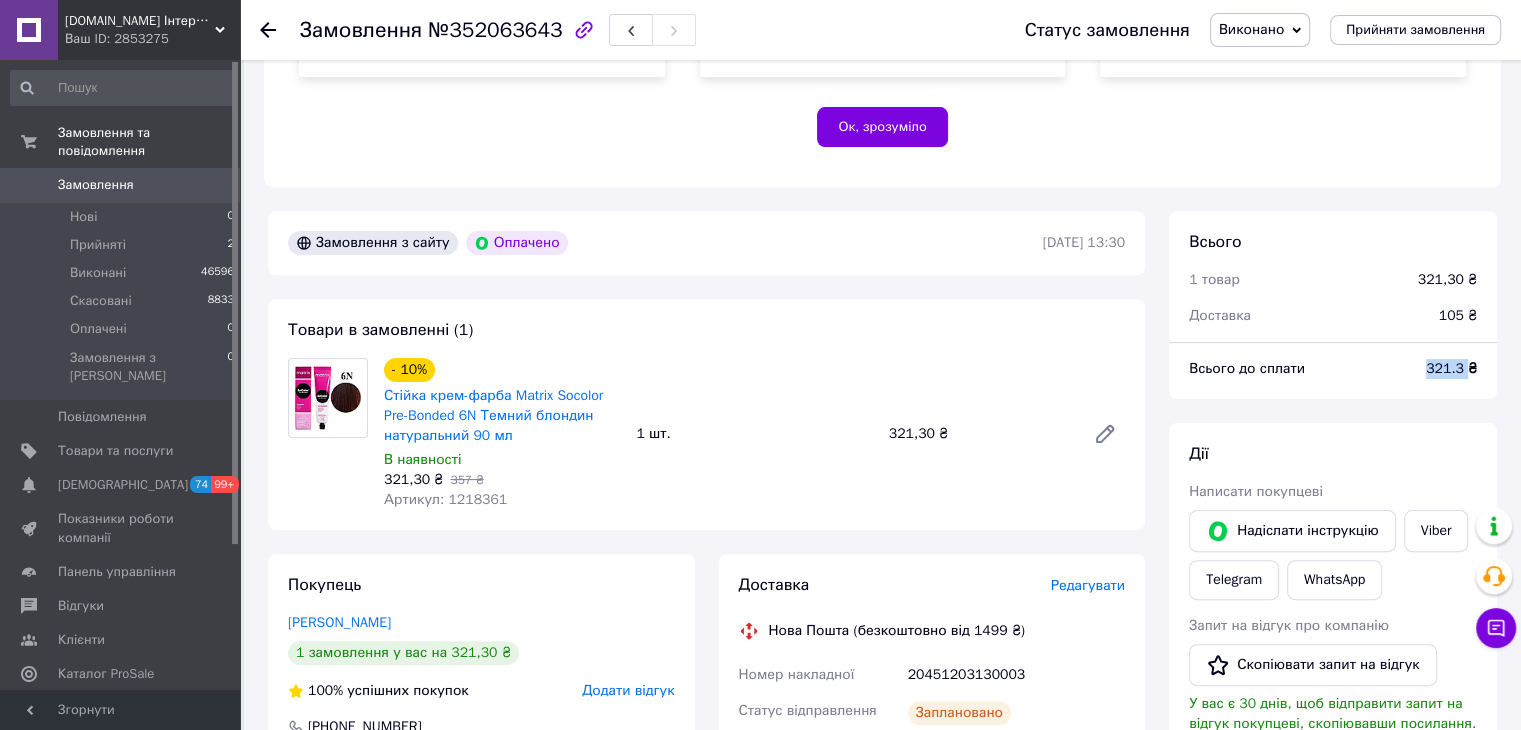 click on "321.3 ₴" at bounding box center (1451, 369) 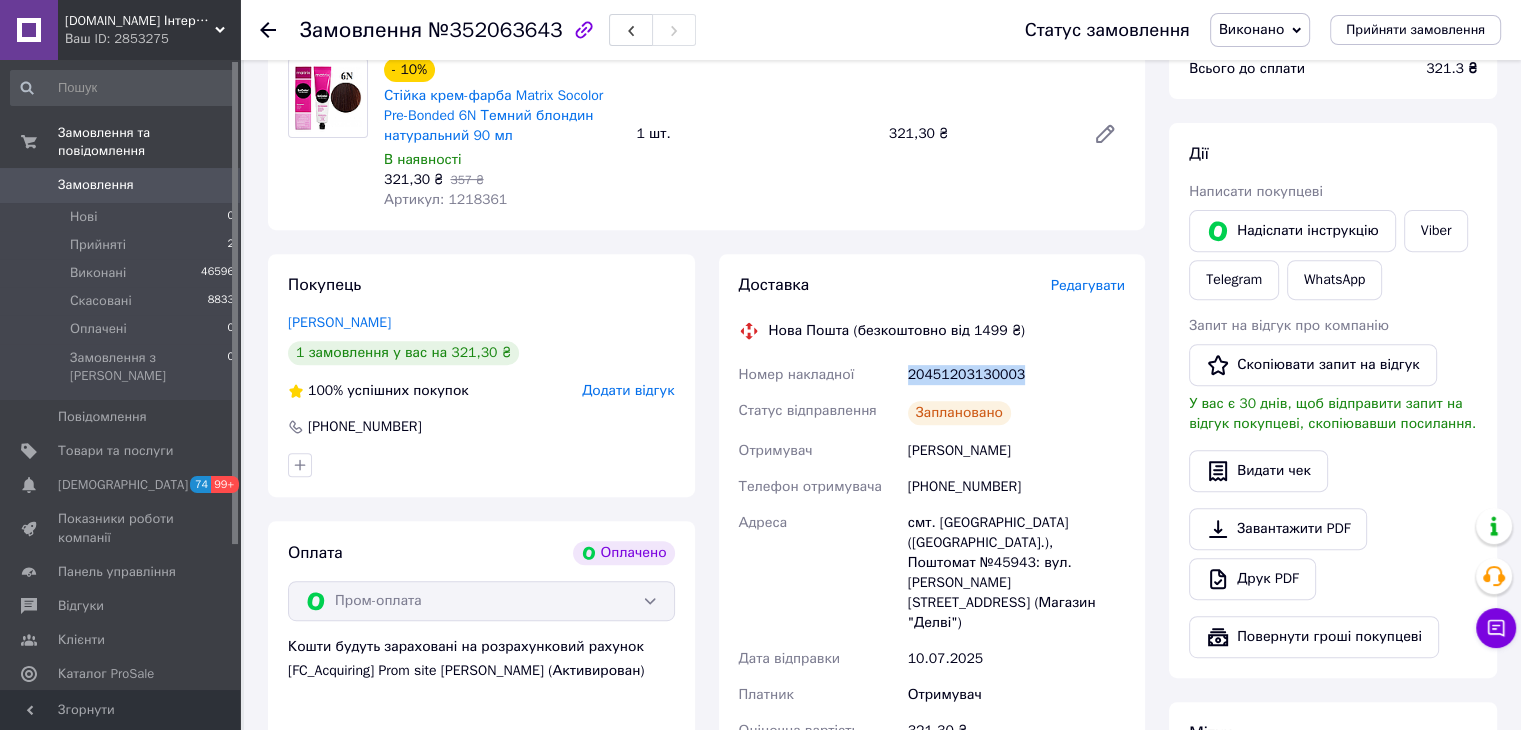 drag, startPoint x: 1020, startPoint y: 376, endPoint x: 895, endPoint y: 377, distance: 125.004 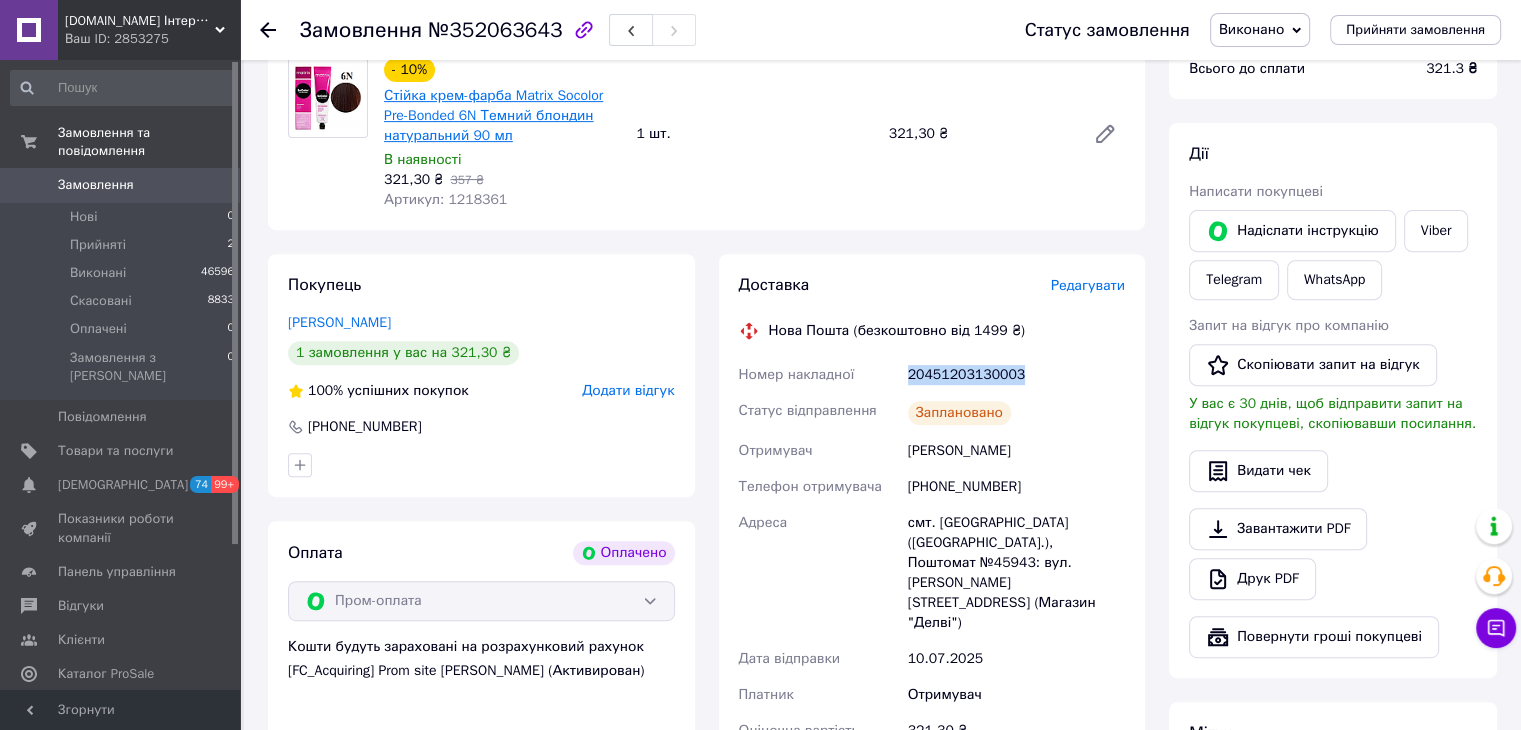 copy on "Номер накладної 20451203130003" 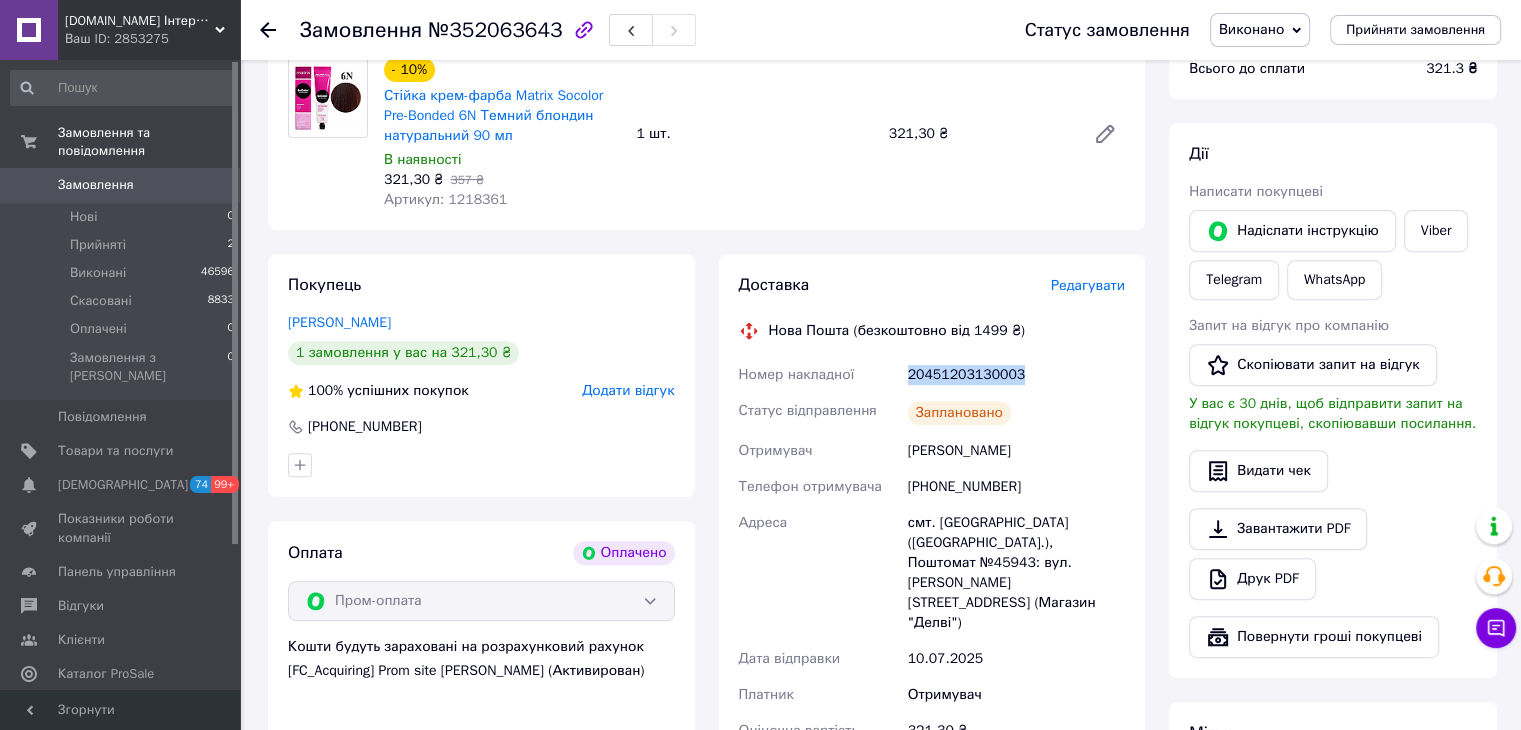 scroll, scrollTop: 330, scrollLeft: 0, axis: vertical 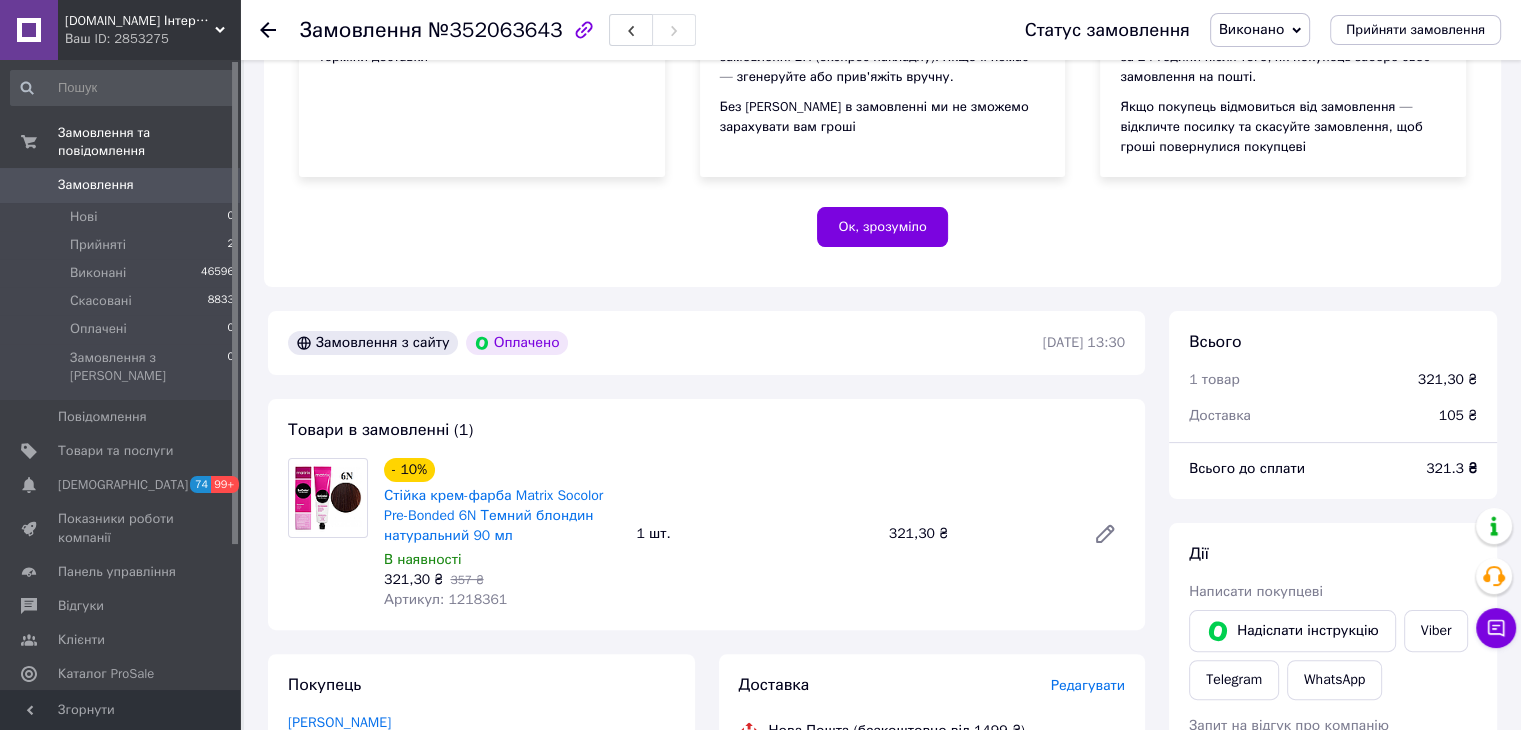 click on "Замовлення" at bounding box center (121, 185) 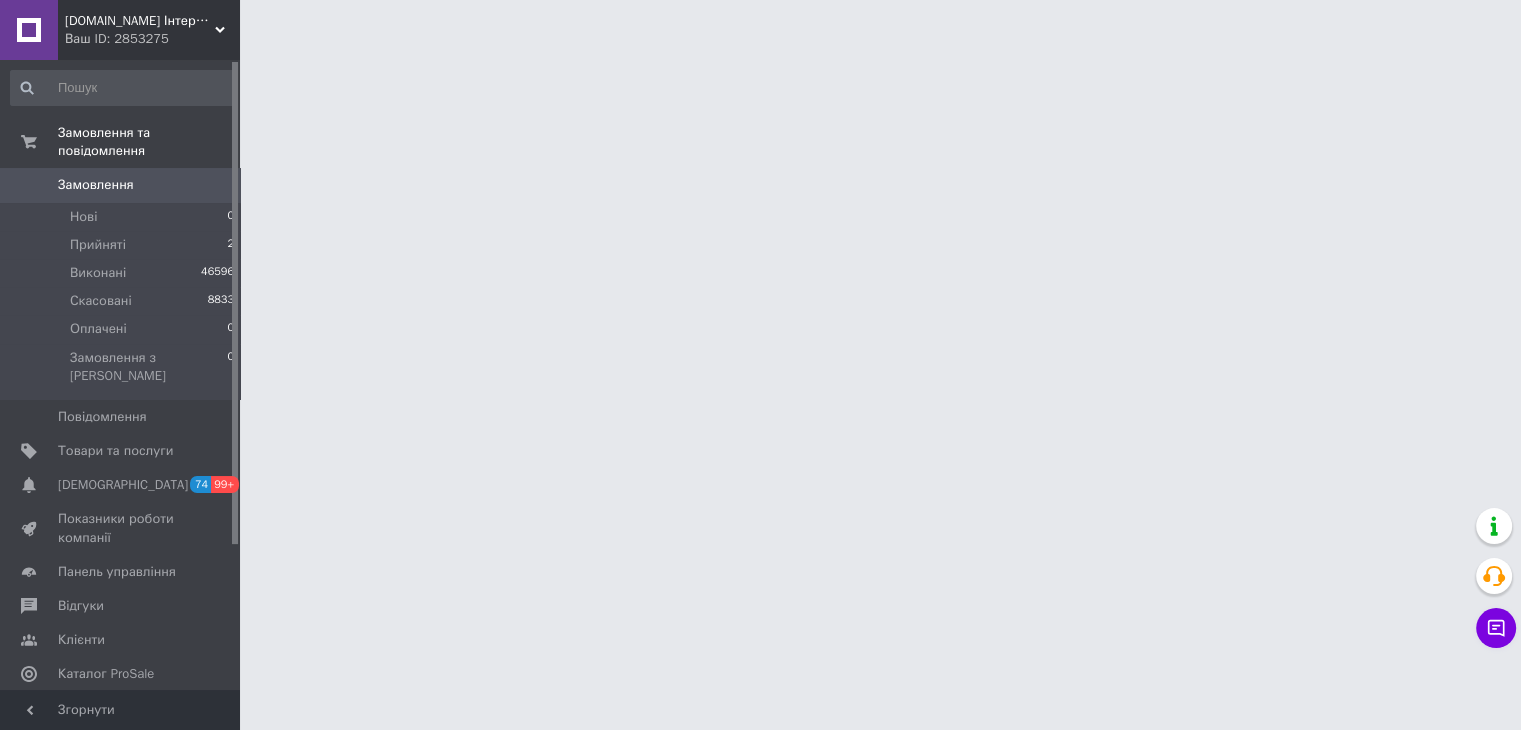 scroll, scrollTop: 0, scrollLeft: 0, axis: both 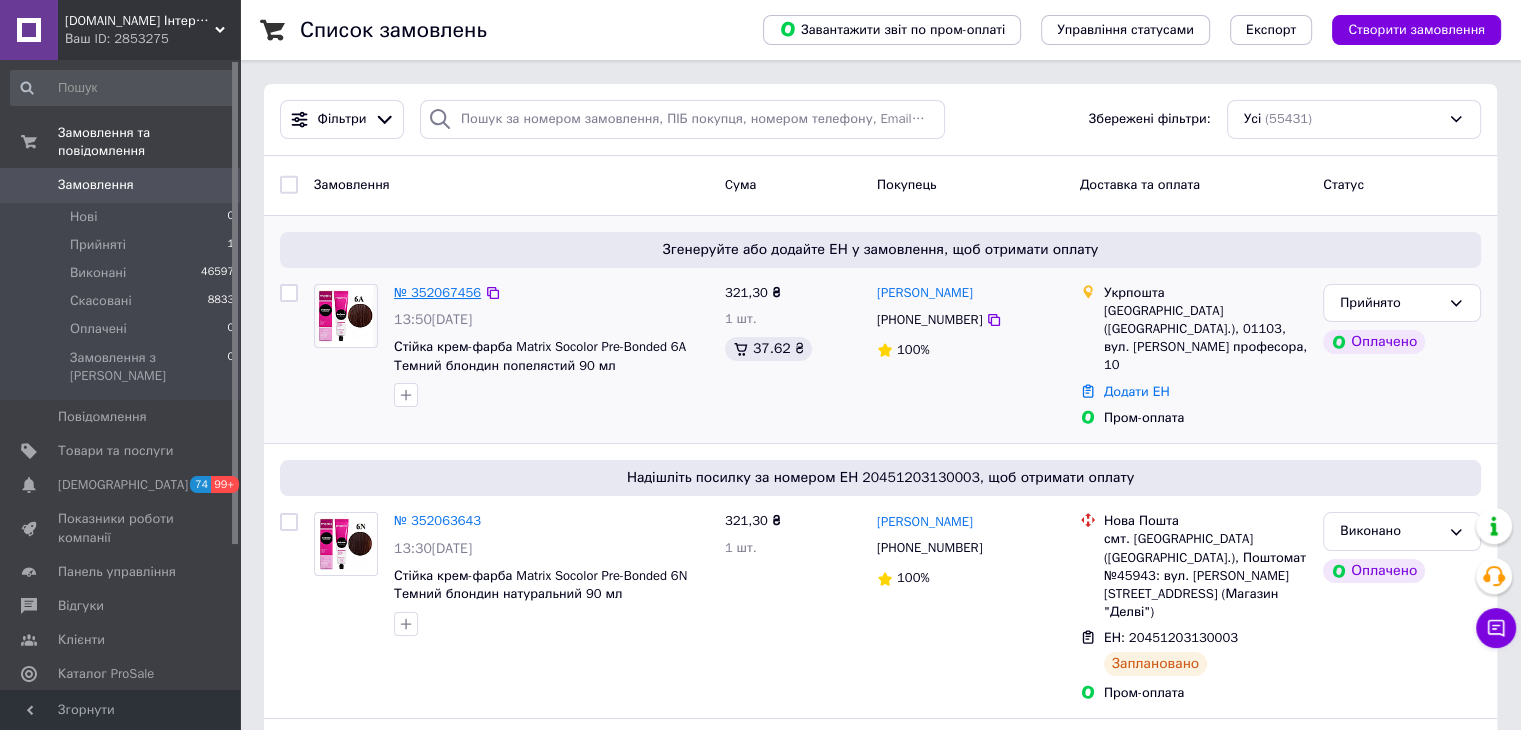 click on "№ 352067456" at bounding box center (437, 292) 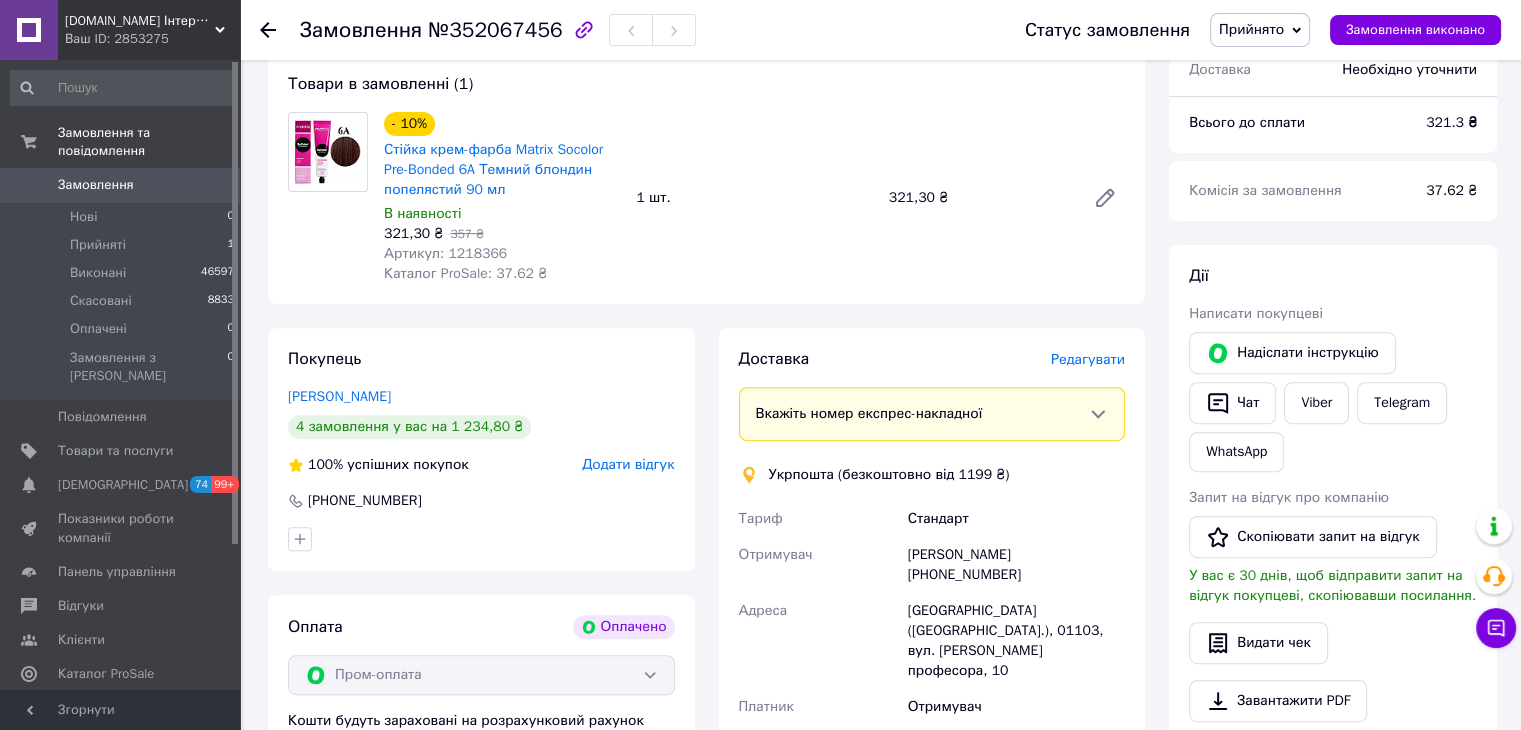 scroll, scrollTop: 800, scrollLeft: 0, axis: vertical 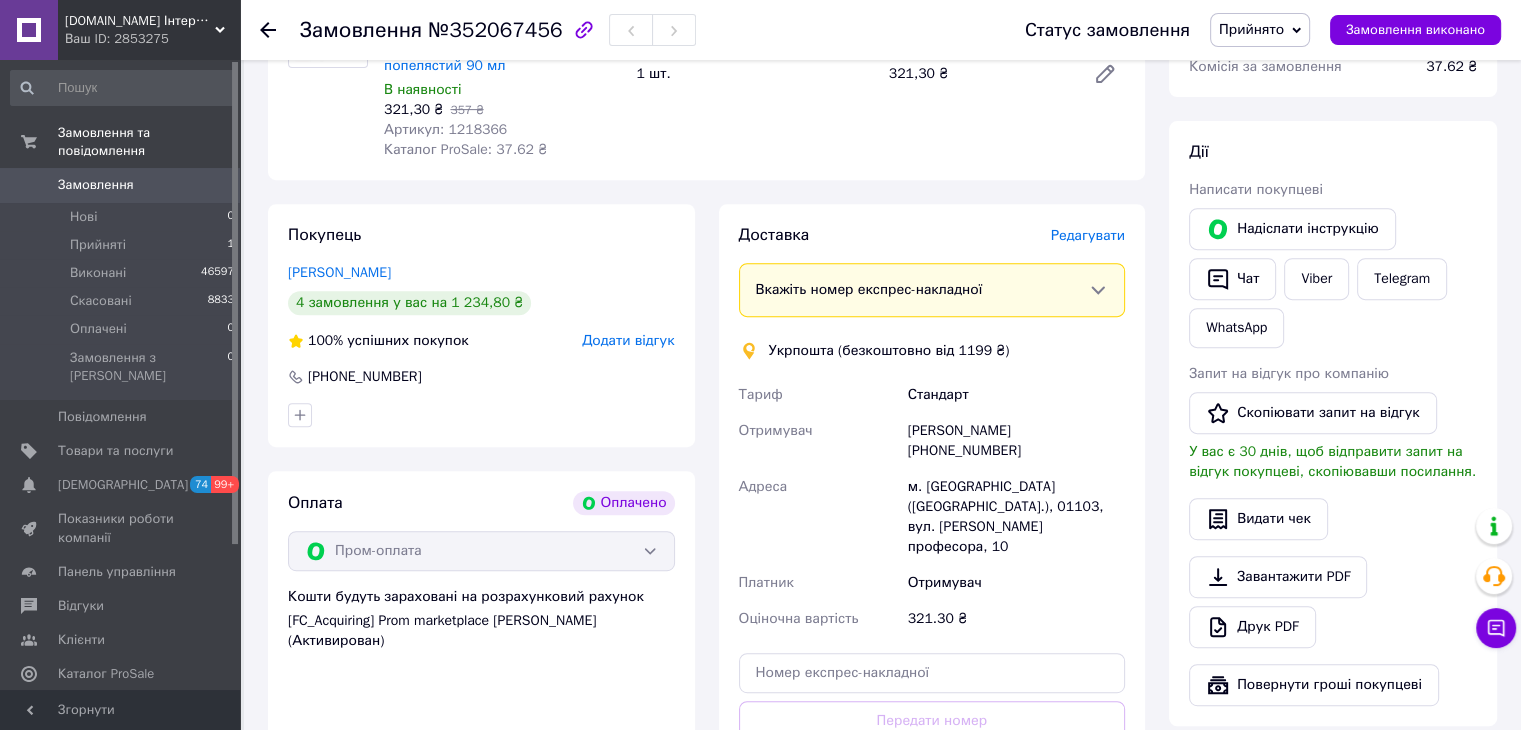 click on "Артикул: 1218366" at bounding box center (445, 129) 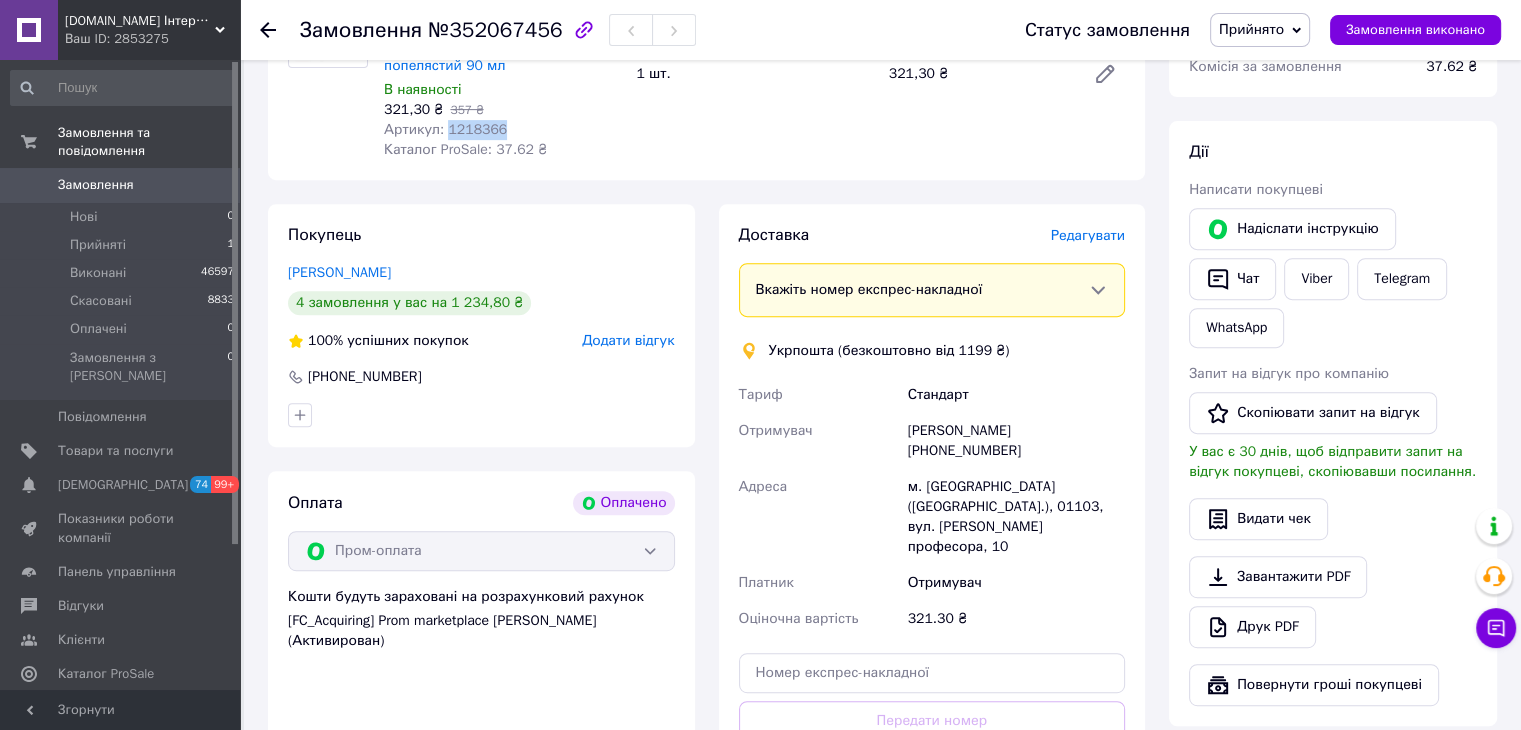 click on "Артикул: 1218366" at bounding box center (445, 129) 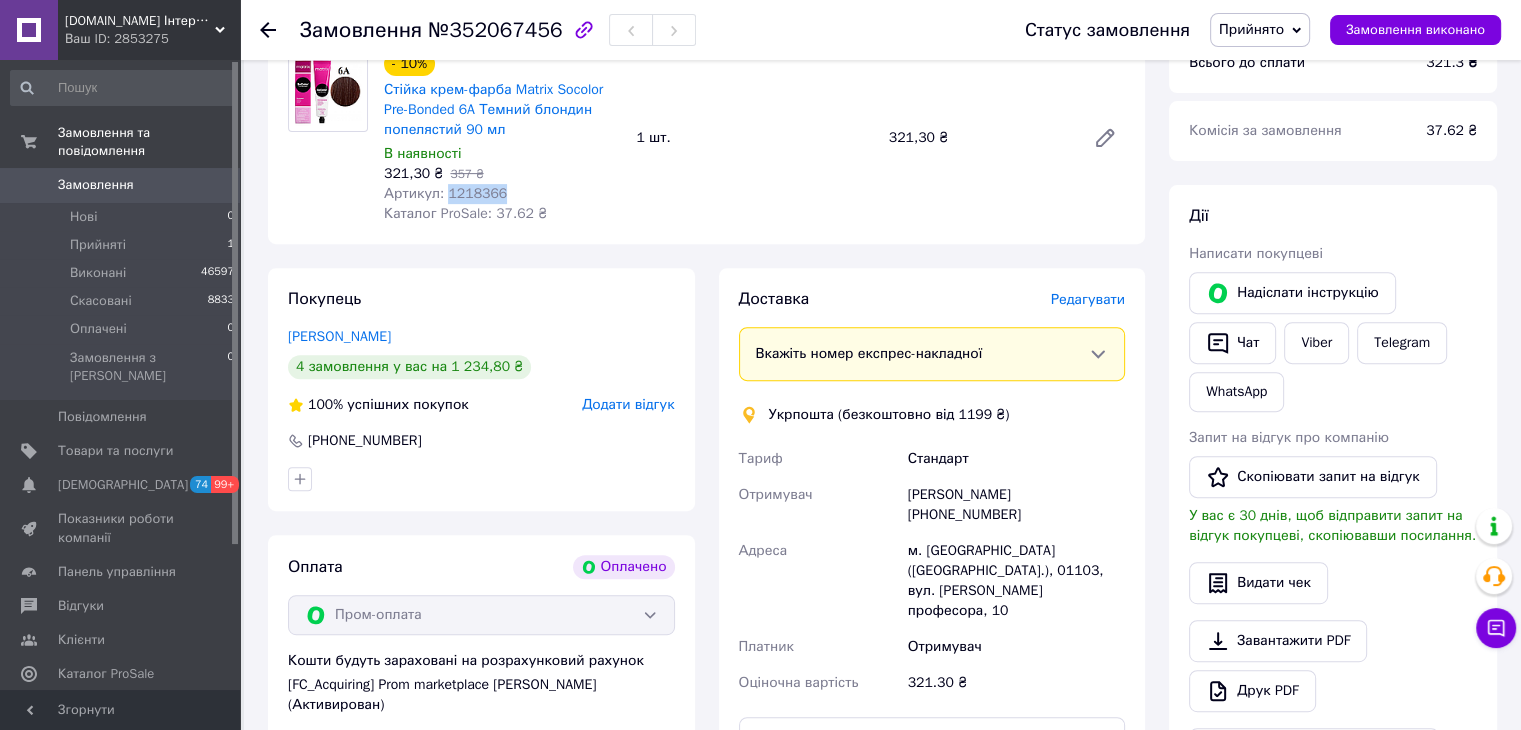 scroll, scrollTop: 900, scrollLeft: 0, axis: vertical 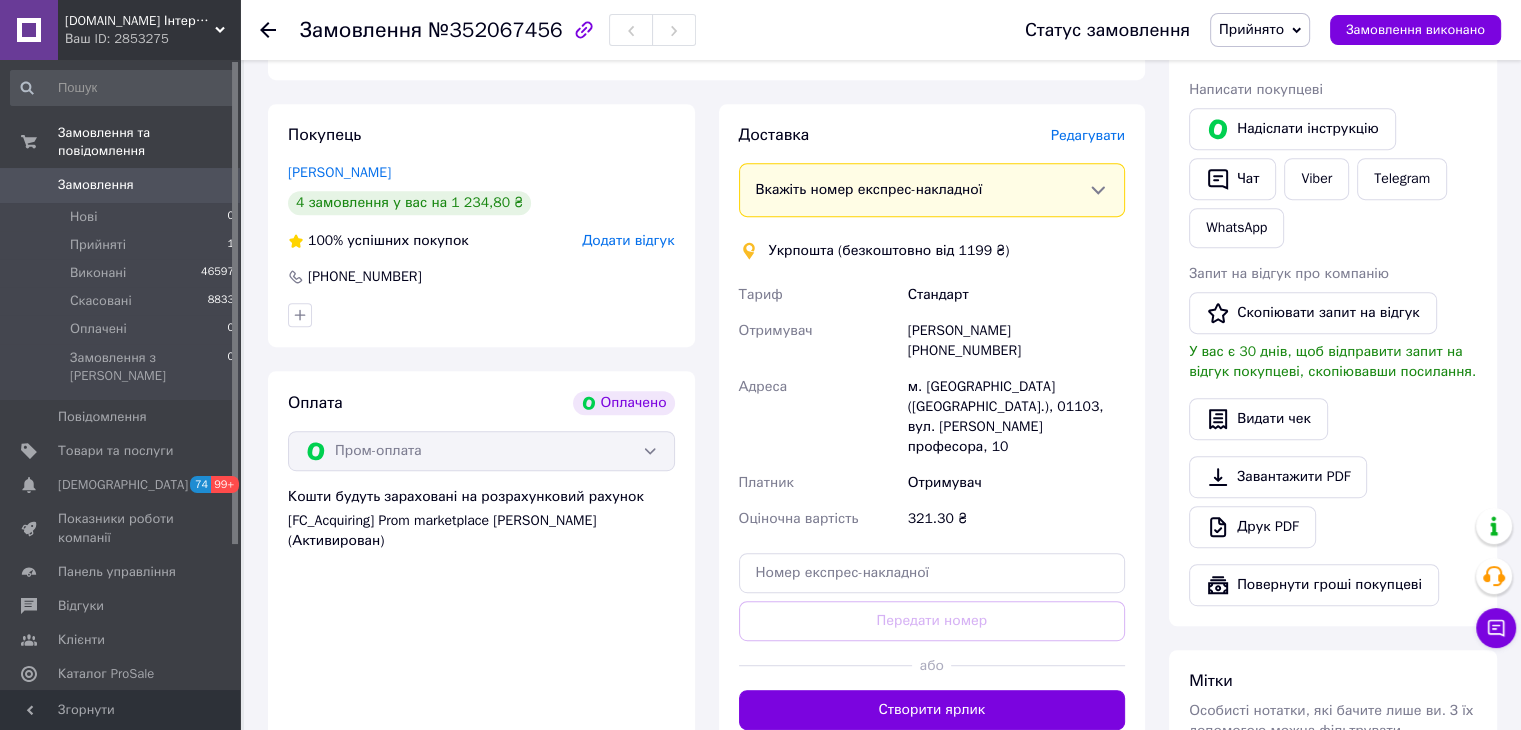 drag, startPoint x: 1081, startPoint y: 349, endPoint x: 1040, endPoint y: 345, distance: 41.19466 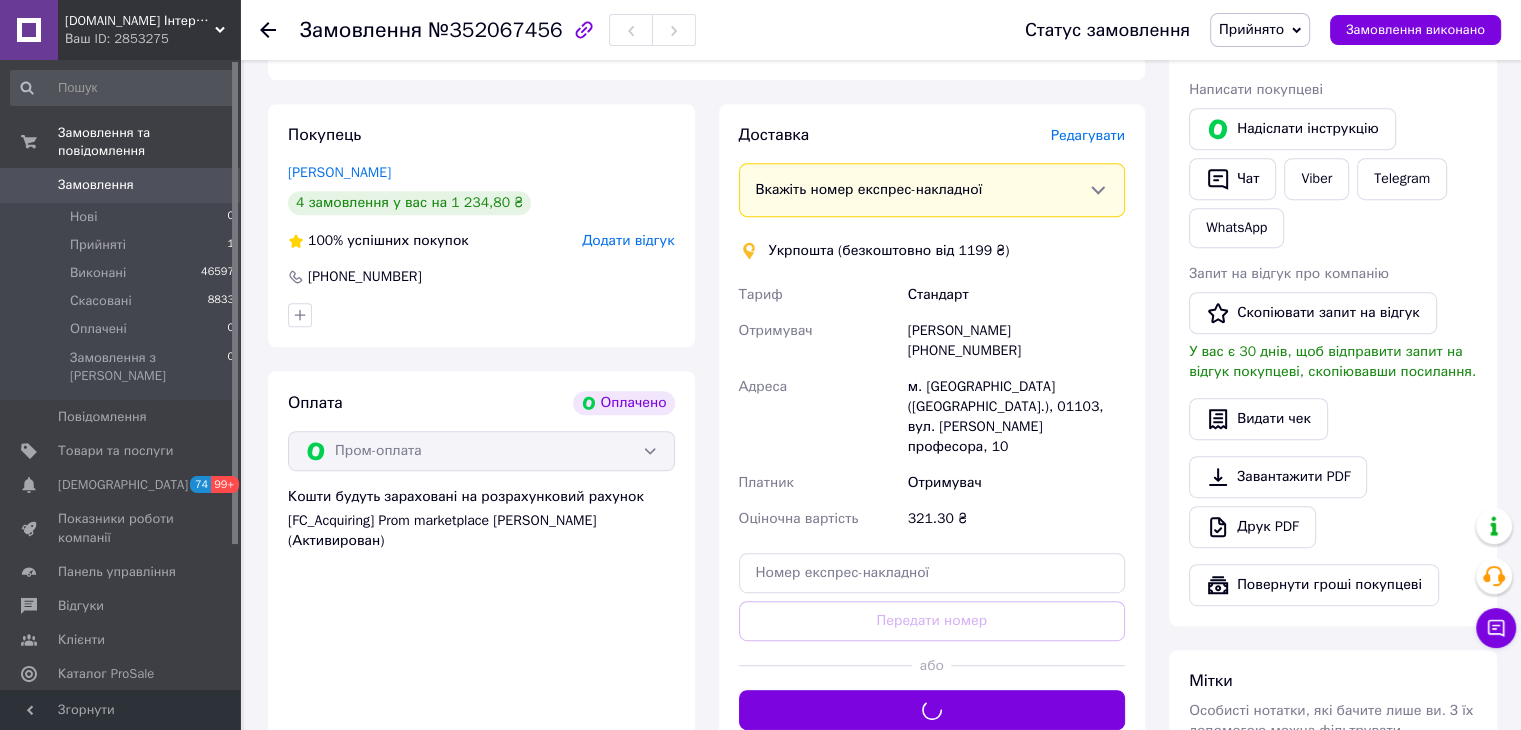 click on "Тетяна Заіченко +380668280004" at bounding box center (1016, 341) 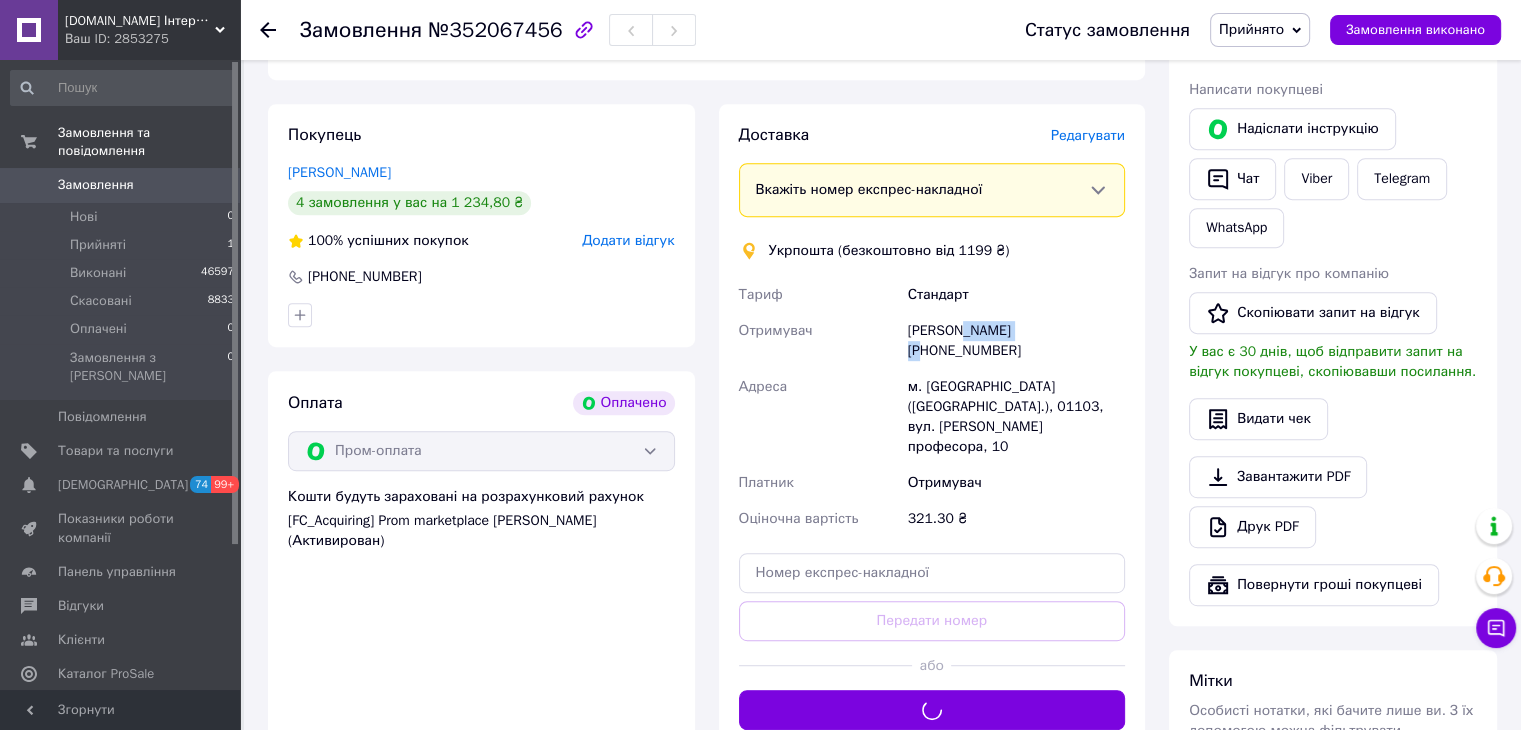 click on "Тетяна Заіченко +380668280004" at bounding box center (1016, 341) 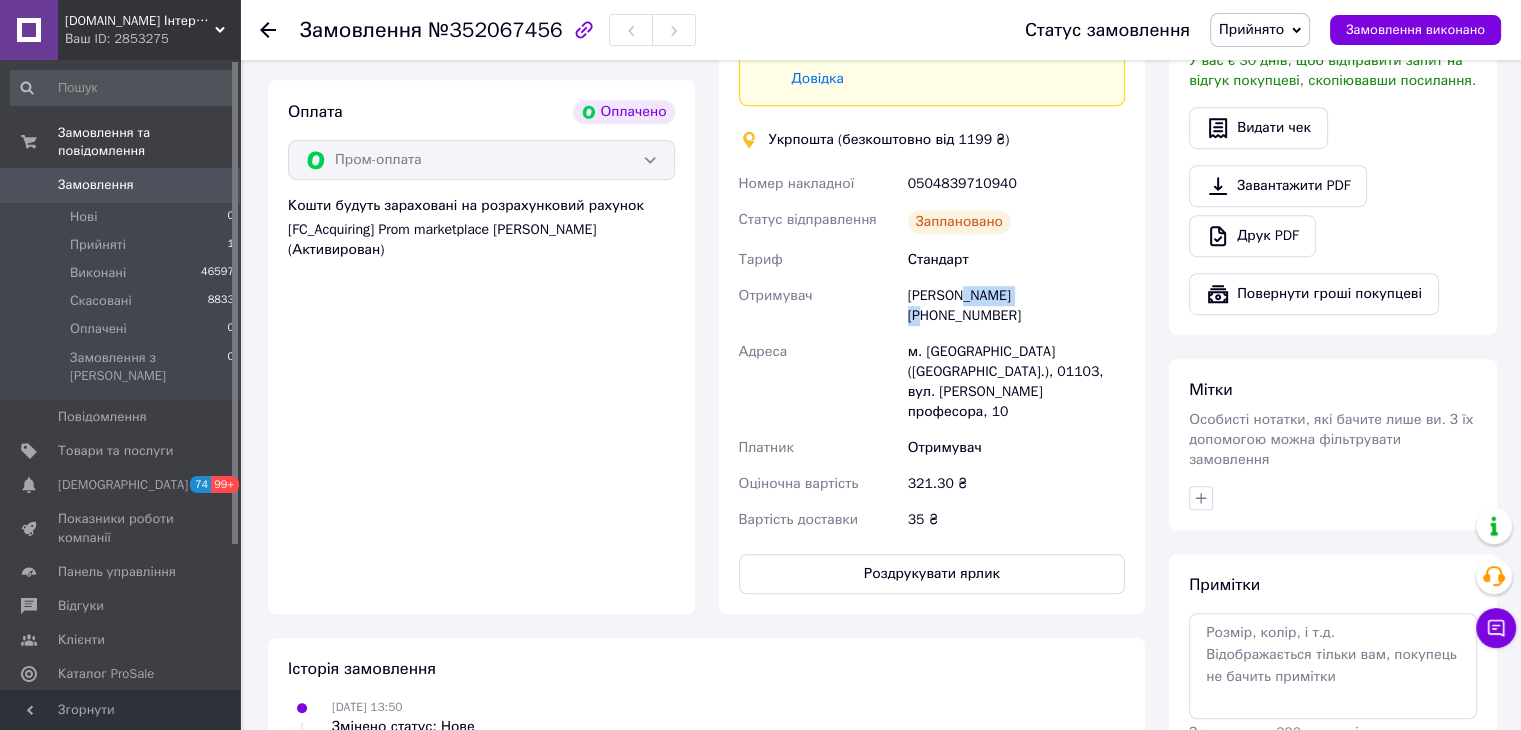 scroll, scrollTop: 1200, scrollLeft: 0, axis: vertical 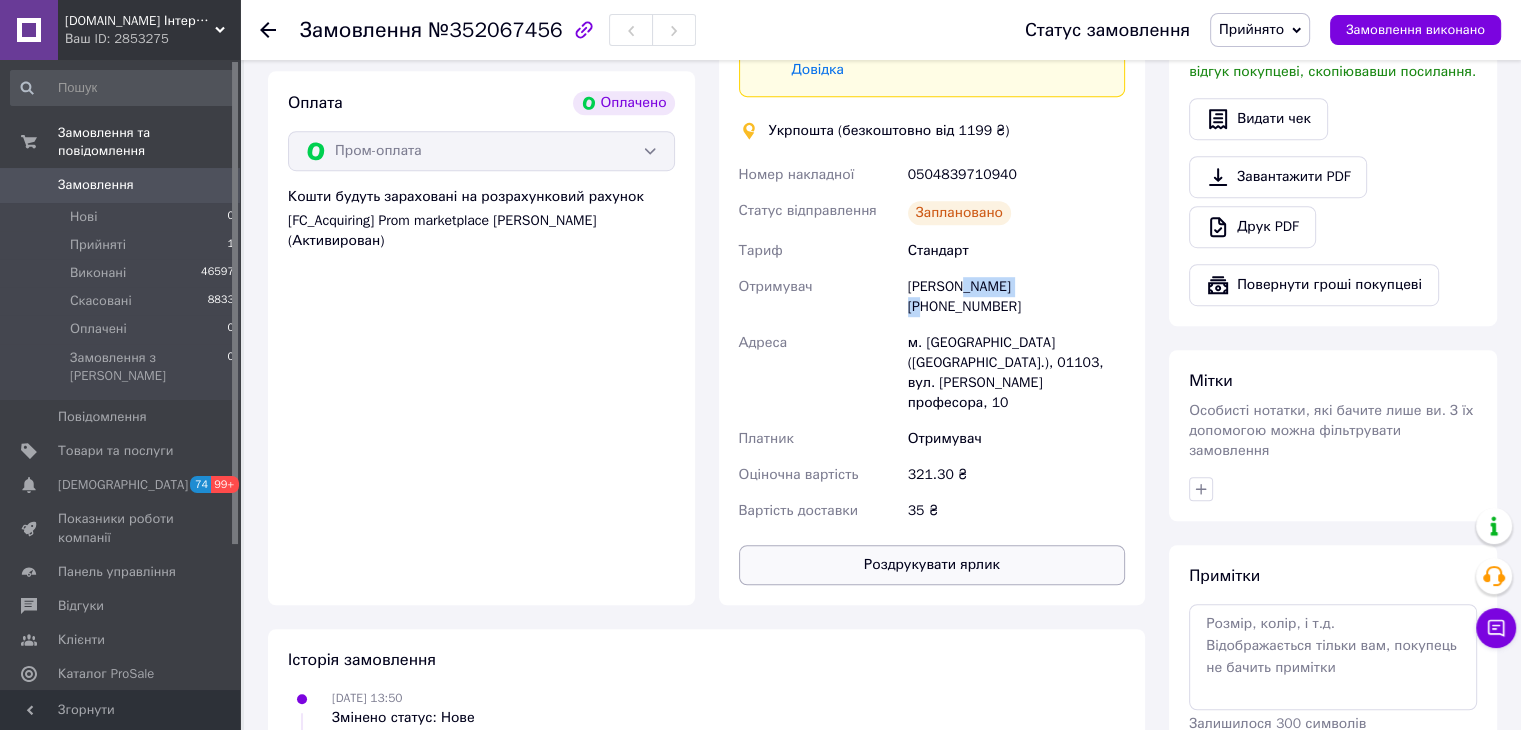click on "Роздрукувати ярлик" at bounding box center [932, 565] 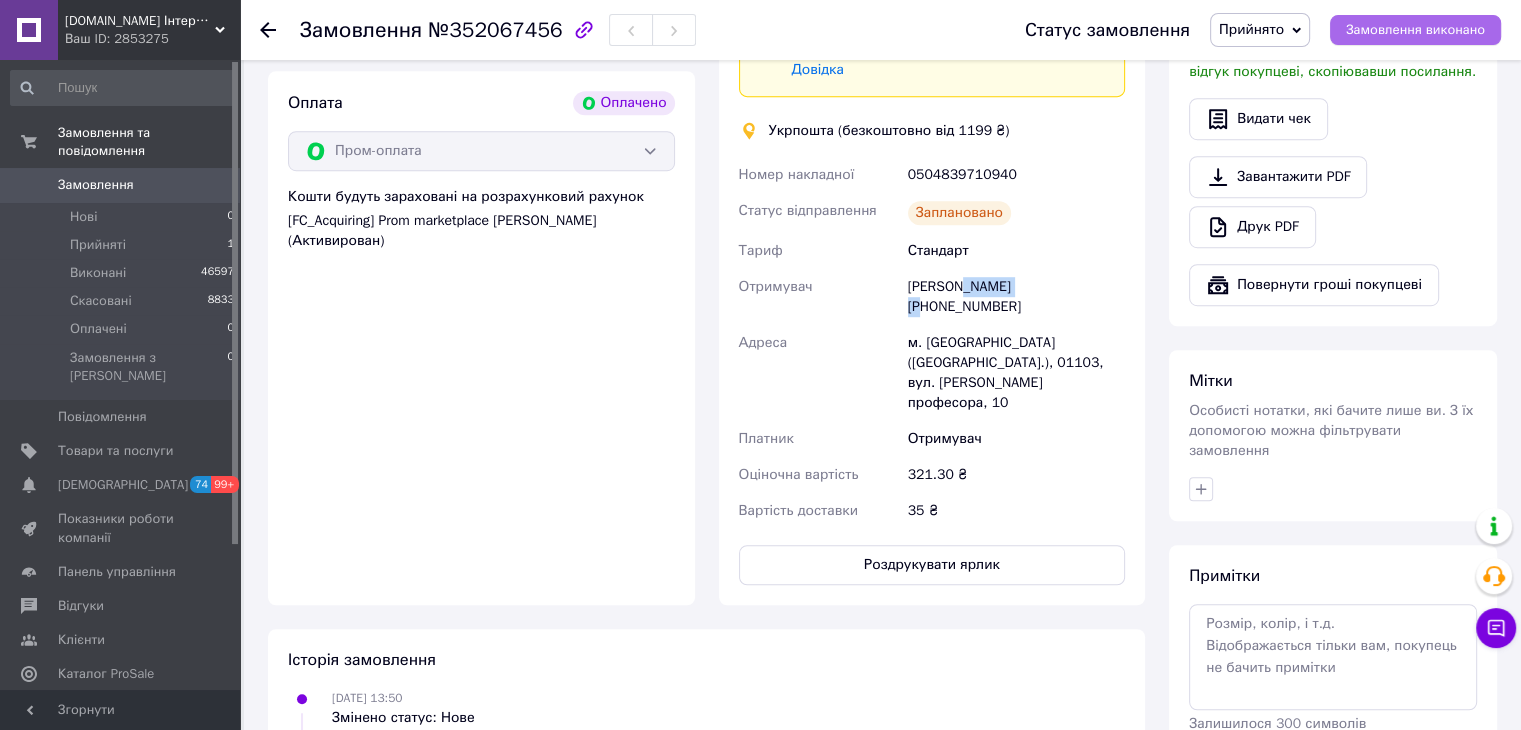 click on "Замовлення виконано" at bounding box center [1415, 30] 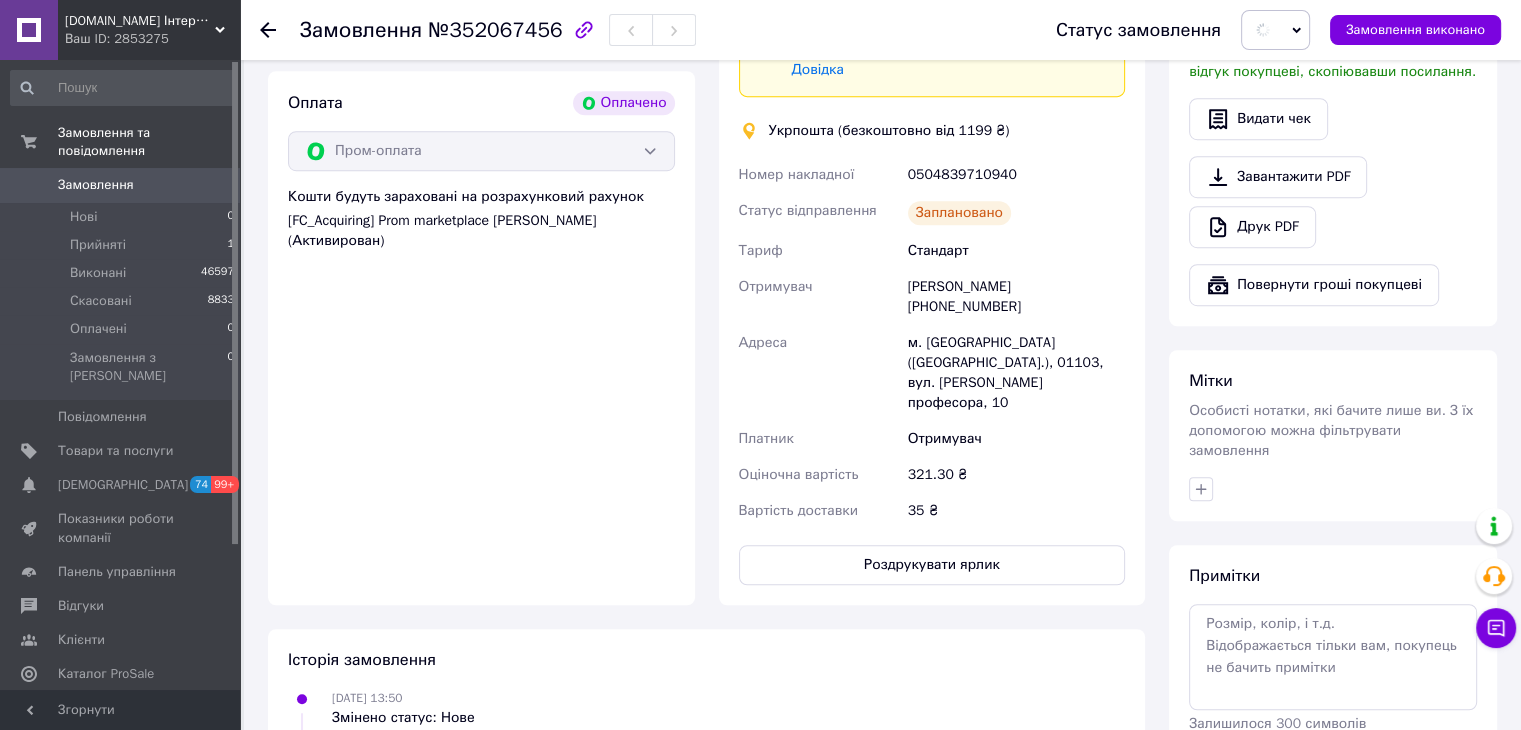 click on "Заплановано" at bounding box center (1016, 213) 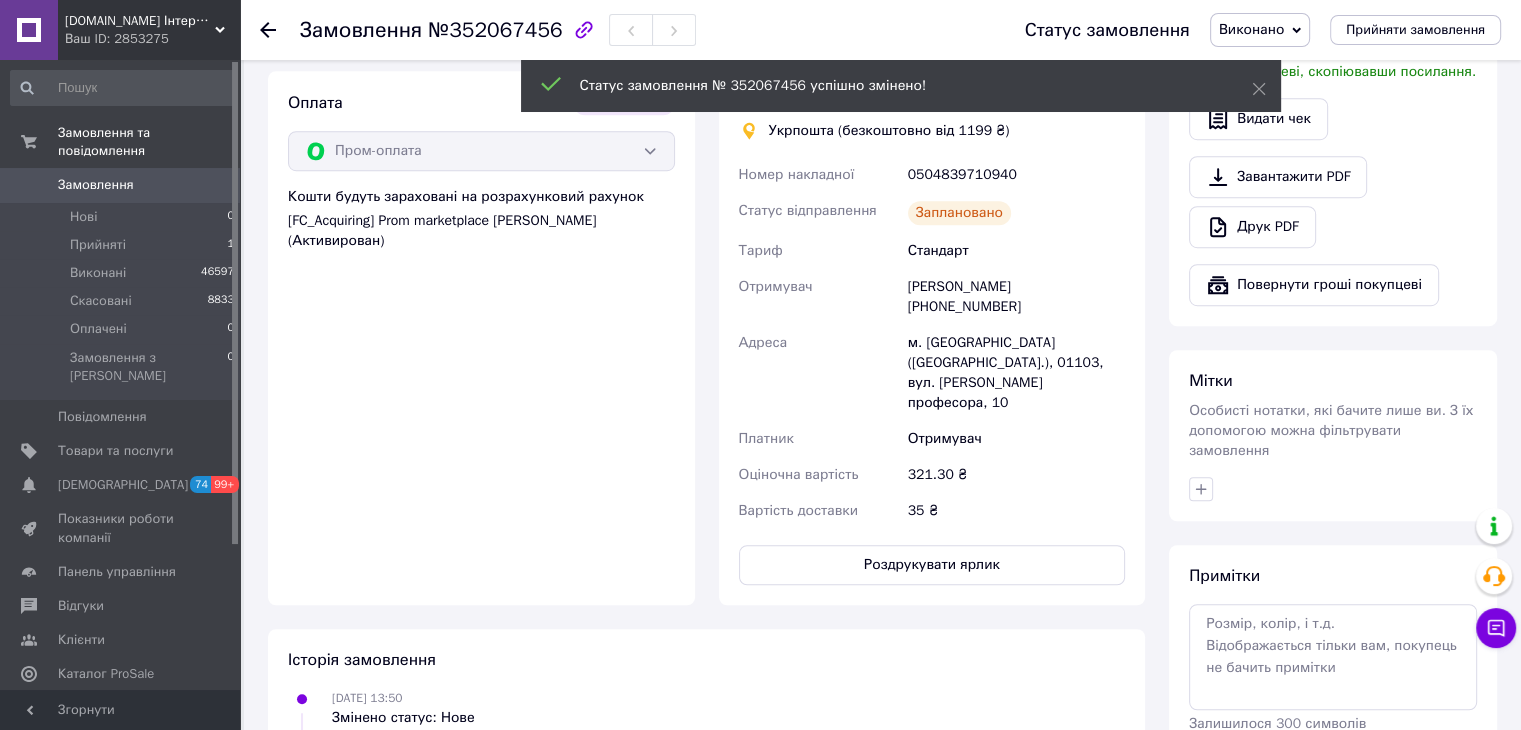click on "Тетяна Заіченко +380668280004" at bounding box center [1016, 297] 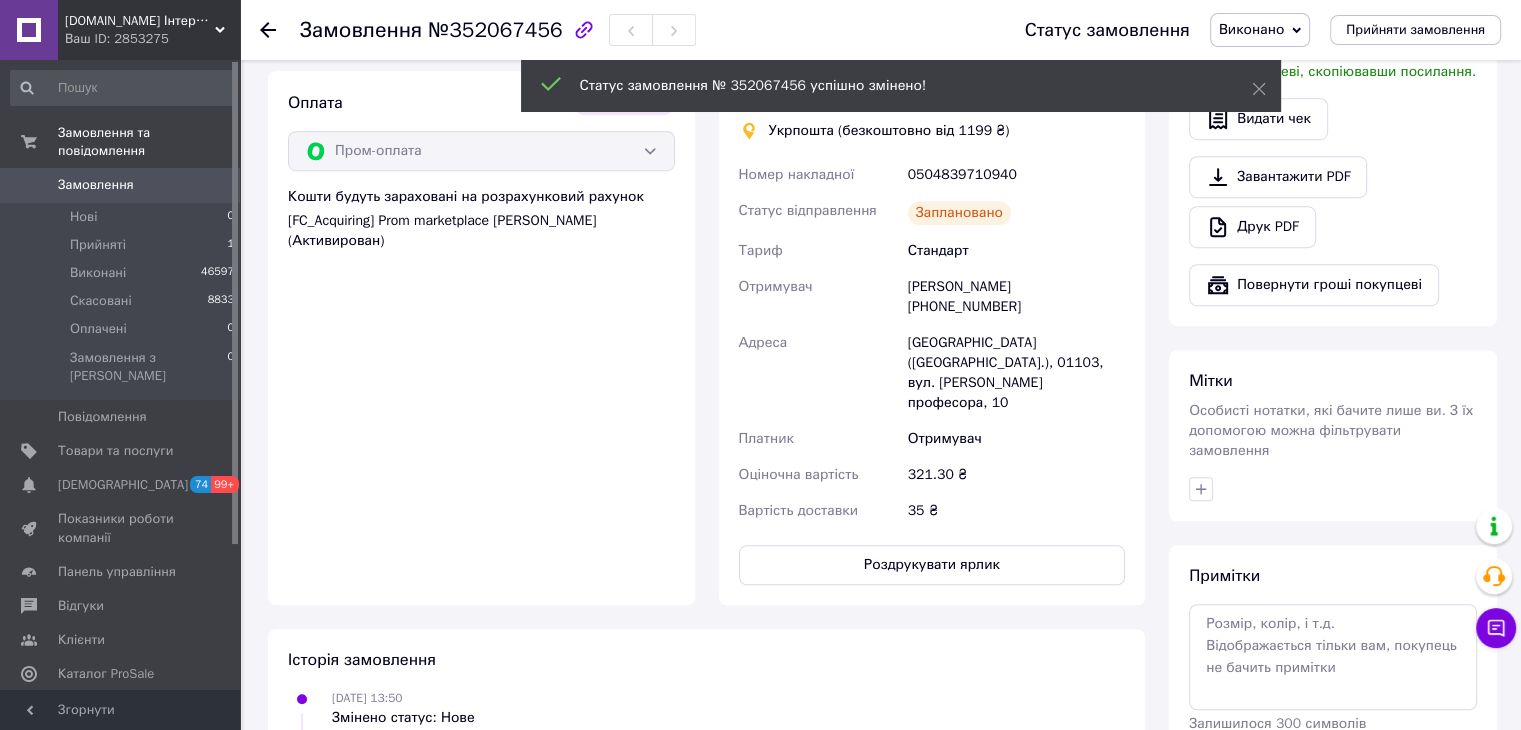 drag, startPoint x: 1120, startPoint y: 277, endPoint x: 1016, endPoint y: 283, distance: 104.172935 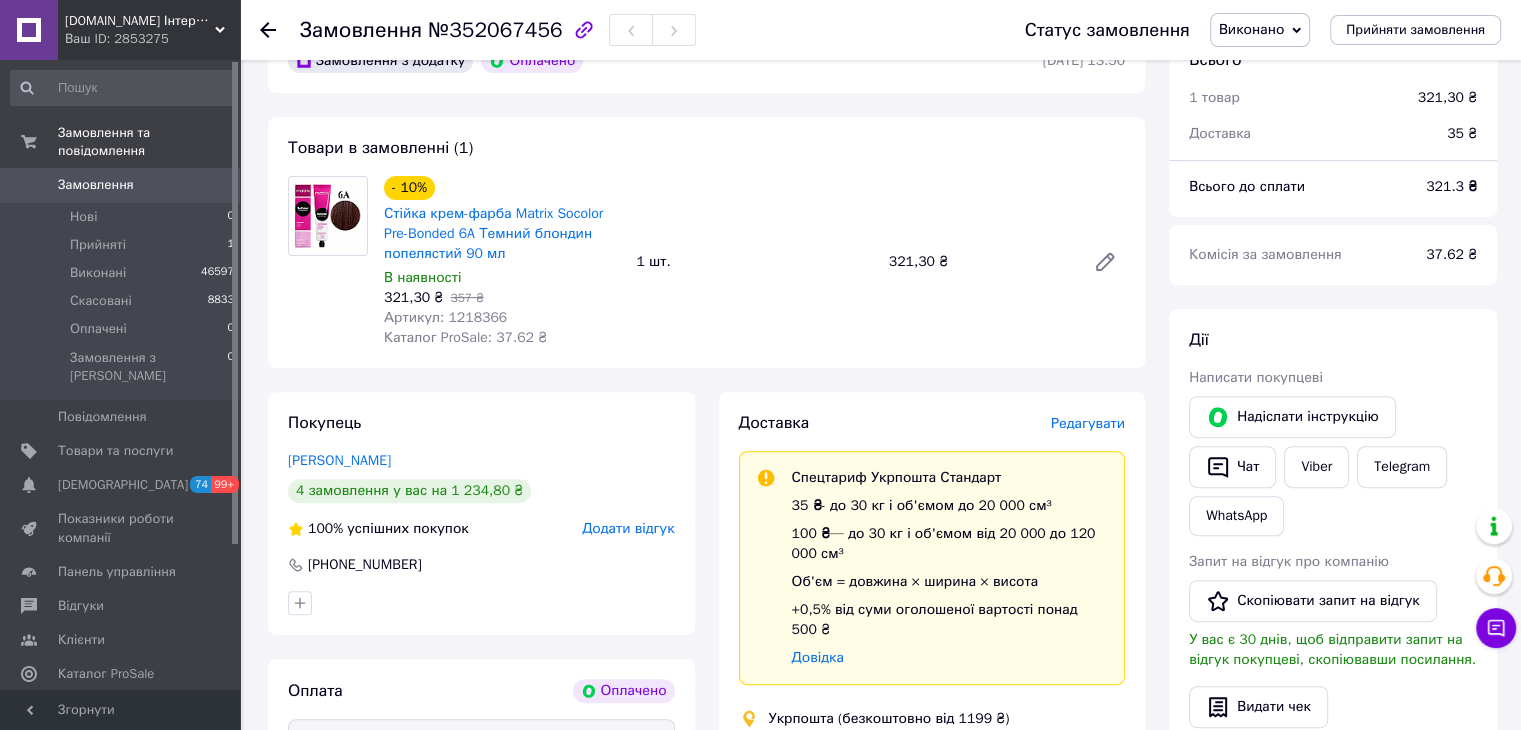 scroll, scrollTop: 600, scrollLeft: 0, axis: vertical 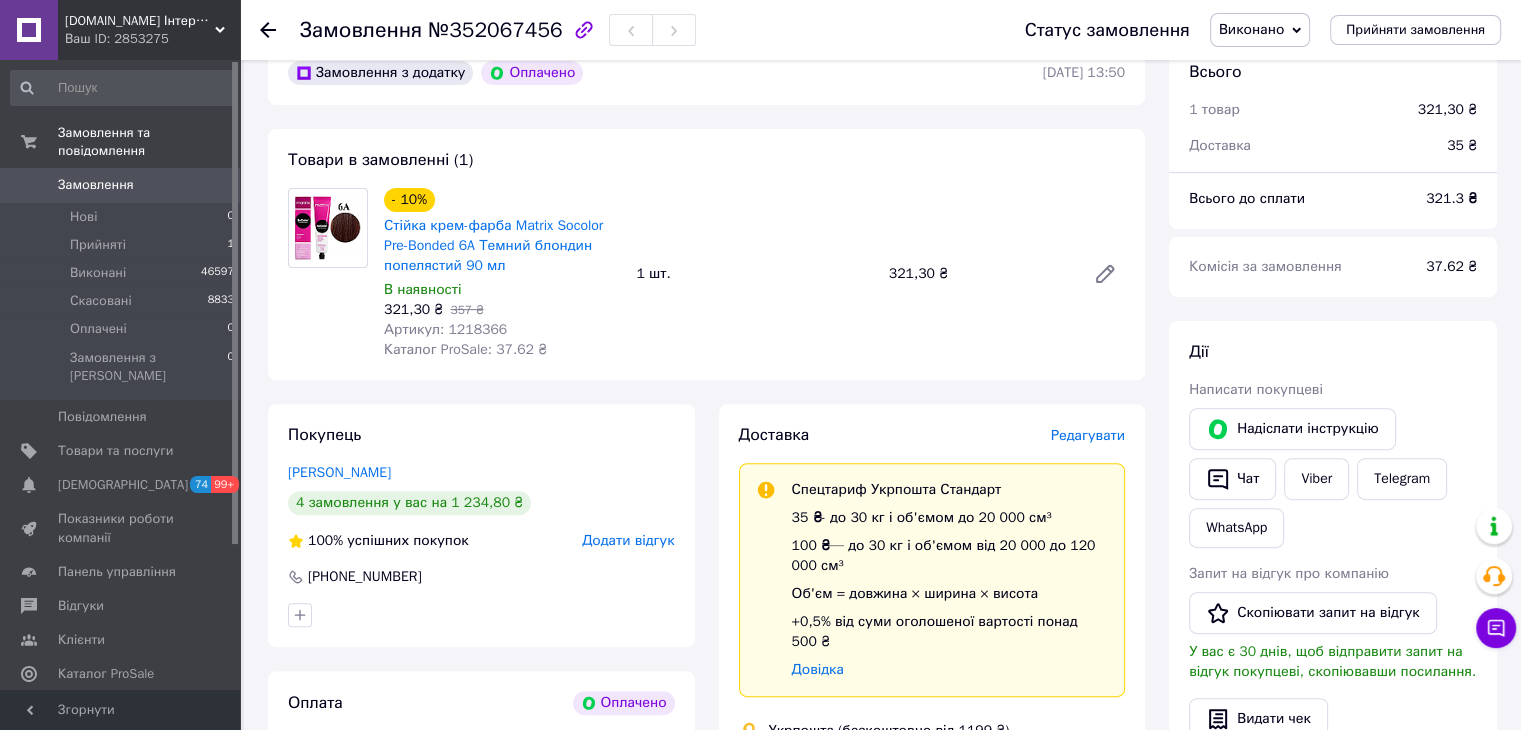 click on "321.3 ₴" at bounding box center [1451, 198] 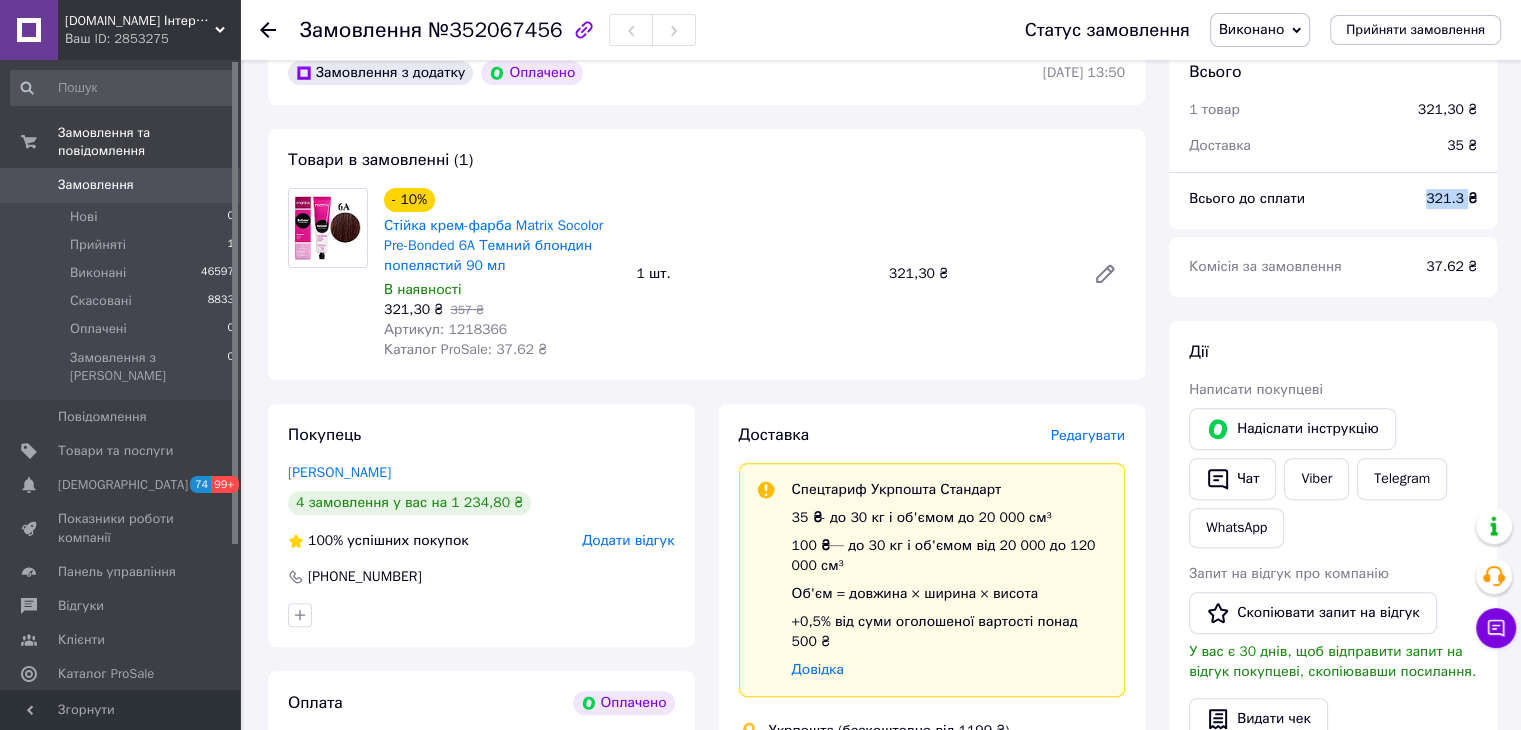 click on "321.3 ₴" at bounding box center [1451, 198] 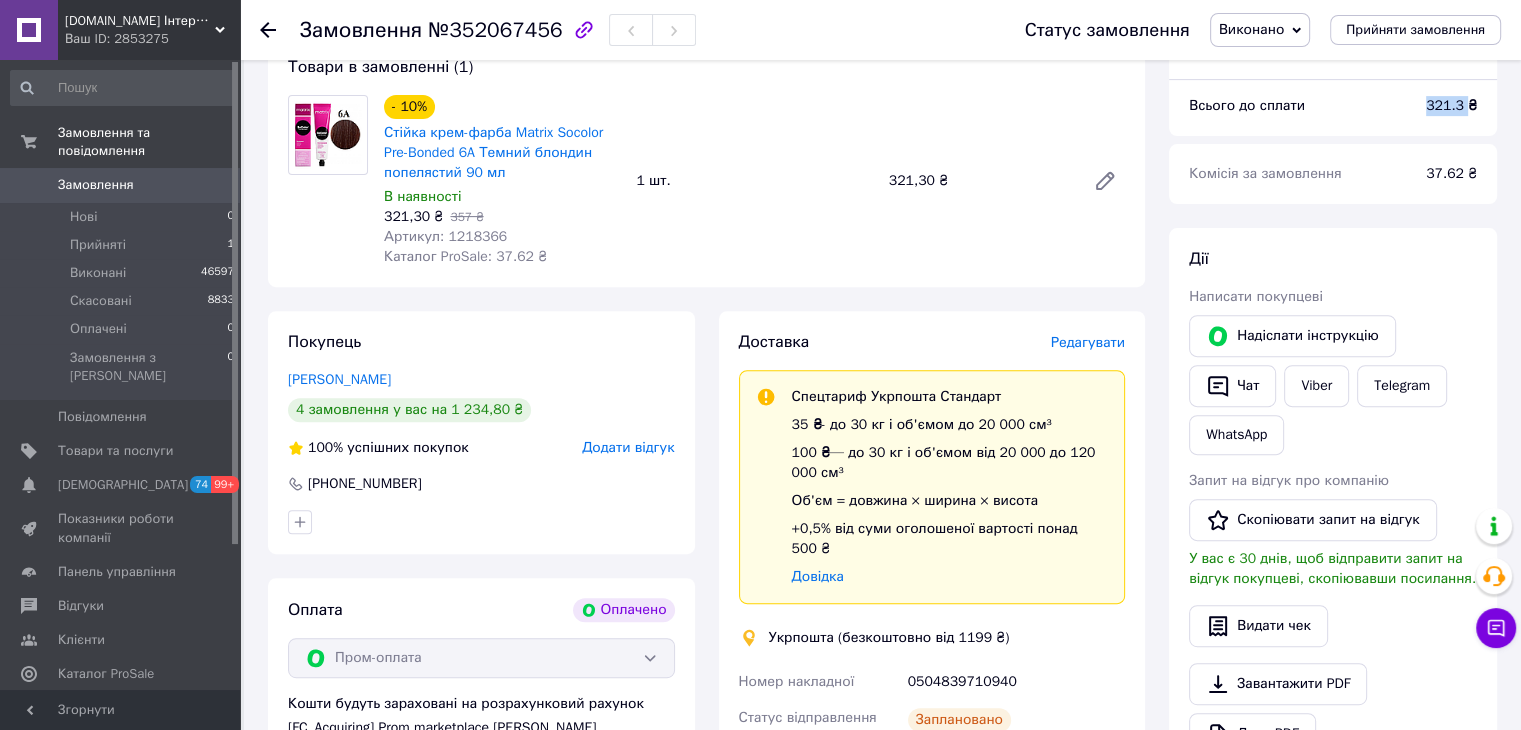scroll, scrollTop: 900, scrollLeft: 0, axis: vertical 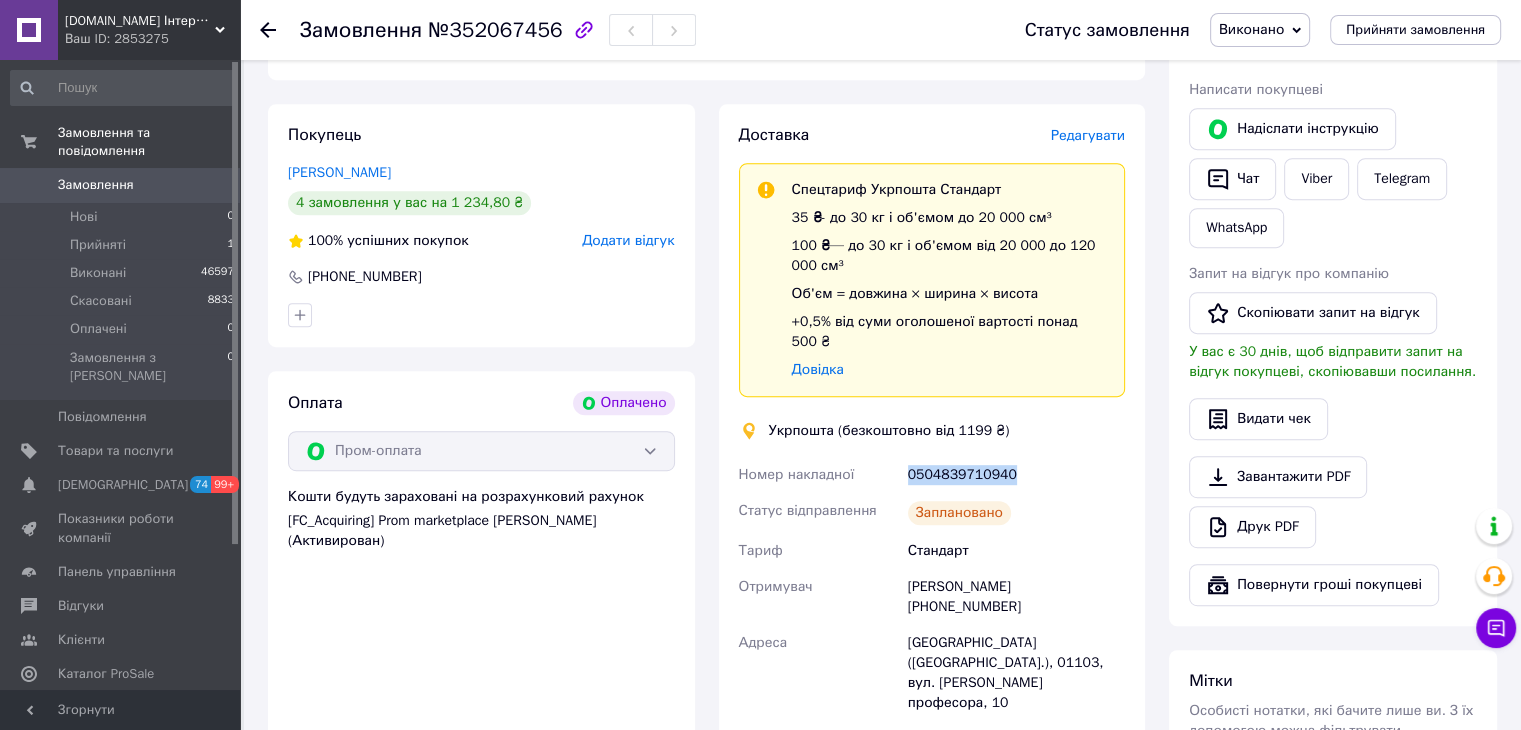 drag, startPoint x: 1017, startPoint y: 461, endPoint x: 907, endPoint y: 467, distance: 110.16351 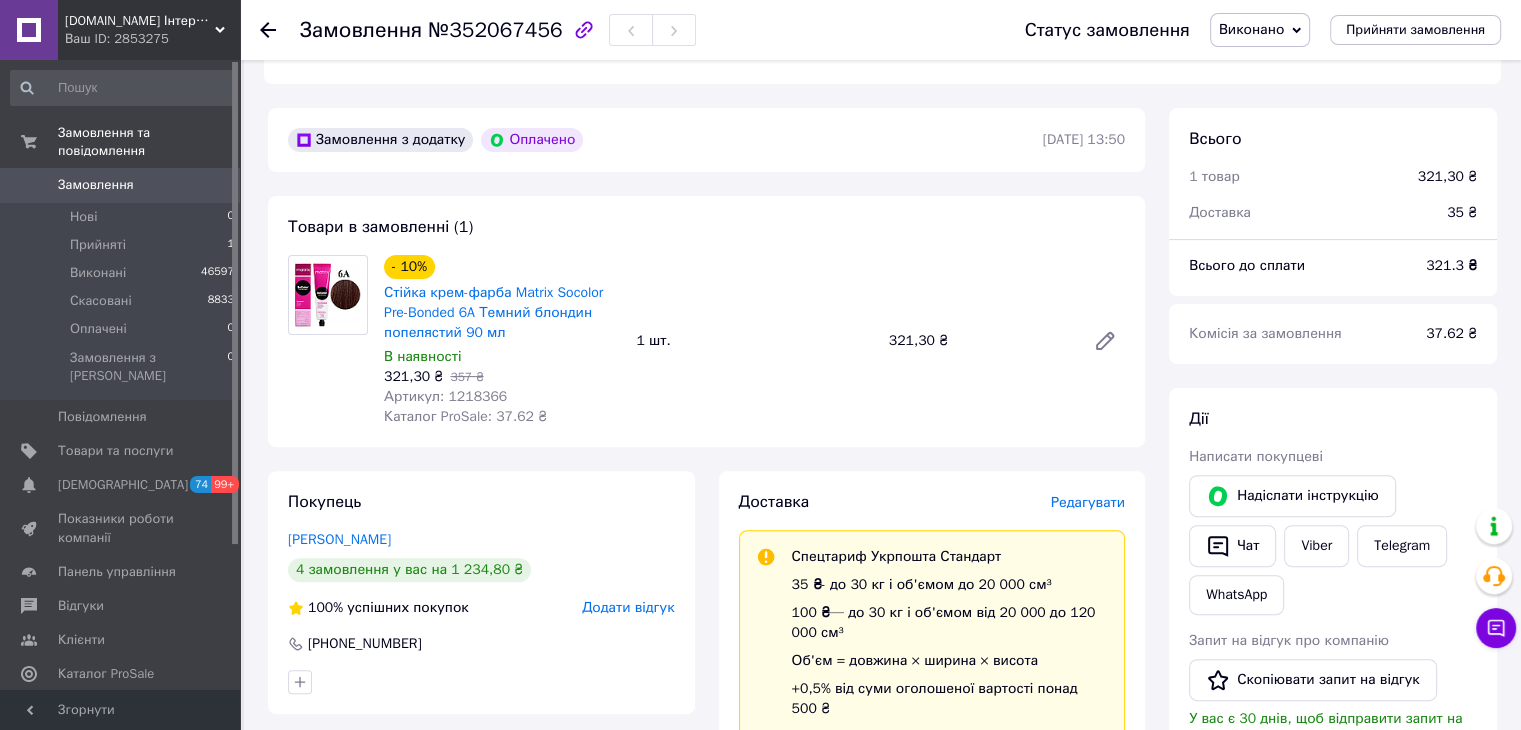scroll, scrollTop: 500, scrollLeft: 0, axis: vertical 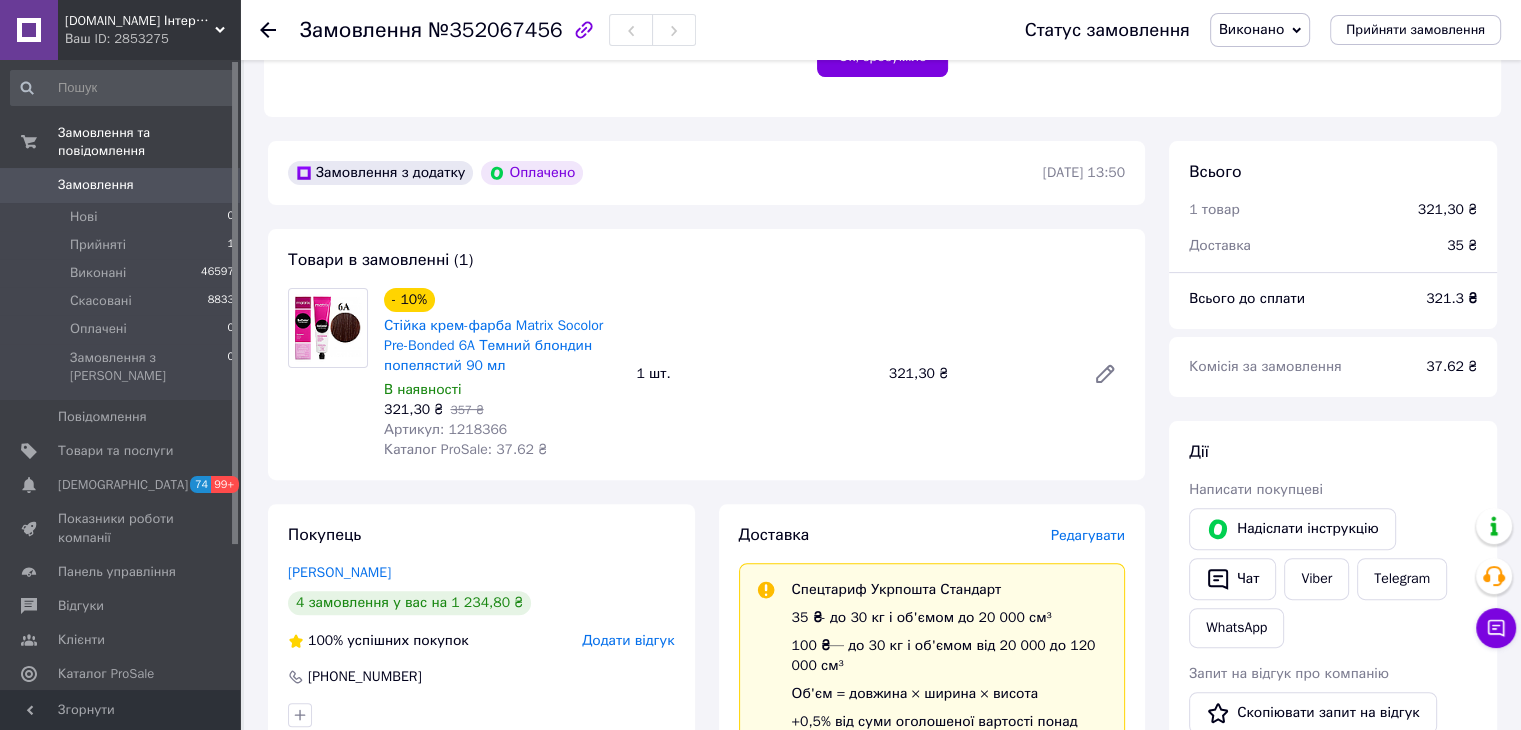 click on "Замовлення 0" at bounding box center (123, 185) 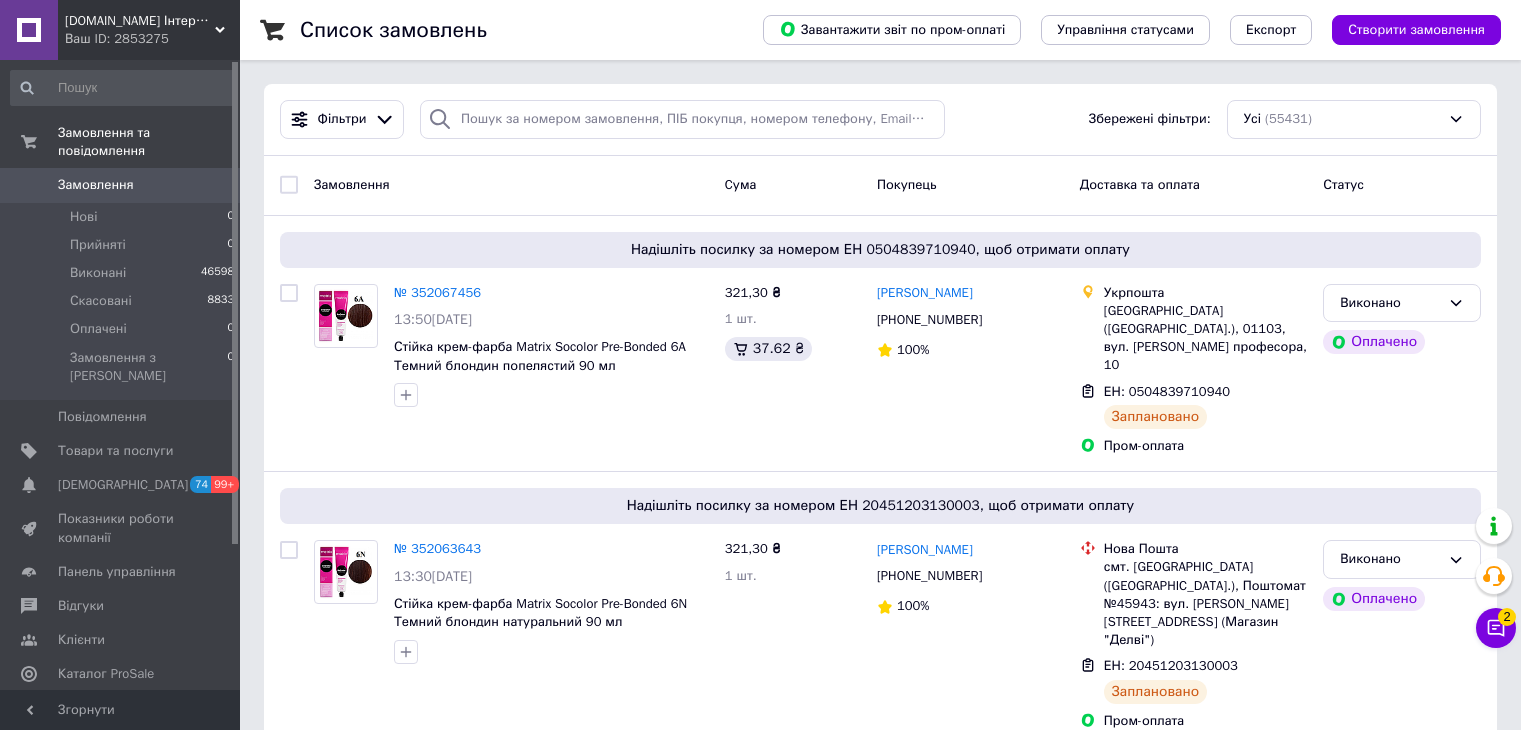 scroll, scrollTop: 0, scrollLeft: 0, axis: both 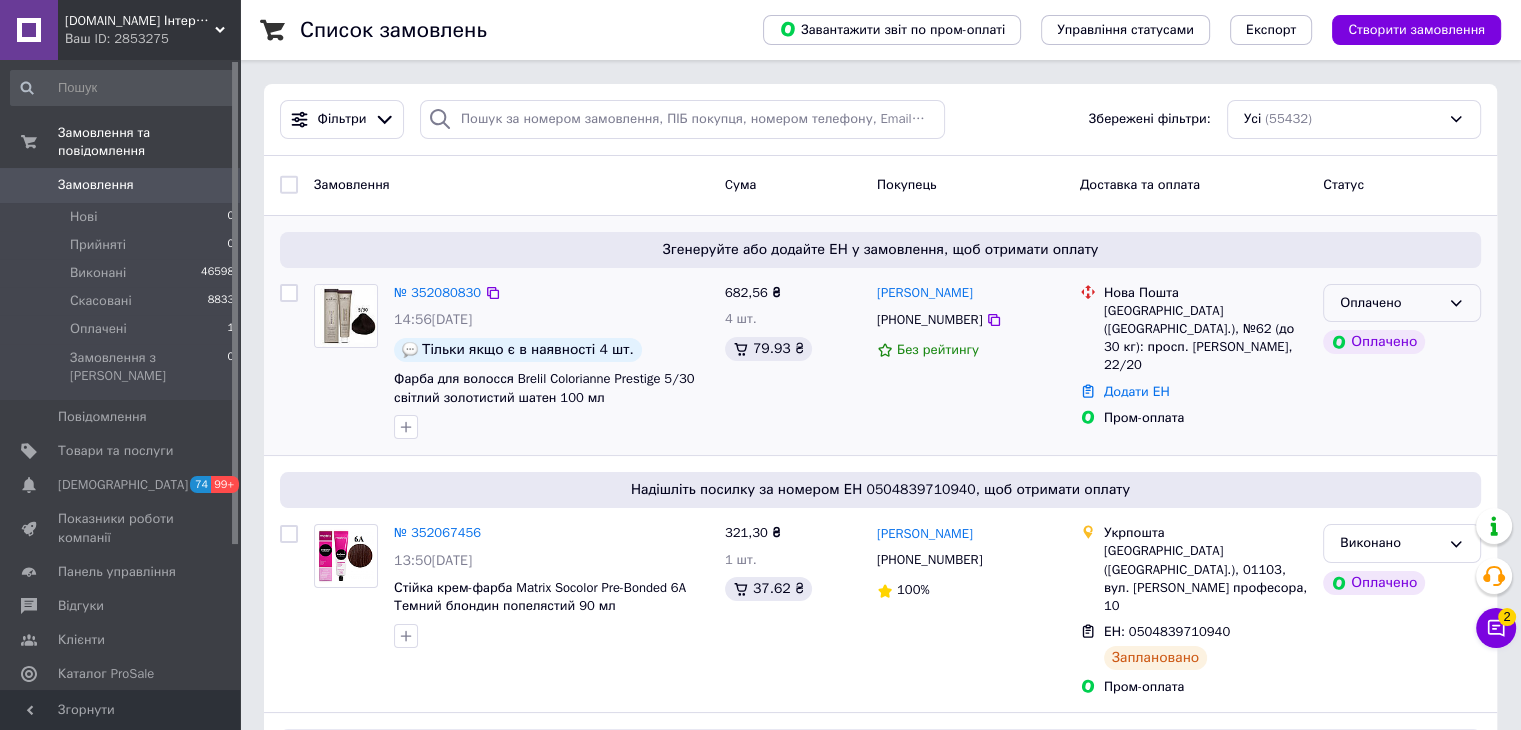 click 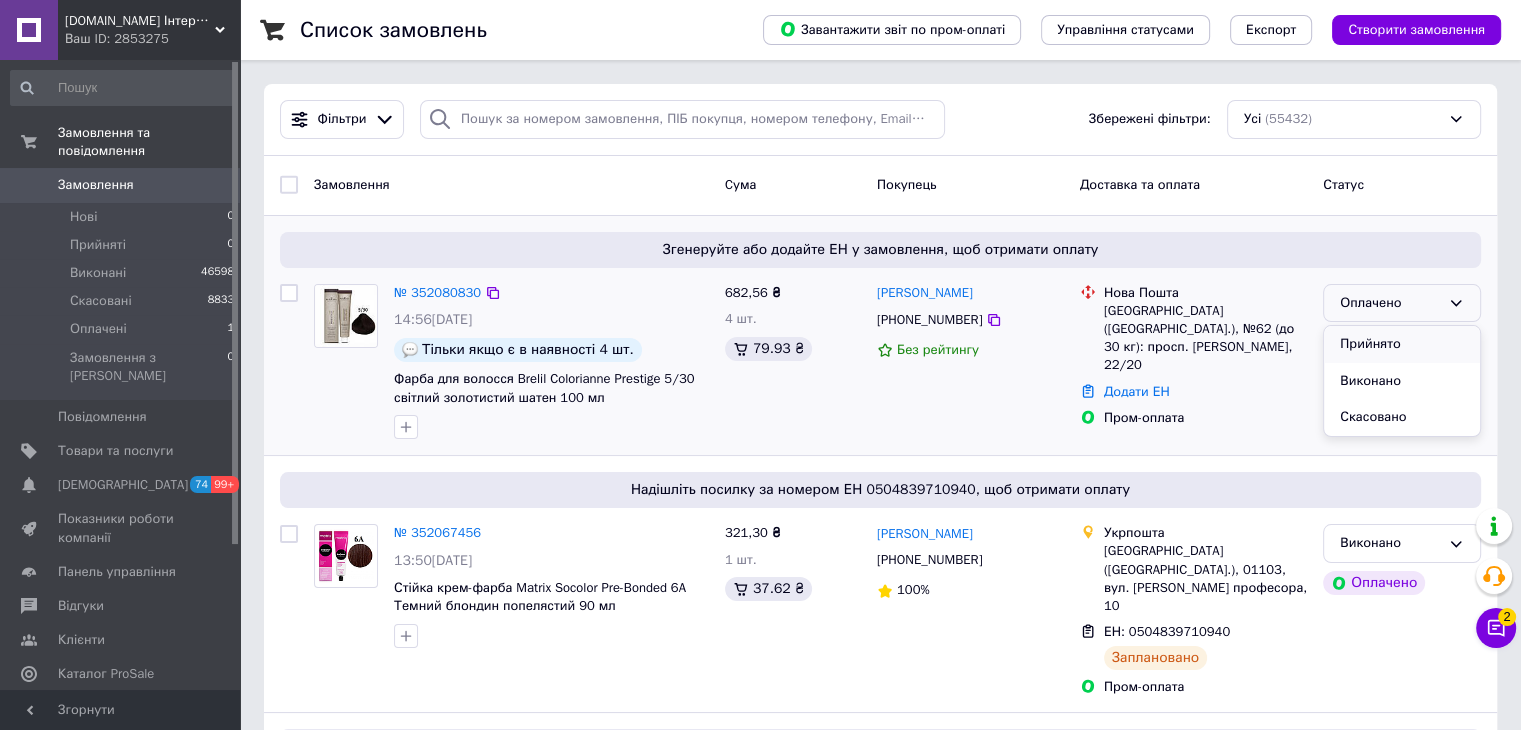 click on "Прийнято" at bounding box center (1402, 344) 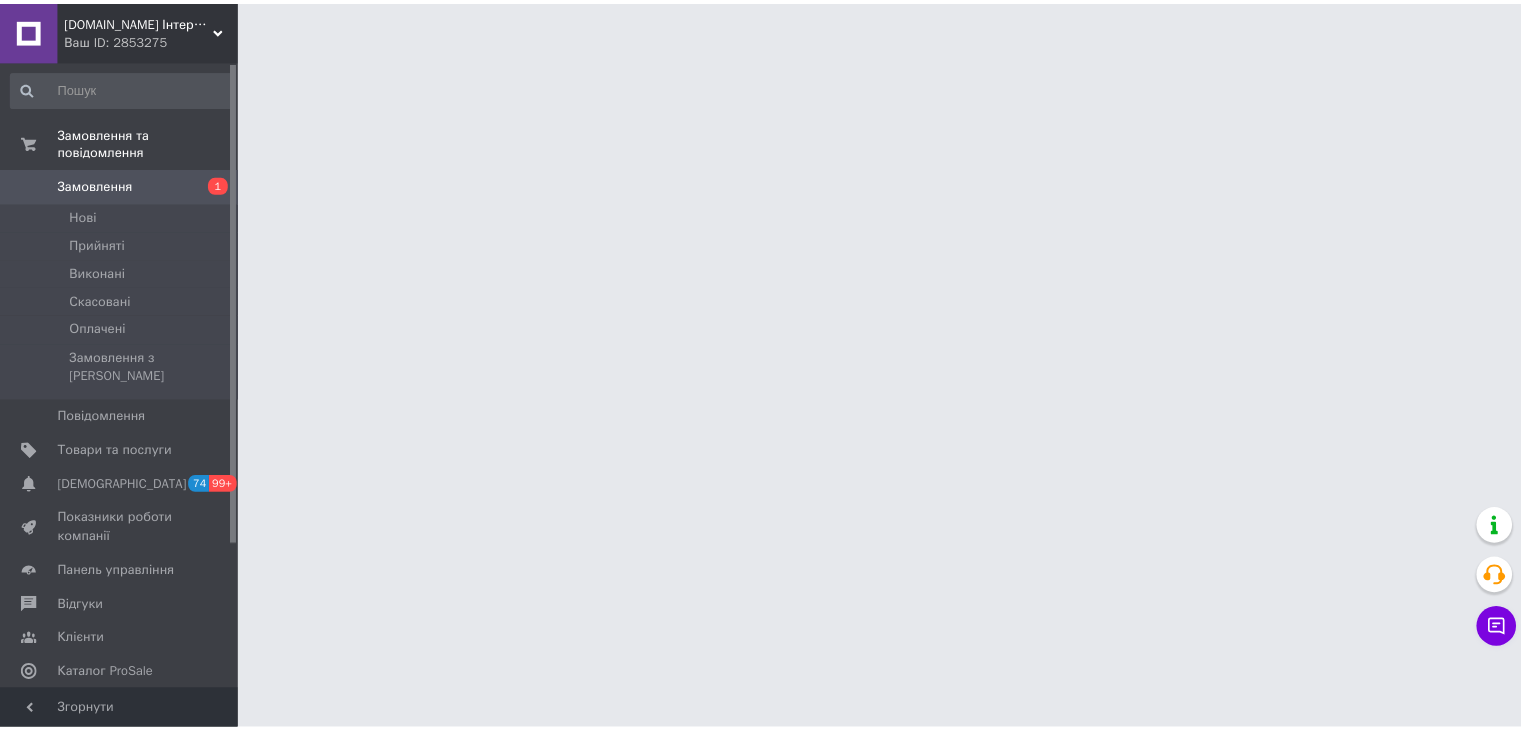 scroll, scrollTop: 0, scrollLeft: 0, axis: both 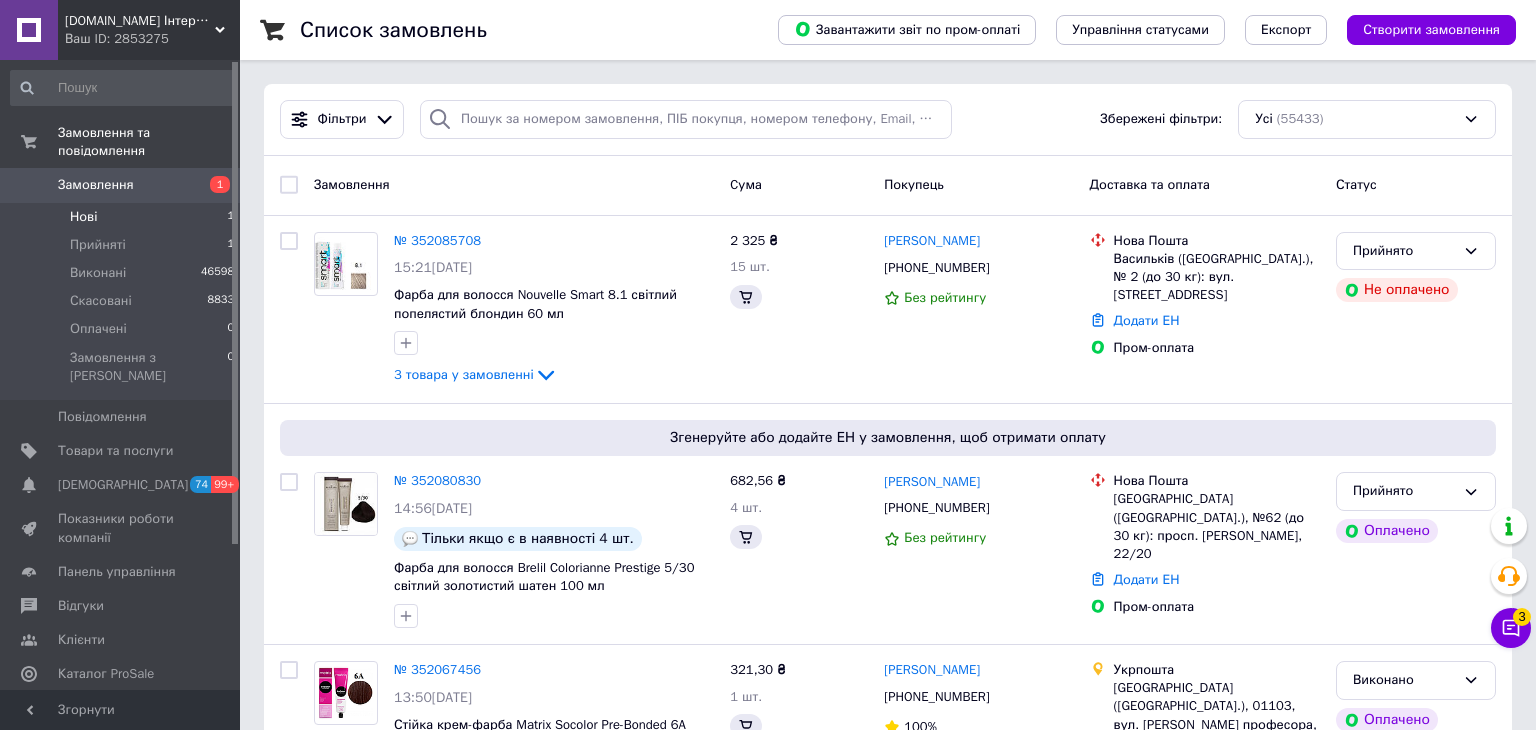 click on "Нові" at bounding box center [83, 217] 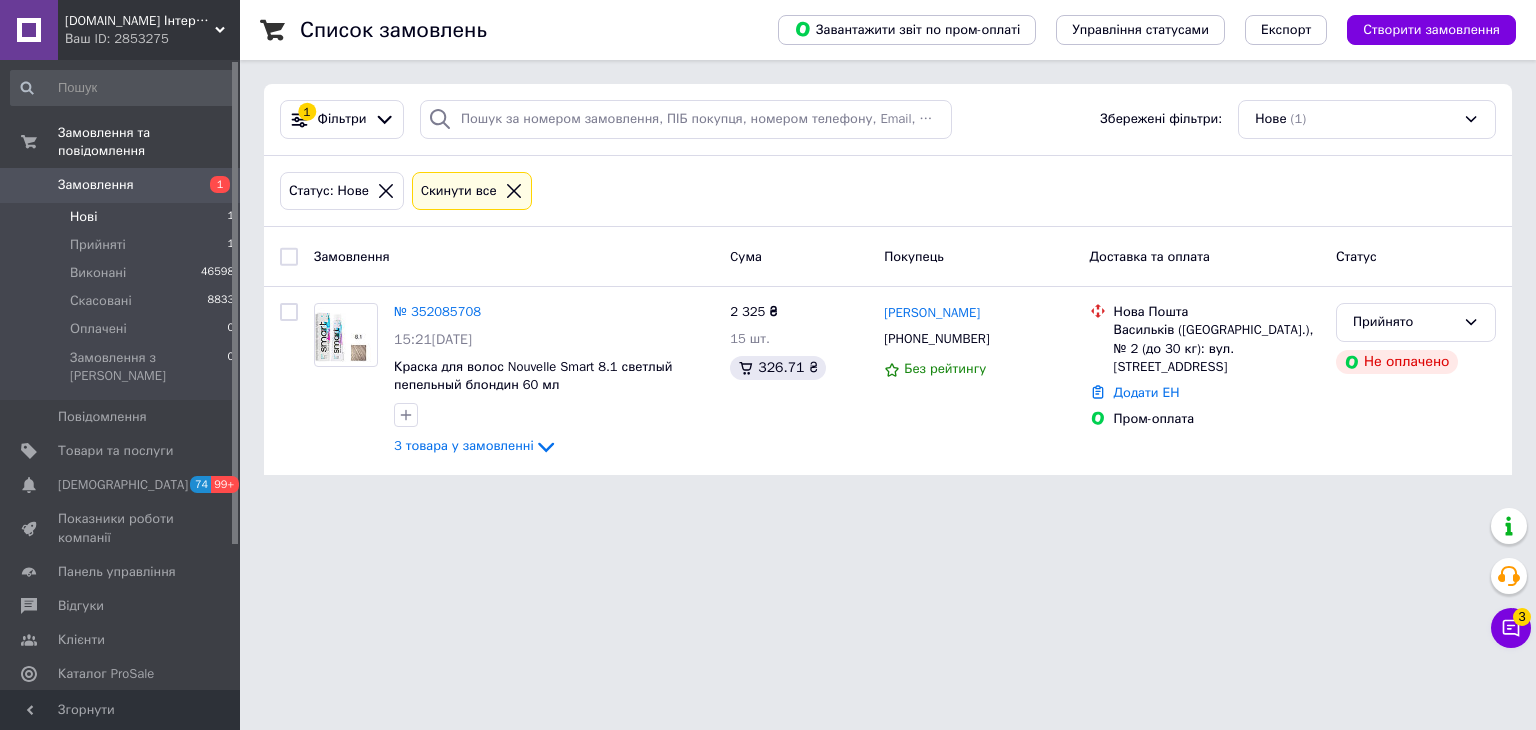 click 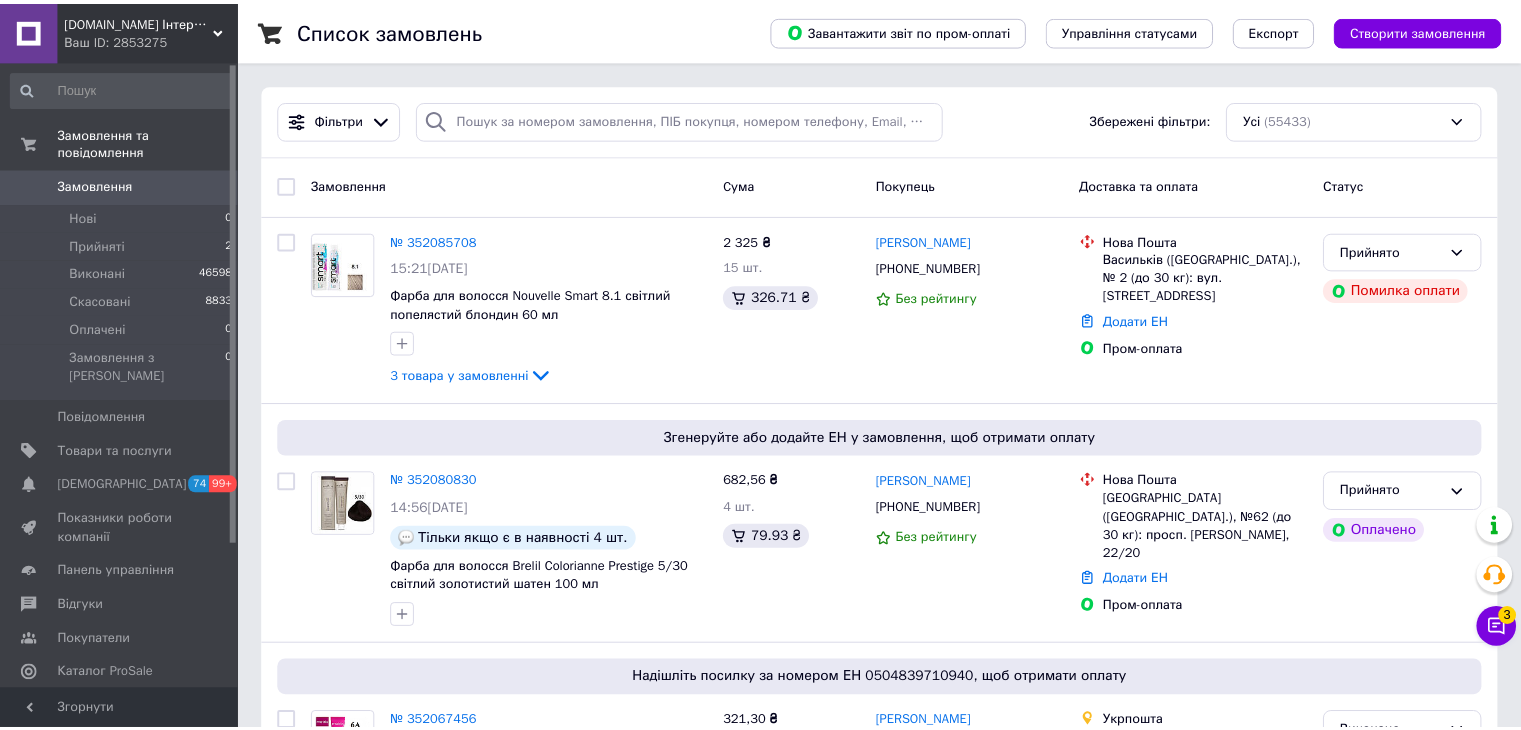 scroll, scrollTop: 0, scrollLeft: 0, axis: both 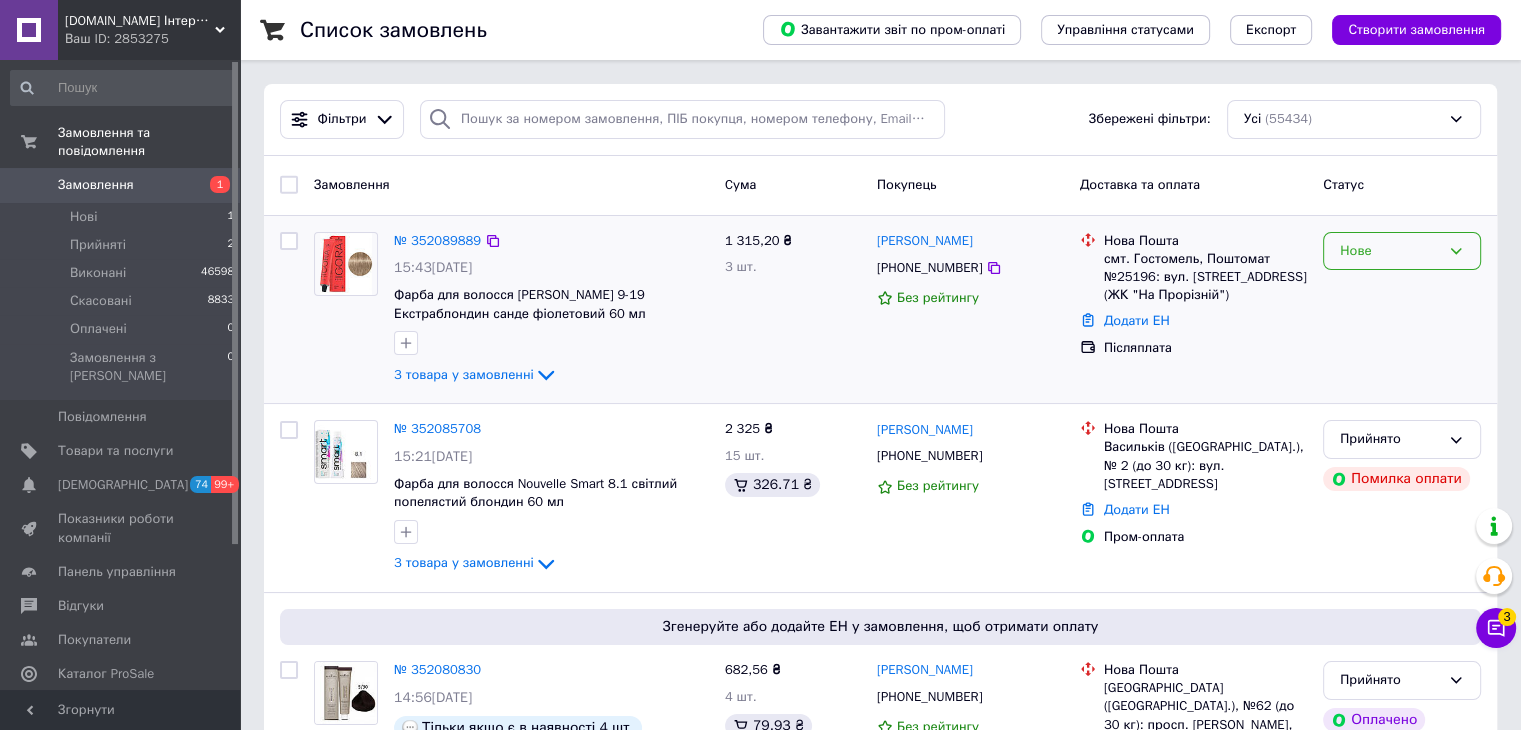 click on "Нове" at bounding box center [1390, 251] 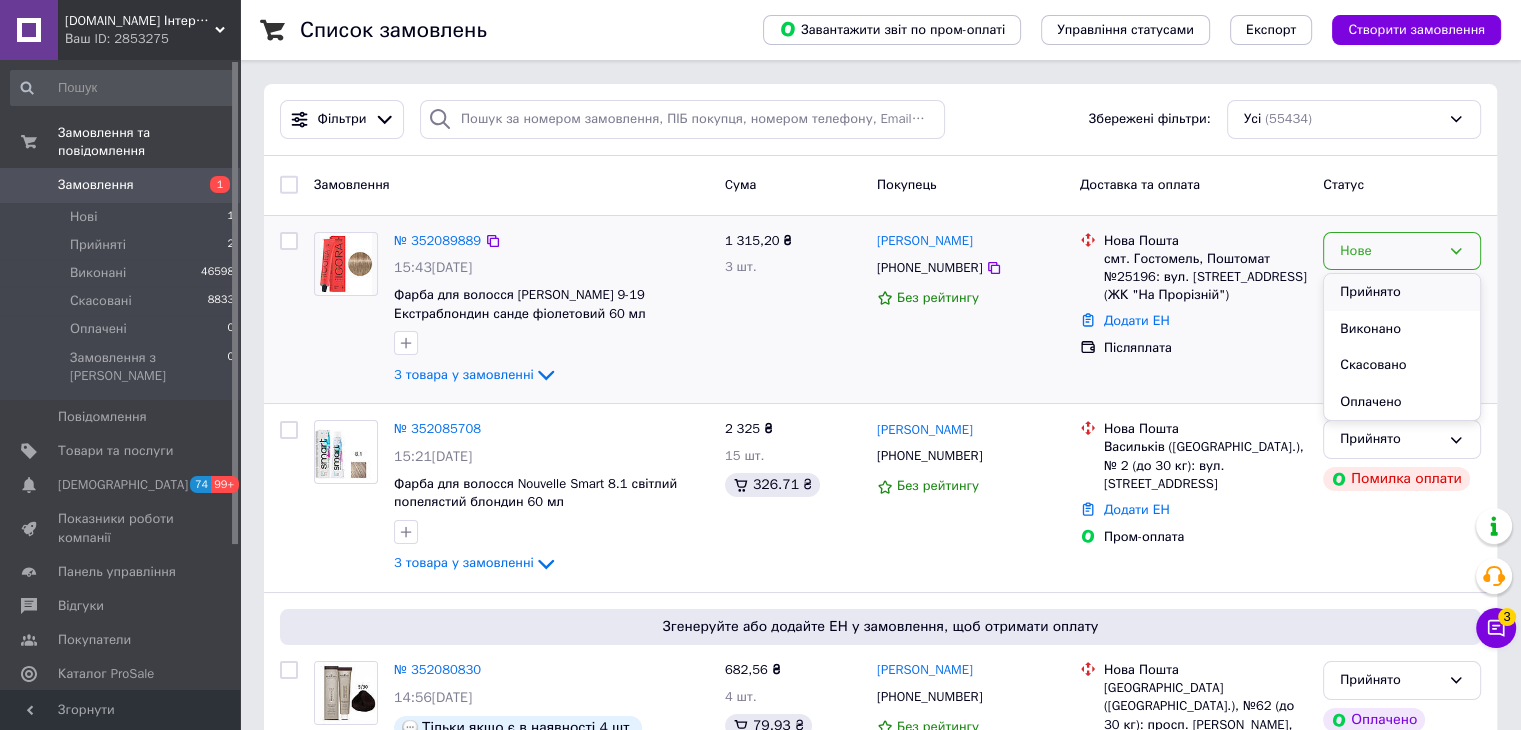 click on "Прийнято" at bounding box center [1402, 292] 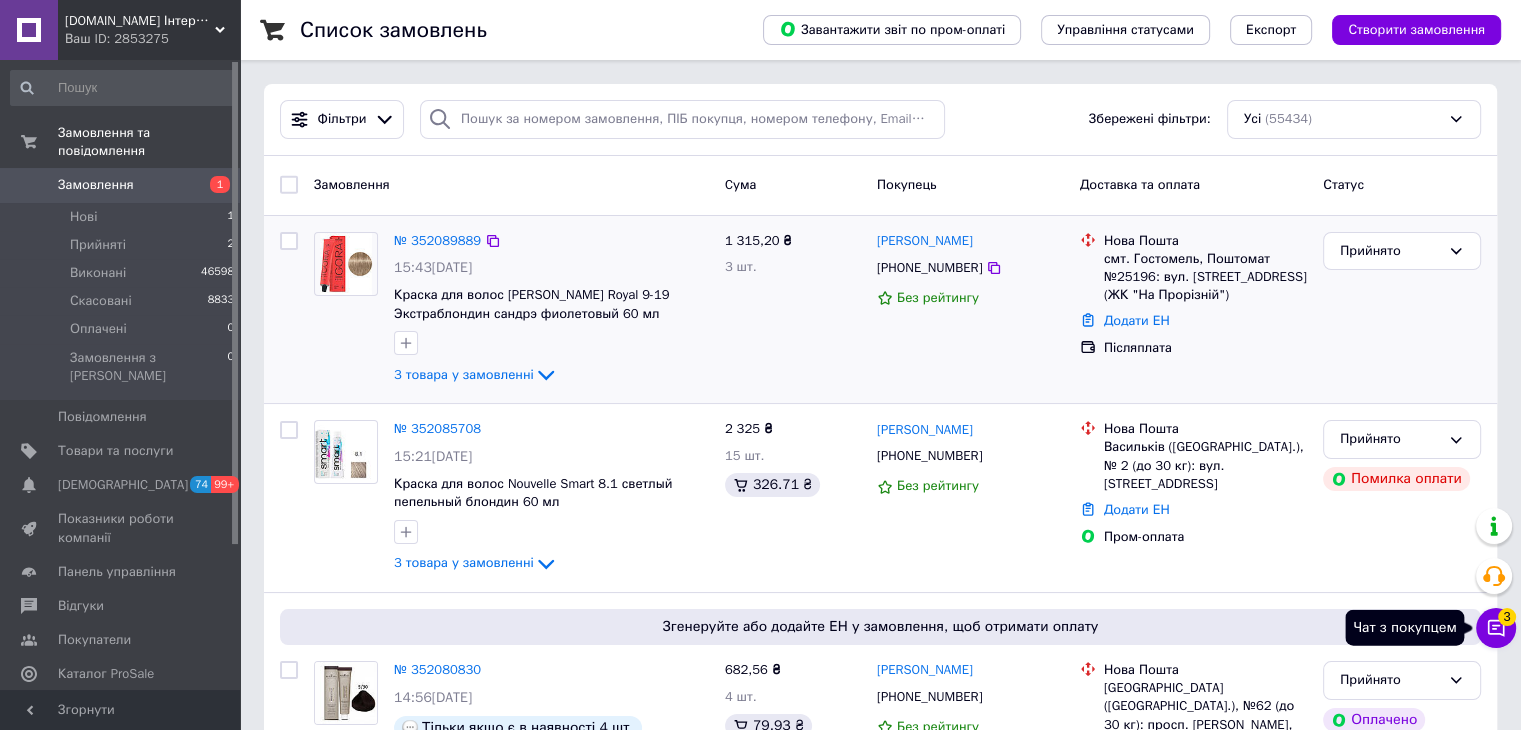click 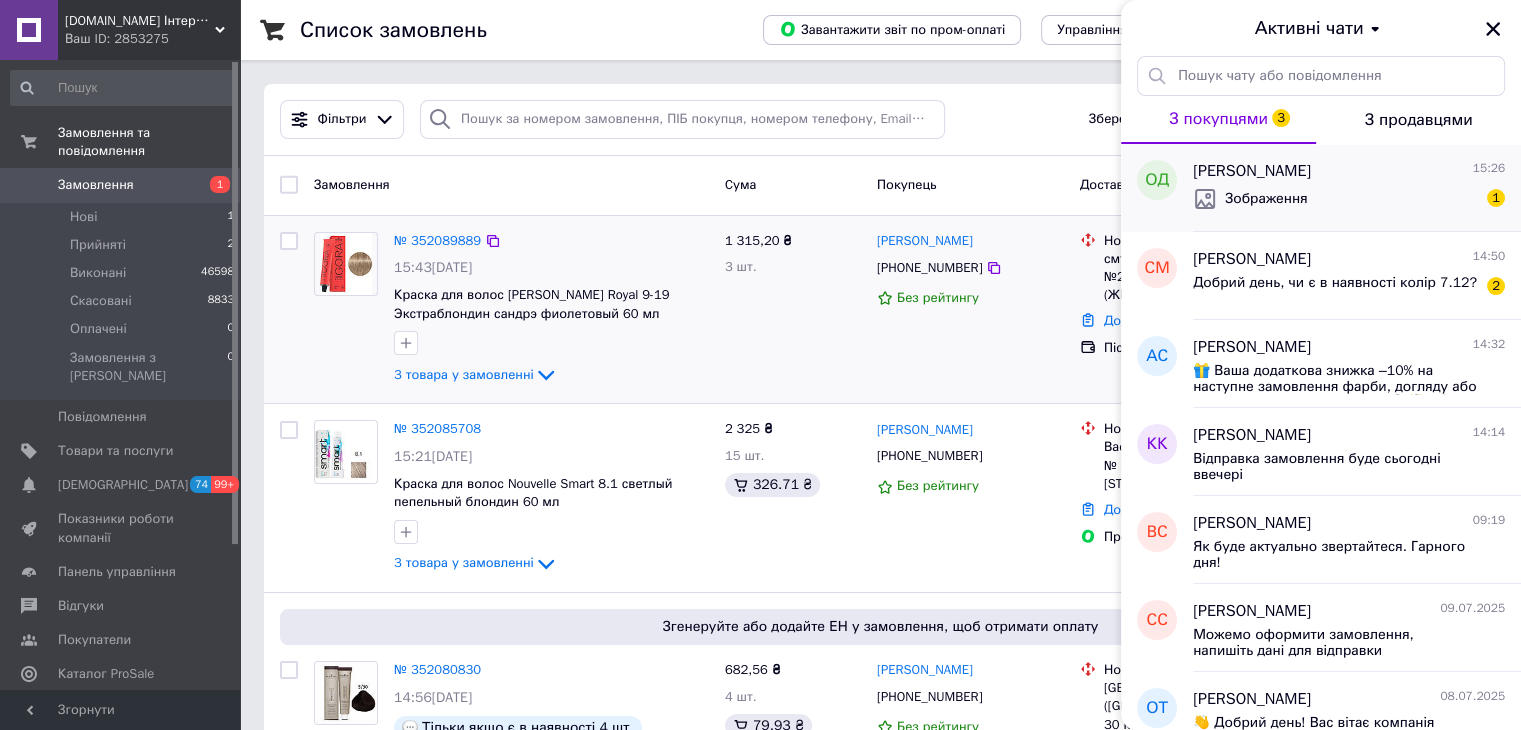 click on "Зображення 1" at bounding box center (1349, 199) 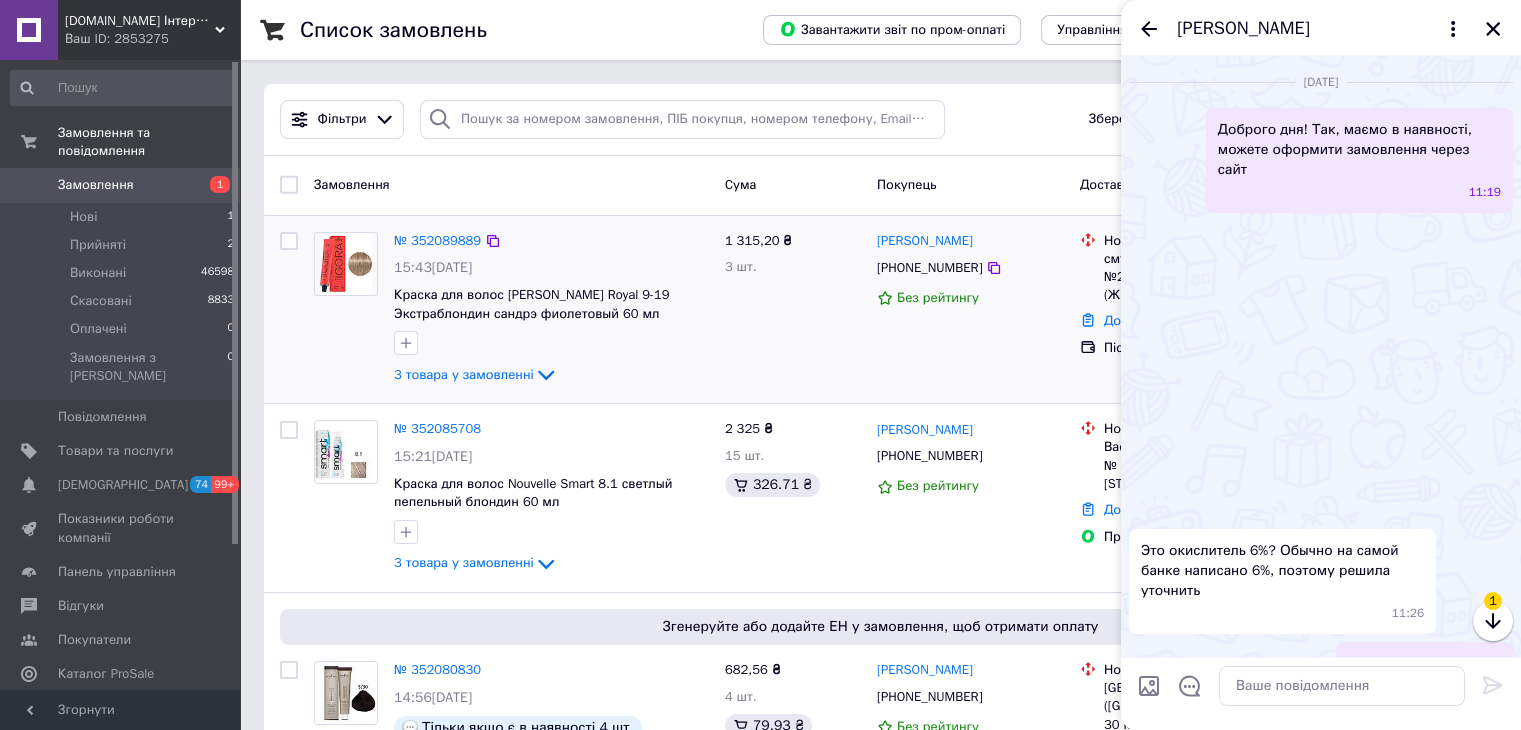 scroll, scrollTop: 4587, scrollLeft: 0, axis: vertical 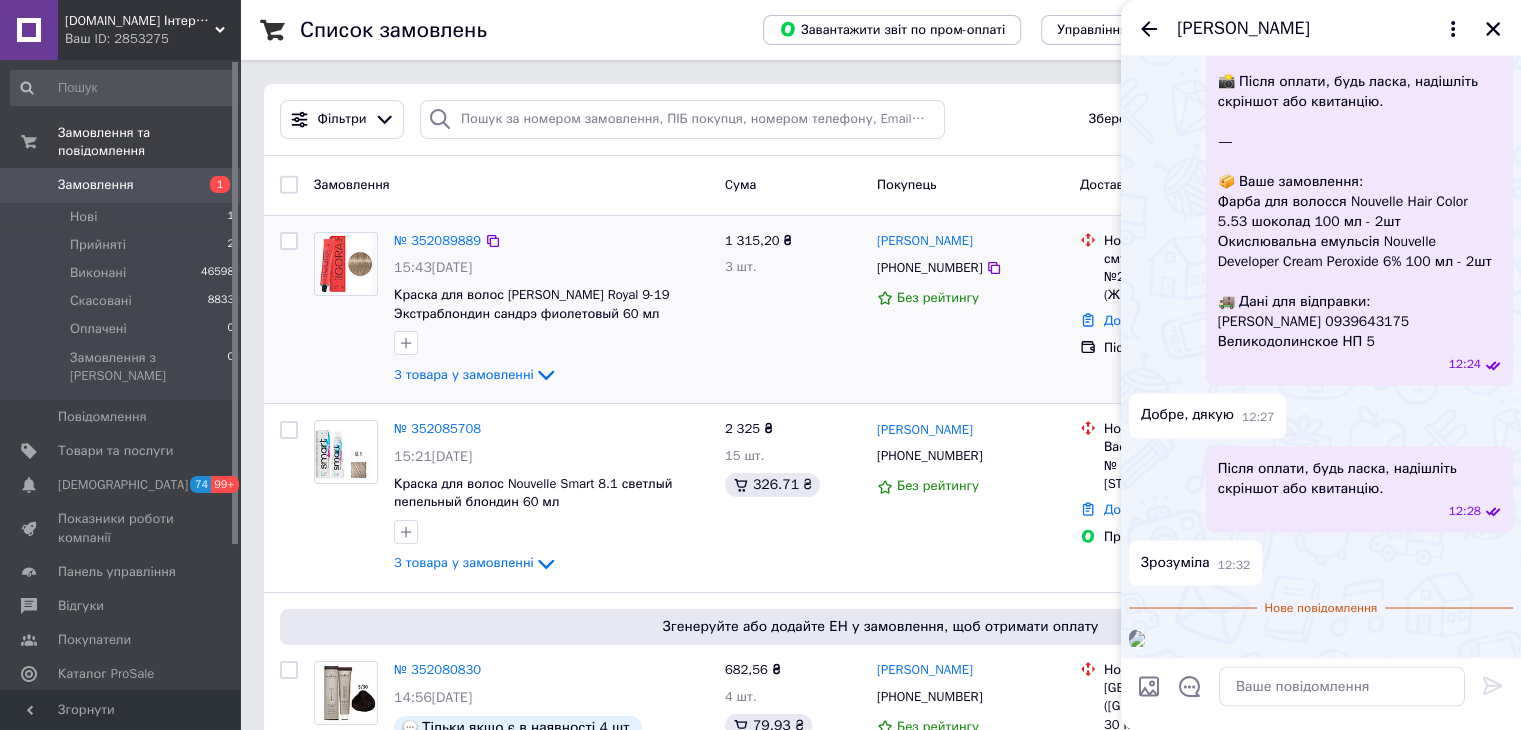 click at bounding box center (1137, 639) 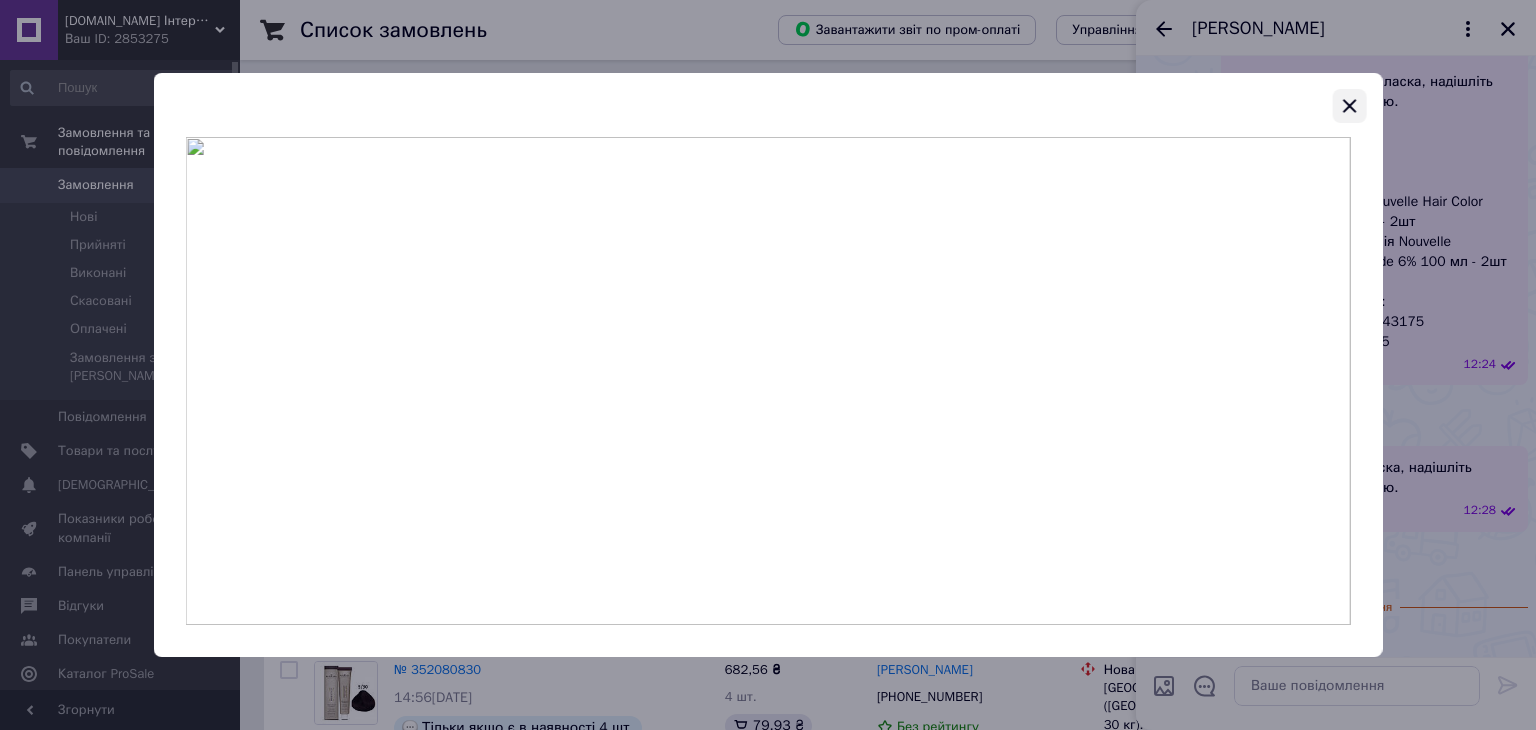 click 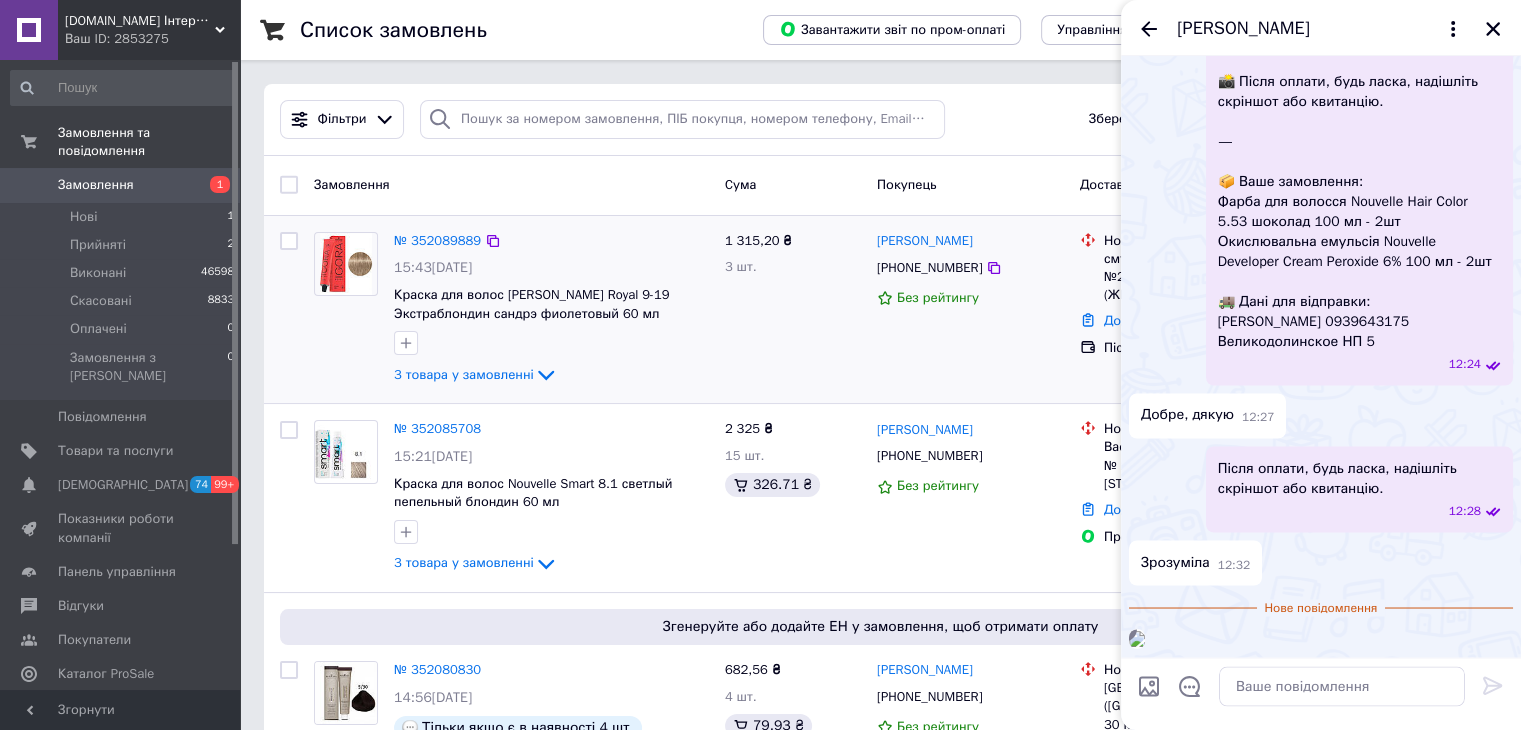 click on "Ви зробили замовлення на суму  710   грн. Можлива передоплата — 100 грн. 🔹 Реквізити для оплати: 💳 МоноБанк: UA603220010000026001330147596 ЄДРПОУ: 3230923323 ❤️ФОП Біліченко Маргарита Сергіївна❤️ Призначення платежу: Оплата за косметику 💳 ПриватБанк: UA053052990000026000025201393 ЄДРПОУ: 3230923323 ❤️ФОП Біліченко Маргарита Сергіївна❤️ Призначення платежу: Оплата за косметику 📸 Після оплати, будь ласка, надішліть скріншот або квитанцію. ⸻ 📦 Ваше замовлення:  Фарба для волосся Nouvelle Hair Color 5.53 шоколад 100 мл - 2шт Окислювальна емульсія Nouvelle Developer Cream Peroxide 6% 100 мл - 2шт 🚚 Дані для відправки:" at bounding box center [1359, 12] 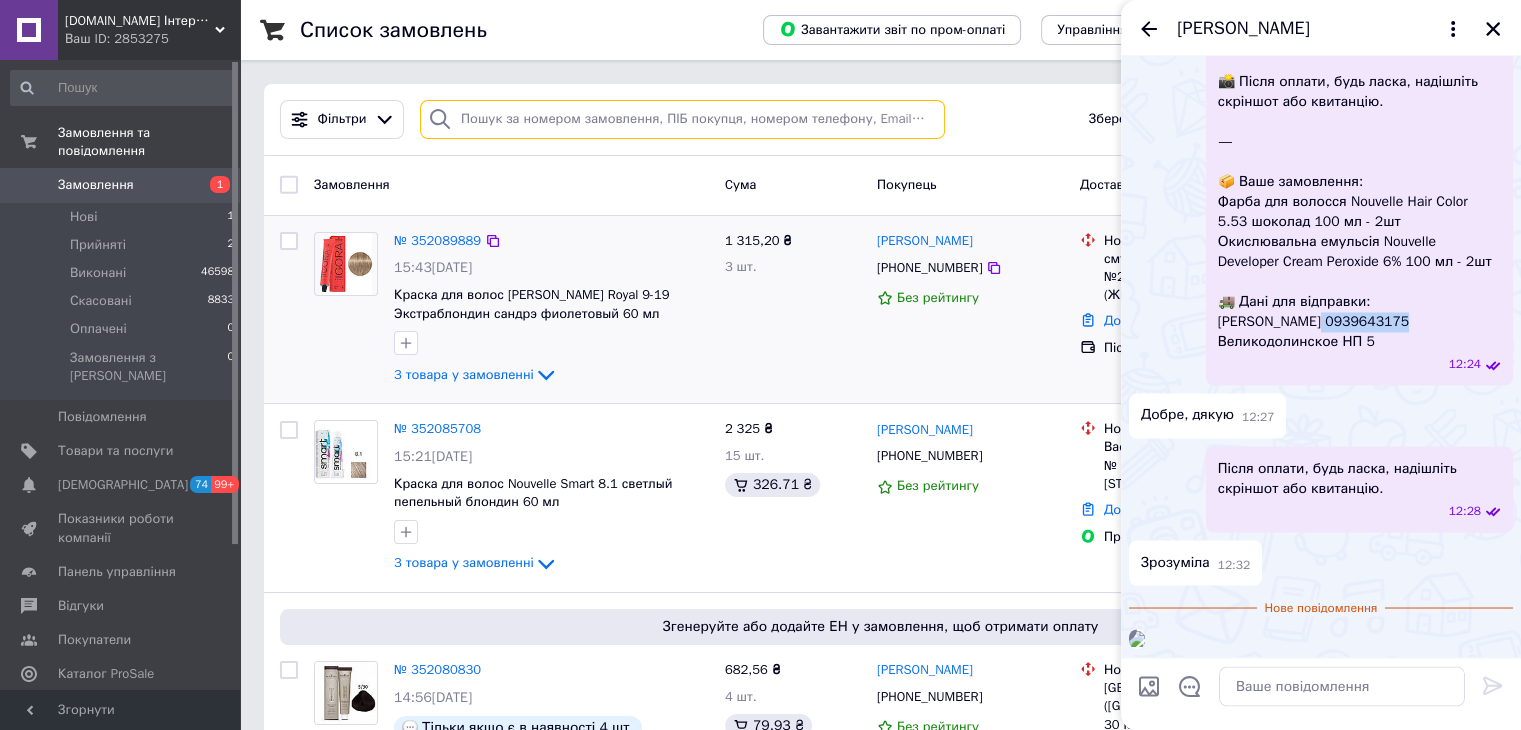 click at bounding box center [682, 119] 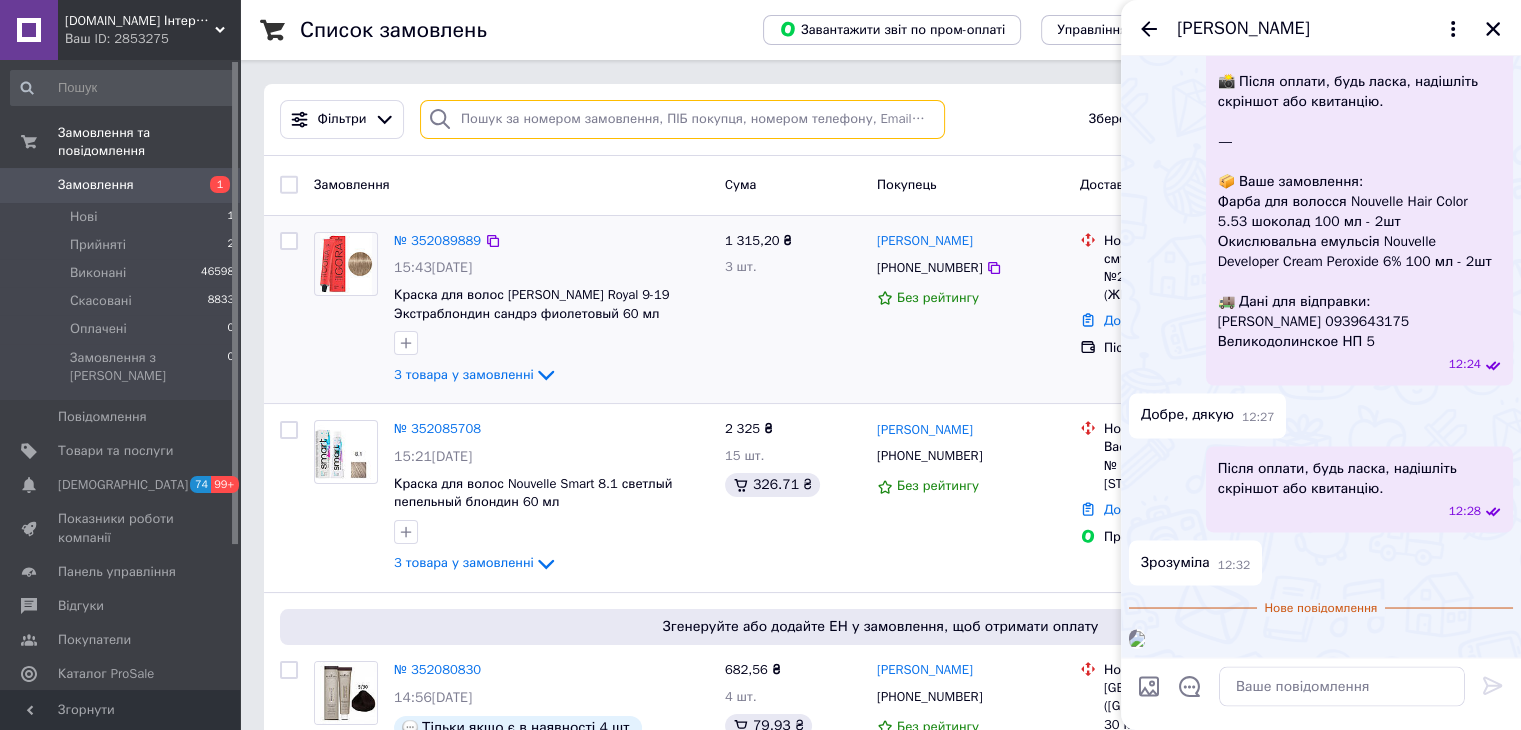paste on "0939643175" 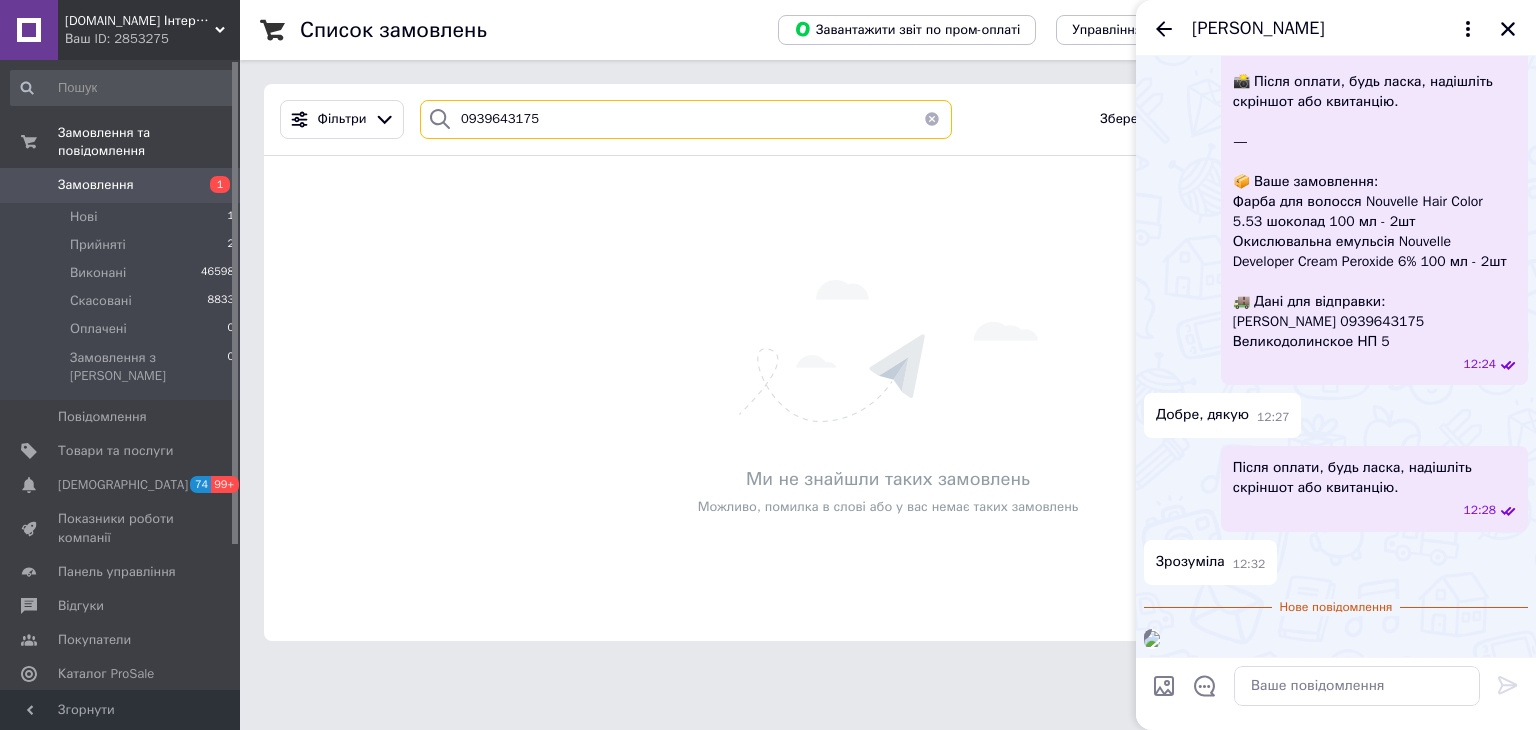 type on "0939643175" 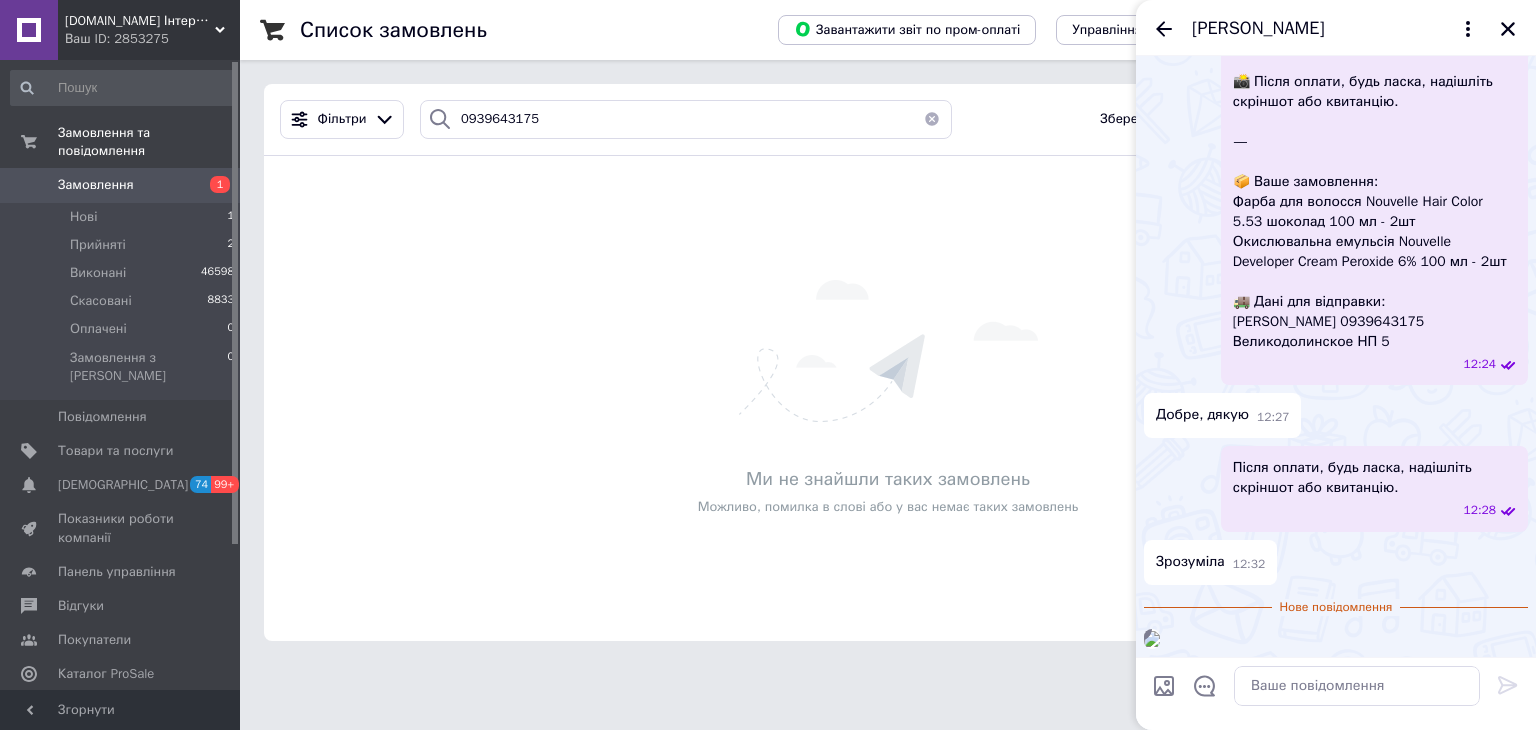 click at bounding box center [932, 119] 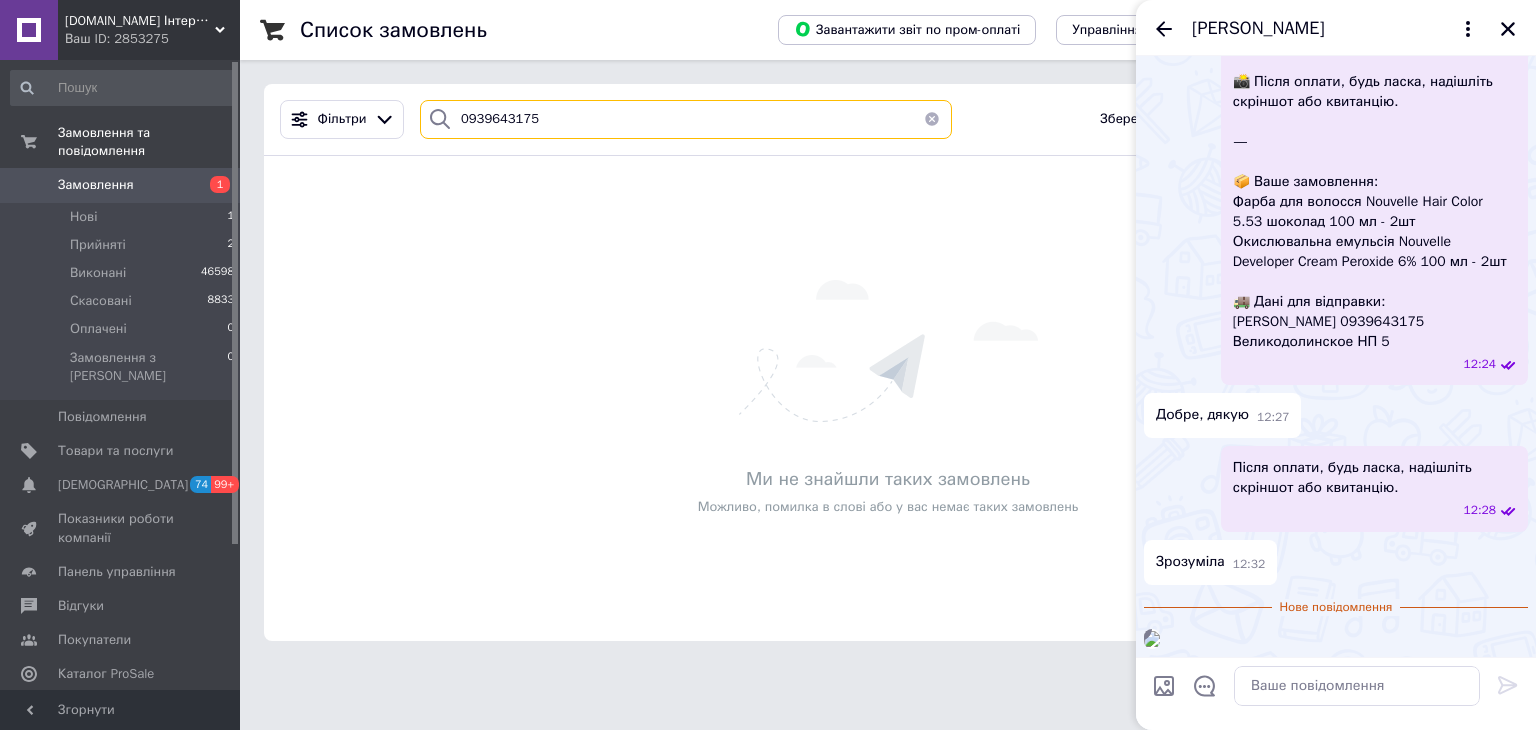 type 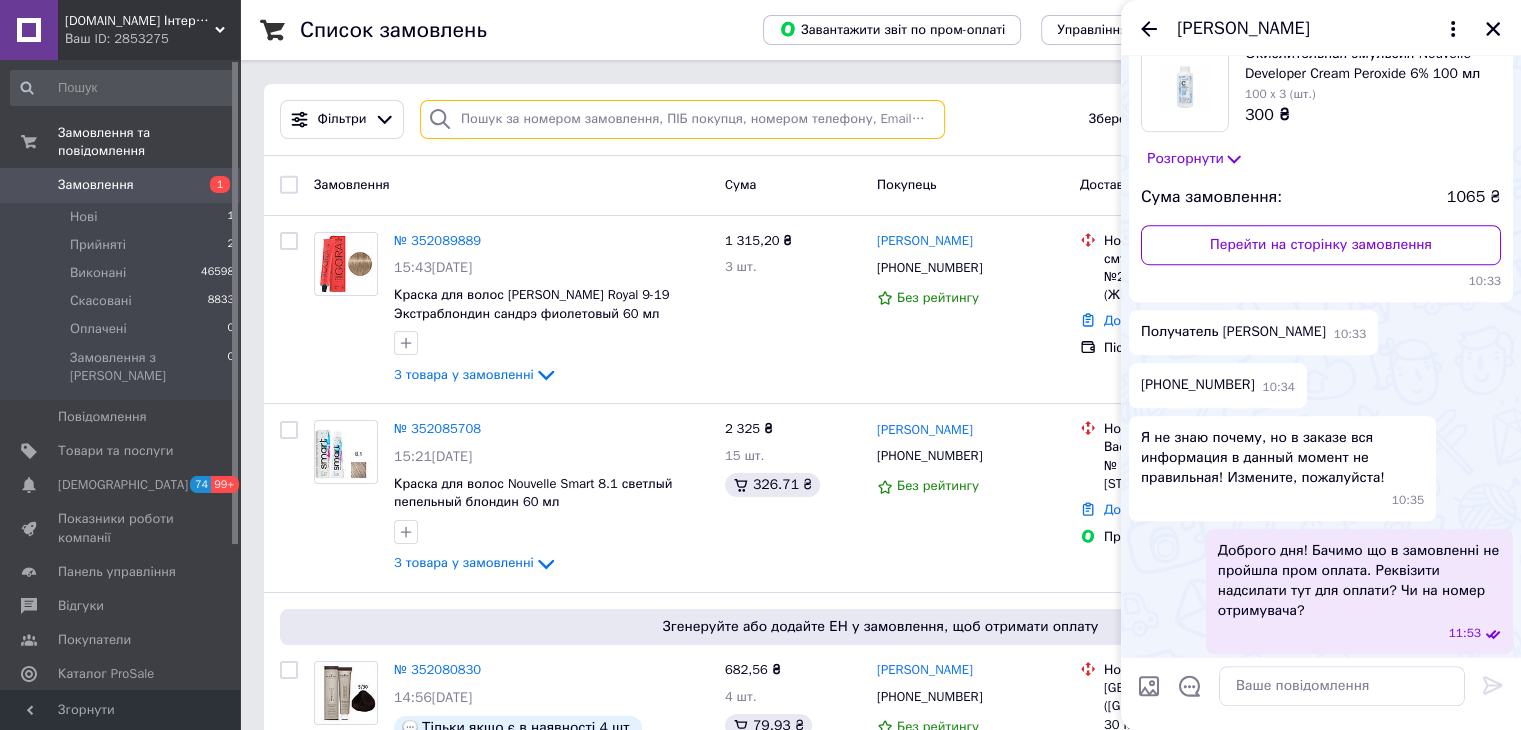 scroll, scrollTop: 1187, scrollLeft: 0, axis: vertical 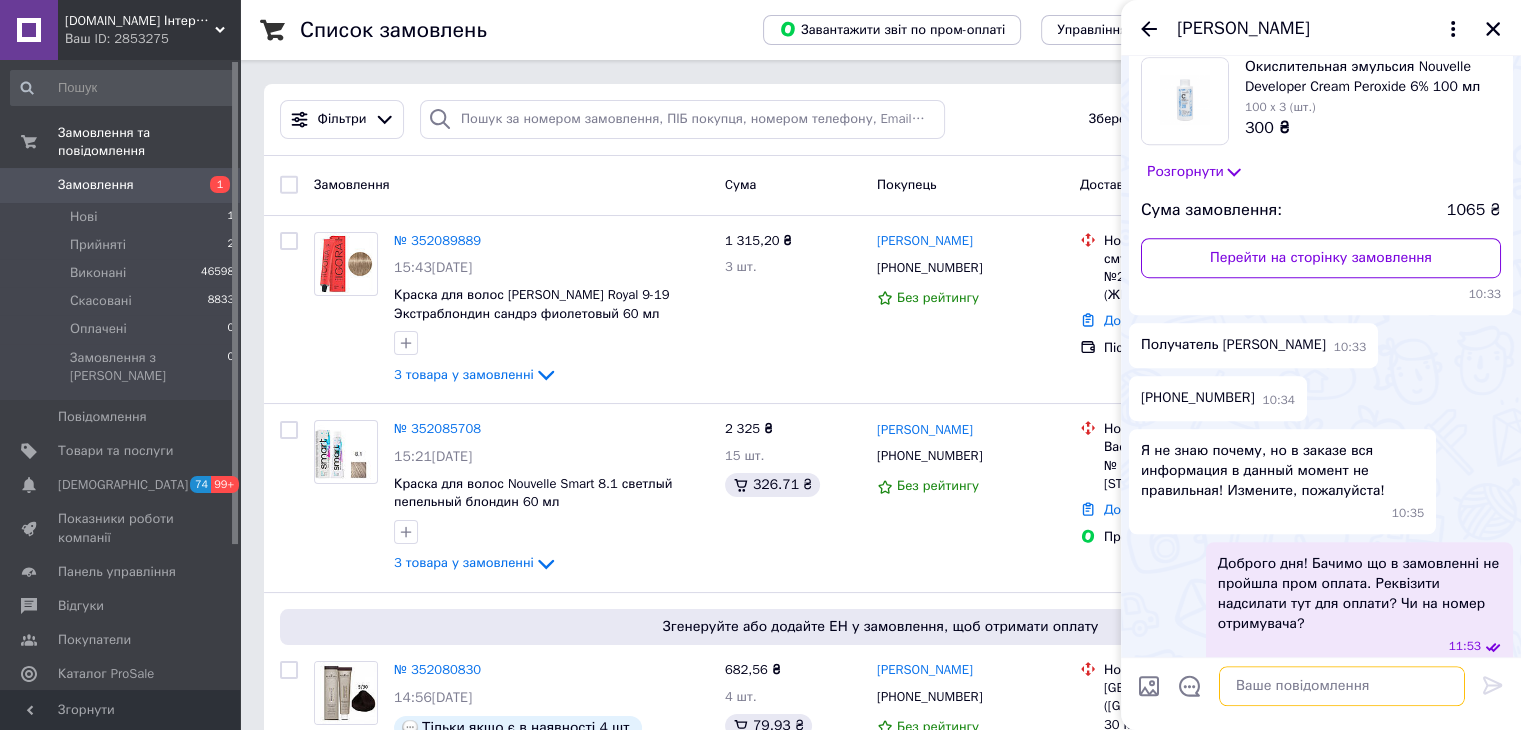 click at bounding box center [1342, 686] 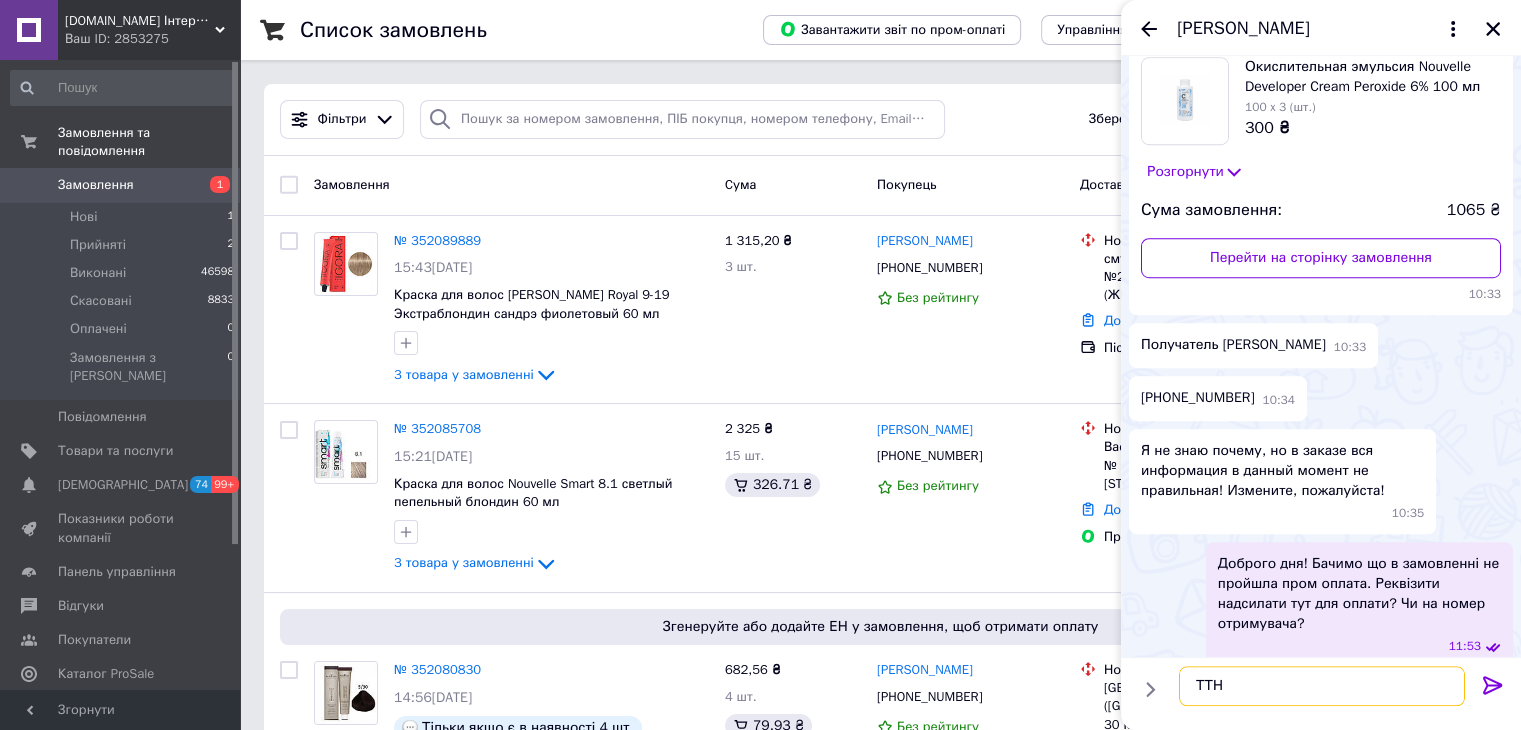 paste on "20451203225408" 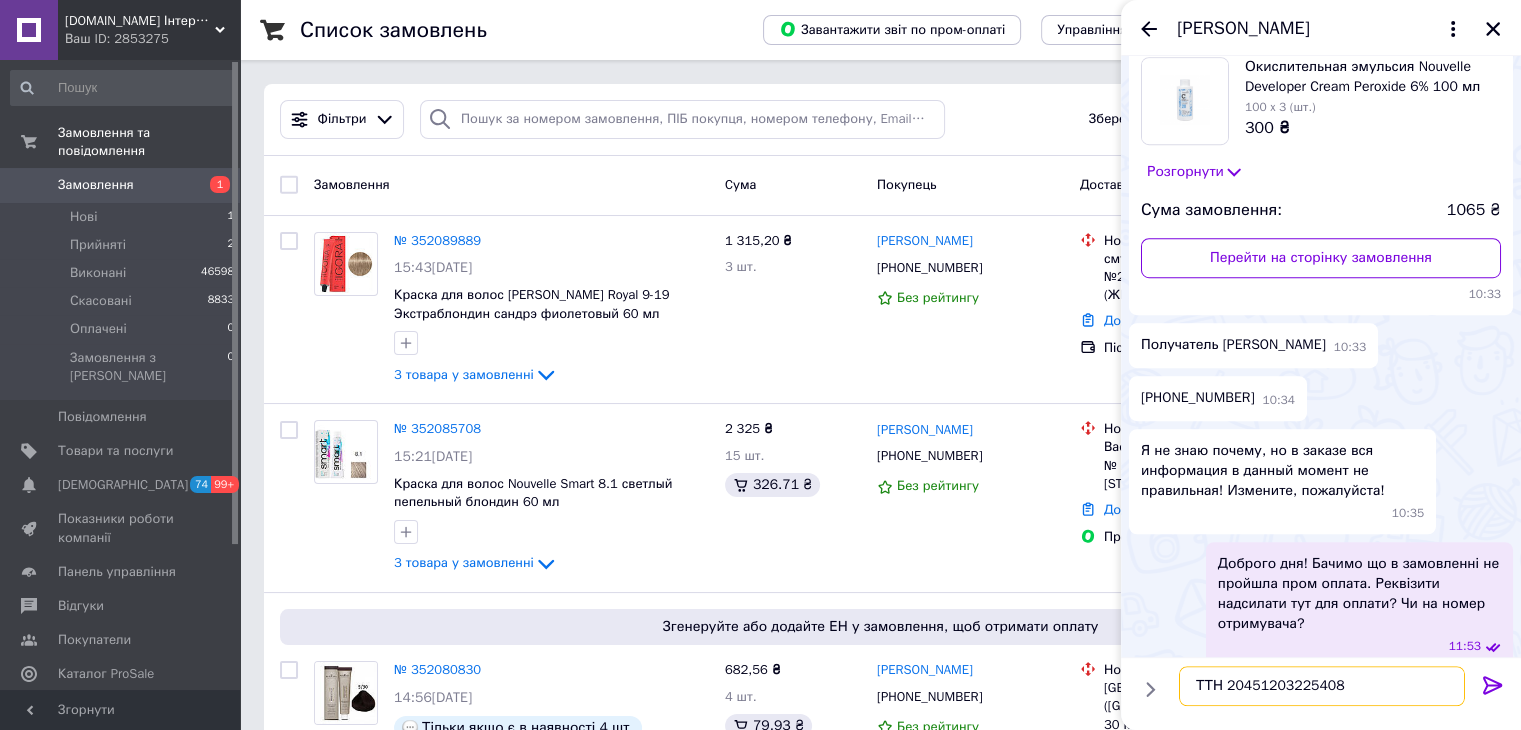 scroll, scrollTop: 12, scrollLeft: 0, axis: vertical 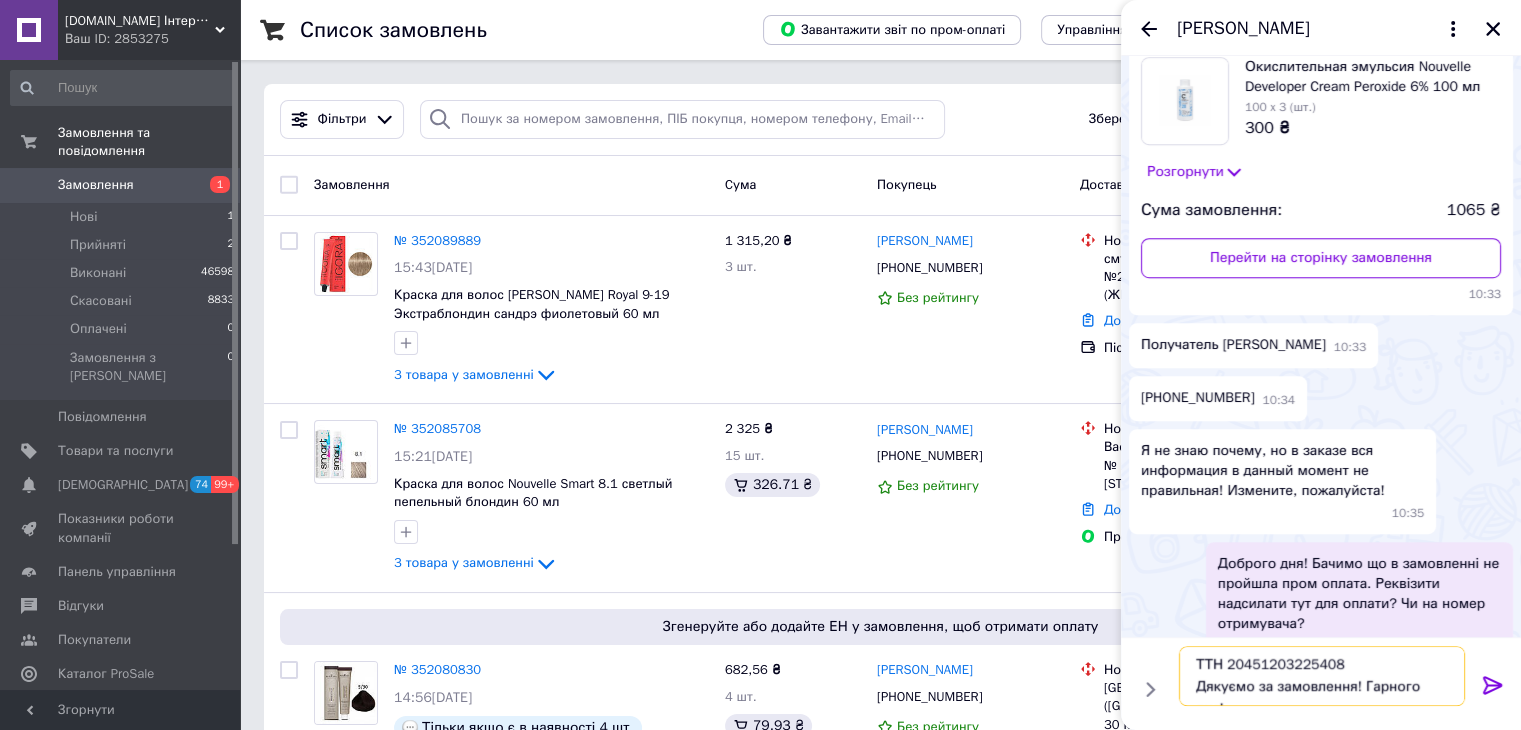 type on "ТТН 20451203225408
Дякуємо за замовлення! Гарного дня!" 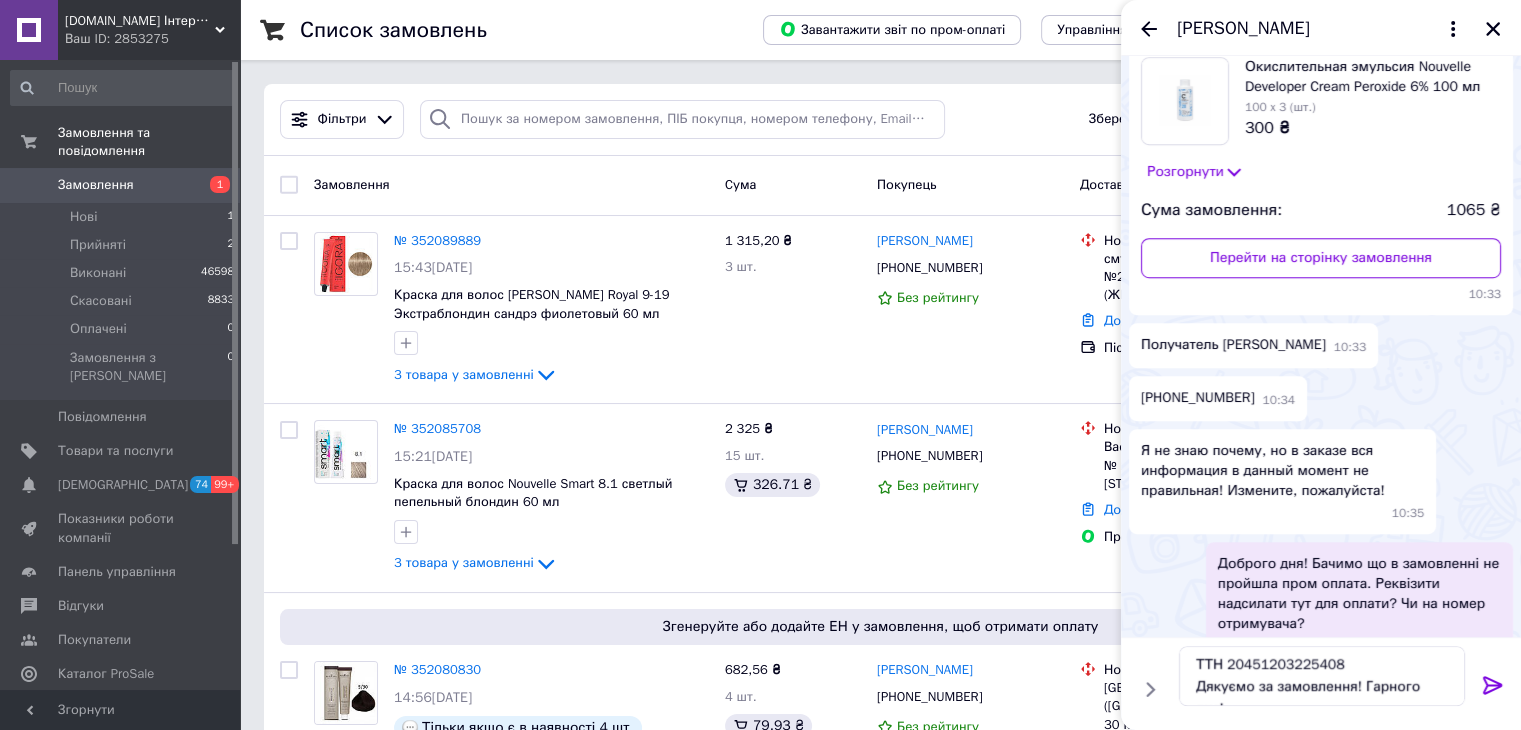 click 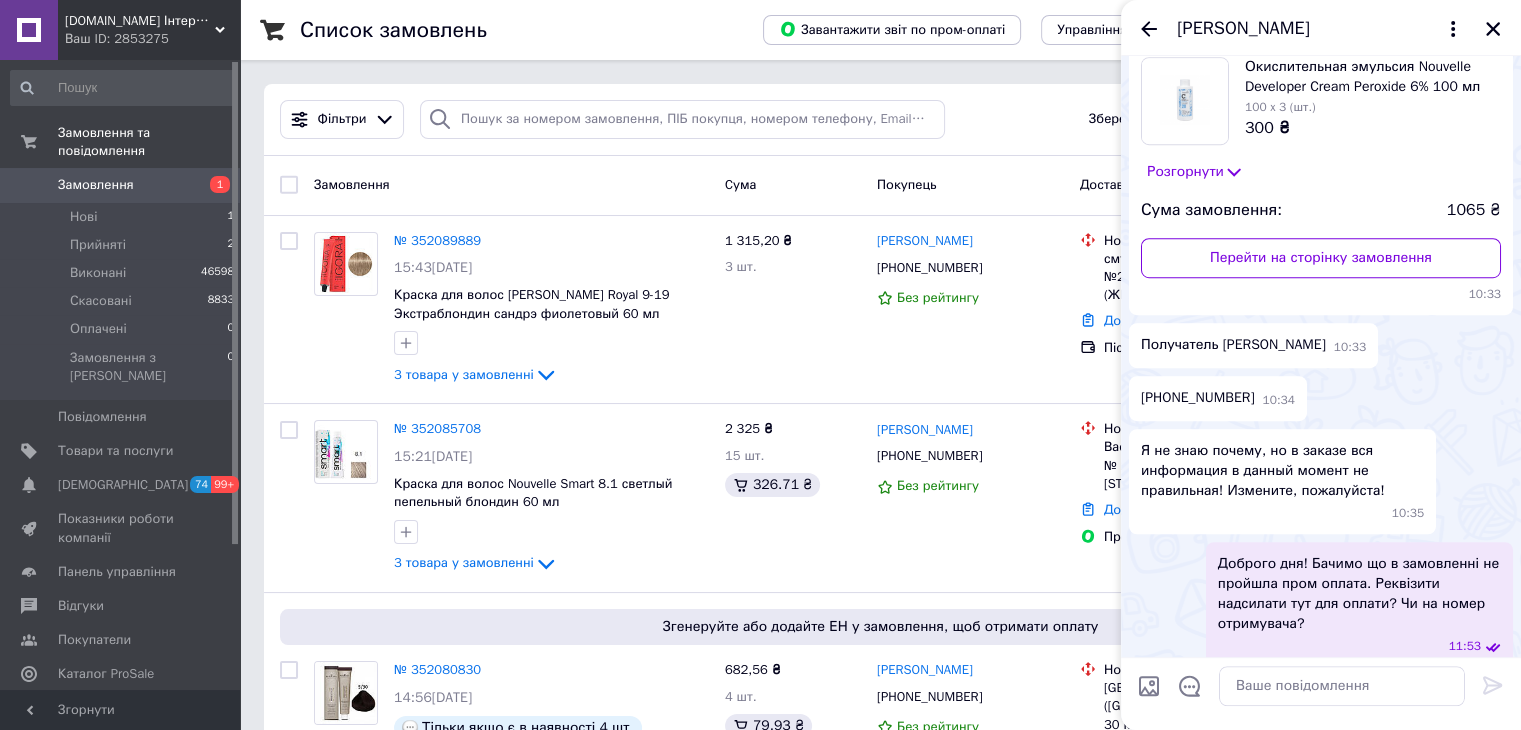 scroll, scrollTop: 0, scrollLeft: 0, axis: both 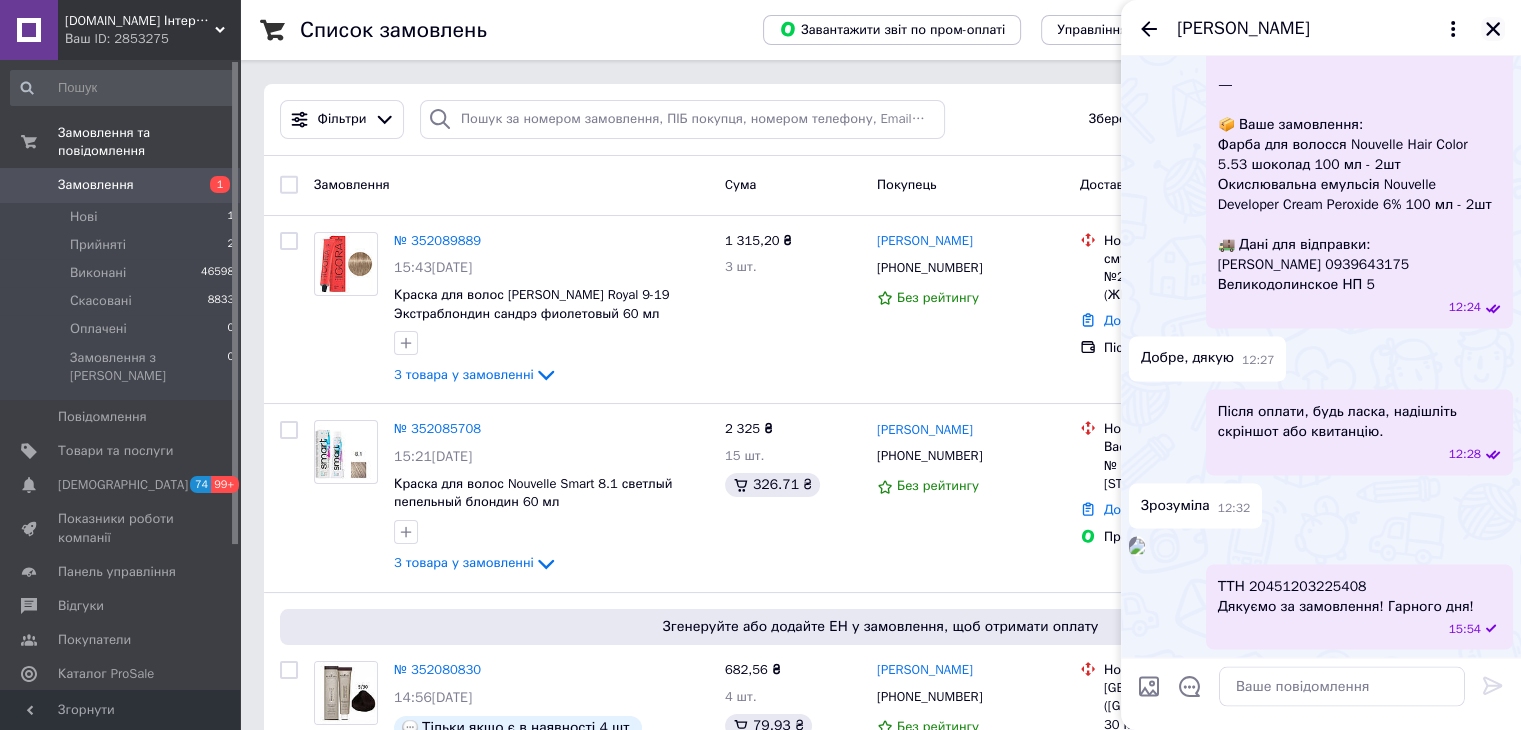 click 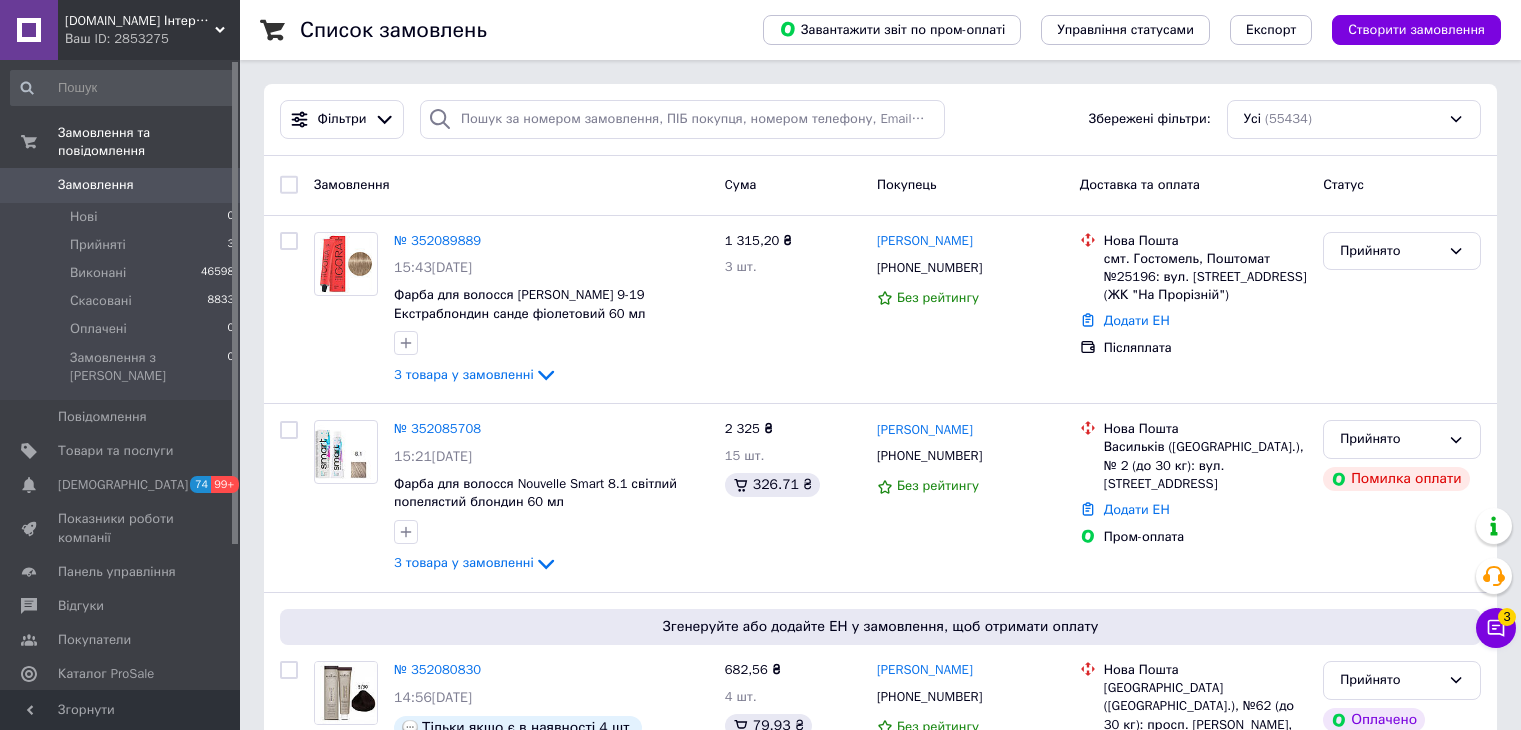 scroll, scrollTop: 0, scrollLeft: 0, axis: both 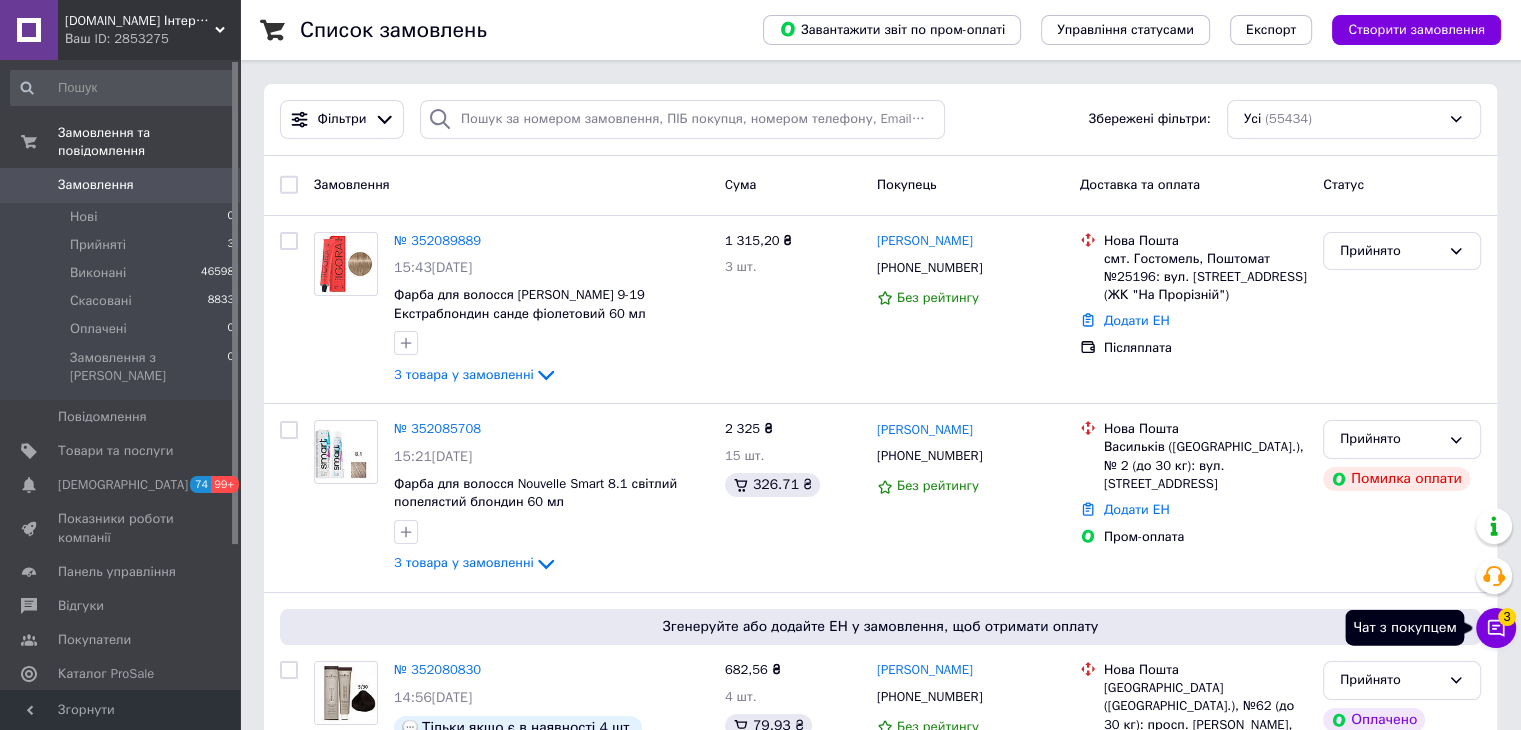 click 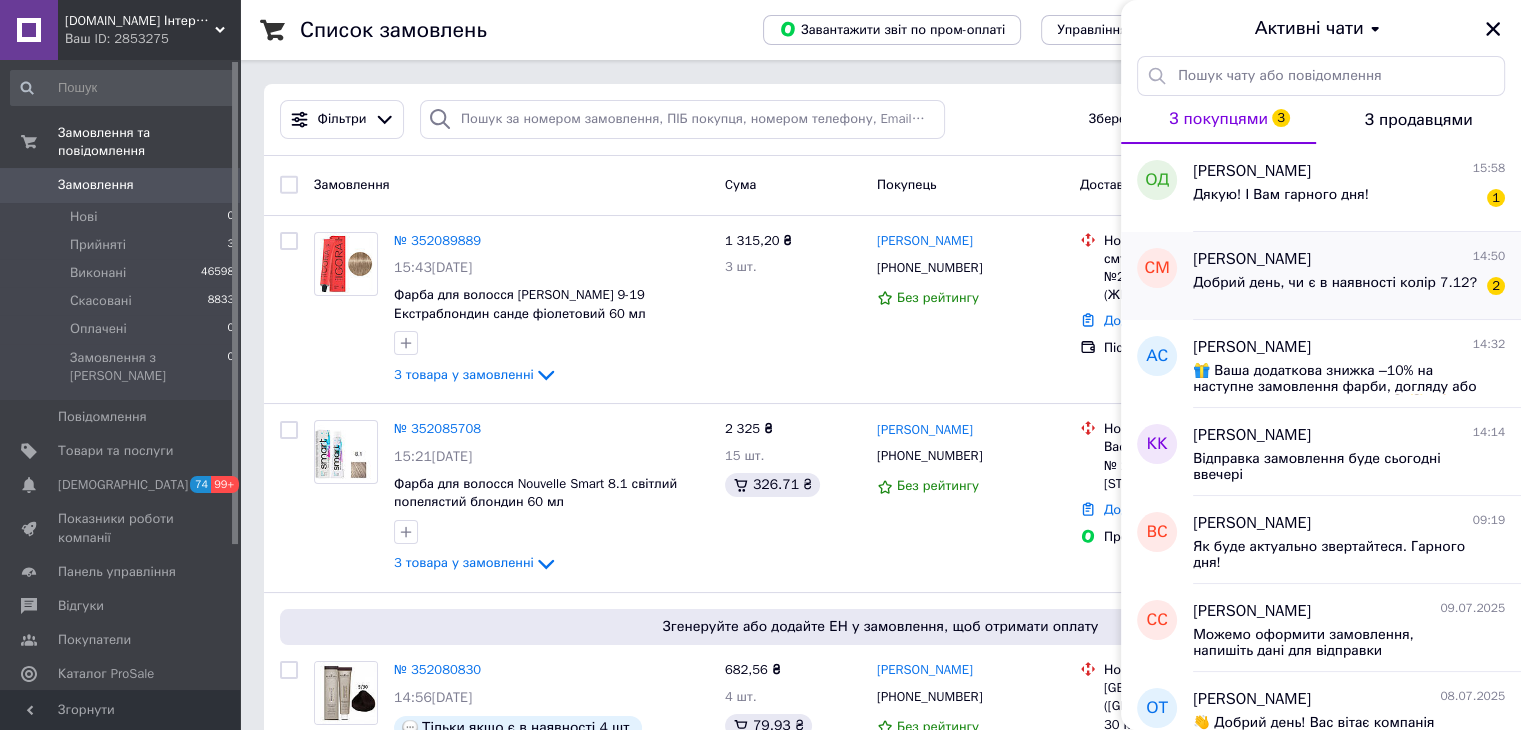 click on "Добрий день, чи є в наявності колір 7.12?" at bounding box center [1335, 289] 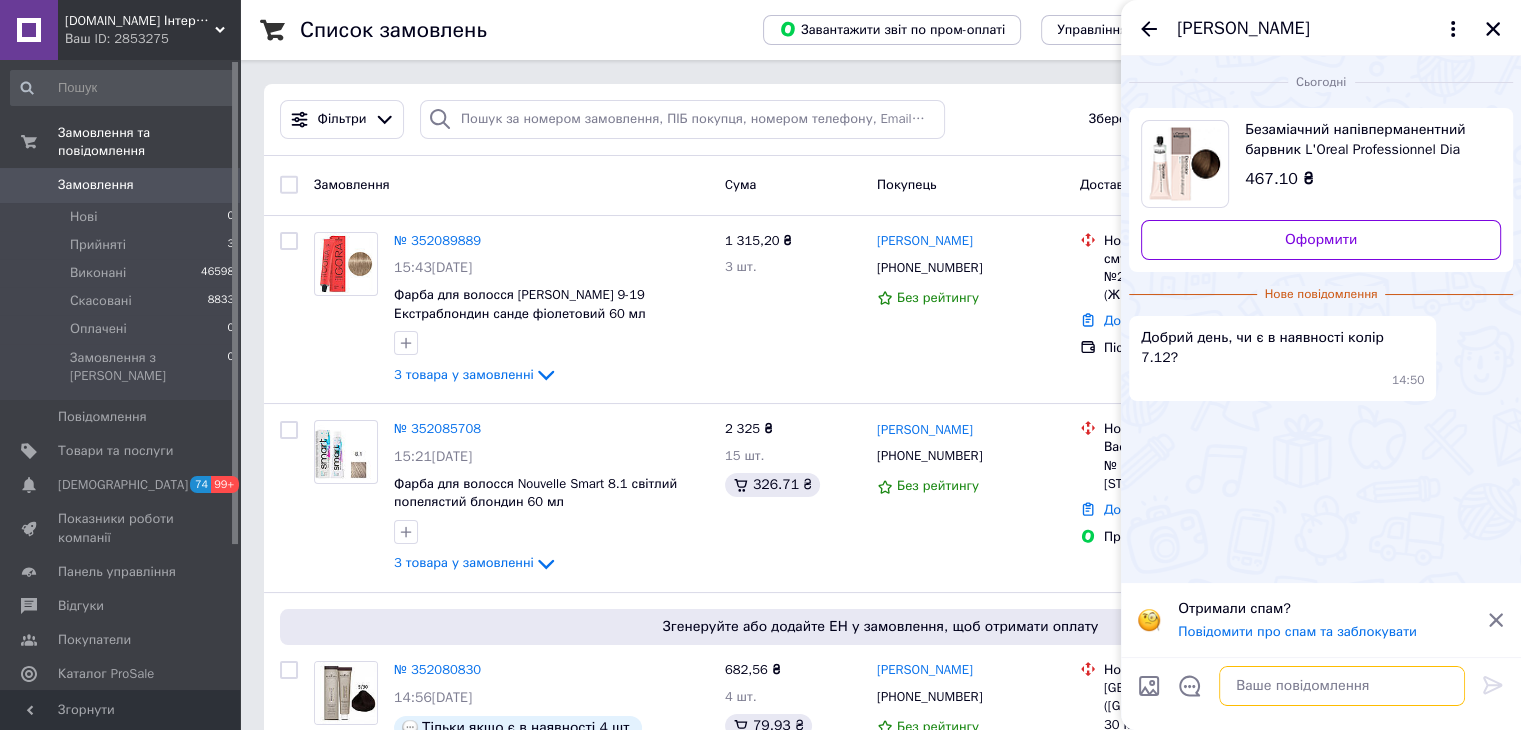 click at bounding box center (1342, 686) 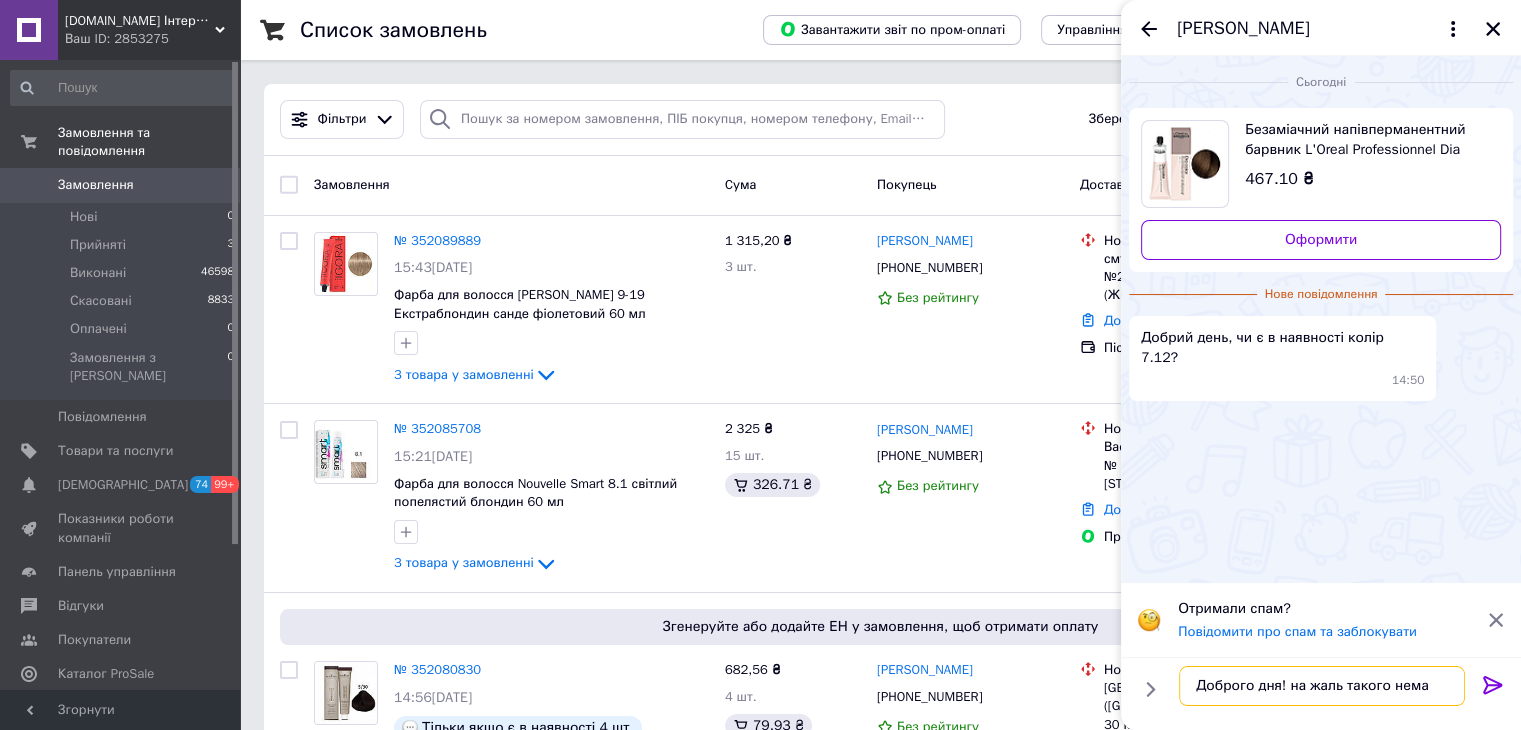 type on "Доброго дня! на жаль такого немає" 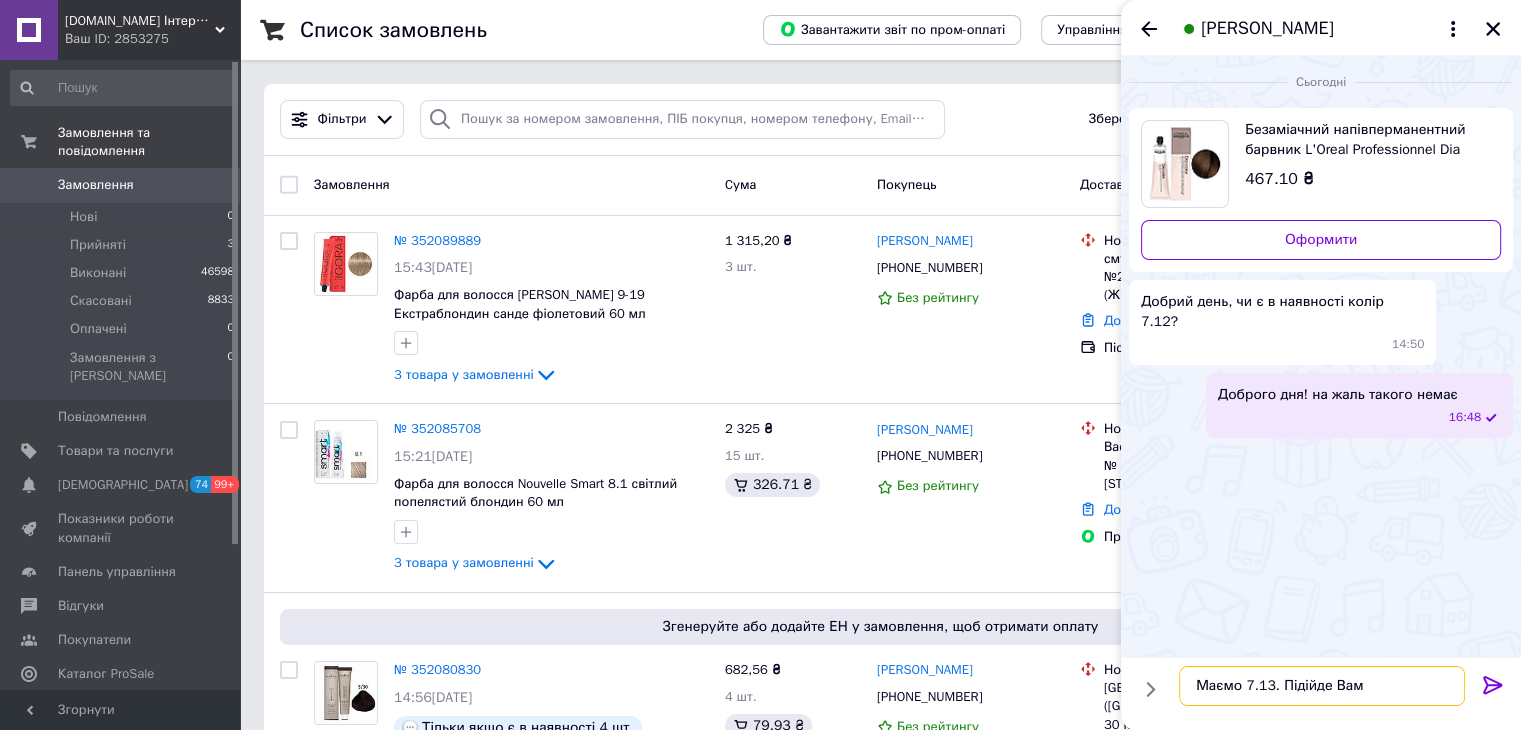 type on "Маємо 7.13. Підійде Вам?" 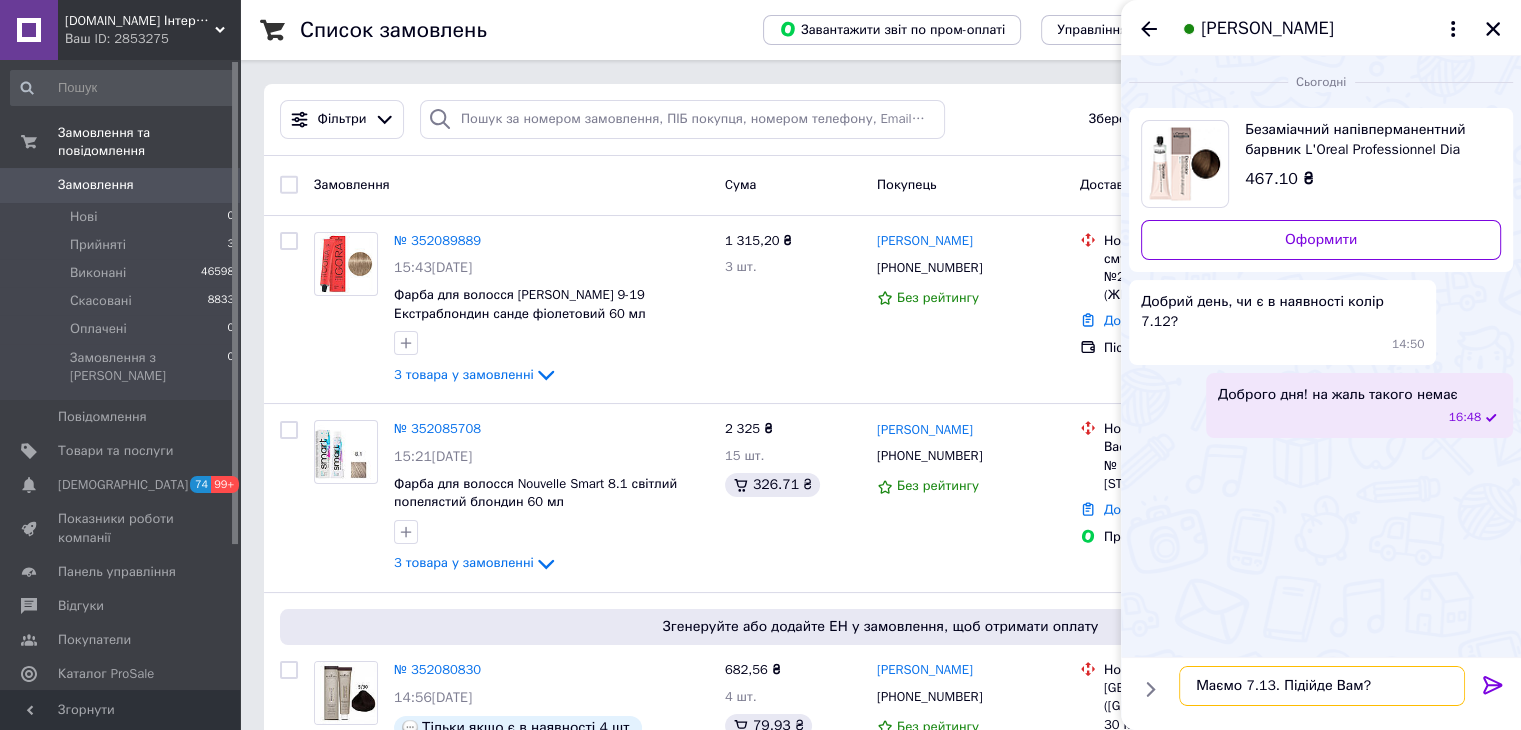 type 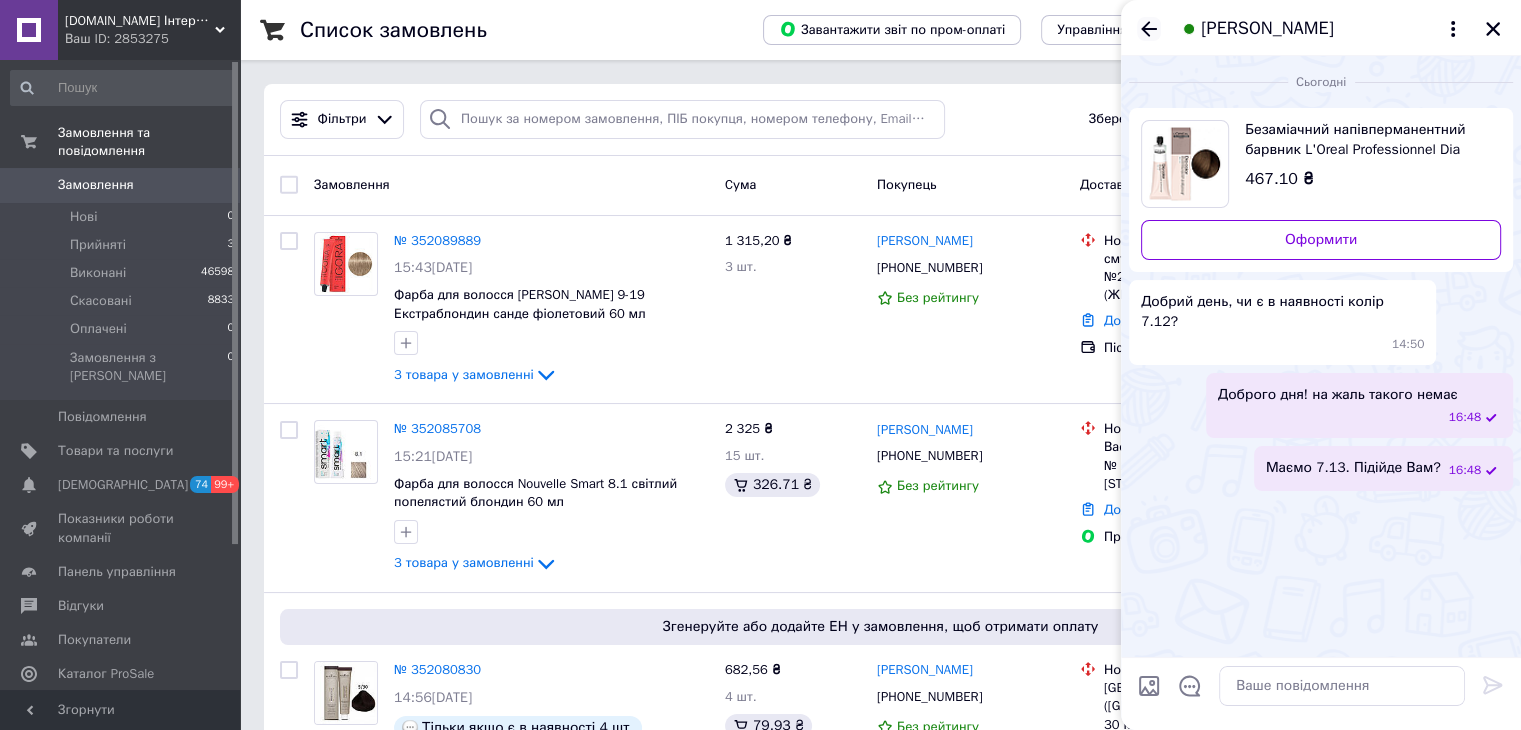 click 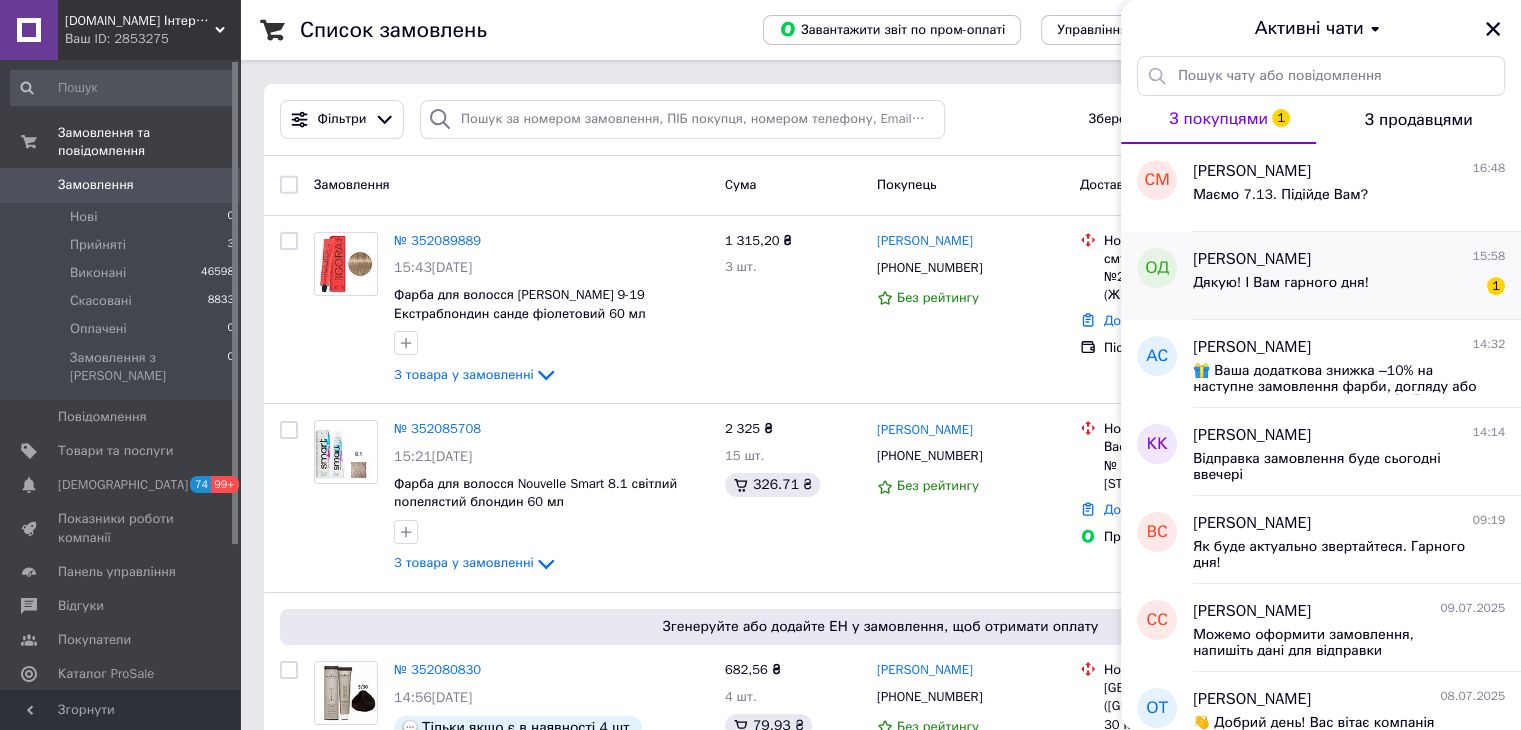 click on "Дякую! І Вам гарного дня! 1" at bounding box center (1349, 287) 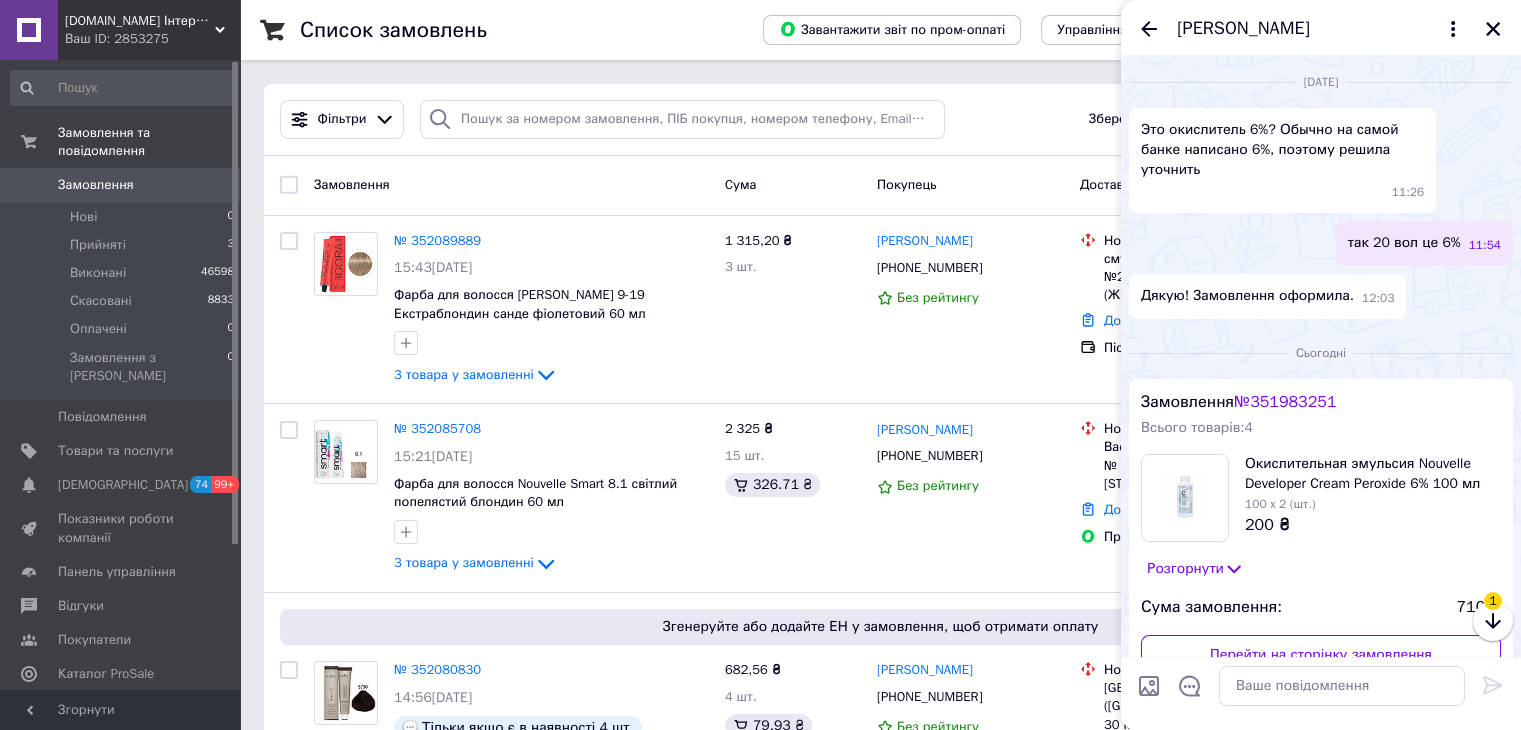 scroll, scrollTop: 4332, scrollLeft: 0, axis: vertical 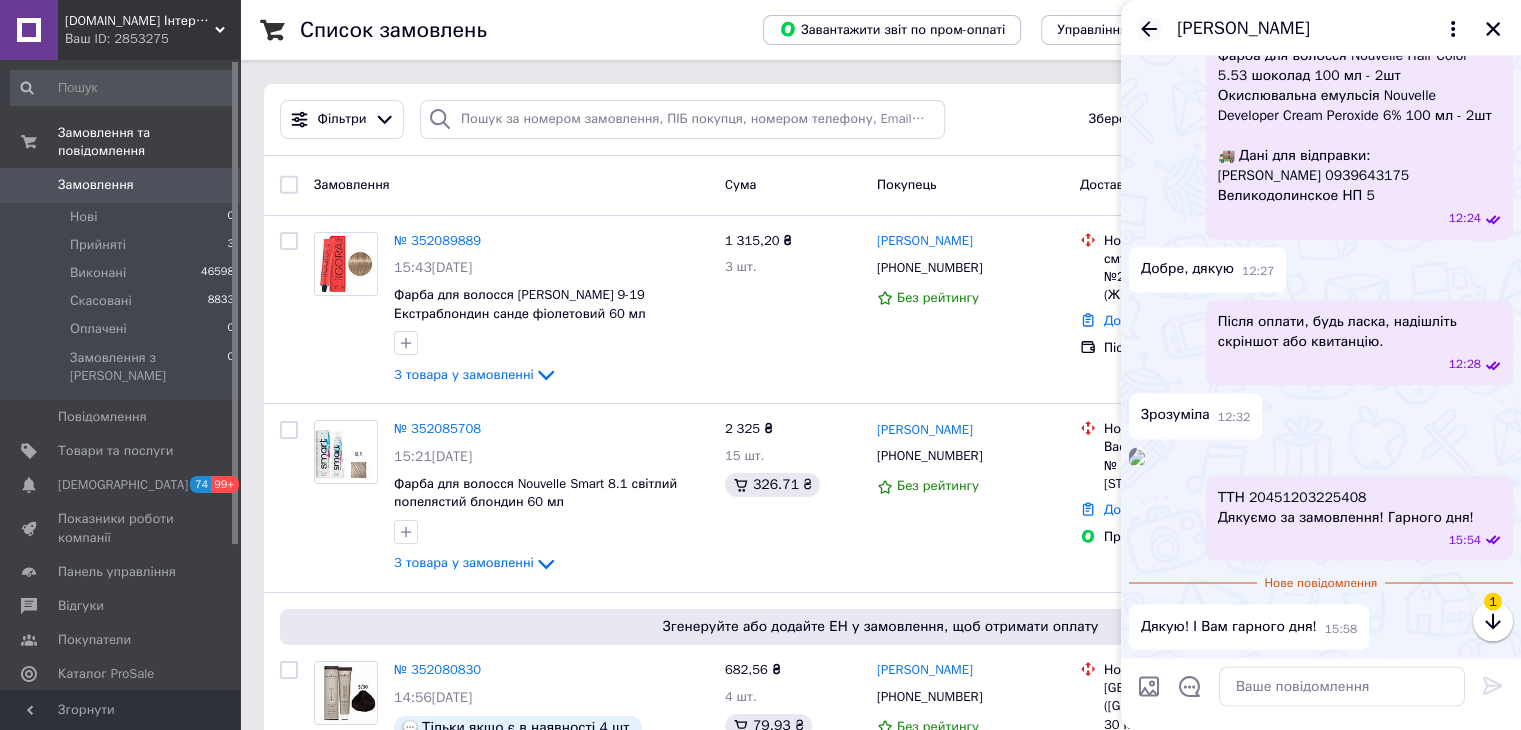 click 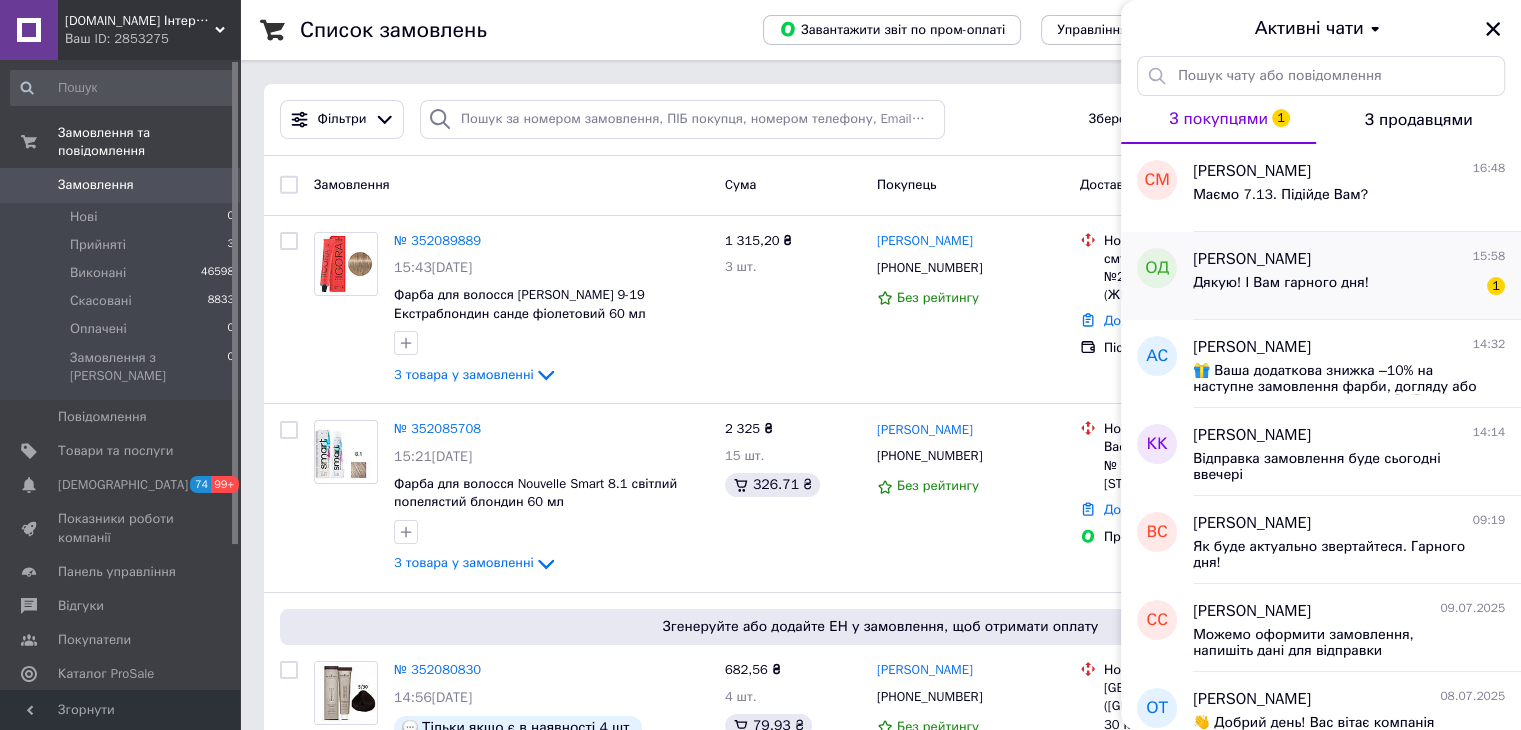 click on "Дякую! І Вам гарного дня! 1" at bounding box center (1349, 287) 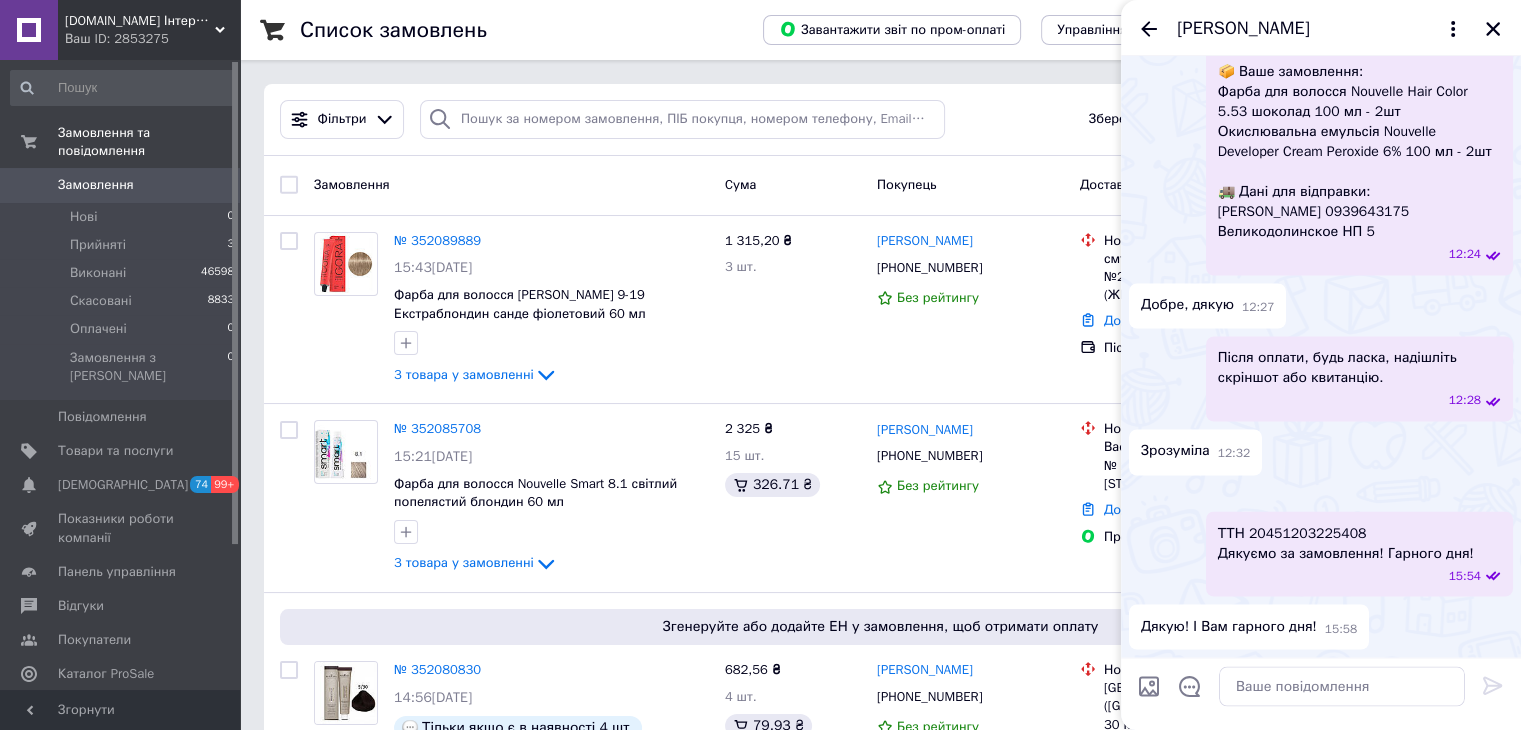 scroll, scrollTop: 4420, scrollLeft: 0, axis: vertical 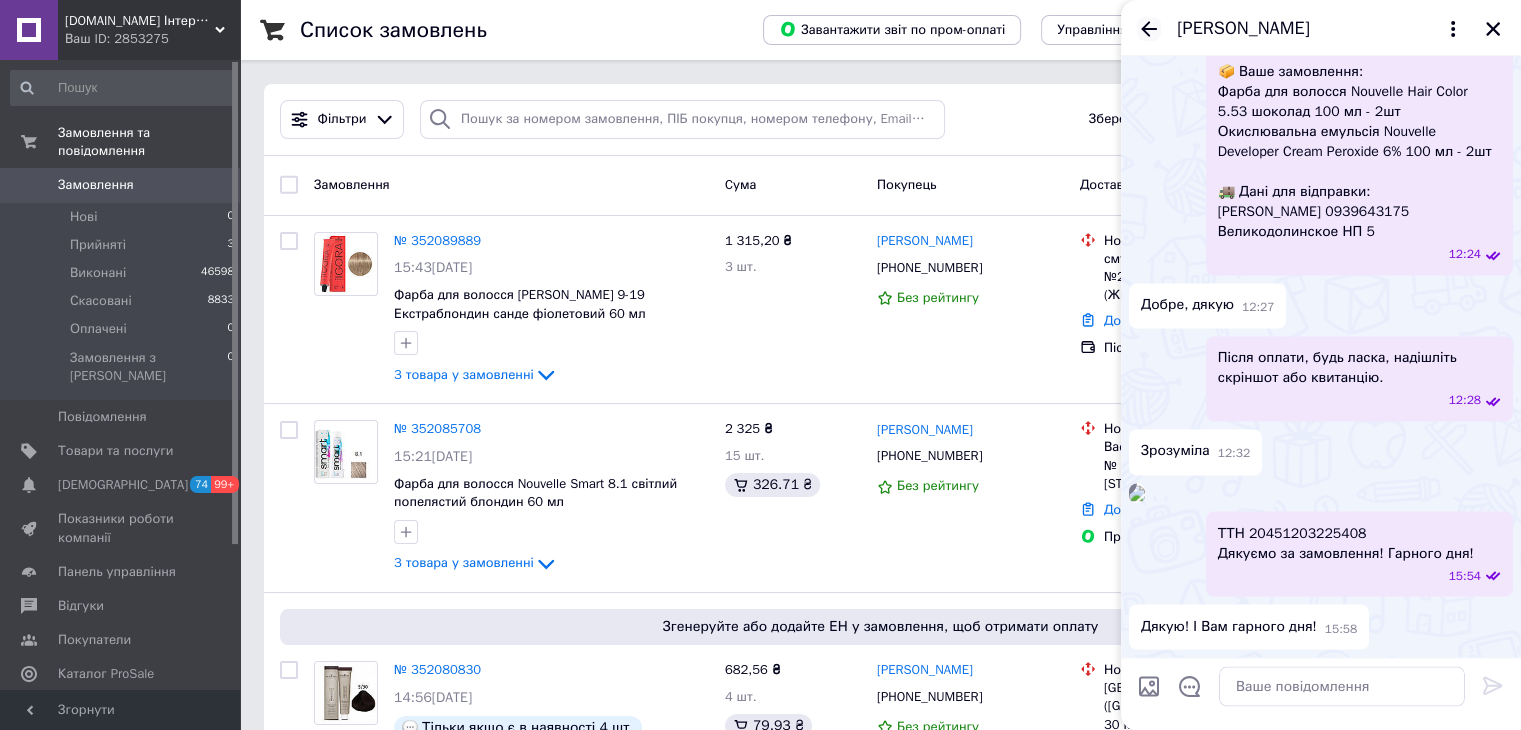 click at bounding box center [1149, 29] 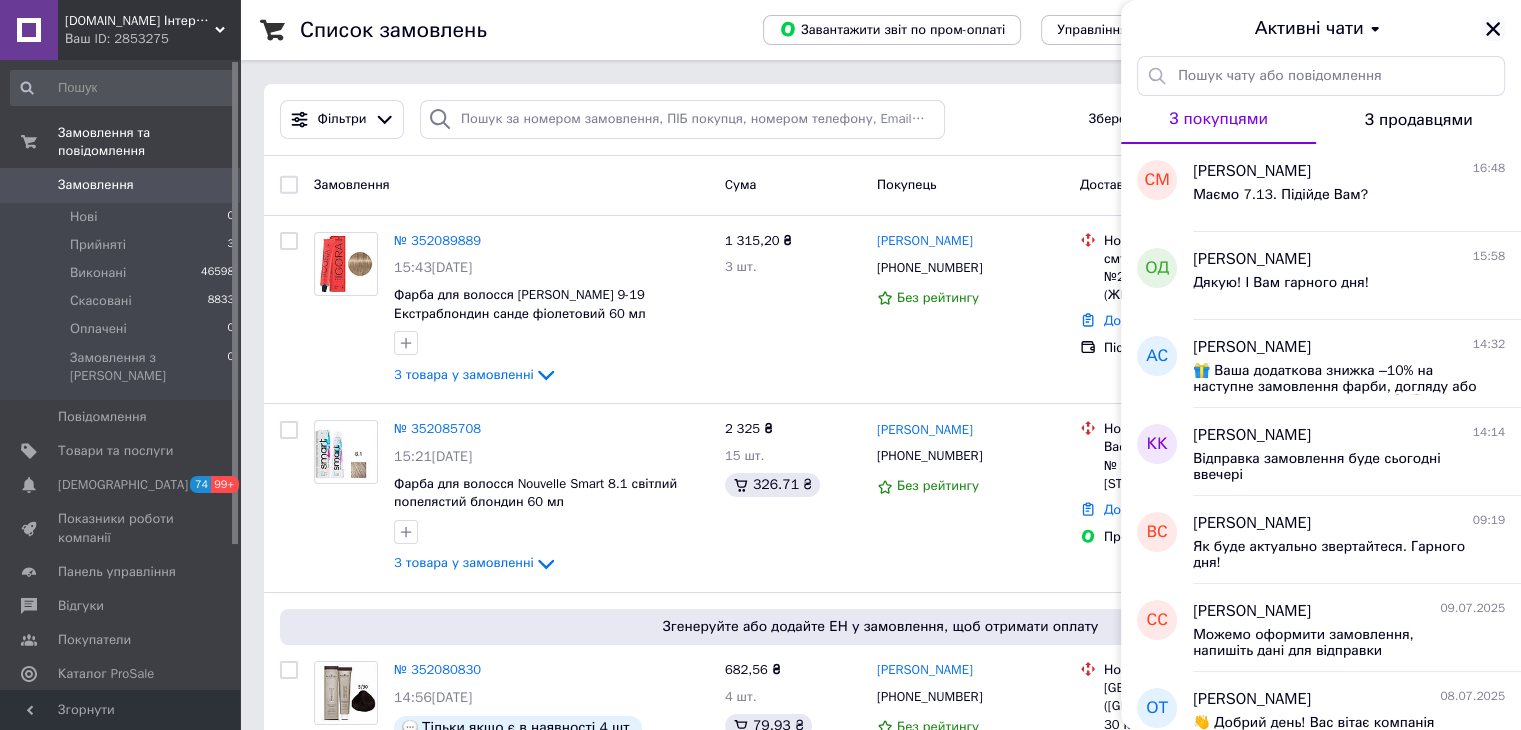 click at bounding box center (1493, 29) 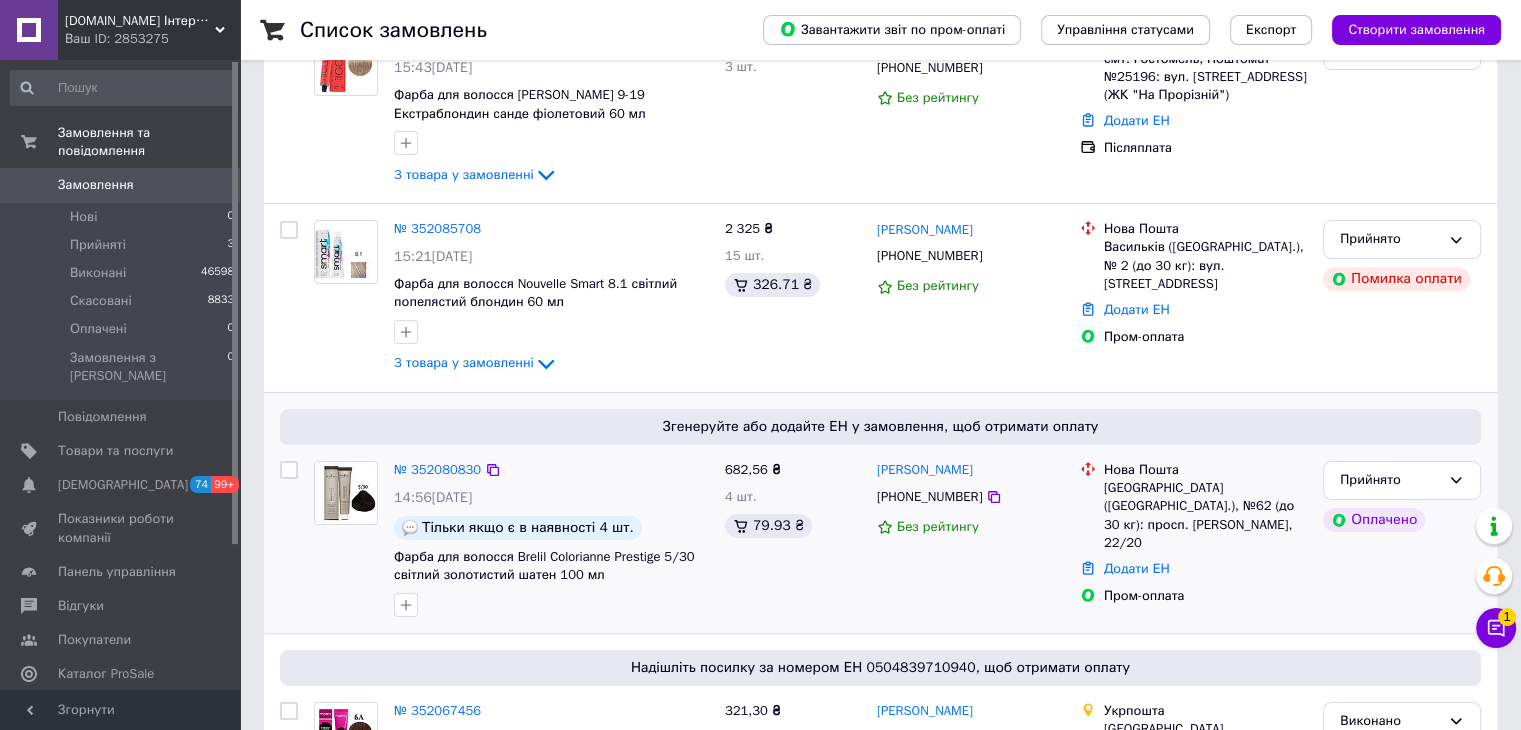 scroll, scrollTop: 0, scrollLeft: 0, axis: both 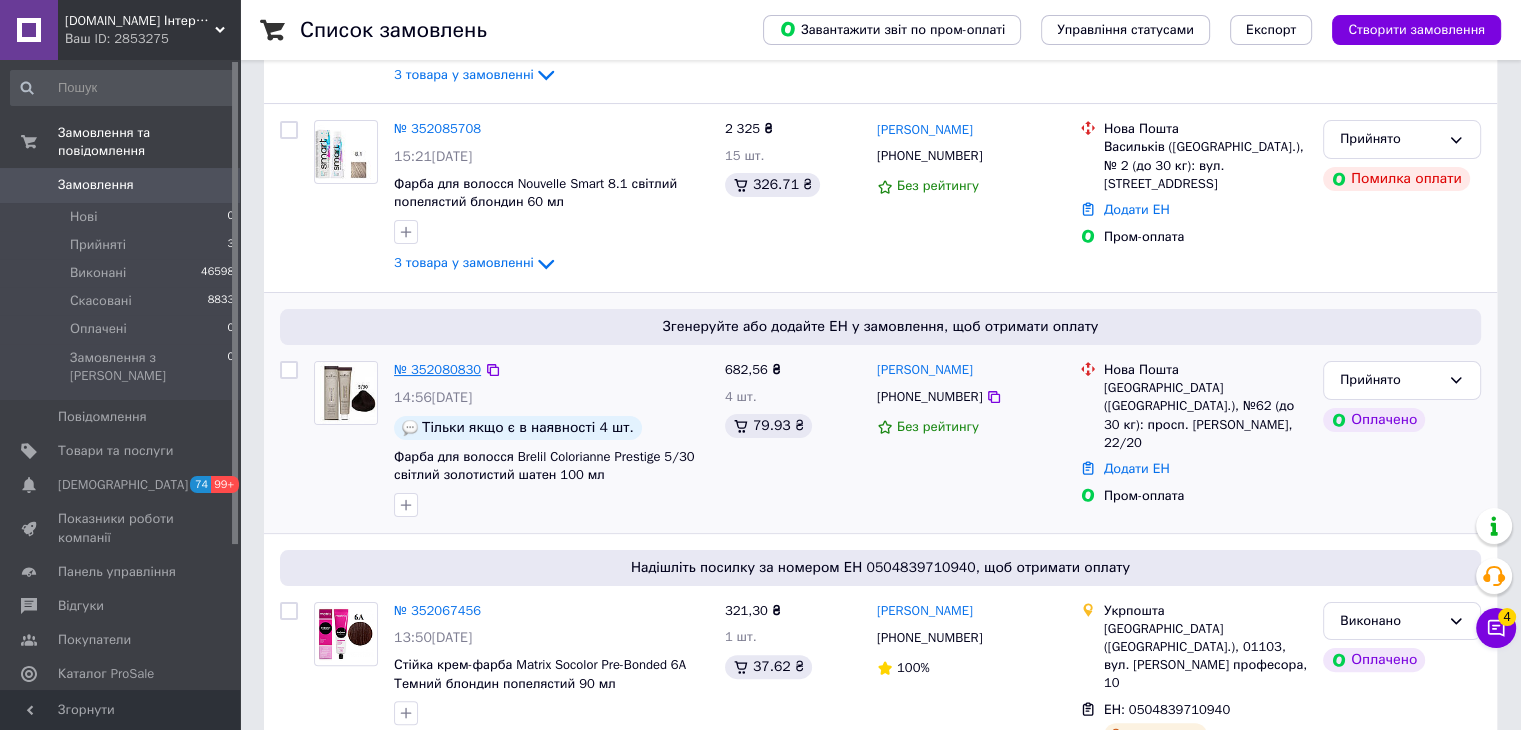 click on "№ 352080830" at bounding box center [437, 369] 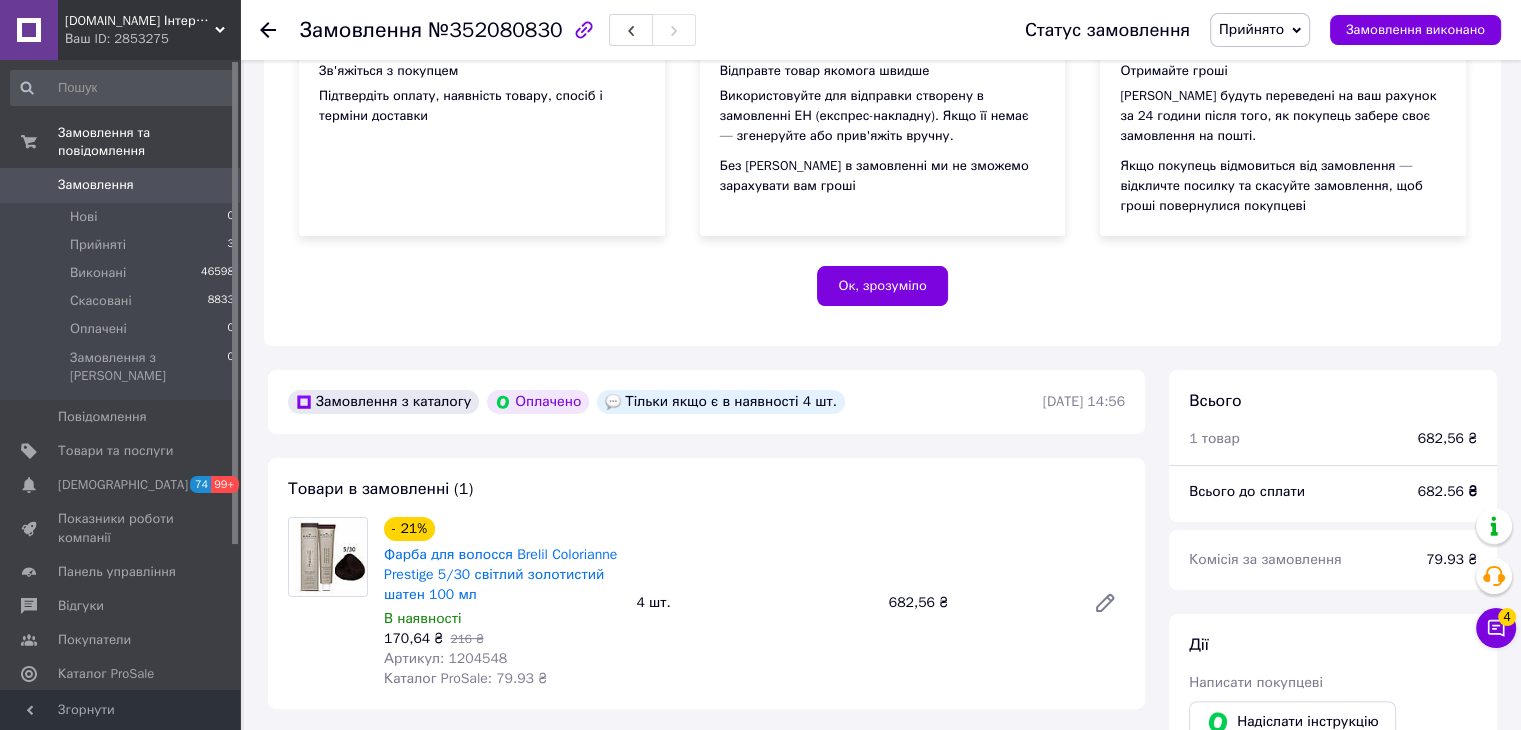 scroll, scrollTop: 500, scrollLeft: 0, axis: vertical 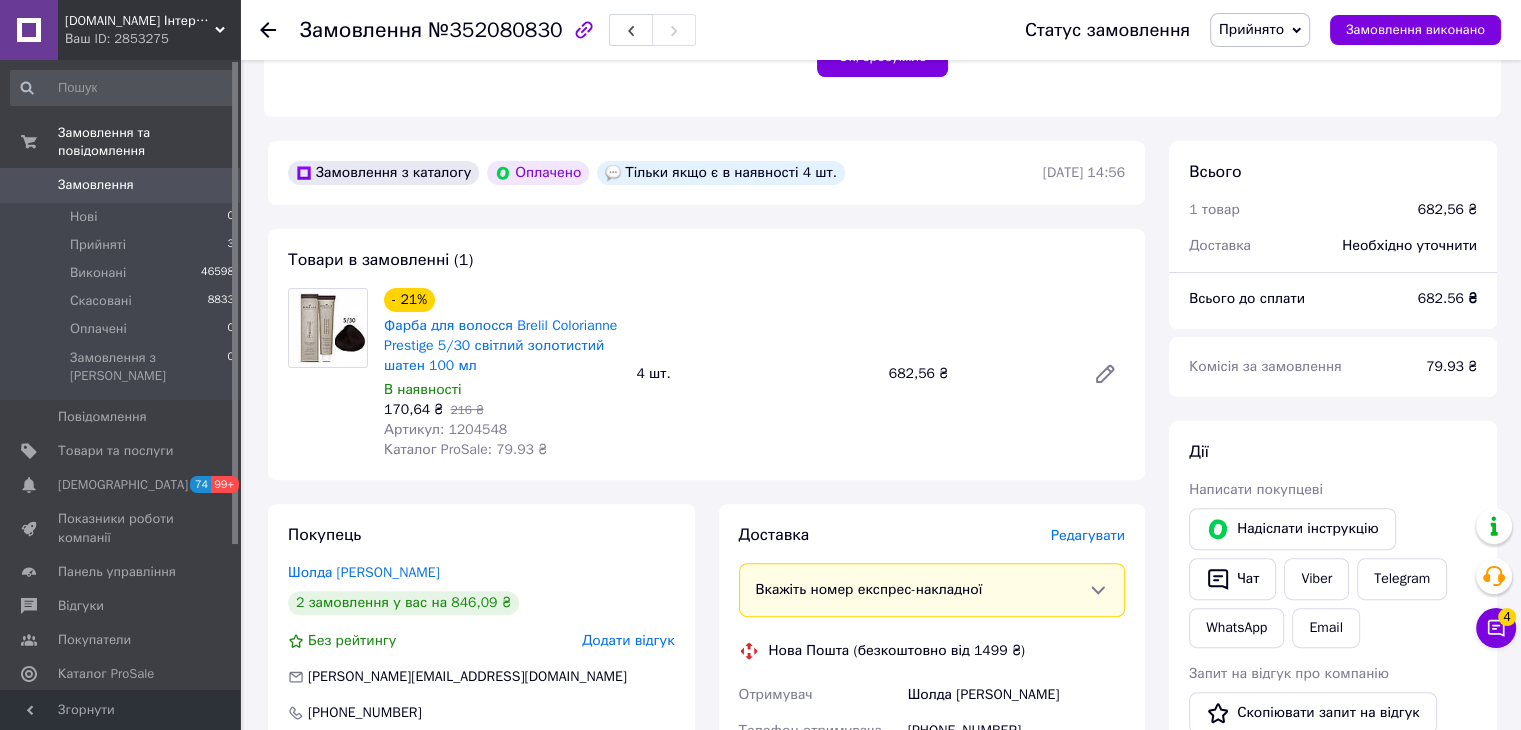 click on "Каталог ProSale: 79.93 ₴" at bounding box center (465, 449) 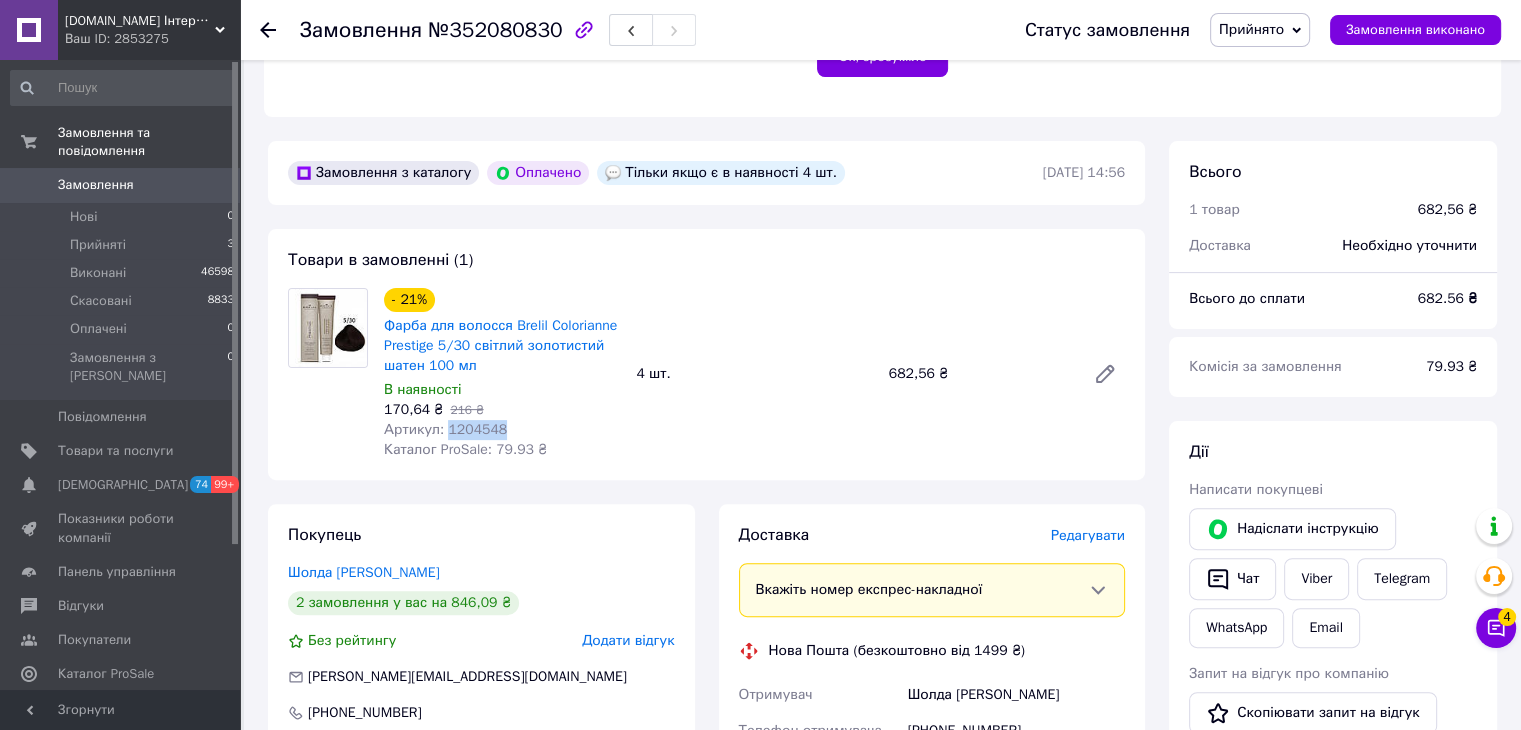 click on "Артикул: 1204548" at bounding box center [445, 429] 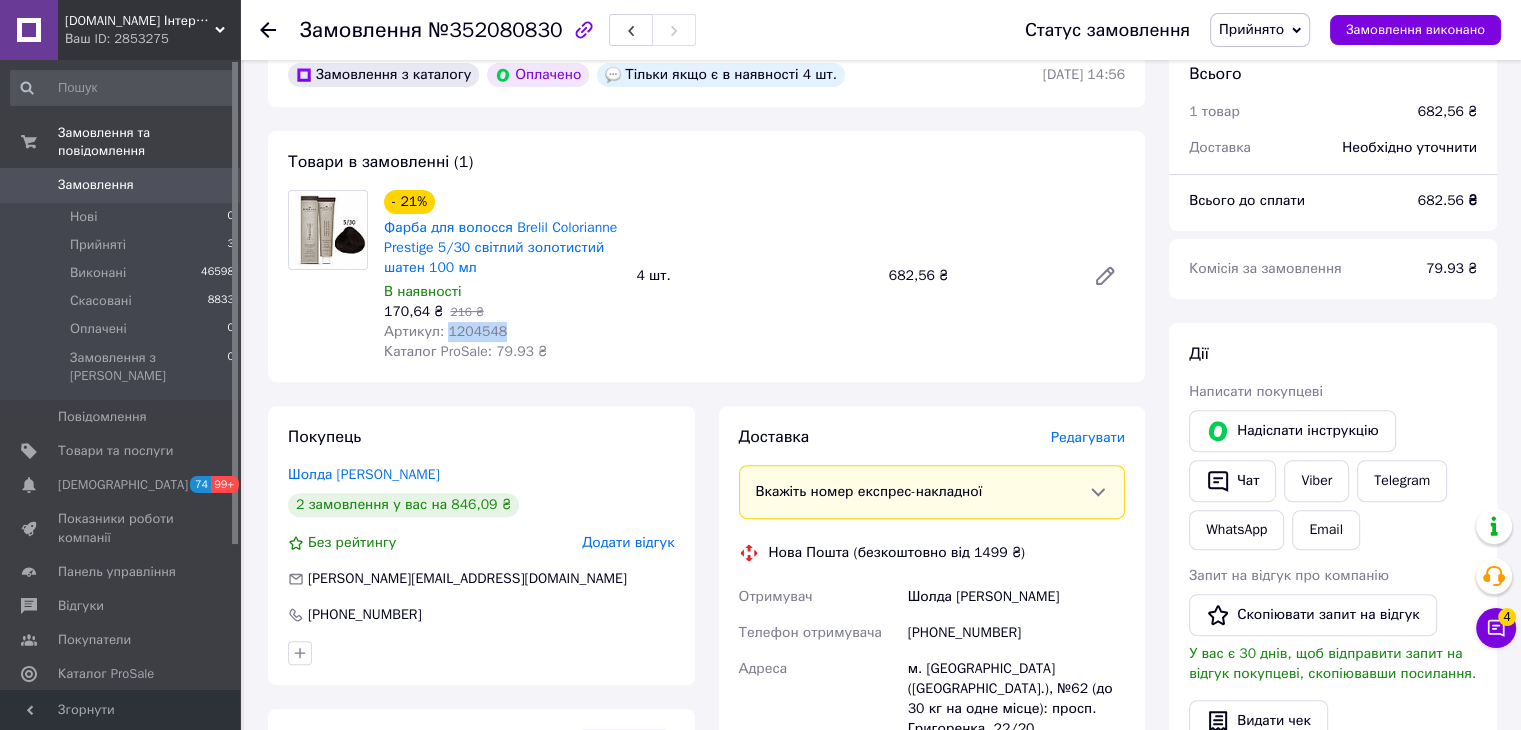 scroll, scrollTop: 700, scrollLeft: 0, axis: vertical 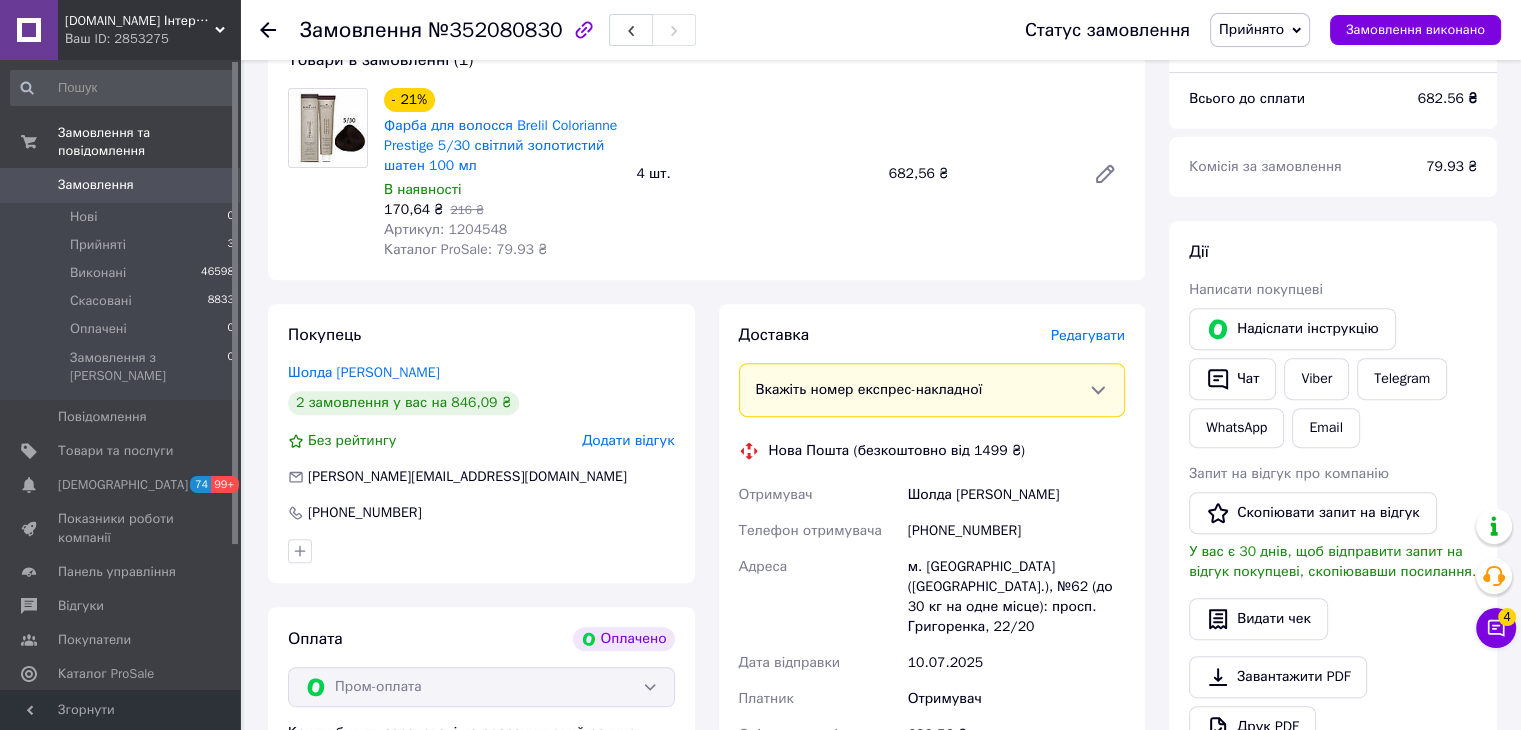 click on "[PHONE_NUMBER]" at bounding box center [1016, 531] 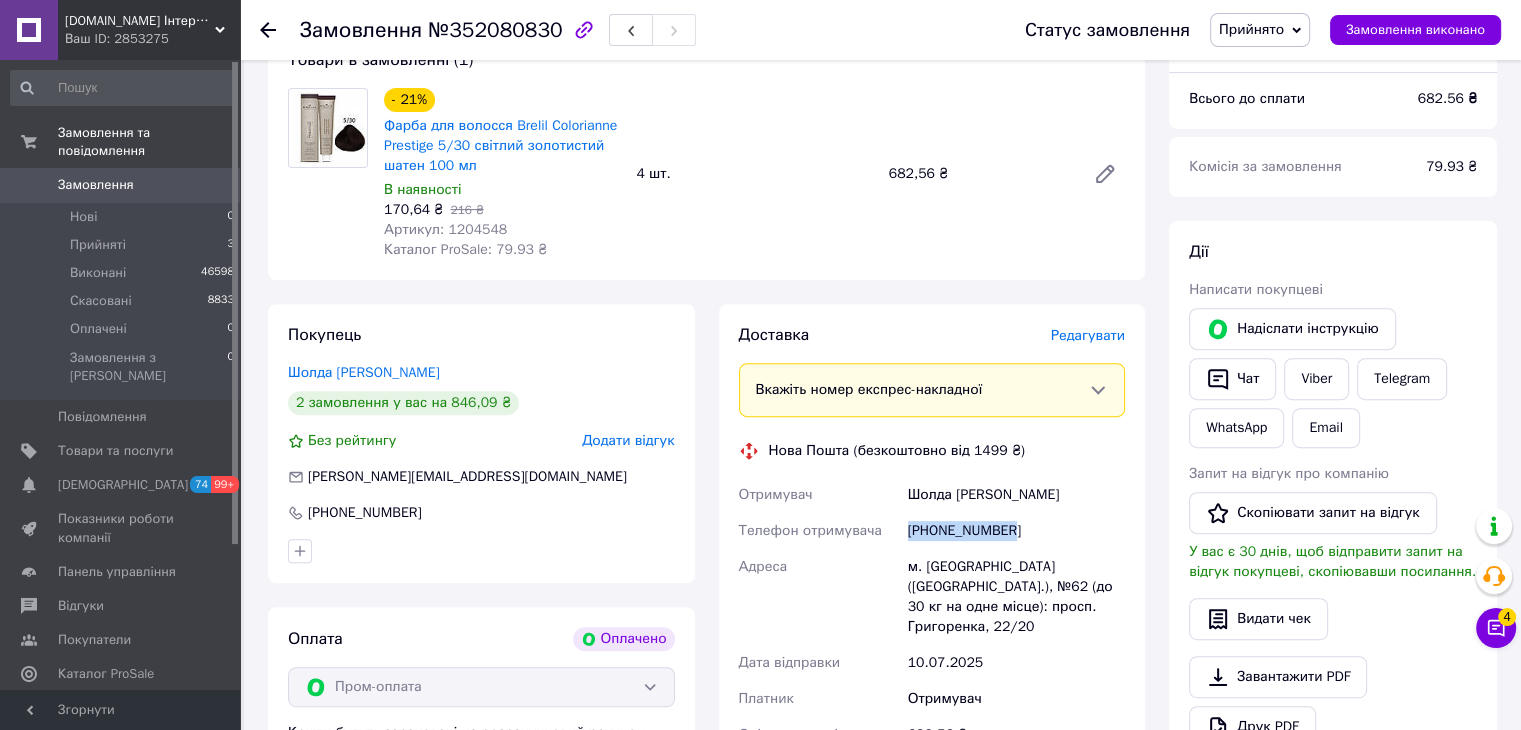 drag, startPoint x: 1017, startPoint y: 533, endPoint x: 904, endPoint y: 537, distance: 113.07078 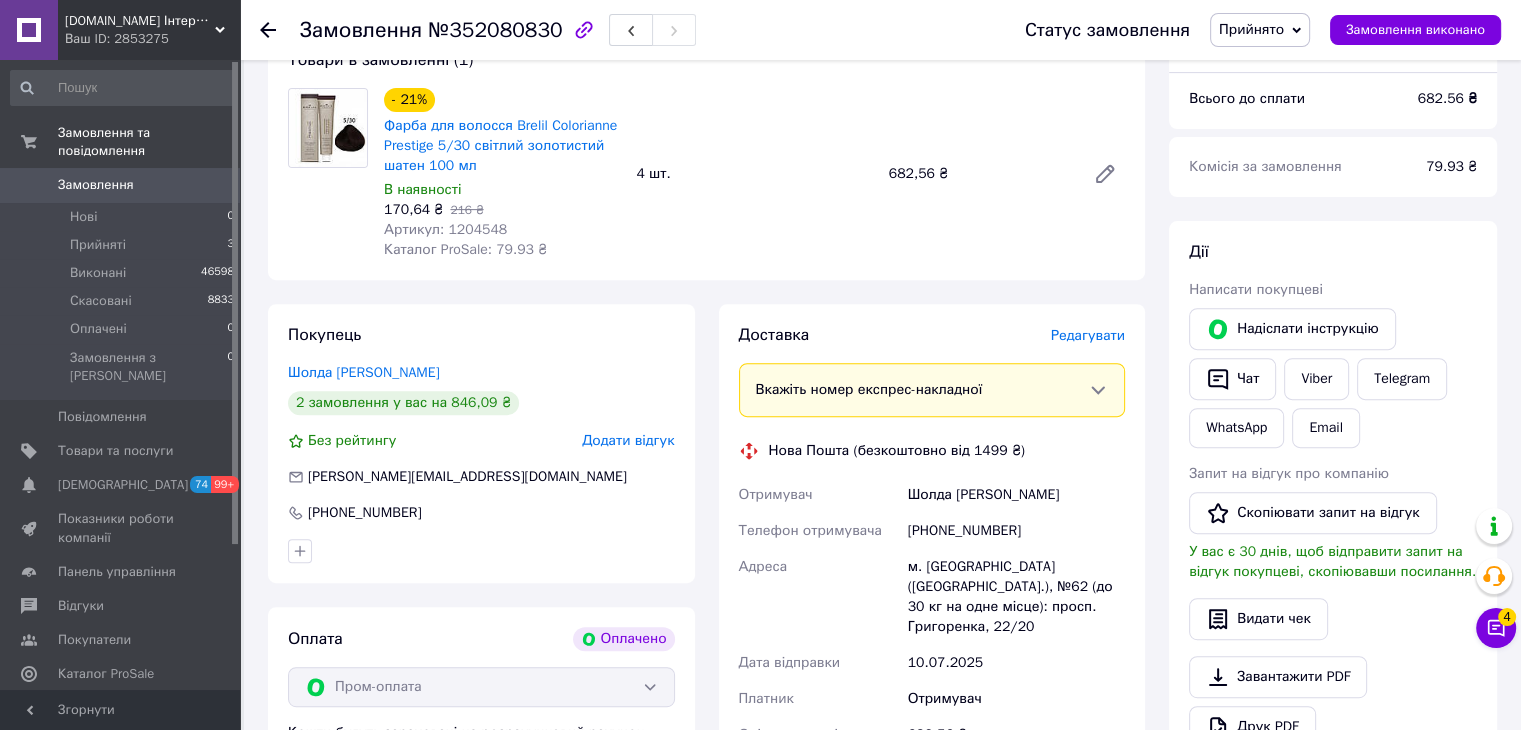 drag, startPoint x: 1082, startPoint y: 513, endPoint x: 1056, endPoint y: 521, distance: 27.202942 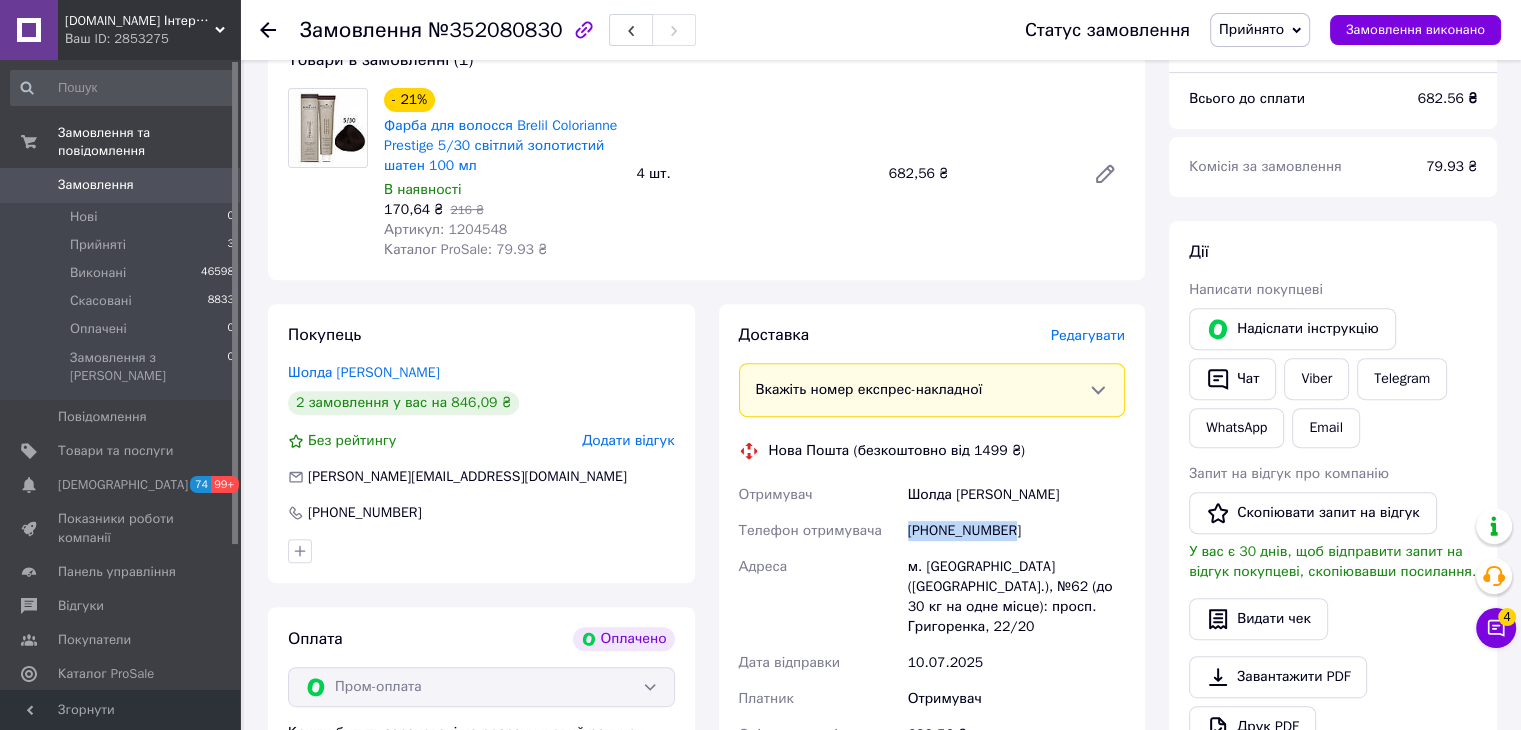 drag, startPoint x: 1015, startPoint y: 529, endPoint x: 911, endPoint y: 539, distance: 104.47966 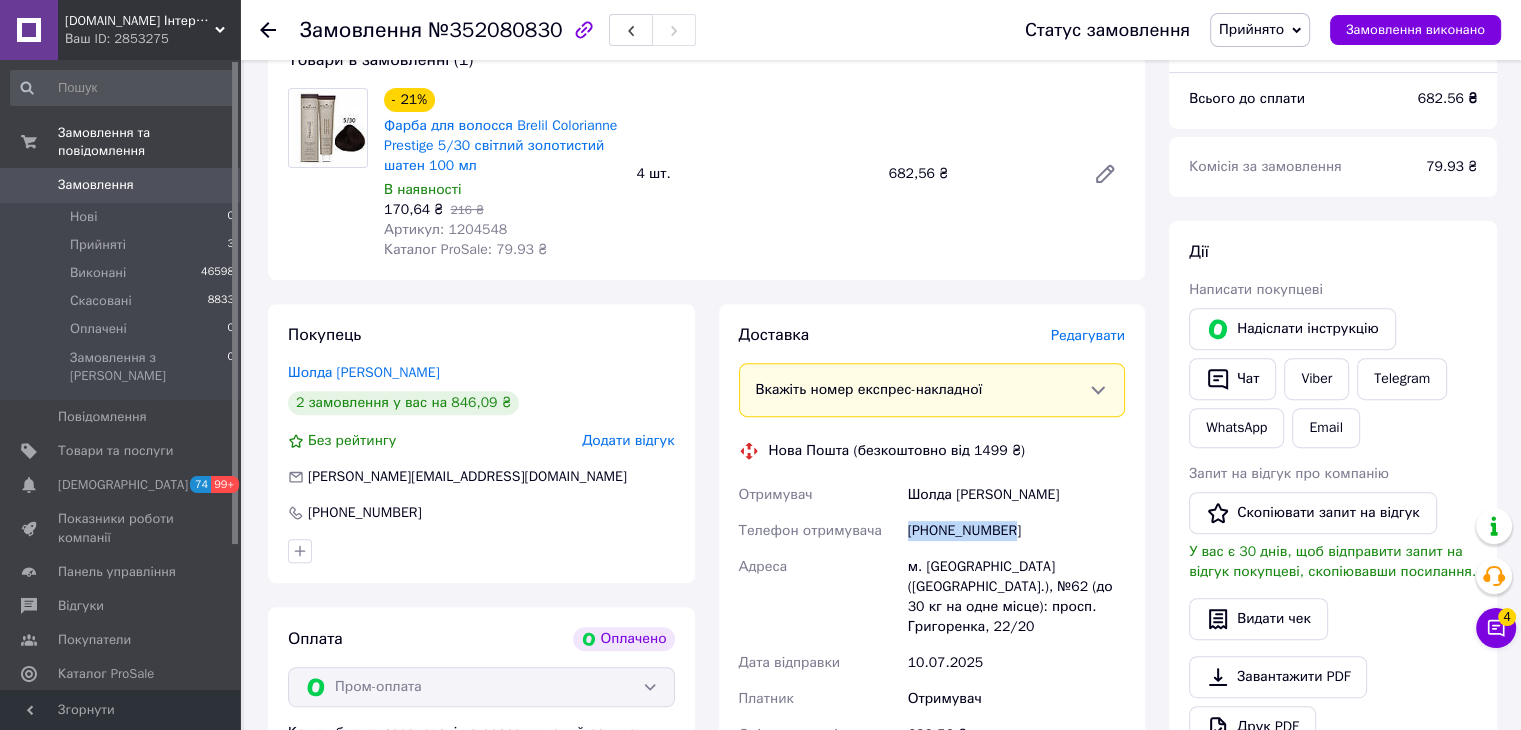 click on "[PHONE_NUMBER]" at bounding box center [1016, 531] 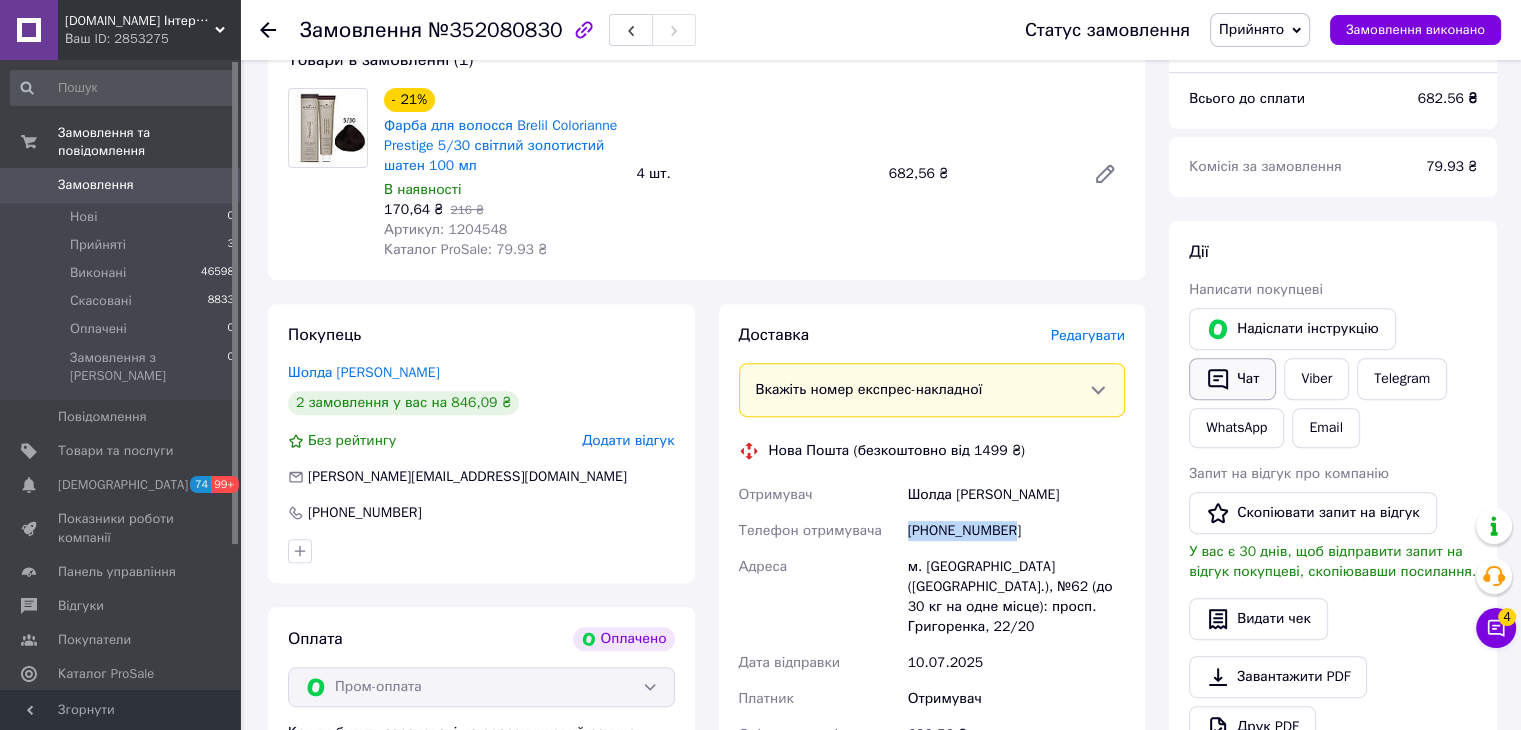 click on "Чат" at bounding box center (1232, 379) 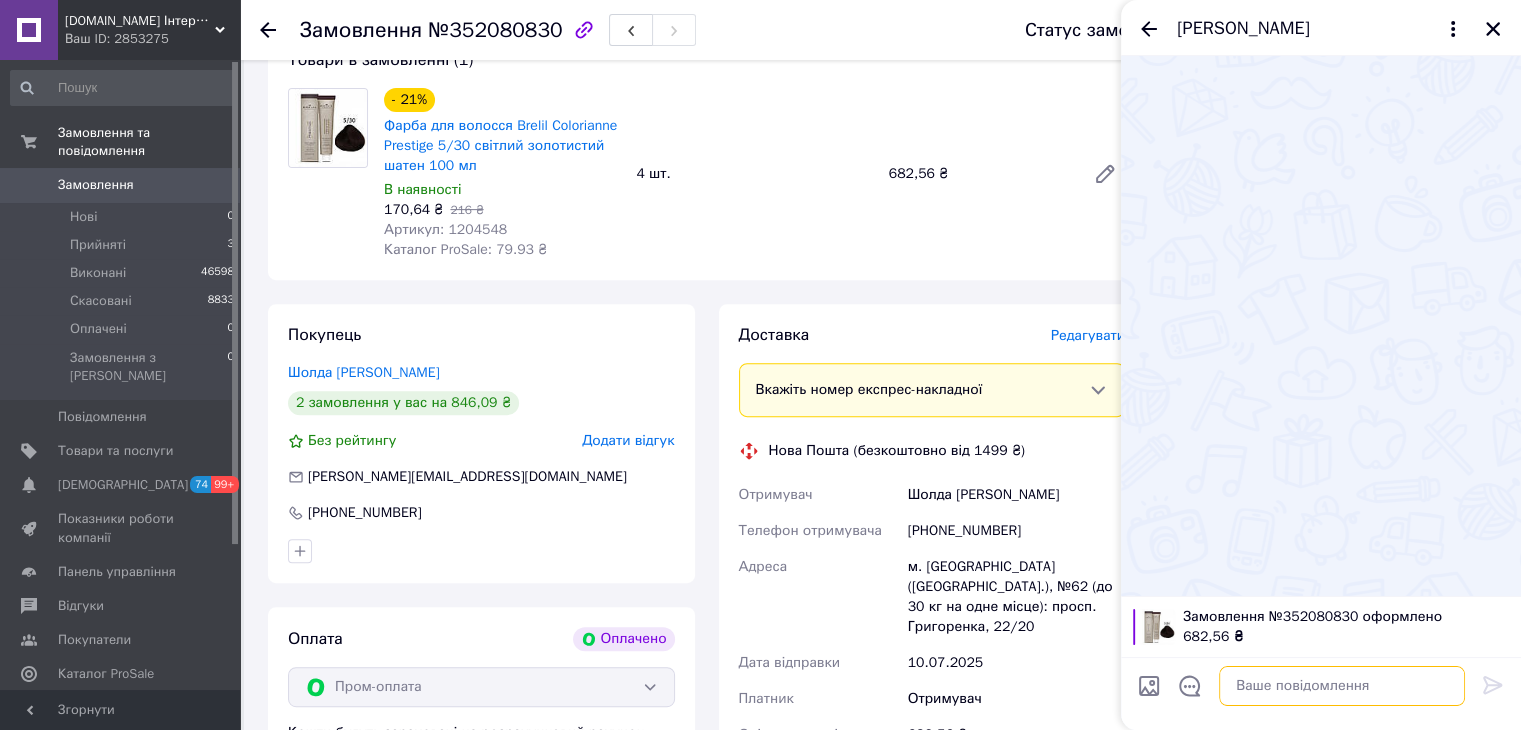 click at bounding box center (1342, 686) 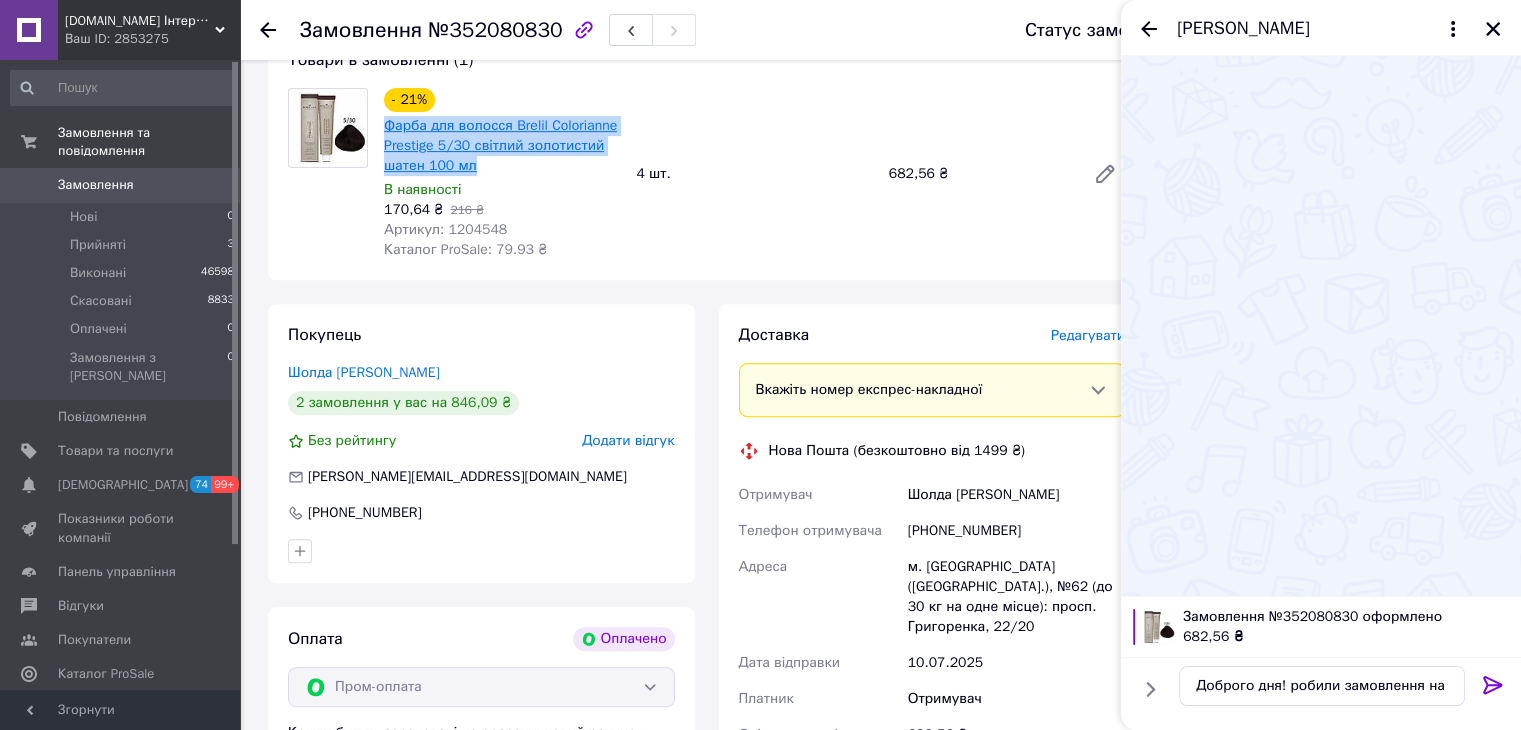 drag, startPoint x: 458, startPoint y: 169, endPoint x: 384, endPoint y: 133, distance: 82.29216 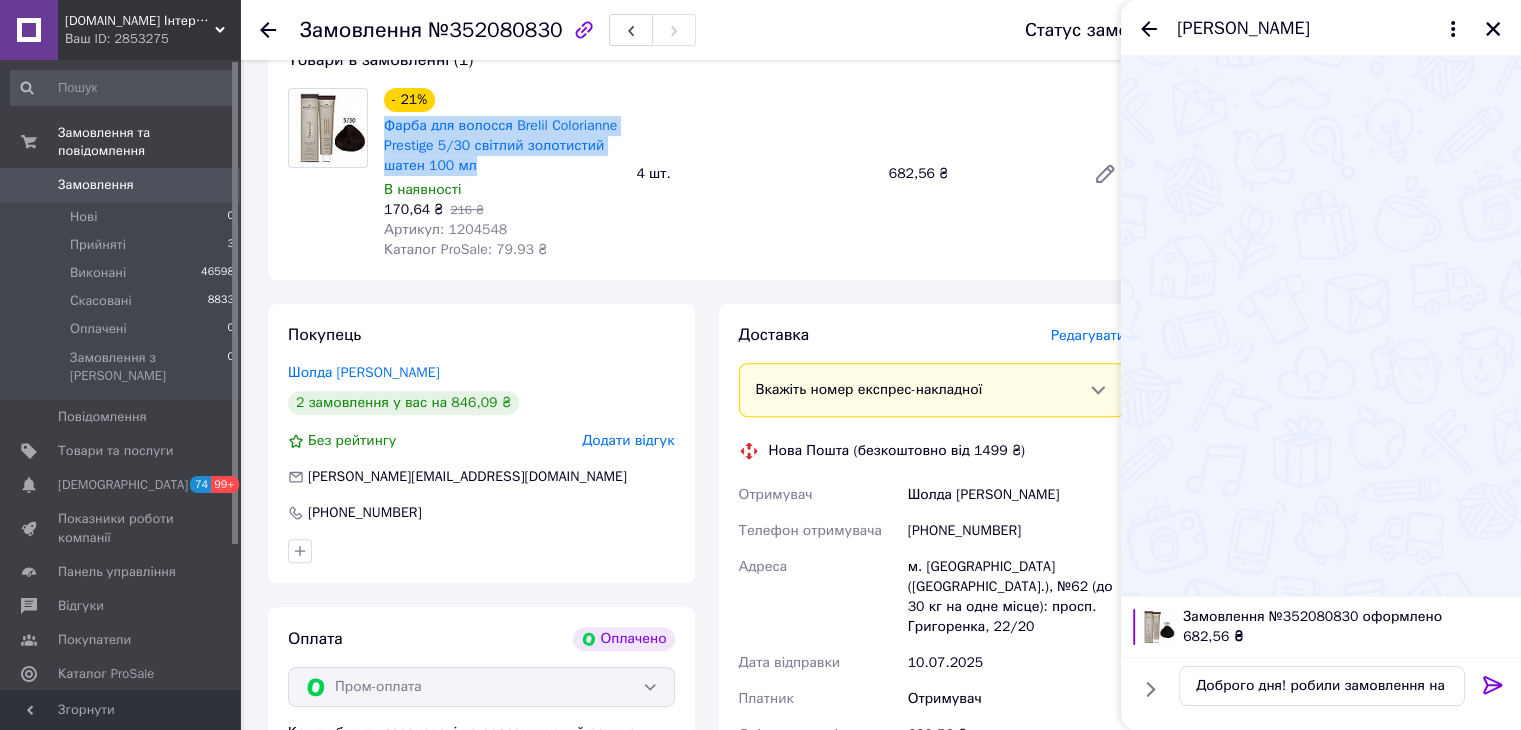 copy on "Фарба для волосся Brelil Colorianne Prestige 5/30 світлий золотистий шатен 100 мл" 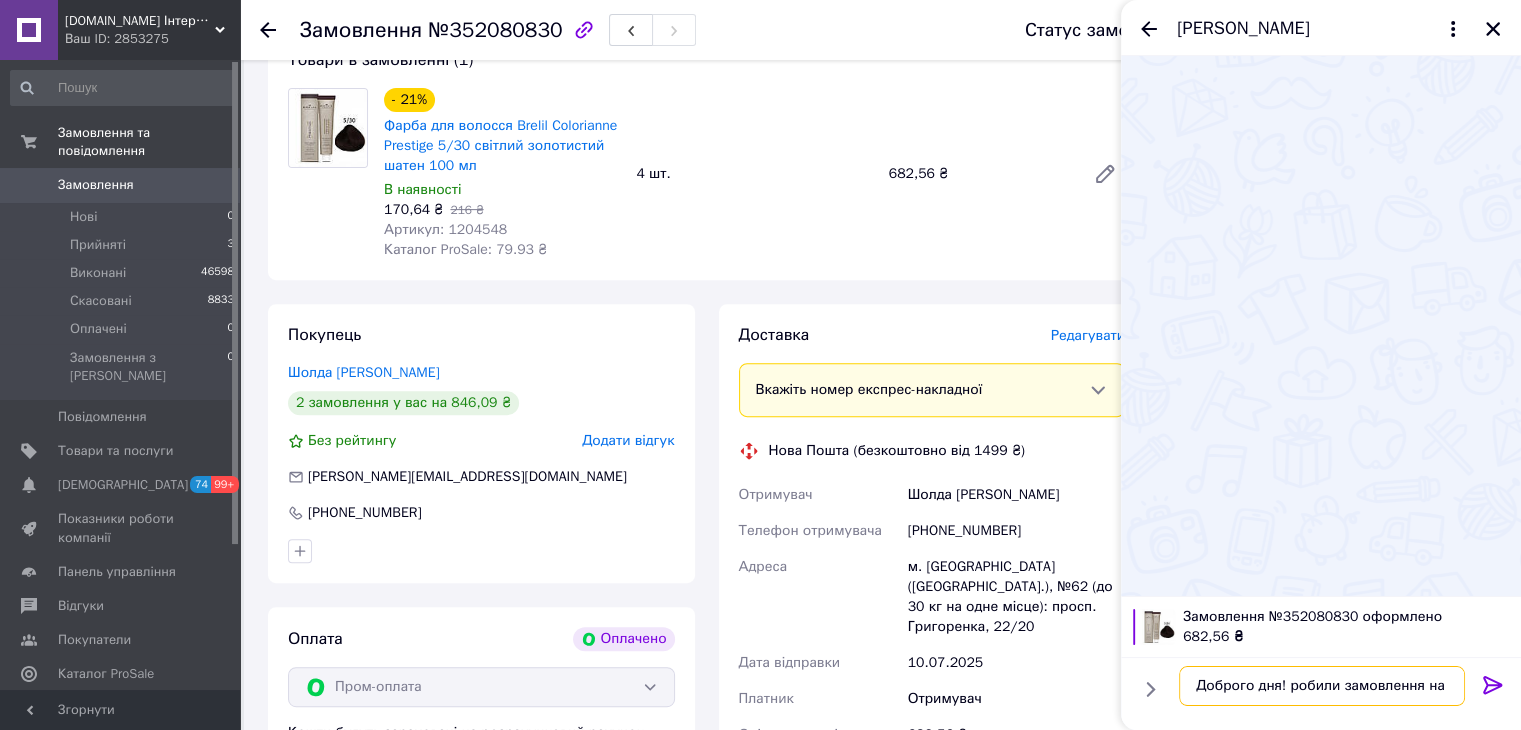 click on "Доброго дня! робили замовлення на" at bounding box center [1322, 686] 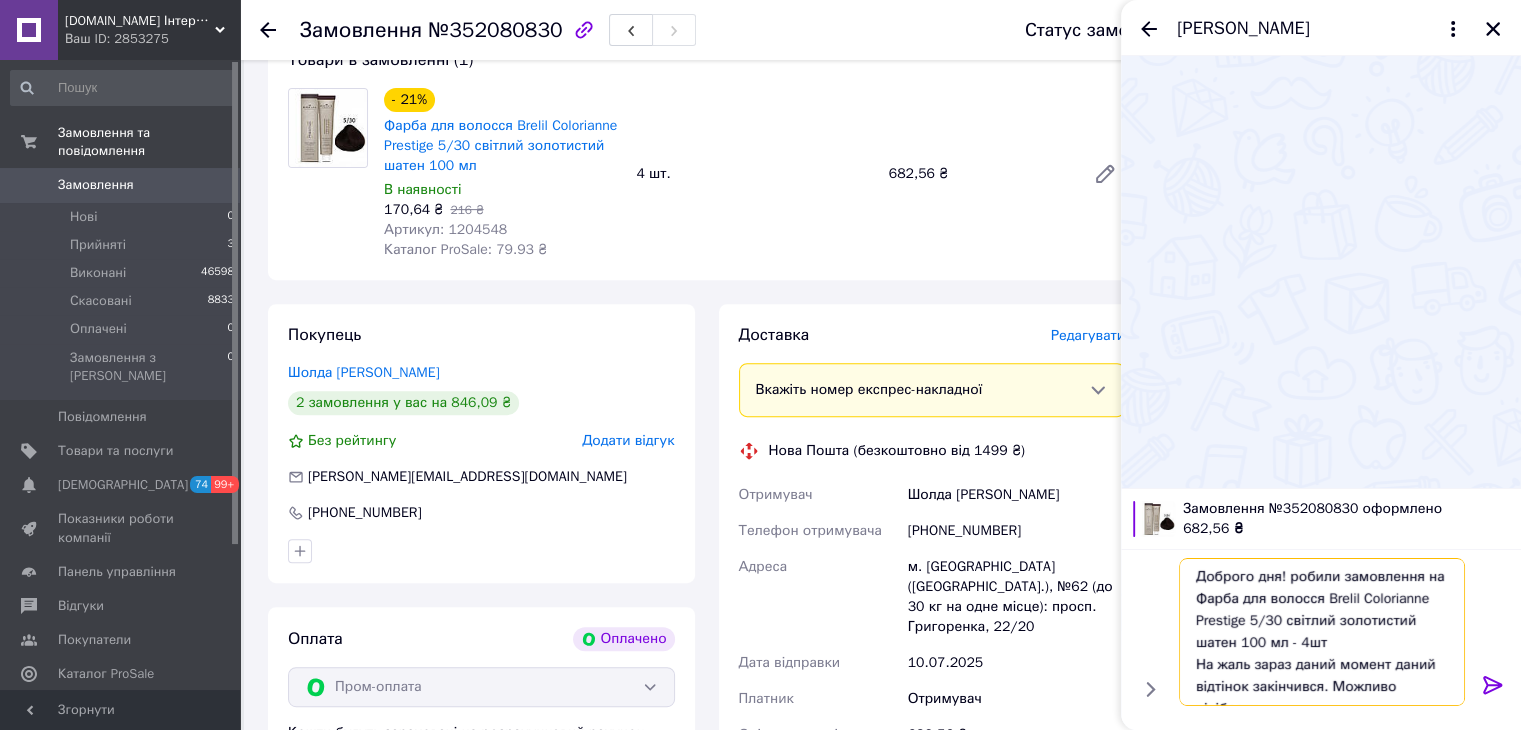 scroll, scrollTop: 13, scrollLeft: 0, axis: vertical 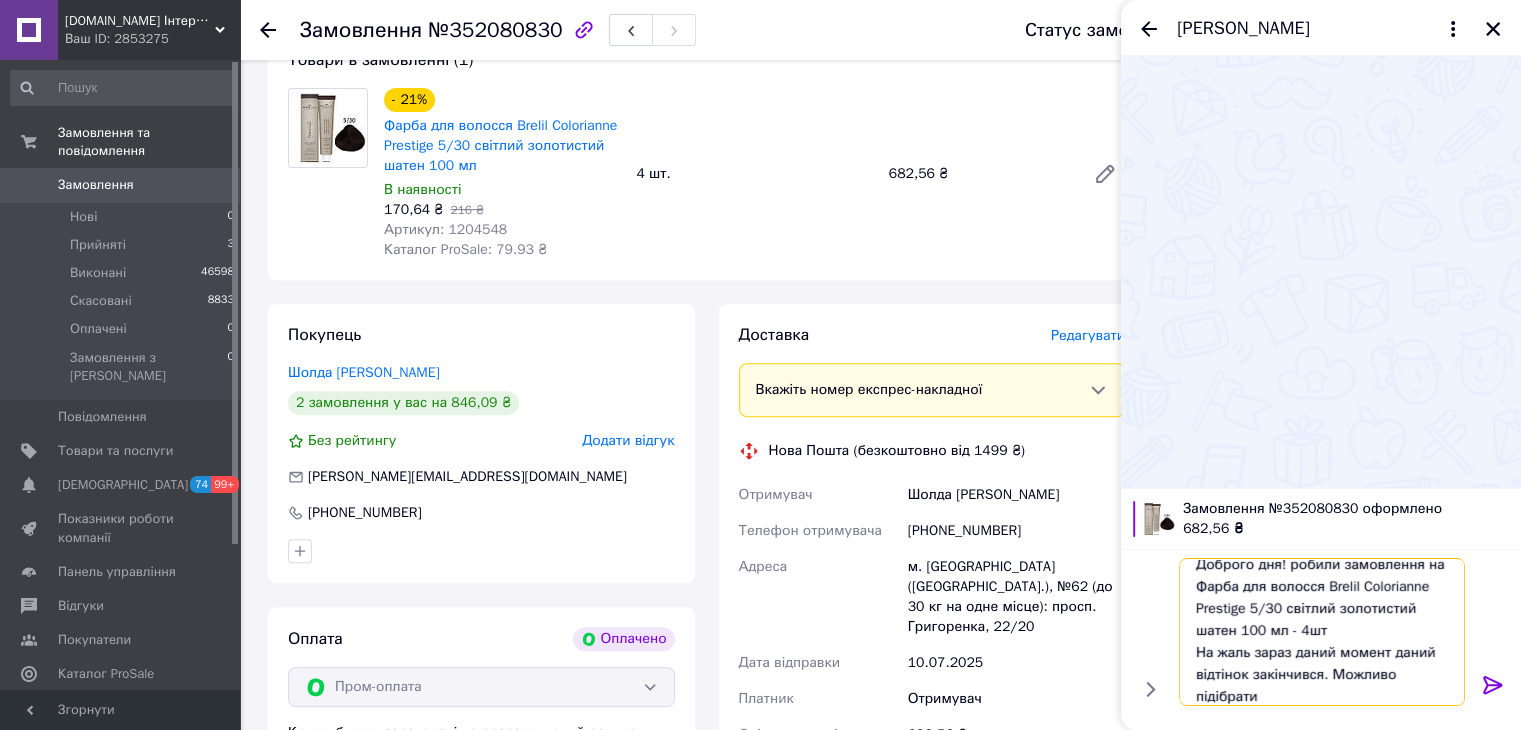 drag, startPoint x: 1322, startPoint y: 683, endPoint x: 1251, endPoint y: 674, distance: 71.568146 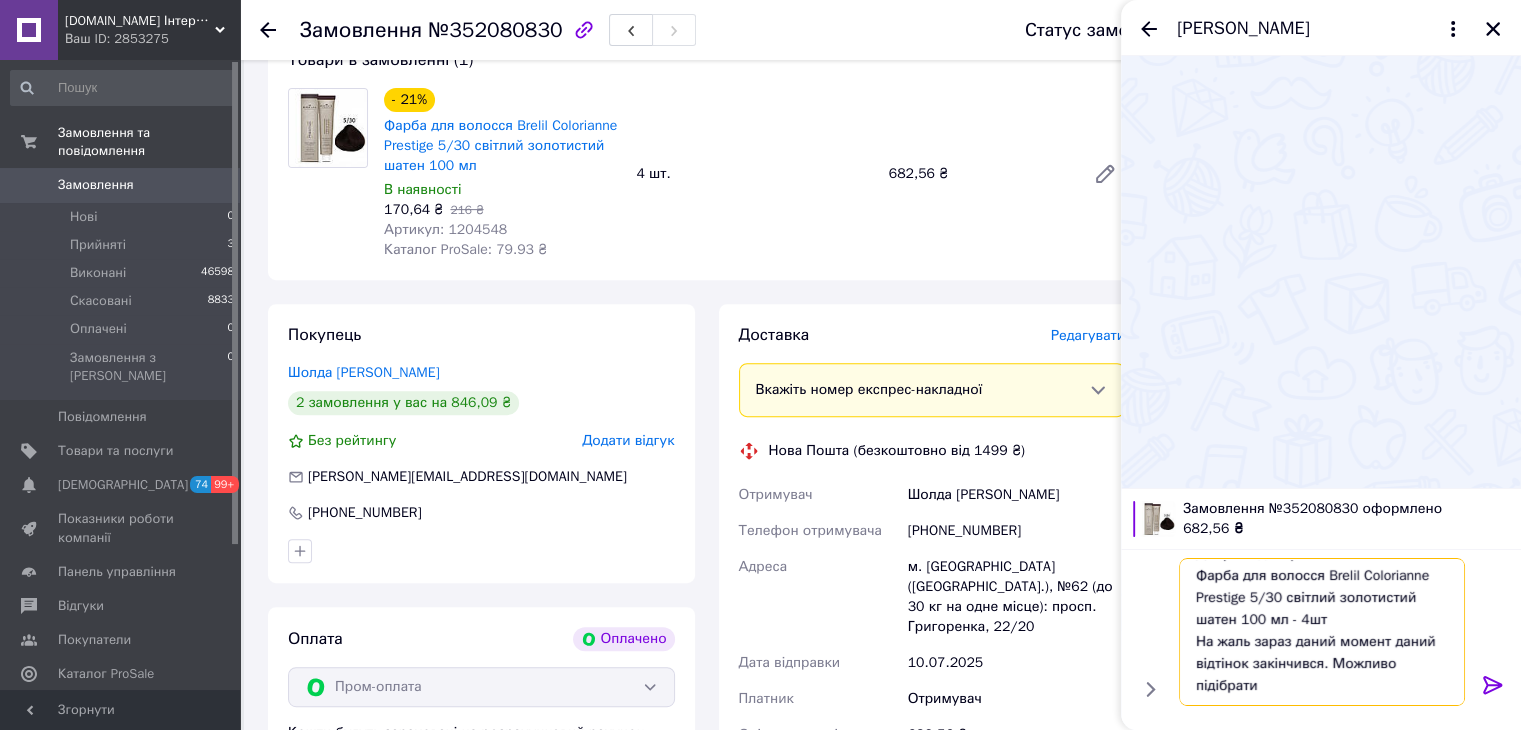 drag, startPoint x: 1250, startPoint y: 671, endPoint x: 1336, endPoint y: 713, distance: 95.707886 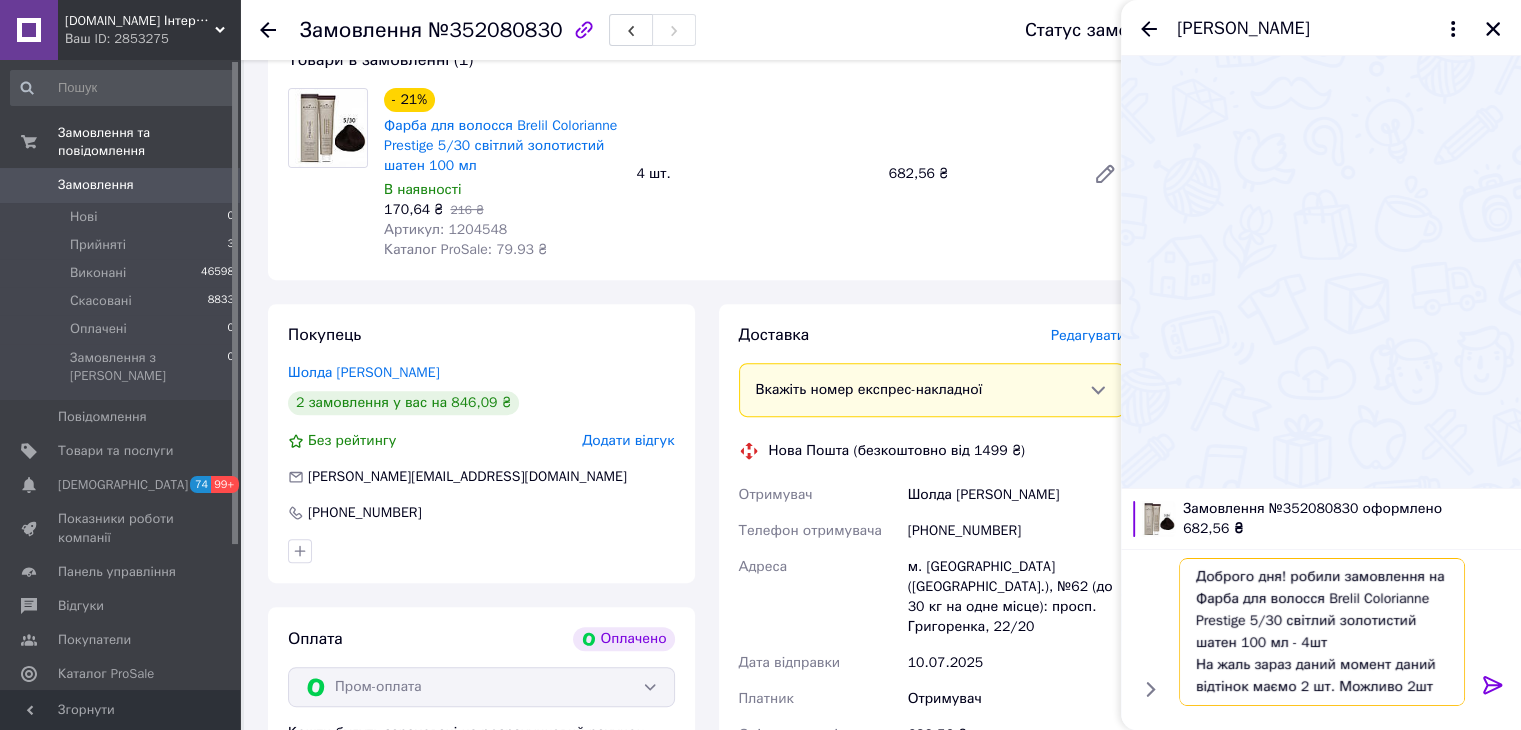 scroll, scrollTop: 13, scrollLeft: 0, axis: vertical 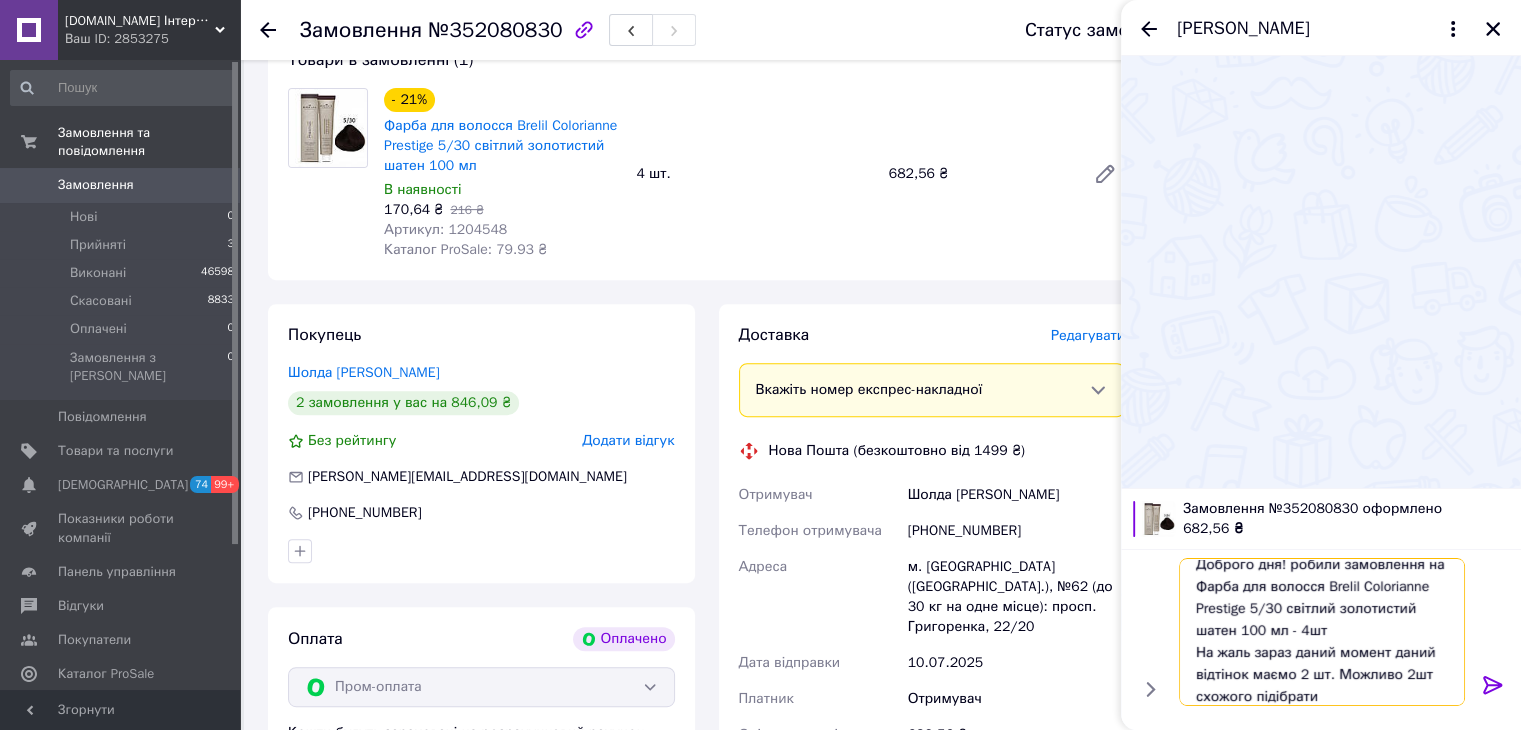 type on "Доброго дня! робили замовлення на Фарба для волосся Brelil Colorianne Prestige 5/30 світлий золотистий шатен 100 мл - 4шт
На жаль зараз даний момент даний відтінок маємо 2 шт. Можливо 2шт схожого підібрати?" 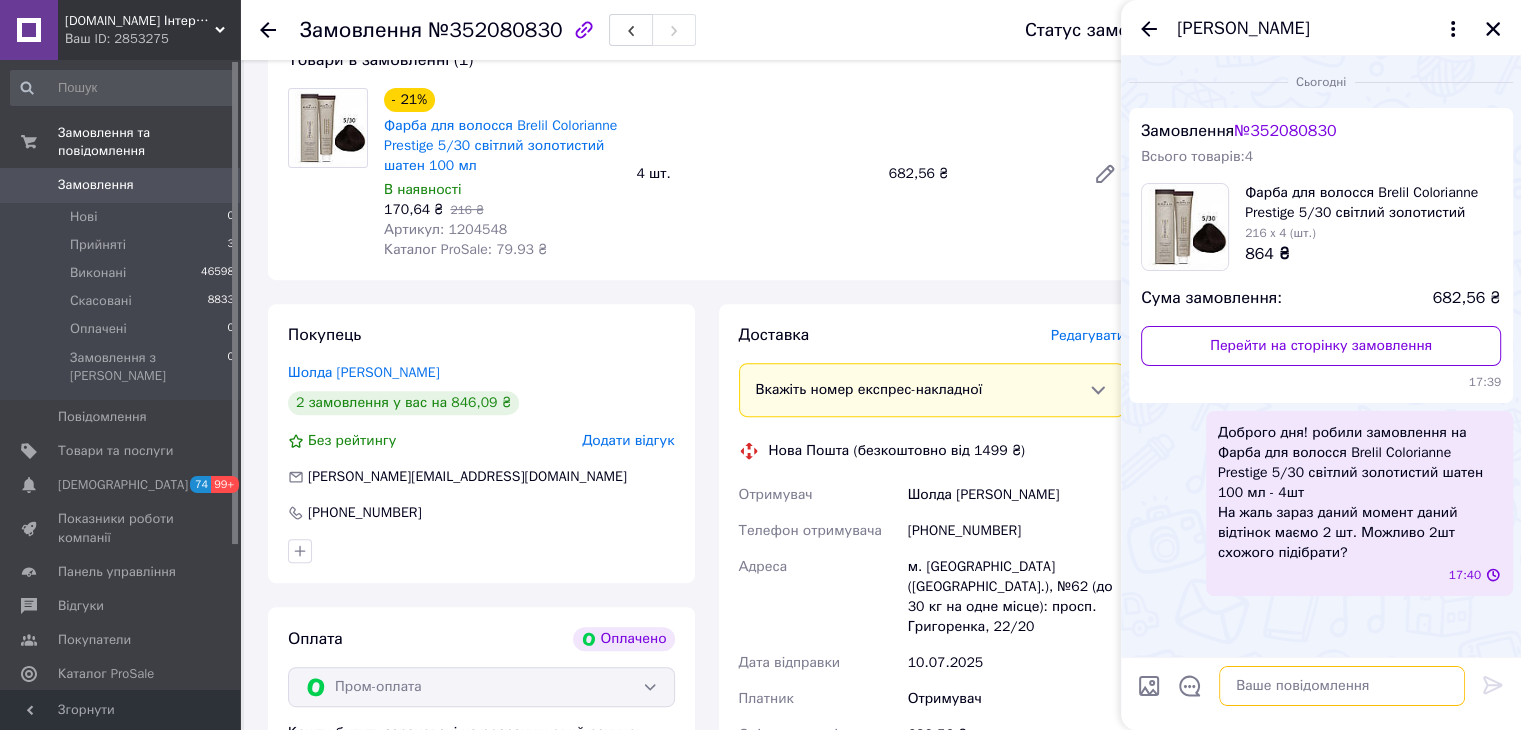 scroll, scrollTop: 0, scrollLeft: 0, axis: both 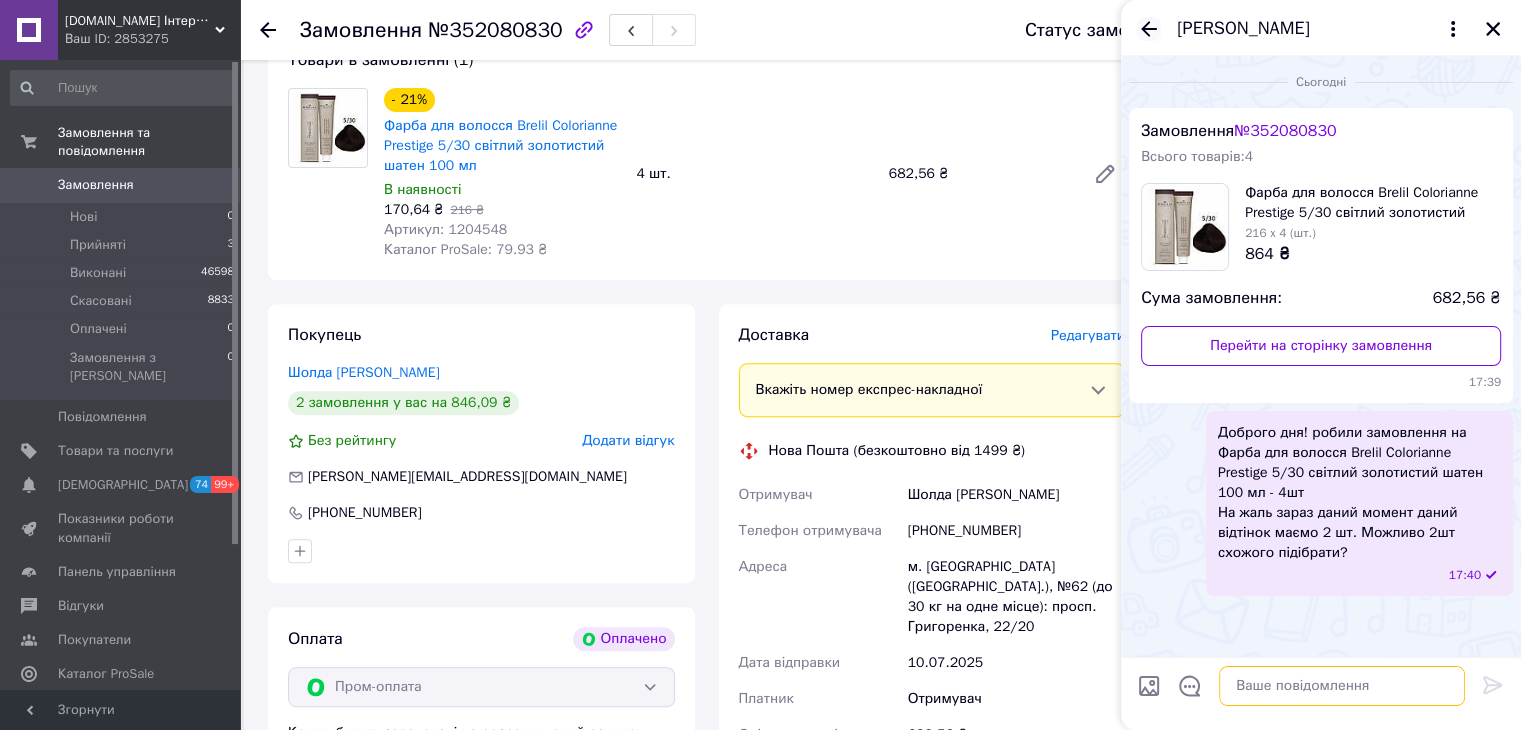 type 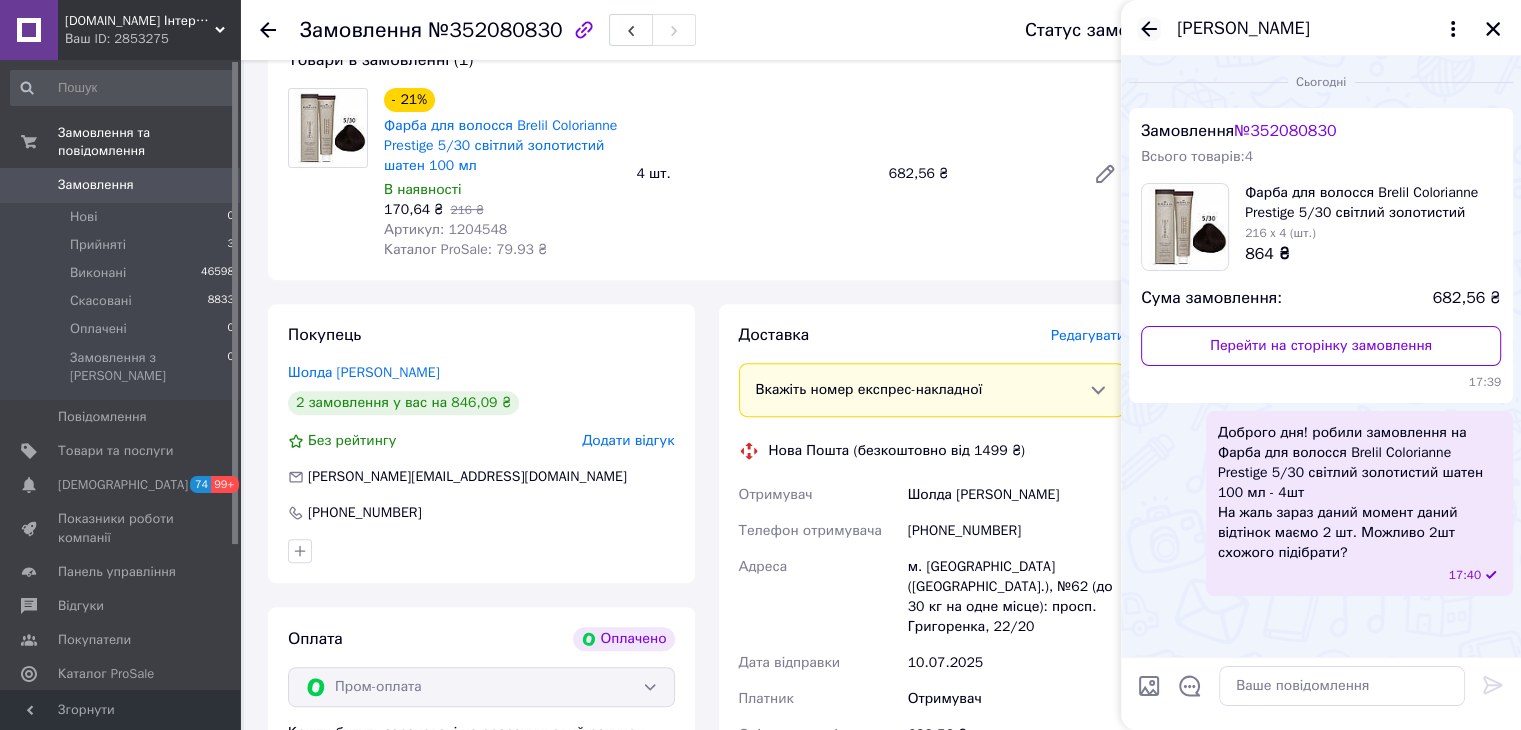 click 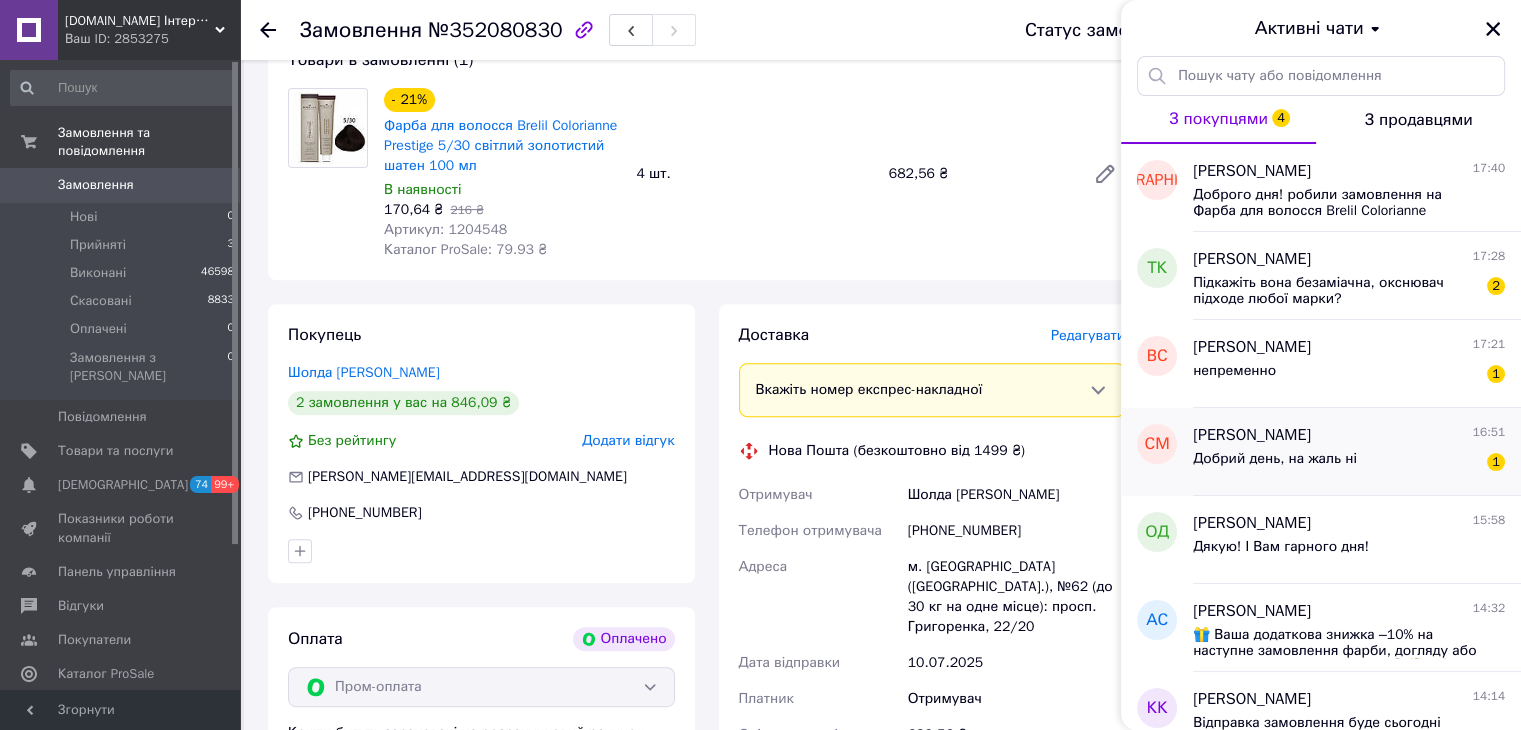 click on "Добрий день, на жаль ні 1" at bounding box center (1349, 463) 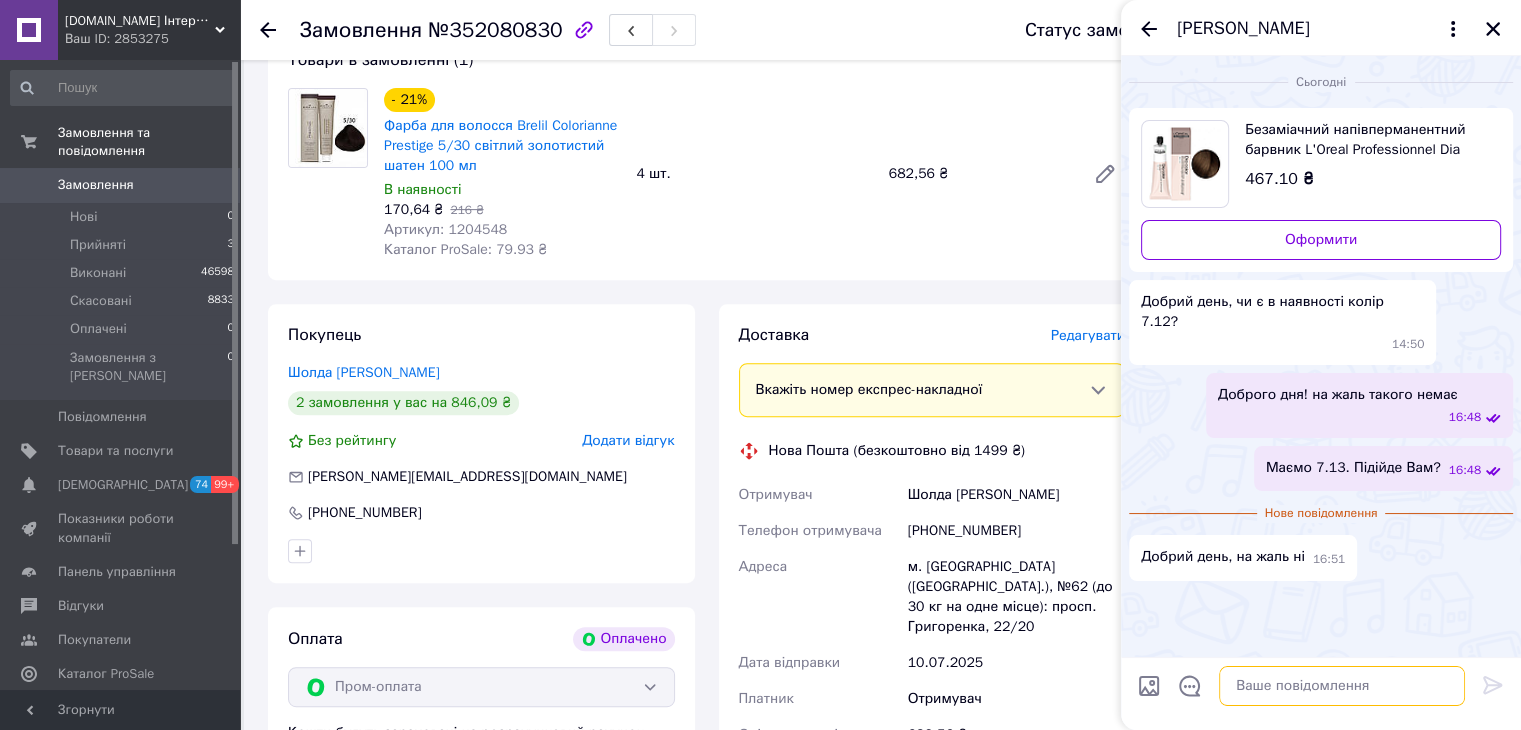 click at bounding box center (1342, 686) 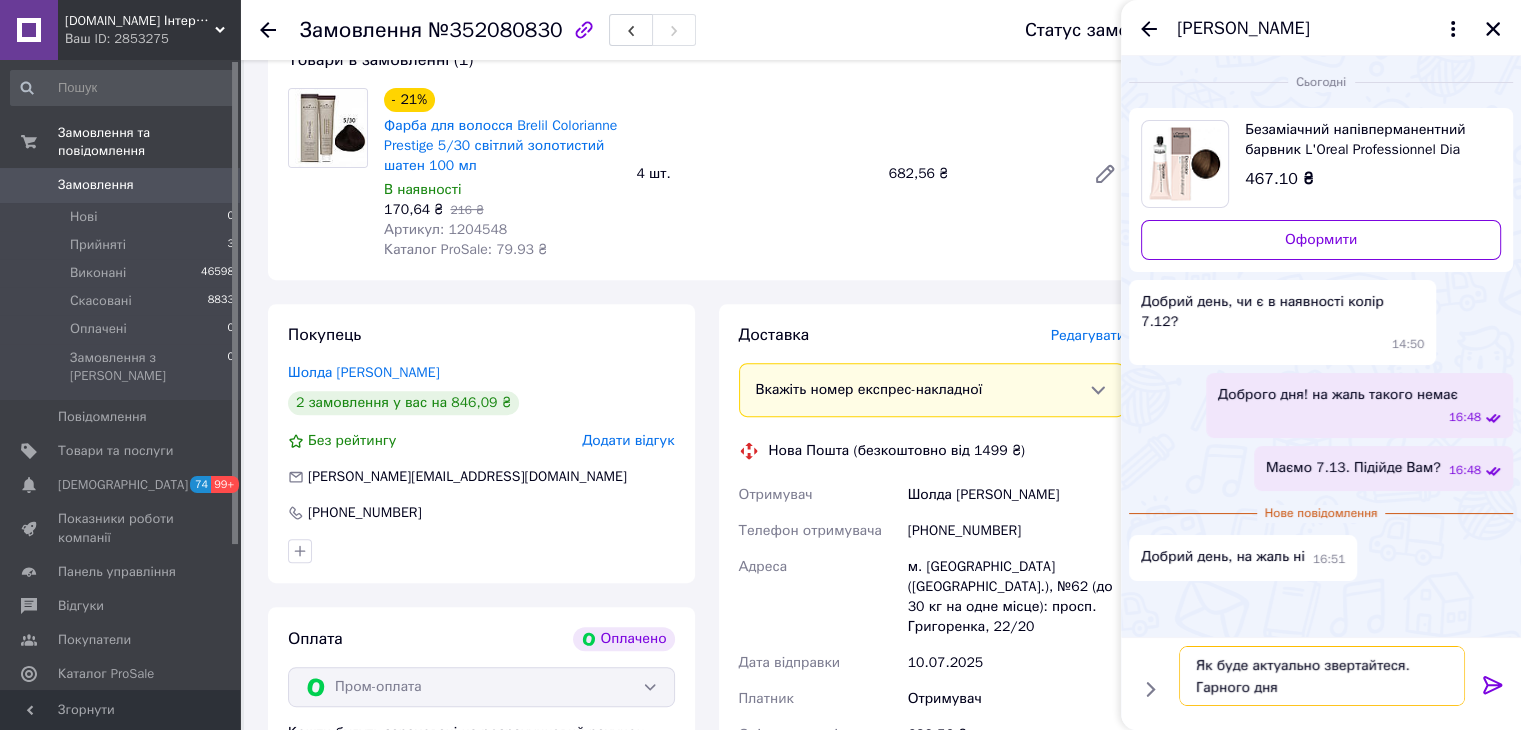 type on "Як буде актуально звертайтеся. Гарного дня!" 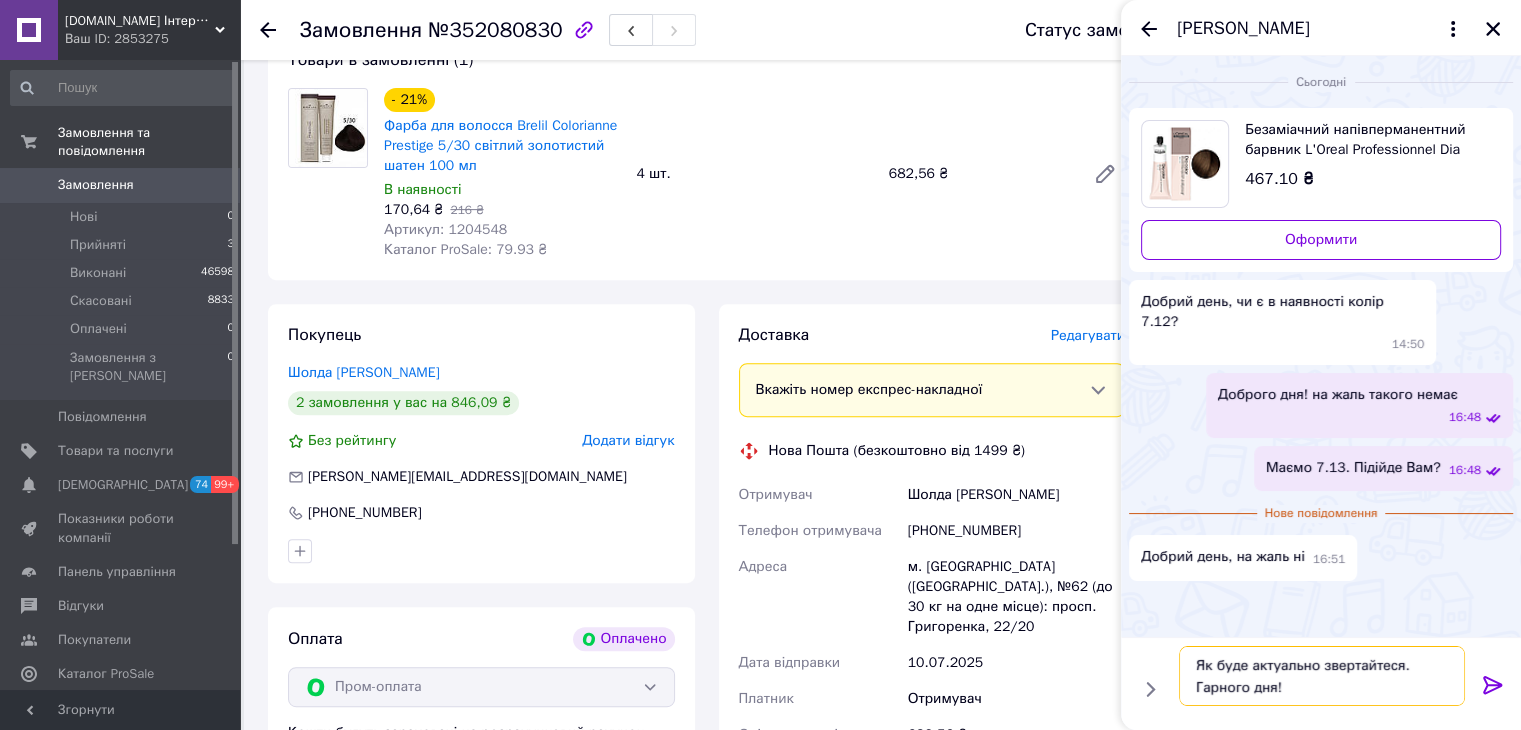 type 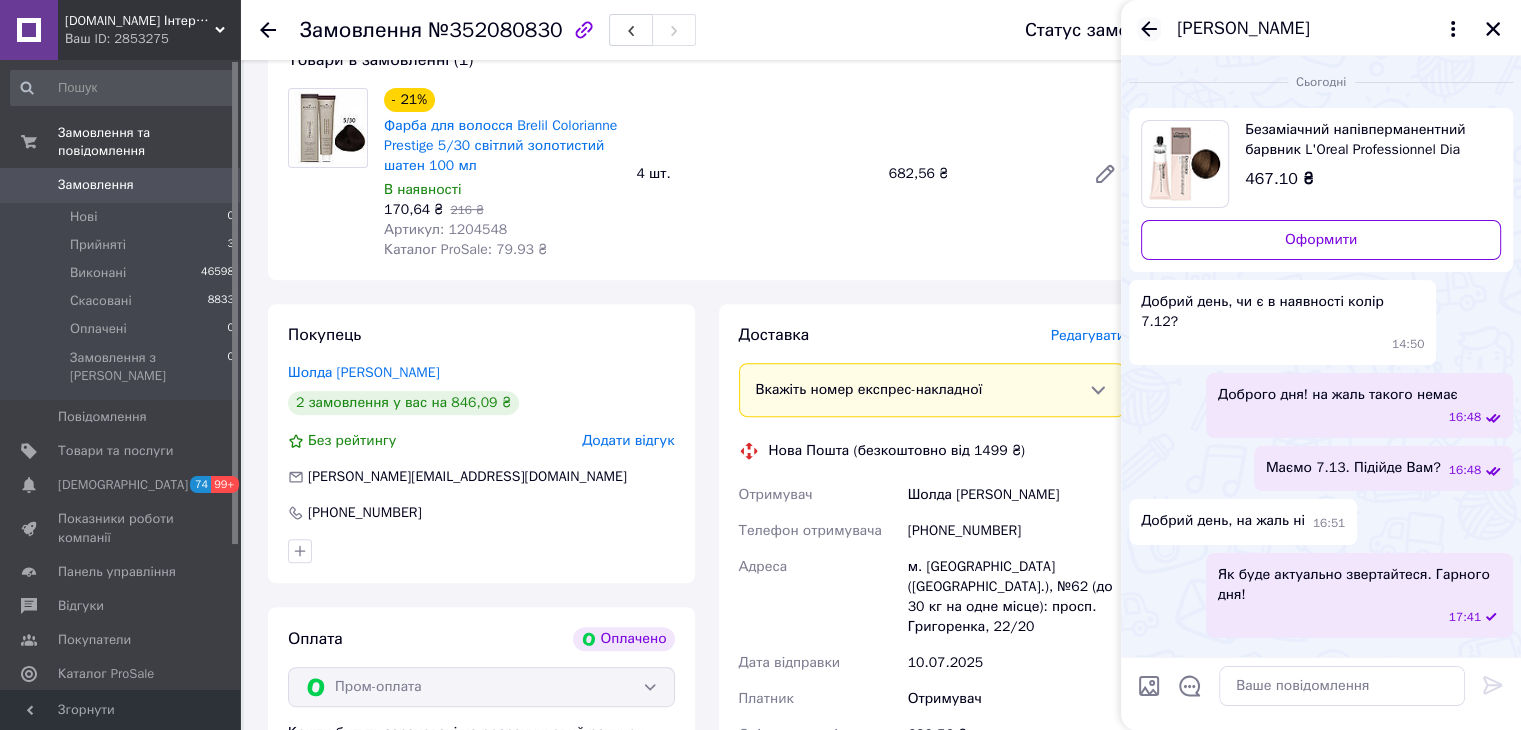 click 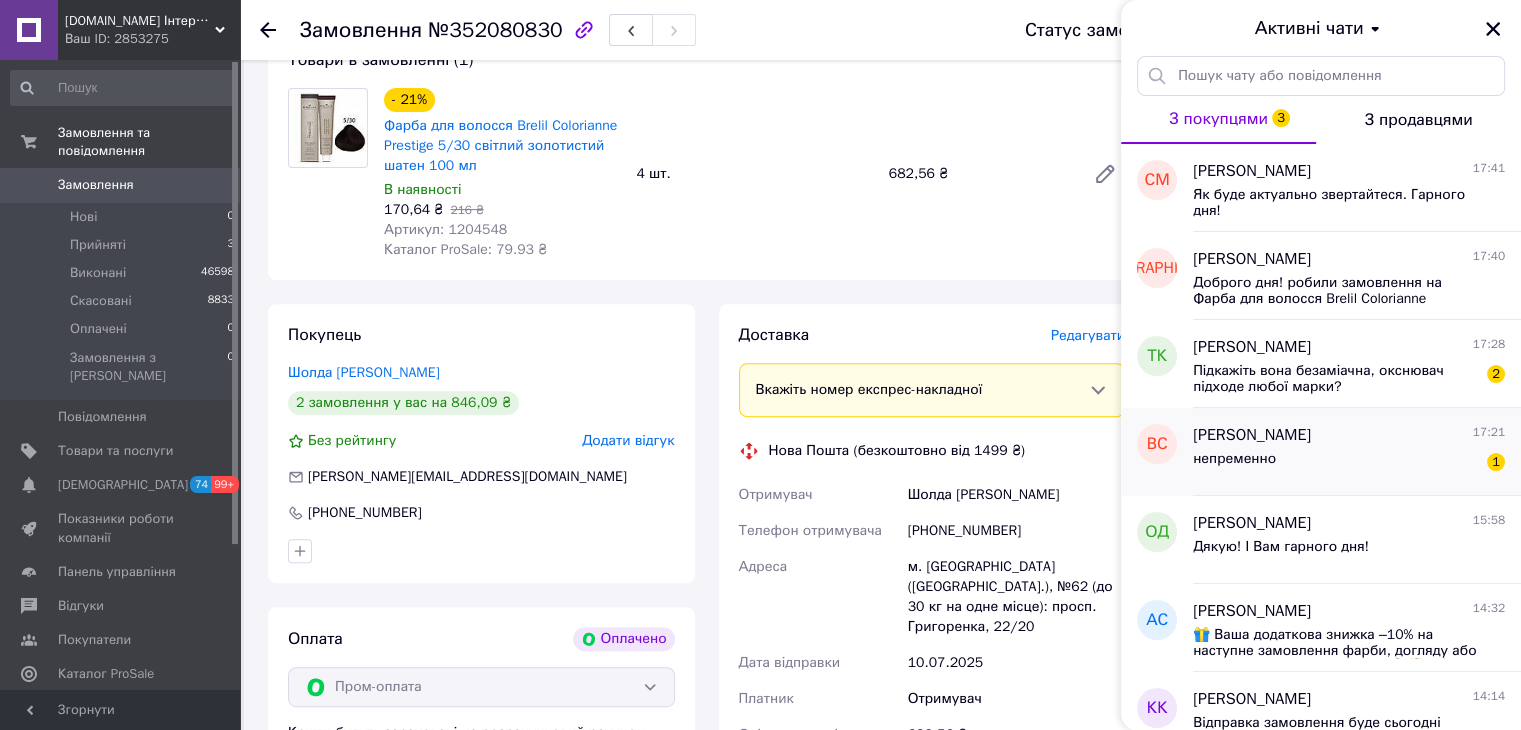 click on "непременно 1" at bounding box center (1349, 463) 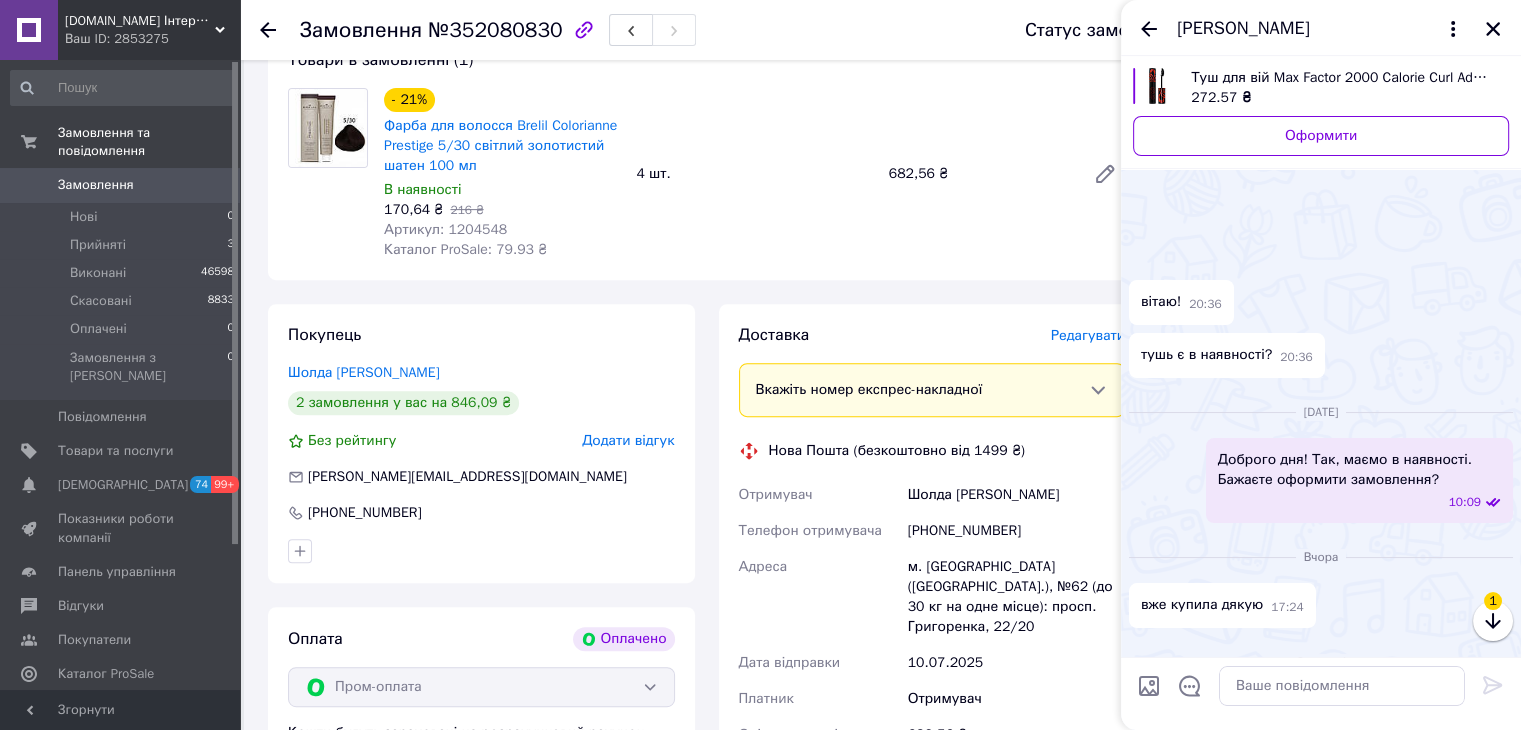 scroll, scrollTop: 215, scrollLeft: 0, axis: vertical 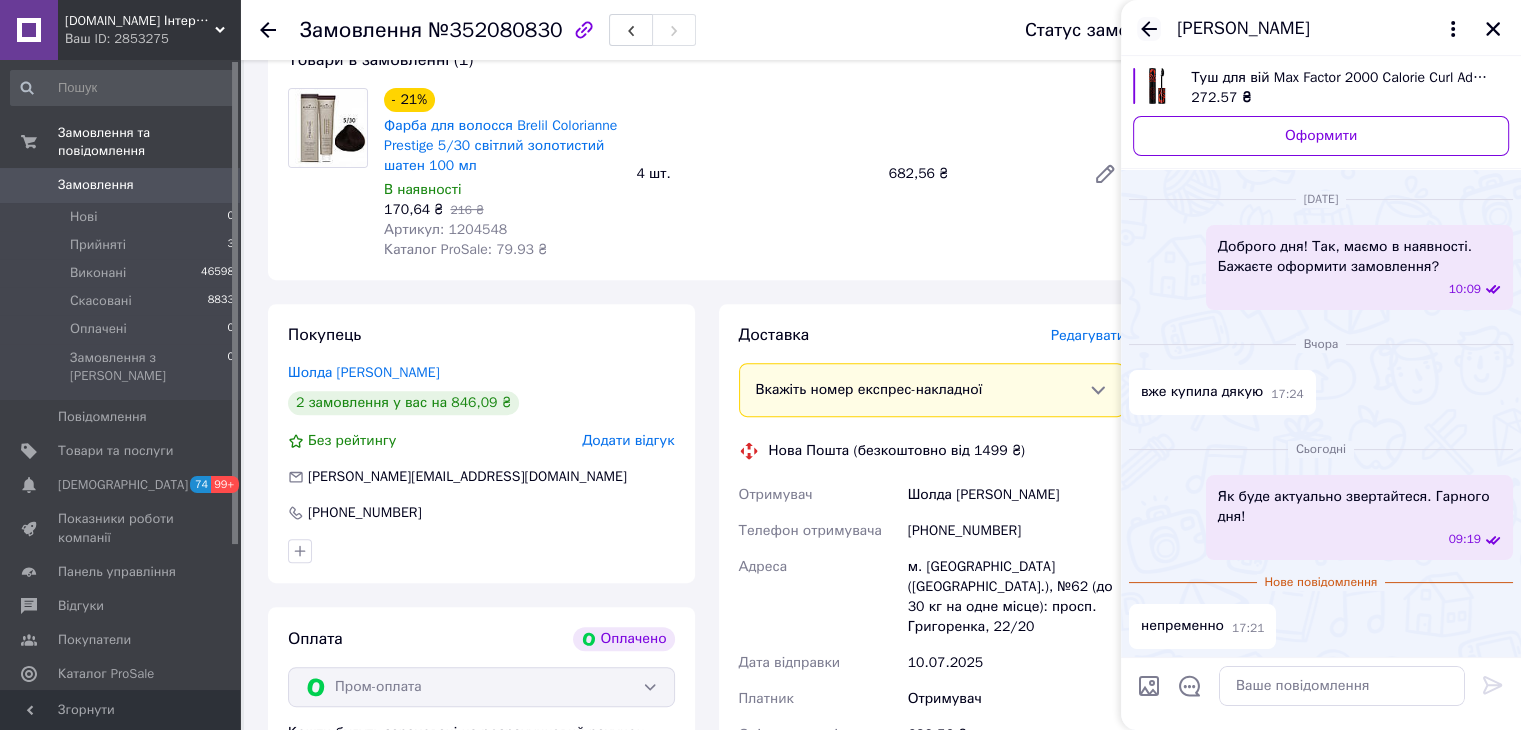 click 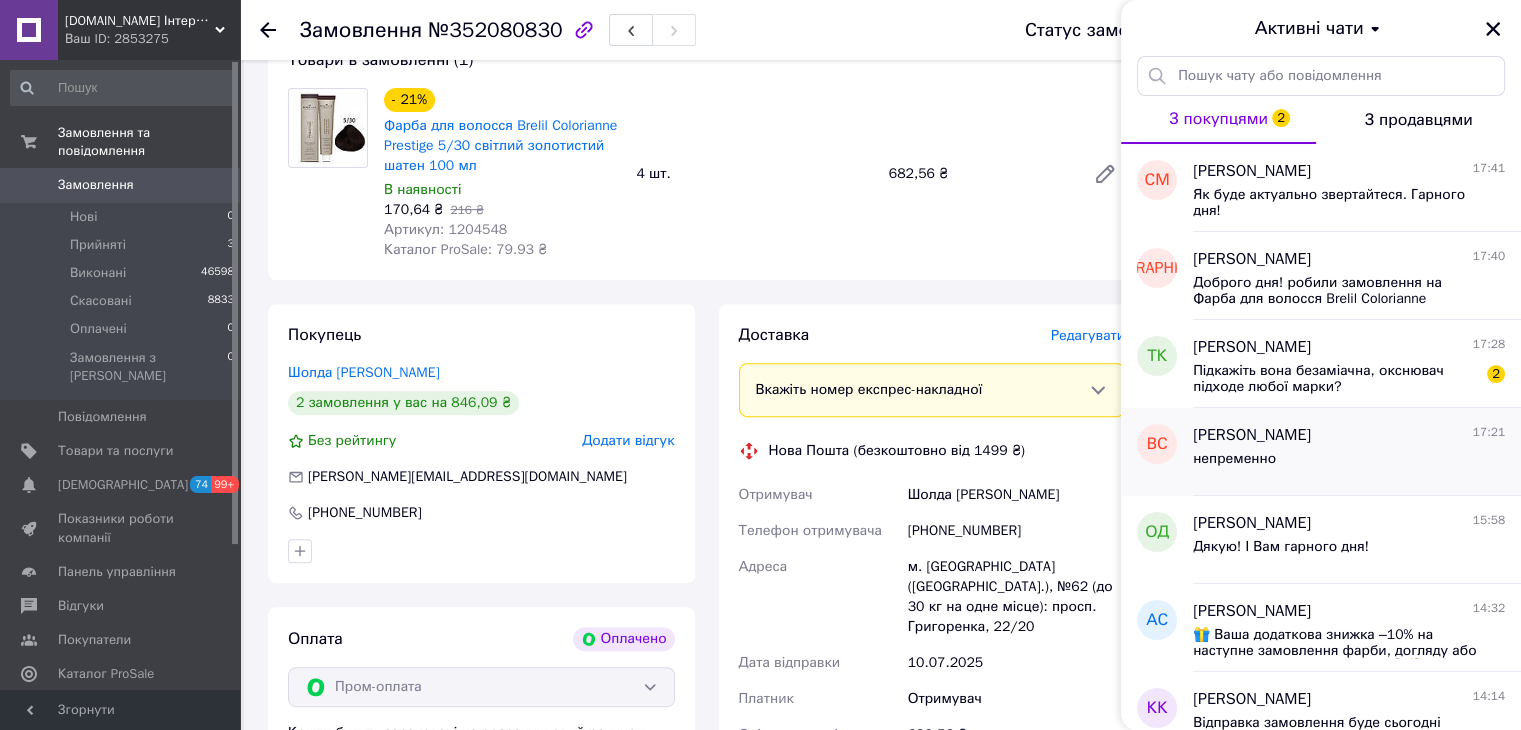 click on "непременно" at bounding box center (1349, 463) 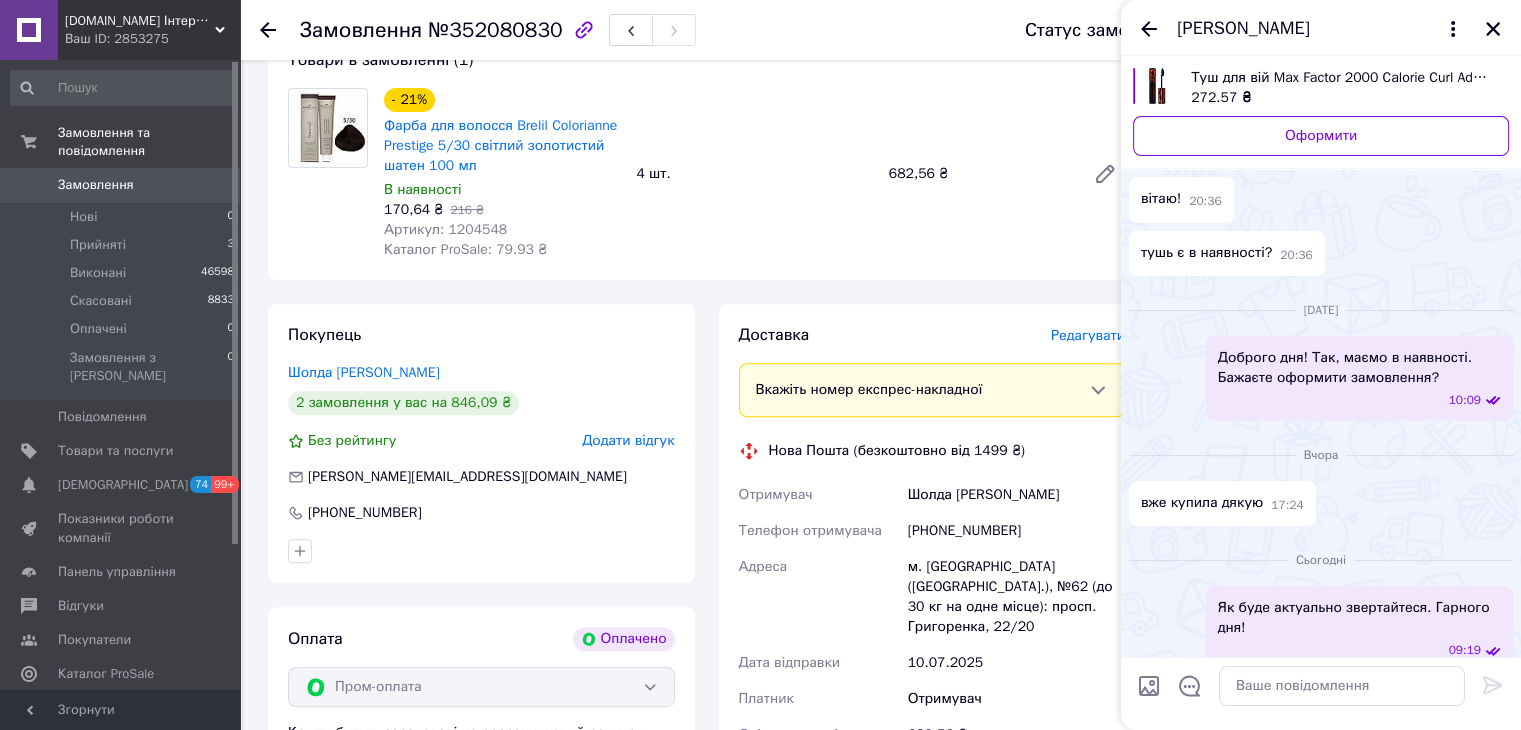 scroll, scrollTop: 128, scrollLeft: 0, axis: vertical 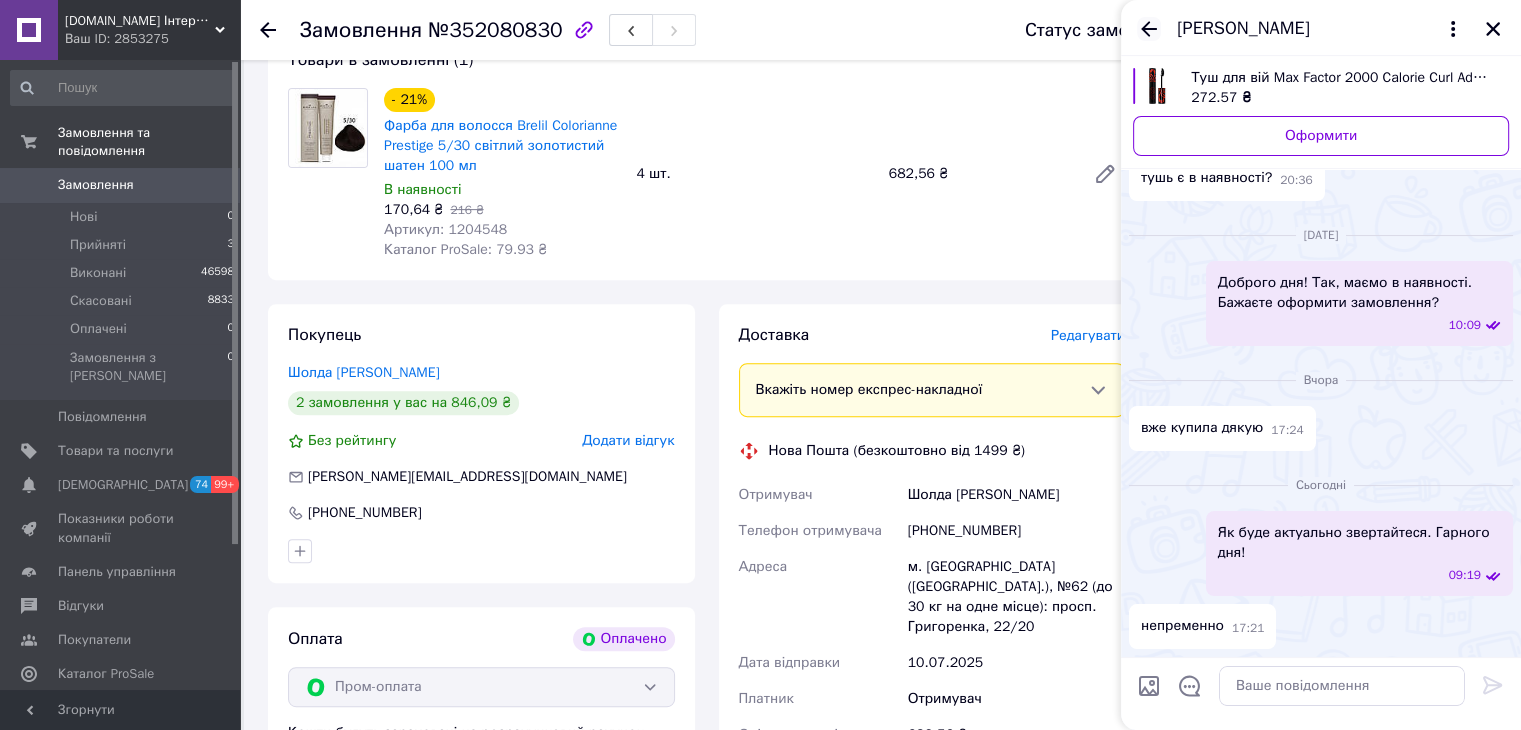 click 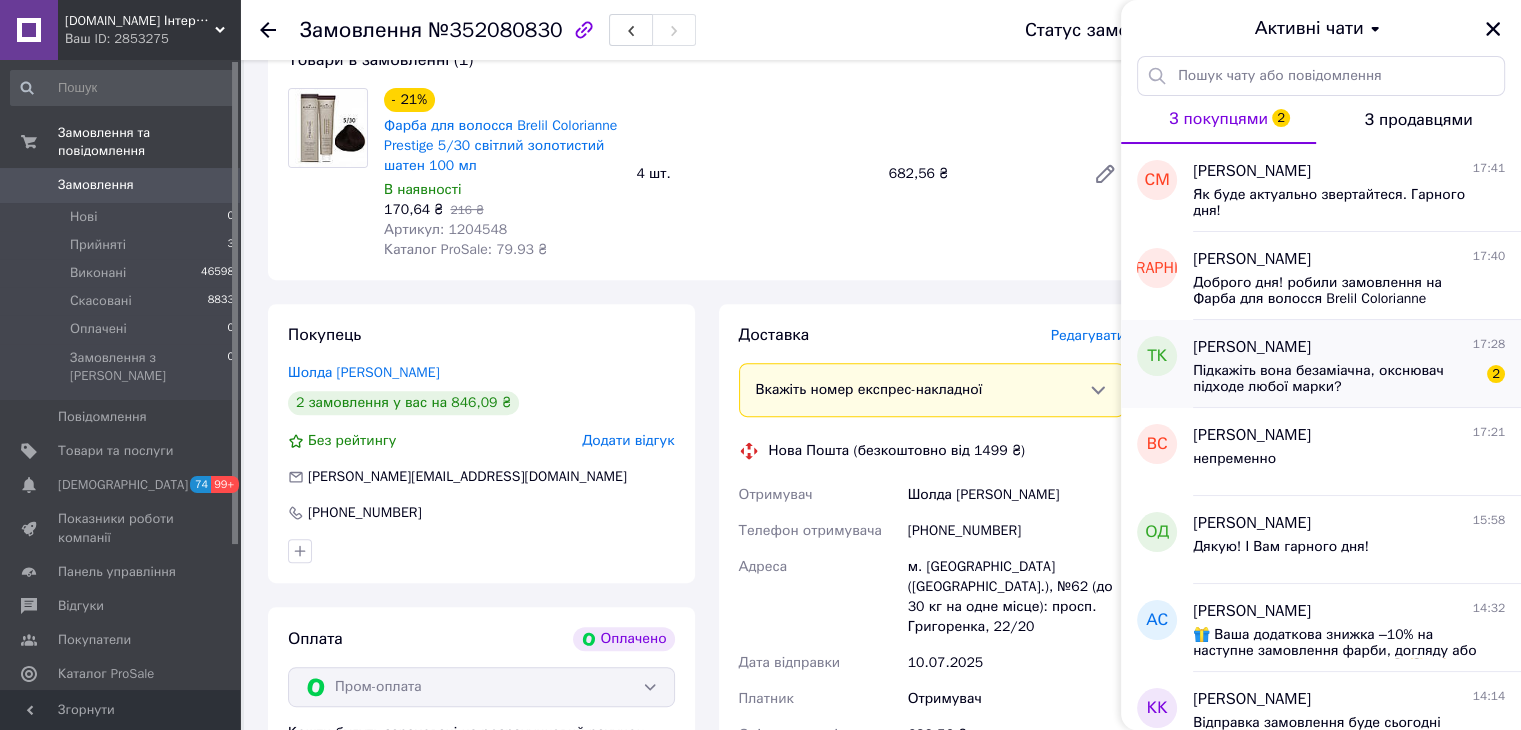 click on "Підкажіть вона безаміачна, окснювач підходе любої марки?" at bounding box center (1335, 379) 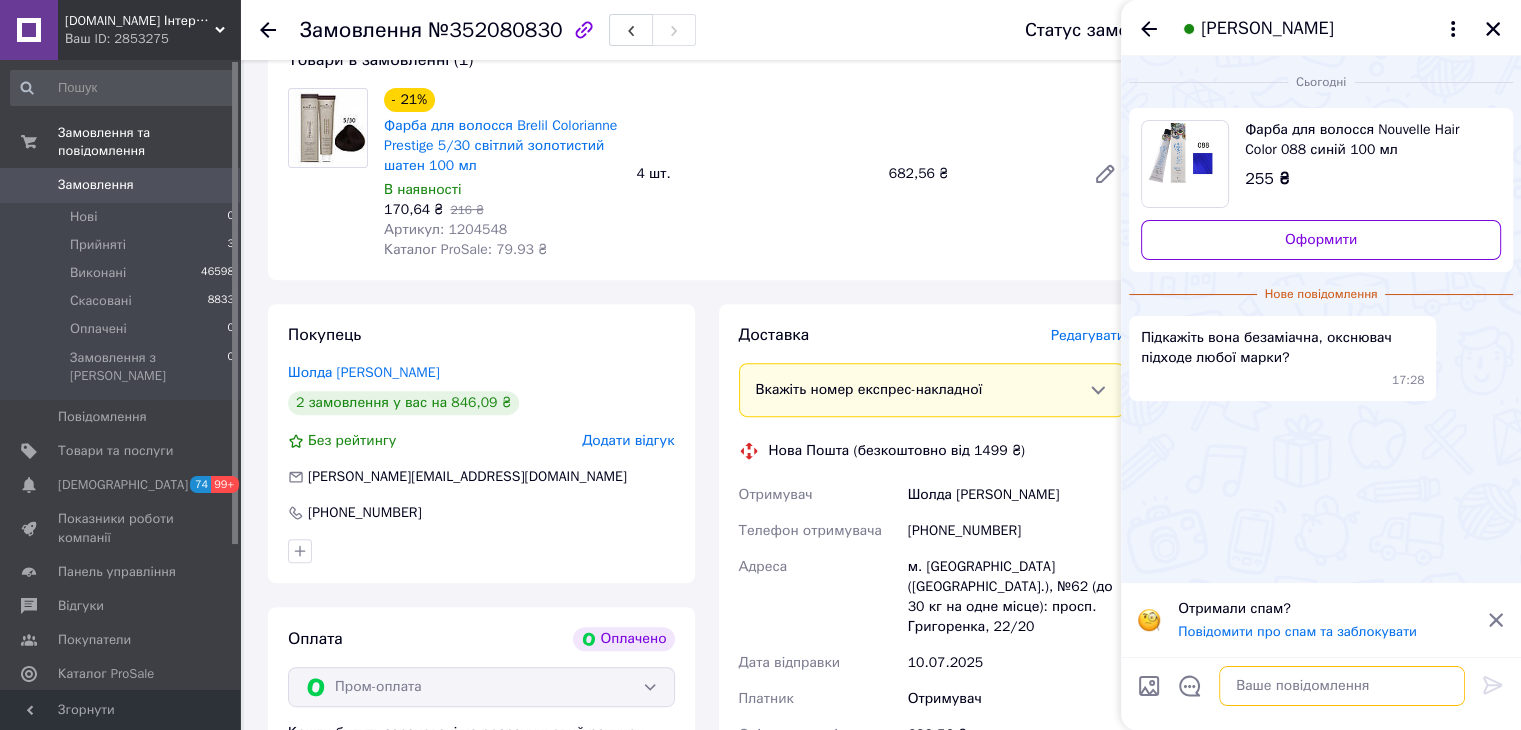 click at bounding box center [1342, 686] 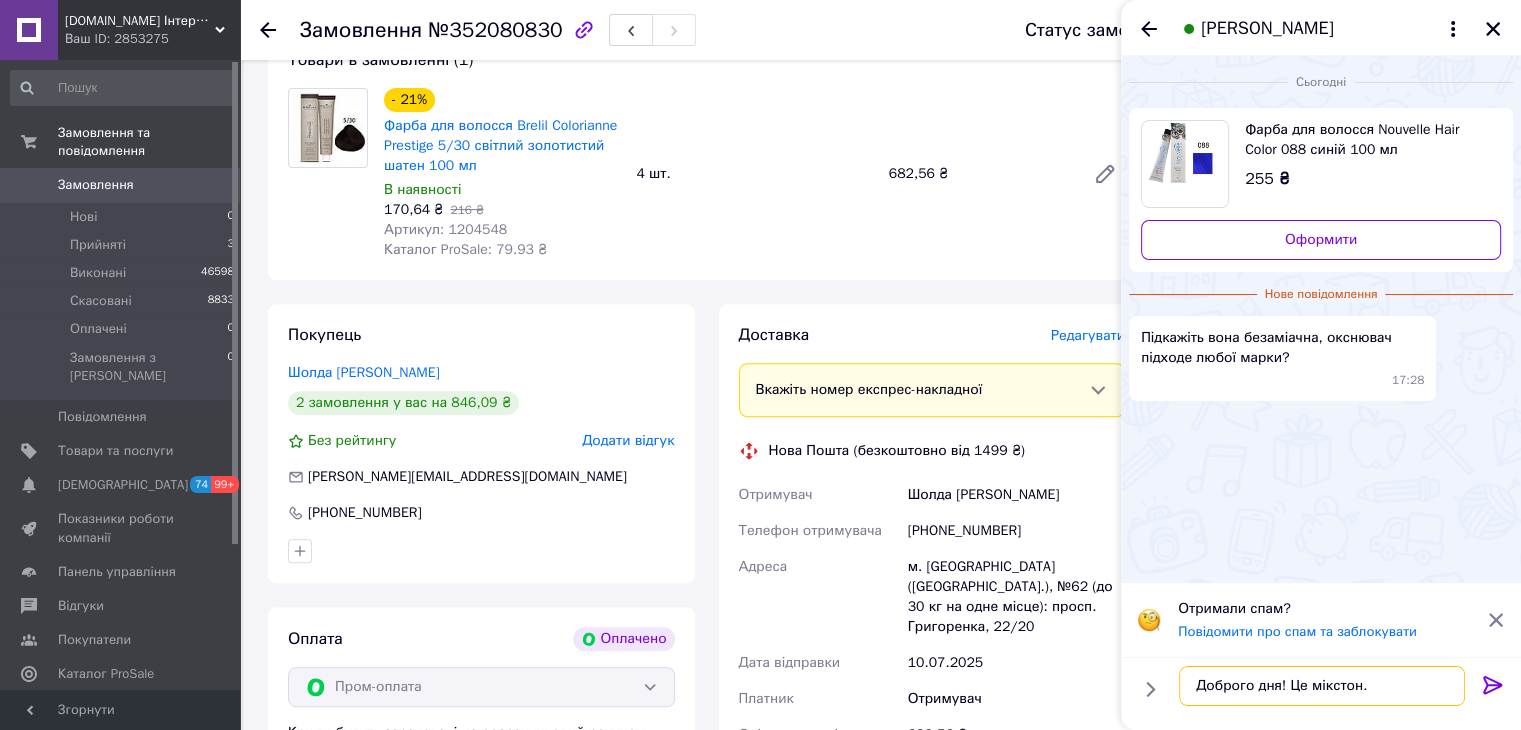 click on "Доброго дня! Це мікстон." at bounding box center (1322, 686) 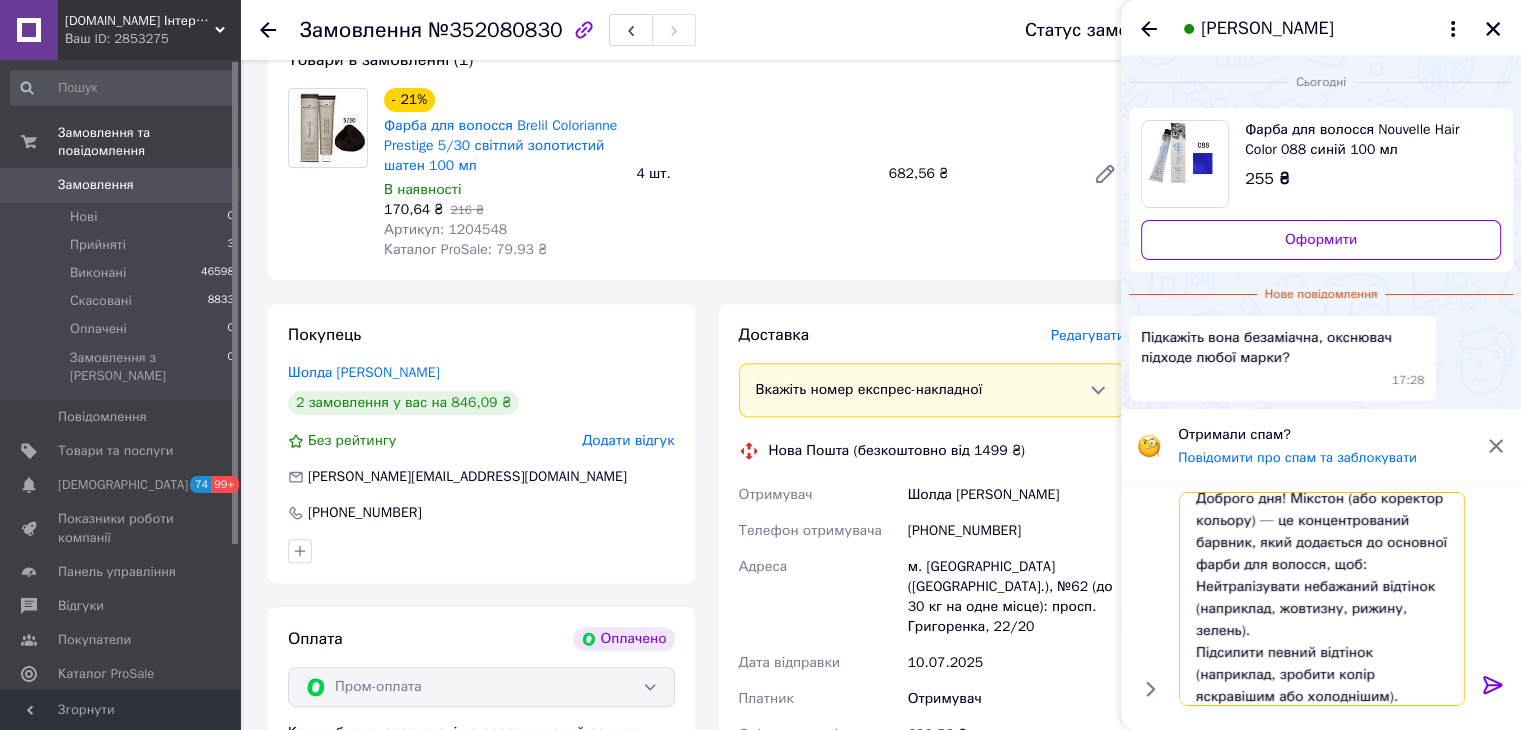 scroll, scrollTop: 0, scrollLeft: 0, axis: both 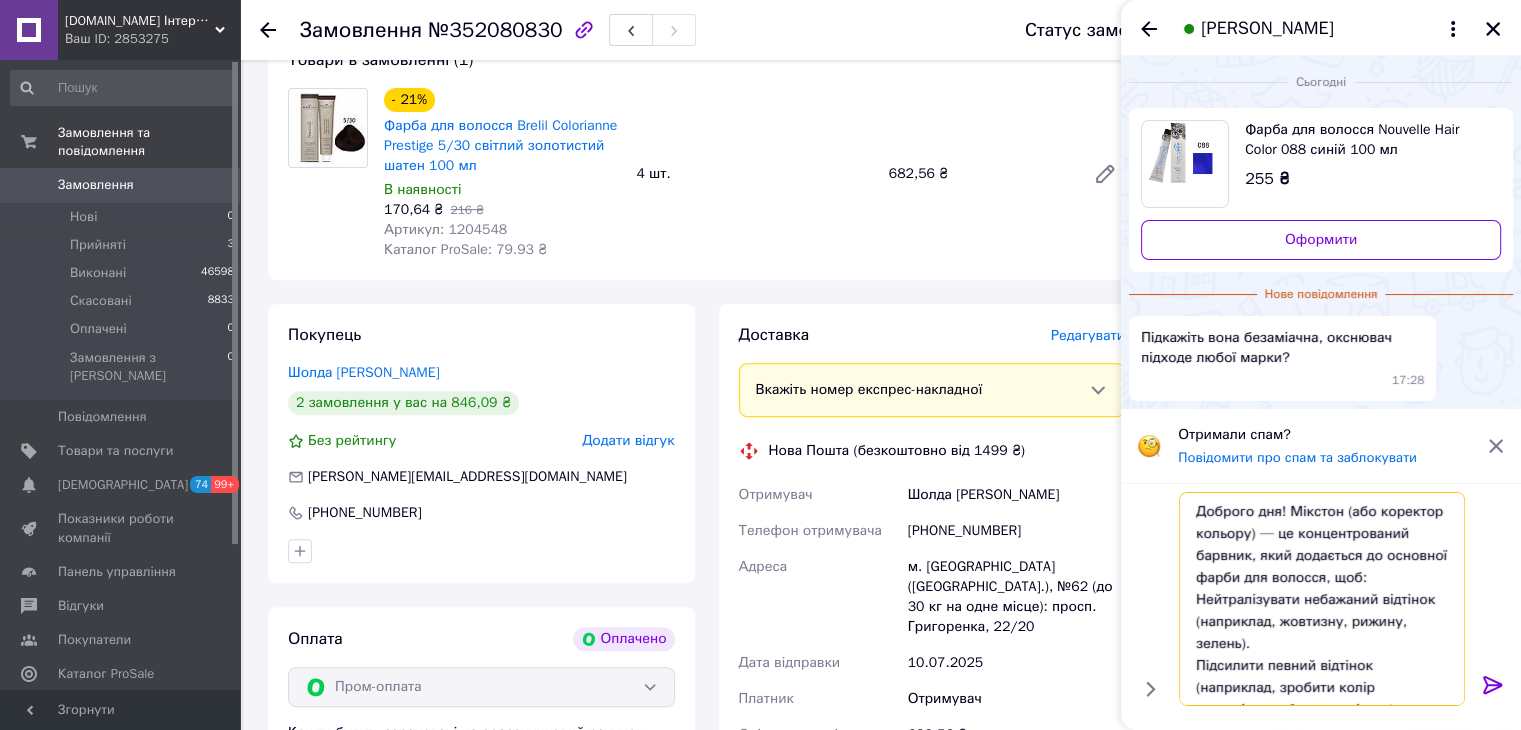 click on "Доброго дня! Мікстон (або коректор кольору) — це концентрований барвник, який додається до основної фарби для волосся, щоб:
Нейтралізувати небажаний відтінок (наприклад, жовтизну, рижину, зелень).
Підсилити певний відтінок (наприклад, зробити колір яскравішим або холоднішим)." at bounding box center (1322, 599) 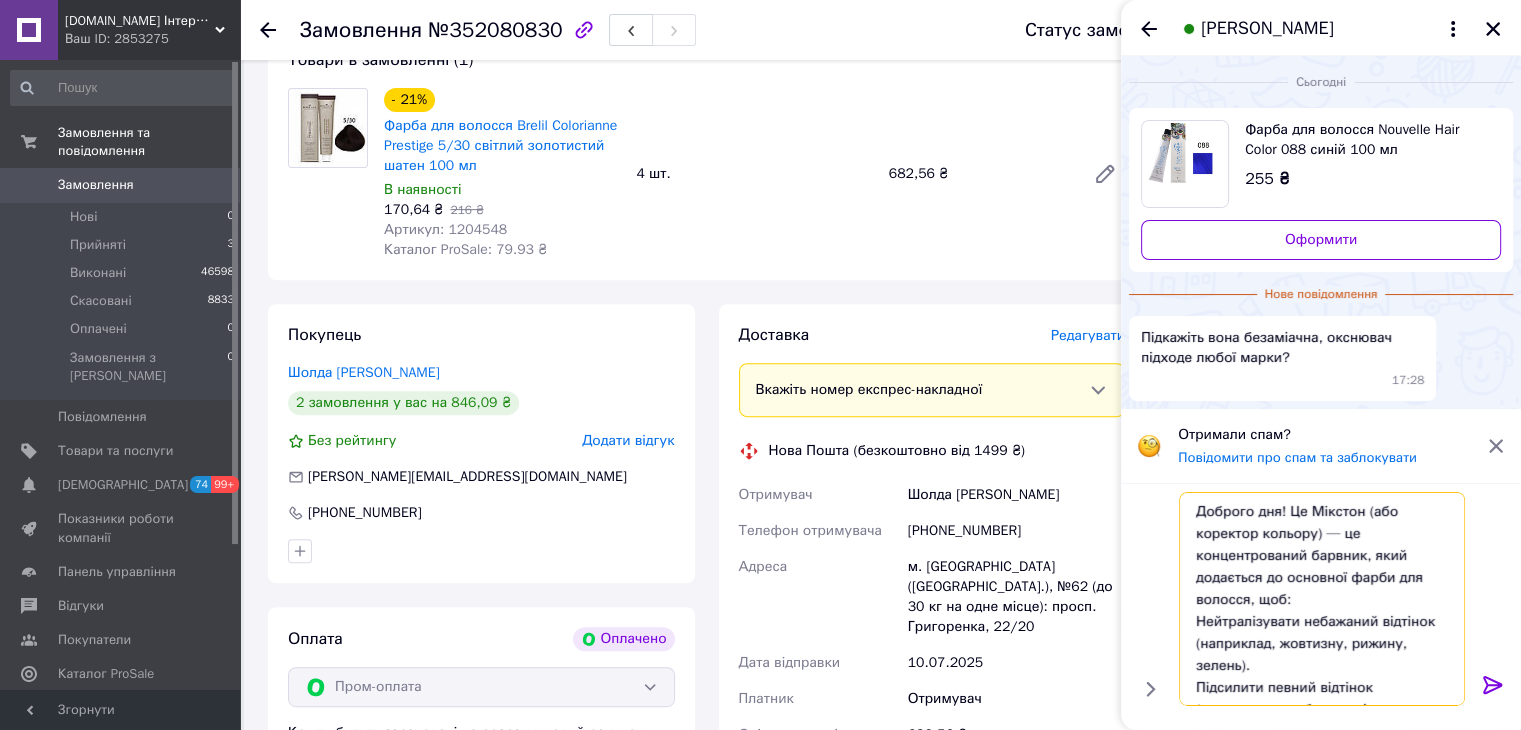 scroll, scrollTop: 45, scrollLeft: 0, axis: vertical 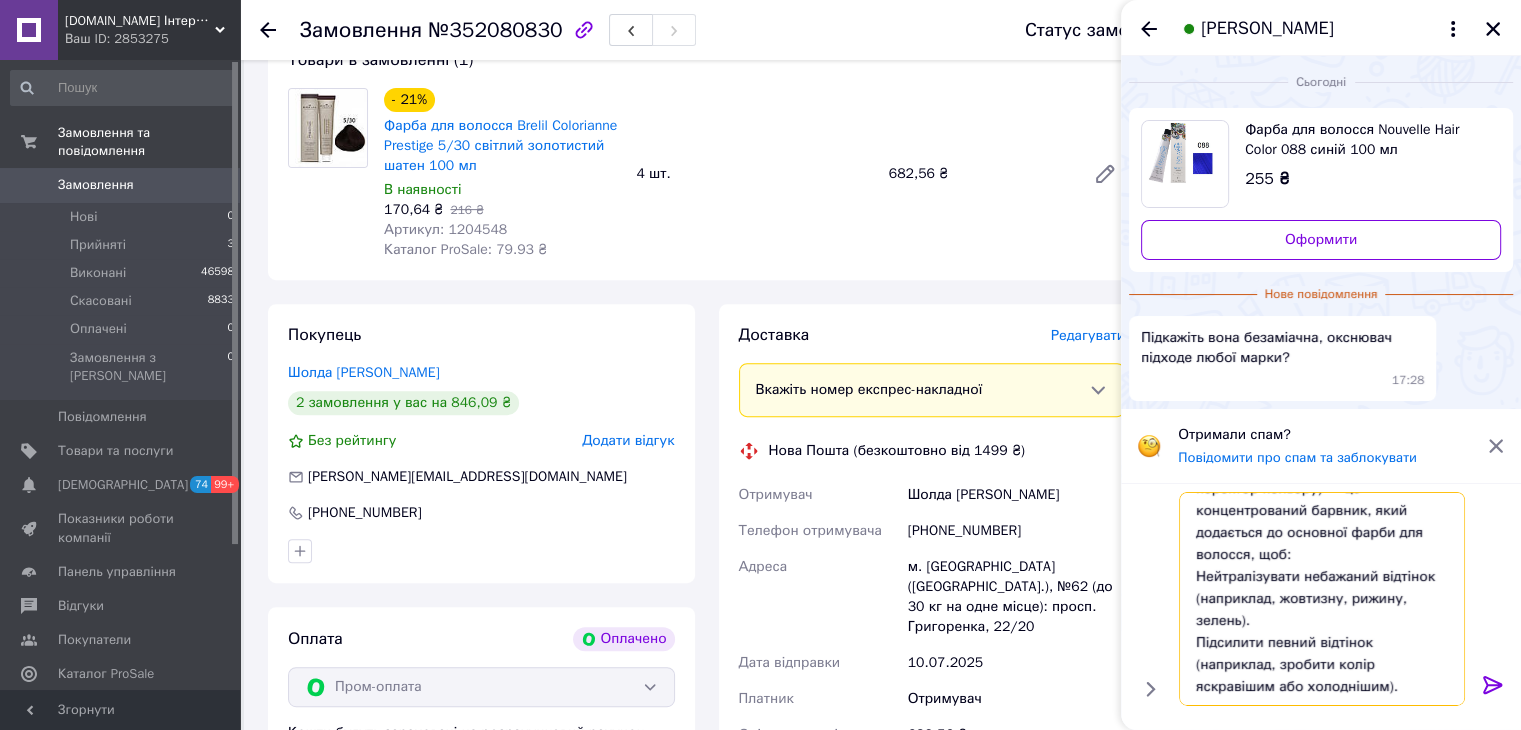 type on "Доброго дня! Це Мікстон (або коректор кольору) — це концентрований барвник, який додається до основної фарби для волосся, щоб:
Нейтралізувати небажаний відтінок (наприклад, жовтизну, рижину, зелень).
Підсилити певний відтінок (наприклад, зробити колір яскравішим або холоднішим)." 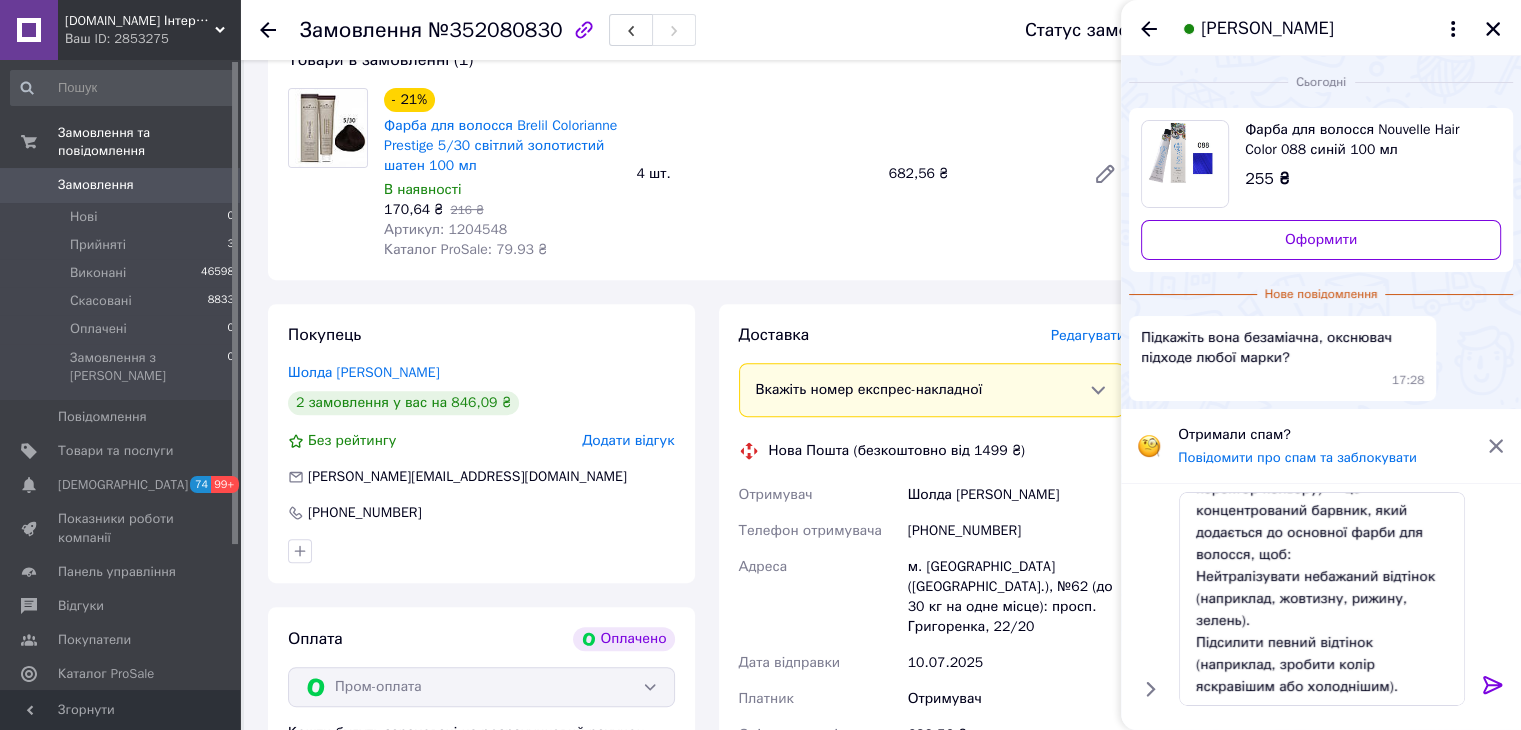 click 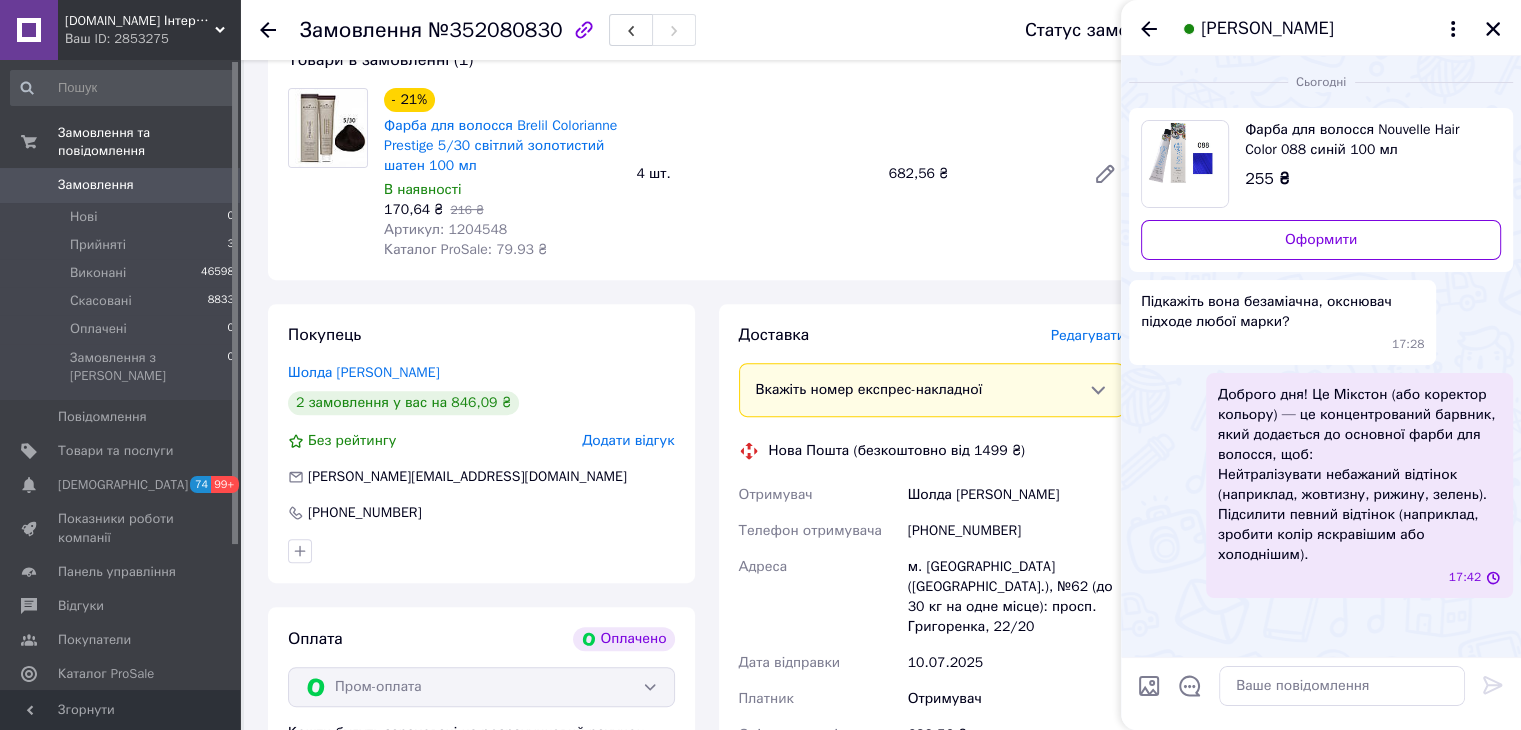 scroll, scrollTop: 0, scrollLeft: 0, axis: both 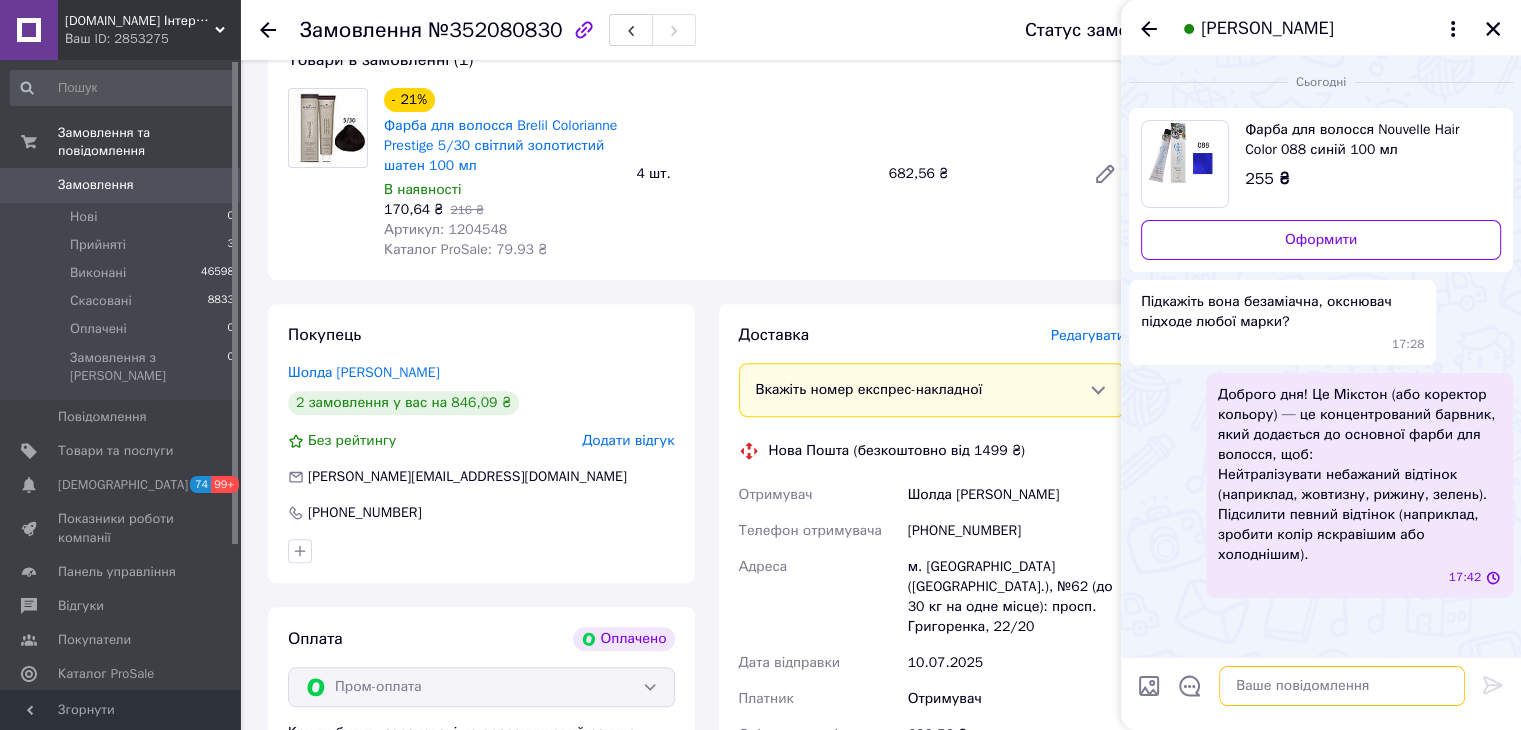 click at bounding box center [1342, 686] 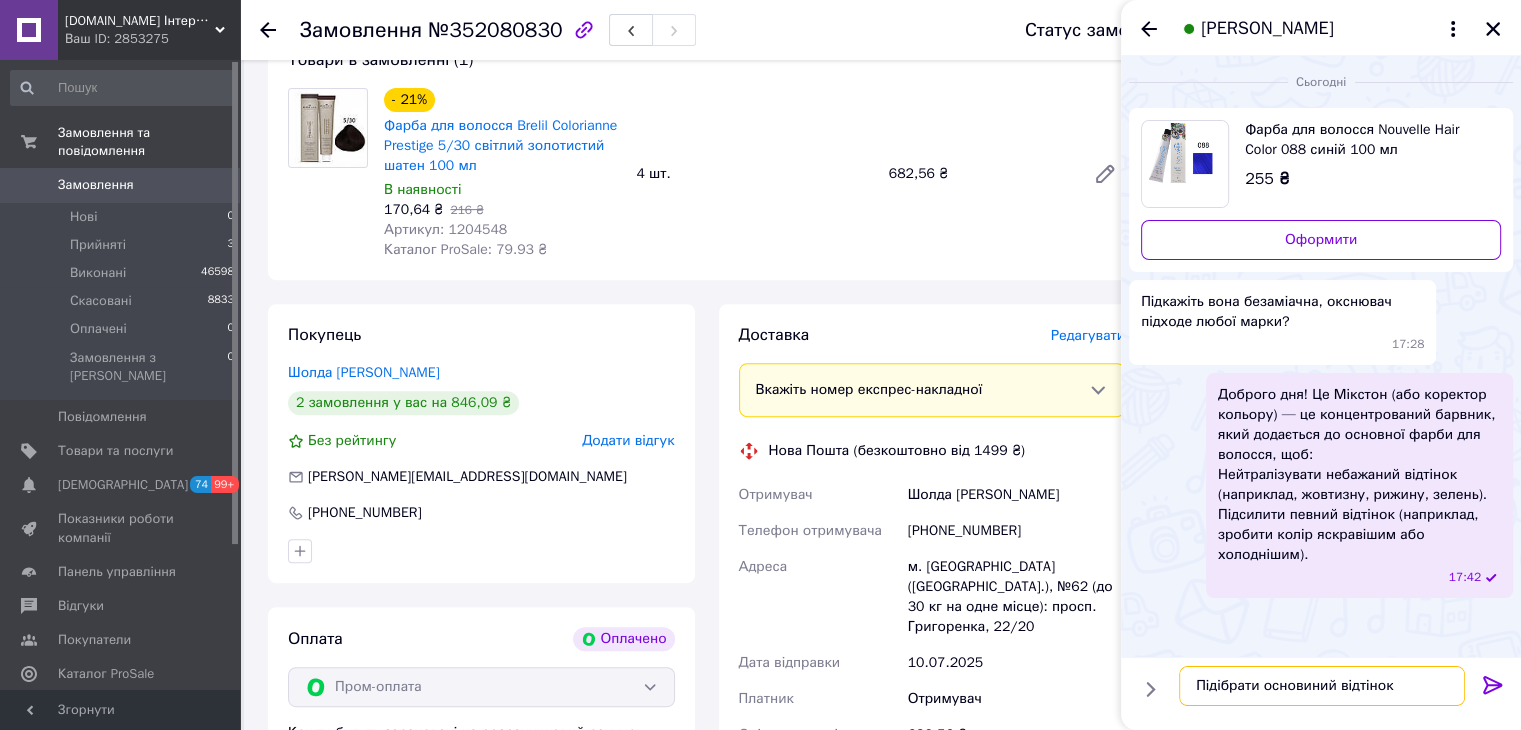 type on "Підібрати основиний відтінок?" 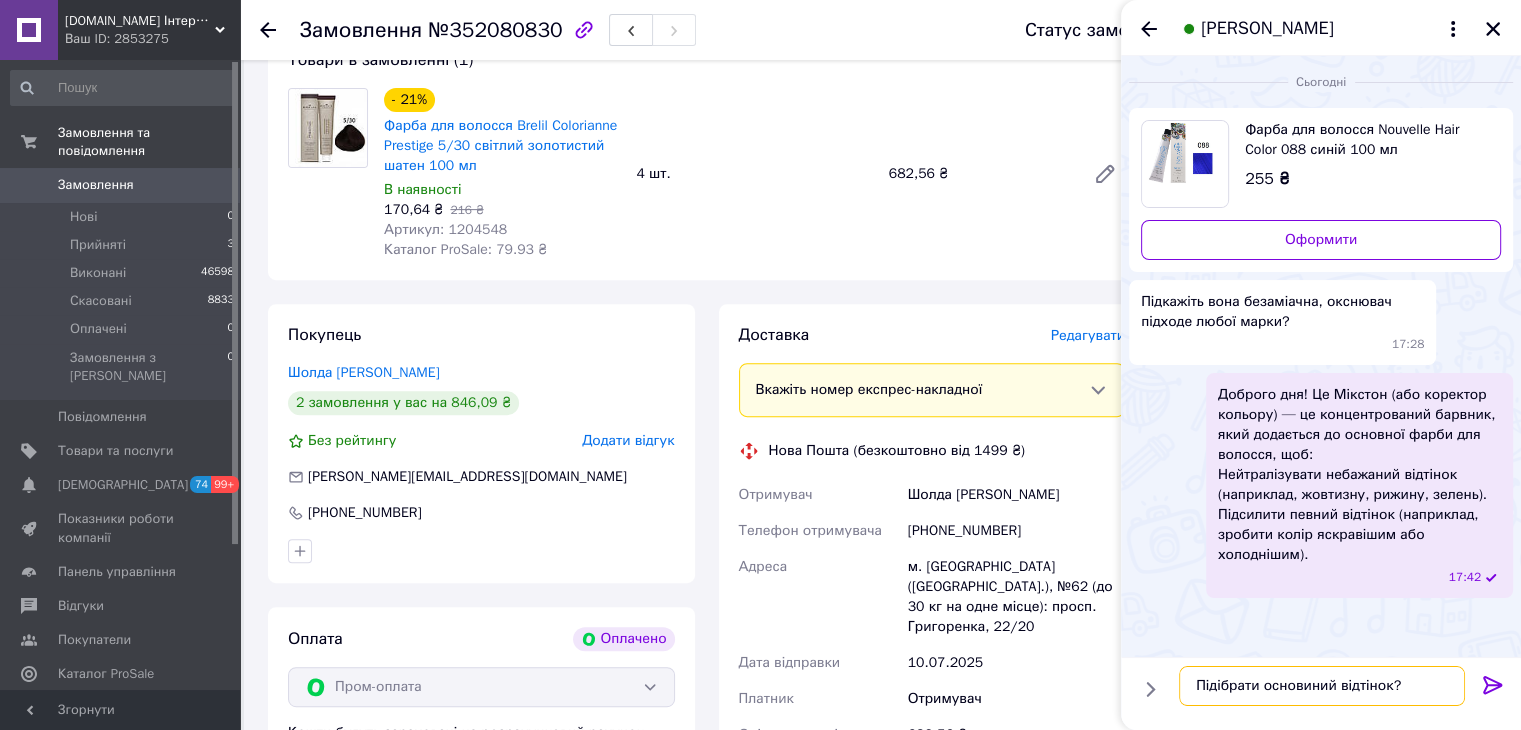 type 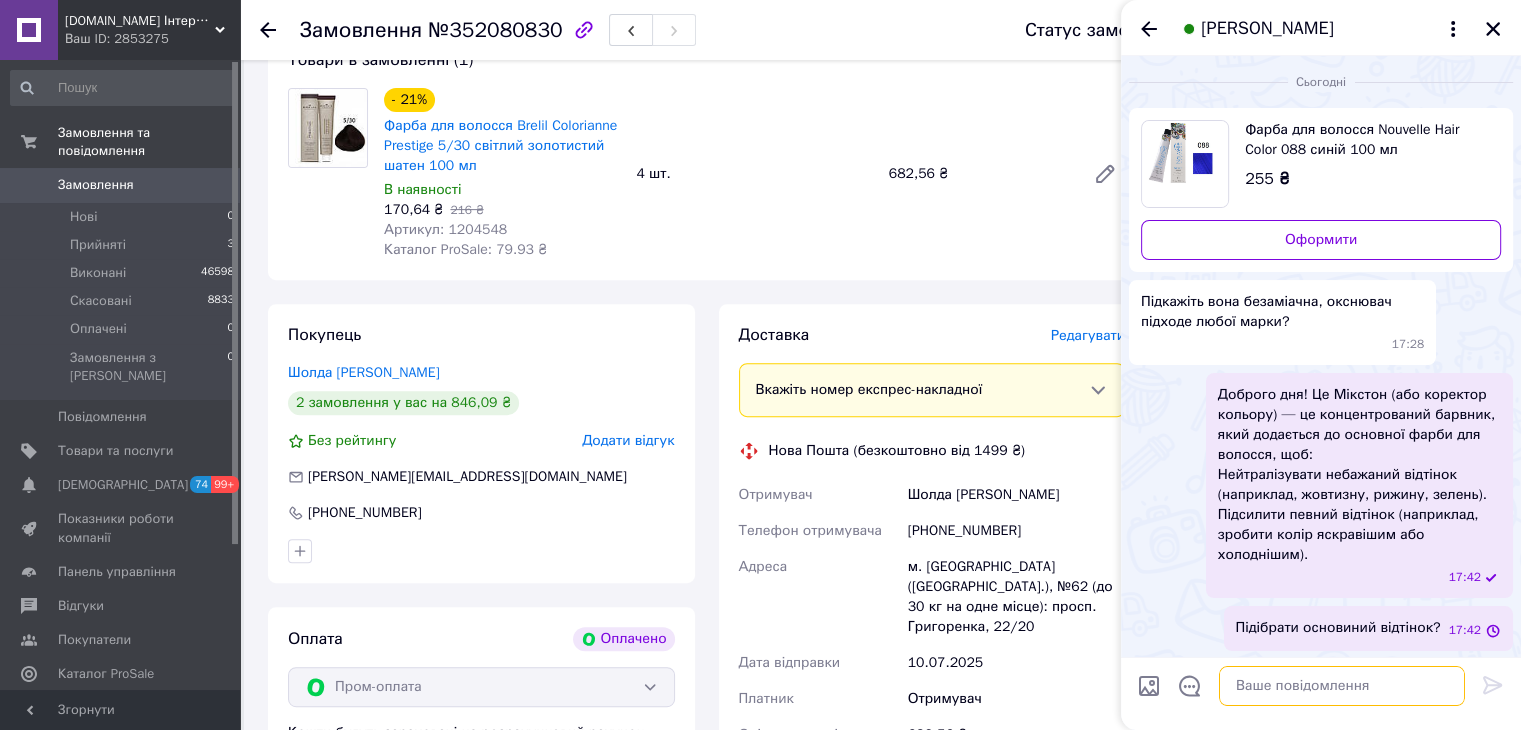 scroll, scrollTop: 2, scrollLeft: 0, axis: vertical 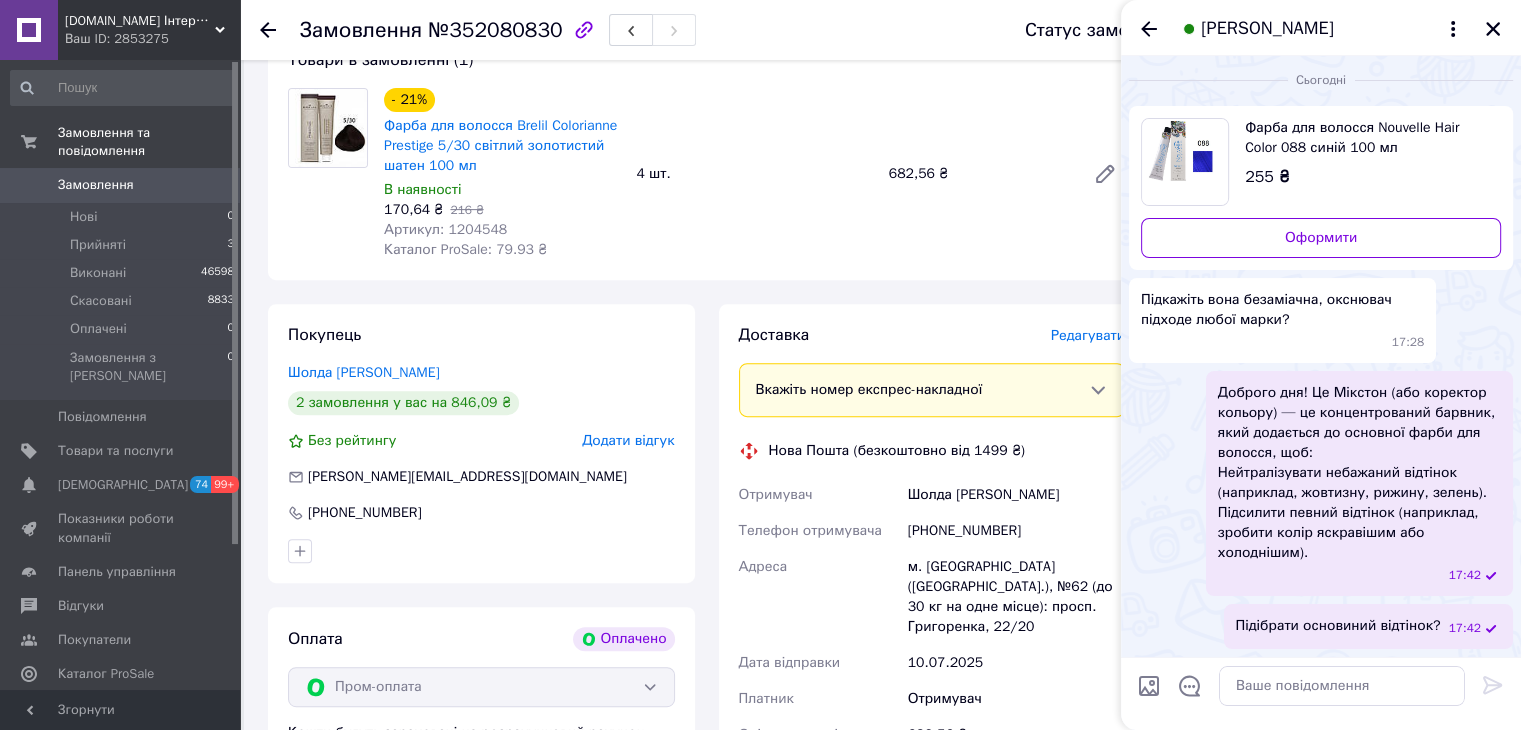 click on "[PERSON_NAME]" at bounding box center [1321, 28] 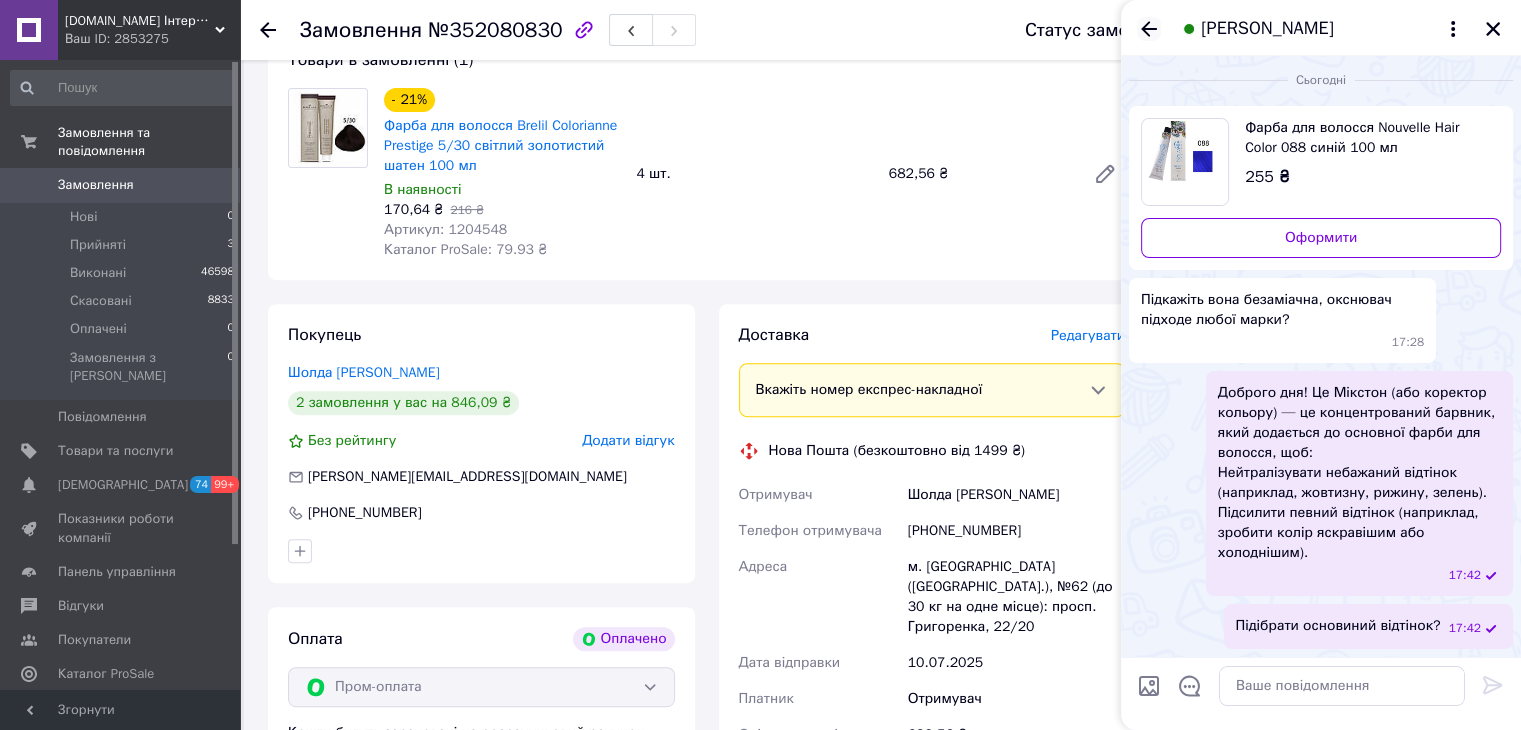 click 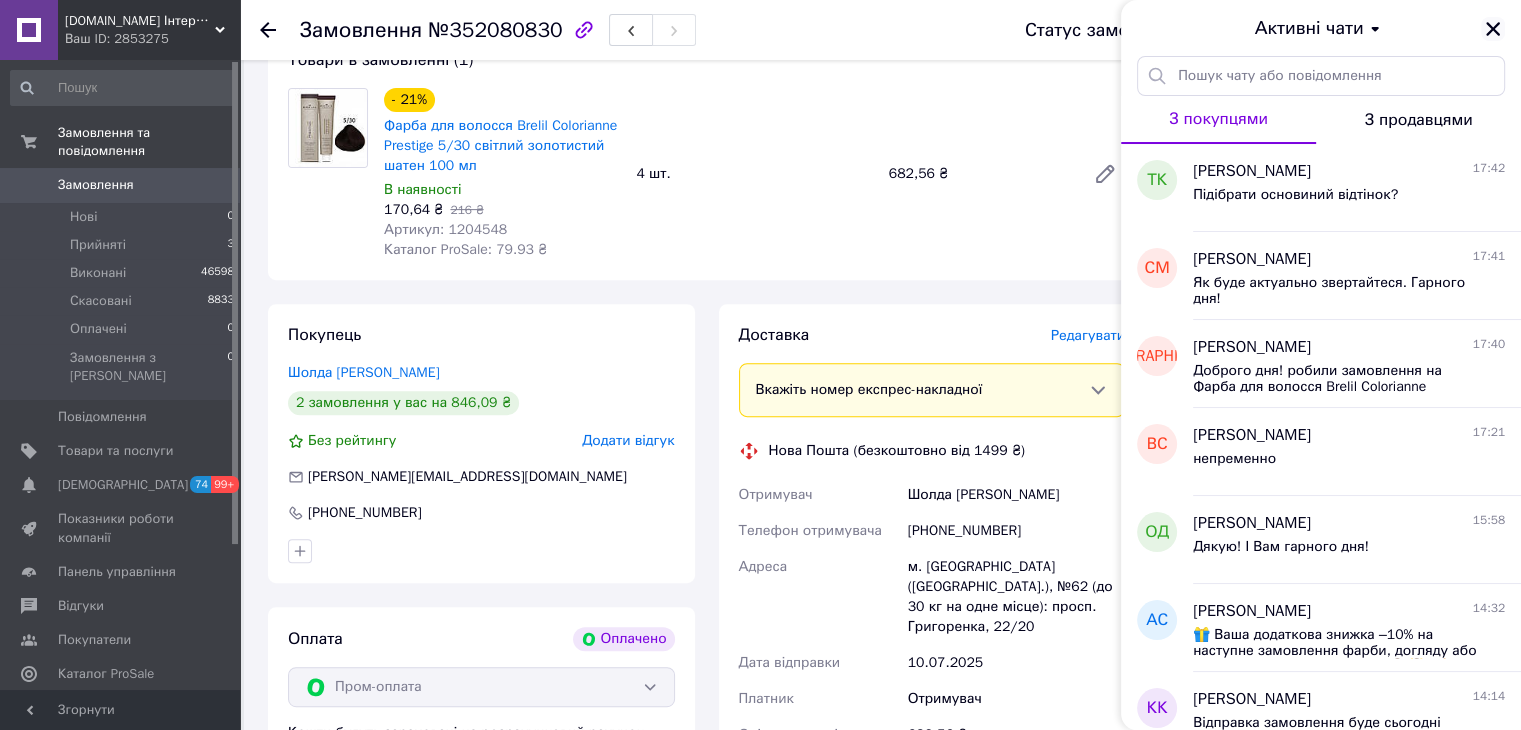 click 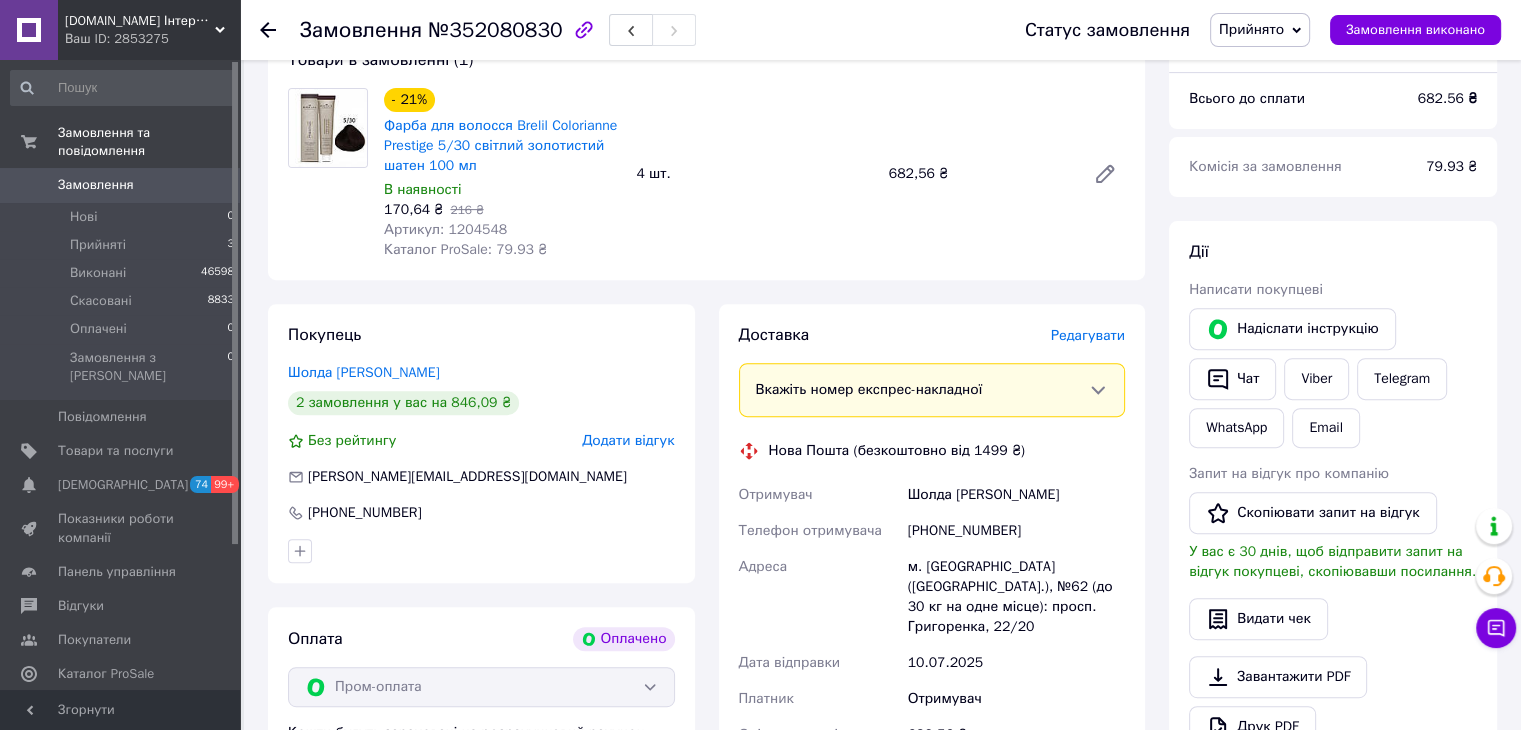 click on "Артикул: 1204548" at bounding box center [445, 229] 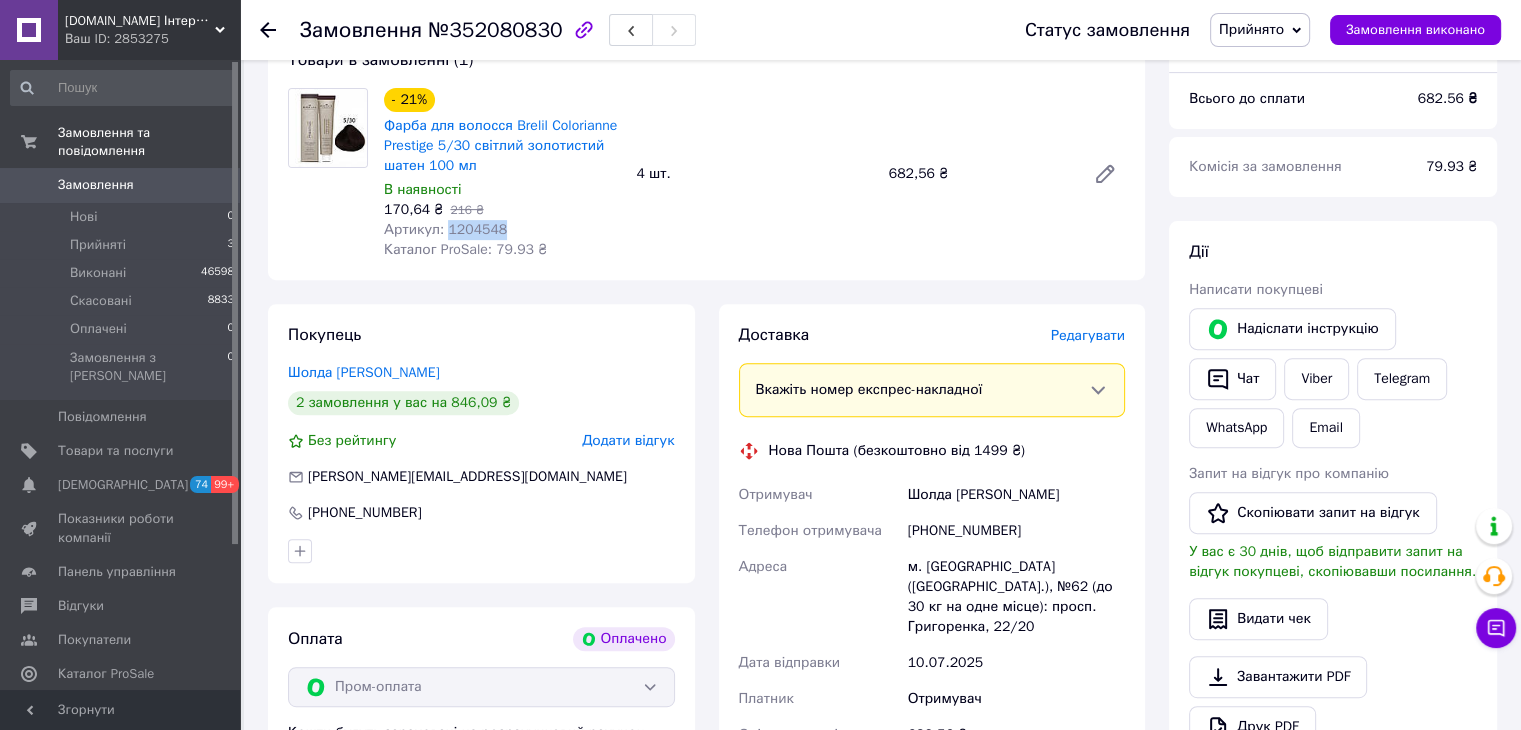click on "Артикул: 1204548" at bounding box center (445, 229) 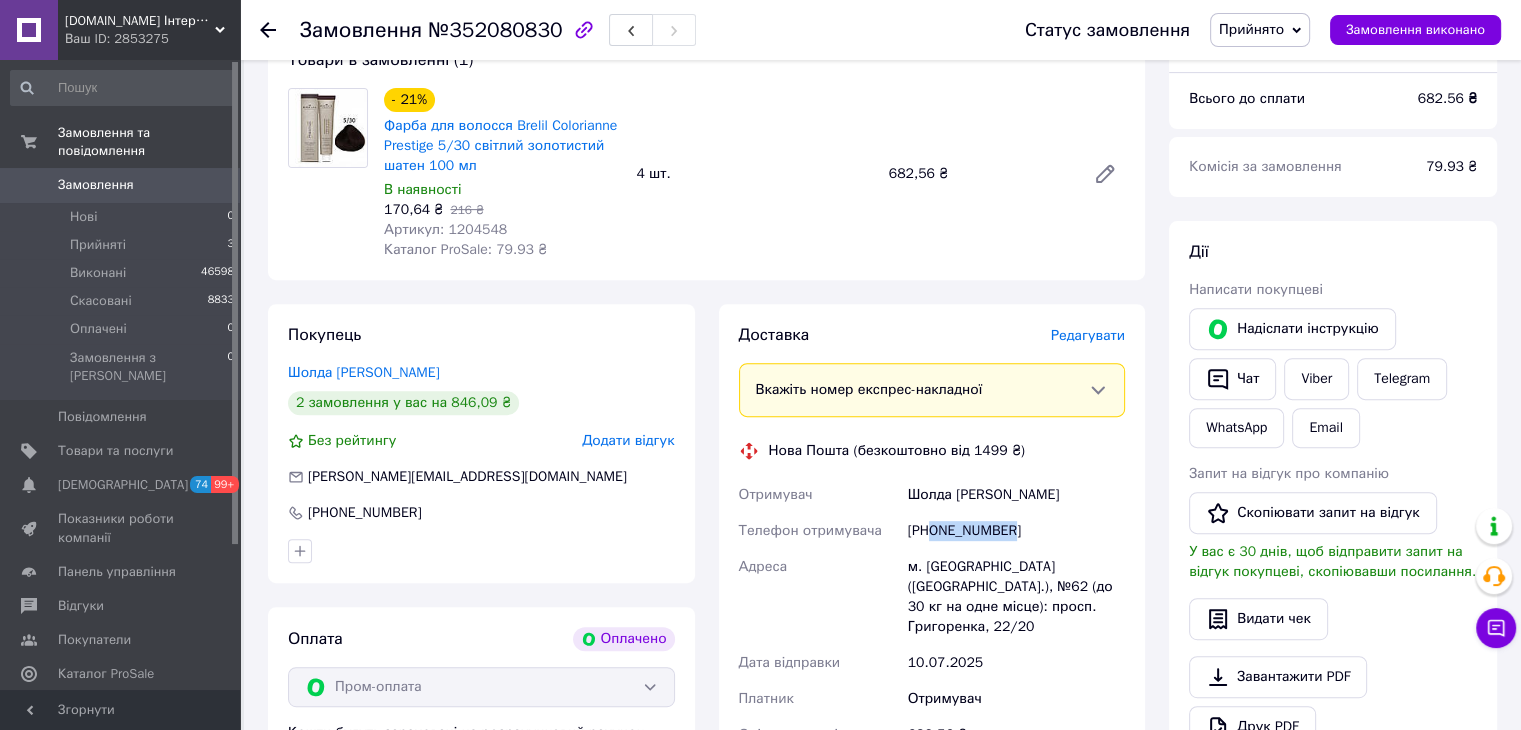 drag, startPoint x: 1007, startPoint y: 534, endPoint x: 935, endPoint y: 540, distance: 72.249565 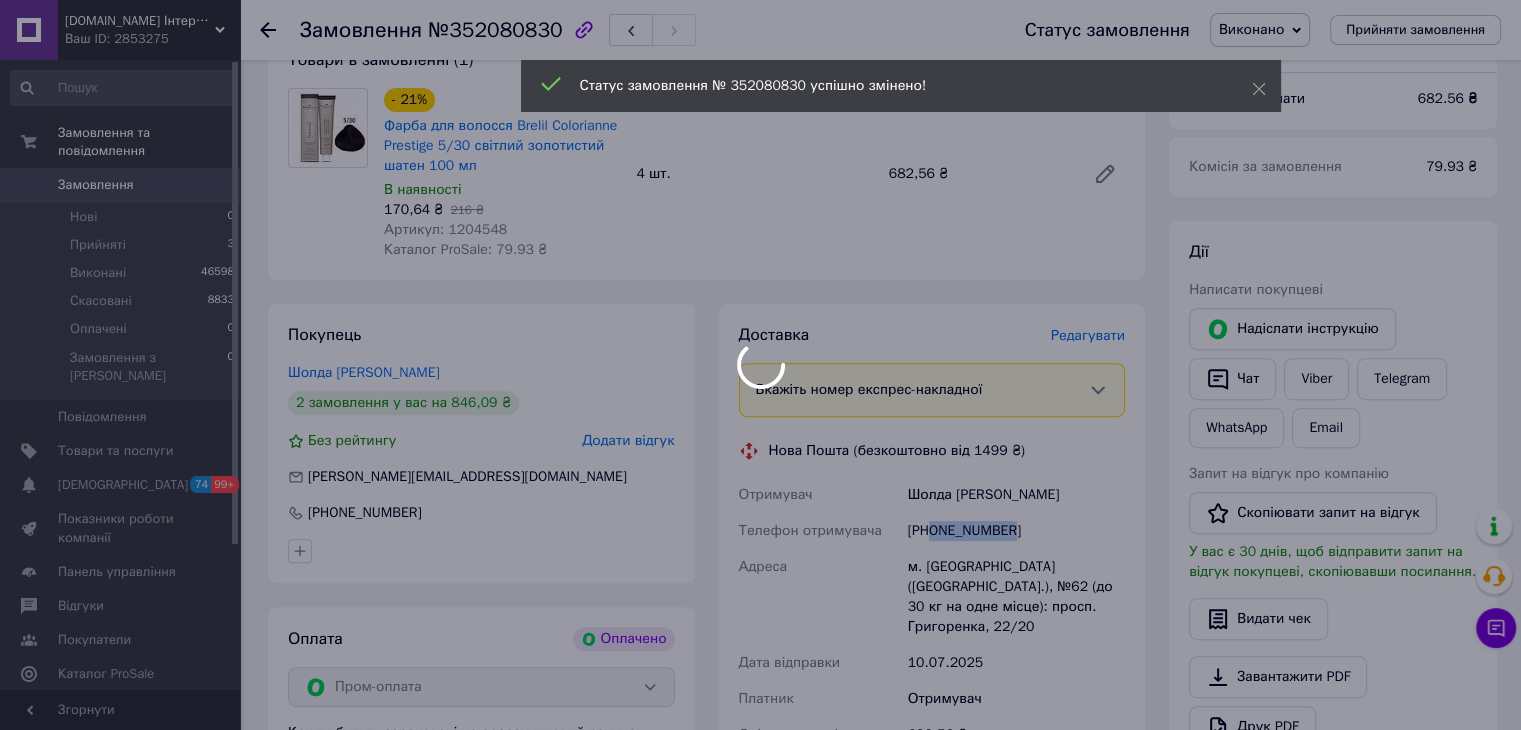 click on "[DOMAIN_NAME] Інтернет-магазин професійної косметики. "Безкоштовна доставка від 1199 грн" Ваш ID: 2853275 Сайт [DOMAIN_NAME] Інтернет-магазин п... Кабінет покупця Перевірити стан системи Сторінка на порталі Довідка Вийти Замовлення та повідомлення Замовлення 0 Нові 0 Прийняті 3 Виконані 46598 Скасовані 8833 Оплачені 0 Замовлення з Розетки 0 Повідомлення 0 Товари та послуги Сповіщення 74 99+ Показники роботи компанії Панель управління Відгуки Покупатели Каталог ProSale Аналітика Управління сайтом Гаманець компанії Маркет Prom топ   1 2 3" at bounding box center (760, 317) 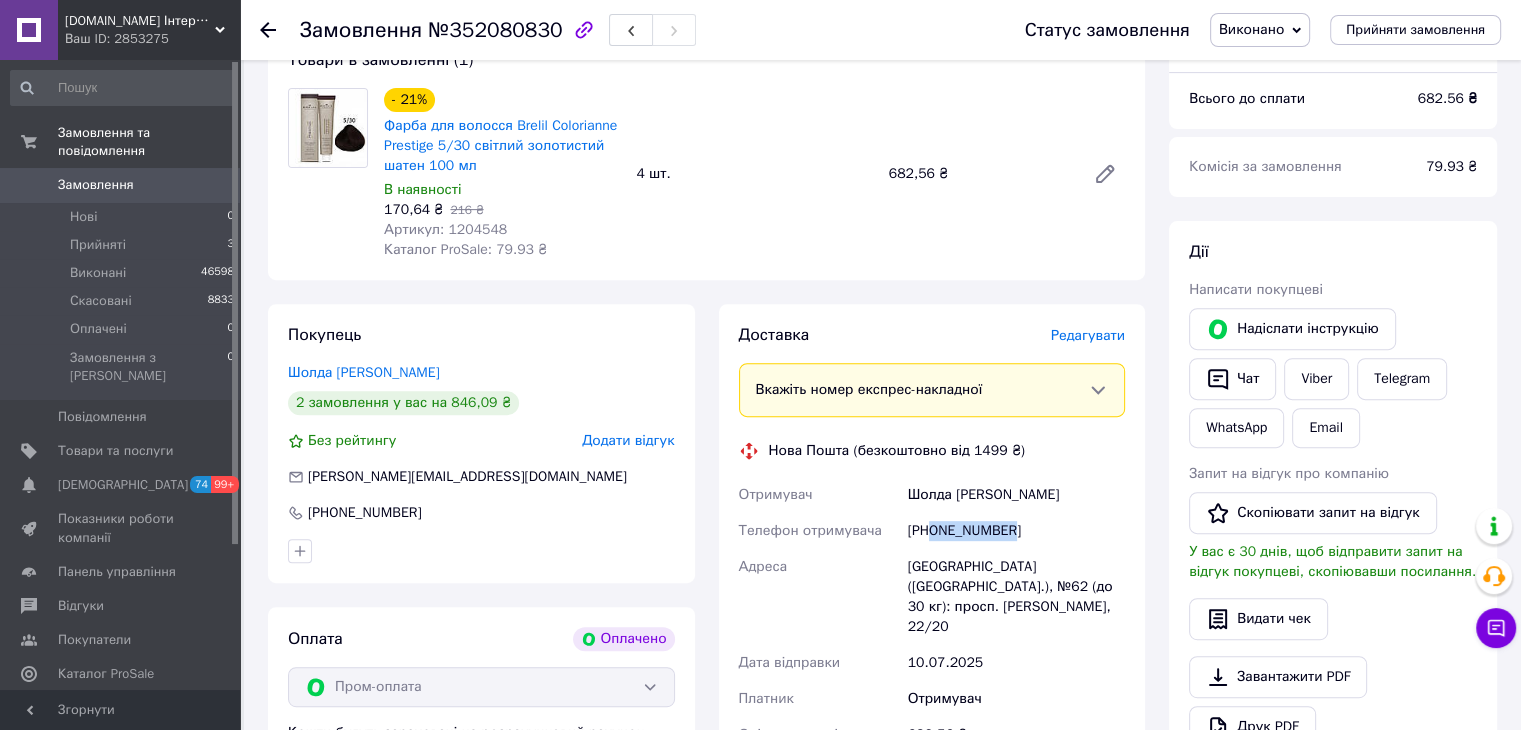 click on "Замовлення" at bounding box center (121, 185) 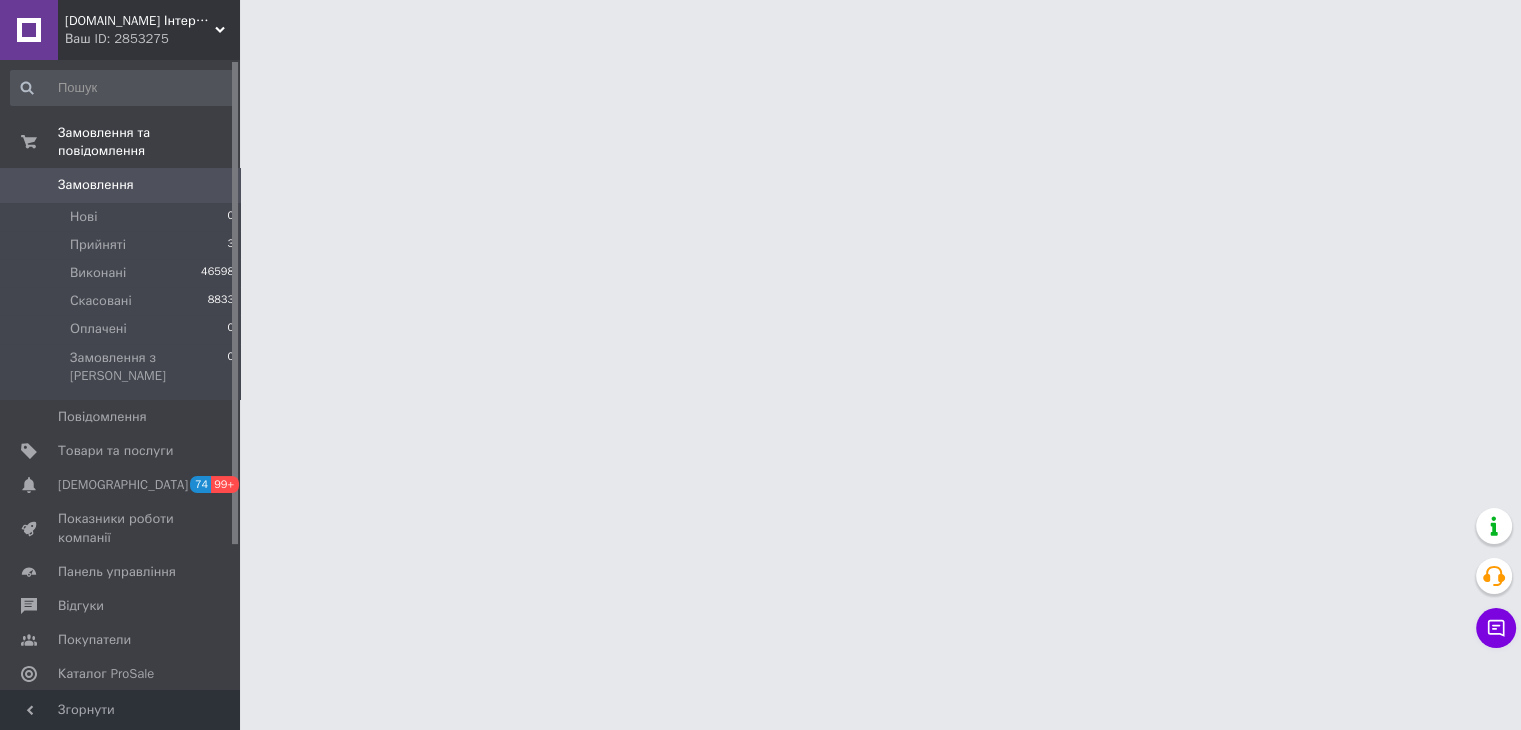 scroll, scrollTop: 0, scrollLeft: 0, axis: both 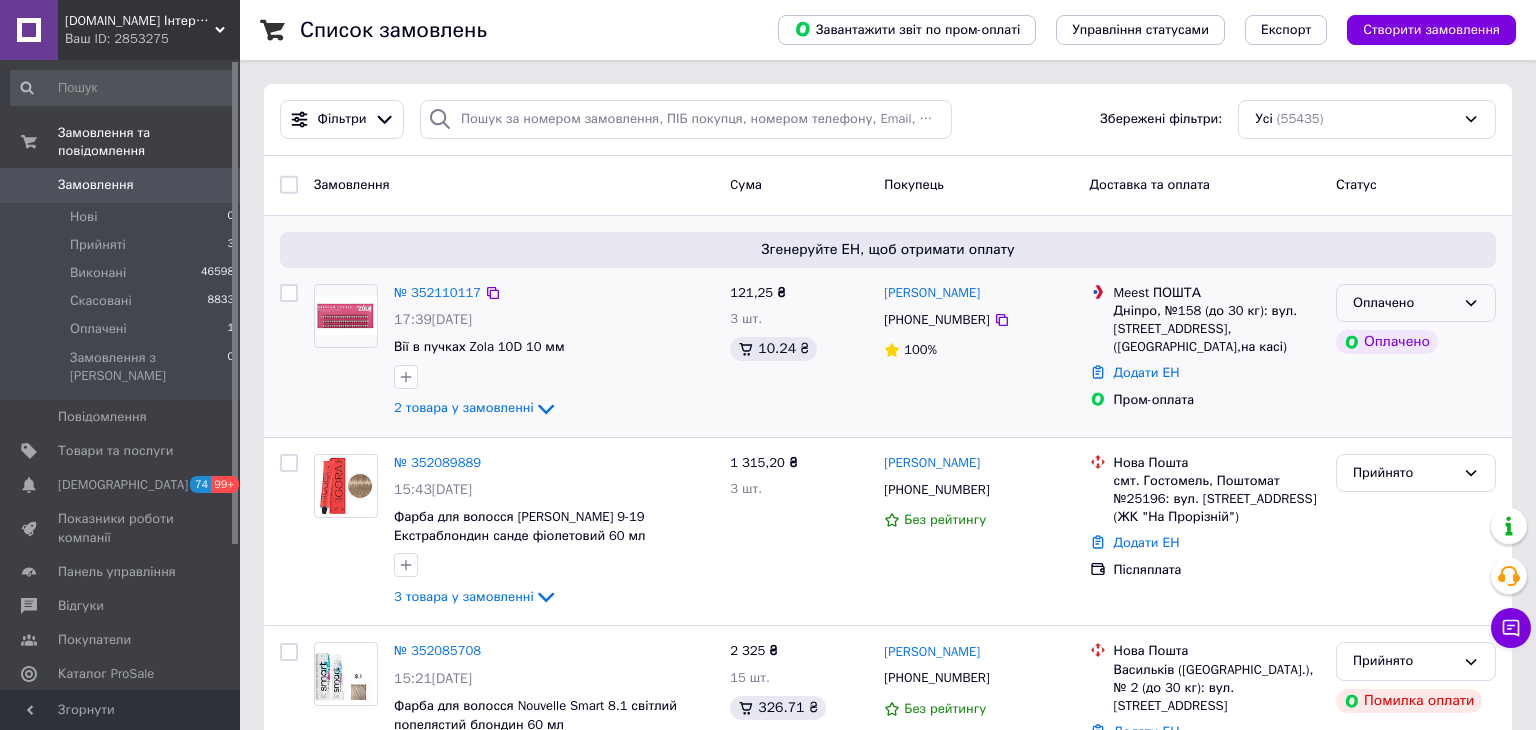 click 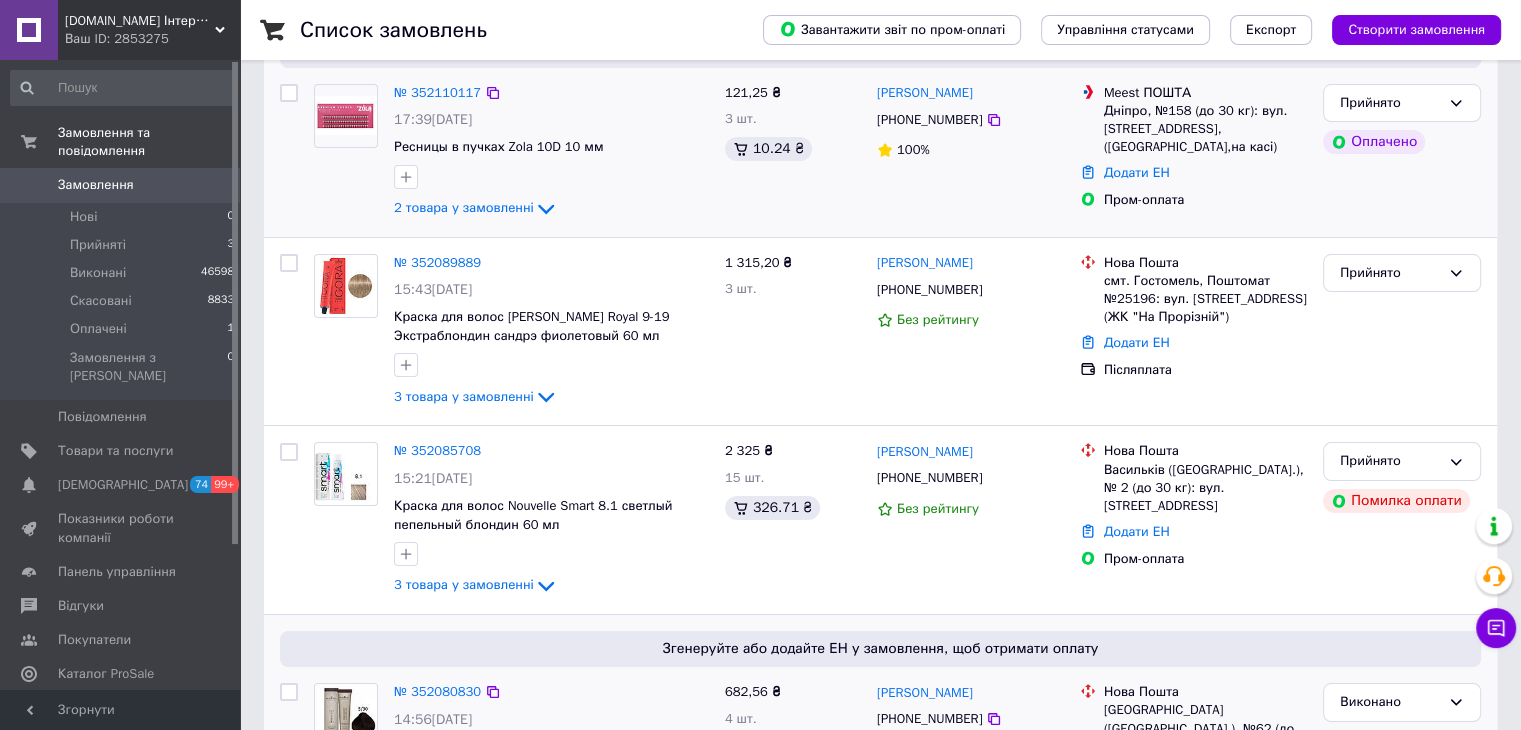scroll, scrollTop: 100, scrollLeft: 0, axis: vertical 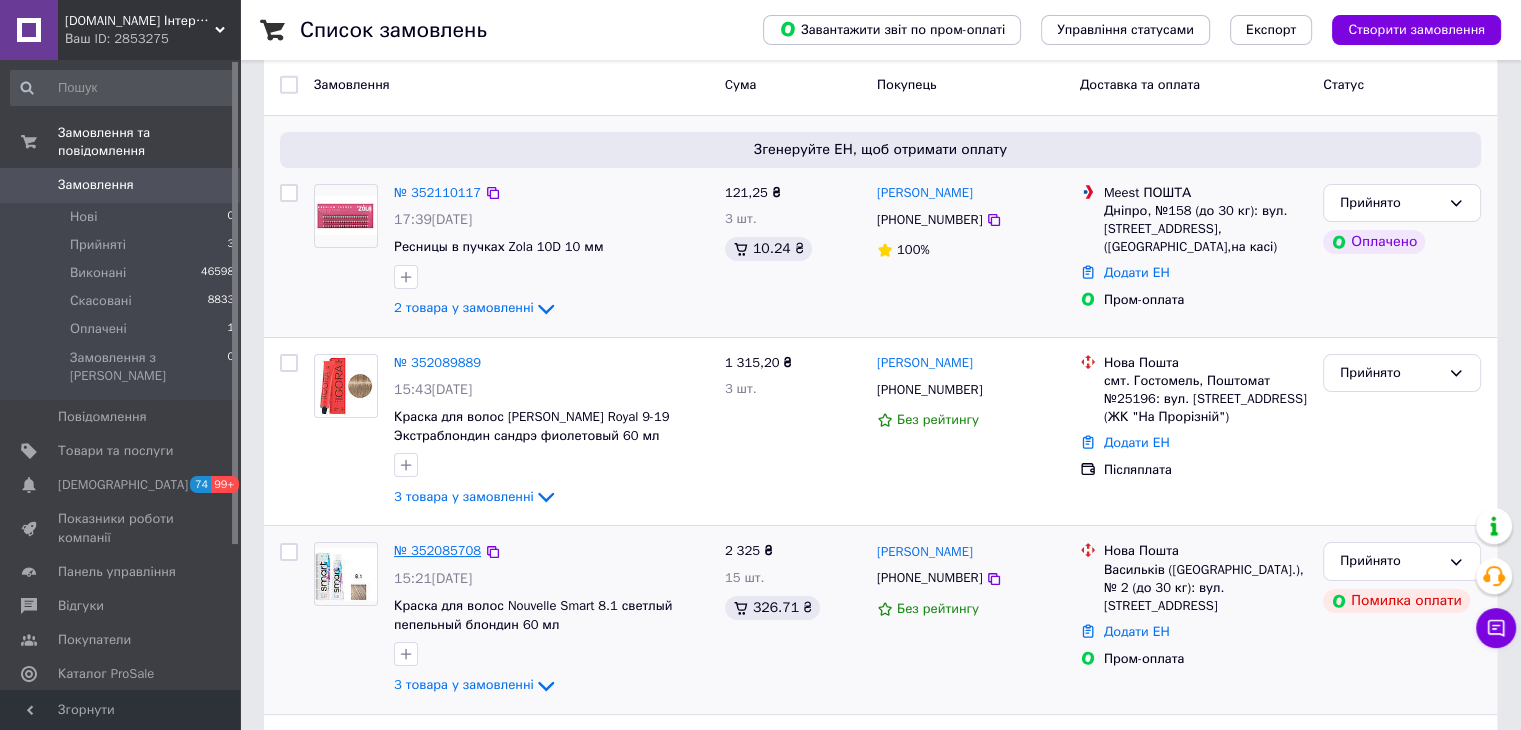 click on "№ 352085708" at bounding box center [437, 550] 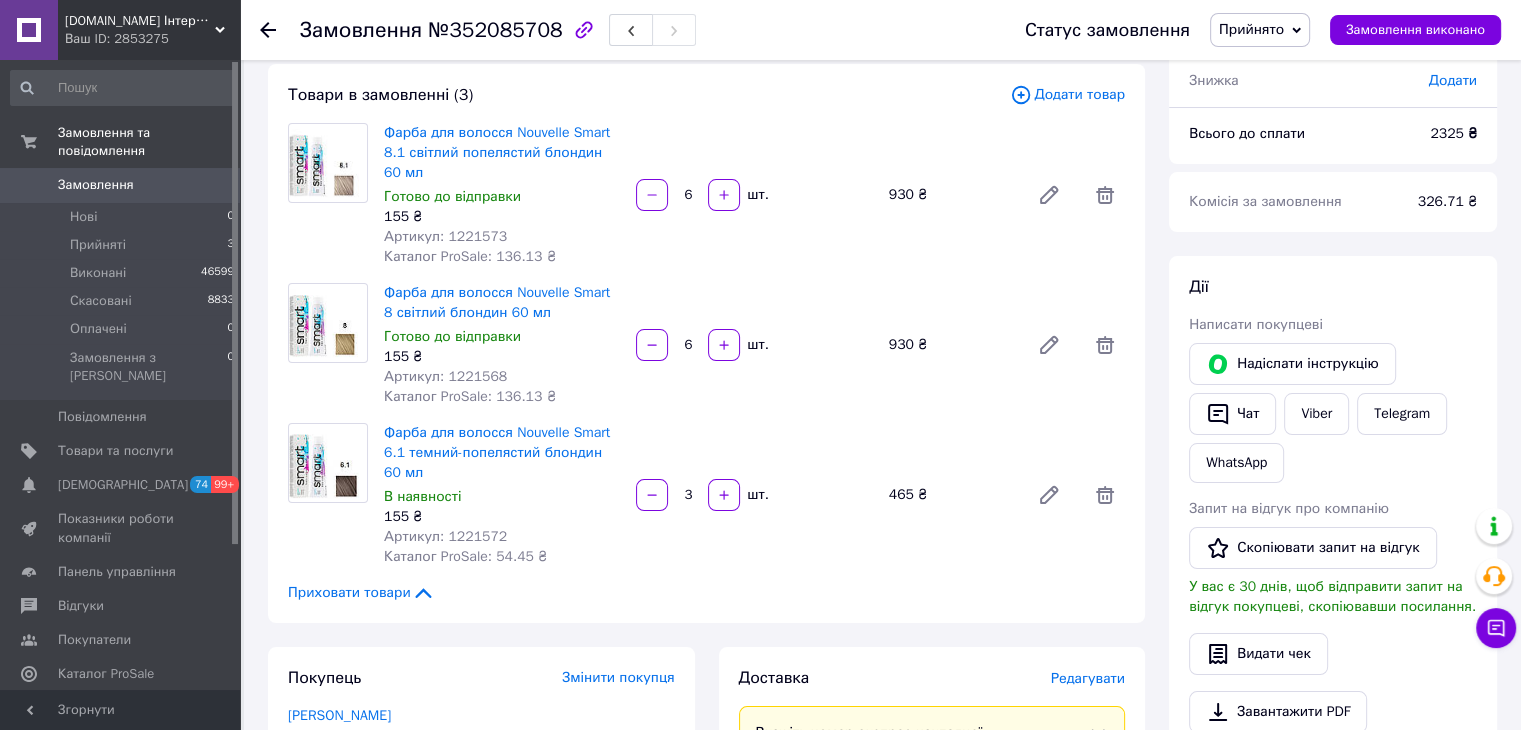 scroll, scrollTop: 0, scrollLeft: 0, axis: both 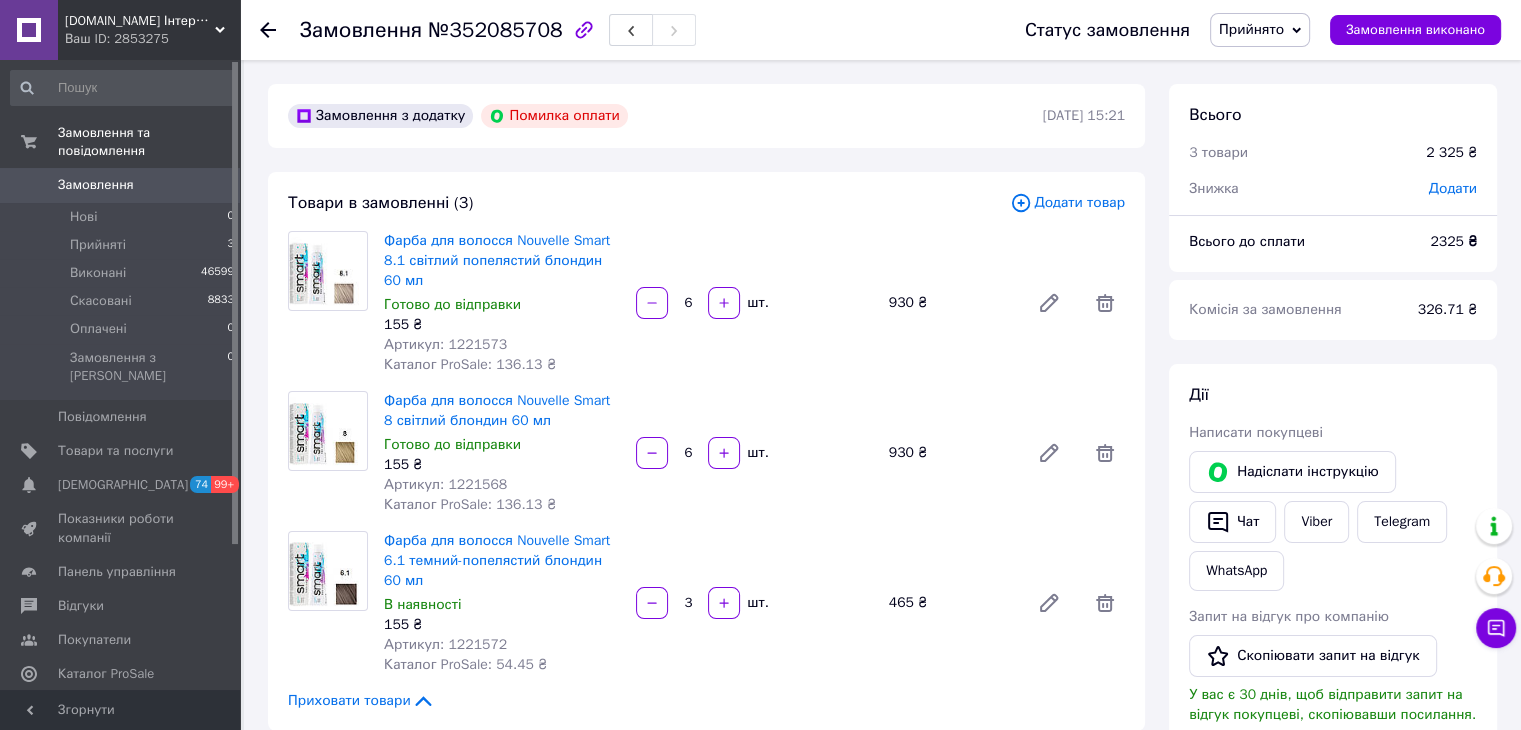 click on "Артикул: 1221573" at bounding box center (445, 344) 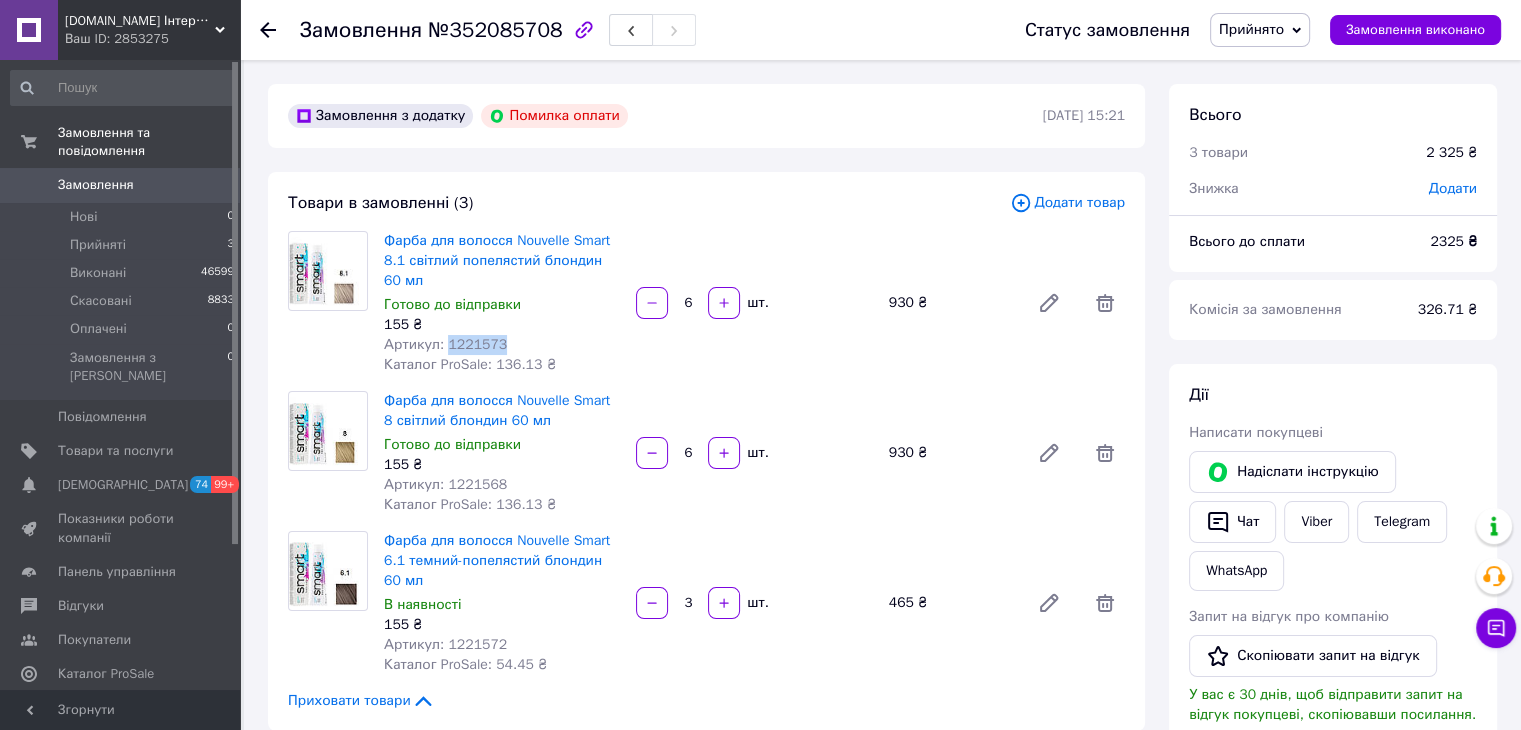 click on "Артикул: 1221573" at bounding box center [445, 344] 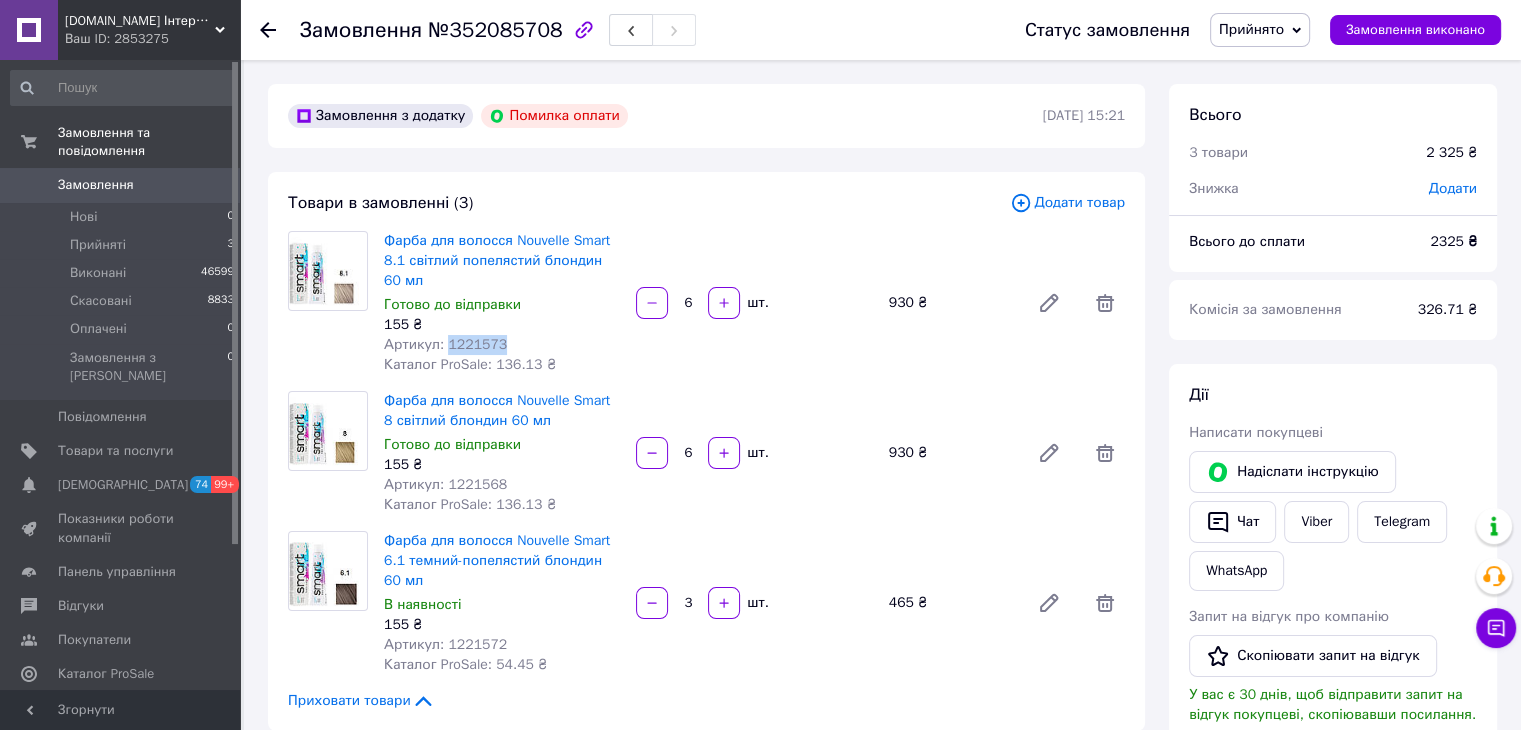 copy on "1221573" 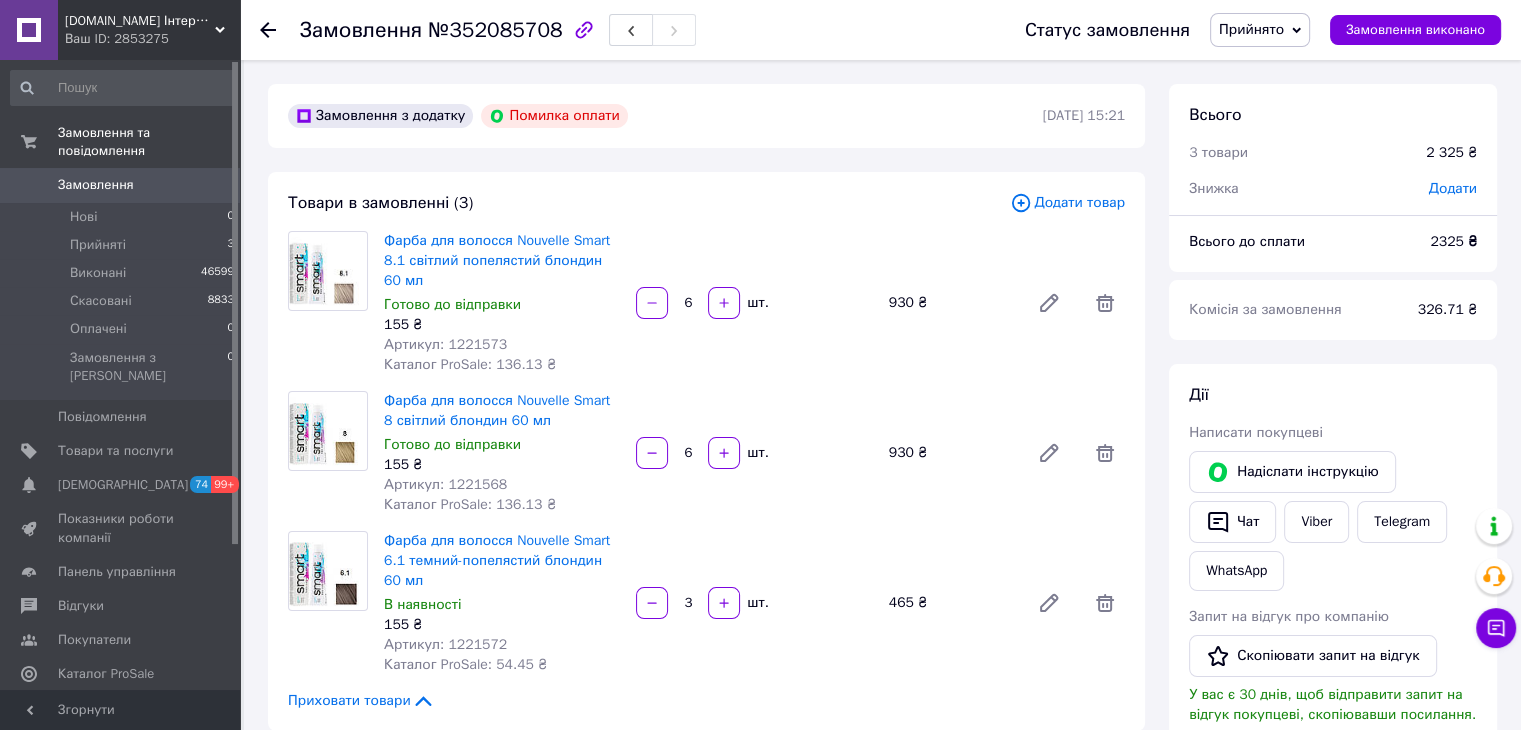 click on "Артикул: 1221568" at bounding box center (445, 484) 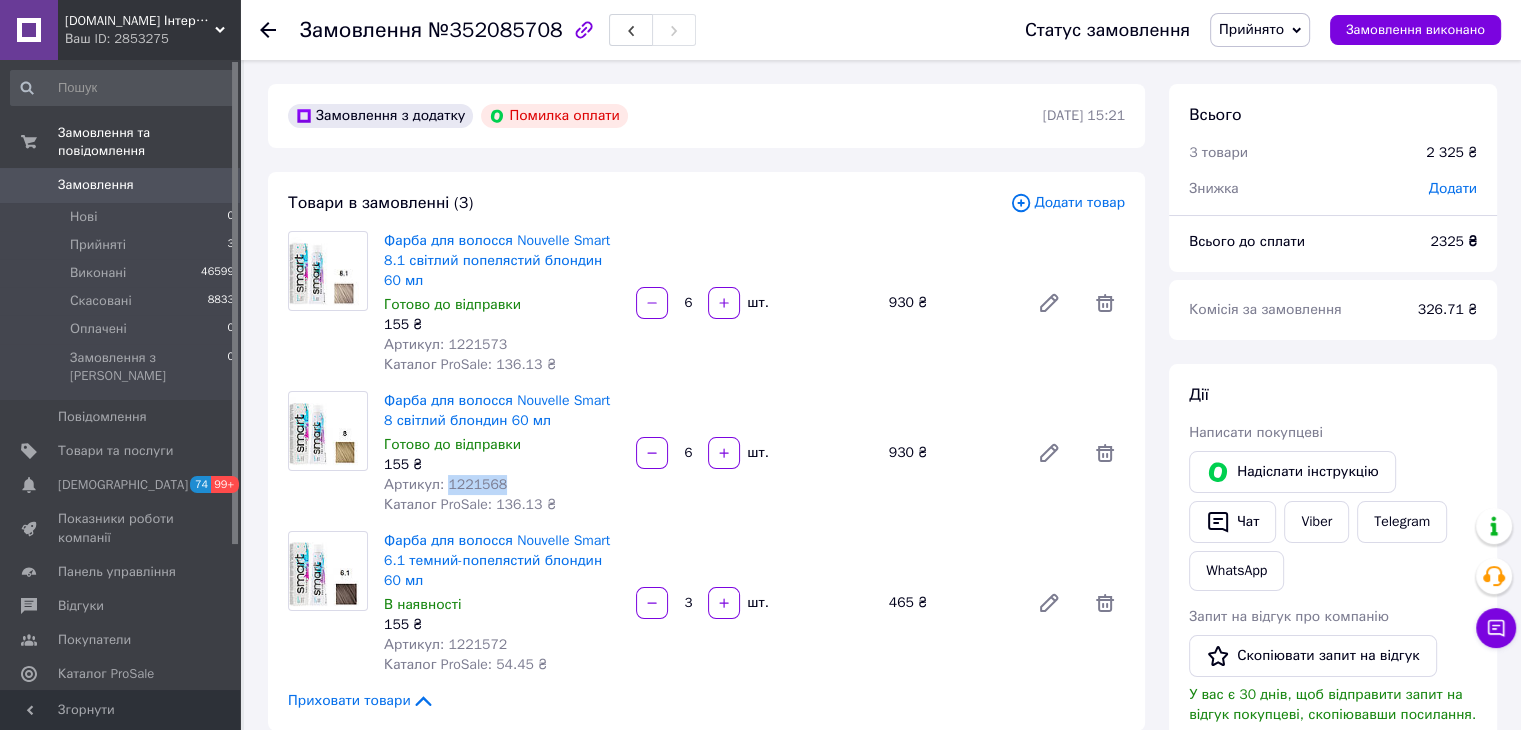 click on "Артикул: 1221568" at bounding box center [445, 484] 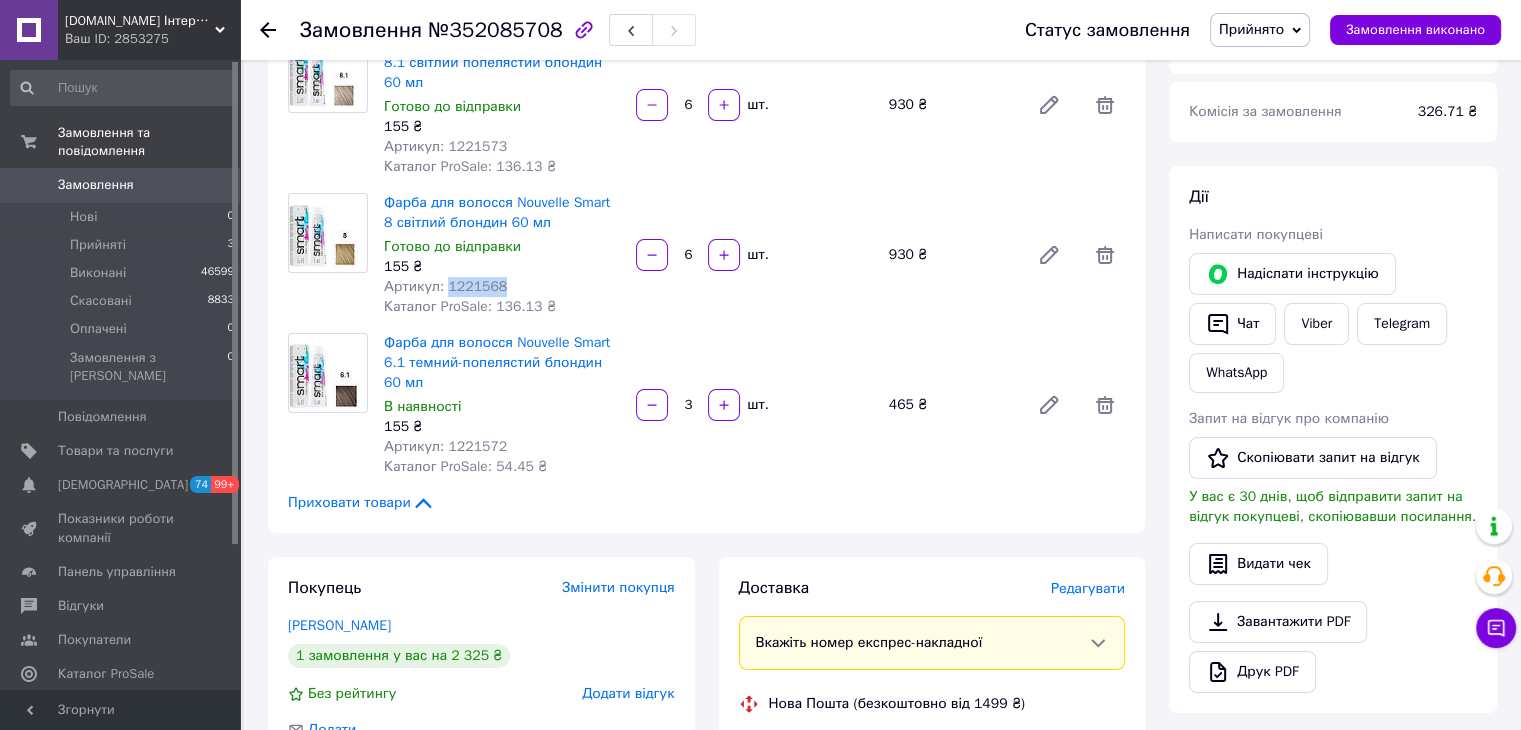 scroll, scrollTop: 200, scrollLeft: 0, axis: vertical 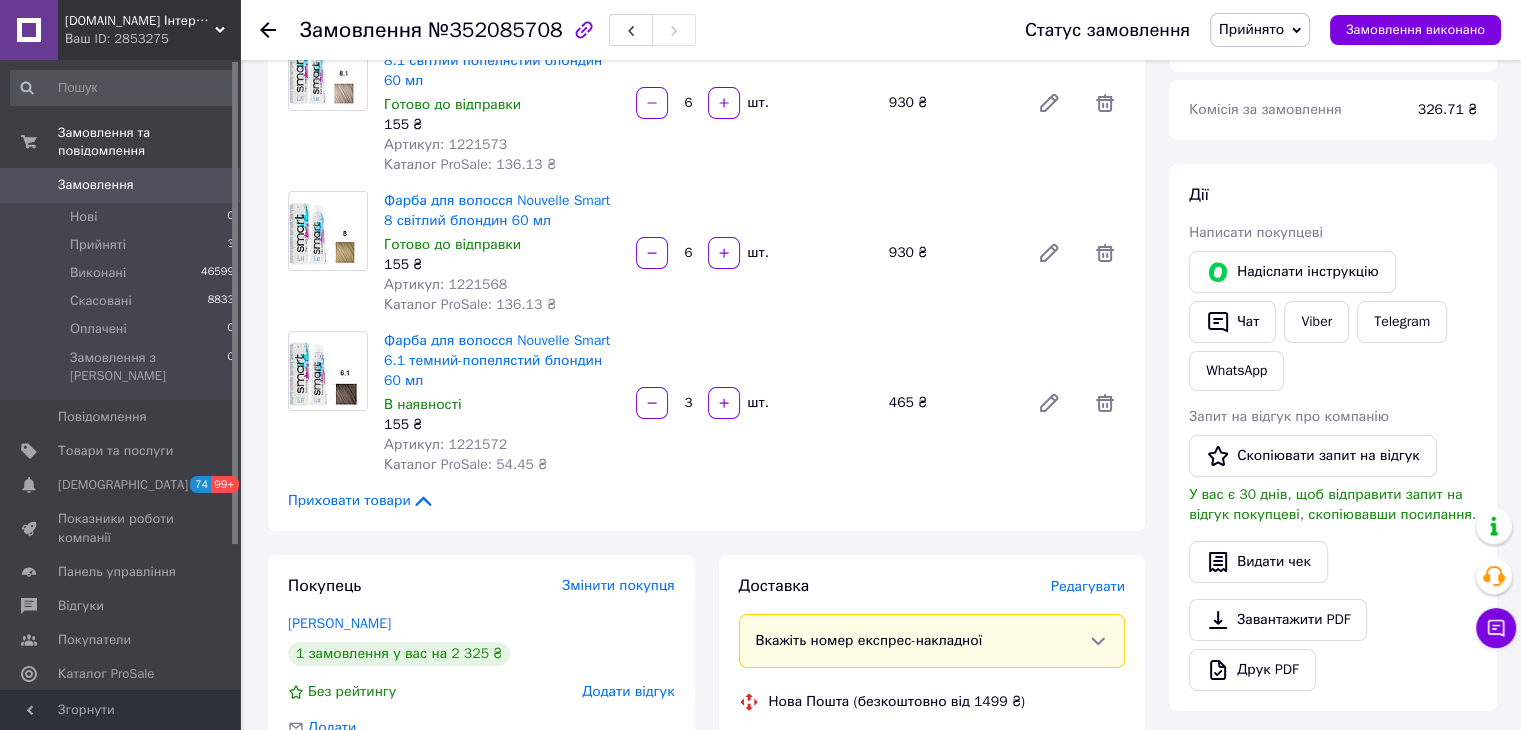 click on "155 ₴" at bounding box center [502, 425] 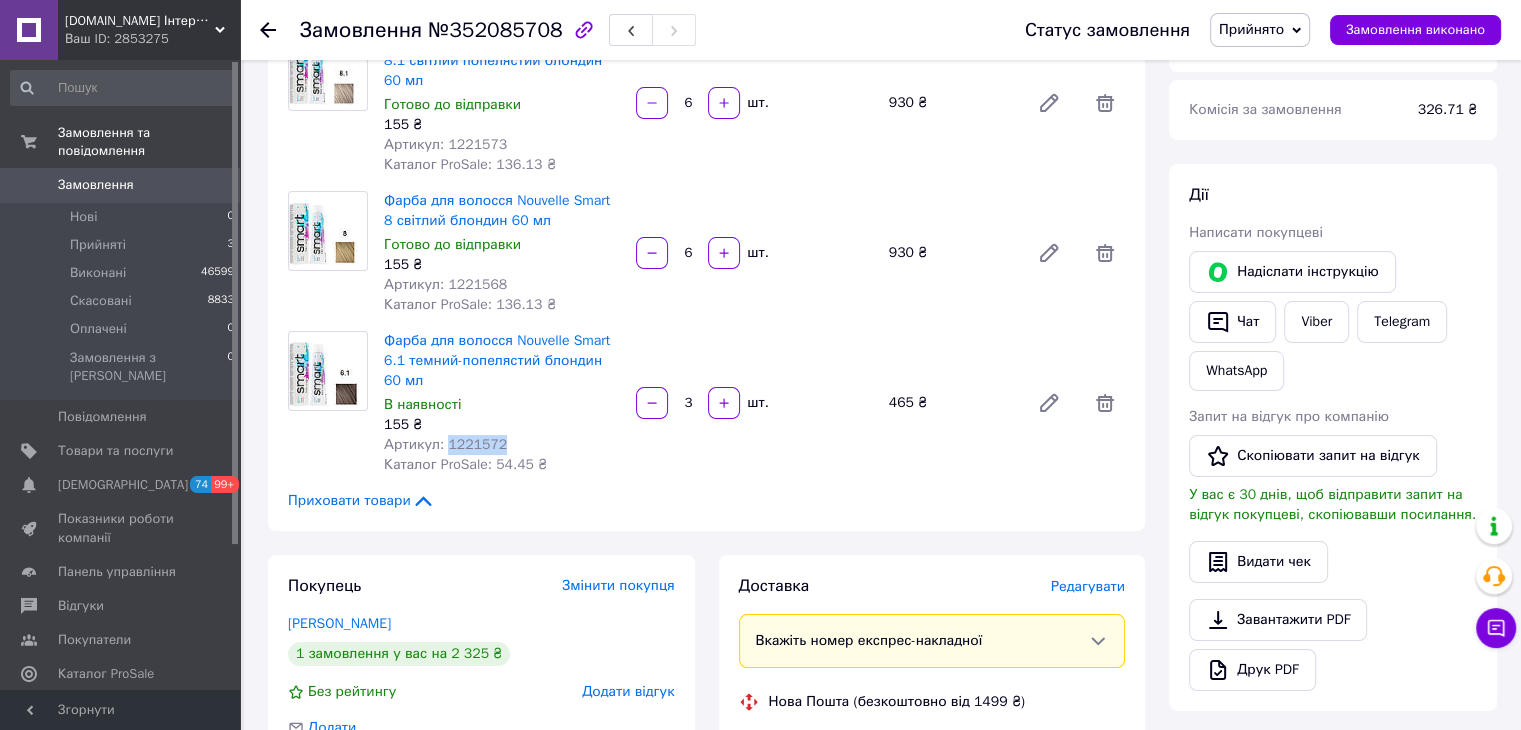 click on "Артикул: 1221572" at bounding box center [445, 444] 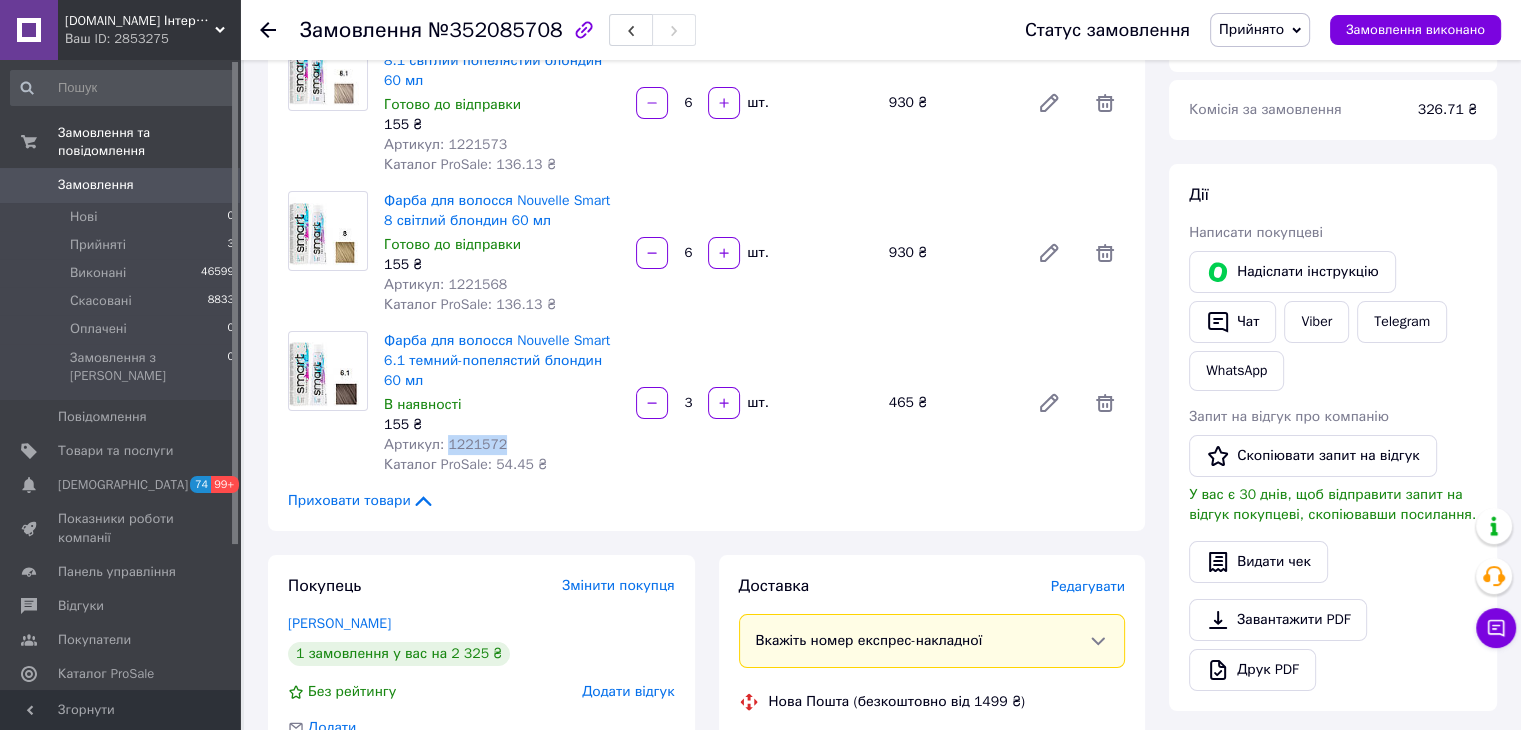 click on "Замовлення з додатку Помилка оплати [DATE] 15:21 Товари в замовленні (3) Додати товар Фарба для волосся Nouvelle Smart 8.1 світлий попелястий блондин 60 мл Готово до відправки 155 ₴ Артикул: 1221573 Каталог ProSale: 136.13 ₴  6   шт. 930 ₴ Фарба для волосся Nouvelle Smart 8 світлий блондин 60 мл Готово до відправки 155 ₴ Артикул: 1221568 Каталог ProSale: 136.13 ₴  6   шт. 930 ₴ Фарба для волосся Nouvelle Smart 6.1 темний-попелястий блондин 60 мл В наявності 155 ₴ Артикул: 1221572 Каталог ProSale: 54.45 ₴  3   шт. 465 ₴ Приховати товари Покупець Змінити покупця [PERSON_NAME] [PERSON_NAME] 1 замовлення у вас на 2 325 ₴ Без рейтингу   Додати або <" at bounding box center (706, 782) 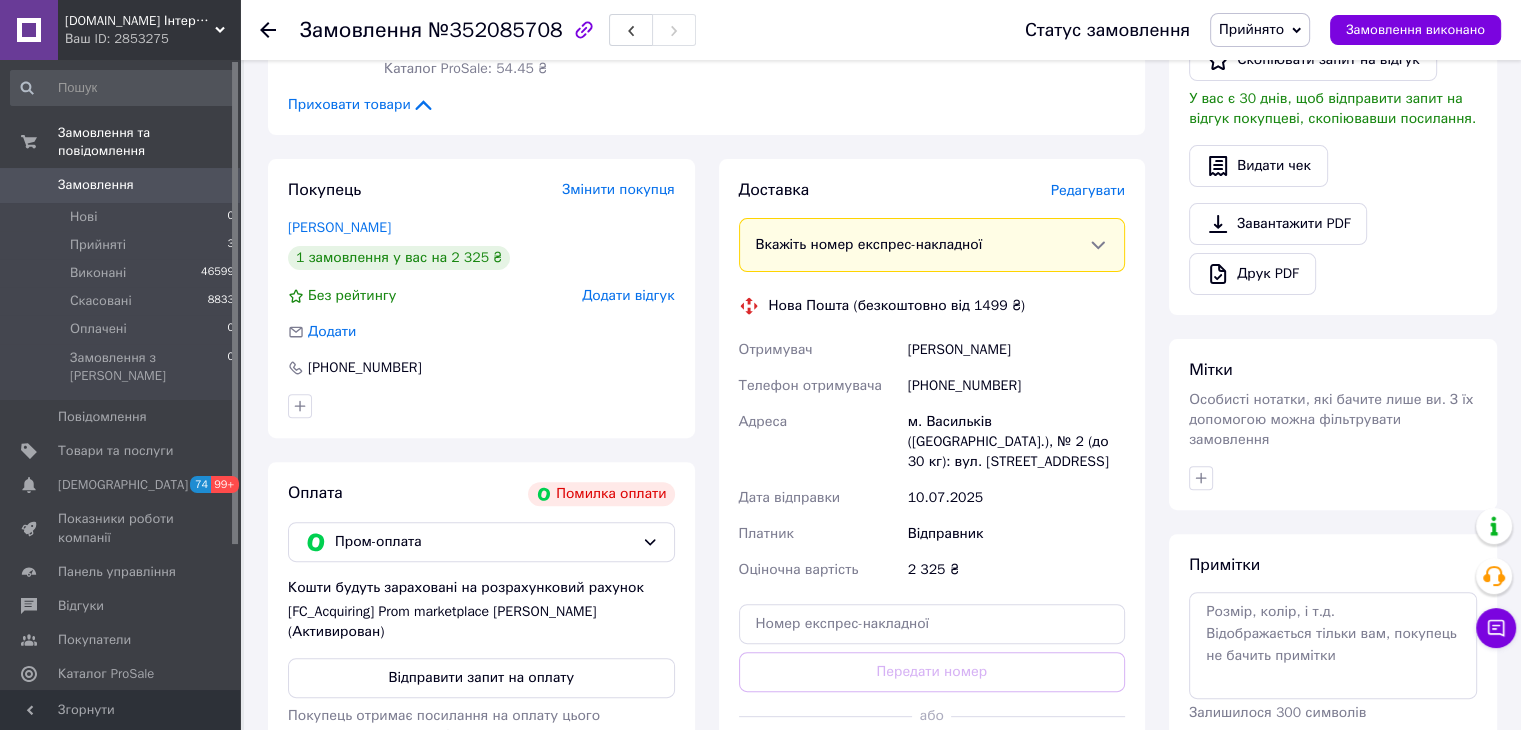 scroll, scrollTop: 600, scrollLeft: 0, axis: vertical 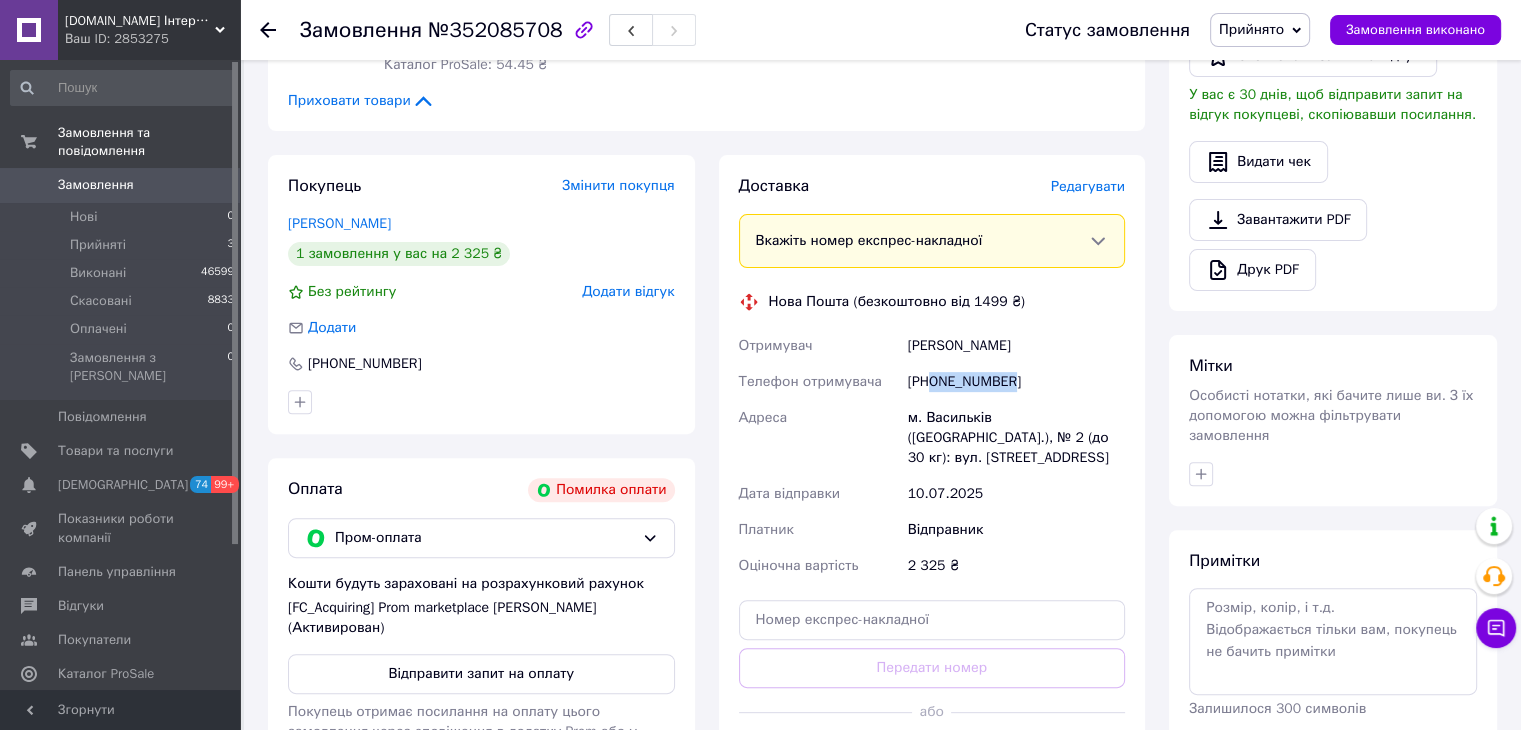 drag, startPoint x: 1012, startPoint y: 381, endPoint x: 934, endPoint y: 391, distance: 78.63841 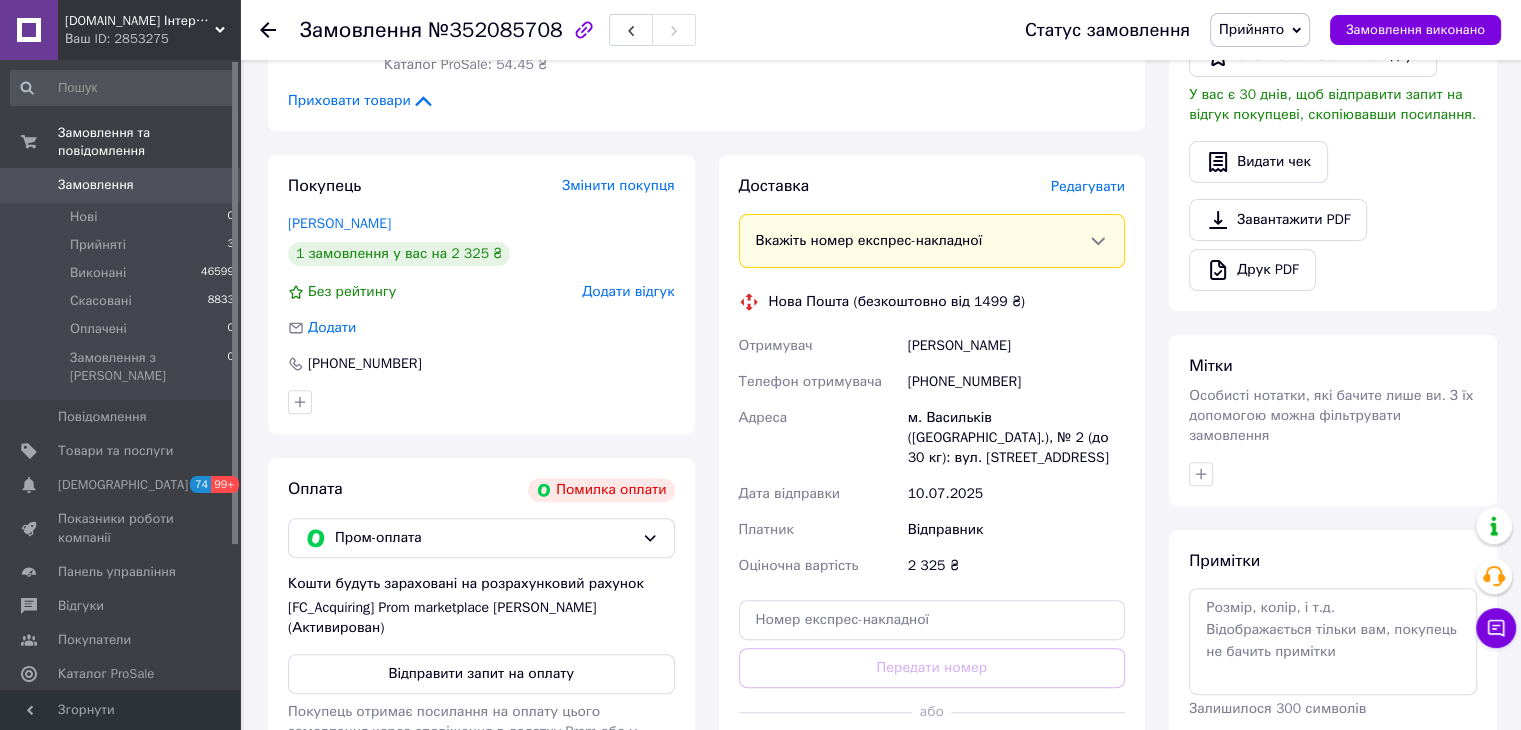 click on "[PERSON_NAME]" at bounding box center (1016, 346) 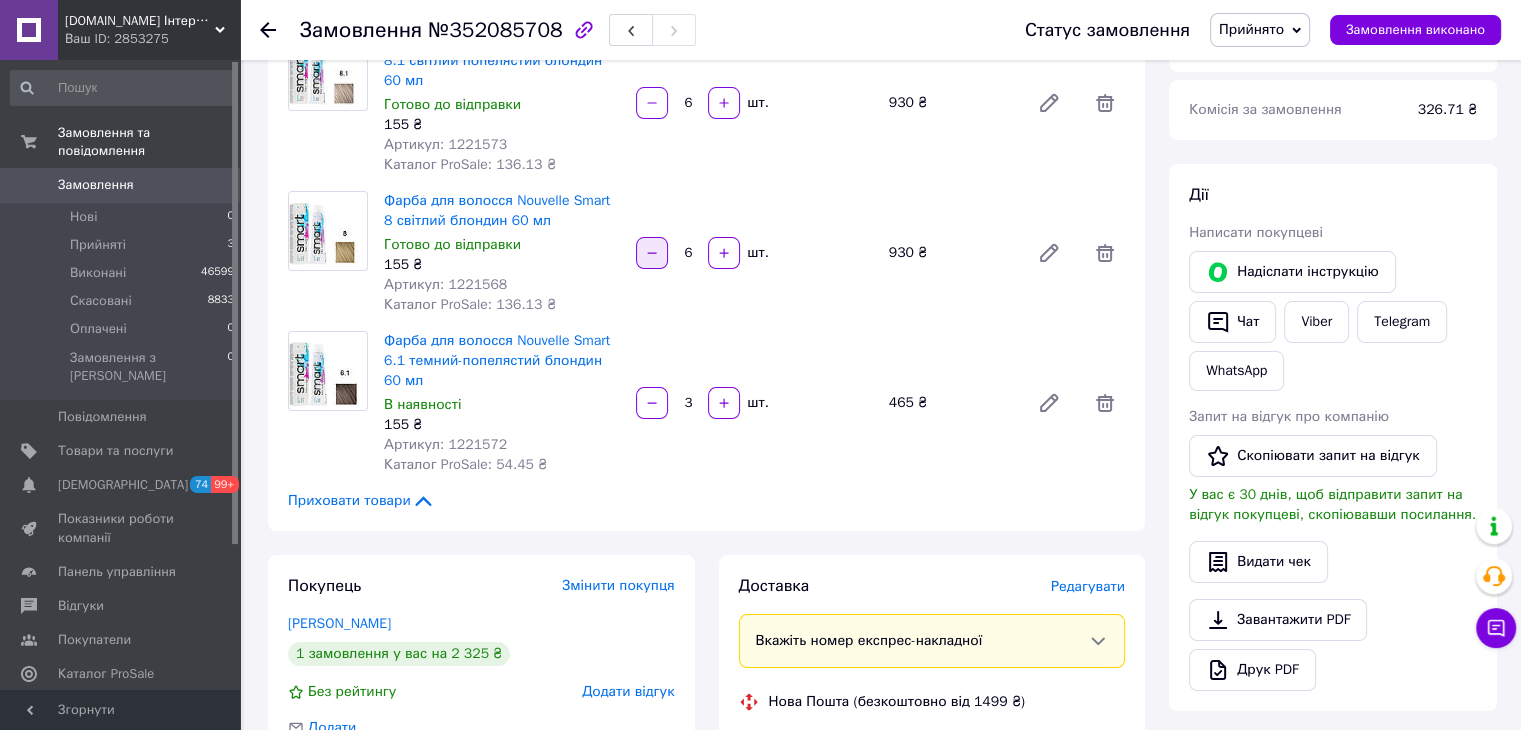 click at bounding box center [652, 253] 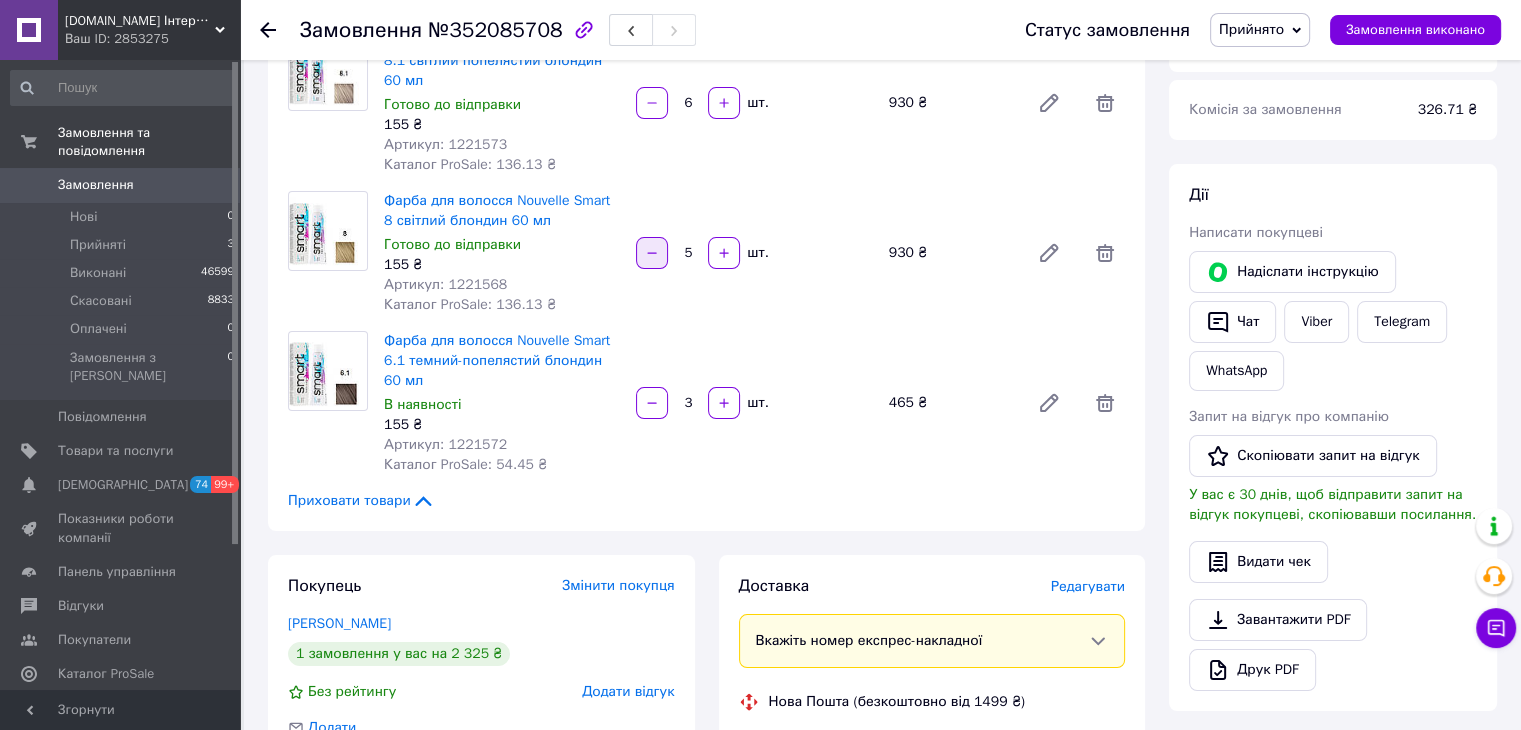 click at bounding box center [652, 253] 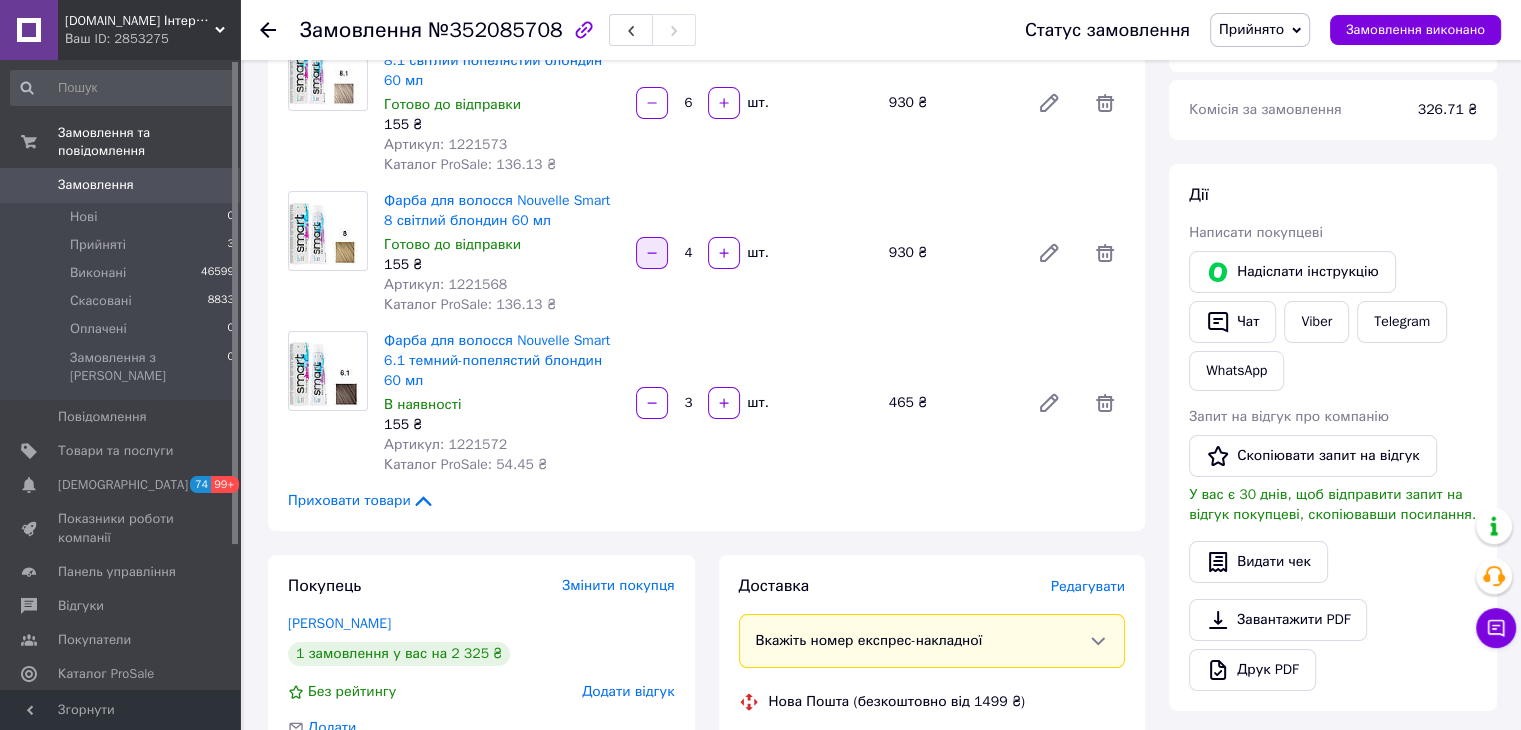 click at bounding box center [652, 253] 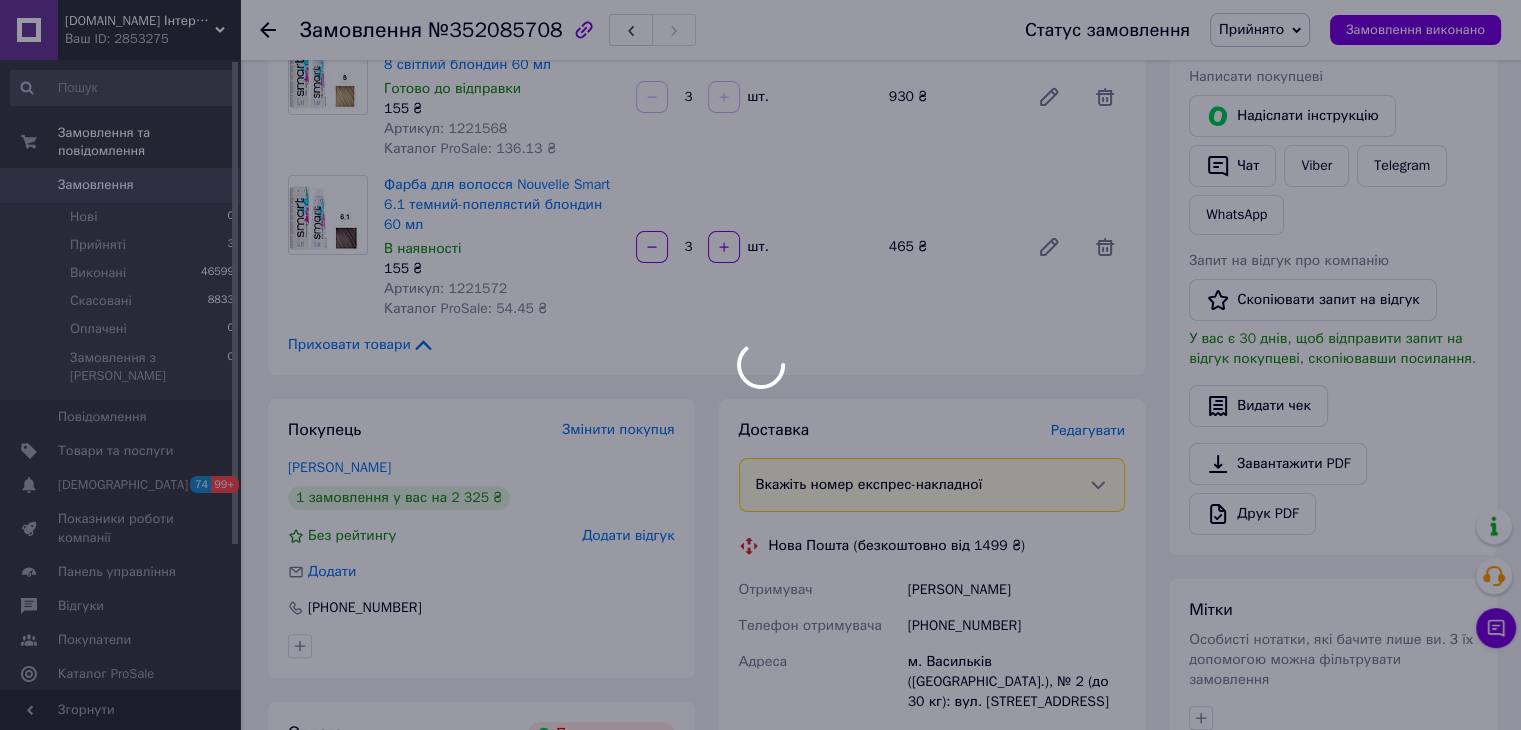 scroll, scrollTop: 500, scrollLeft: 0, axis: vertical 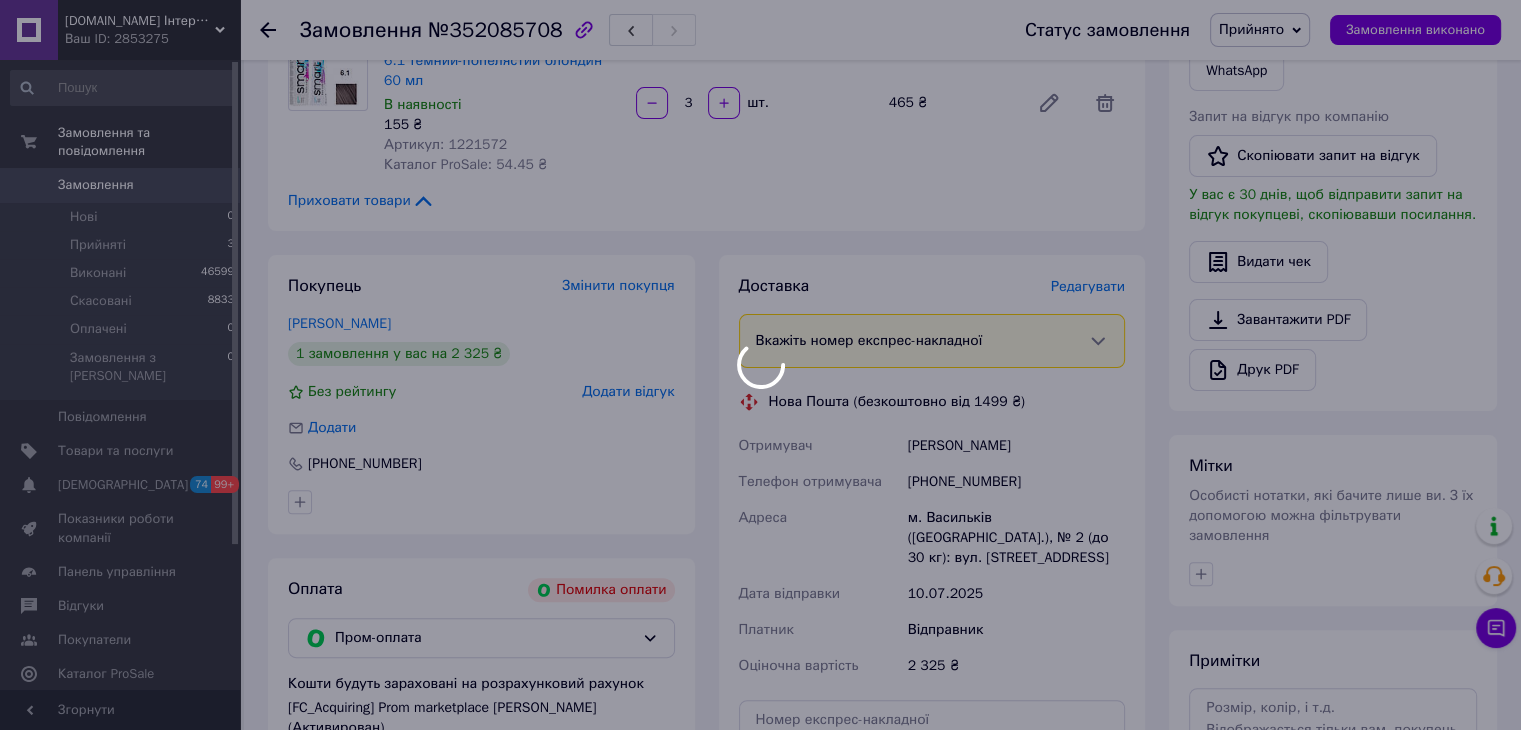 click at bounding box center [760, 365] 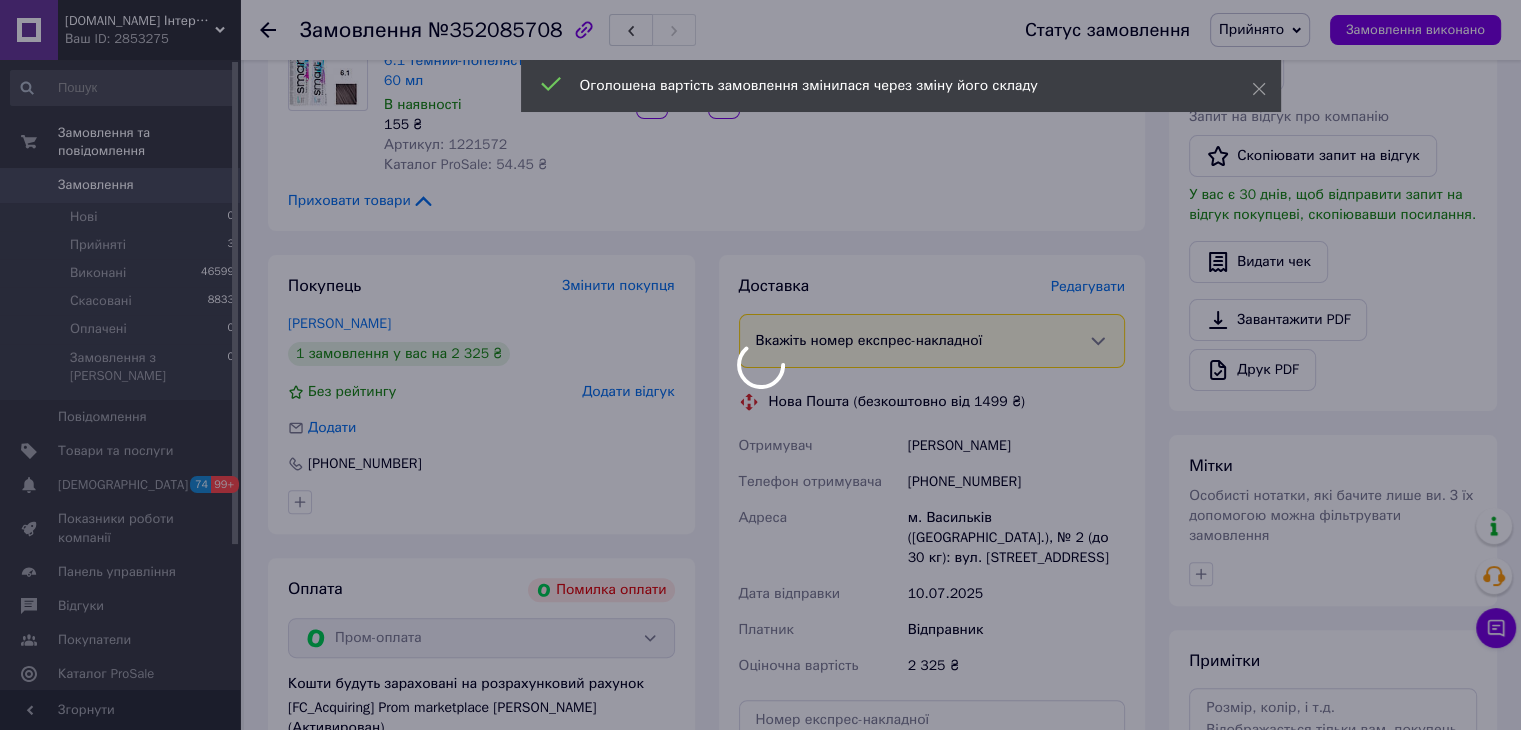 click on "Доставка [PERSON_NAME] Вкажіть номер експрес-накладної Обов'язково введіть номер експрес-накладної,
якщо створювали її не на цій сторінці. У разі,
якщо номер ЕН не буде доданий, ми не зможемо
виплатити гроші за замовлення Мобільний номер покупця (із замовлення) повинен відповідати номеру отримувача за накладною Нова Пошта (безкоштовно від 1499 ₴) Отримувач [PERSON_NAME] Телефон отримувача [PHONE_NUMBER] Адреса м. Васильків ([GEOGRAPHIC_DATA].), № 2 (до 30 кг): вул. Гоголя, 5 Дата відправки [DATE] Платник Відправник Оціночна вартість 2 325 ₴ Передати номер або Згенерувати ЕН" at bounding box center [932, 576] 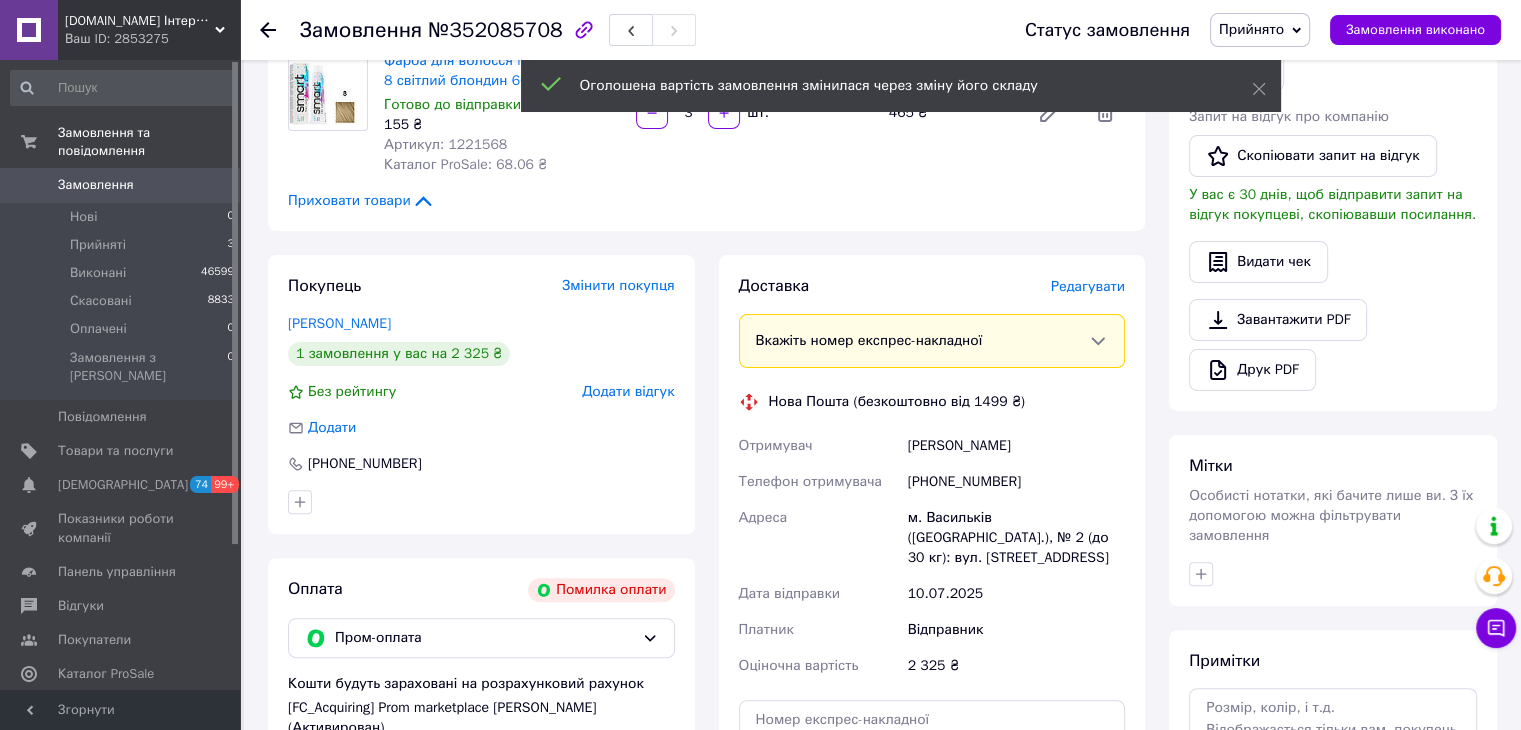 scroll, scrollTop: 360, scrollLeft: 0, axis: vertical 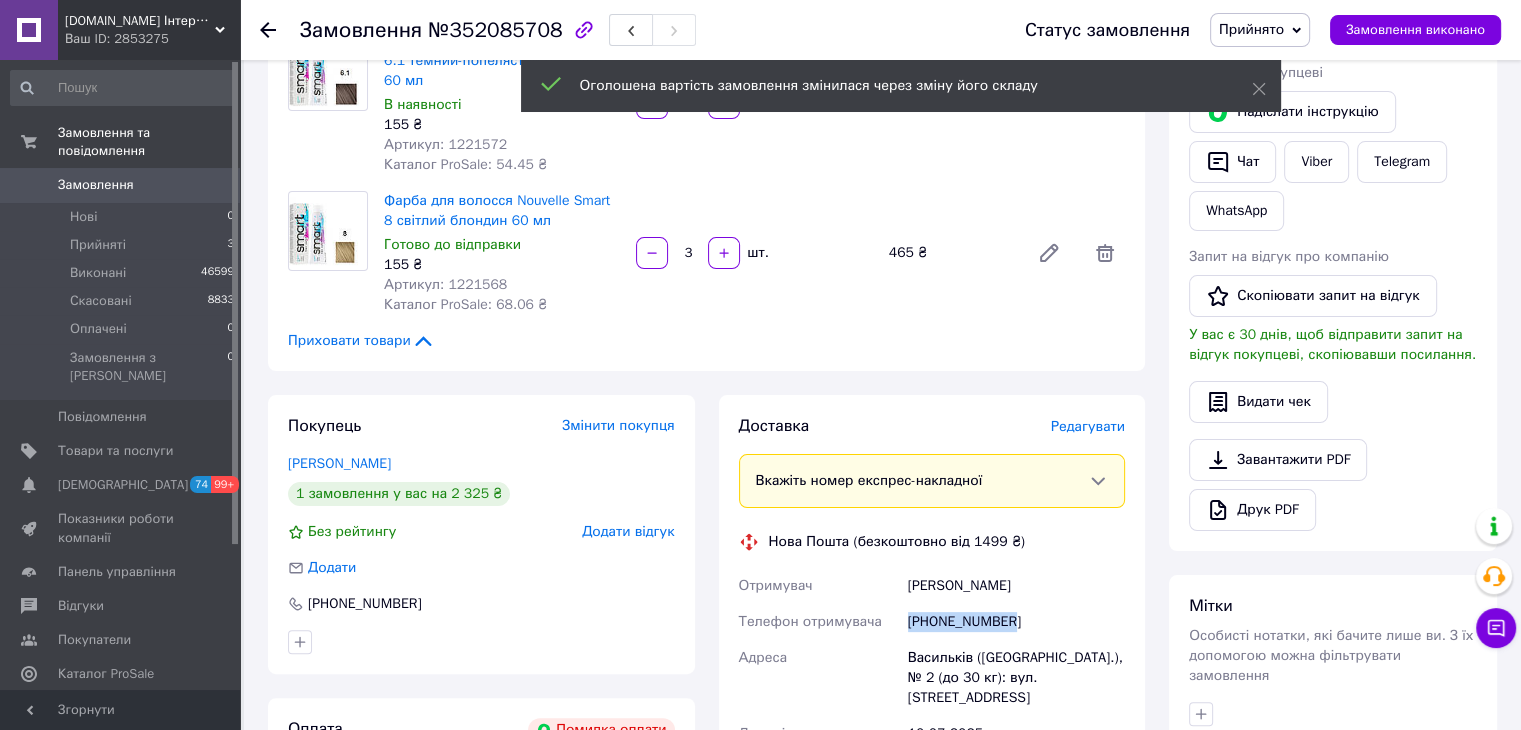 drag, startPoint x: 1016, startPoint y: 625, endPoint x: 915, endPoint y: 631, distance: 101.17806 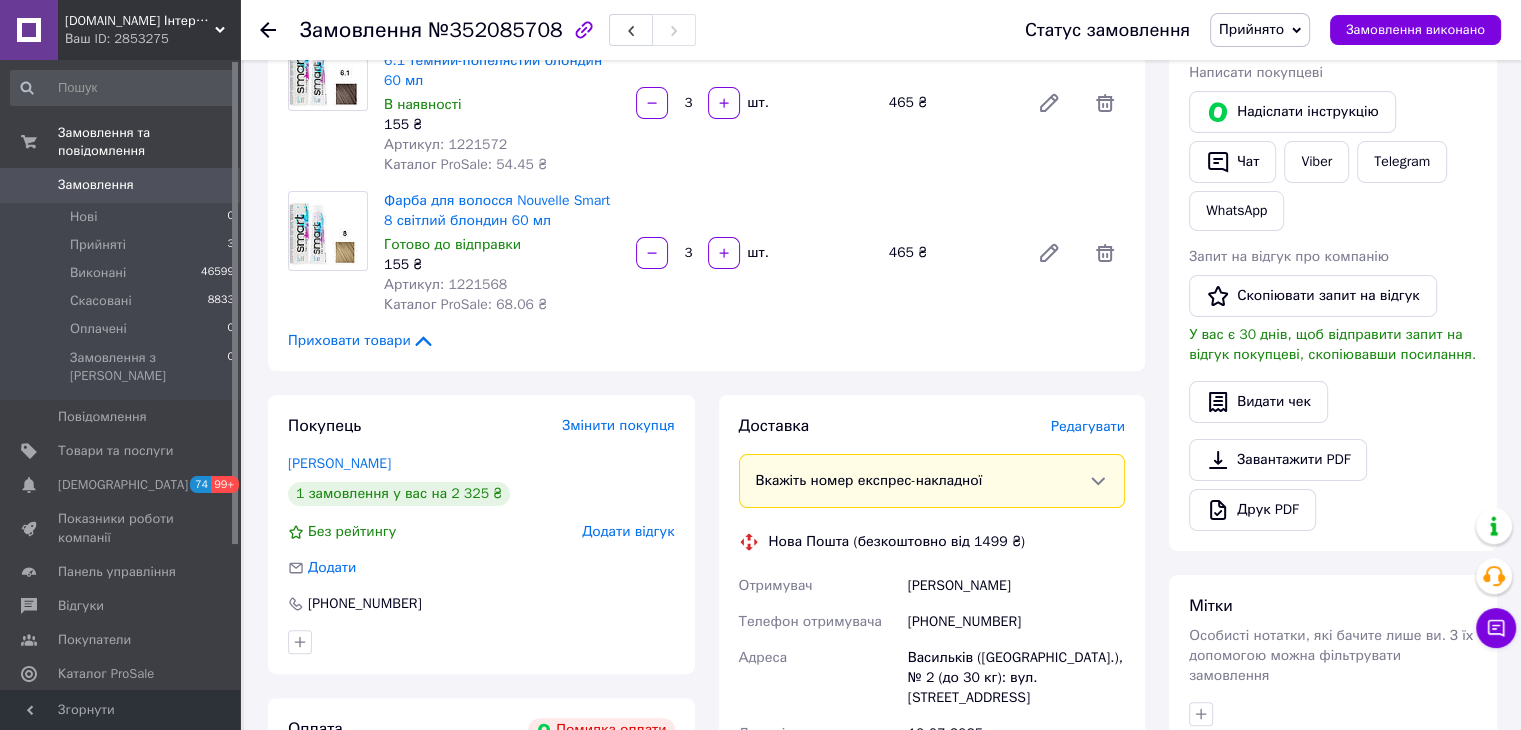 click on "[PERSON_NAME]" at bounding box center (1016, 586) 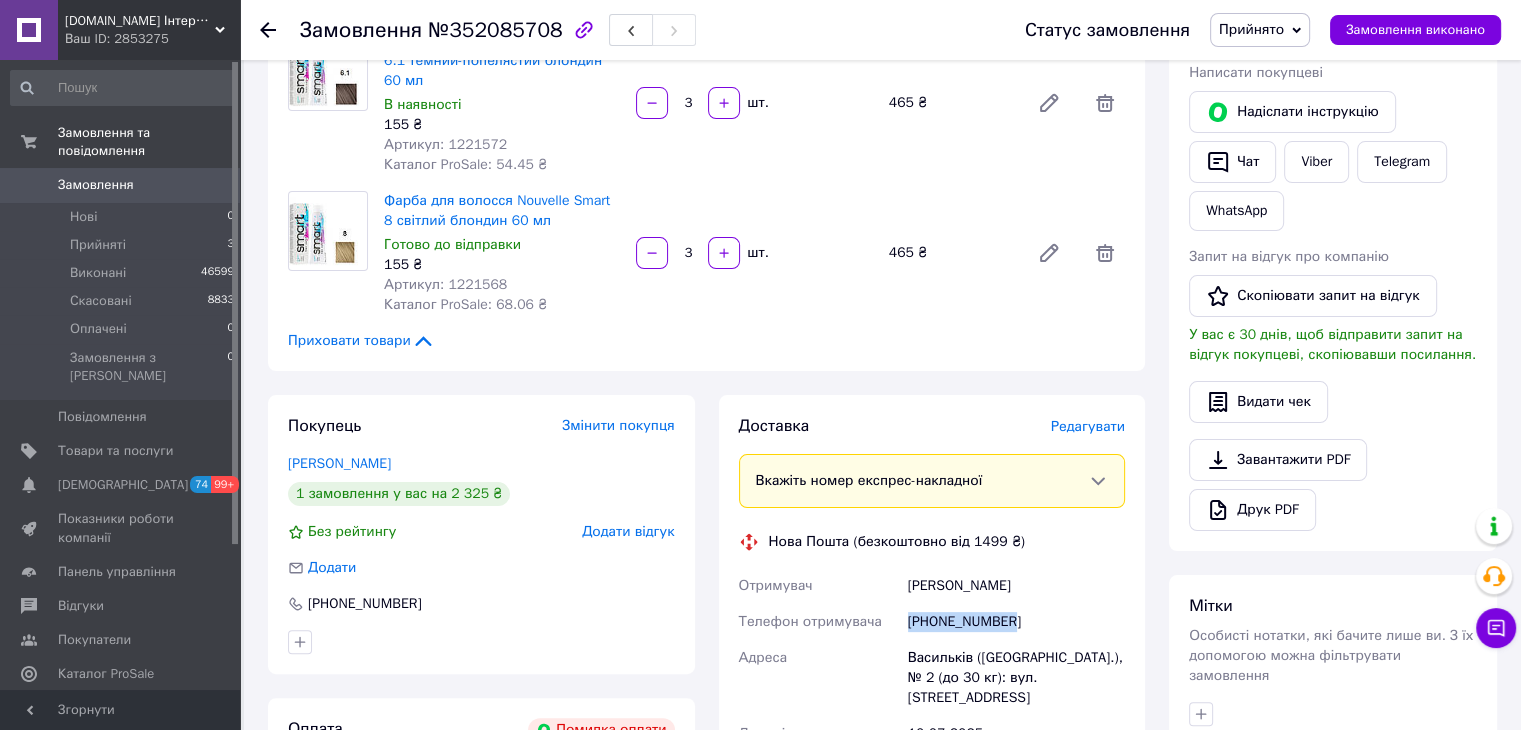 drag, startPoint x: 1022, startPoint y: 617, endPoint x: 902, endPoint y: 633, distance: 121.061966 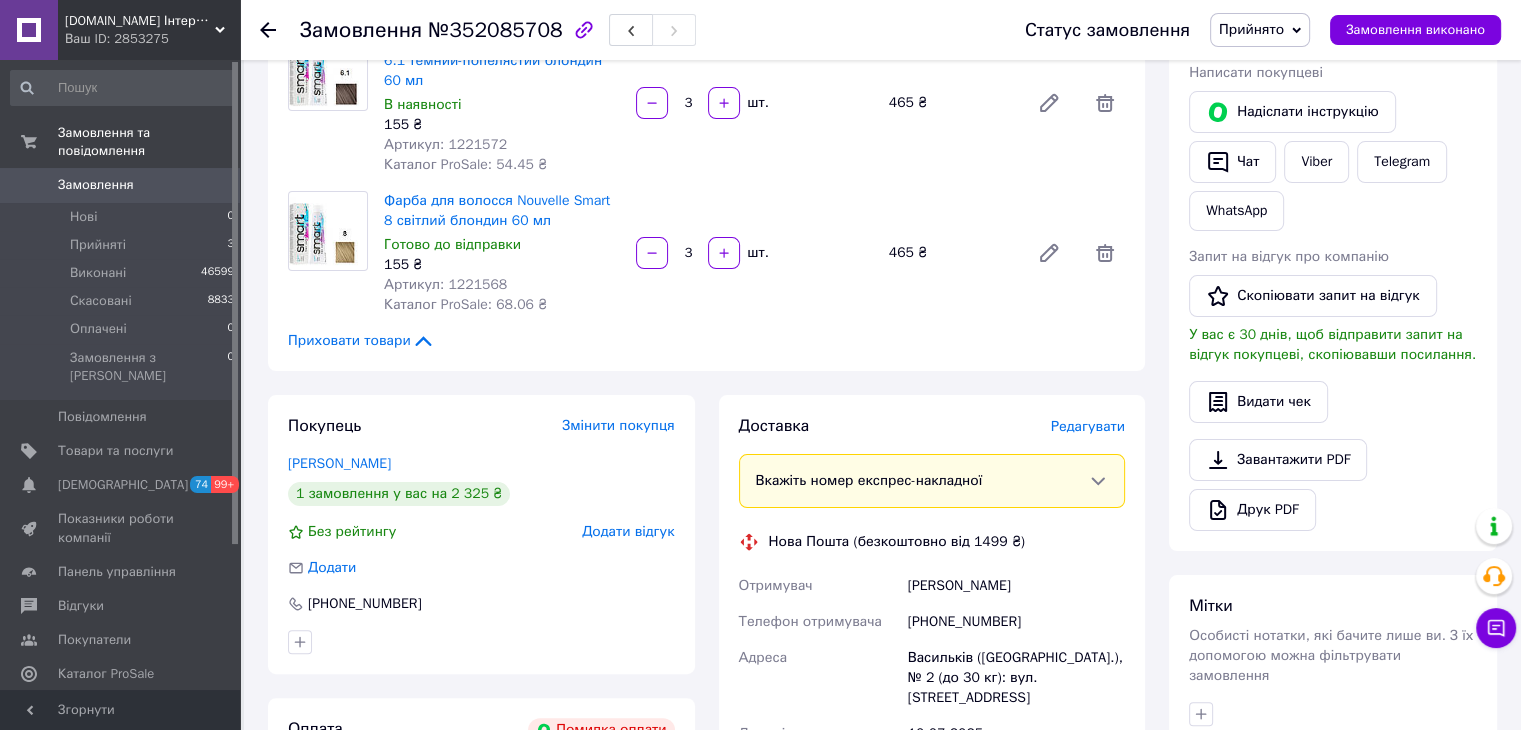 click on "[PERSON_NAME]" at bounding box center (1016, 586) 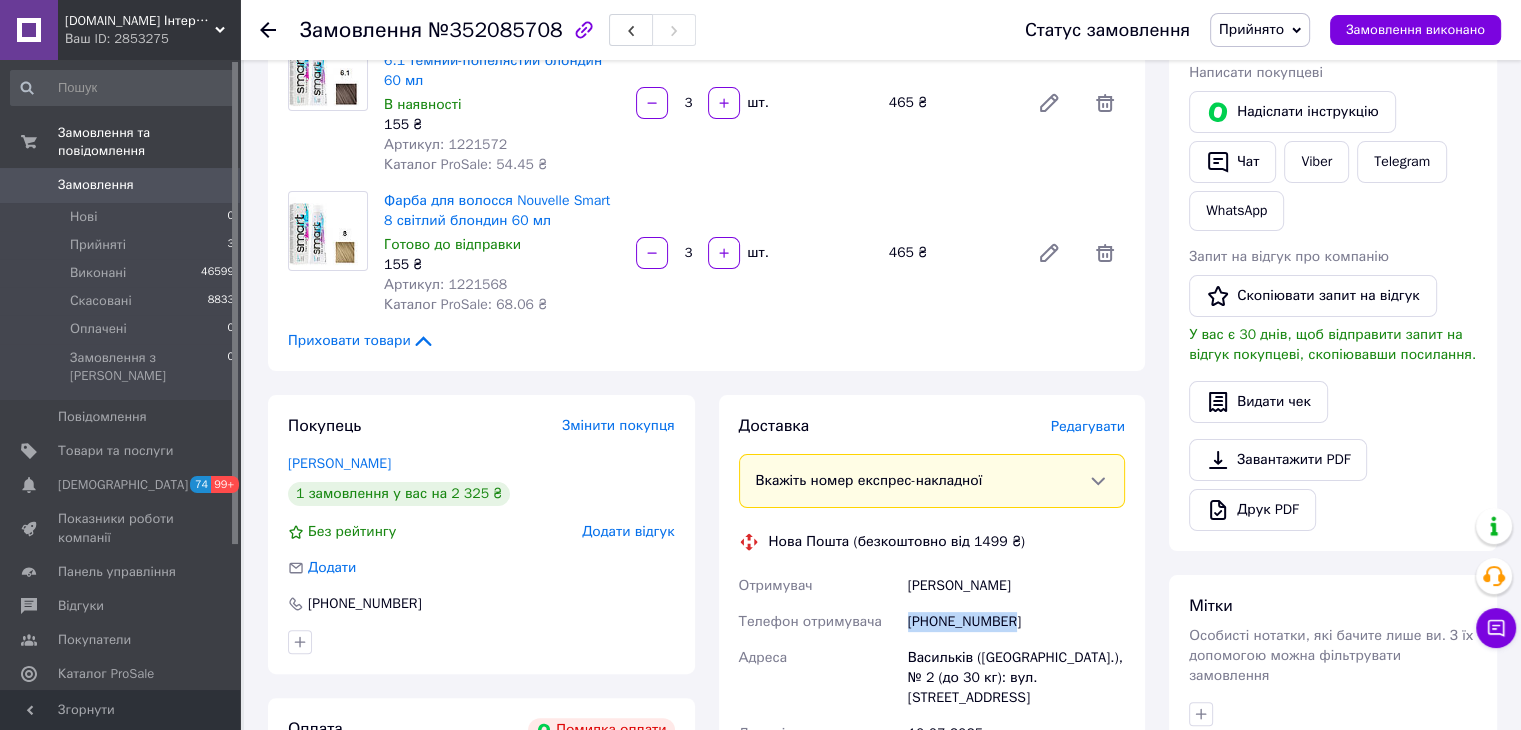 drag, startPoint x: 1016, startPoint y: 624, endPoint x: 910, endPoint y: 625, distance: 106.004715 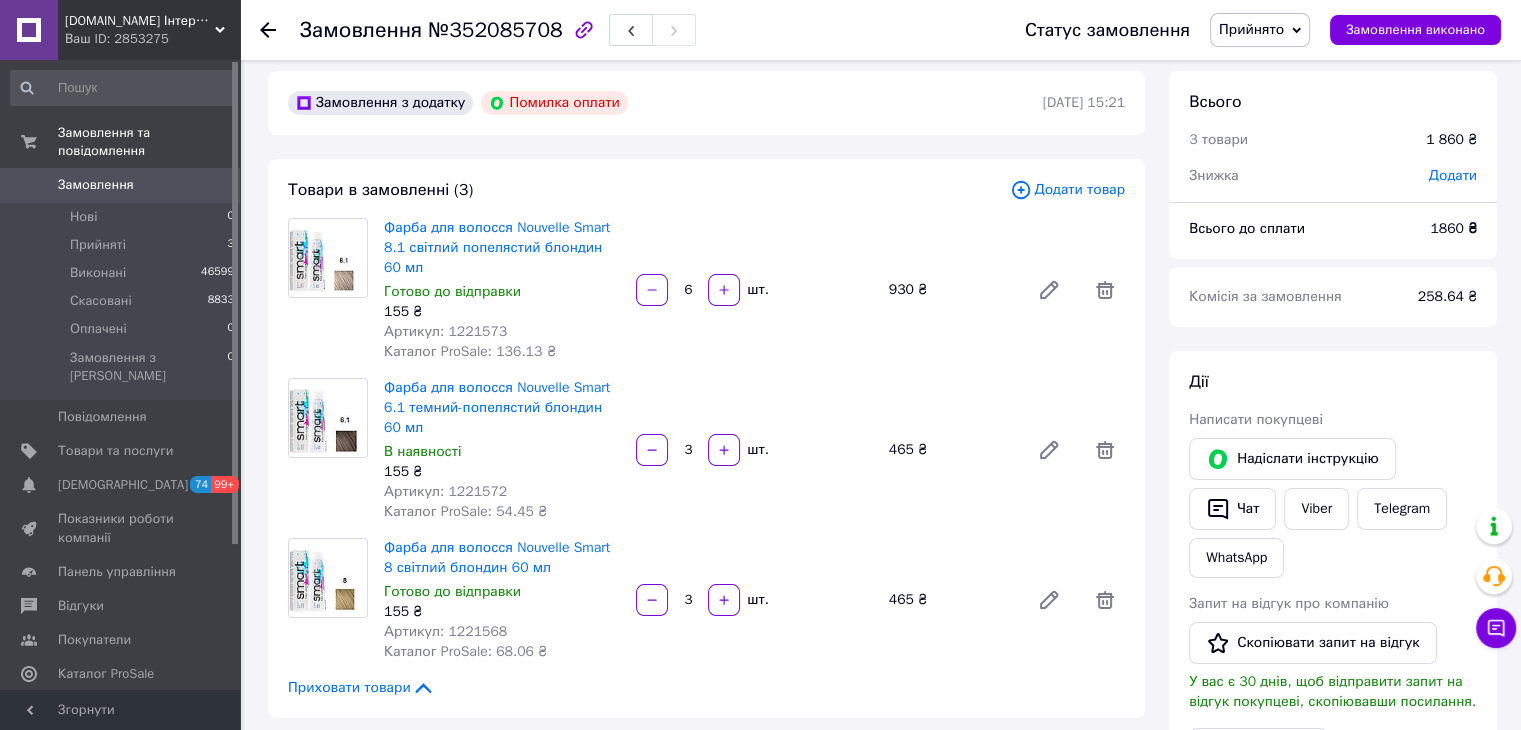scroll, scrollTop: 0, scrollLeft: 0, axis: both 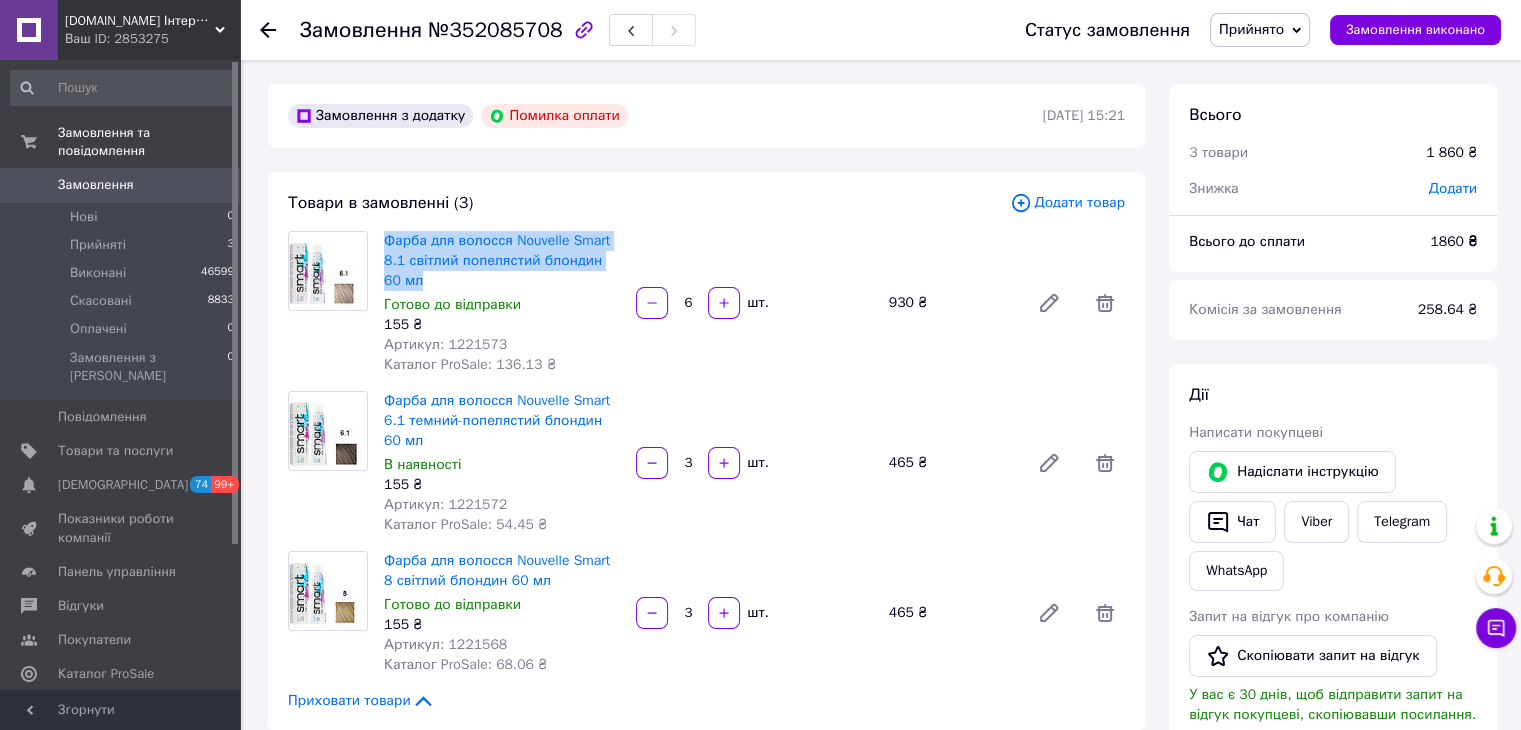 drag, startPoint x: 406, startPoint y: 285, endPoint x: 380, endPoint y: 245, distance: 47.707443 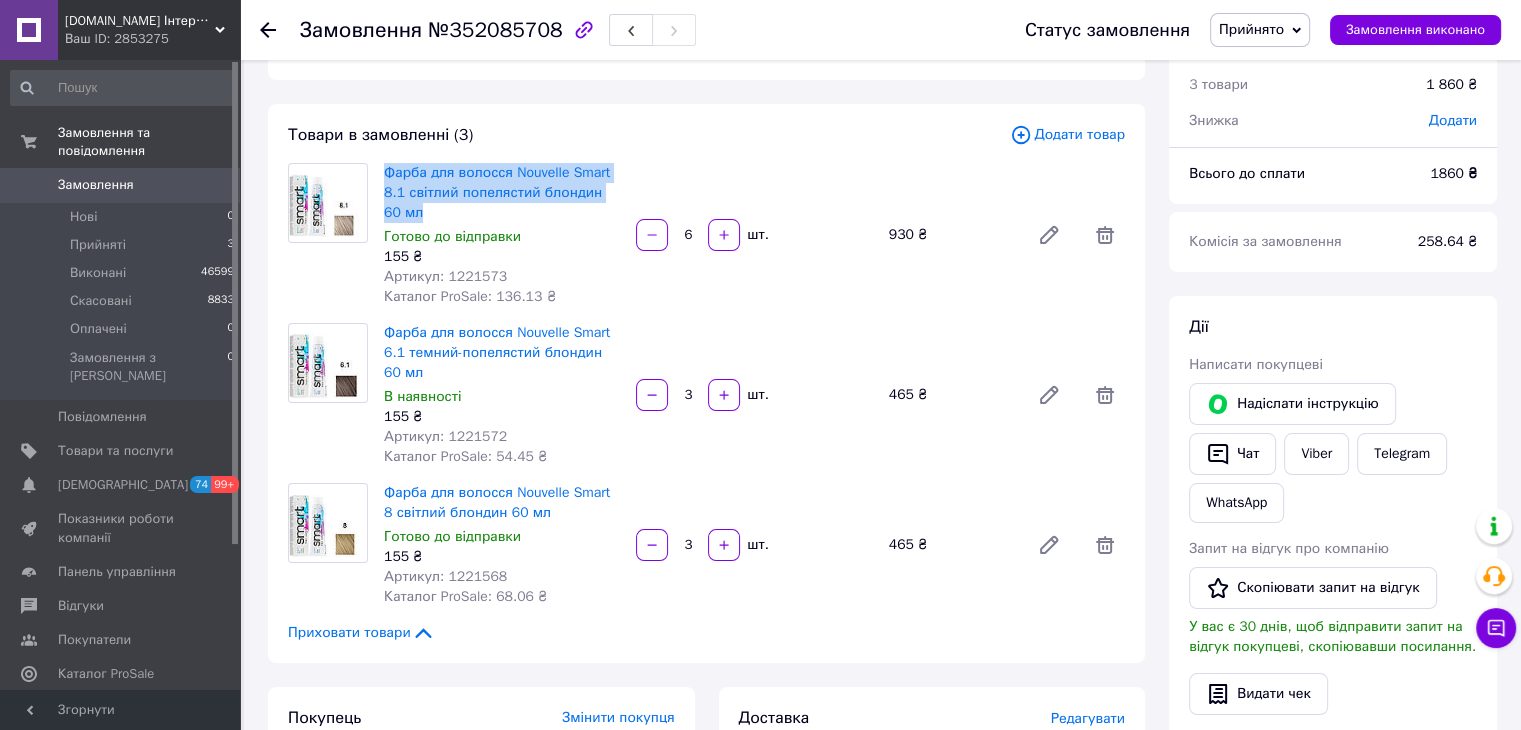 scroll, scrollTop: 100, scrollLeft: 0, axis: vertical 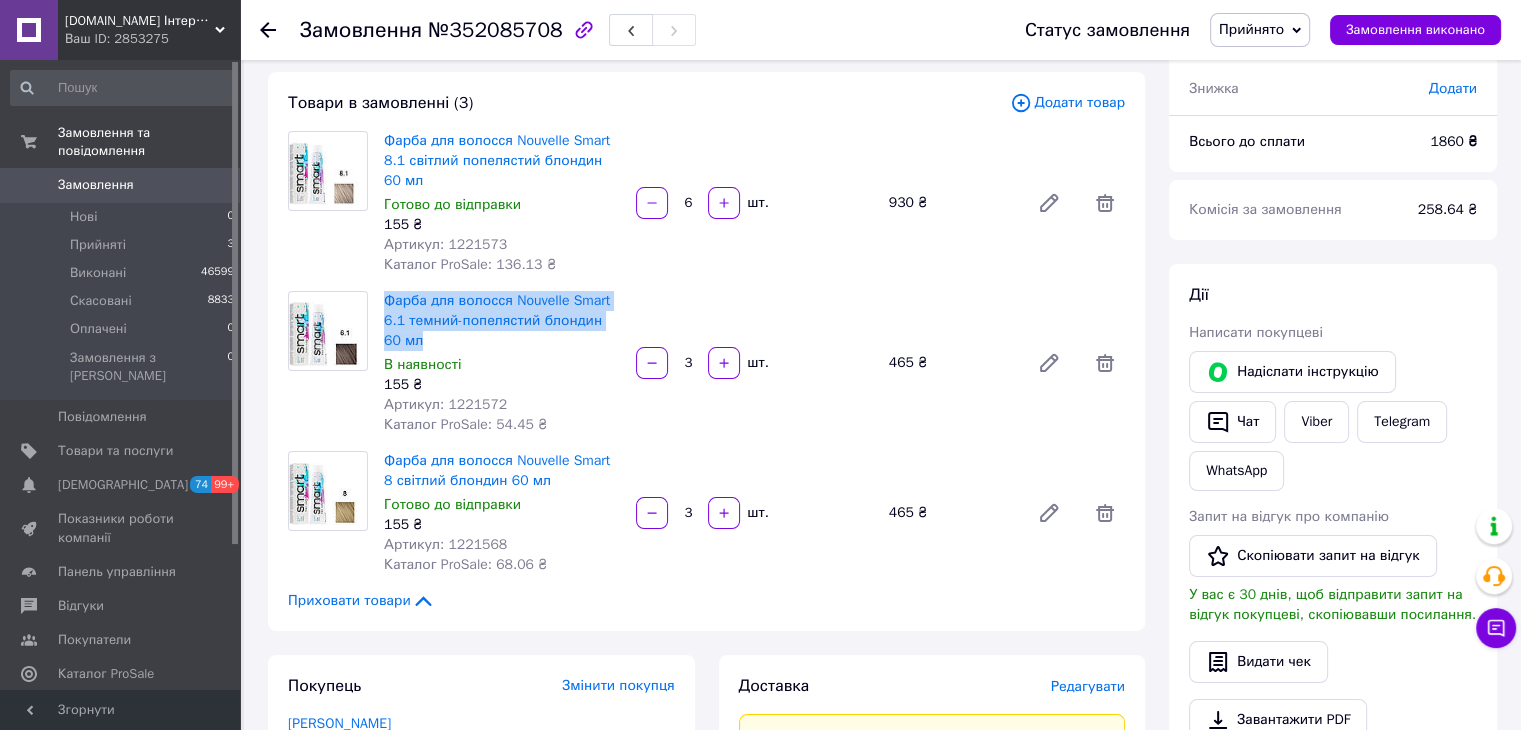 drag, startPoint x: 428, startPoint y: 349, endPoint x: 381, endPoint y: 306, distance: 63.702435 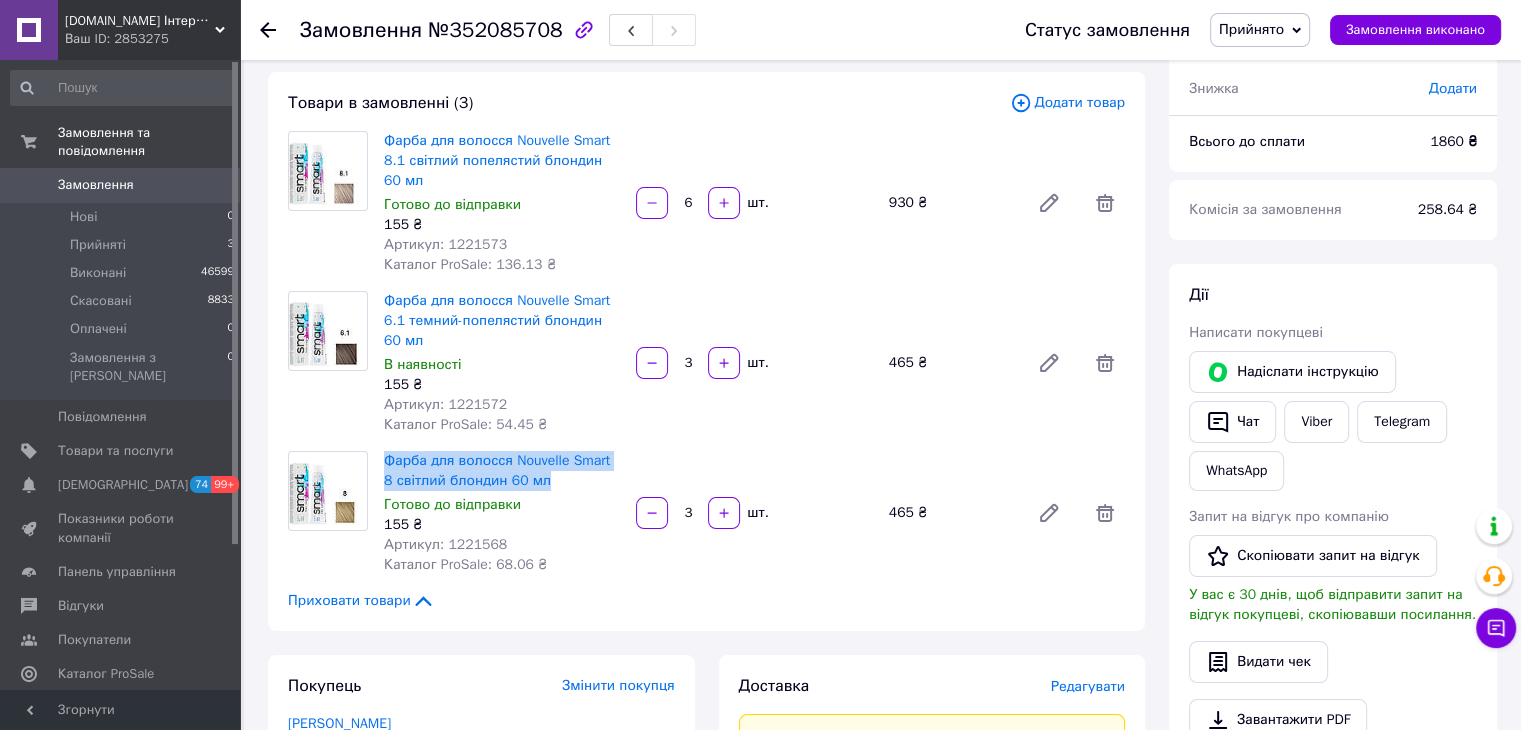 drag, startPoint x: 546, startPoint y: 486, endPoint x: 381, endPoint y: 464, distance: 166.4602 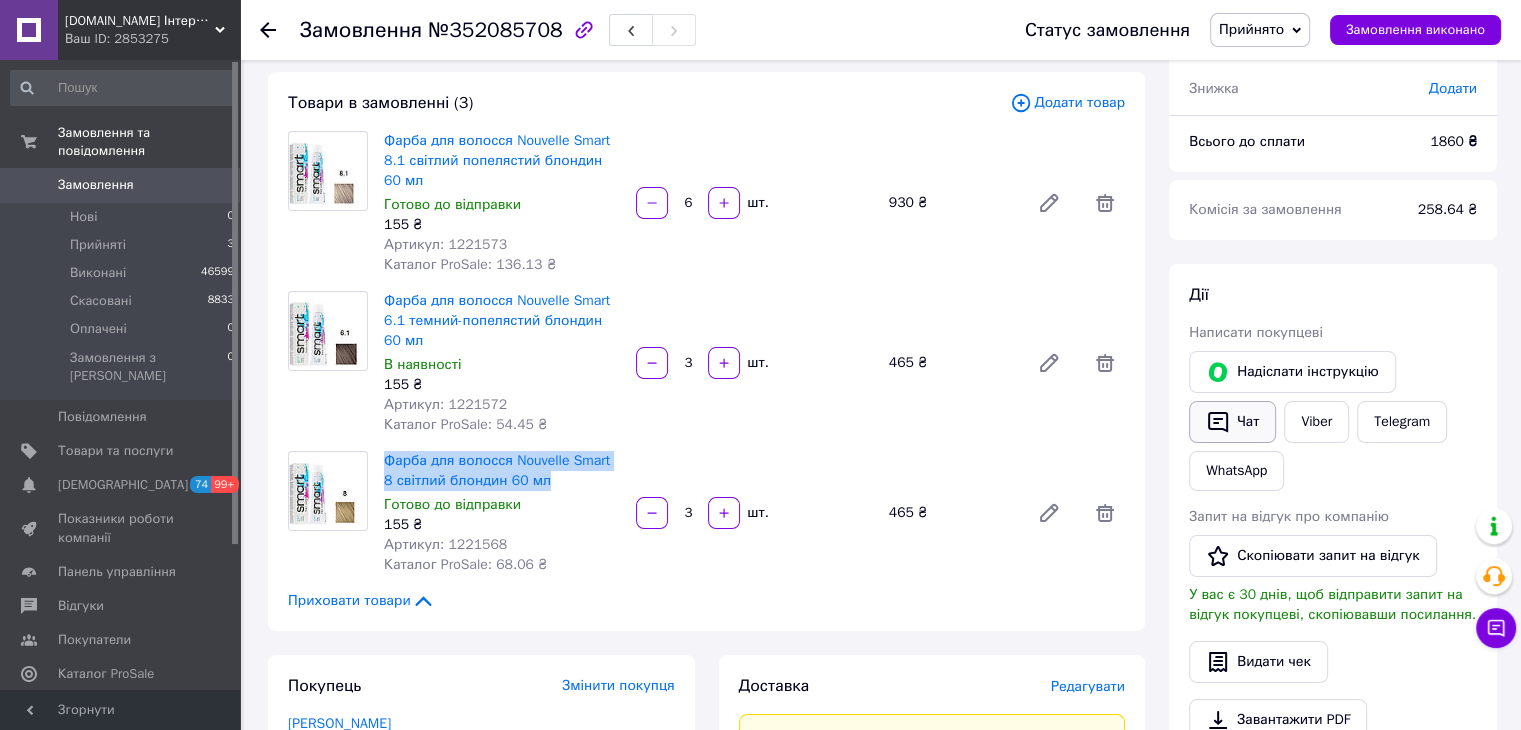 click on "Чат" at bounding box center [1232, 422] 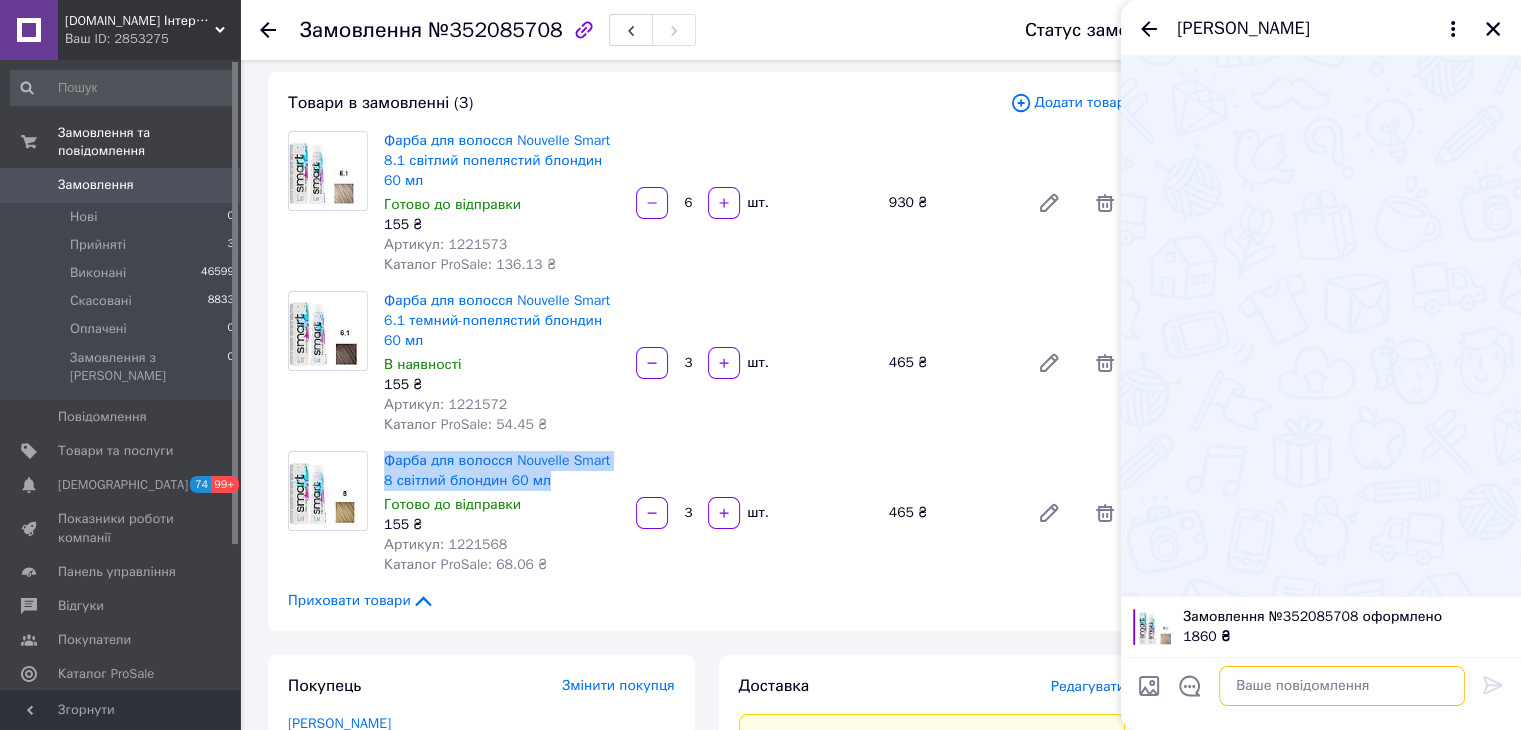 click at bounding box center (1342, 686) 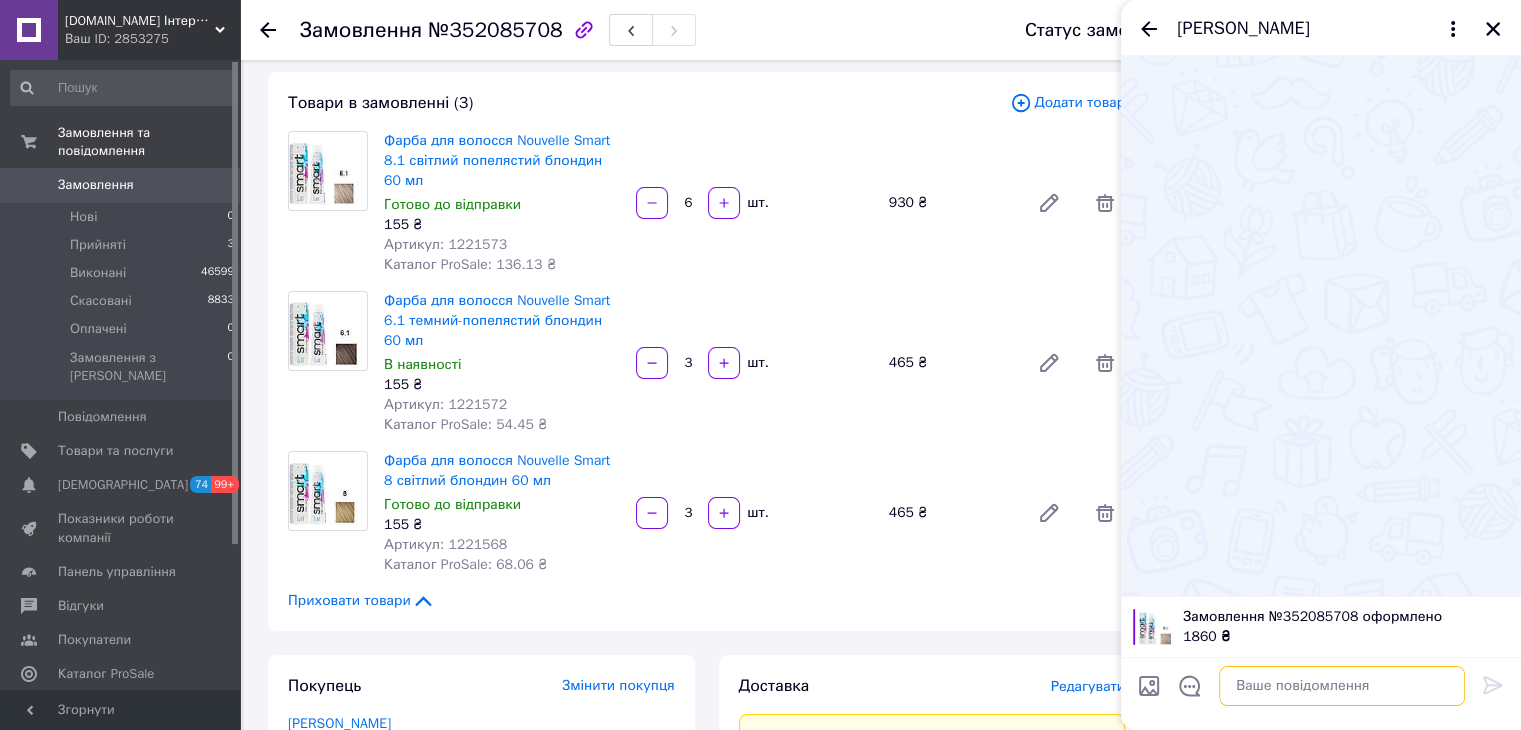 paste on "👋 Добрий день! Вас вітає компанія [DOMAIN_NAME]
Ви зробили замовлення на
Фарба для волосся Nouvelle Smart 8.1 світлий попелястий блондин 60 мл - 6шт
Фарба для волосся Nouvelle Smart 6.1 темний-попелястий блондин 60 мл - 6шт
Фарба для волосся Nouvelle Smart 8 світлий блондин 60 мл - 3шт
На жаль відтінок 6.1 маємо 3 шт. Підійде Вам?" 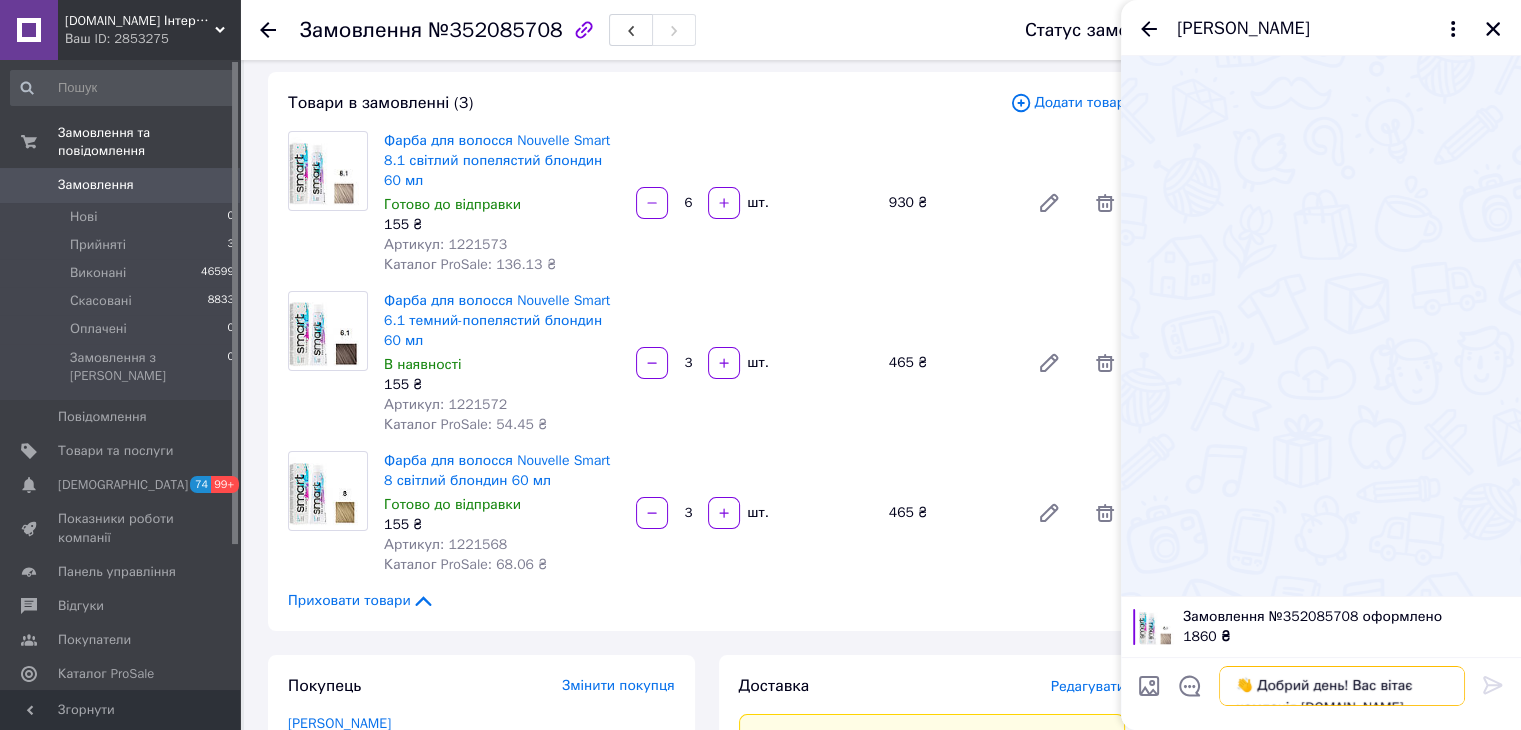 scroll, scrollTop: 64, scrollLeft: 0, axis: vertical 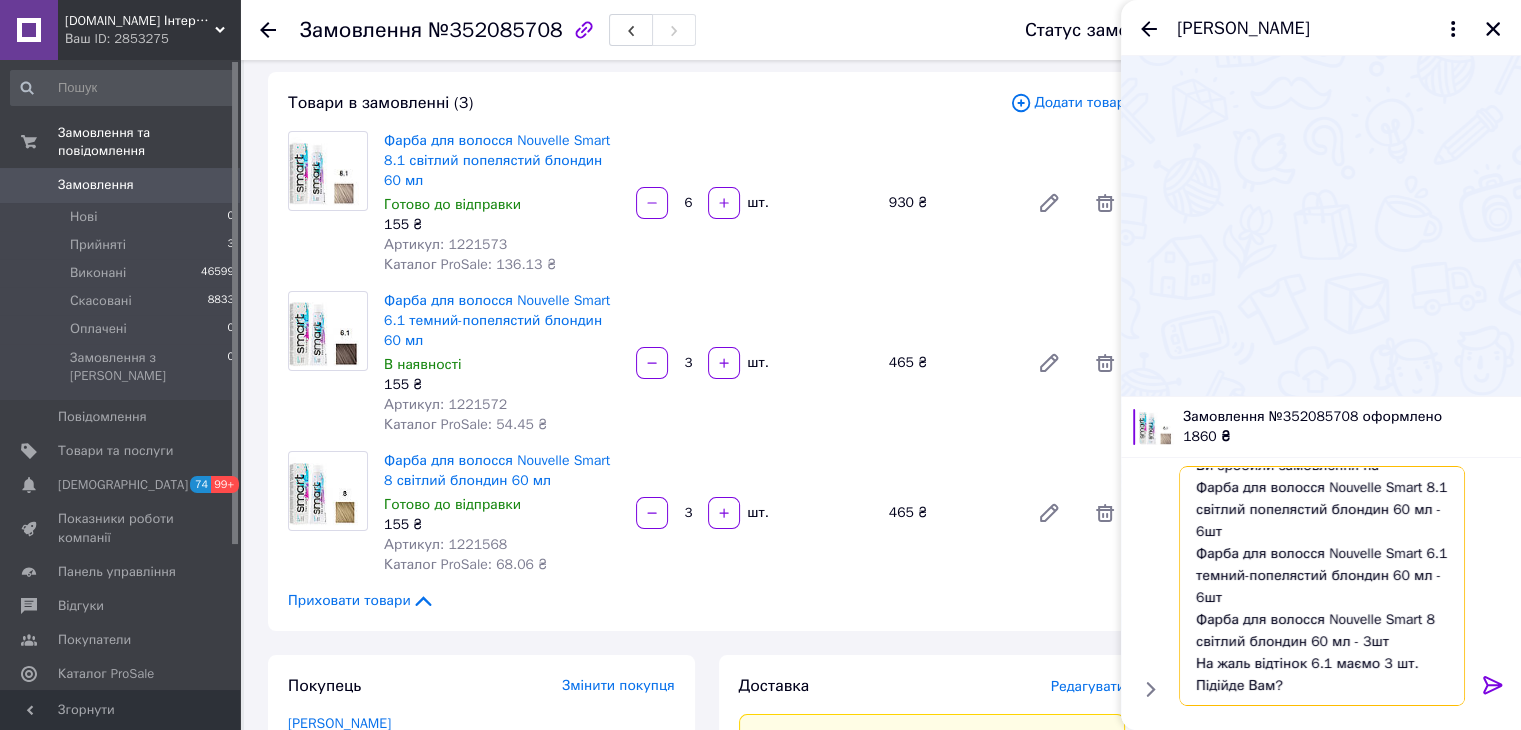 type on "👋 Добрий день! Вас вітає компанія [DOMAIN_NAME]
Ви зробили замовлення на
Фарба для волосся Nouvelle Smart 8.1 світлий попелястий блондин 60 мл - 6шт
Фарба для волосся Nouvelle Smart 6.1 темний-попелястий блондин 60 мл - 6шт
Фарба для волосся Nouvelle Smart 8 світлий блондин 60 мл - 3шт
На жаль відтінок 6.1 маємо 3 шт. Підійде Вам?" 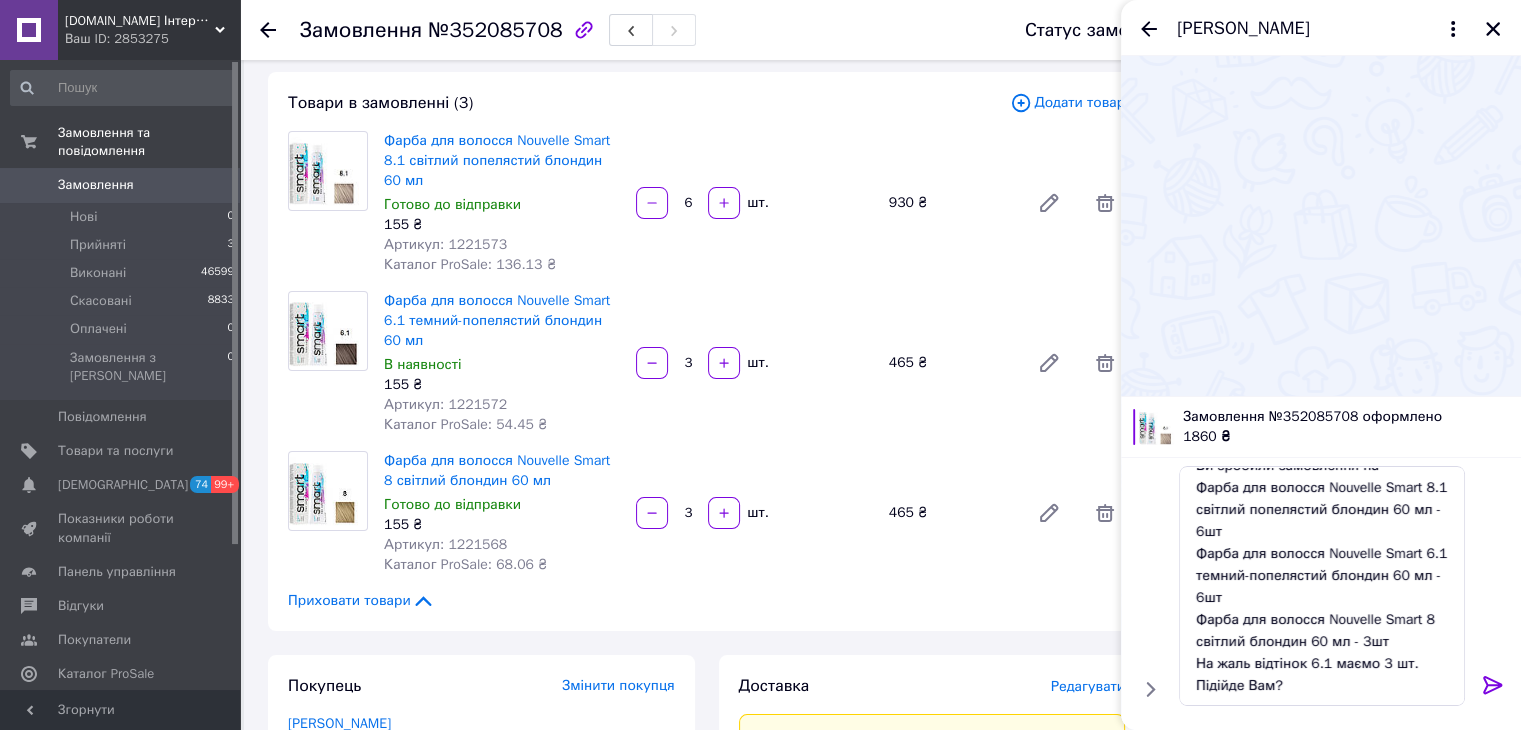 click 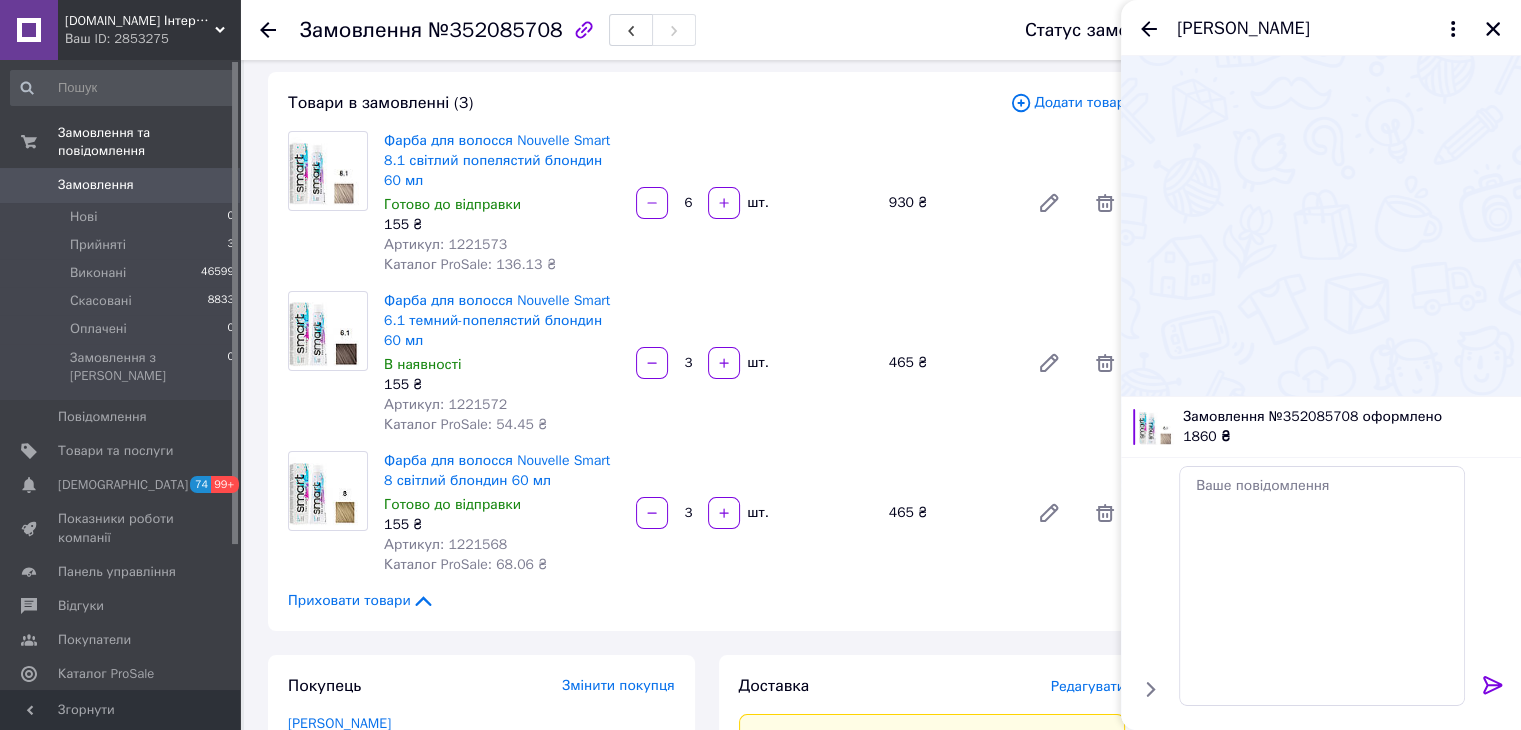 scroll, scrollTop: 0, scrollLeft: 0, axis: both 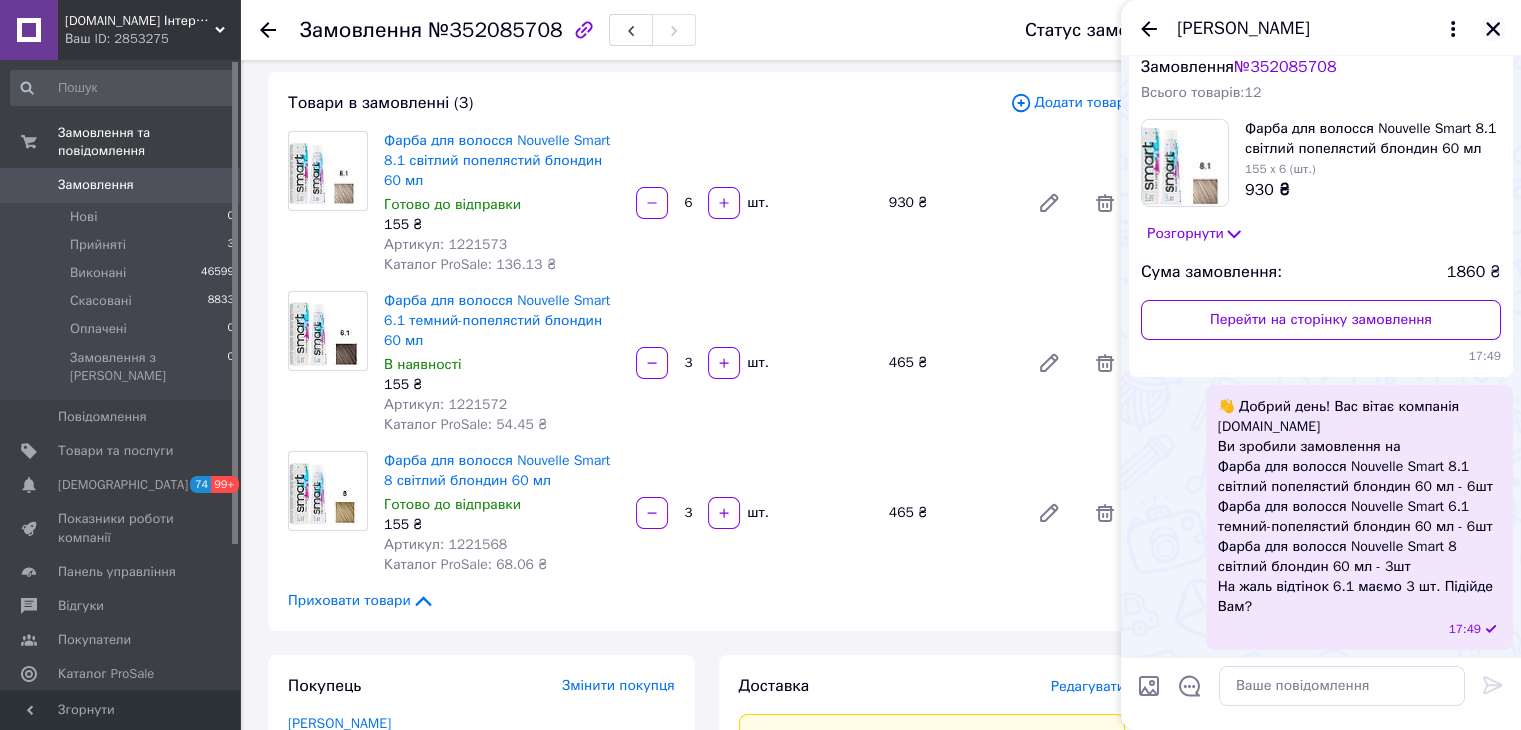 click 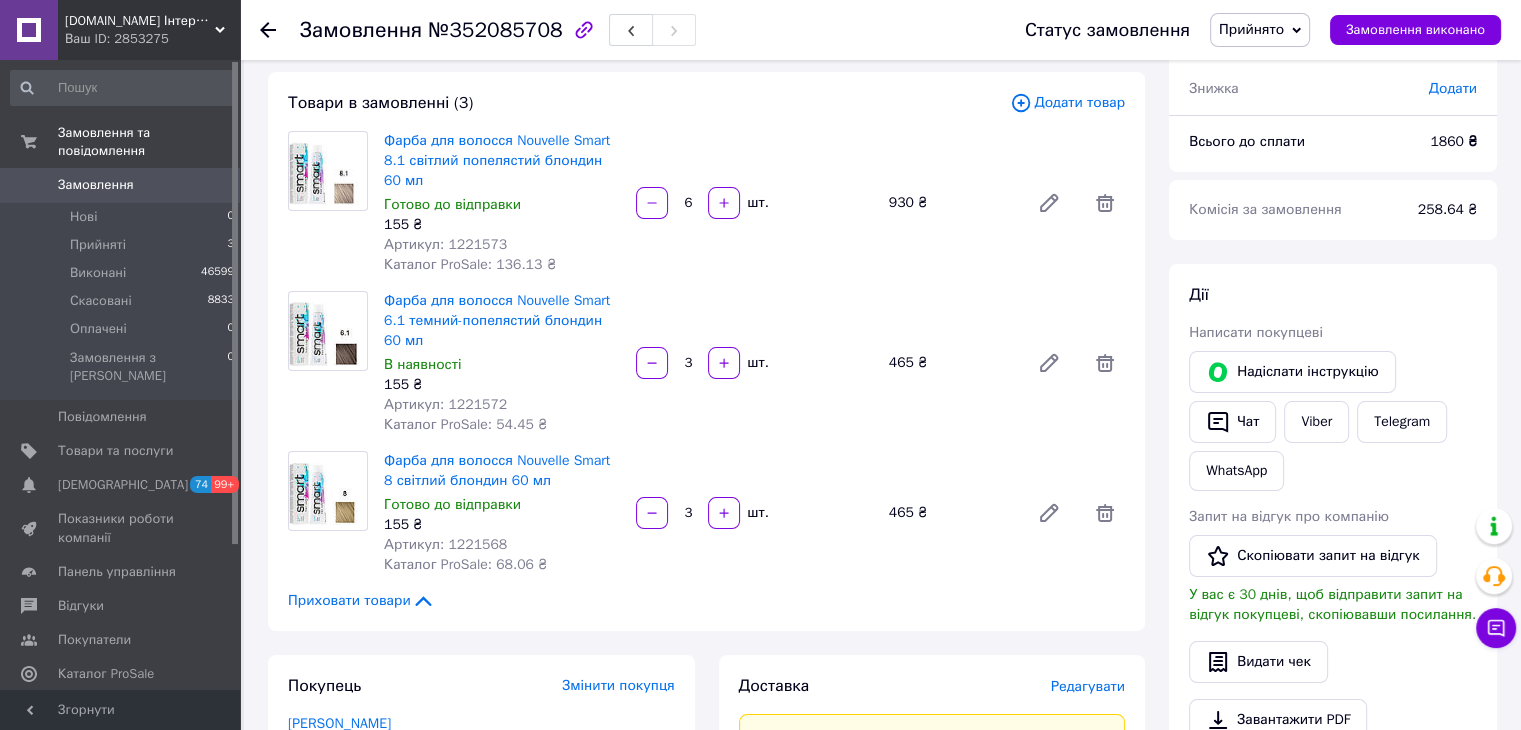 click on "0" at bounding box center [212, 185] 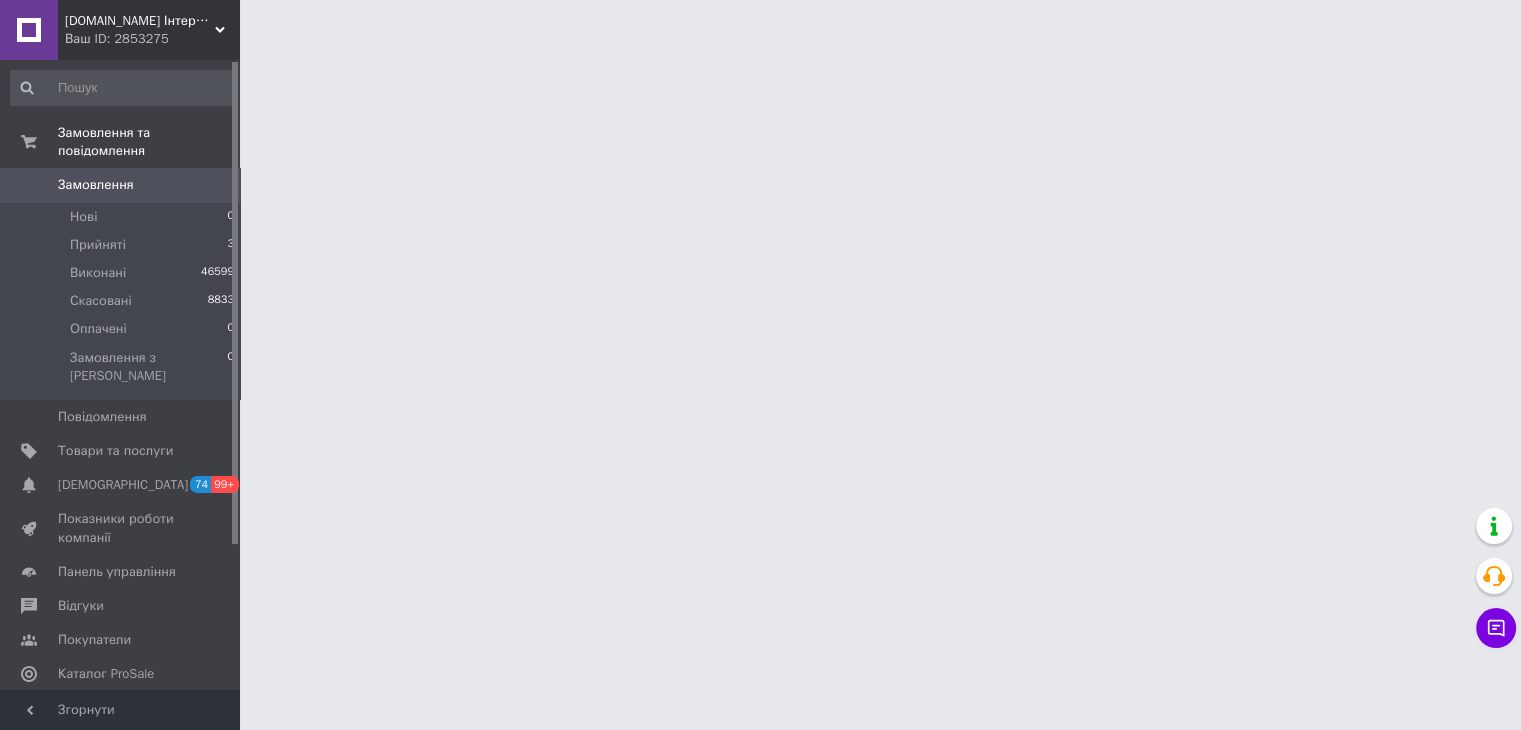 scroll, scrollTop: 0, scrollLeft: 0, axis: both 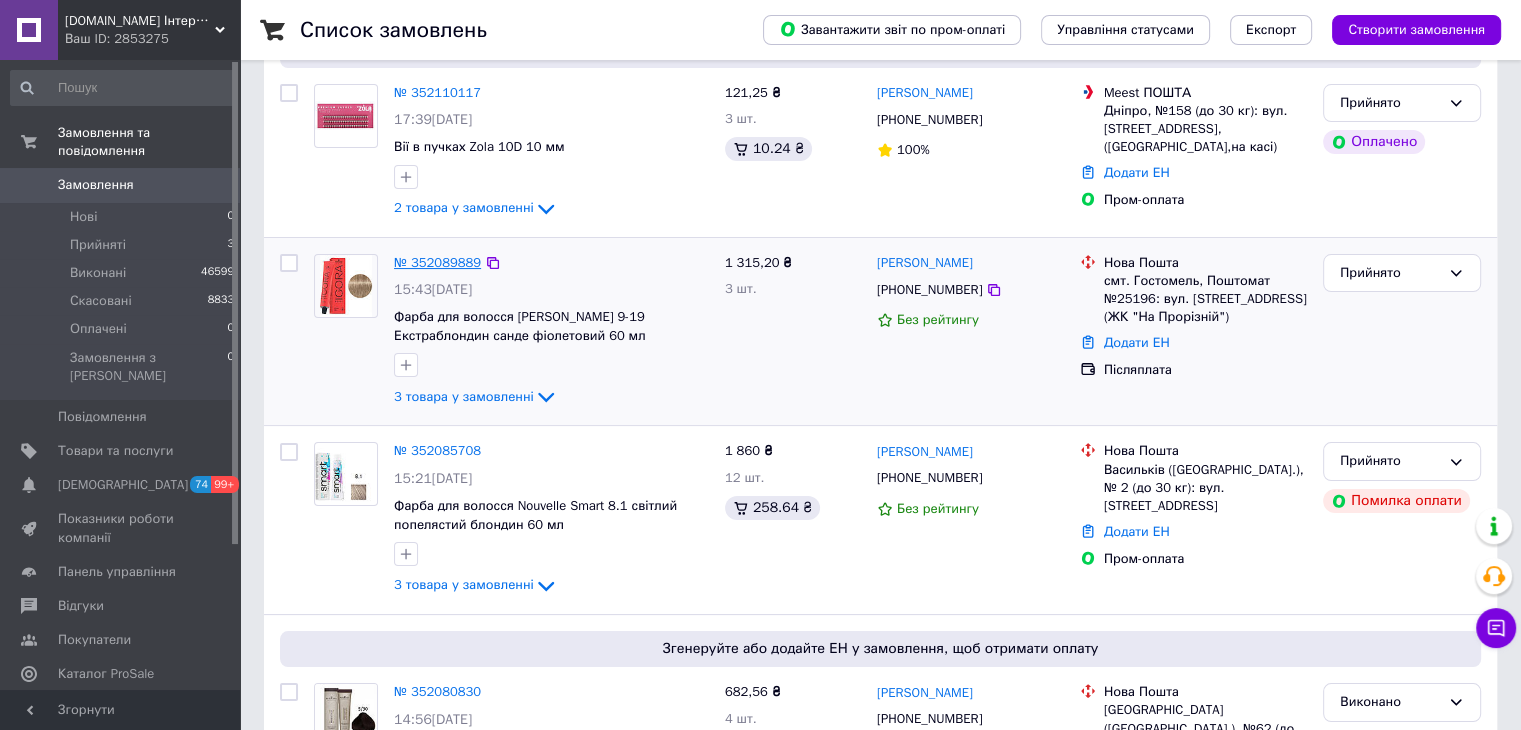 click on "№ 352089889" at bounding box center [437, 262] 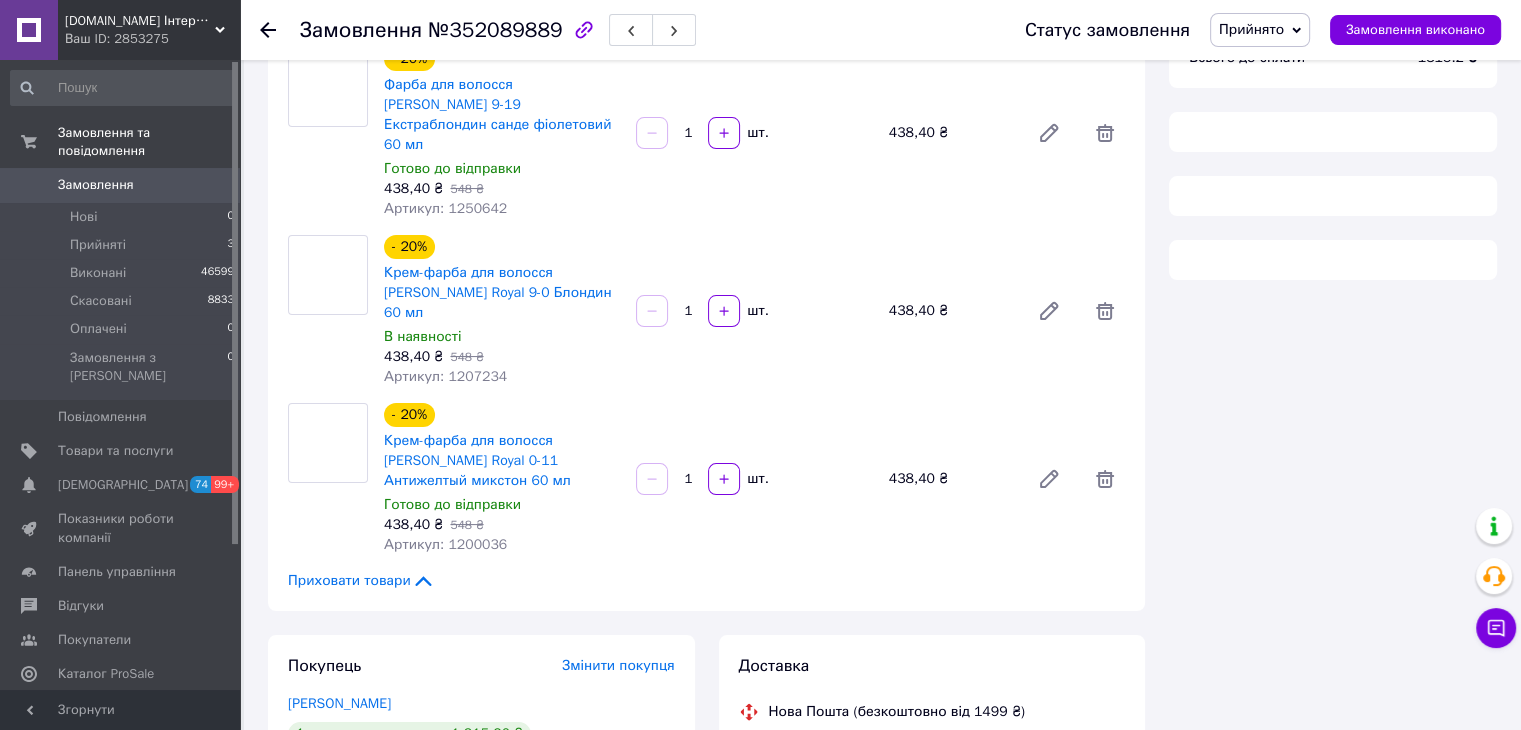 scroll, scrollTop: 200, scrollLeft: 0, axis: vertical 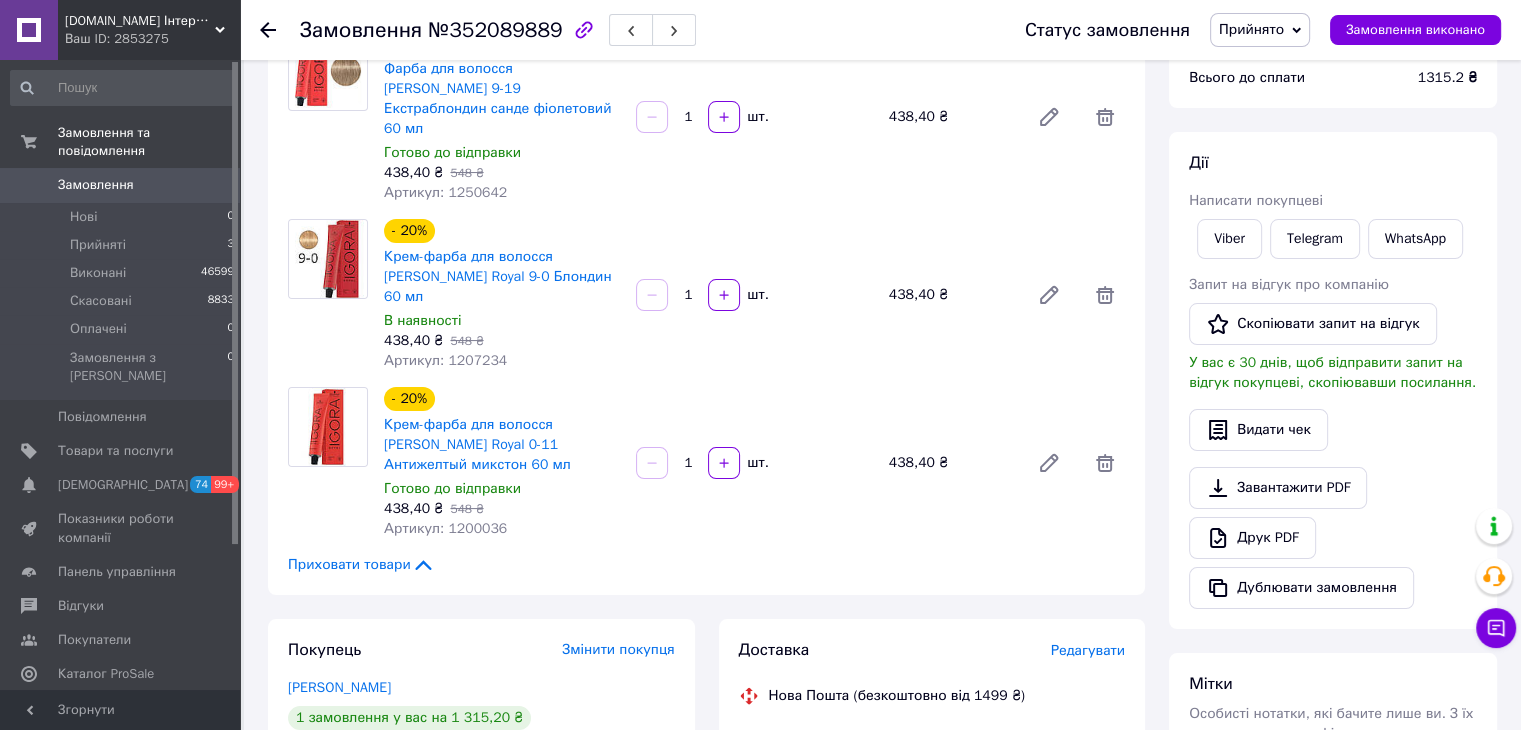 click at bounding box center [280, 30] 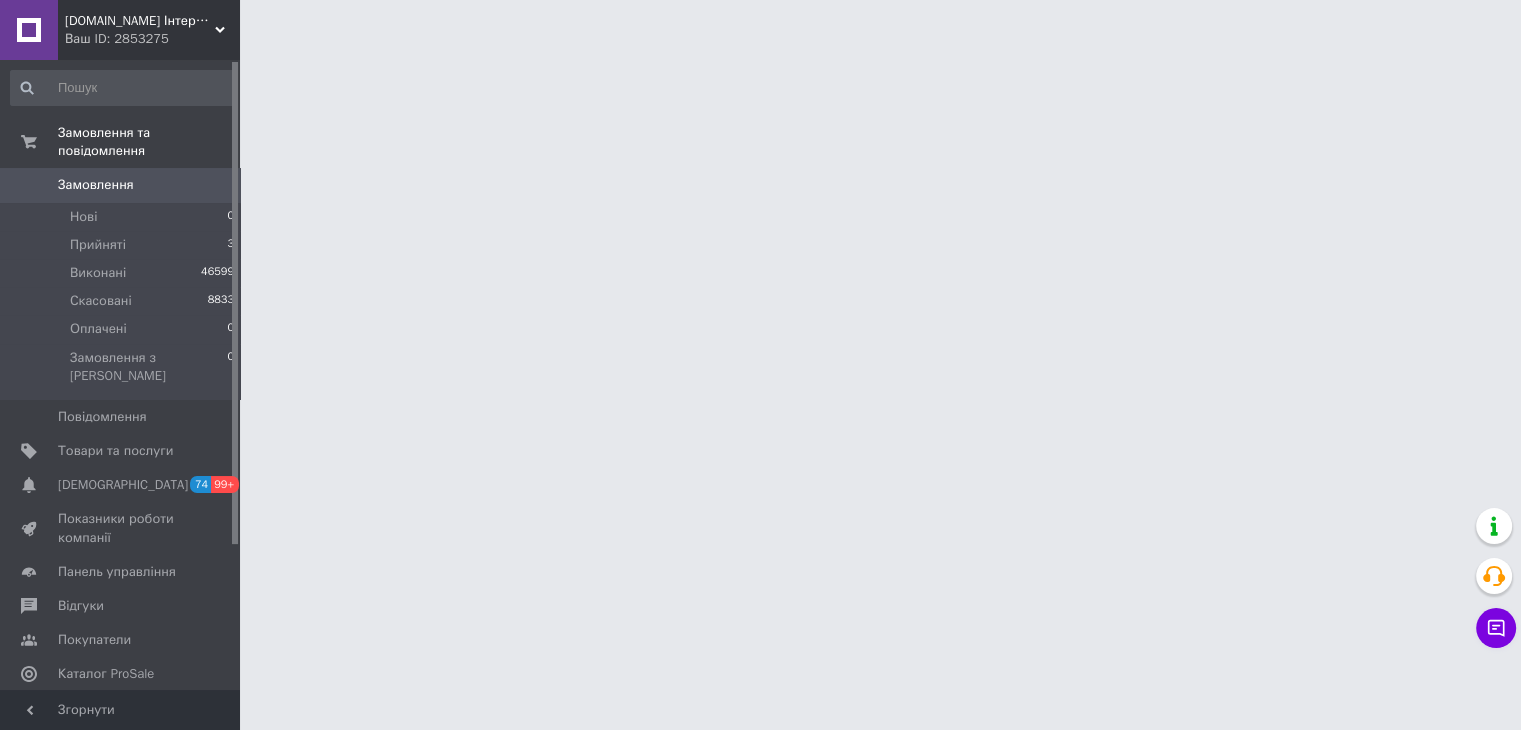 scroll, scrollTop: 0, scrollLeft: 0, axis: both 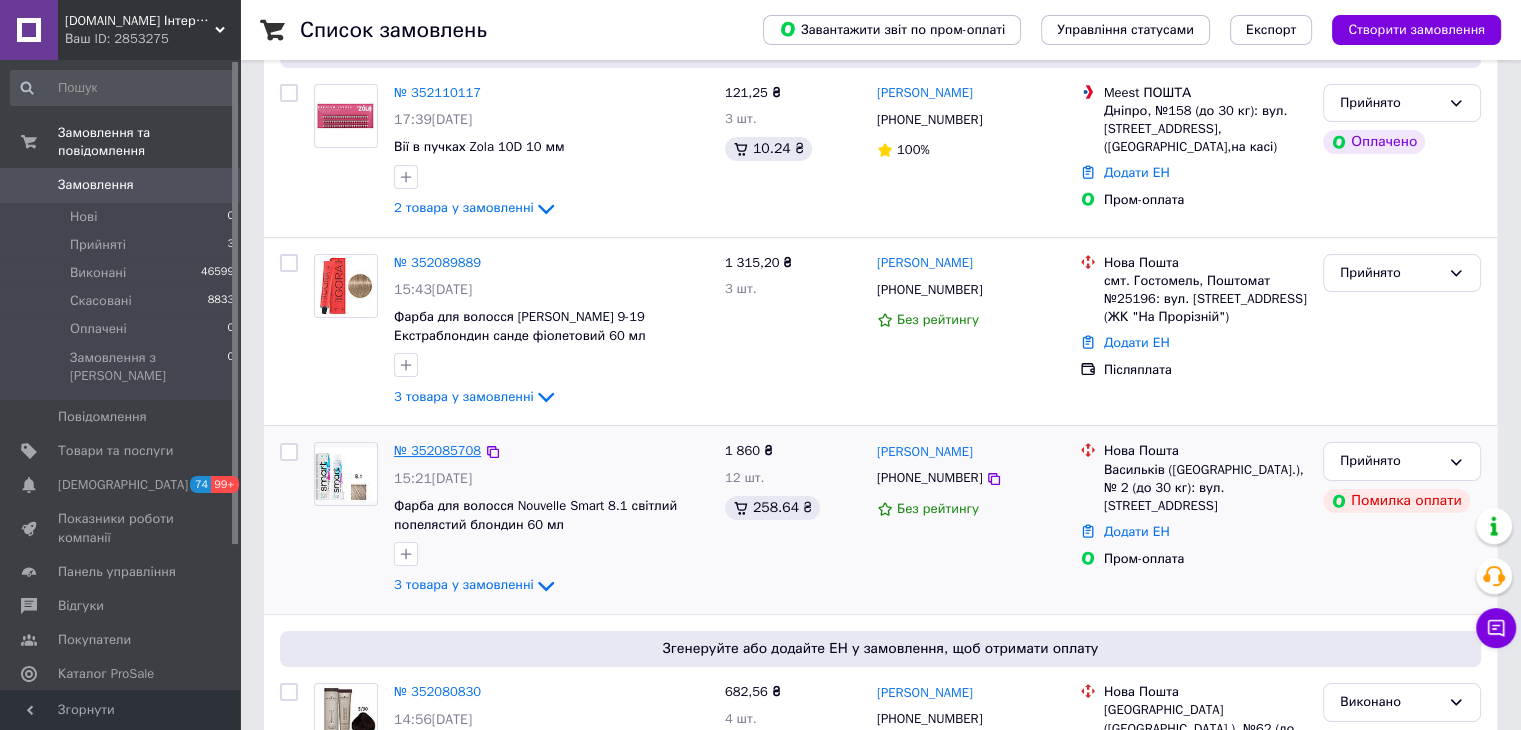 click on "№ 352085708" at bounding box center (437, 450) 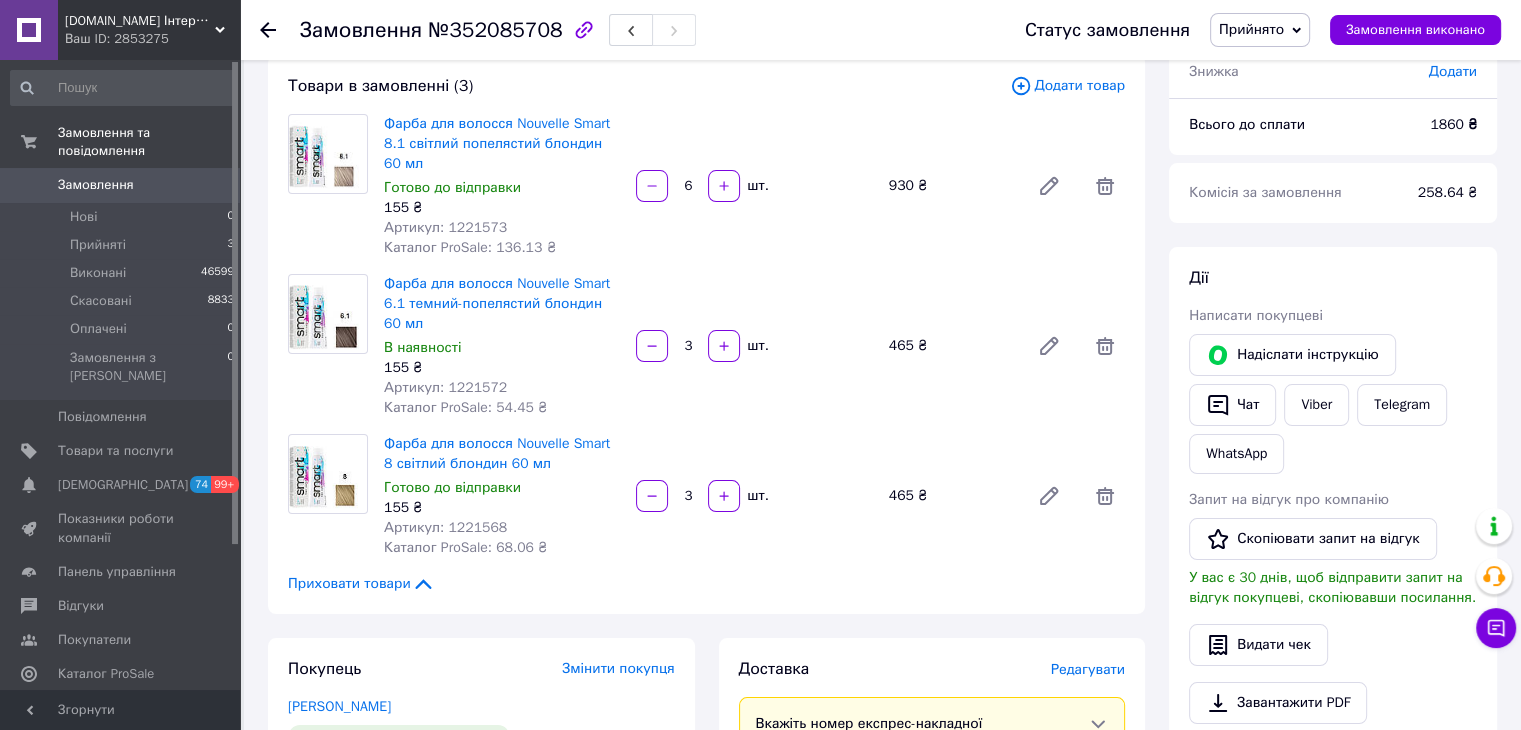 scroll, scrollTop: 0, scrollLeft: 0, axis: both 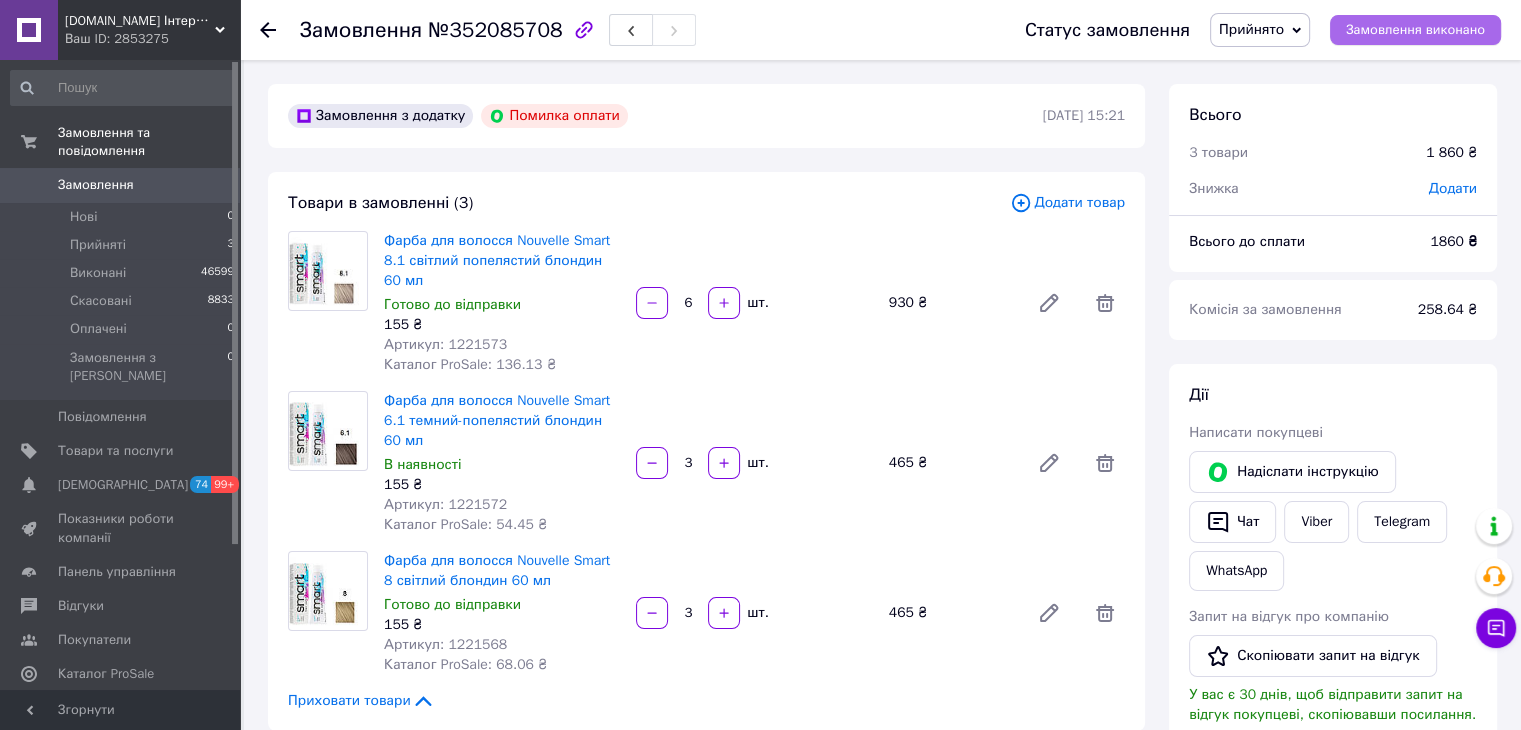 click on "Замовлення виконано" at bounding box center [1415, 30] 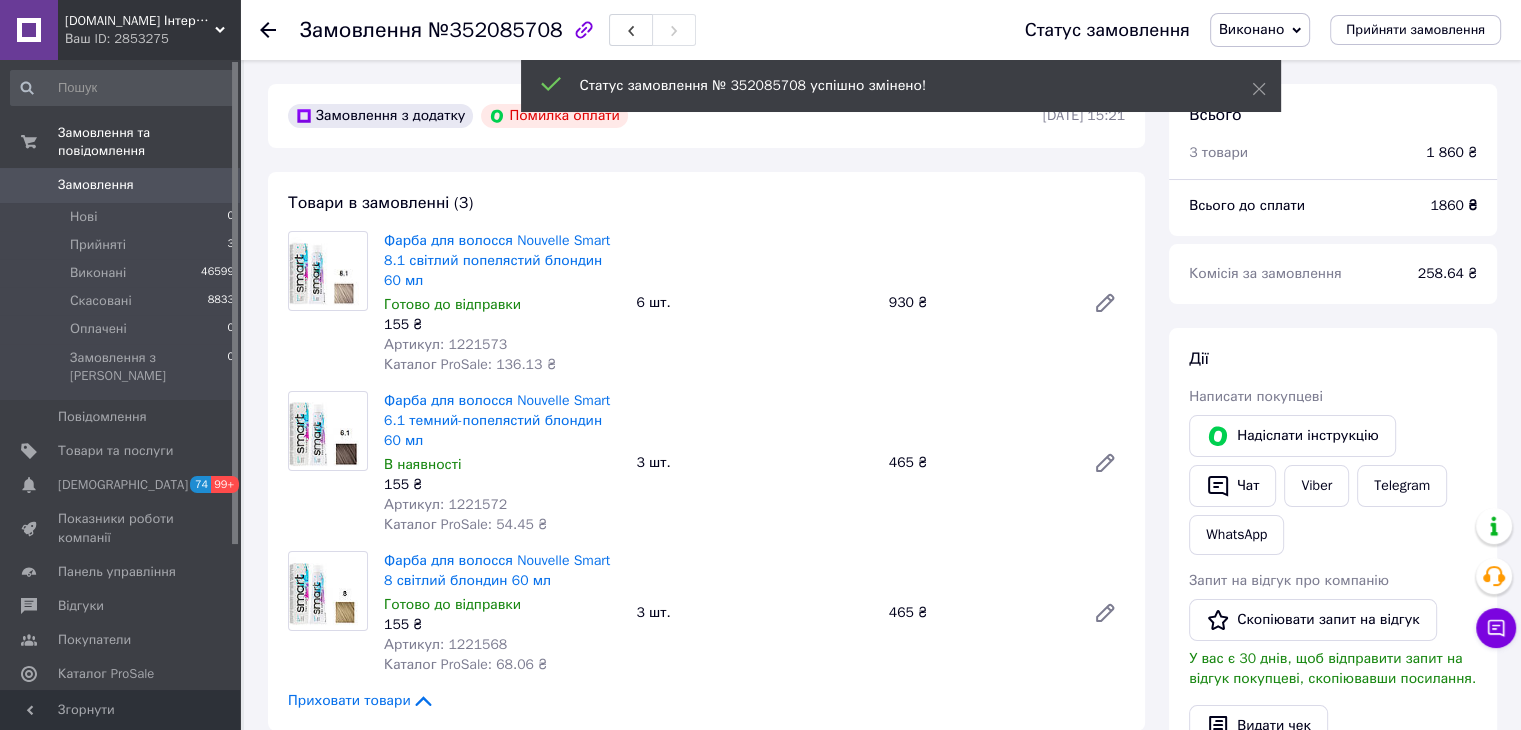 click on "Виконано" at bounding box center [1251, 29] 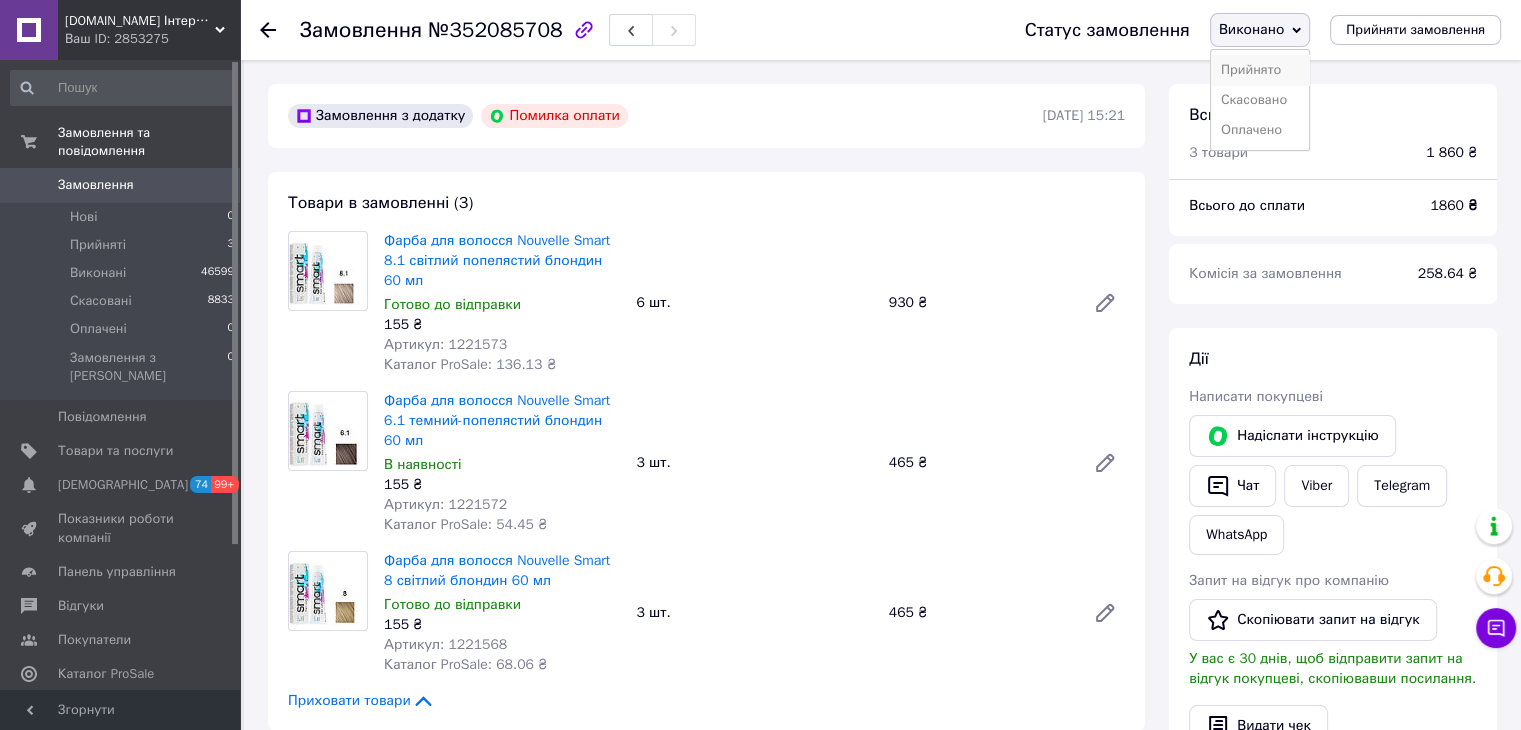 click on "Прийнято" at bounding box center [1260, 70] 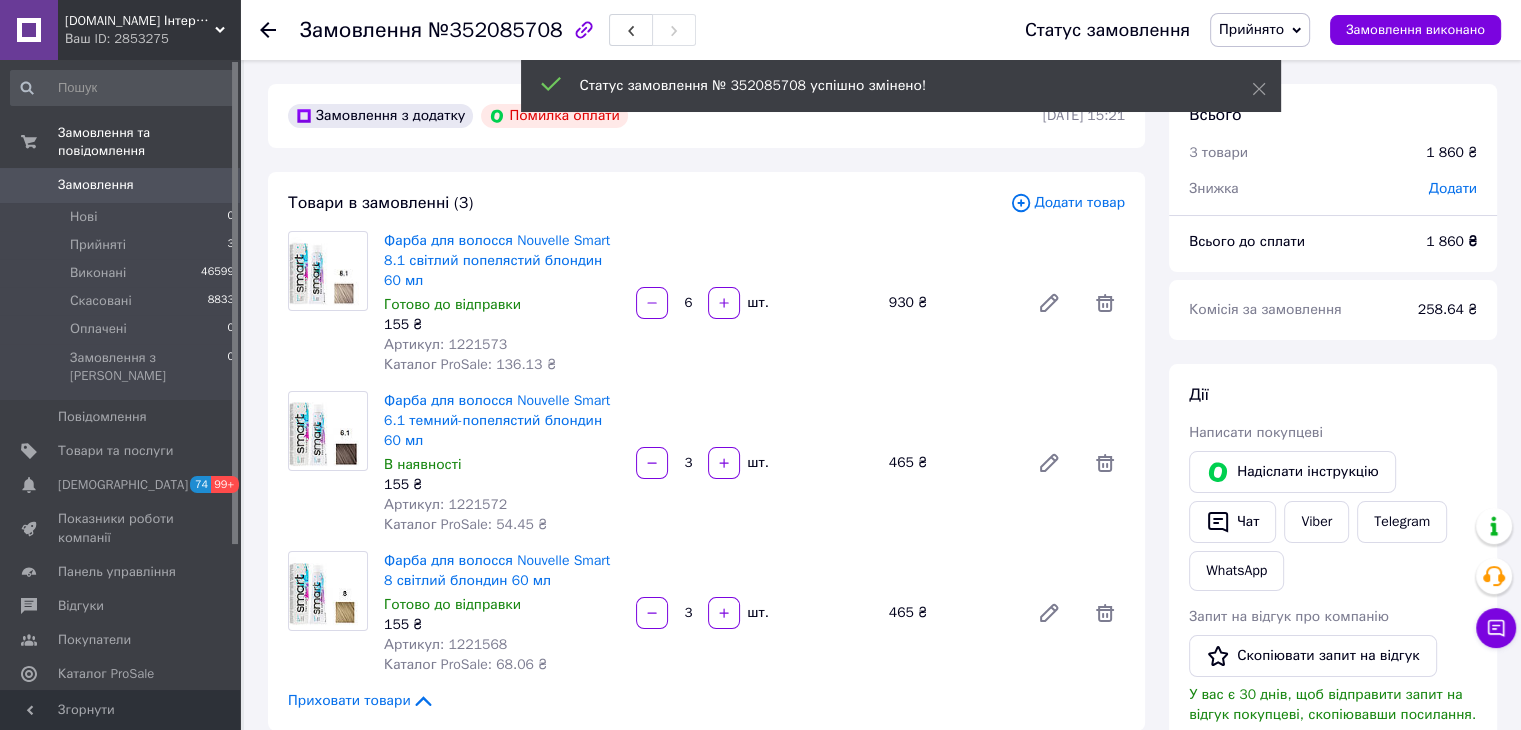 click on "Замовлення" at bounding box center [96, 185] 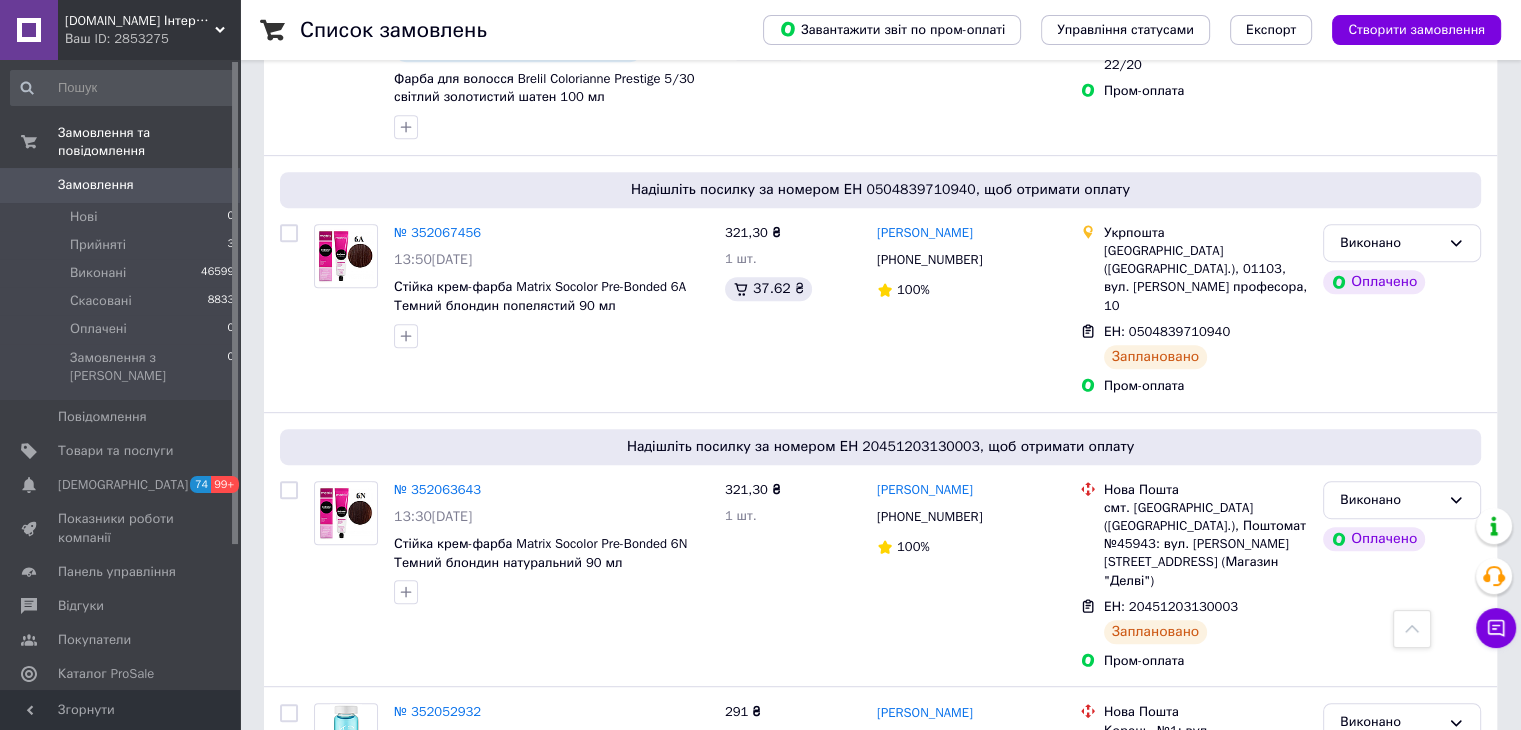 scroll, scrollTop: 1400, scrollLeft: 0, axis: vertical 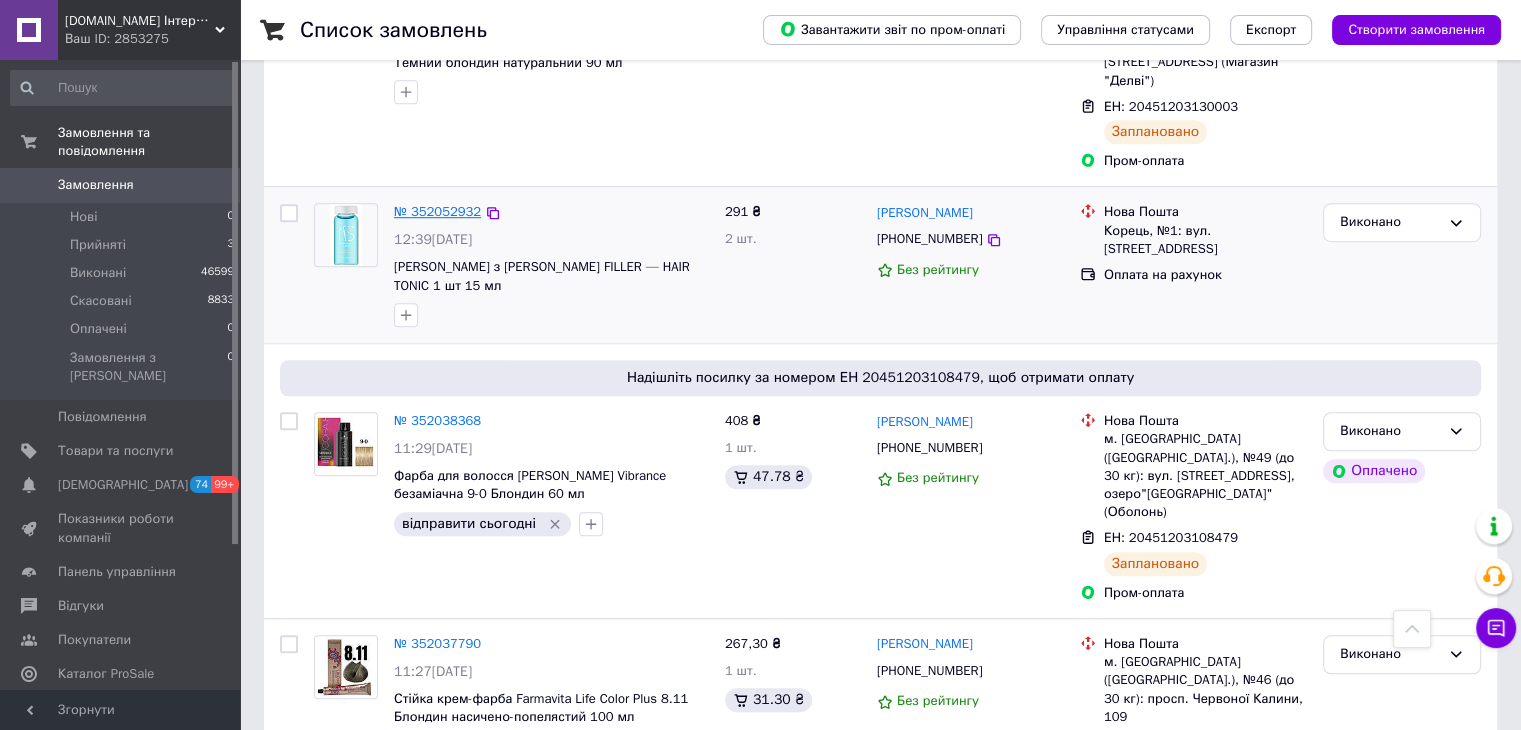 click on "№ 352052932" at bounding box center [437, 211] 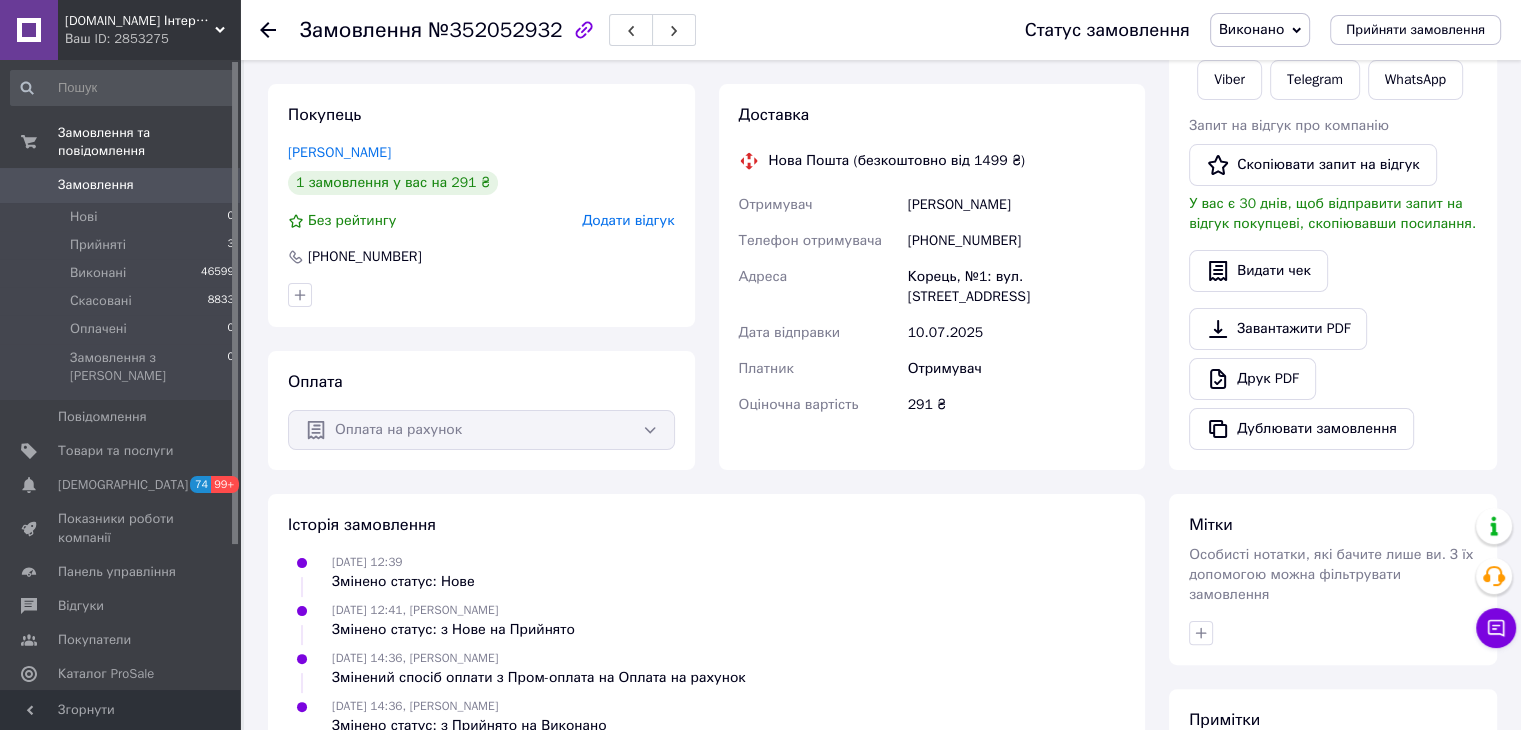 scroll, scrollTop: 212, scrollLeft: 0, axis: vertical 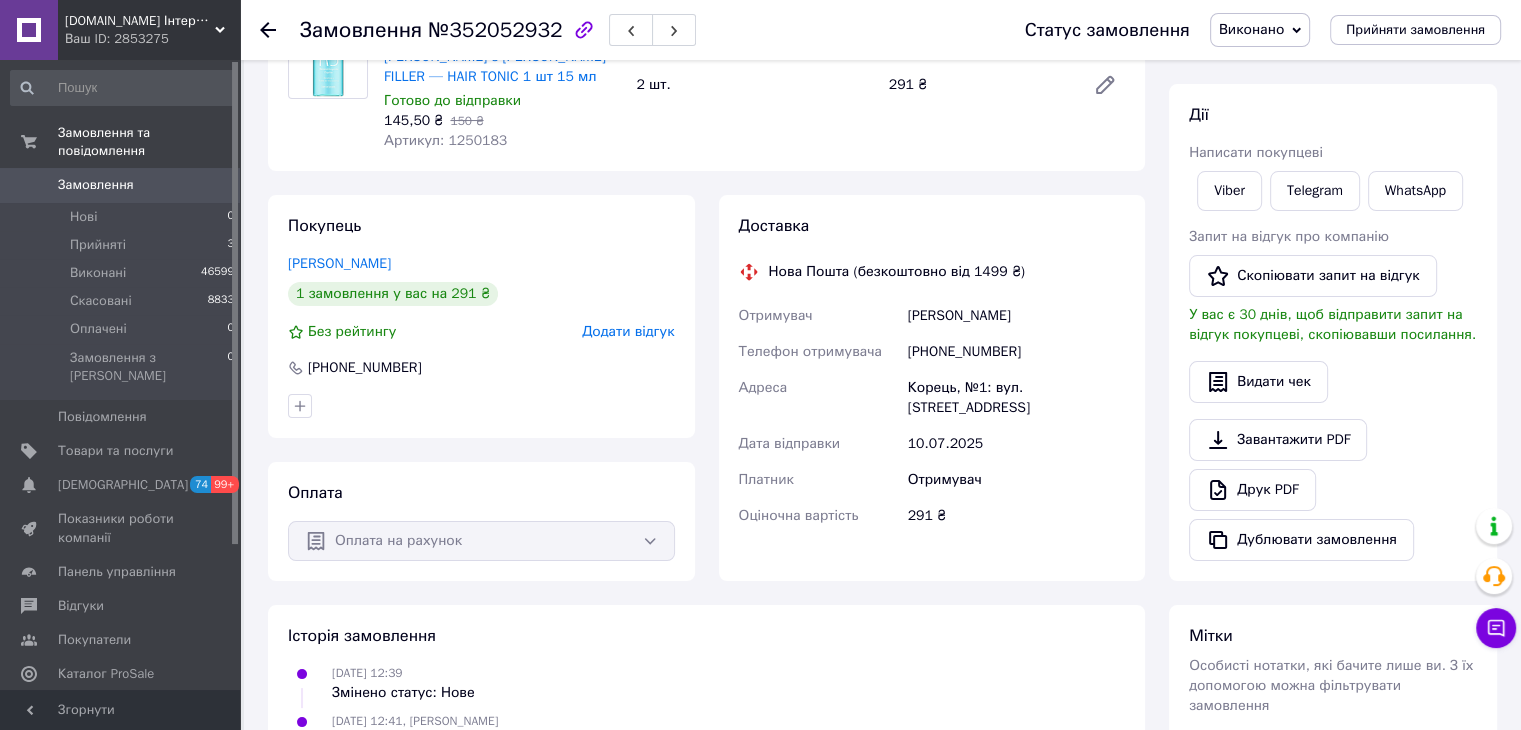 click on "Виконано" at bounding box center [1251, 29] 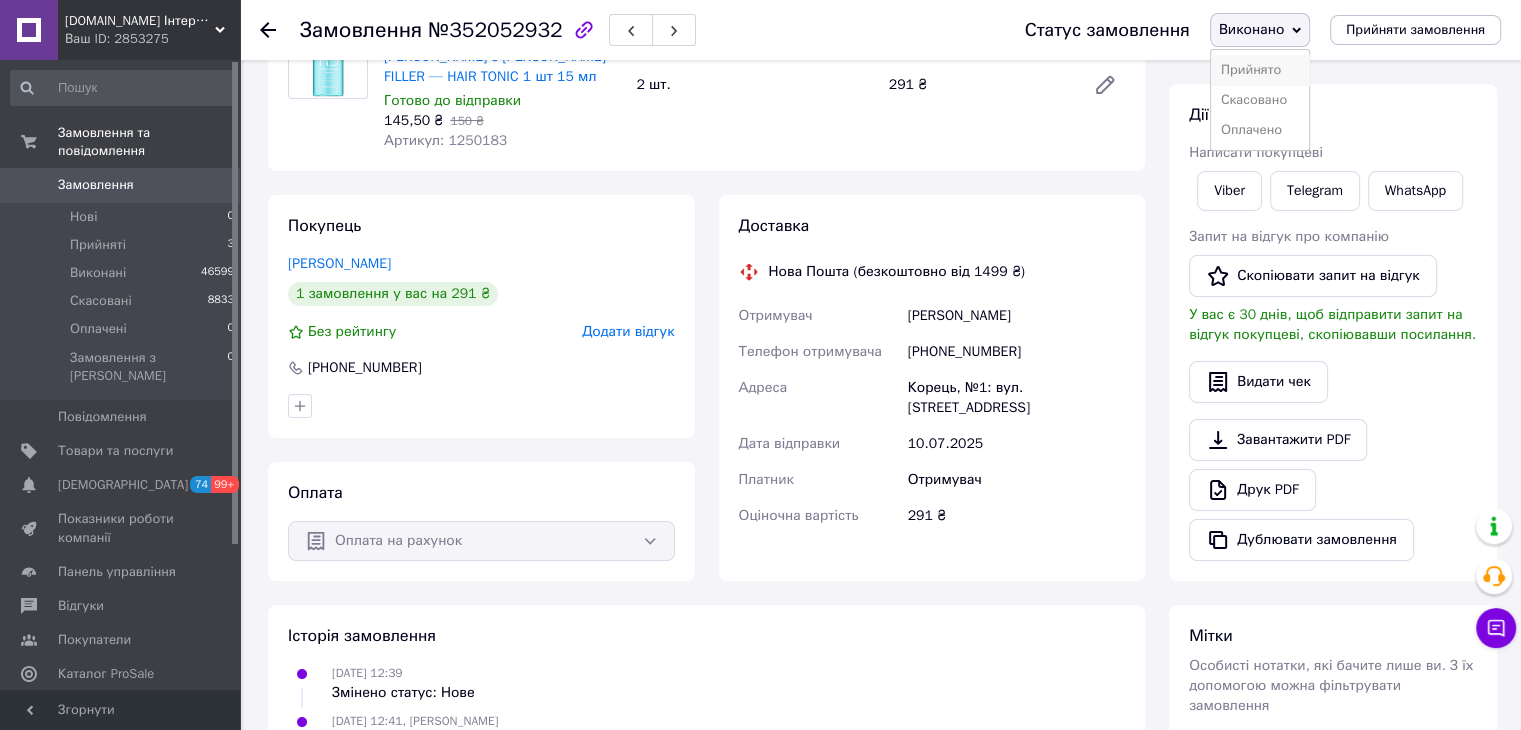 click on "Прийнято" at bounding box center [1260, 70] 